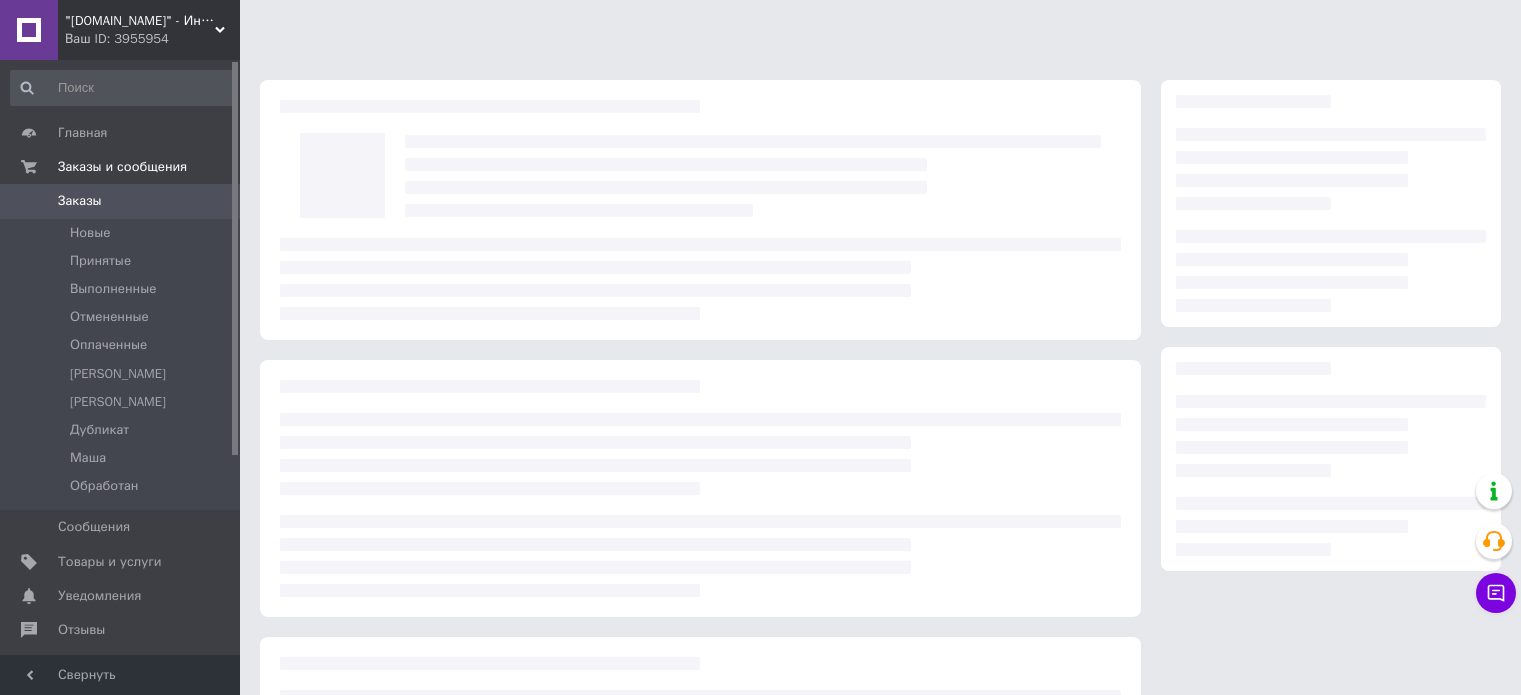 scroll, scrollTop: 0, scrollLeft: 0, axis: both 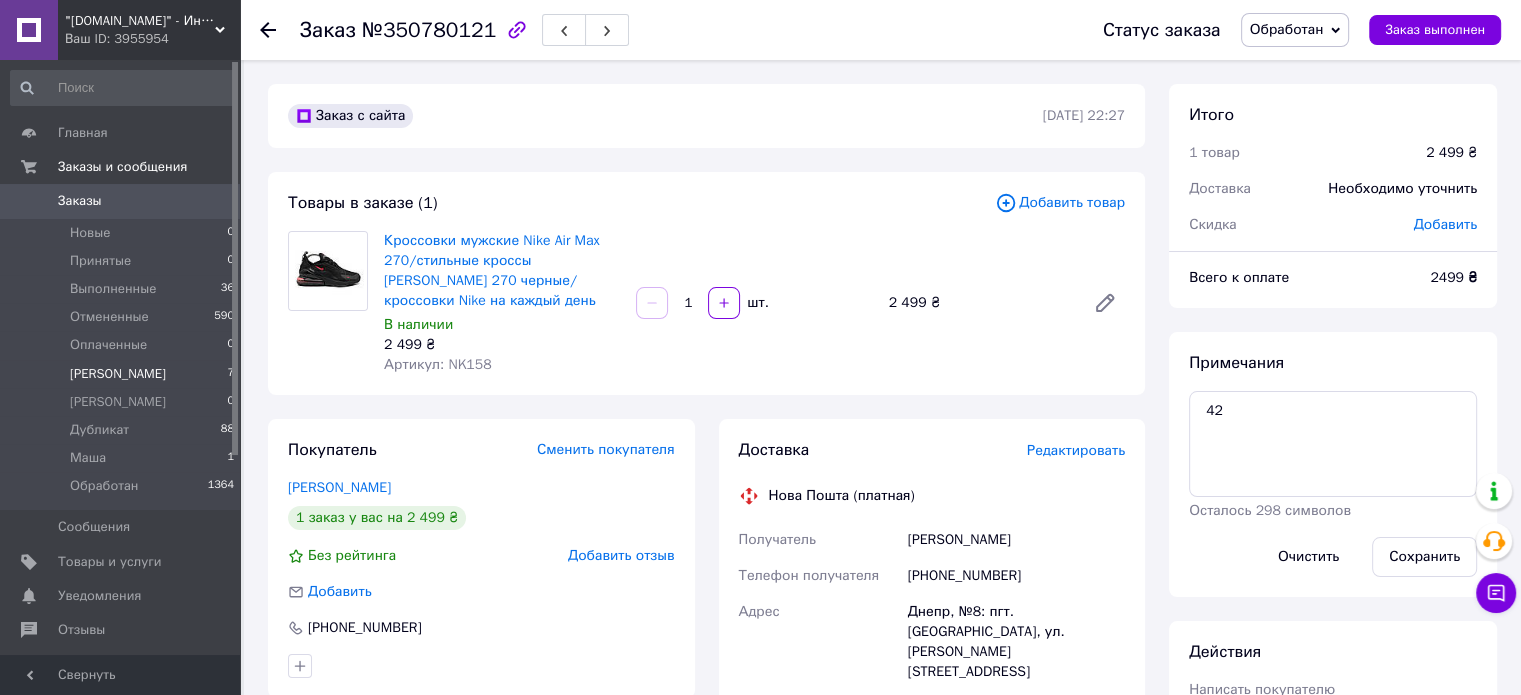 click on "[PERSON_NAME]" at bounding box center (118, 374) 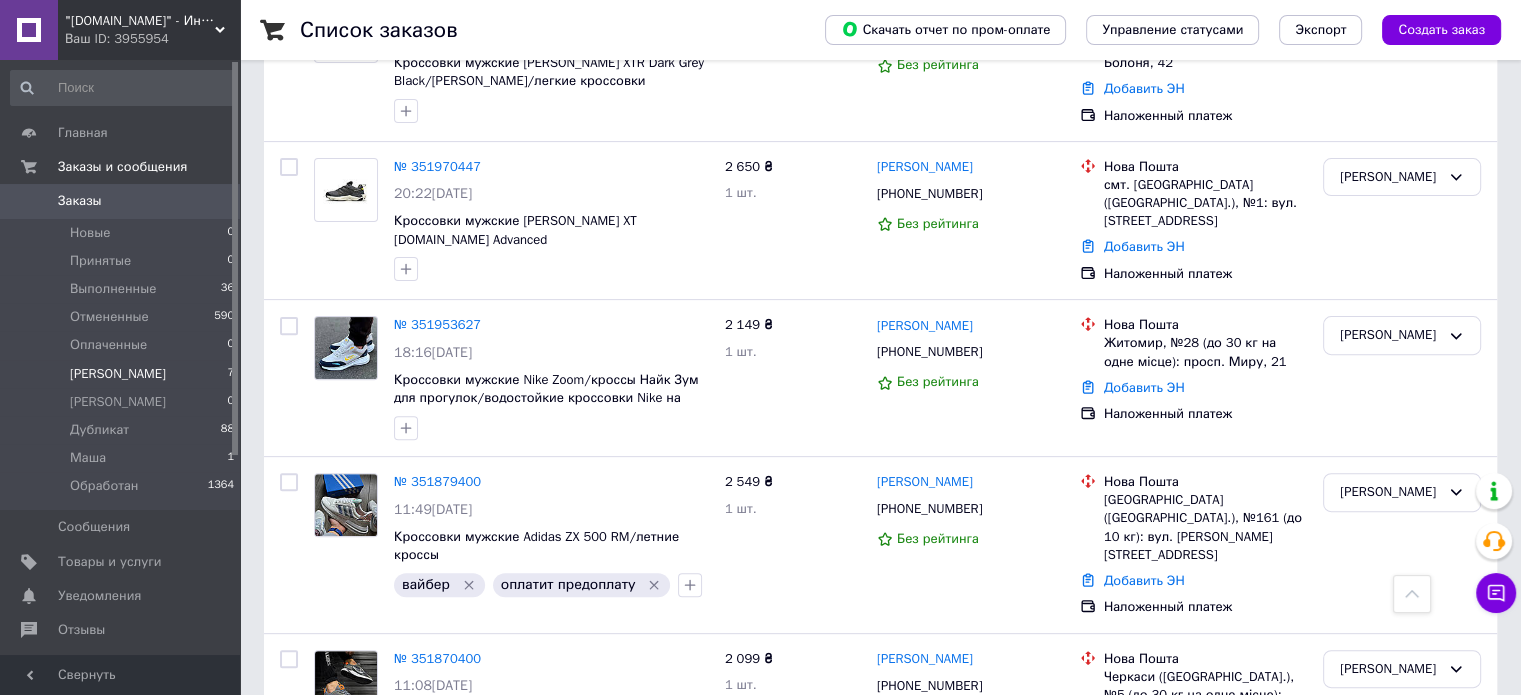 scroll, scrollTop: 739, scrollLeft: 0, axis: vertical 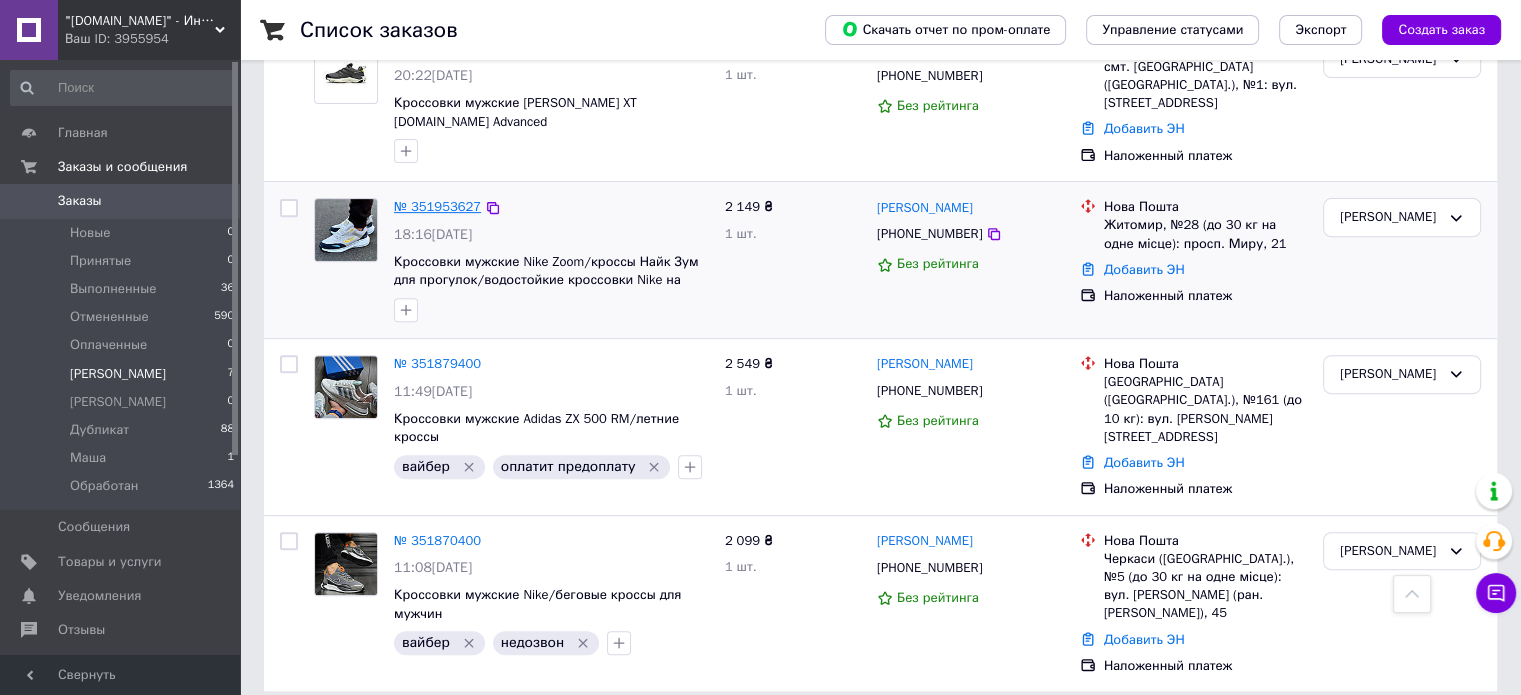 click on "№ 351953627" at bounding box center (437, 206) 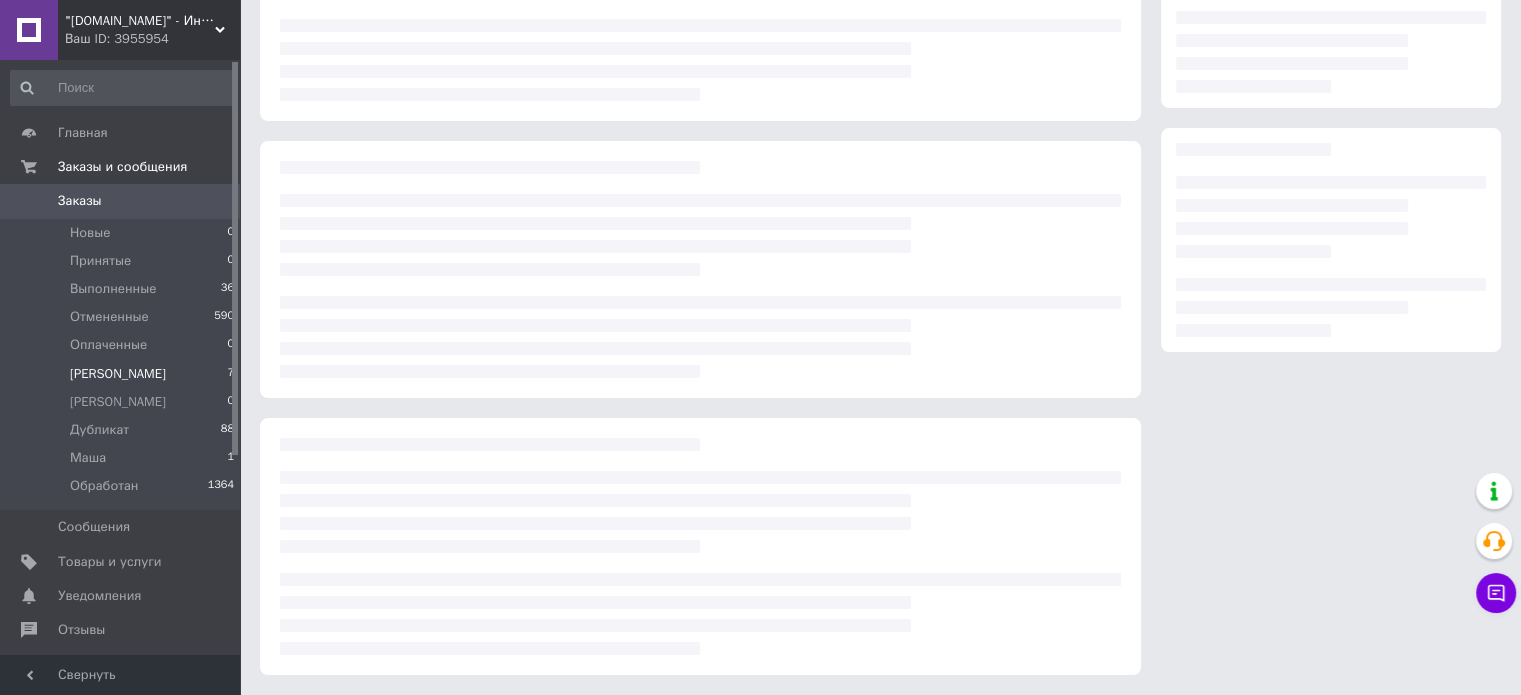 scroll, scrollTop: 0, scrollLeft: 0, axis: both 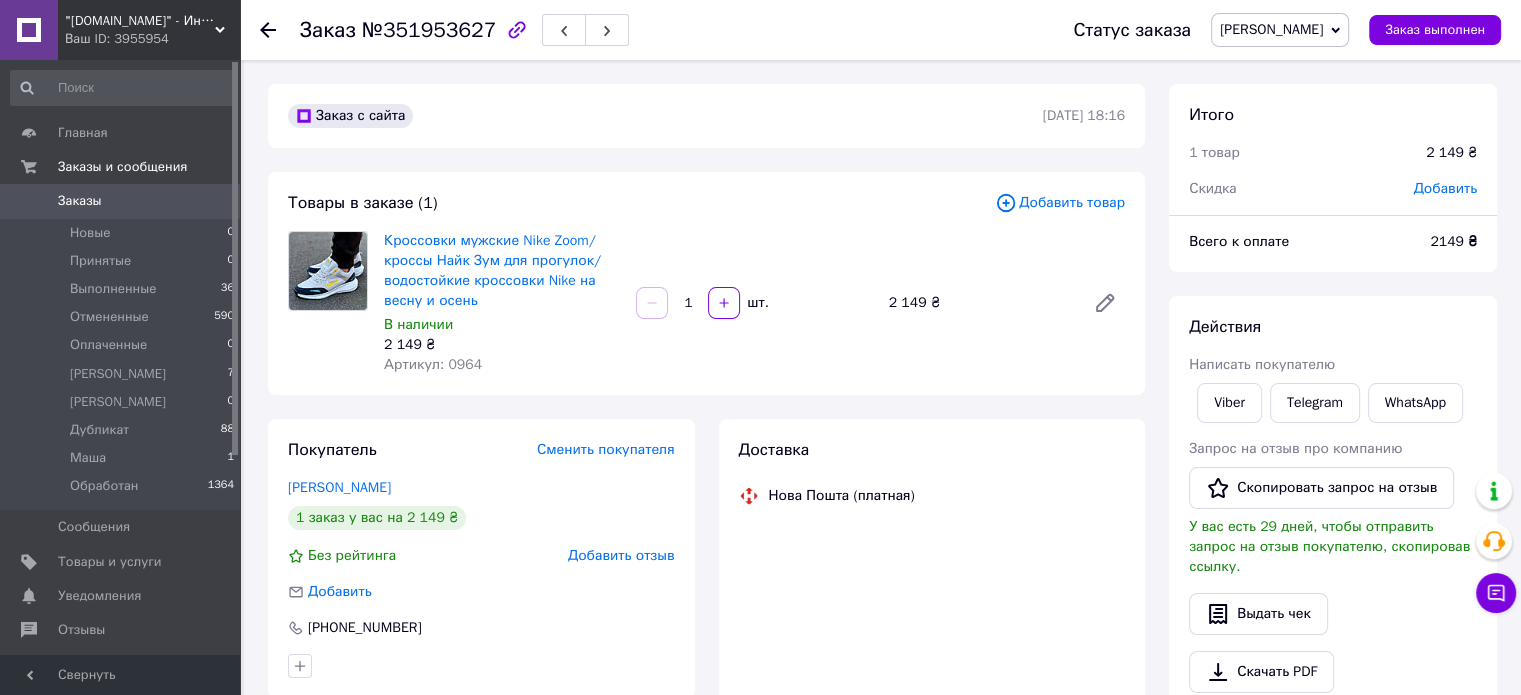 click on "Артикул: 0964" at bounding box center [433, 364] 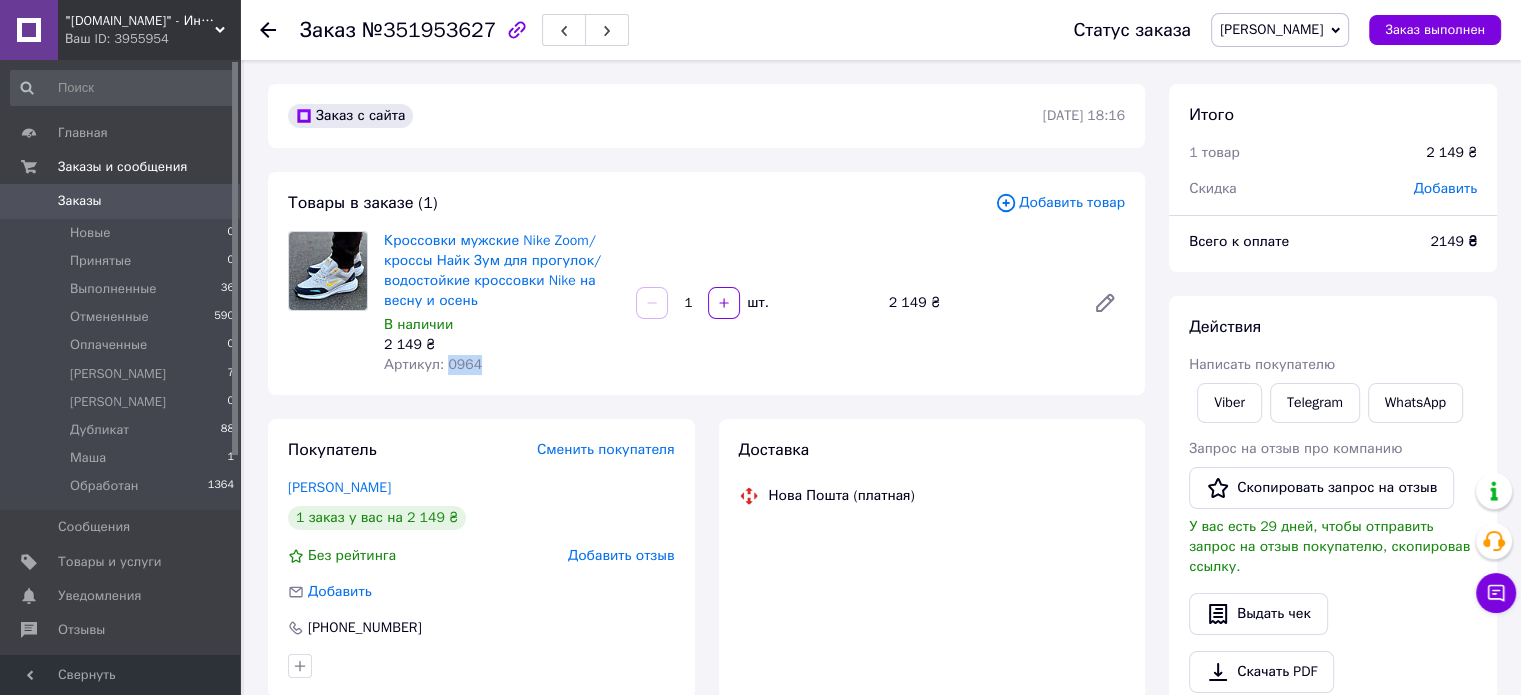 click on "Артикул: 0964" at bounding box center (433, 364) 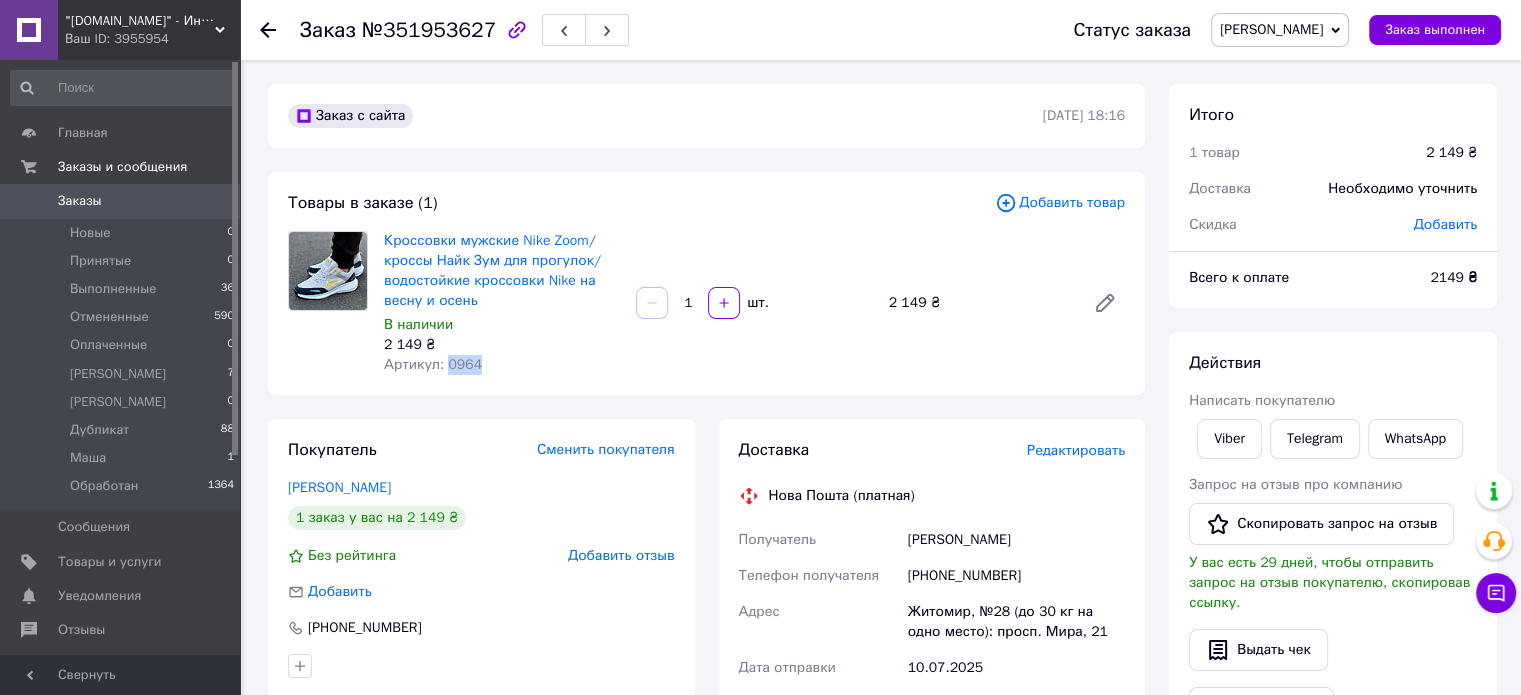 copy on "0964" 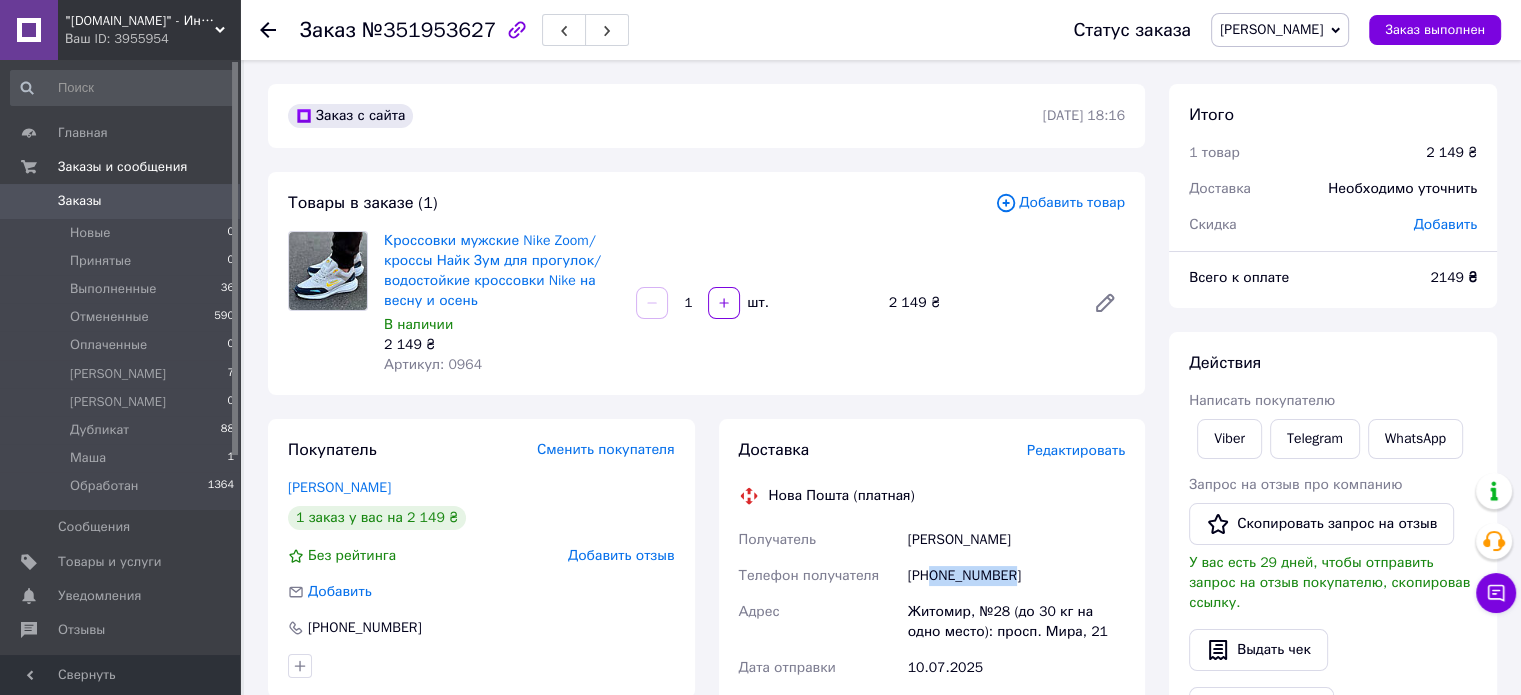 drag, startPoint x: 933, startPoint y: 581, endPoint x: 1070, endPoint y: 584, distance: 137.03284 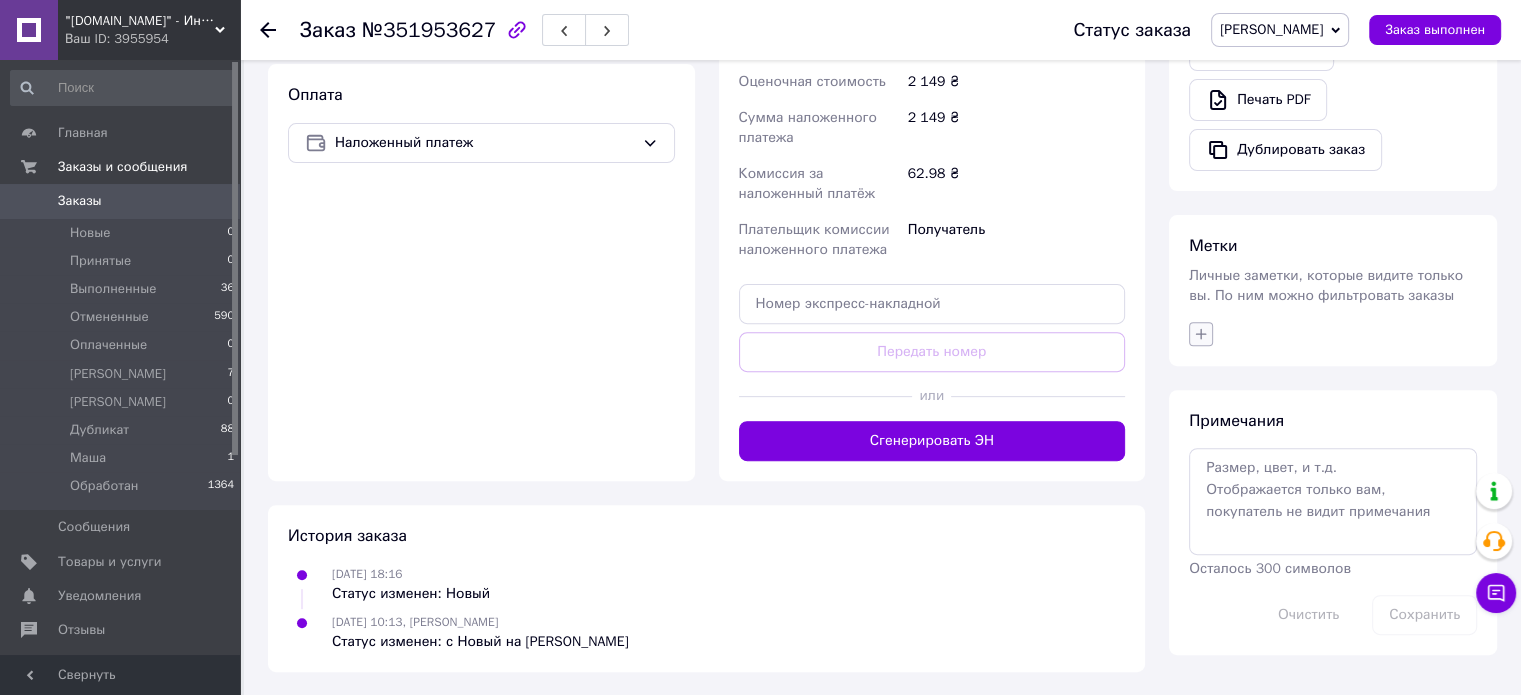 click at bounding box center (1201, 334) 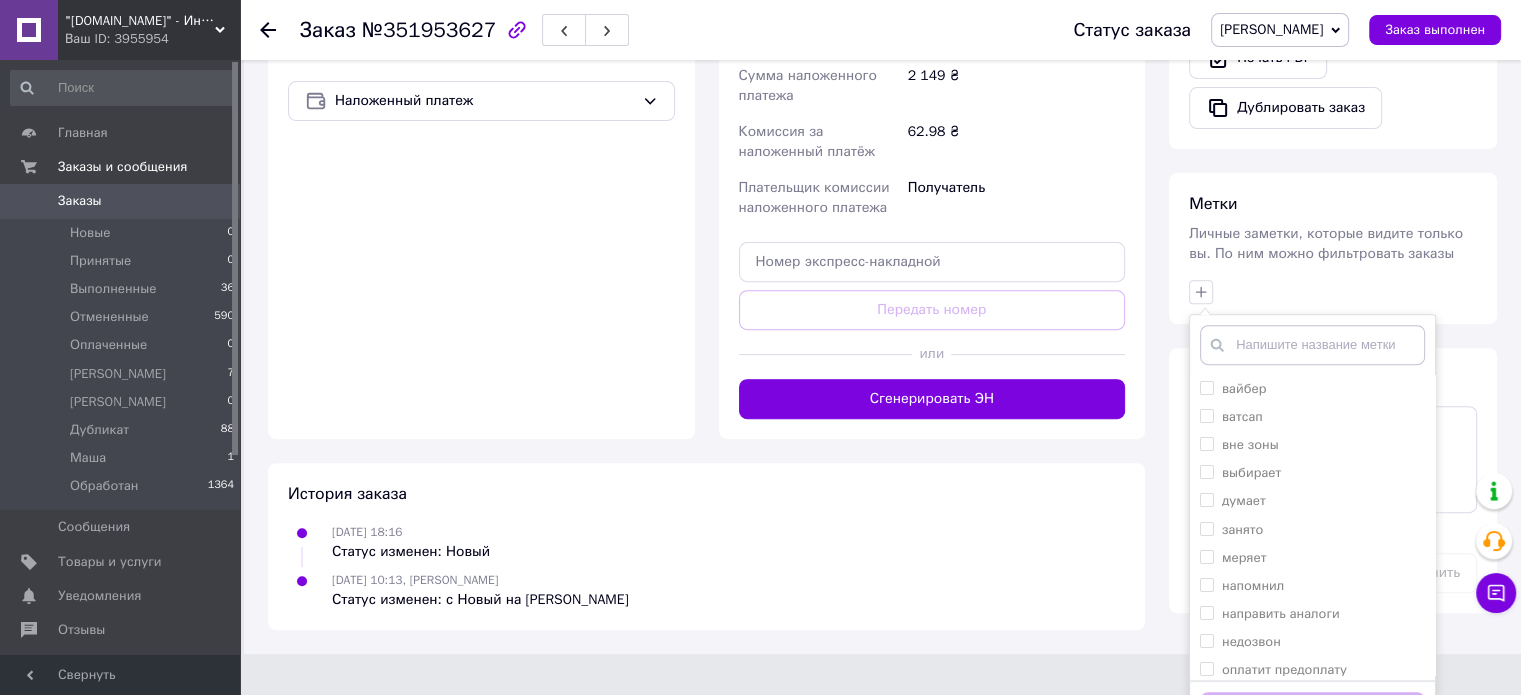 scroll, scrollTop: 722, scrollLeft: 0, axis: vertical 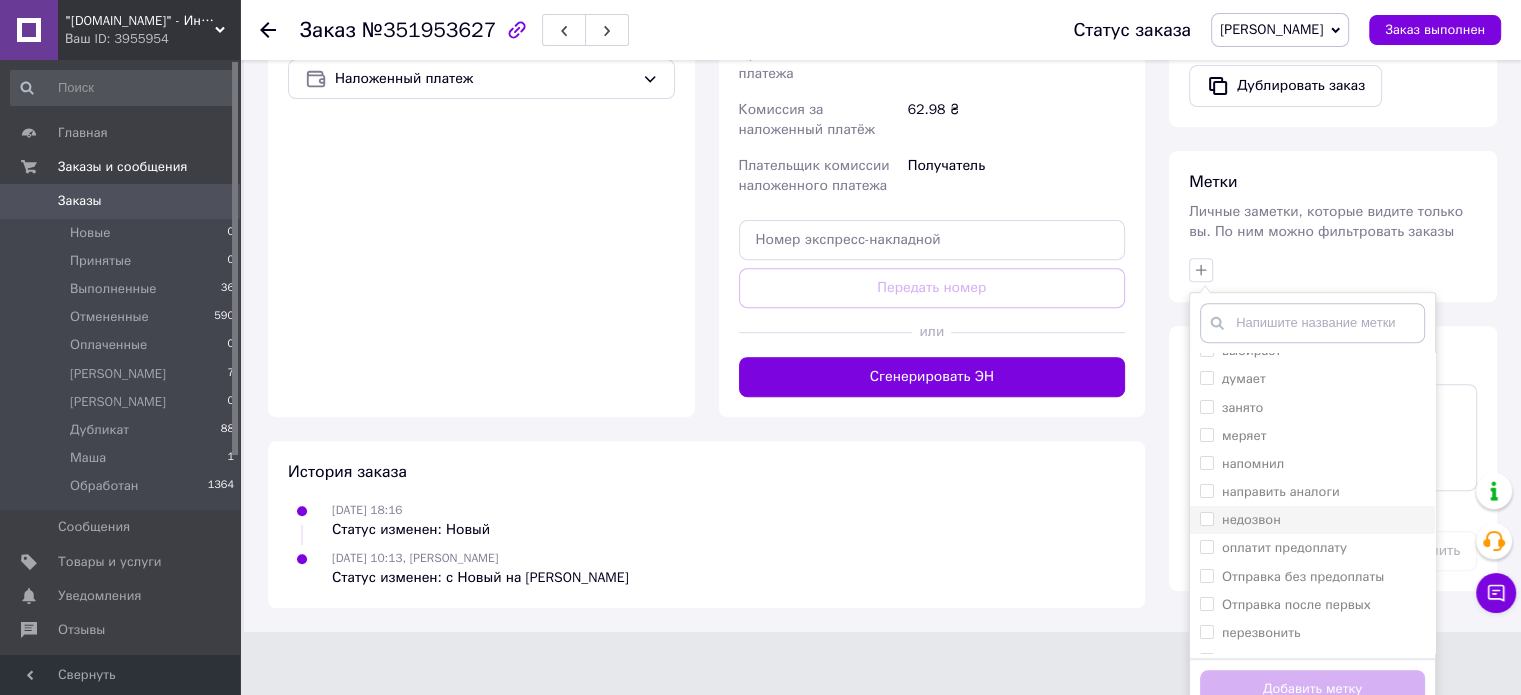 click on "недозвон" at bounding box center [1312, 520] 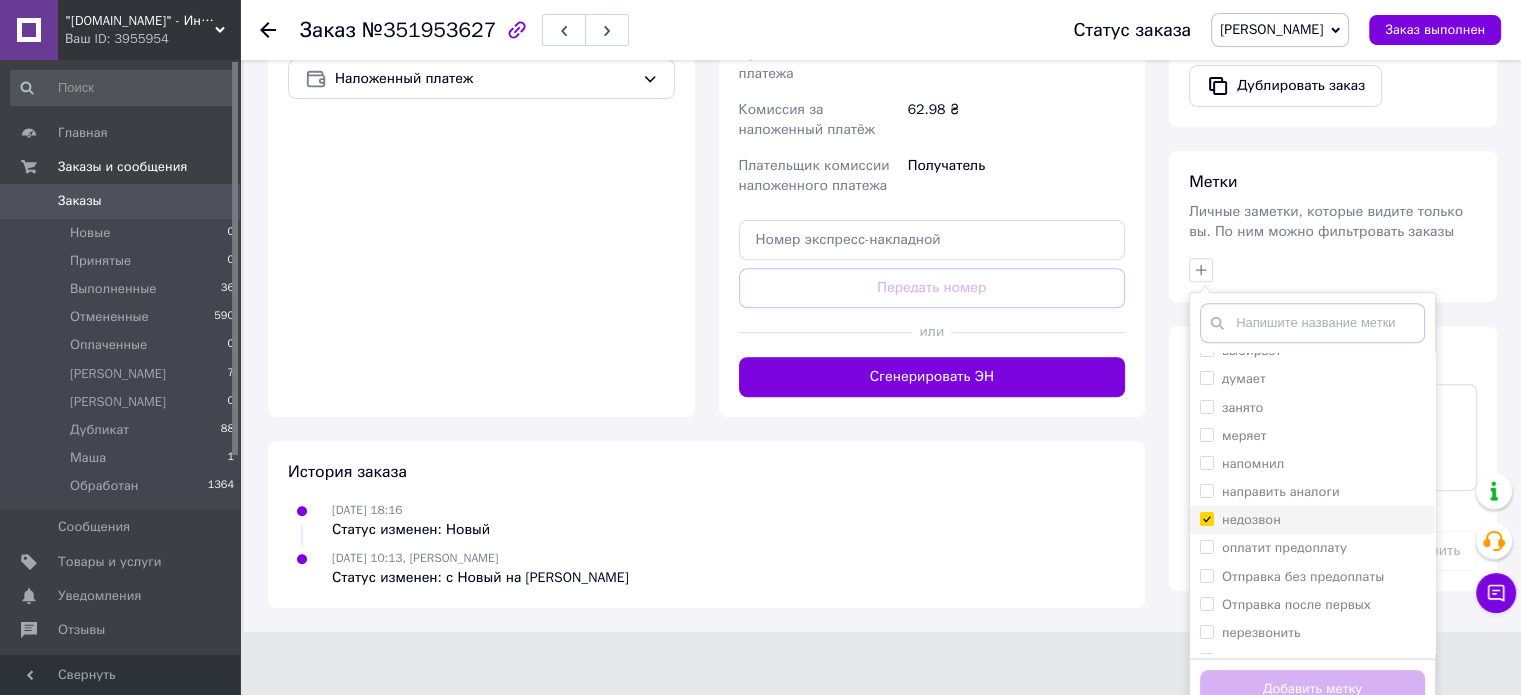 checkbox on "true" 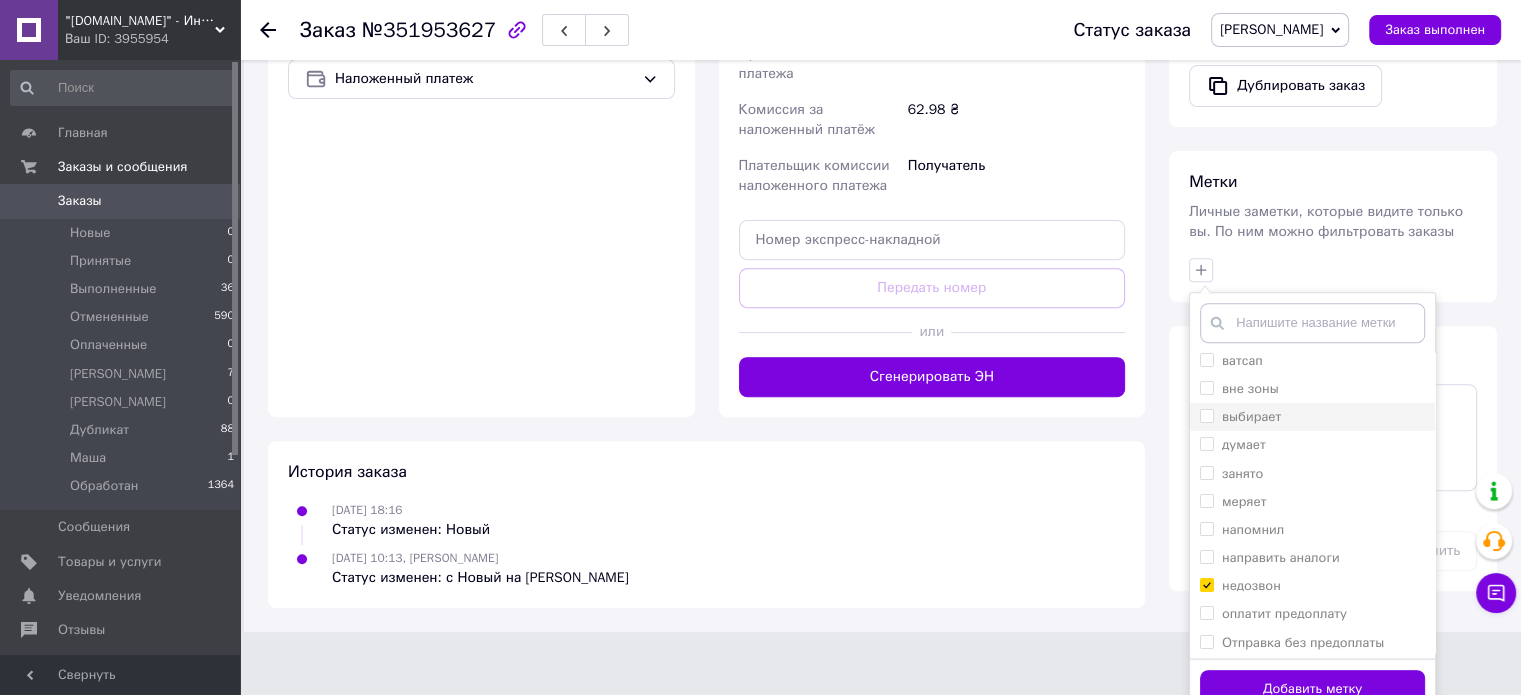 scroll, scrollTop: 0, scrollLeft: 0, axis: both 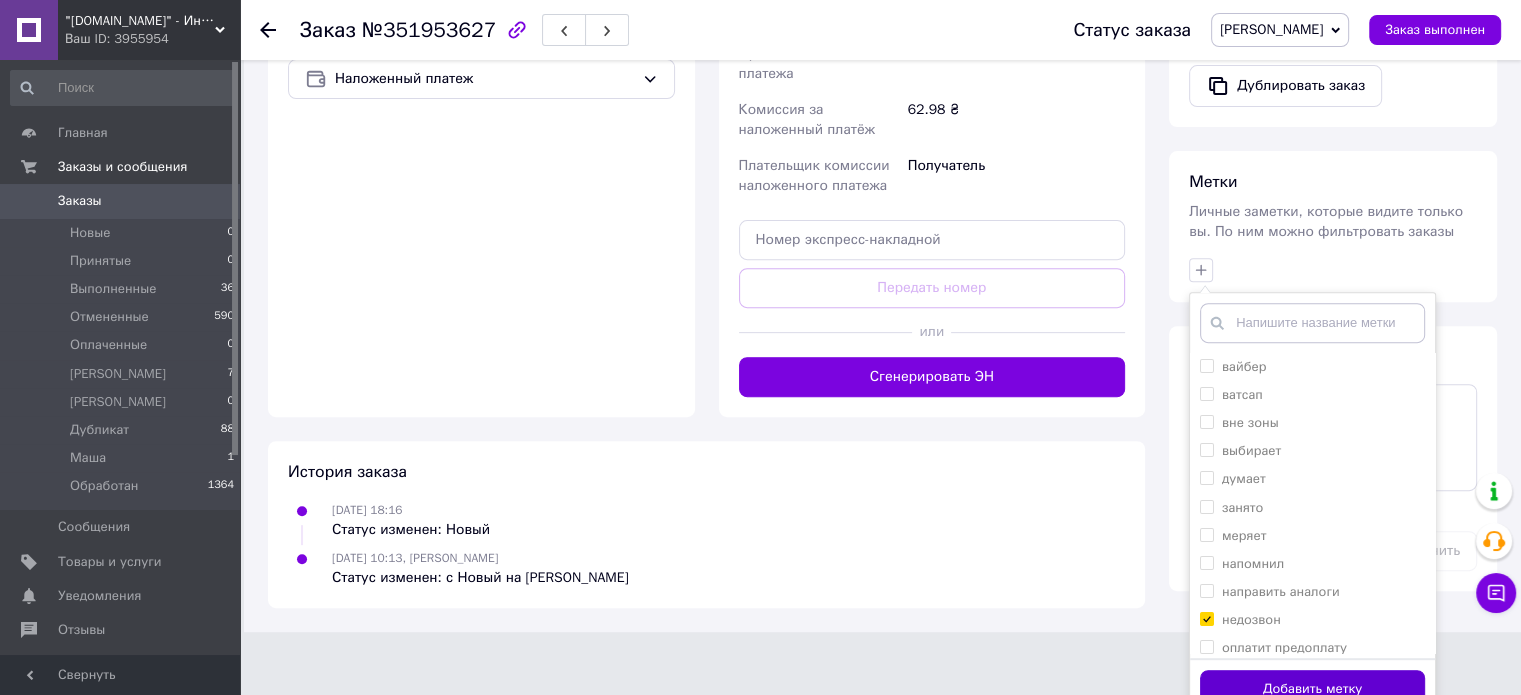 click on "Добавить метку" at bounding box center (1312, 689) 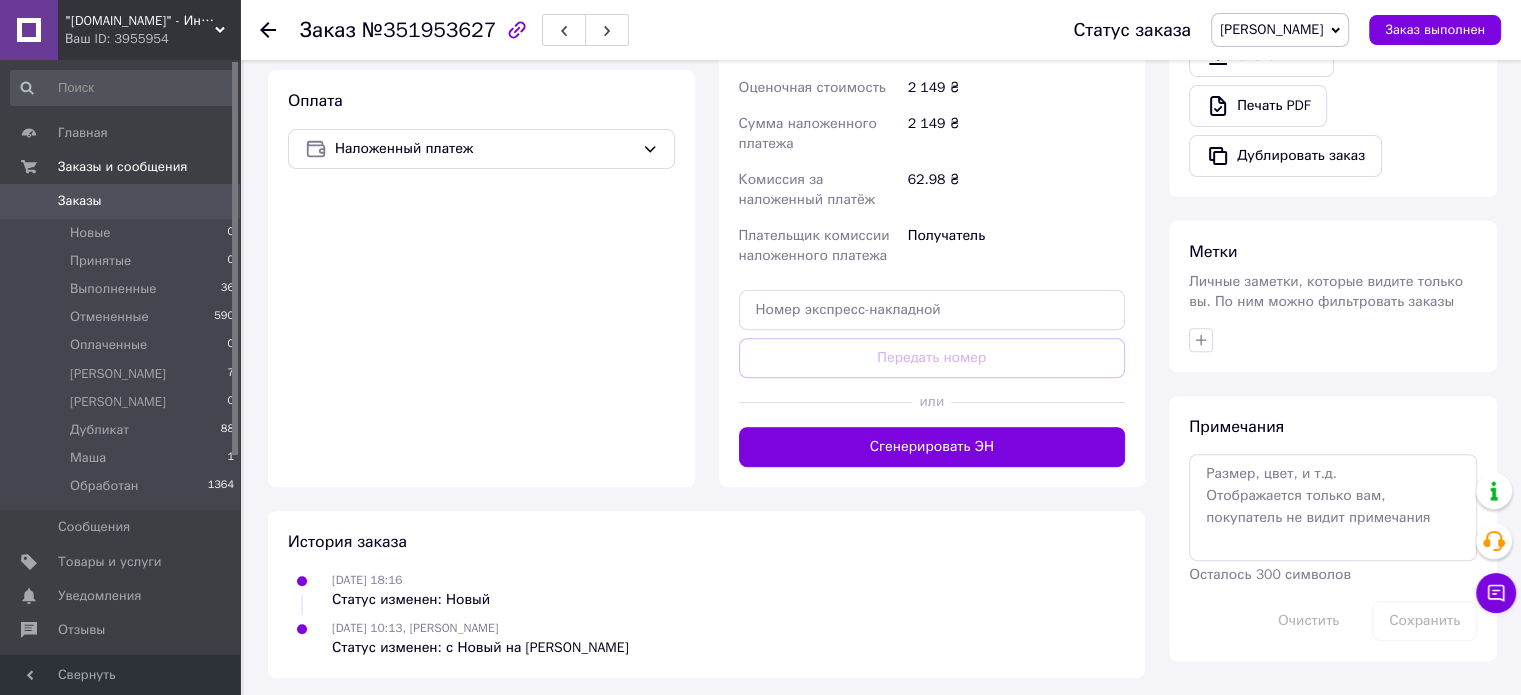 scroll, scrollTop: 358, scrollLeft: 0, axis: vertical 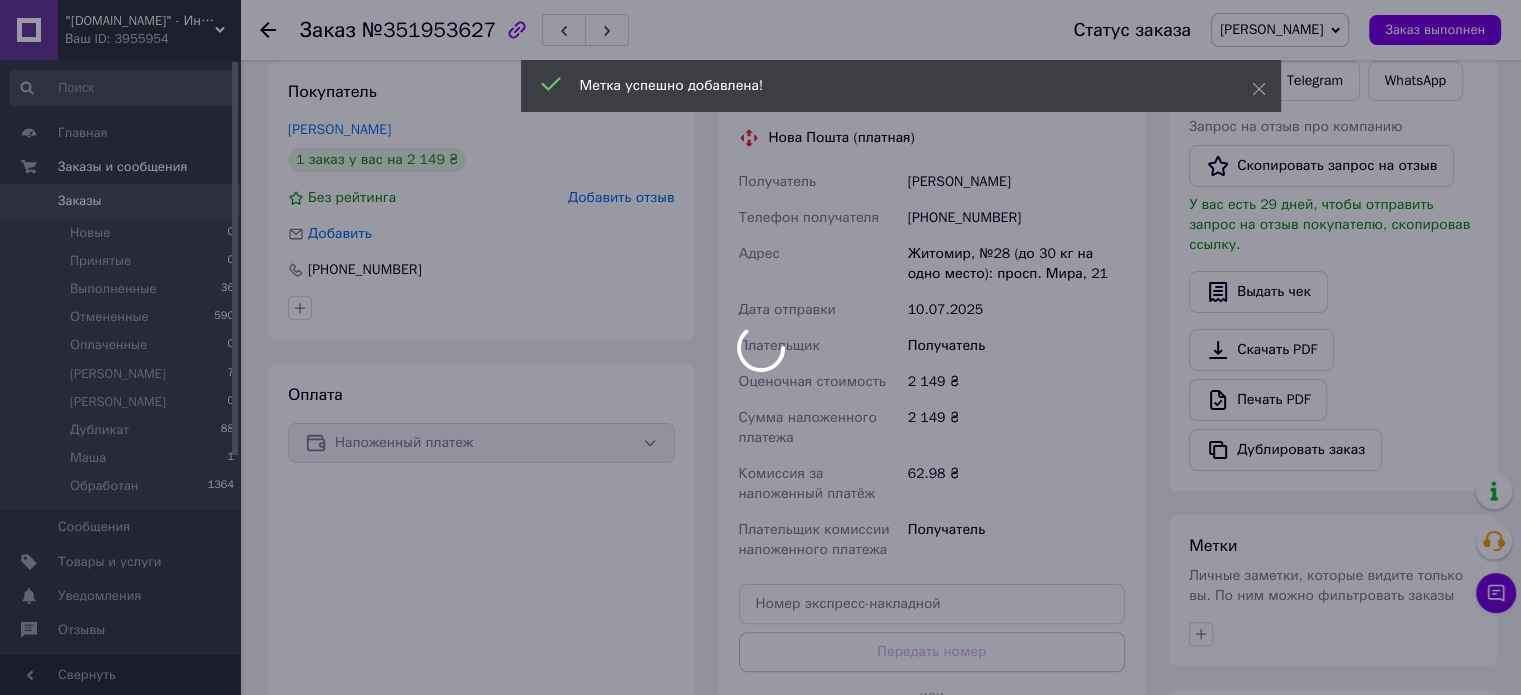 click at bounding box center (760, 347) 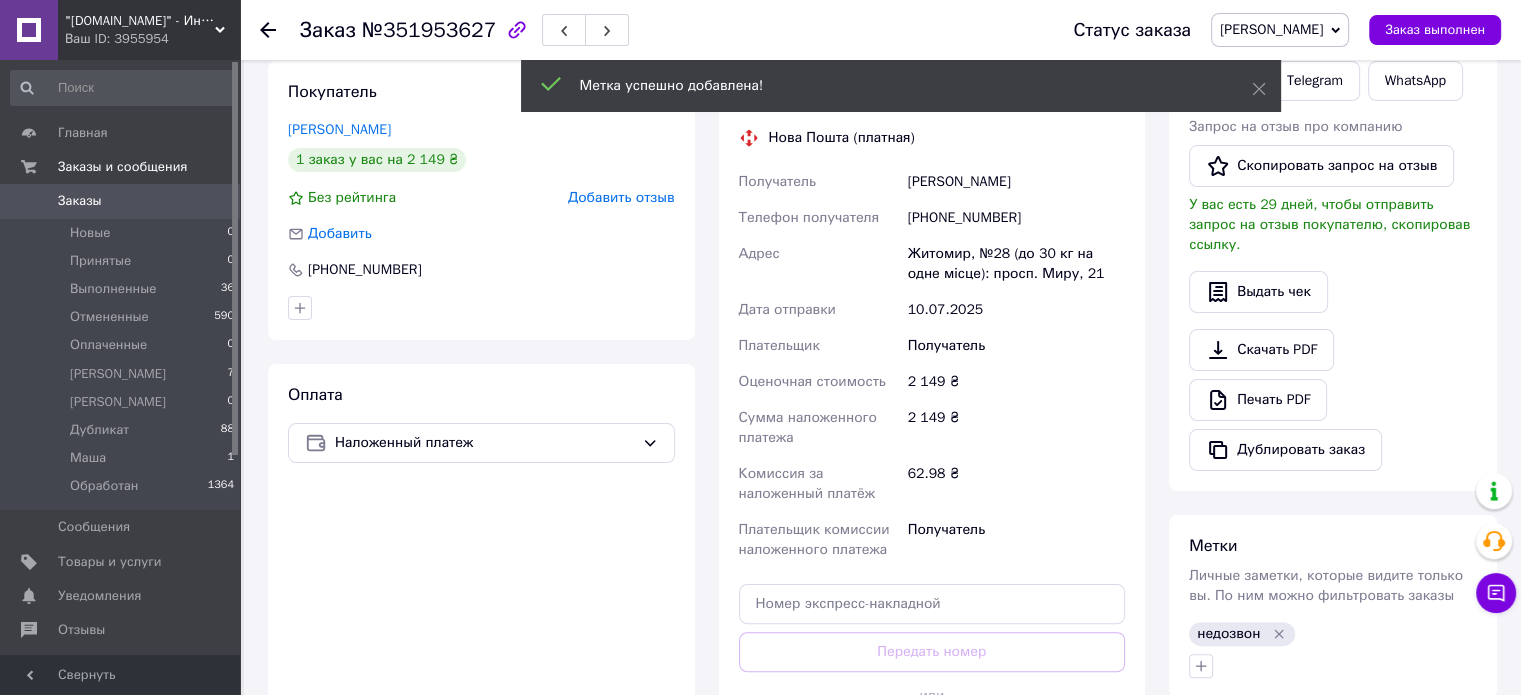 click on "[PHONE_NUMBER]" at bounding box center (1016, 218) 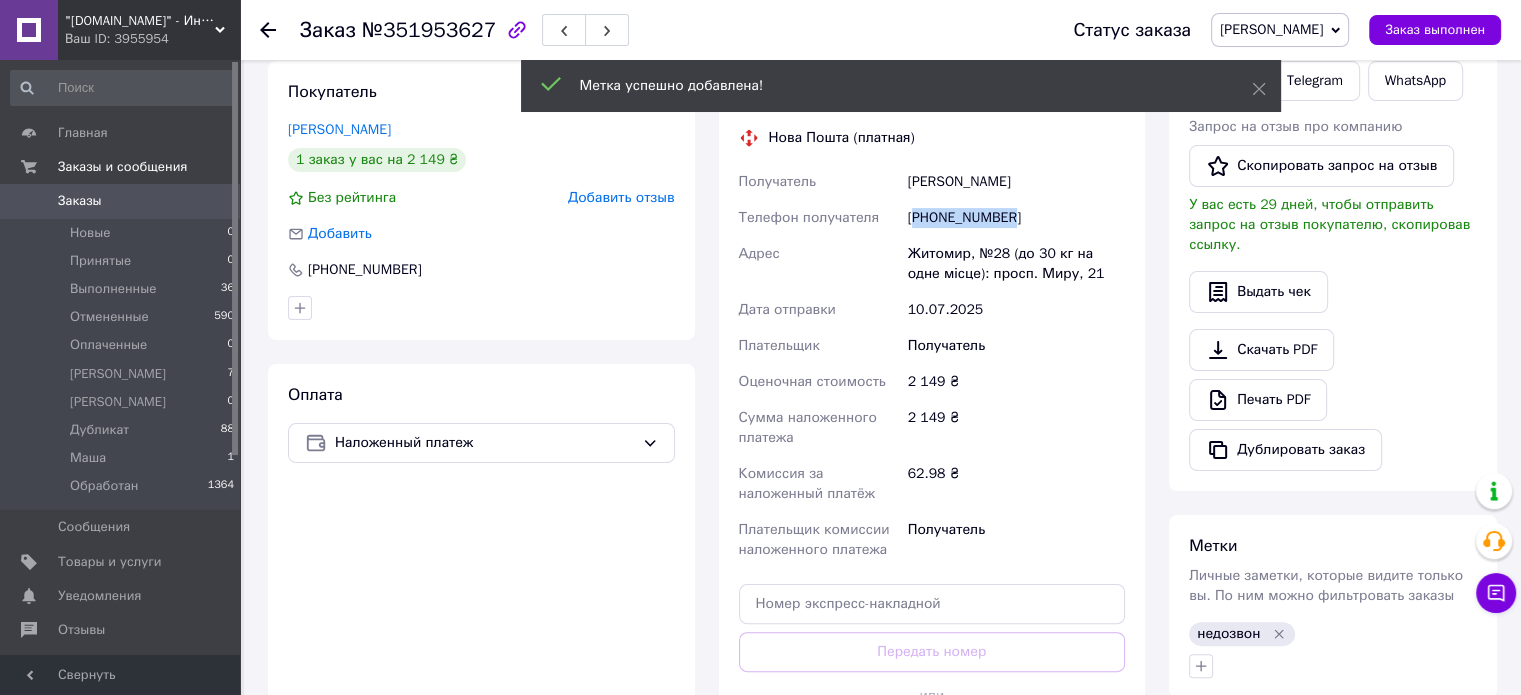 click on "[PHONE_NUMBER]" at bounding box center (1016, 218) 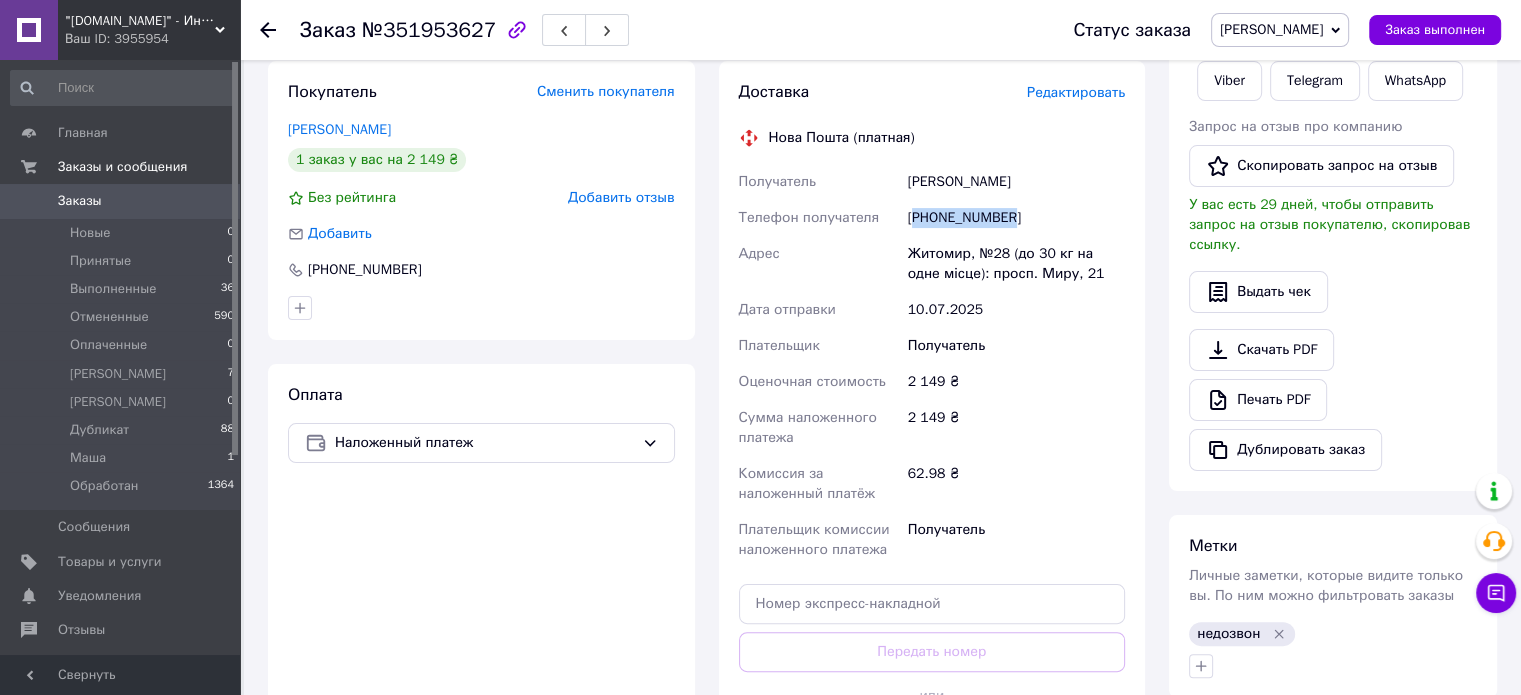 copy on "380936142824" 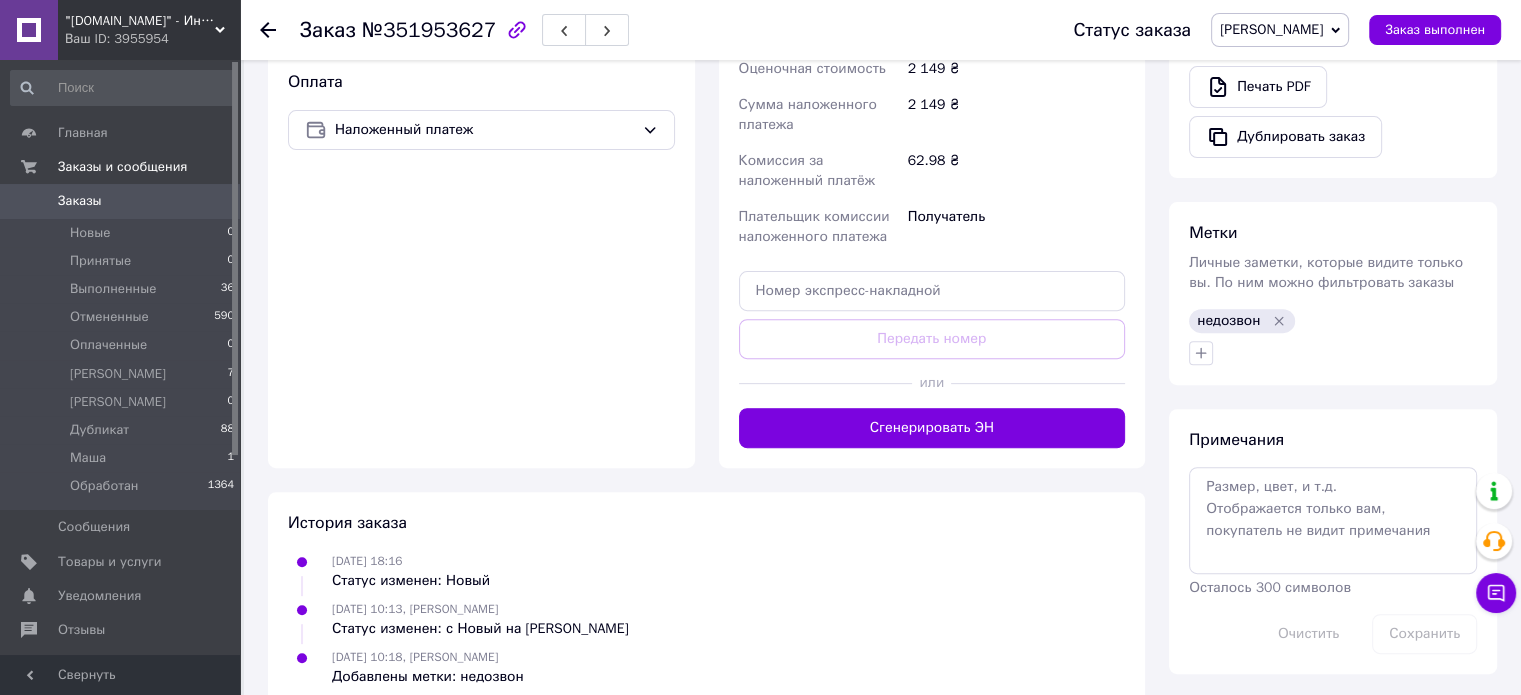 scroll, scrollTop: 706, scrollLeft: 0, axis: vertical 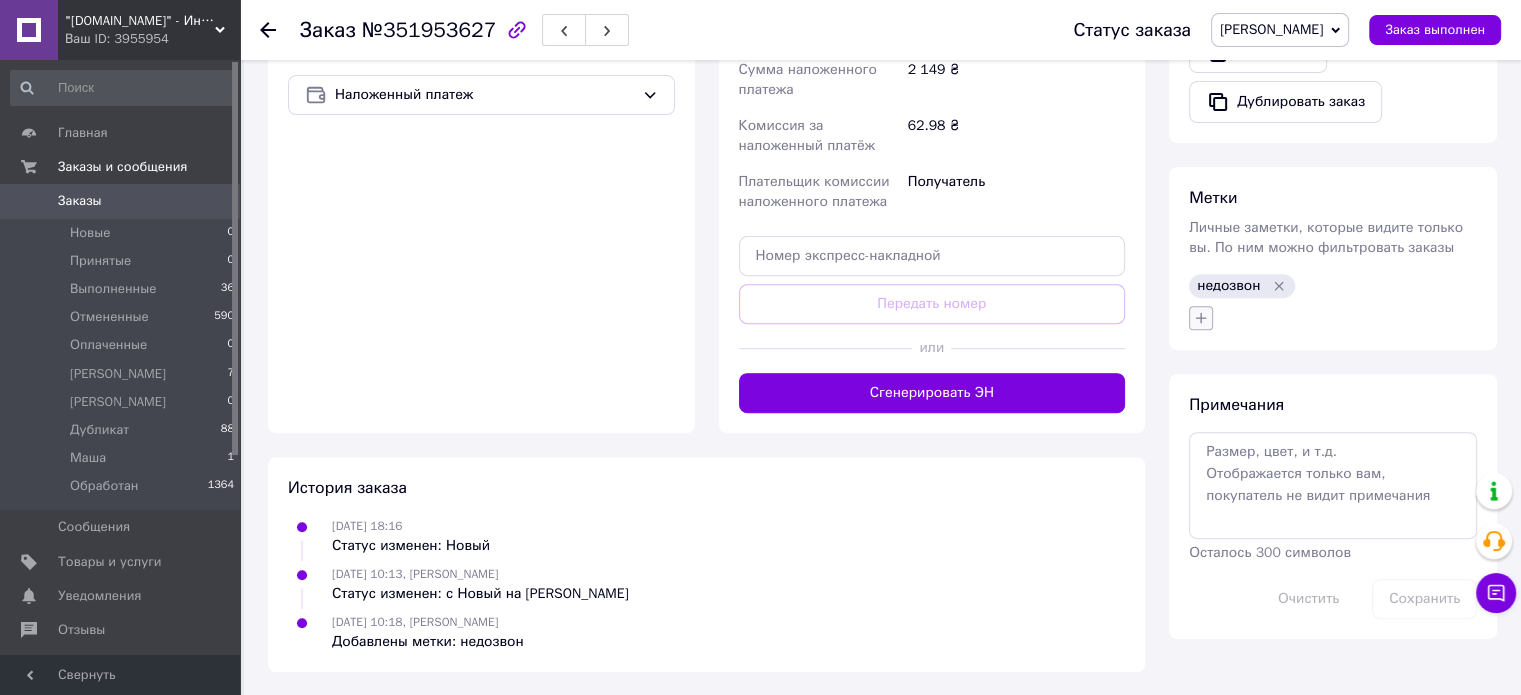 click 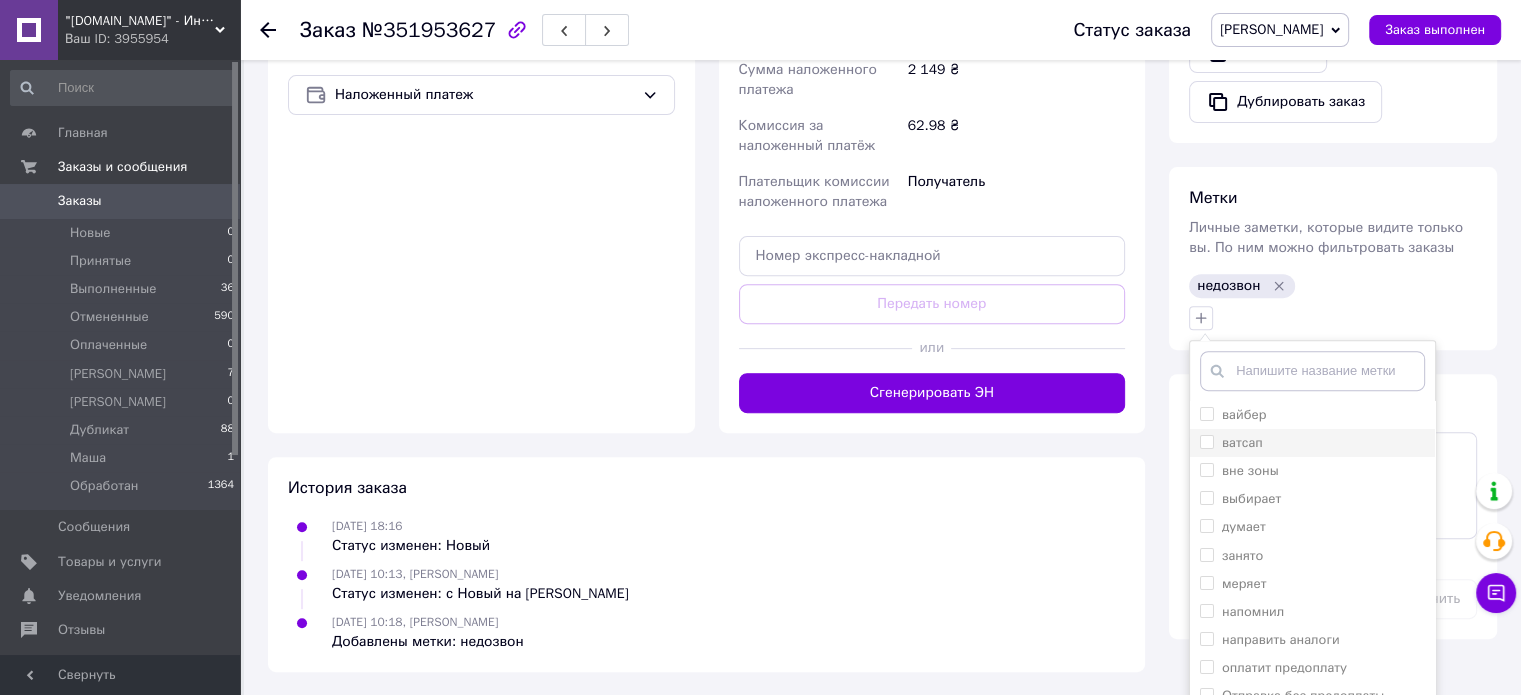 click on "ватсап" at bounding box center (1312, 443) 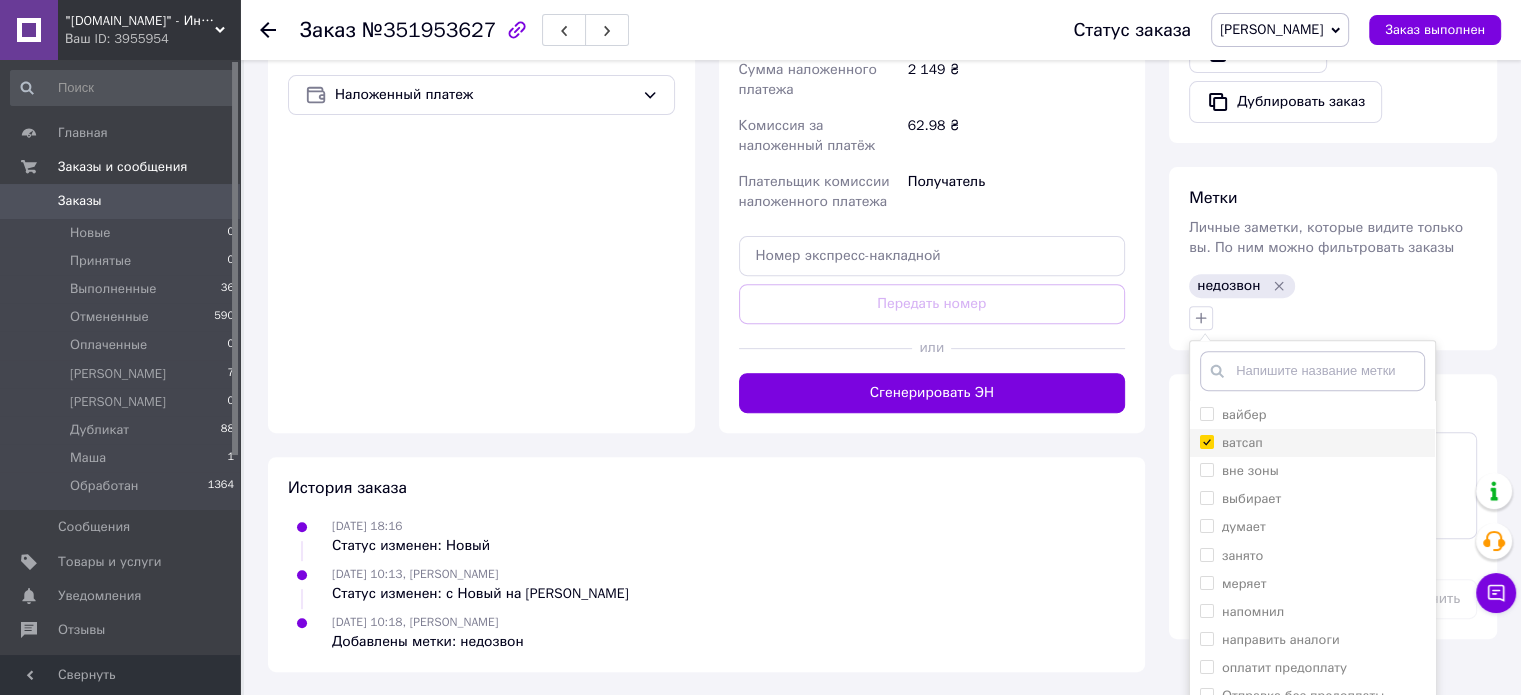 checkbox on "true" 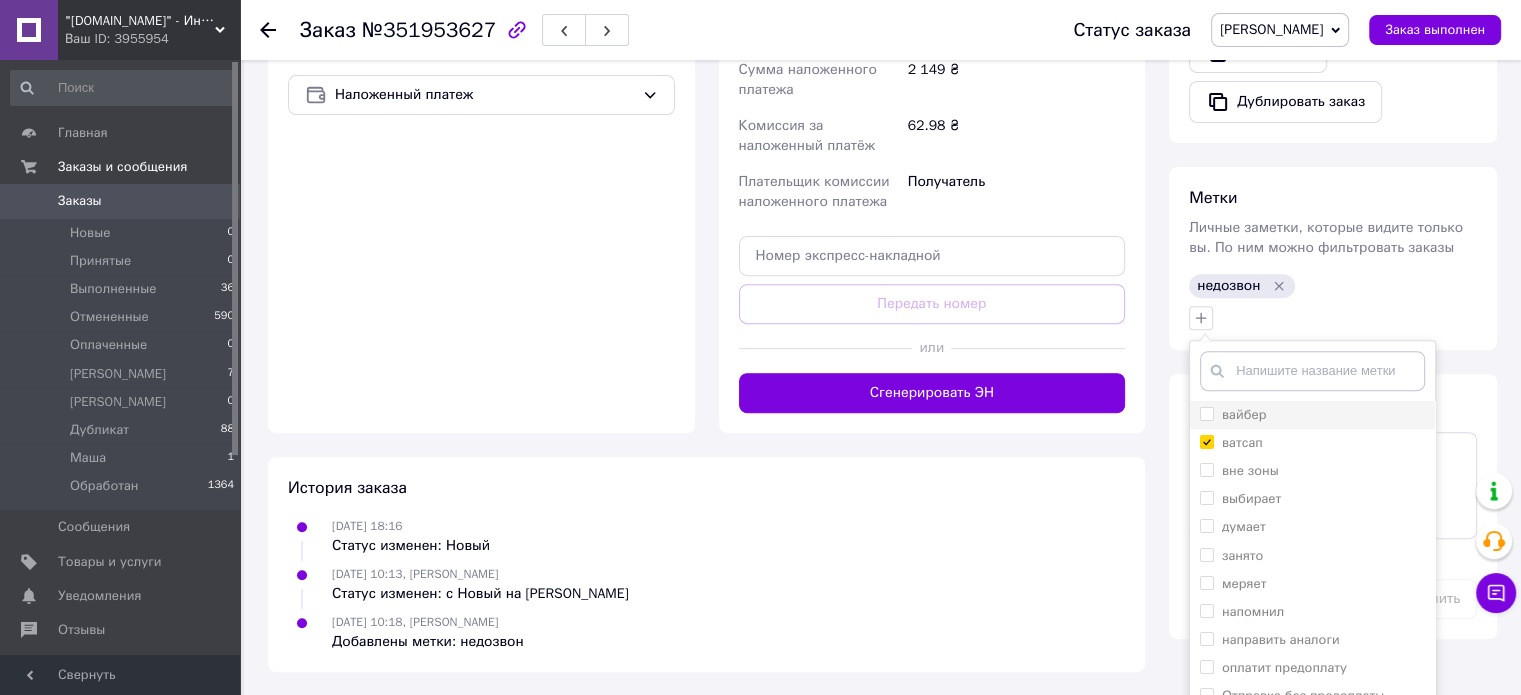 click on "вайбер" at bounding box center [1244, 414] 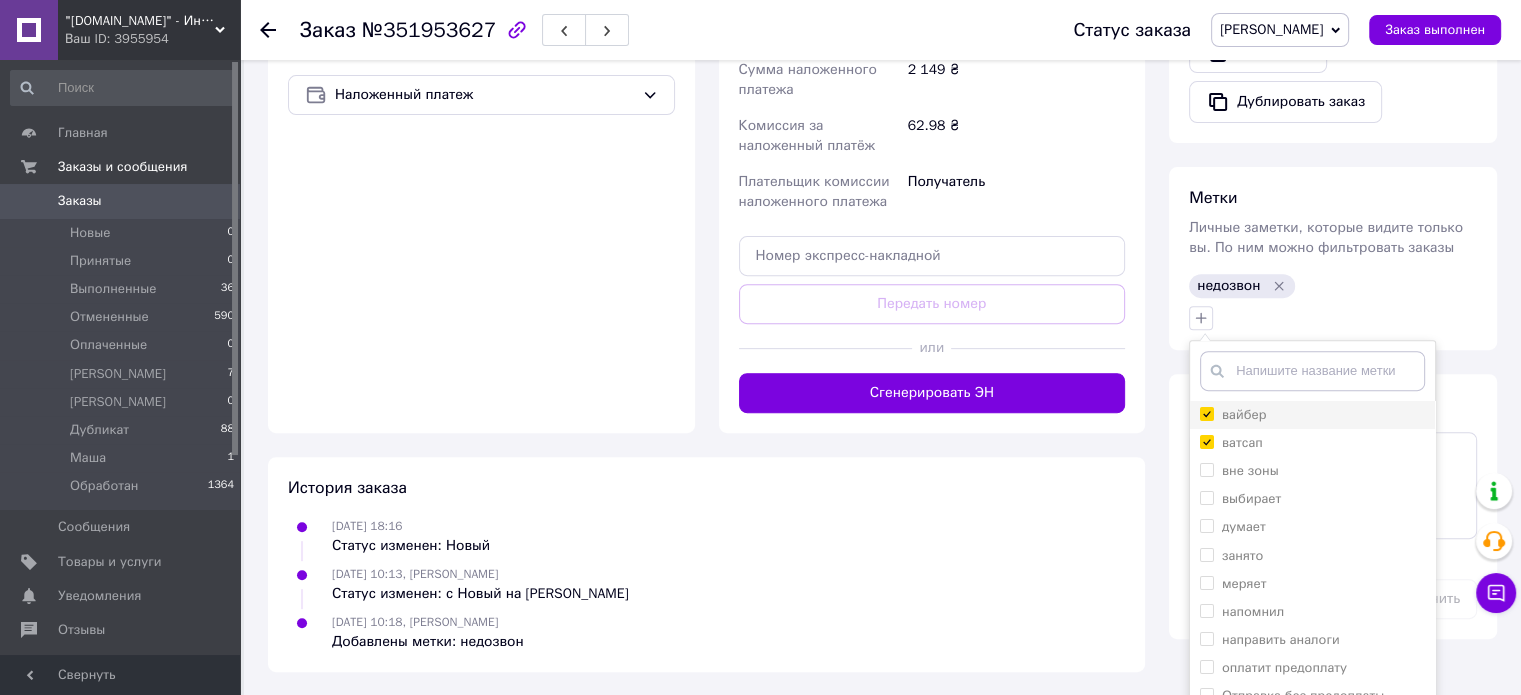 checkbox on "true" 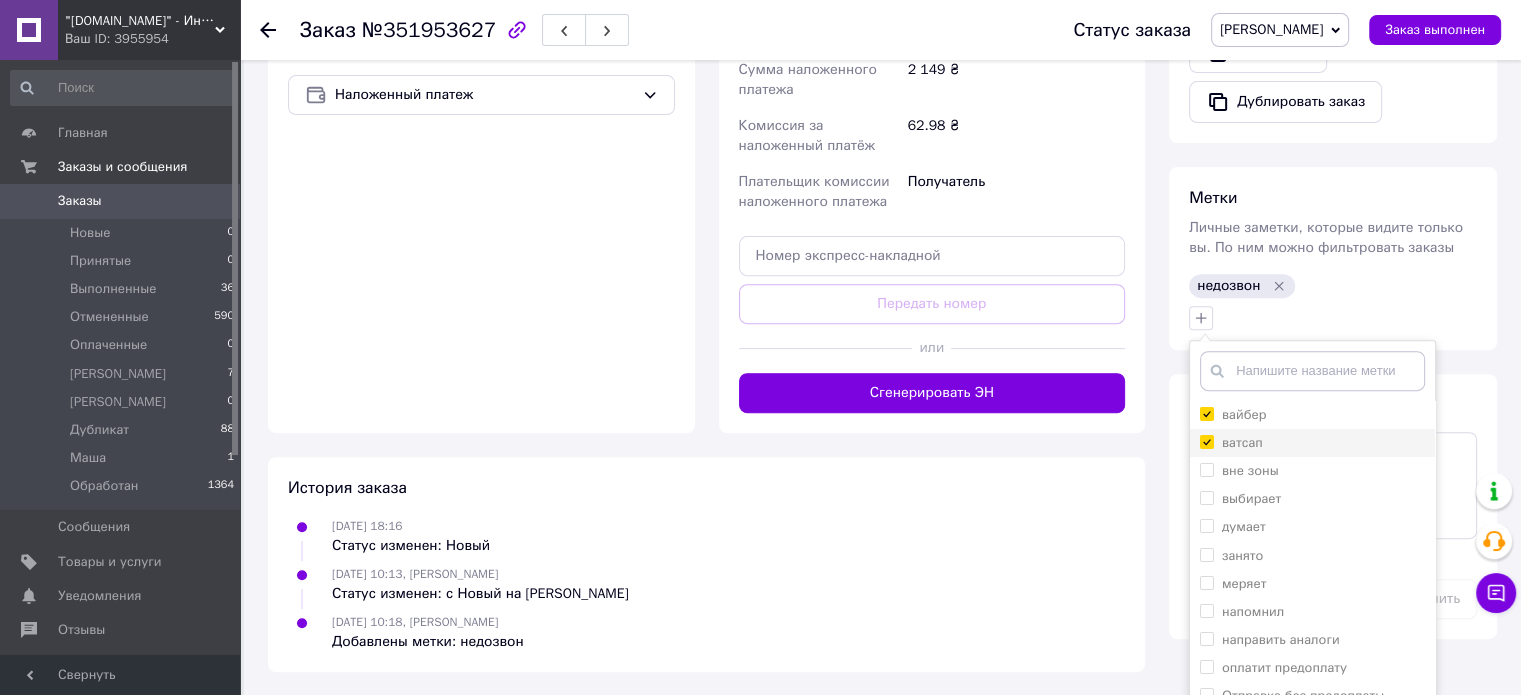 click on "ватсап" at bounding box center (1242, 442) 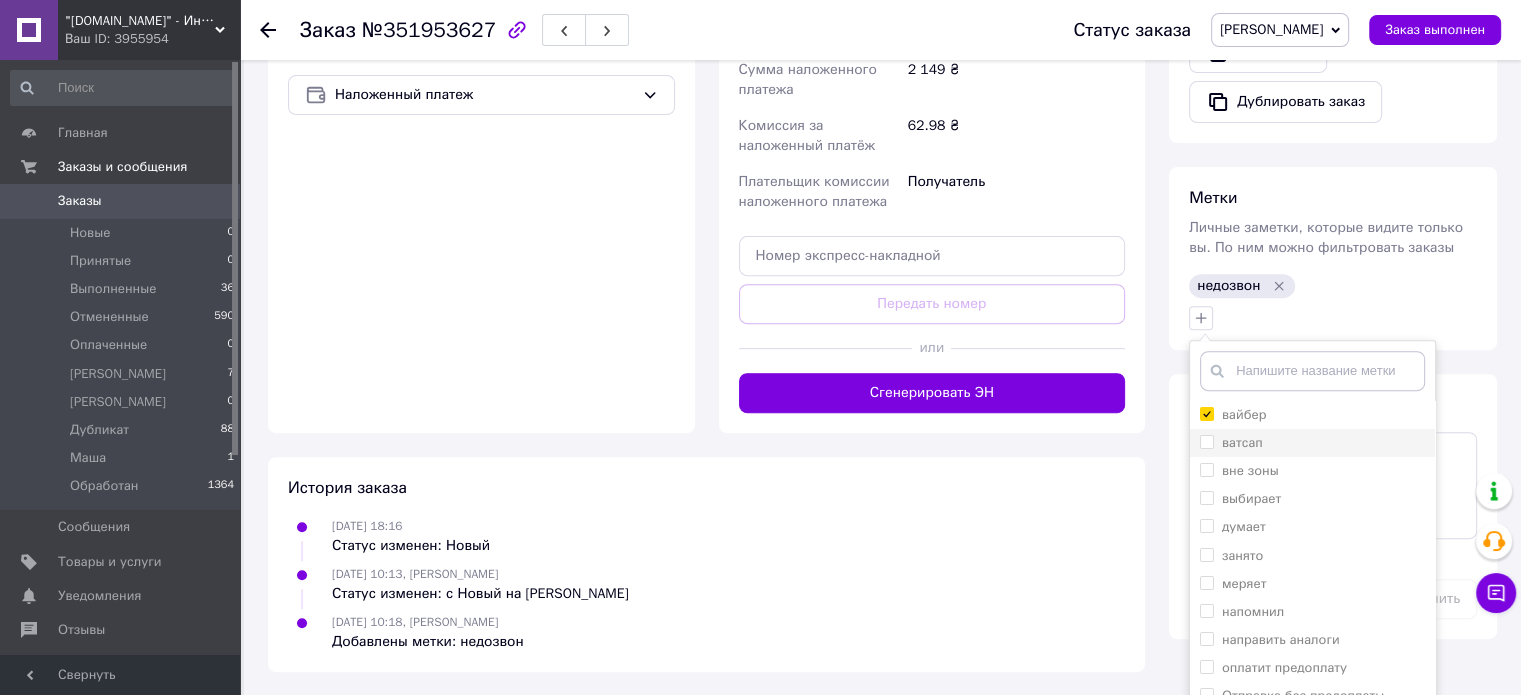 checkbox on "false" 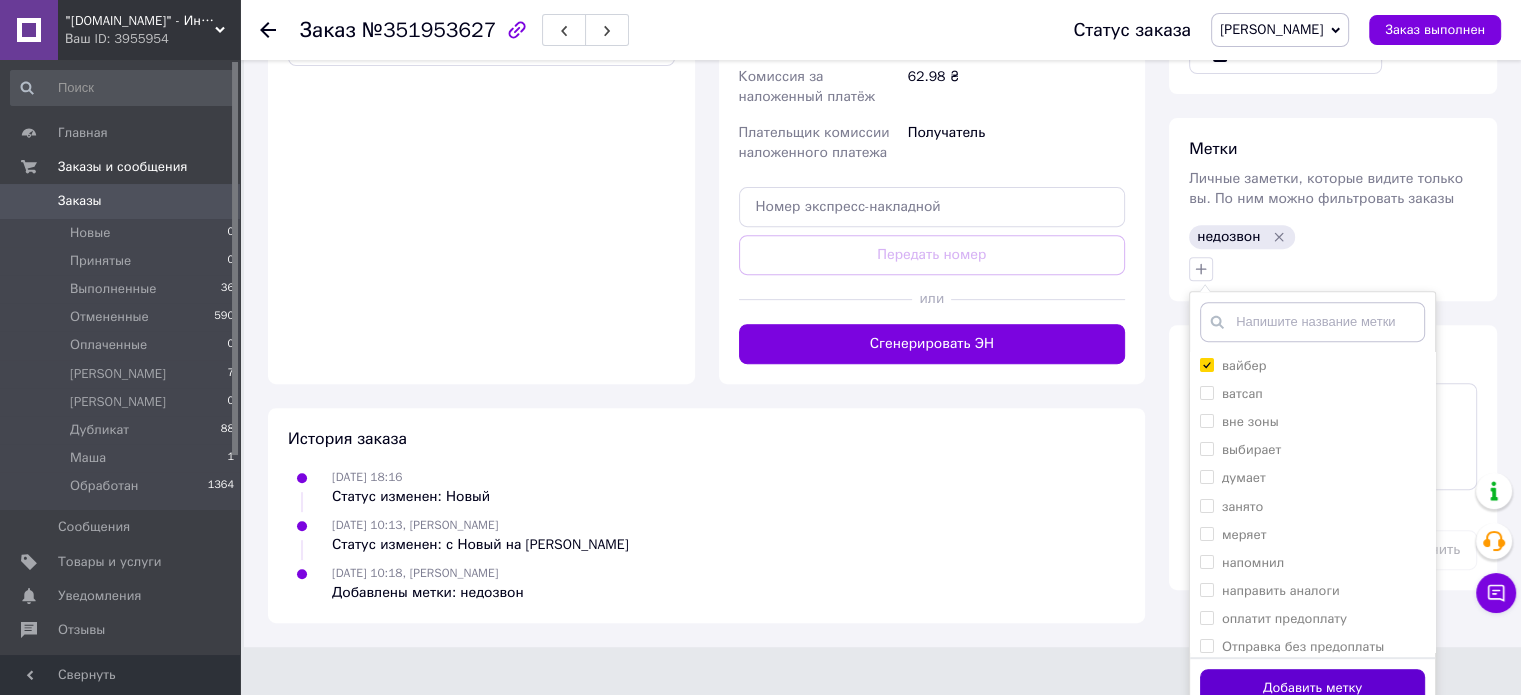 click on "Добавить метку" at bounding box center (1312, 688) 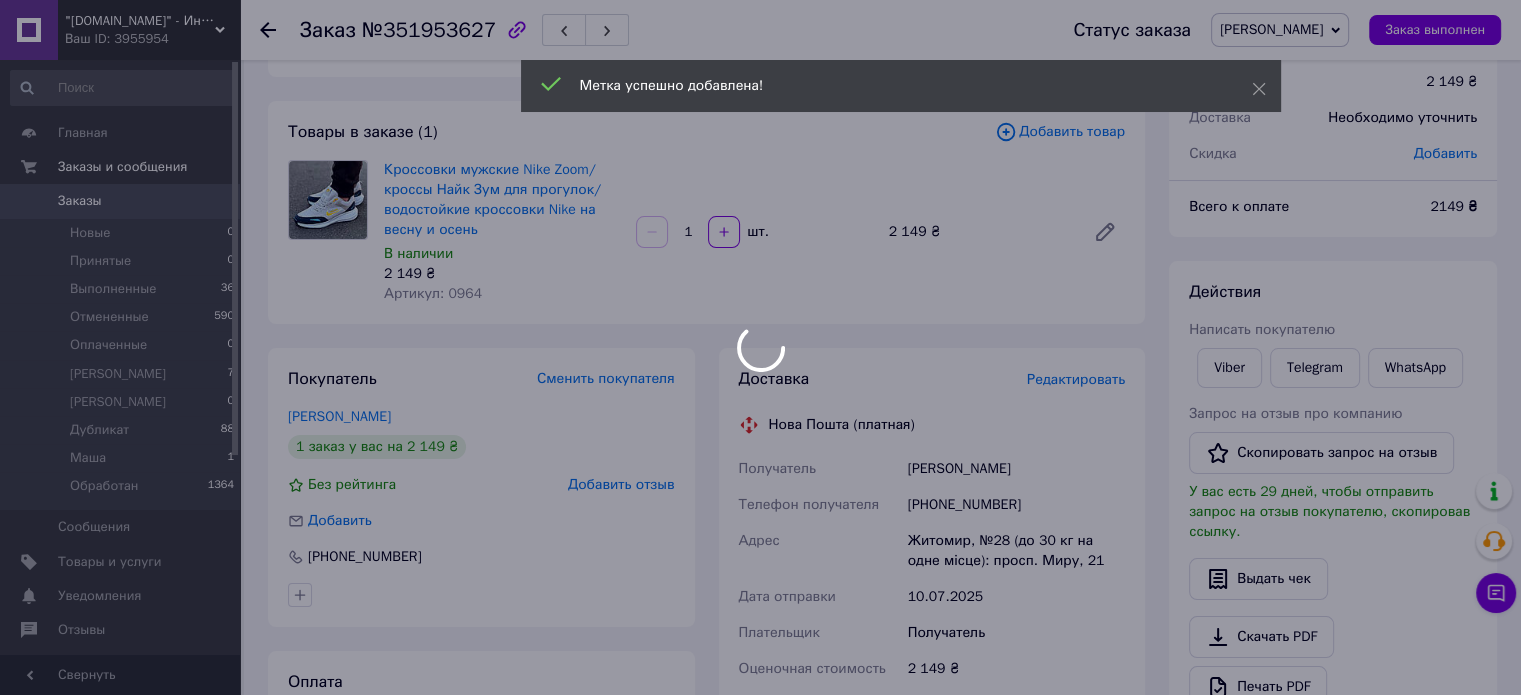 scroll, scrollTop: 0, scrollLeft: 0, axis: both 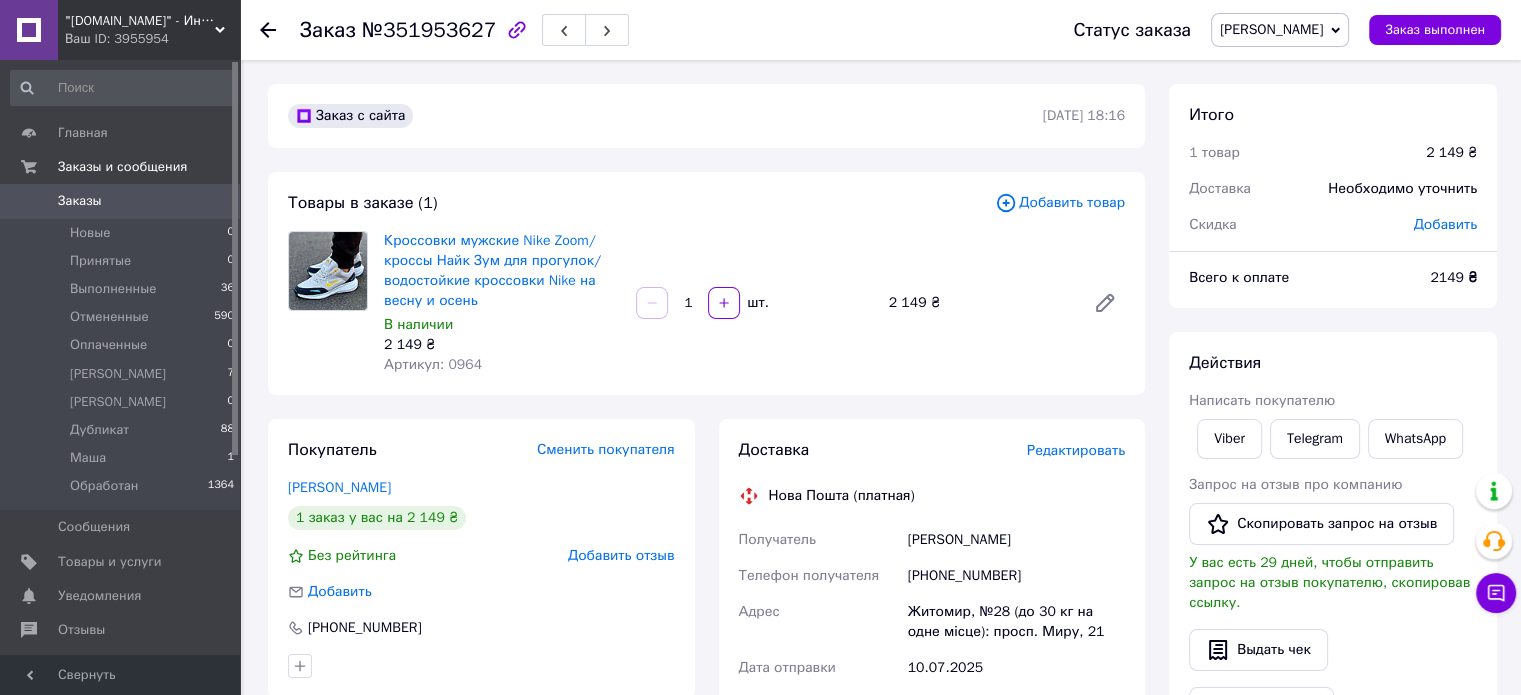 click 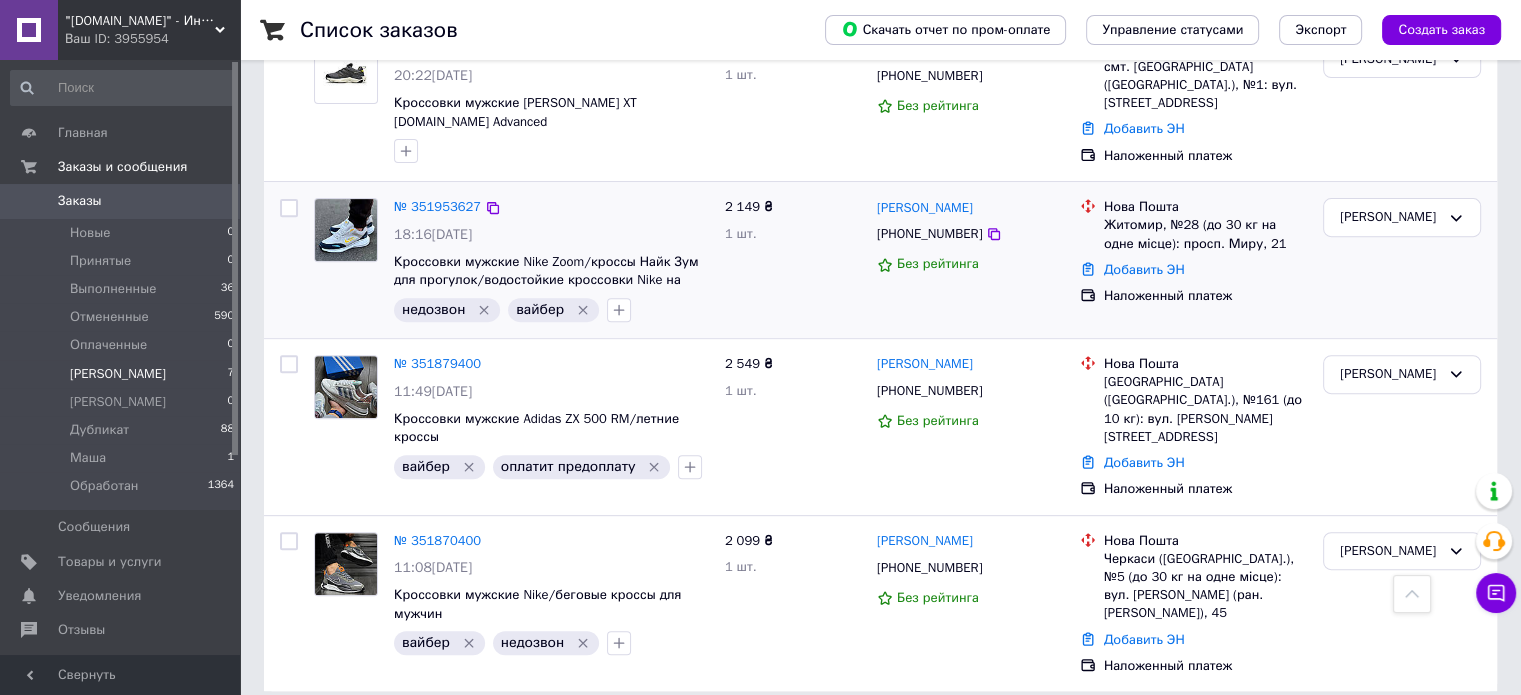 scroll, scrollTop: 339, scrollLeft: 0, axis: vertical 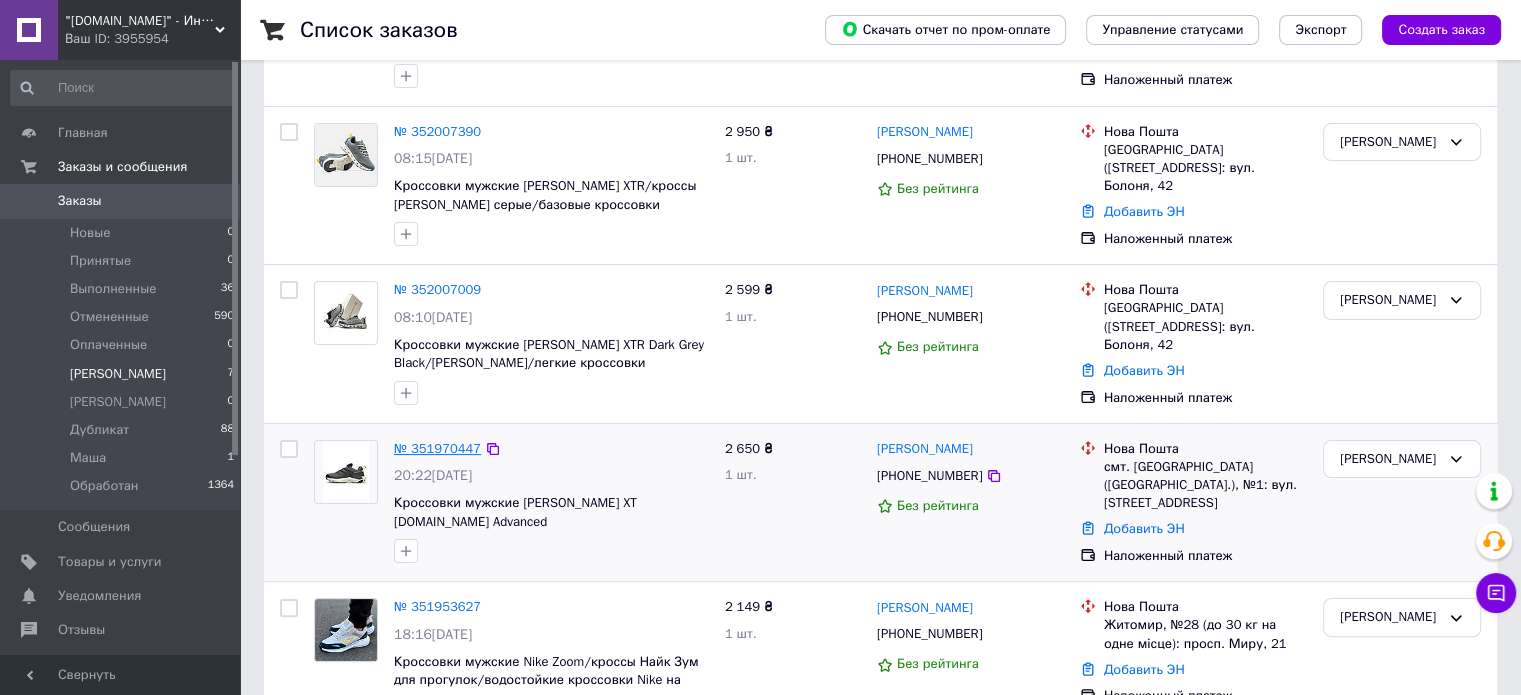 click on "№ 351970447" at bounding box center (437, 448) 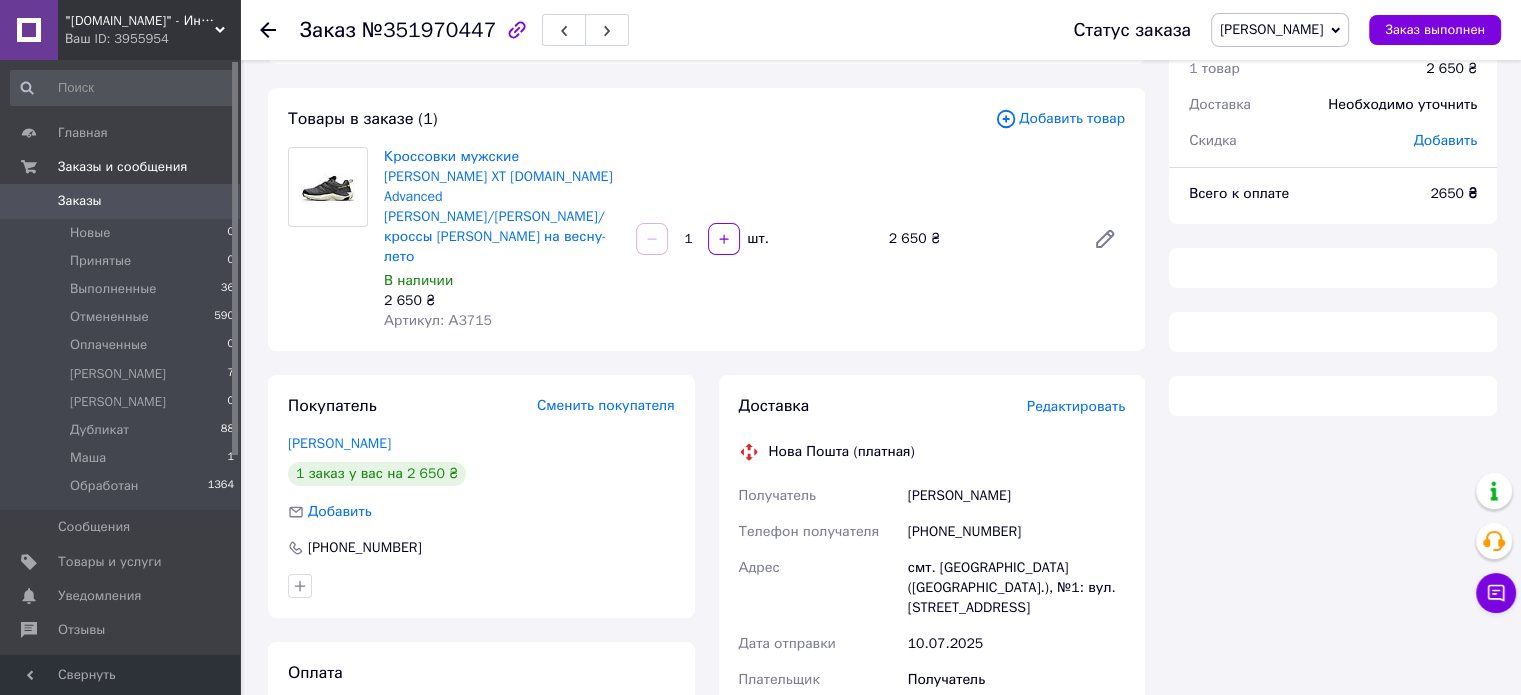 scroll, scrollTop: 0, scrollLeft: 0, axis: both 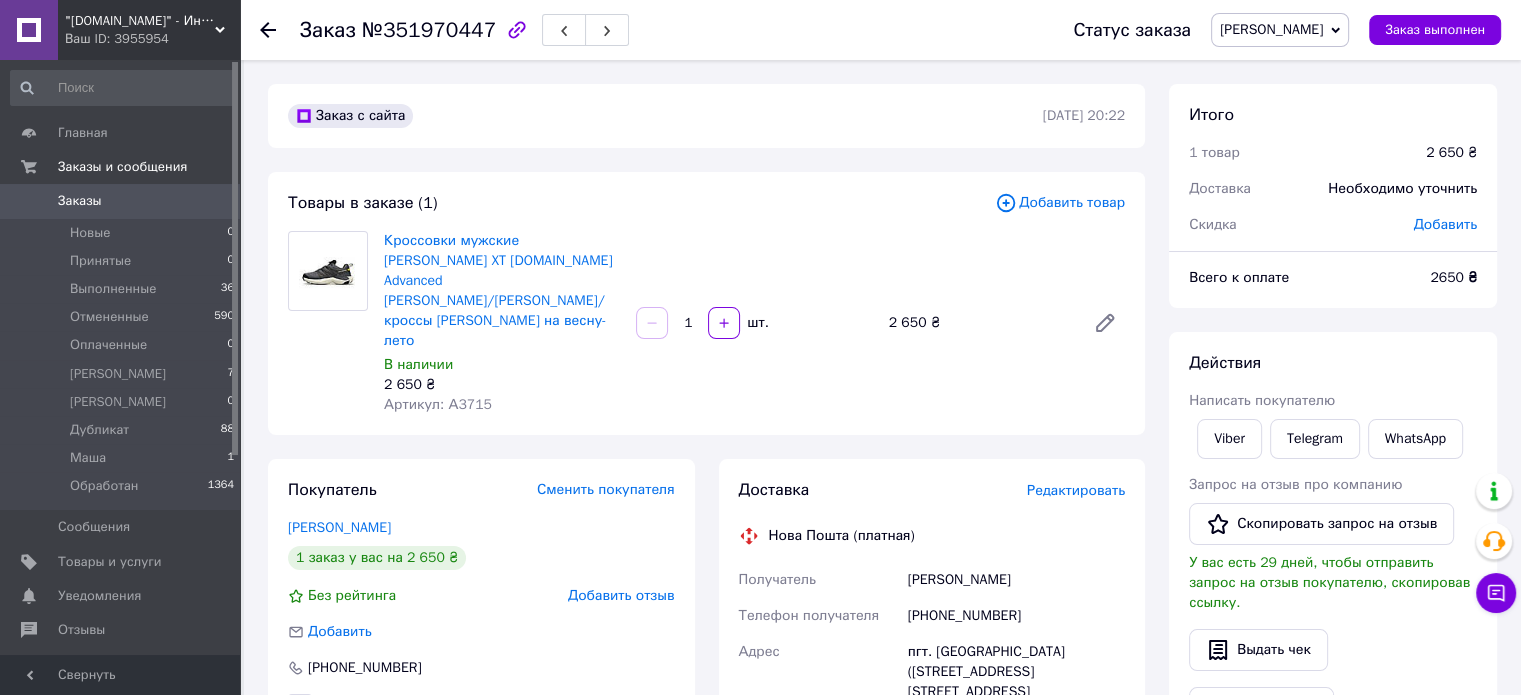 click on "Артикул: А3715" at bounding box center (438, 404) 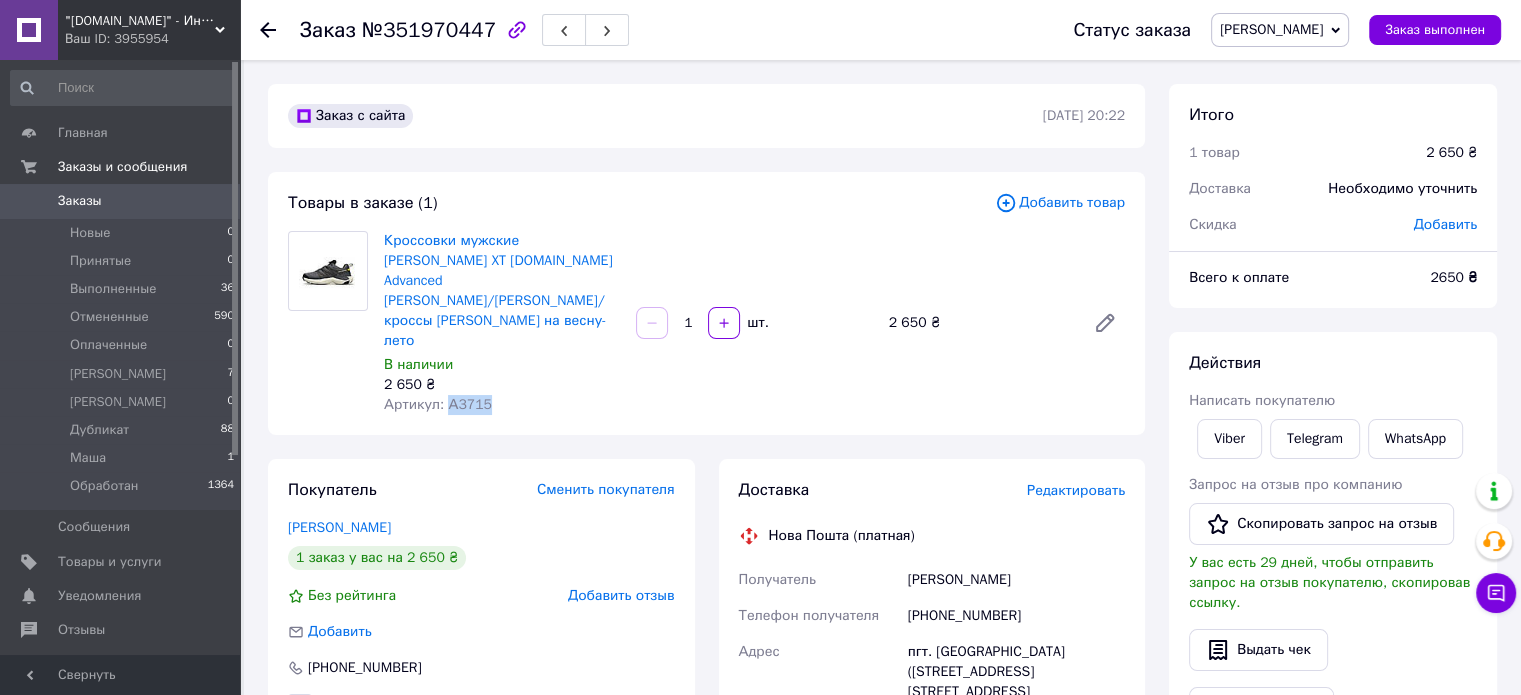 click on "Артикул: А3715" at bounding box center [438, 404] 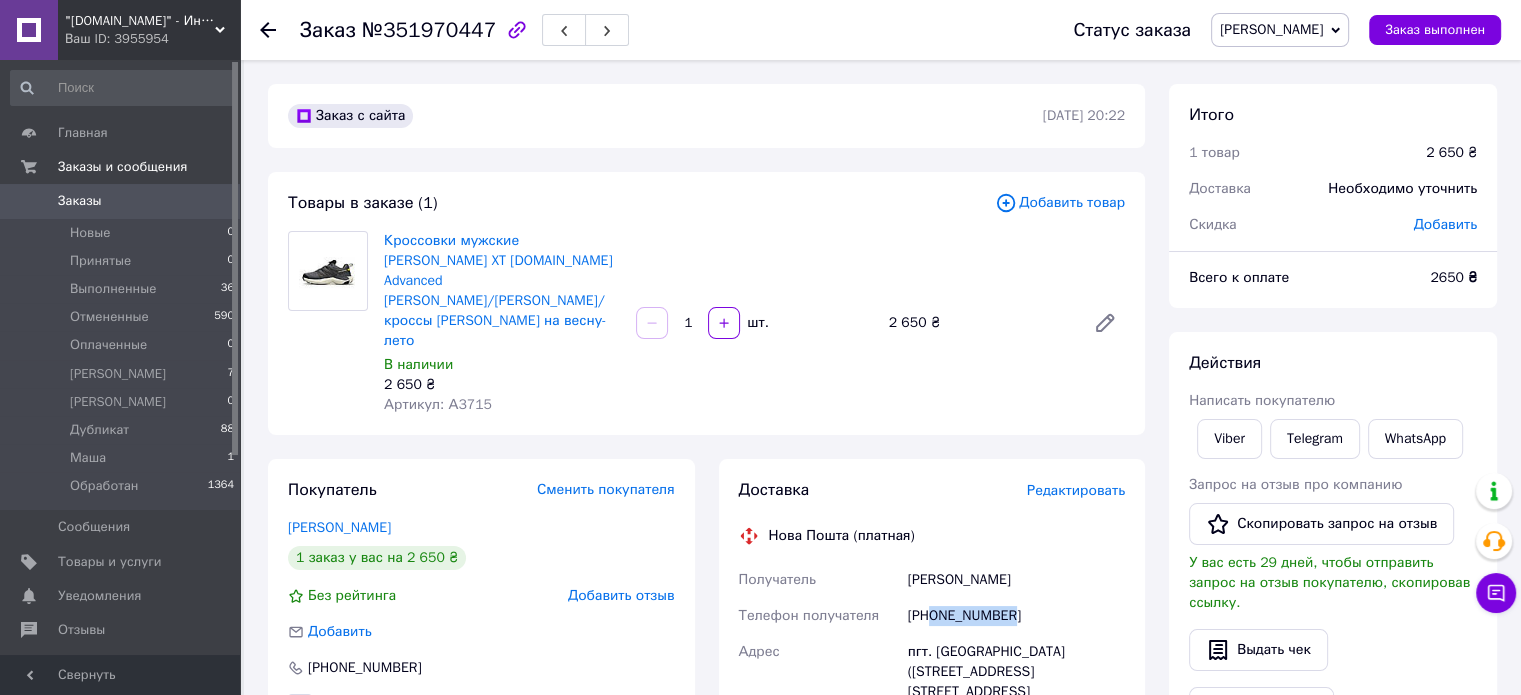 drag, startPoint x: 931, startPoint y: 579, endPoint x: 1032, endPoint y: 569, distance: 101.49384 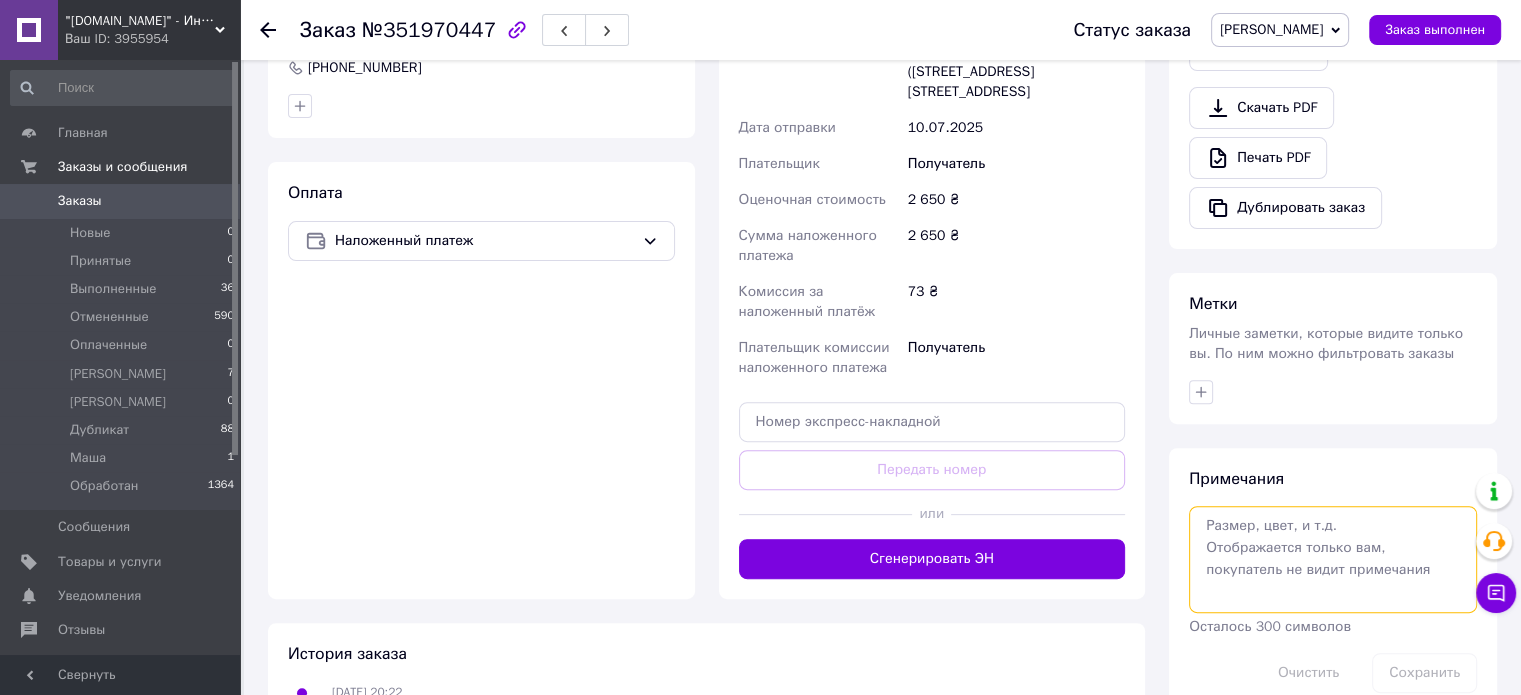 click at bounding box center (1333, 559) 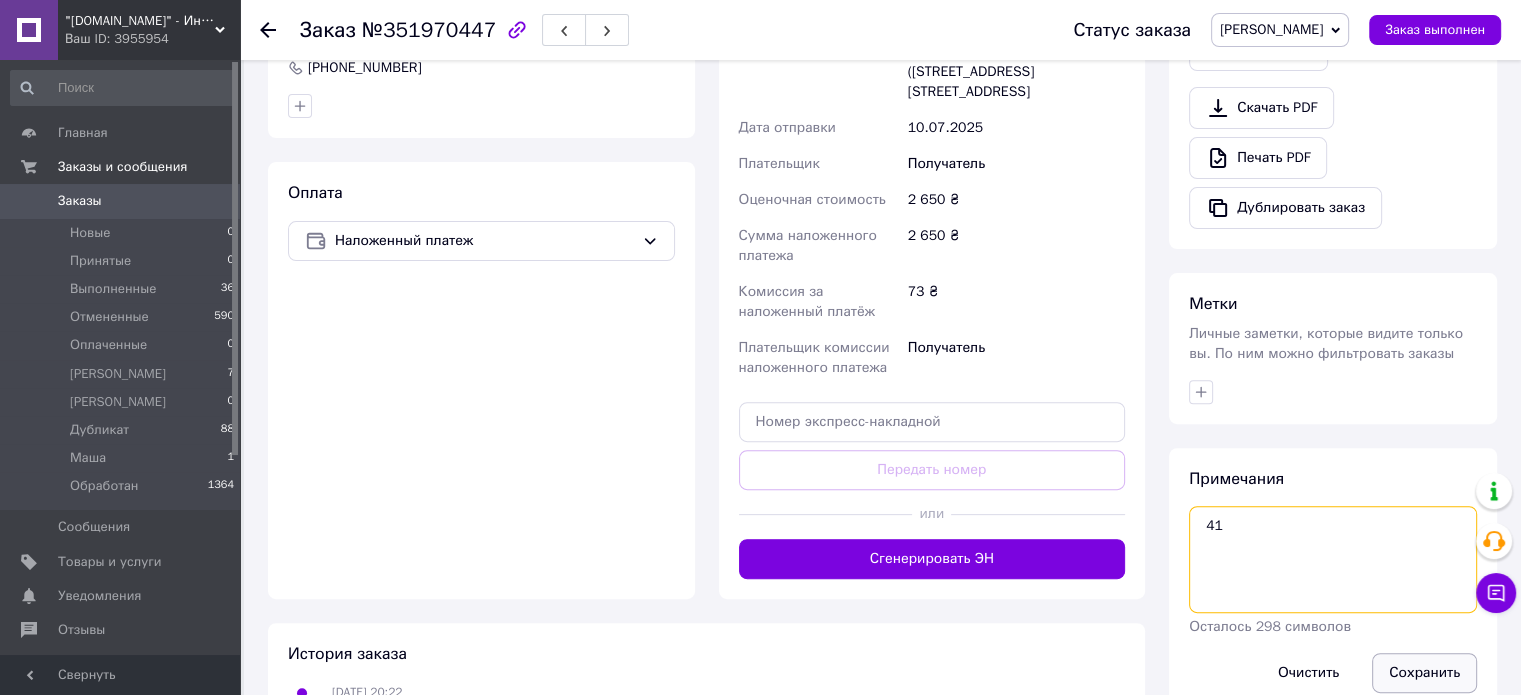 type on "41" 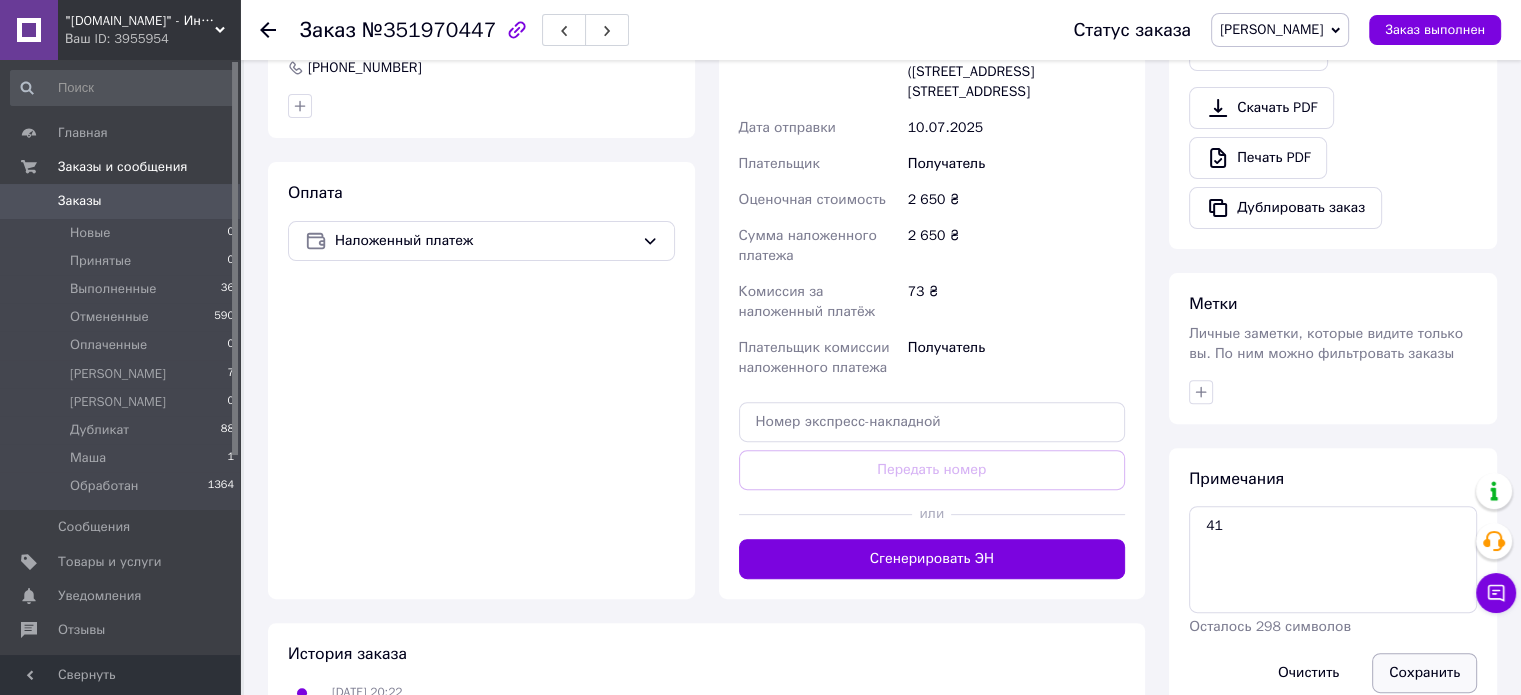 click on "Сохранить" at bounding box center [1424, 673] 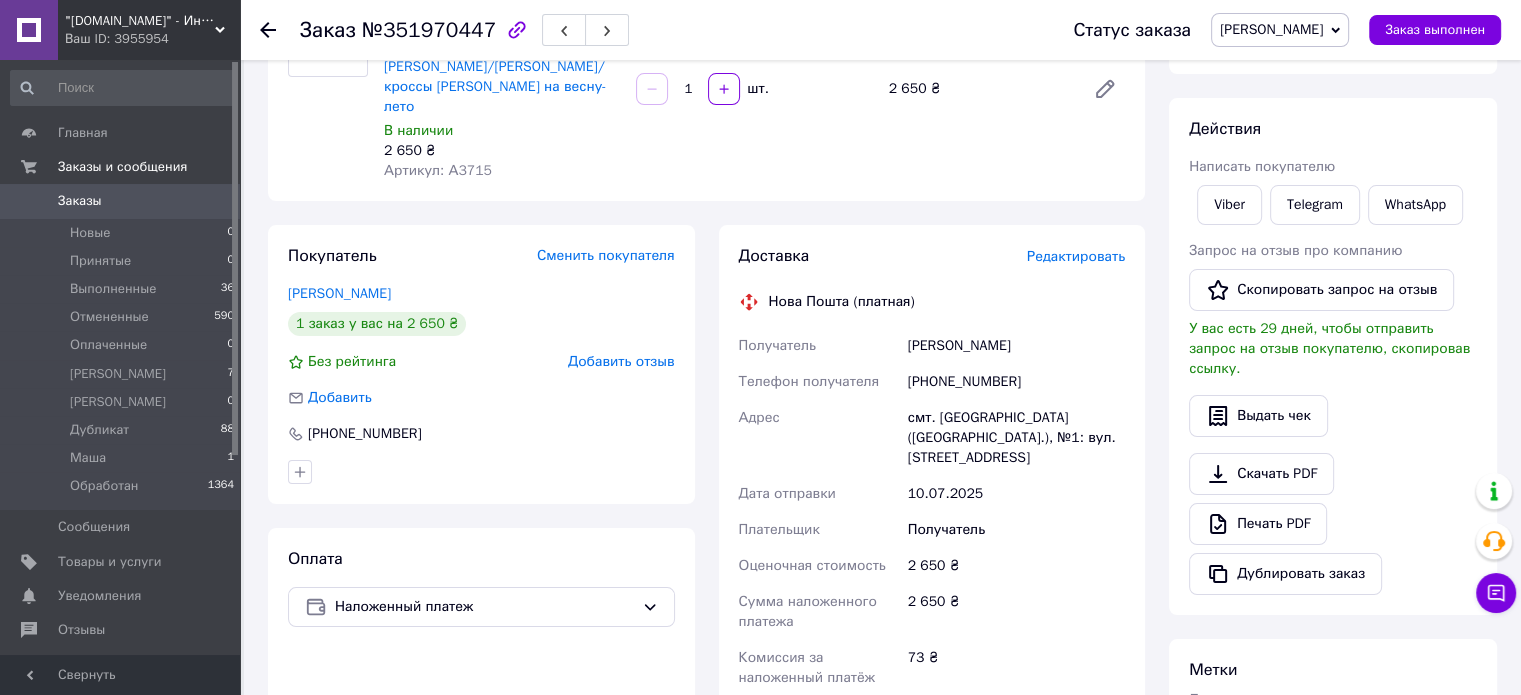 scroll, scrollTop: 200, scrollLeft: 0, axis: vertical 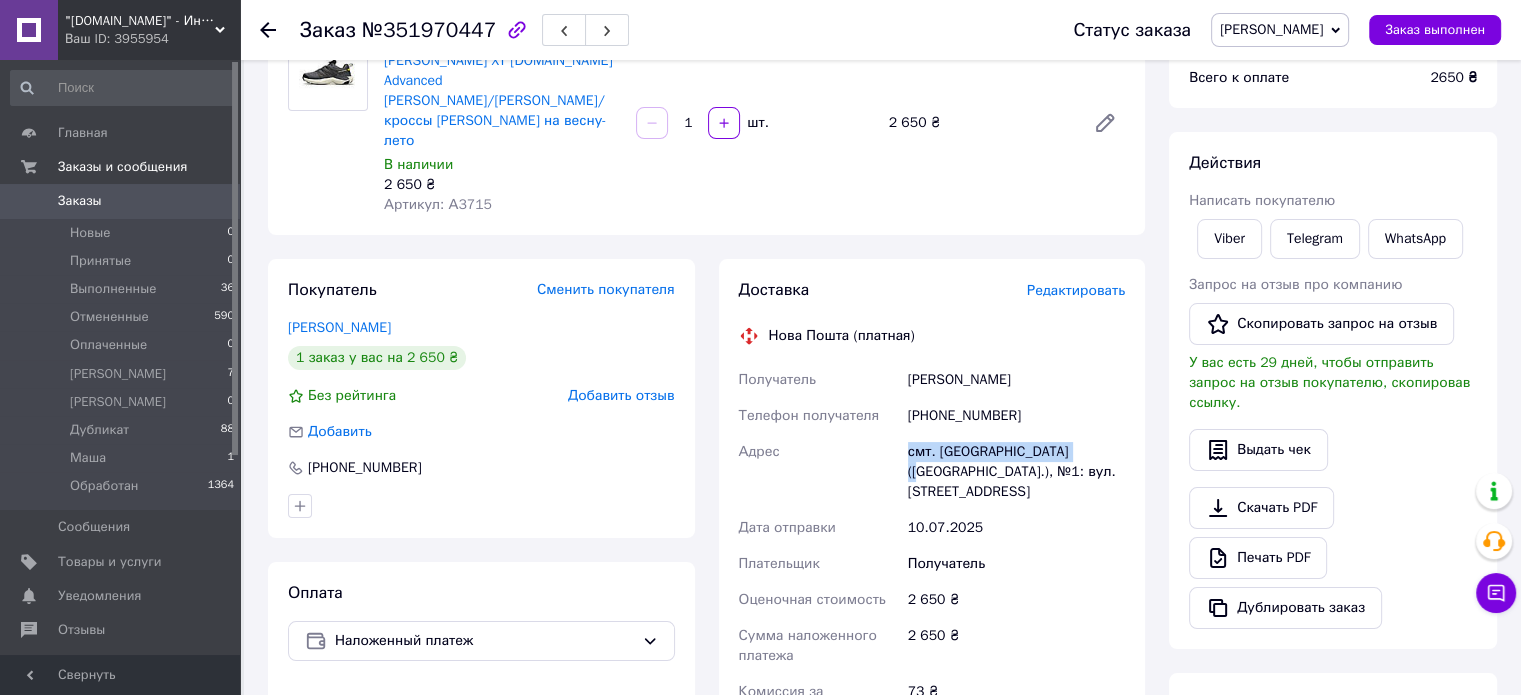 drag, startPoint x: 865, startPoint y: 405, endPoint x: 1084, endPoint y: 416, distance: 219.27608 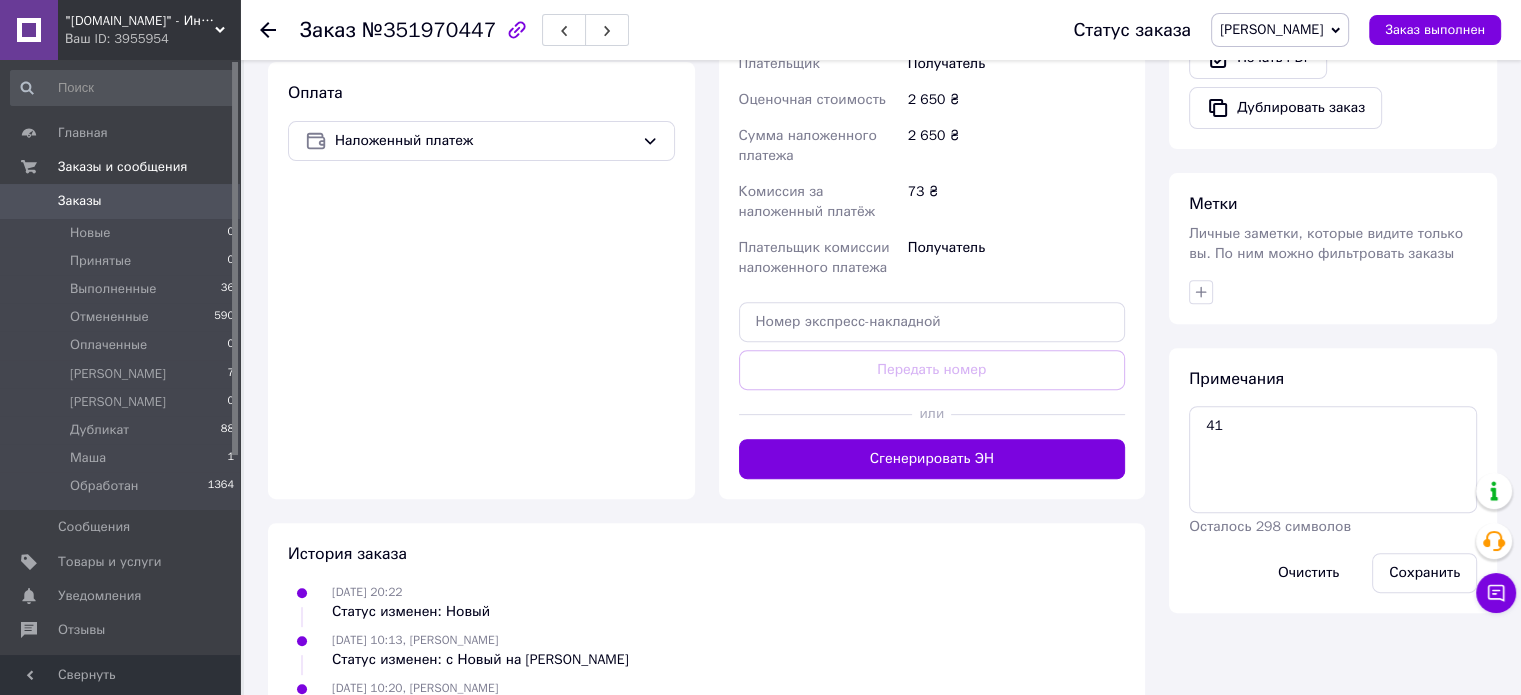 scroll, scrollTop: 400, scrollLeft: 0, axis: vertical 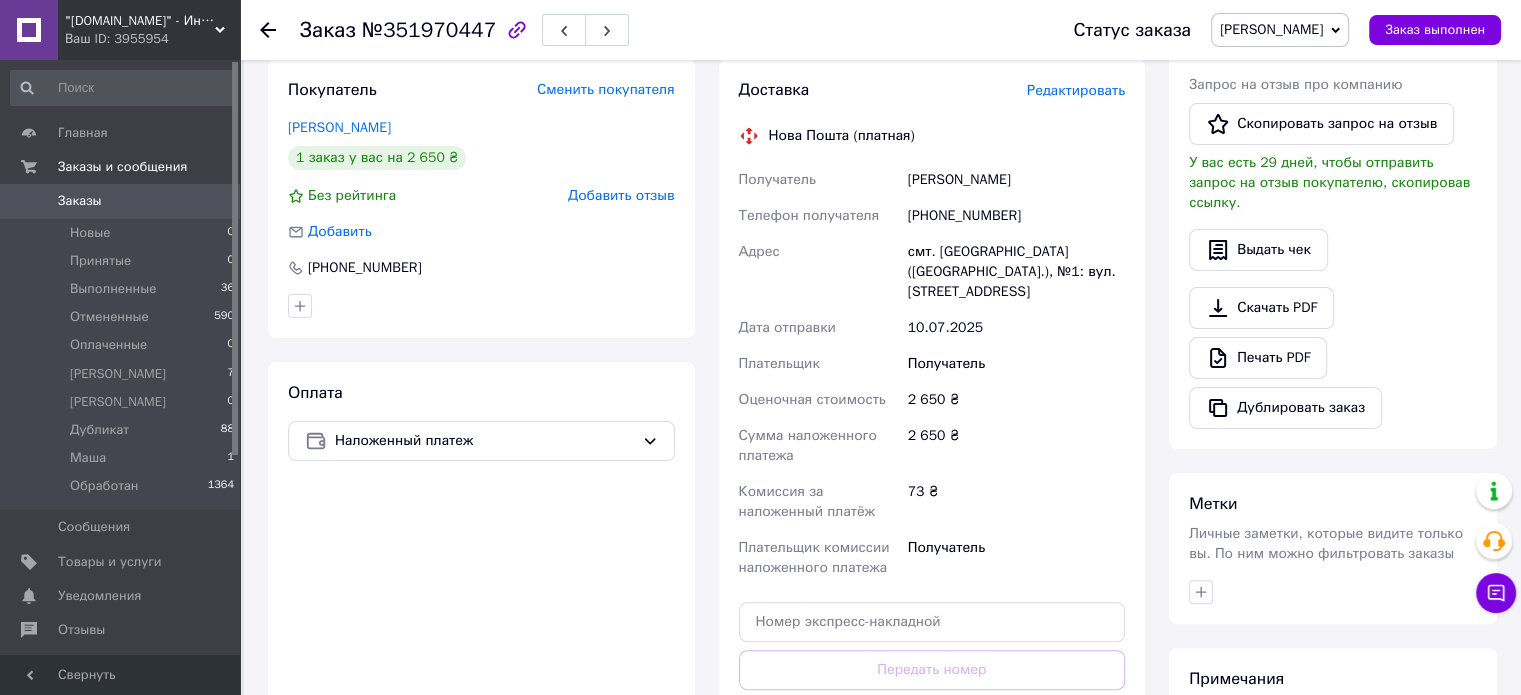 click on "[PHONE_NUMBER]" at bounding box center (1016, 216) 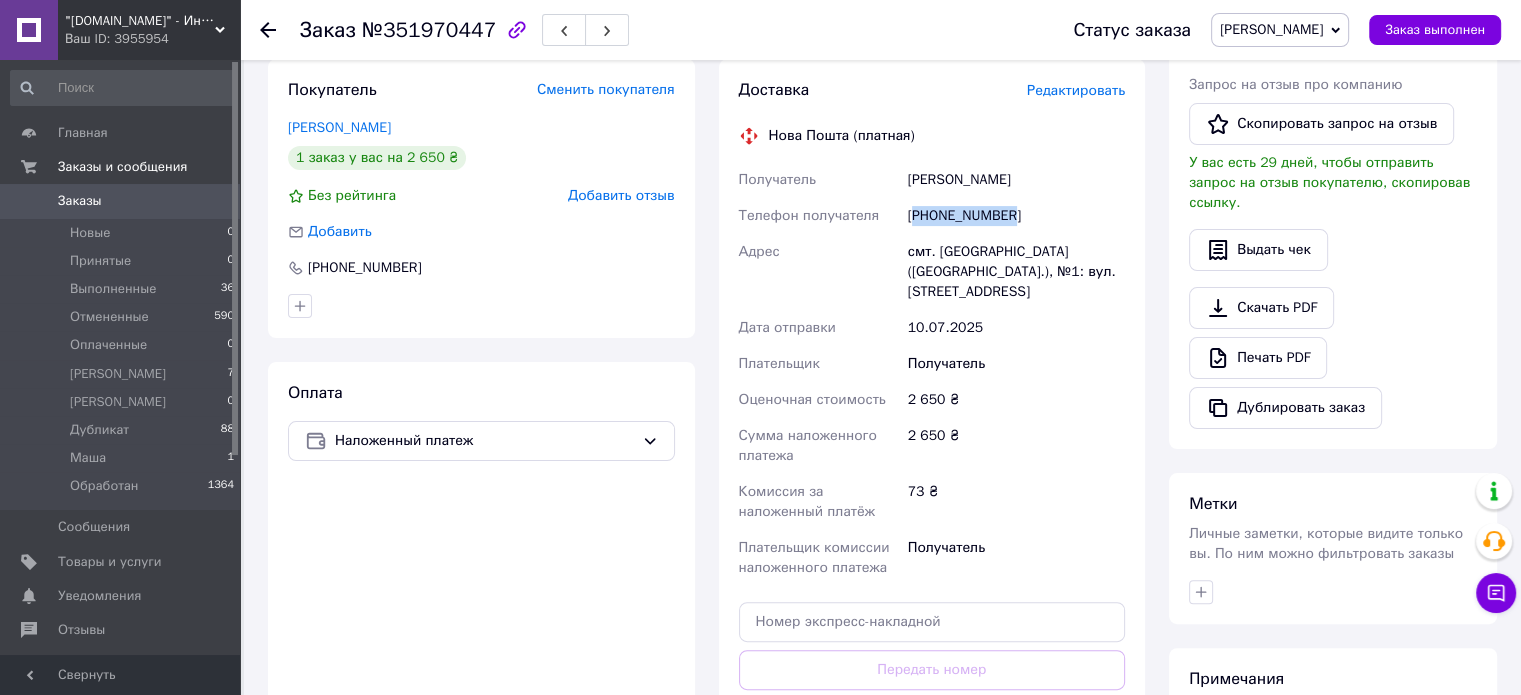 click on "[PHONE_NUMBER]" at bounding box center (1016, 216) 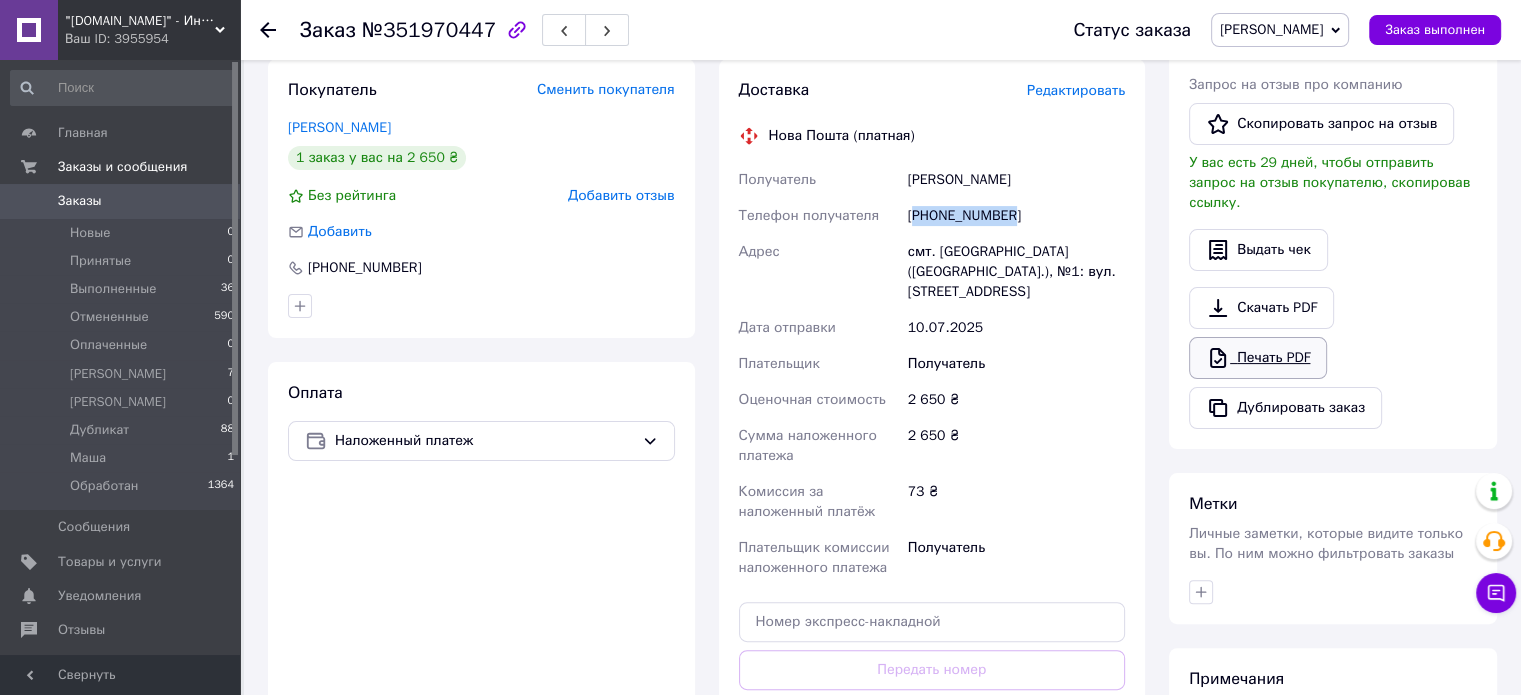 scroll, scrollTop: 726, scrollLeft: 0, axis: vertical 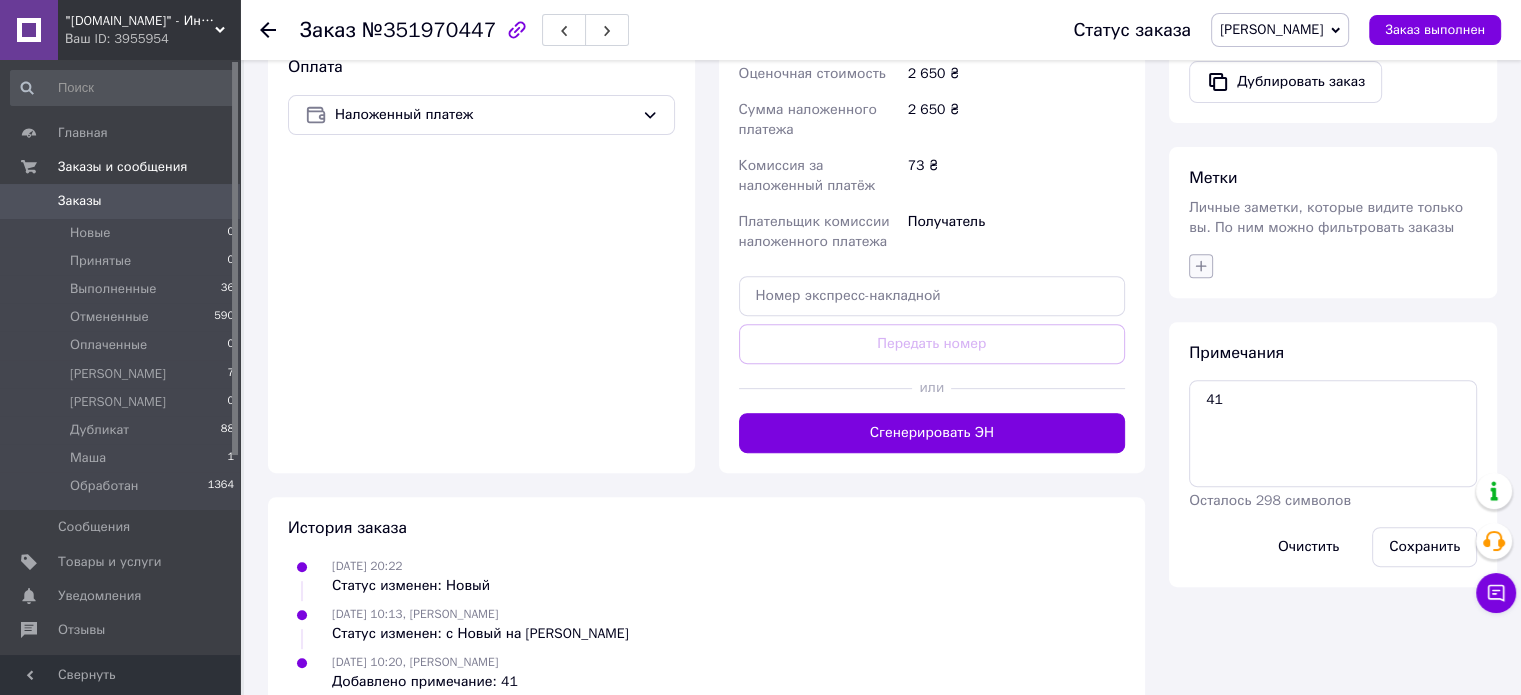 click at bounding box center (1201, 266) 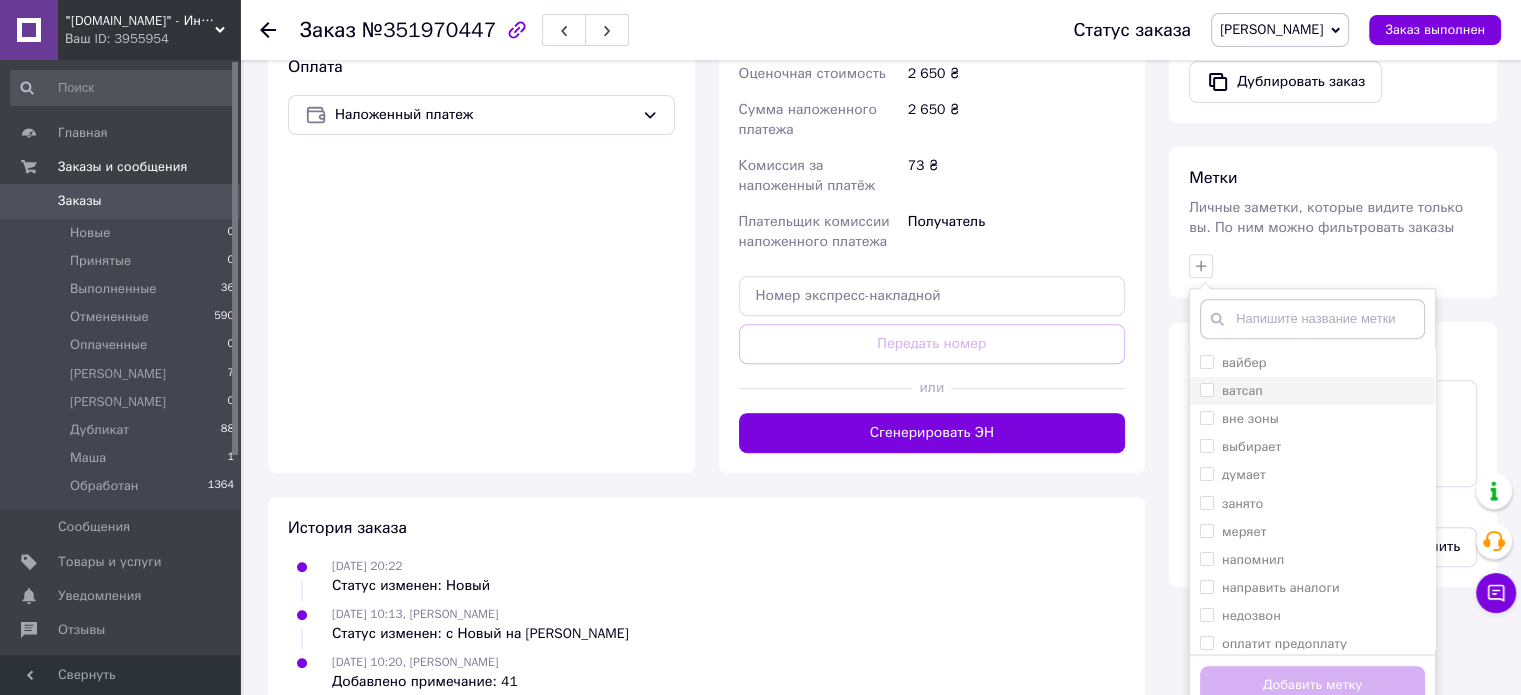 click on "ватсап" at bounding box center (1312, 391) 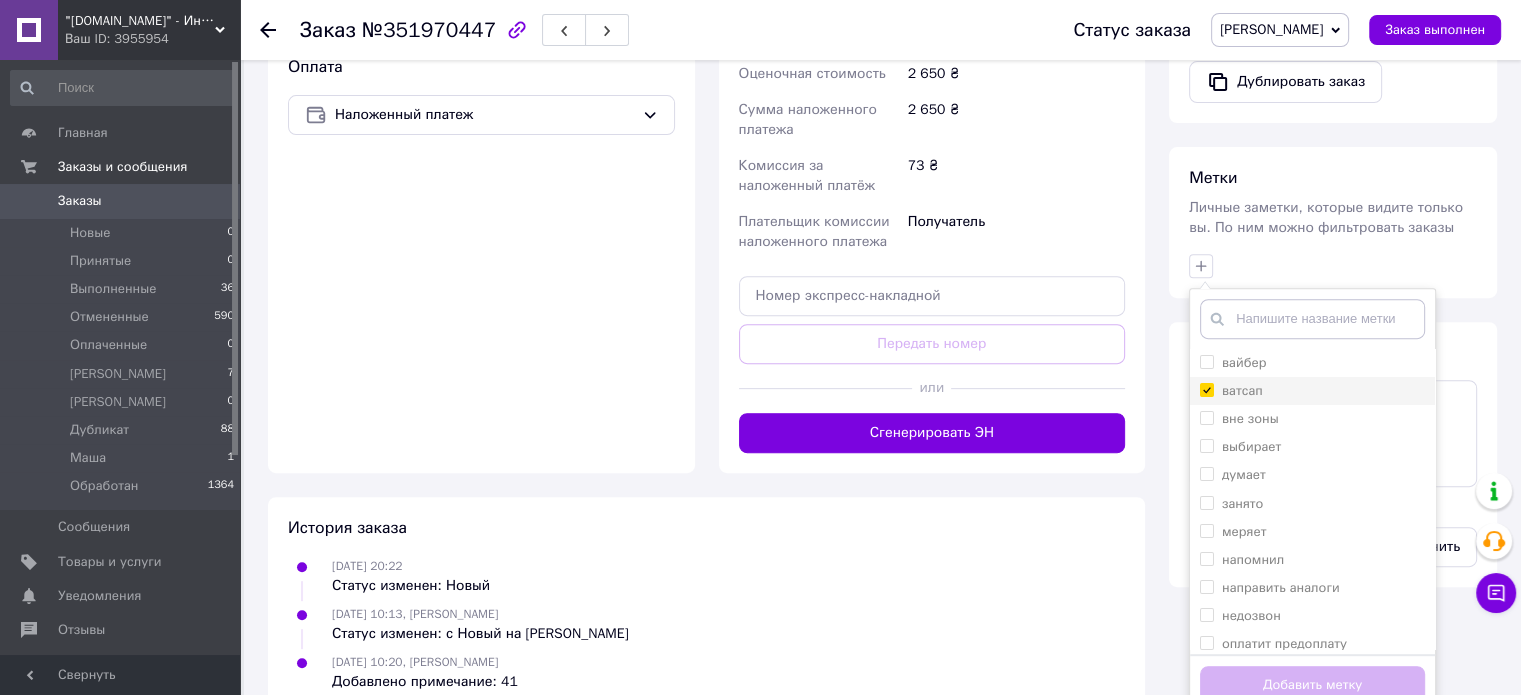checkbox on "true" 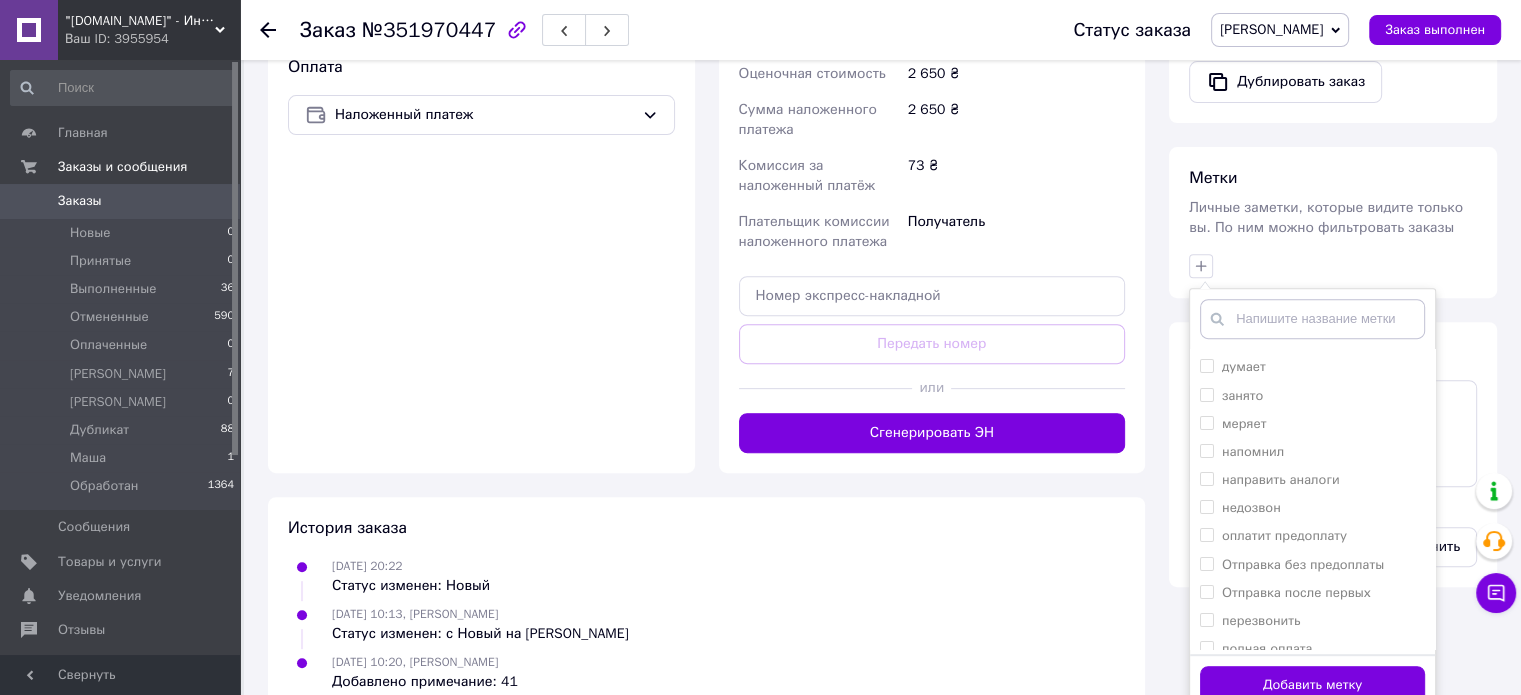 scroll, scrollTop: 264, scrollLeft: 0, axis: vertical 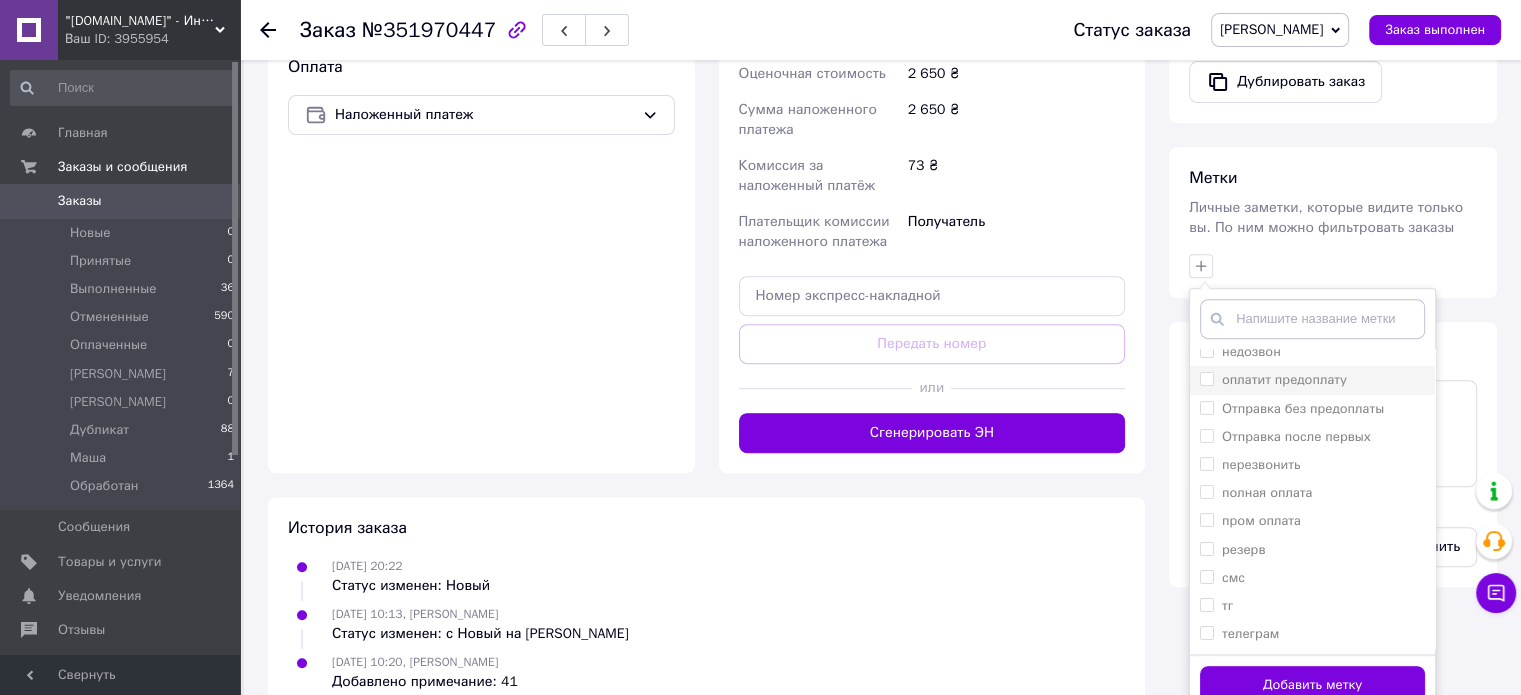 click on "оплатит предоплату" at bounding box center [1284, 379] 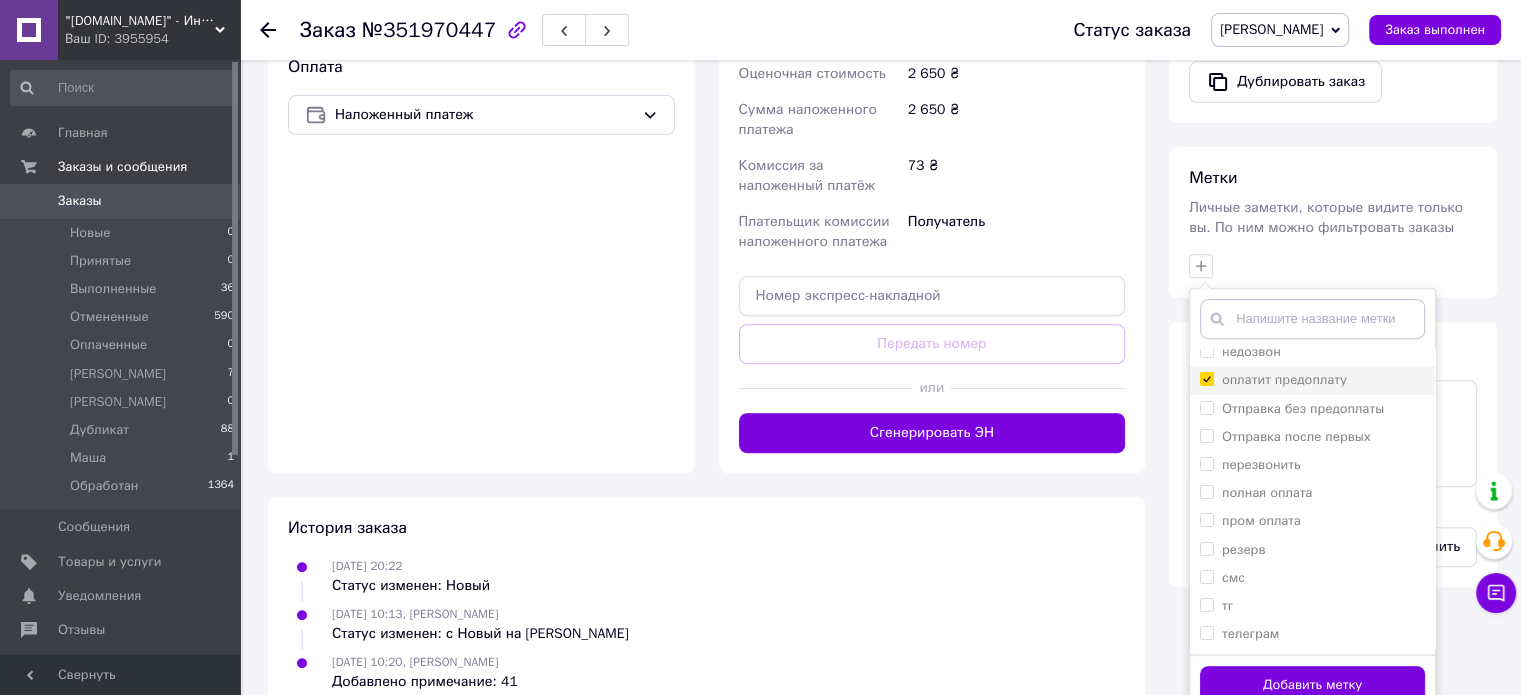 checkbox on "true" 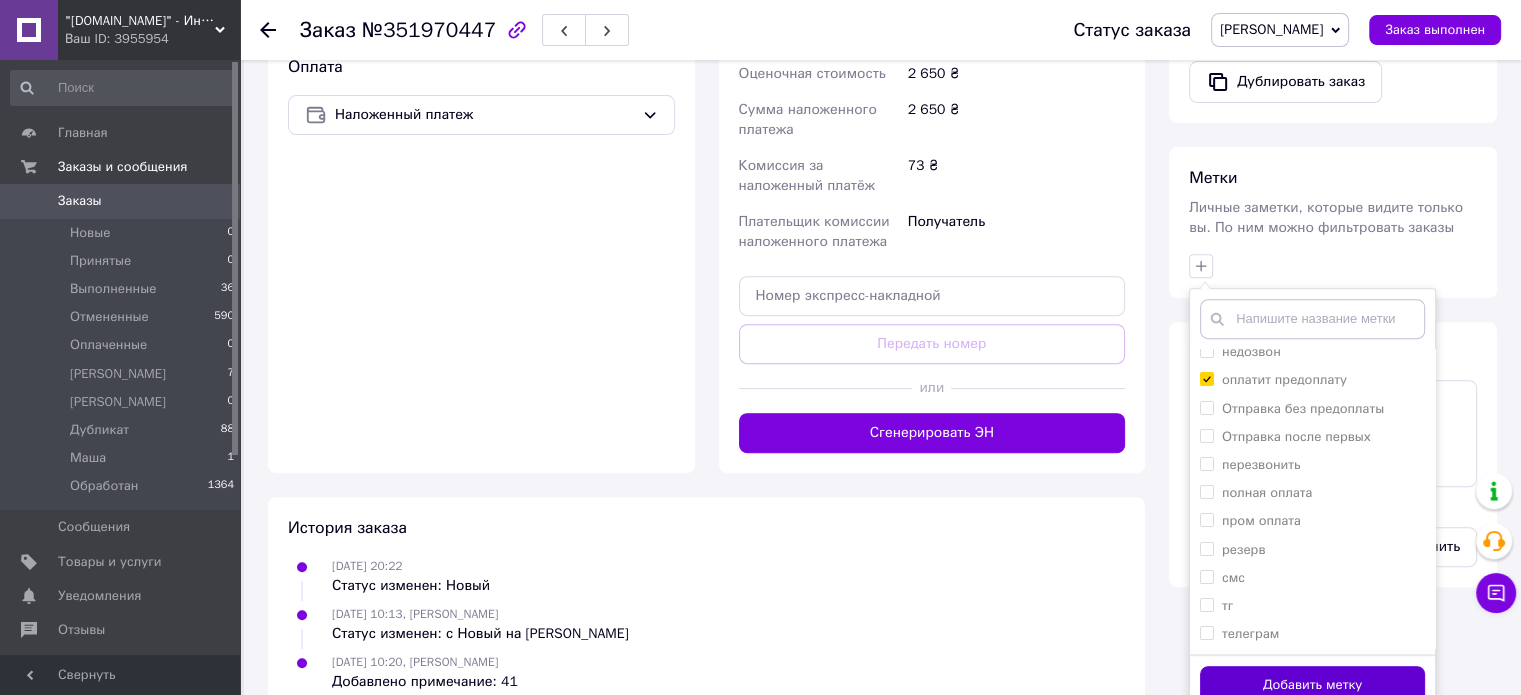 click on "Добавить метку" at bounding box center [1312, 685] 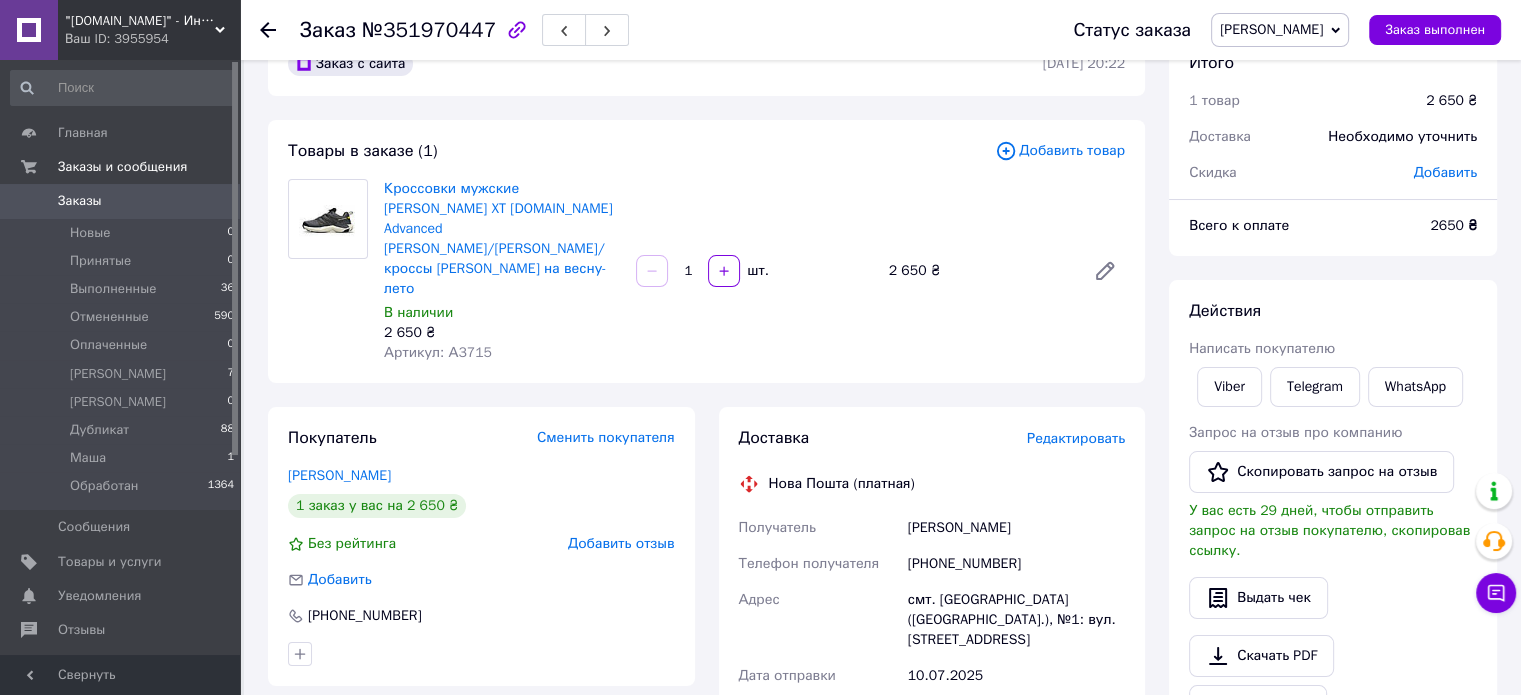 scroll, scrollTop: 0, scrollLeft: 0, axis: both 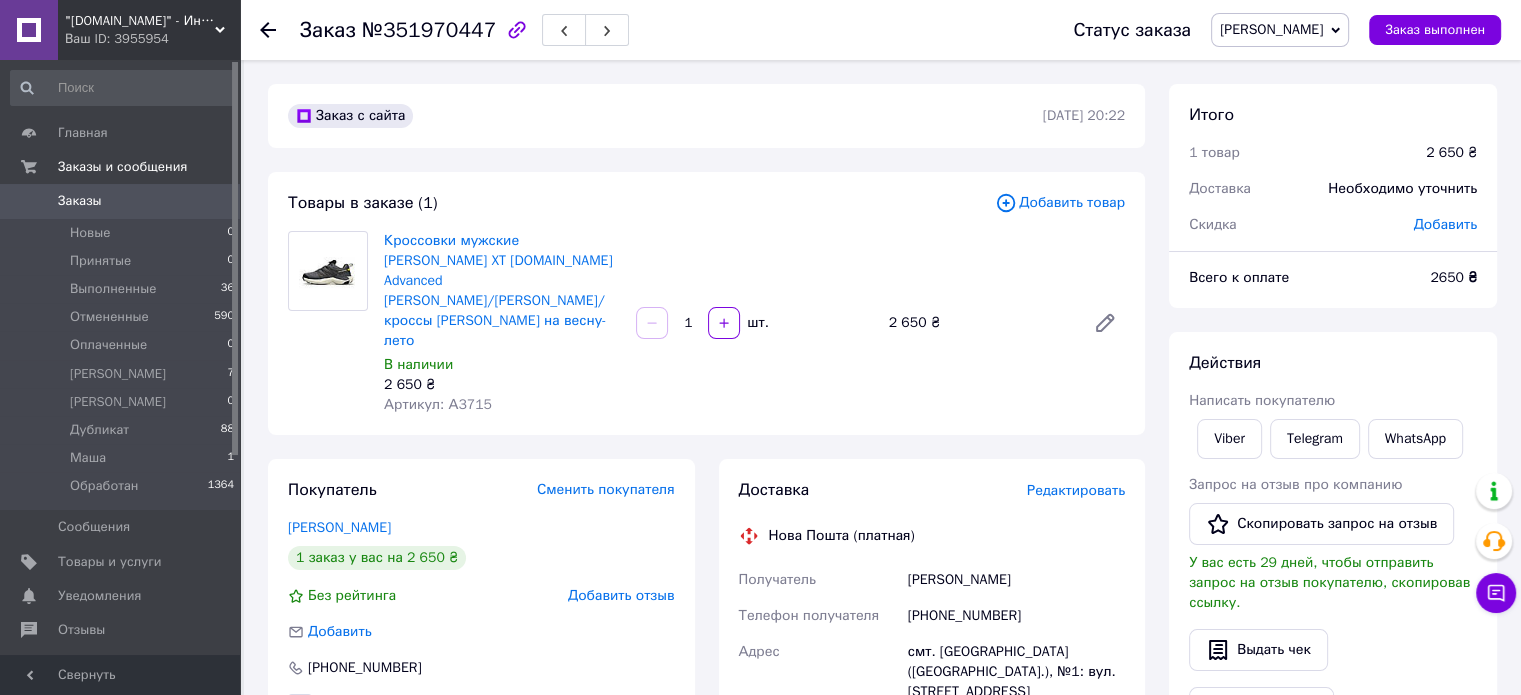 click 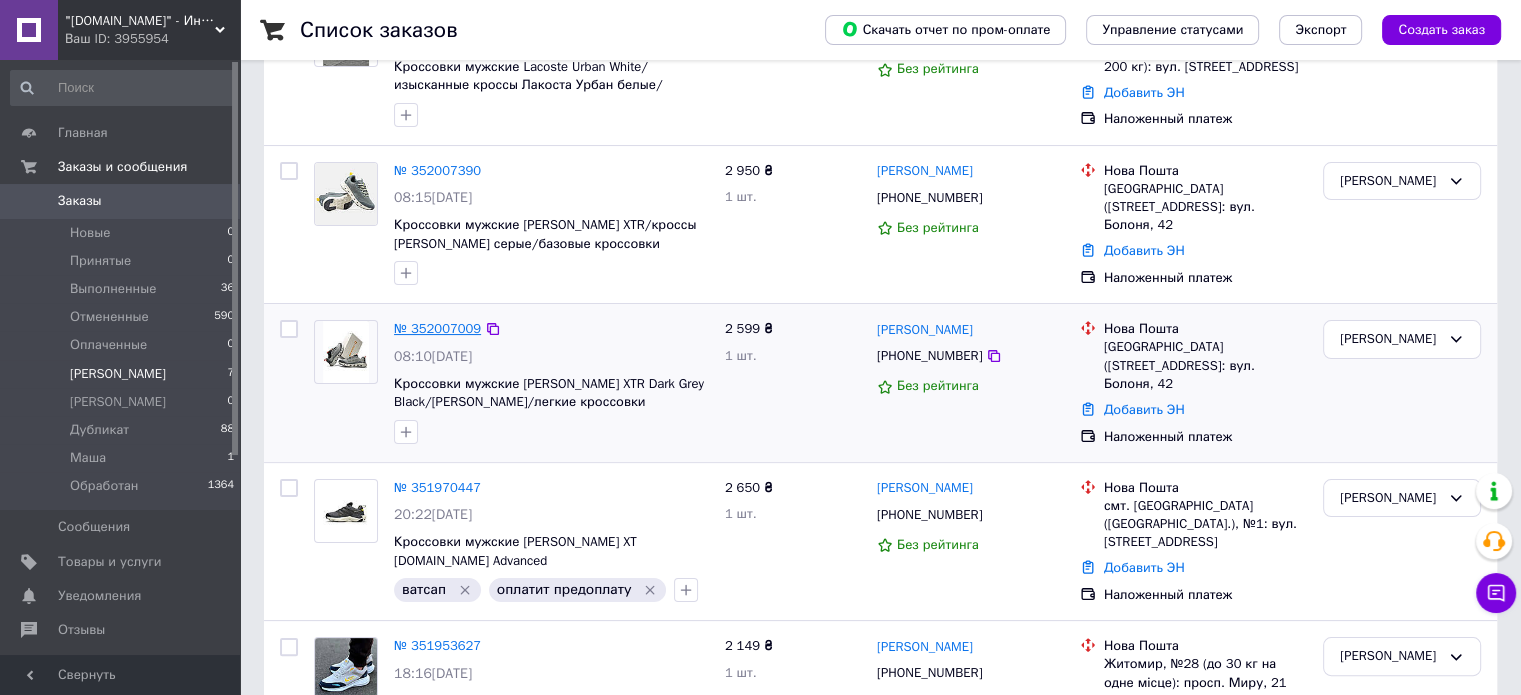 click on "№ 352007009" at bounding box center (437, 328) 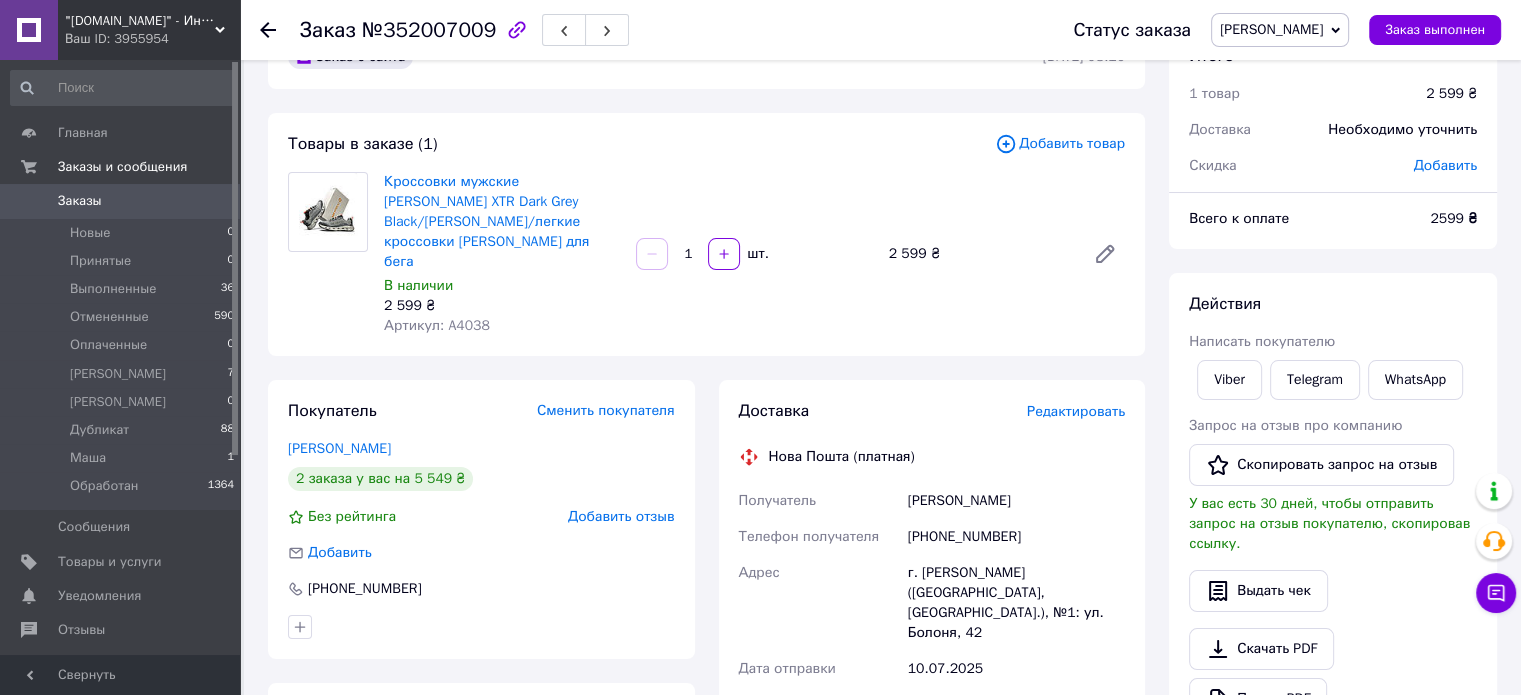 scroll, scrollTop: 0, scrollLeft: 0, axis: both 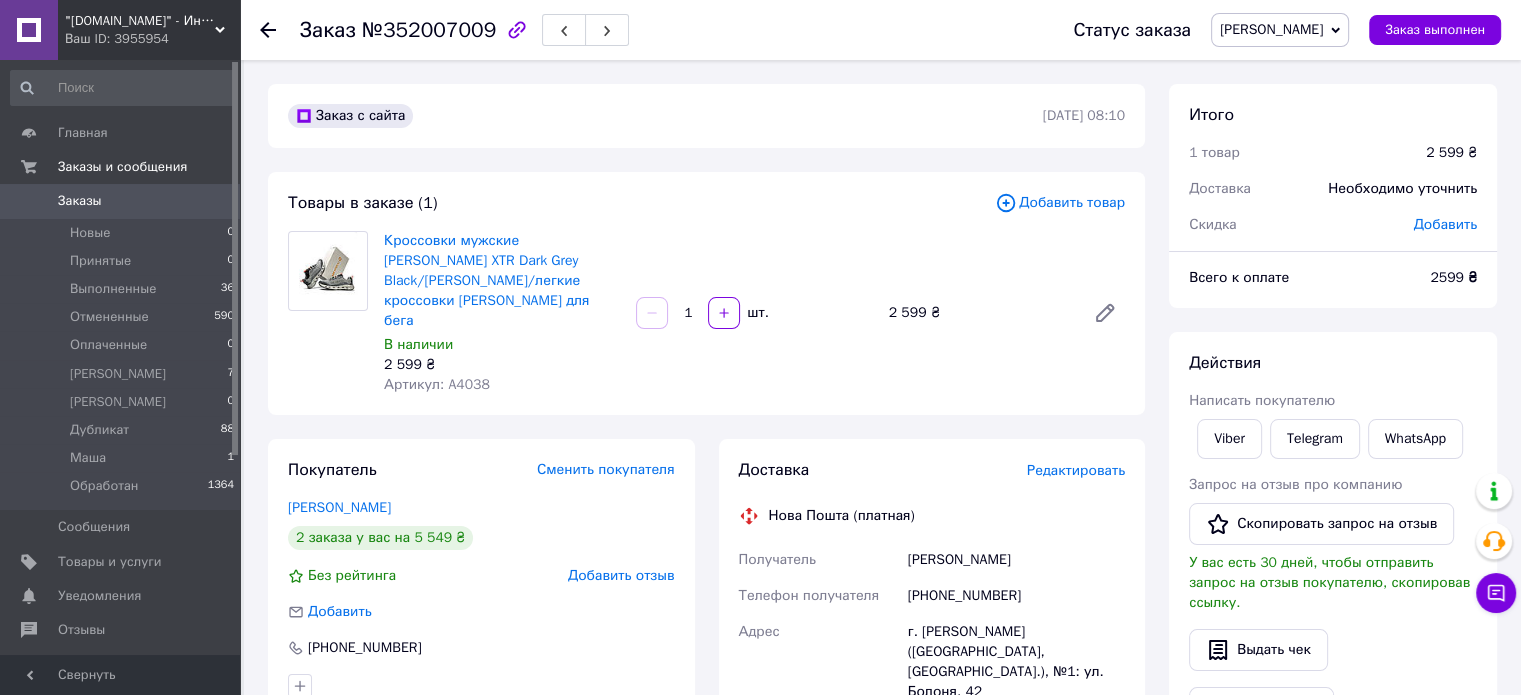 click on "Артикул: A4038" at bounding box center [437, 384] 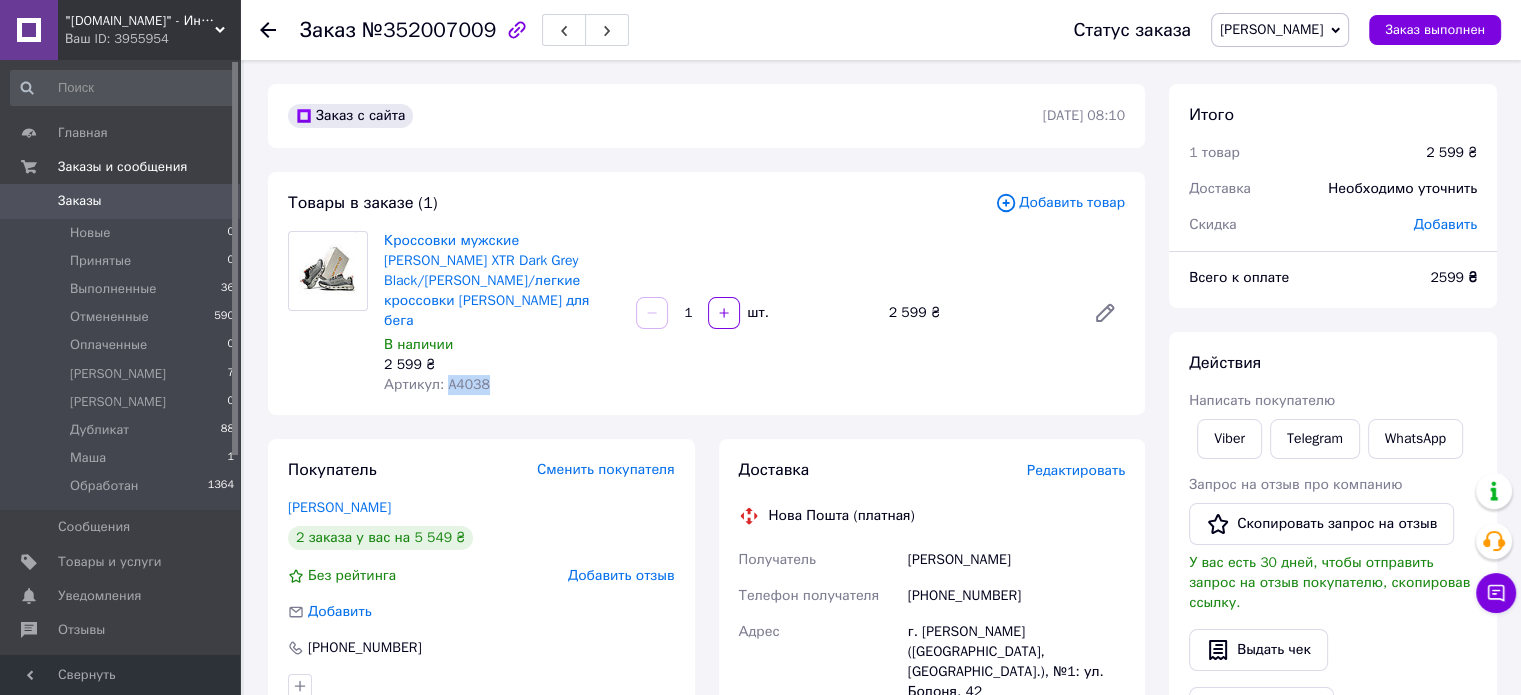 click on "Артикул: A4038" at bounding box center [437, 384] 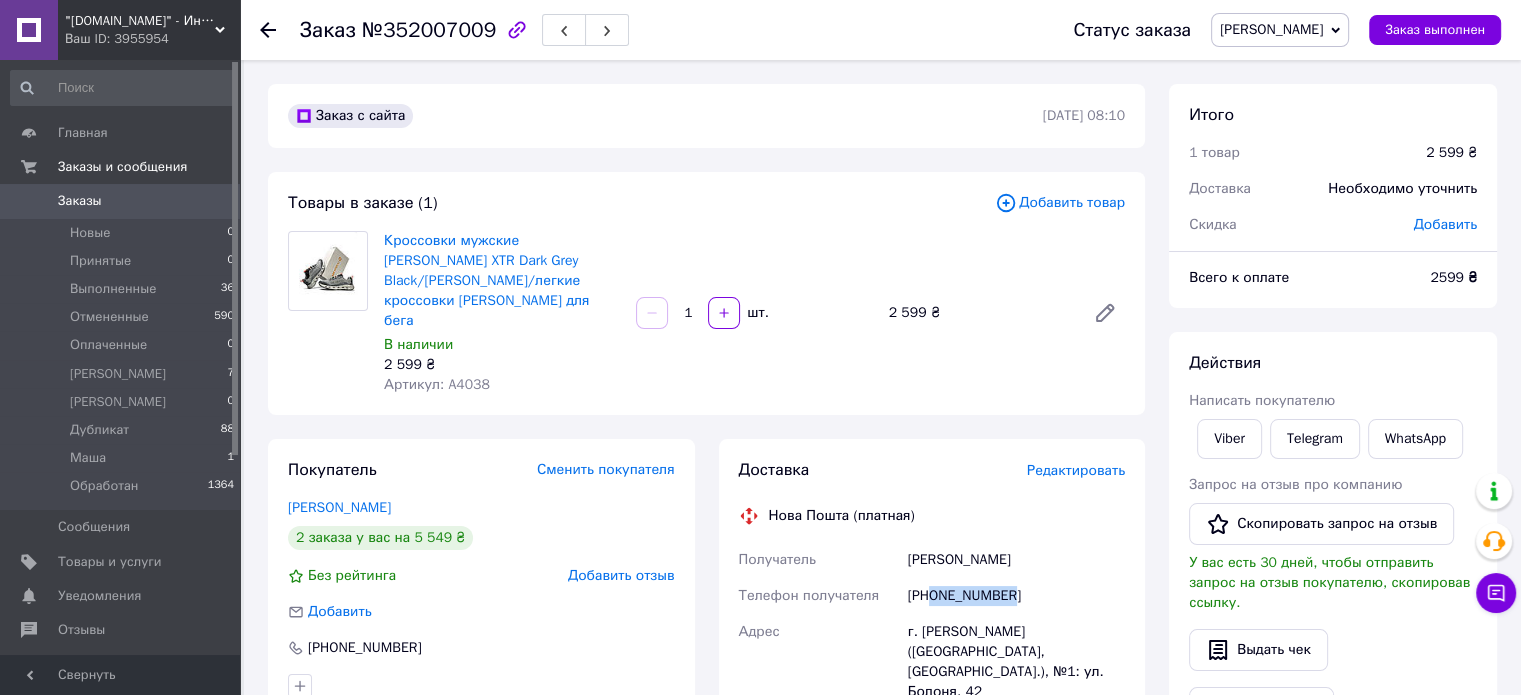 drag, startPoint x: 935, startPoint y: 577, endPoint x: 1071, endPoint y: 579, distance: 136.01471 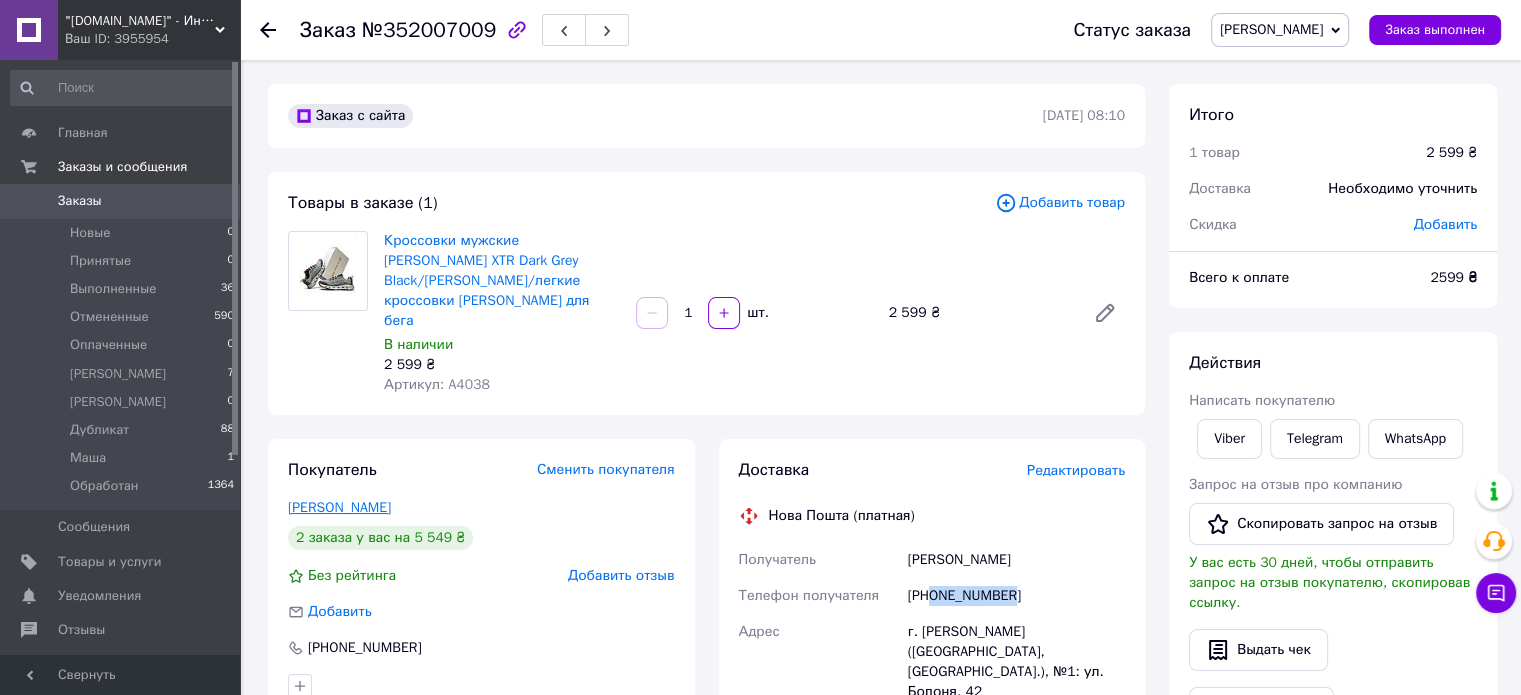 click on "Бєлов Павло" at bounding box center (339, 507) 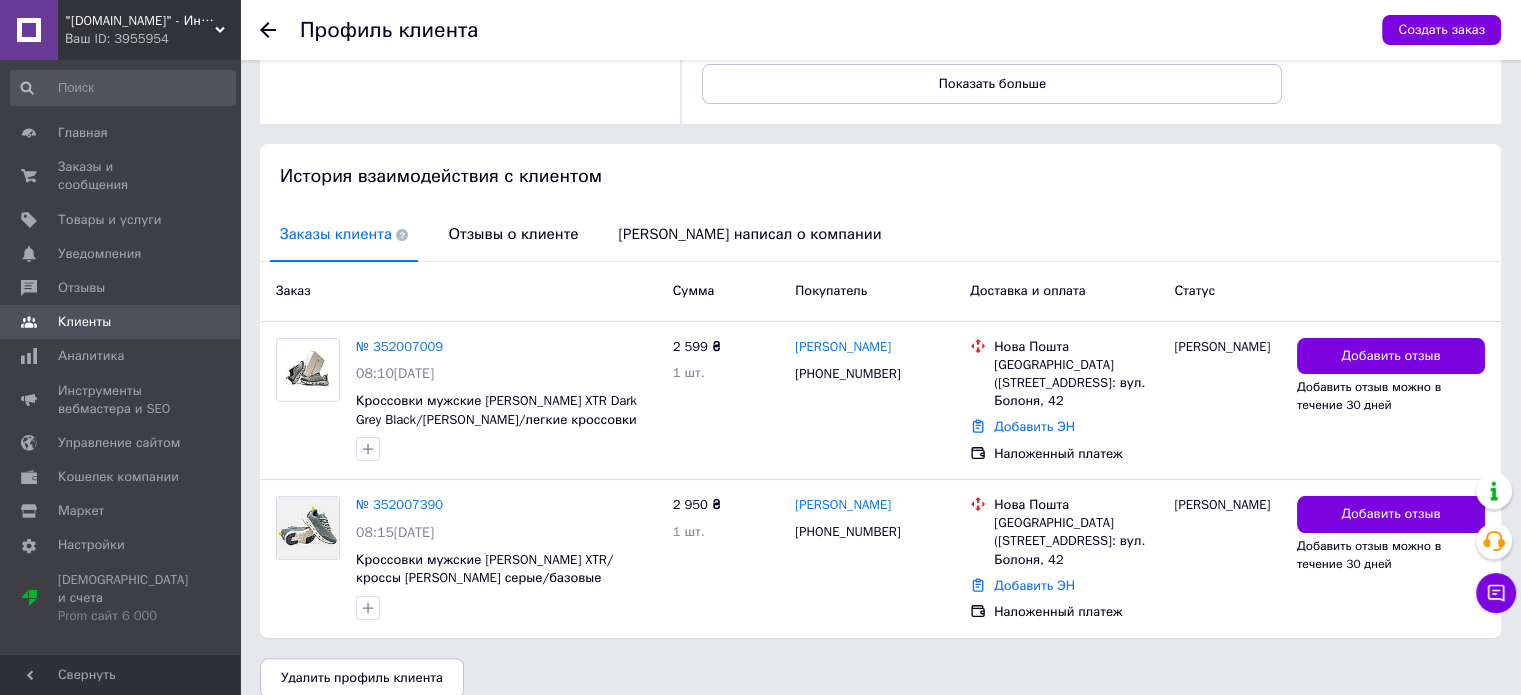 scroll, scrollTop: 314, scrollLeft: 0, axis: vertical 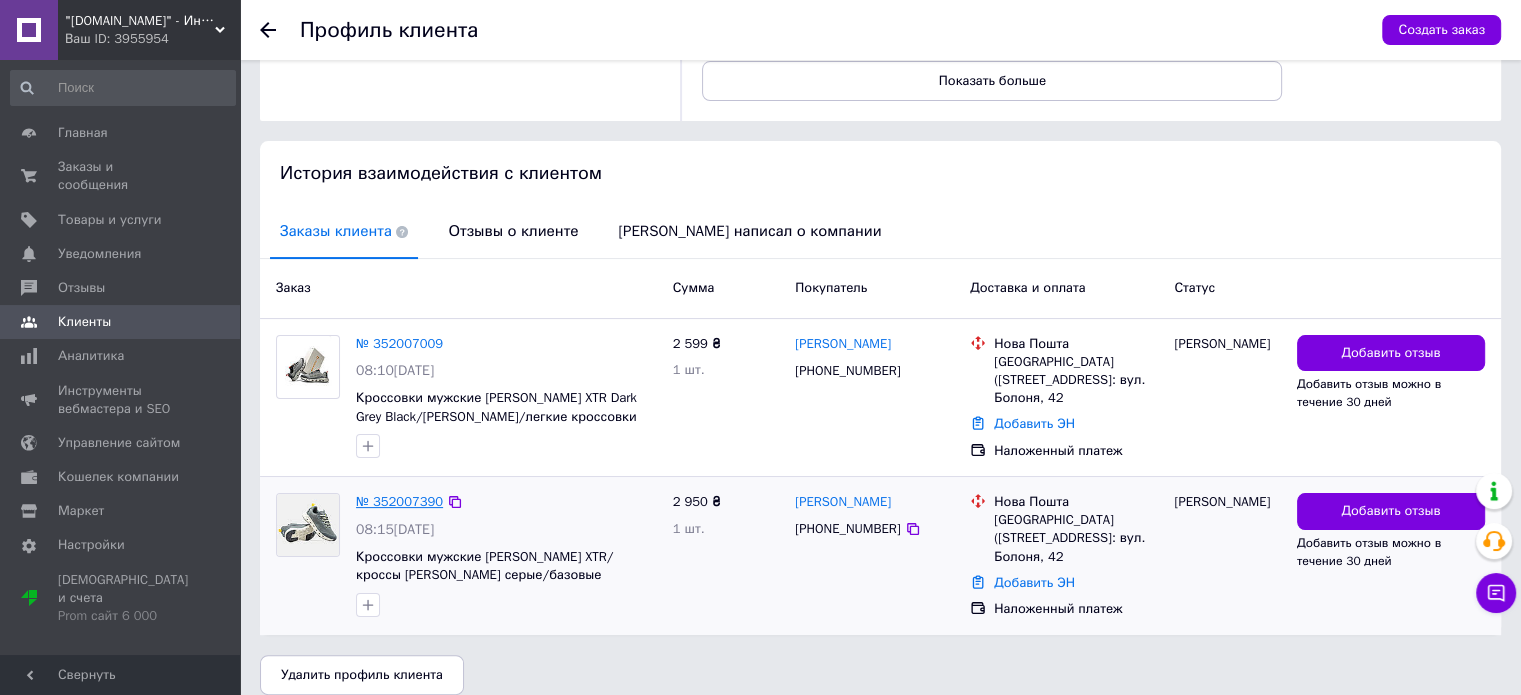 click on "№ 352007390" at bounding box center [399, 501] 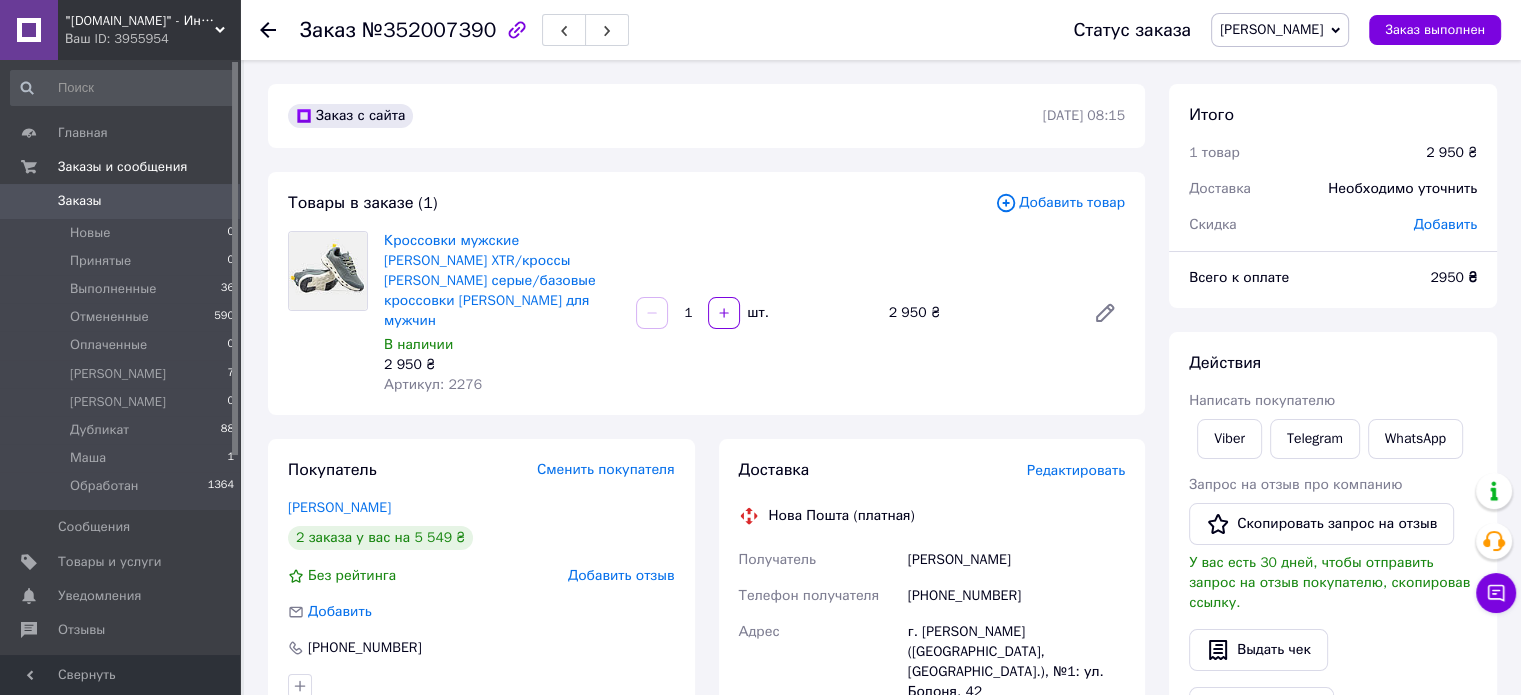 click on "Артикул: 2276" at bounding box center (433, 384) 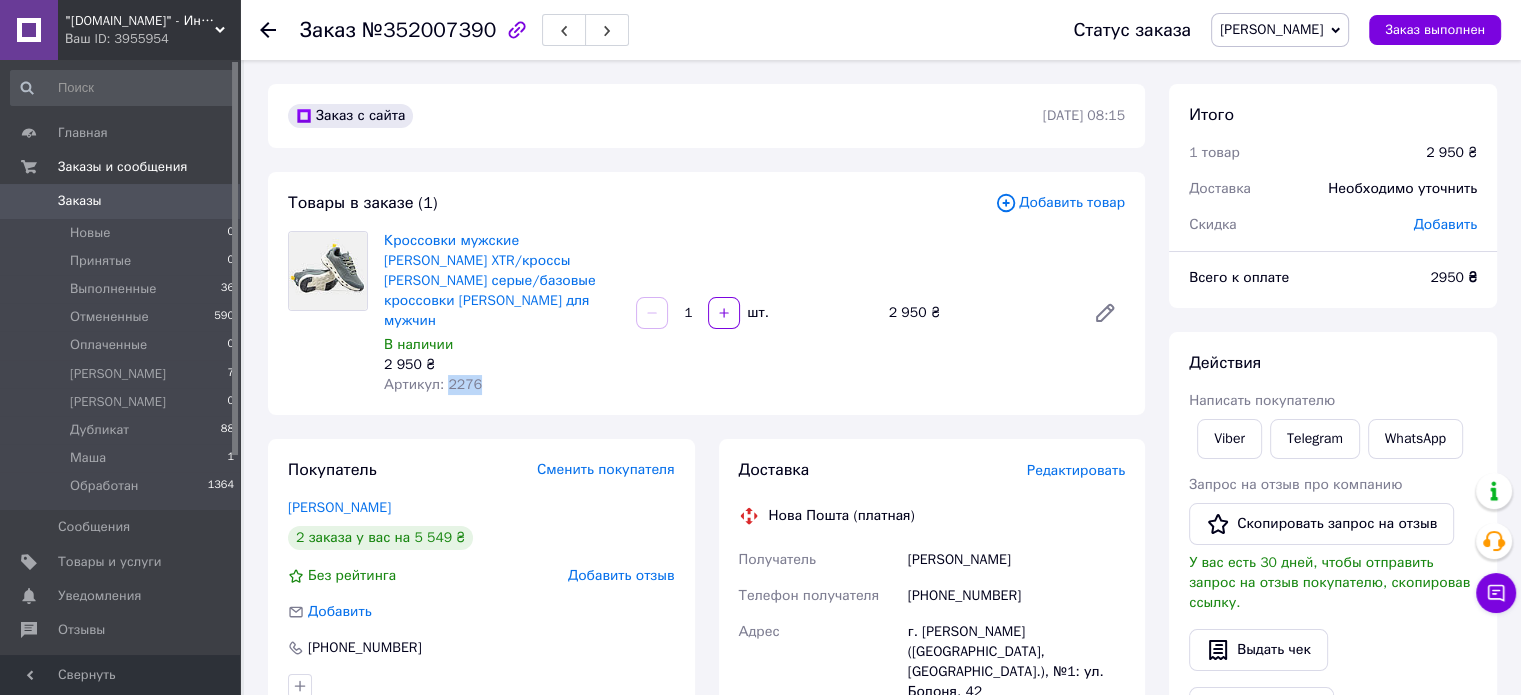 click on "Артикул: 2276" at bounding box center (433, 384) 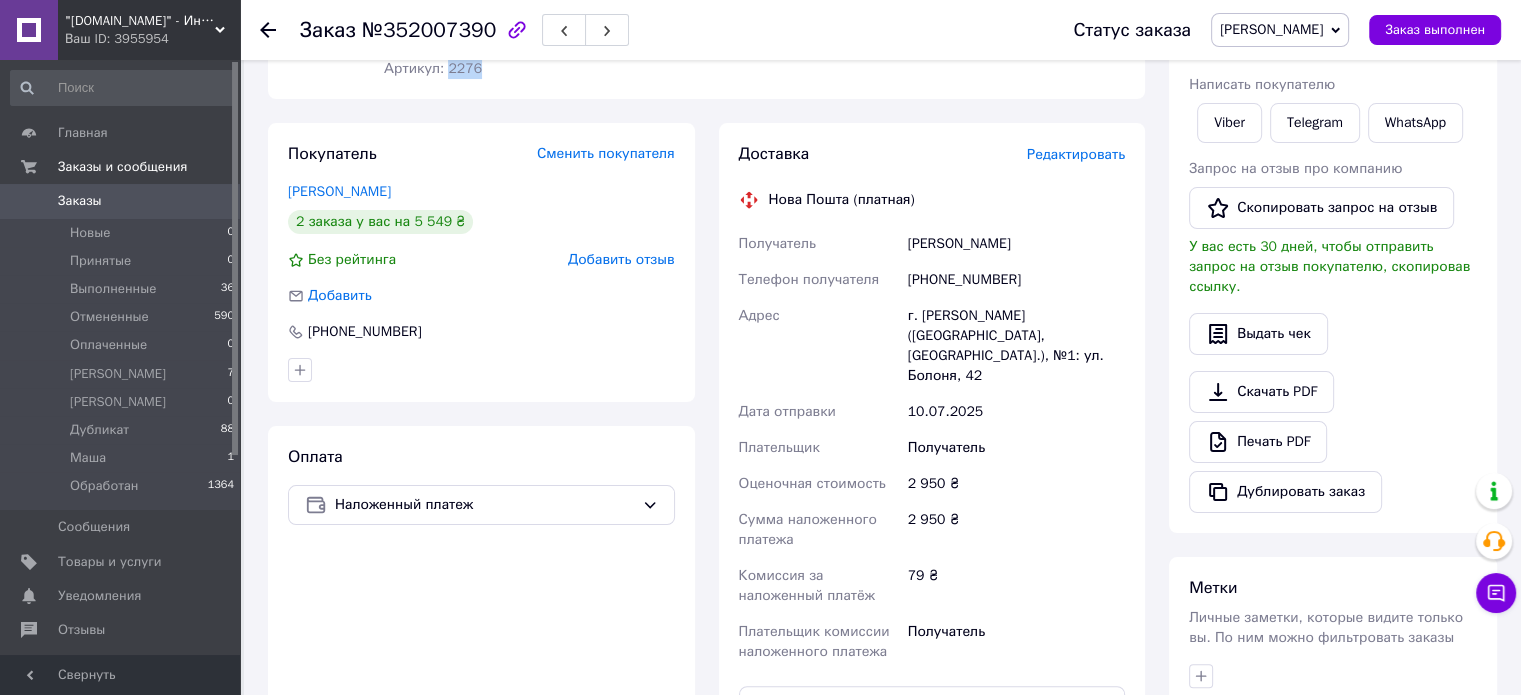 scroll, scrollTop: 678, scrollLeft: 0, axis: vertical 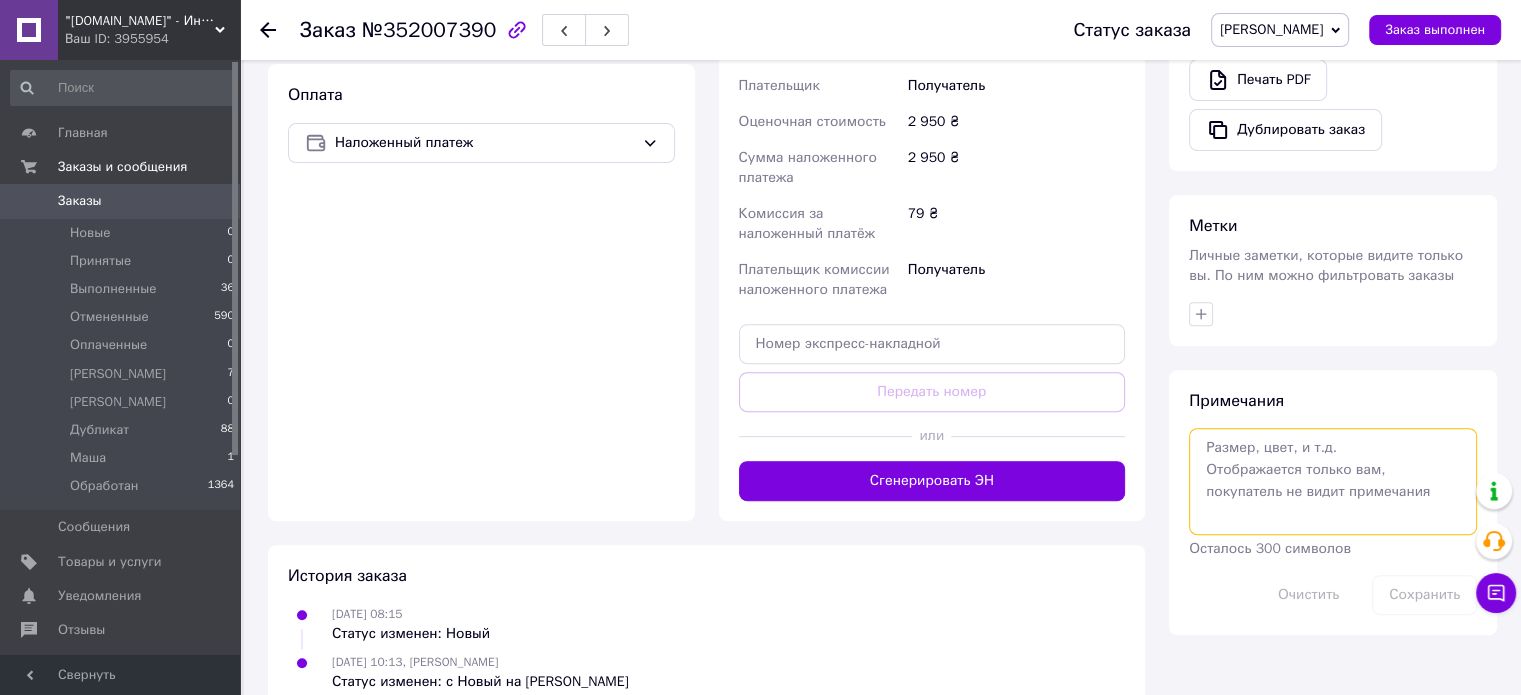 click at bounding box center [1333, 481] 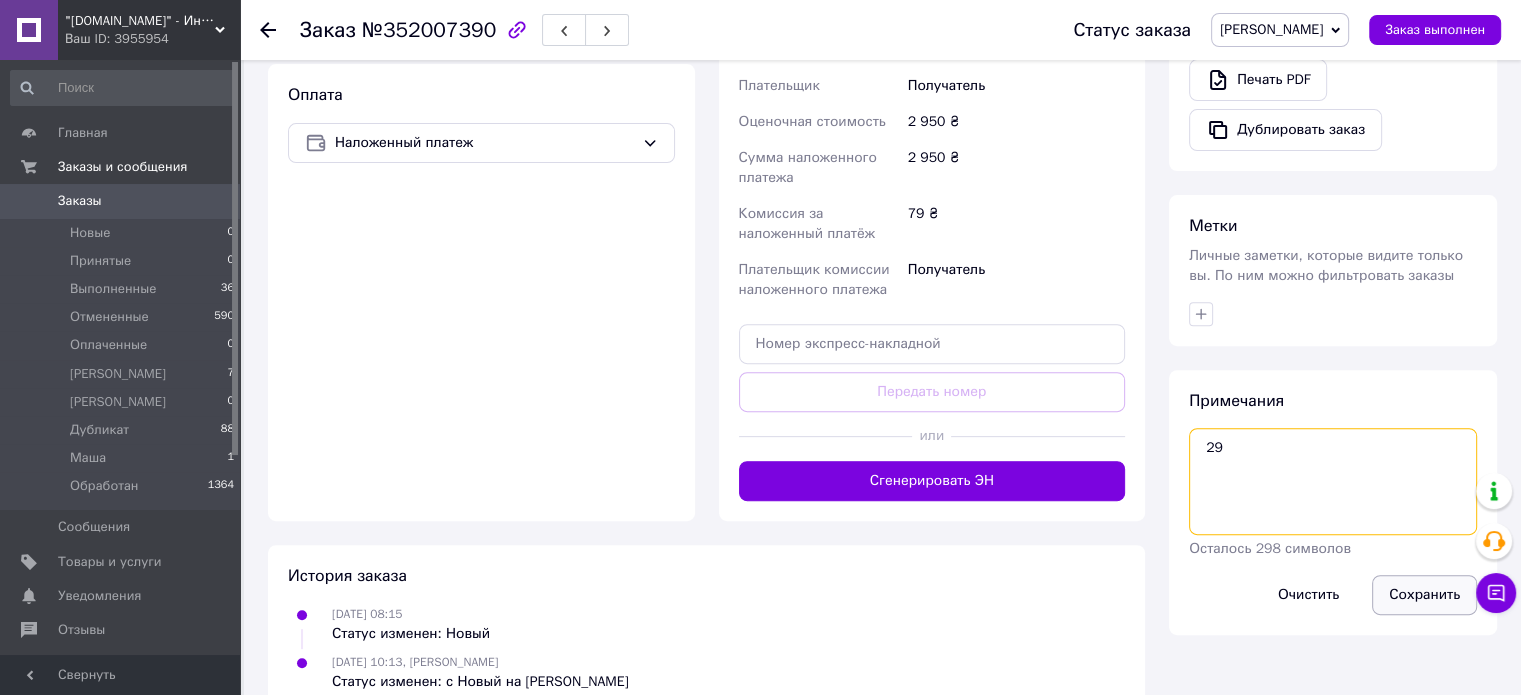 type on "29" 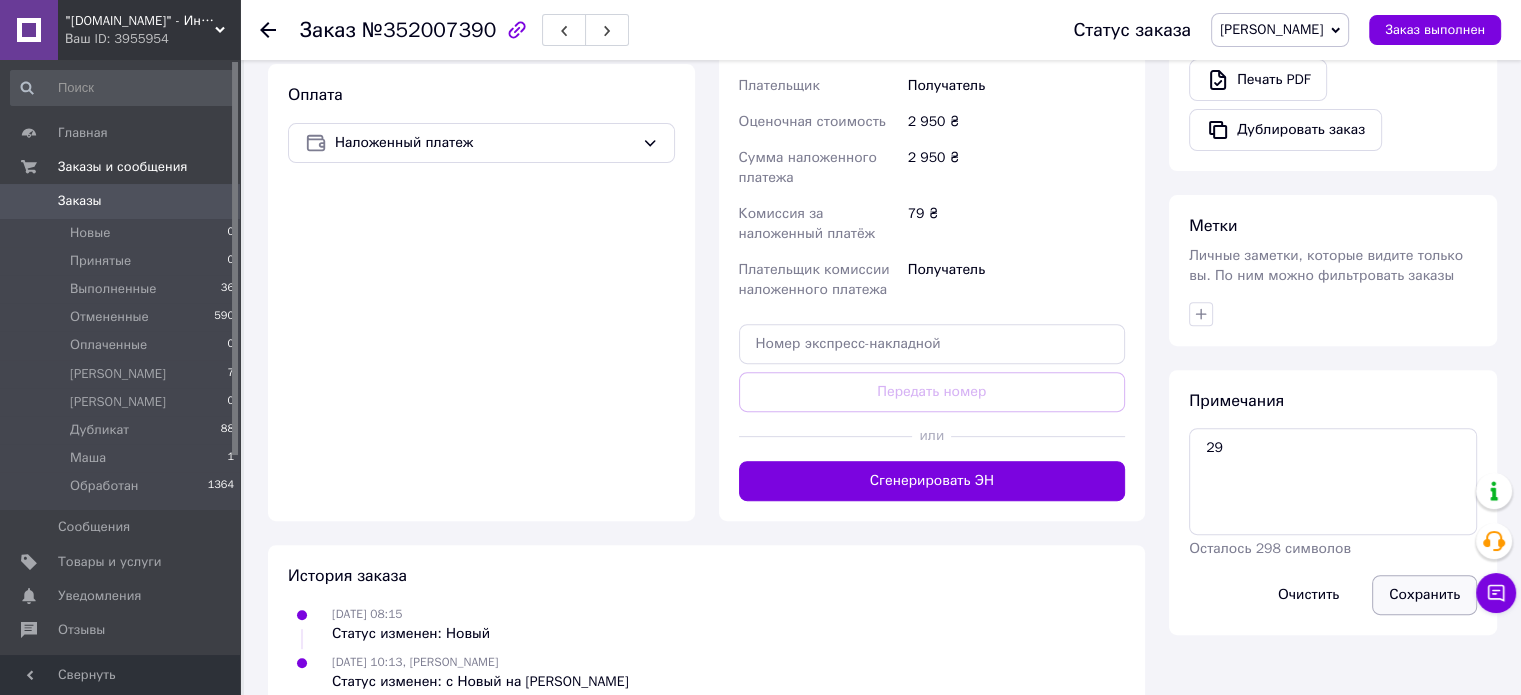 click on "Сохранить" at bounding box center [1424, 595] 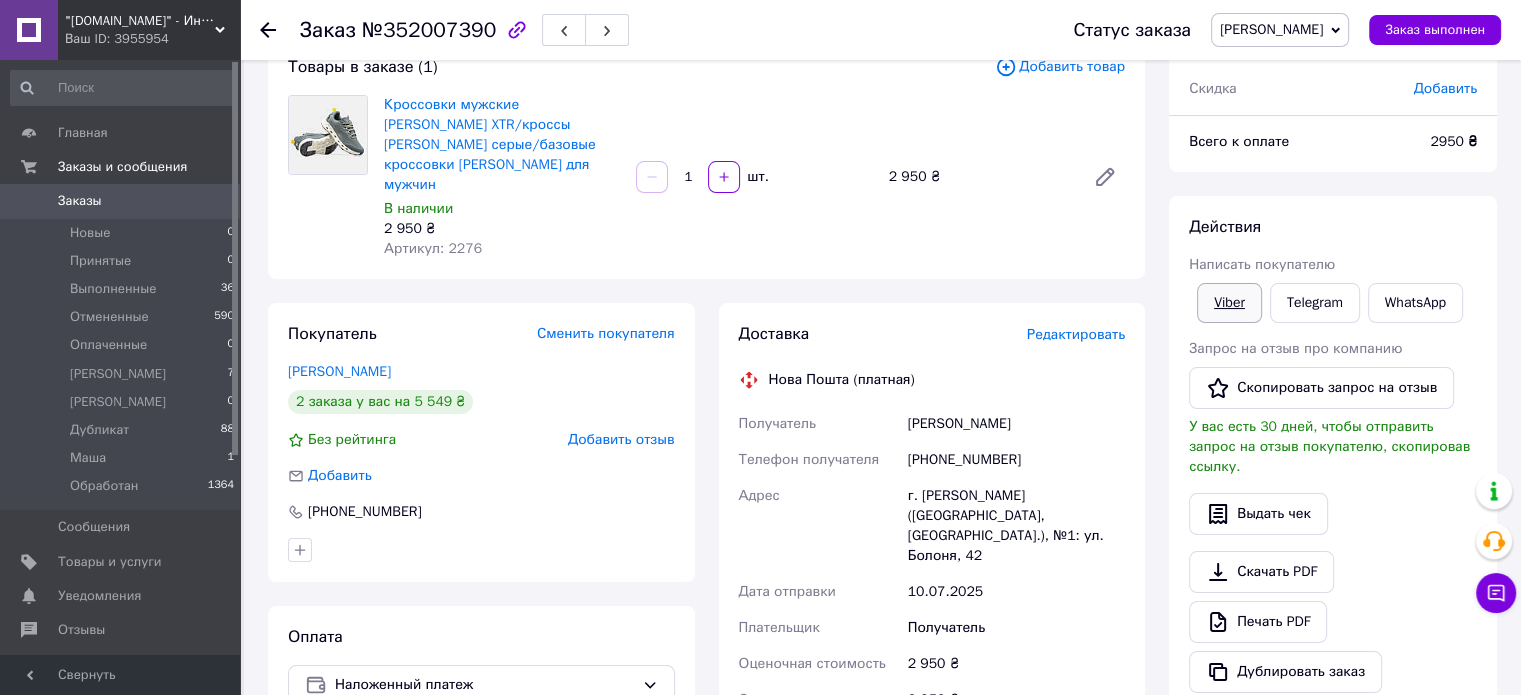 scroll, scrollTop: 0, scrollLeft: 0, axis: both 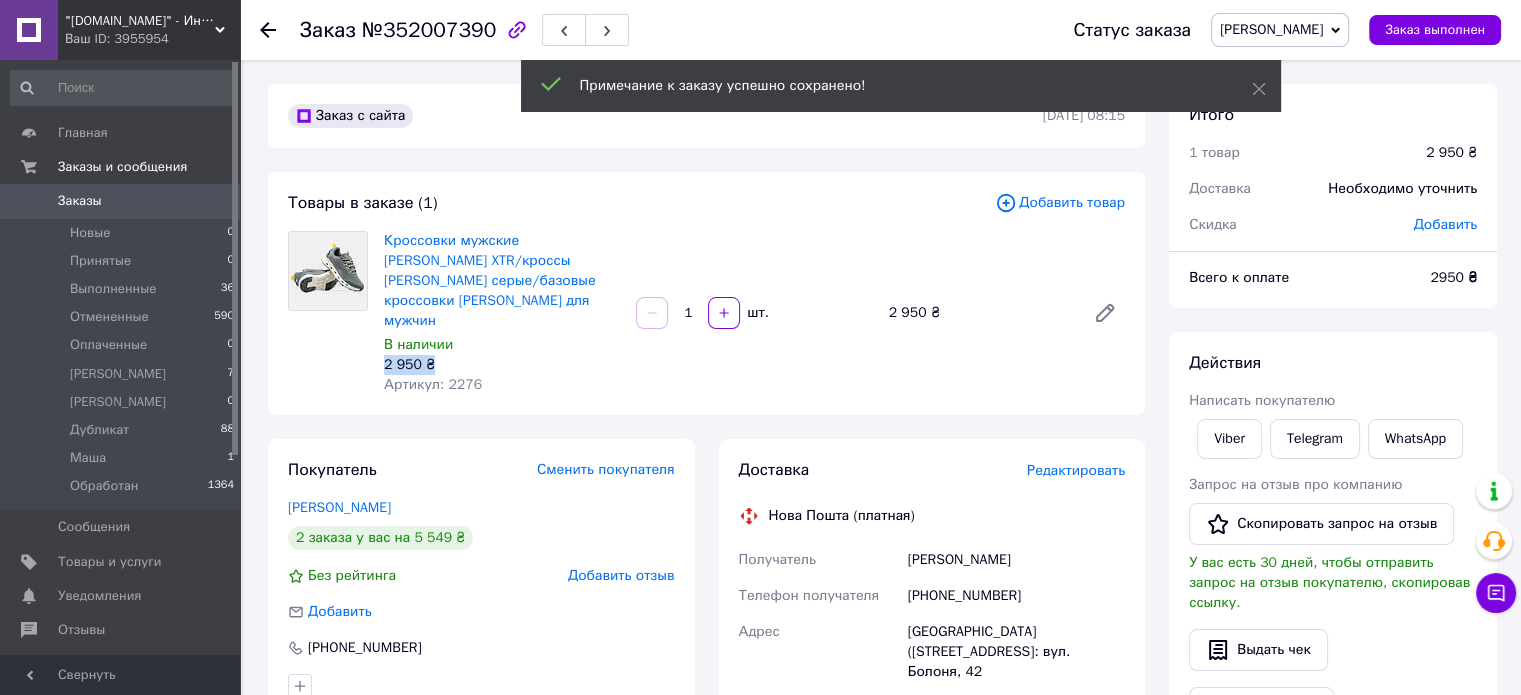drag, startPoint x: 380, startPoint y: 339, endPoint x: 480, endPoint y: 351, distance: 100.71743 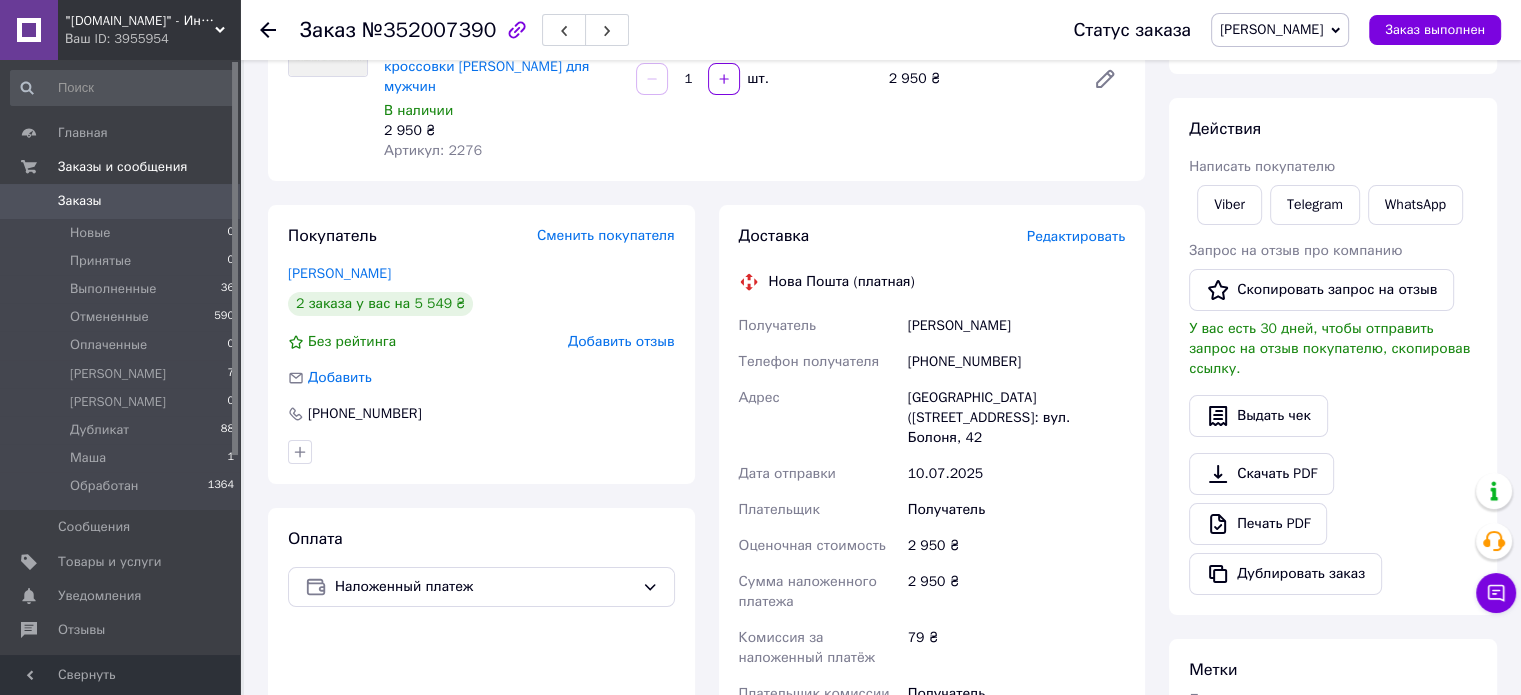 scroll, scrollTop: 200, scrollLeft: 0, axis: vertical 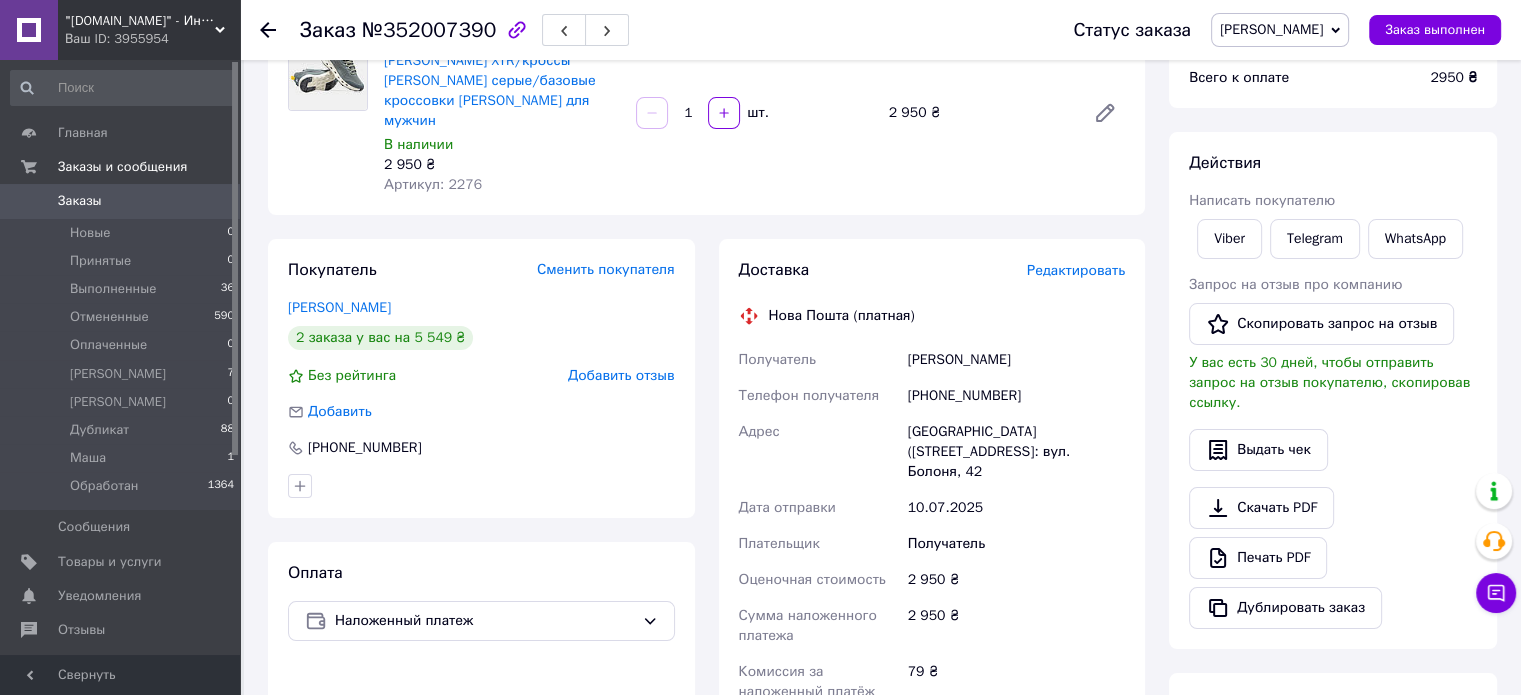 drag, startPoint x: 905, startPoint y: 412, endPoint x: 1064, endPoint y: 455, distance: 164.71187 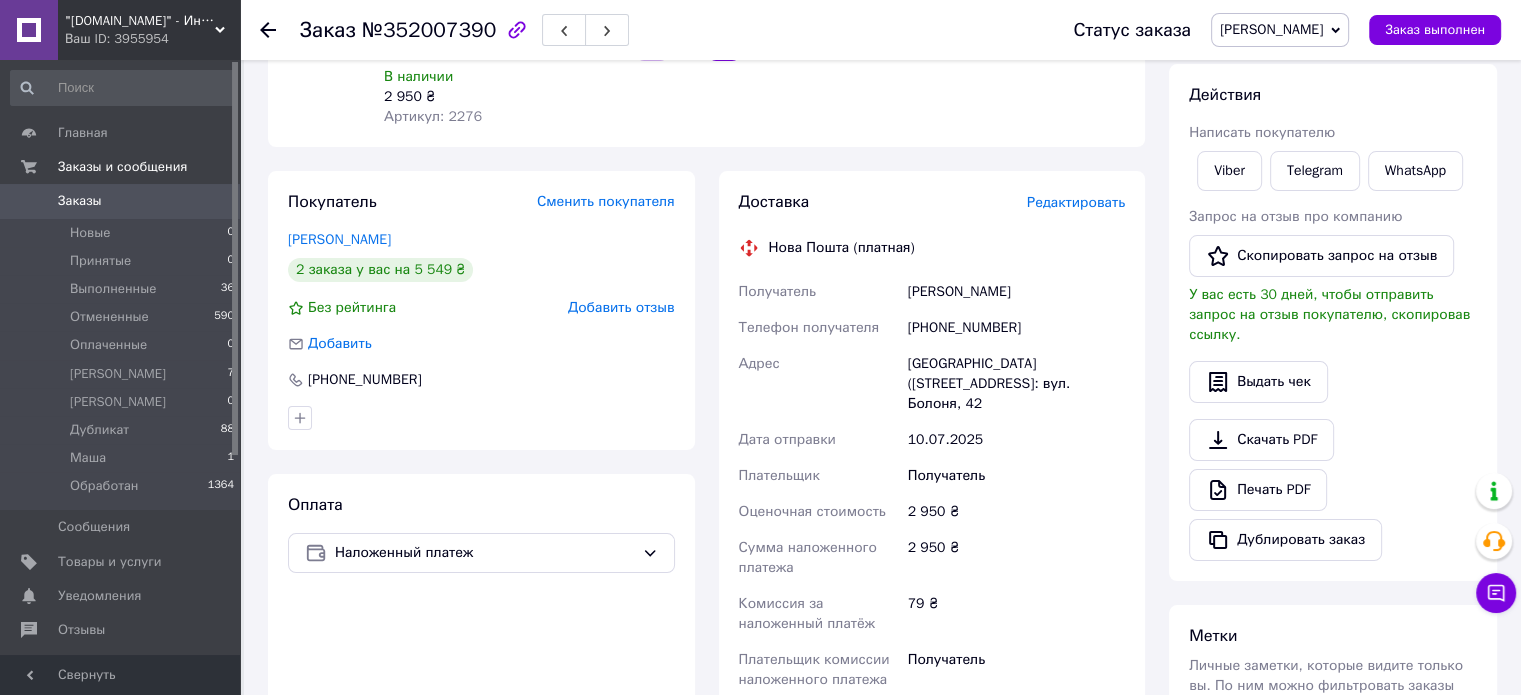 scroll, scrollTop: 200, scrollLeft: 0, axis: vertical 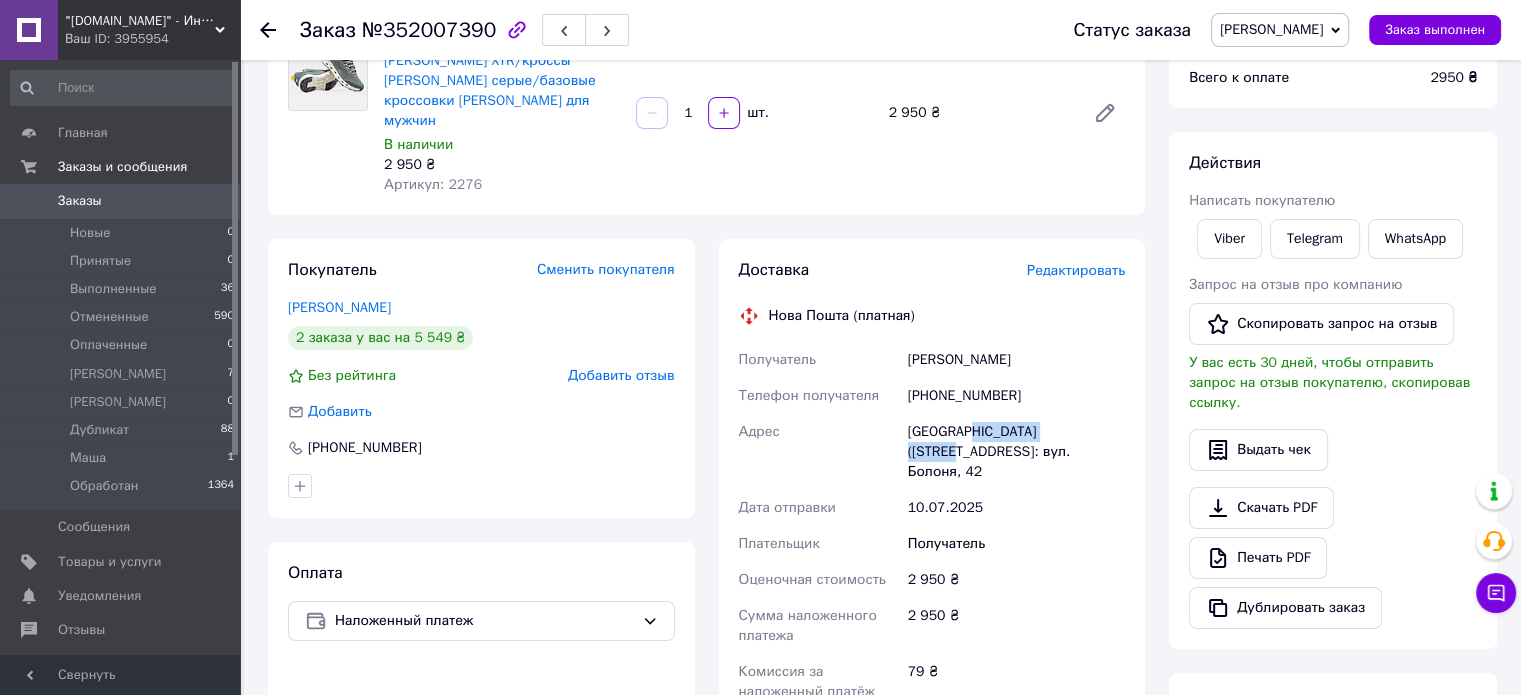 drag, startPoint x: 970, startPoint y: 405, endPoint x: 1075, endPoint y: 410, distance: 105.11898 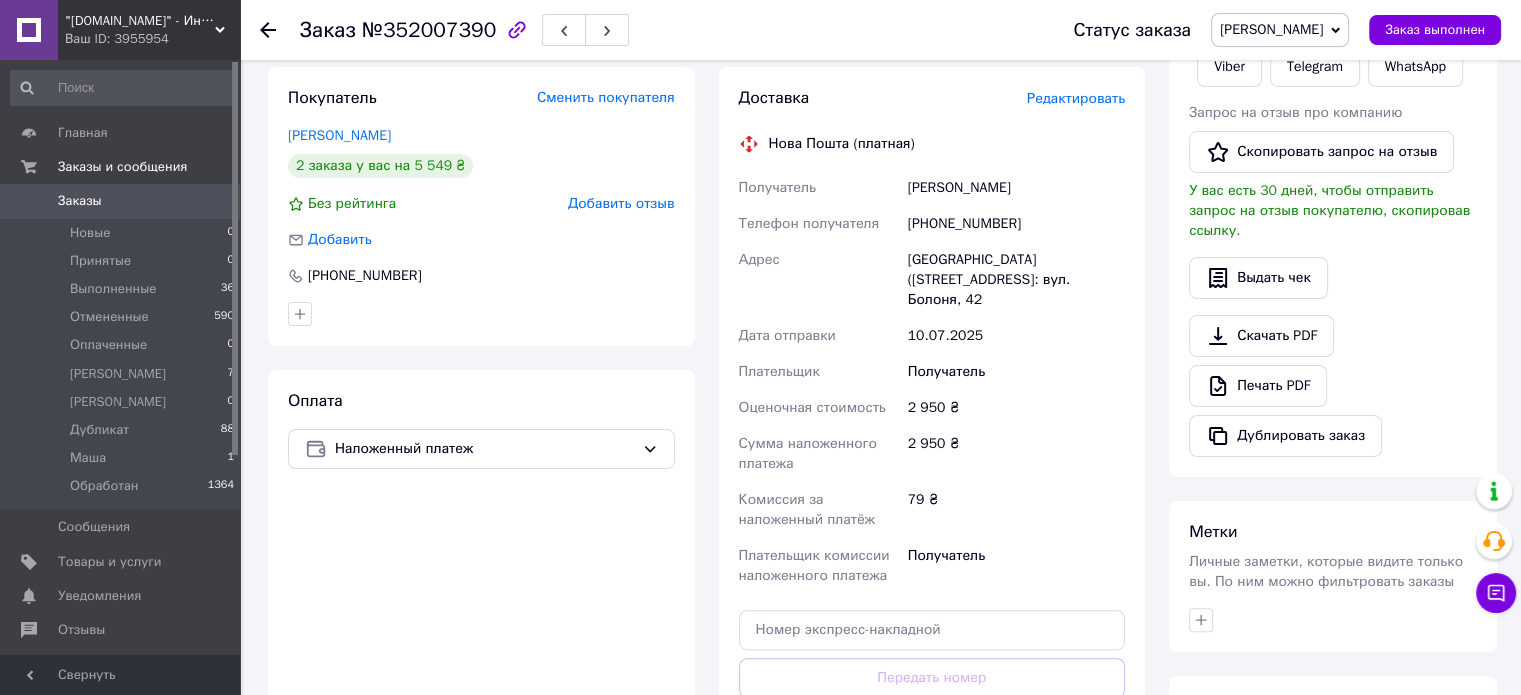 scroll, scrollTop: 100, scrollLeft: 0, axis: vertical 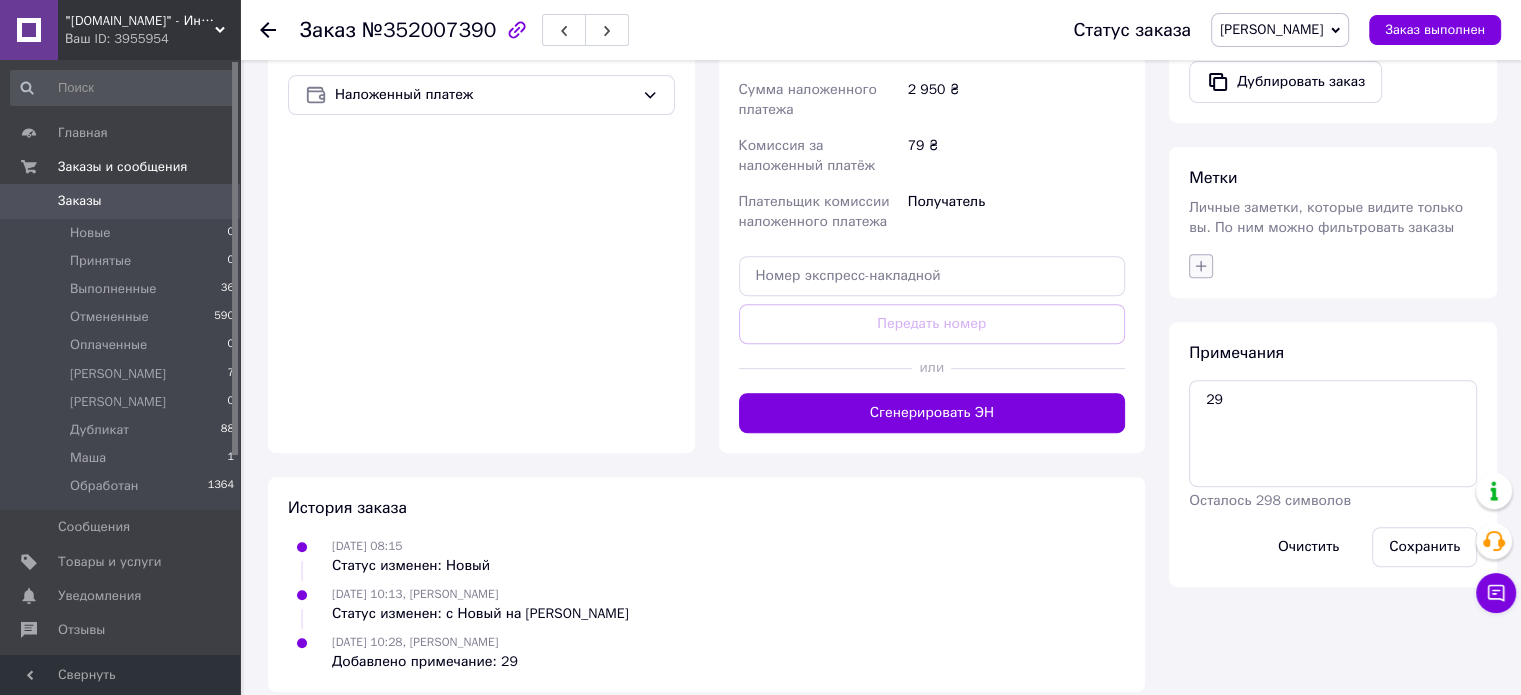 click at bounding box center [1201, 266] 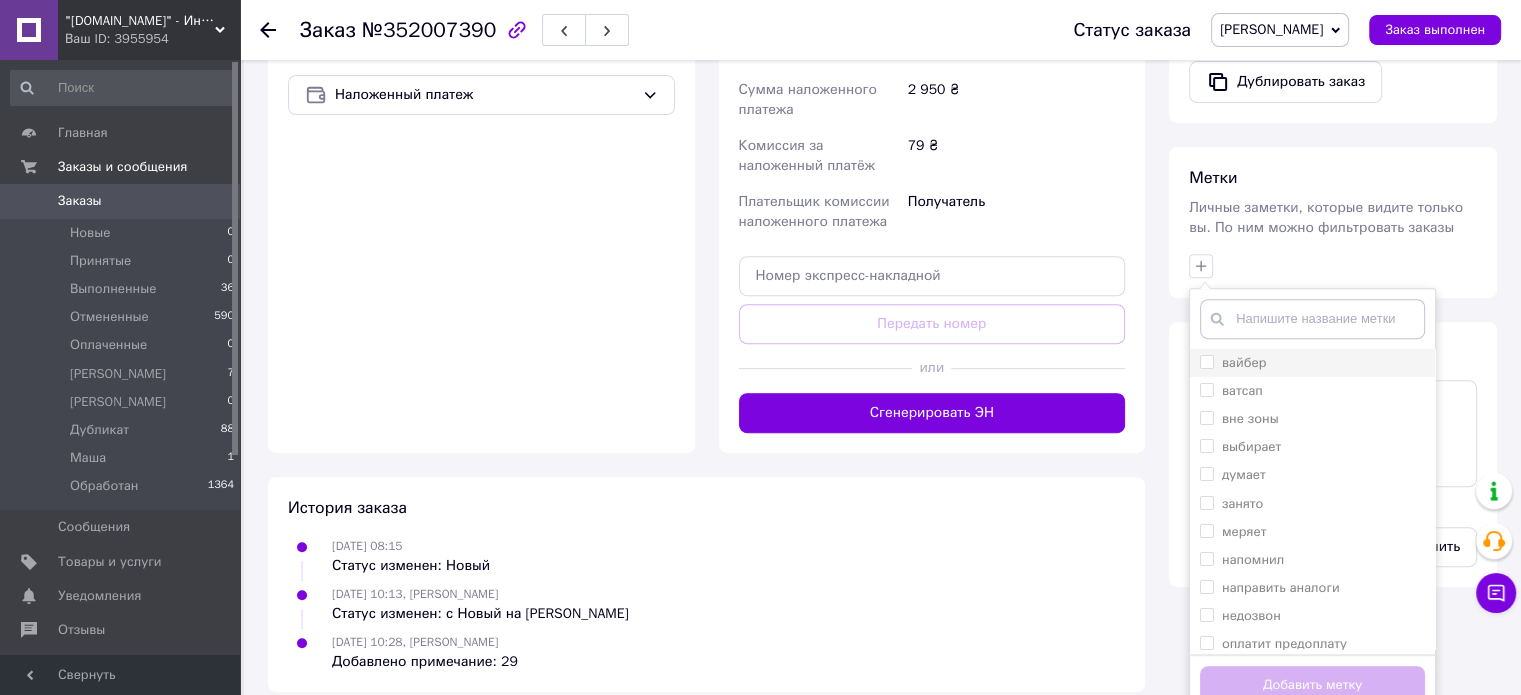 click on "вайбер" at bounding box center (1312, 363) 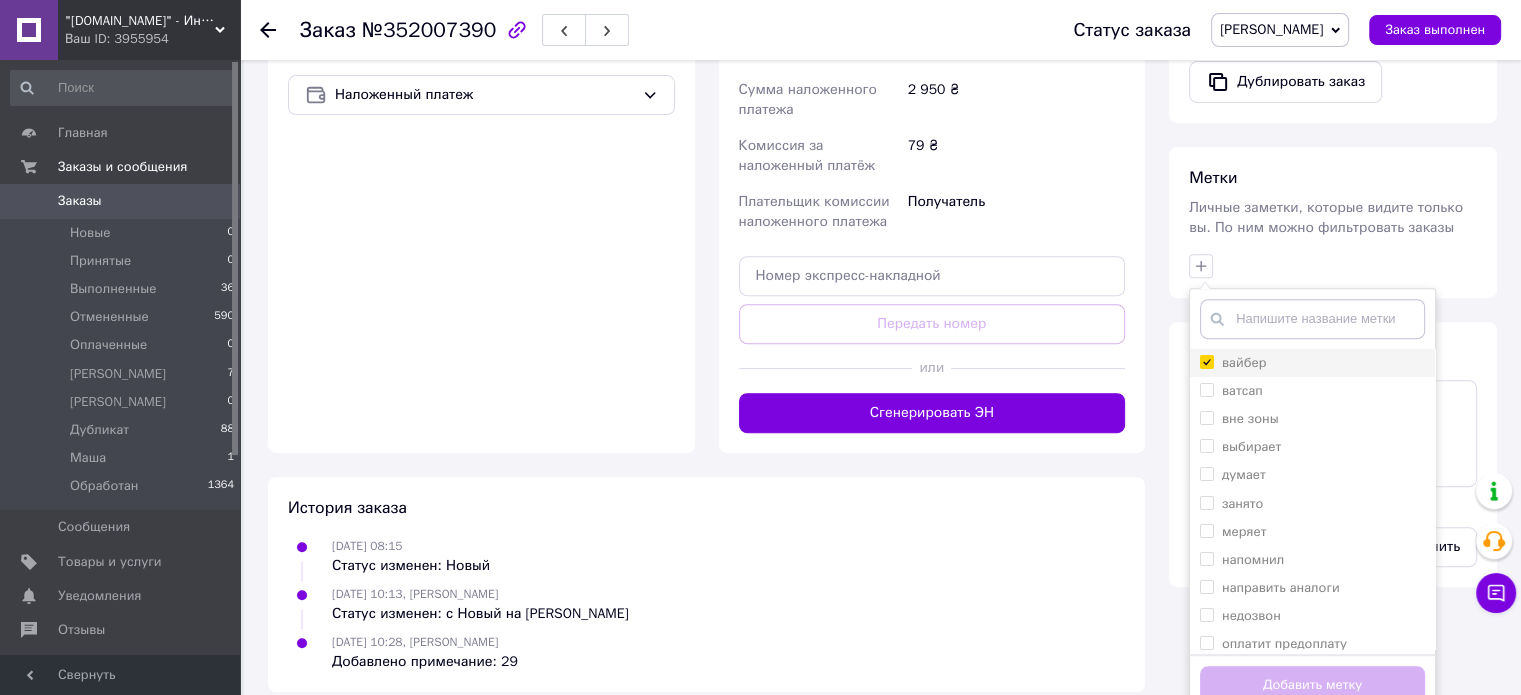 checkbox on "true" 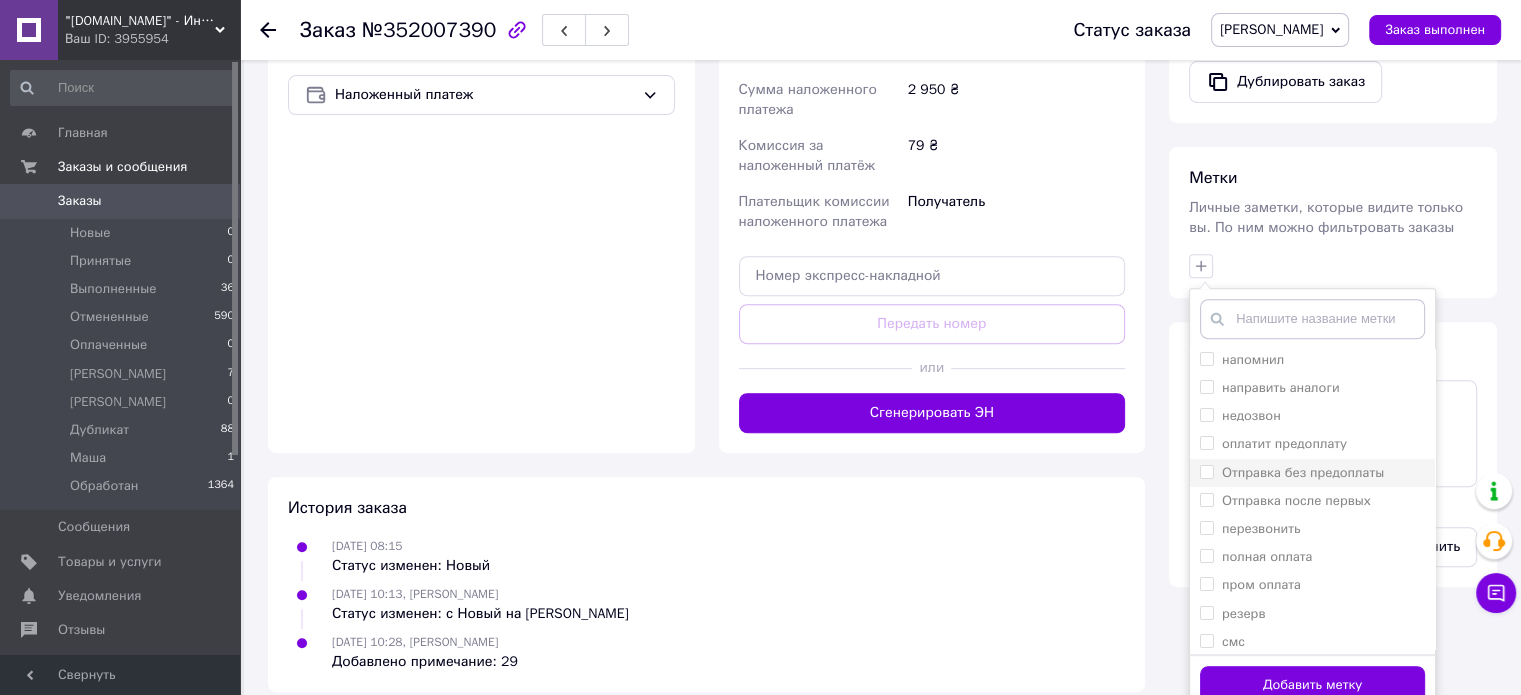 scroll, scrollTop: 264, scrollLeft: 0, axis: vertical 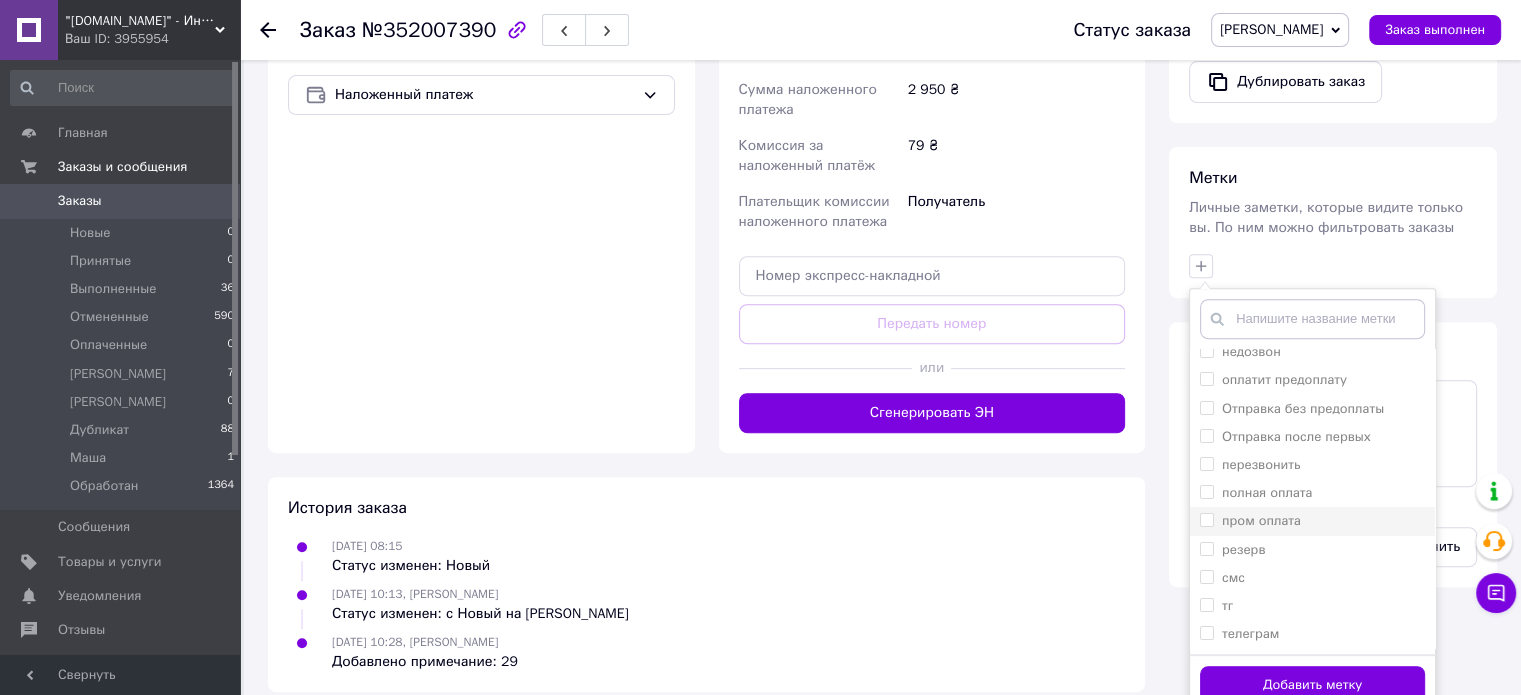 click on "пром оплата" at bounding box center (1312, 521) 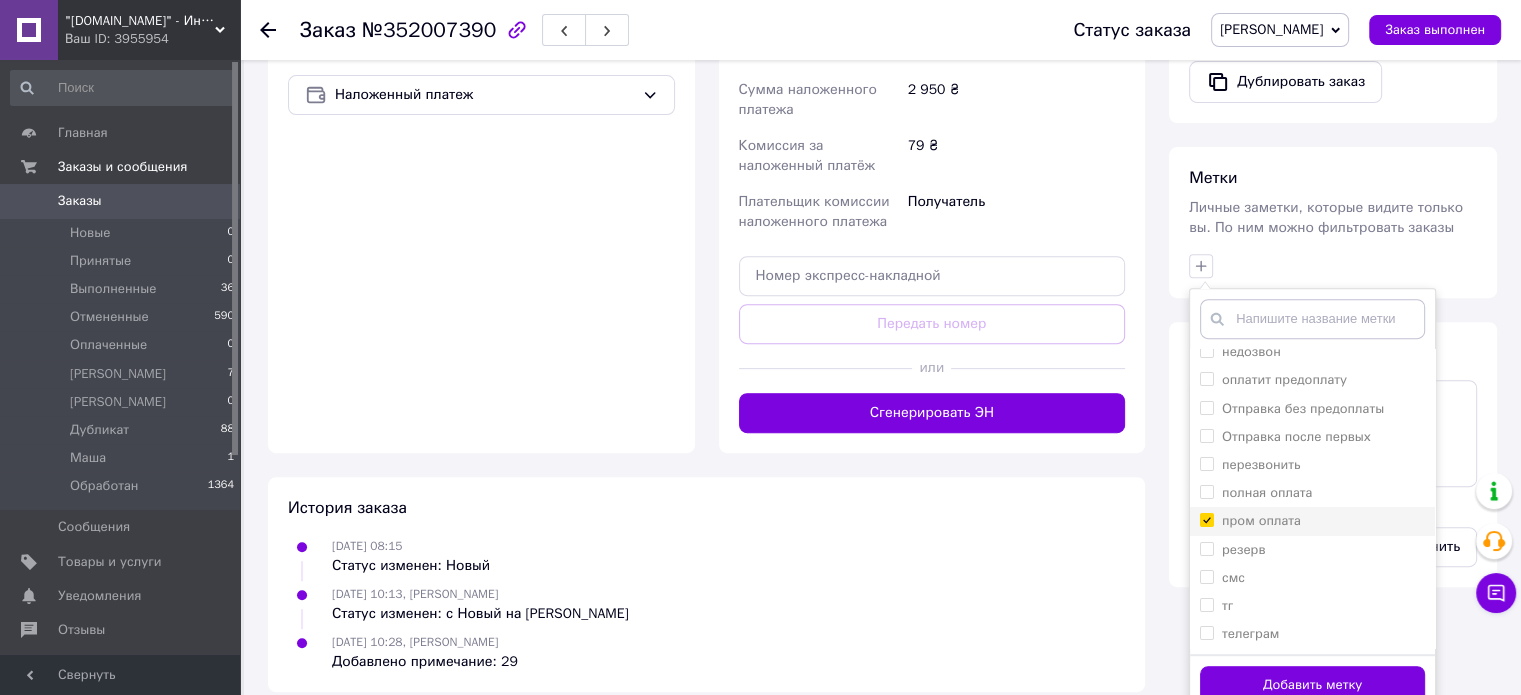 checkbox on "true" 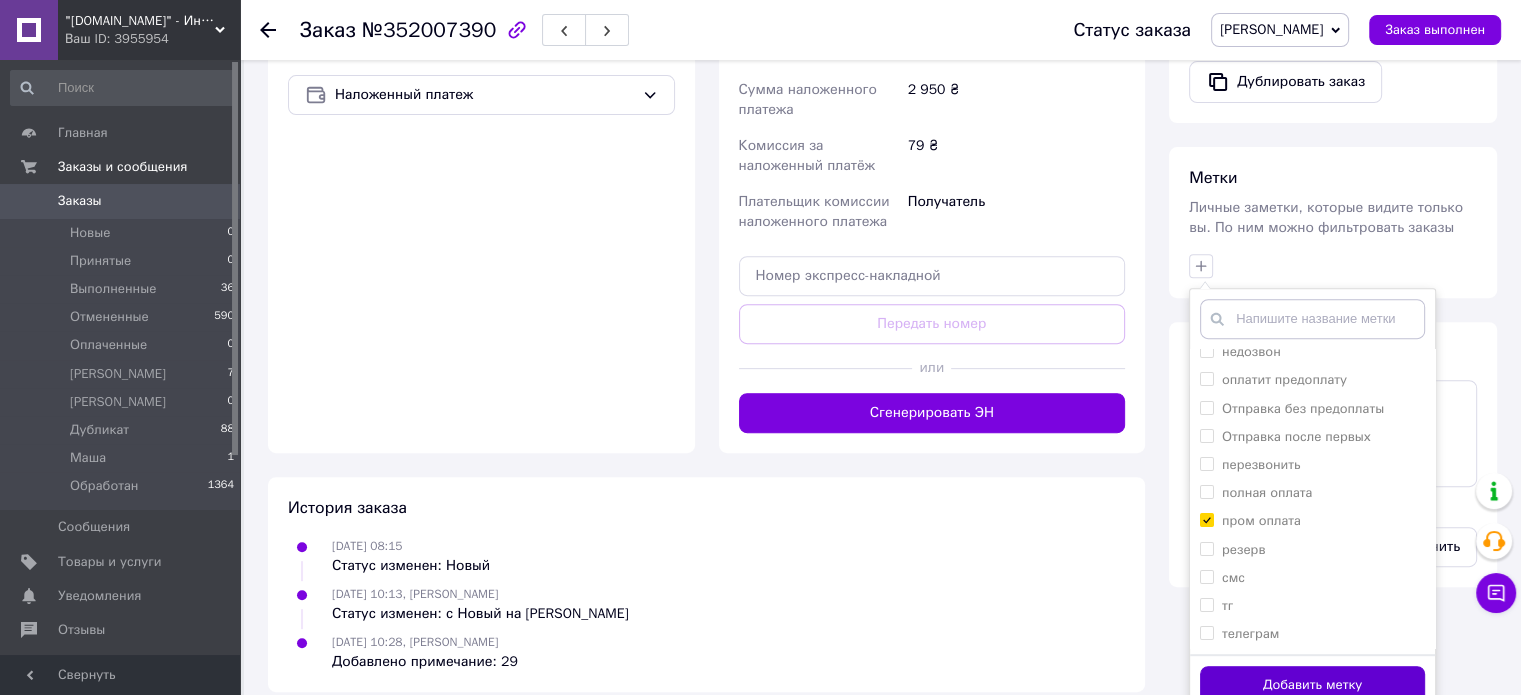 click on "Добавить метку" at bounding box center [1312, 685] 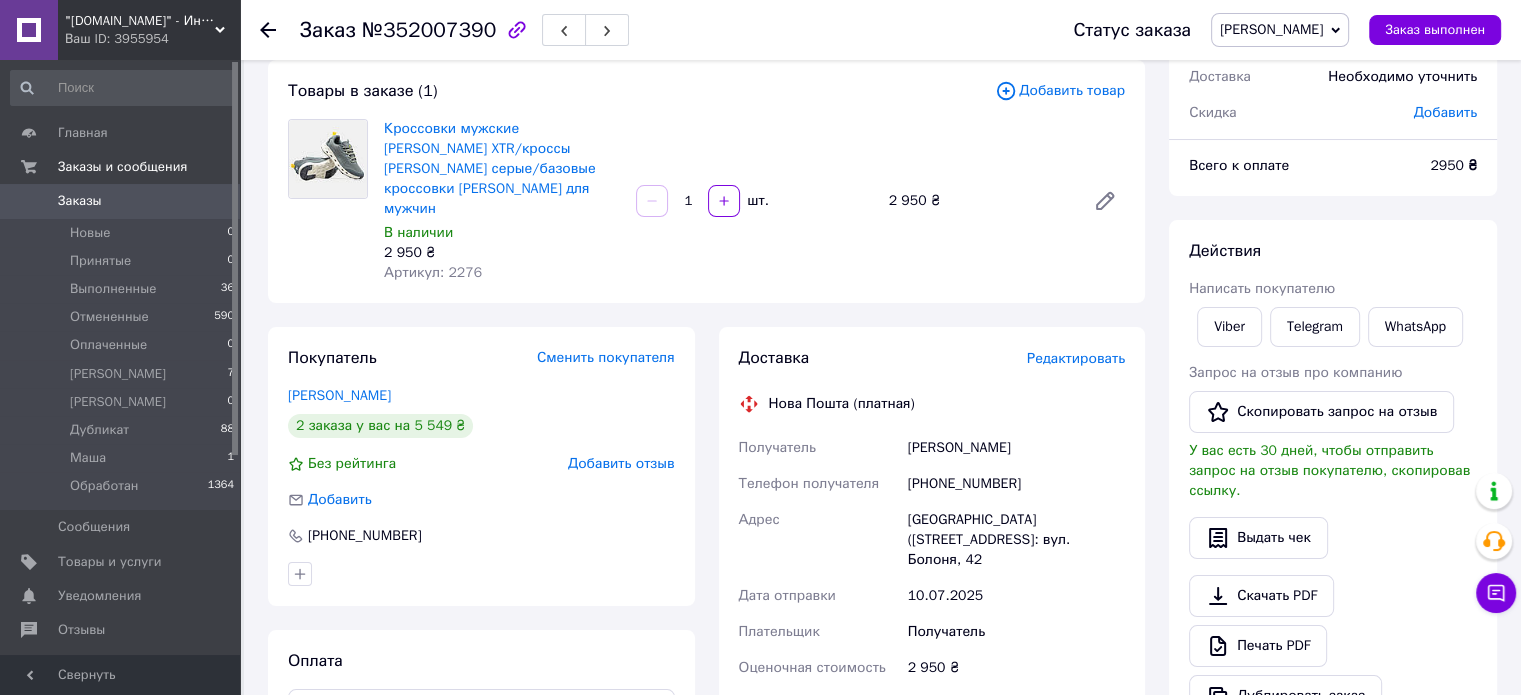 scroll, scrollTop: 0, scrollLeft: 0, axis: both 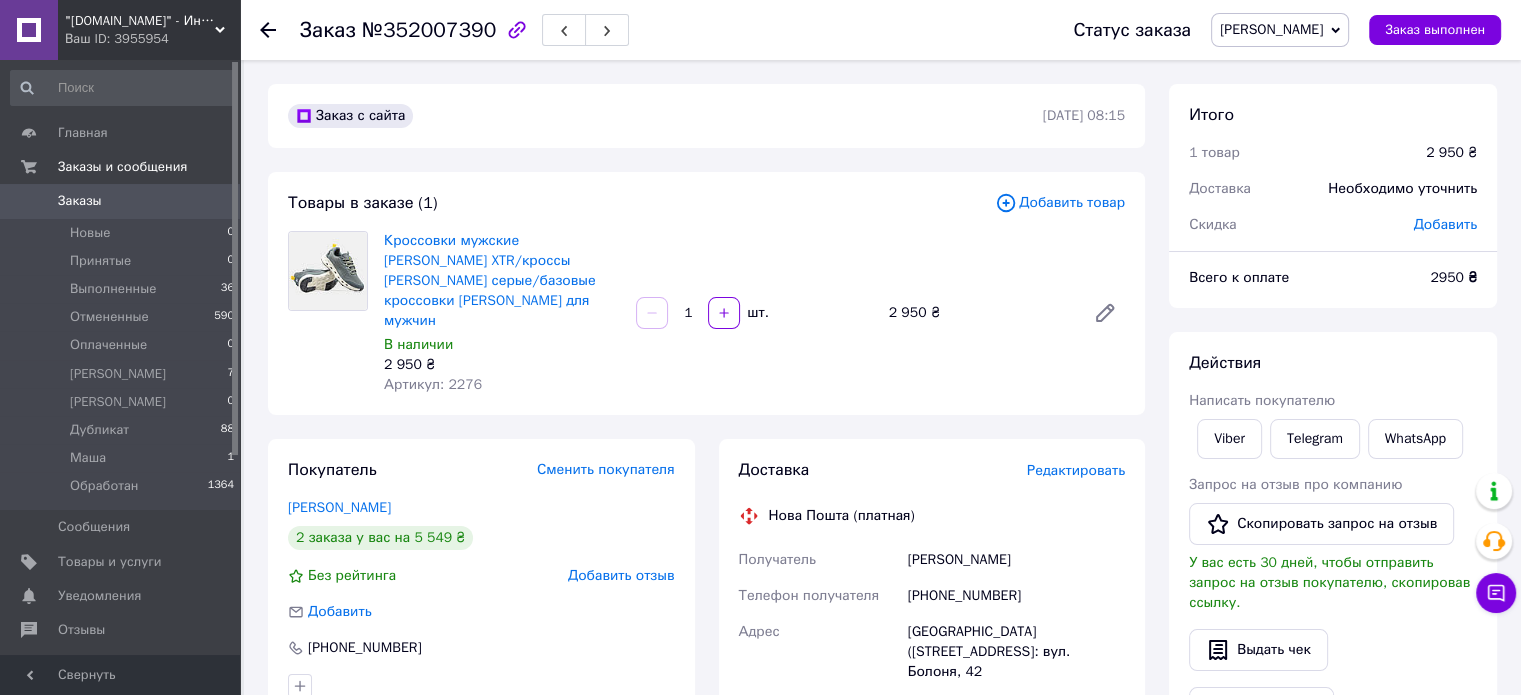 click on "[PHONE_NUMBER]" at bounding box center (1016, 596) 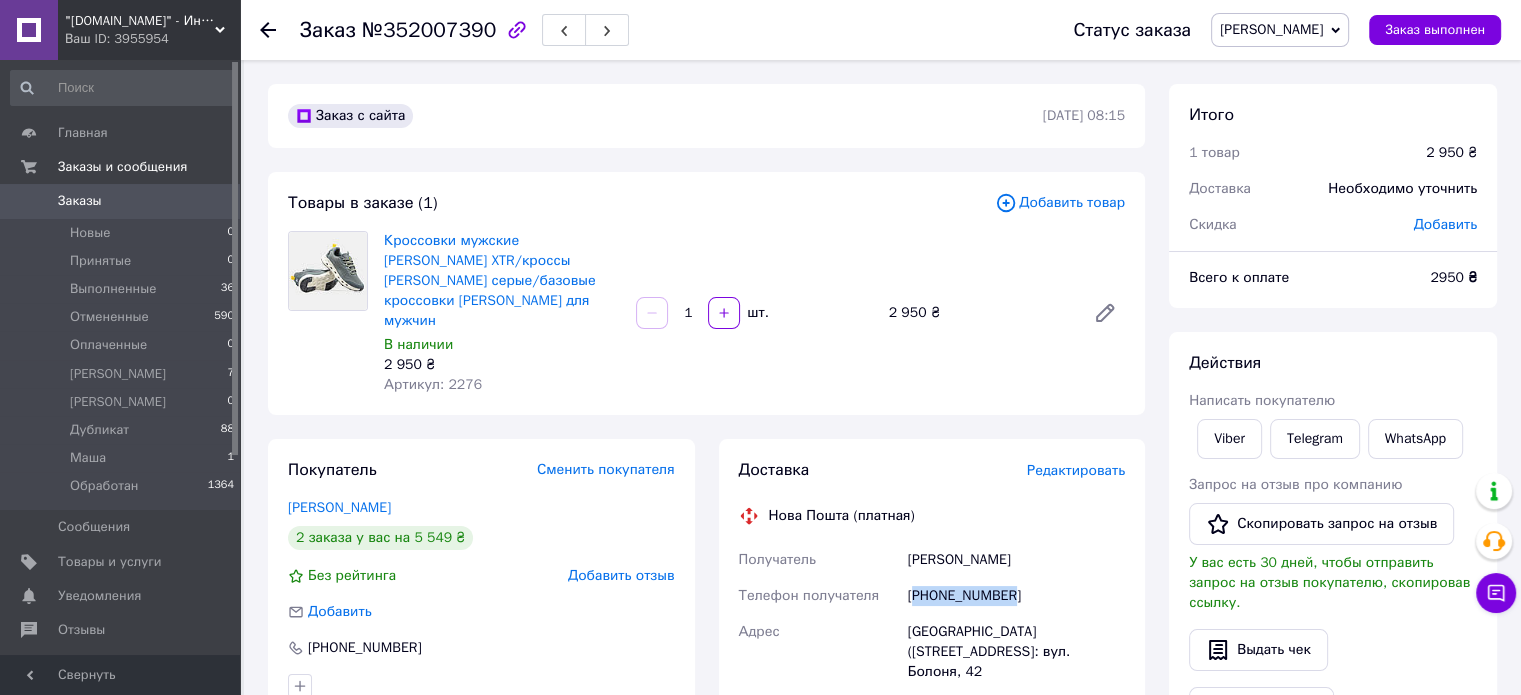 click on "[PHONE_NUMBER]" at bounding box center (1016, 596) 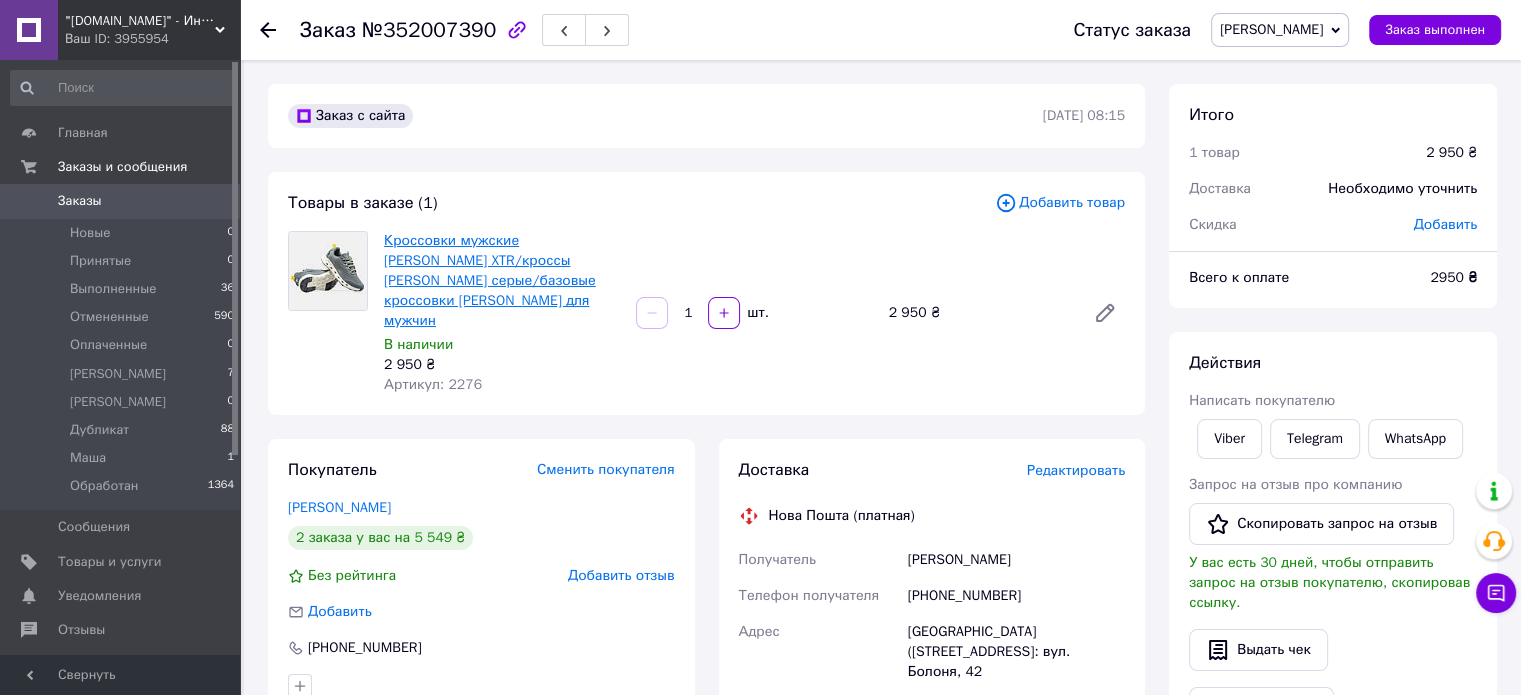 click on "Кроссовки мужские [PERSON_NAME] XTR/кроссы [PERSON_NAME] серые/базовые кроссовки [PERSON_NAME] для мужчин" at bounding box center (502, 281) 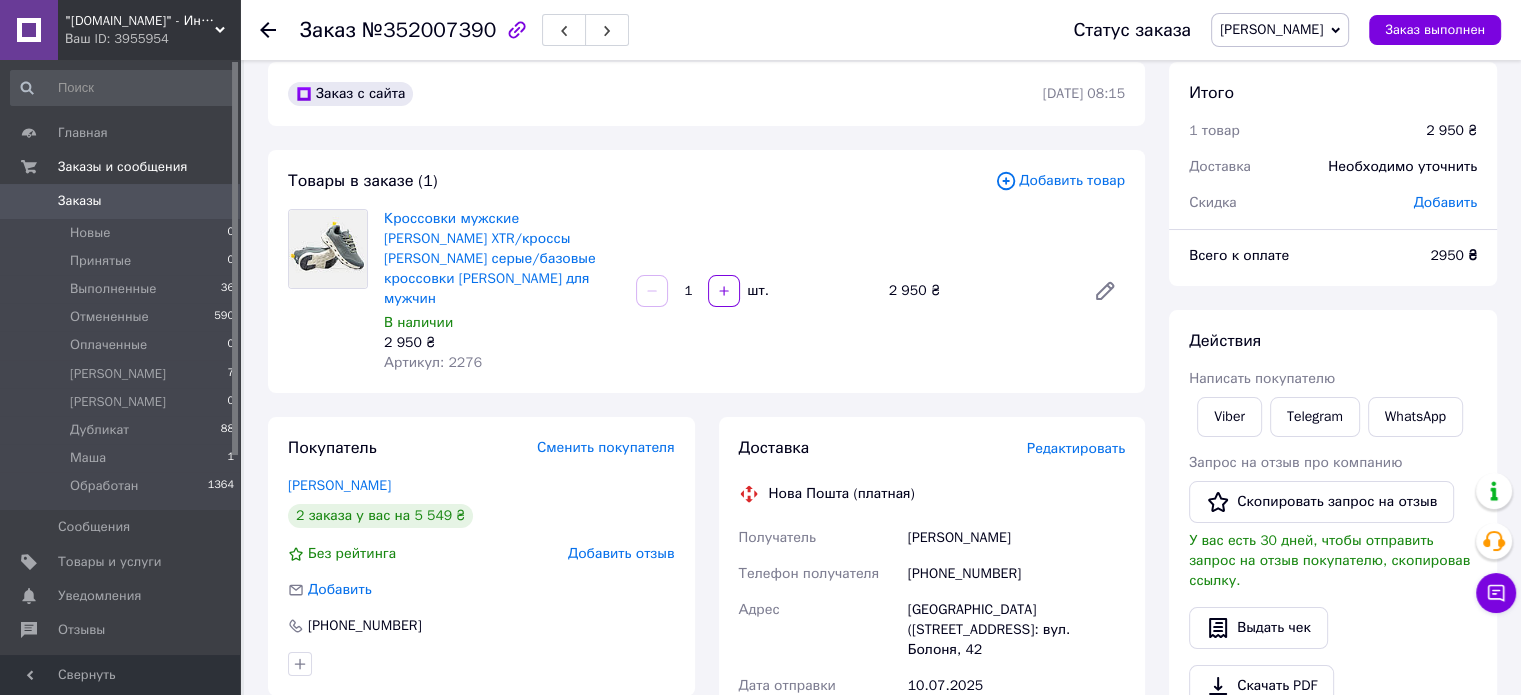 scroll, scrollTop: 0, scrollLeft: 0, axis: both 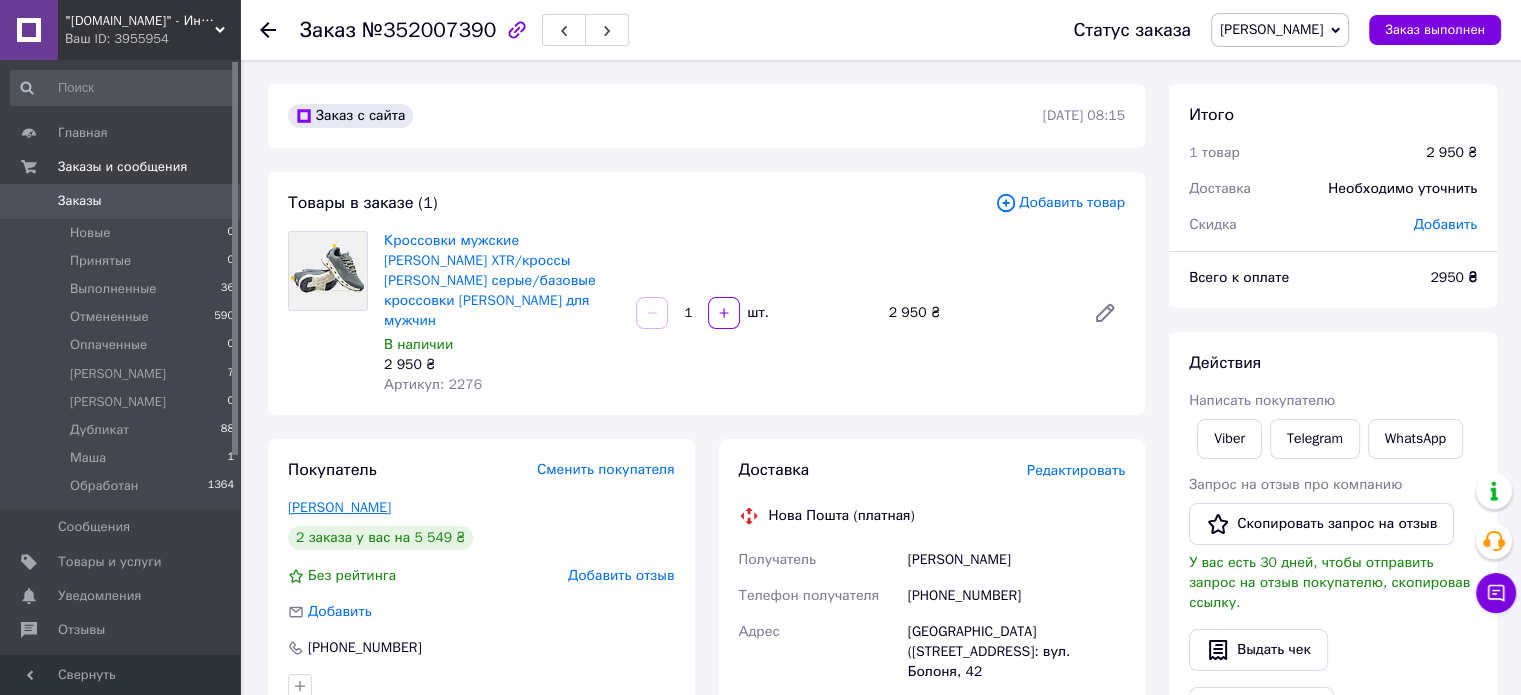 click on "Бєлов Павло" at bounding box center (339, 507) 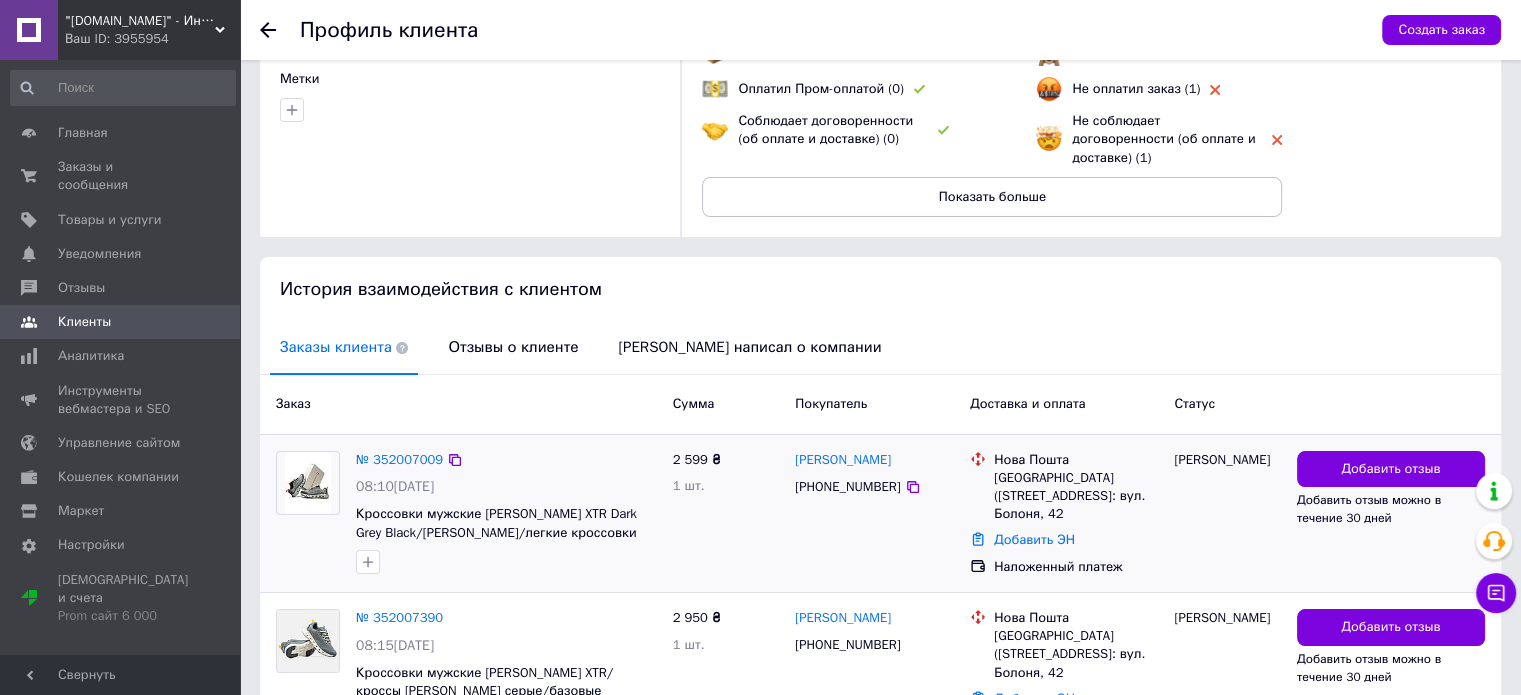 scroll, scrollTop: 314, scrollLeft: 0, axis: vertical 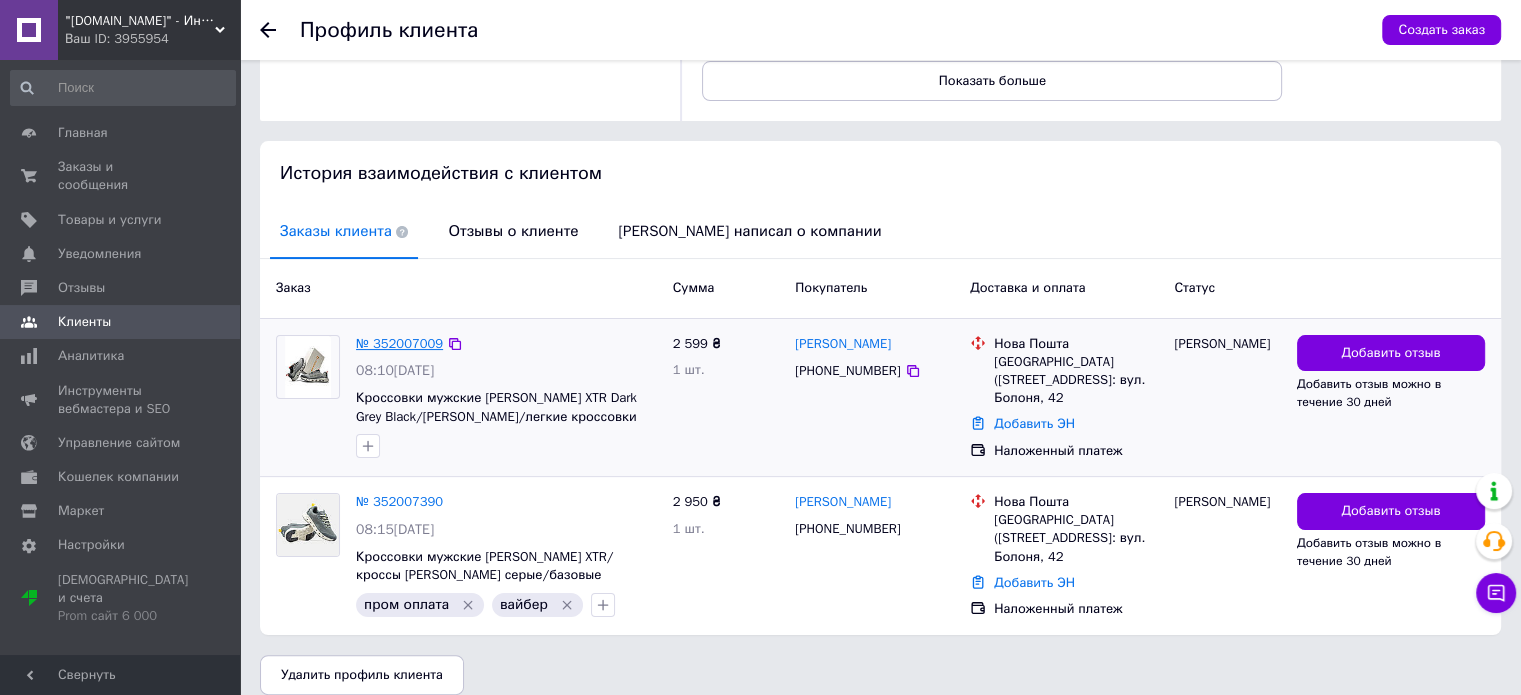 click on "№ 352007009" at bounding box center (399, 343) 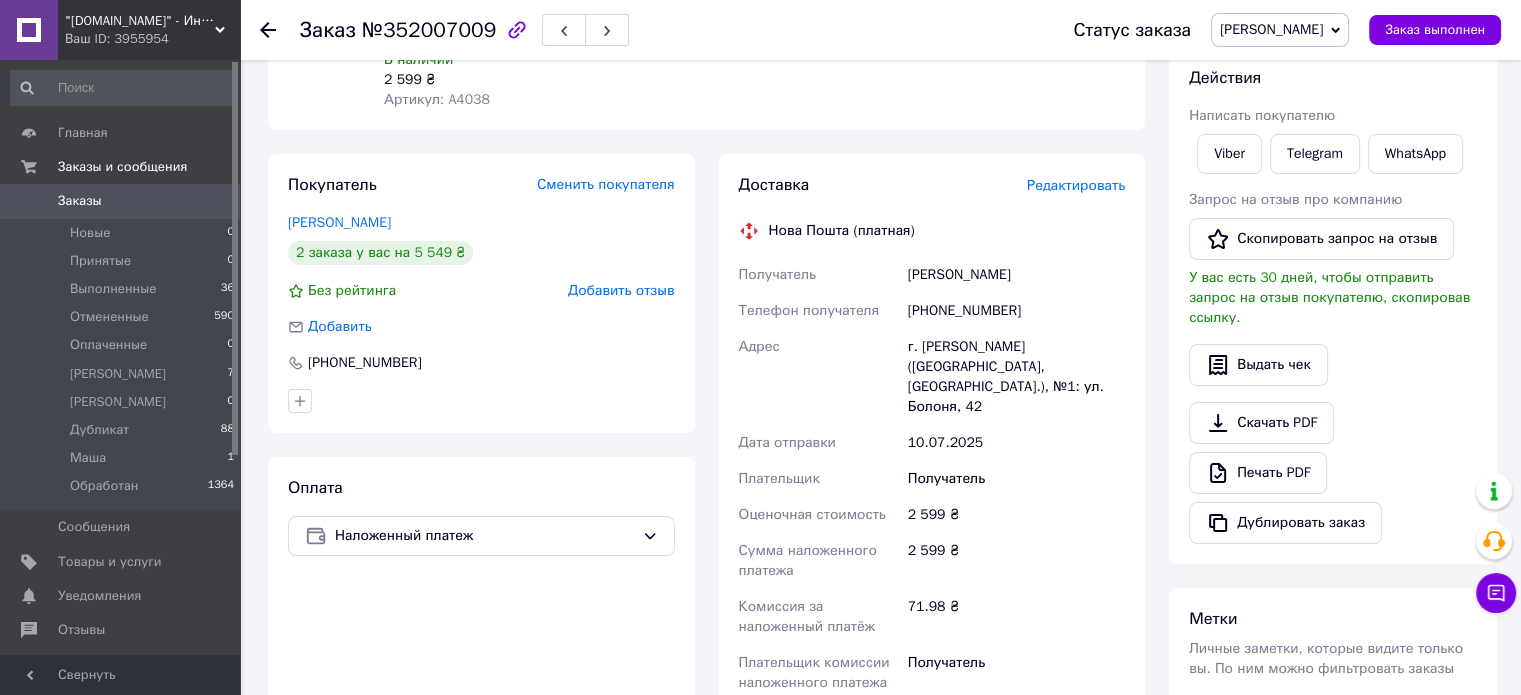 scroll, scrollTop: 678, scrollLeft: 0, axis: vertical 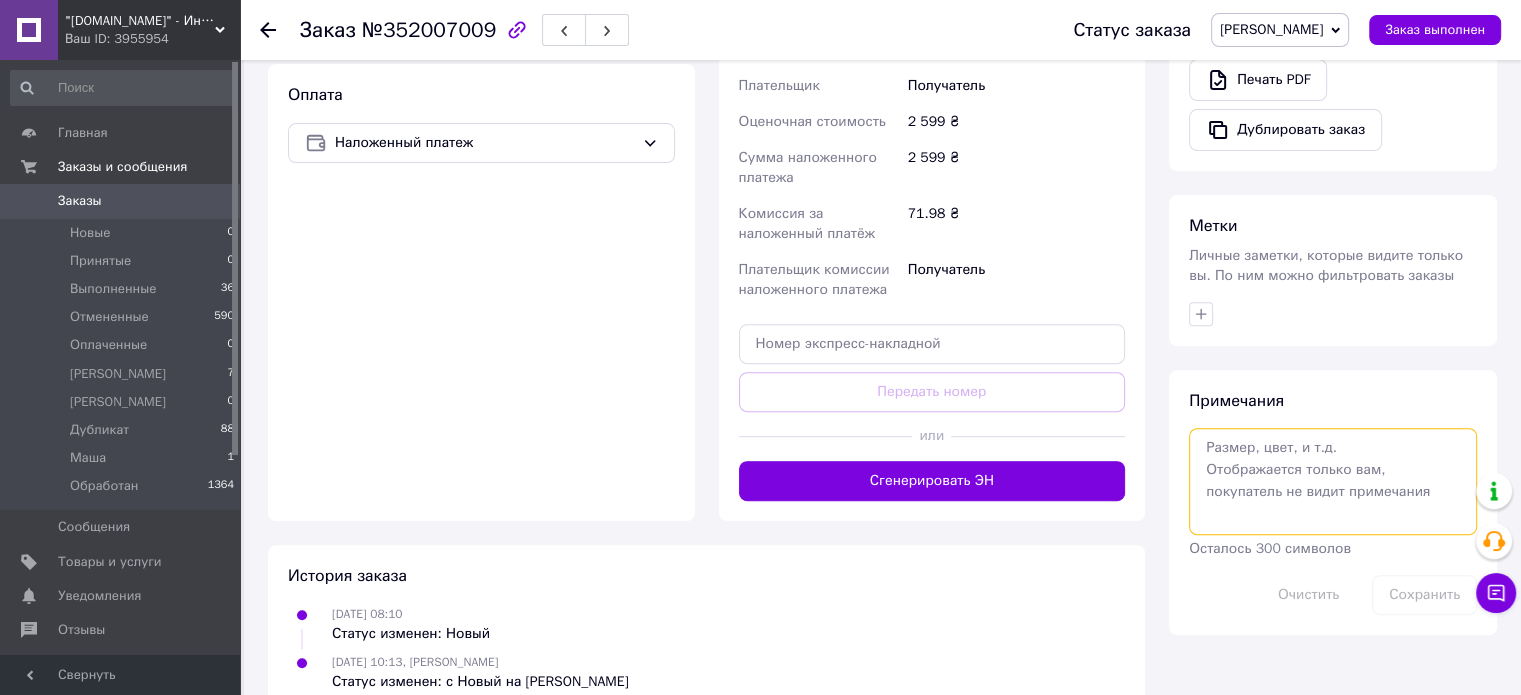 click at bounding box center [1333, 481] 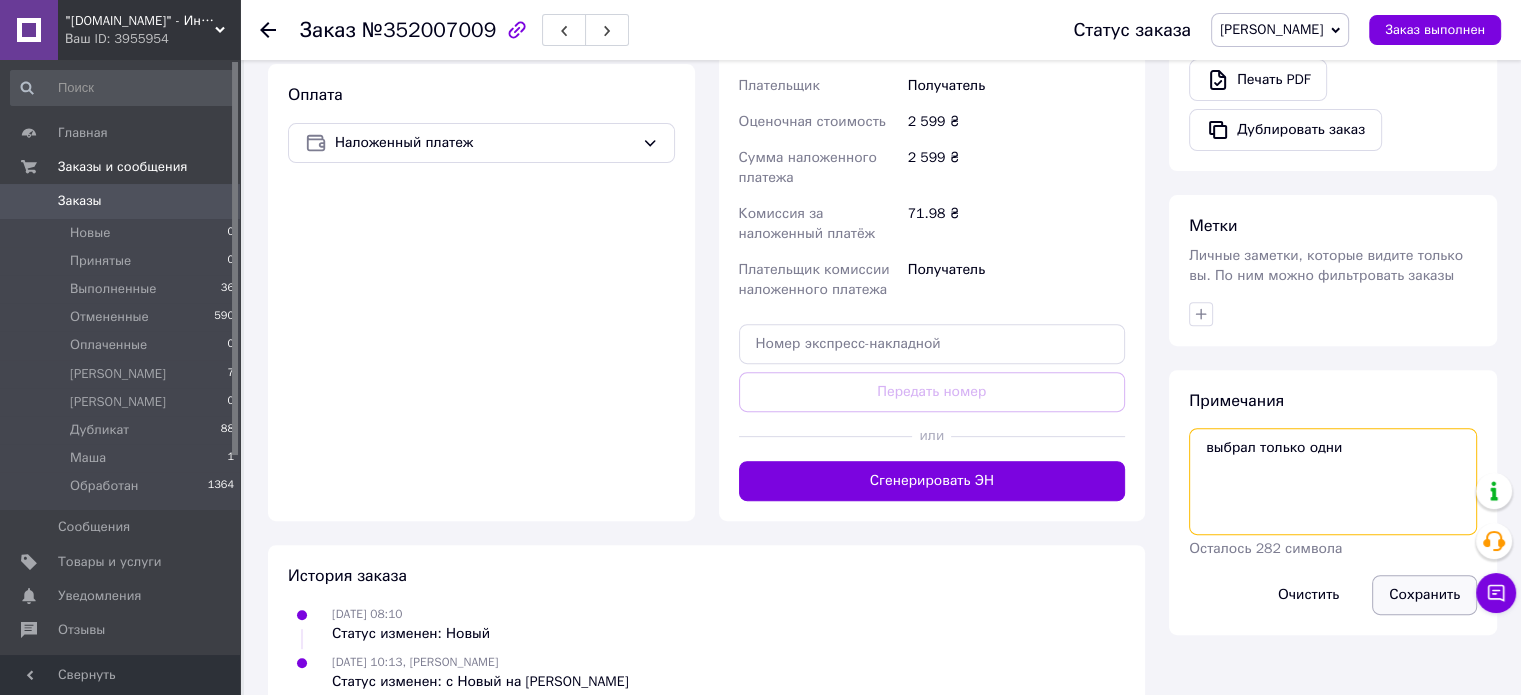 type on "выбрал только одни" 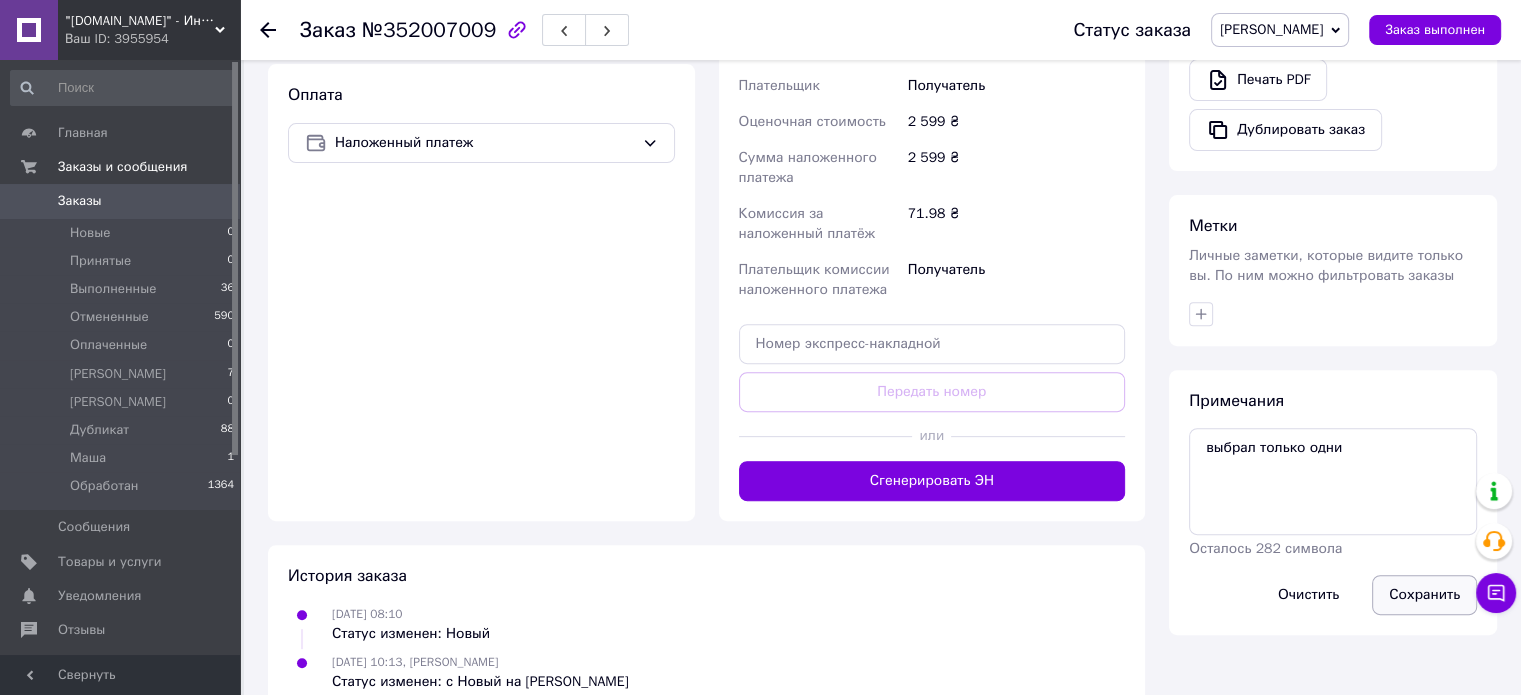 click on "Сохранить" at bounding box center (1424, 595) 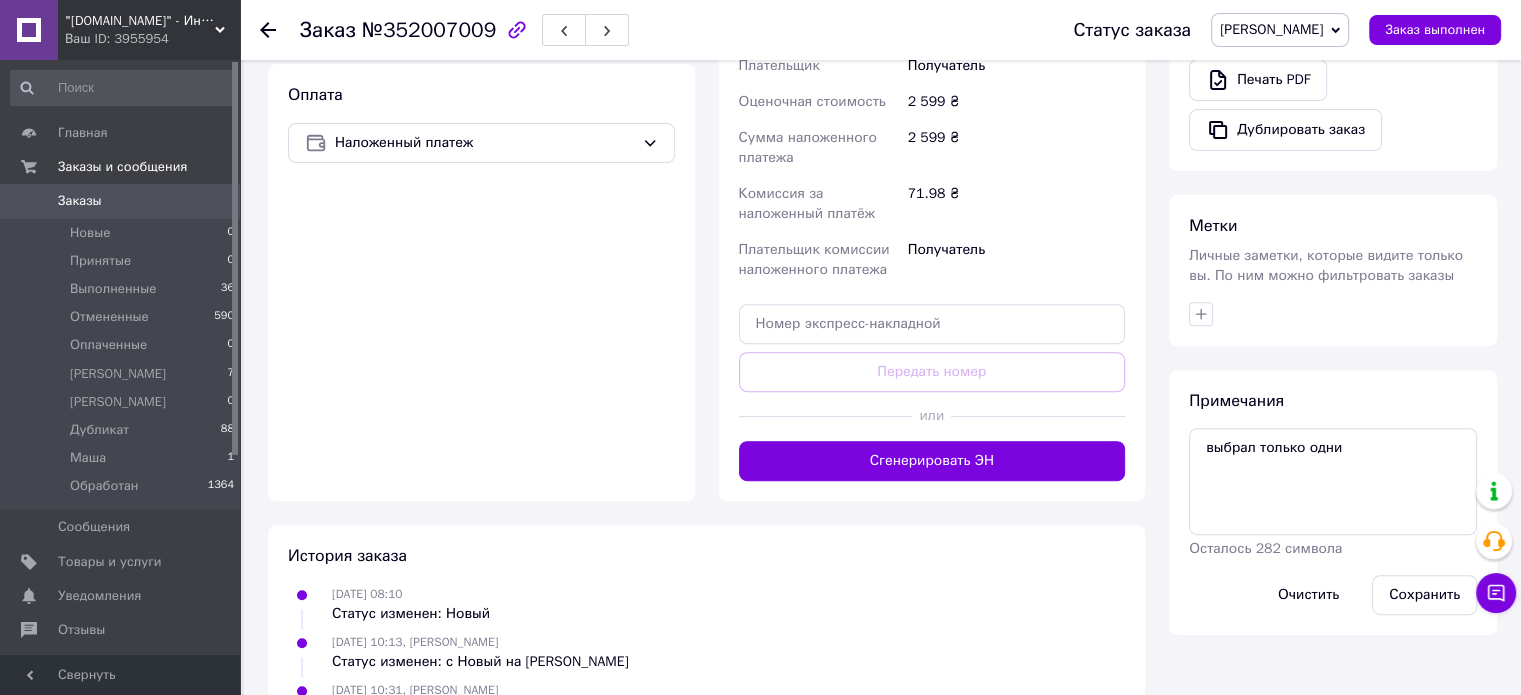 click on "[PERSON_NAME]" at bounding box center [1280, 30] 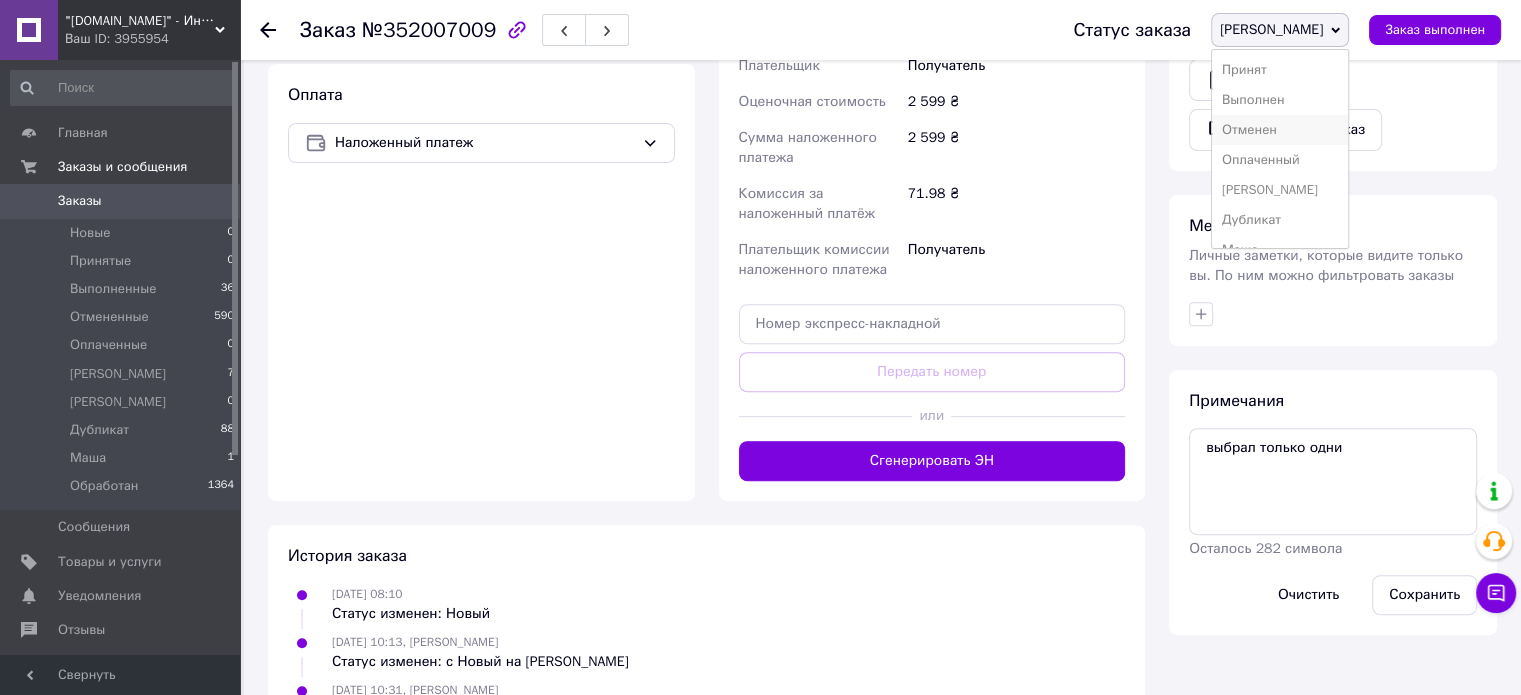click on "Отменен" at bounding box center (1280, 130) 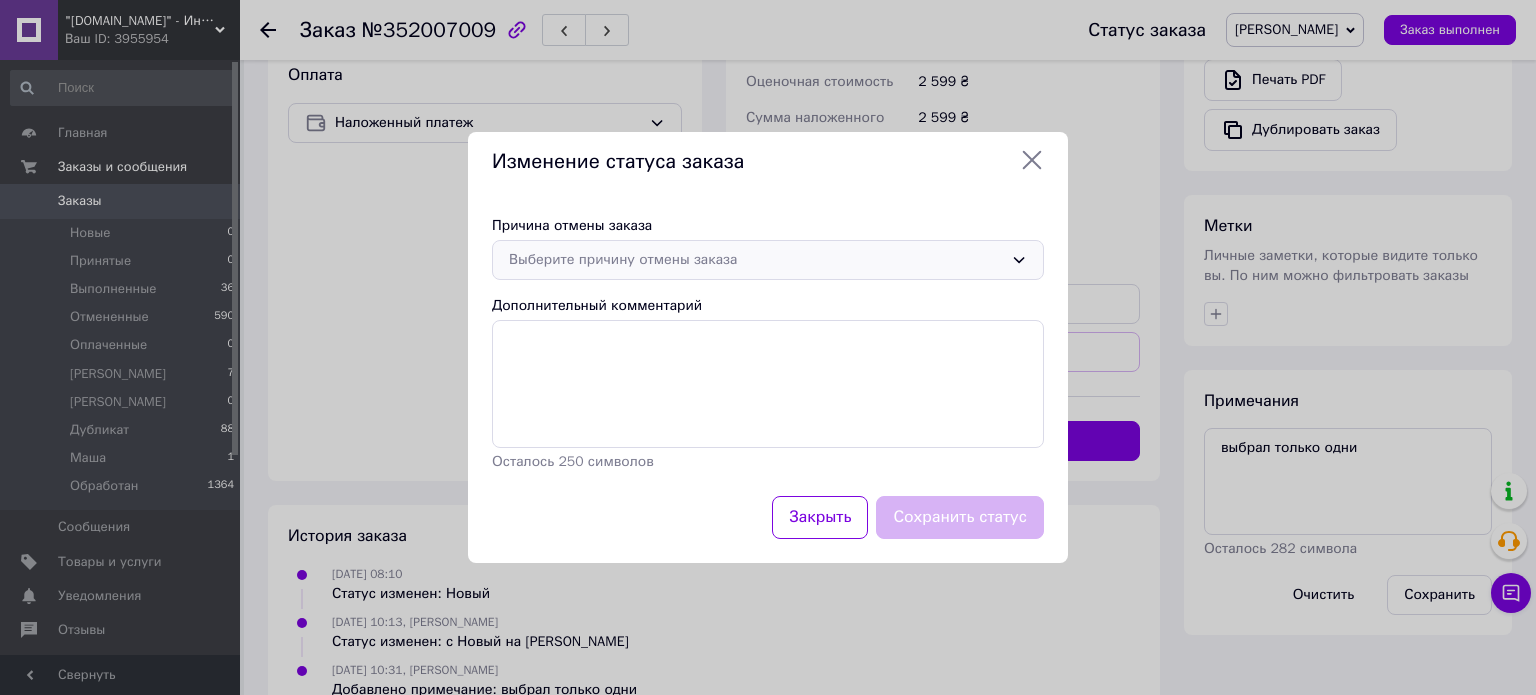 click on "Выберите причину отмены заказа" at bounding box center [756, 260] 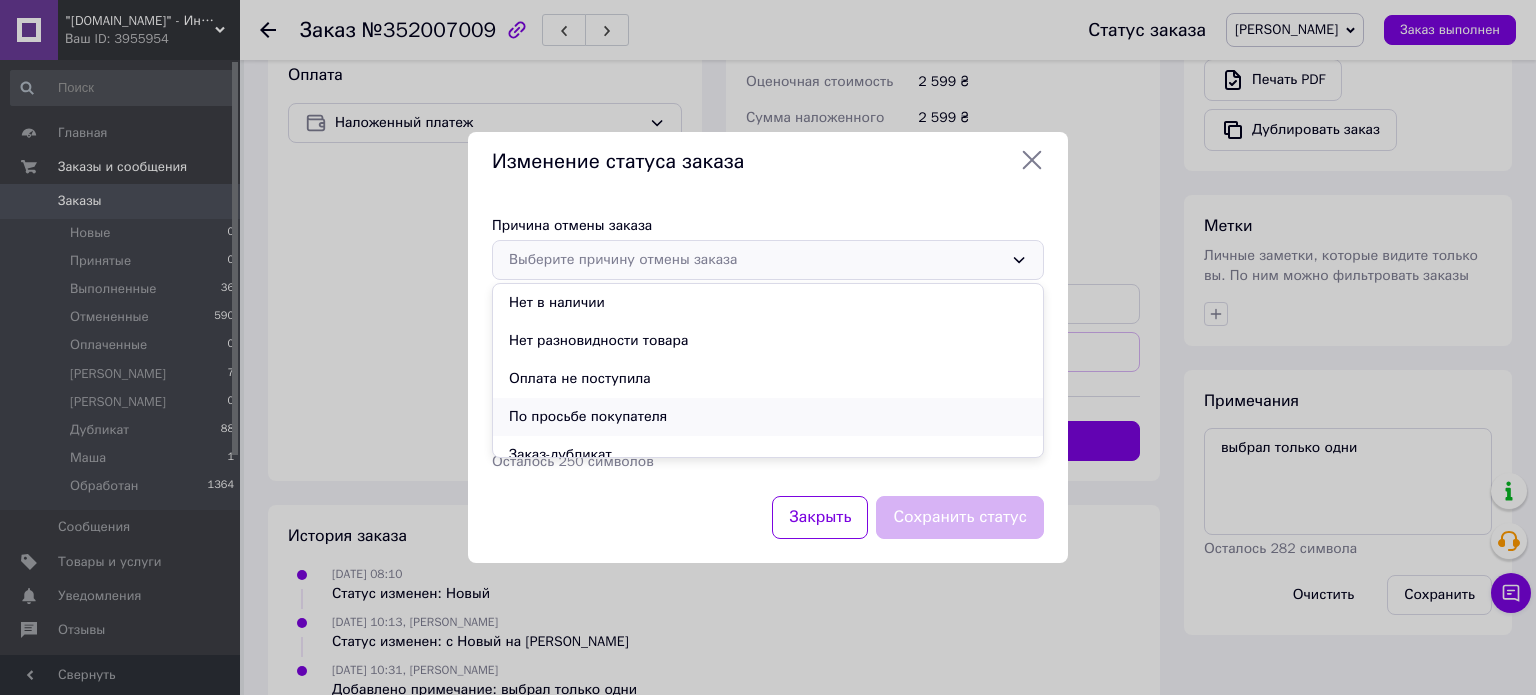 click on "По просьбе покупателя" at bounding box center (768, 417) 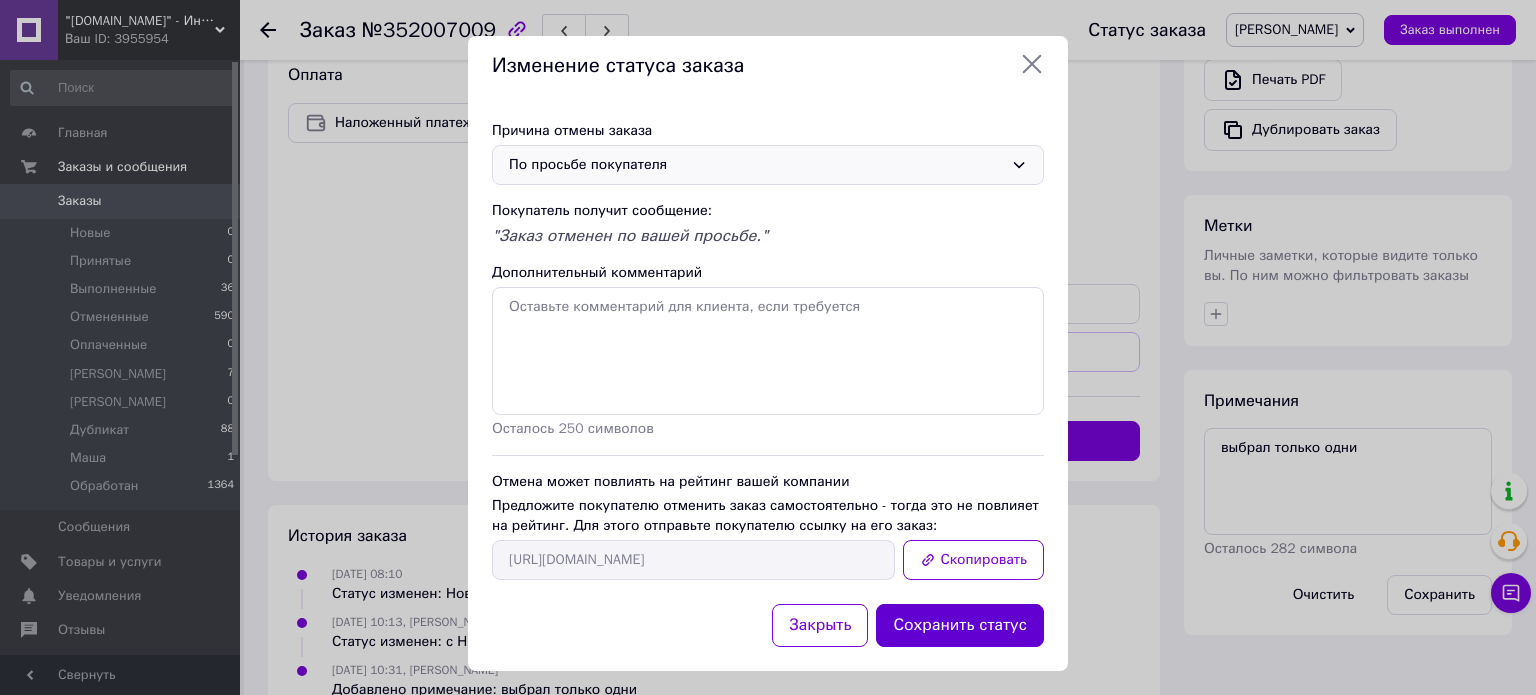 click on "Сохранить статус" at bounding box center [960, 625] 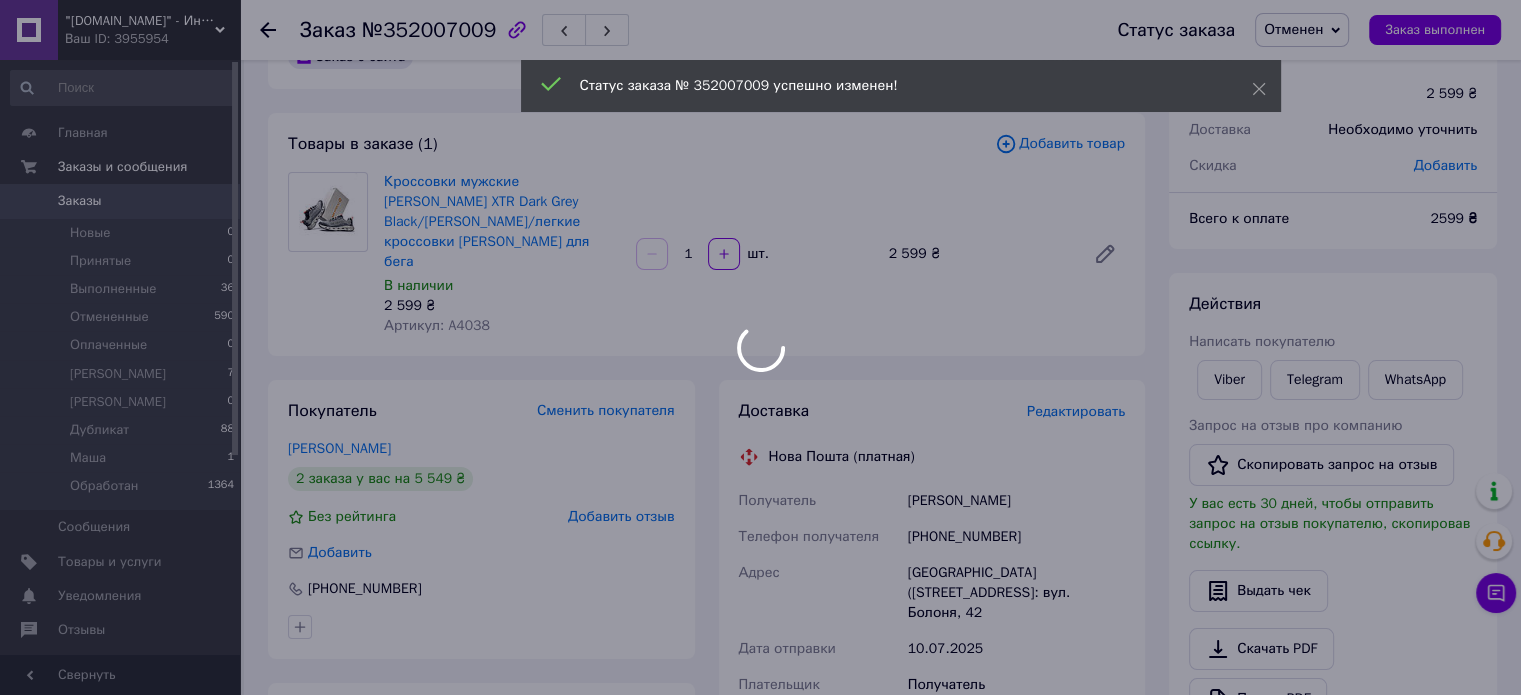 scroll, scrollTop: 0, scrollLeft: 0, axis: both 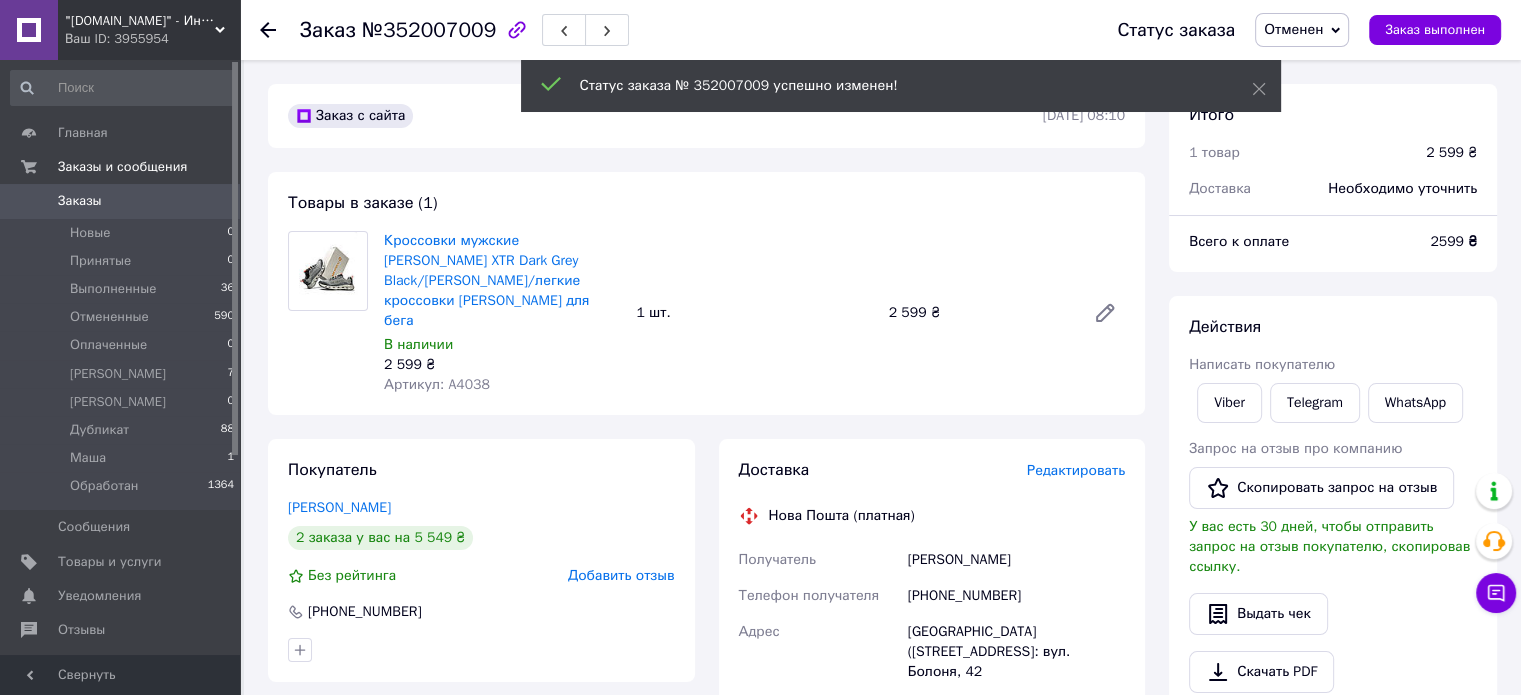 click 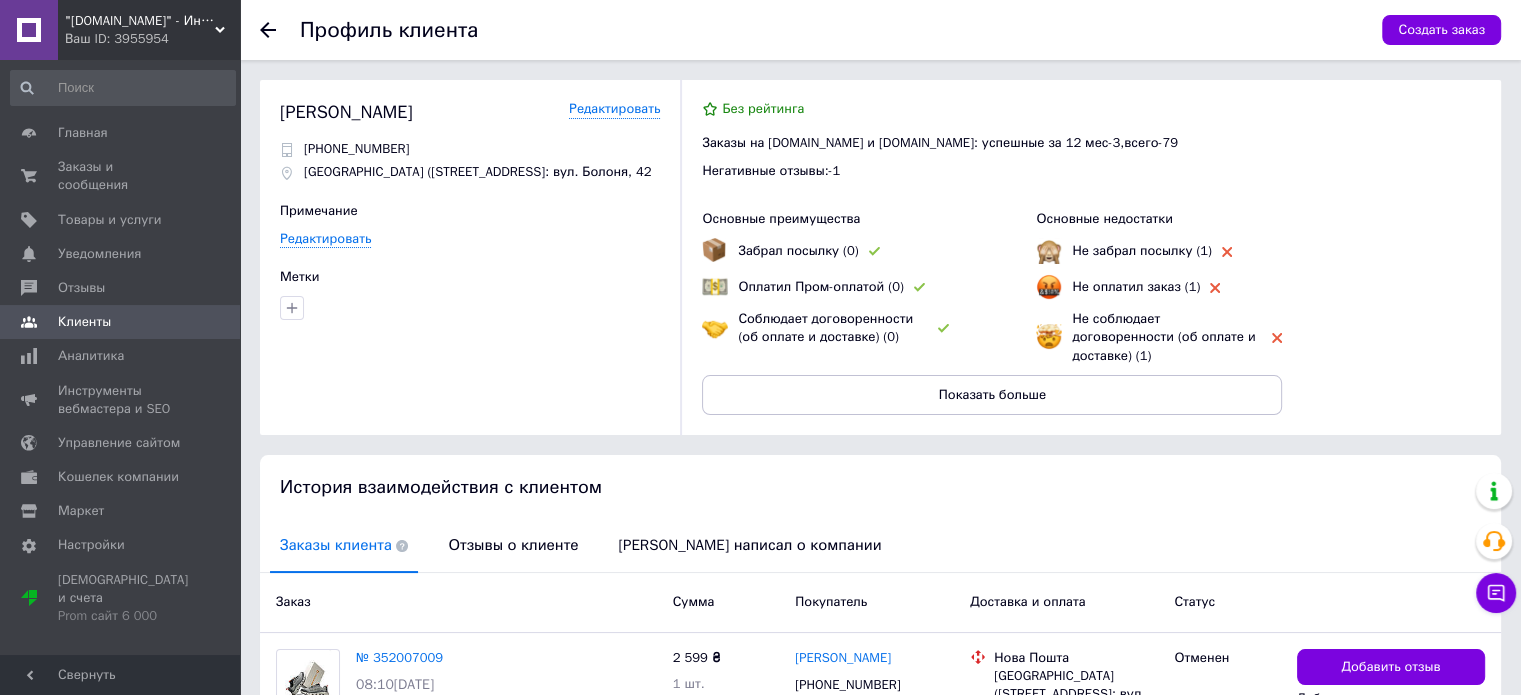click 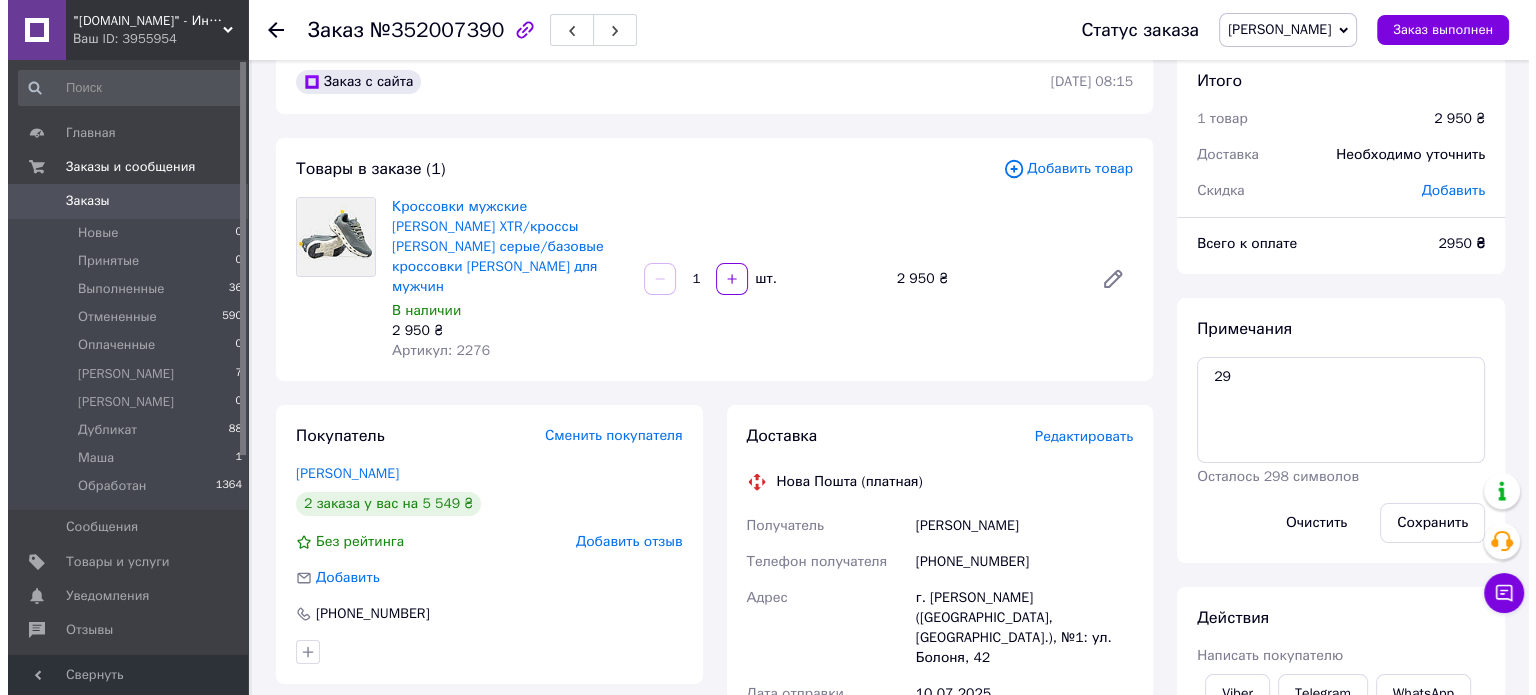 scroll, scrollTop: 0, scrollLeft: 0, axis: both 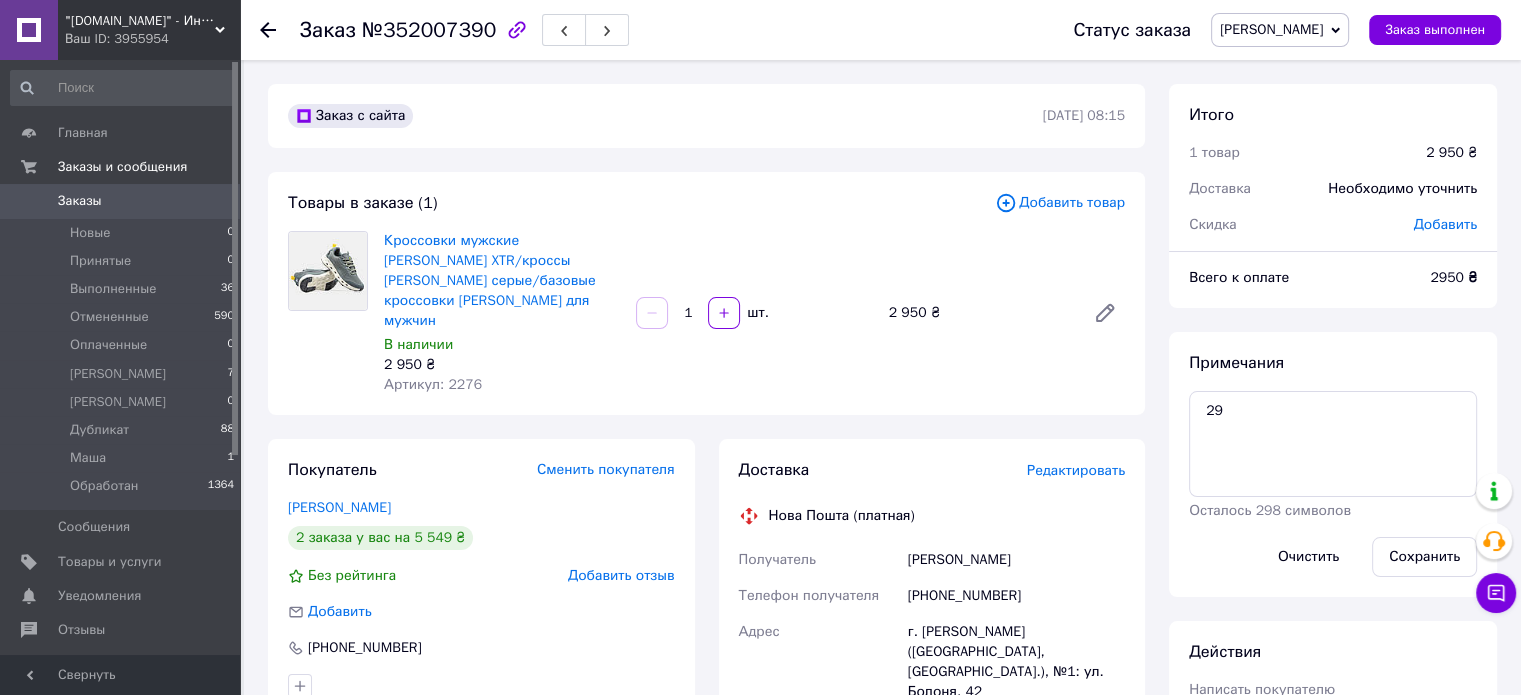 click on "Заказы 0" at bounding box center (123, 201) 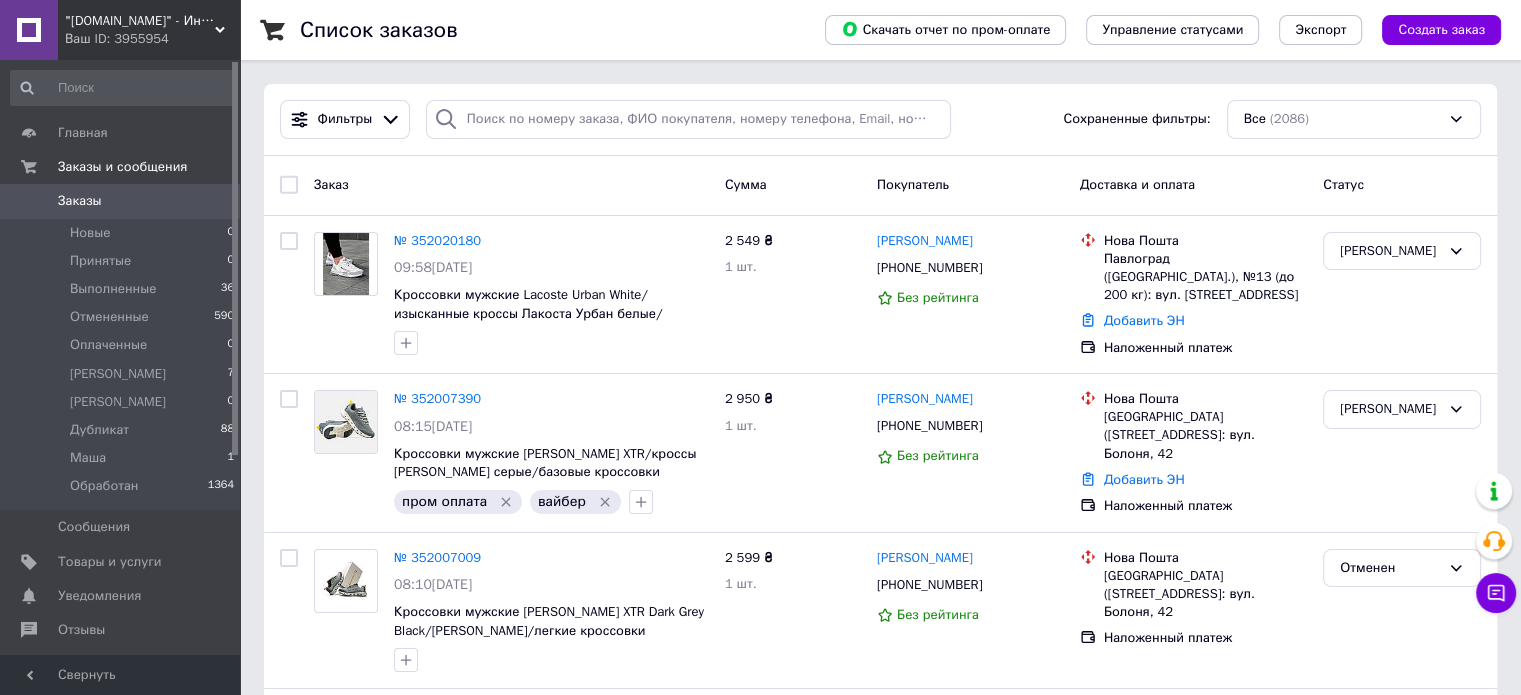click on "Заказы" at bounding box center [121, 201] 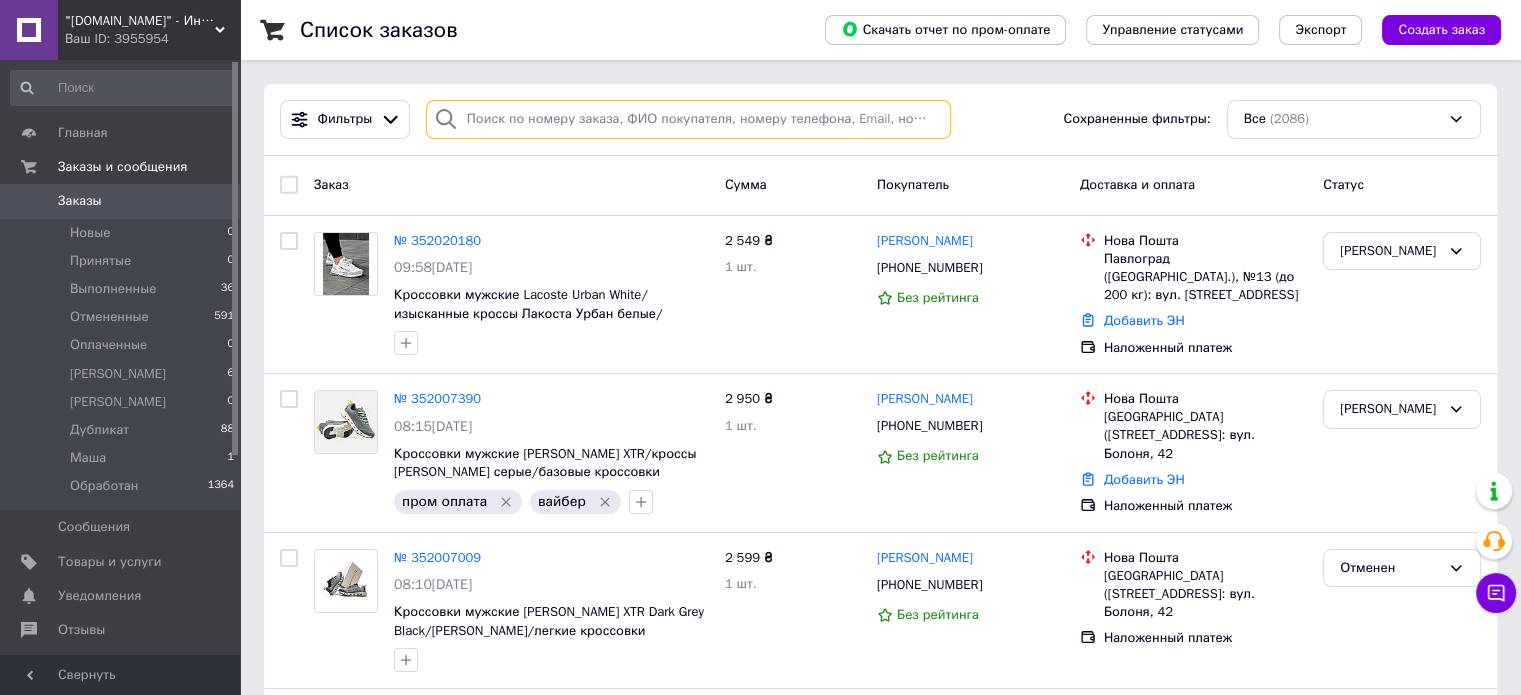 click at bounding box center (688, 119) 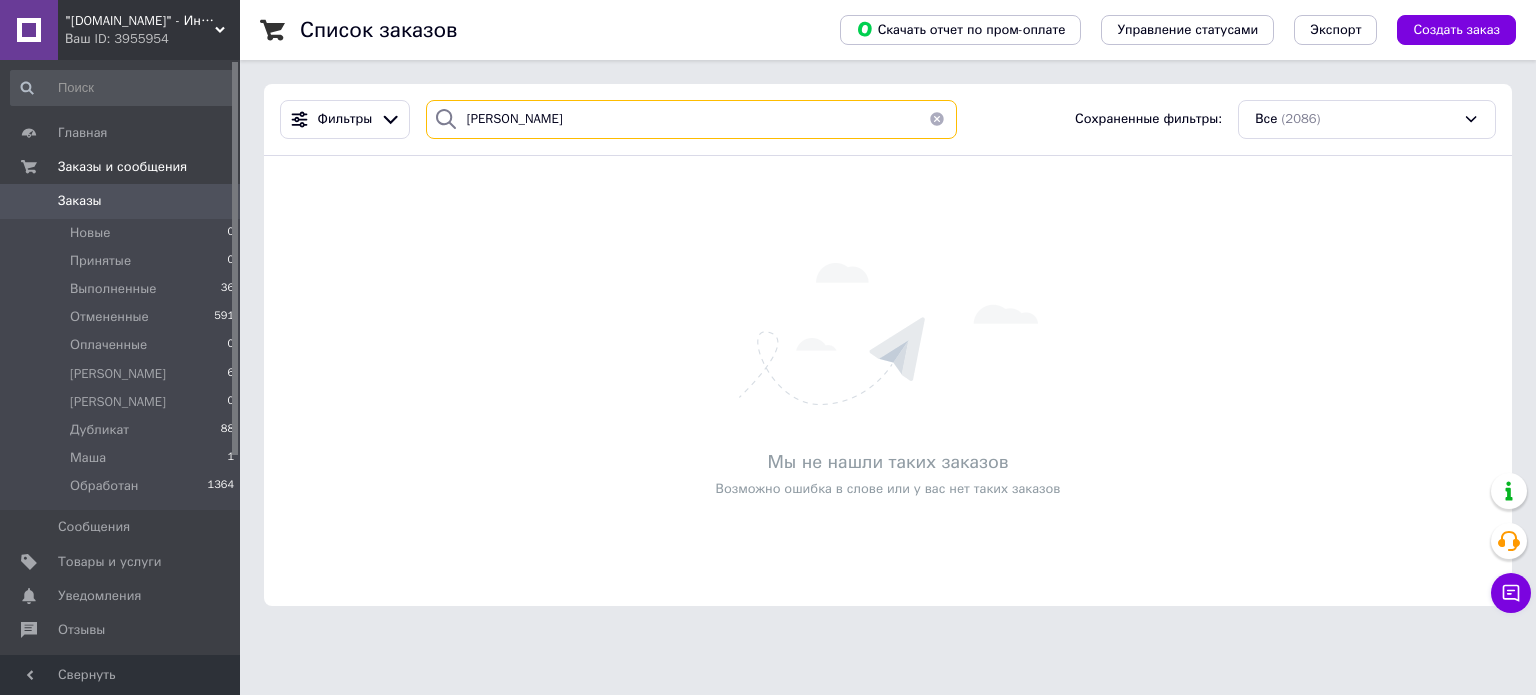 click on "зелинский" at bounding box center (692, 119) 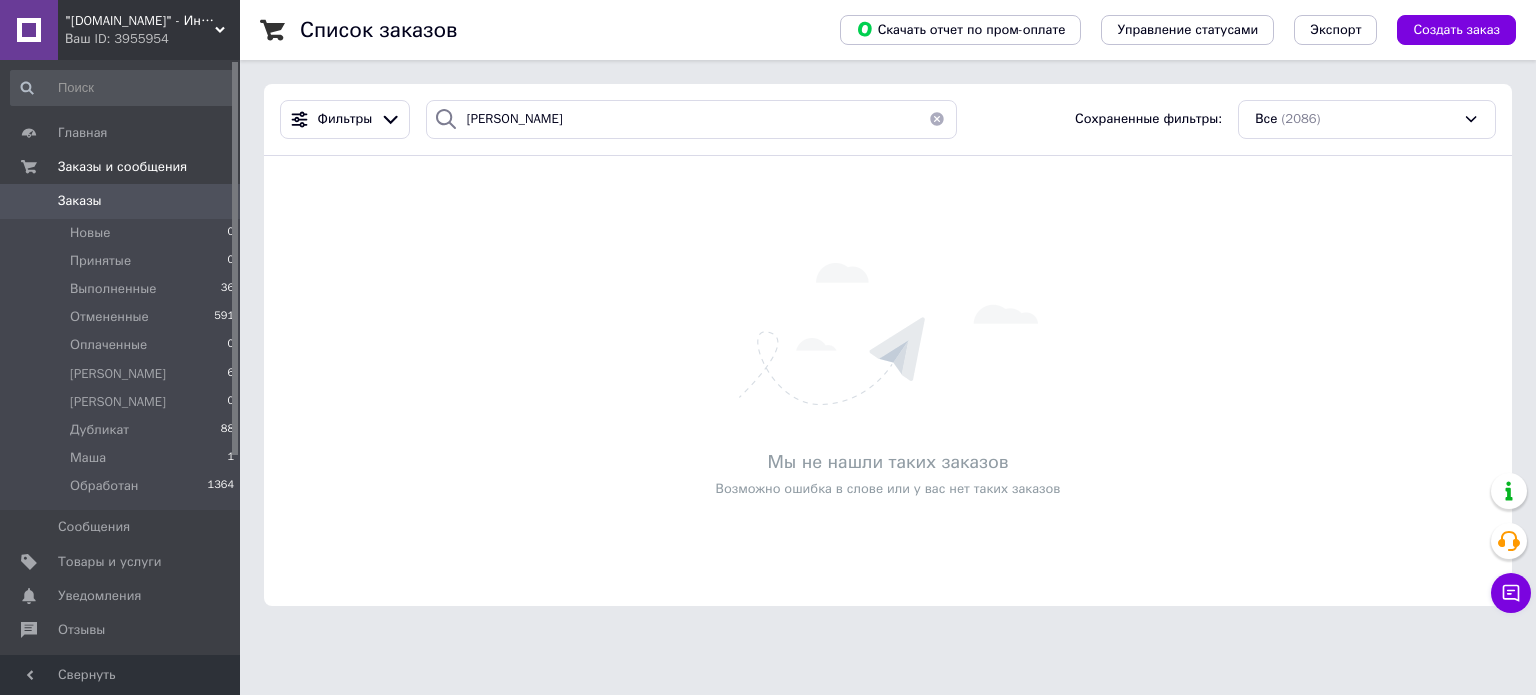 click on "Ваш ID: 3955954" at bounding box center [152, 39] 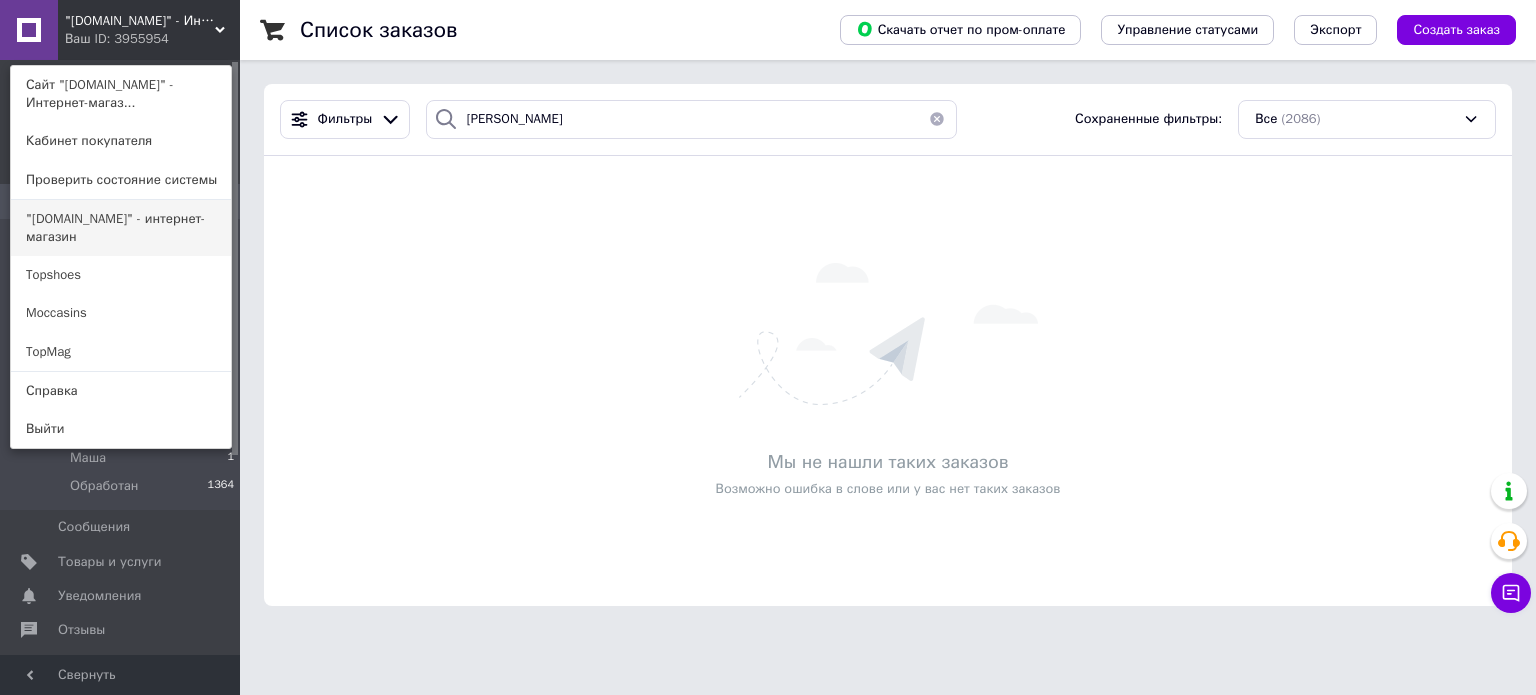 click on ""[DOMAIN_NAME]" - интернет-магазин" at bounding box center [121, 228] 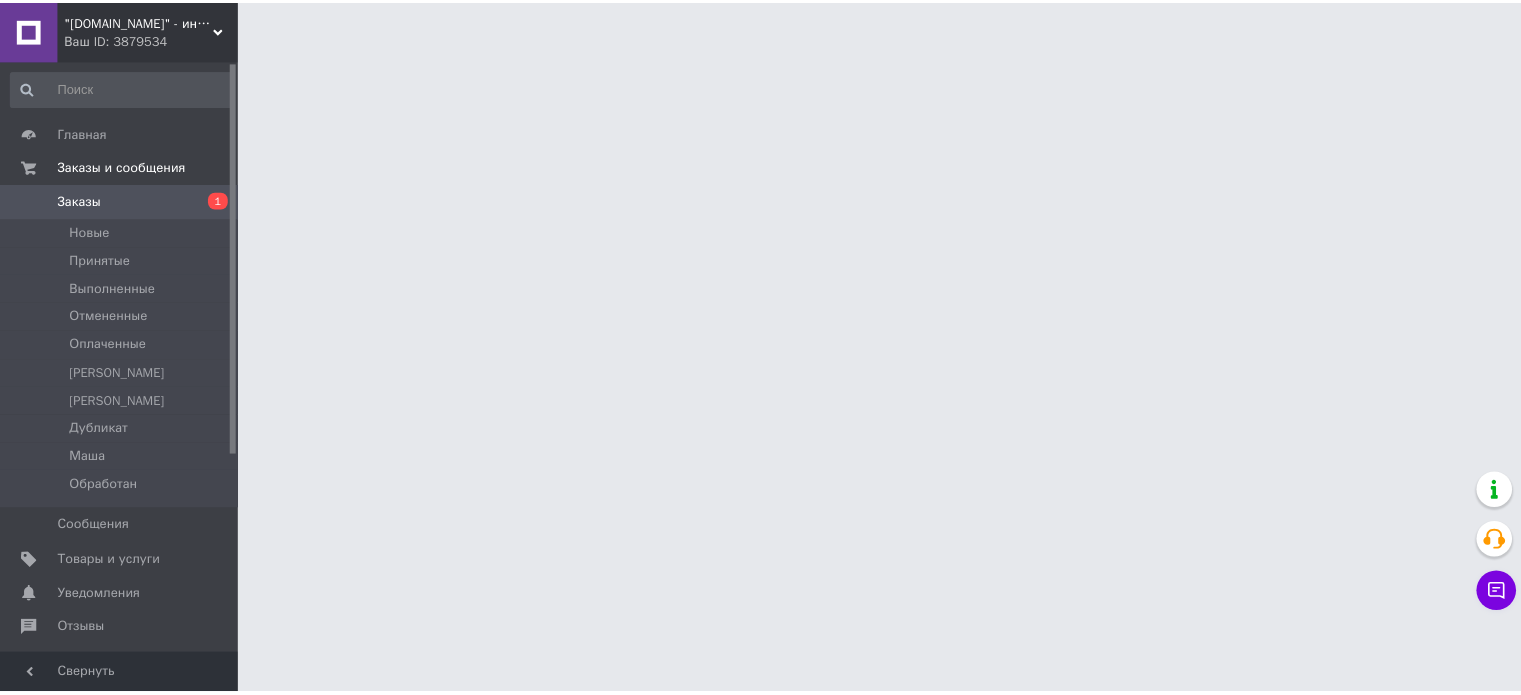 scroll, scrollTop: 0, scrollLeft: 0, axis: both 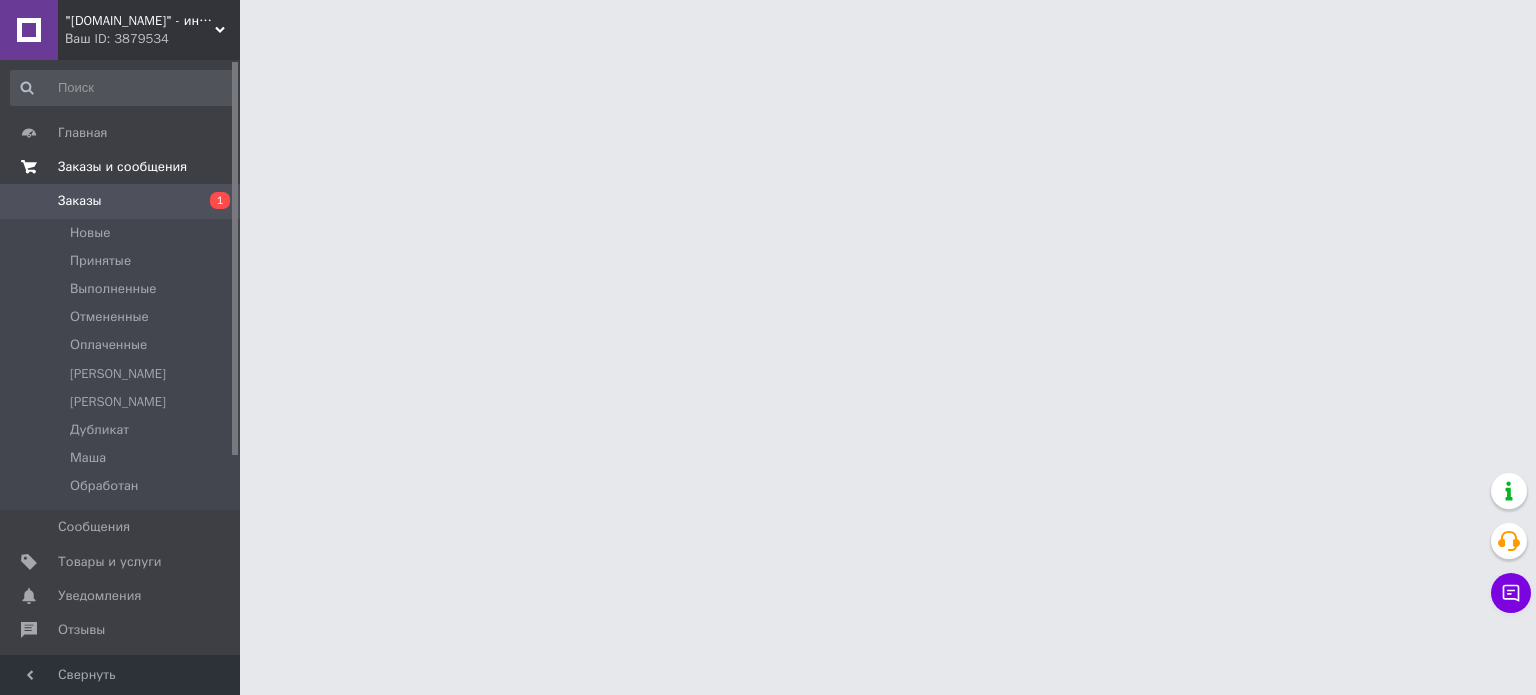 click on "Заказы и сообщения" at bounding box center (122, 167) 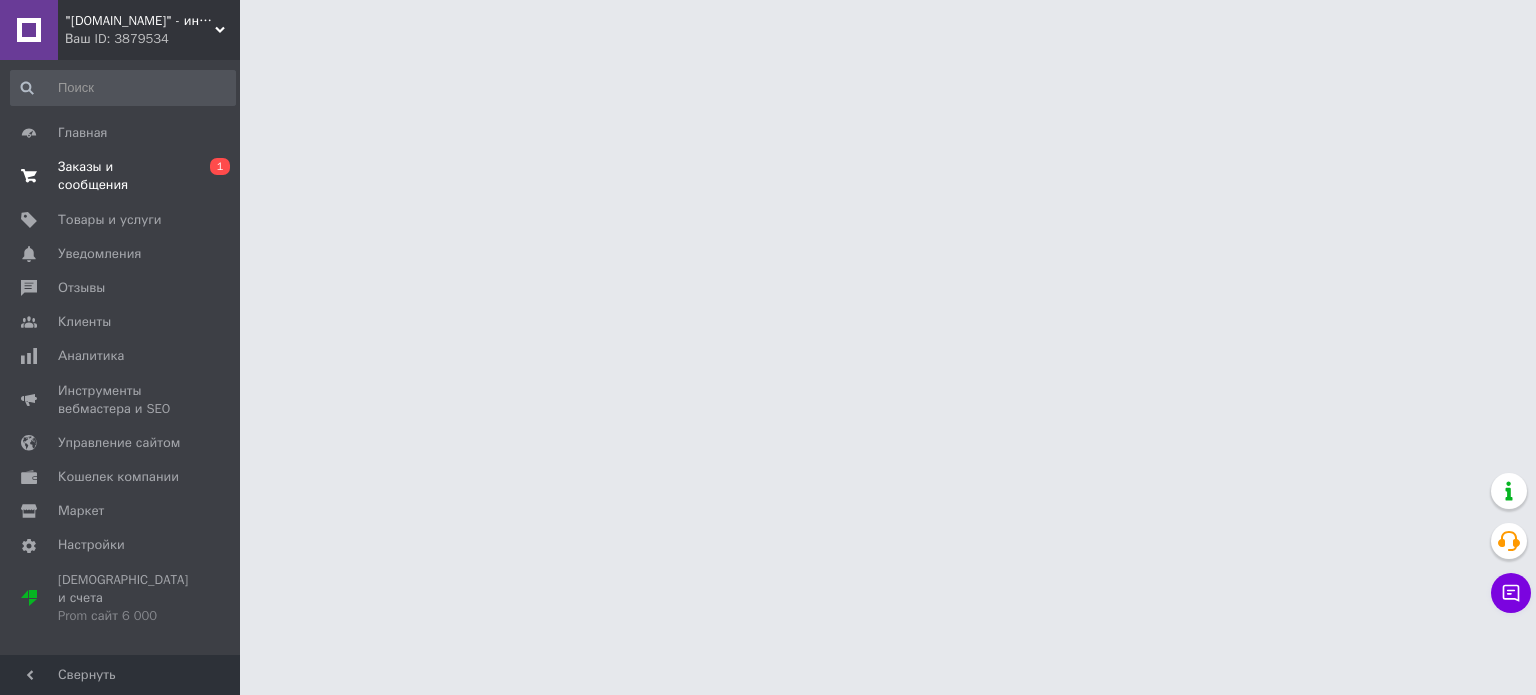 click on "Заказы и сообщения" at bounding box center [121, 176] 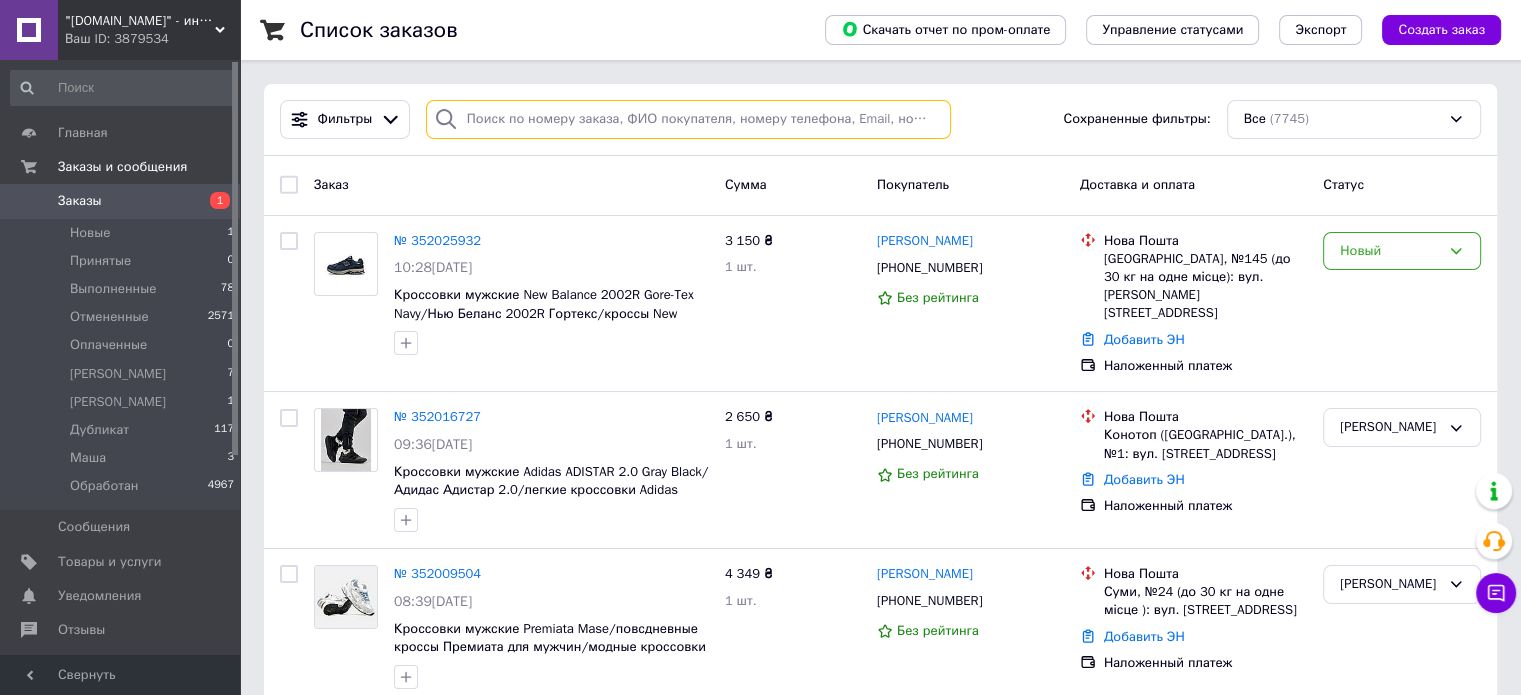 paste on "[PERSON_NAME]" 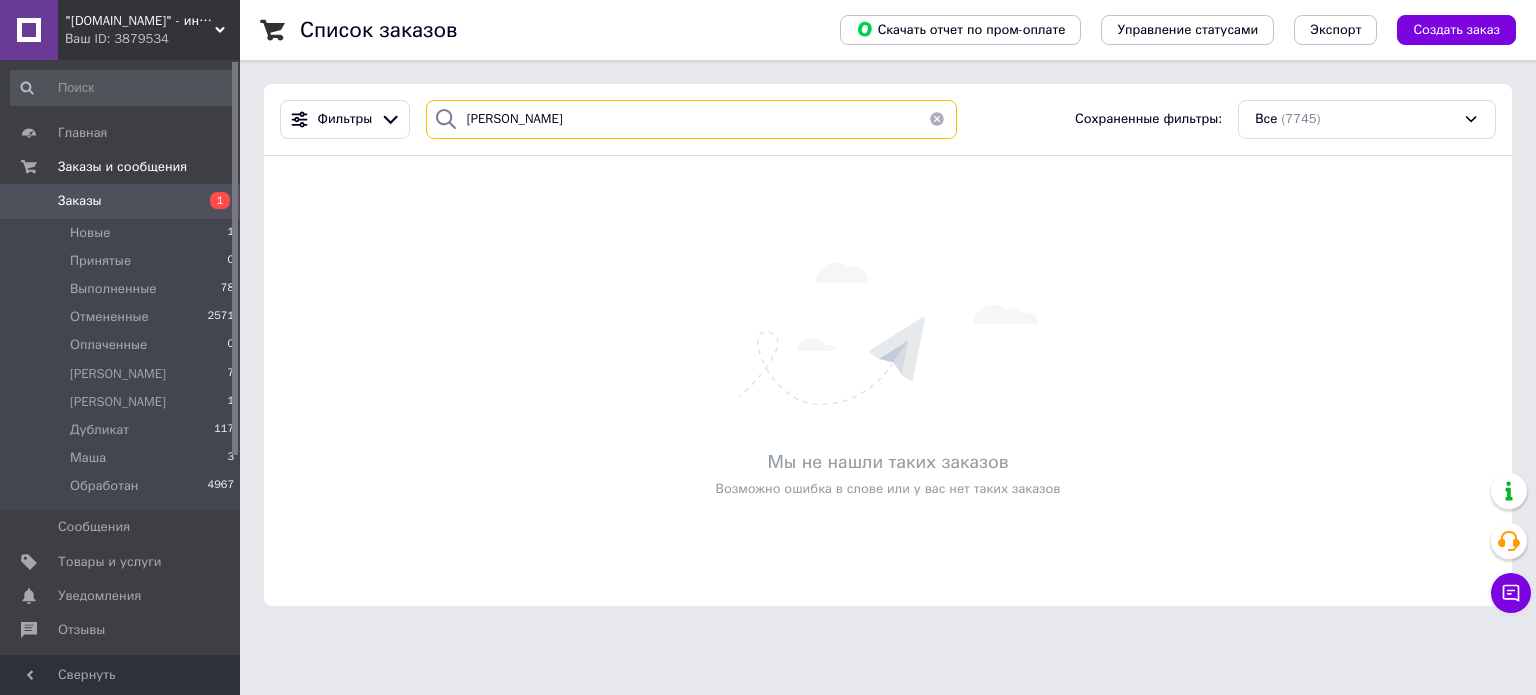 type on "[PERSON_NAME]" 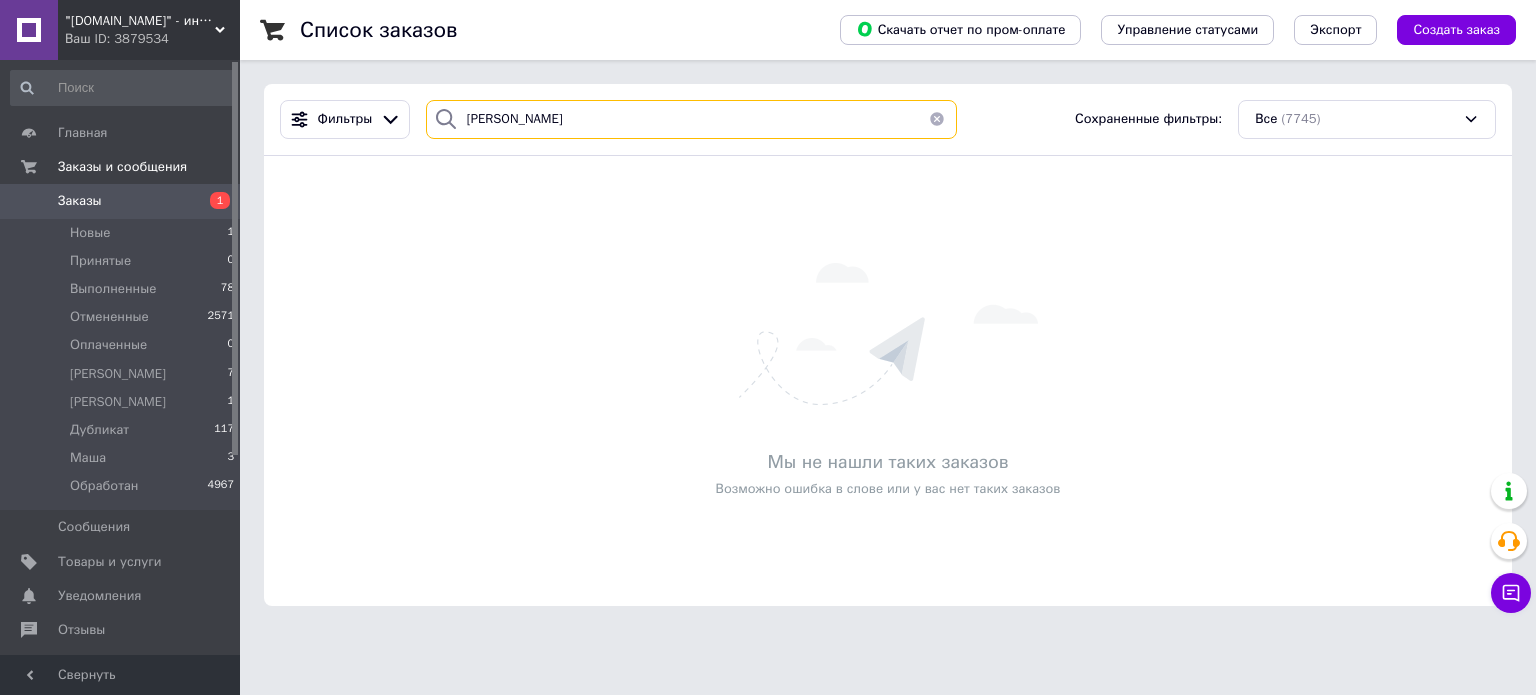 click on "[PERSON_NAME]" at bounding box center (692, 119) 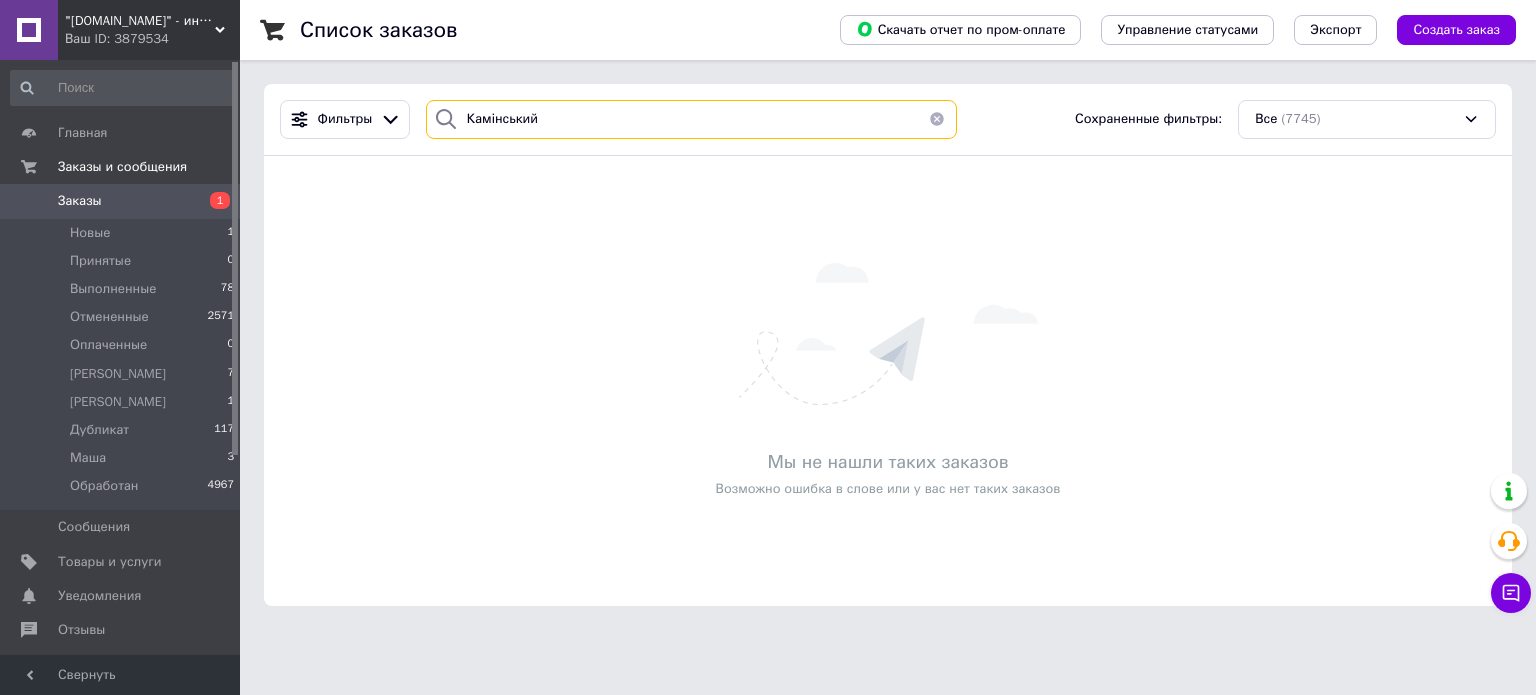 click on "Камінський" at bounding box center (692, 119) 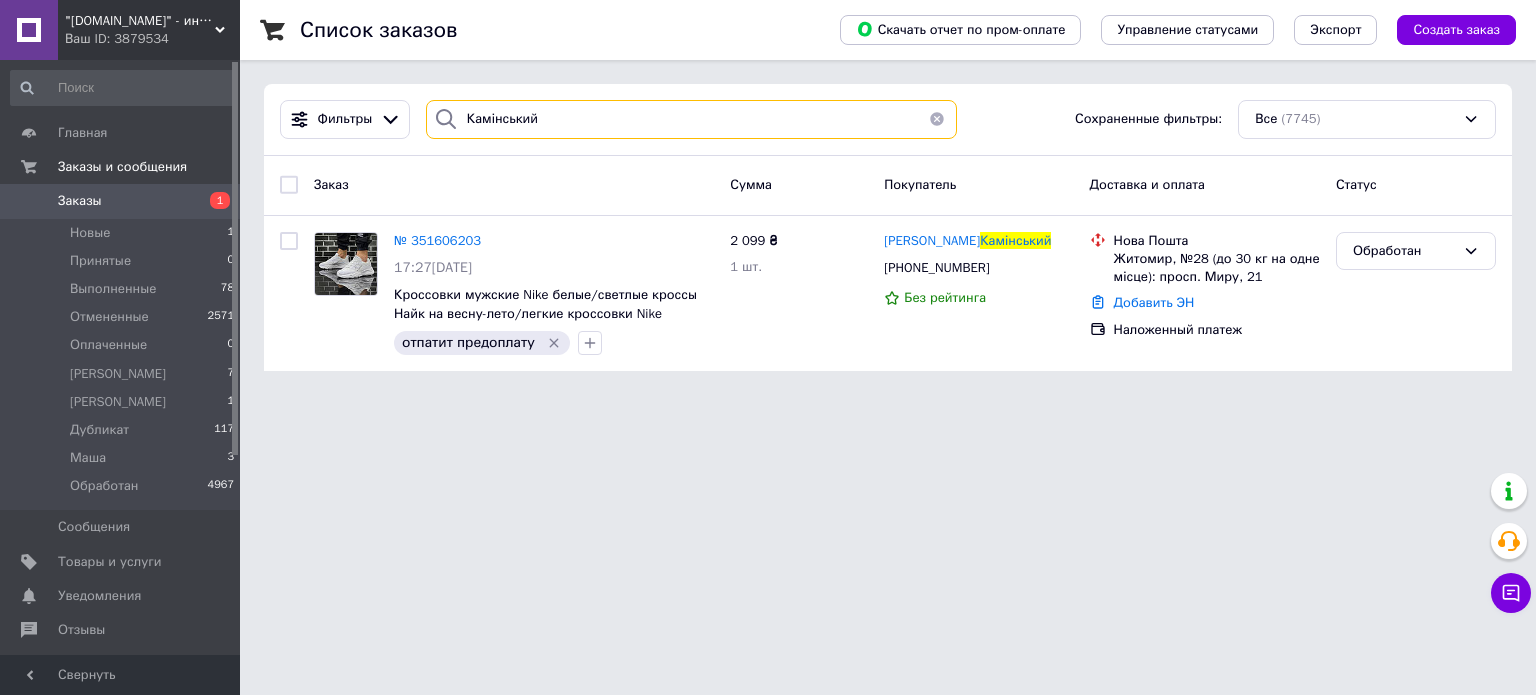 type on "Камінський" 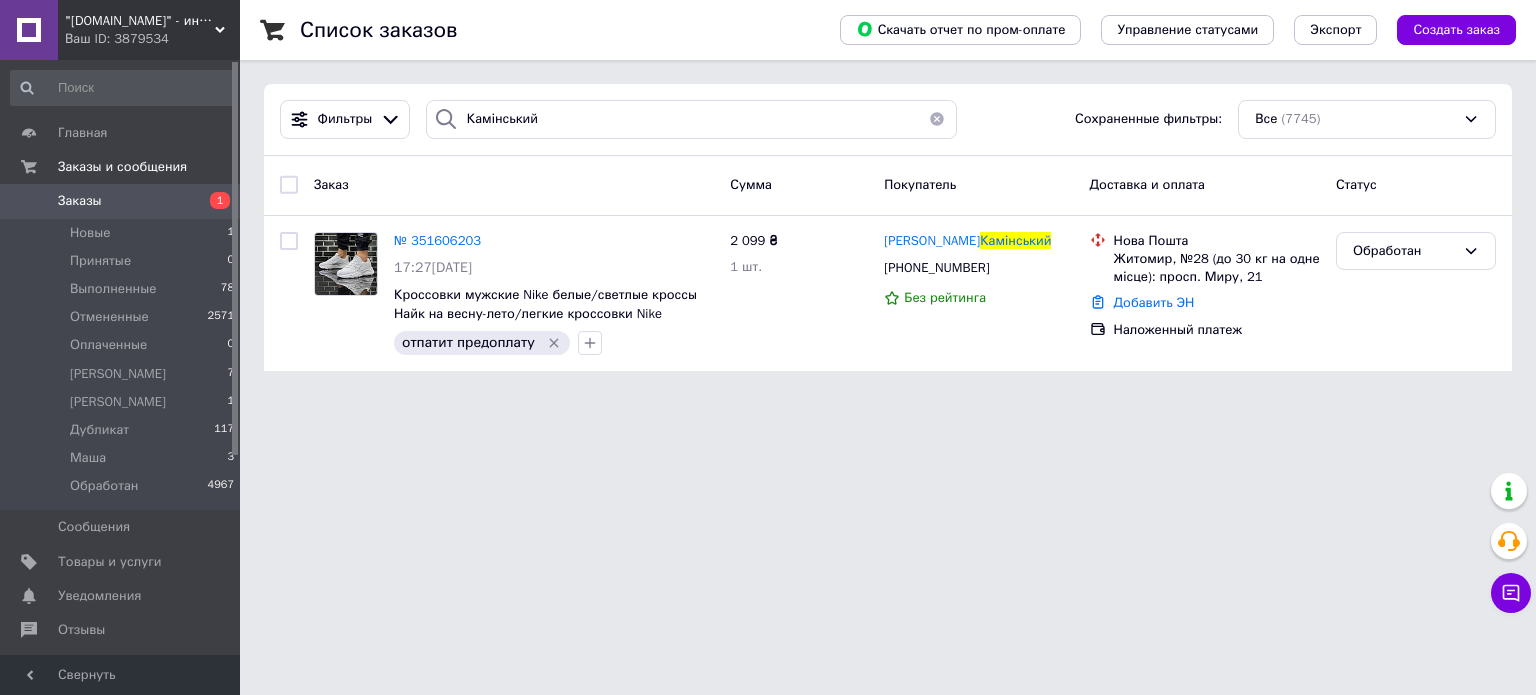 drag, startPoint x: 491, startPoint y: 120, endPoint x: 439, endPoint y: 418, distance: 302.5029 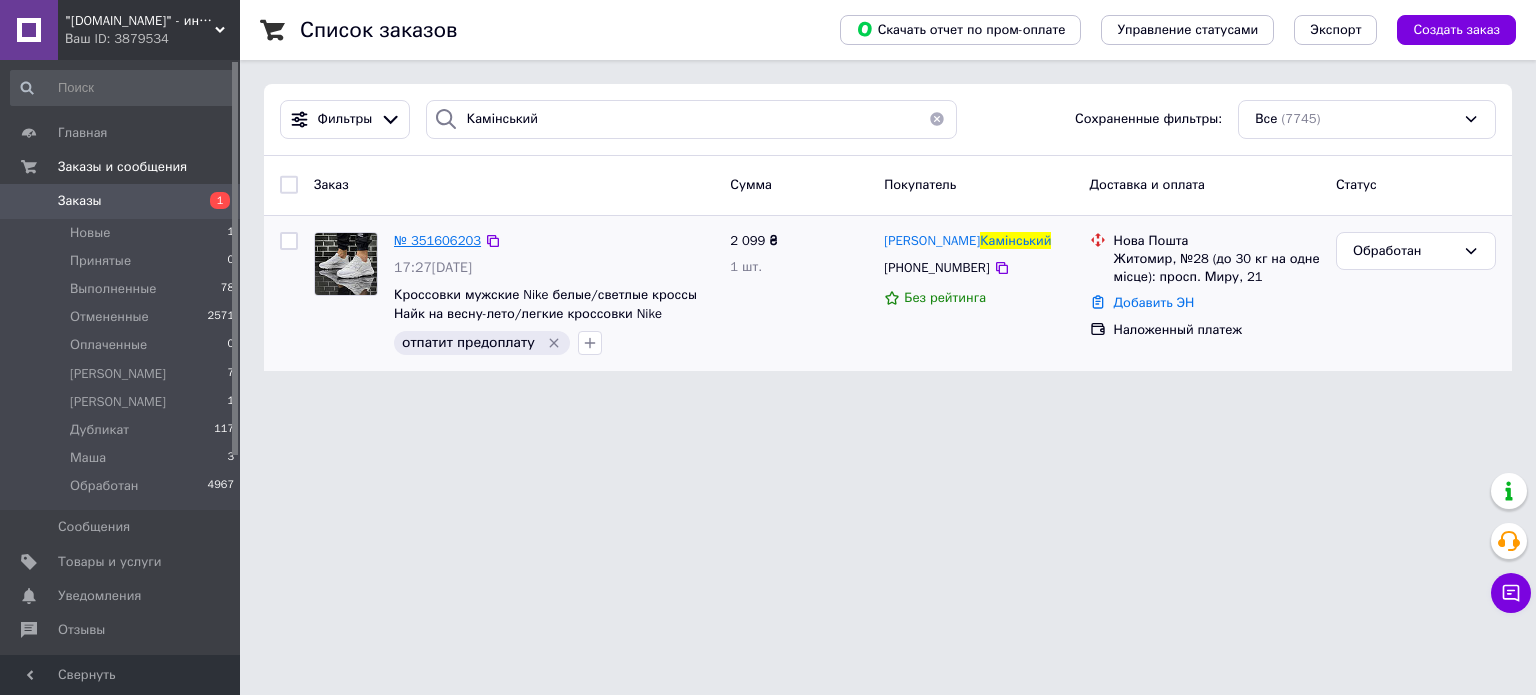click on "№ 351606203" at bounding box center [437, 240] 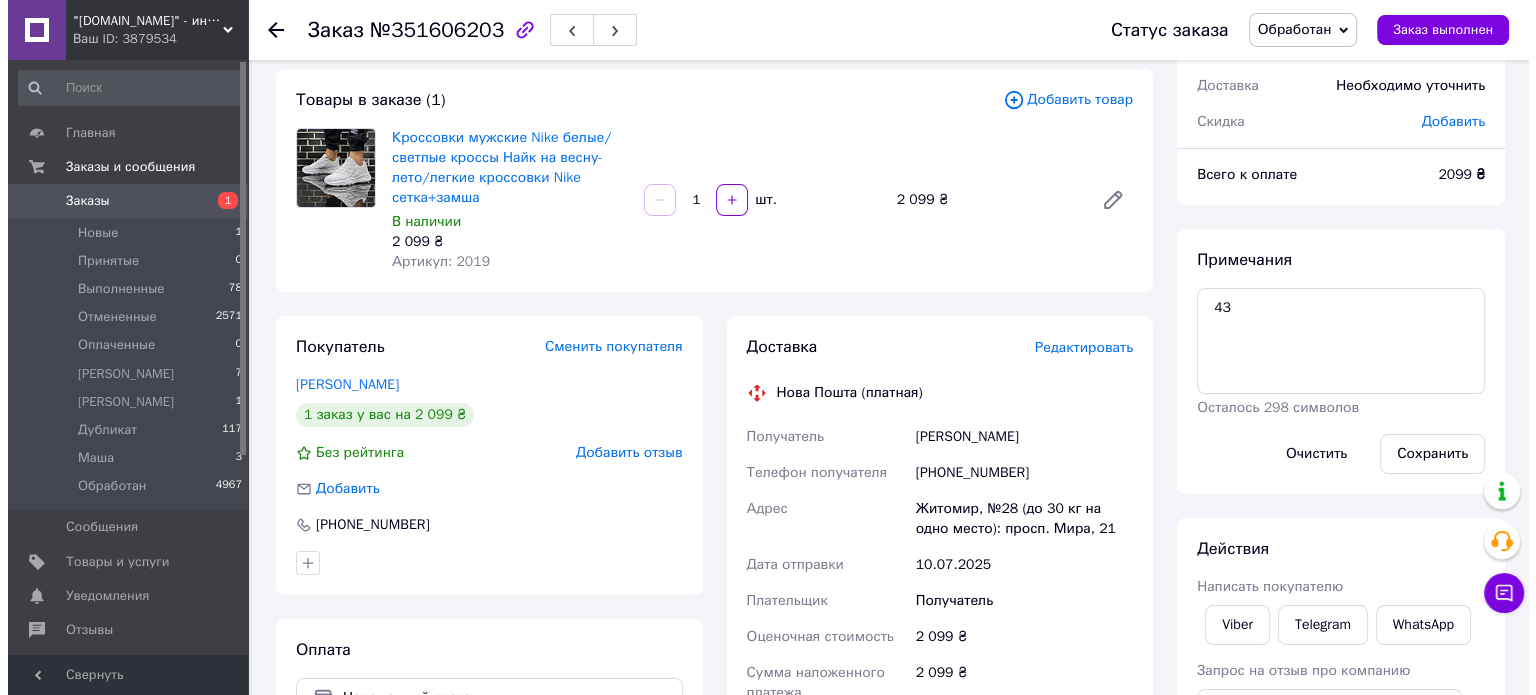 scroll, scrollTop: 0, scrollLeft: 0, axis: both 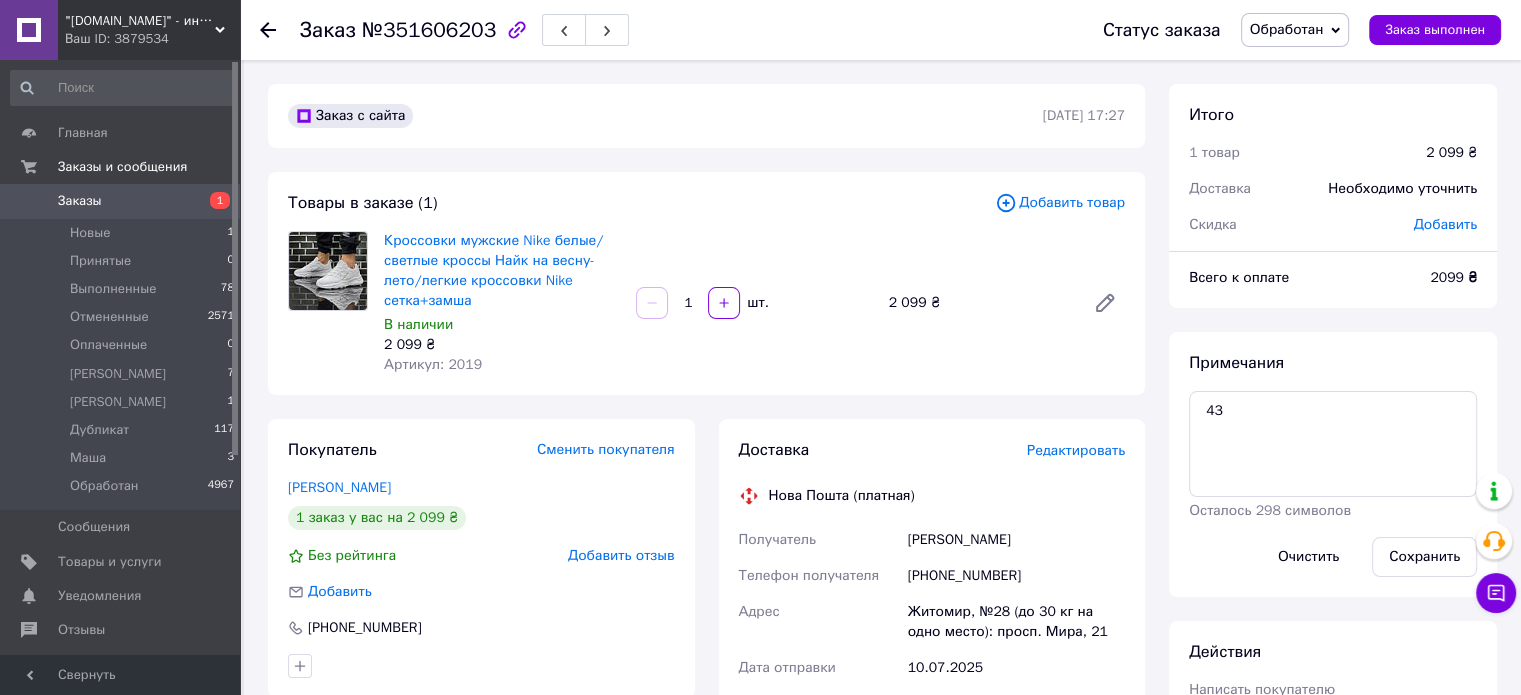 click on "Артикул: 2019" at bounding box center [433, 364] 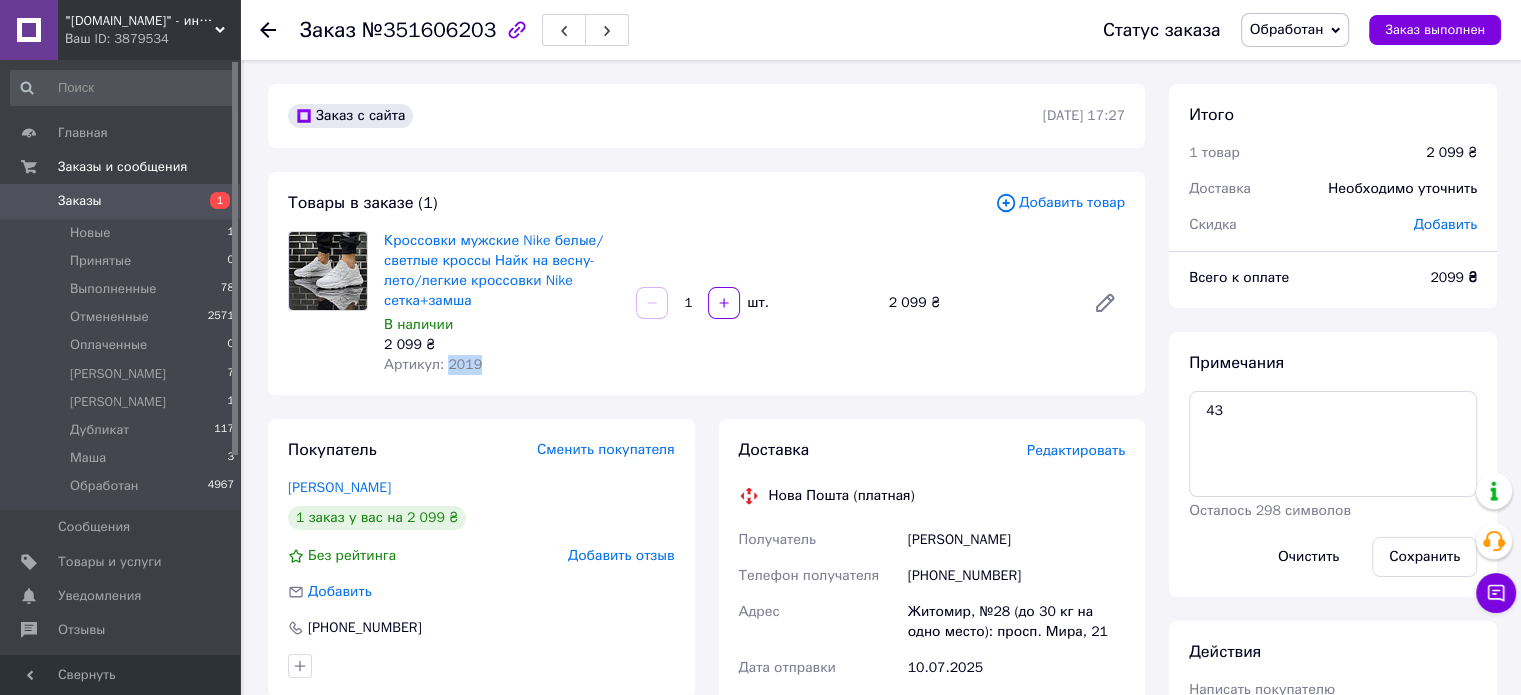 click on "Артикул: 2019" at bounding box center [433, 364] 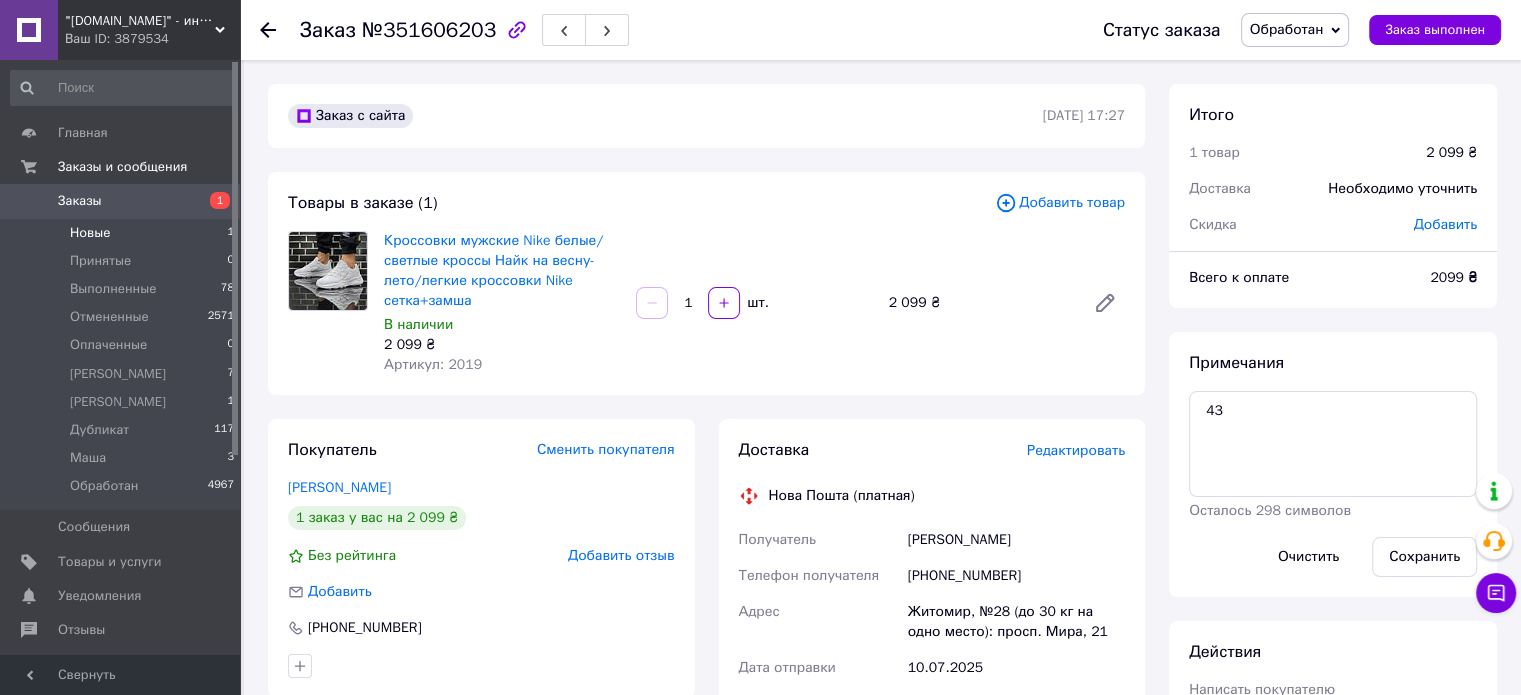 click on "Новые 1" at bounding box center (123, 233) 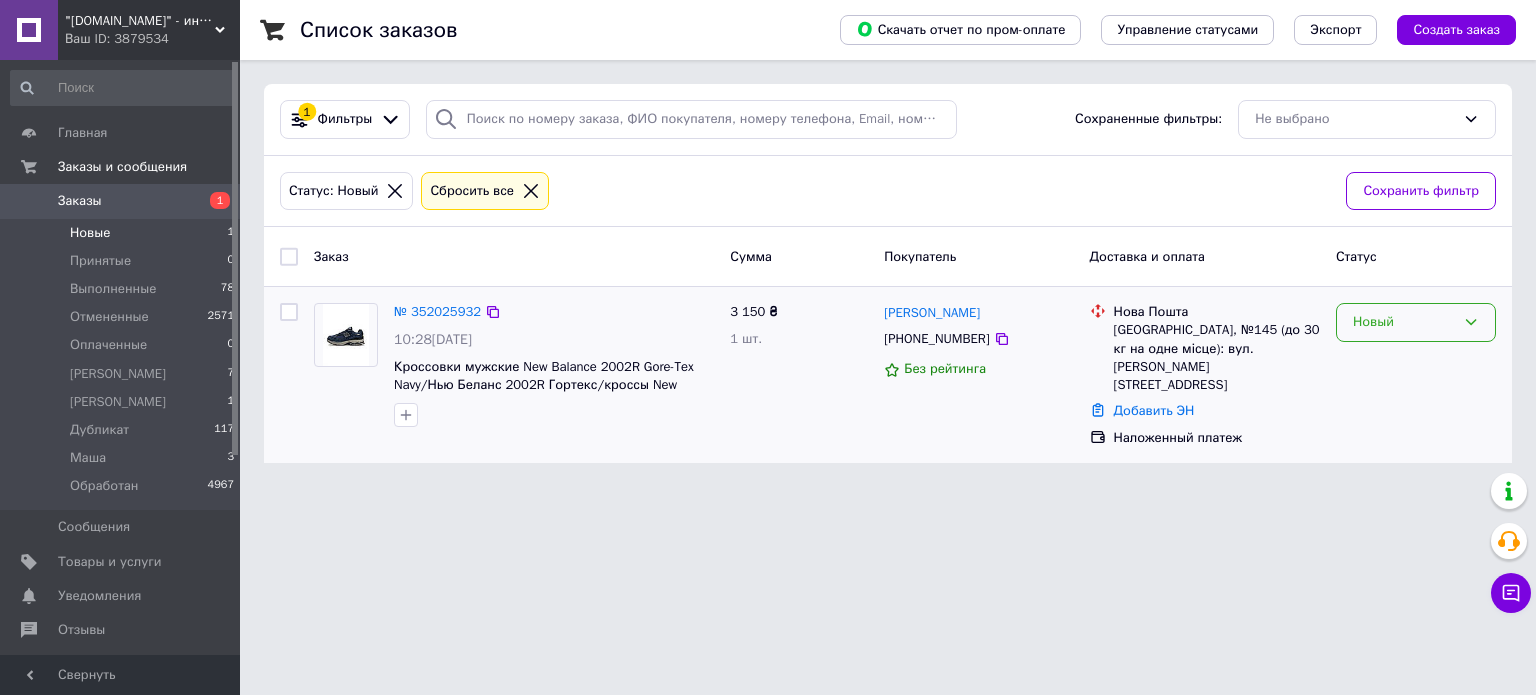 click on "Новый" at bounding box center [1404, 322] 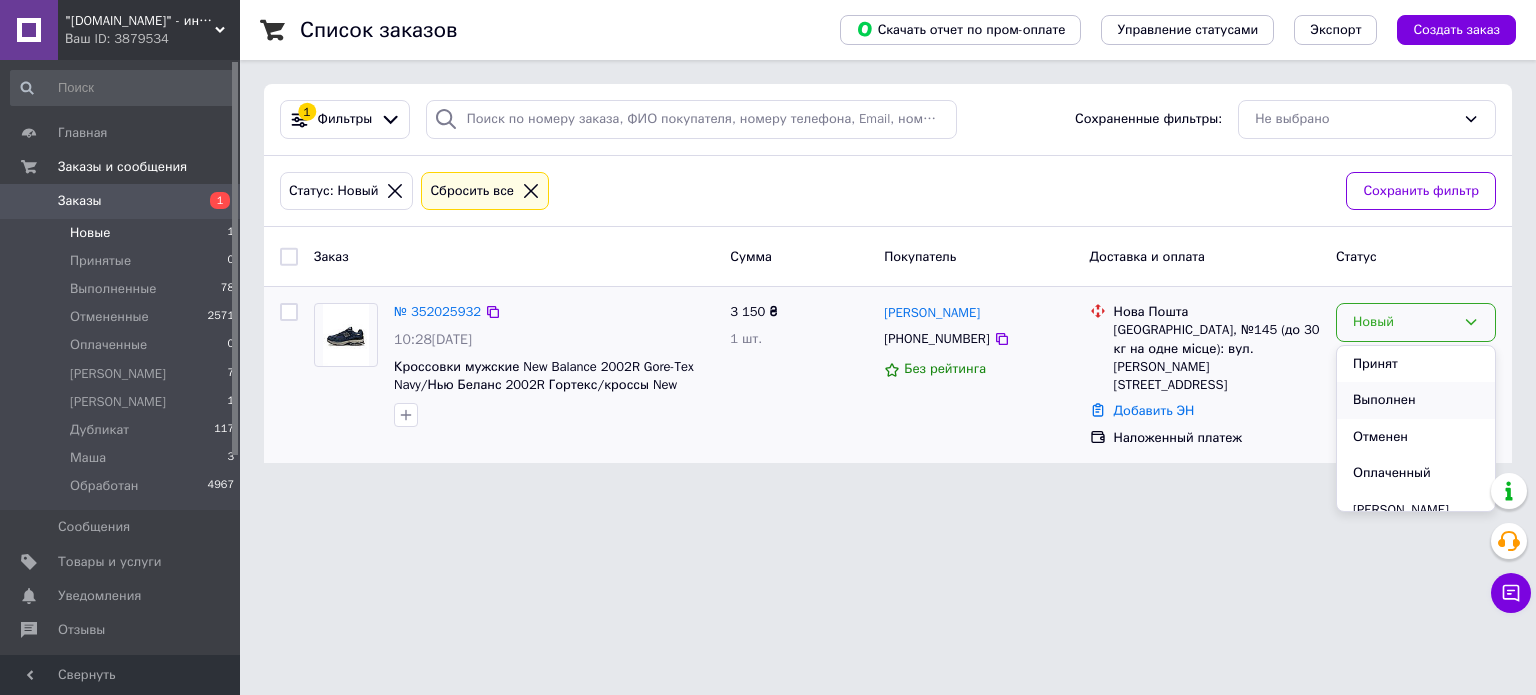 scroll, scrollTop: 100, scrollLeft: 0, axis: vertical 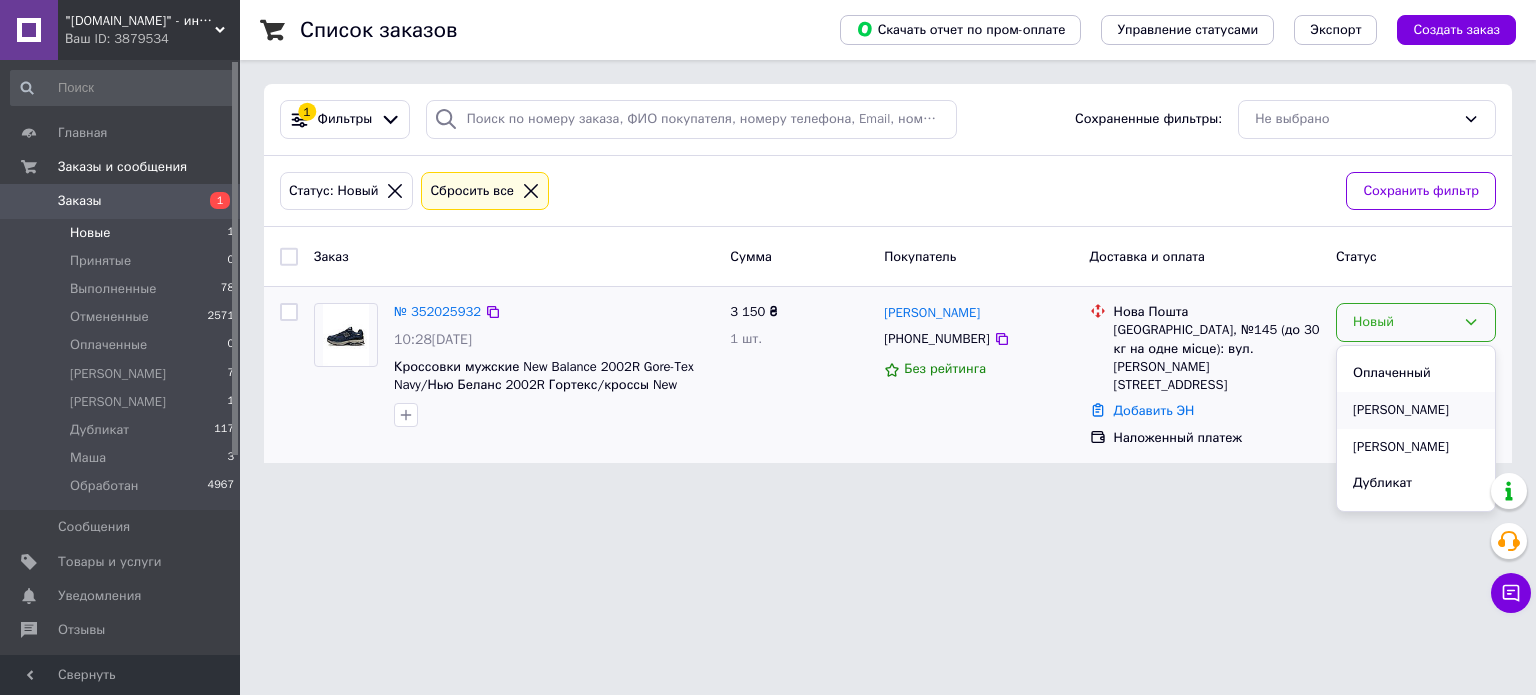 click on "[PERSON_NAME]" at bounding box center (1416, 410) 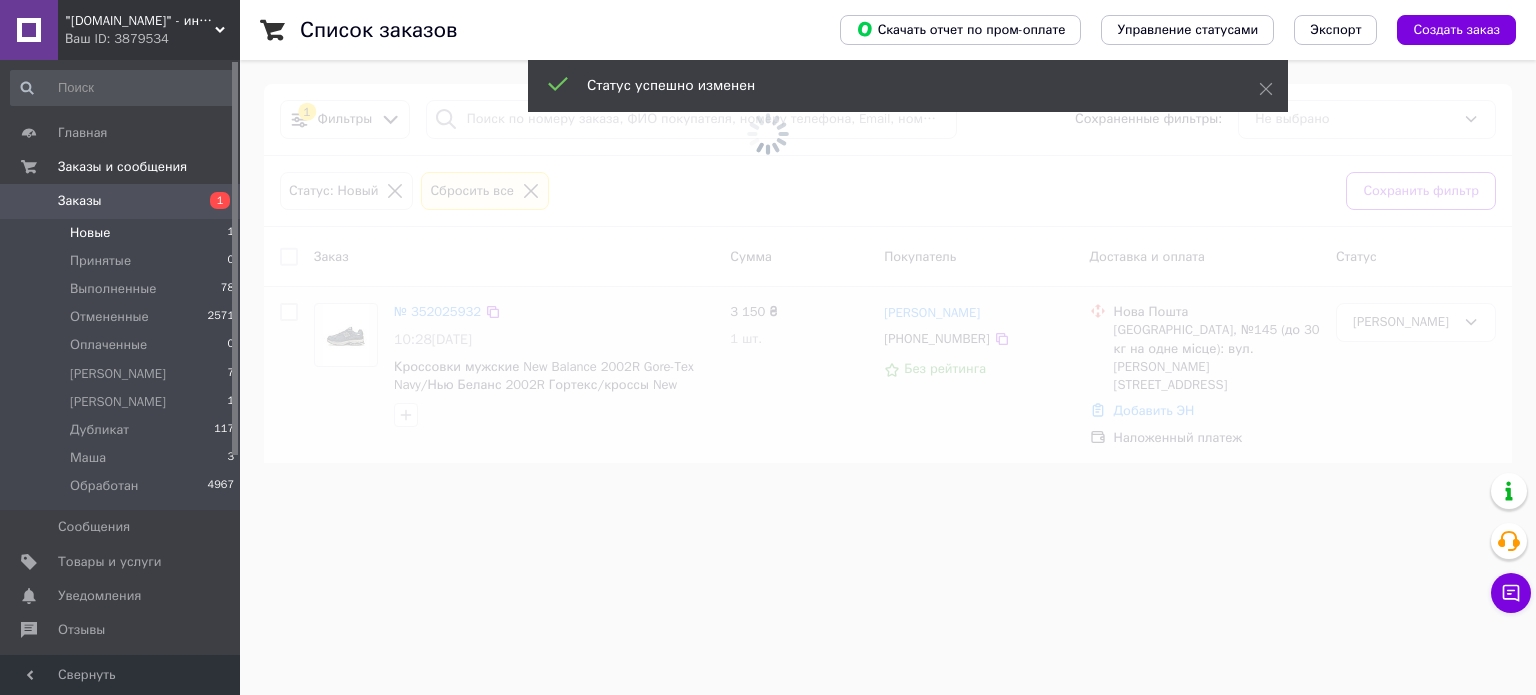 click on "Ваш ID: 3879534" at bounding box center [152, 39] 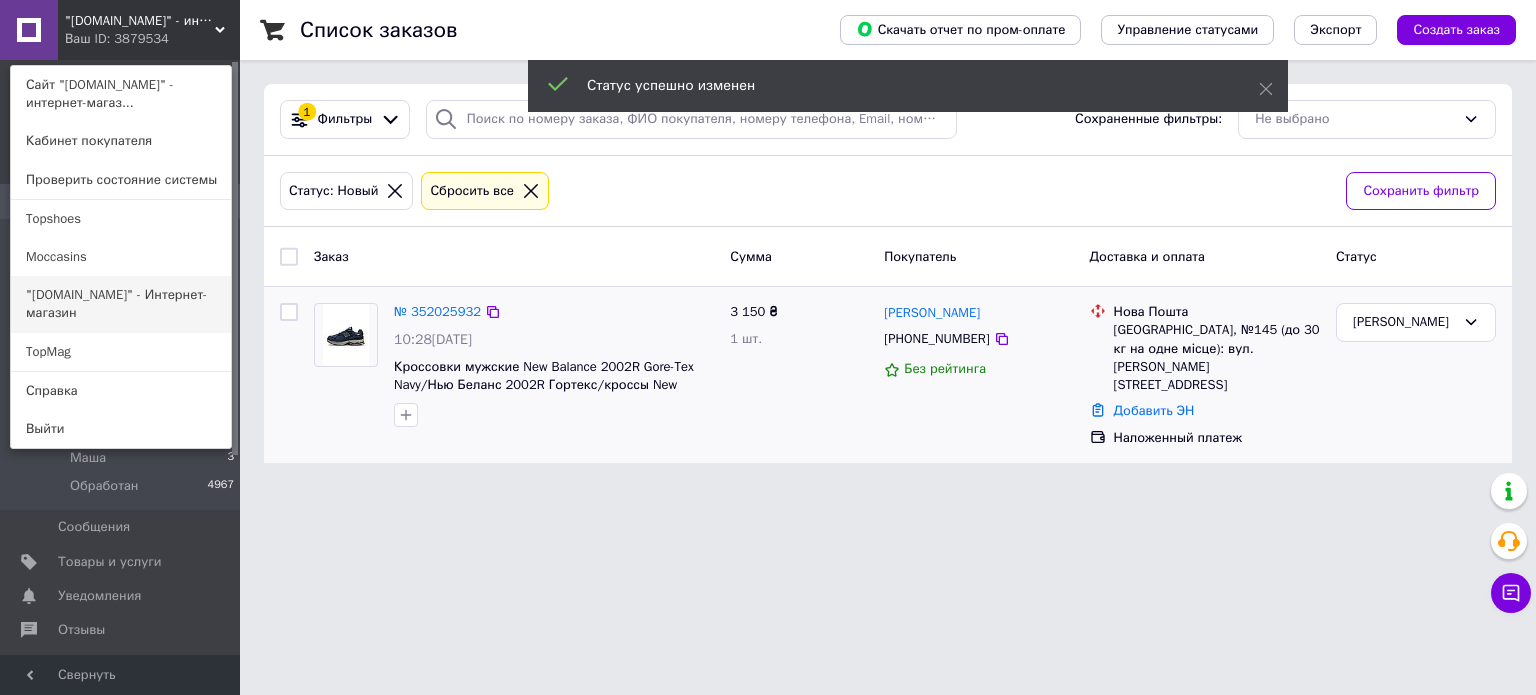 click on ""[DOMAIN_NAME]" - Интернет-магазин" at bounding box center (121, 304) 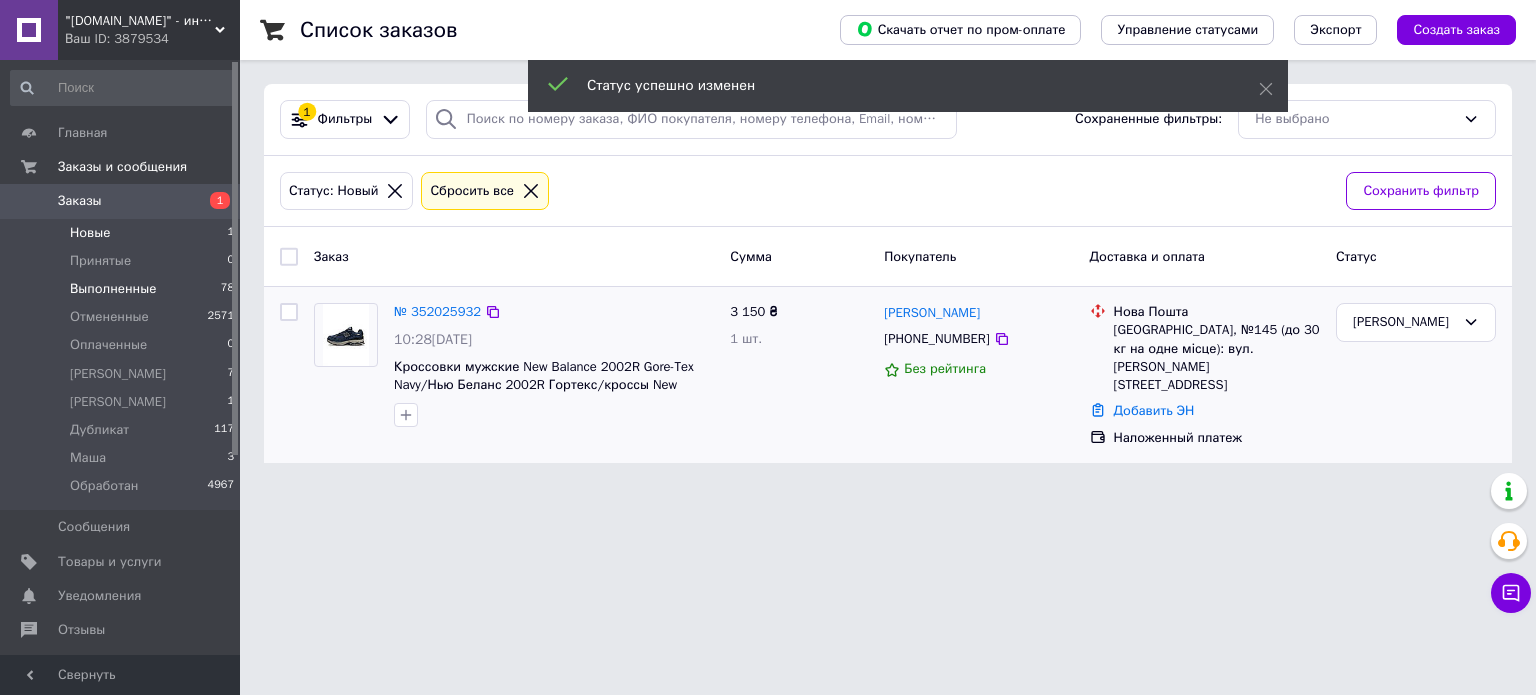 click on "Выполненные 78" at bounding box center [123, 289] 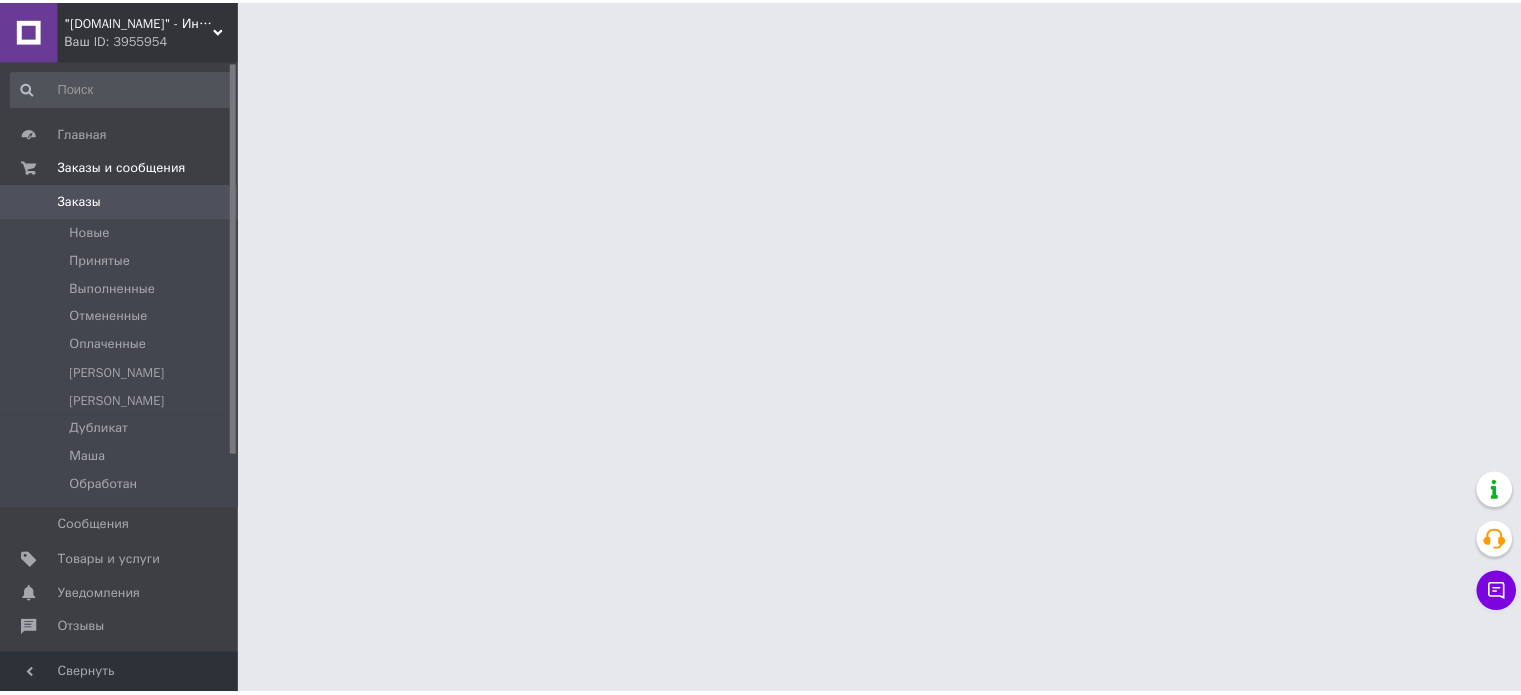 scroll, scrollTop: 0, scrollLeft: 0, axis: both 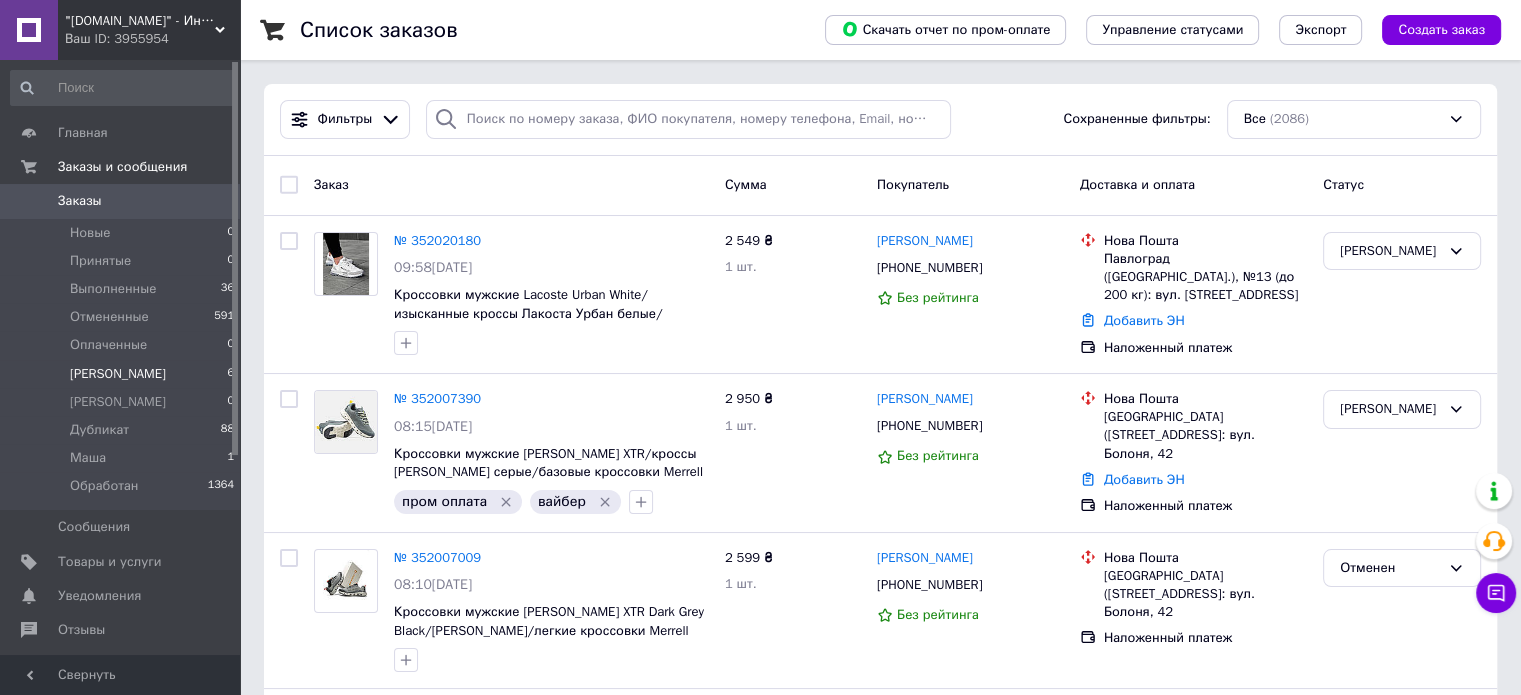 click on "Алина 6" at bounding box center (123, 374) 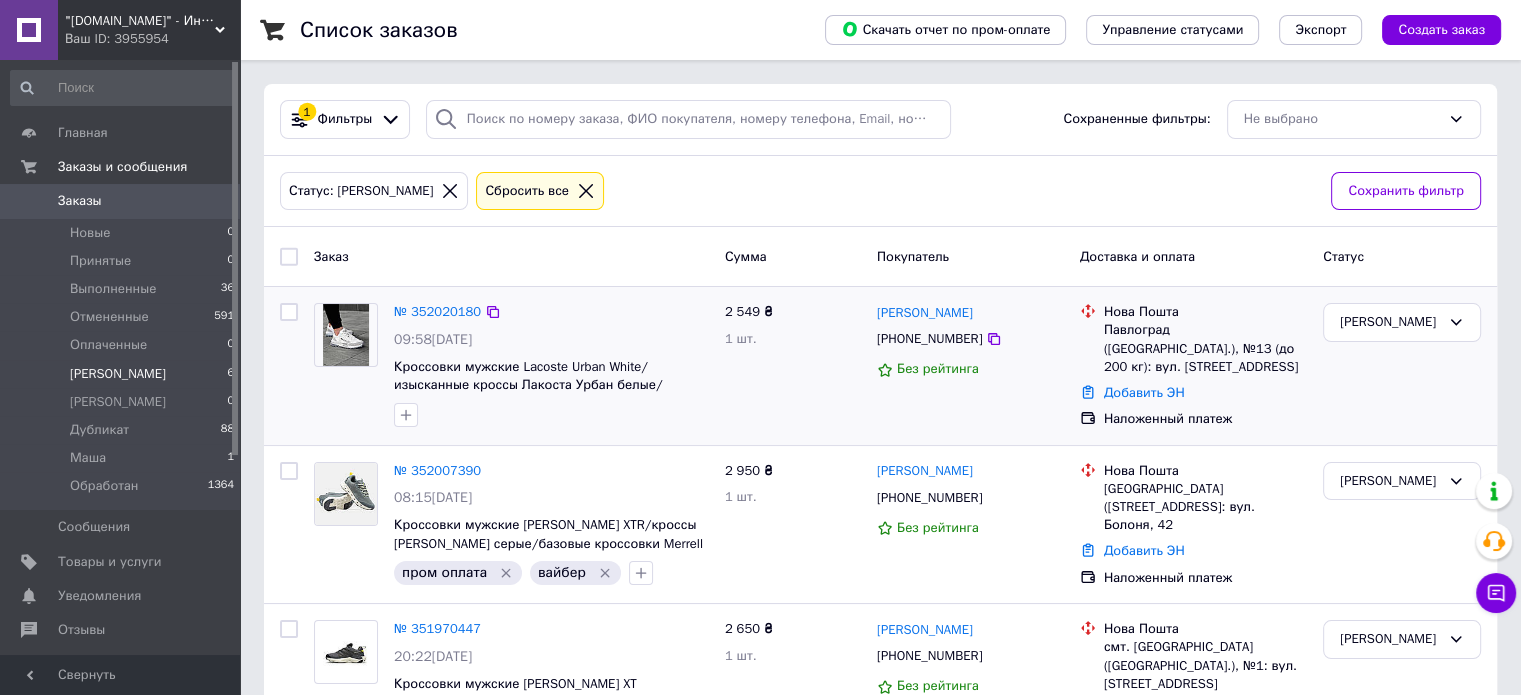 click on "№ 352020180" at bounding box center [437, 312] 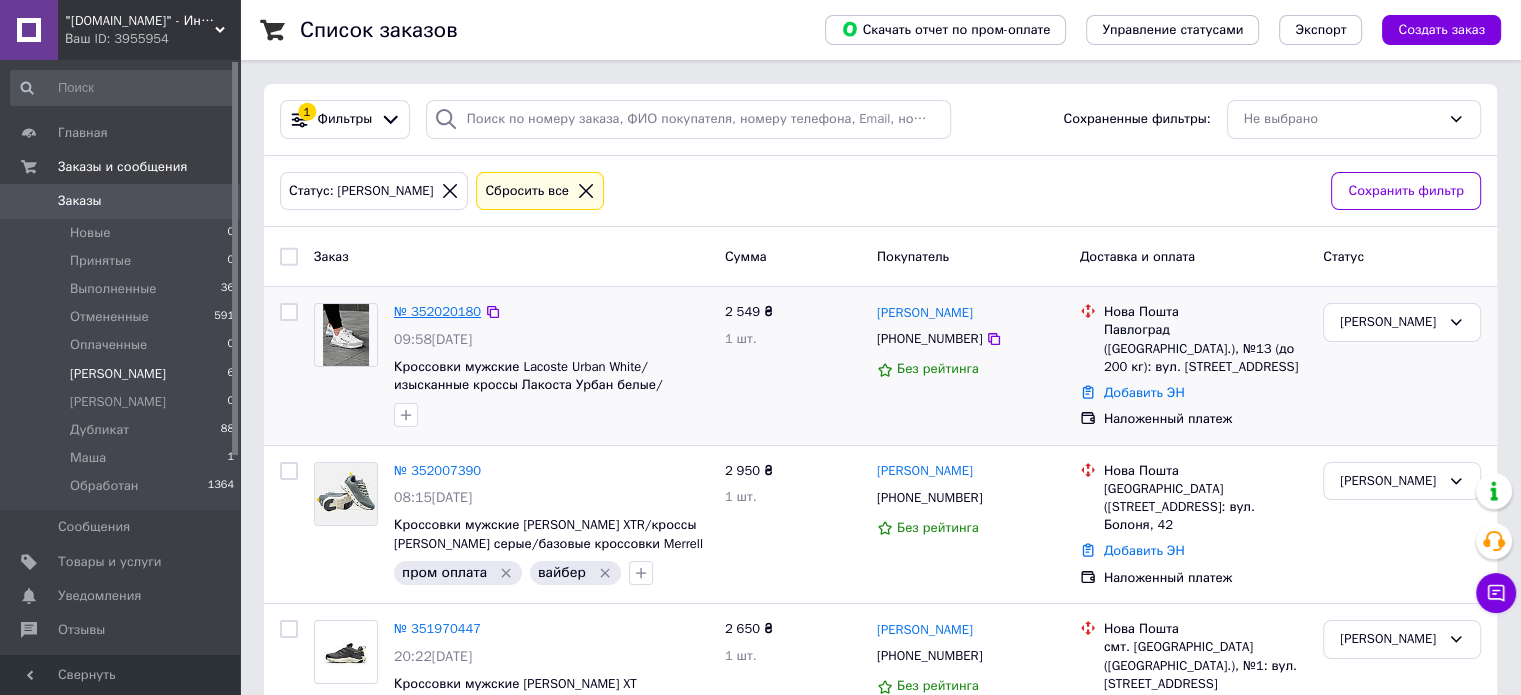 click on "№ 352020180" at bounding box center (437, 311) 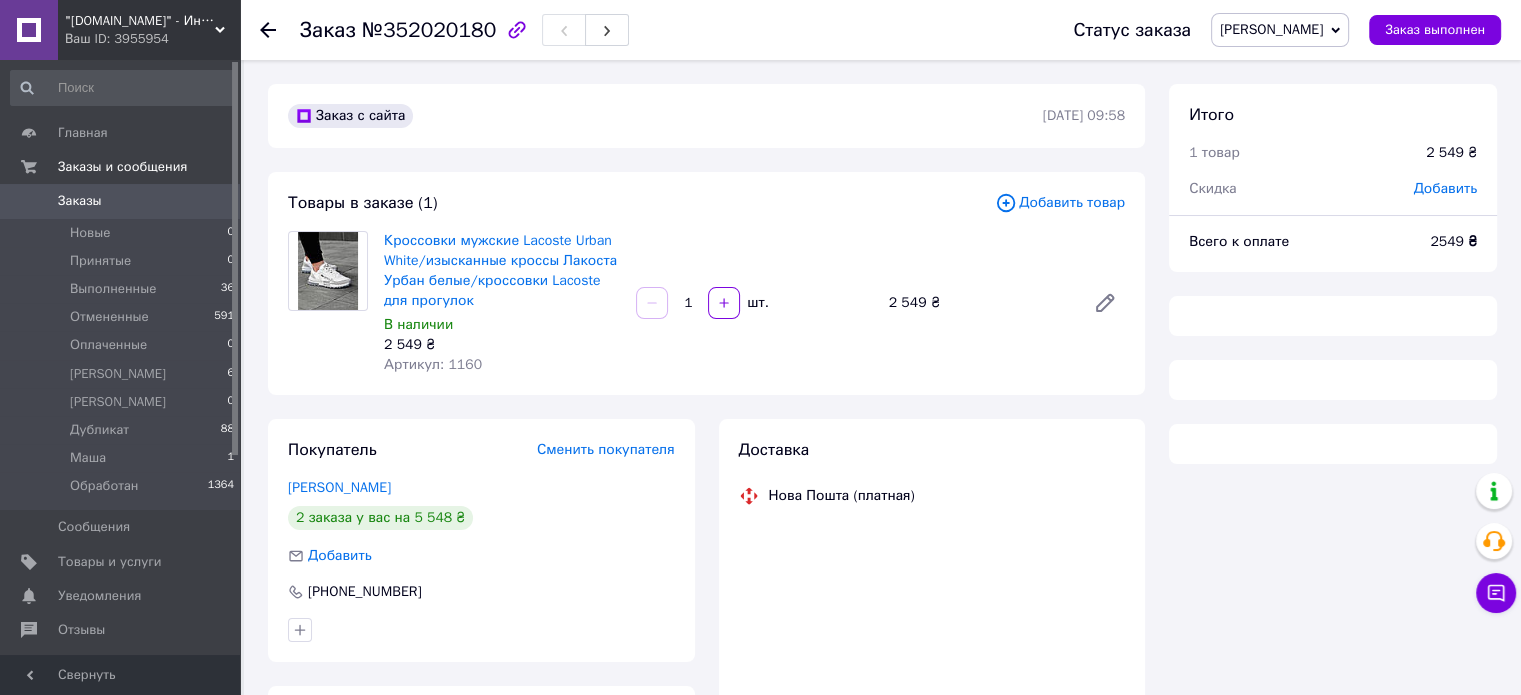 click on "Артикул: 1160" at bounding box center [433, 364] 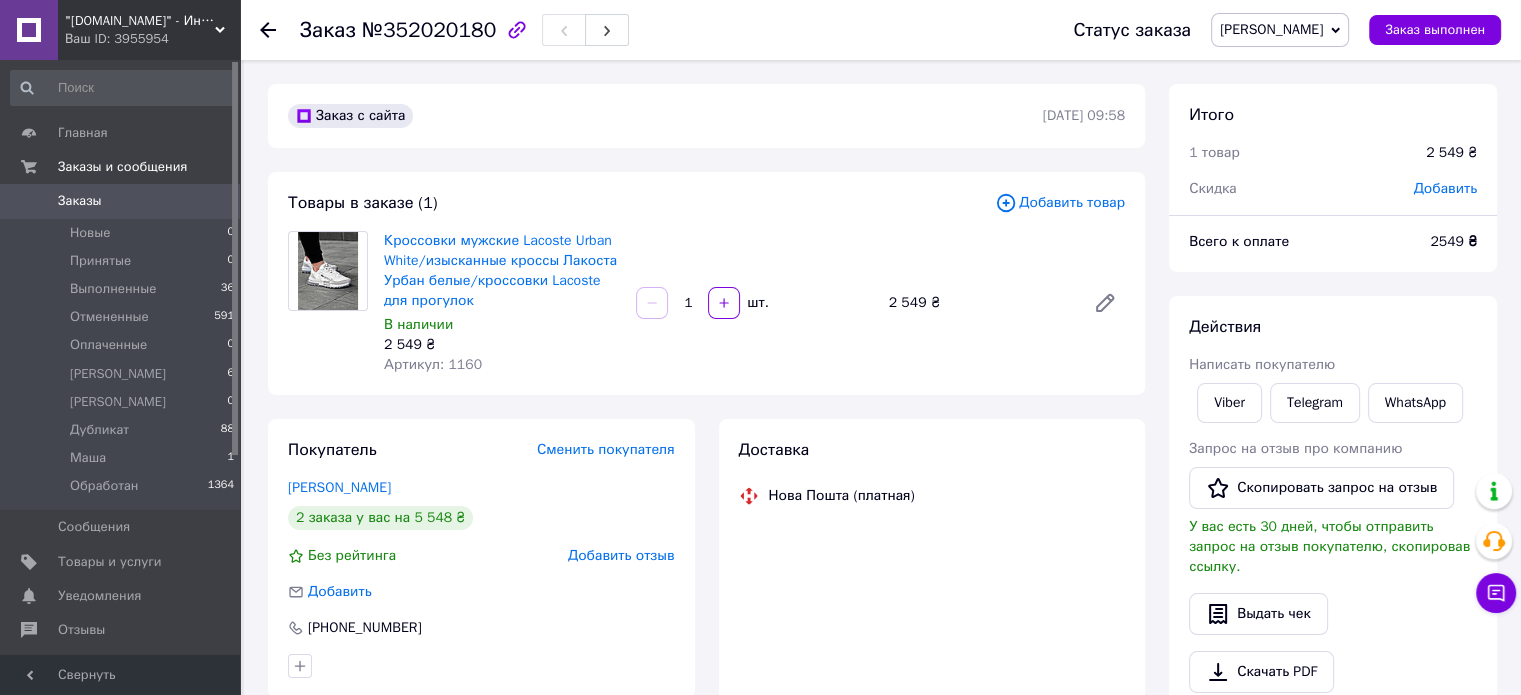click on "Артикул: 1160" at bounding box center [433, 364] 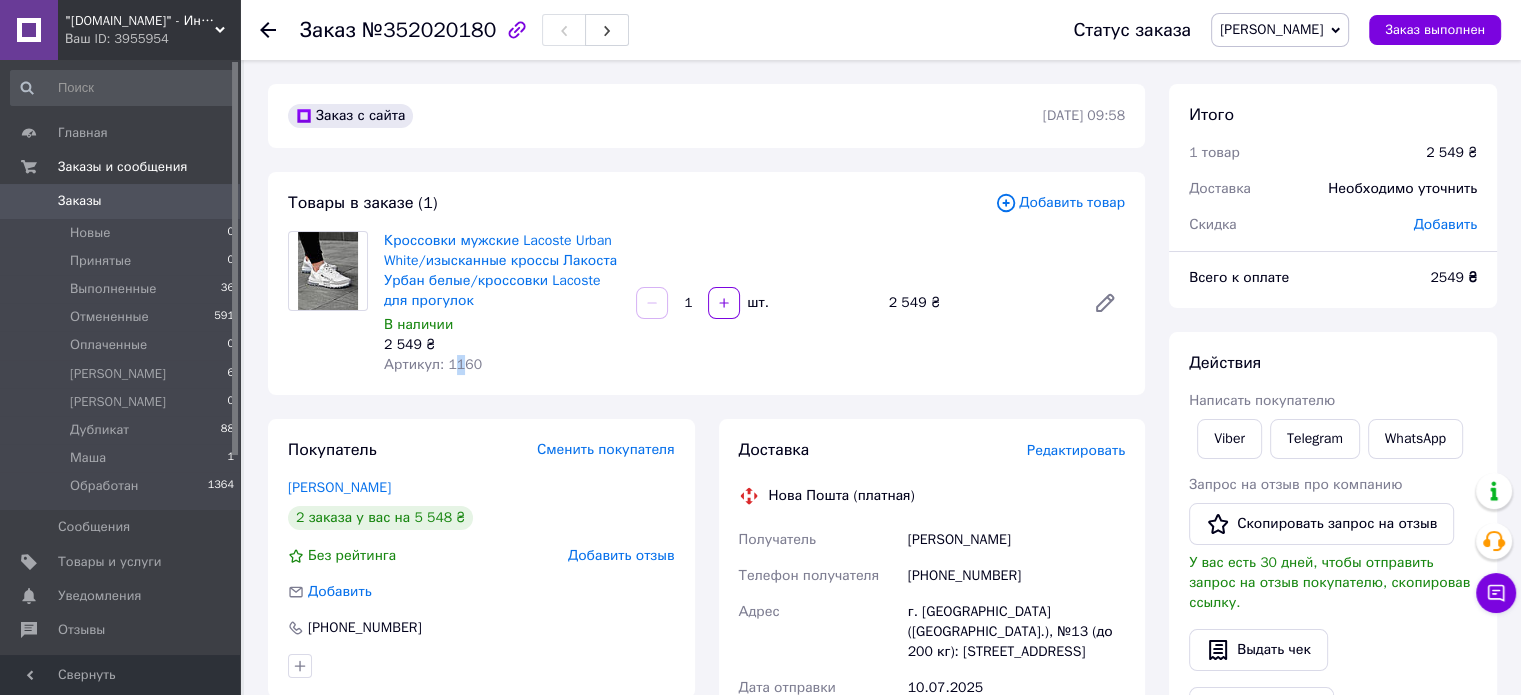 drag, startPoint x: 469, startPoint y: 364, endPoint x: 455, endPoint y: 359, distance: 14.866069 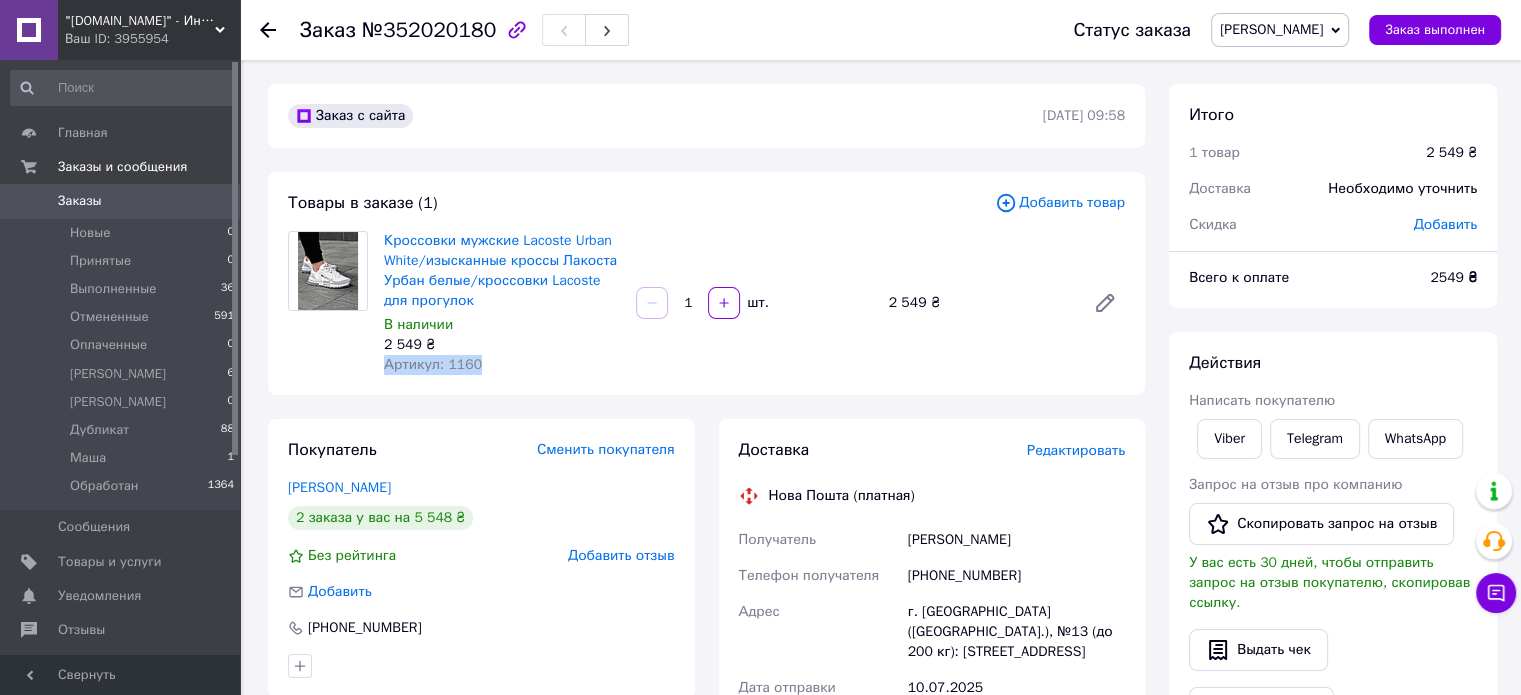 click on "Артикул: 1160" at bounding box center (433, 364) 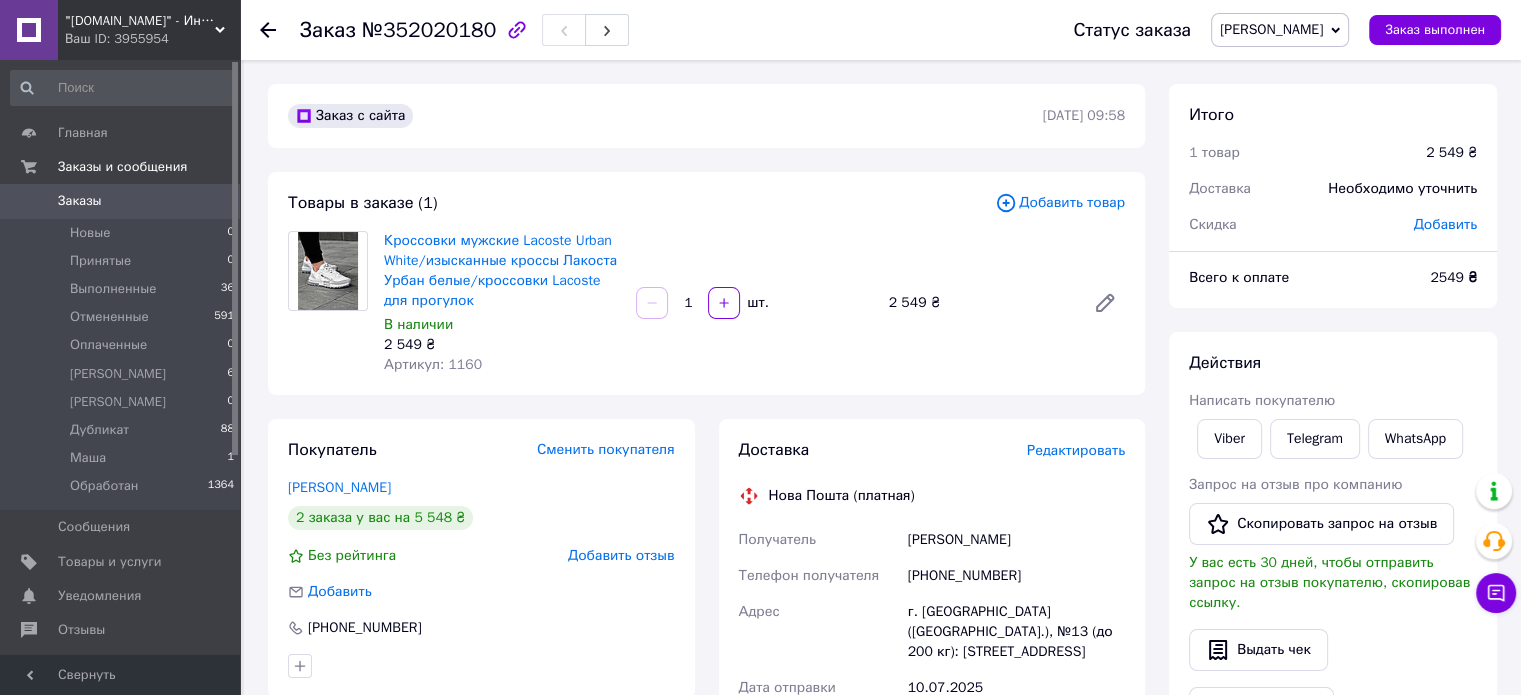 drag, startPoint x: 455, startPoint y: 359, endPoint x: 431, endPoint y: 411, distance: 57.271286 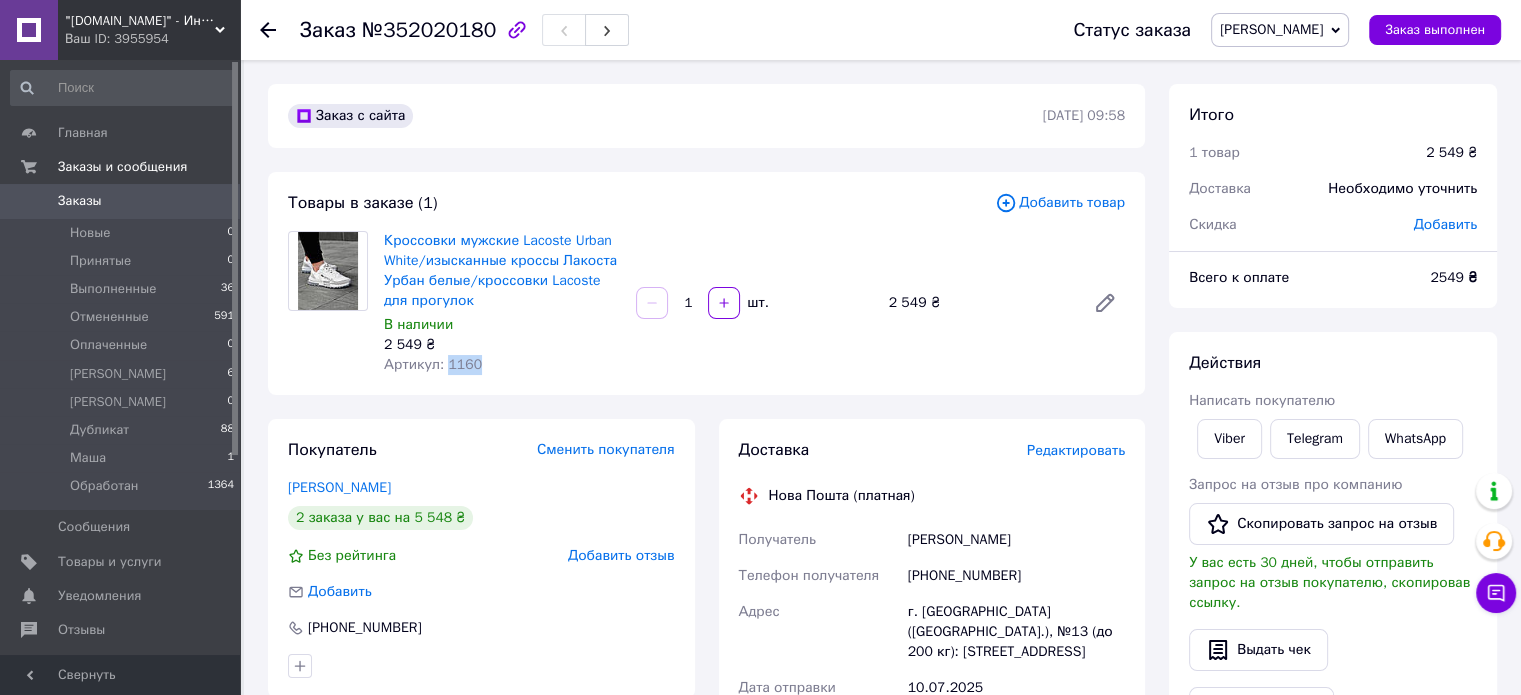 click on "Артикул: 1160" at bounding box center (433, 364) 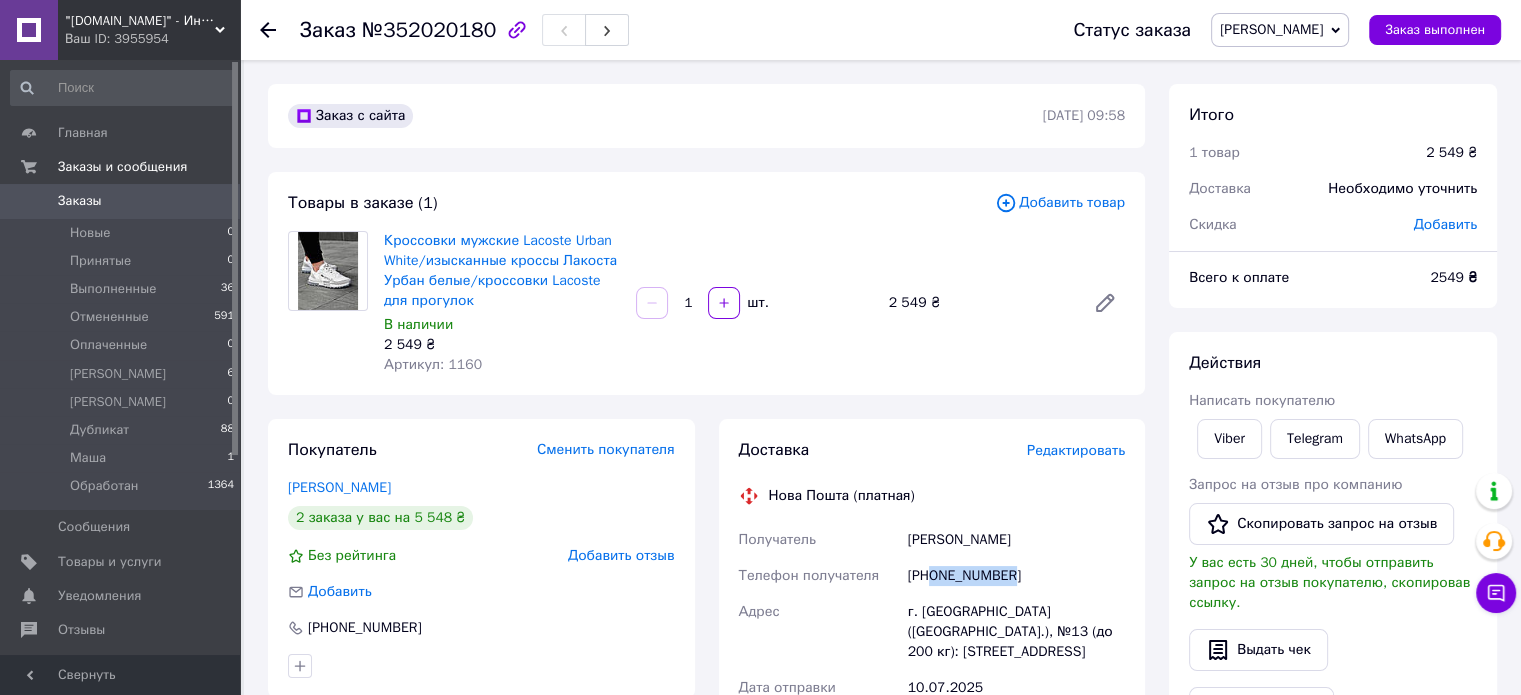 drag, startPoint x: 932, startPoint y: 578, endPoint x: 1018, endPoint y: 576, distance: 86.023254 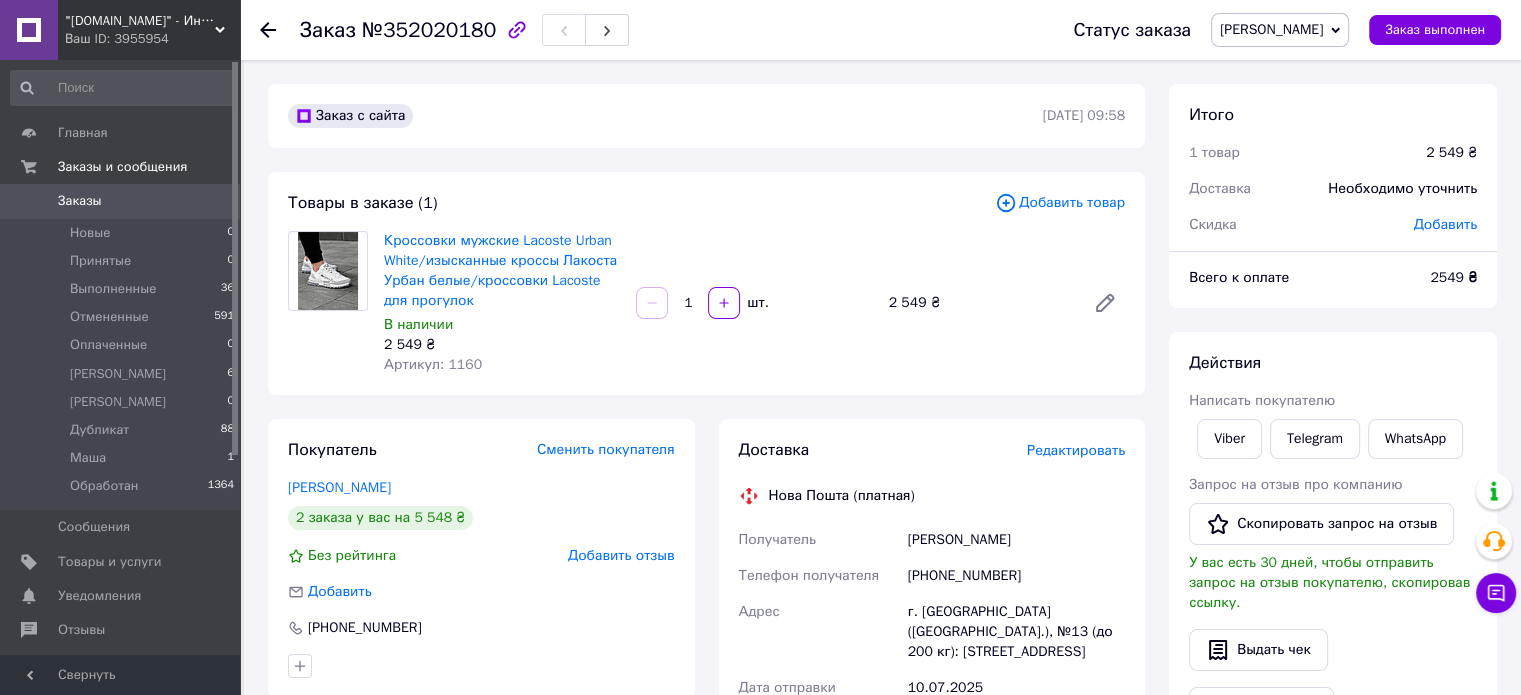 click on "Доставка Редактировать Нова Пошта (платная) Получатель Коновалов Євген Телефон получателя +380503666906 Адрес г. Павлоград (Днепропетровская обл.), №13 (до 200 кг): ул. Харьковская, 88а Дата отправки 10.07.2025 Плательщик Получатель Оценочная стоимость 2 549 ₴ Сумма наложенного платежа 2 549 ₴ Комиссия за наложенный платёж 70.98 ₴ Плательщик комиссии наложенного платежа Получатель Передать номер или Сгенерировать ЭН Плательщик Получатель Отправитель Фамилия получателя Коновалов Имя получателя Євген Отчество получателя Телефон получателя +380503666906 Тип доставки Город < >" at bounding box center (932, 789) 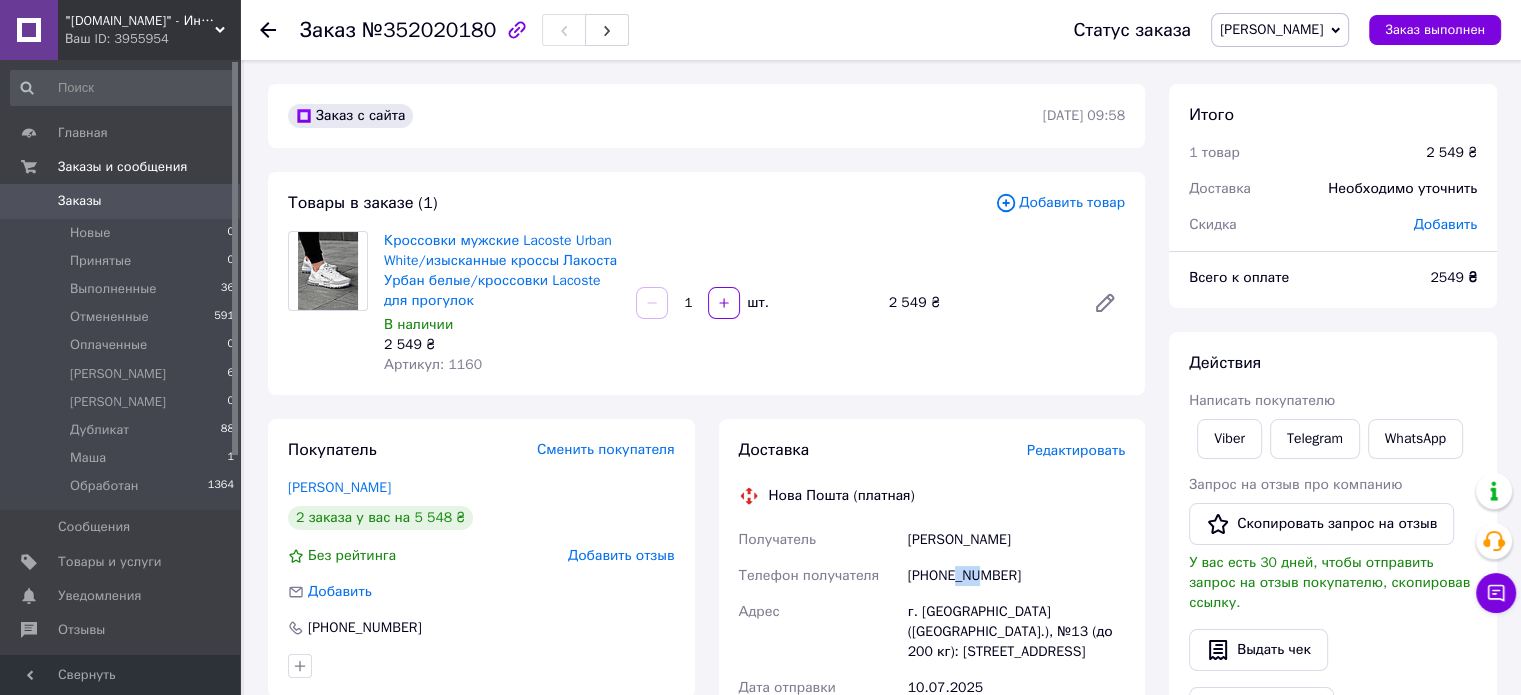 drag, startPoint x: 956, startPoint y: 578, endPoint x: 976, endPoint y: 585, distance: 21.189621 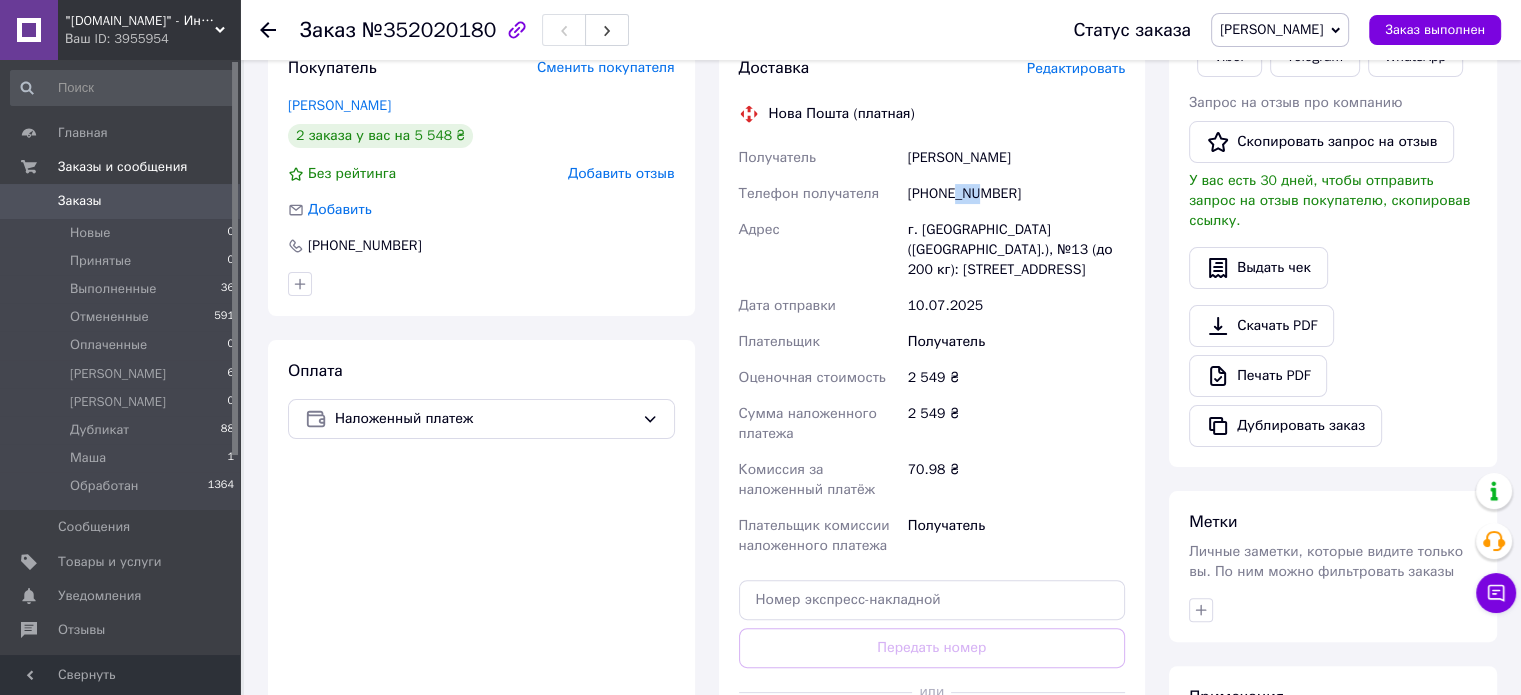 scroll, scrollTop: 600, scrollLeft: 0, axis: vertical 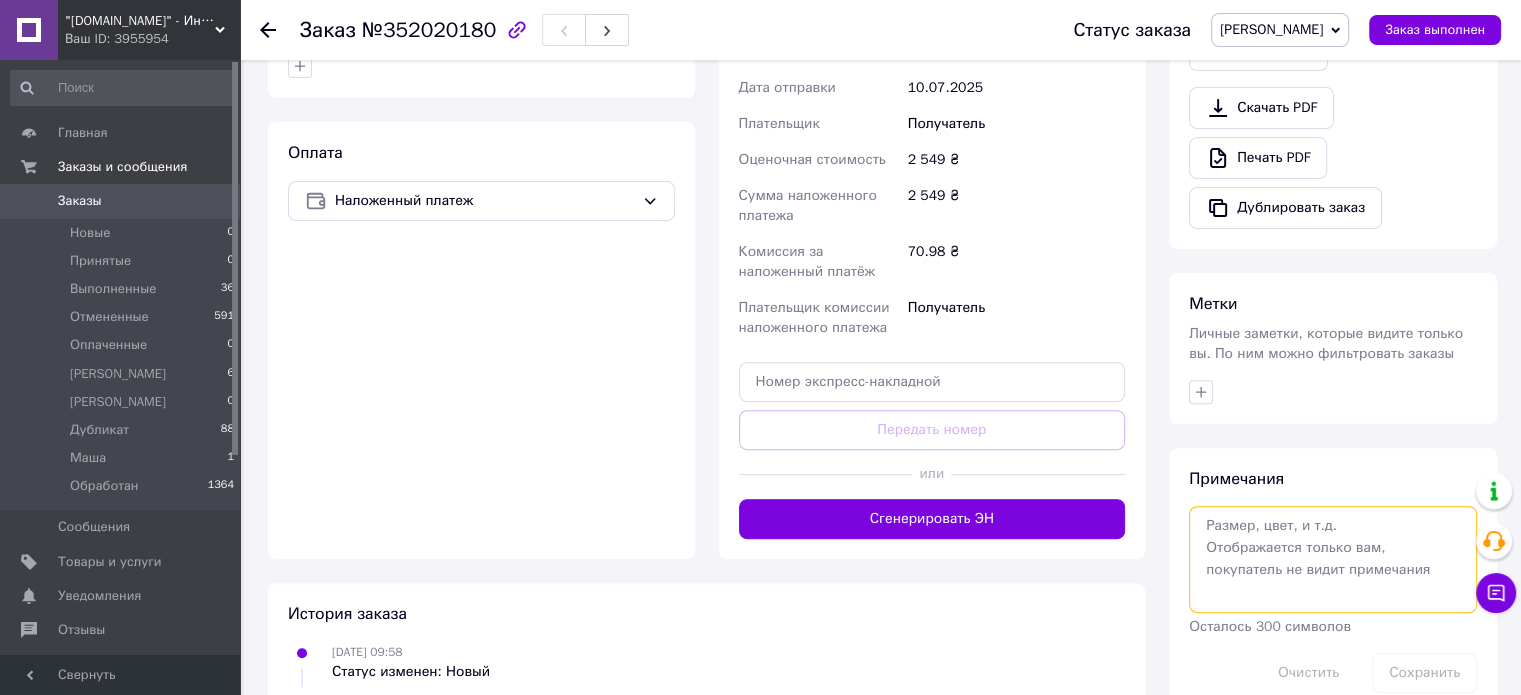 click at bounding box center [1333, 559] 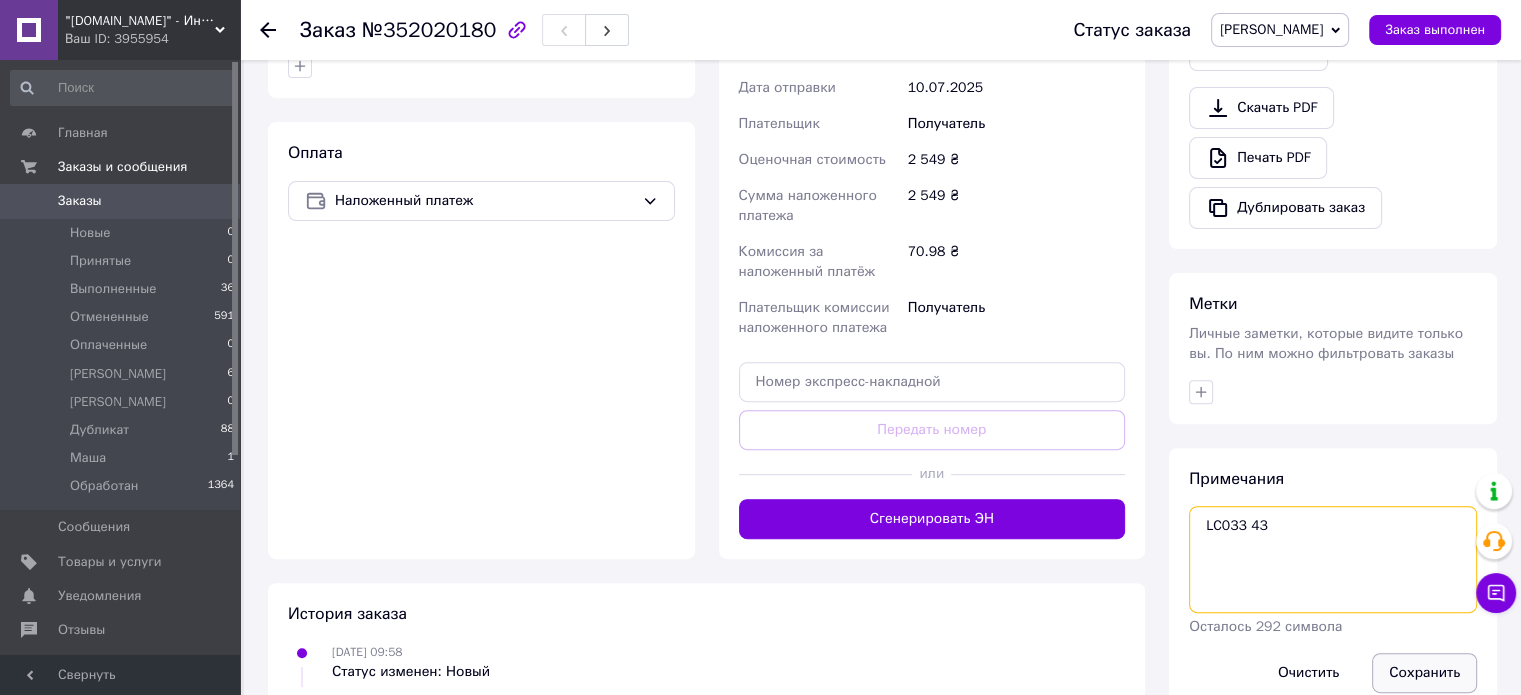 type on "LC033 43" 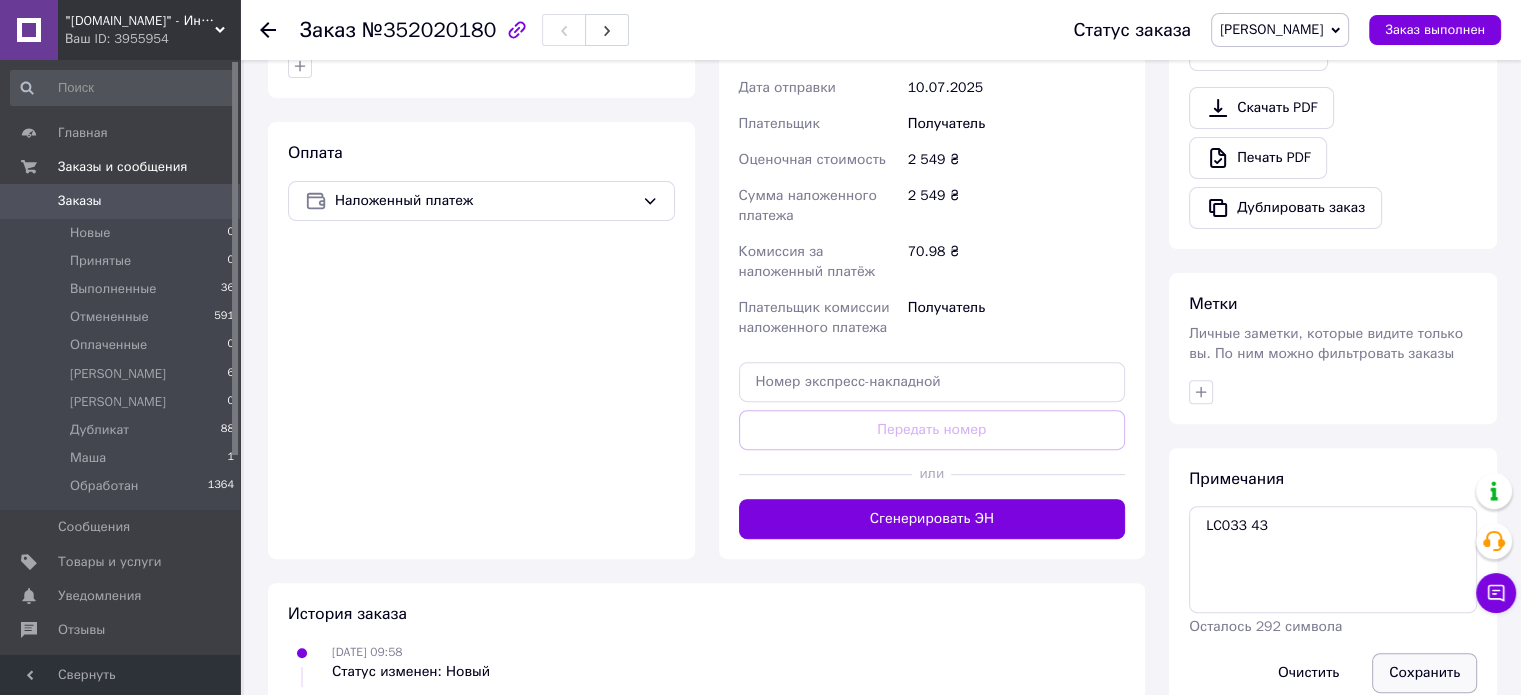 click on "Сохранить" at bounding box center [1424, 673] 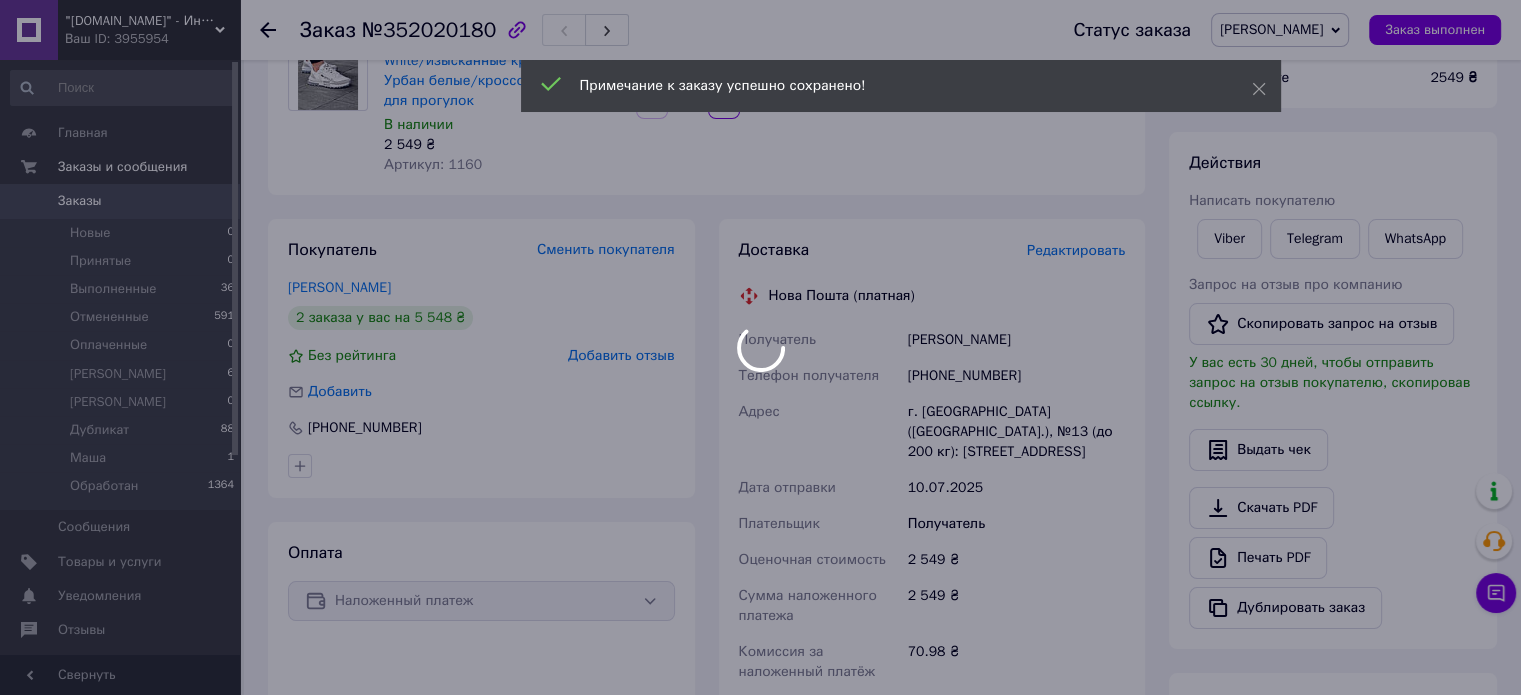 scroll, scrollTop: 100, scrollLeft: 0, axis: vertical 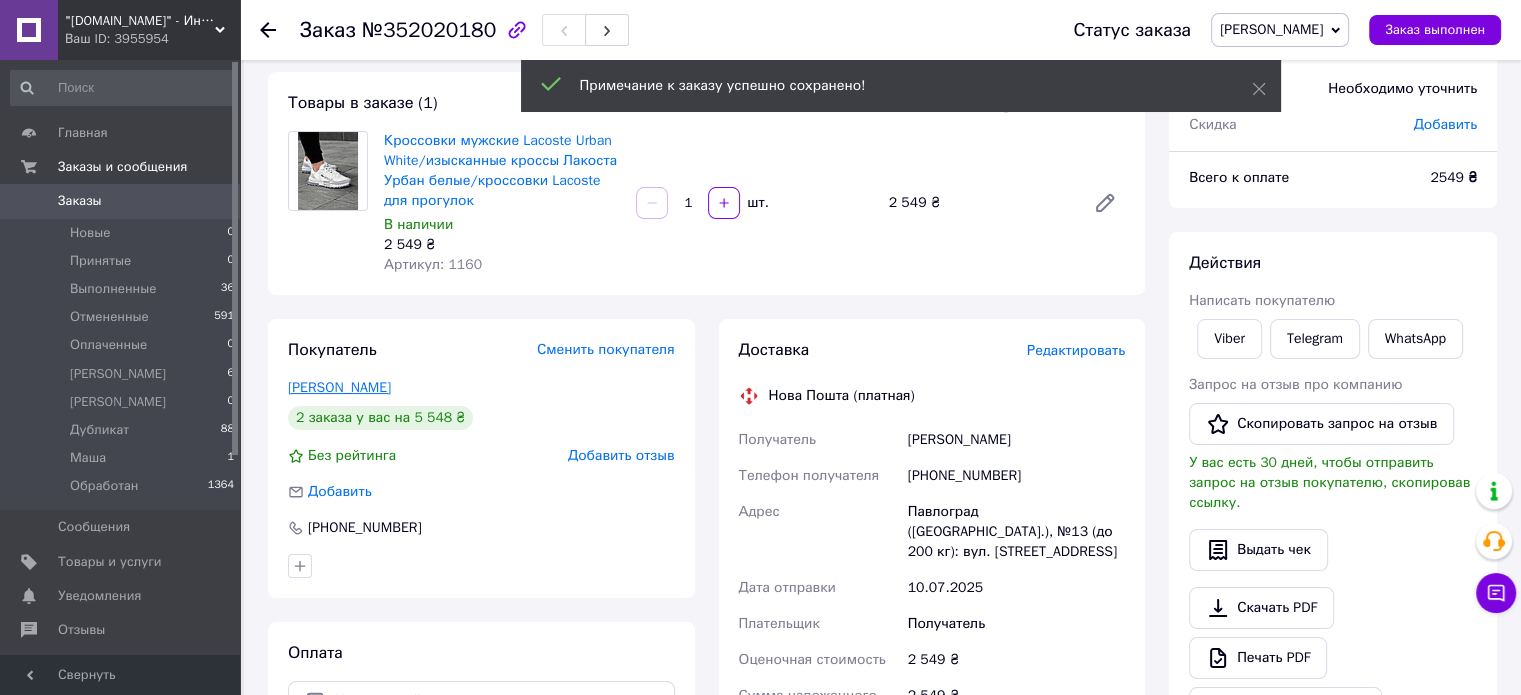 click on "Коновалов  Євген" at bounding box center [339, 387] 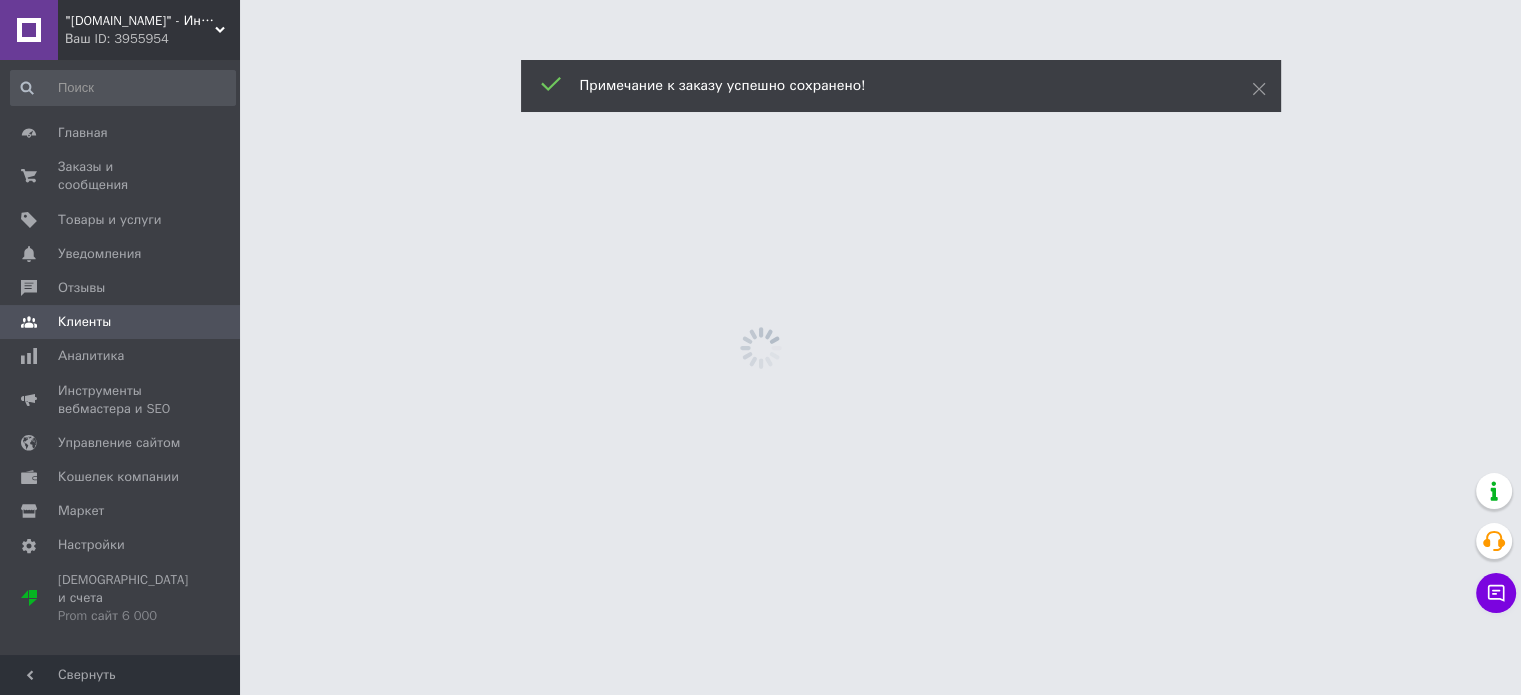scroll, scrollTop: 0, scrollLeft: 0, axis: both 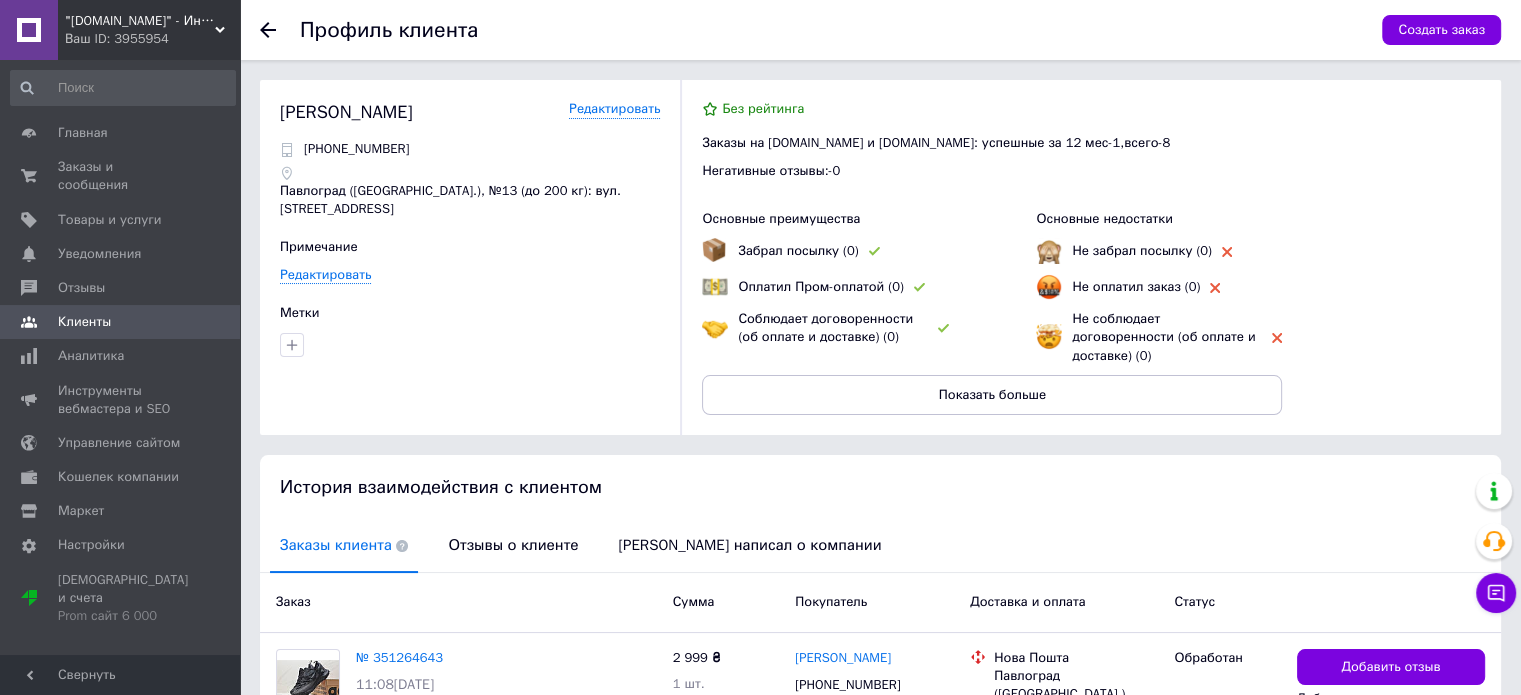 click 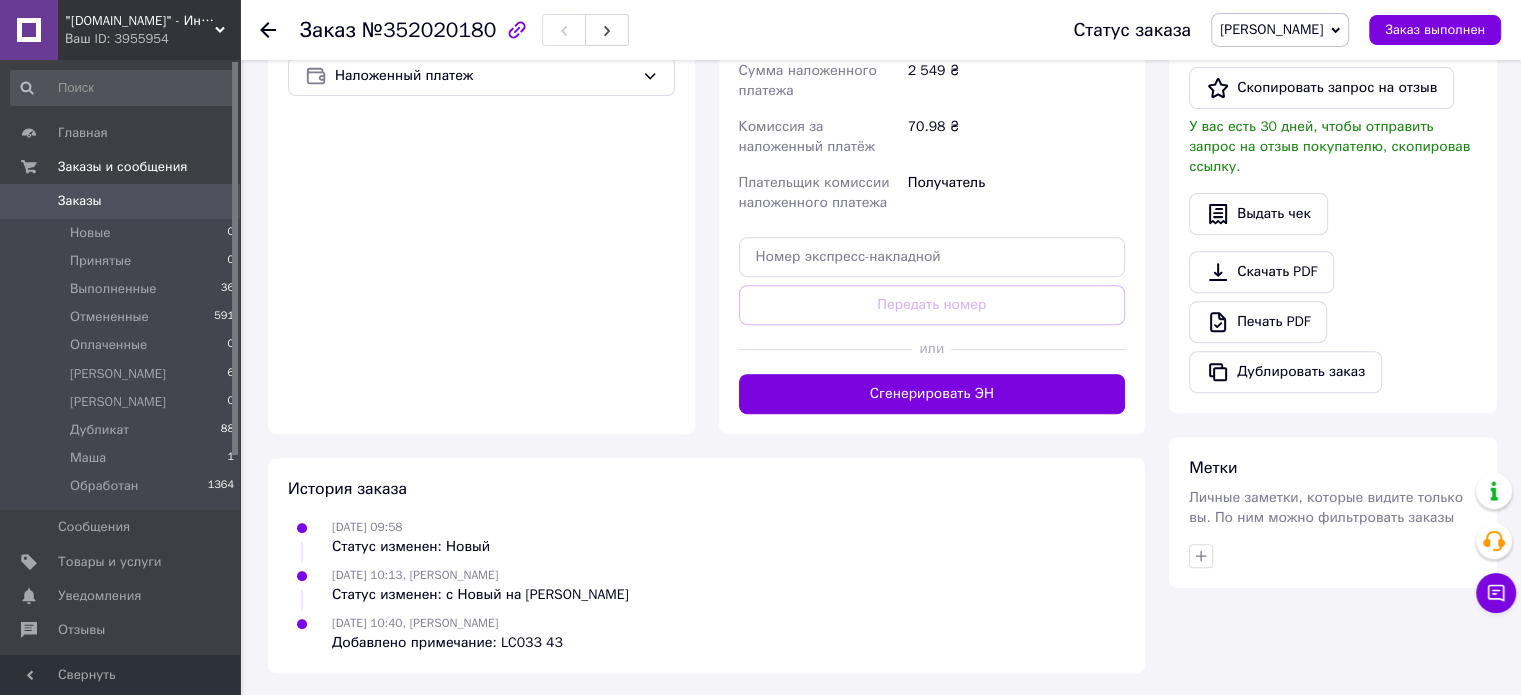 scroll, scrollTop: 726, scrollLeft: 0, axis: vertical 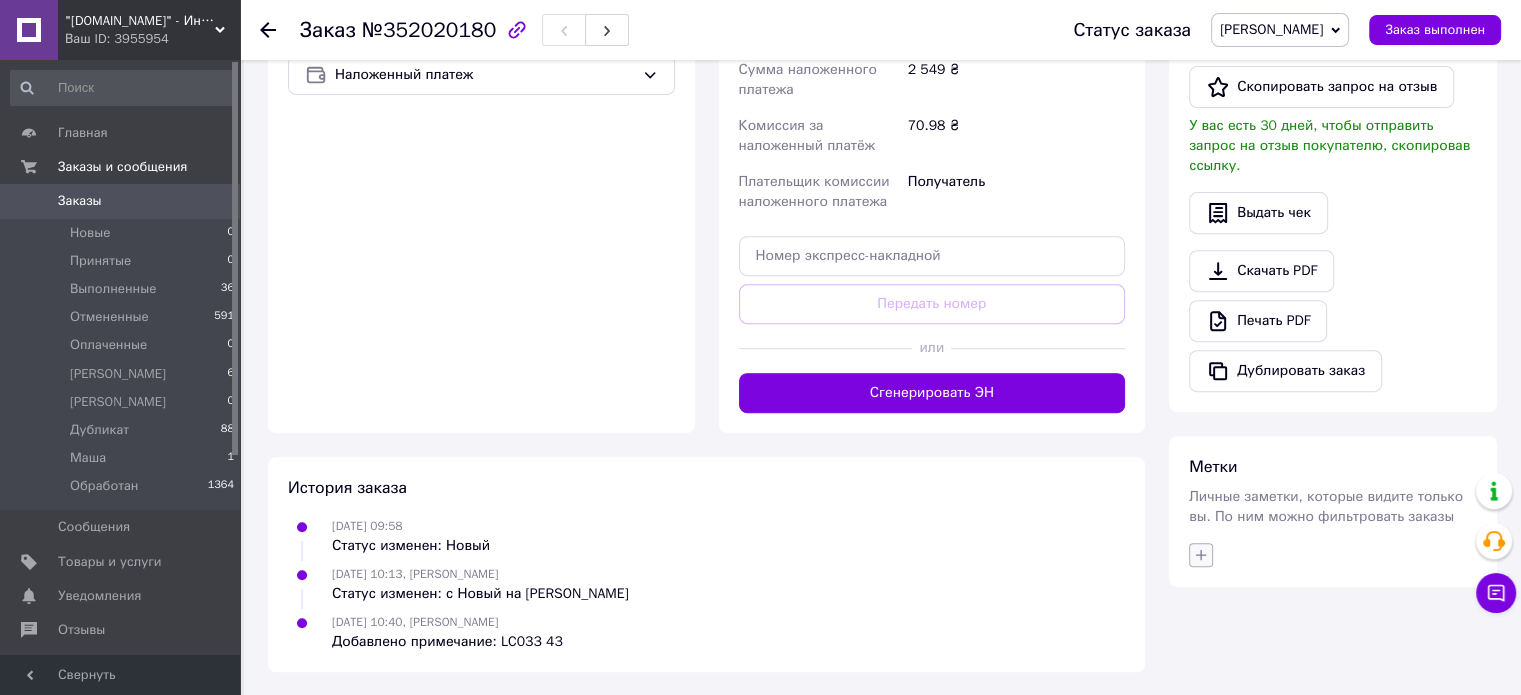 click 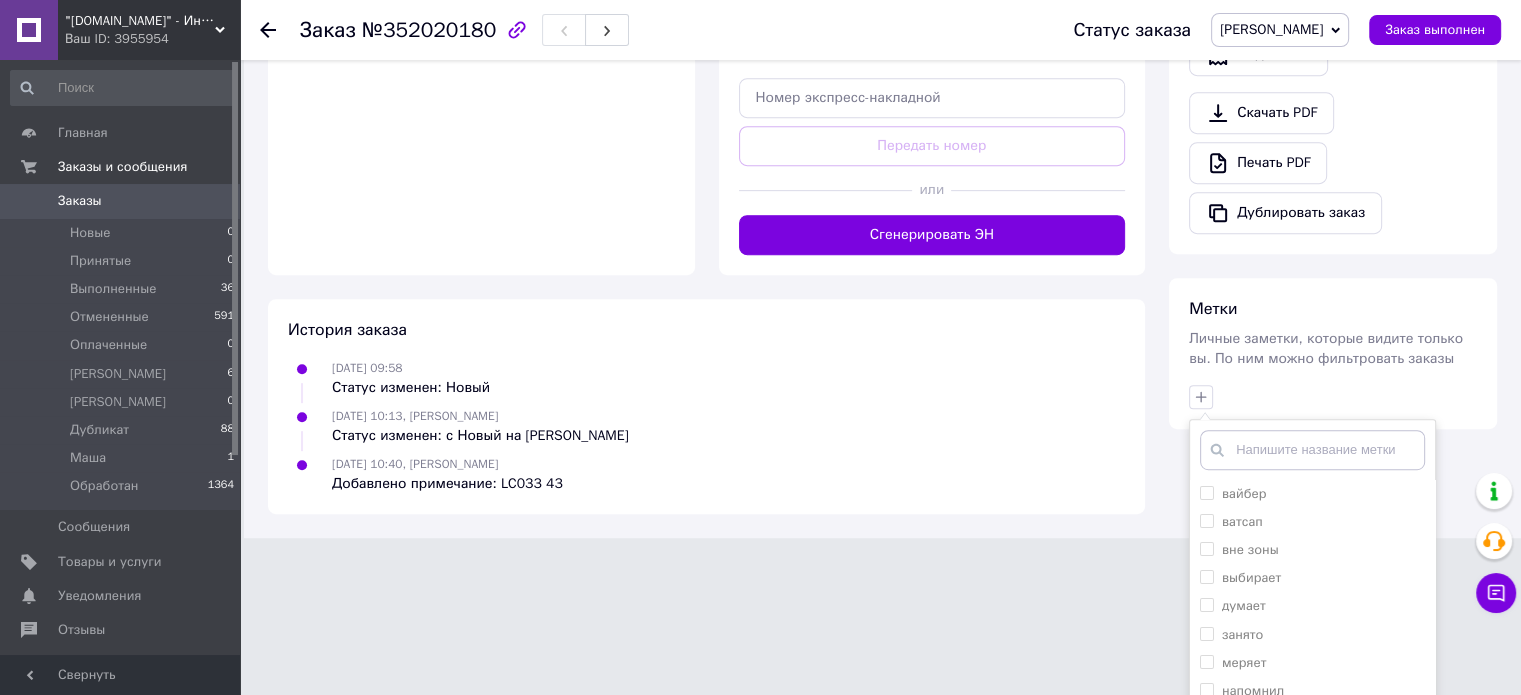 scroll, scrollTop: 1012, scrollLeft: 0, axis: vertical 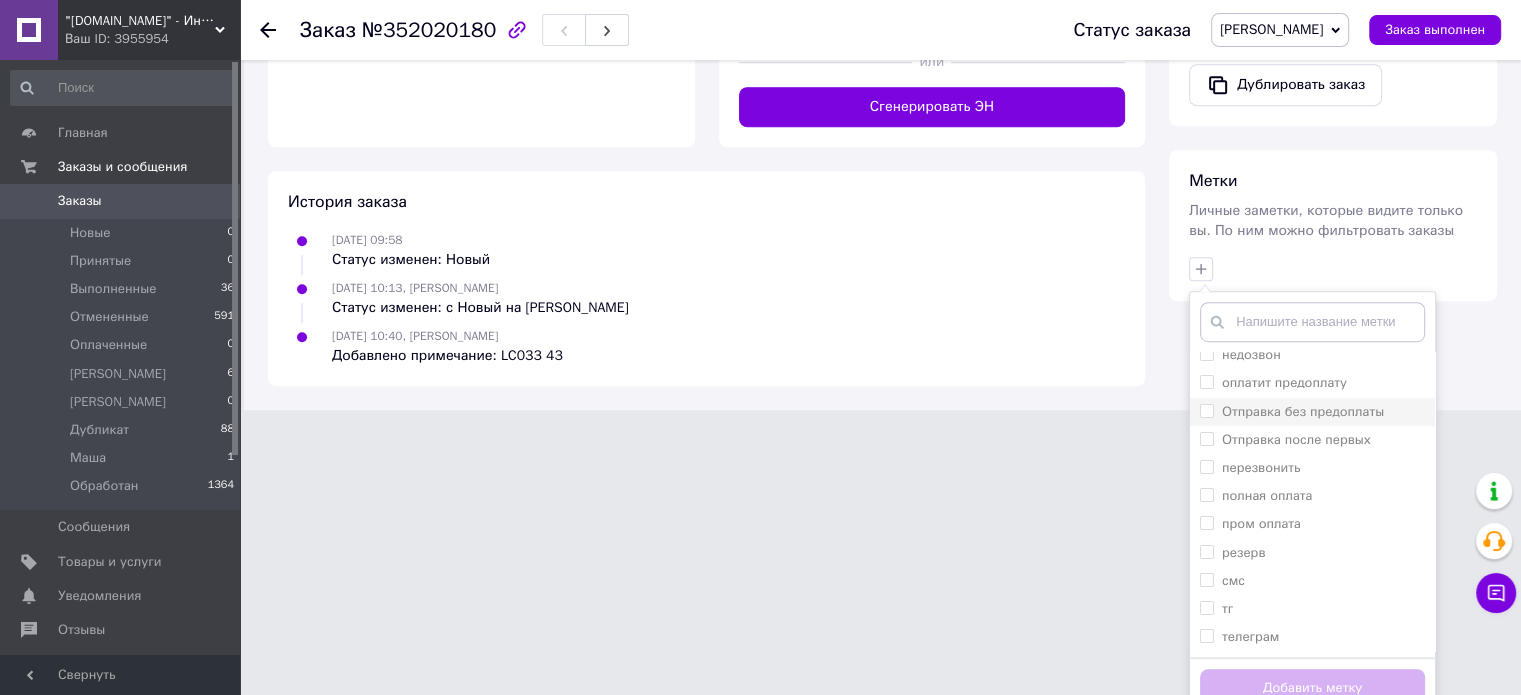 click on "Отправка без предоплаты" at bounding box center [1303, 411] 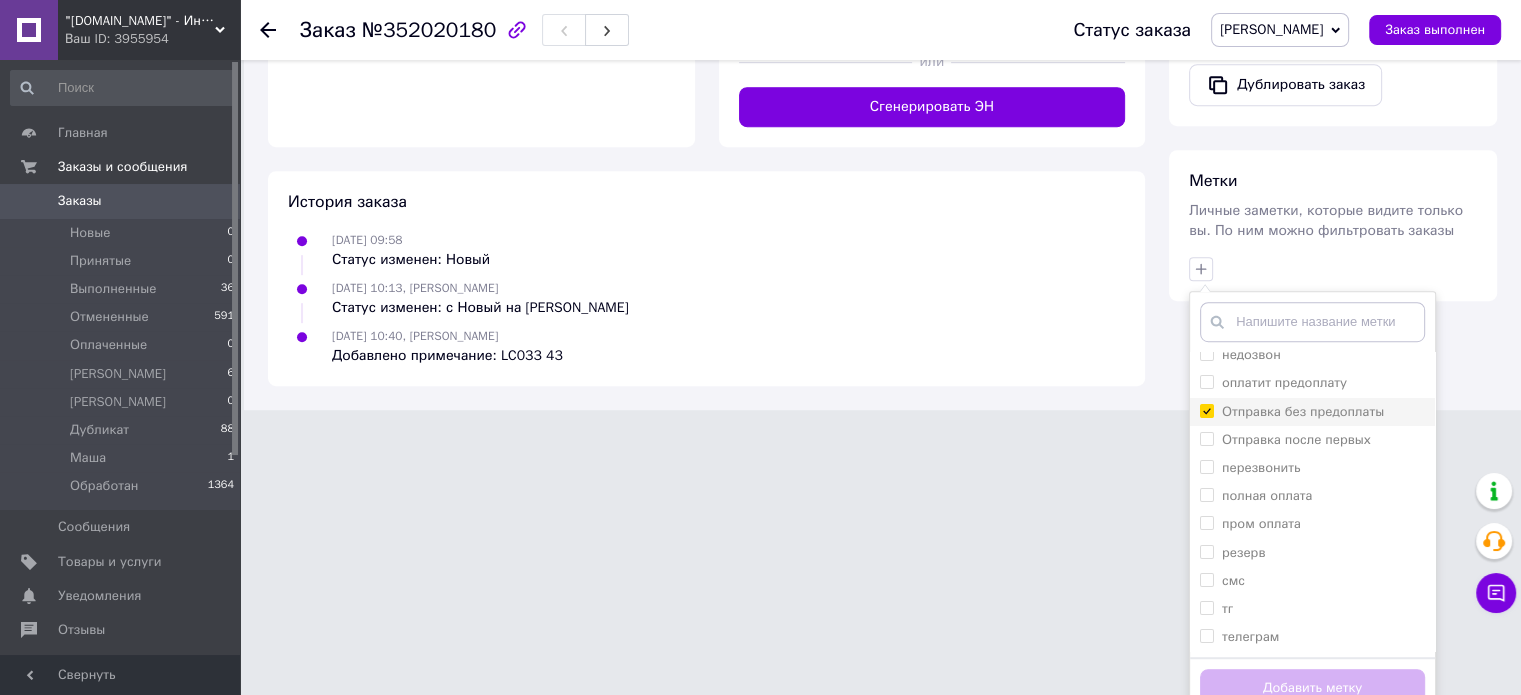 checkbox on "true" 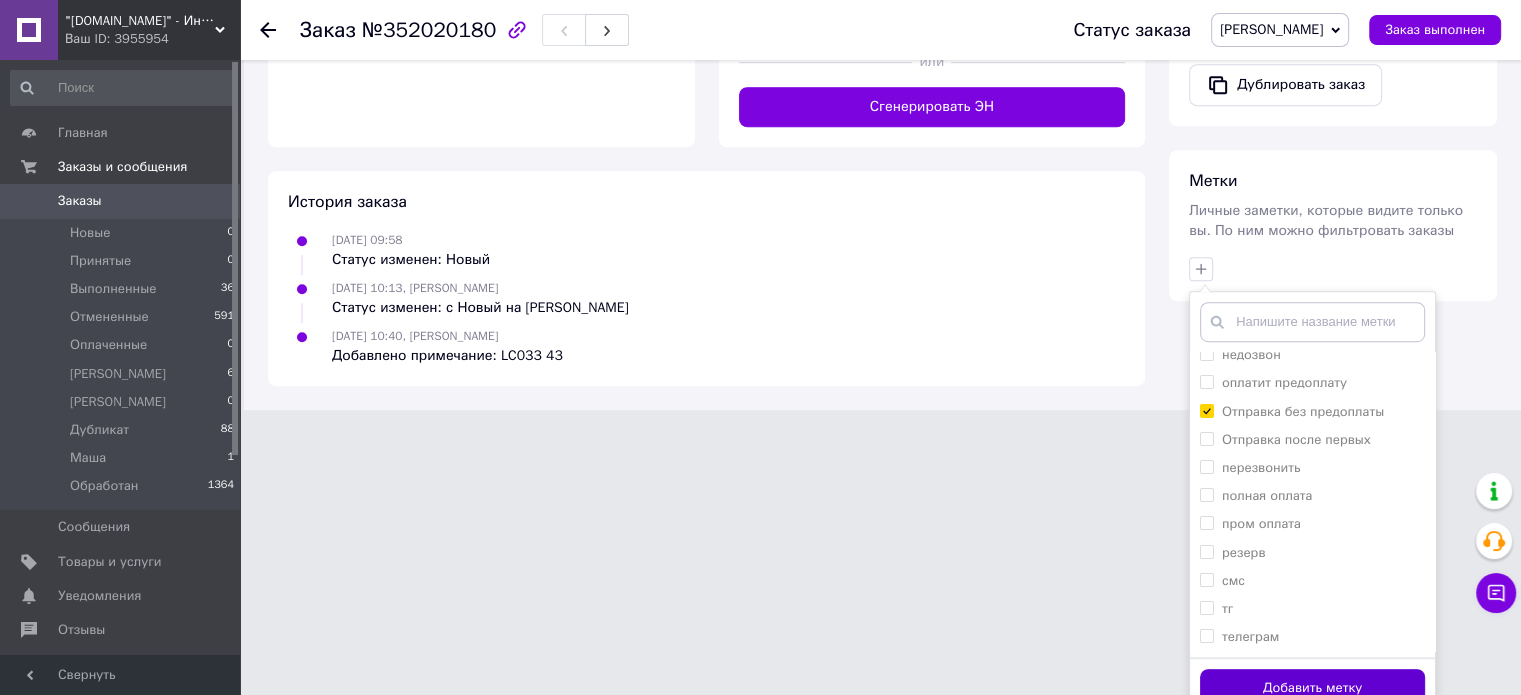click on "Добавить метку" at bounding box center [1312, 688] 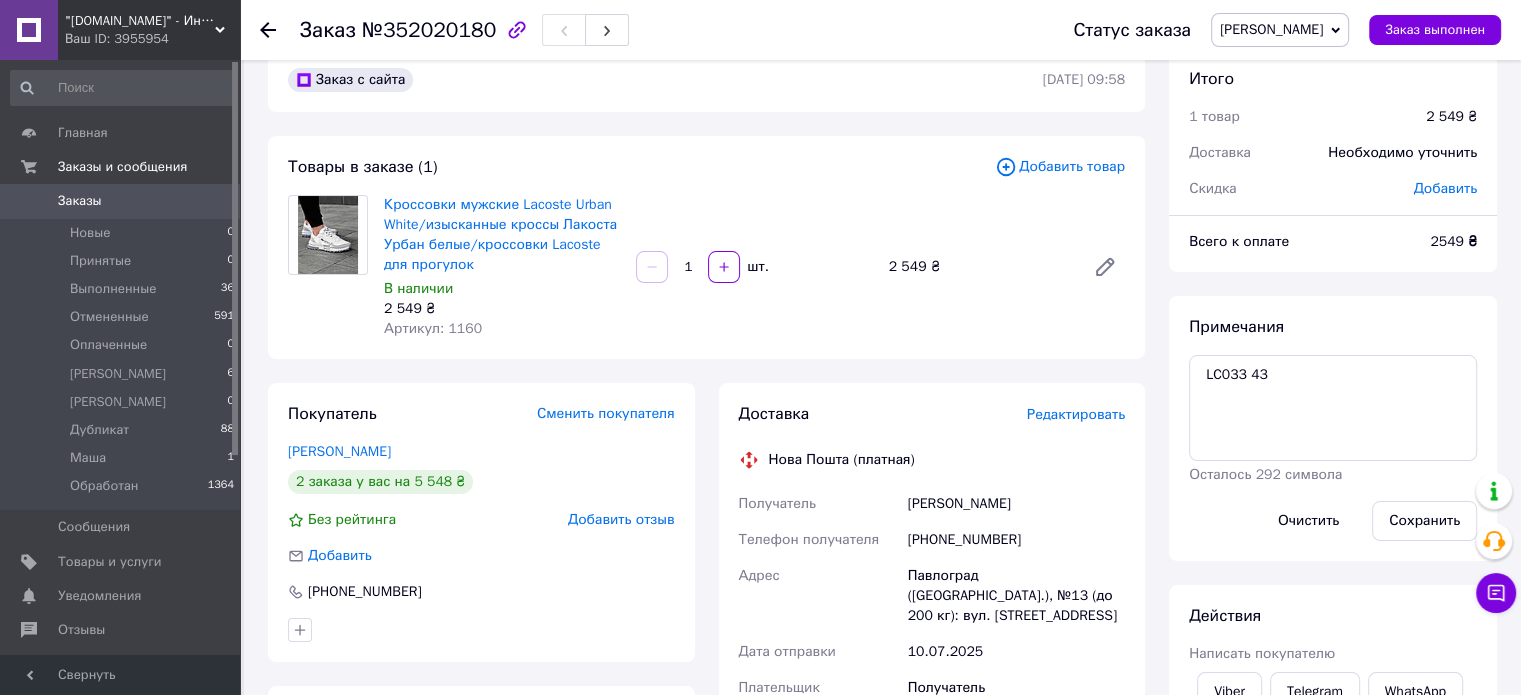 scroll, scrollTop: 0, scrollLeft: 0, axis: both 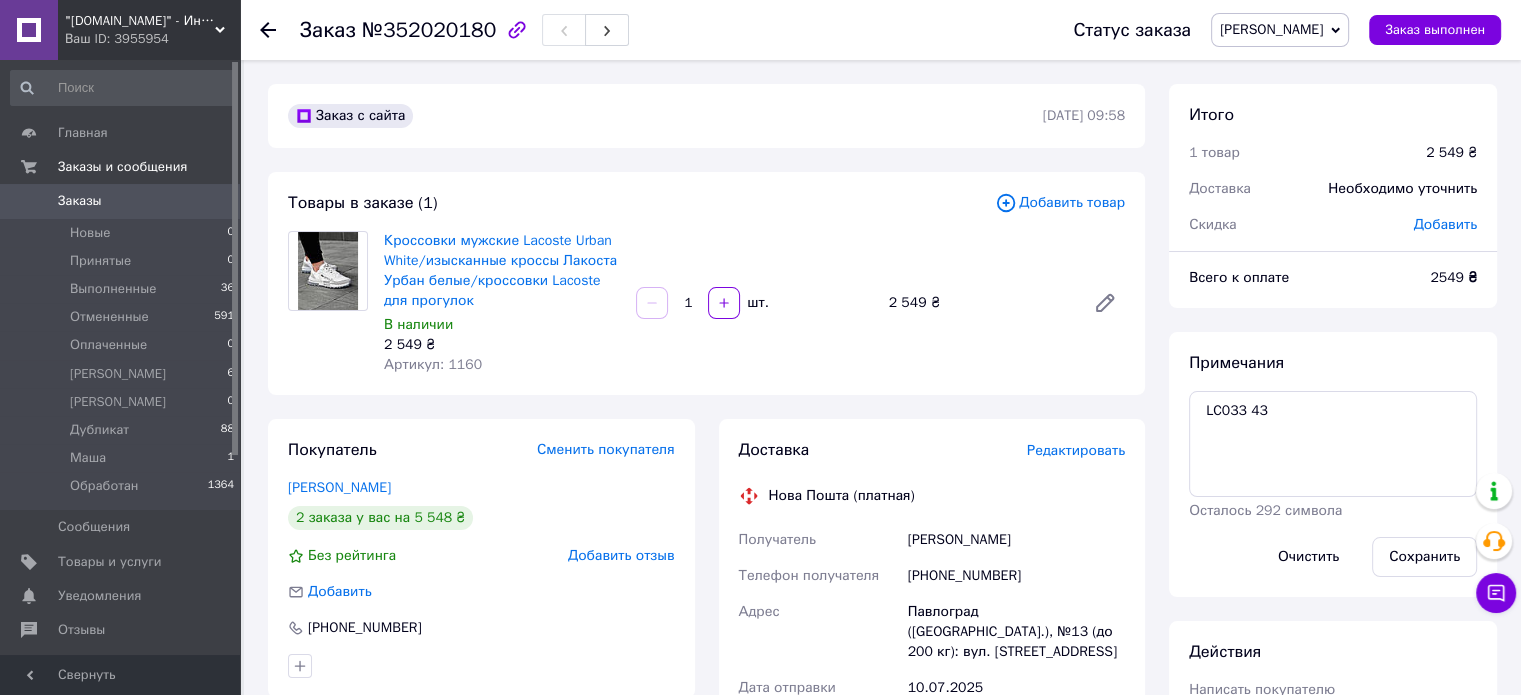 click 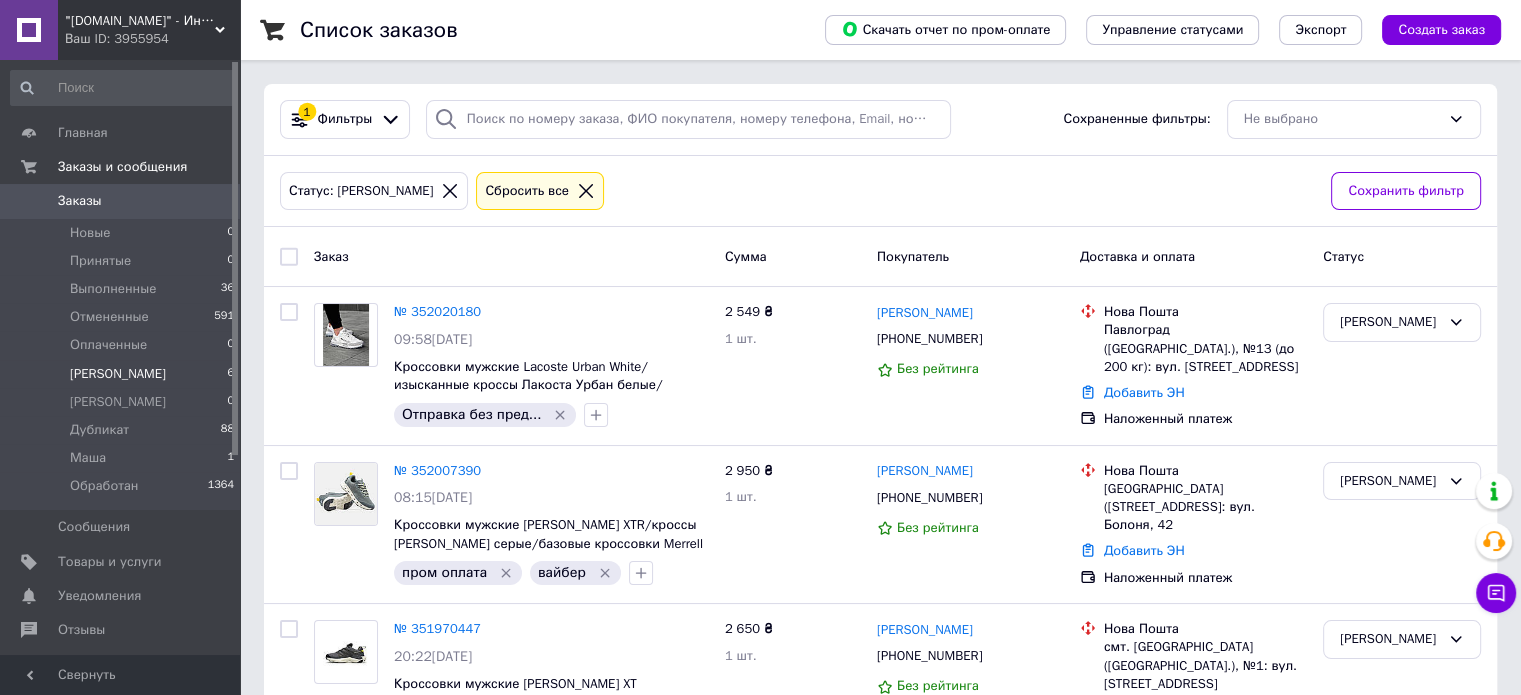 click on ""[DOMAIN_NAME]" - Интернет-магазин" at bounding box center (140, 21) 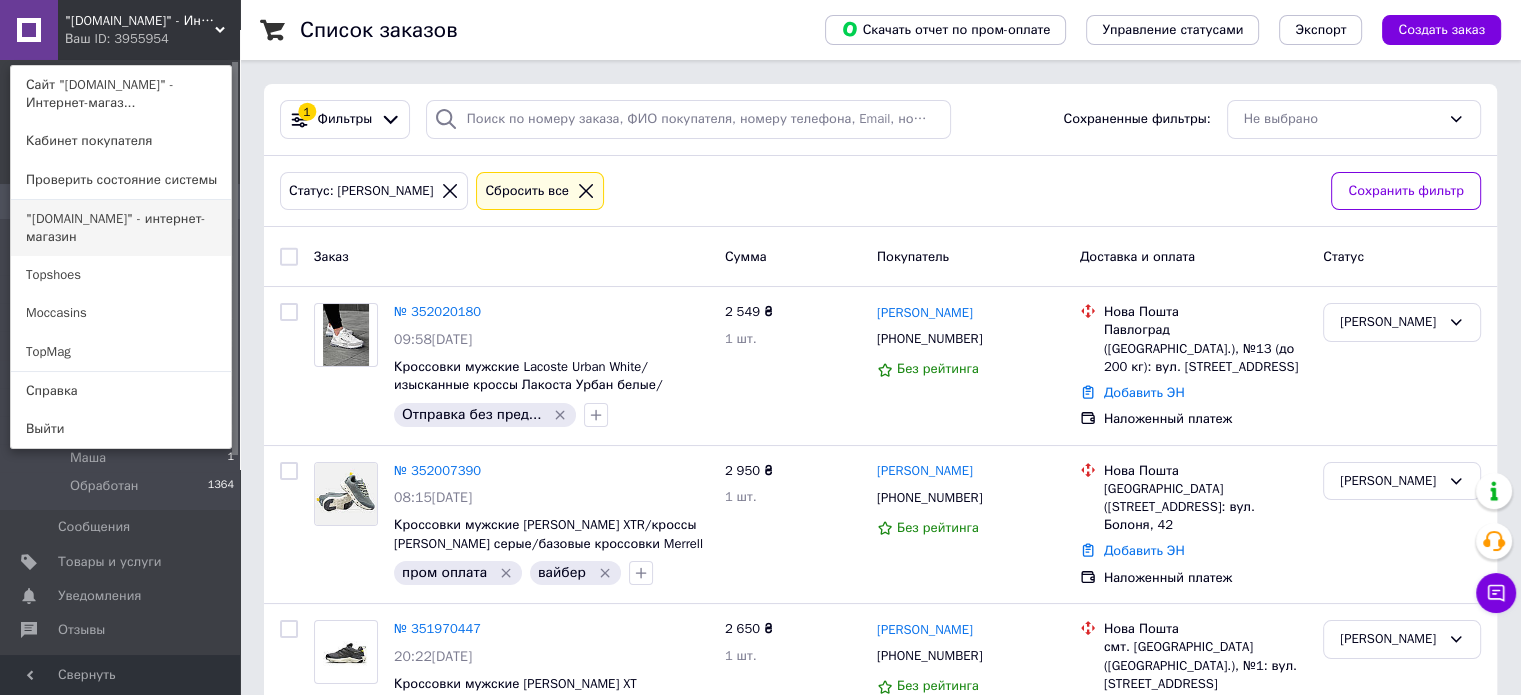 click on ""[DOMAIN_NAME]" - интернет-магазин" at bounding box center (121, 228) 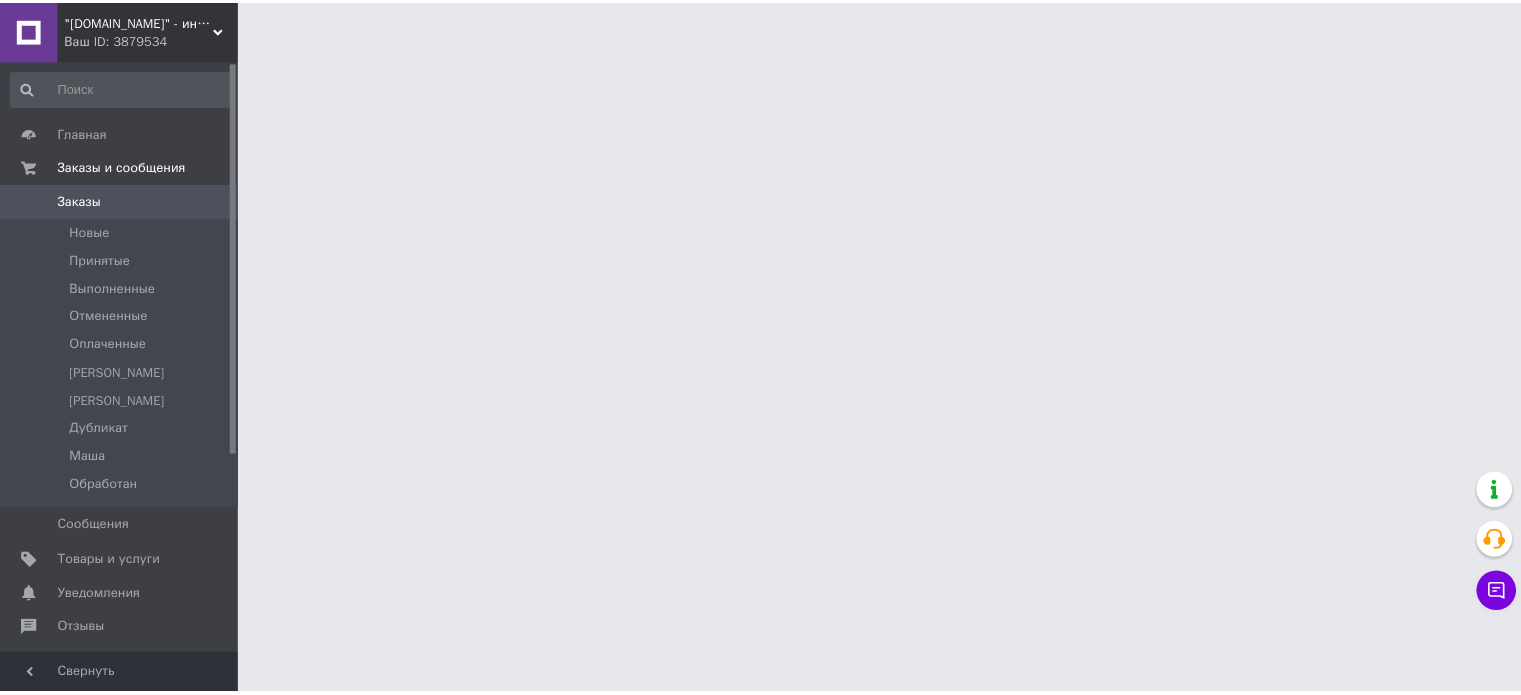 scroll, scrollTop: 0, scrollLeft: 0, axis: both 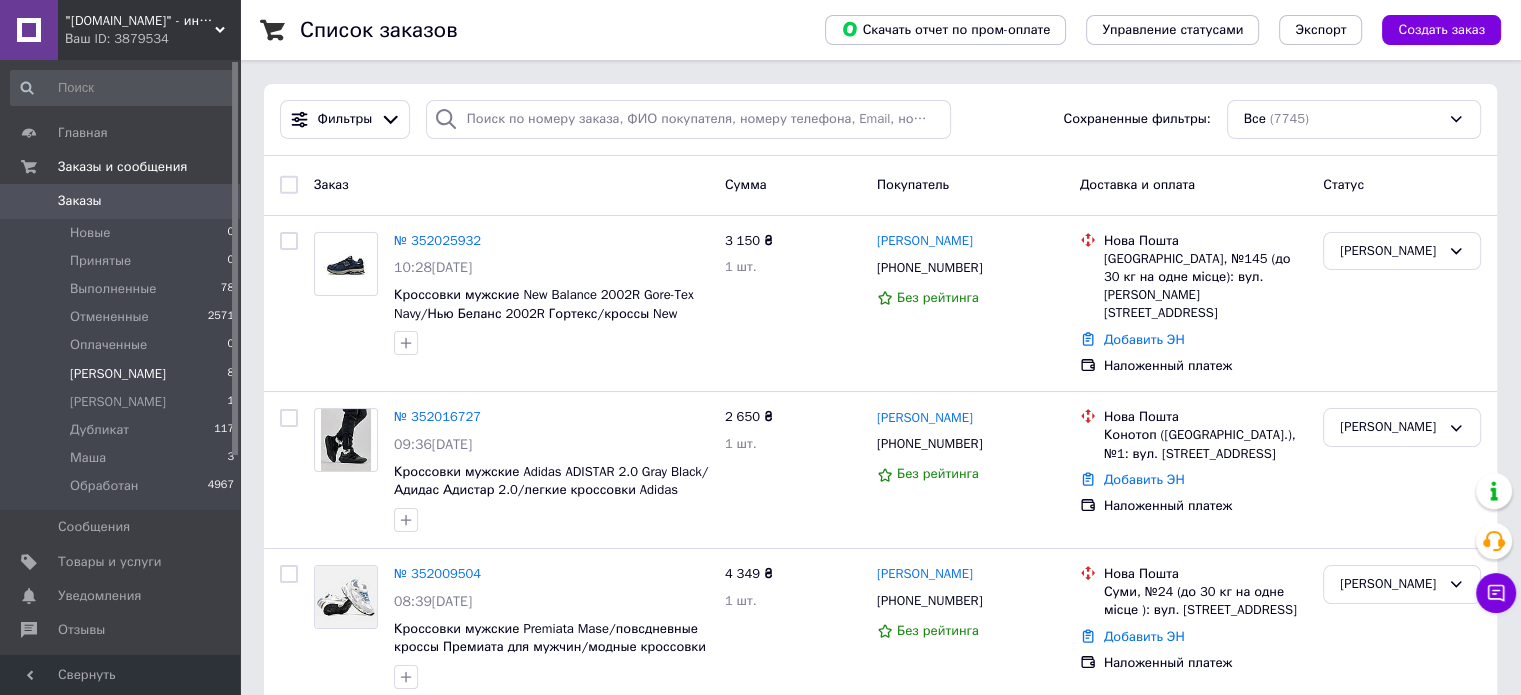click on "[PERSON_NAME]" at bounding box center (118, 374) 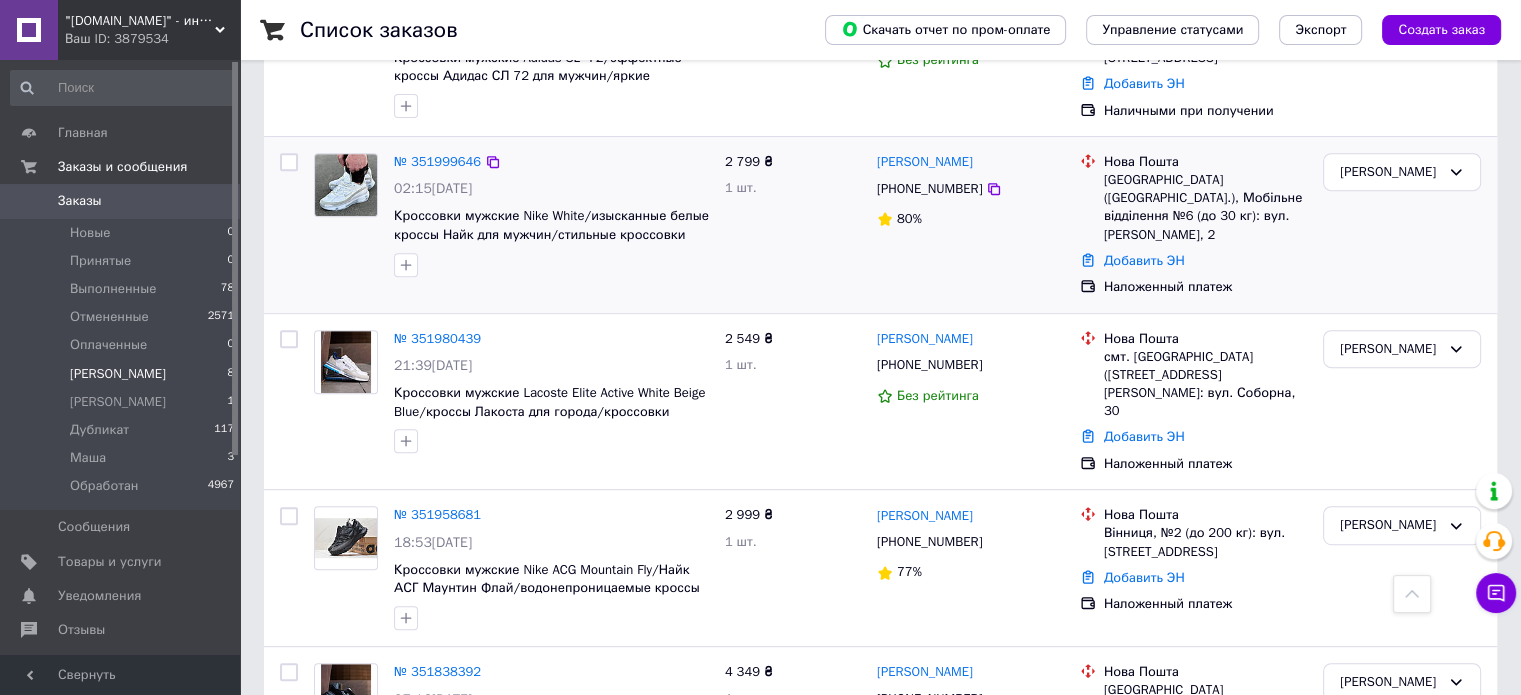 scroll, scrollTop: 873, scrollLeft: 0, axis: vertical 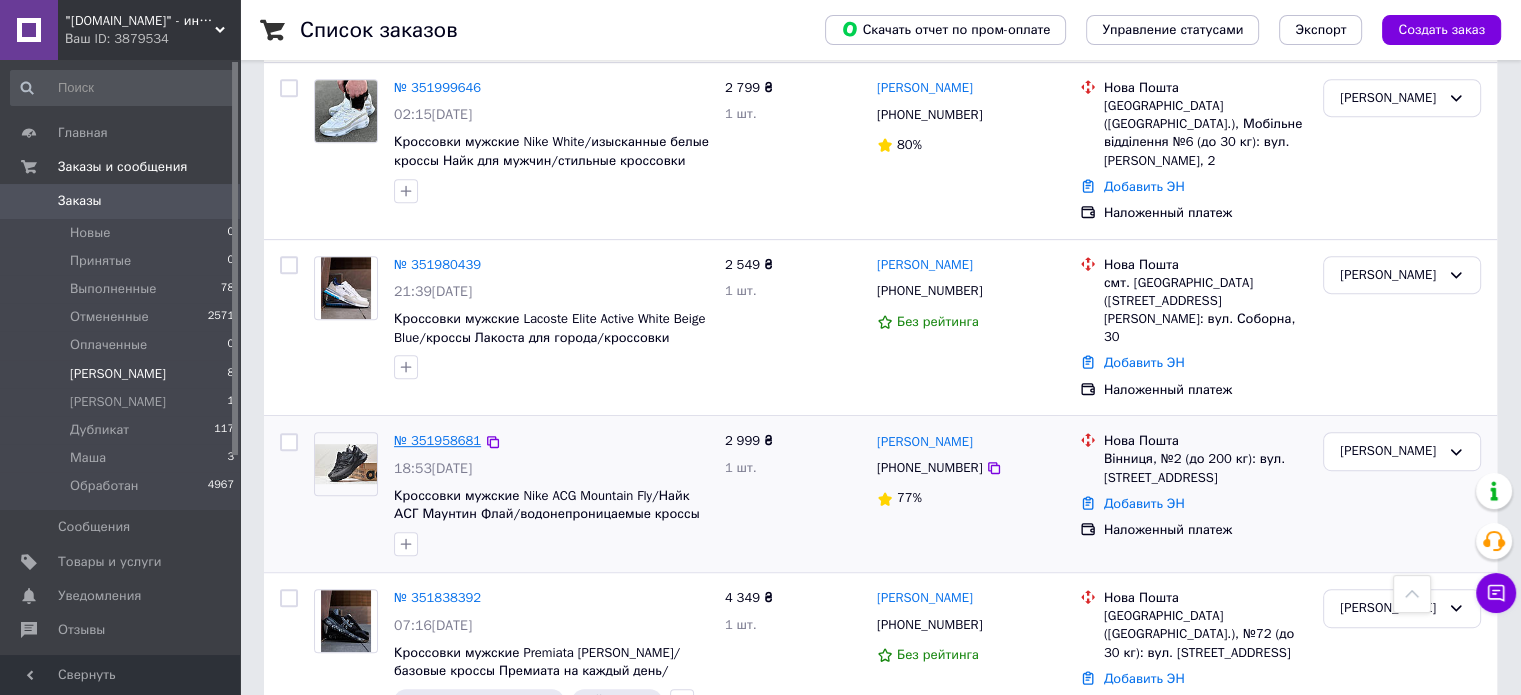 click on "№ 351958681" at bounding box center (437, 440) 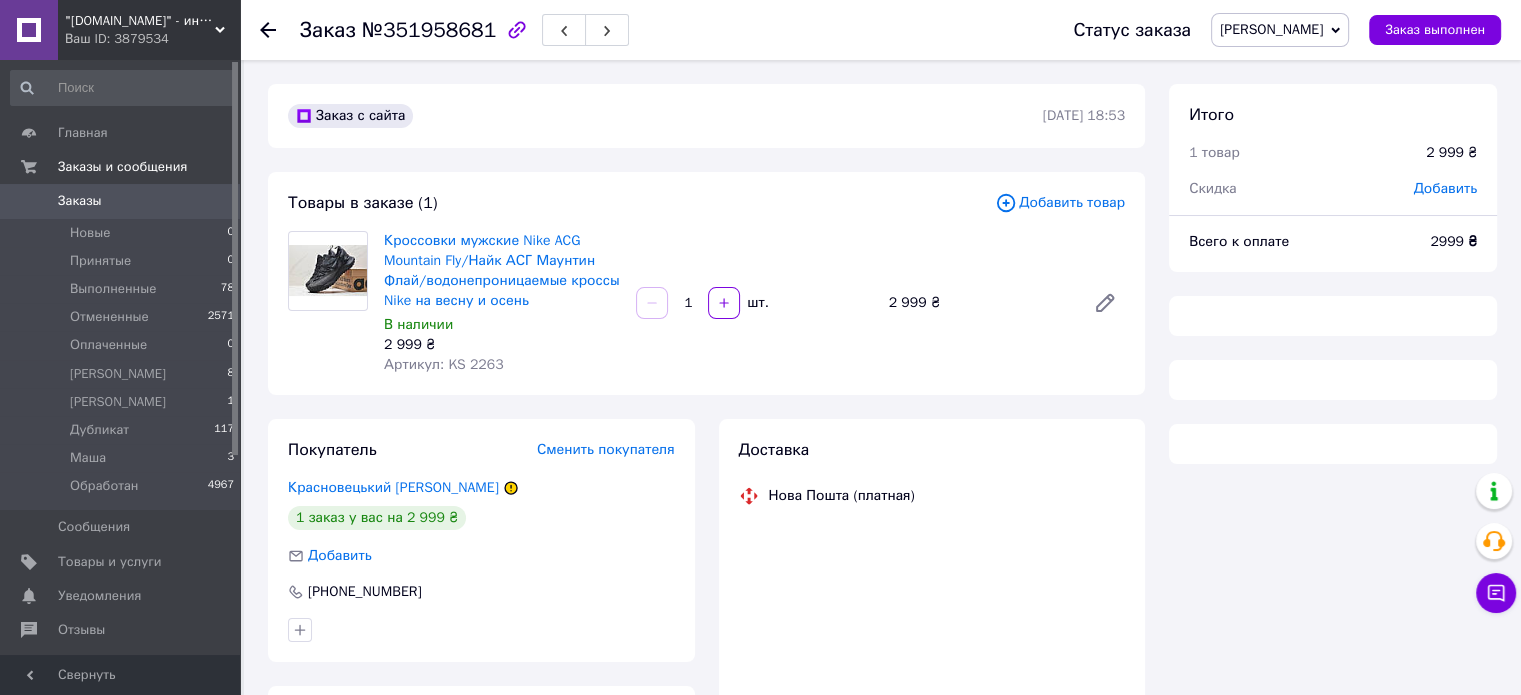 click on "Артикул: KS 2263" at bounding box center (502, 365) 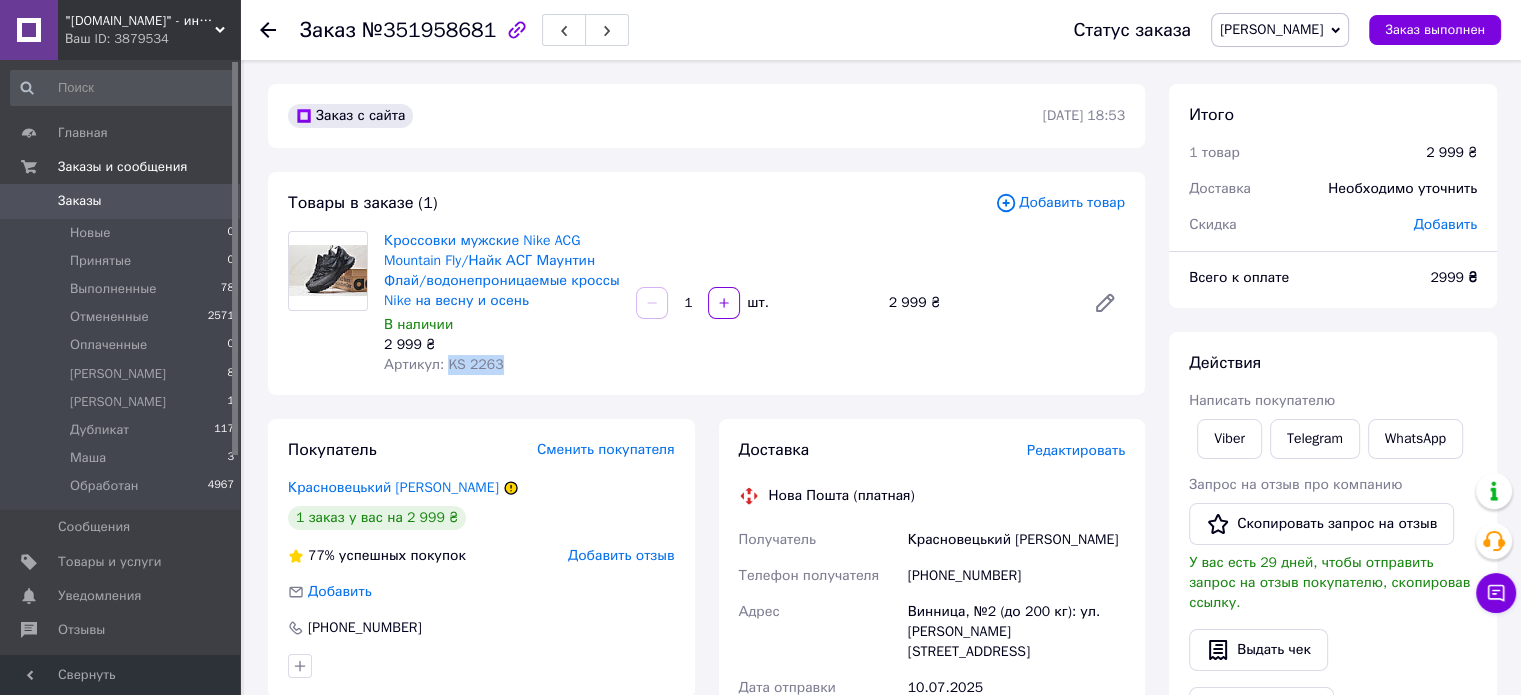 drag, startPoint x: 444, startPoint y: 365, endPoint x: 563, endPoint y: 356, distance: 119.33985 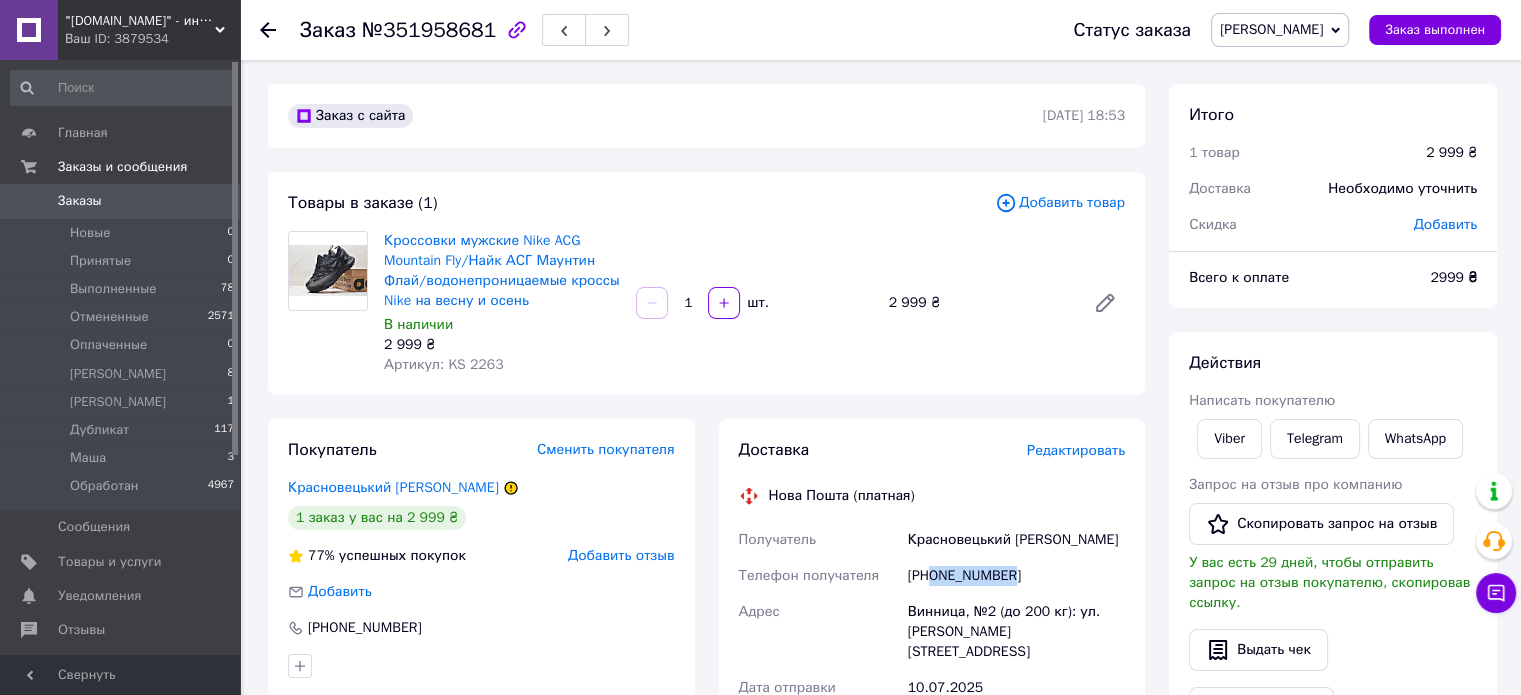 drag, startPoint x: 932, startPoint y: 583, endPoint x: 1015, endPoint y: 579, distance: 83.09633 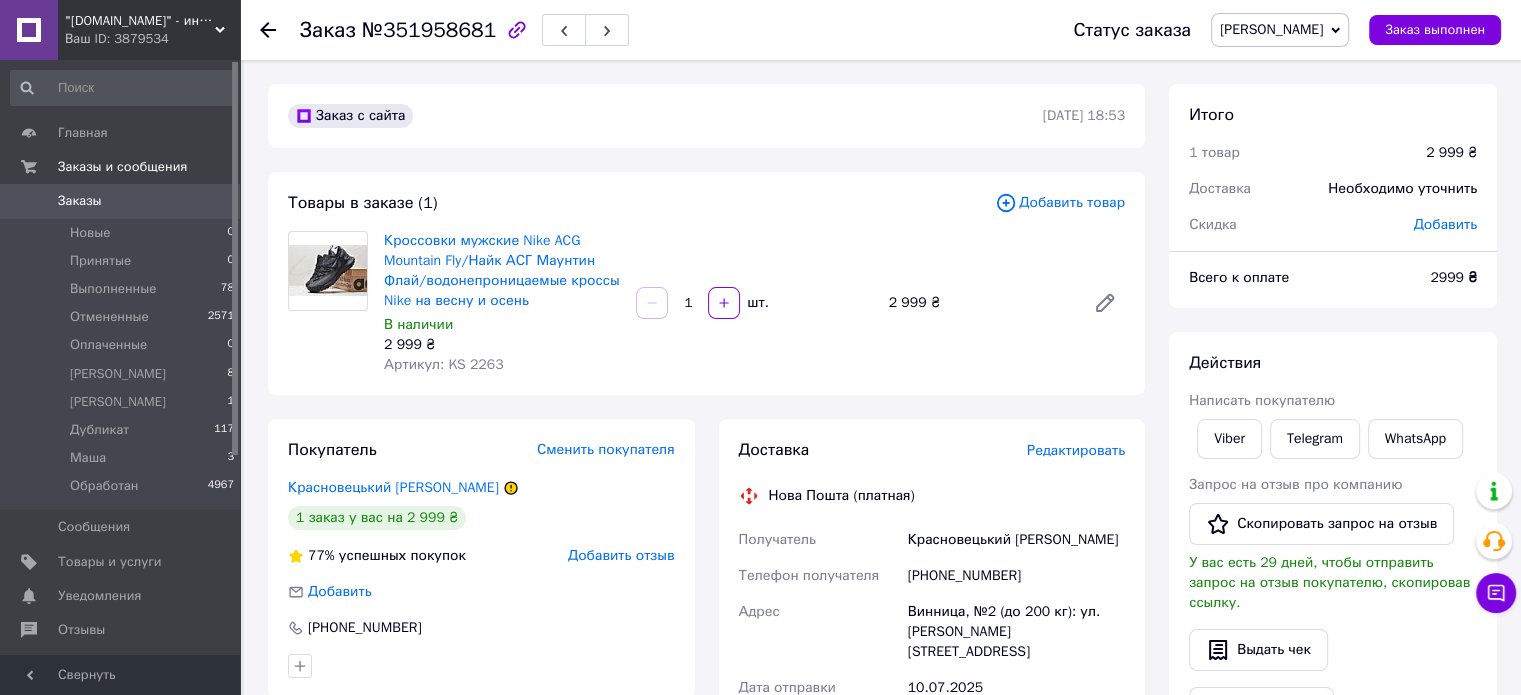 click on "Покупатель Сменить покупателя Красновецький Олексій 1 заказ у вас на 2 999 ₴ 77%   успешных покупок Добавить отзыв Добавить +380674957663" at bounding box center (481, 558) 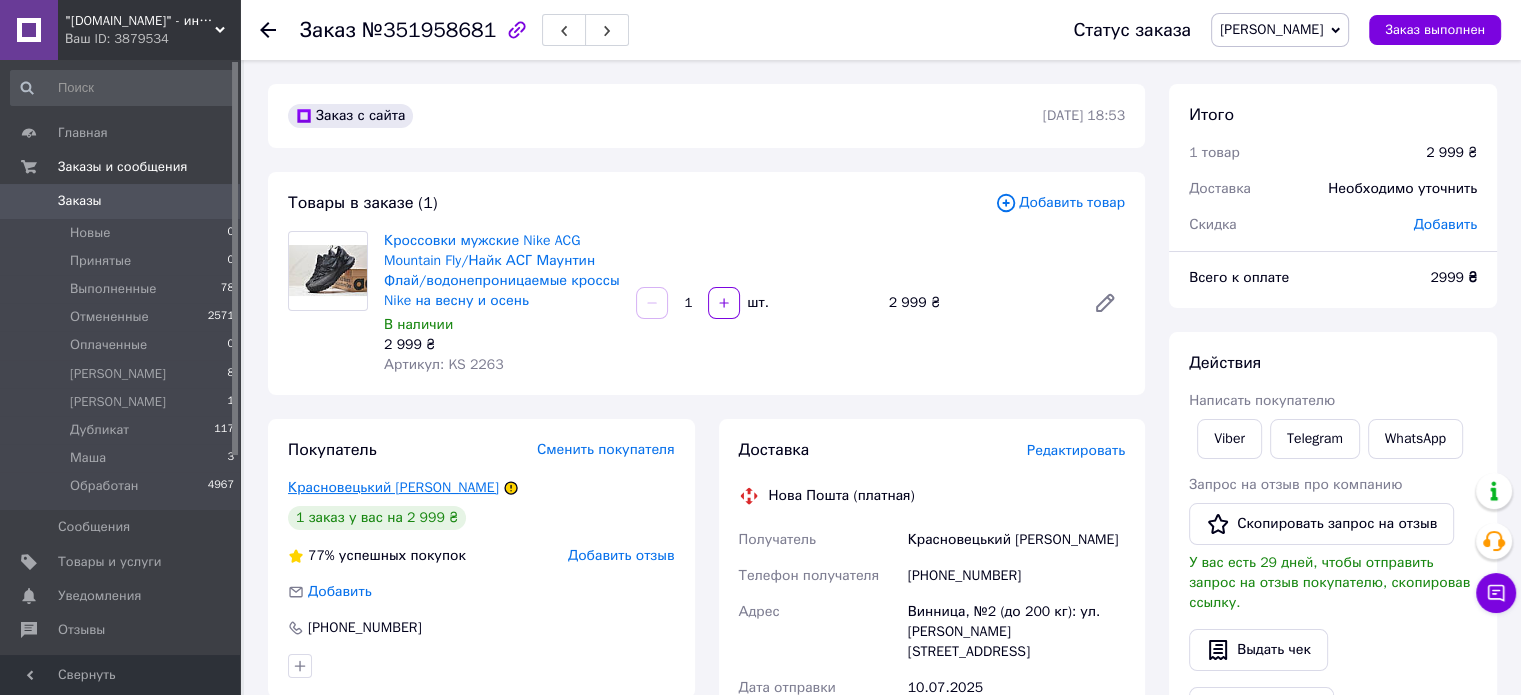 click on "Красновецький Олексій" at bounding box center (393, 487) 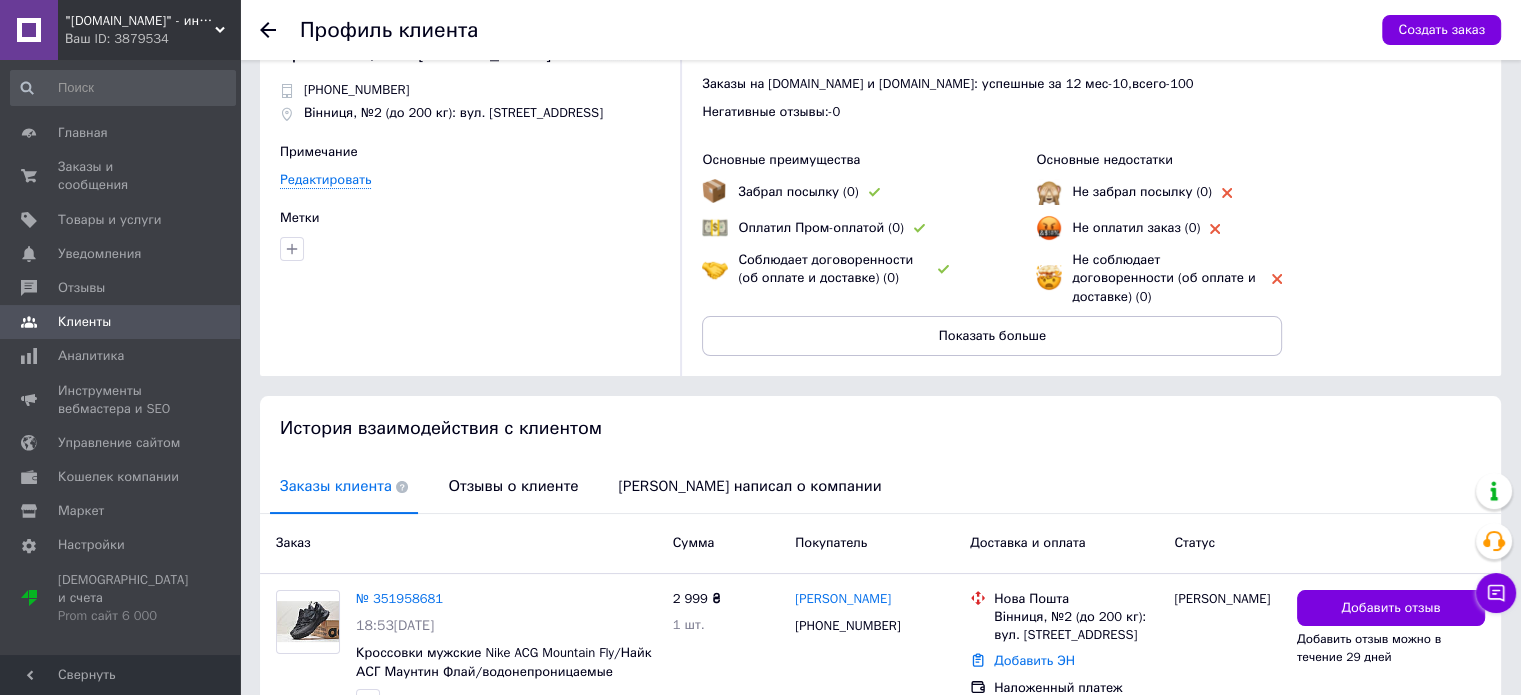 scroll, scrollTop: 0, scrollLeft: 0, axis: both 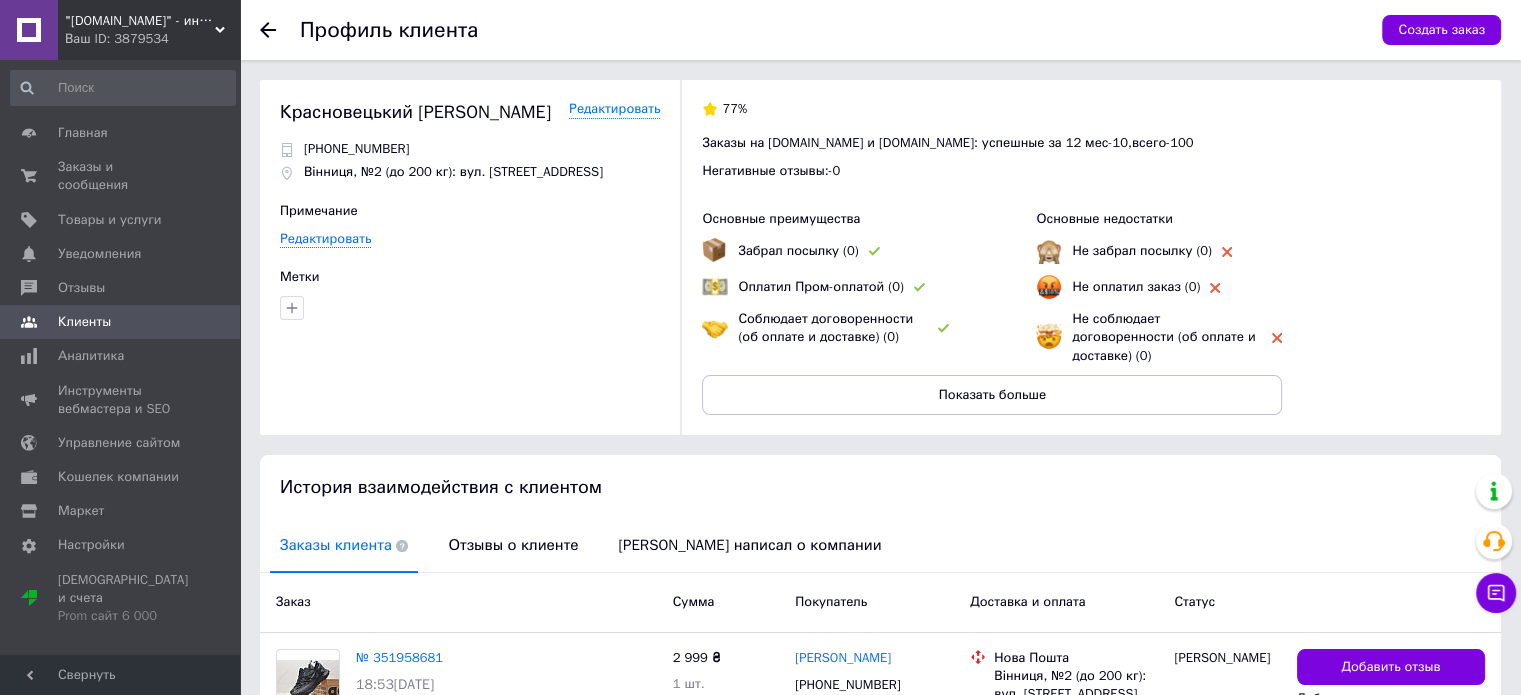 click 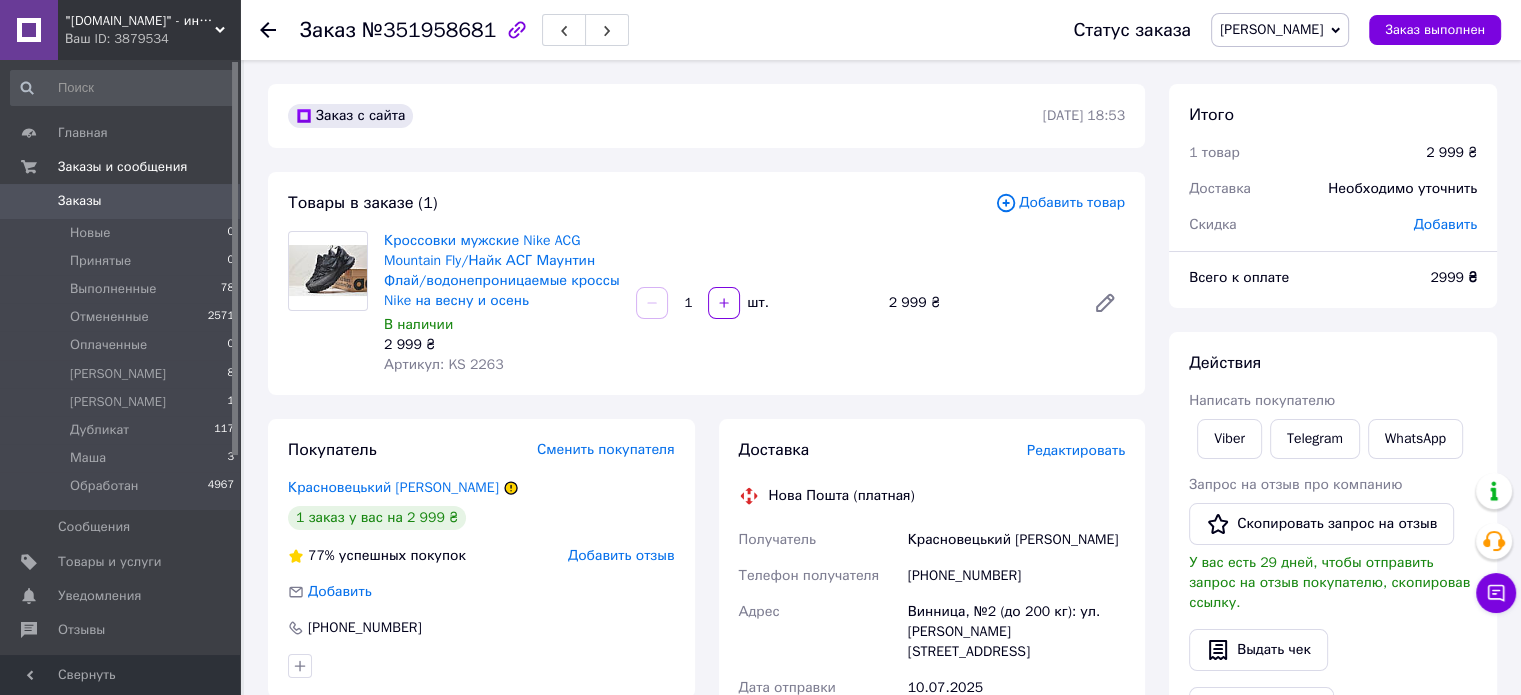 click on "+380674957663" at bounding box center [1016, 576] 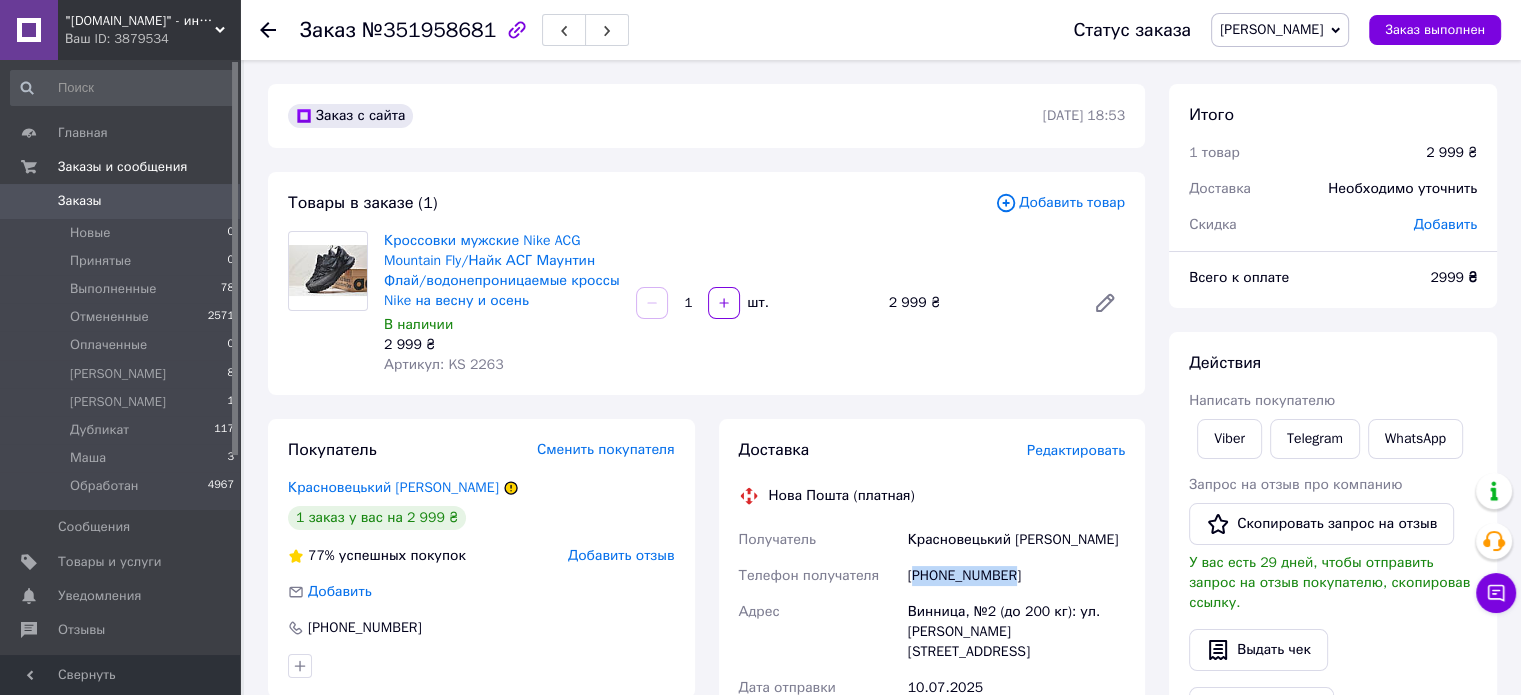 click on "+380674957663" at bounding box center [1016, 576] 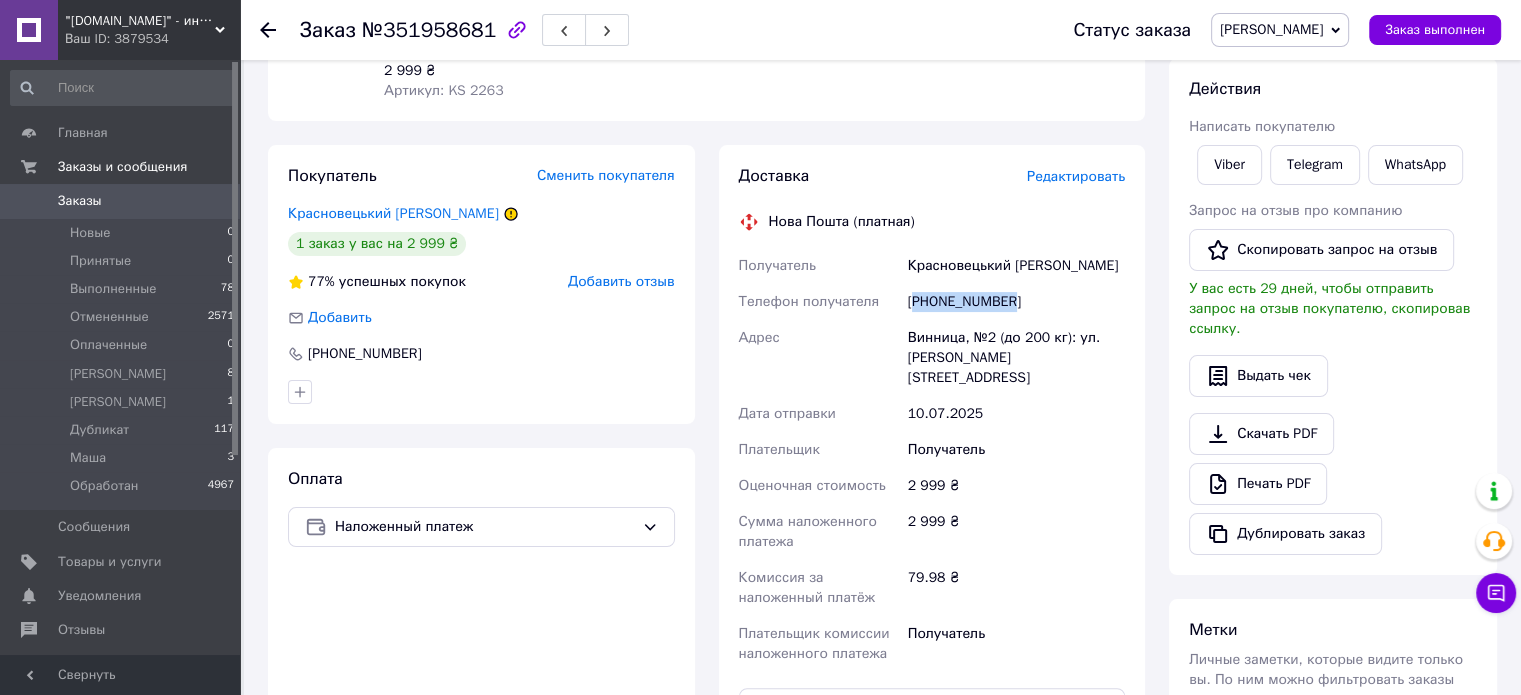 scroll, scrollTop: 658, scrollLeft: 0, axis: vertical 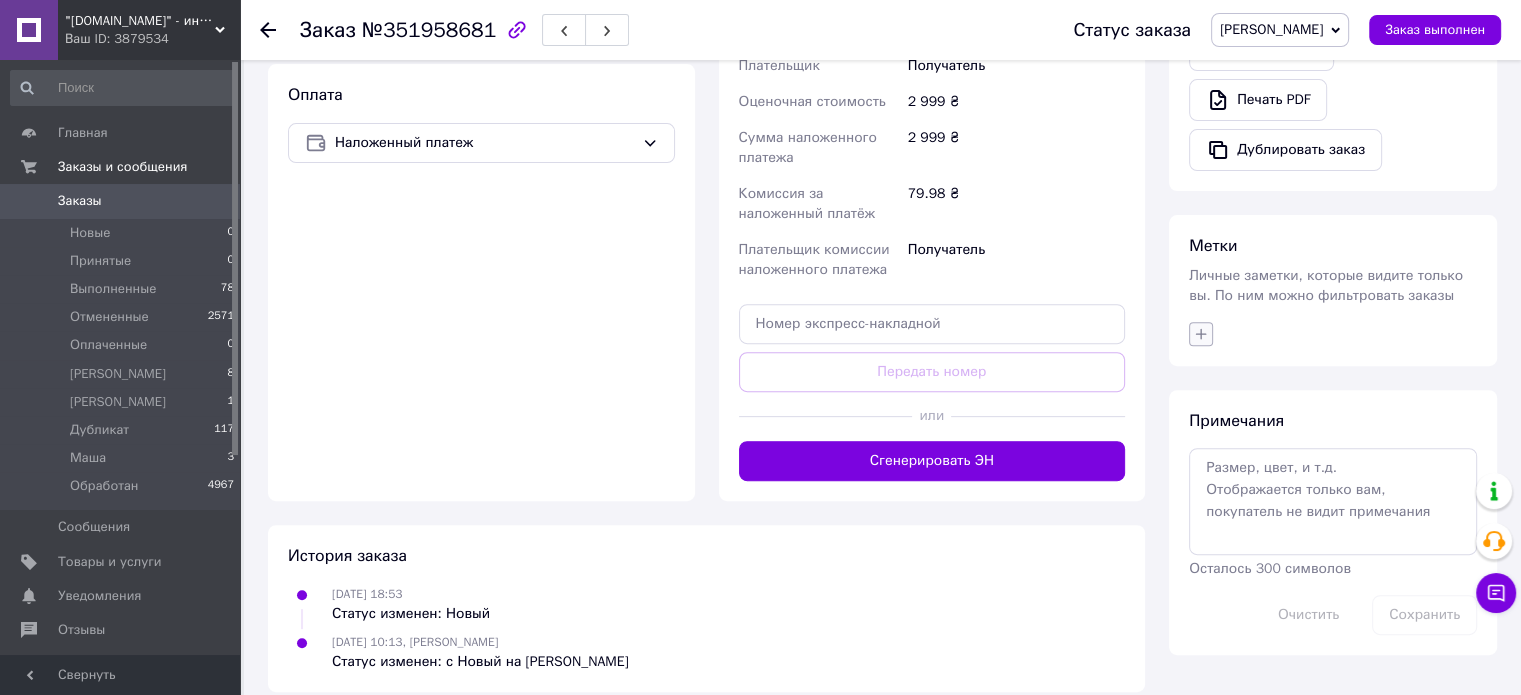 click 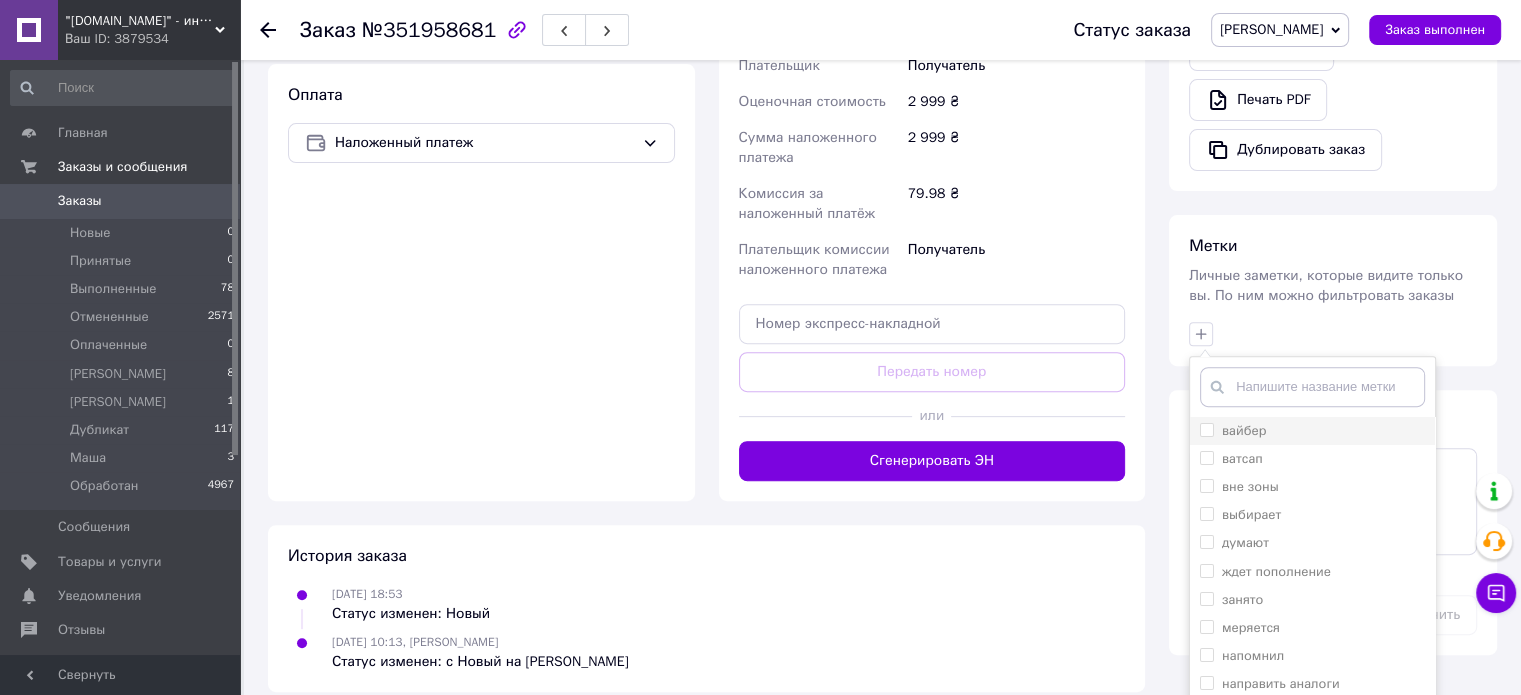 click on "вайбер" at bounding box center (1244, 430) 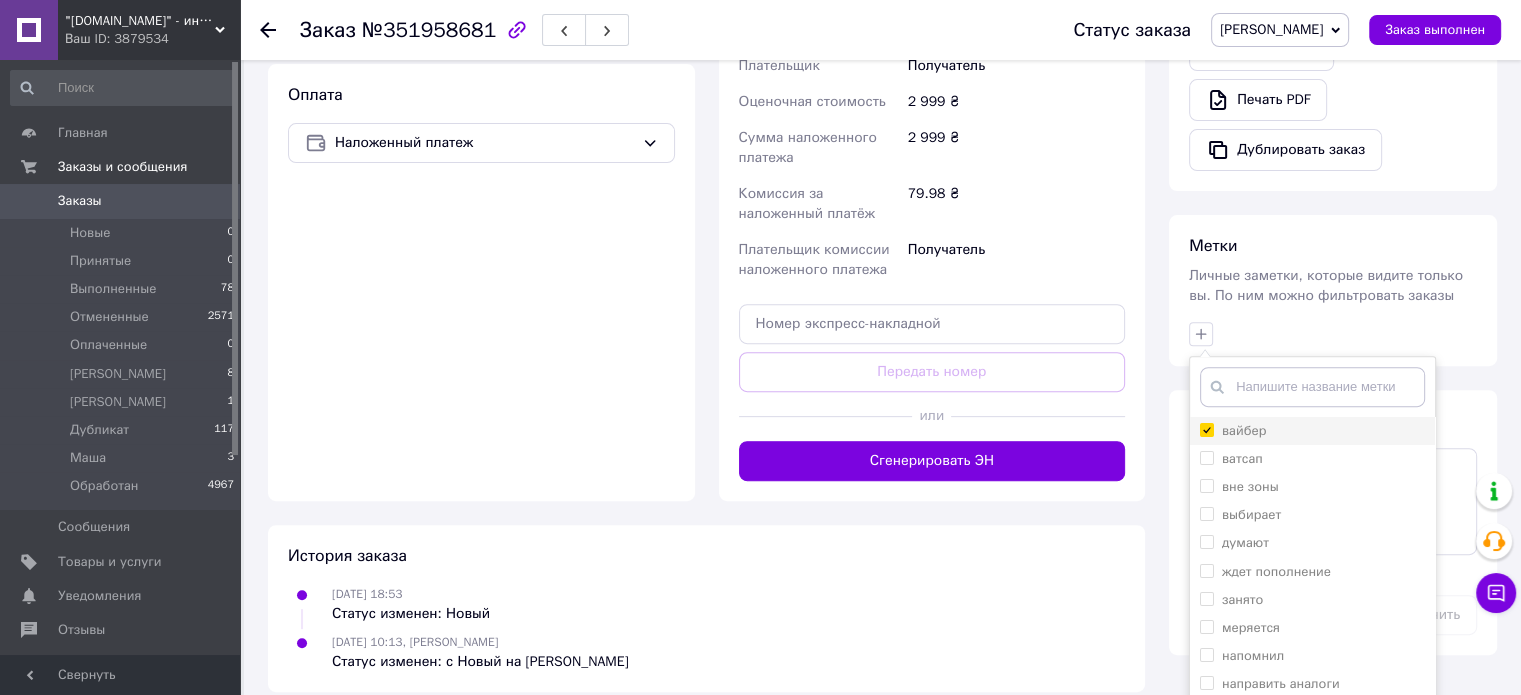 checkbox on "true" 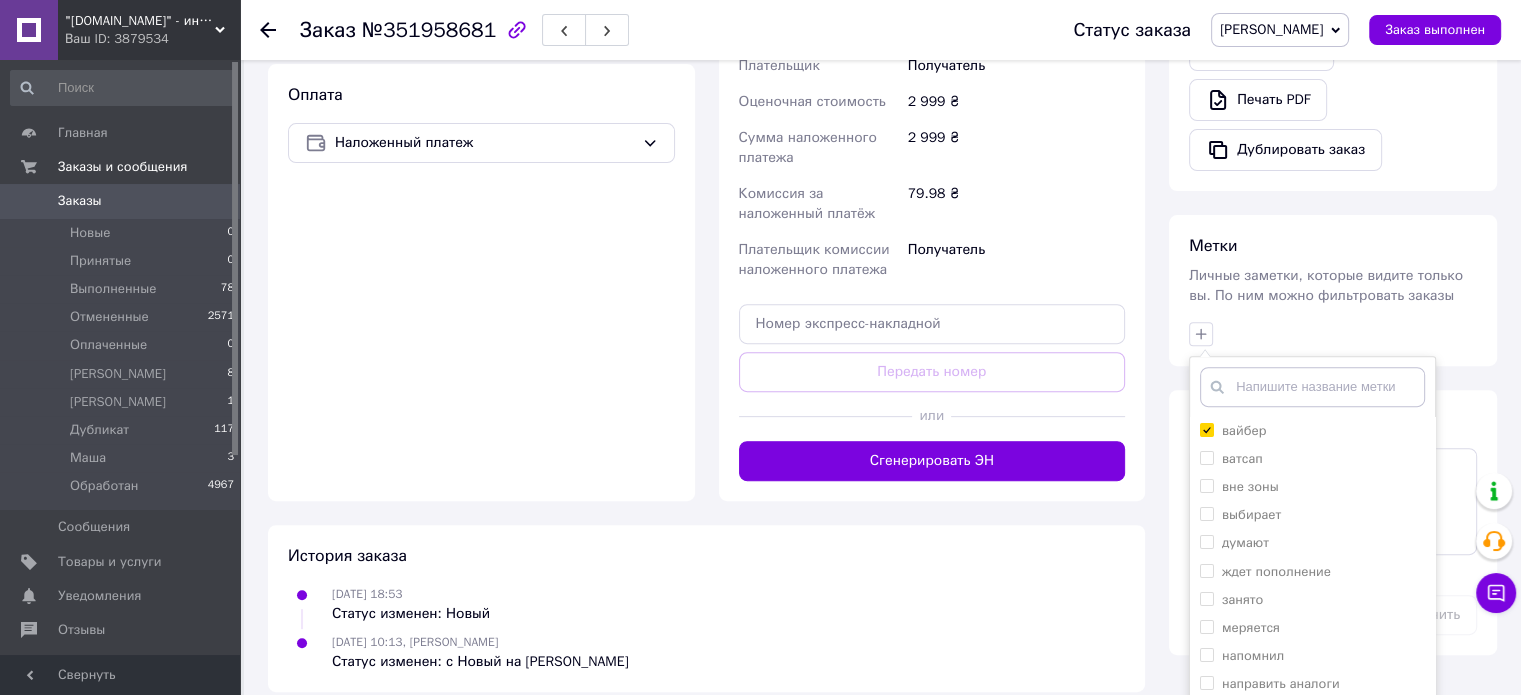 scroll, scrollTop: 722, scrollLeft: 0, axis: vertical 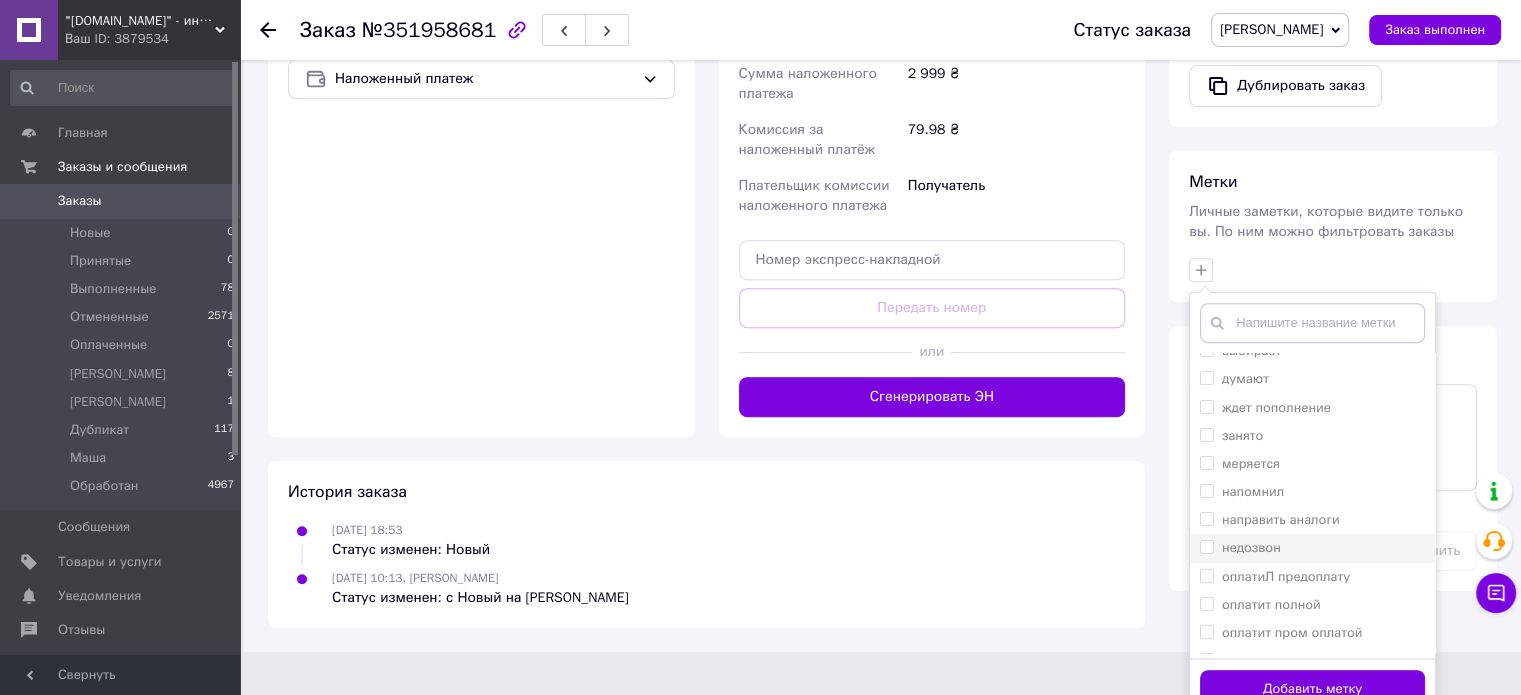 click on "недозвон" at bounding box center [1251, 547] 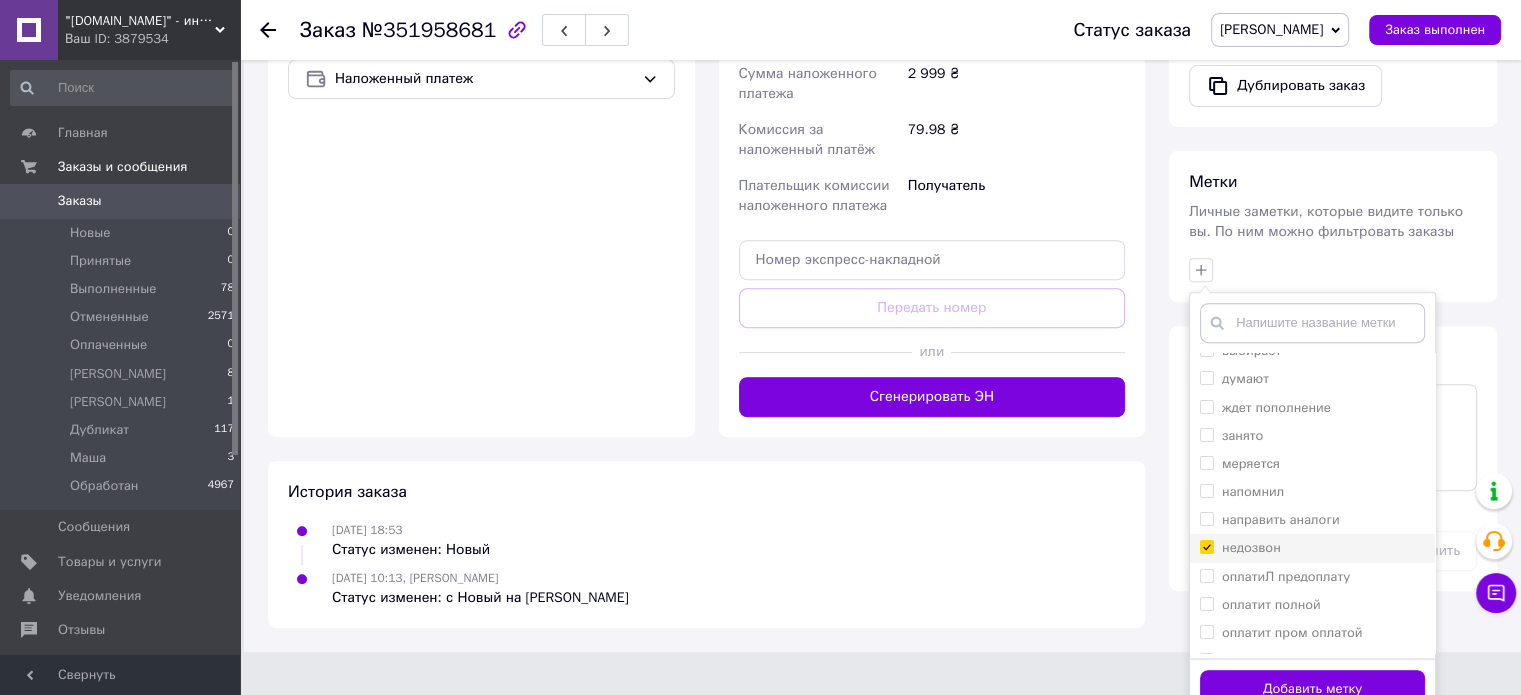 checkbox on "true" 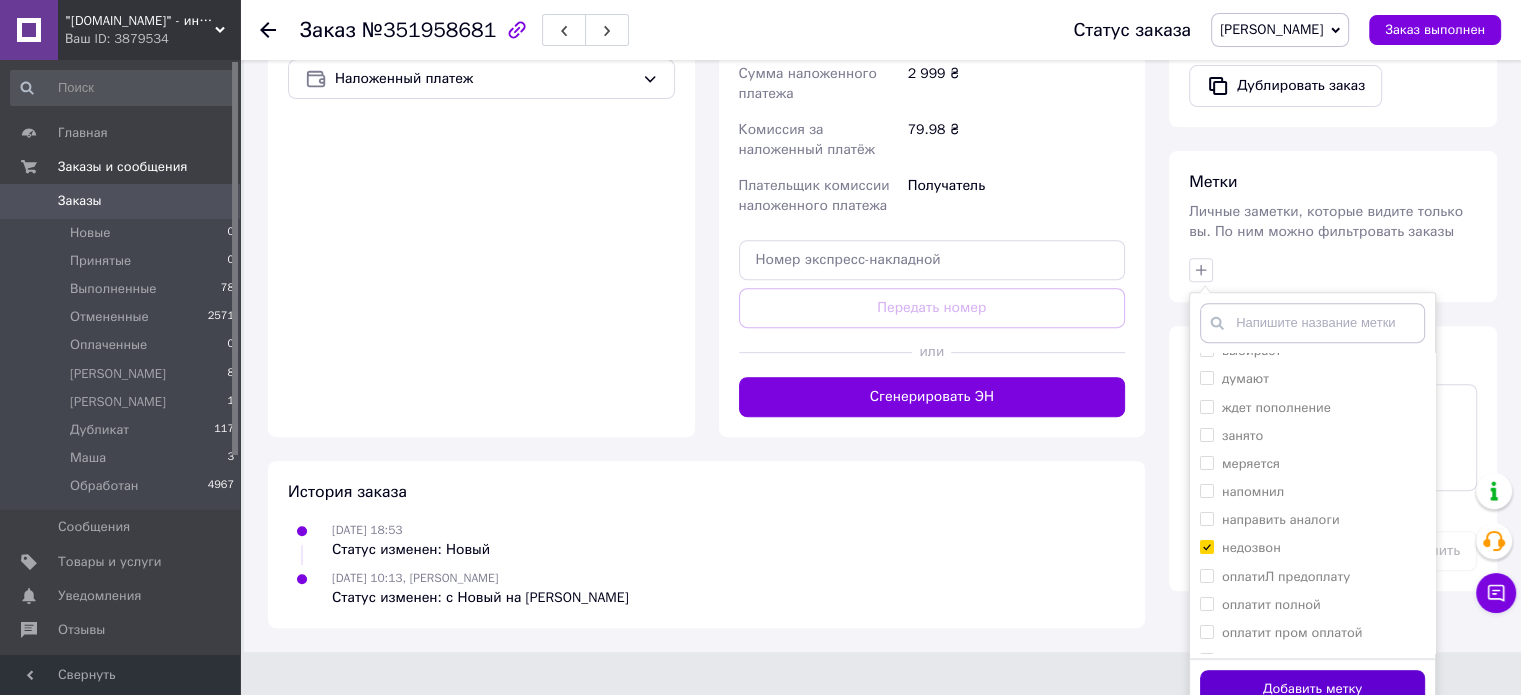 click on "Добавить метку" at bounding box center (1312, 689) 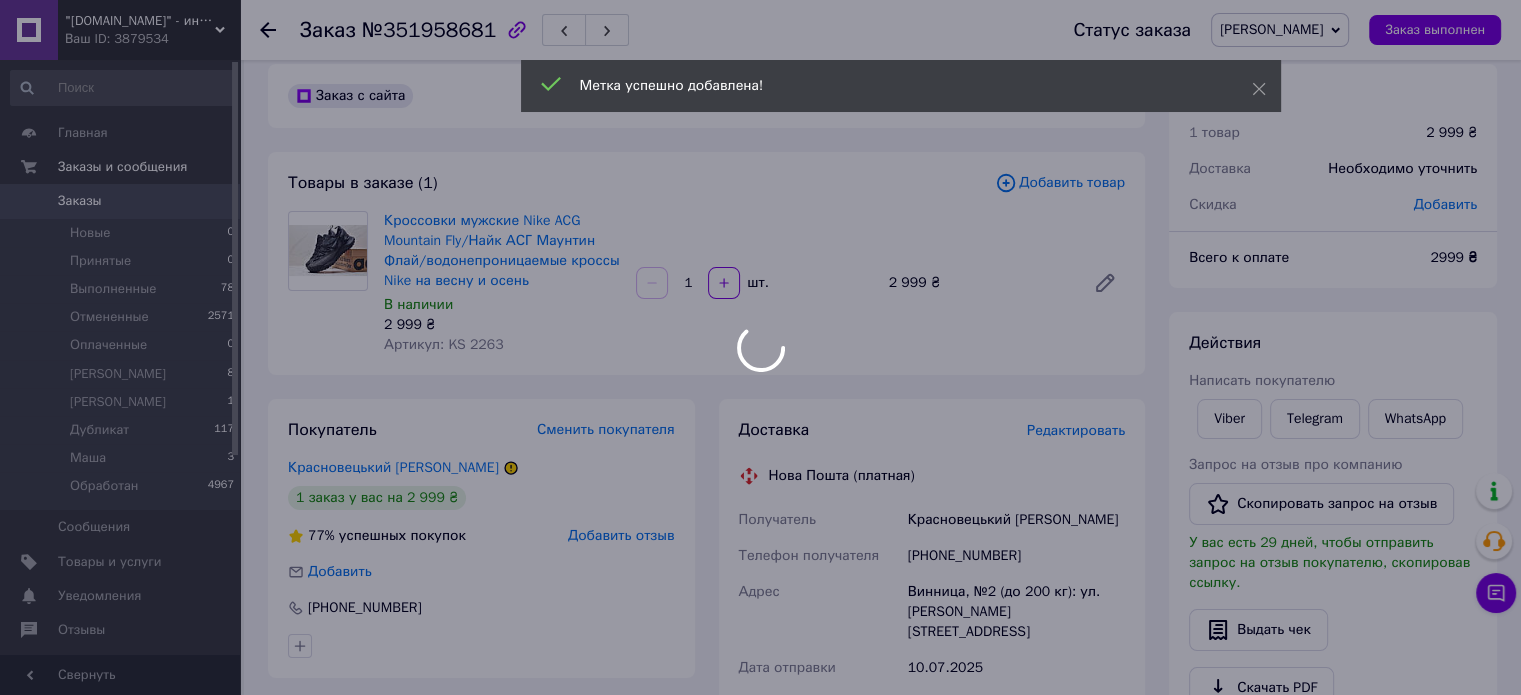 scroll, scrollTop: 0, scrollLeft: 0, axis: both 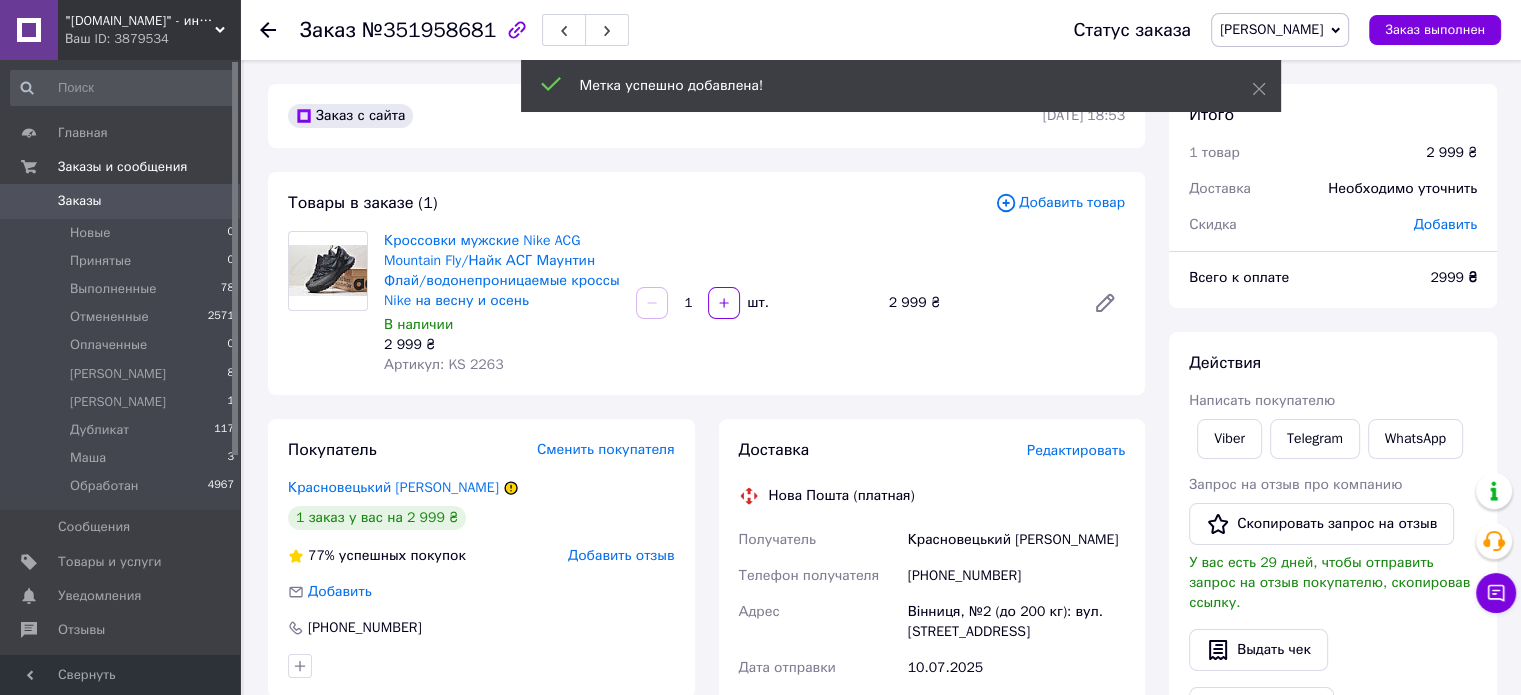 click 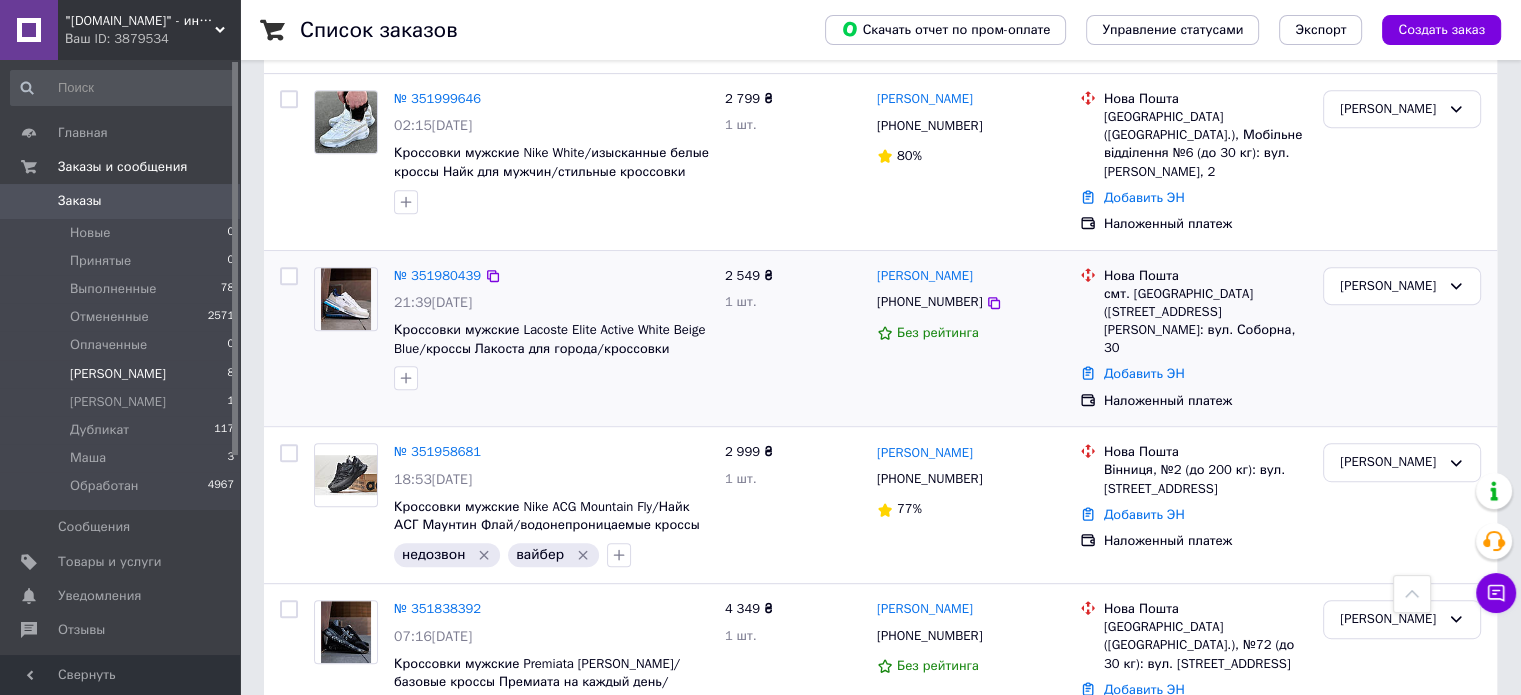 scroll, scrollTop: 873, scrollLeft: 0, axis: vertical 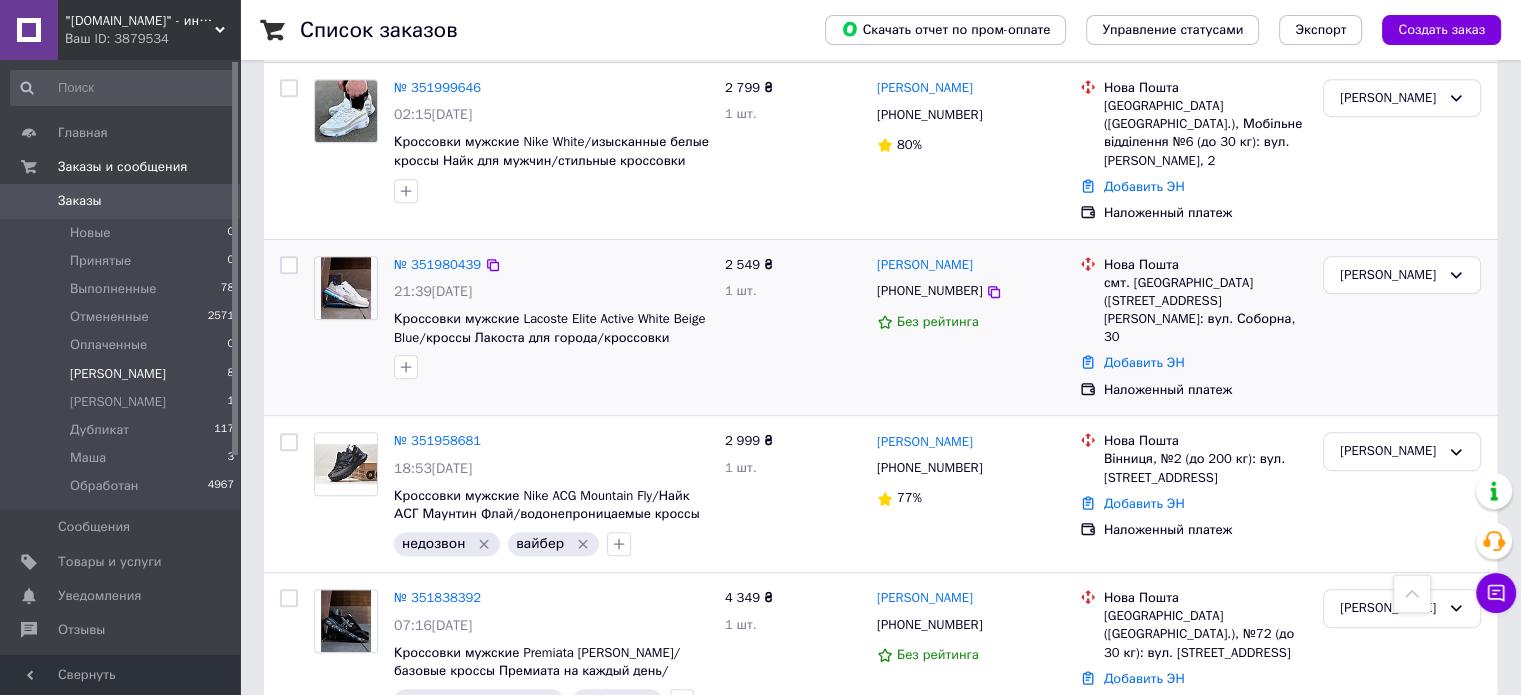 click on "№ 351980439" at bounding box center (437, 265) 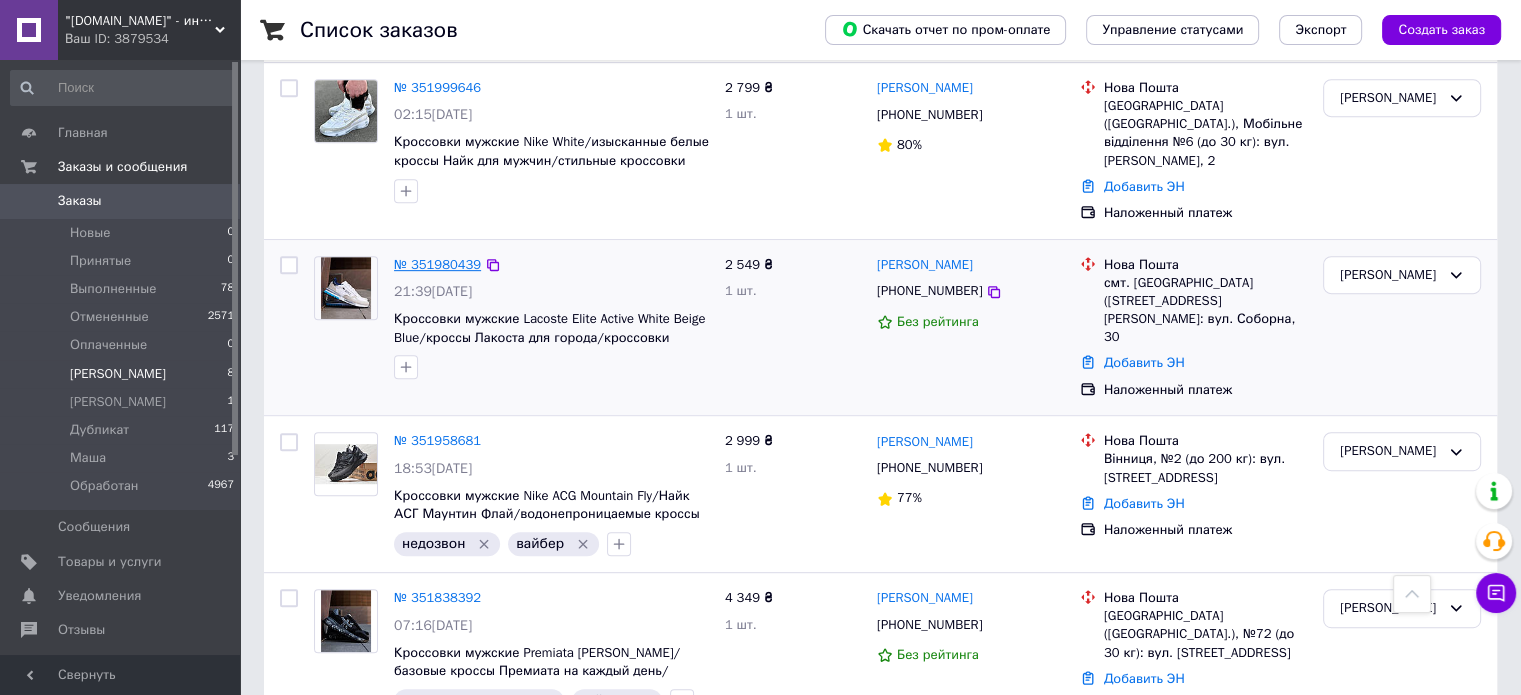 click on "№ 351980439" at bounding box center (437, 264) 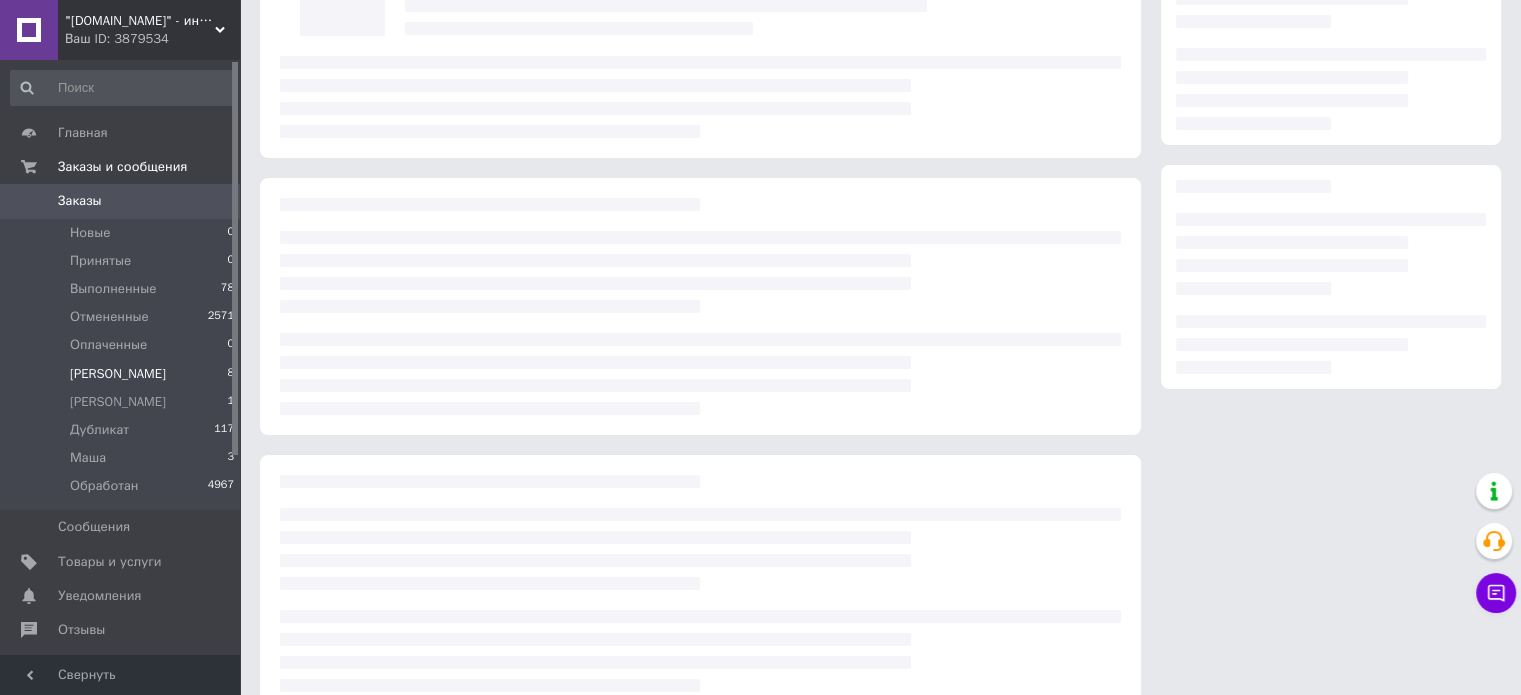 scroll, scrollTop: 0, scrollLeft: 0, axis: both 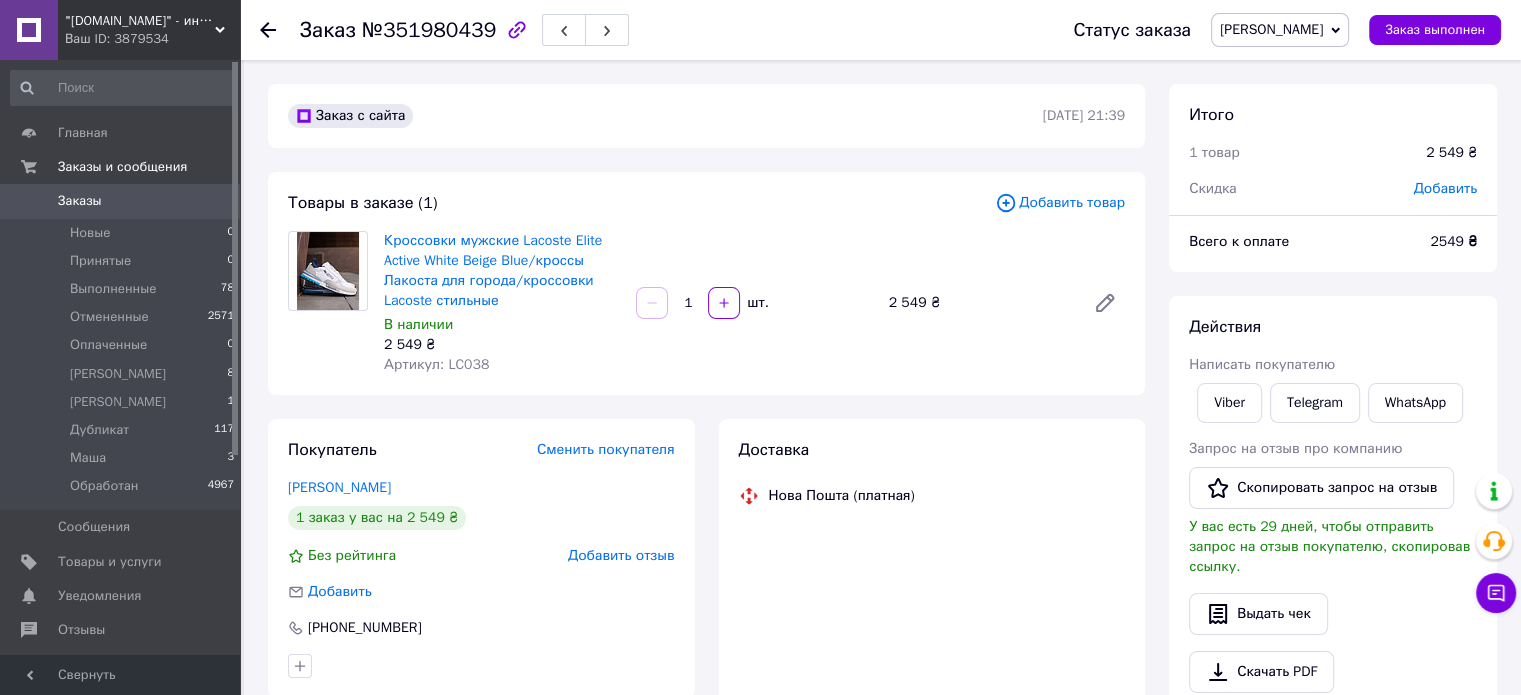 click on "Артикул: LC038" at bounding box center (436, 364) 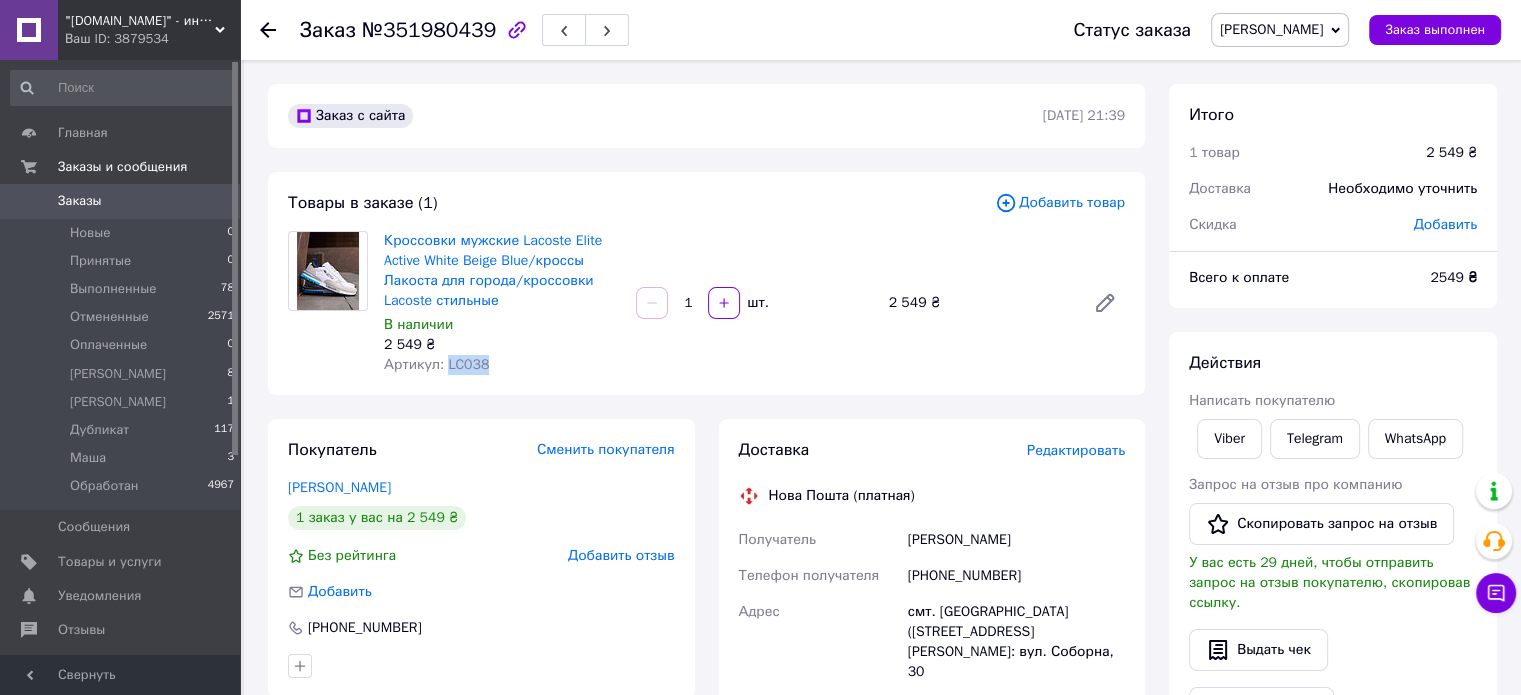 click on "Артикул: LC038" at bounding box center (436, 364) 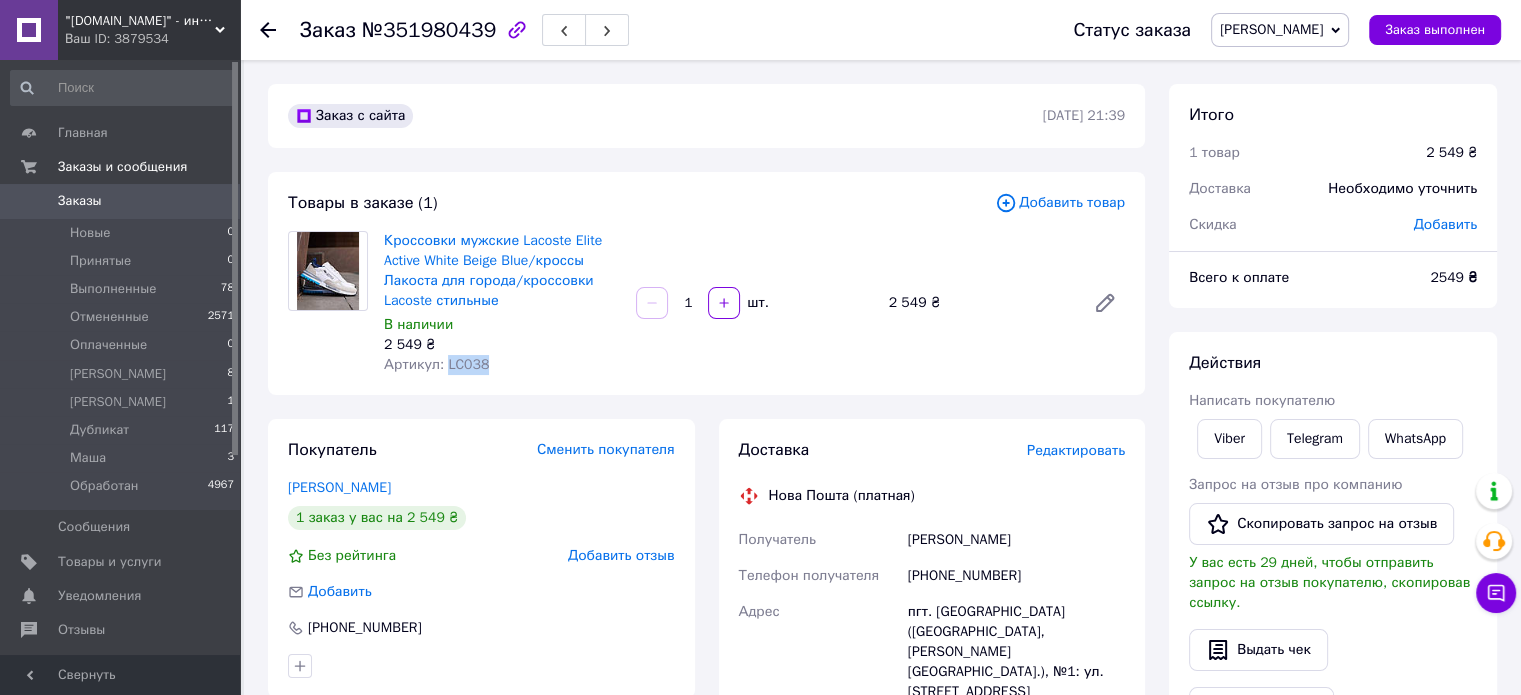 copy on "LC038" 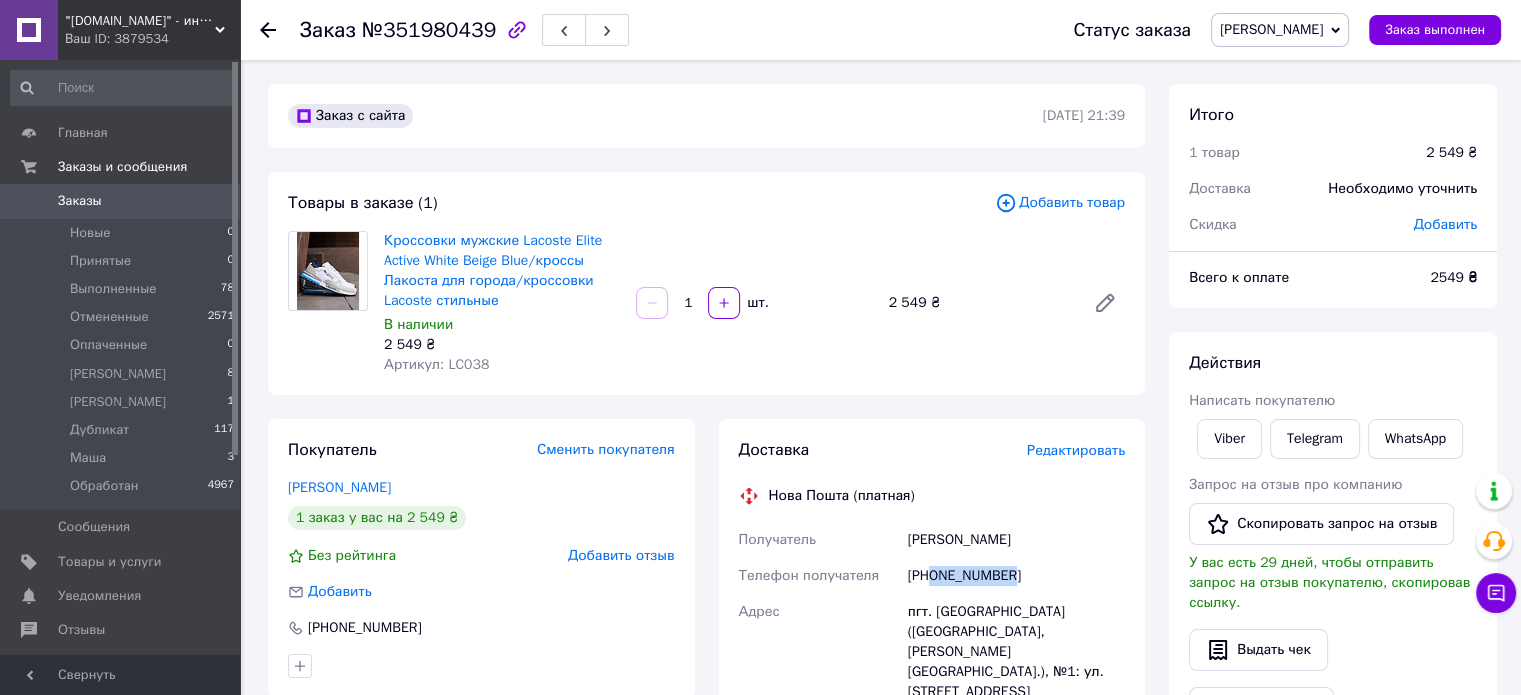 drag, startPoint x: 934, startPoint y: 575, endPoint x: 1041, endPoint y: 569, distance: 107.16809 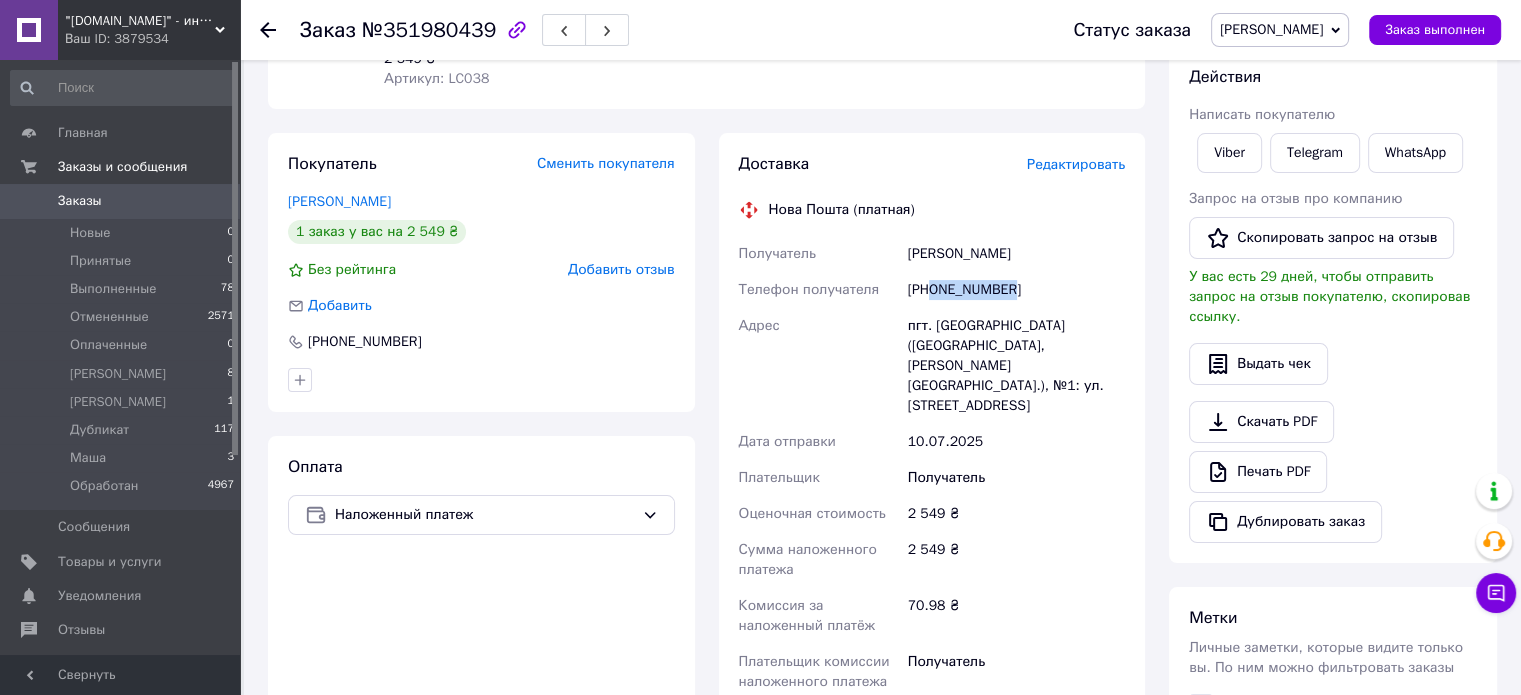 scroll, scrollTop: 678, scrollLeft: 0, axis: vertical 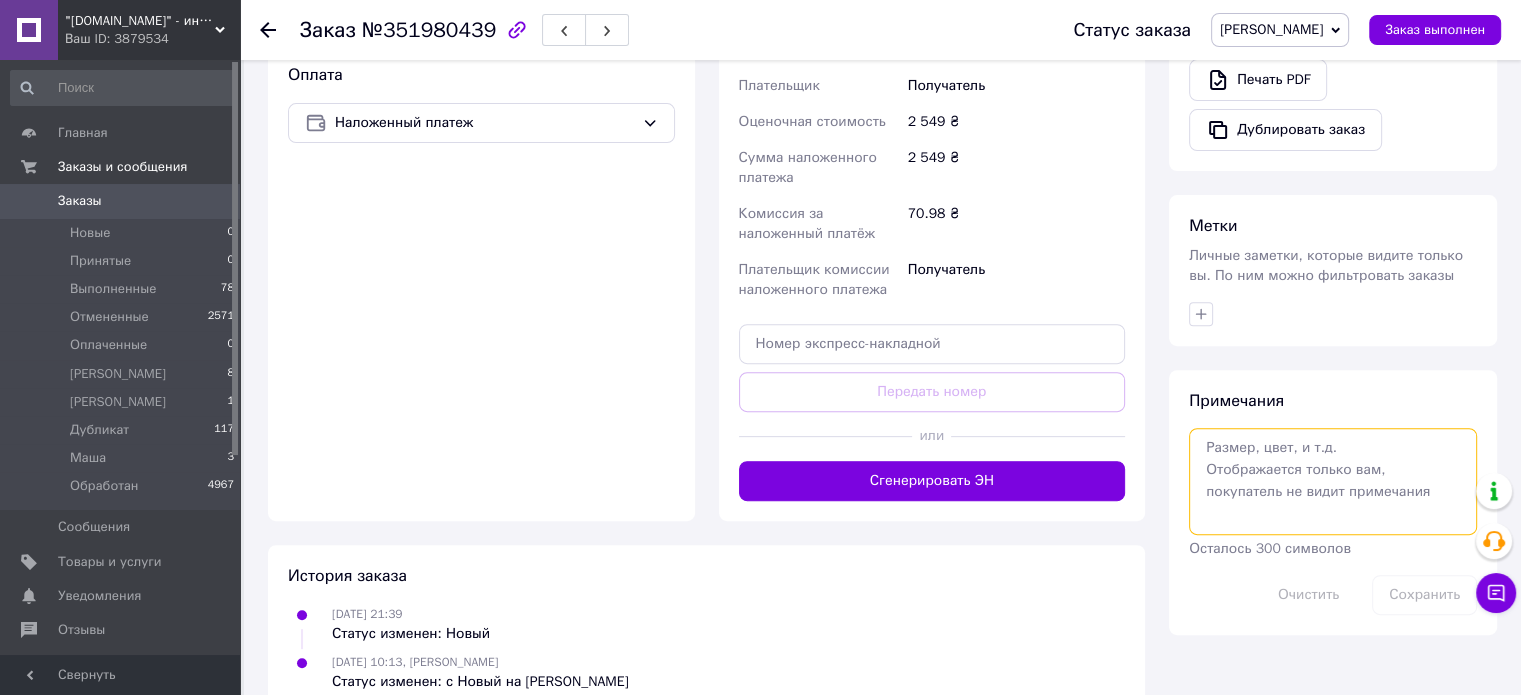 click at bounding box center (1333, 481) 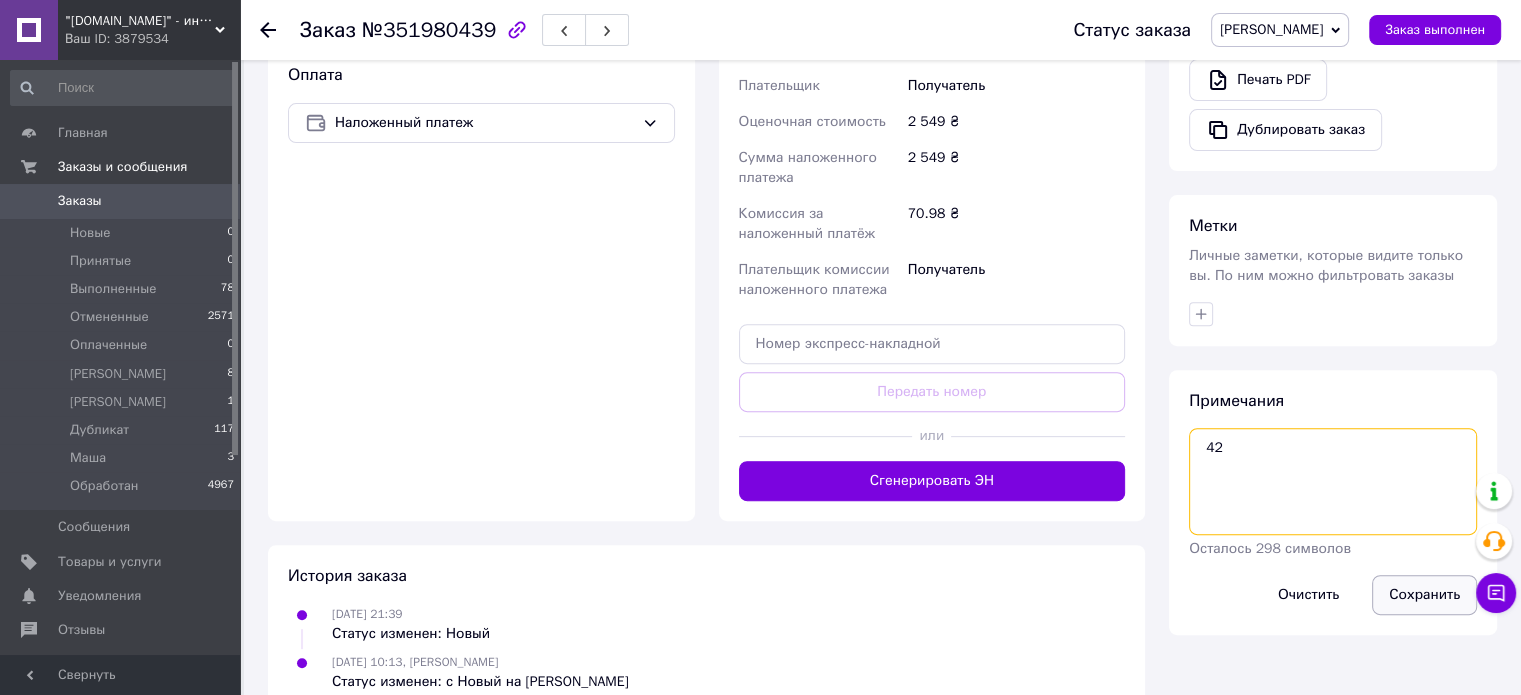 type on "42" 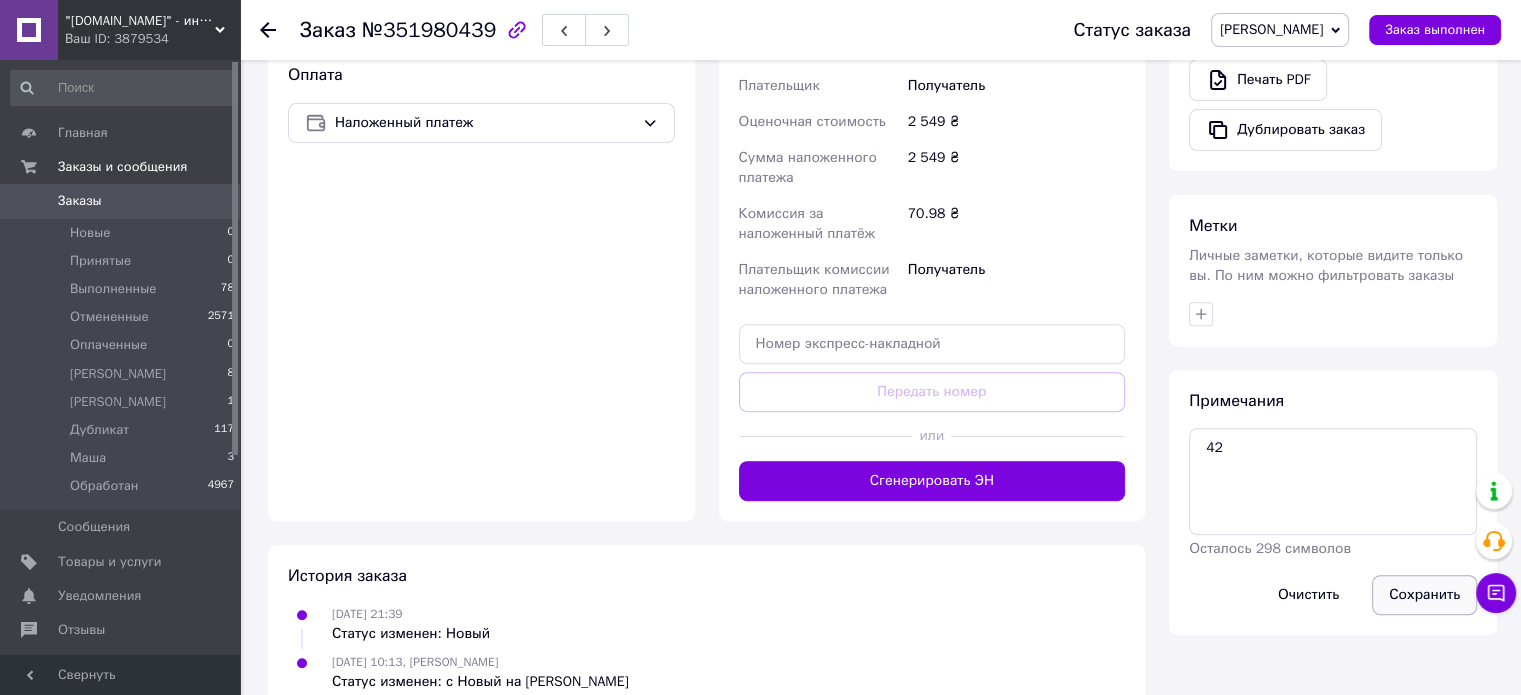 click on "Сохранить" at bounding box center (1424, 595) 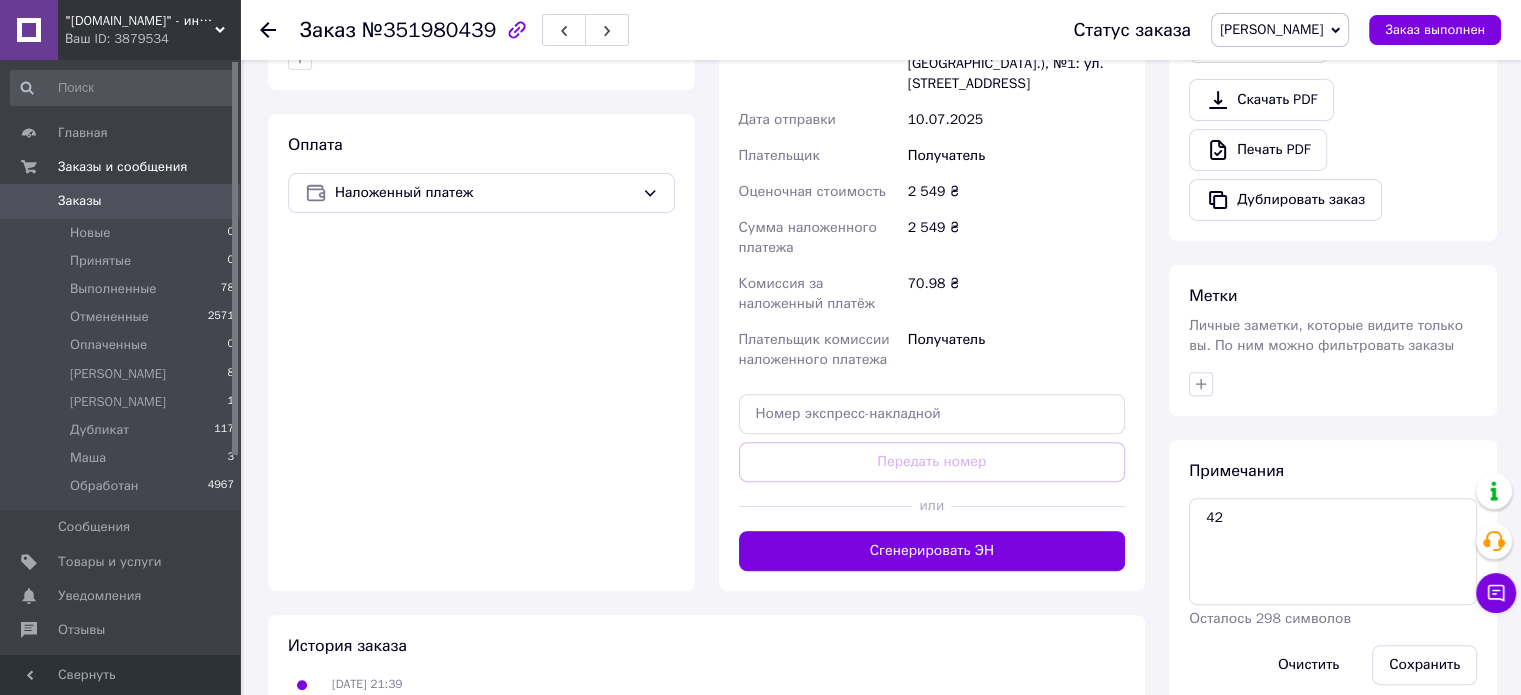 scroll, scrollTop: 278, scrollLeft: 0, axis: vertical 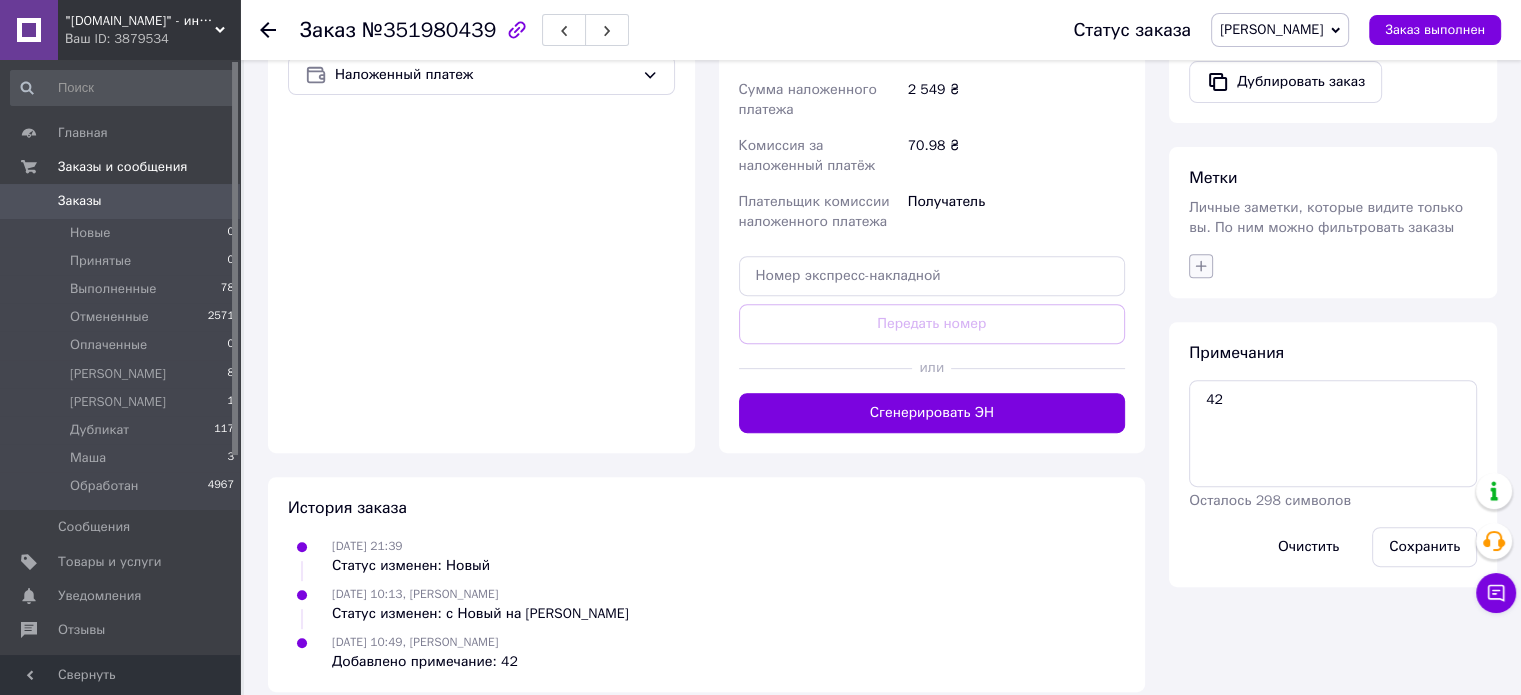 click 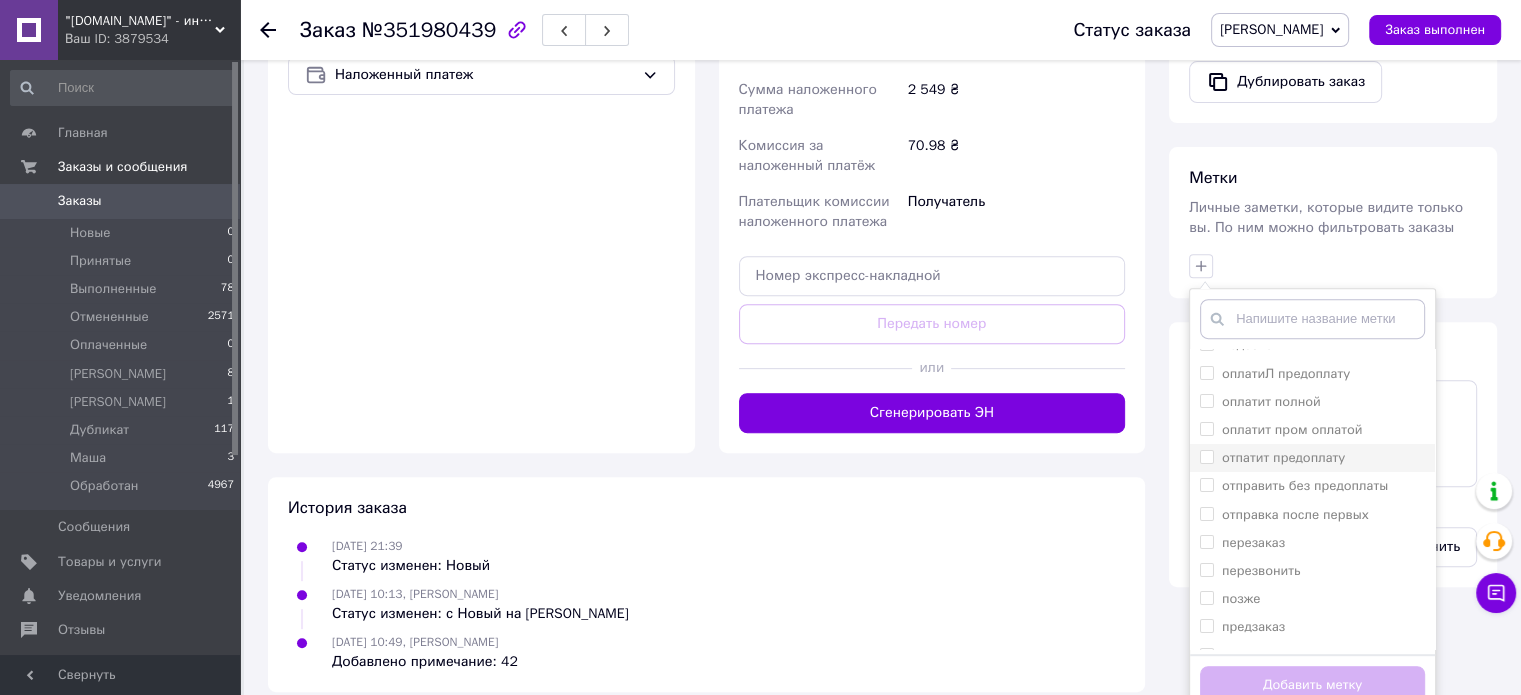 scroll, scrollTop: 300, scrollLeft: 0, axis: vertical 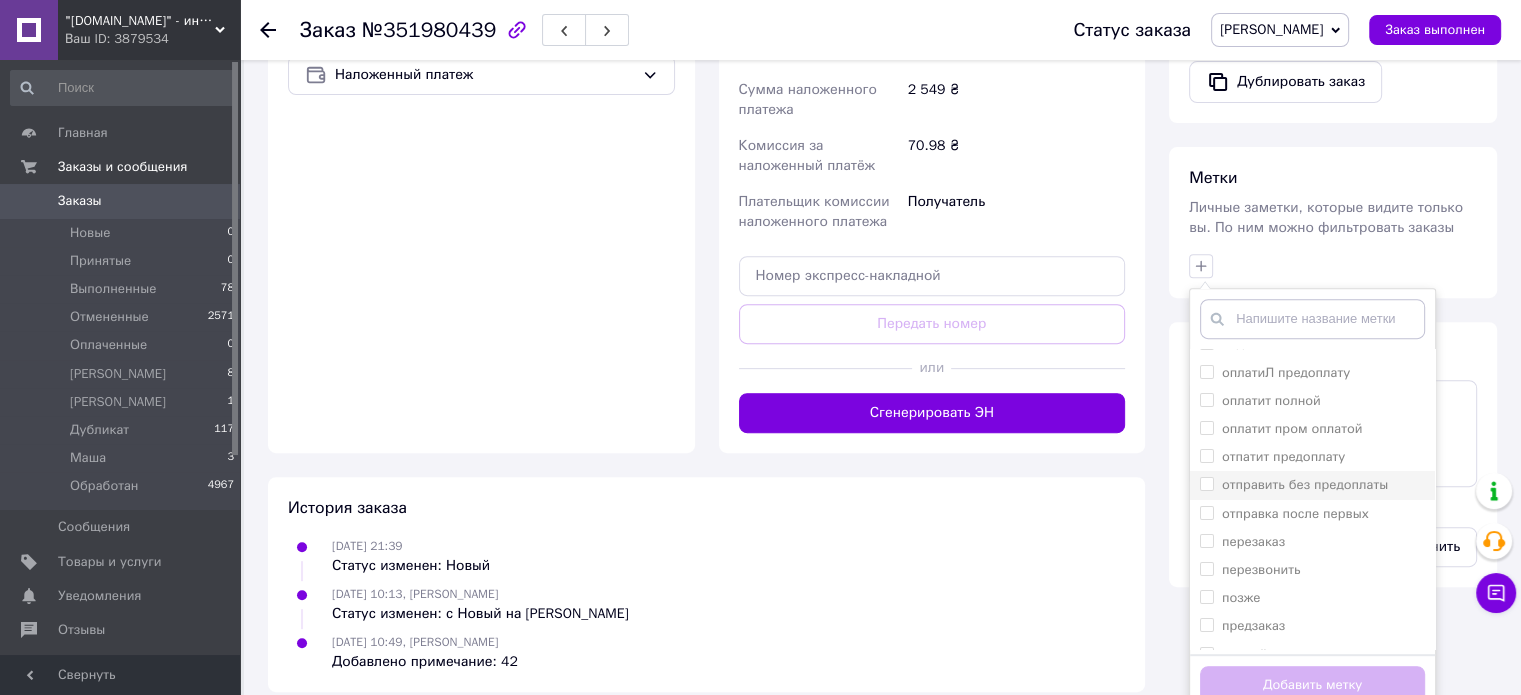 click on "отправить без предоплаты" at bounding box center (1305, 484) 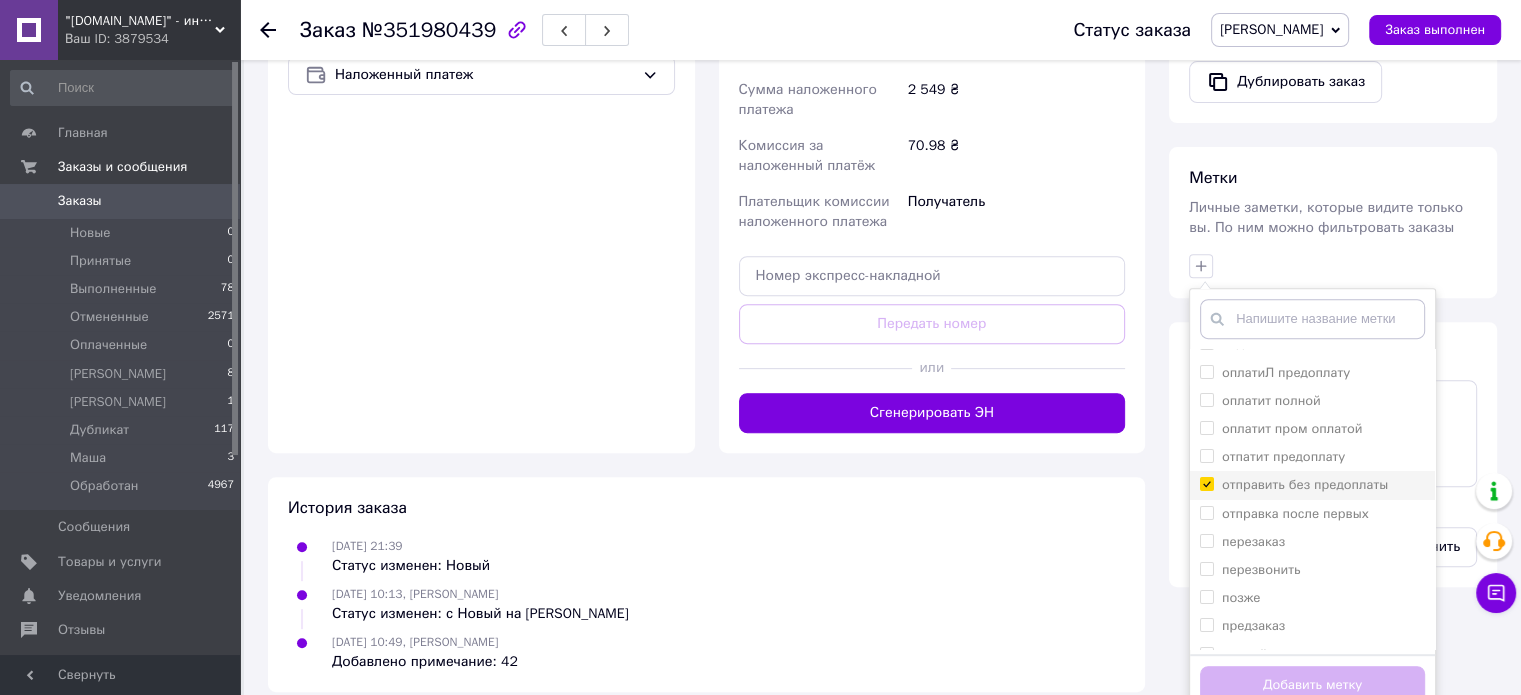 checkbox on "true" 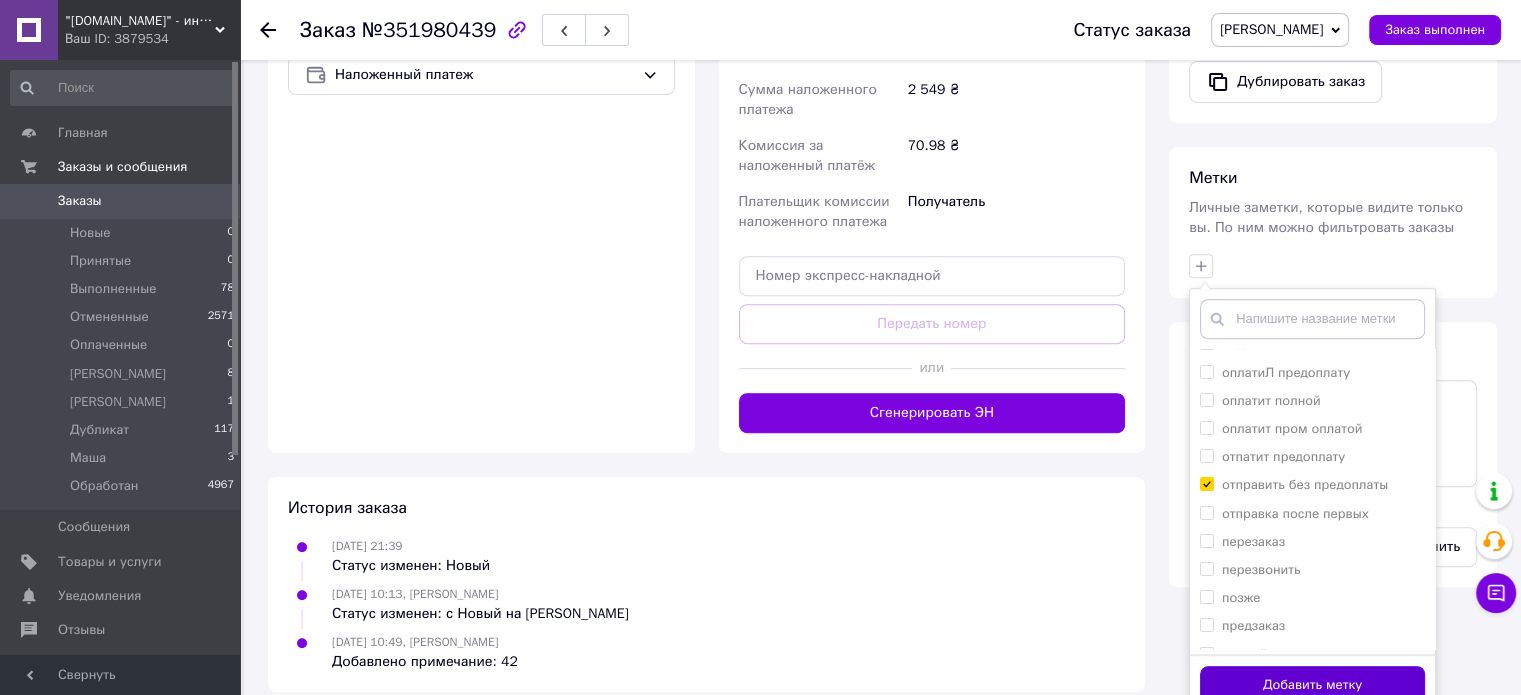 click on "Добавить метку" at bounding box center (1312, 685) 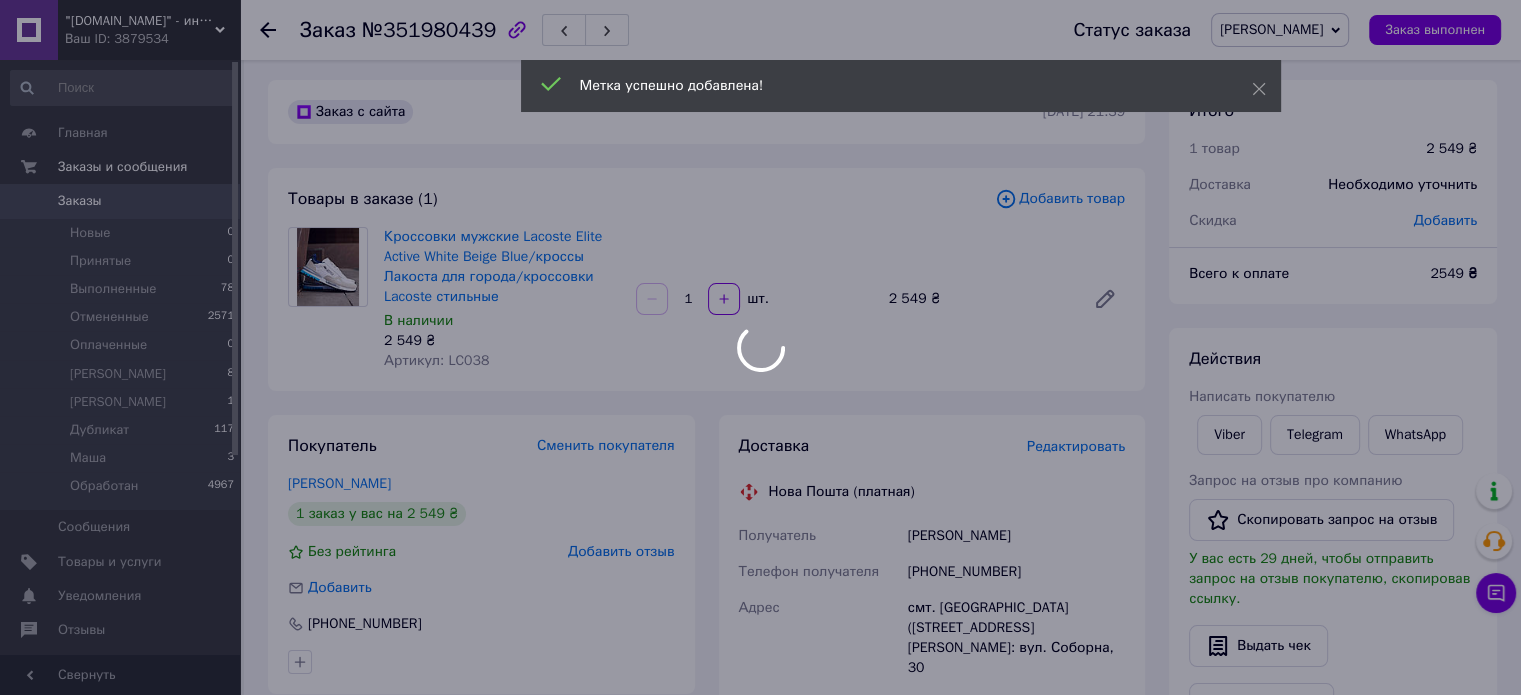 scroll, scrollTop: 0, scrollLeft: 0, axis: both 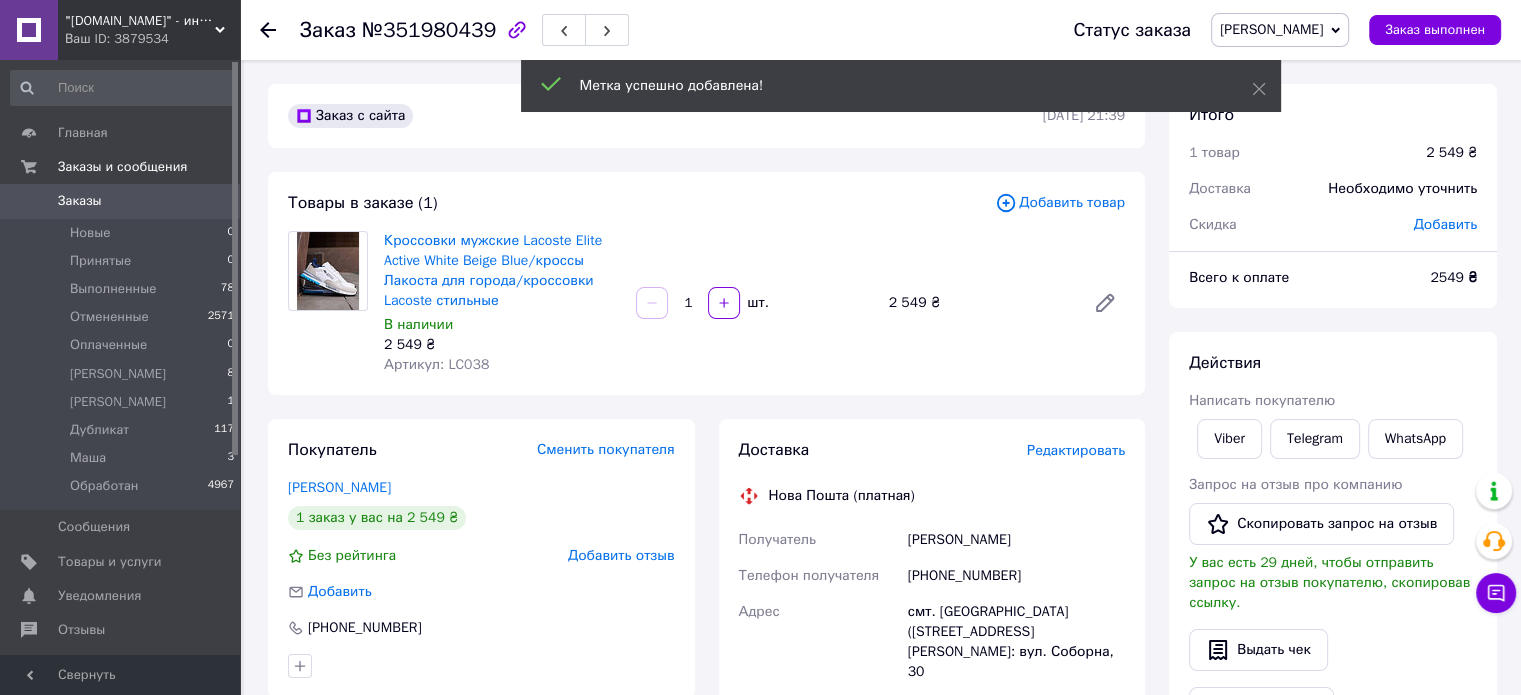 click 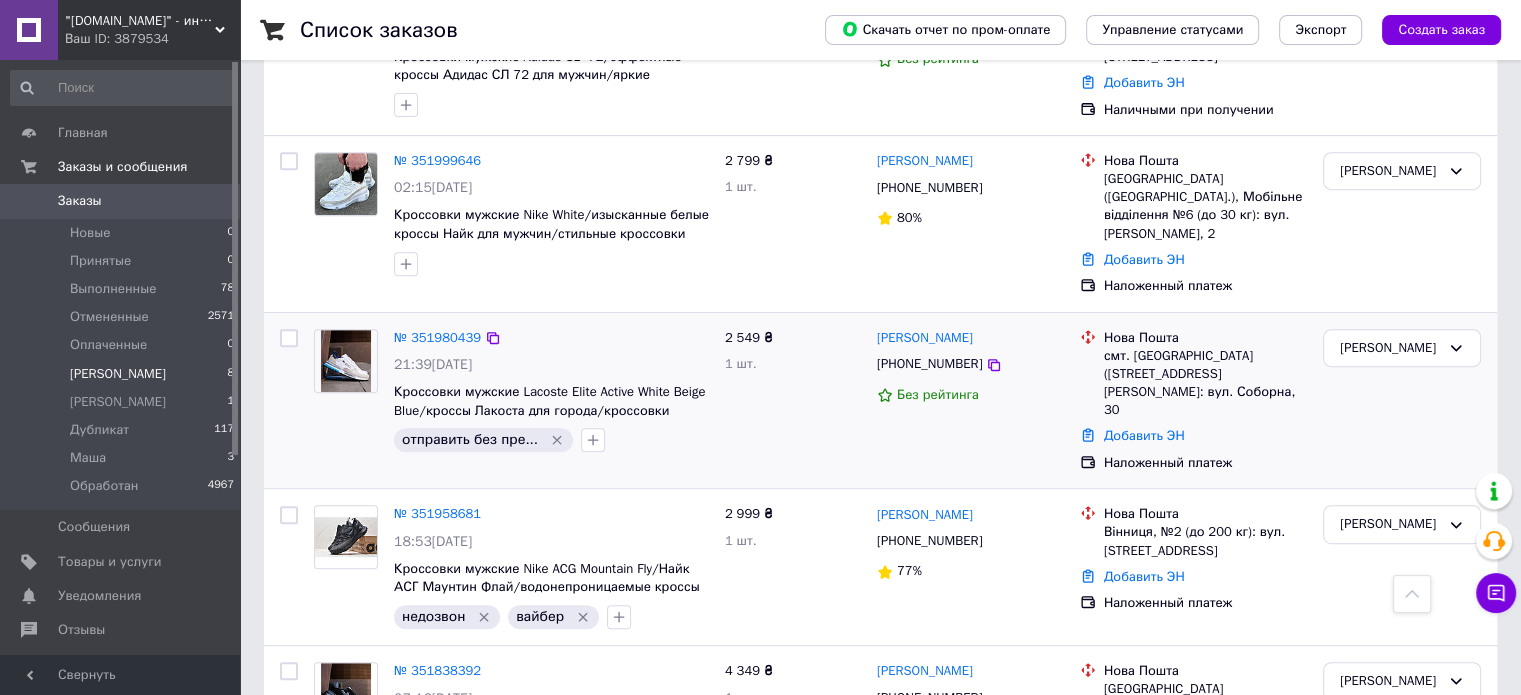 scroll, scrollTop: 873, scrollLeft: 0, axis: vertical 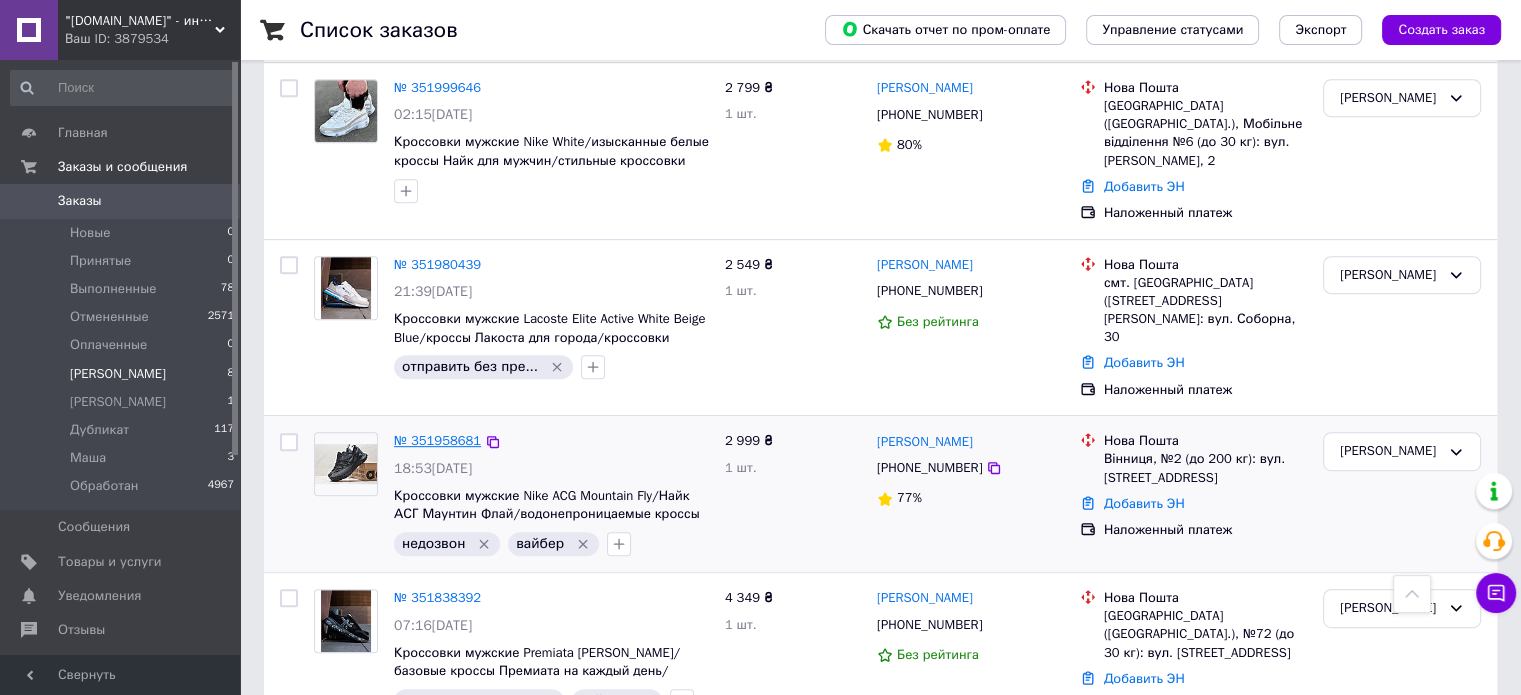 click on "№ 351958681" at bounding box center (437, 440) 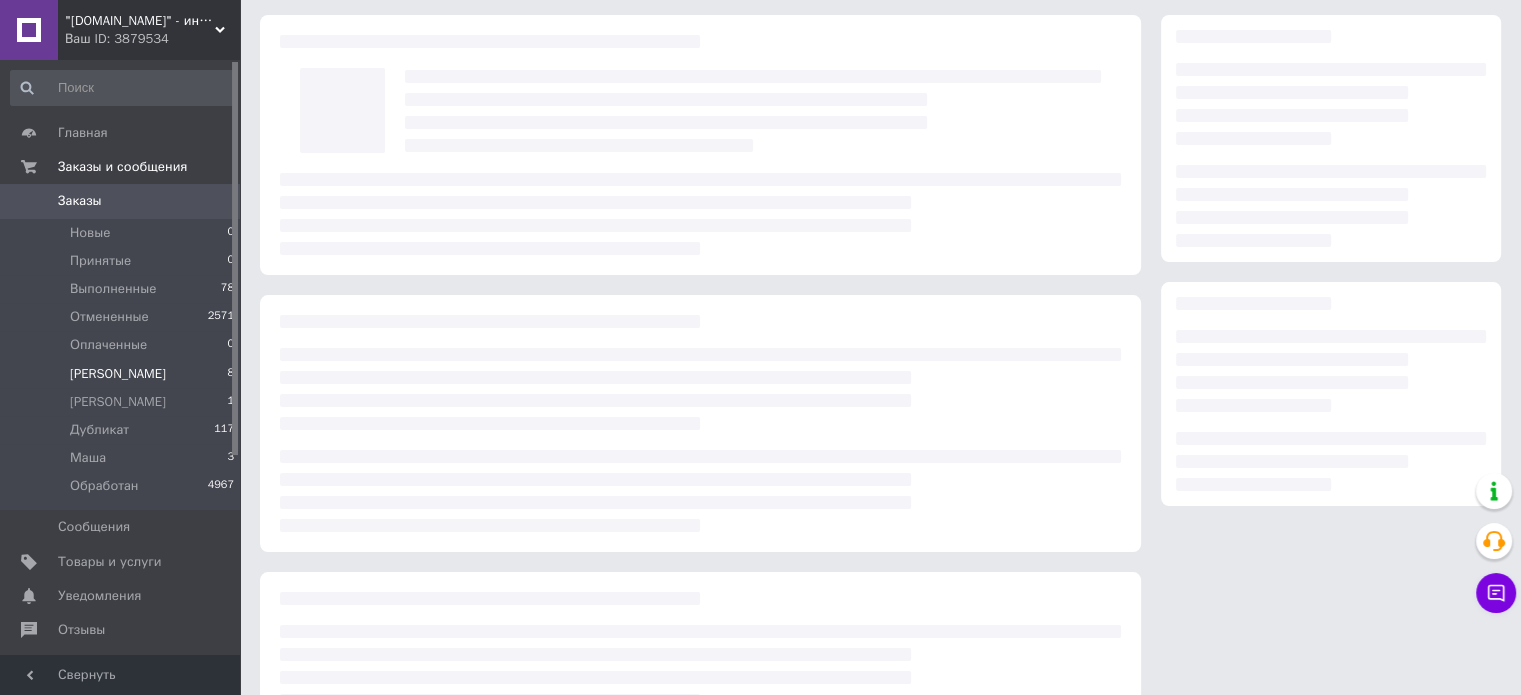 scroll, scrollTop: 0, scrollLeft: 0, axis: both 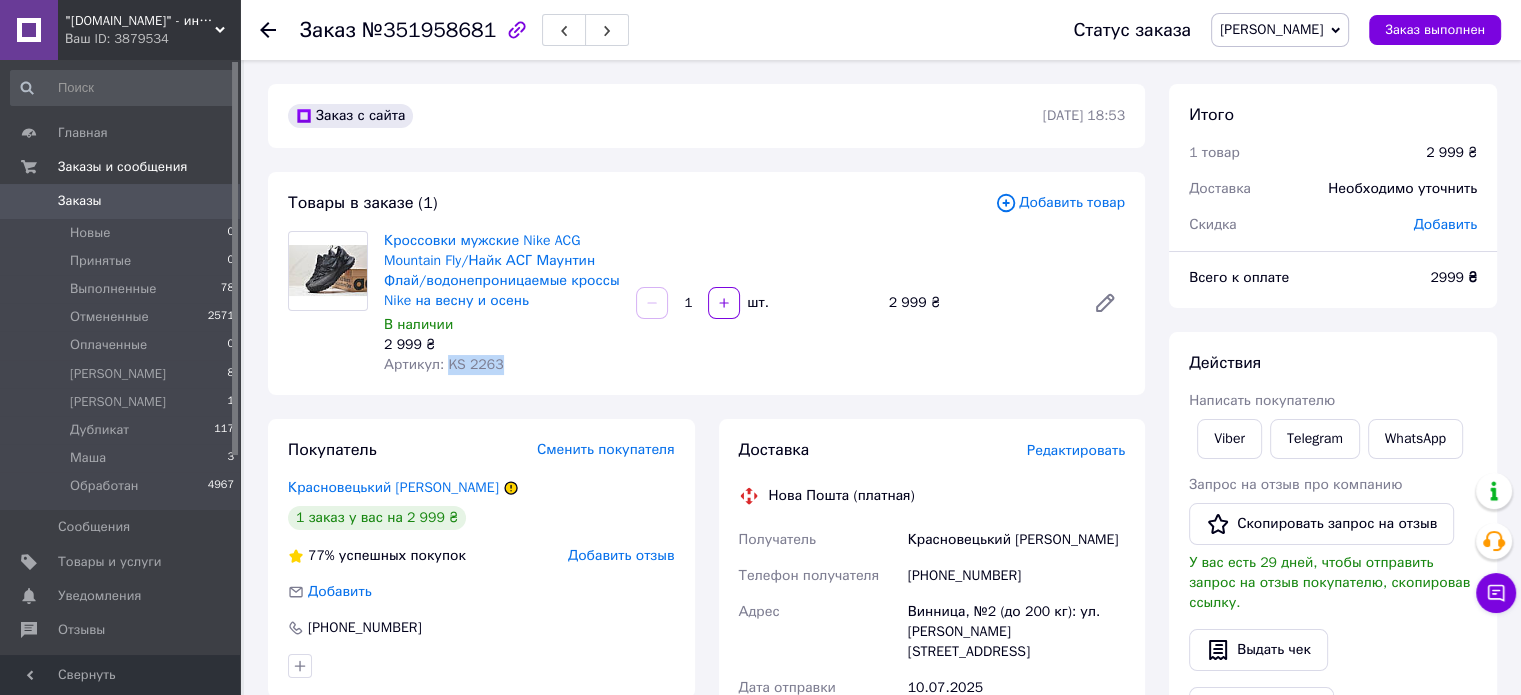 drag, startPoint x: 444, startPoint y: 370, endPoint x: 539, endPoint y: 367, distance: 95.047356 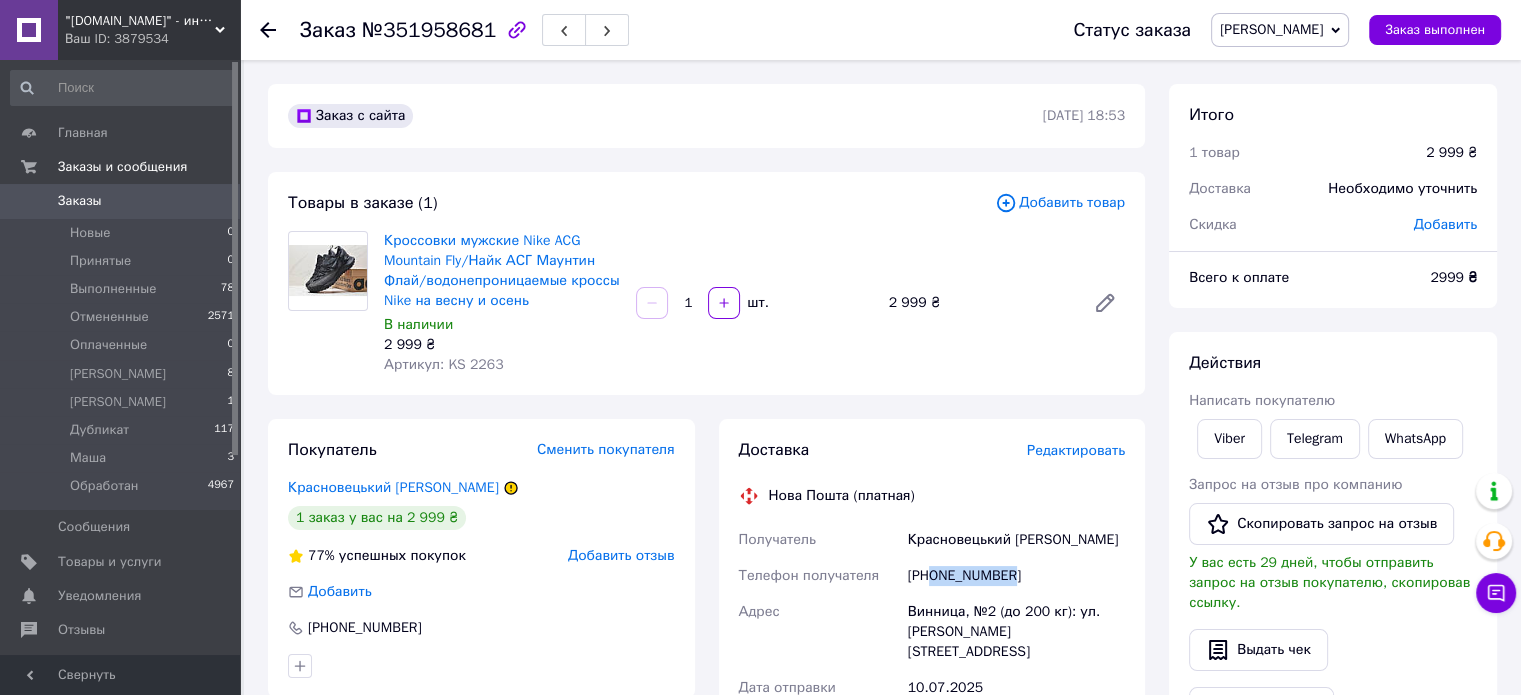 drag, startPoint x: 934, startPoint y: 575, endPoint x: 1027, endPoint y: 574, distance: 93.00538 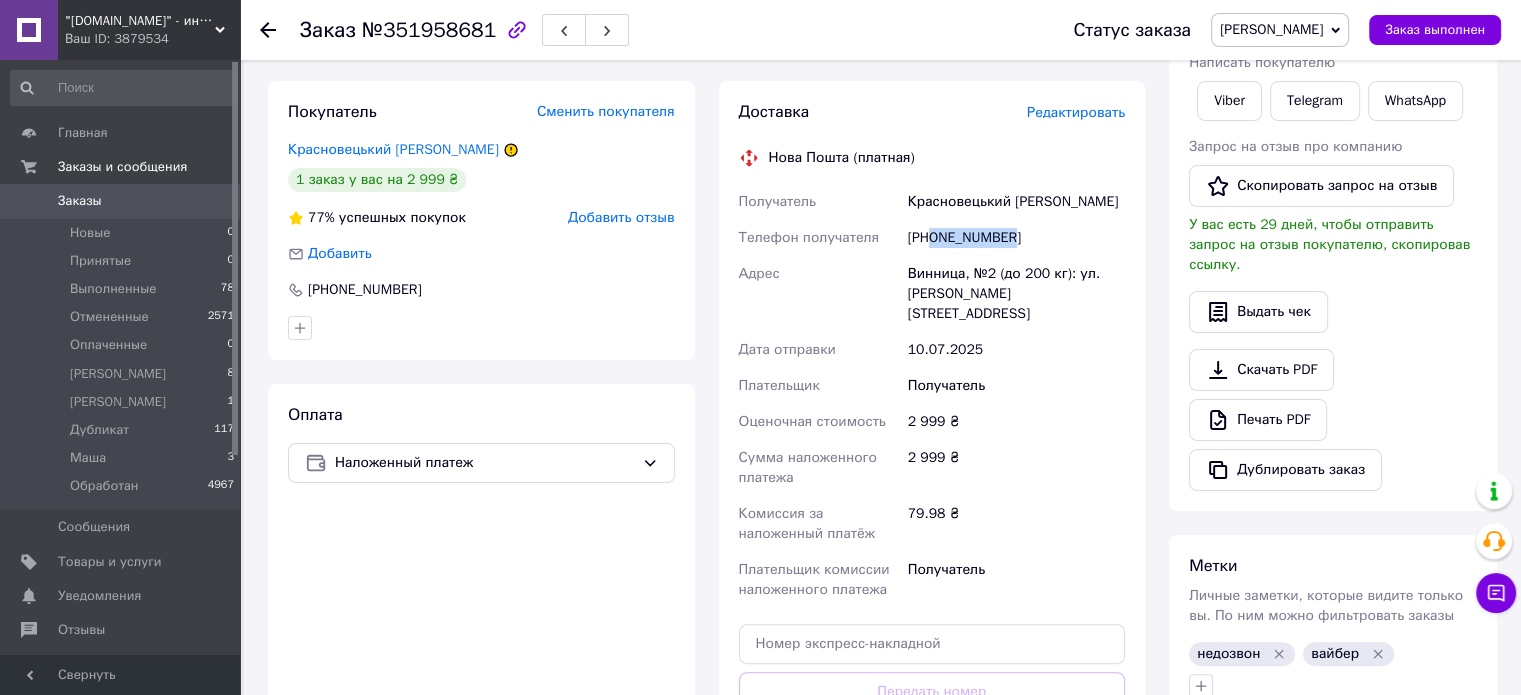 scroll, scrollTop: 600, scrollLeft: 0, axis: vertical 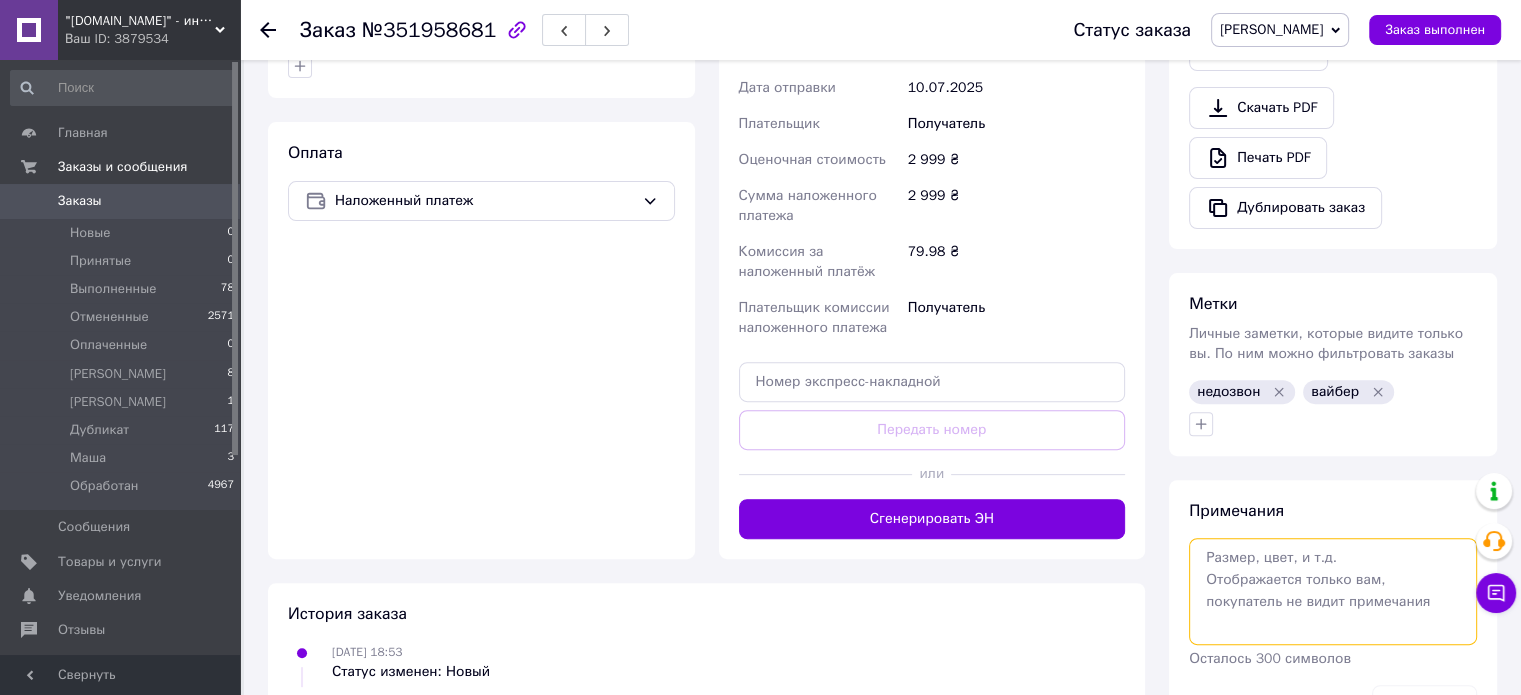 click at bounding box center (1333, 591) 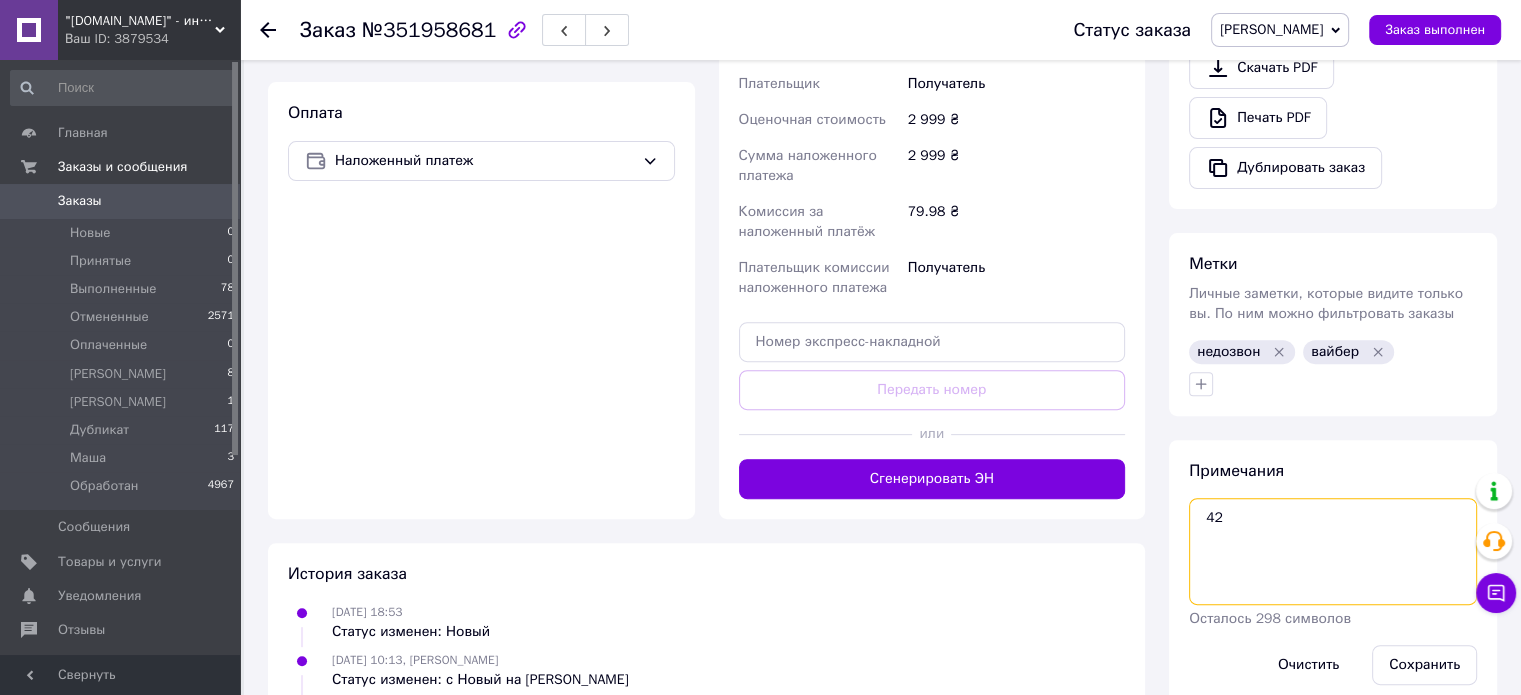 scroll, scrollTop: 706, scrollLeft: 0, axis: vertical 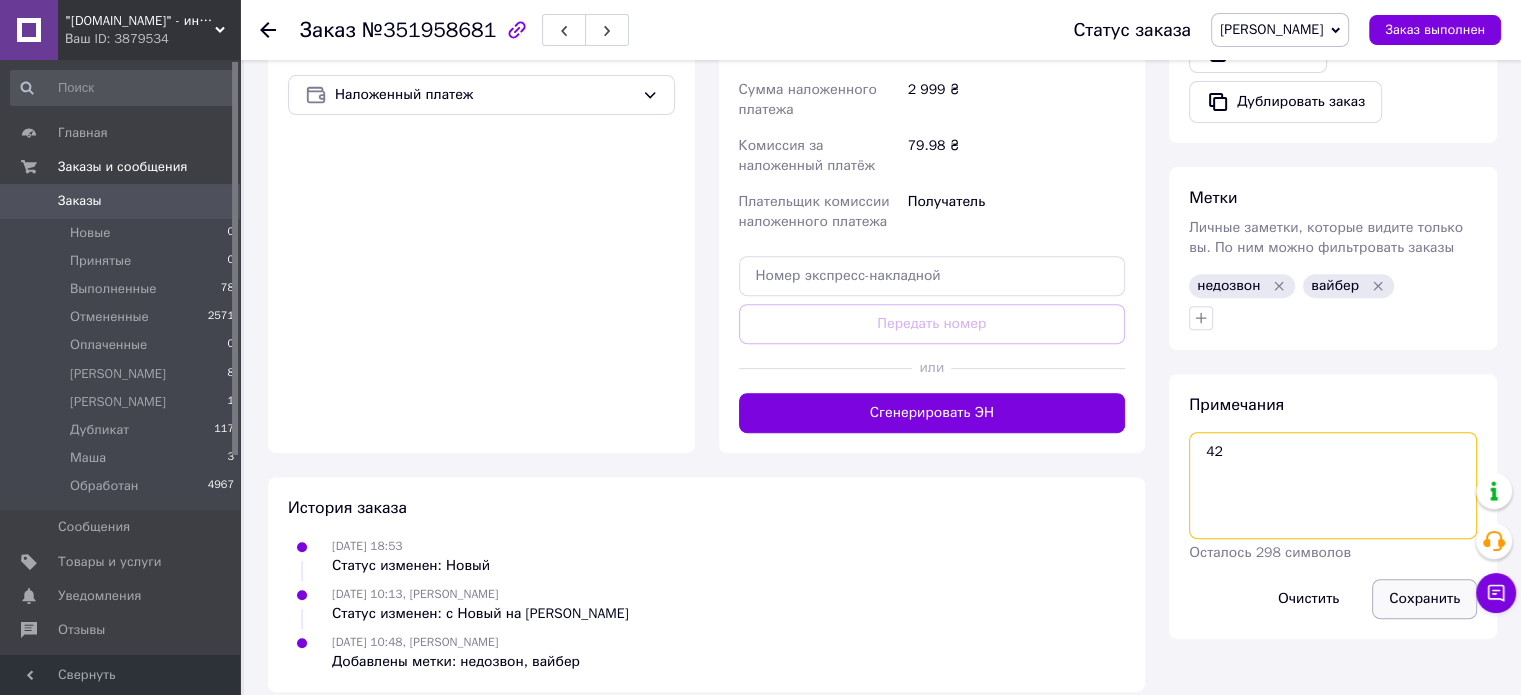 type on "42" 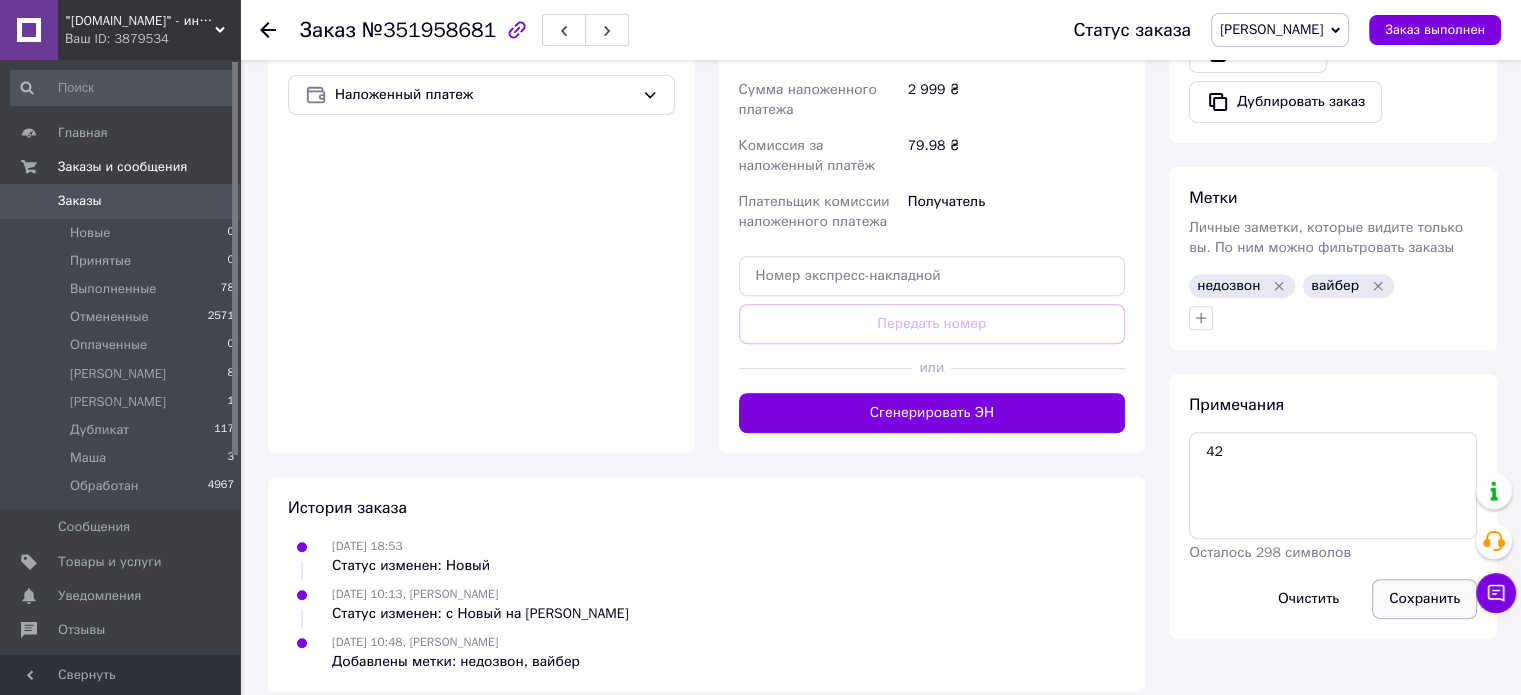 click on "Сохранить" at bounding box center (1424, 599) 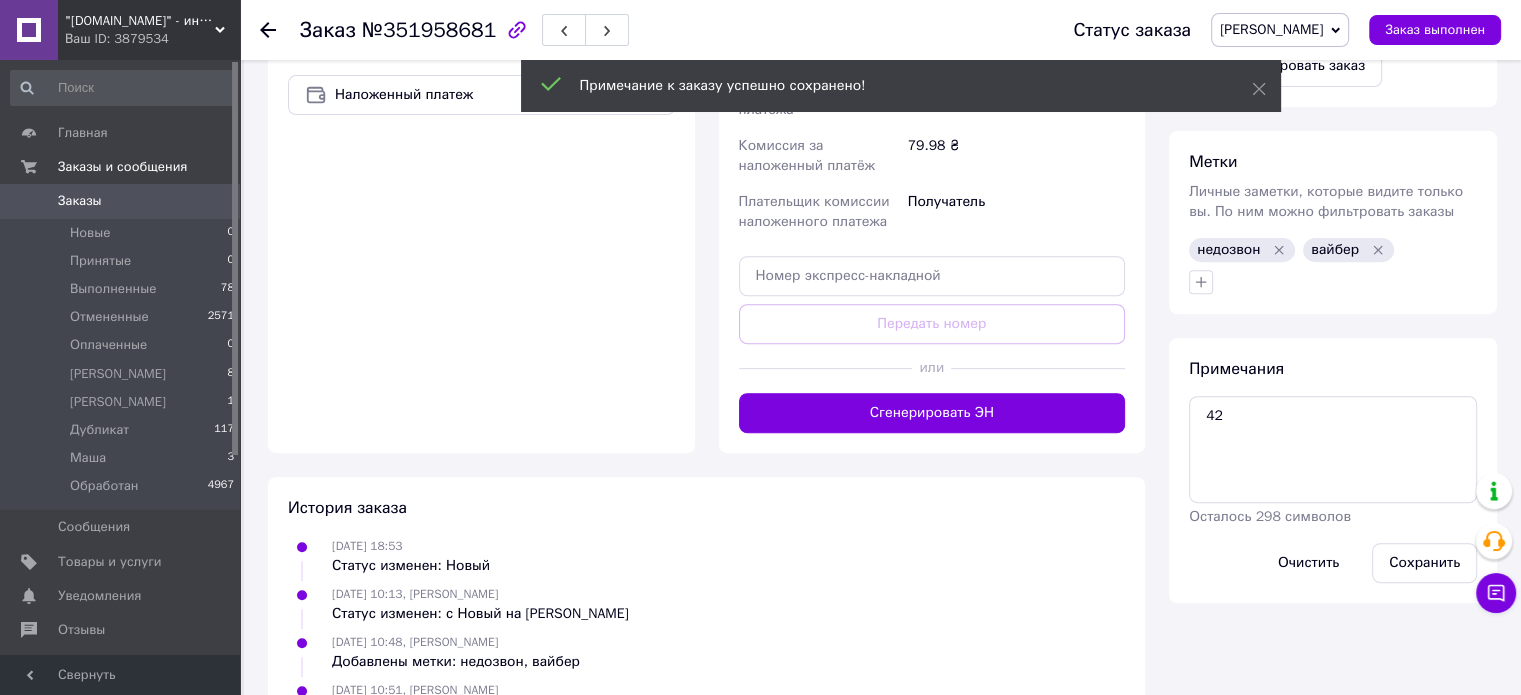 click on "Метки Личные заметки, которые видите только вы. По ним можно фильтровать заказы недозвон   вайбер" at bounding box center (1333, 222) 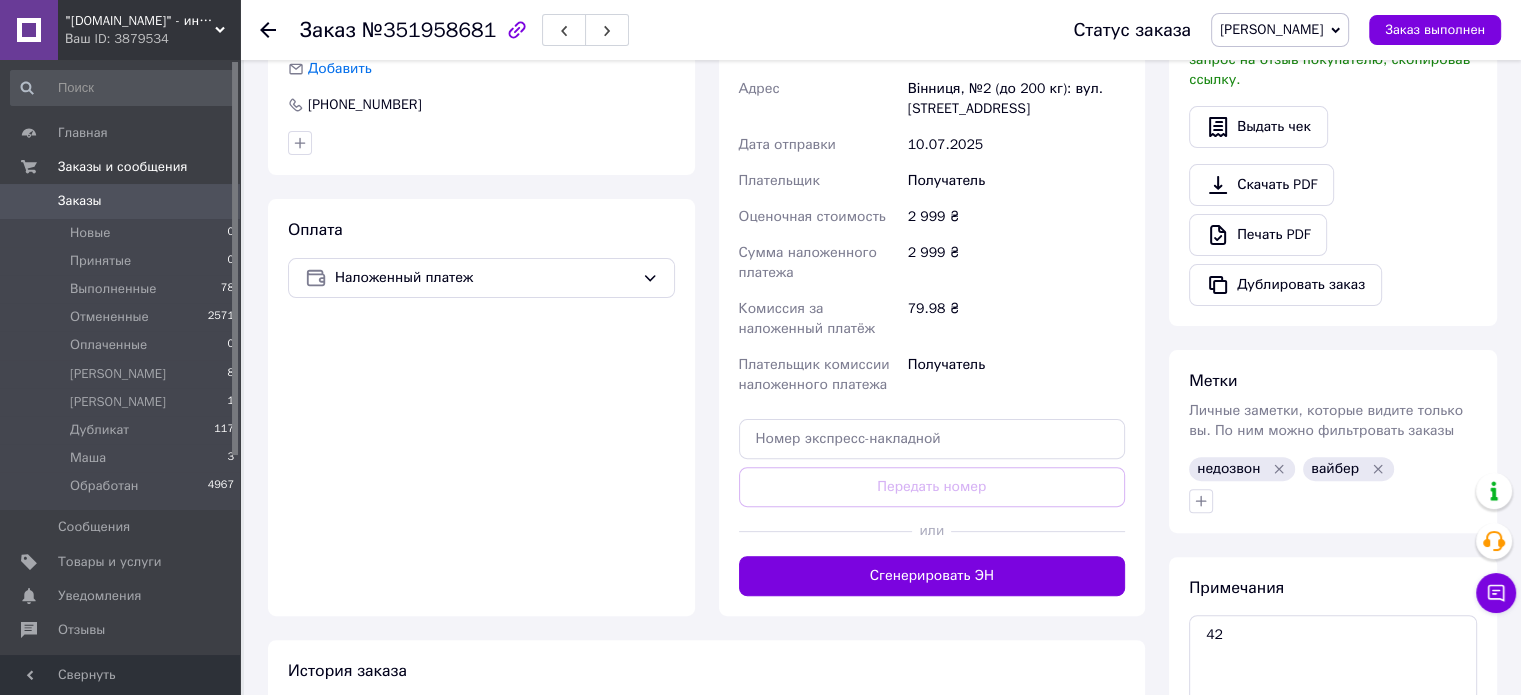 scroll, scrollTop: 755, scrollLeft: 0, axis: vertical 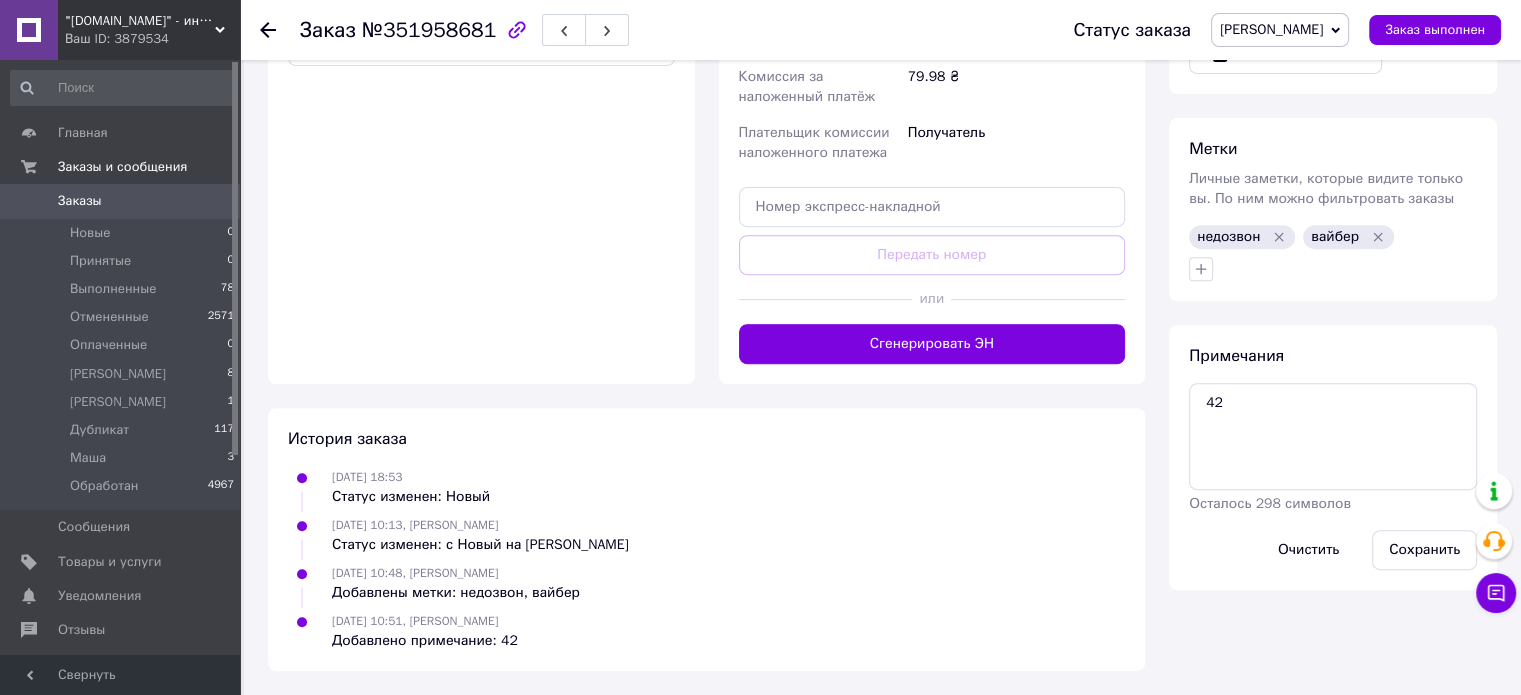 click 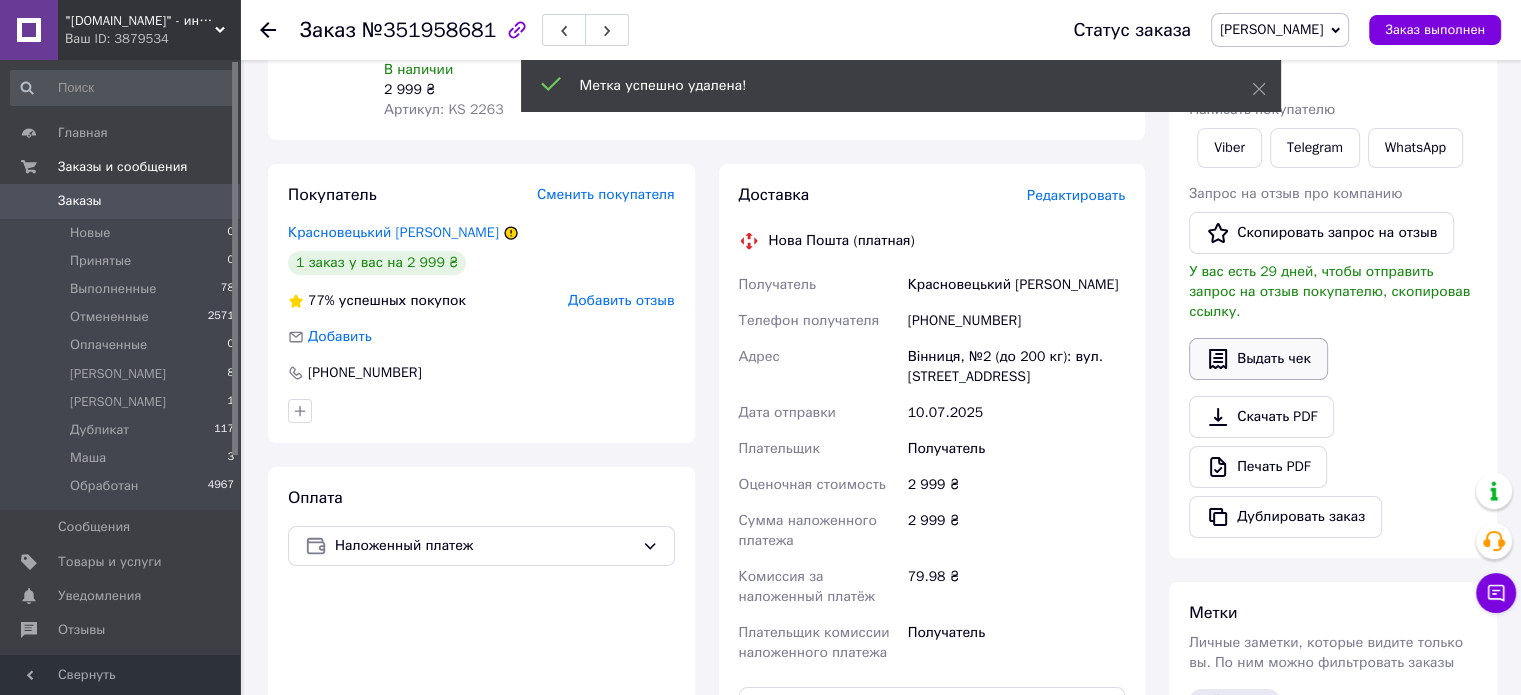 scroll, scrollTop: 803, scrollLeft: 0, axis: vertical 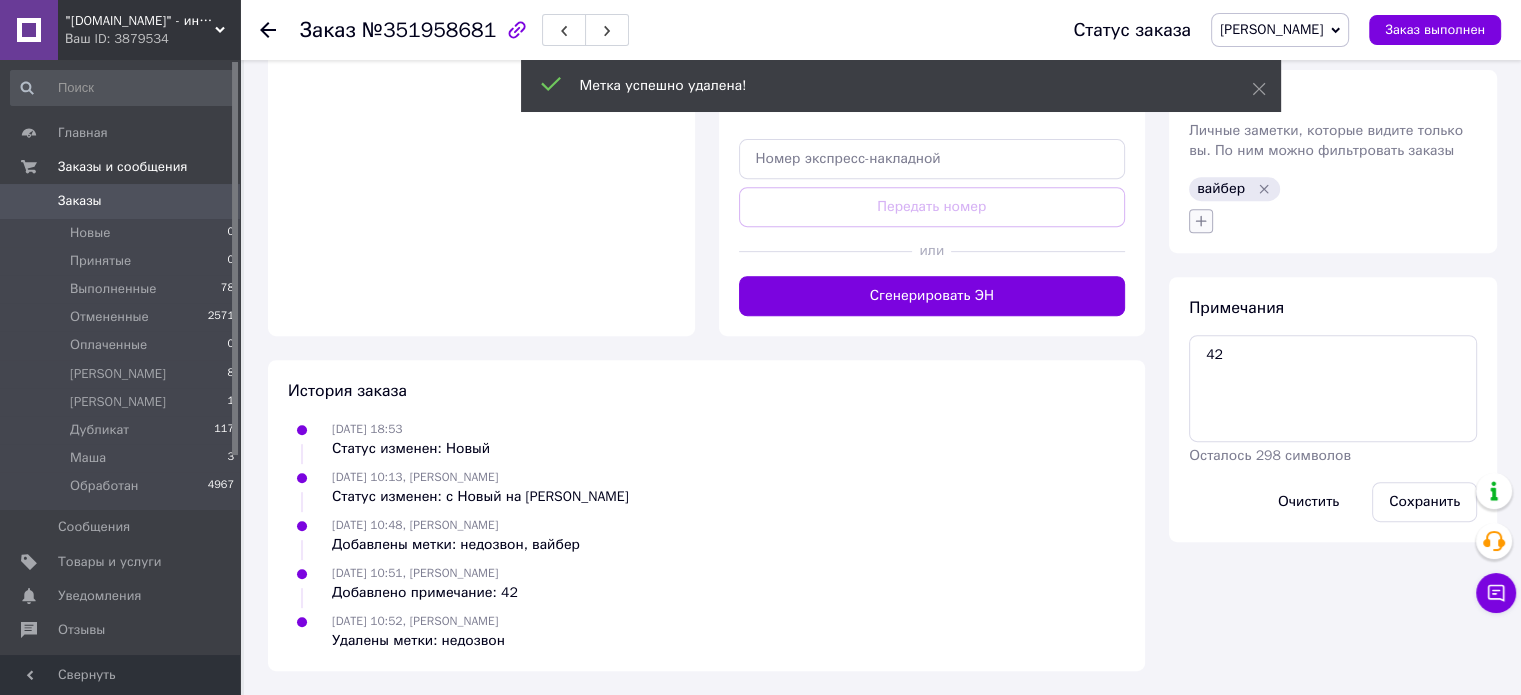 click 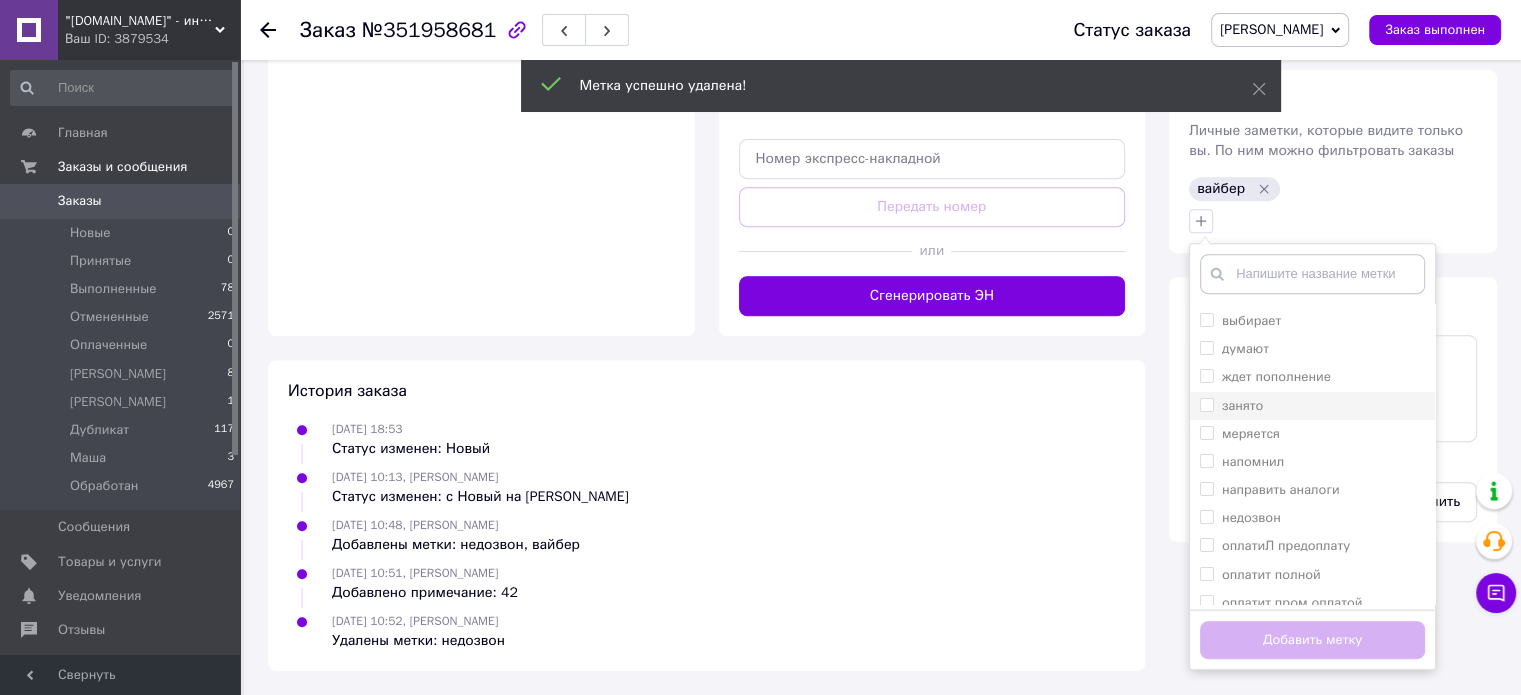 scroll, scrollTop: 100, scrollLeft: 0, axis: vertical 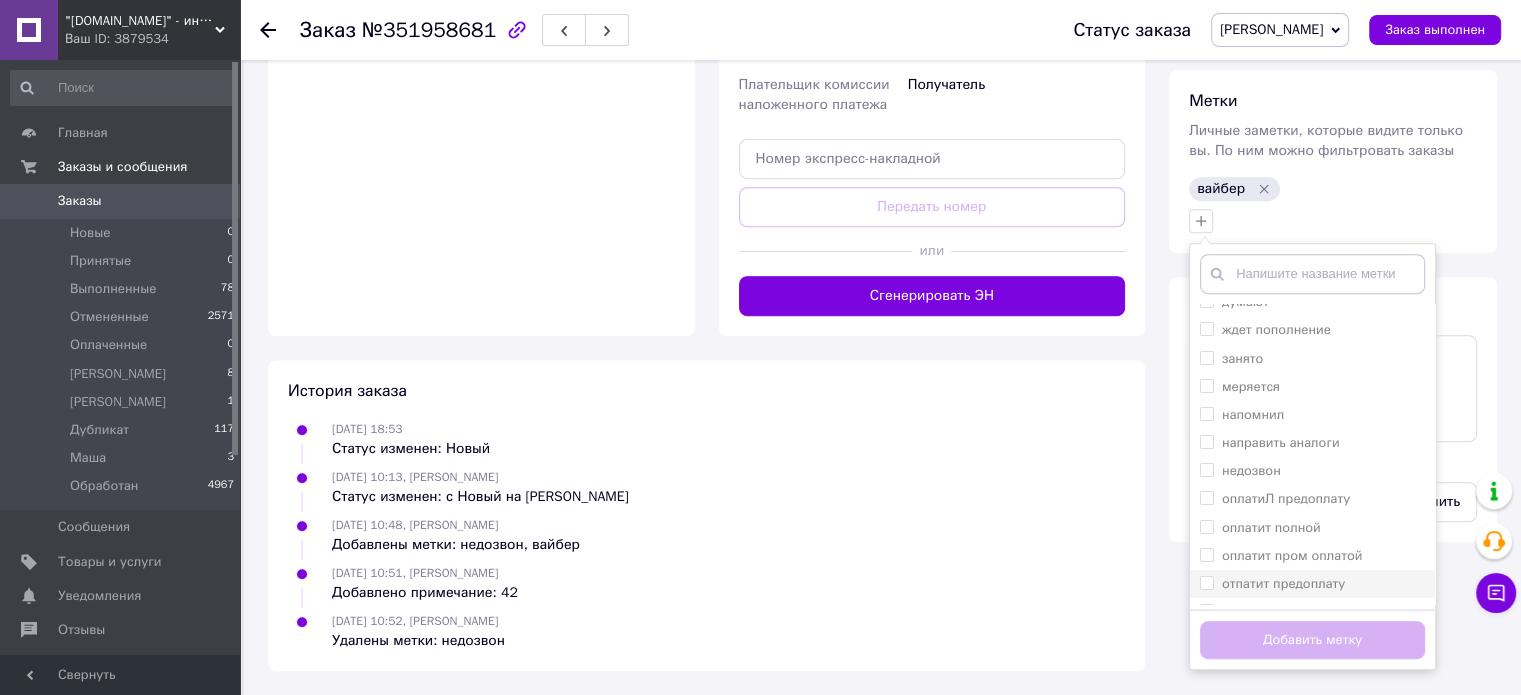 click on "отпатит предоплату" at bounding box center [1283, 583] 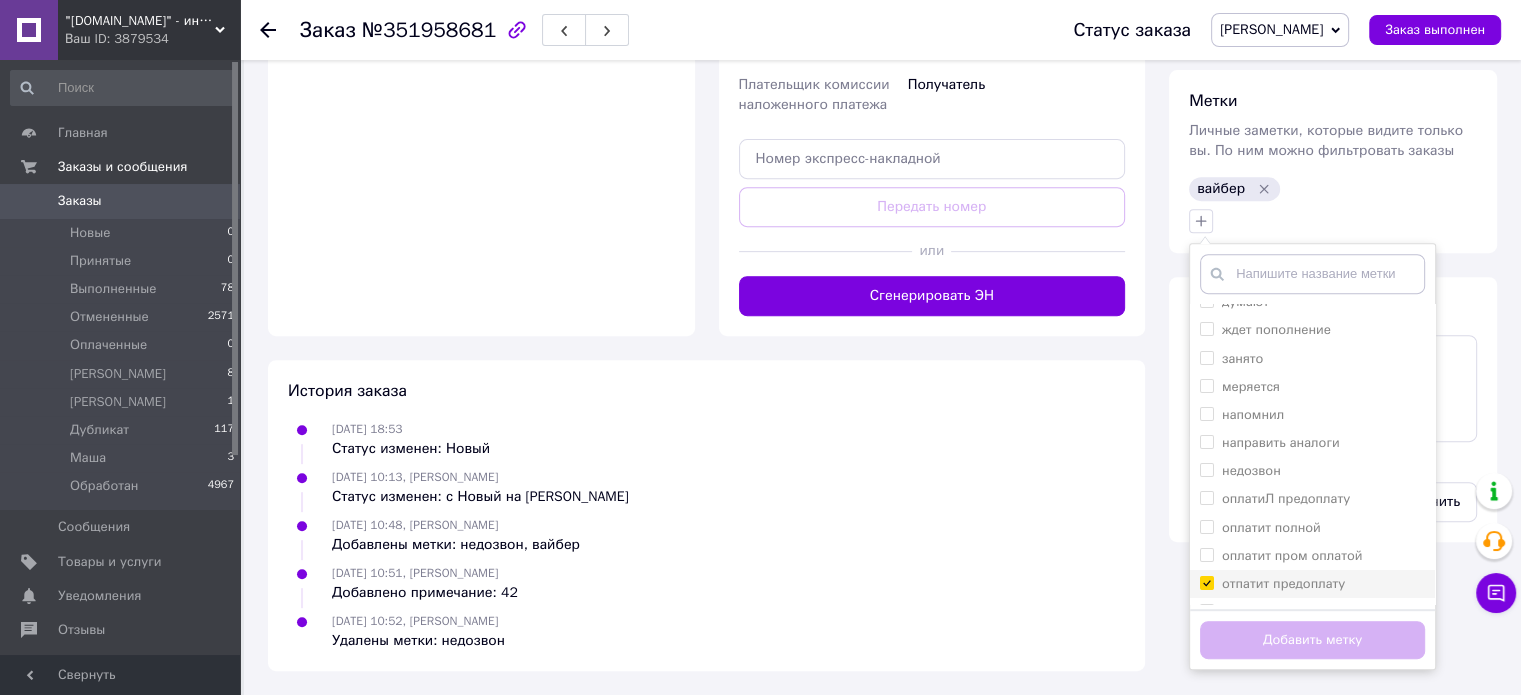 checkbox on "true" 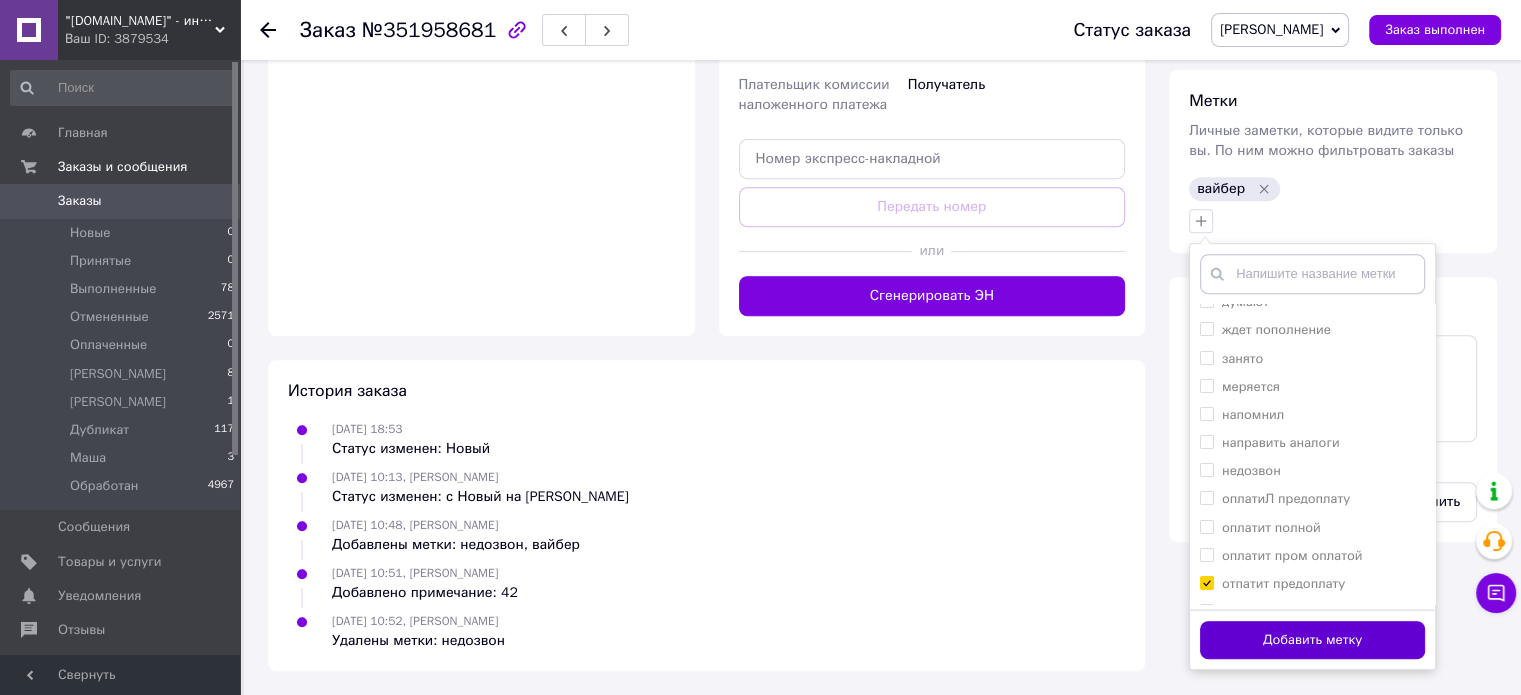 click on "Добавить метку" at bounding box center [1312, 640] 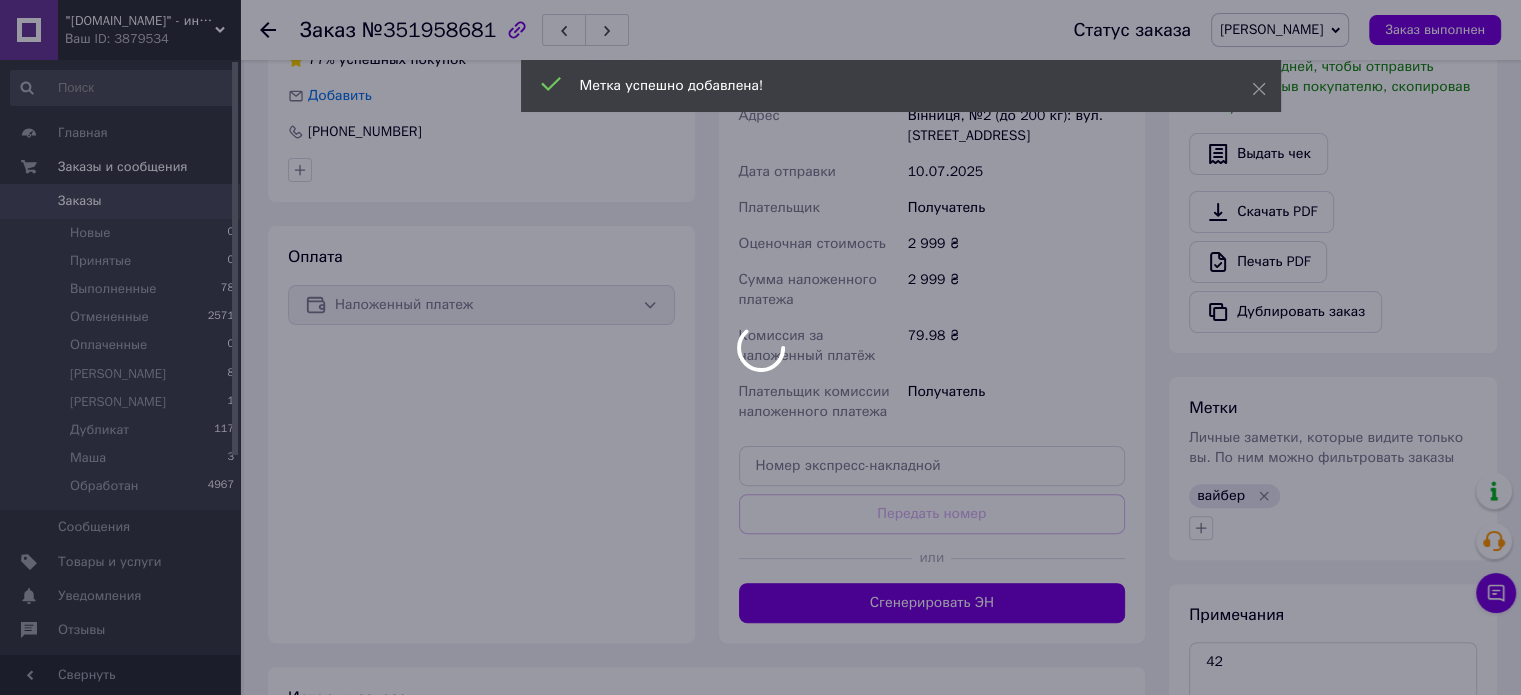 scroll, scrollTop: 203, scrollLeft: 0, axis: vertical 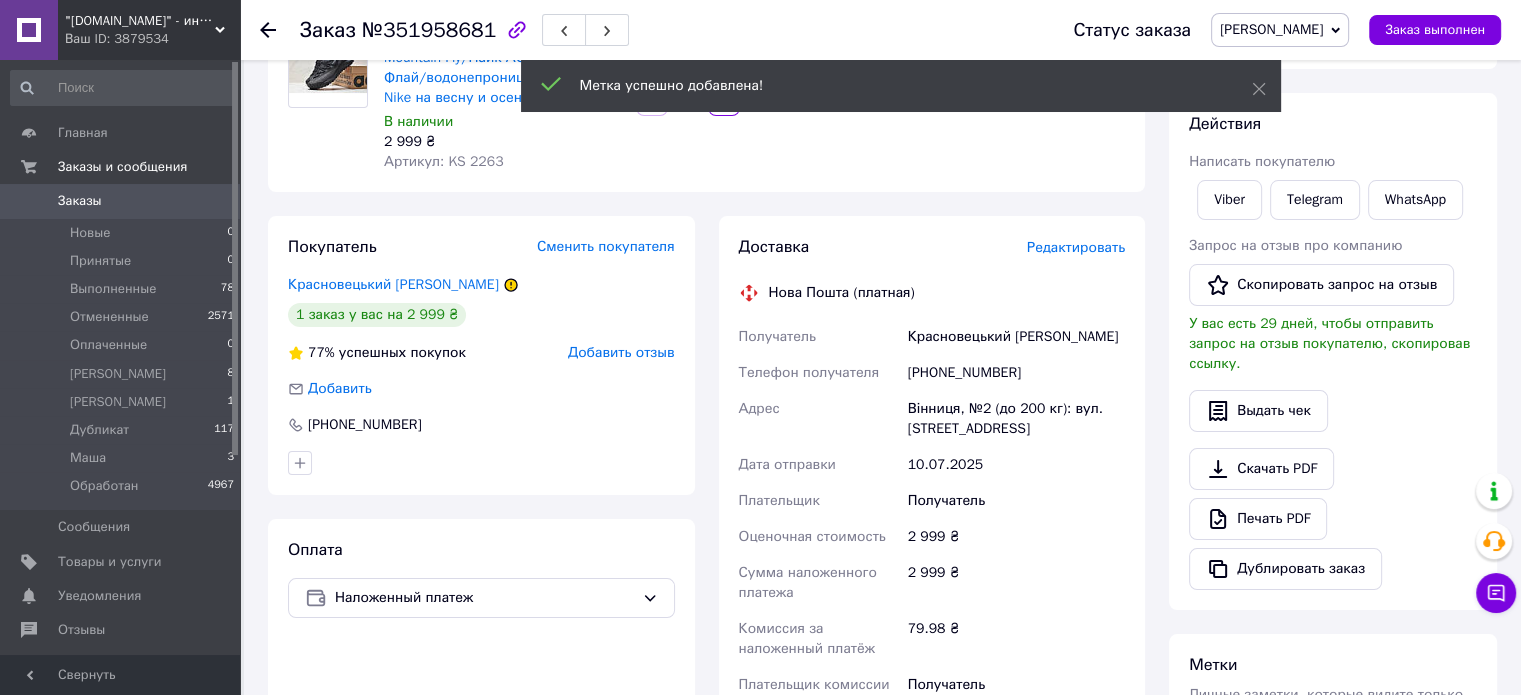 click on "+380674957663" at bounding box center (1016, 373) 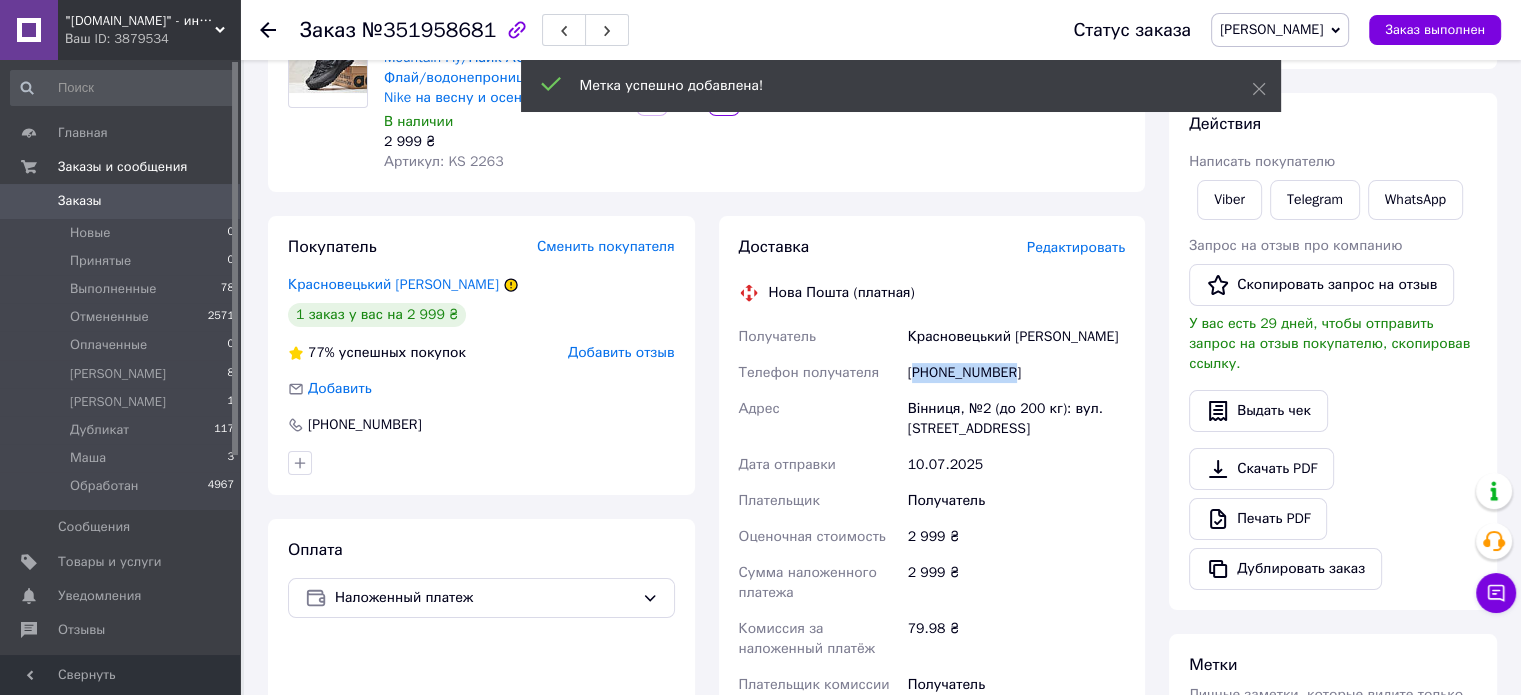 click on "+380674957663" at bounding box center (1016, 373) 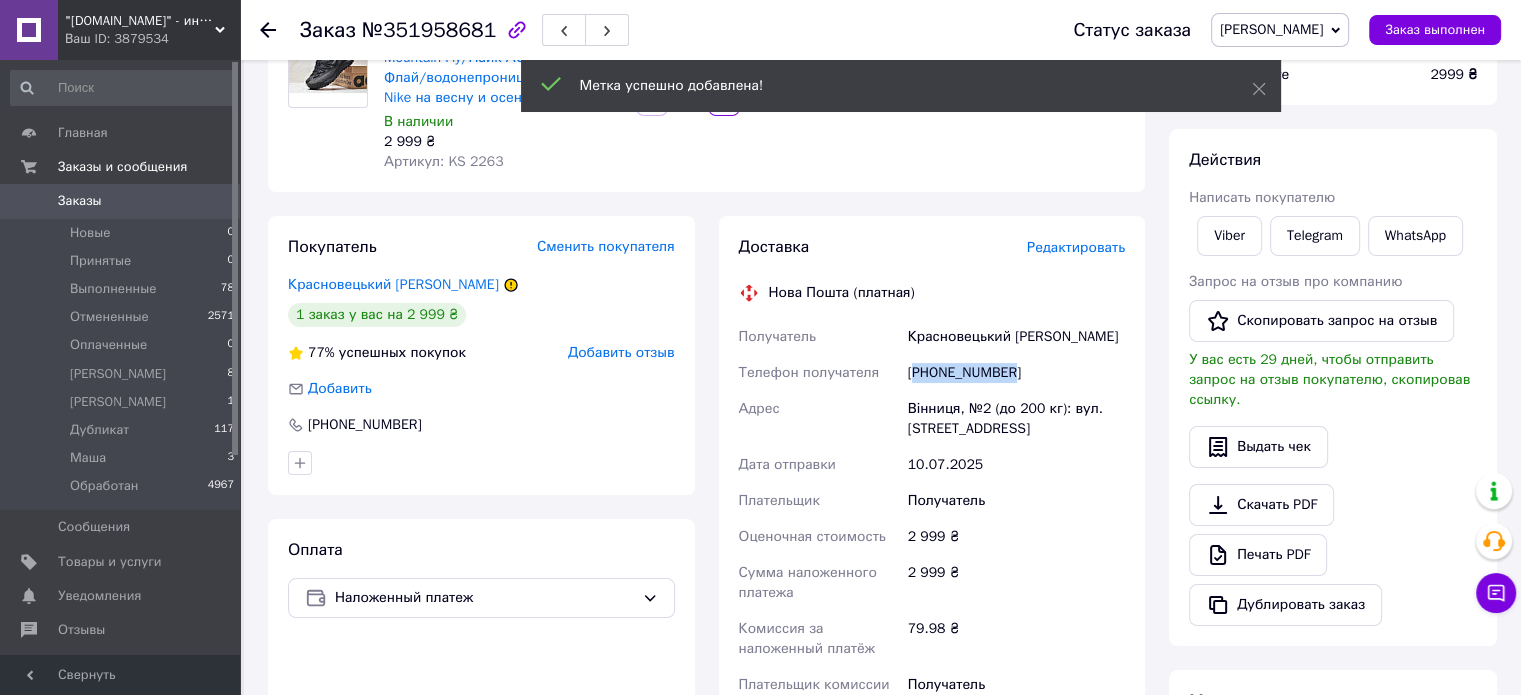 copy on "380674957663" 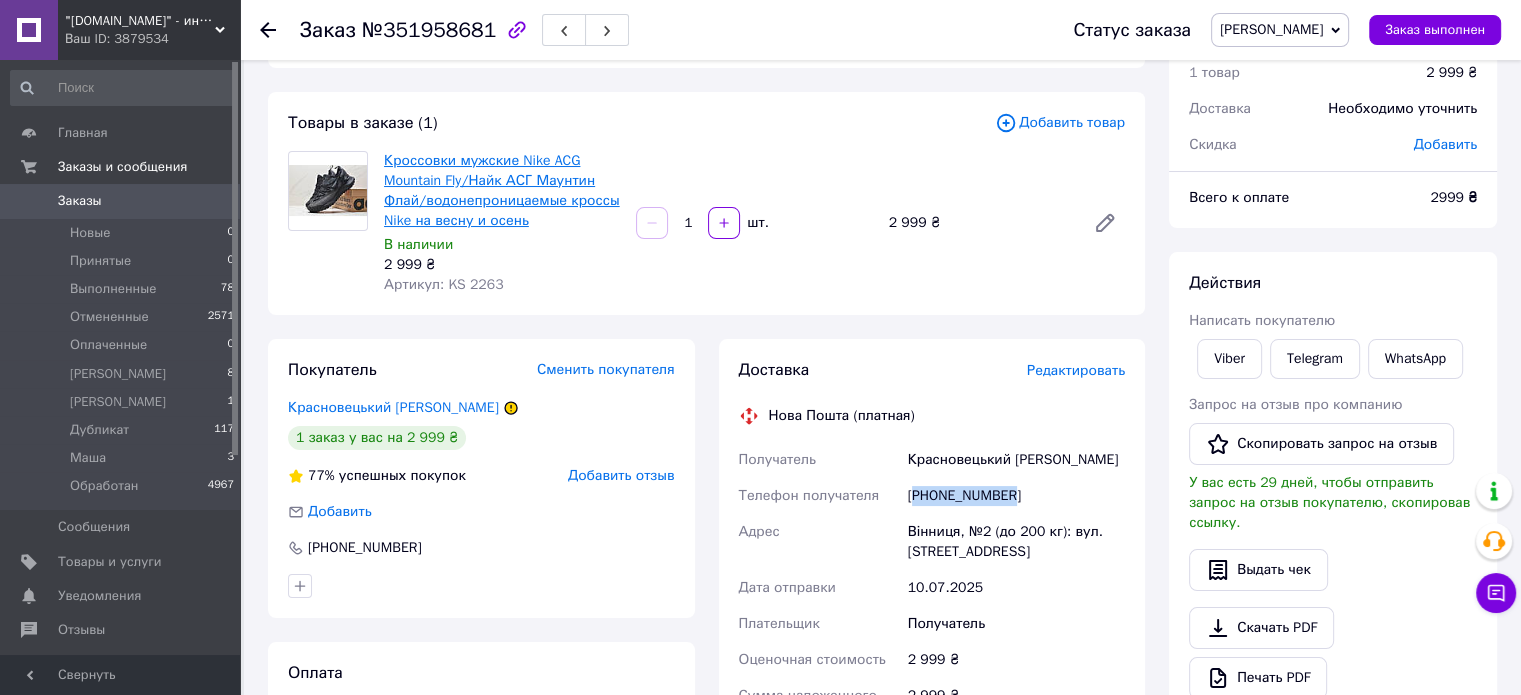 scroll, scrollTop: 0, scrollLeft: 0, axis: both 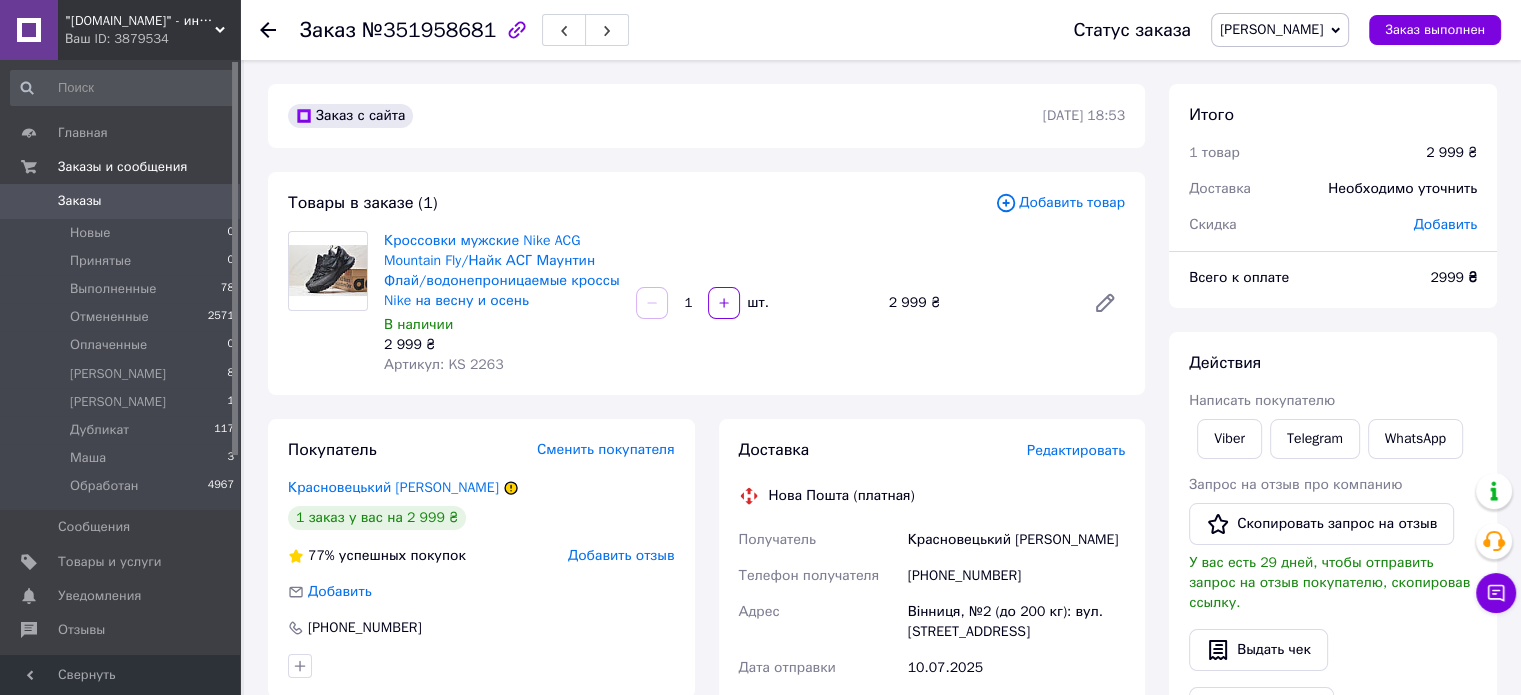 click 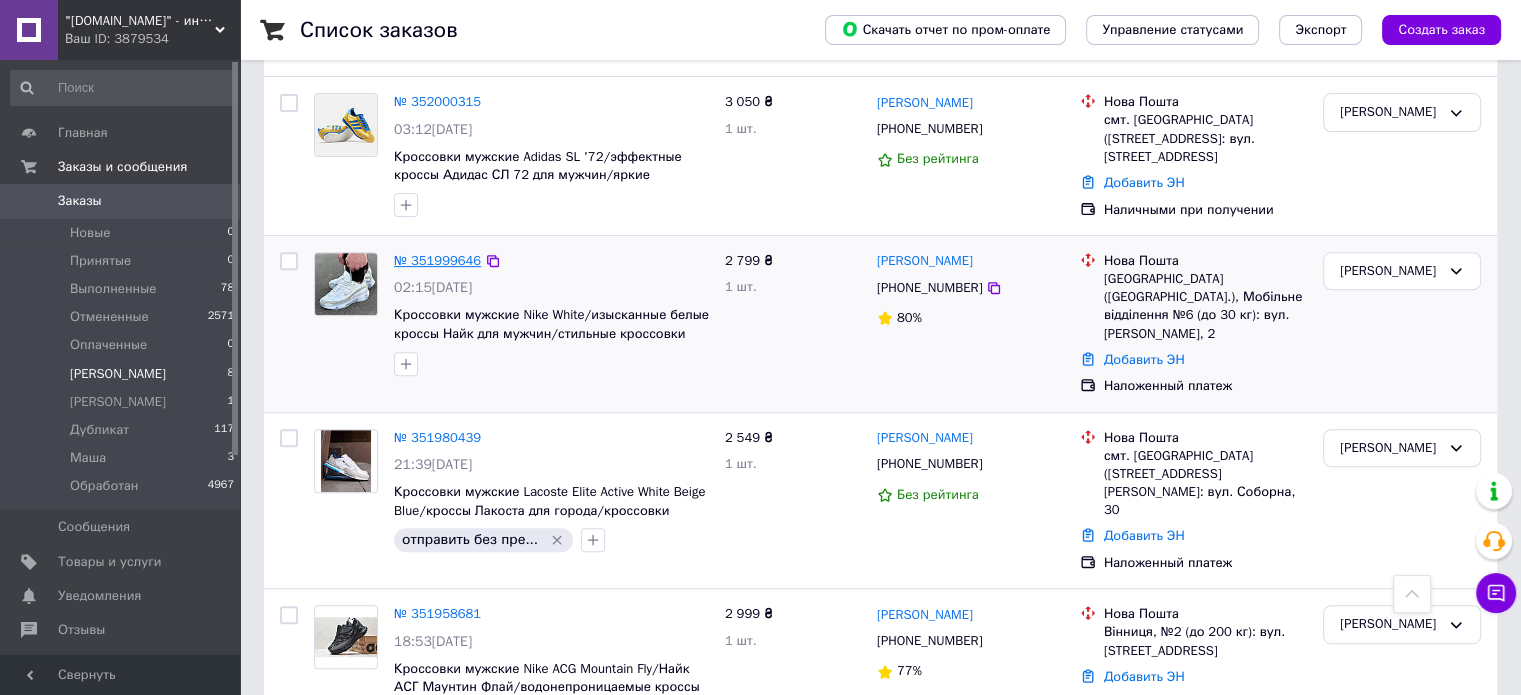 click on "№ 351999646" at bounding box center (437, 260) 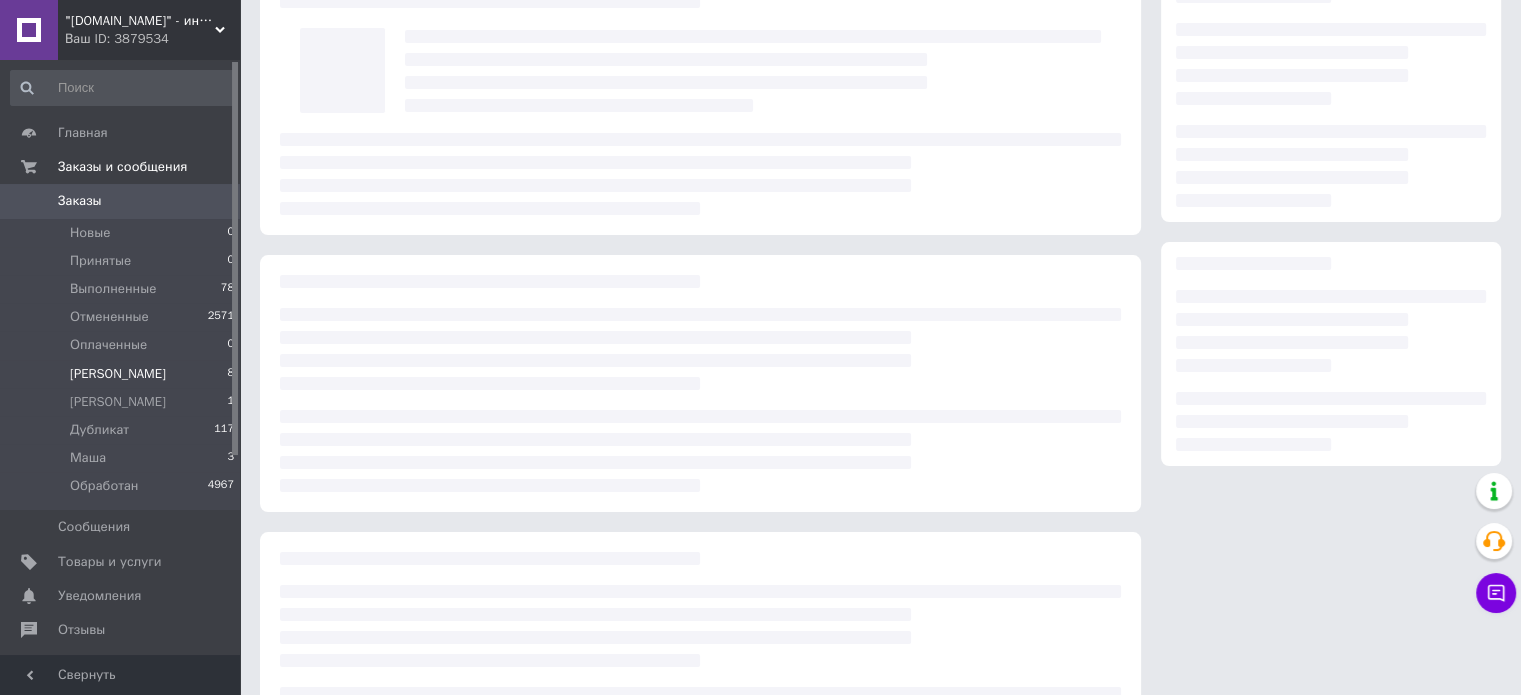 scroll, scrollTop: 0, scrollLeft: 0, axis: both 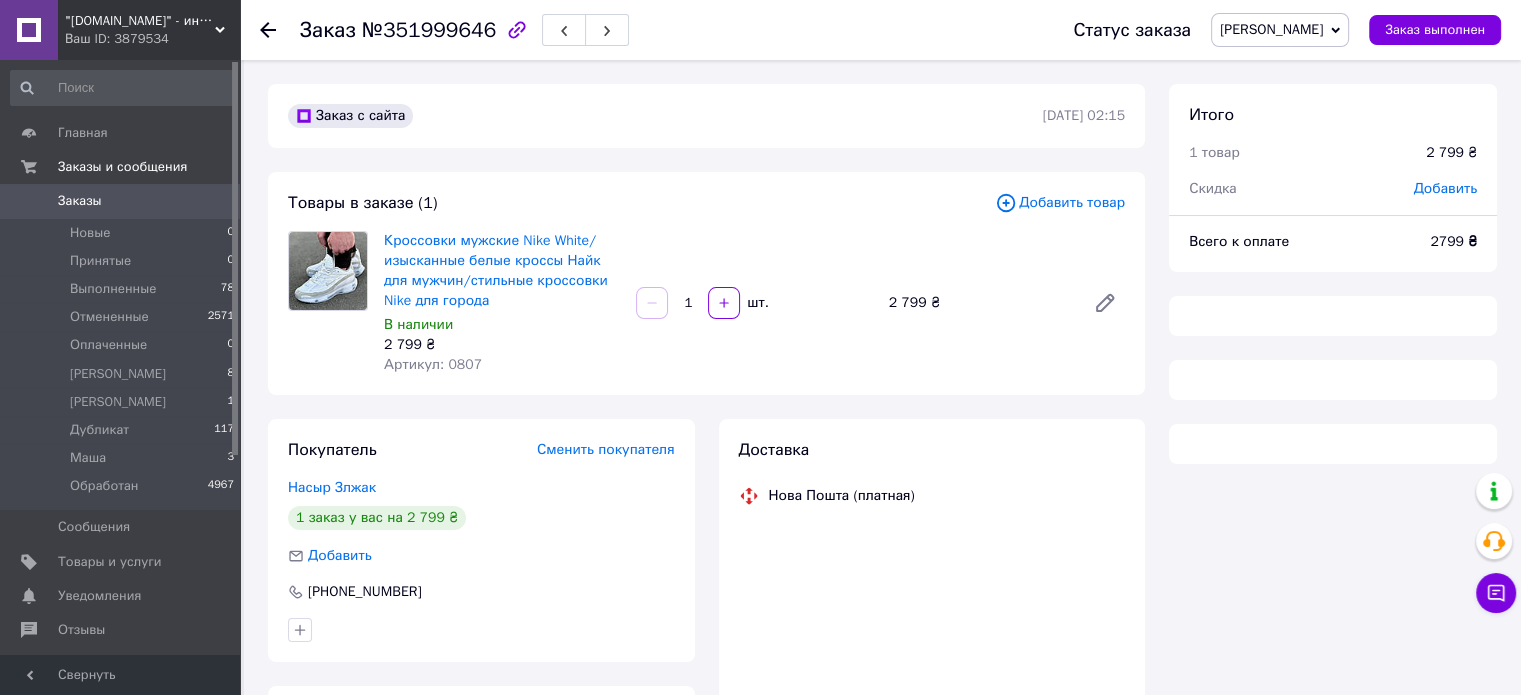 click on "Артикул: 0807" at bounding box center [433, 364] 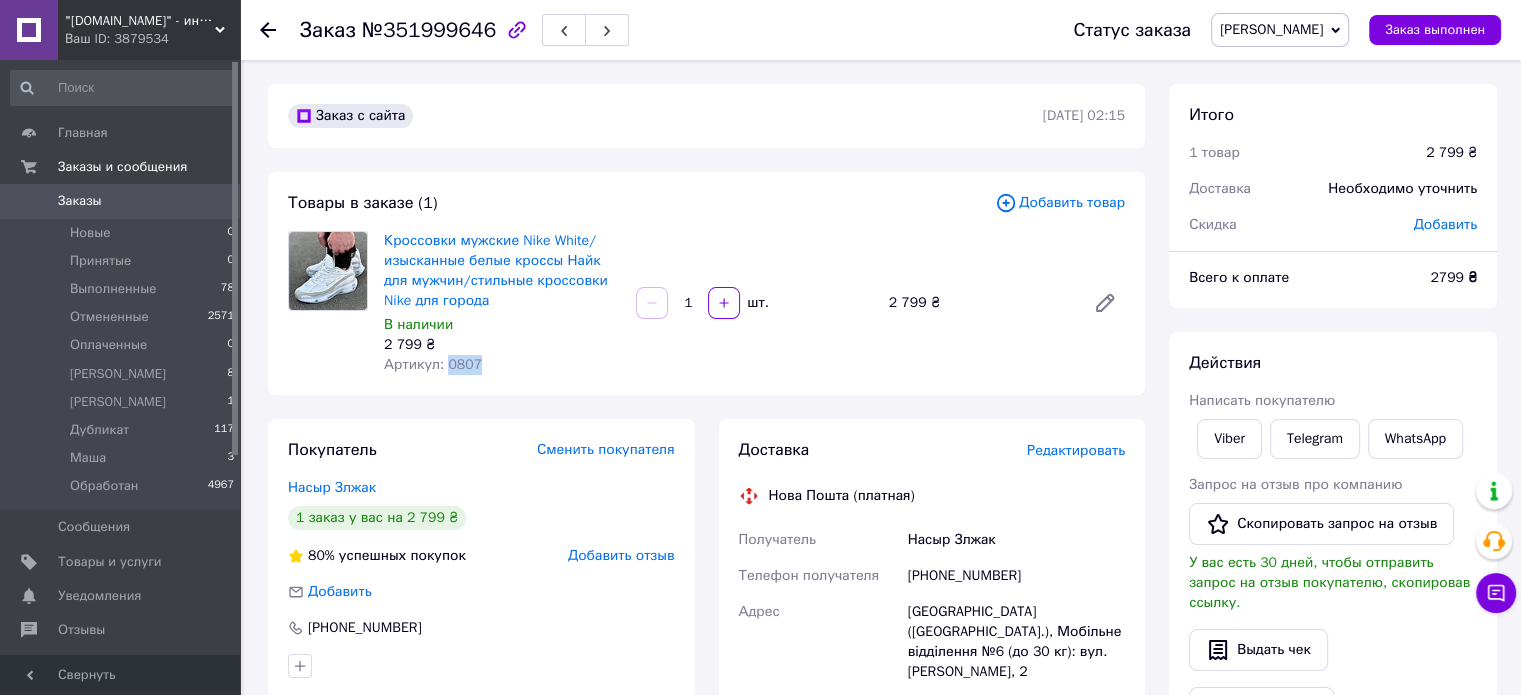 click on "Артикул: 0807" at bounding box center [433, 364] 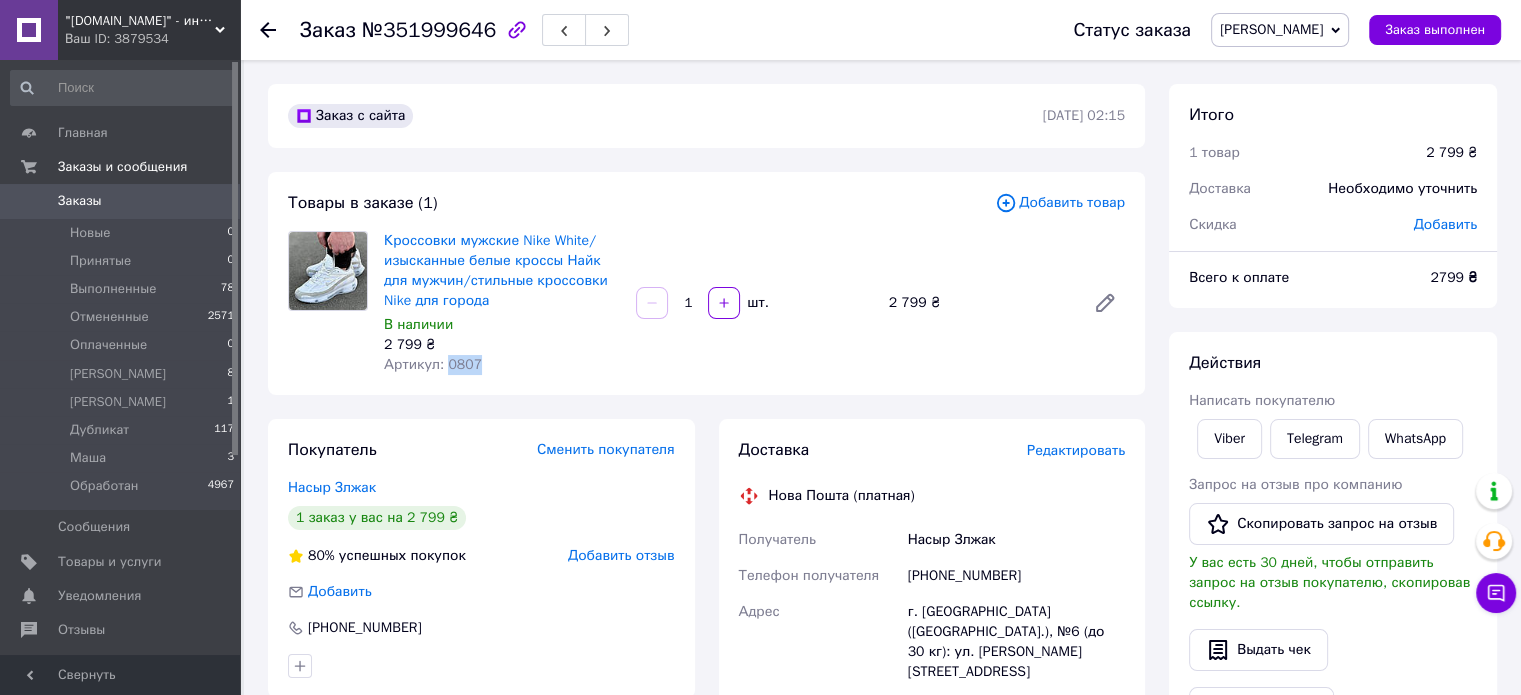 copy on "0807" 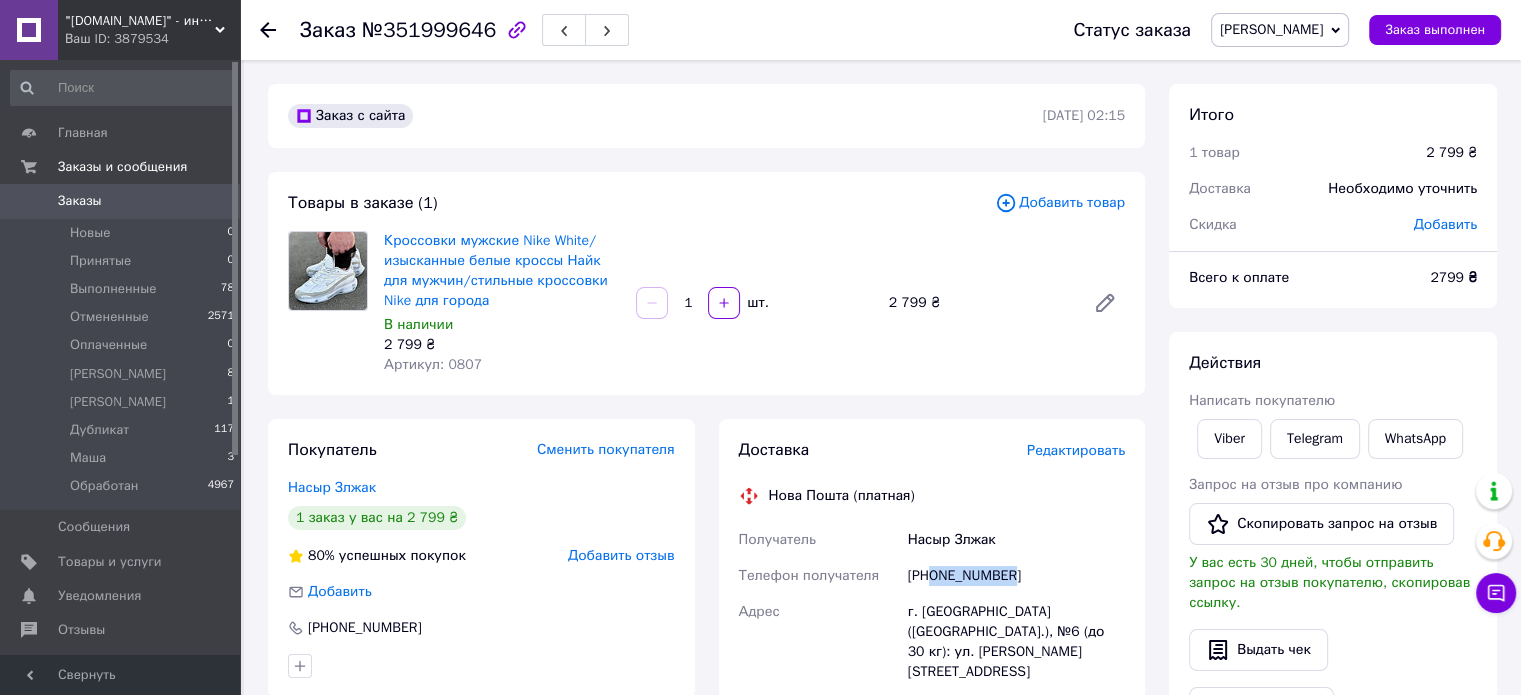 drag, startPoint x: 931, startPoint y: 577, endPoint x: 1046, endPoint y: 575, distance: 115.01739 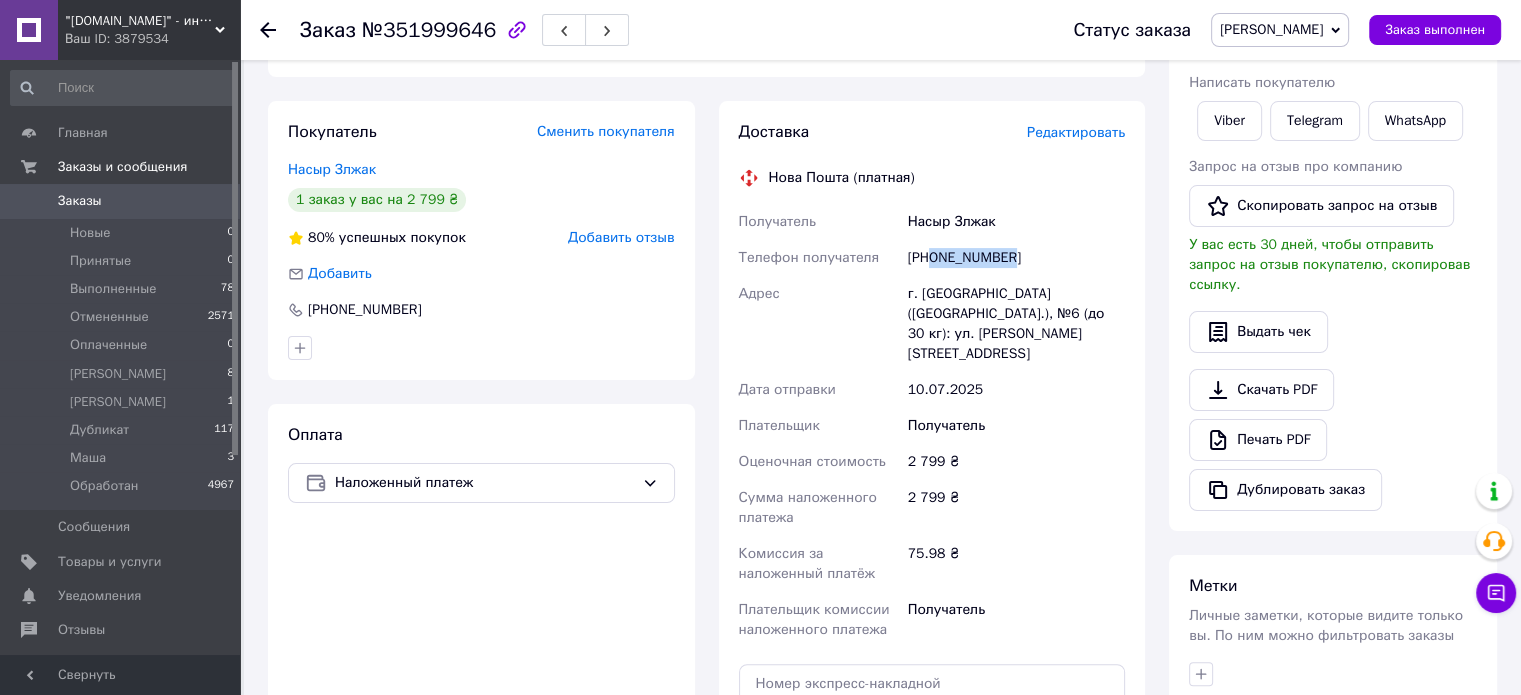 scroll, scrollTop: 600, scrollLeft: 0, axis: vertical 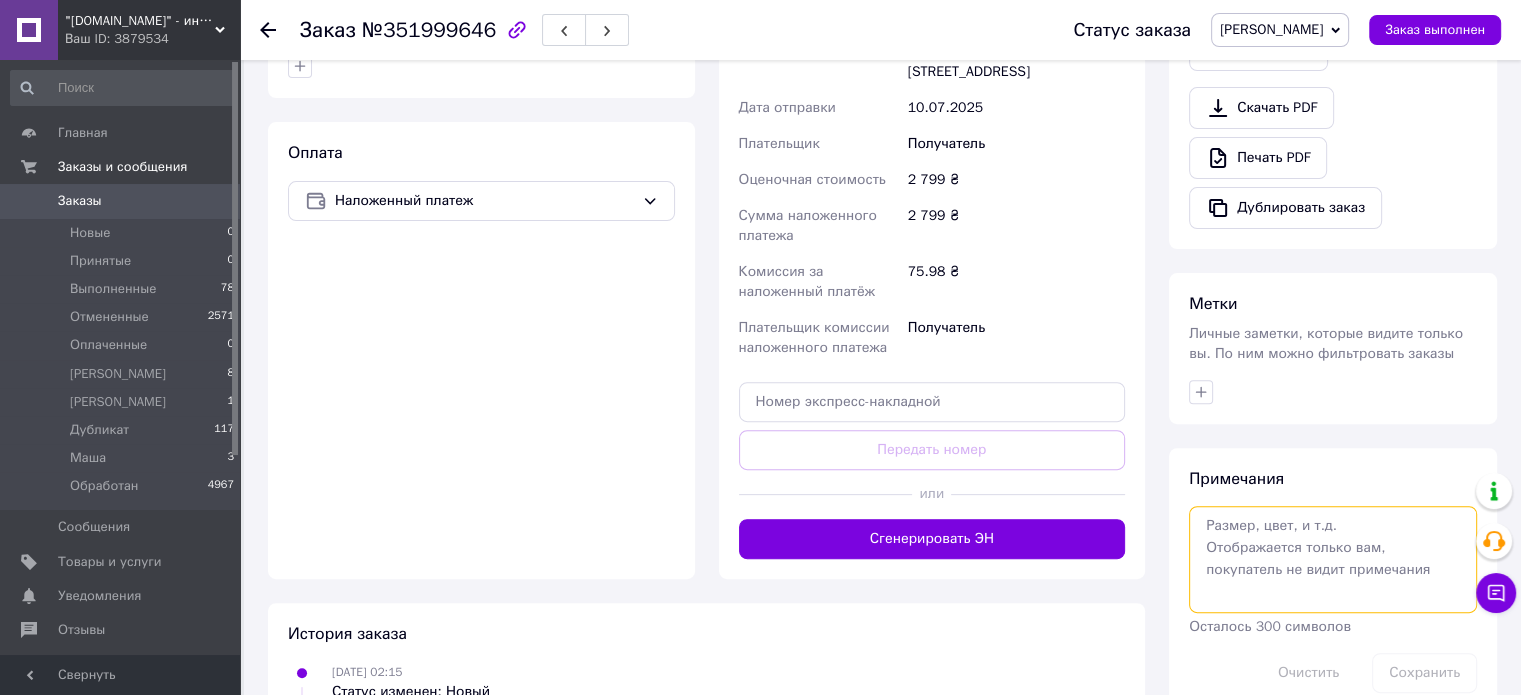 click at bounding box center (1333, 559) 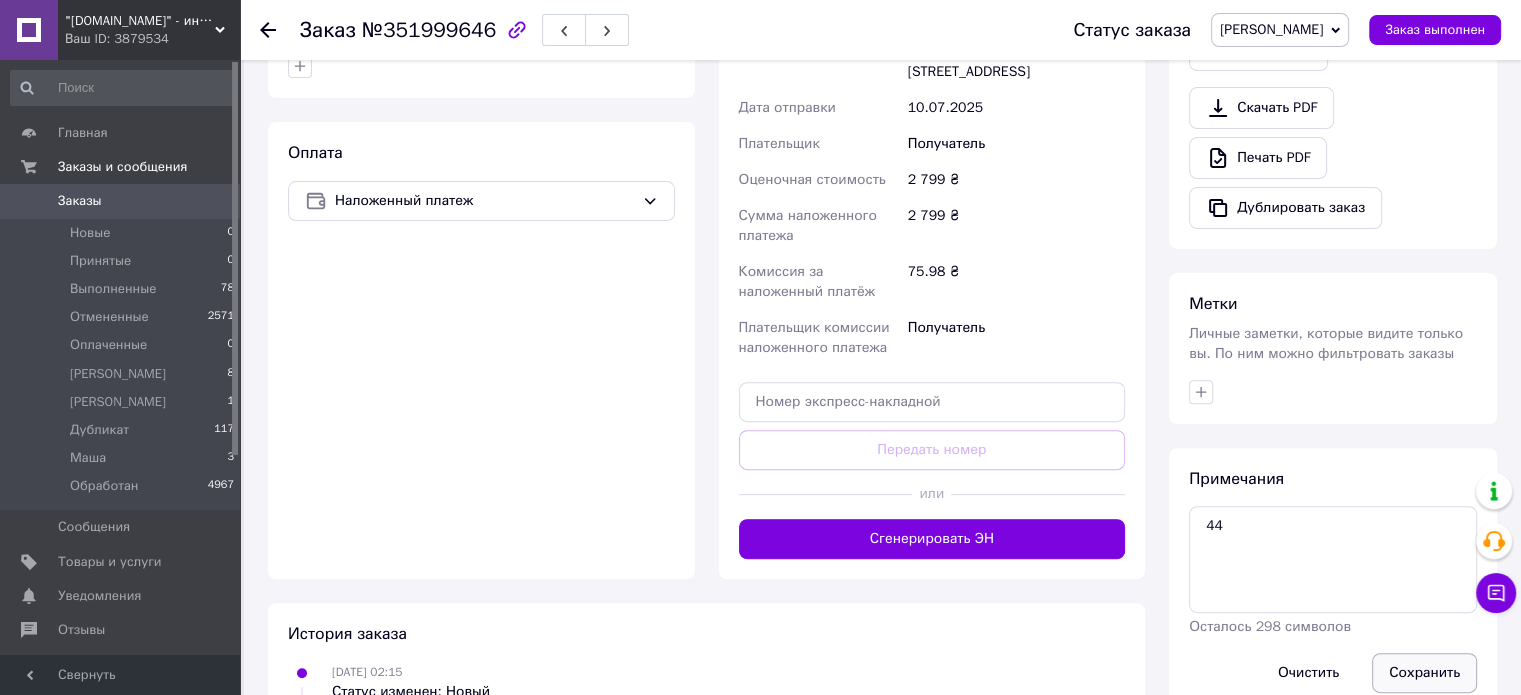 click on "Сохранить" at bounding box center (1424, 673) 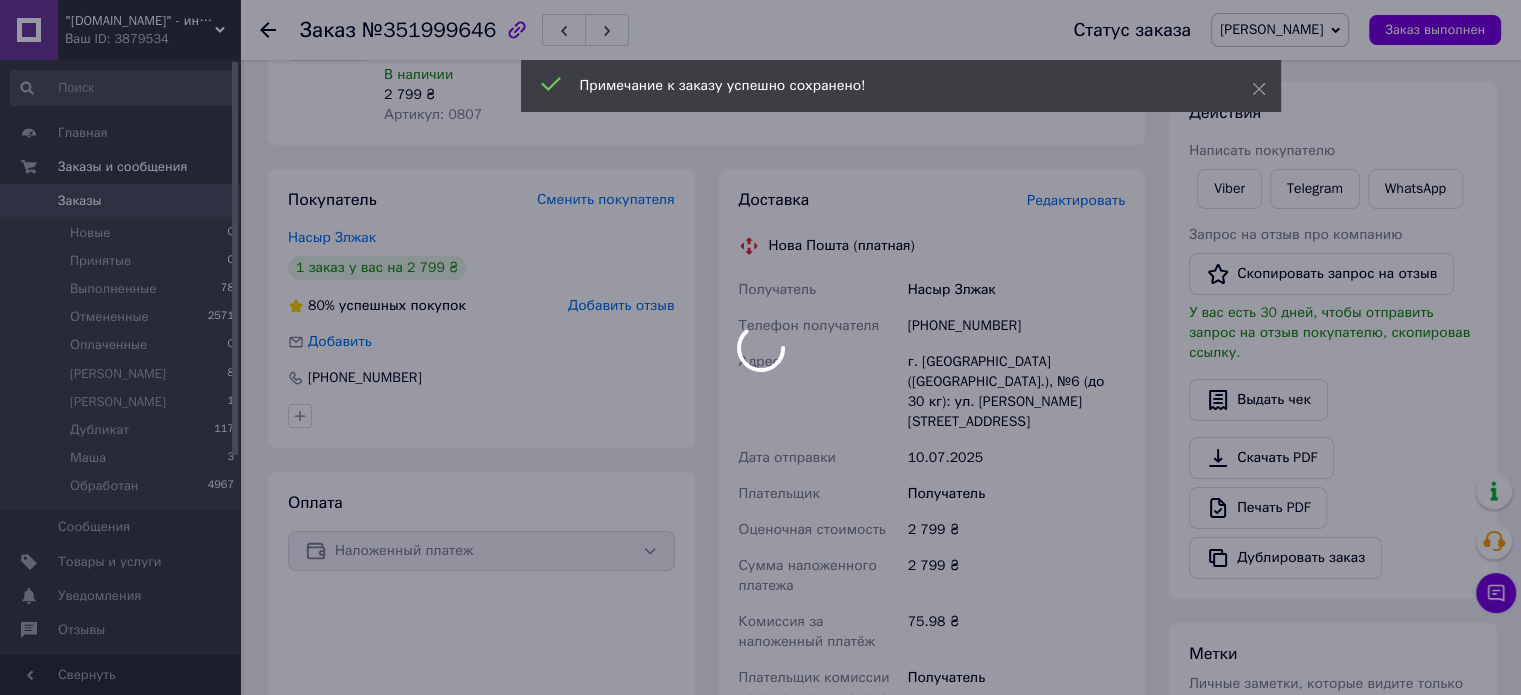 scroll, scrollTop: 200, scrollLeft: 0, axis: vertical 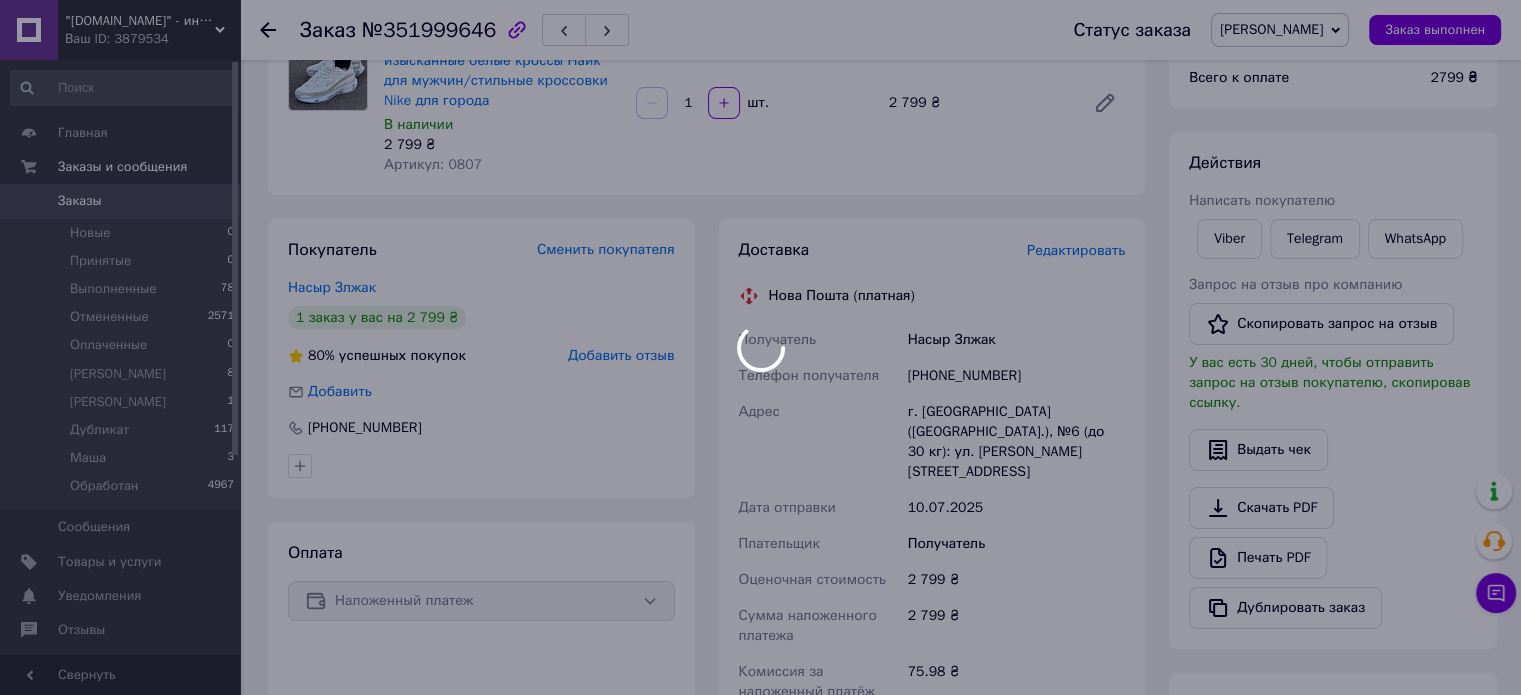 drag, startPoint x: 872, startPoint y: 389, endPoint x: 1043, endPoint y: 395, distance: 171.10522 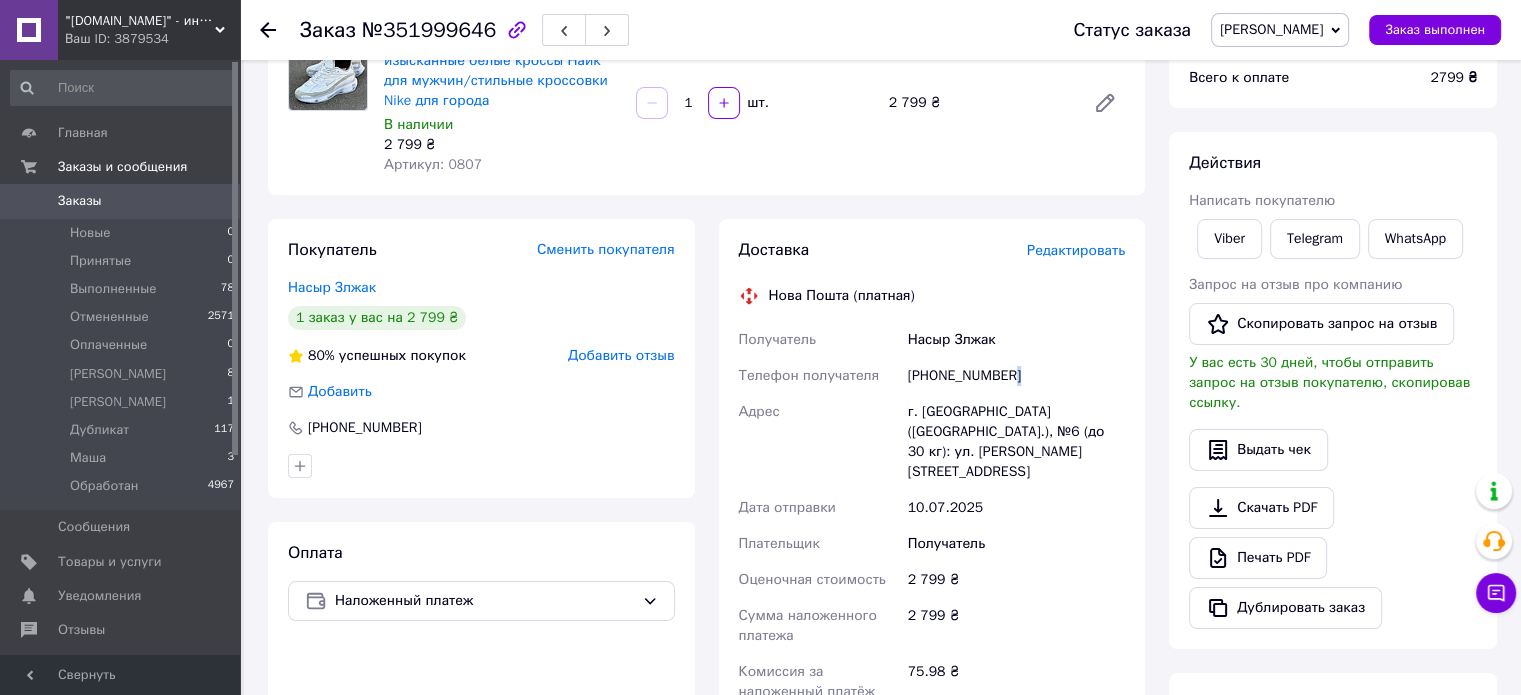 click on "+380930109999" at bounding box center (1016, 376) 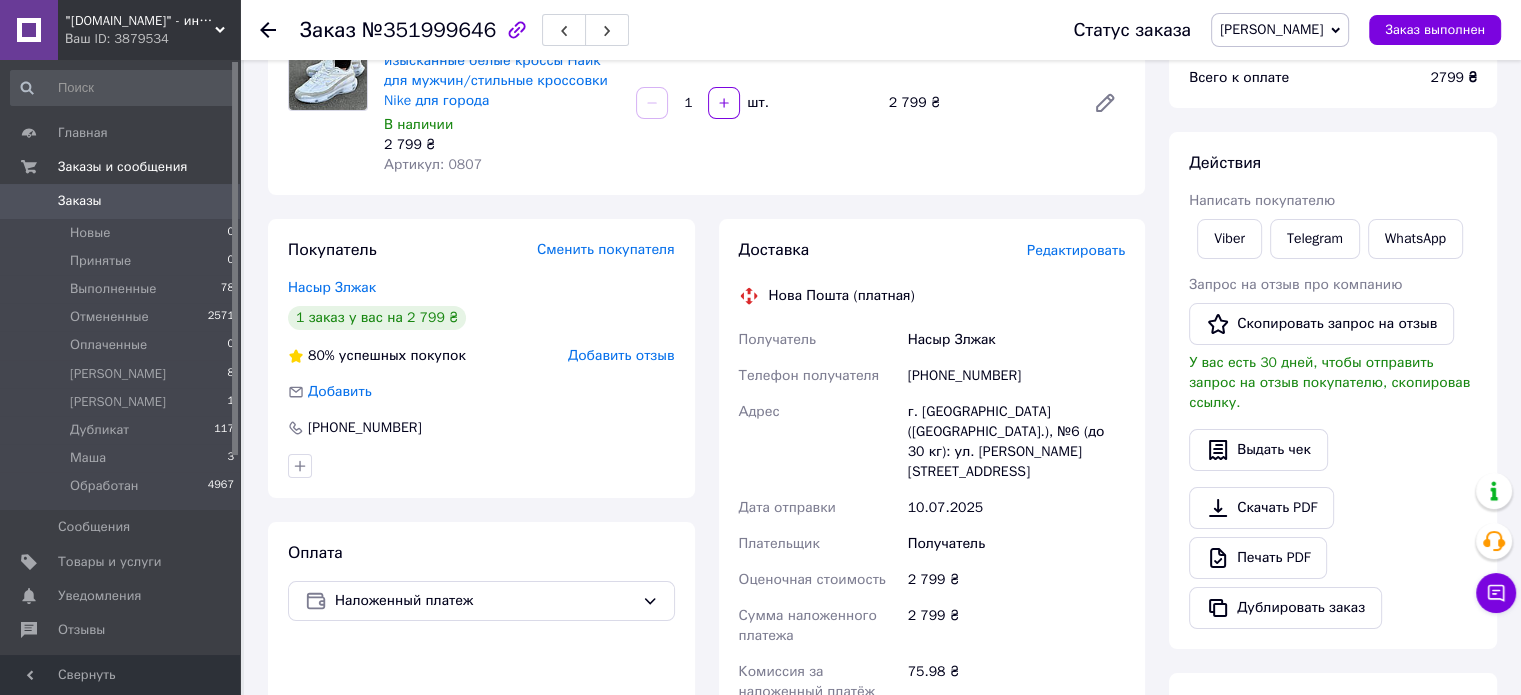 click on "Редактировать" at bounding box center (1076, 250) 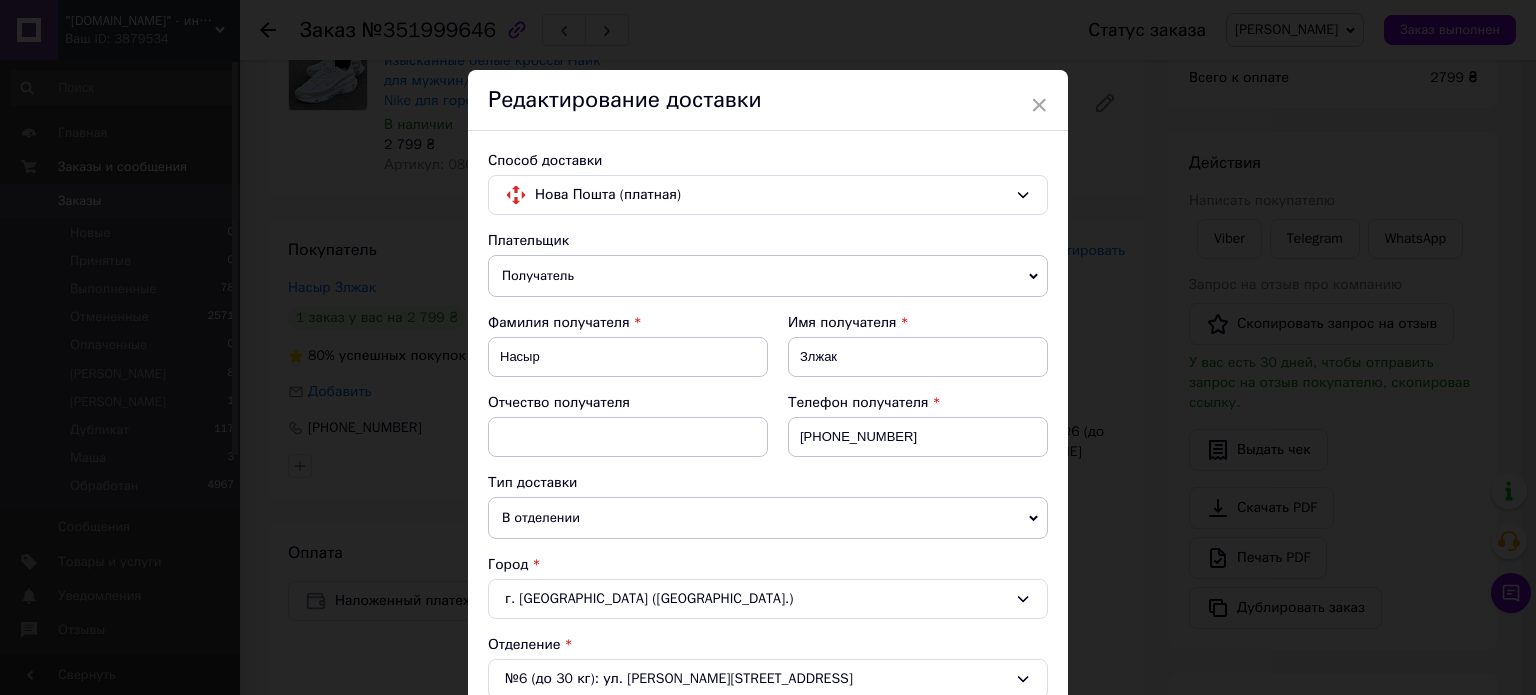 click on "× Редактирование доставки Способ доставки Нова Пошта (платная) Плательщик Получатель Отправитель Фамилия получателя Насыр Имя получателя Злжак Отчество получателя Телефон получателя +380930109999 Тип доставки В отделении Курьером В почтомате Город г. Киев (Киевская обл.) Отделение №6 (до 30 кг): ул. Николая Василенко, 2 Место отправки Вінниця: №1: вул. Якова Шепеля, 1 Ірпінь: №1: вул. Антонова, 4б Добавить еще место отправки Тип посылки Груз Документы Номер упаковки (не обязательно) Оценочная стоимость 2799 Дата отправки 10.07.2025 < 2025 > < Июль > Пн Вт Ср Чт Пт Сб Вс 30 1 2 3 4 5 6 7 8" at bounding box center [768, 347] 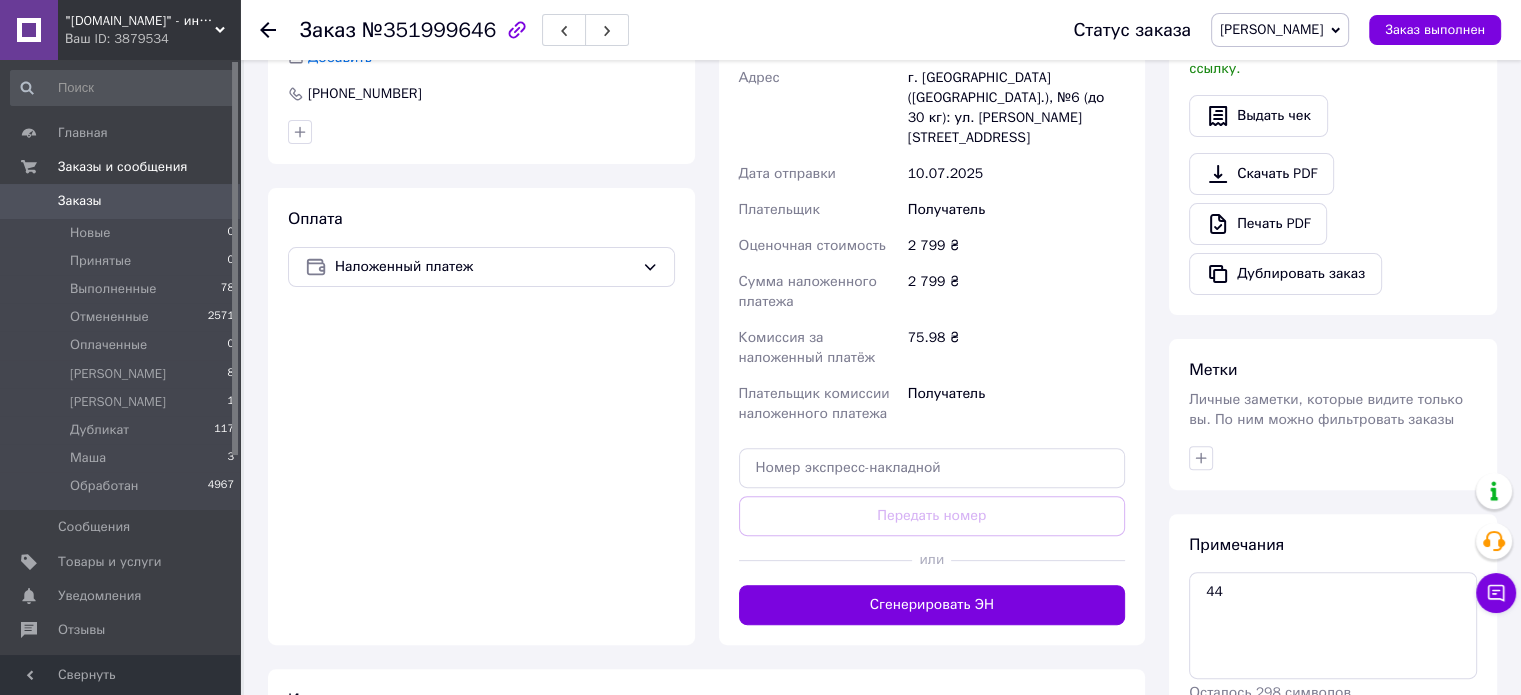 scroll, scrollTop: 658, scrollLeft: 0, axis: vertical 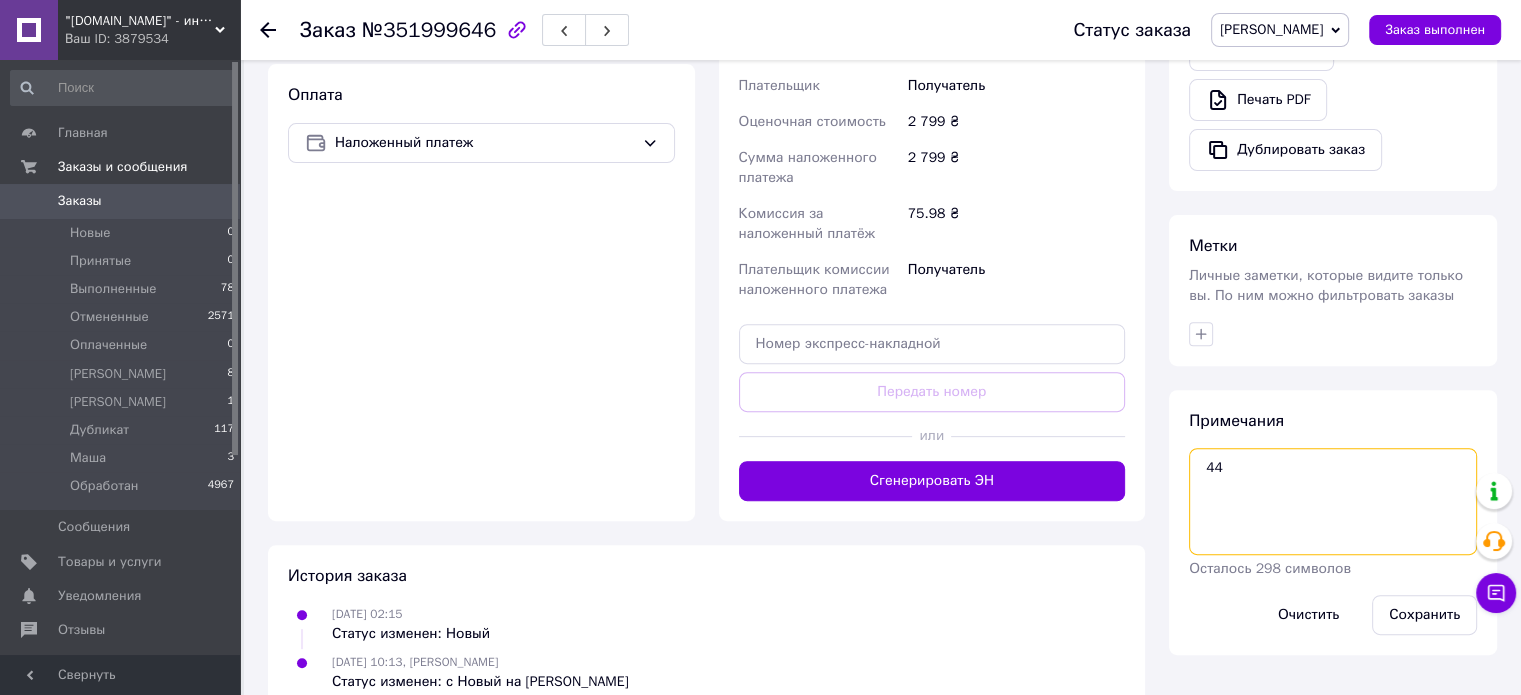 click on "44" at bounding box center [1333, 501] 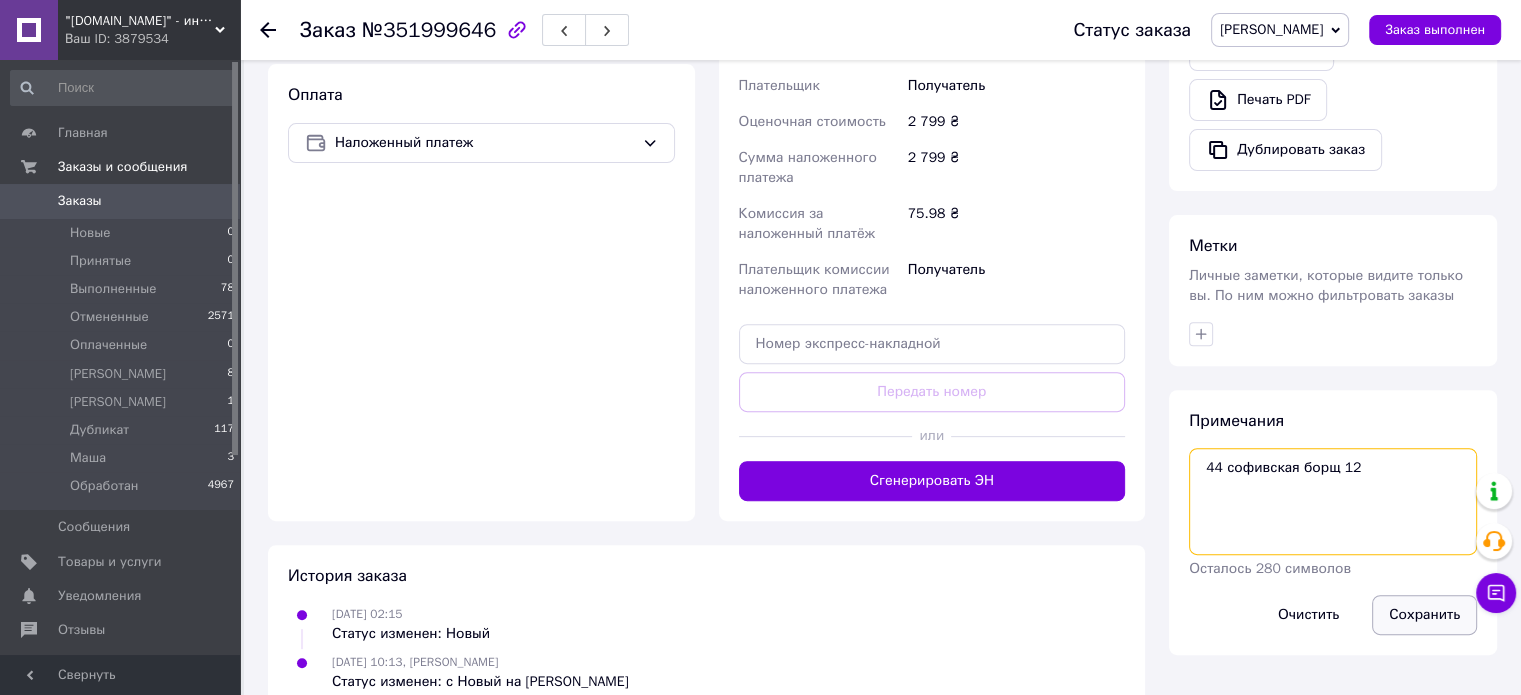type on "44 софивская борщ 12" 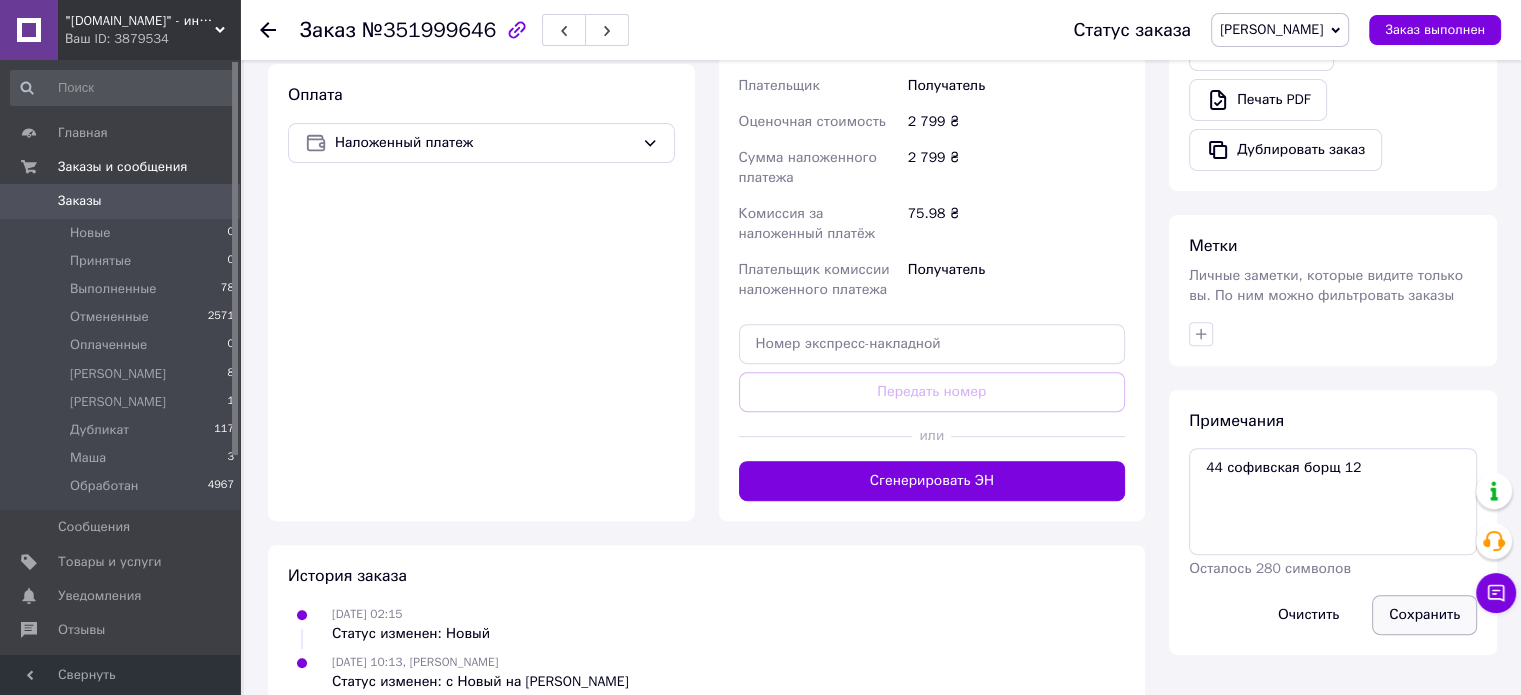 click on "Сохранить" at bounding box center [1424, 615] 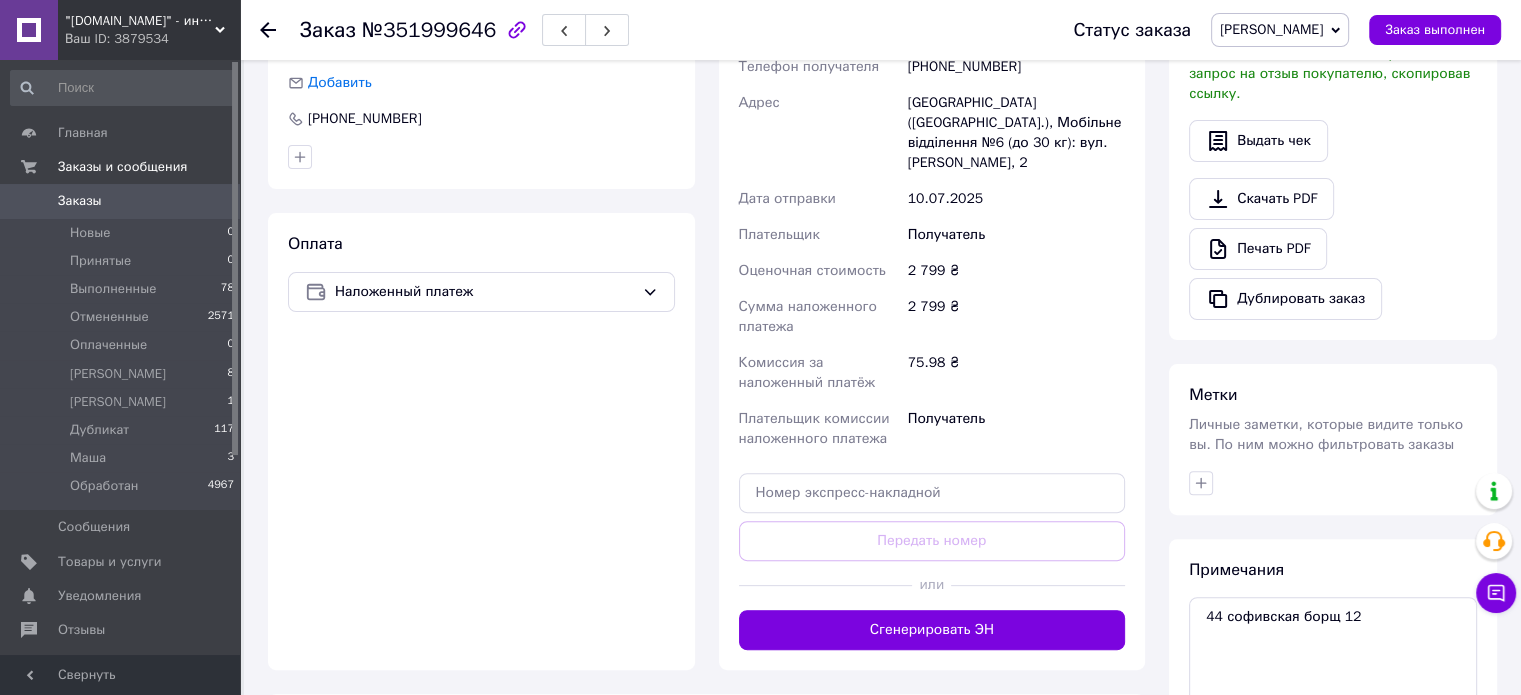 scroll, scrollTop: 658, scrollLeft: 0, axis: vertical 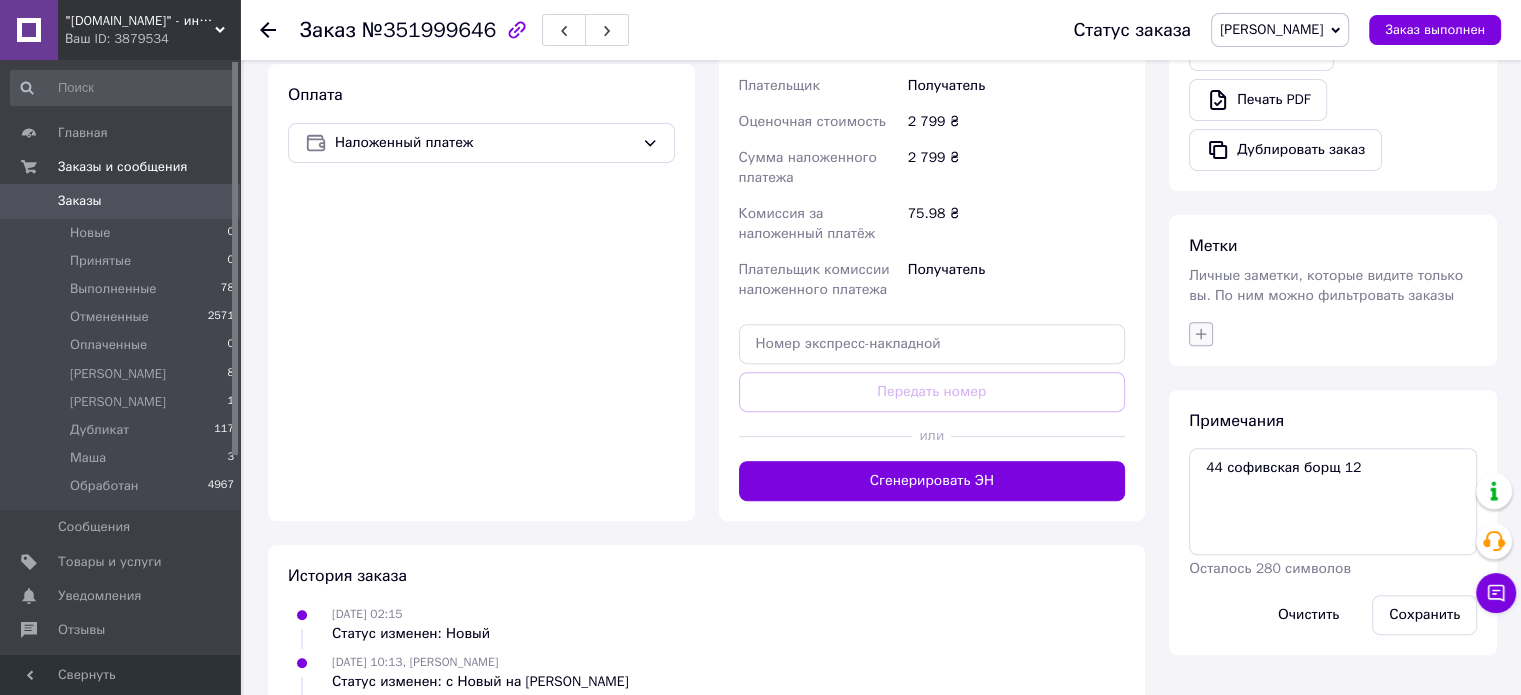 click 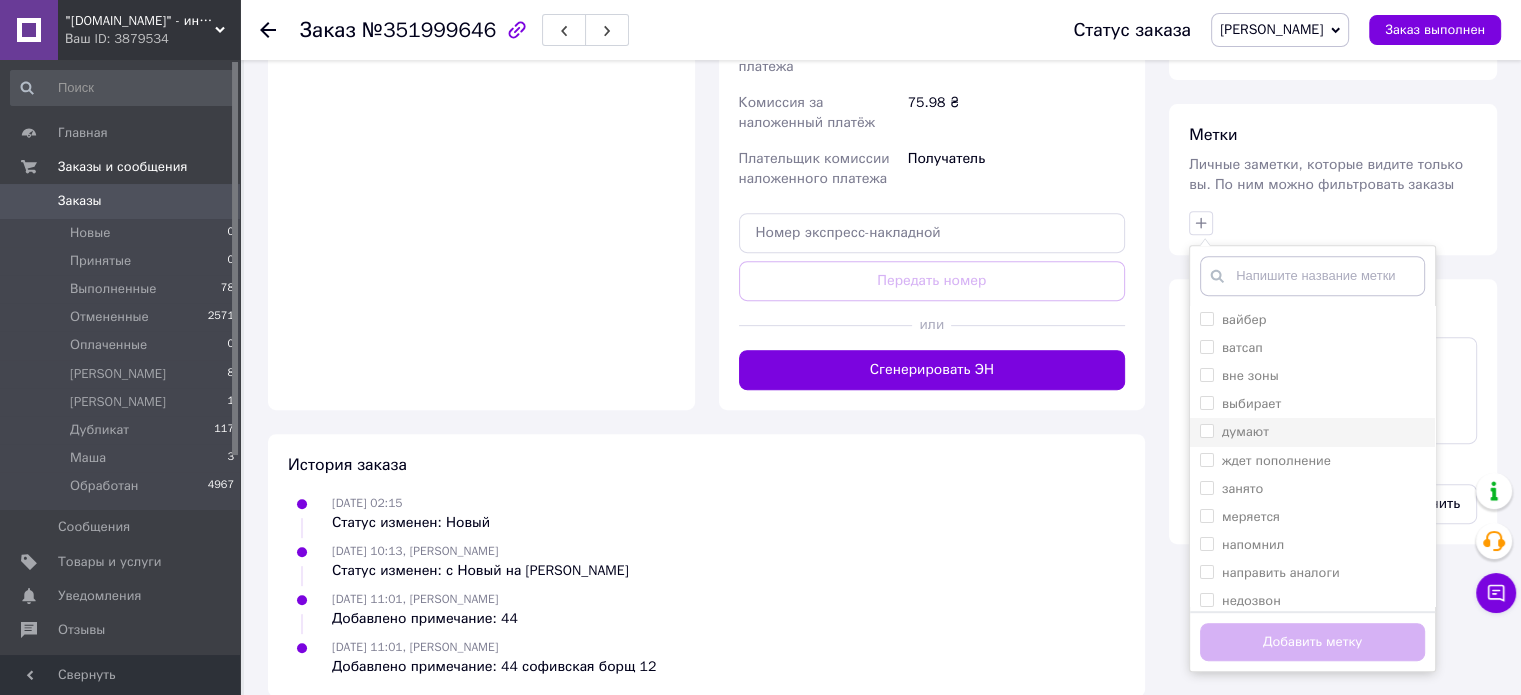 scroll, scrollTop: 775, scrollLeft: 0, axis: vertical 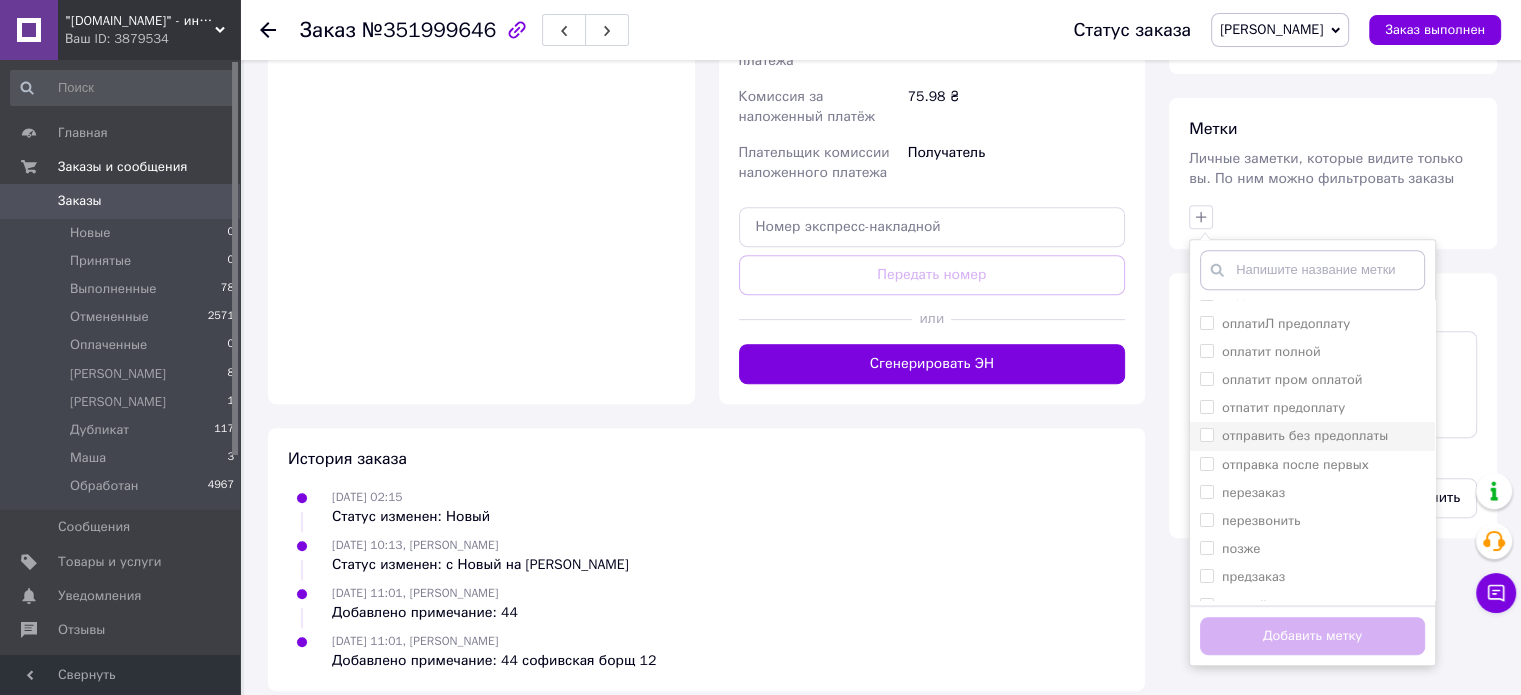 click on "отправить без предоплаты" at bounding box center [1305, 435] 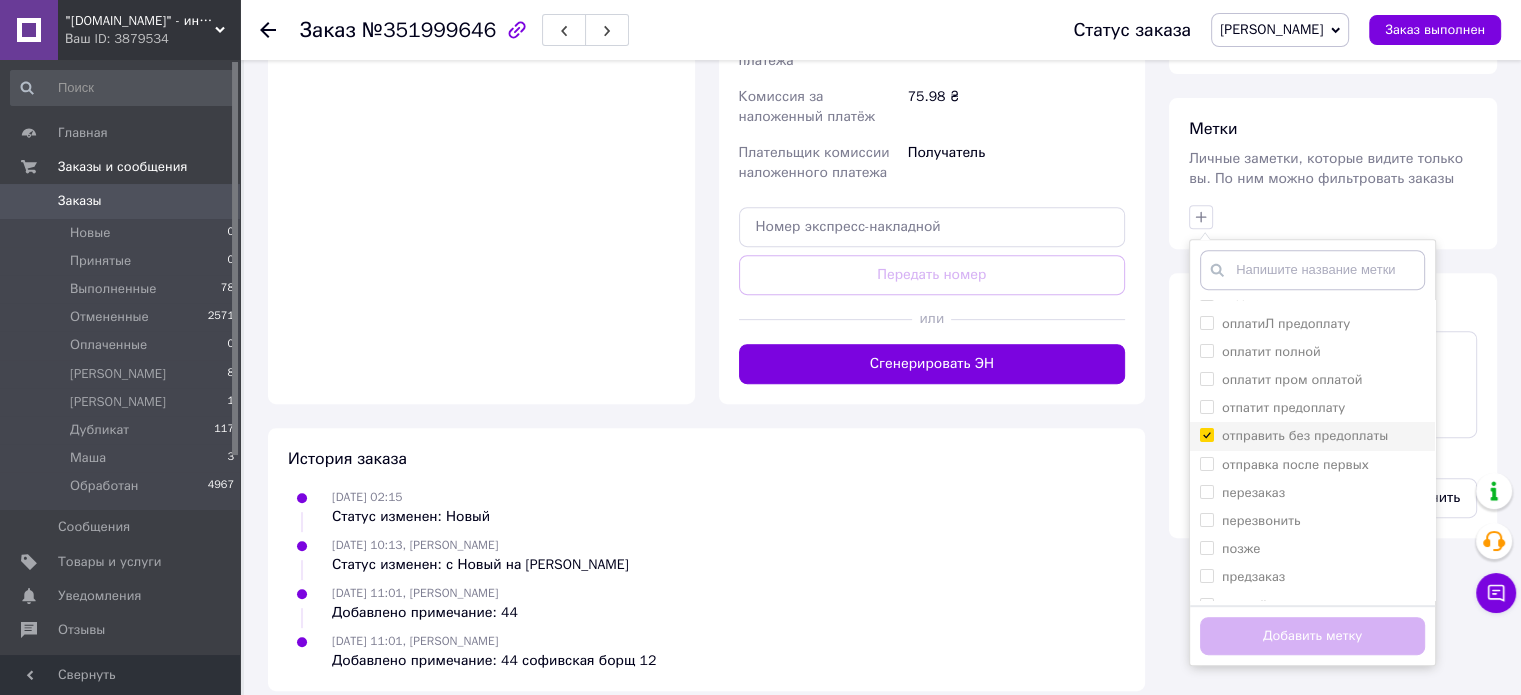 checkbox on "true" 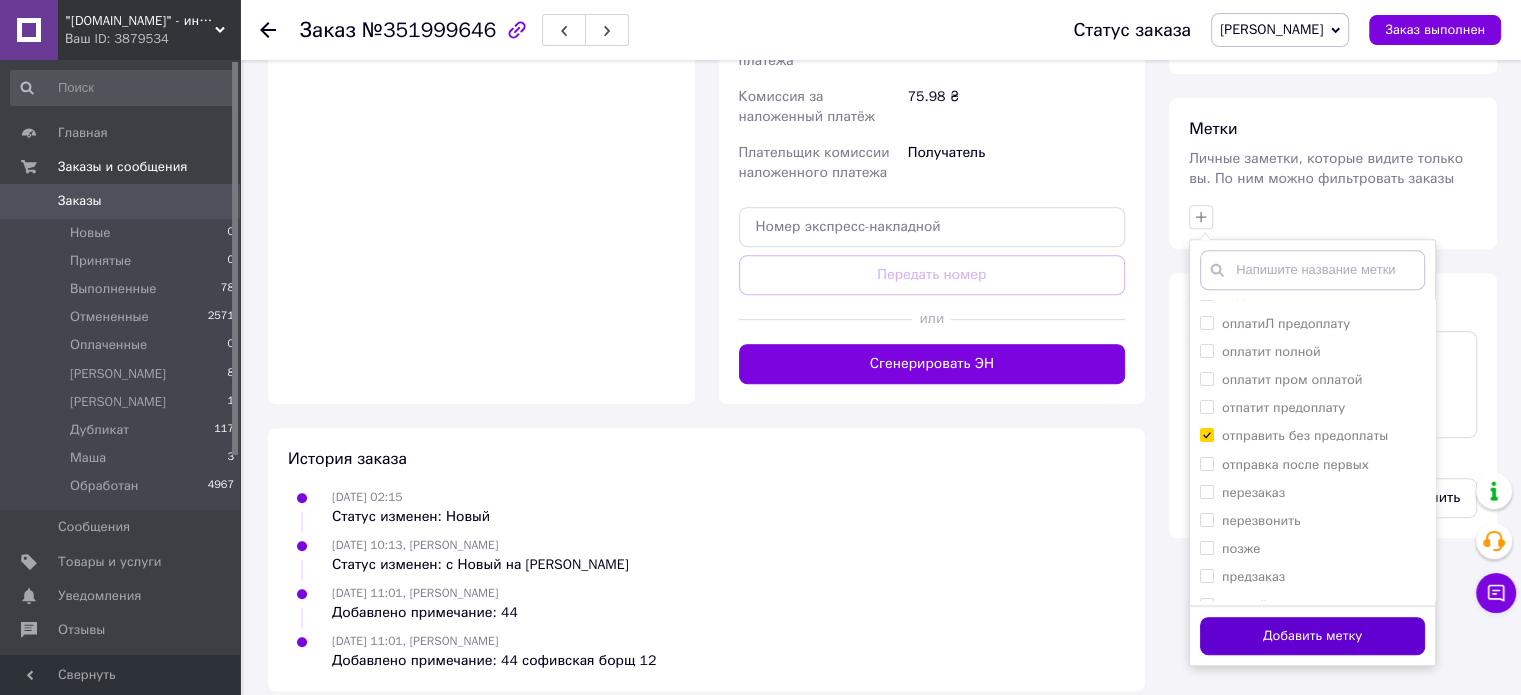 click on "Добавить метку" at bounding box center [1312, 636] 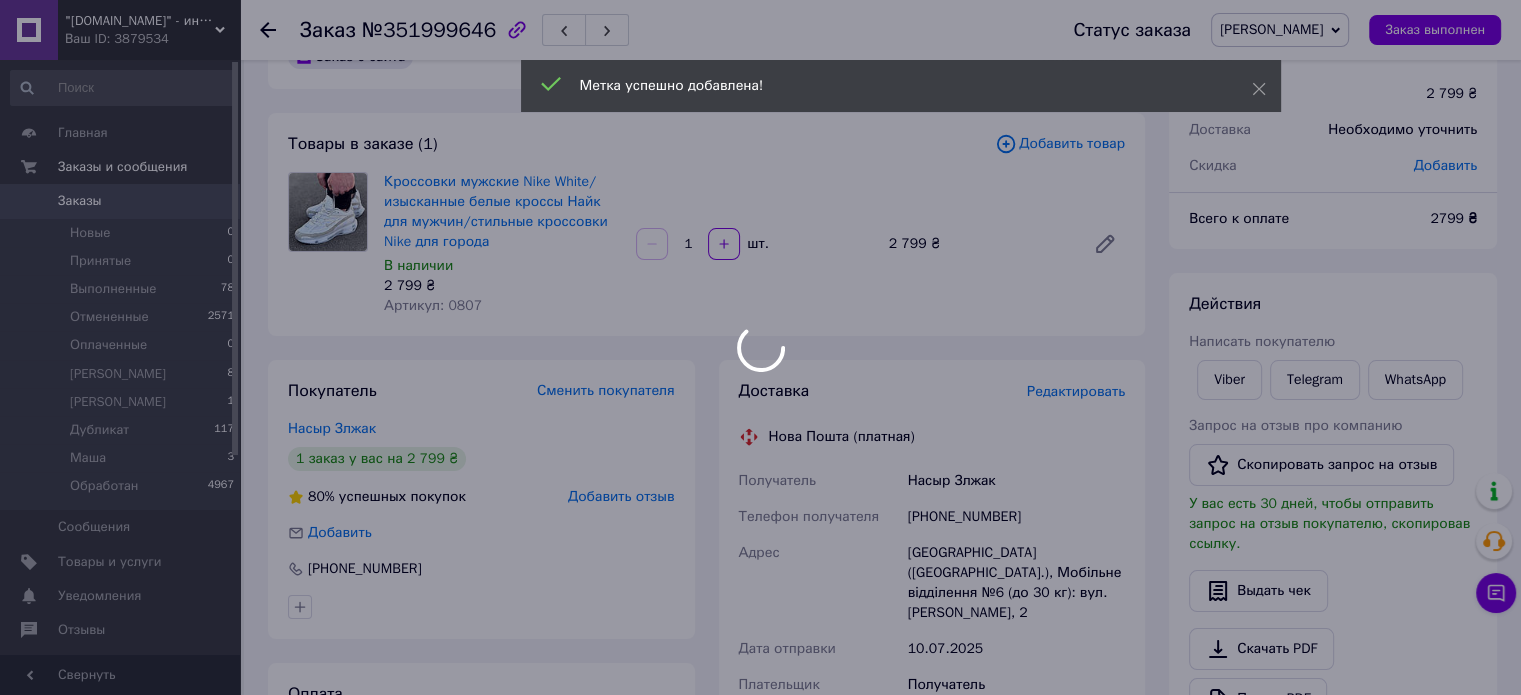 scroll, scrollTop: 0, scrollLeft: 0, axis: both 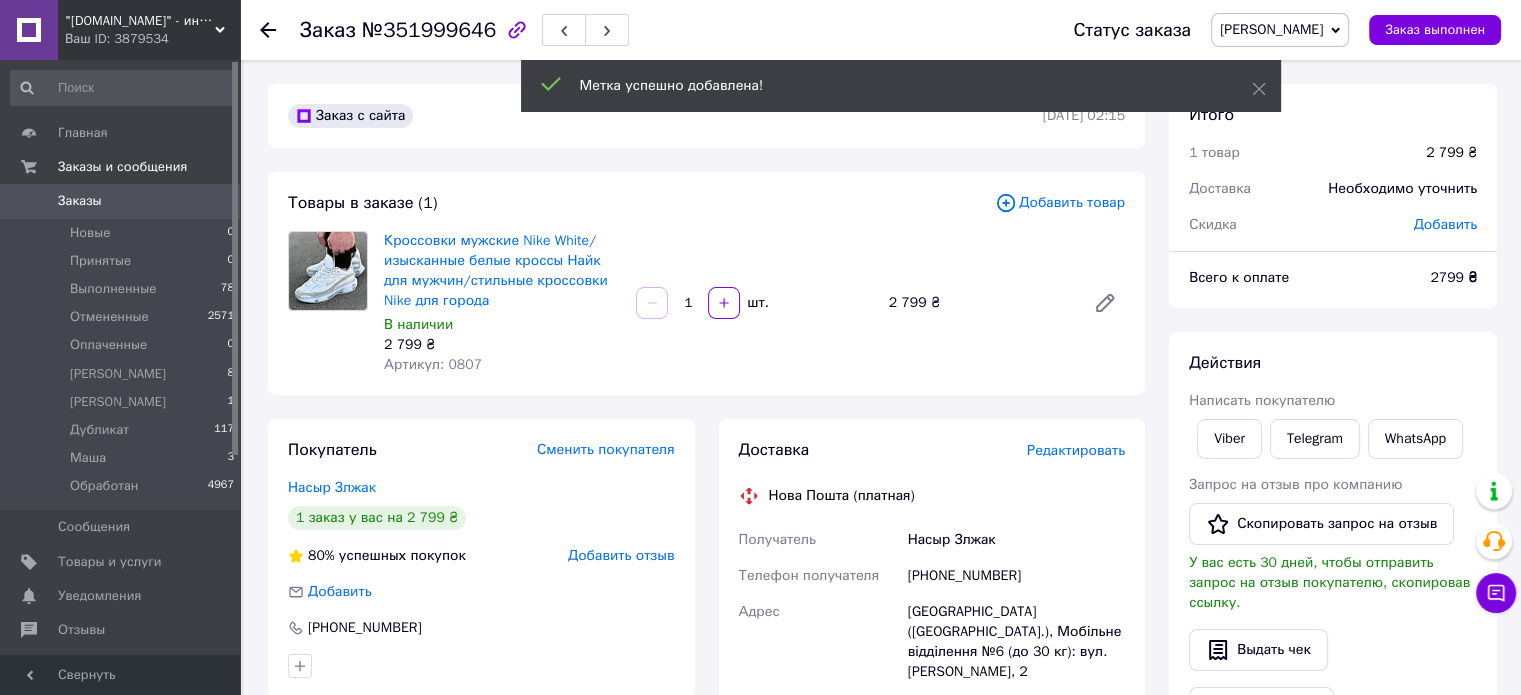 click 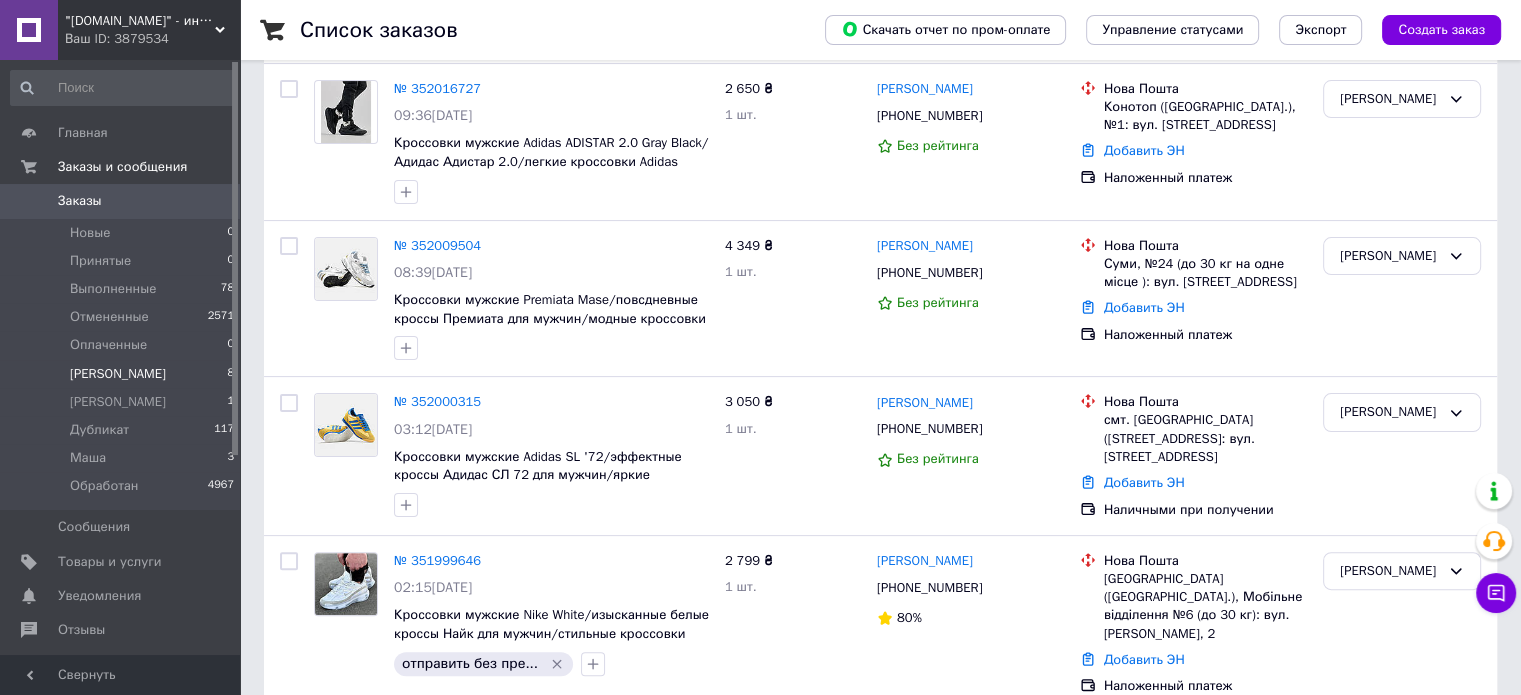 scroll, scrollTop: 600, scrollLeft: 0, axis: vertical 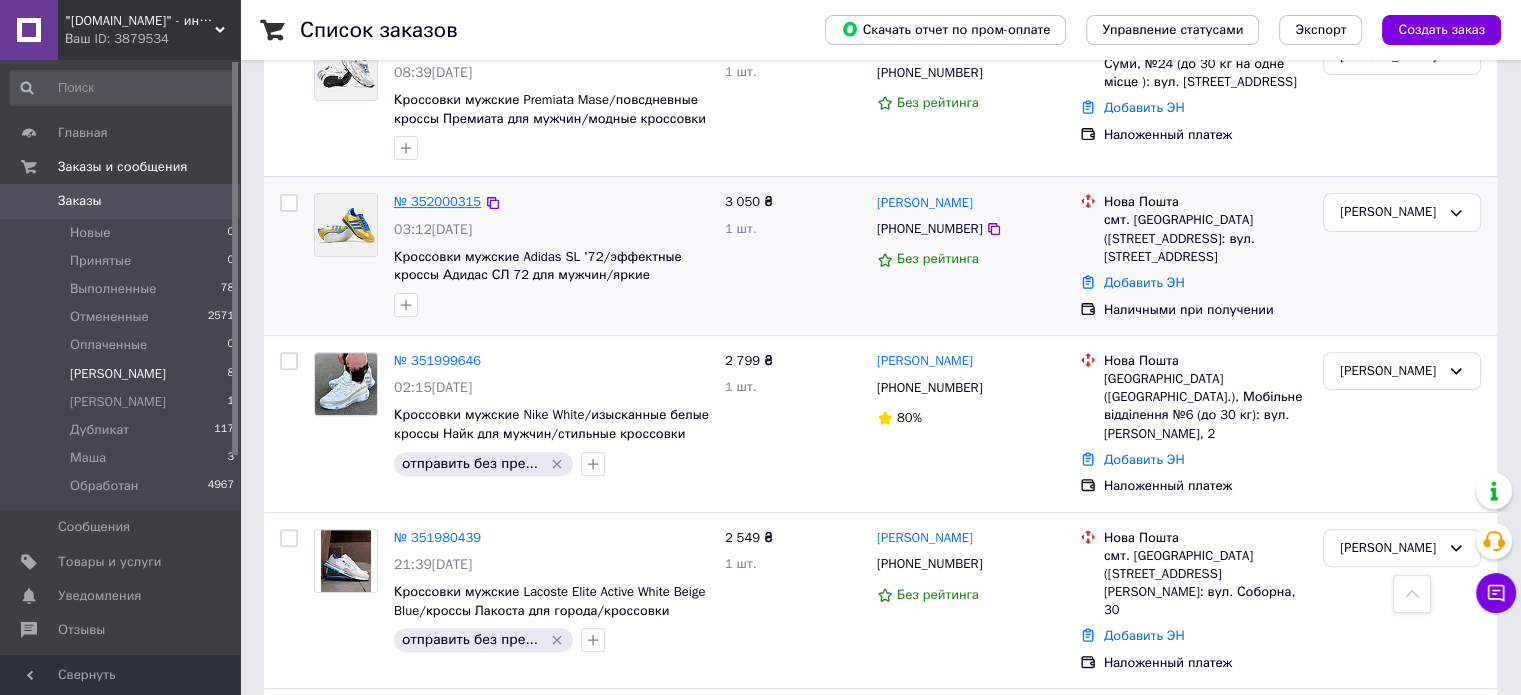 click on "№ 352000315" at bounding box center (437, 201) 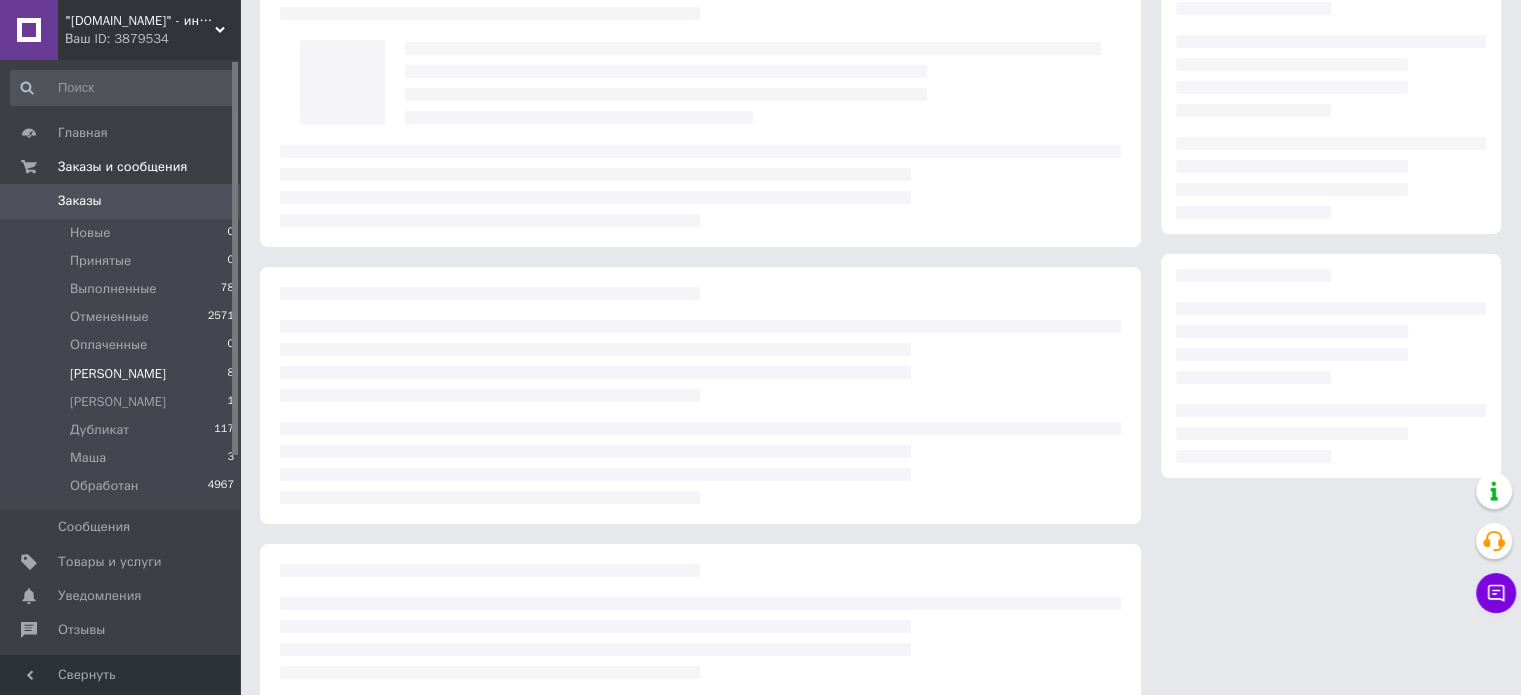 scroll, scrollTop: 0, scrollLeft: 0, axis: both 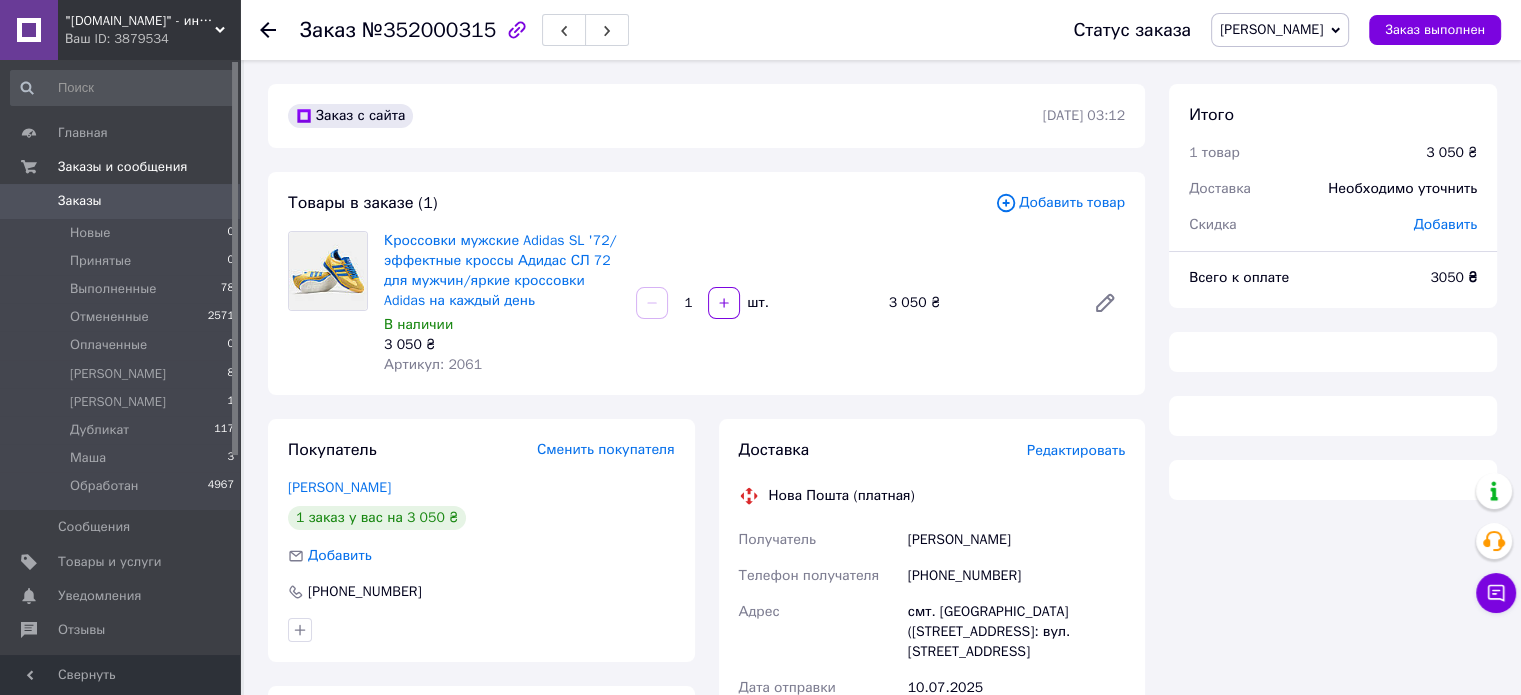 click on "Артикул: 2061" at bounding box center (433, 364) 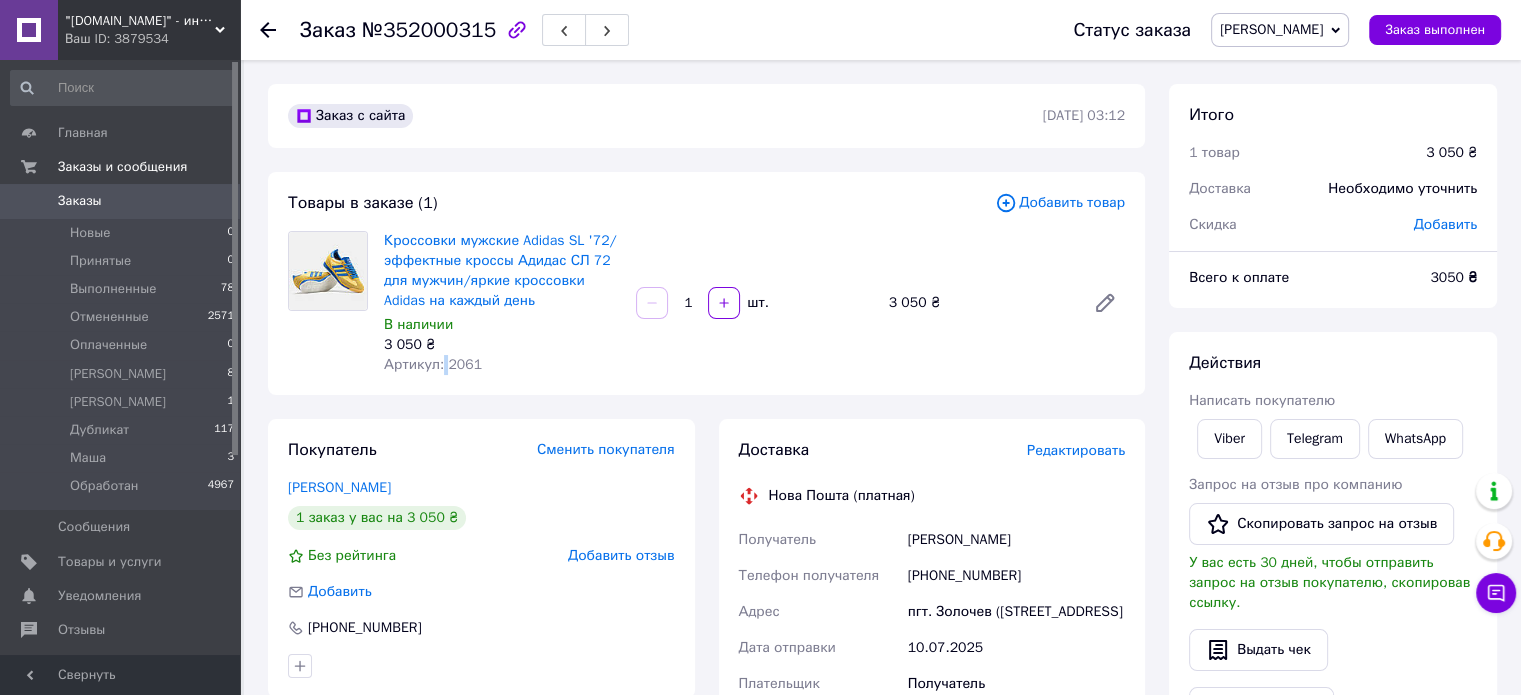 click on "Артикул: 2061" at bounding box center (433, 364) 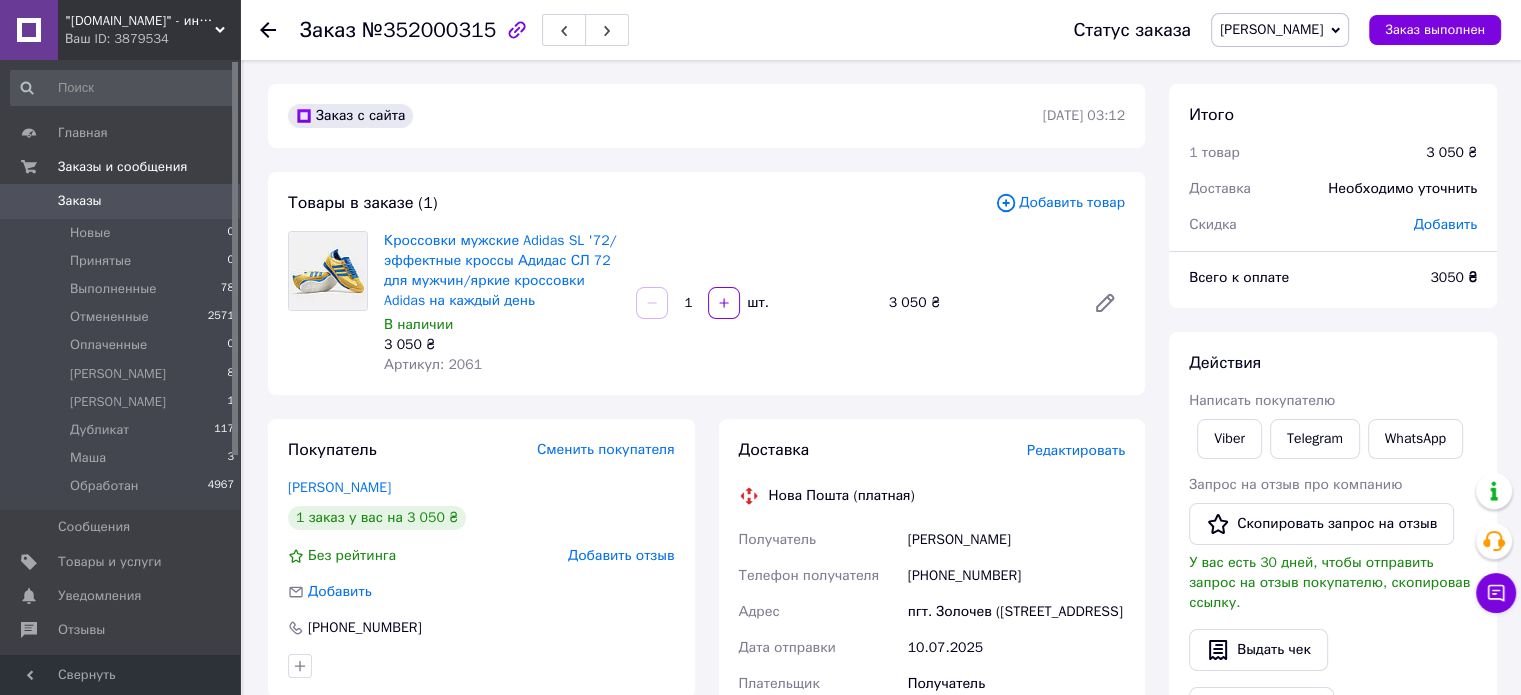 click on "Артикул: 2061" at bounding box center [433, 364] 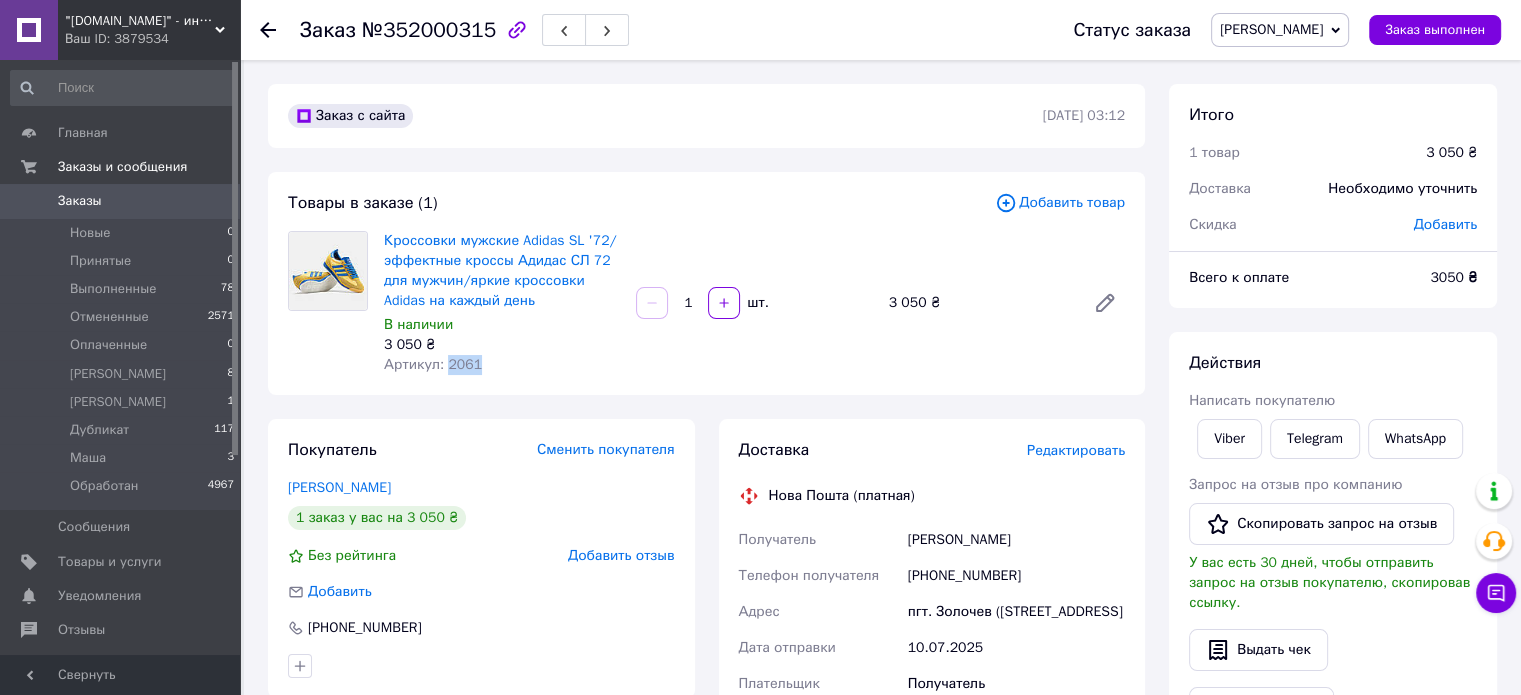 click on "Артикул: 2061" at bounding box center [433, 364] 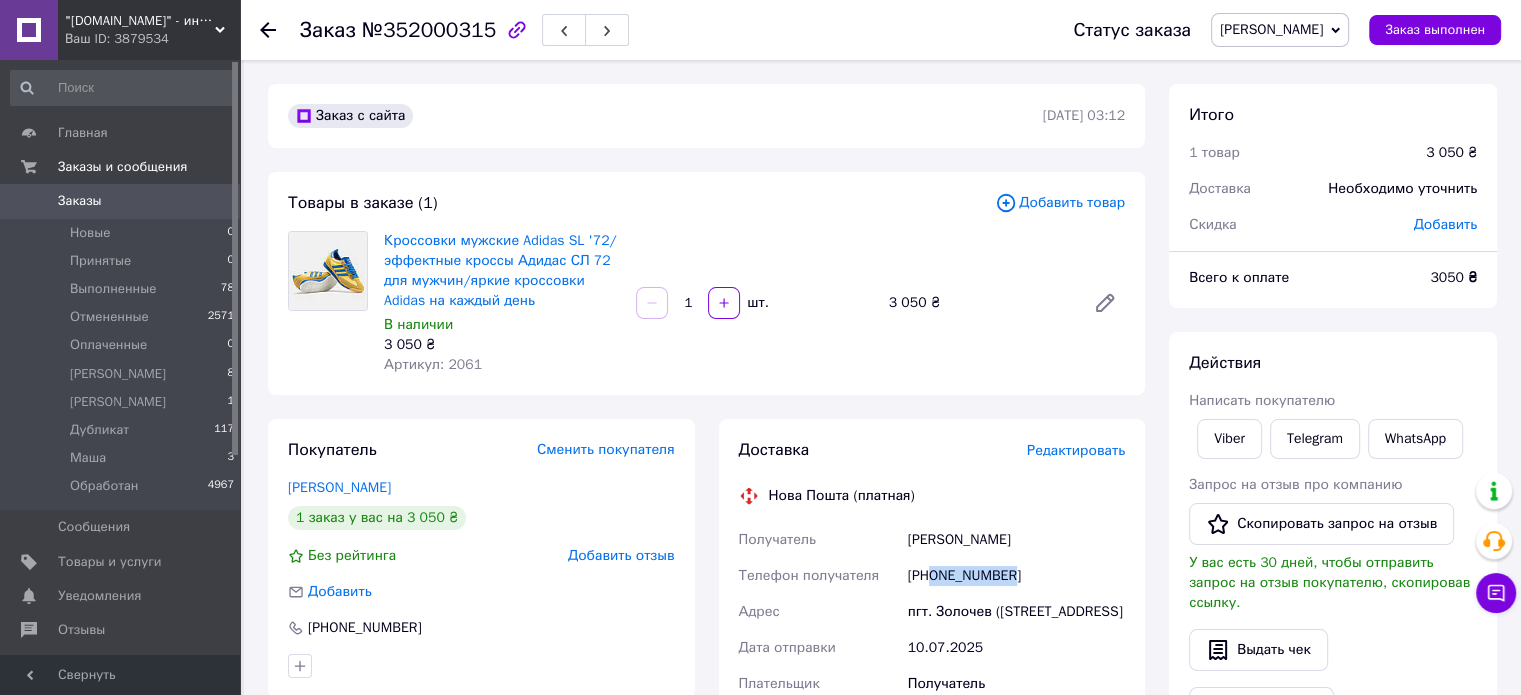 drag, startPoint x: 933, startPoint y: 573, endPoint x: 1016, endPoint y: 559, distance: 84.17244 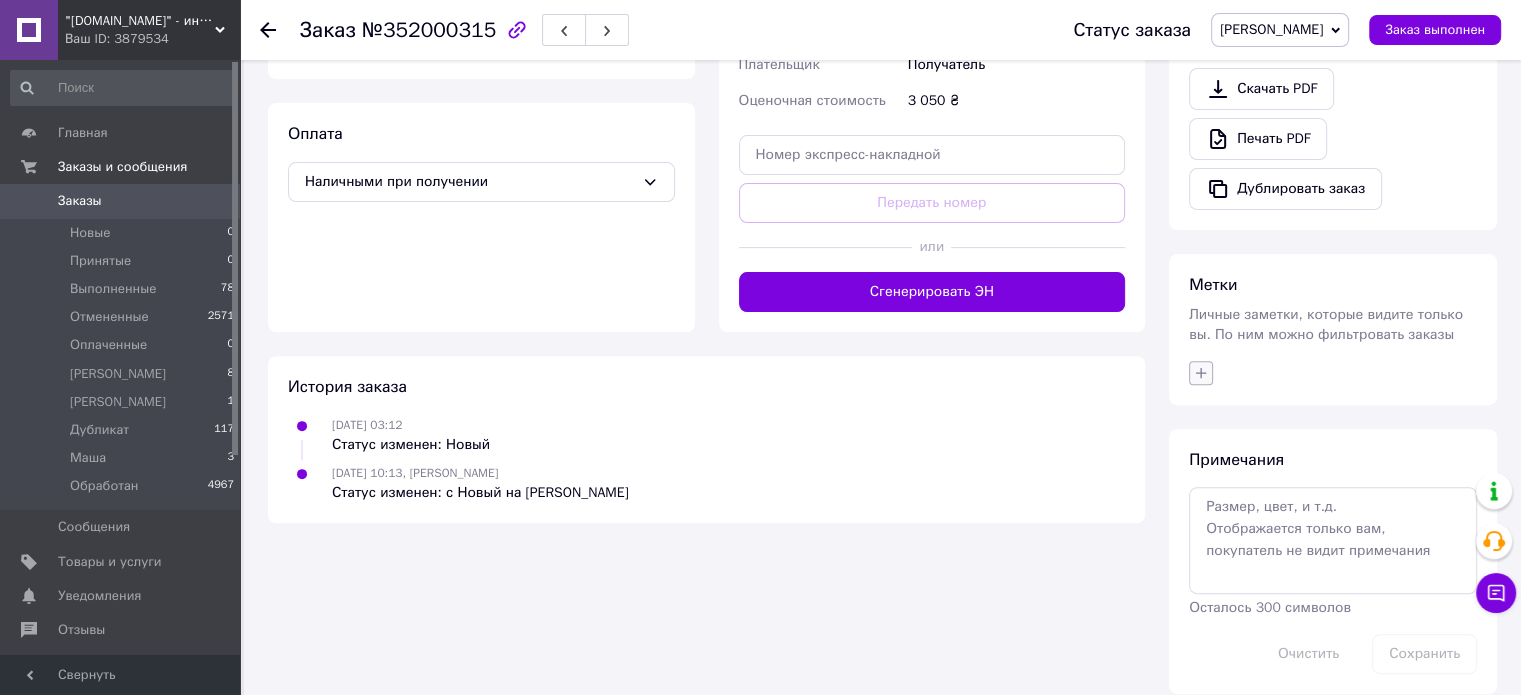 click 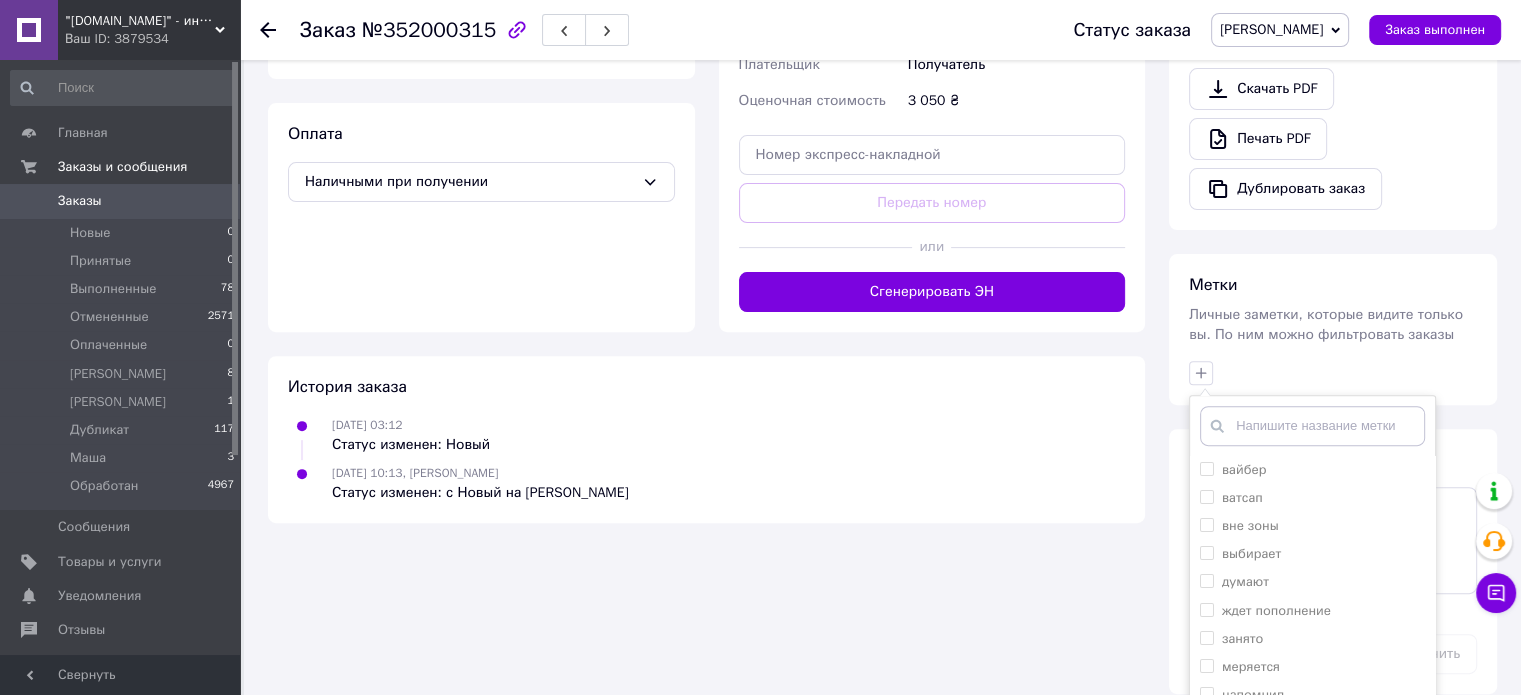 scroll, scrollTop: 722, scrollLeft: 0, axis: vertical 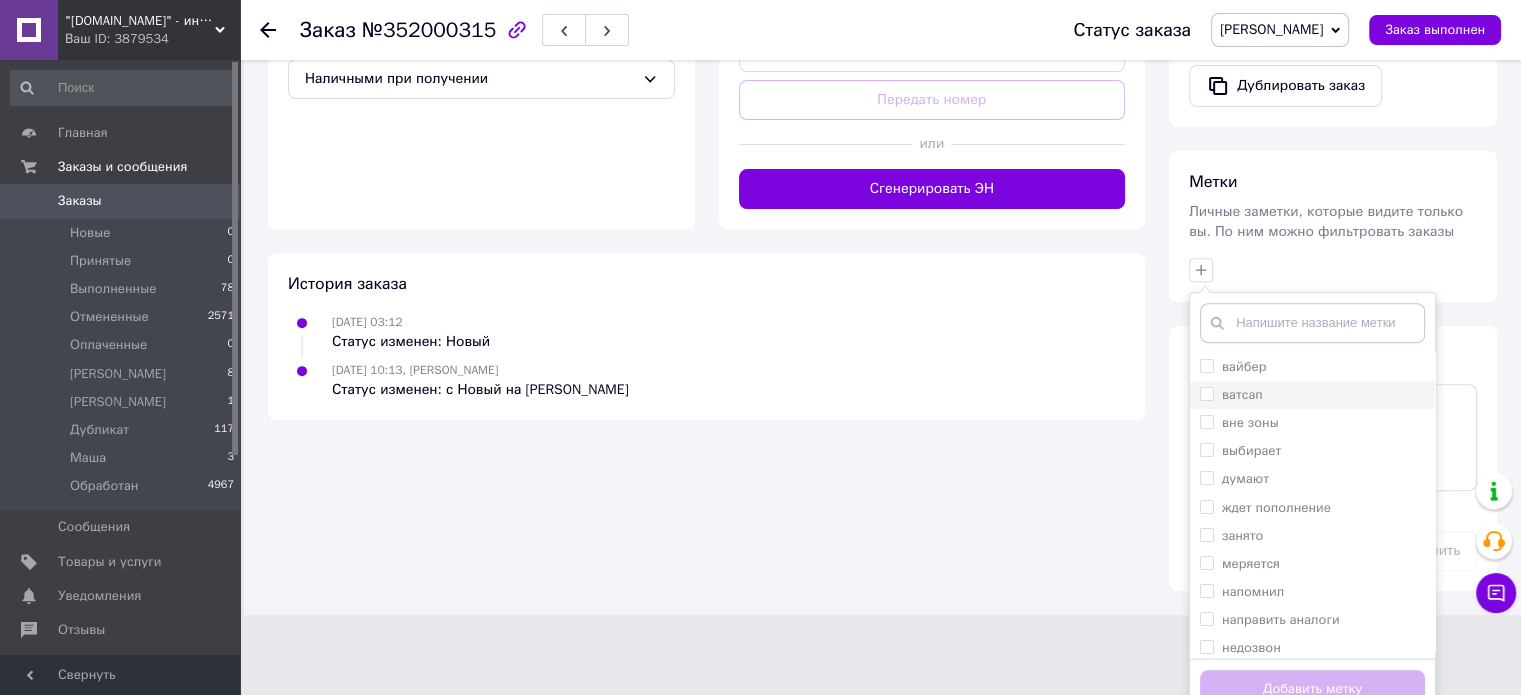 click on "ватсап" at bounding box center [1312, 395] 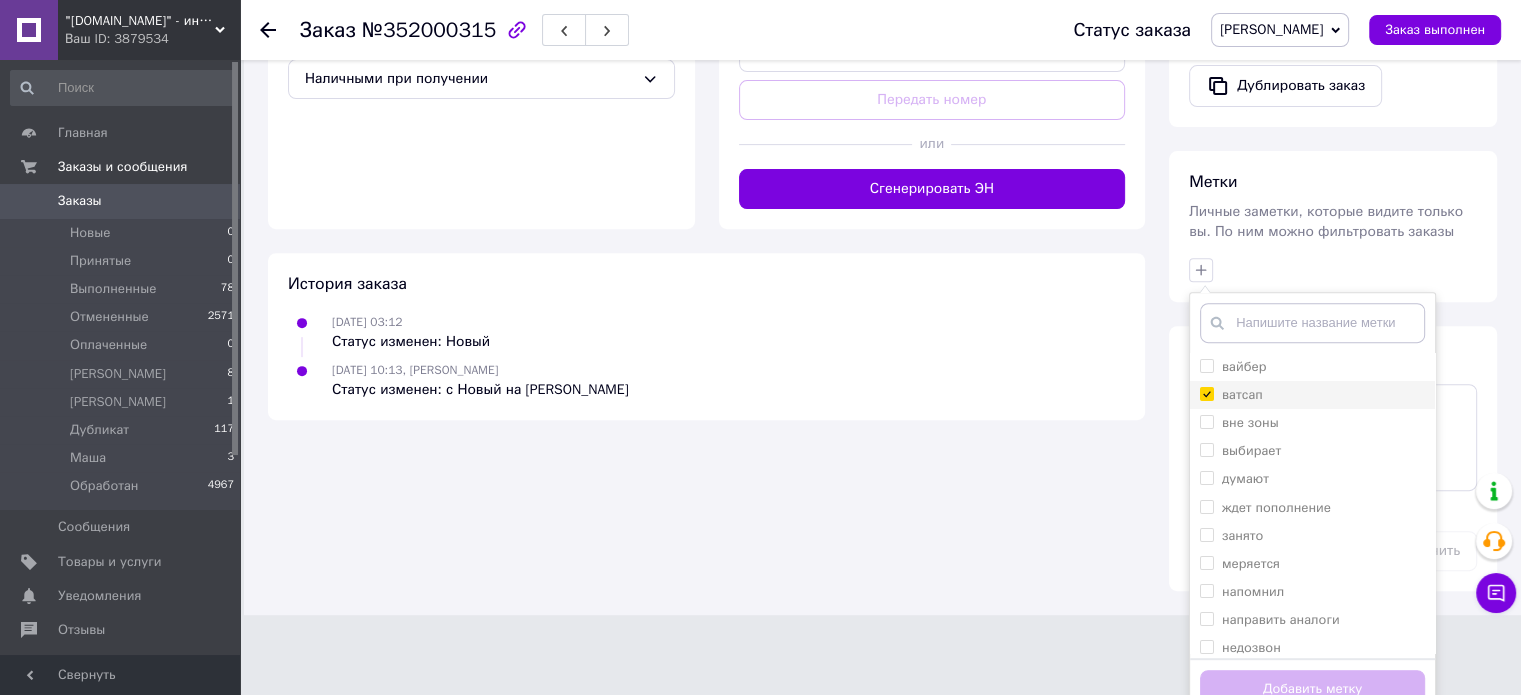 checkbox on "true" 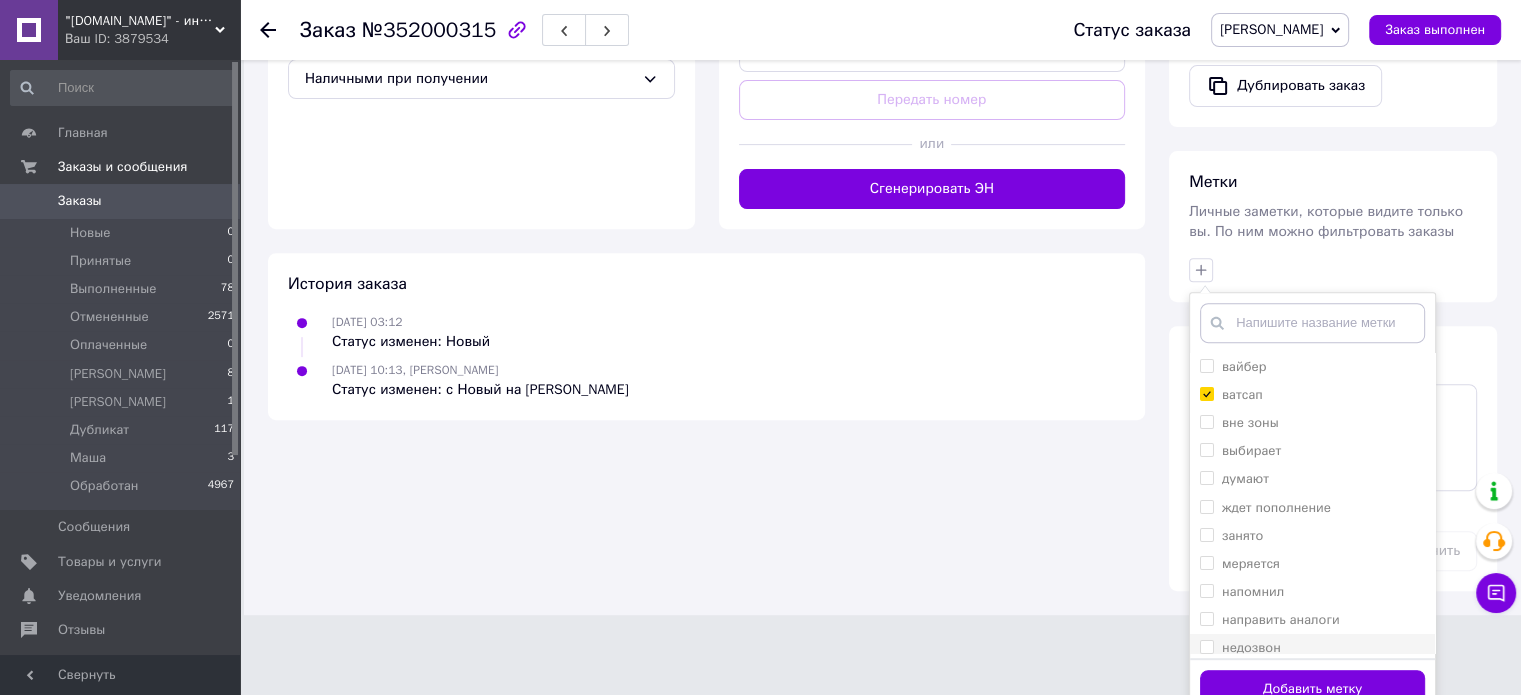 click on "недозвон" at bounding box center (1251, 647) 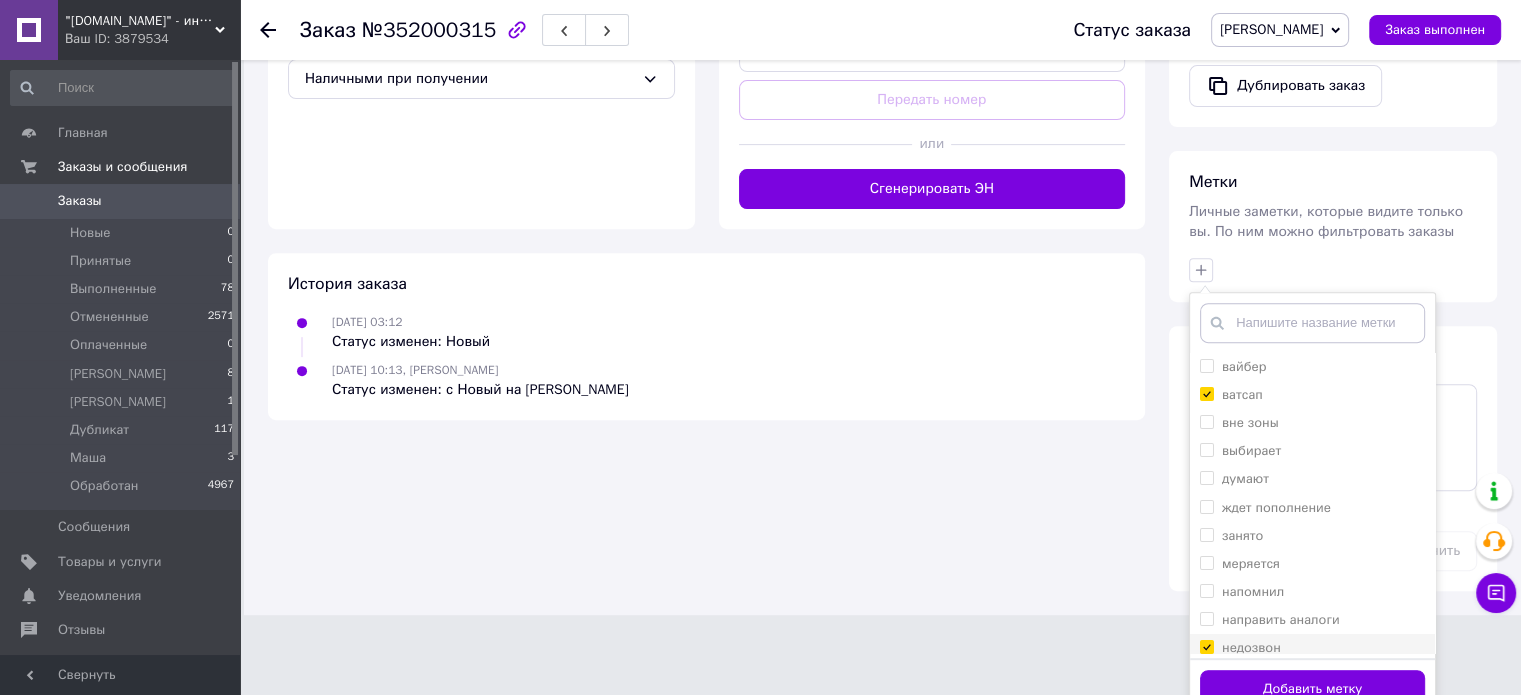 checkbox on "true" 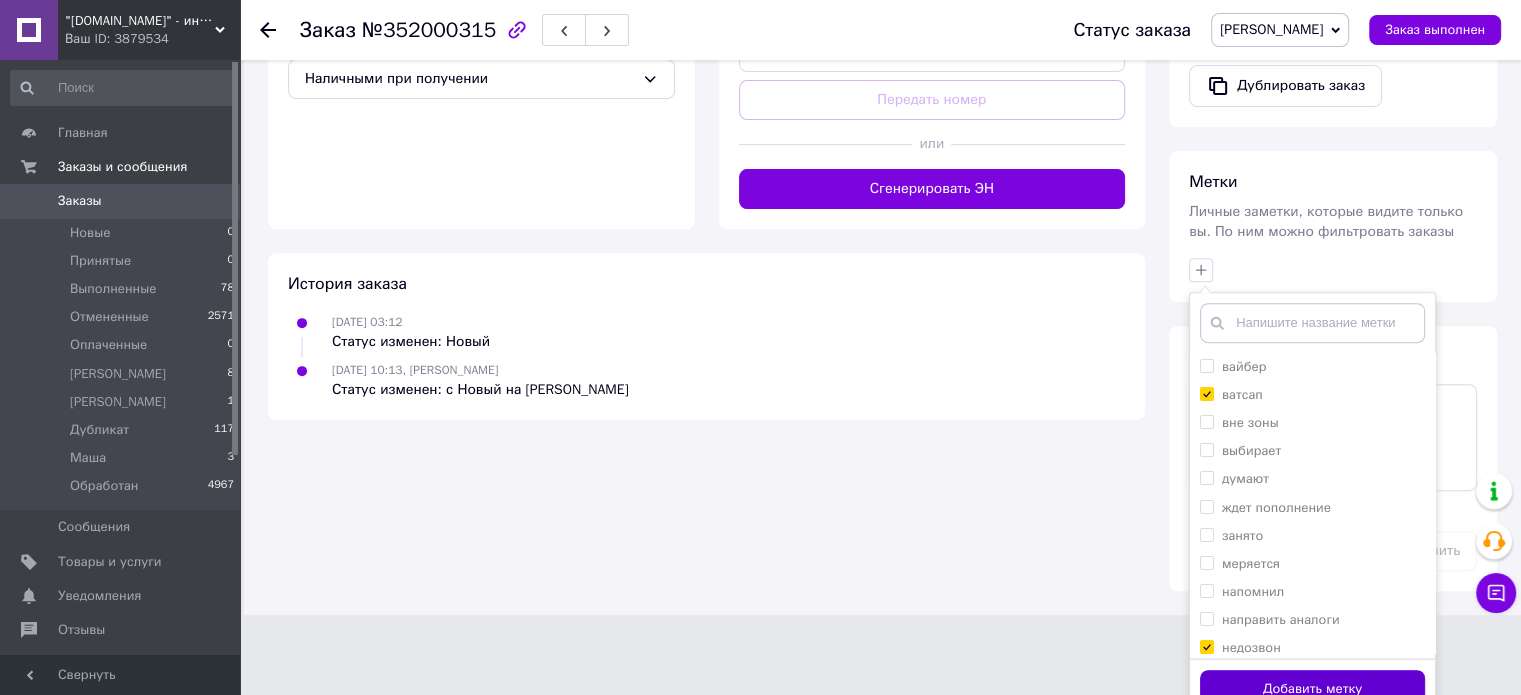 click on "Добавить метку" at bounding box center (1312, 689) 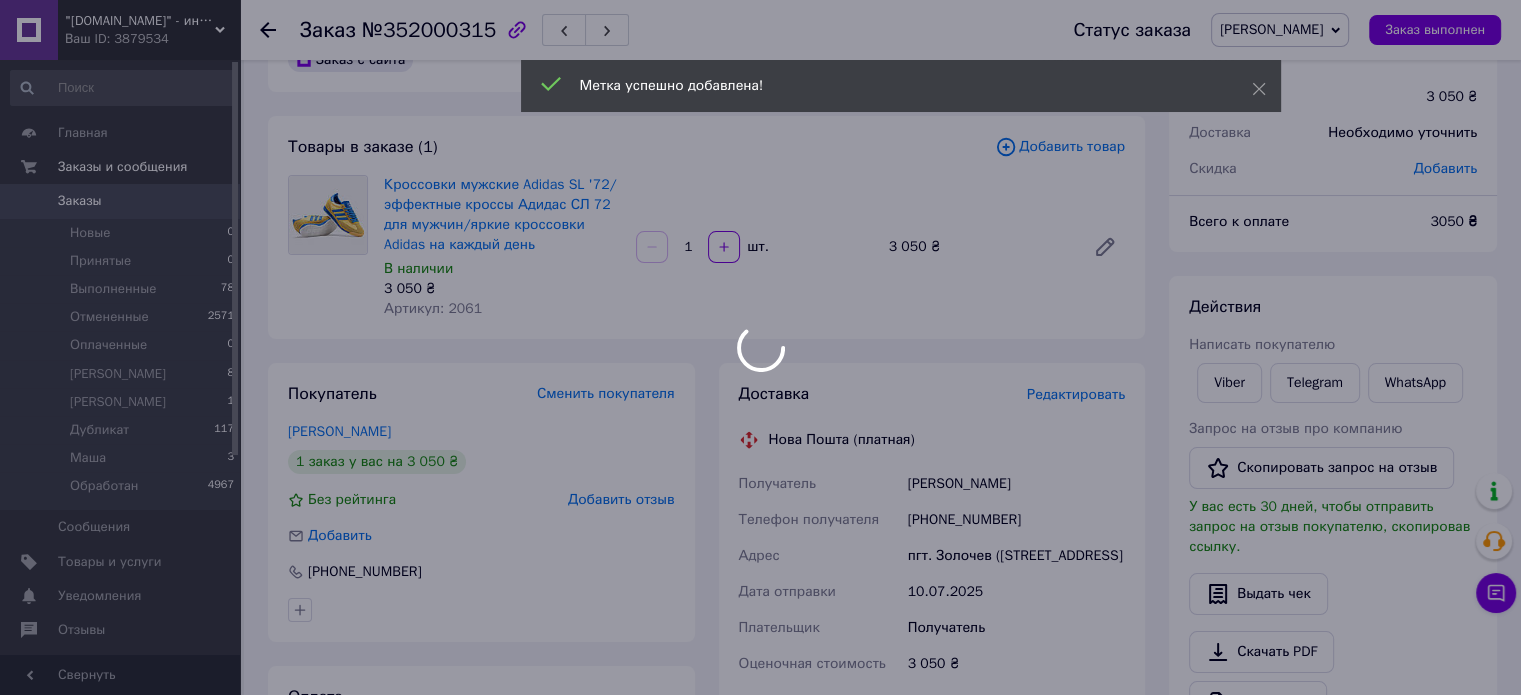 scroll, scrollTop: 0, scrollLeft: 0, axis: both 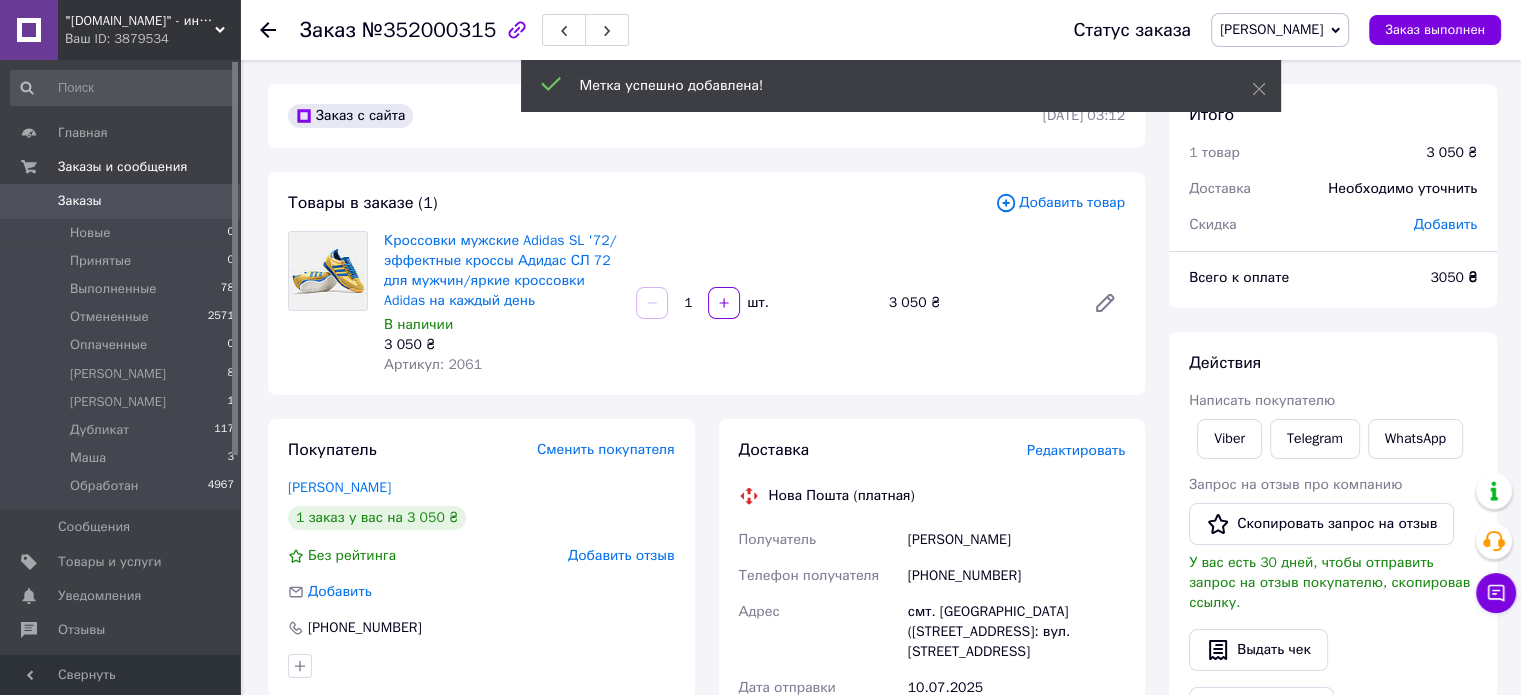 click 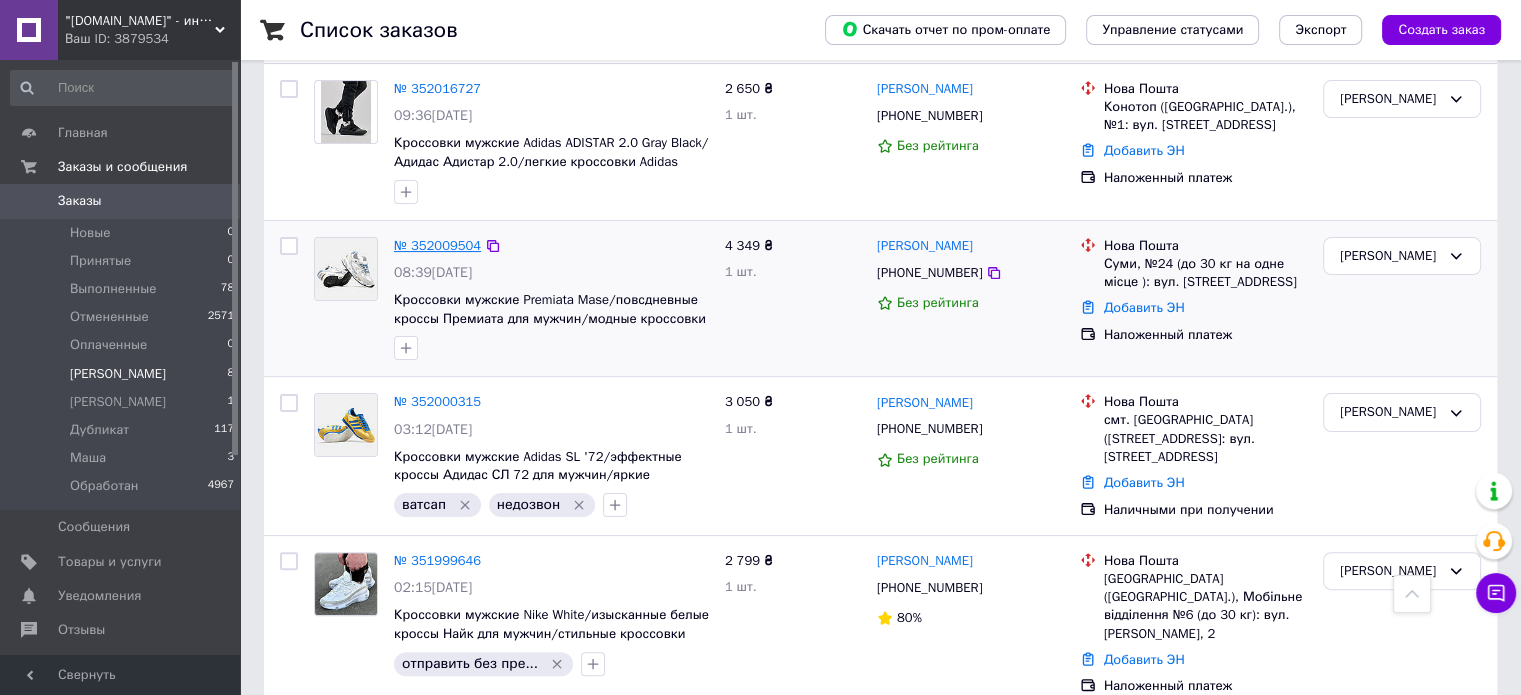 click on "№ 352009504" at bounding box center [437, 245] 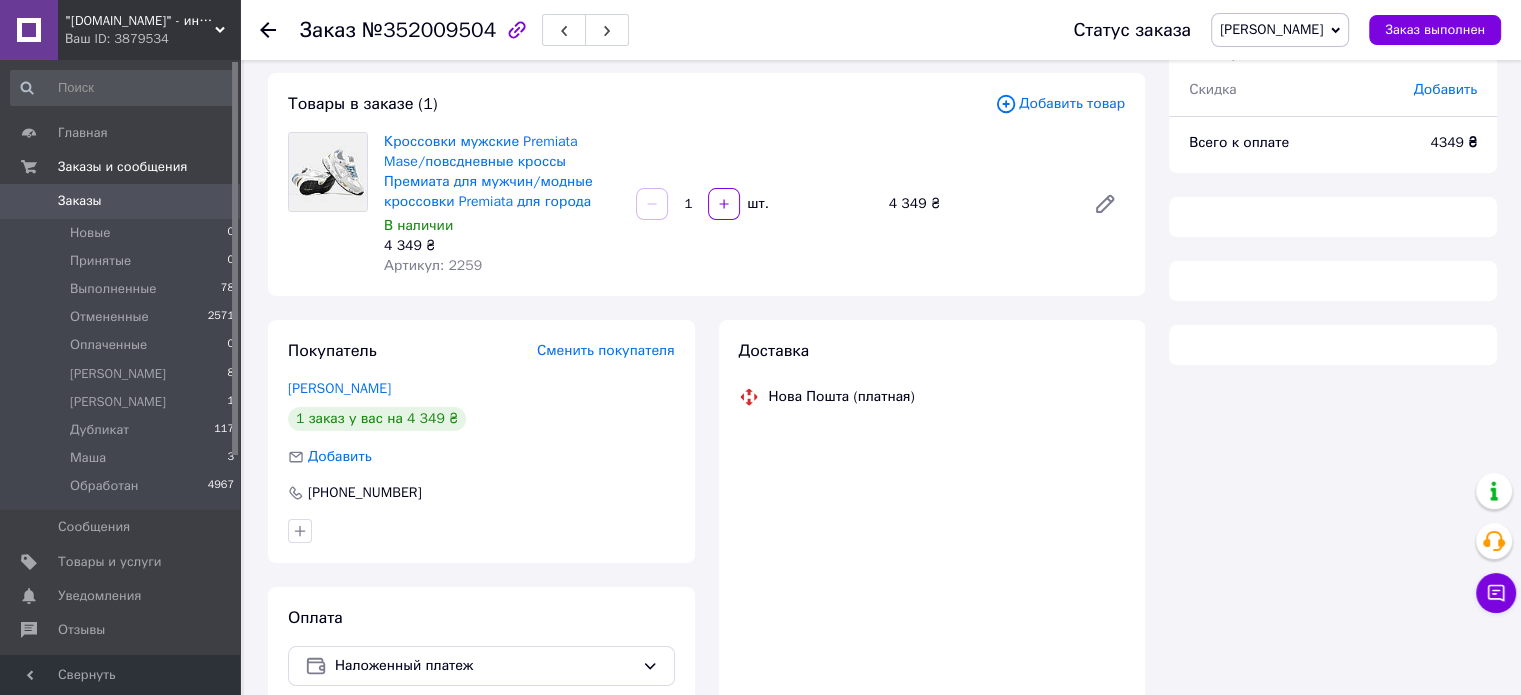 scroll, scrollTop: 0, scrollLeft: 0, axis: both 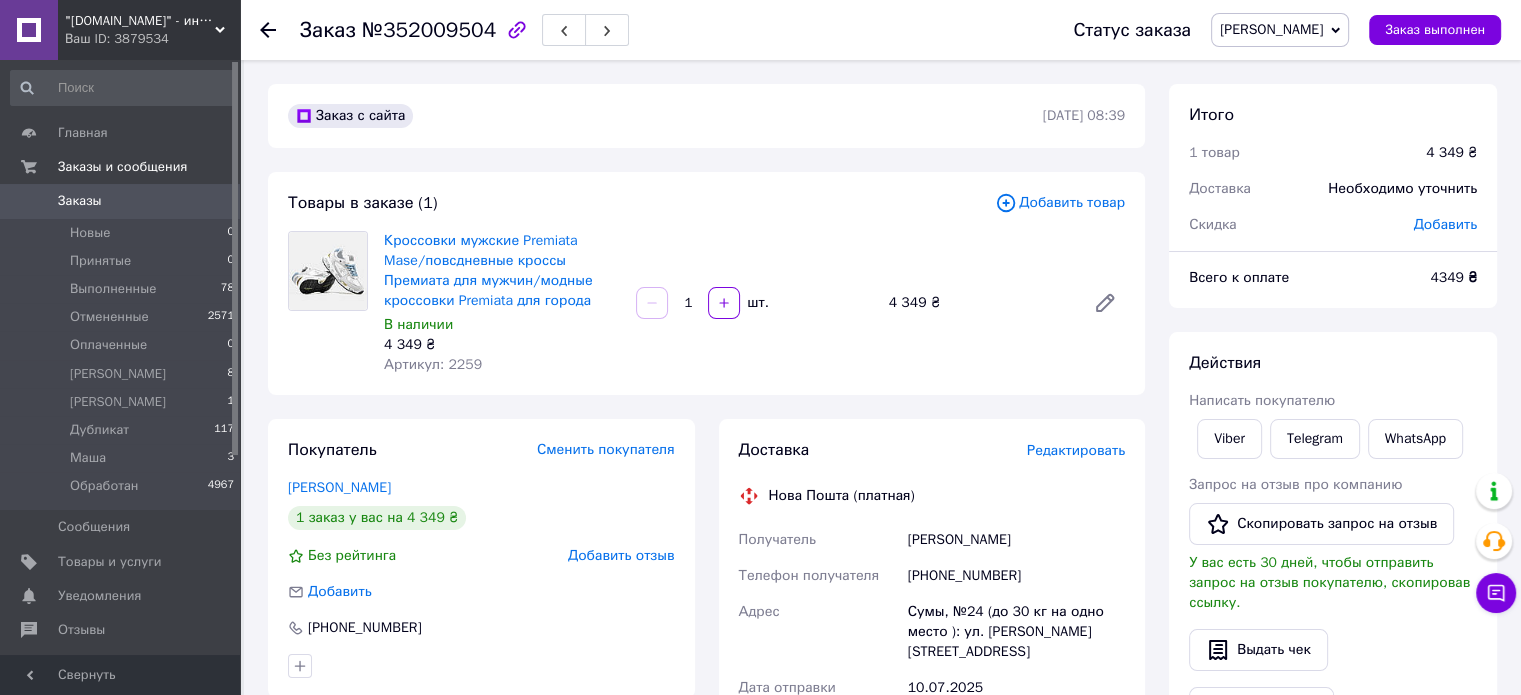 click on "Артикул: 2259" at bounding box center (433, 364) 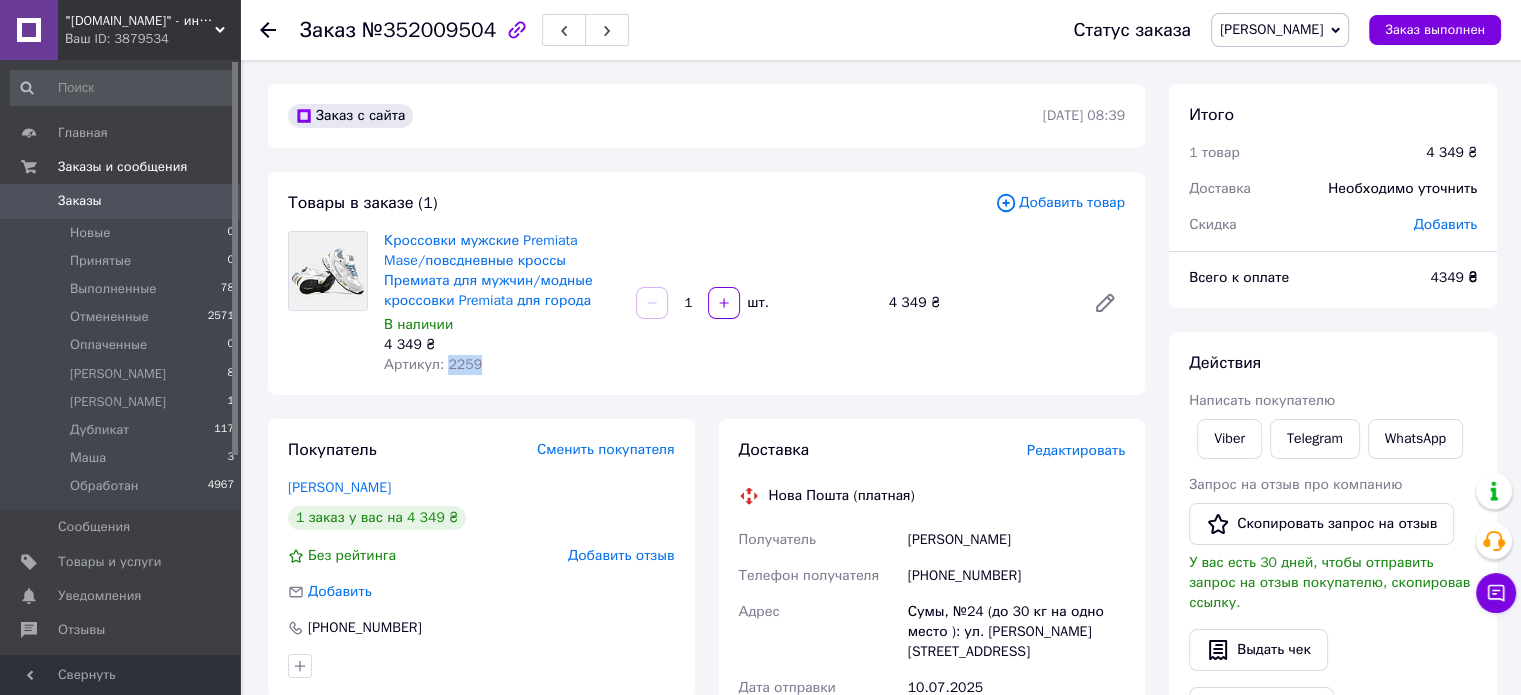 click on "Артикул: 2259" at bounding box center (433, 364) 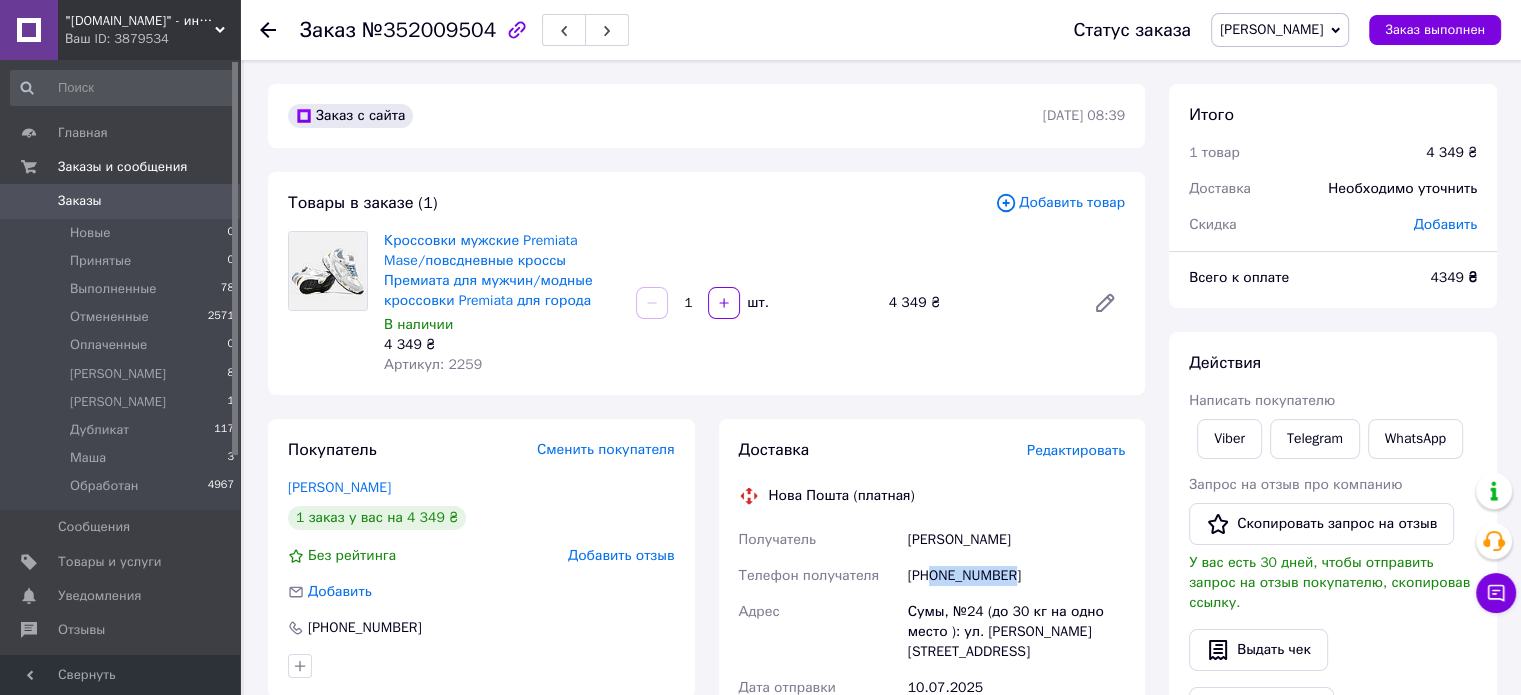 drag, startPoint x: 934, startPoint y: 574, endPoint x: 1041, endPoint y: 567, distance: 107.22873 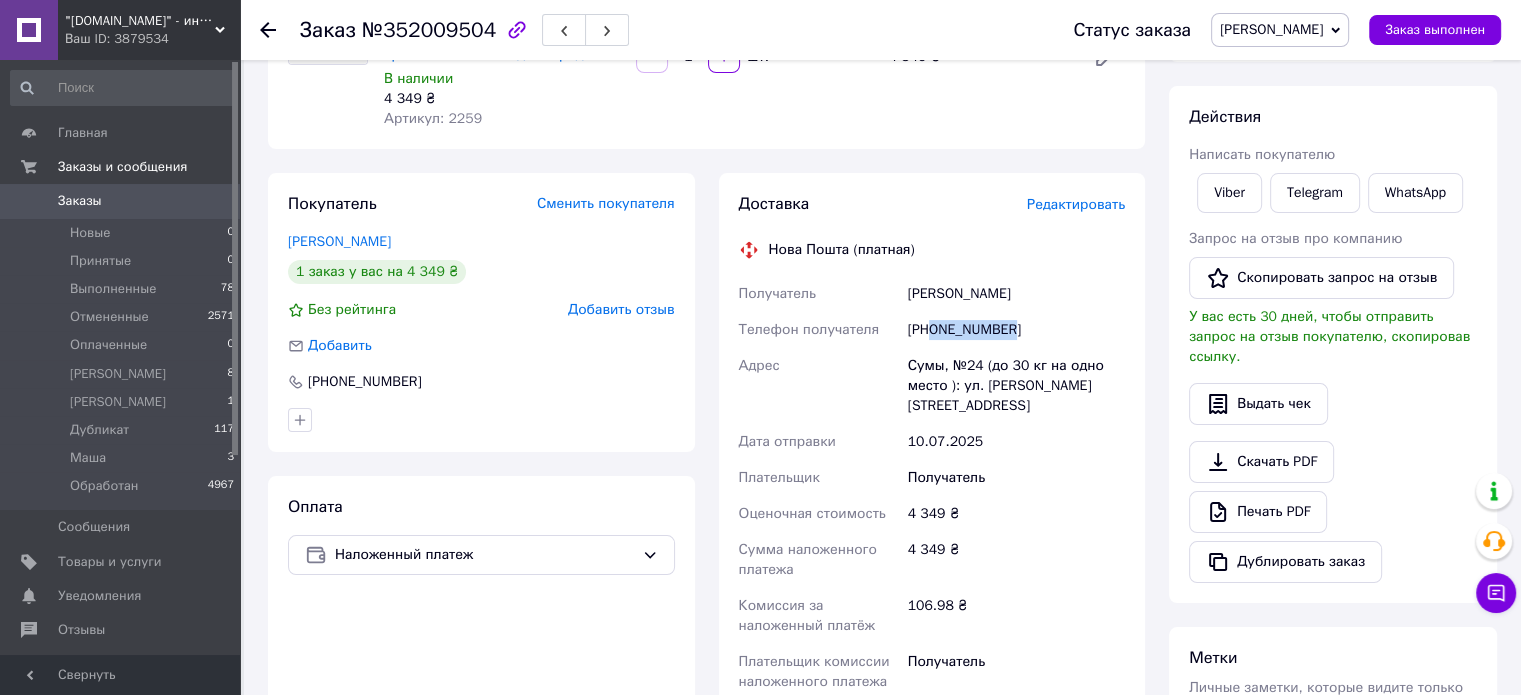 scroll, scrollTop: 658, scrollLeft: 0, axis: vertical 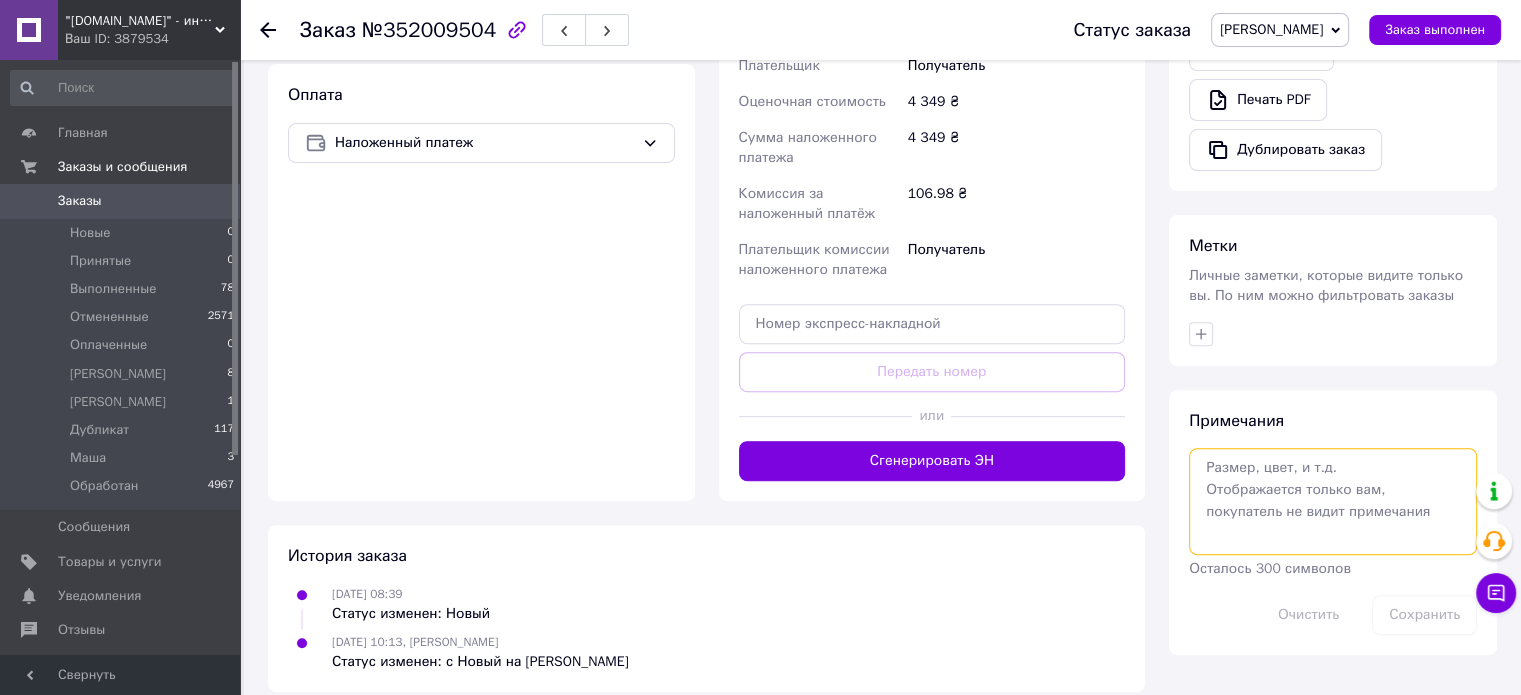 click at bounding box center (1333, 501) 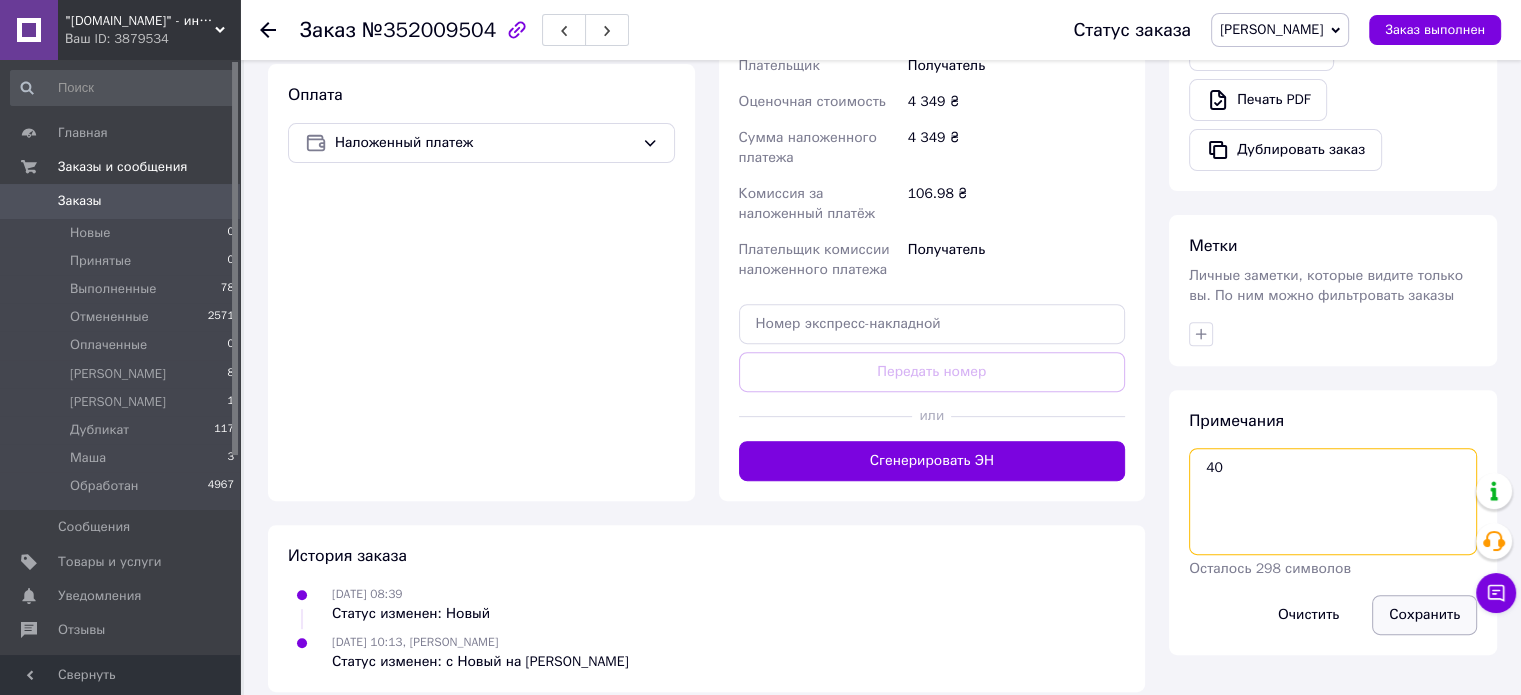 type on "40" 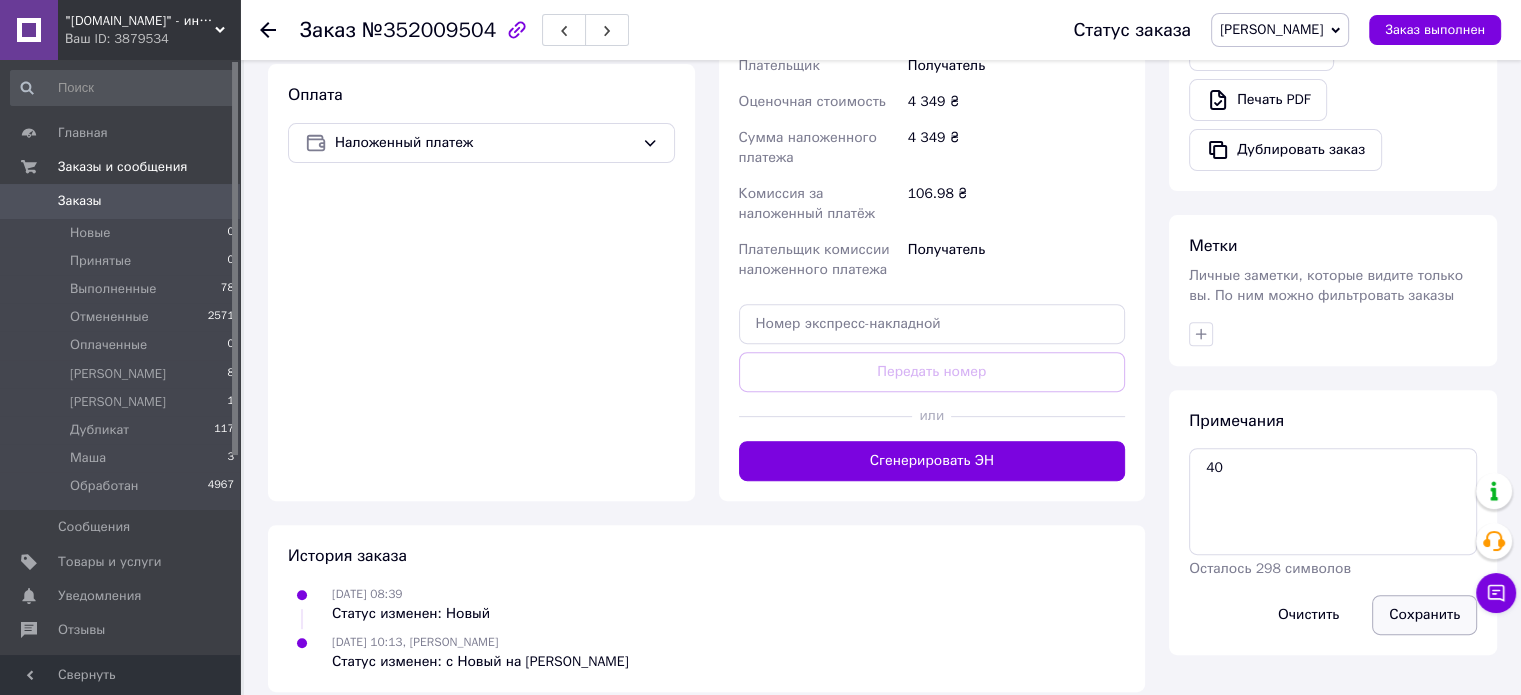 click on "Сохранить" at bounding box center [1424, 615] 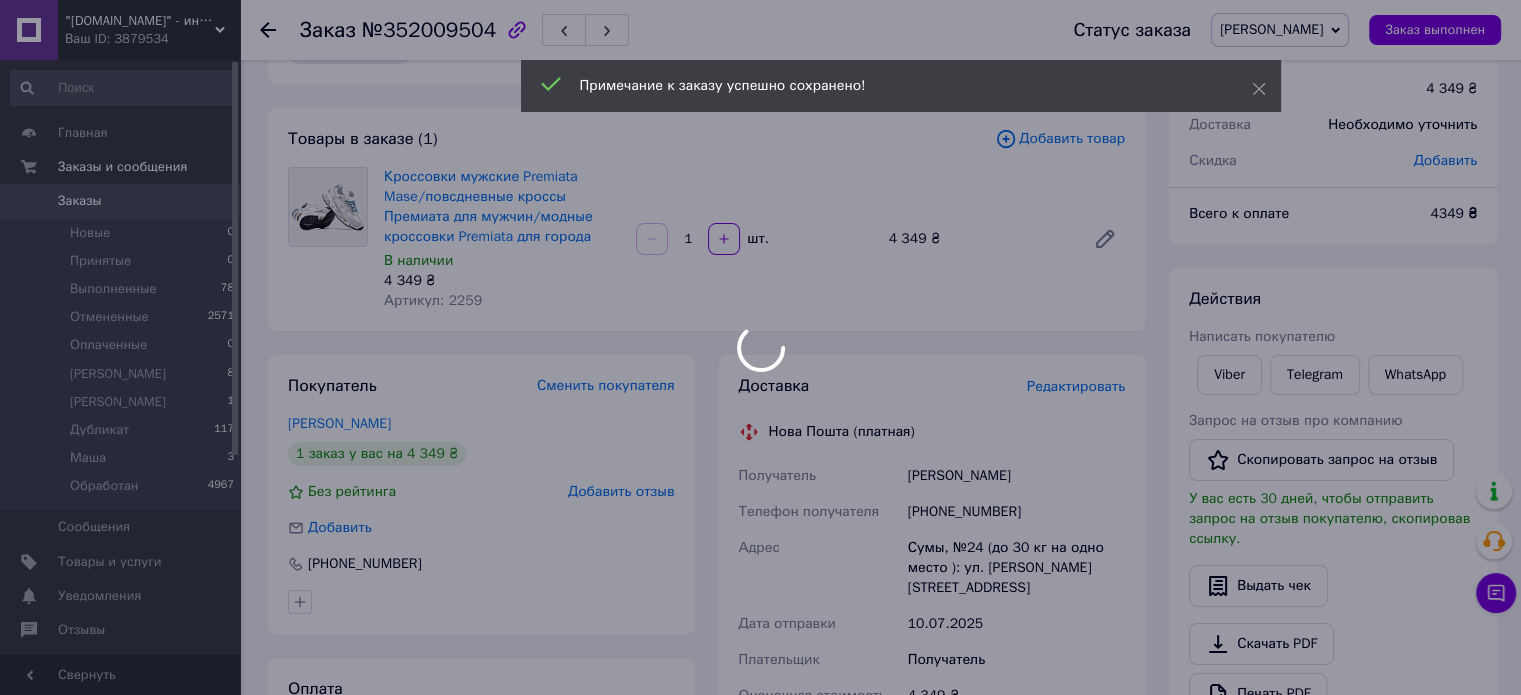 scroll, scrollTop: 58, scrollLeft: 0, axis: vertical 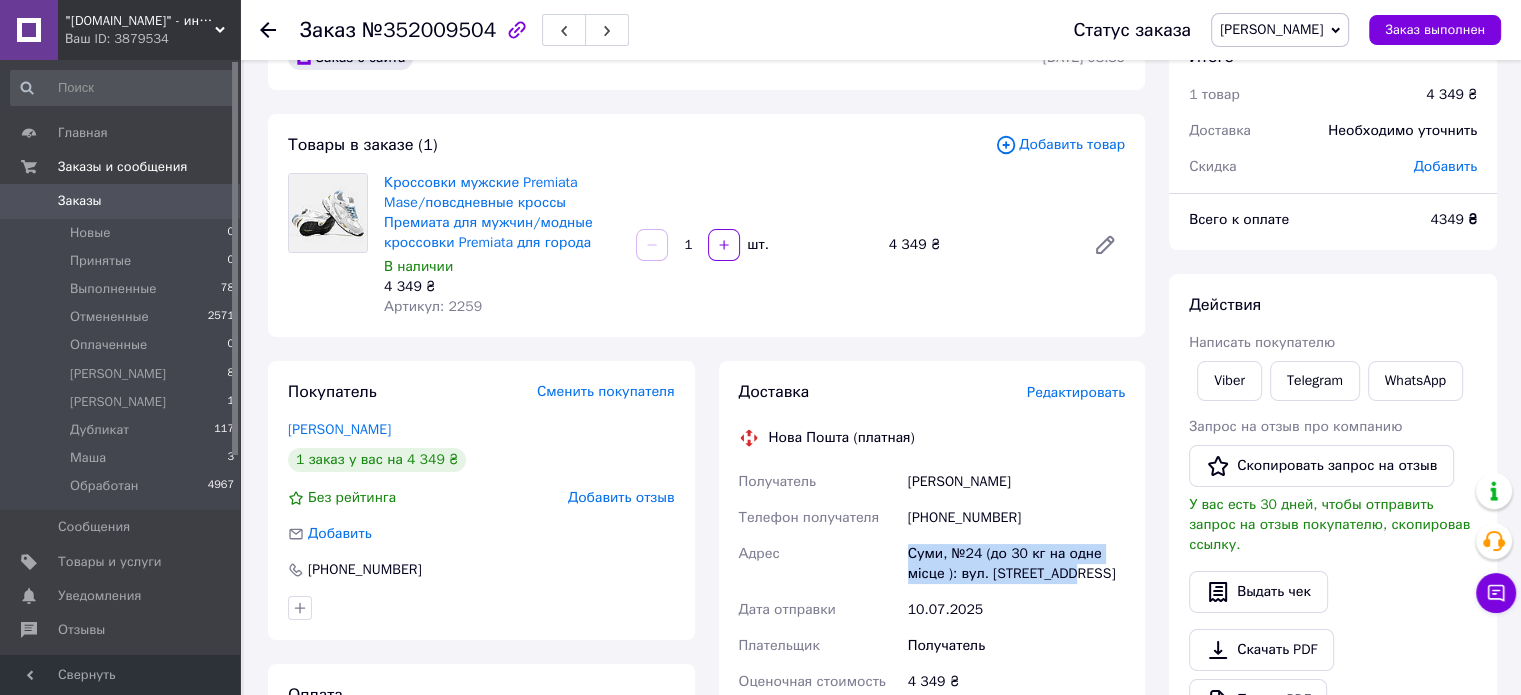 drag, startPoint x: 904, startPoint y: 559, endPoint x: 1074, endPoint y: 589, distance: 172.62677 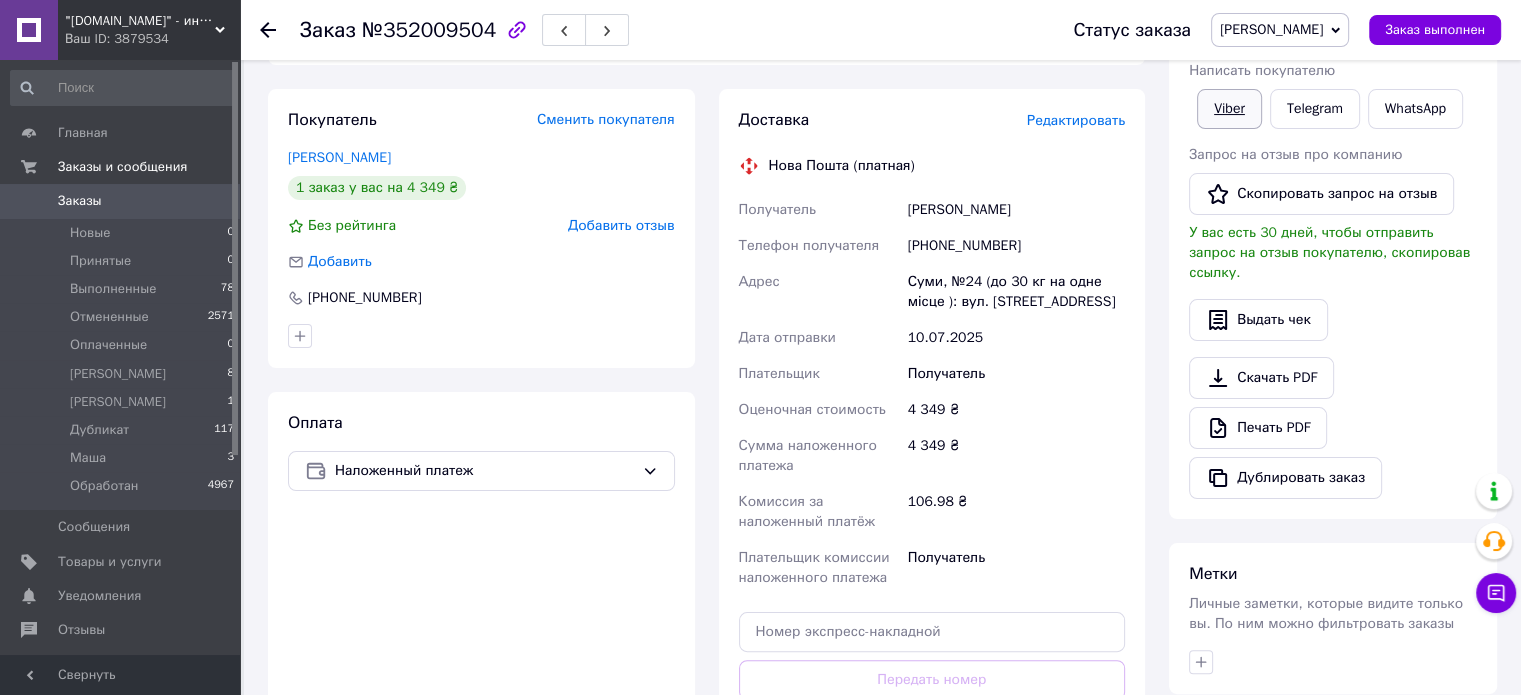 scroll, scrollTop: 658, scrollLeft: 0, axis: vertical 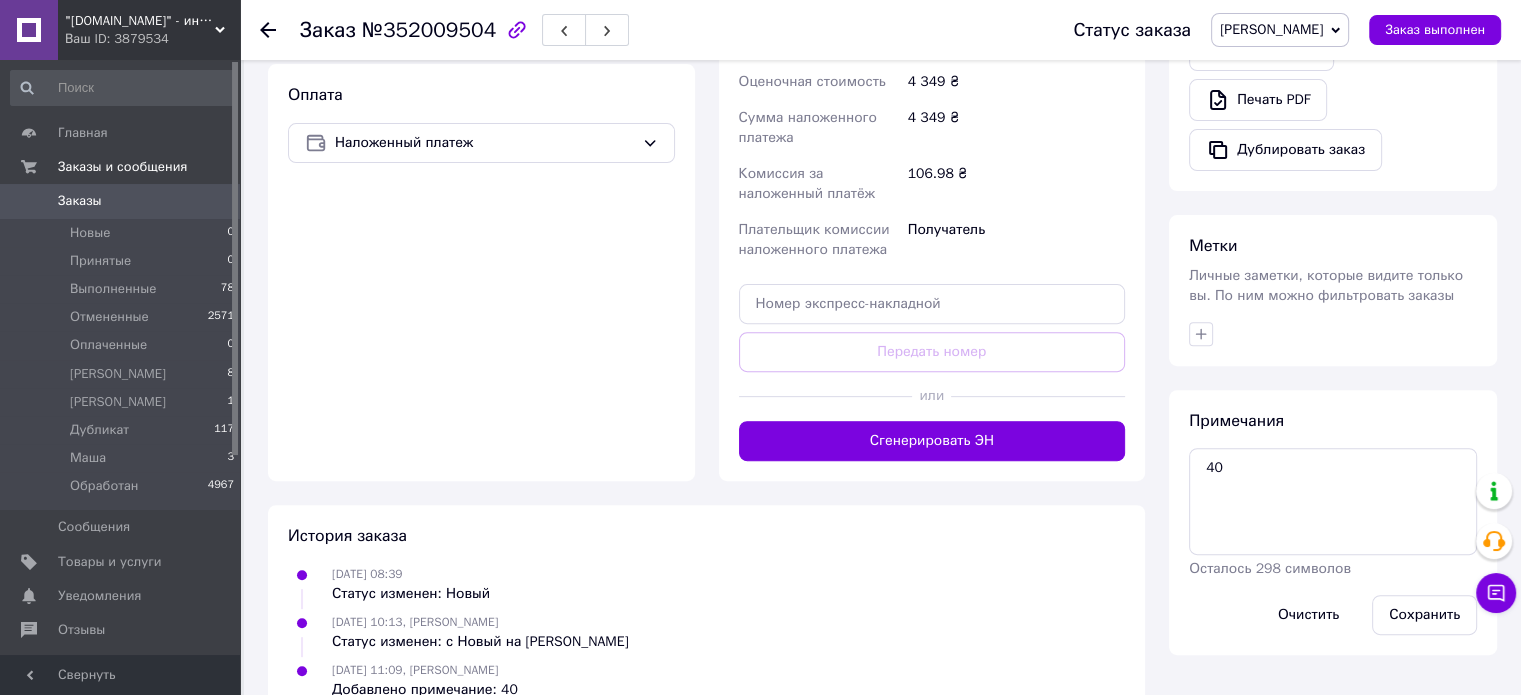 click at bounding box center (1333, 334) 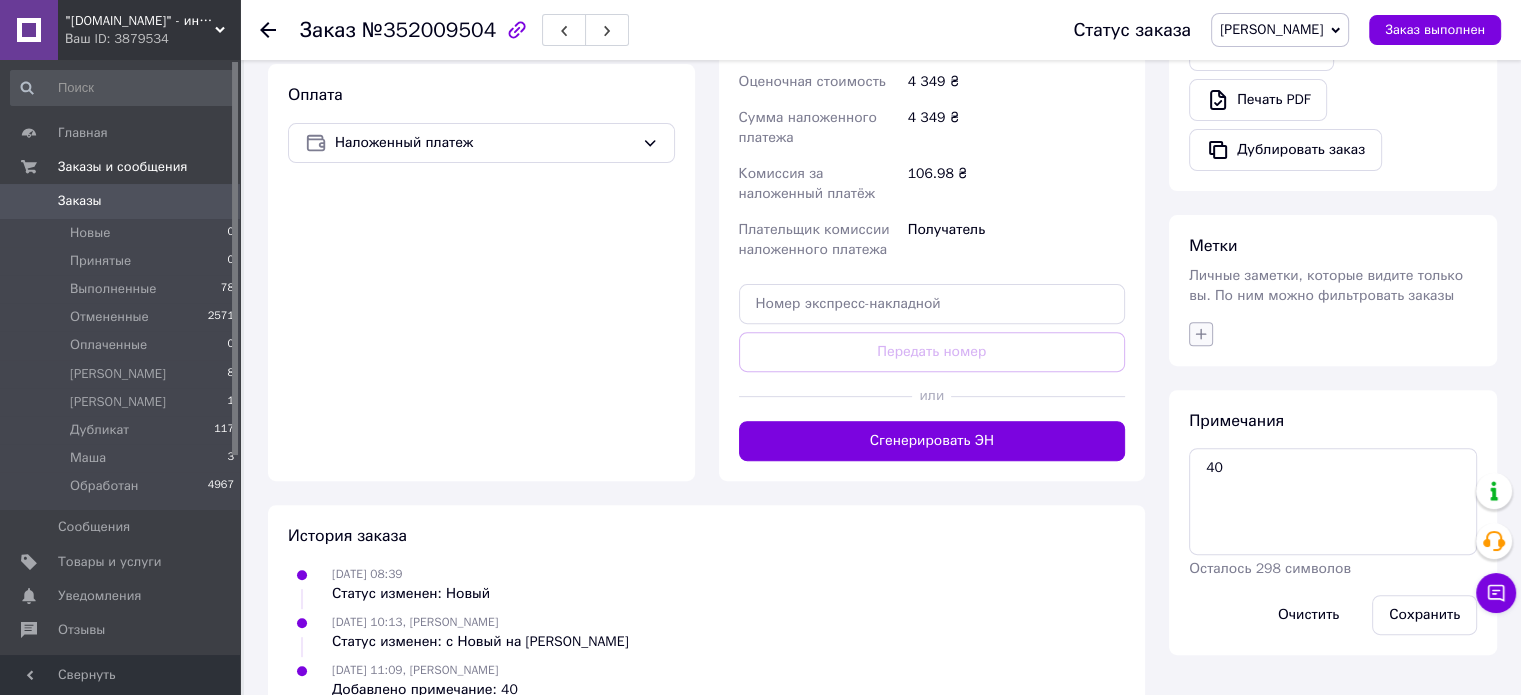 click 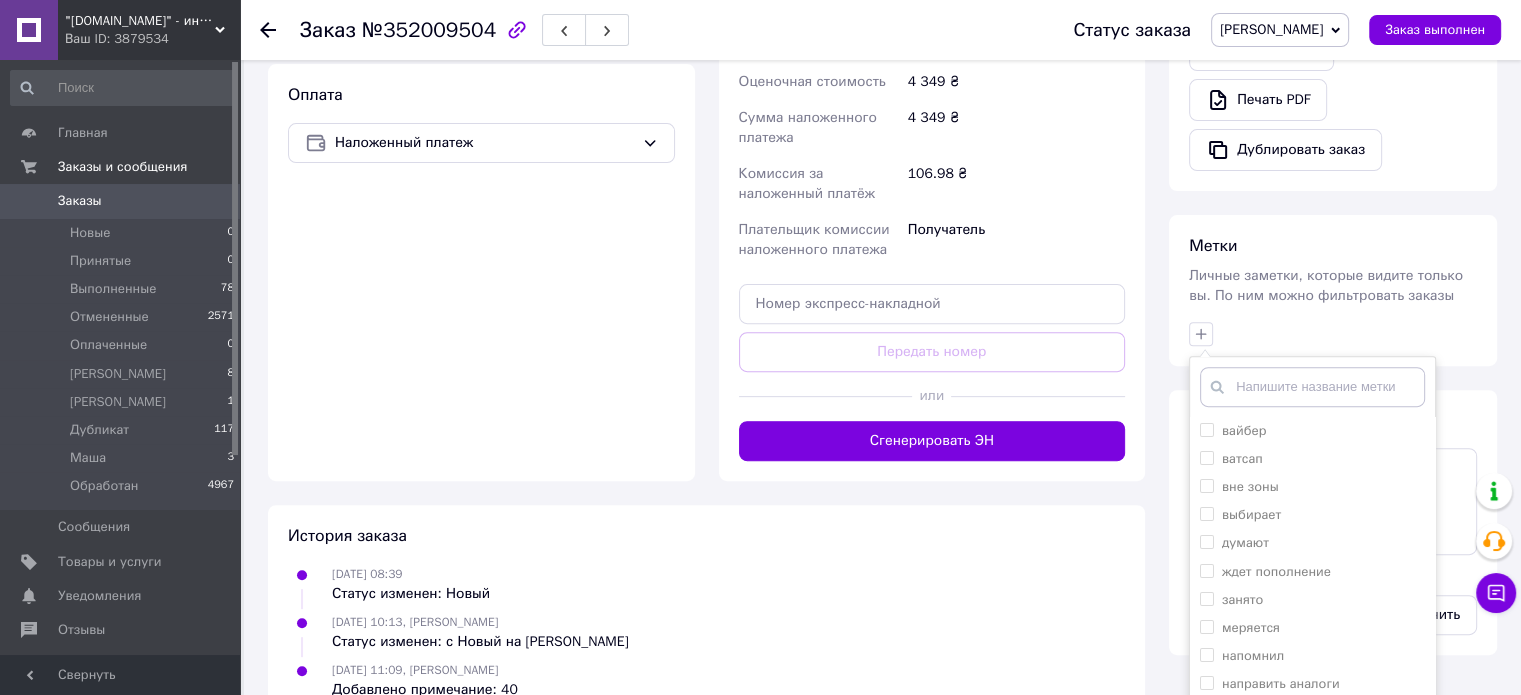 scroll, scrollTop: 722, scrollLeft: 0, axis: vertical 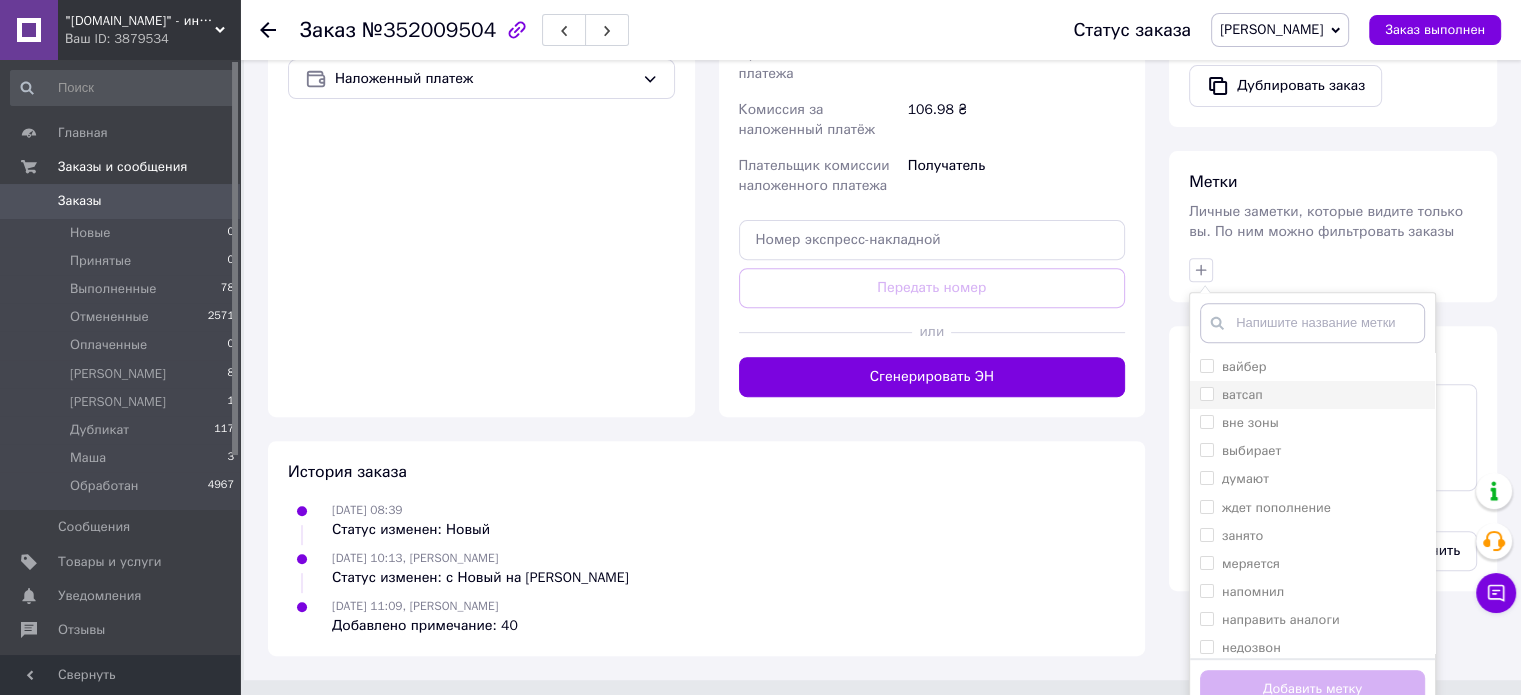 click on "ватсап" at bounding box center [1312, 395] 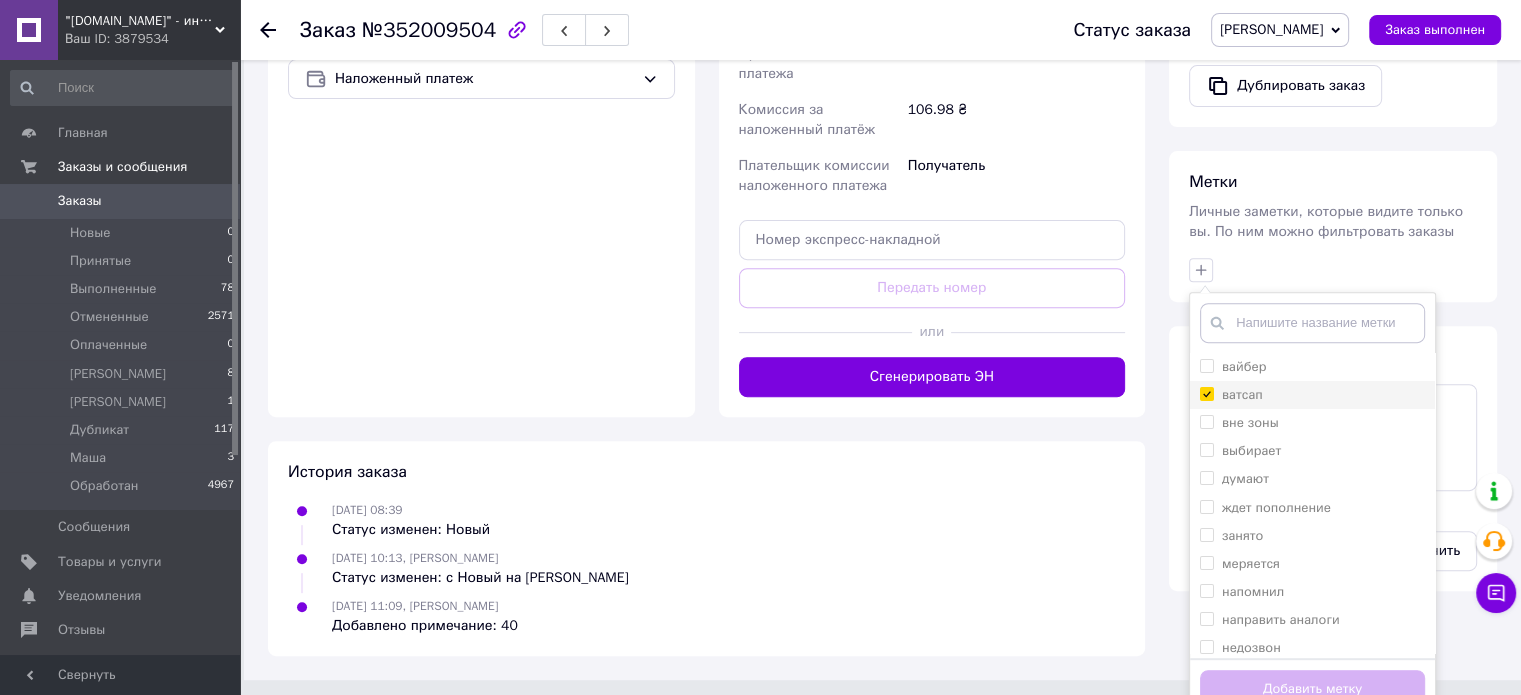 checkbox on "true" 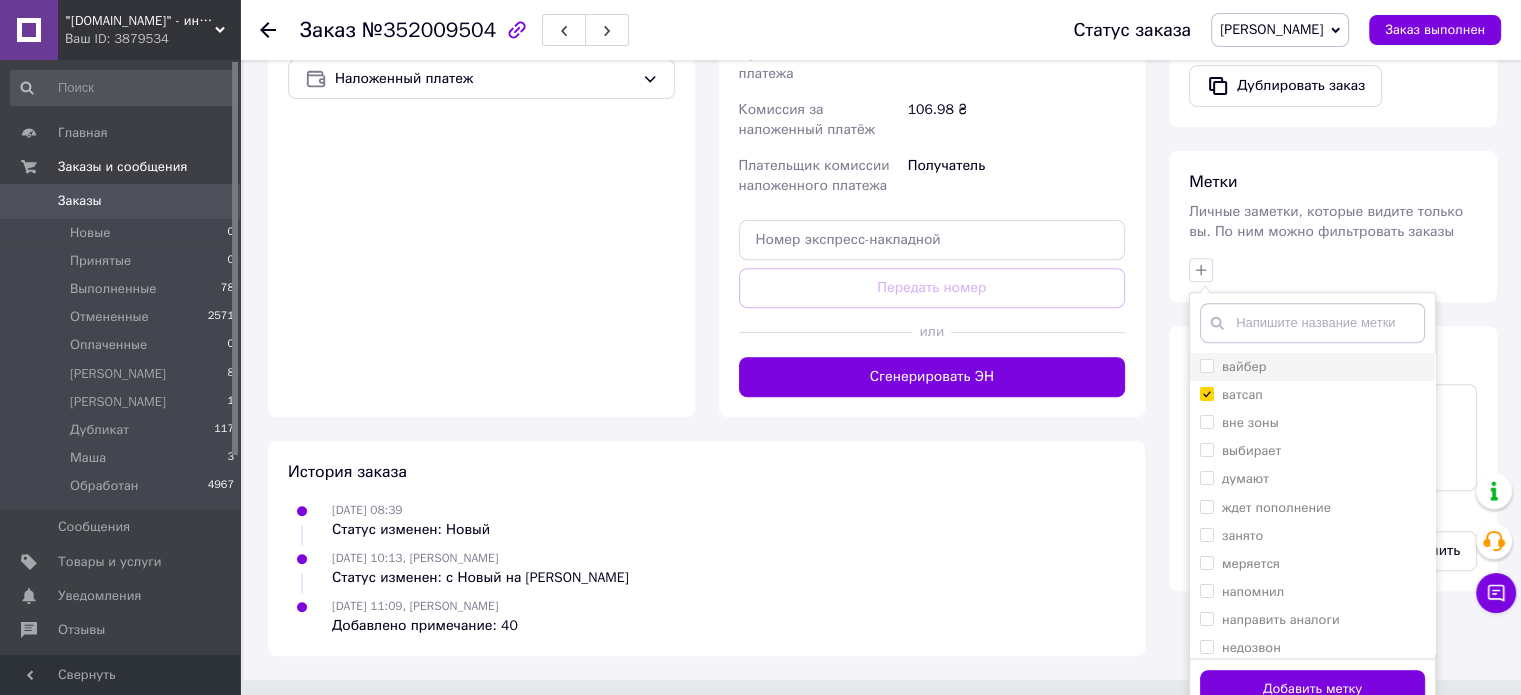 click on "вайбер" at bounding box center [1312, 367] 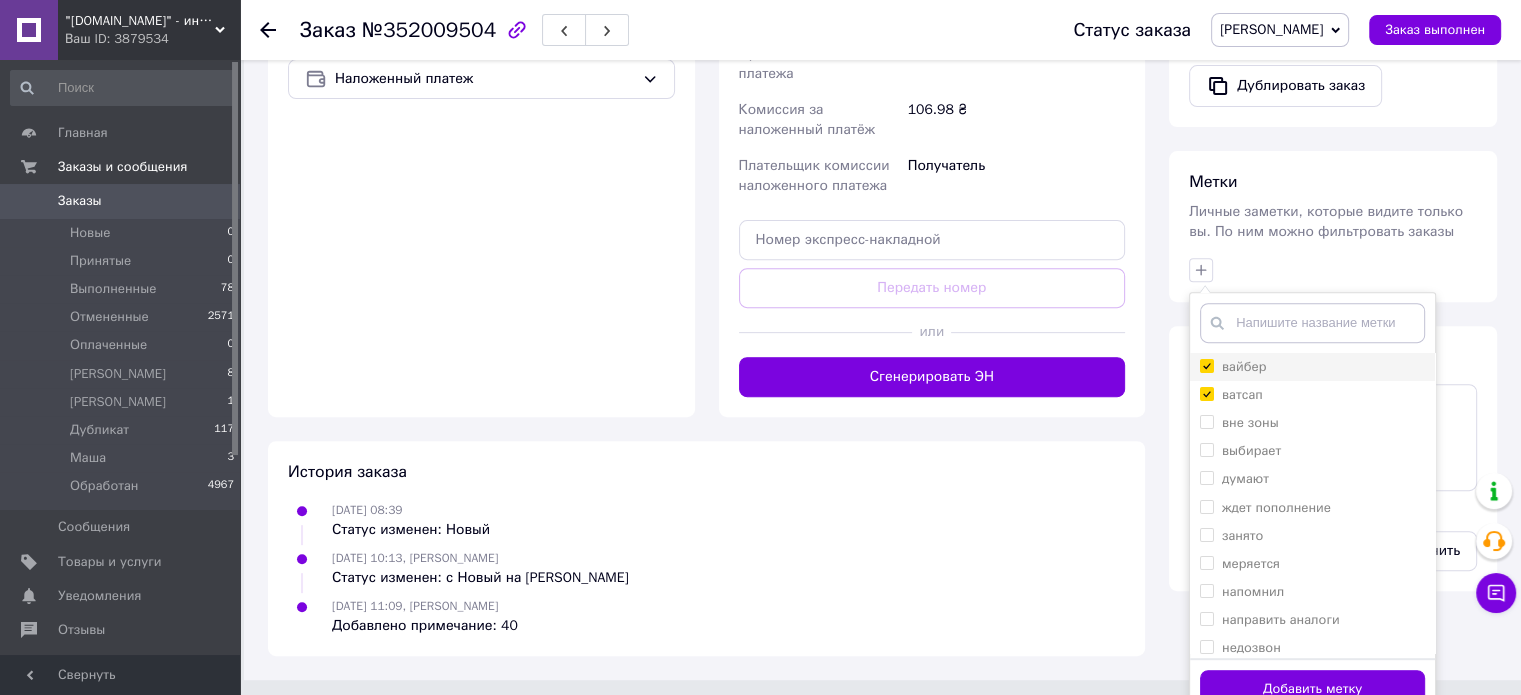 checkbox on "true" 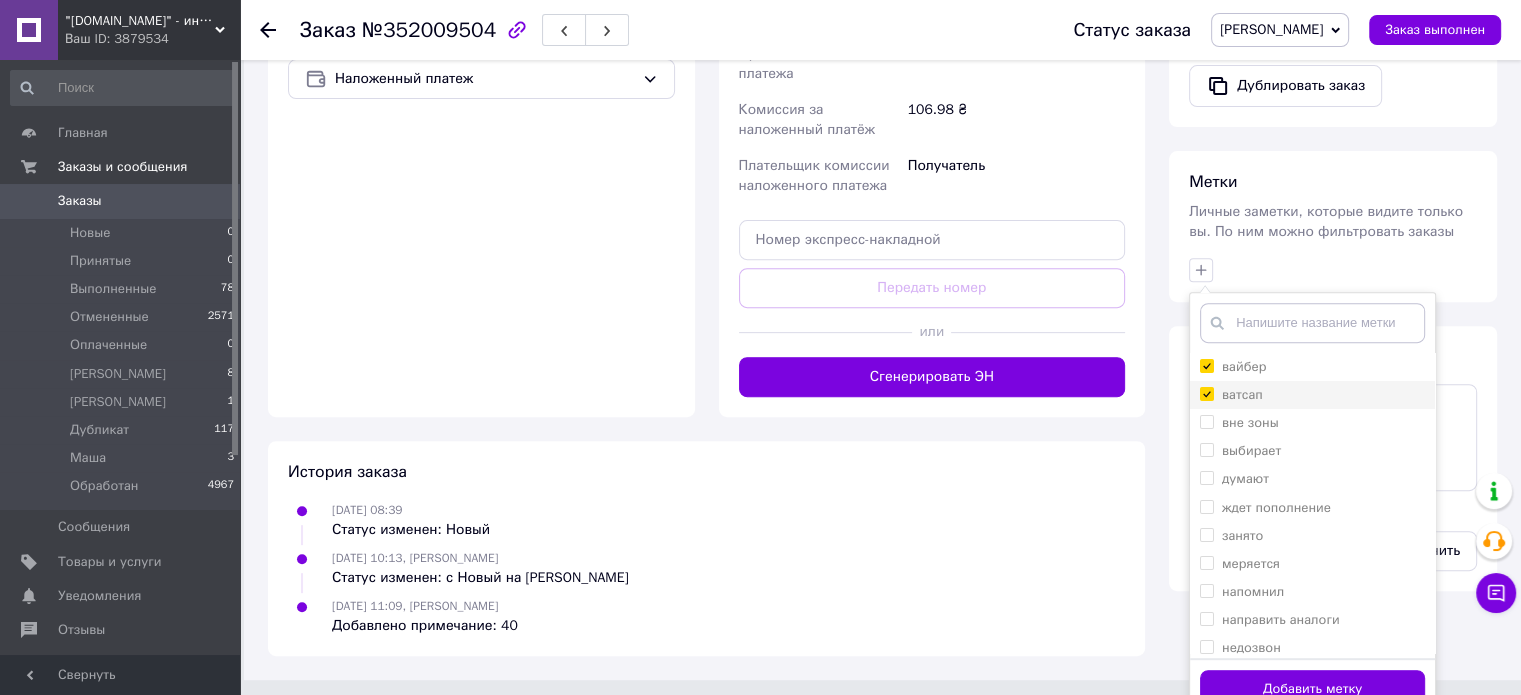 click on "ватсап" at bounding box center (1312, 395) 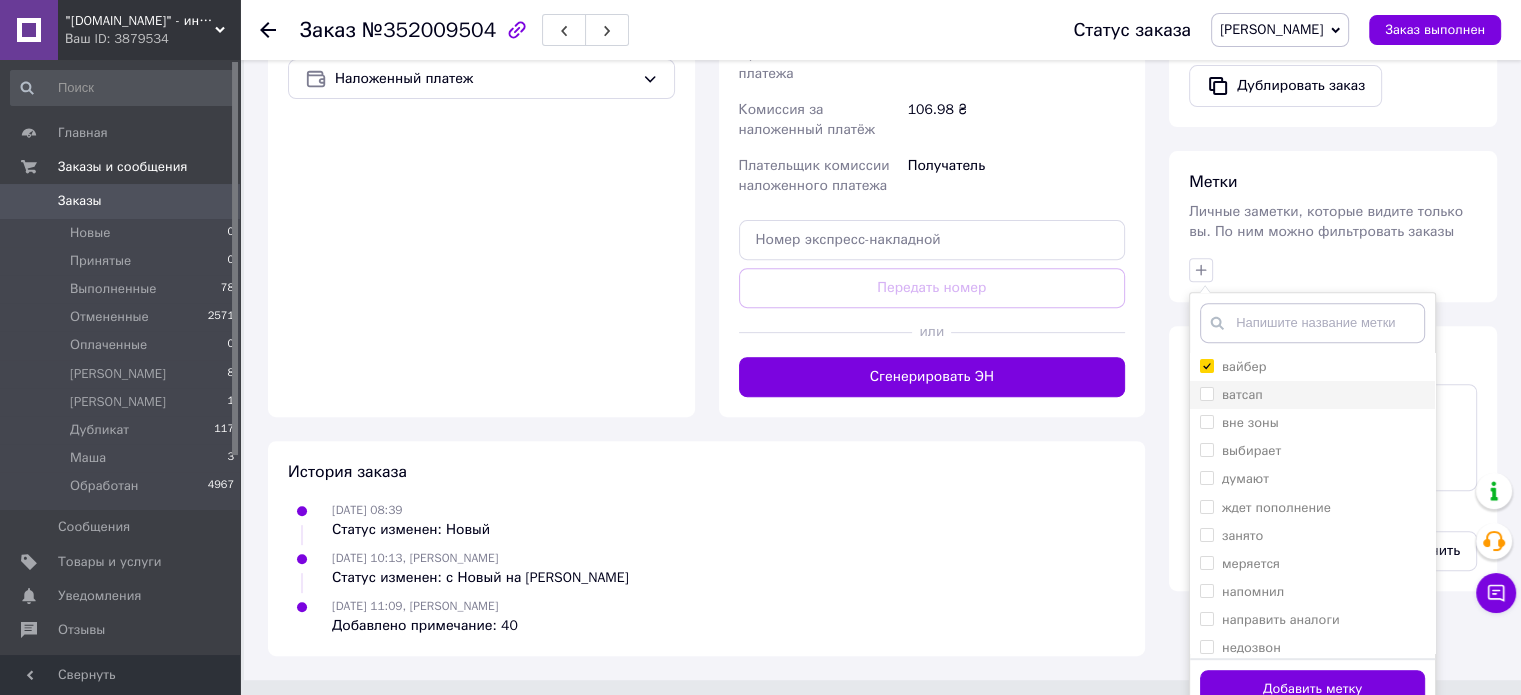 checkbox on "false" 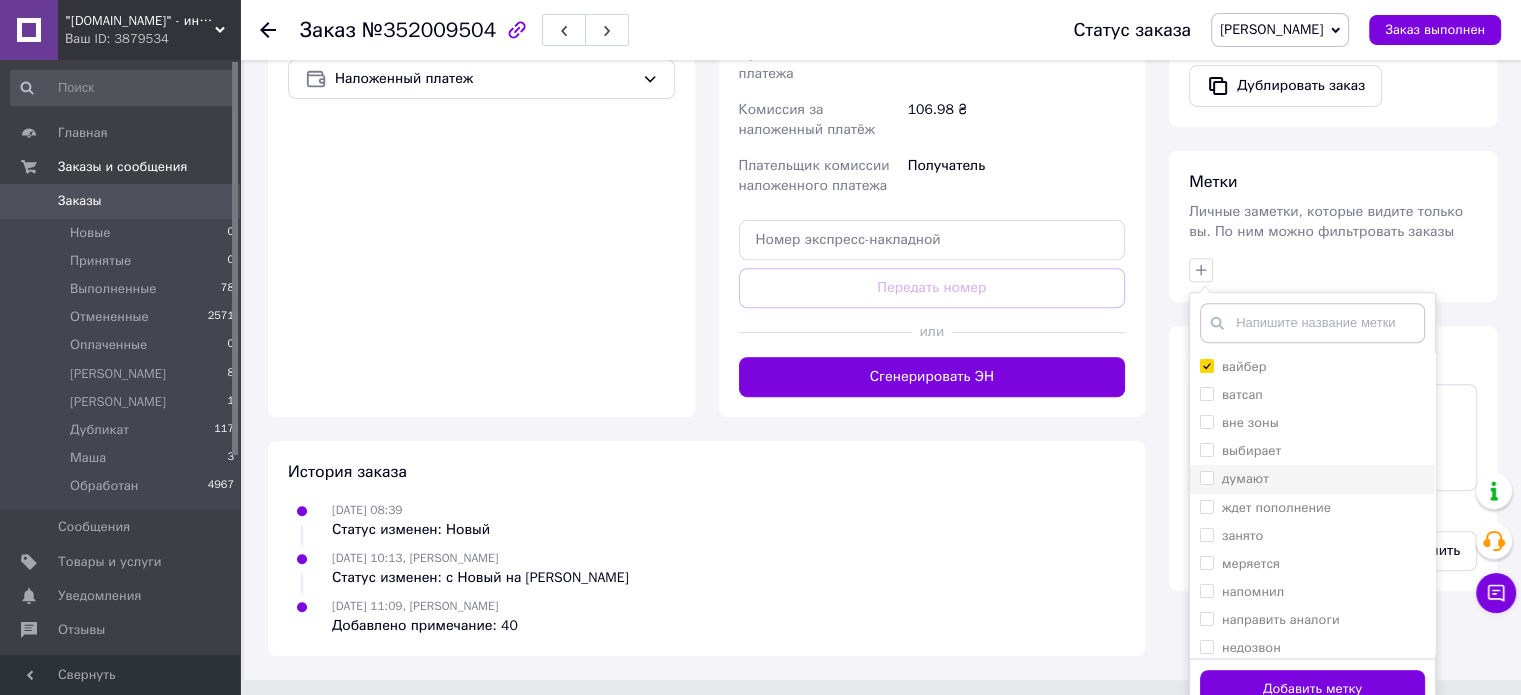 scroll, scrollTop: 200, scrollLeft: 0, axis: vertical 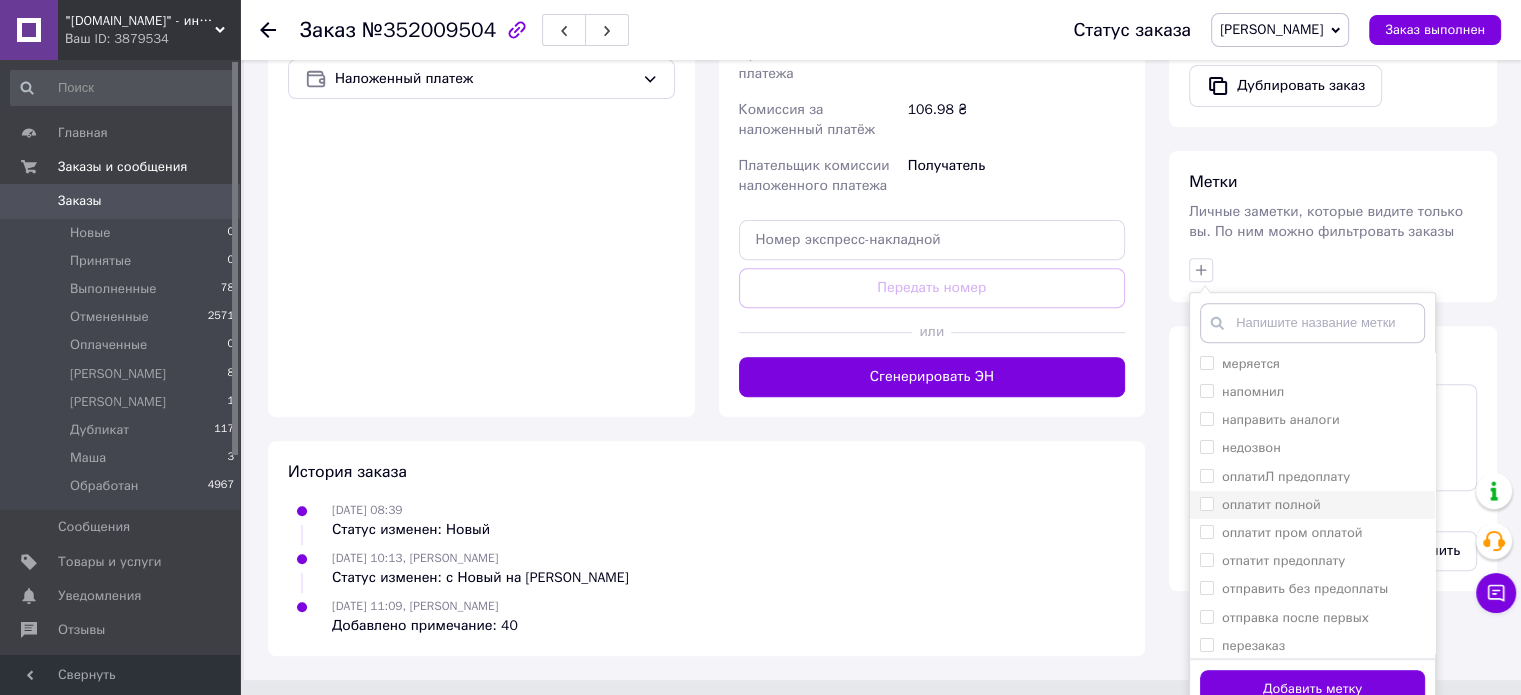 click on "оплатит полной" at bounding box center [1271, 504] 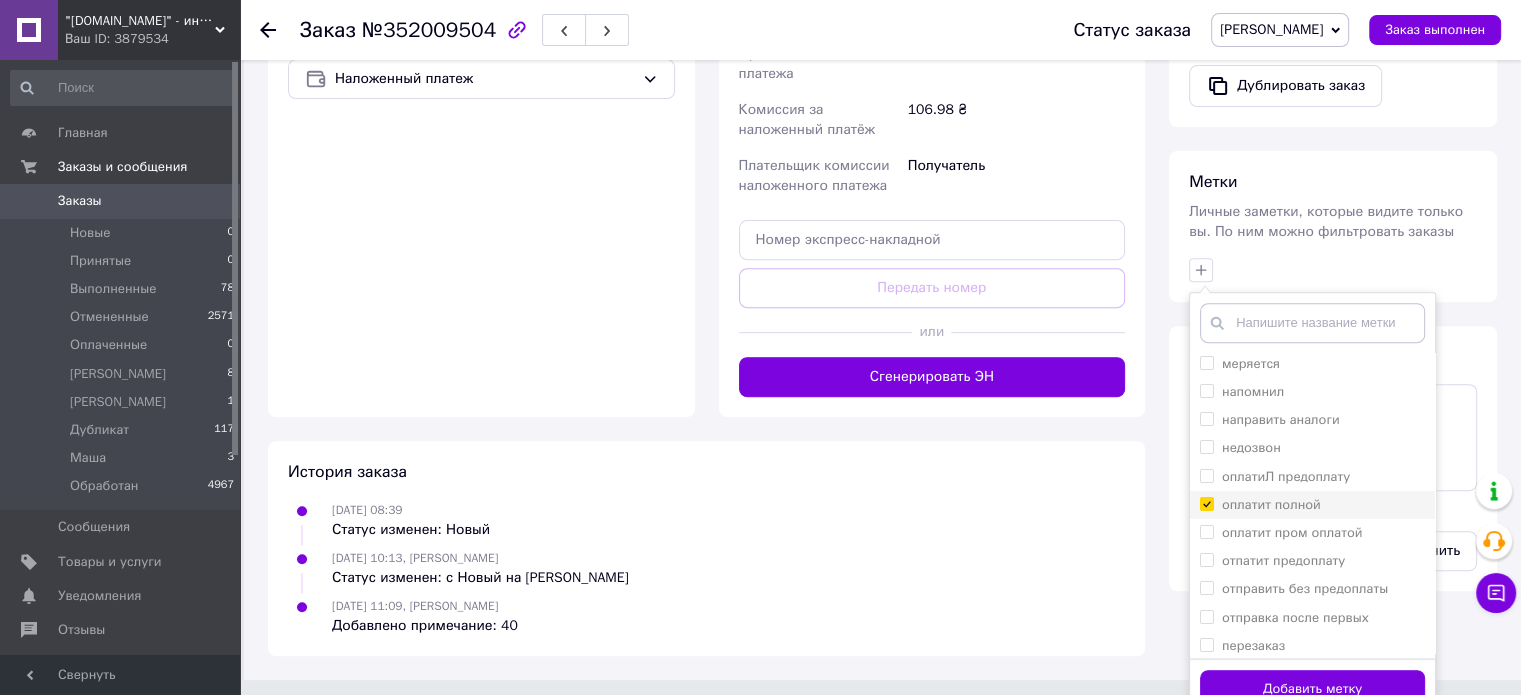 checkbox on "true" 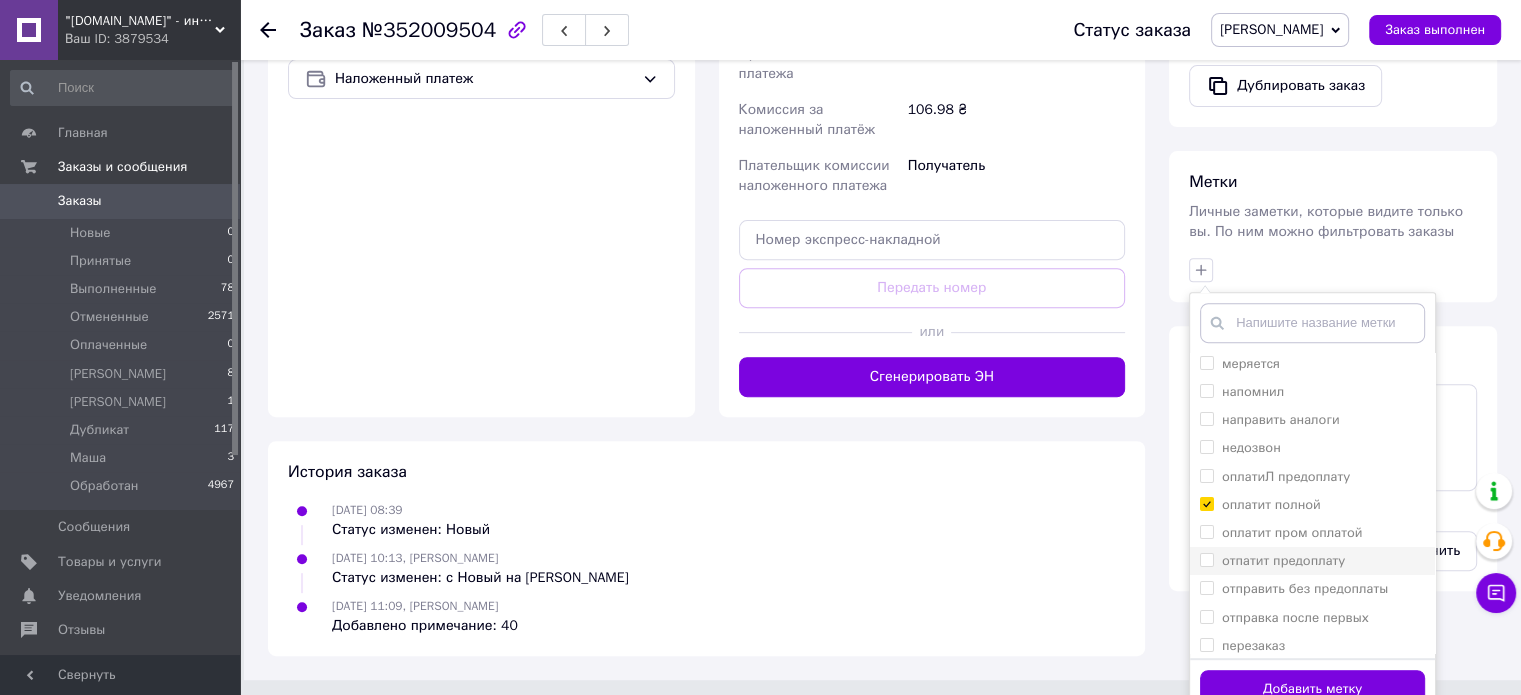 click on "отпатит предоплату" at bounding box center [1312, 561] 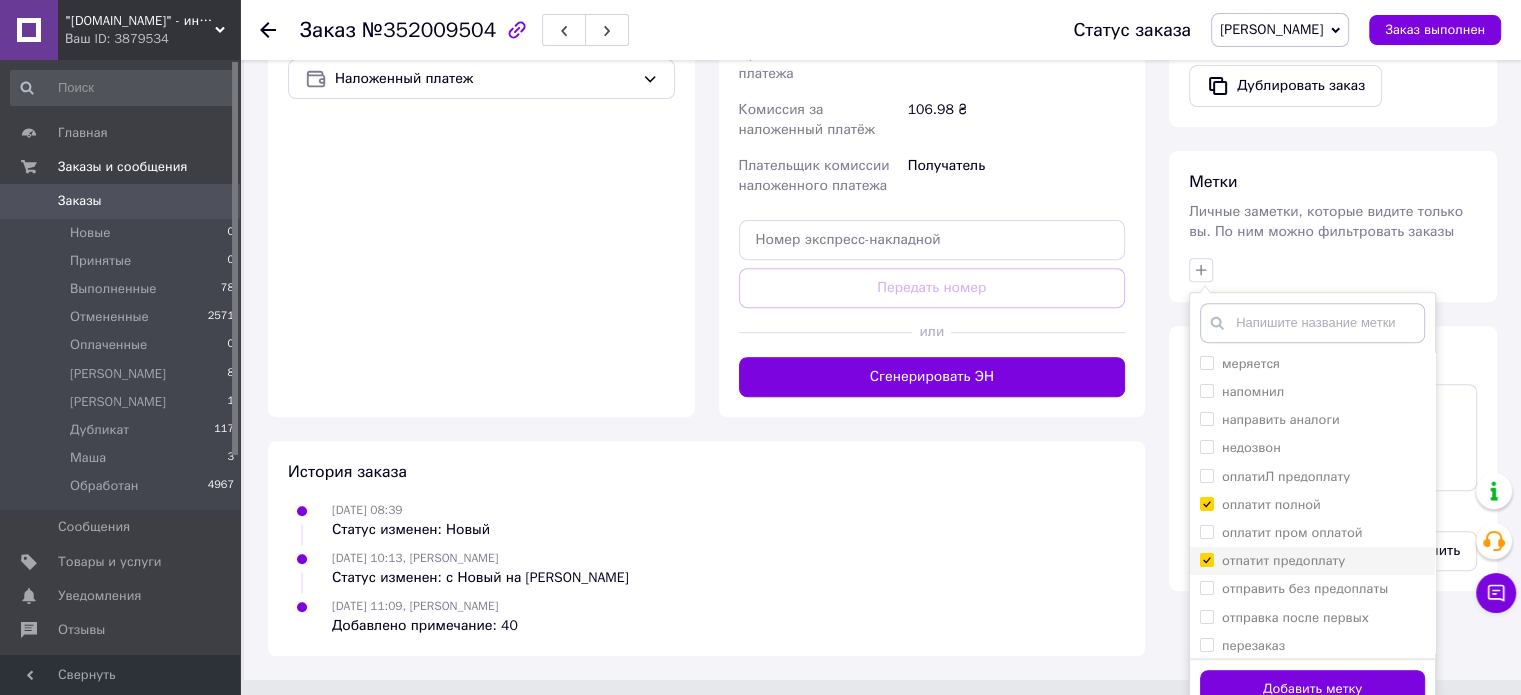 checkbox on "true" 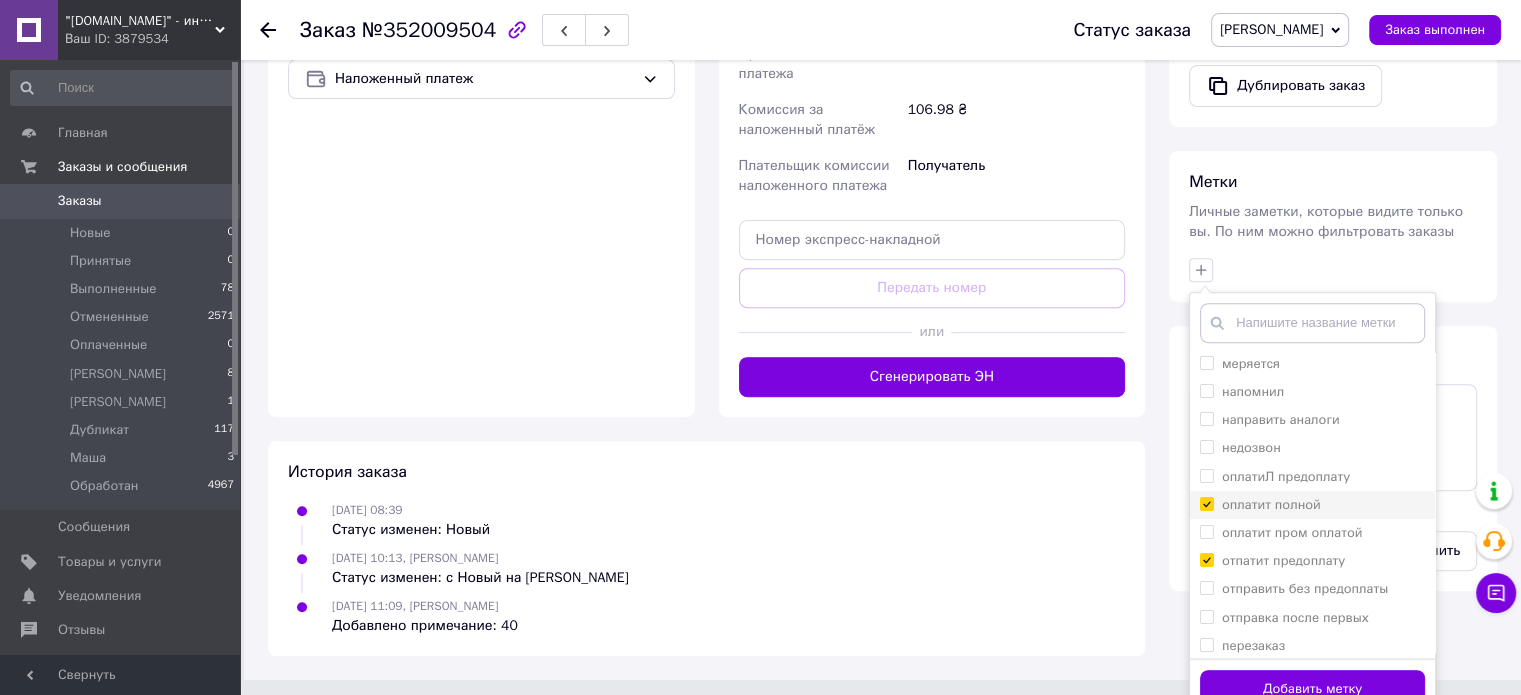 click on "оплатит полной" at bounding box center (1312, 505) 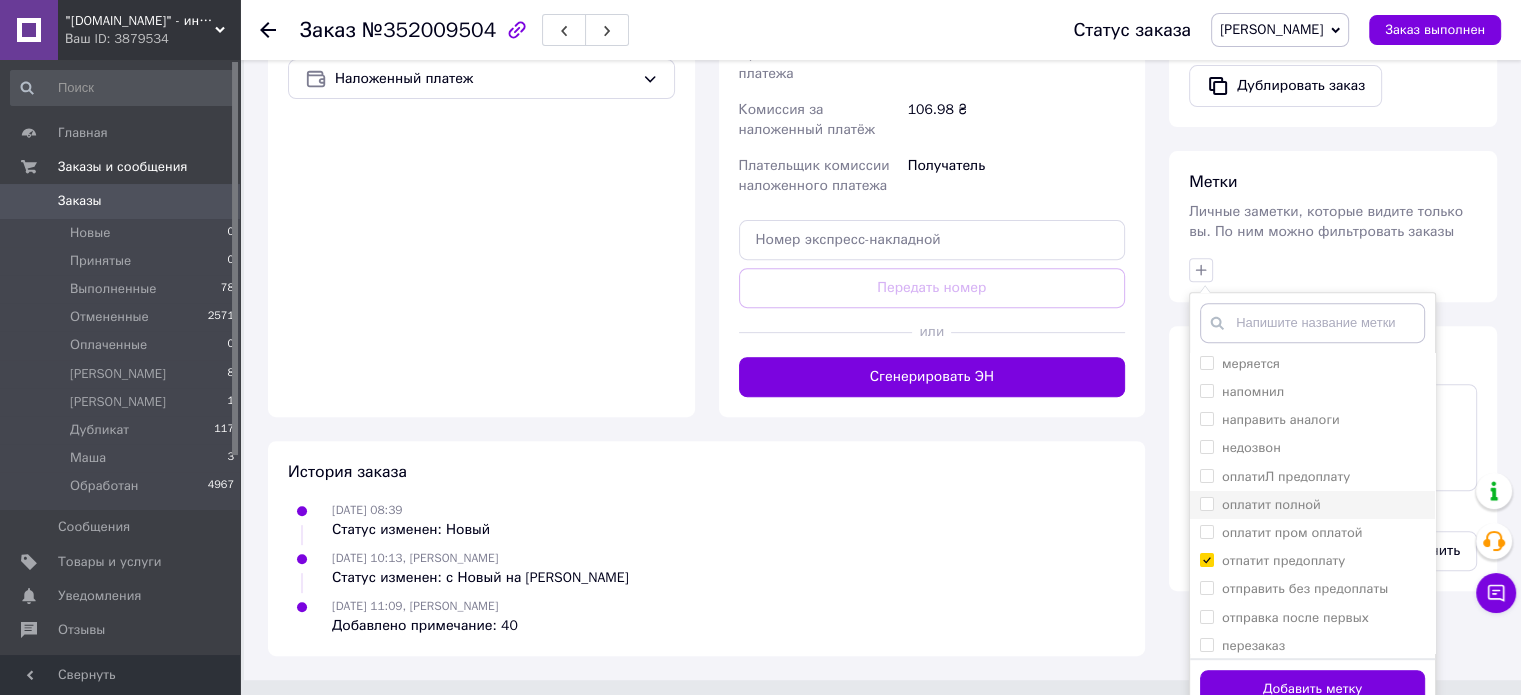 checkbox on "false" 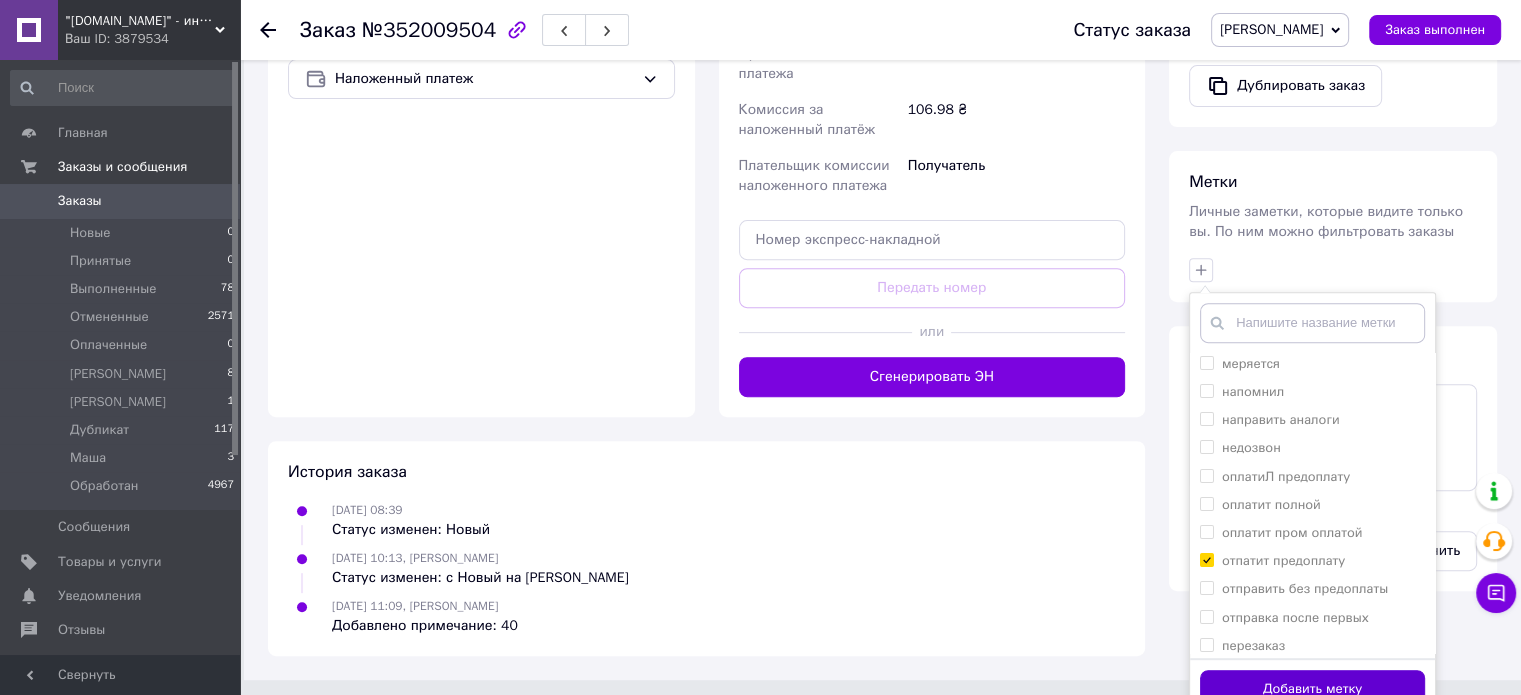 click on "Добавить метку" at bounding box center (1312, 689) 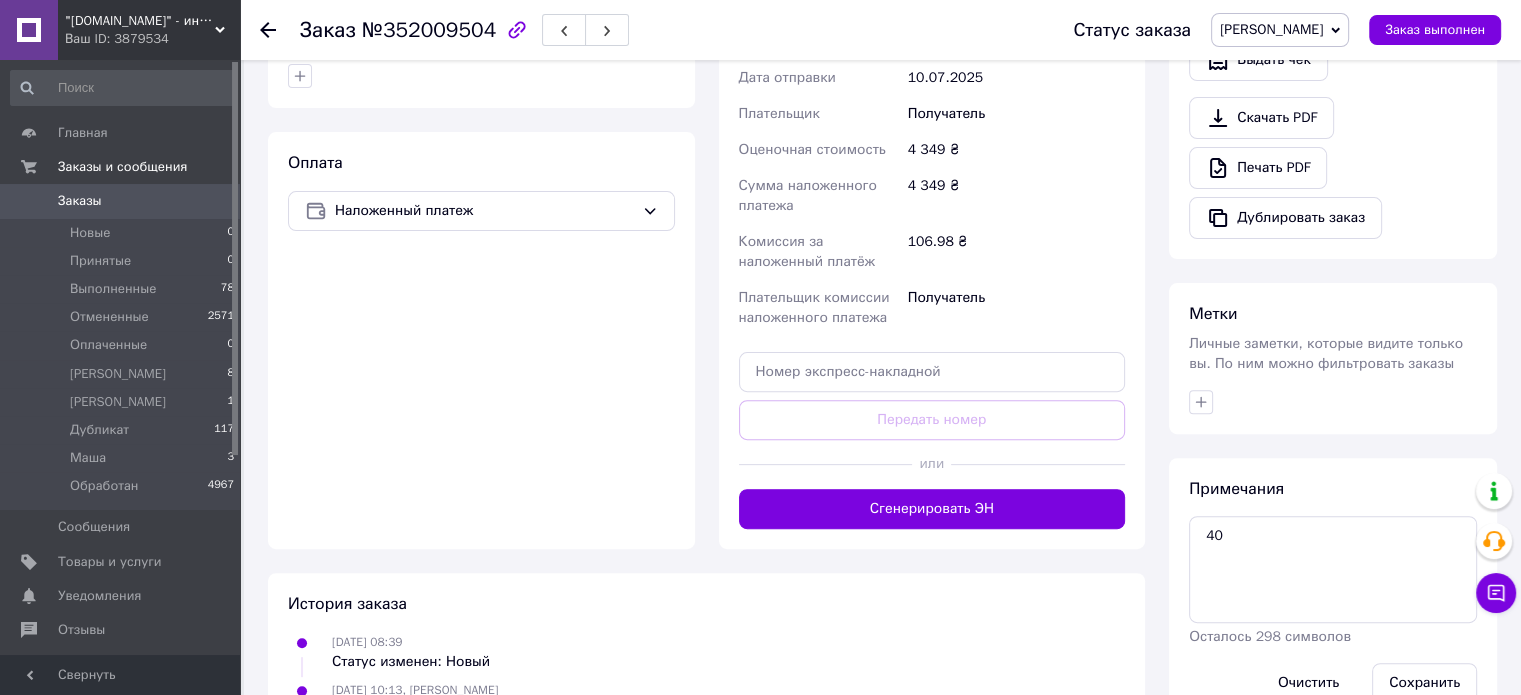scroll, scrollTop: 206, scrollLeft: 0, axis: vertical 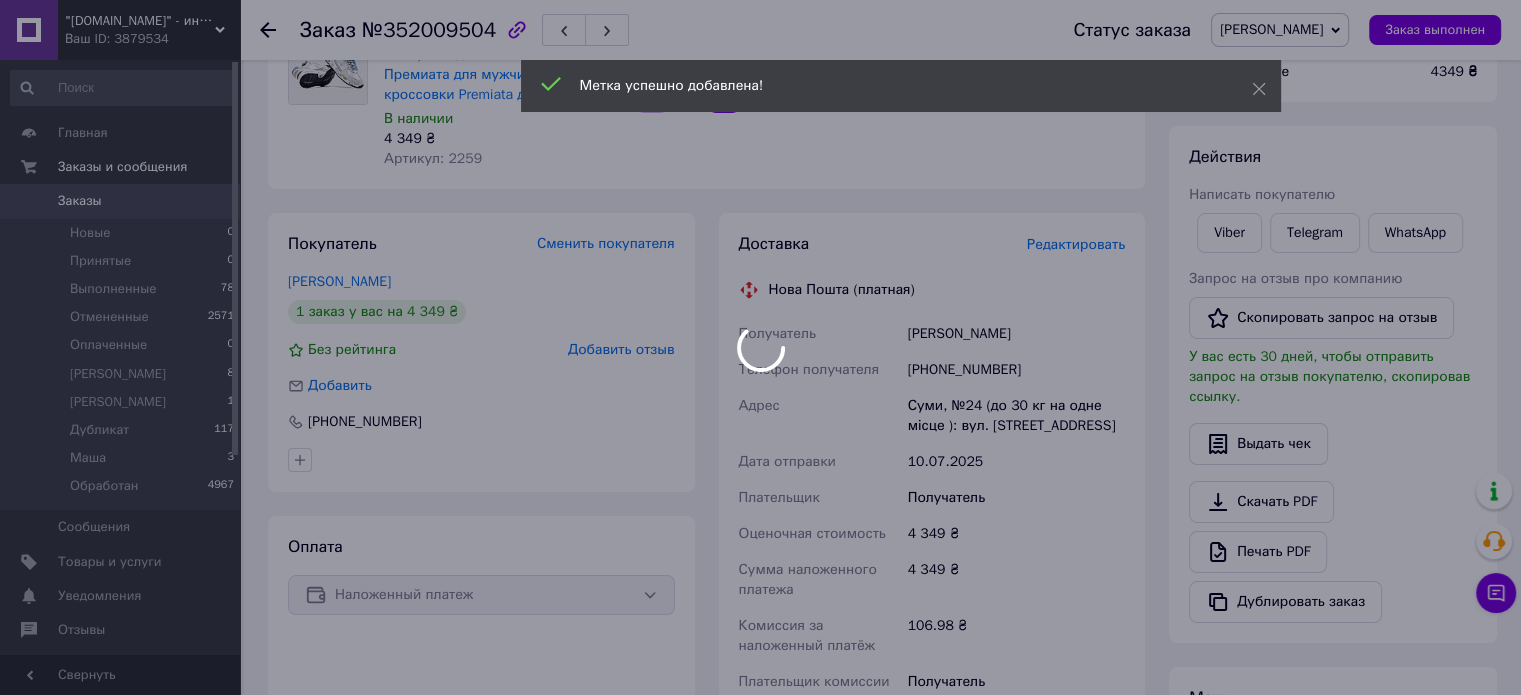 click on "+380636330895" at bounding box center [1016, 370] 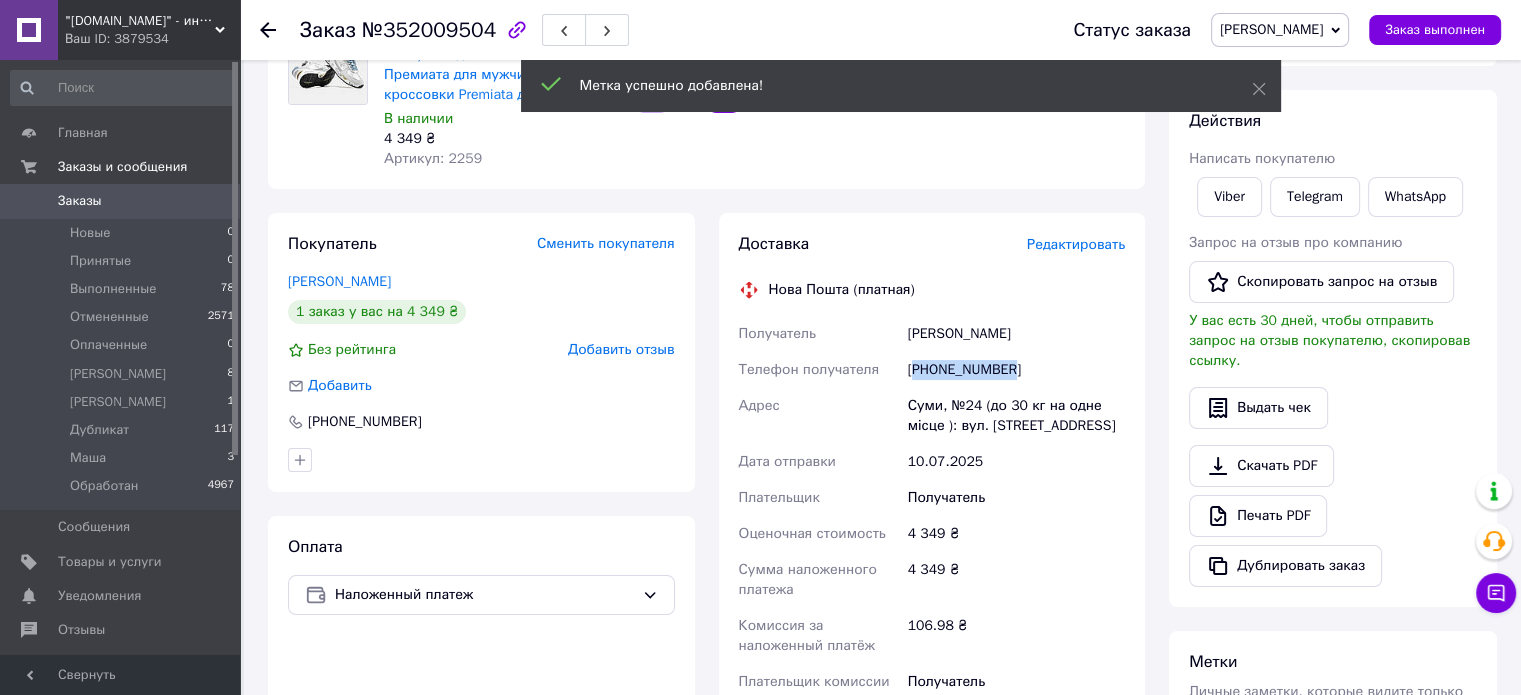 click on "+380636330895" at bounding box center [1016, 370] 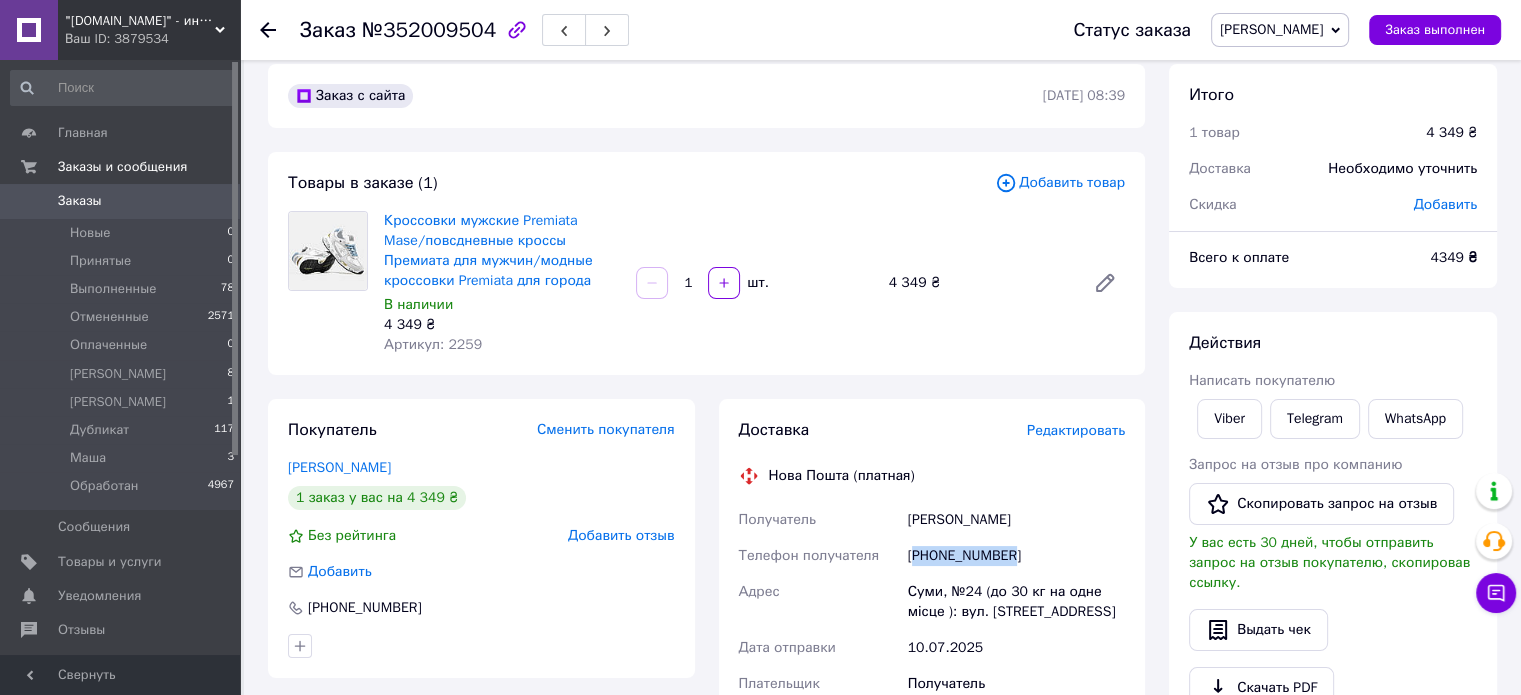scroll, scrollTop: 0, scrollLeft: 0, axis: both 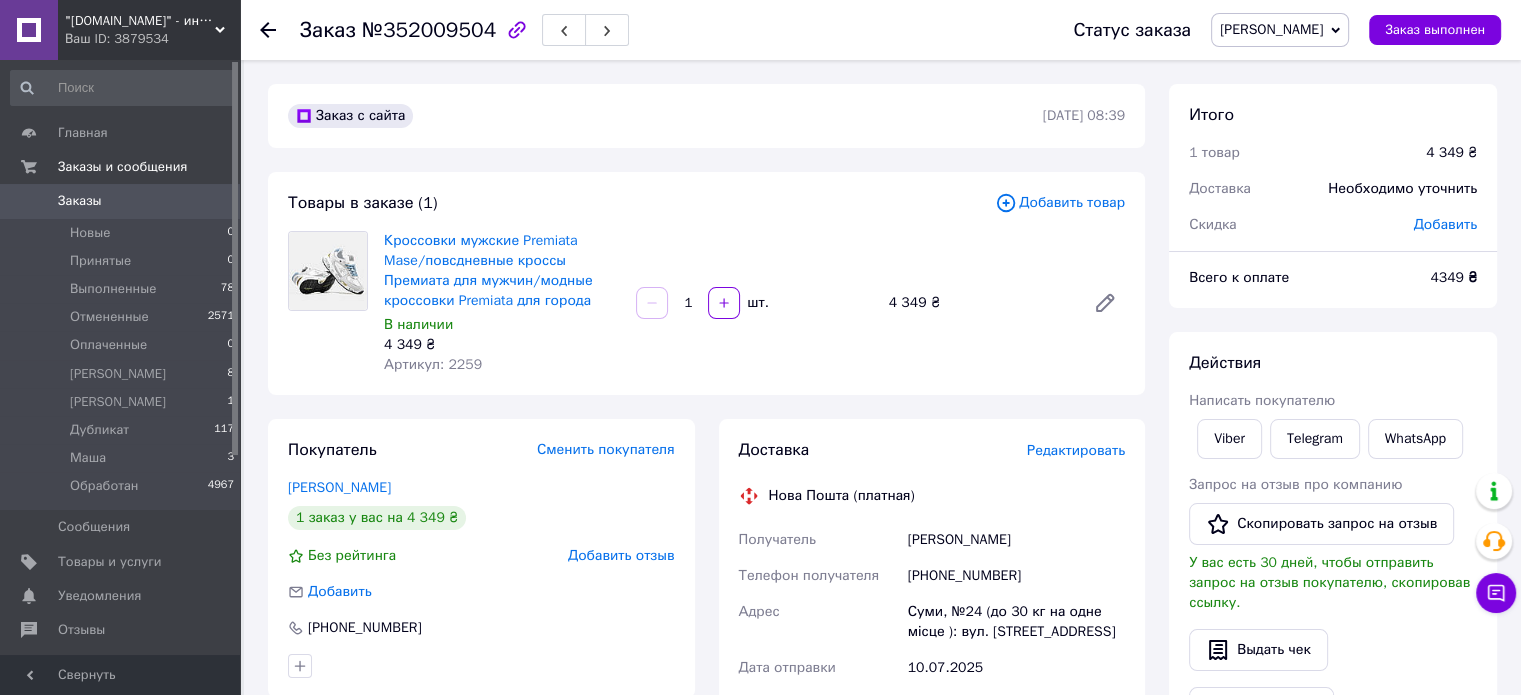 click 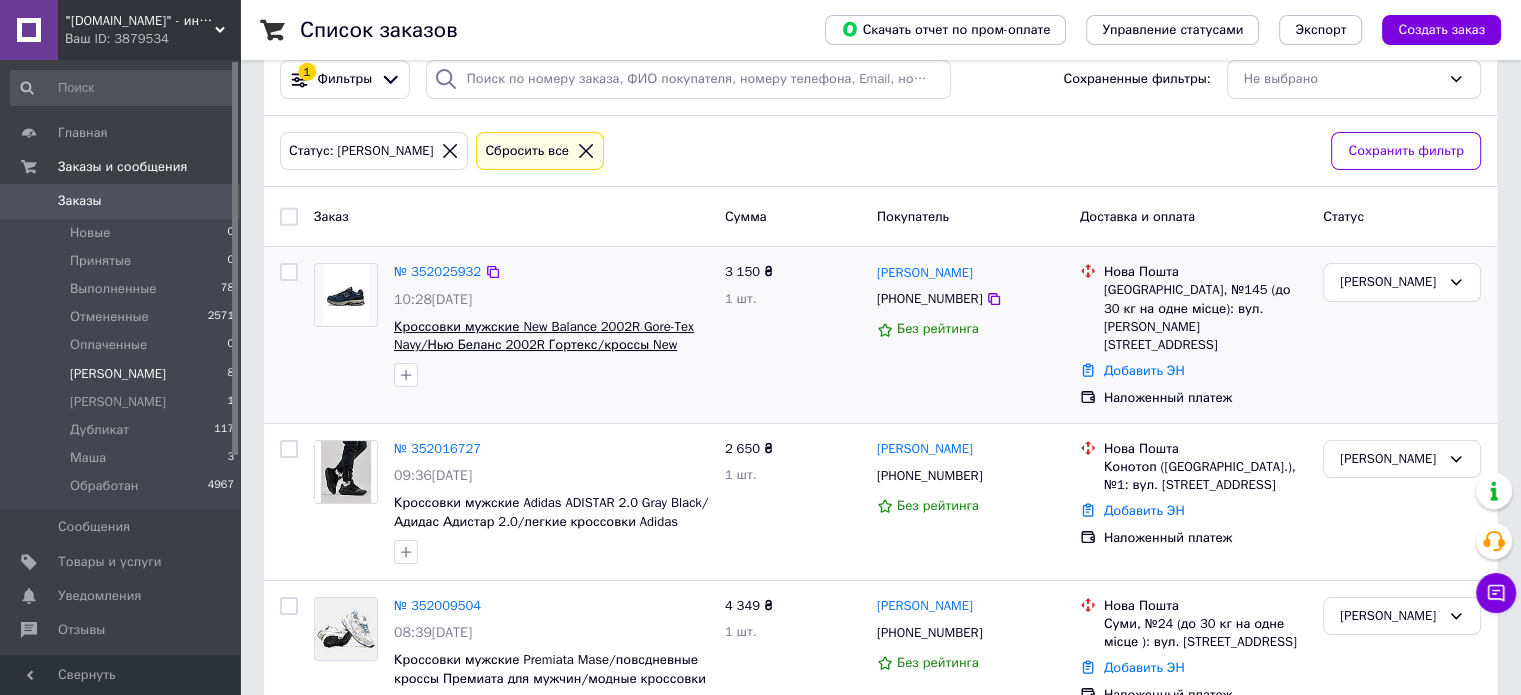 scroll, scrollTop: 0, scrollLeft: 0, axis: both 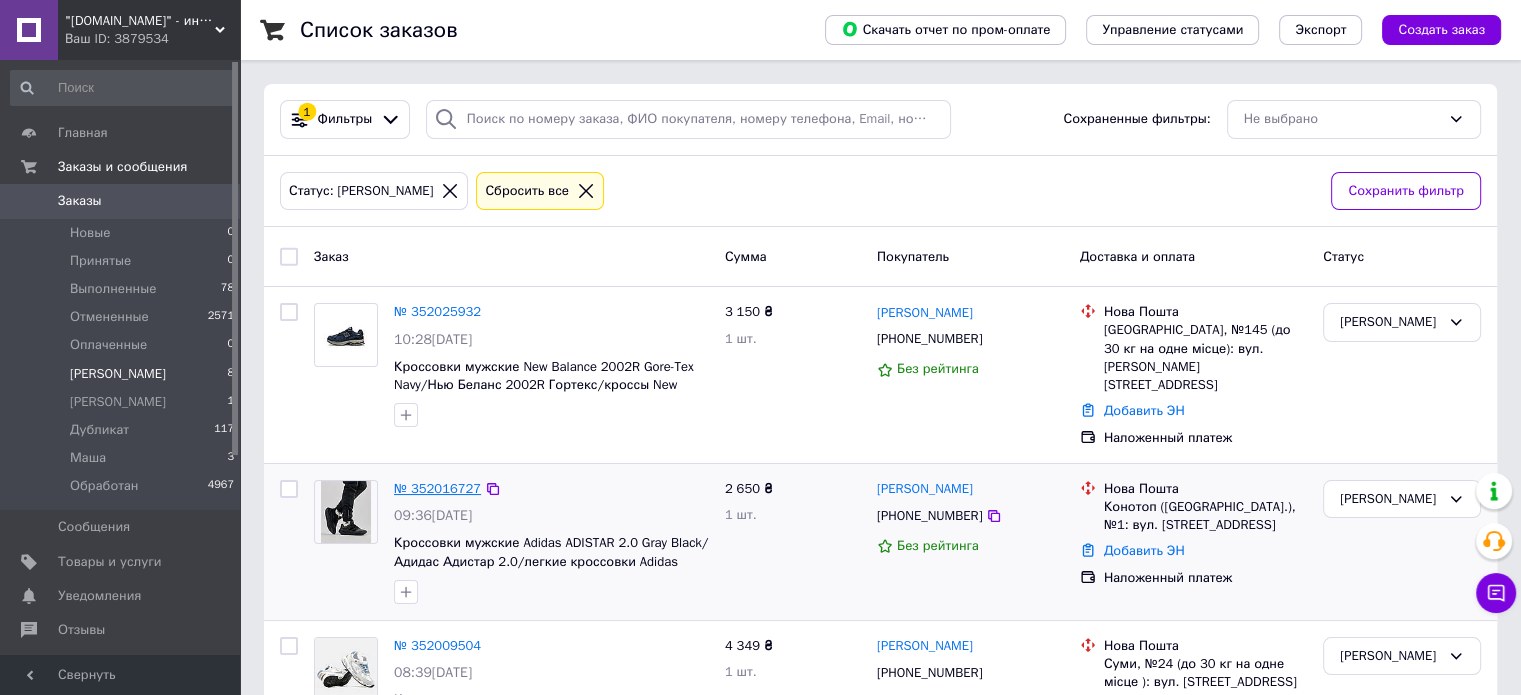 click on "№ 352016727" at bounding box center (437, 488) 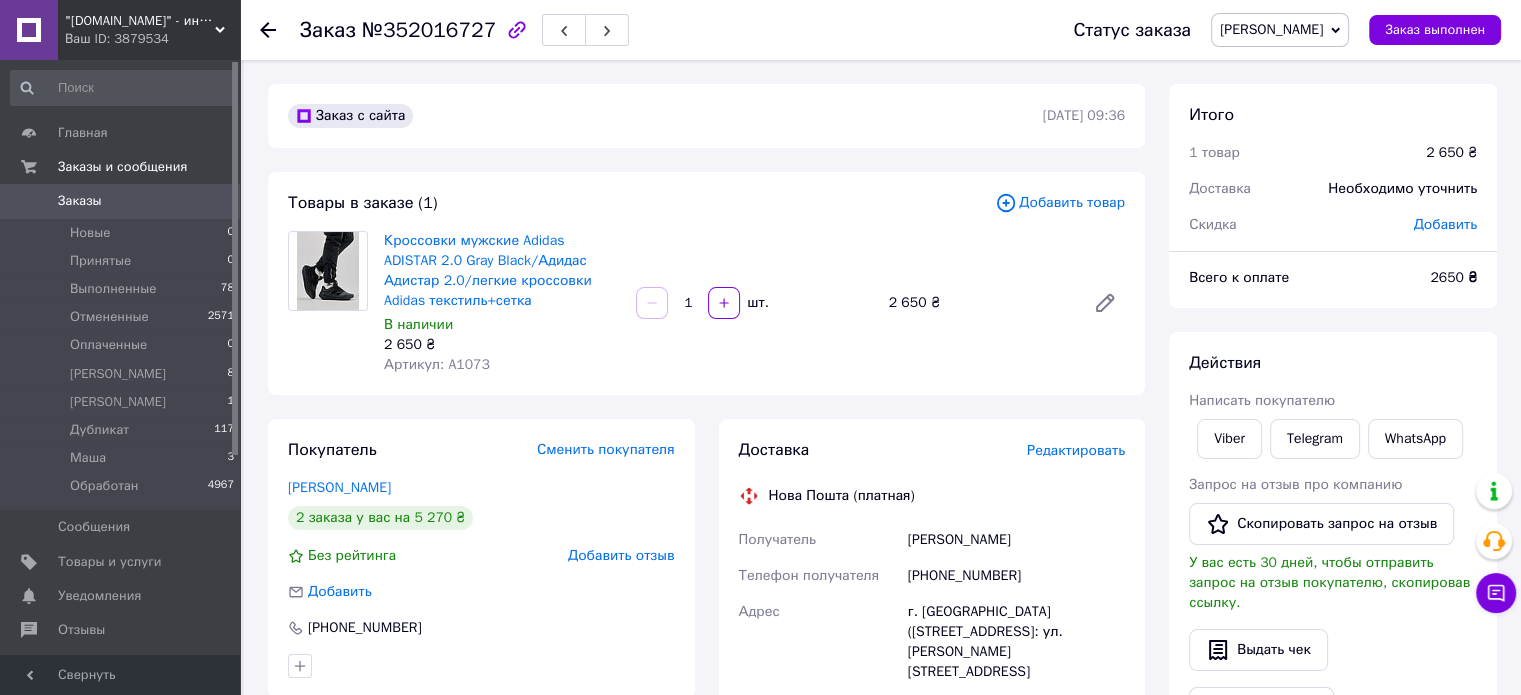 click on "Артикул: A1073" at bounding box center [437, 364] 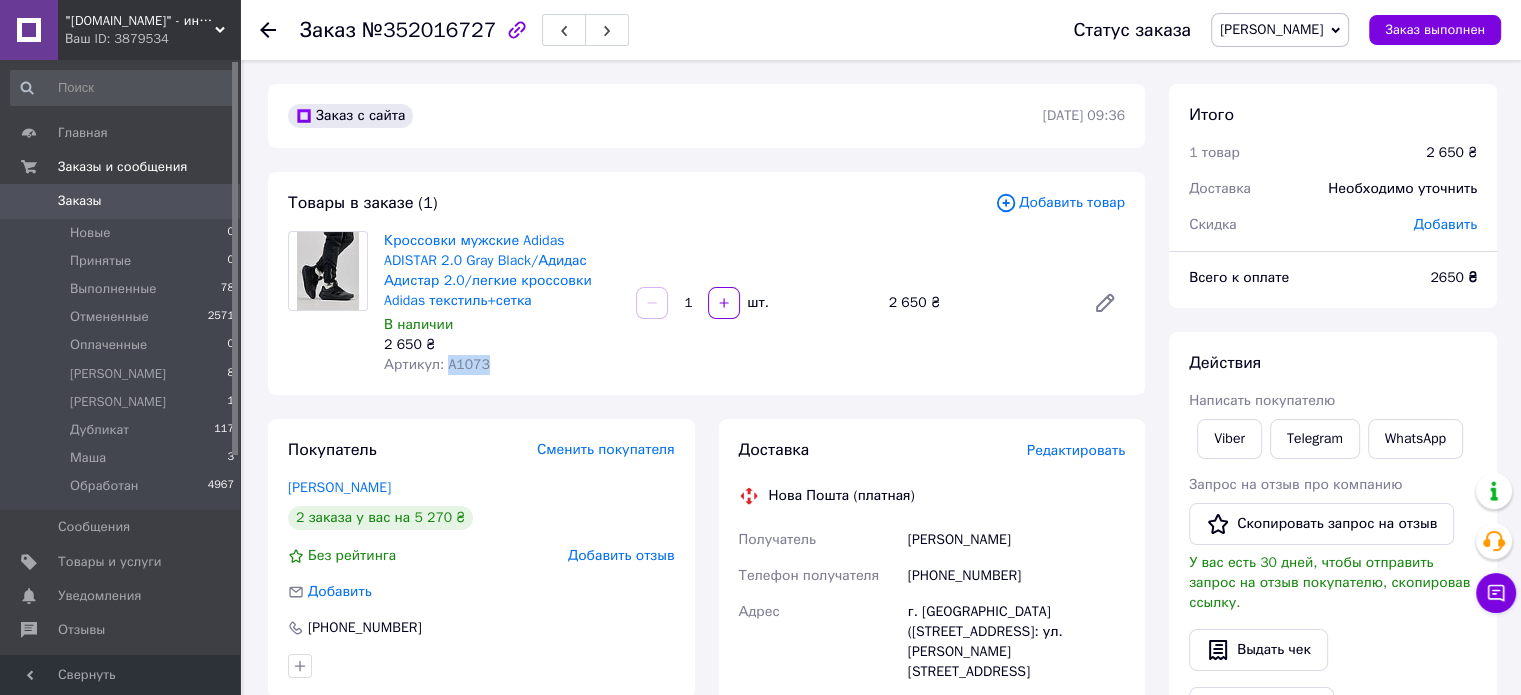 click on "Артикул: A1073" at bounding box center (437, 364) 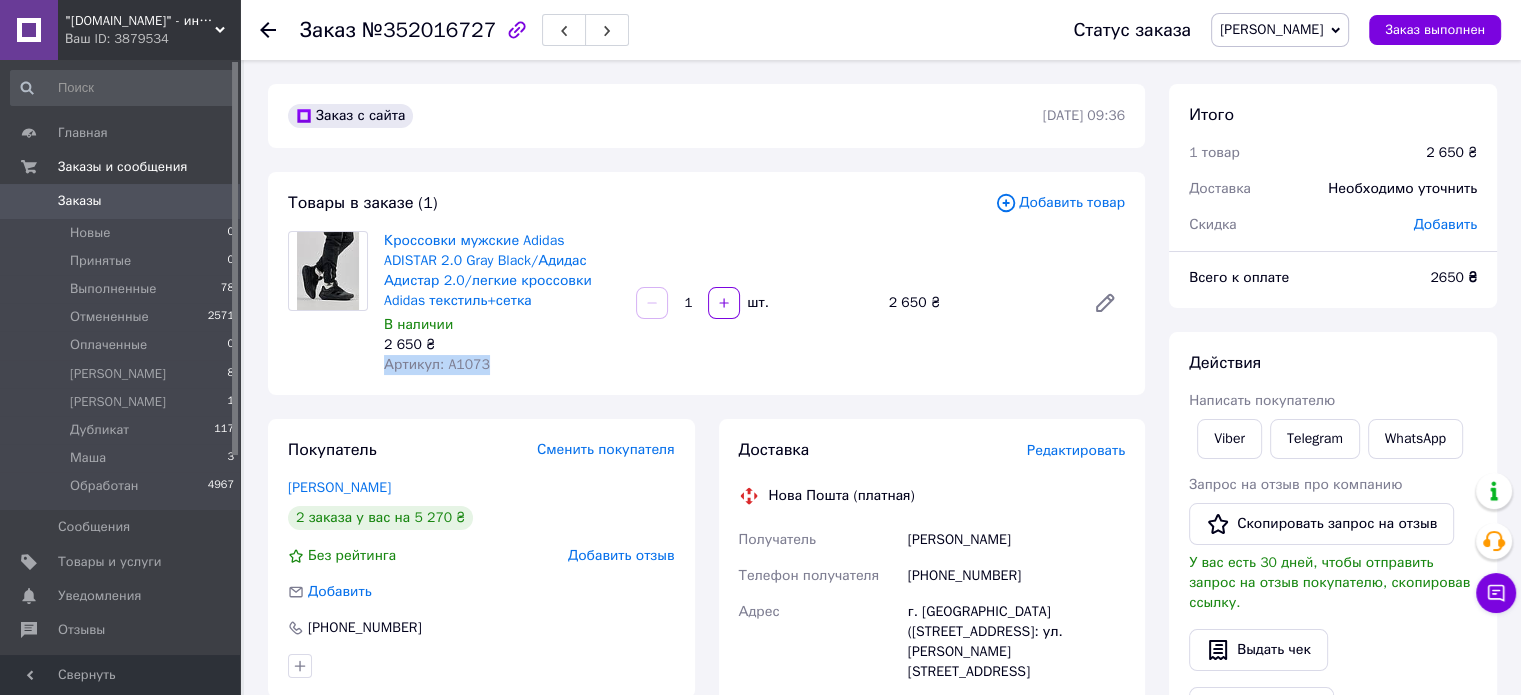 click on "Артикул: A1073" at bounding box center [437, 364] 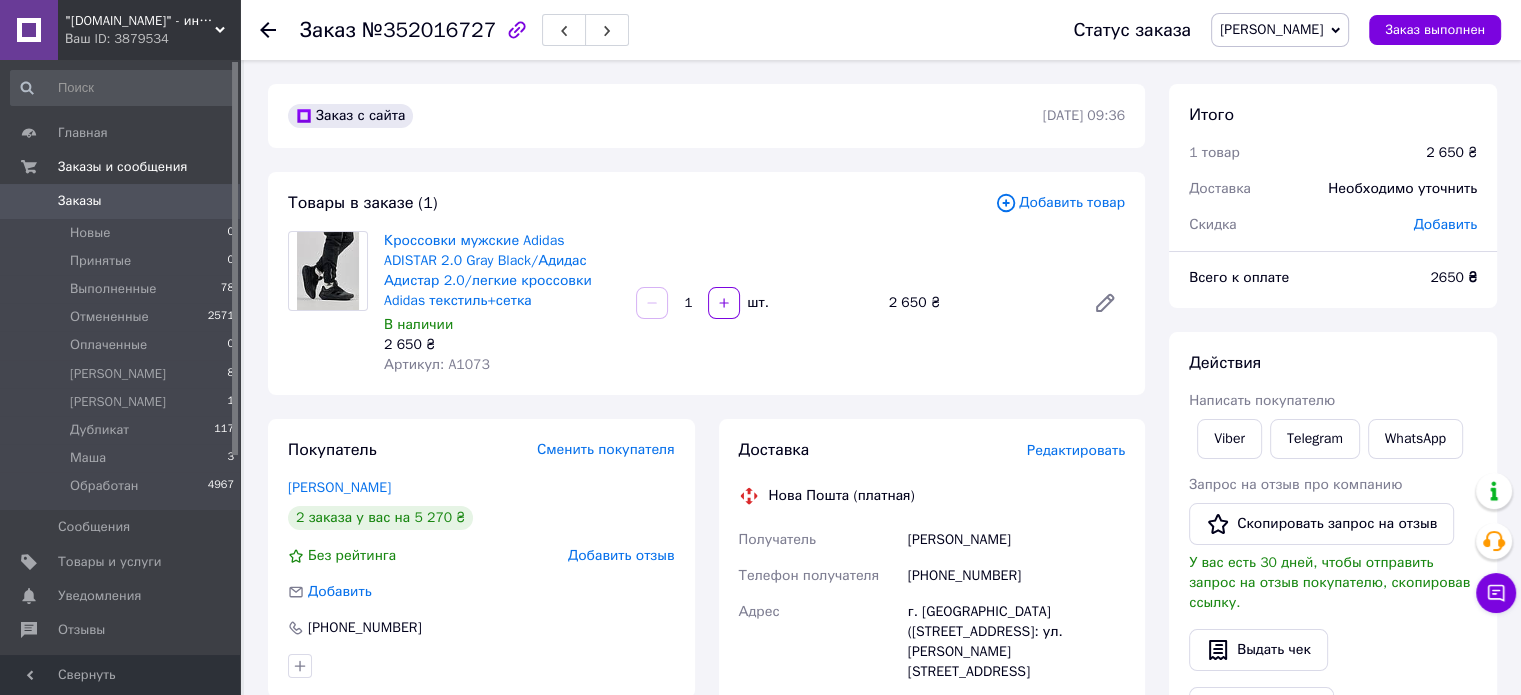 click on "Заказ с сайта 10.07.2025 | 09:36 Товары в заказе (1) Добавить товар Кроссовки мужские Adidas ADISTAR 2.0 Gray Black/Адидас Адистар 2.0/легкие кроссовки Adidas текстиль+сетка В наличии 2 650 ₴ Артикул: A1073 1   шт. 2 650 ₴ Покупатель Сменить покупателя Чередников Андрій 2 заказа у вас на 5 270 ₴ Без рейтинга   Добавить отзыв Добавить +380972290033 Оплата Наложенный платеж Доставка Редактировать Нова Пошта (платная) Получатель Чередников Андрій Телефон получателя +380972290033 Адрес г. Конотоп (Сумская обл.), № 1: ул. Батуринская, 22а Дата отправки 10.07.2025 Плательщик Получатель Оценочная стоимость 2 650 ₴ 2650" at bounding box center (706, 727) 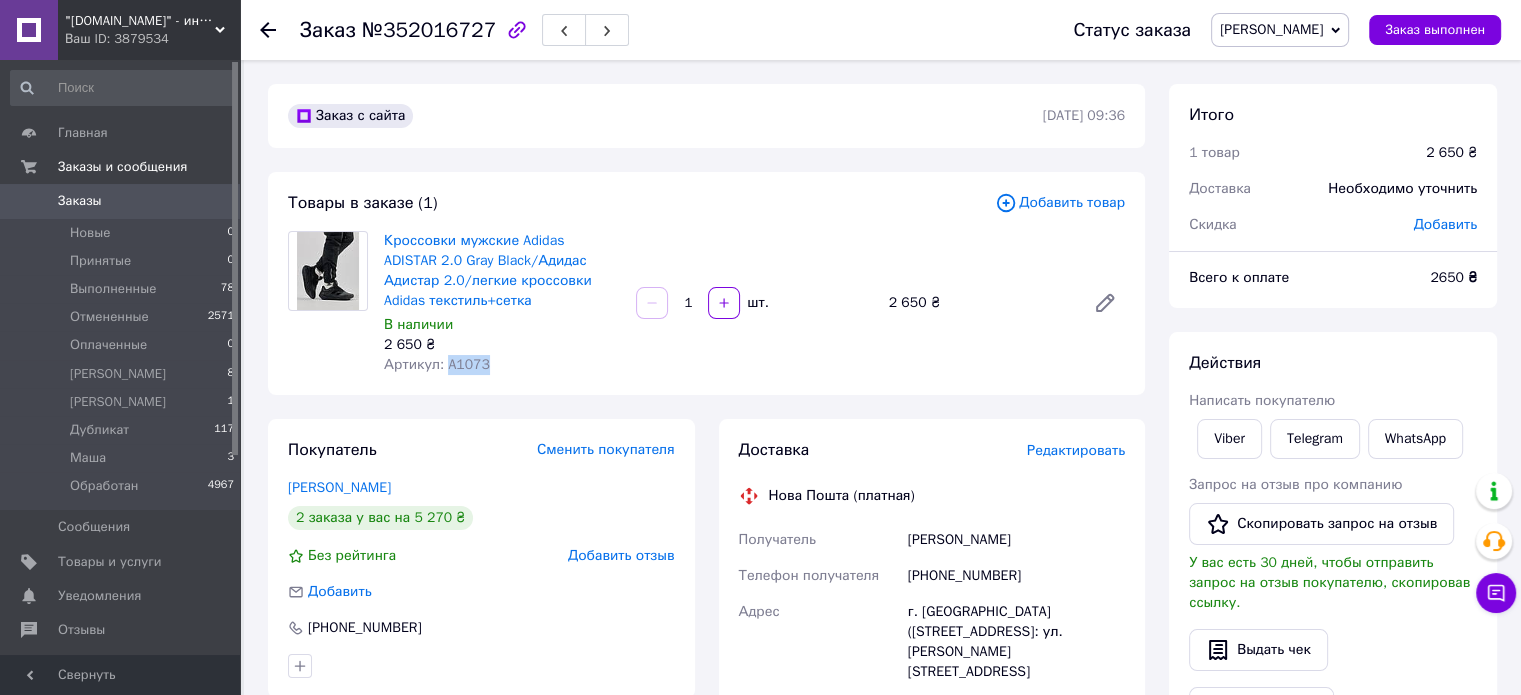 click on "Артикул: A1073" at bounding box center [437, 364] 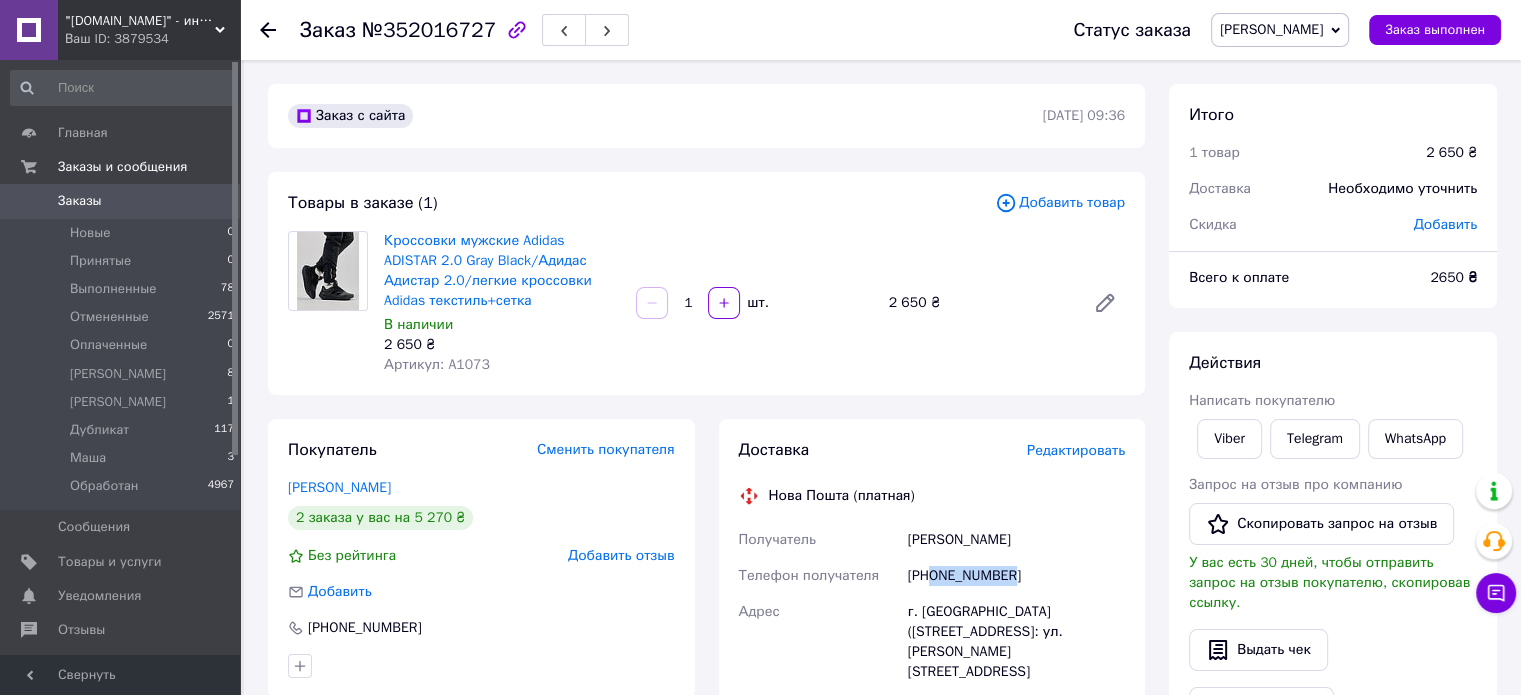 click on "+380972290033" at bounding box center (1016, 576) 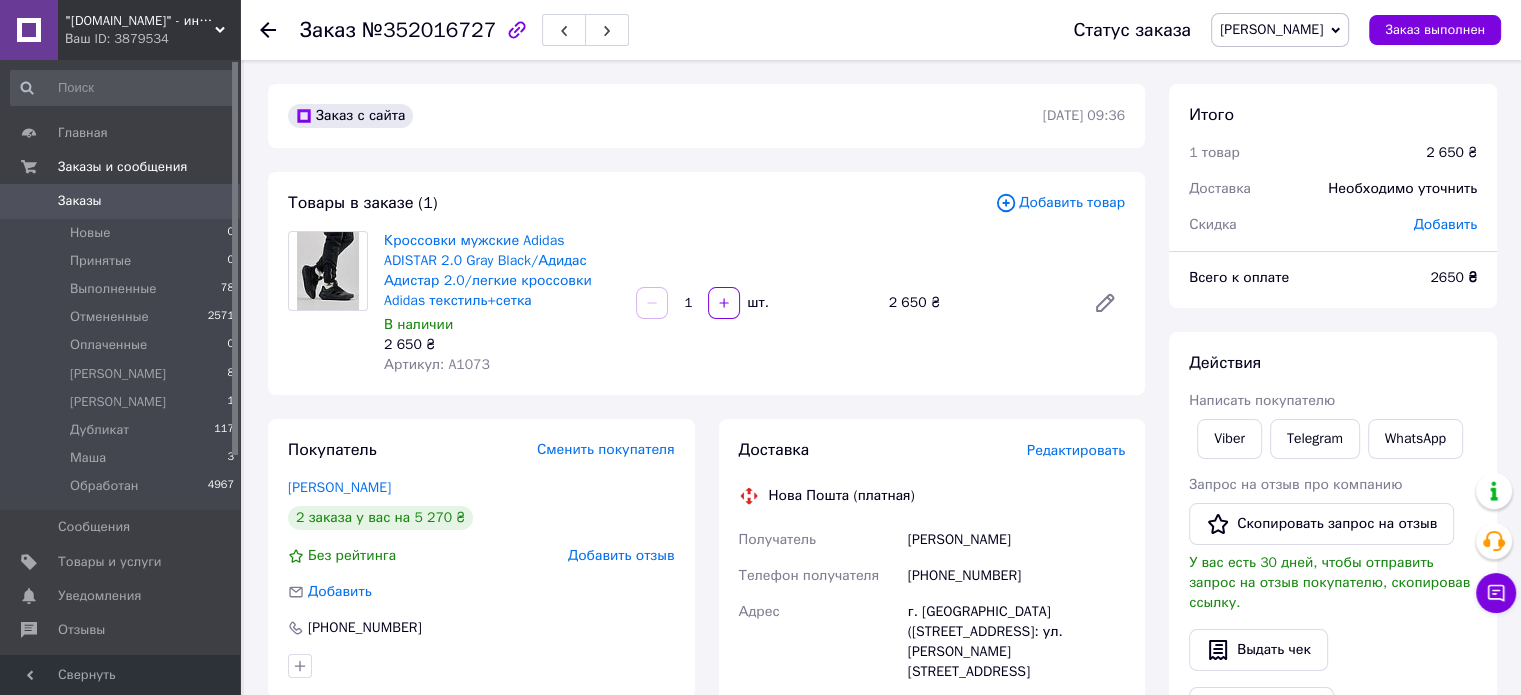 drag, startPoint x: 1037, startPoint y: 572, endPoint x: 952, endPoint y: 579, distance: 85.28775 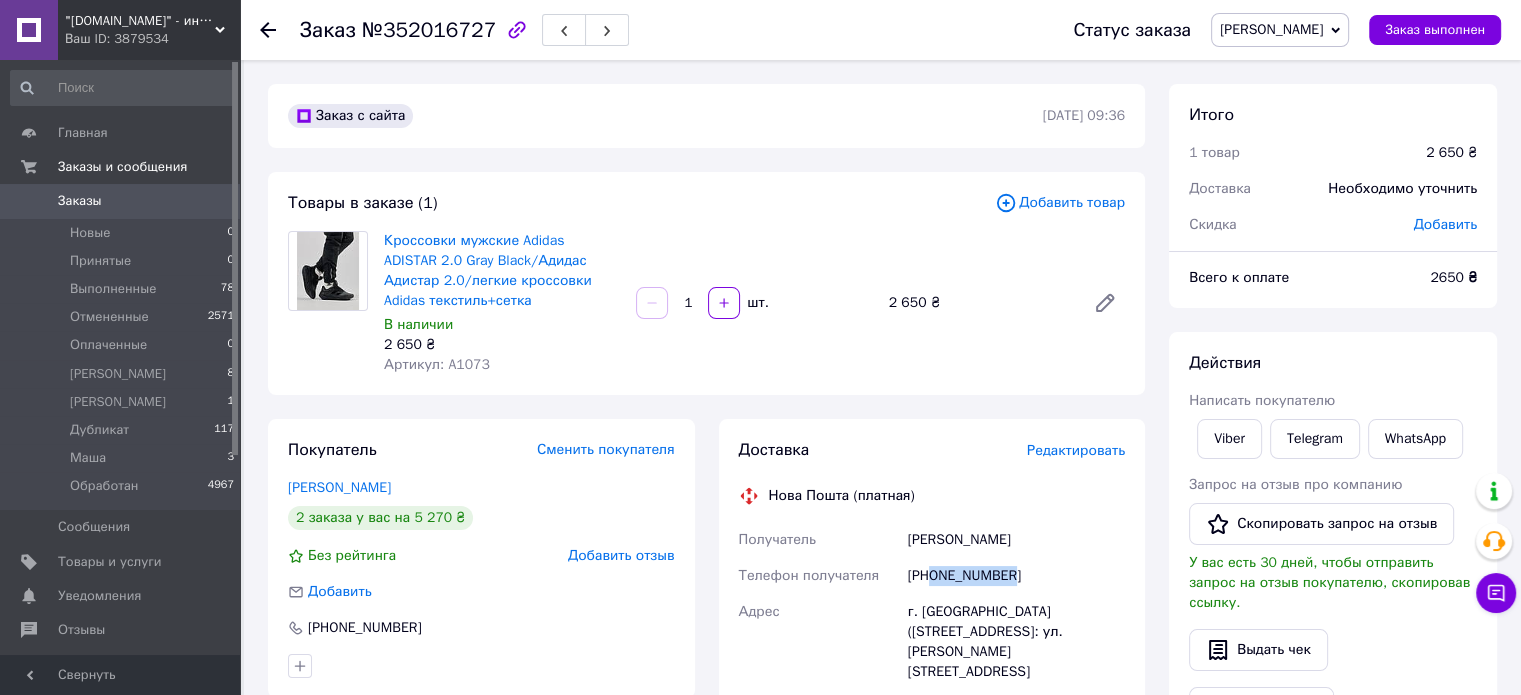 drag, startPoint x: 929, startPoint y: 581, endPoint x: 1004, endPoint y: 580, distance: 75.00667 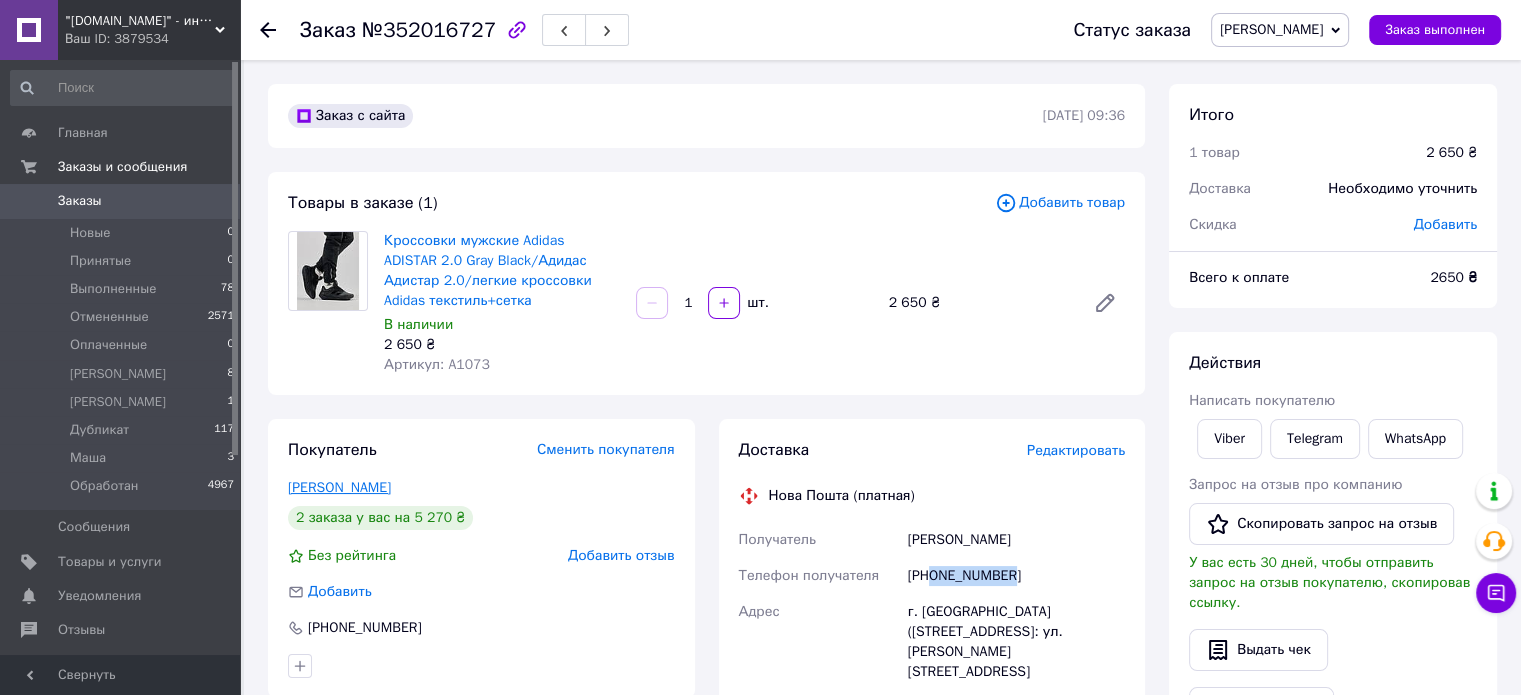 click on "Чередников Андрій" at bounding box center [339, 487] 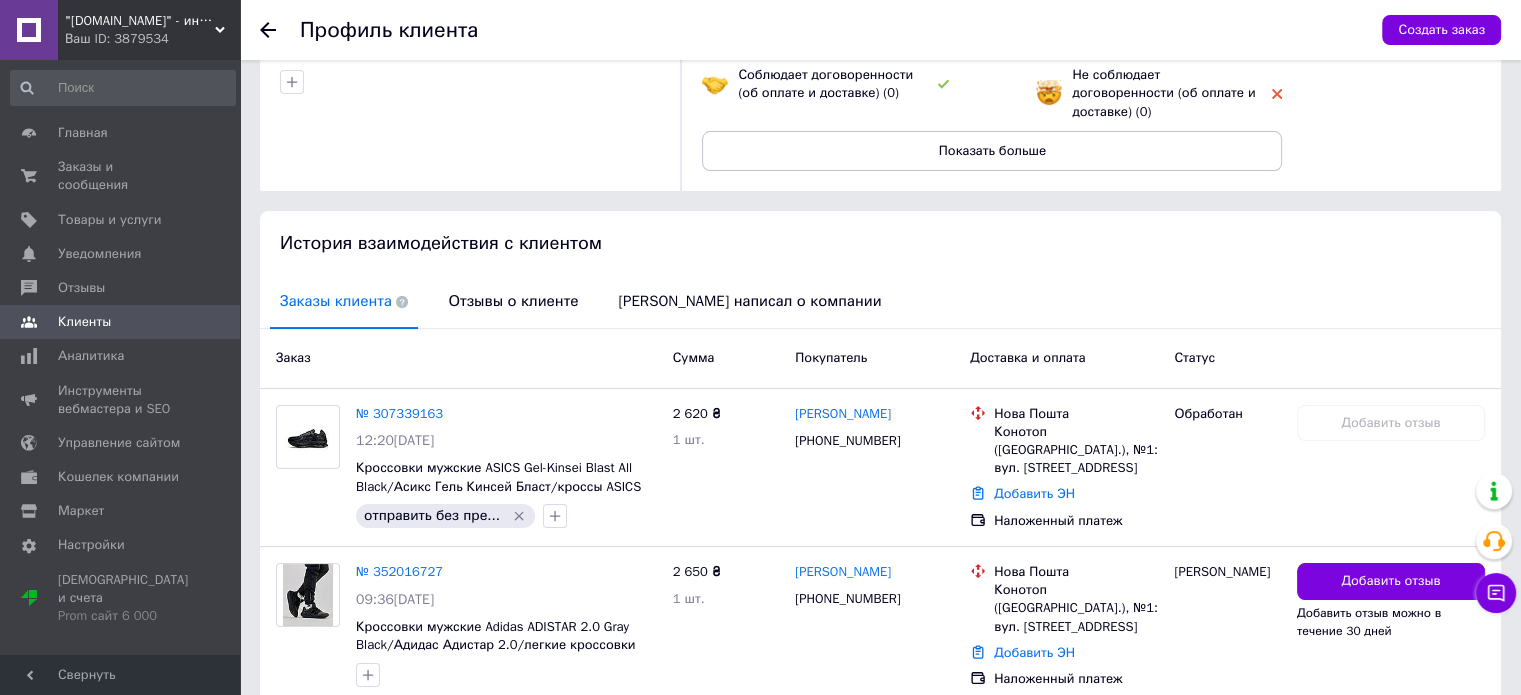 scroll, scrollTop: 210, scrollLeft: 0, axis: vertical 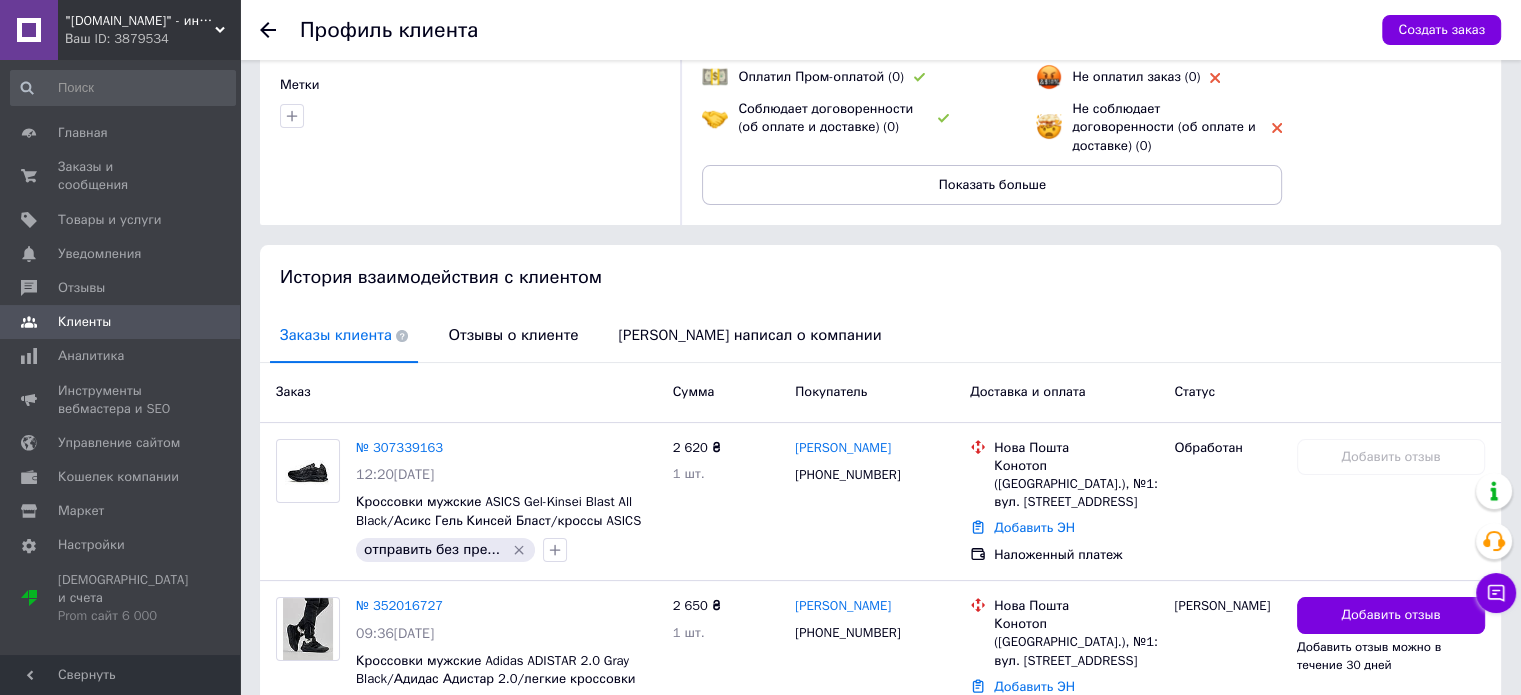 click 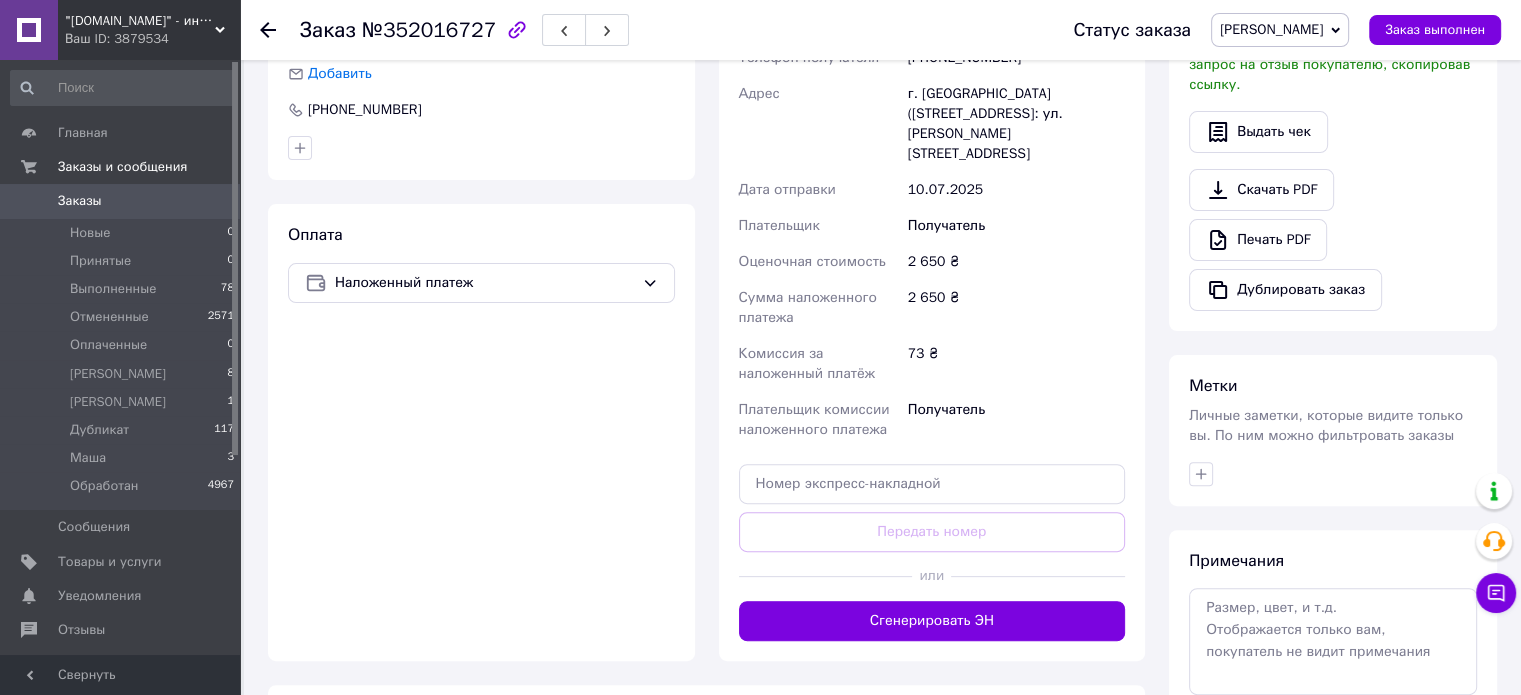 scroll, scrollTop: 600, scrollLeft: 0, axis: vertical 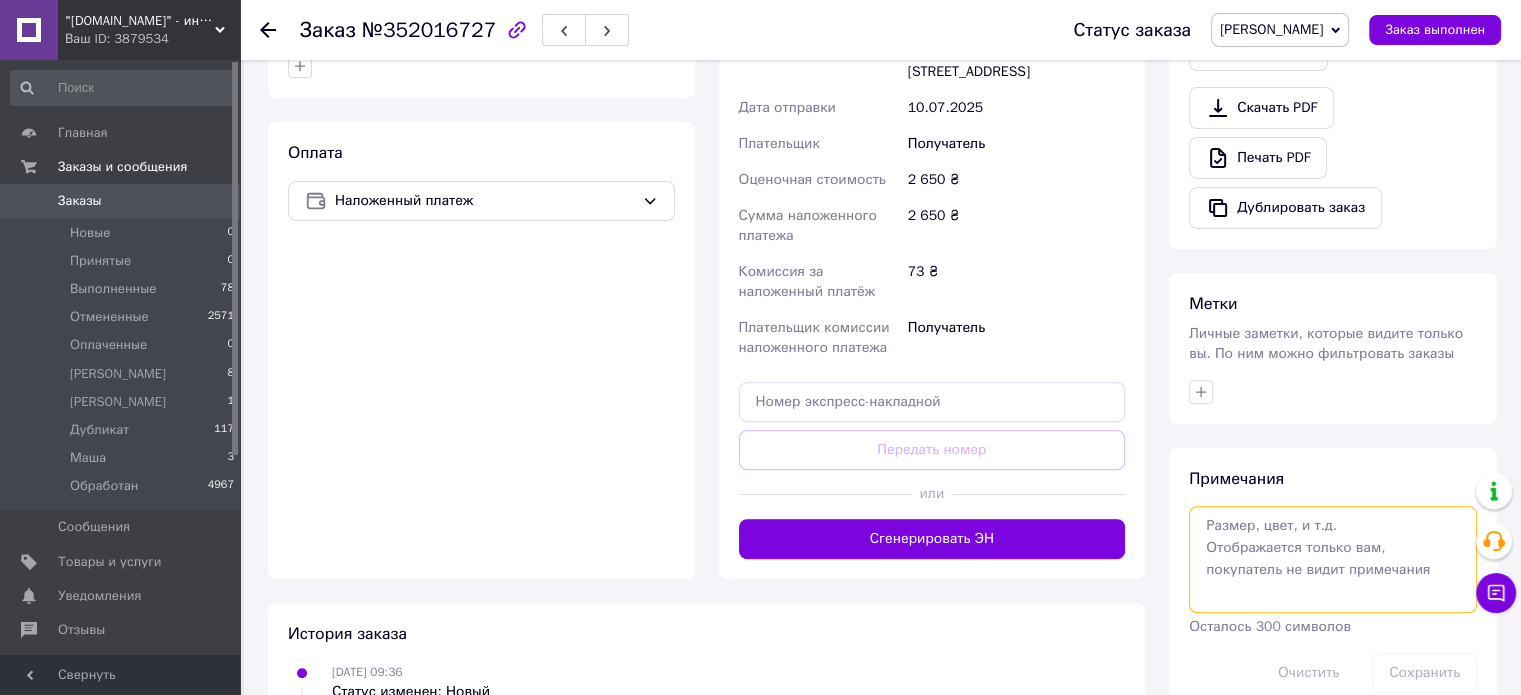 click at bounding box center (1333, 559) 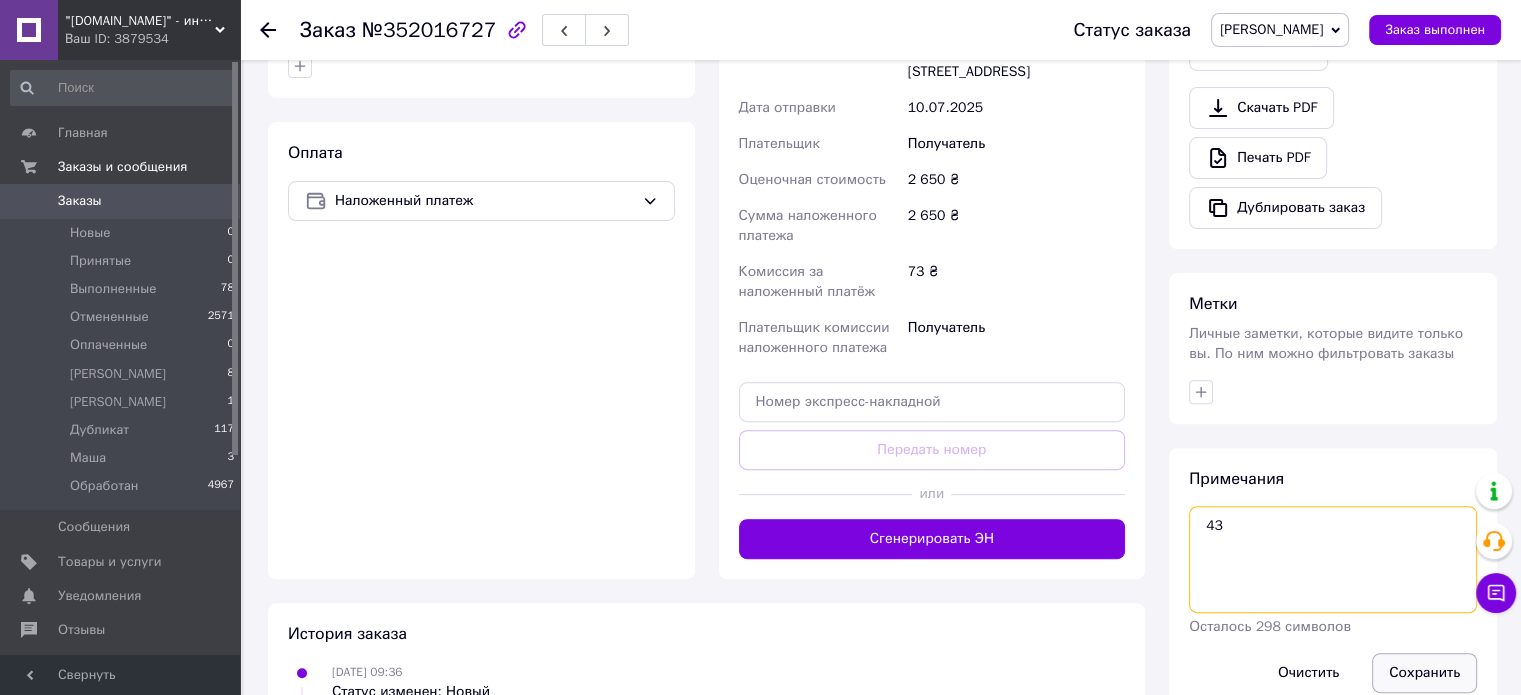 type on "43" 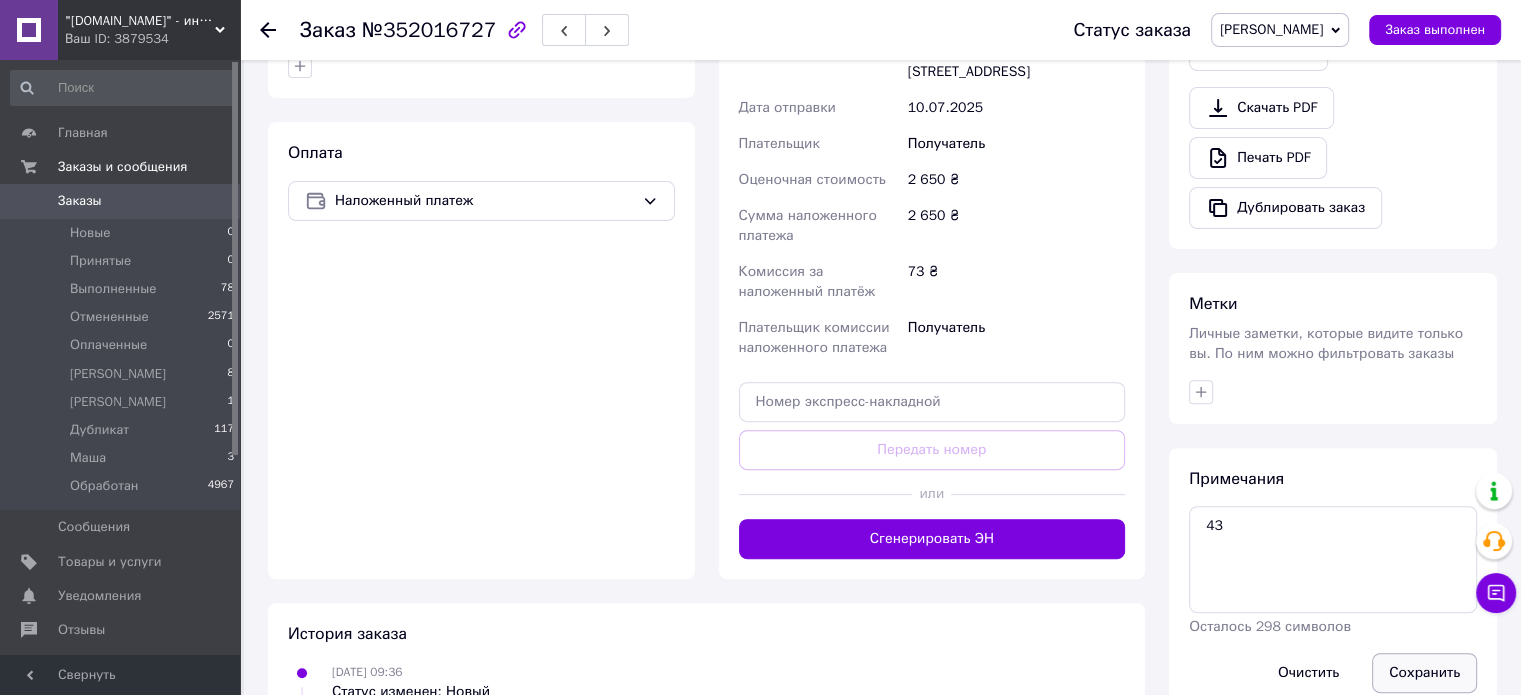 click on "Сохранить" at bounding box center (1424, 673) 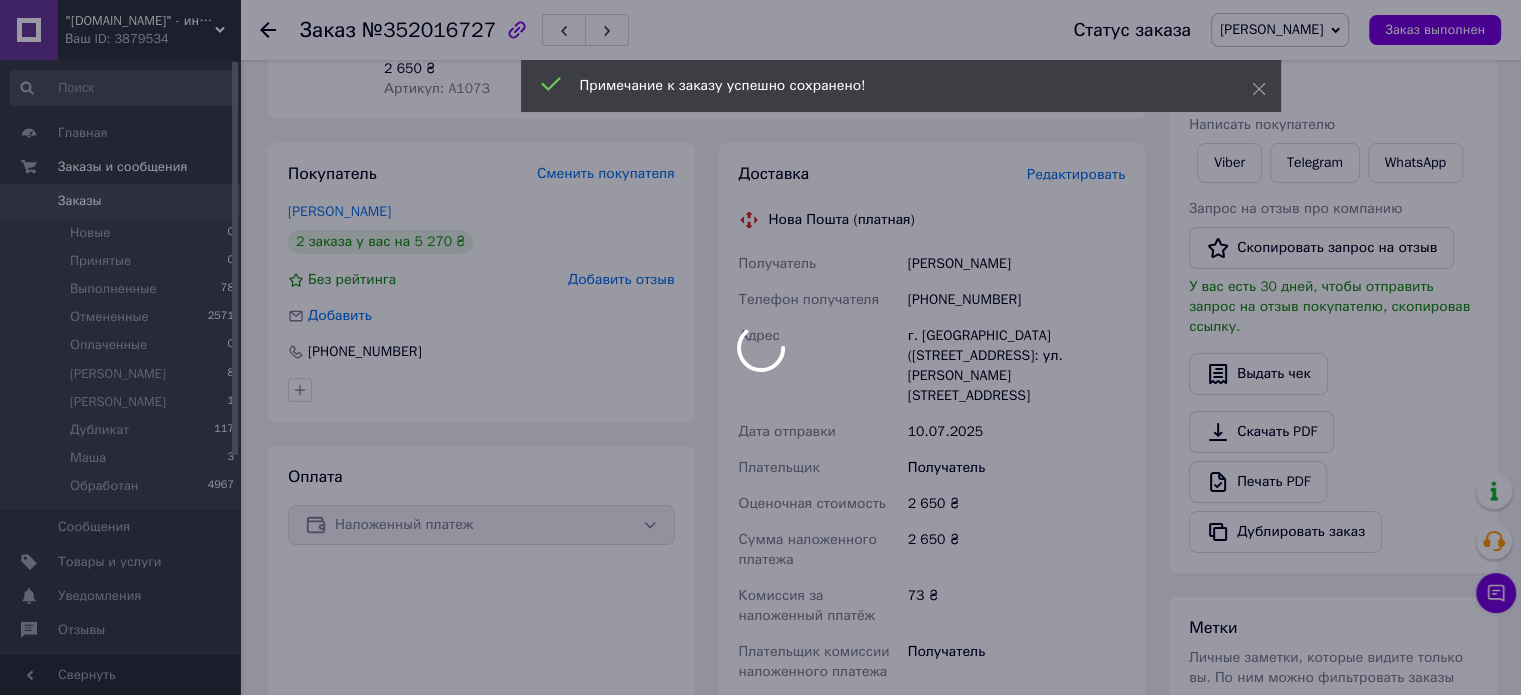 scroll, scrollTop: 200, scrollLeft: 0, axis: vertical 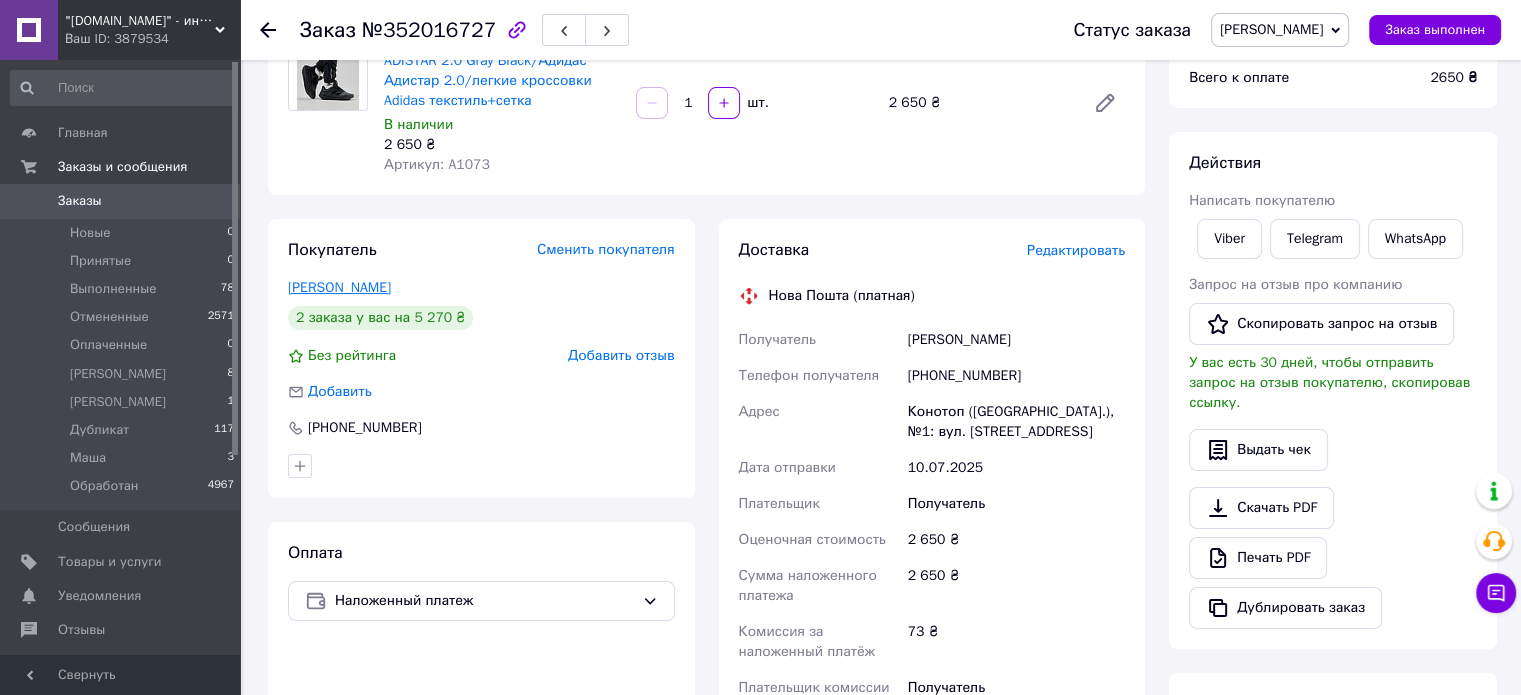 click on "Чередников Андрій" at bounding box center (339, 287) 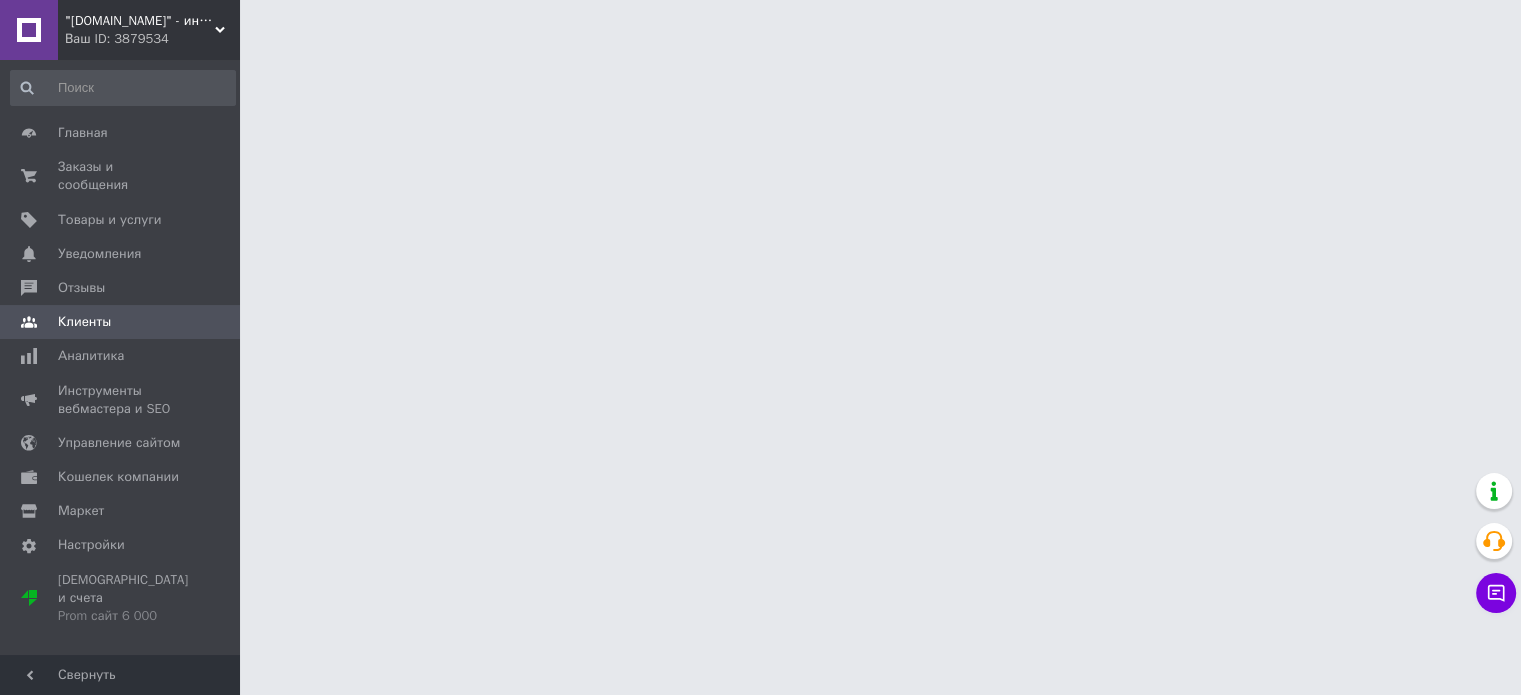 scroll, scrollTop: 0, scrollLeft: 0, axis: both 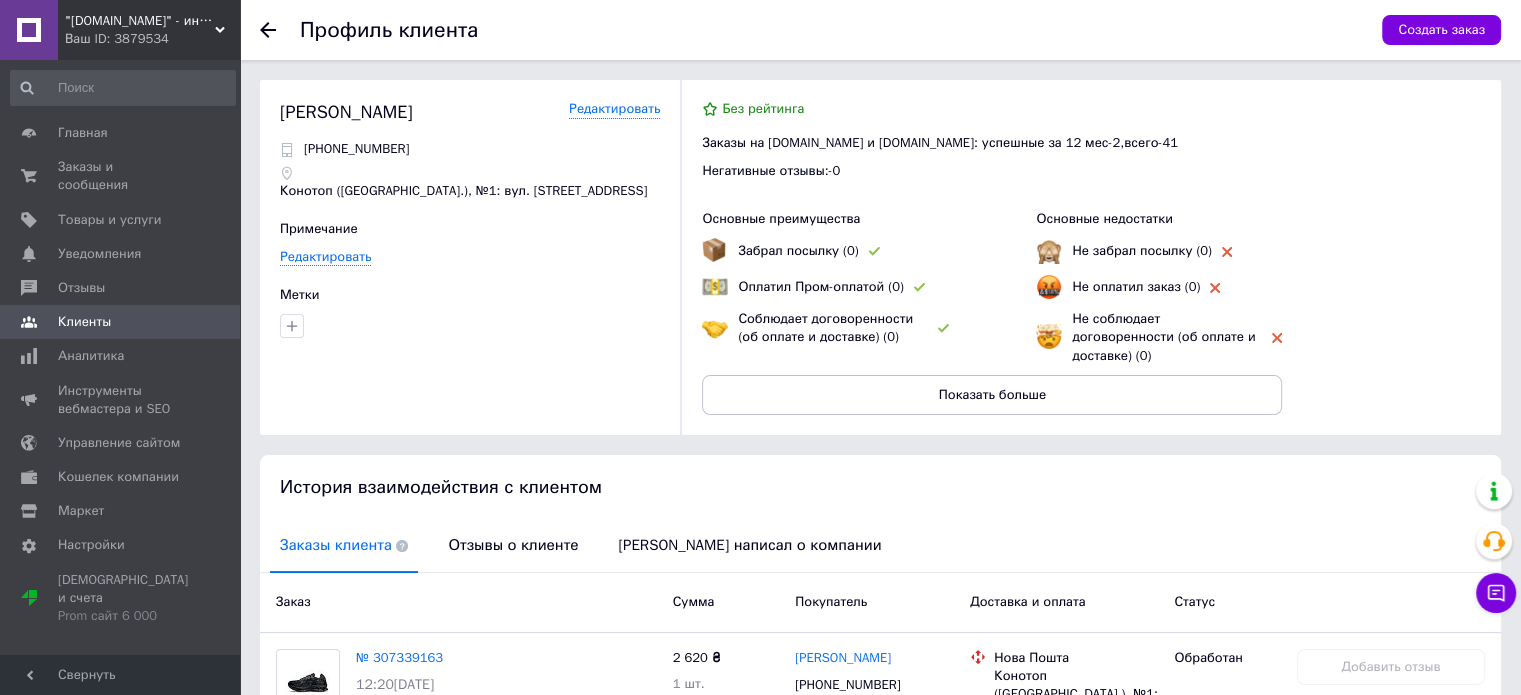 click 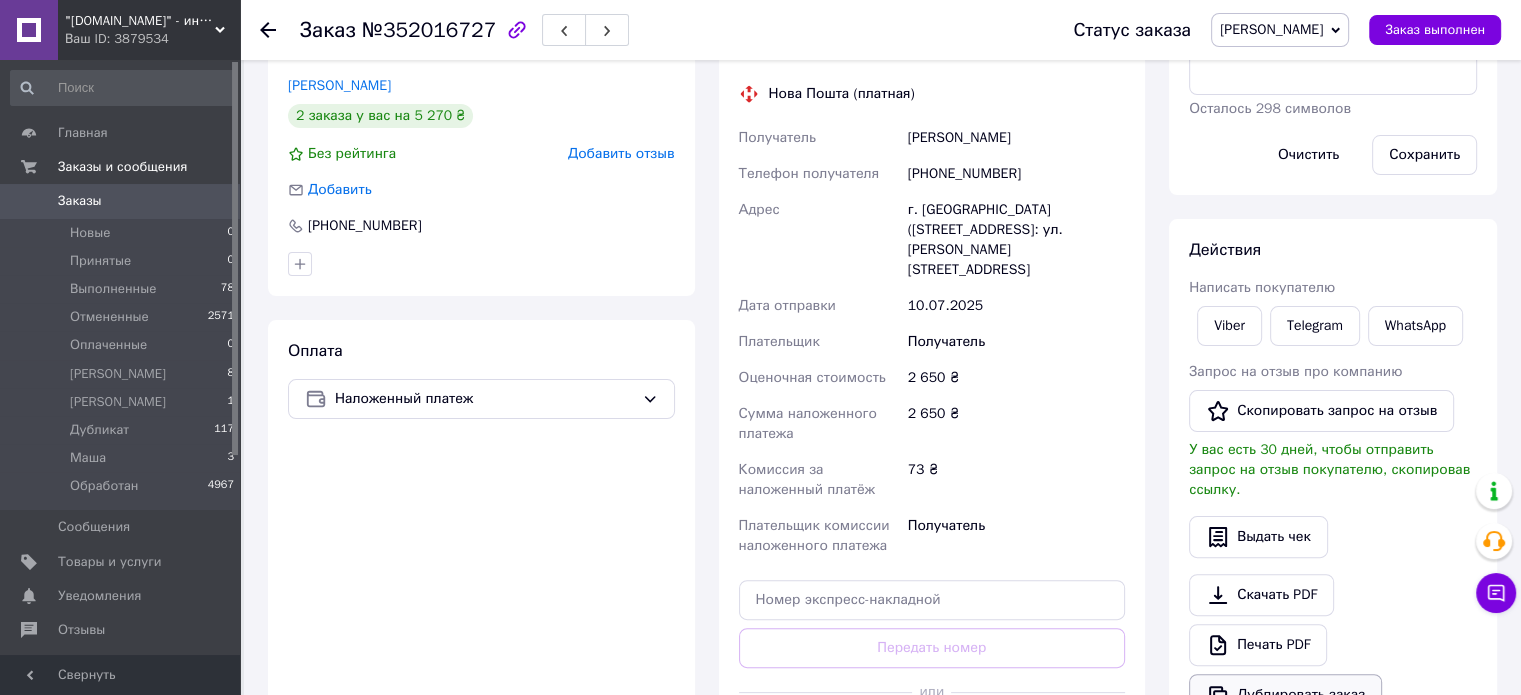 scroll, scrollTop: 706, scrollLeft: 0, axis: vertical 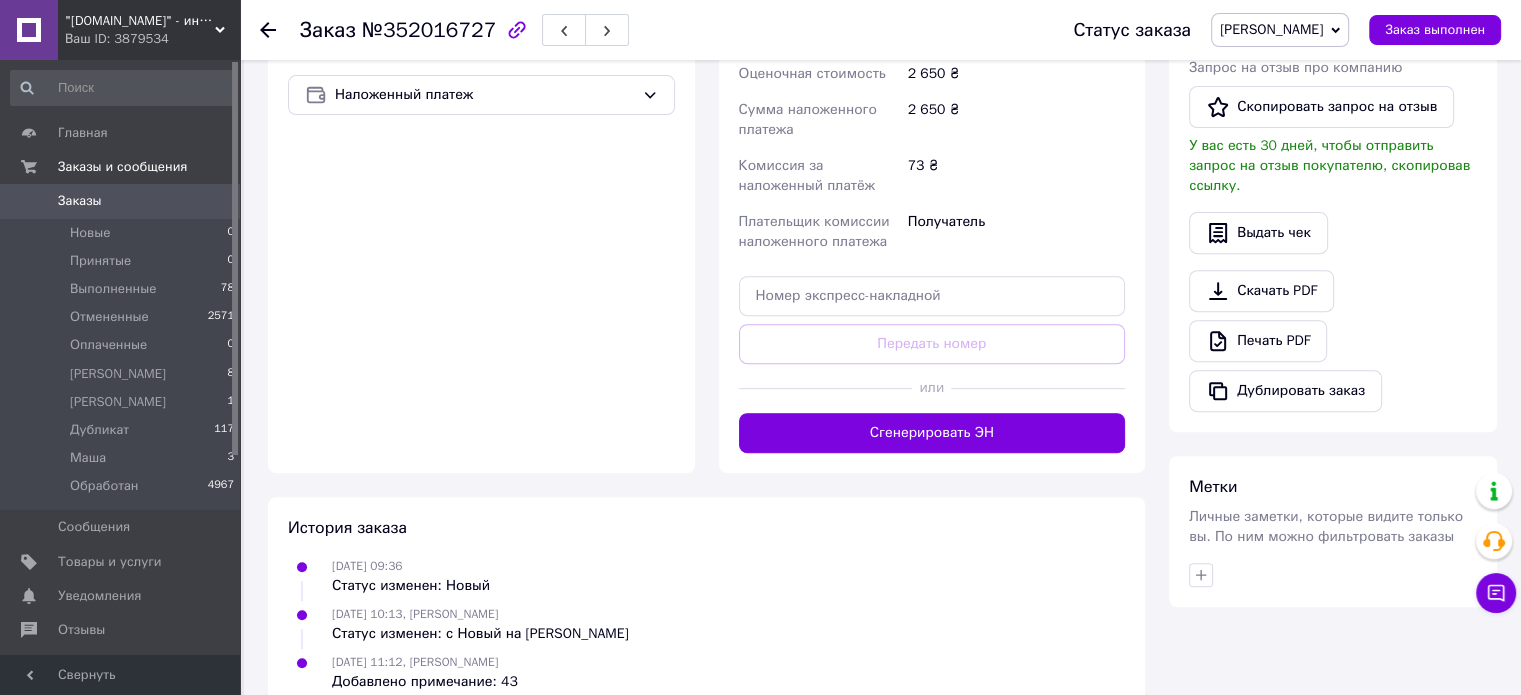 click at bounding box center (1333, 575) 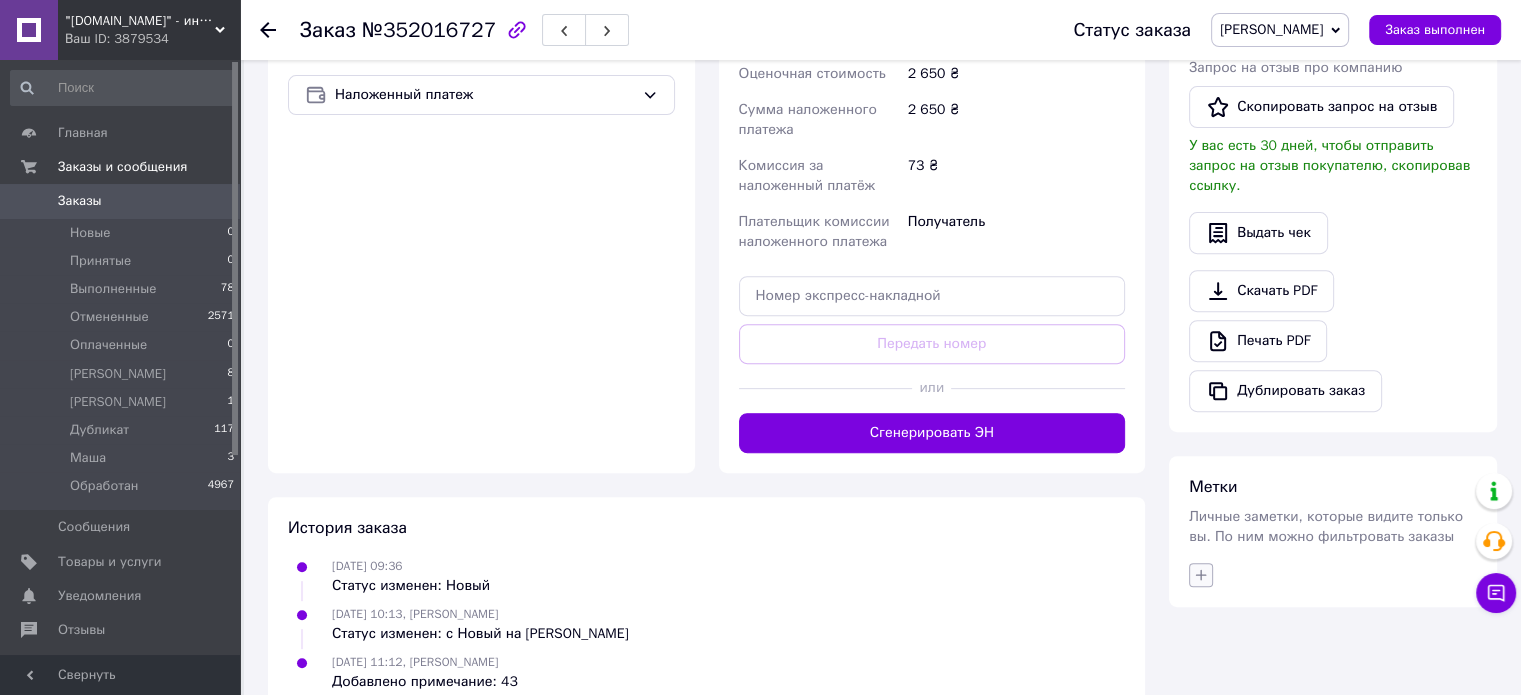 click 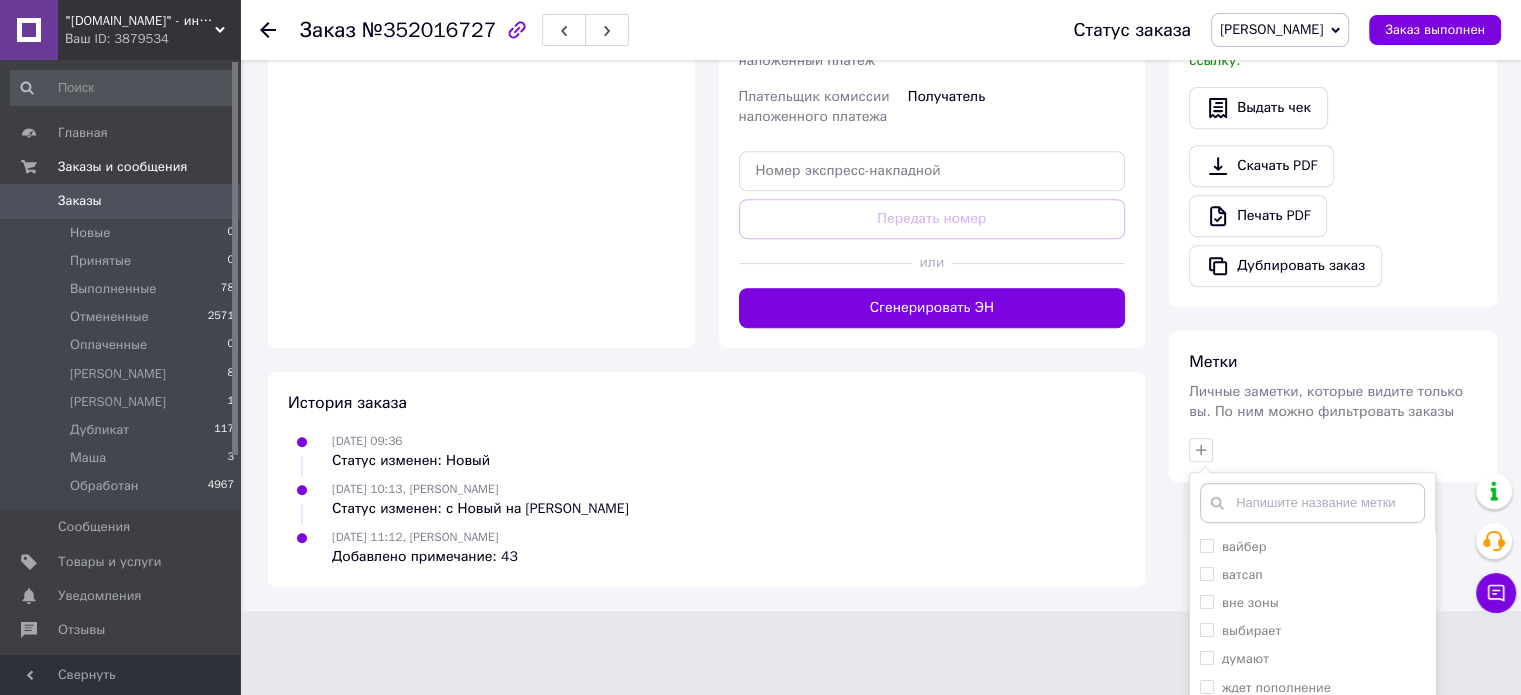 scroll, scrollTop: 1012, scrollLeft: 0, axis: vertical 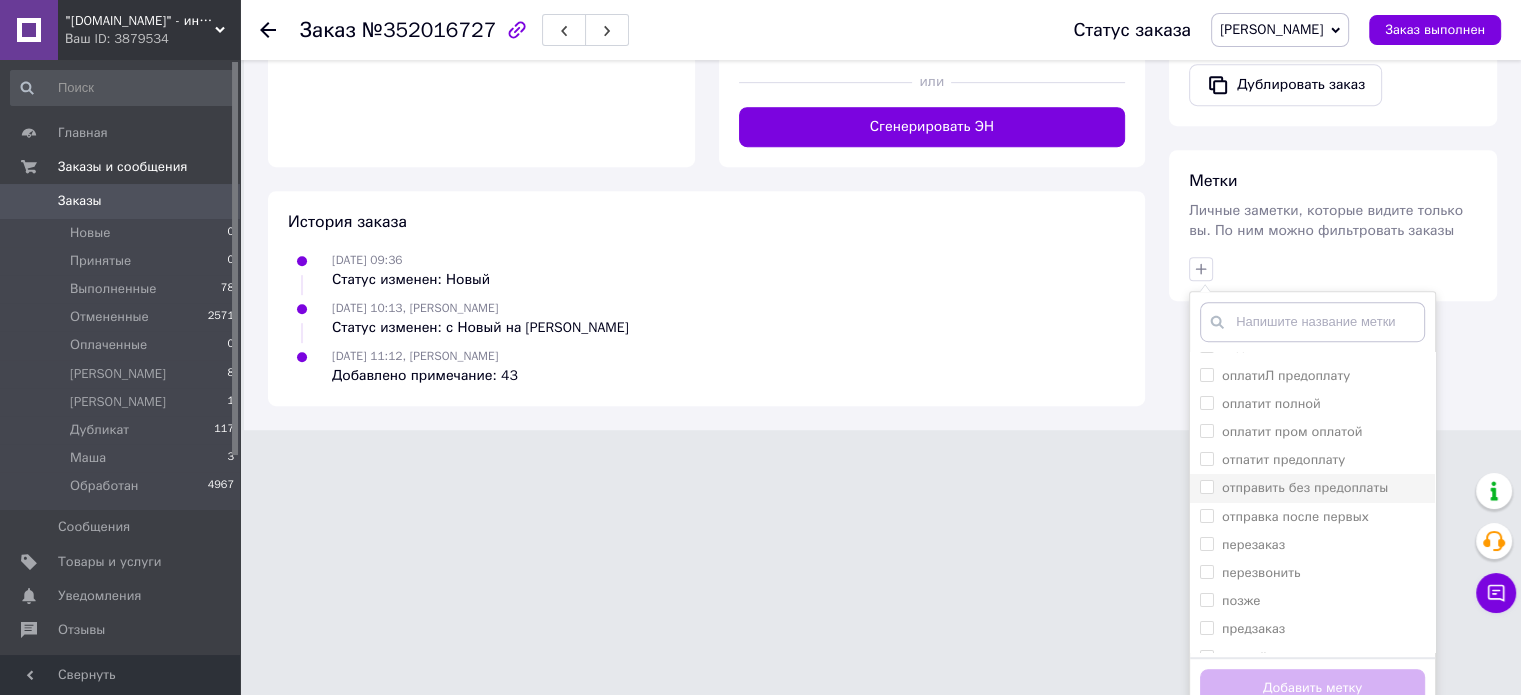 click on "отправить без предоплаты" at bounding box center [1305, 487] 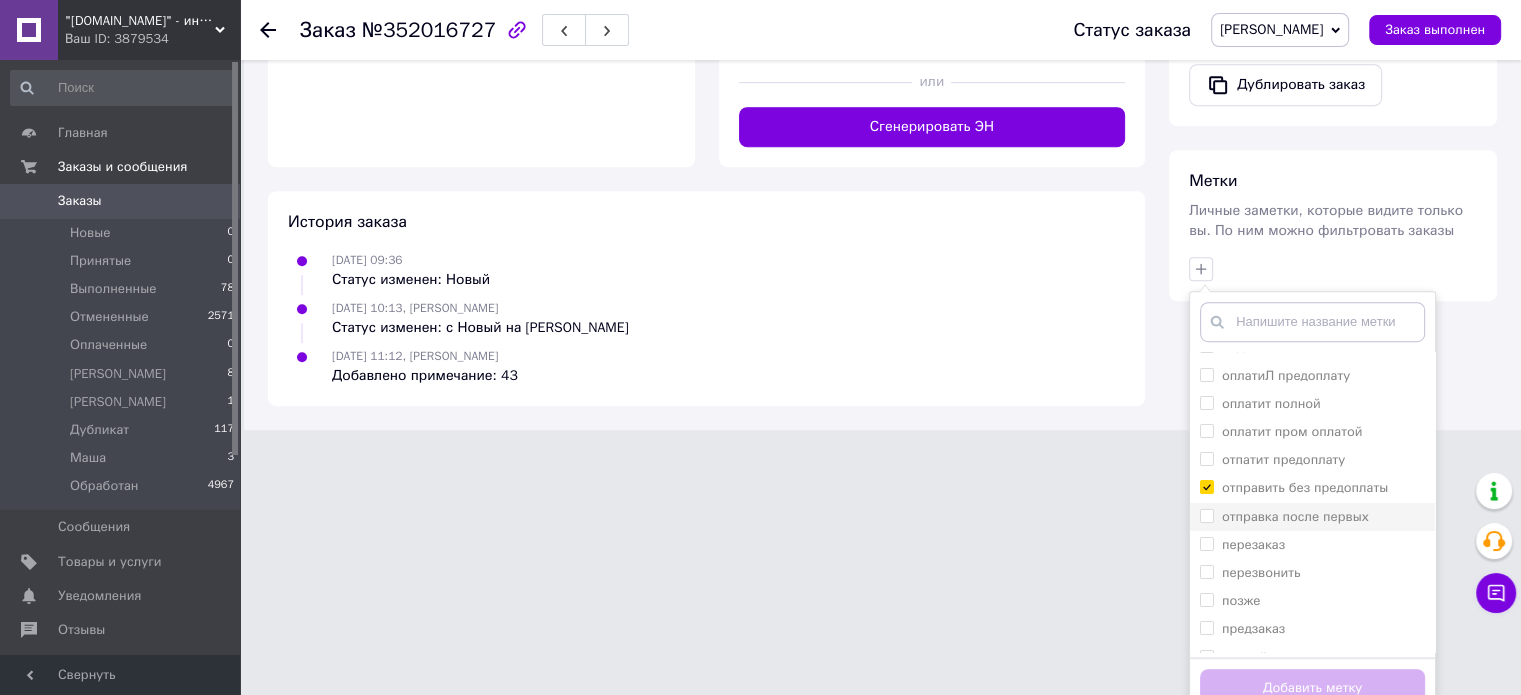 checkbox on "true" 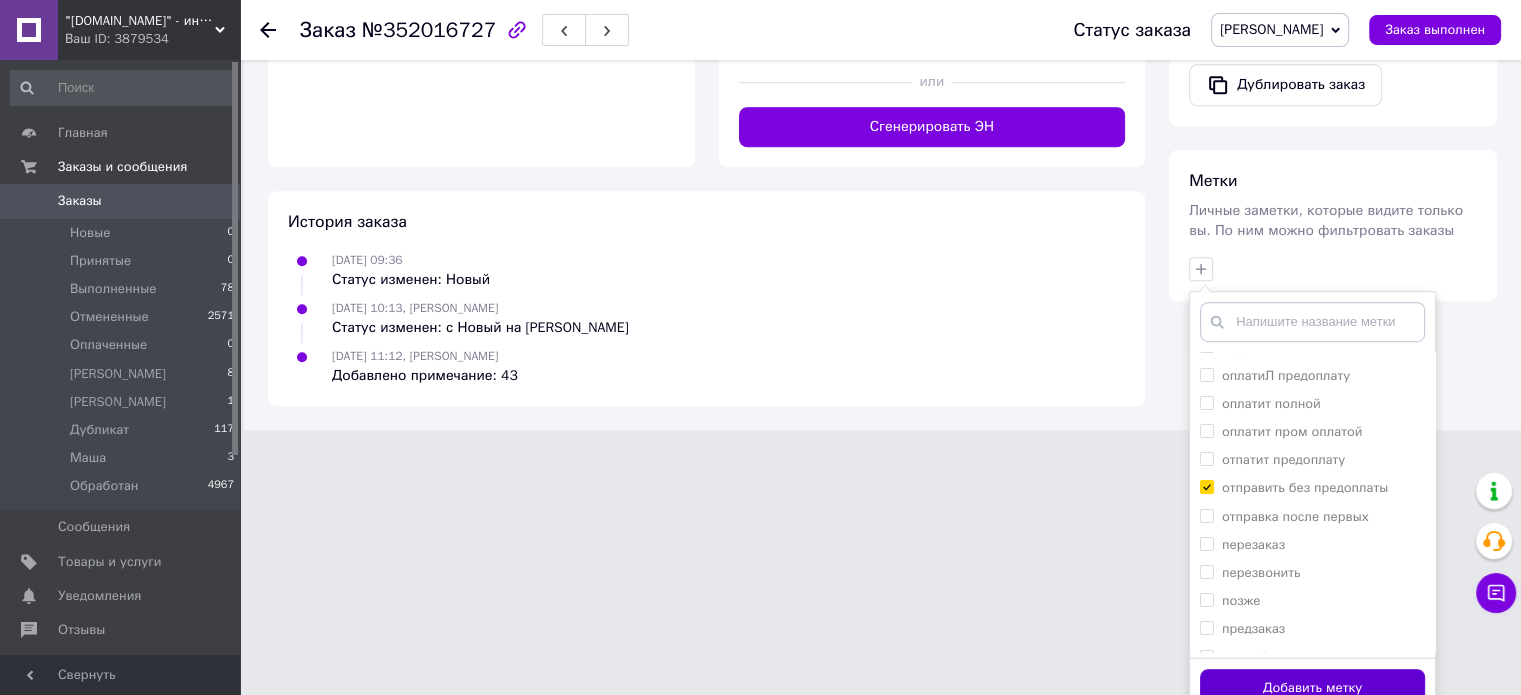 click on "Добавить метку" at bounding box center [1312, 688] 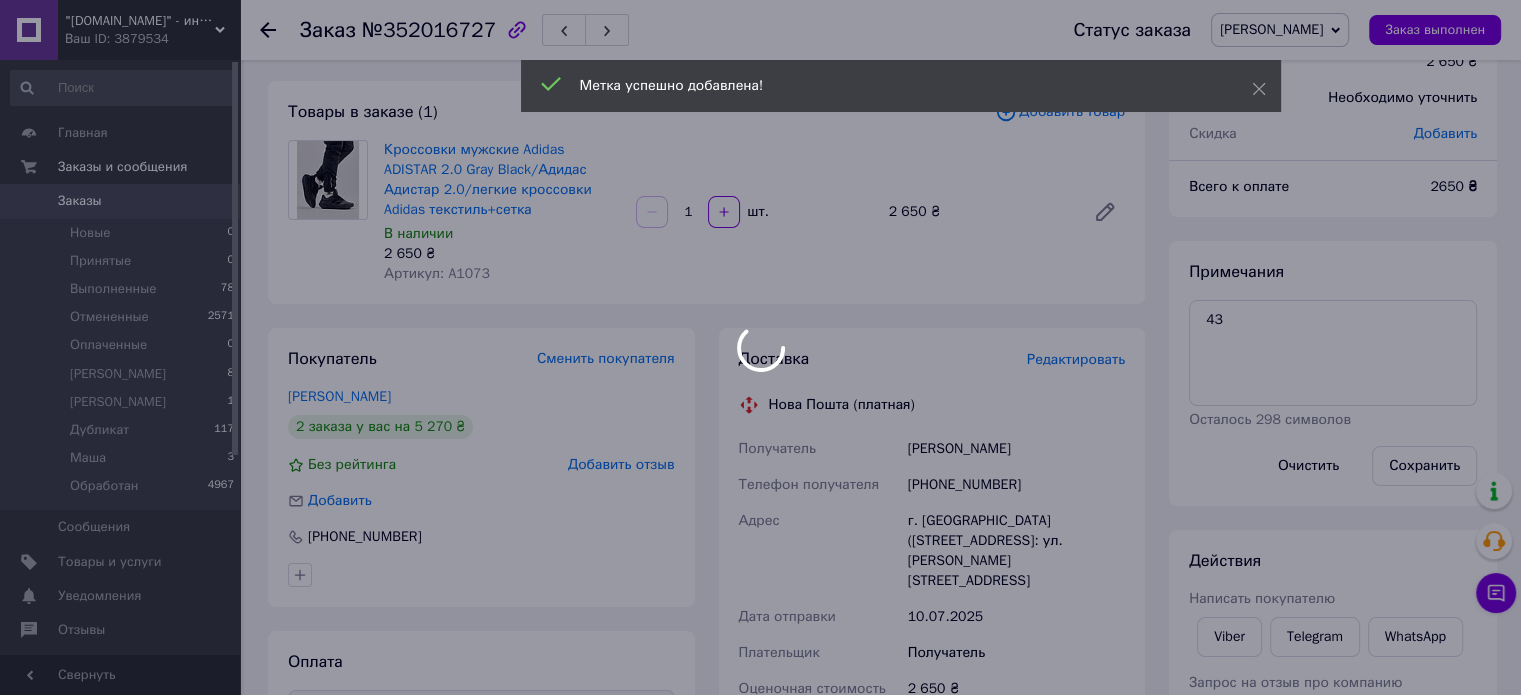 scroll, scrollTop: 0, scrollLeft: 0, axis: both 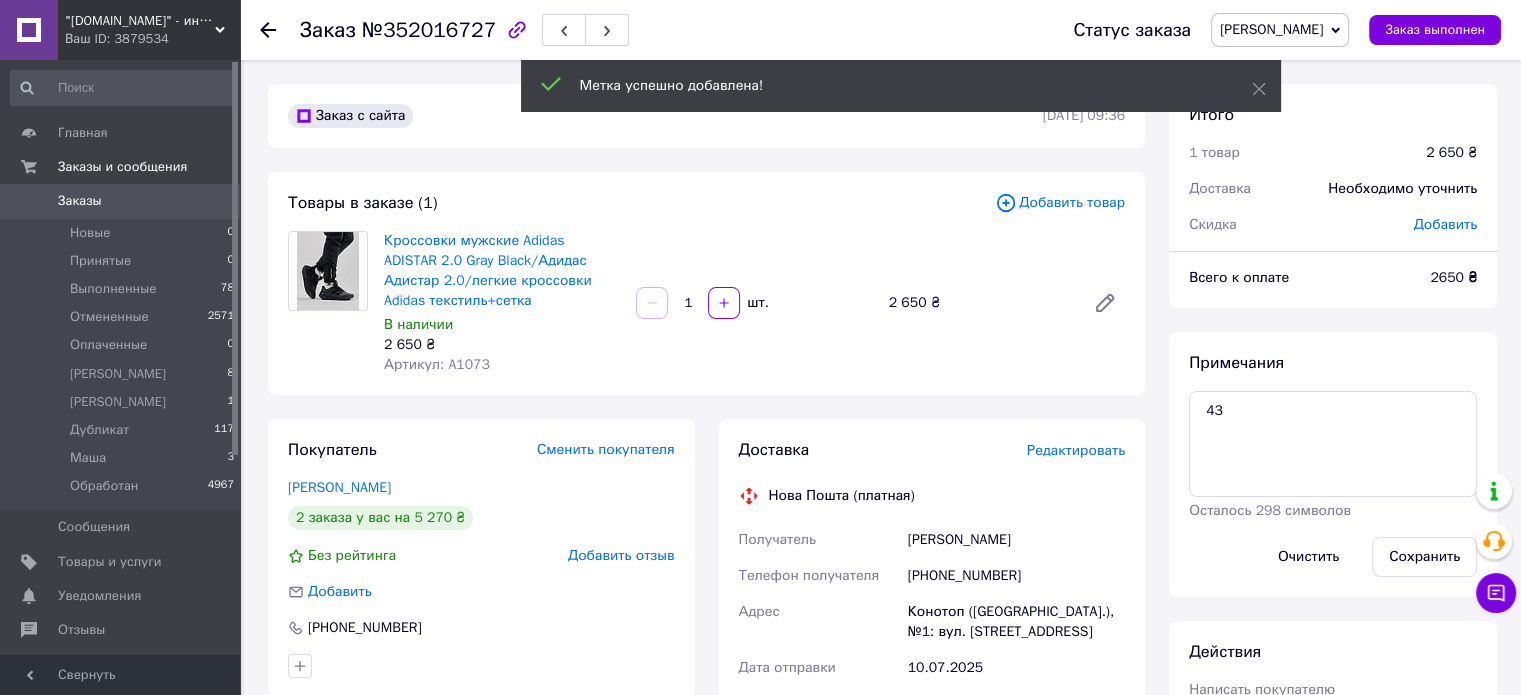 click 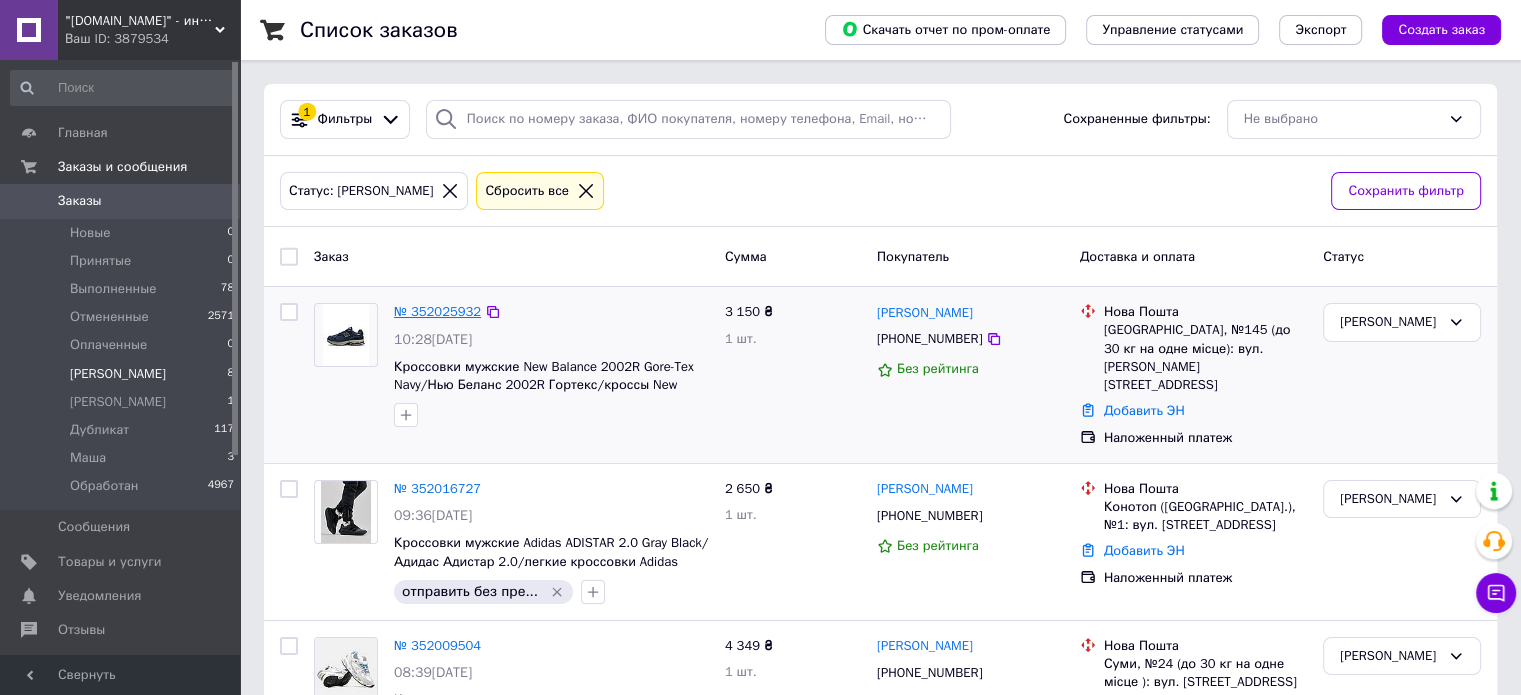 click on "№ 352025932" at bounding box center [437, 311] 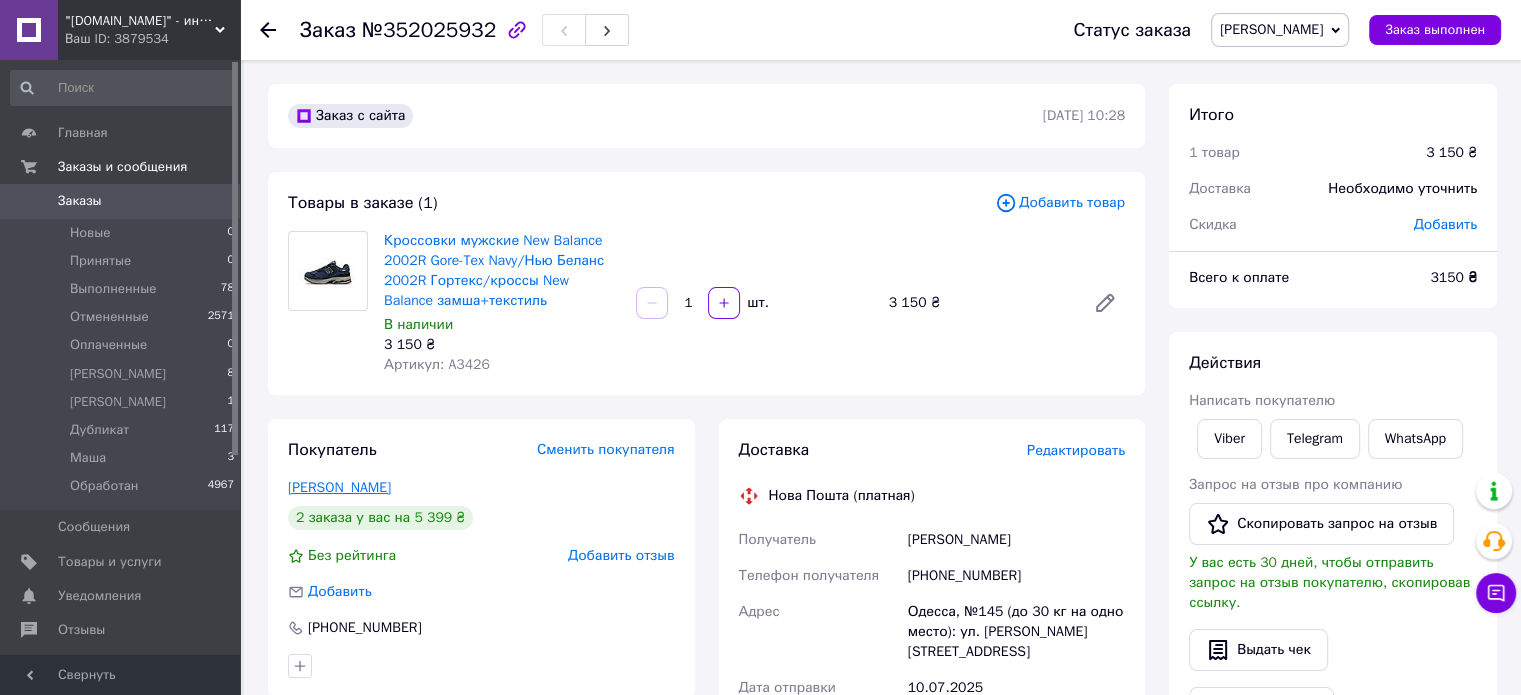 click on "Астахов Алекс" at bounding box center [339, 487] 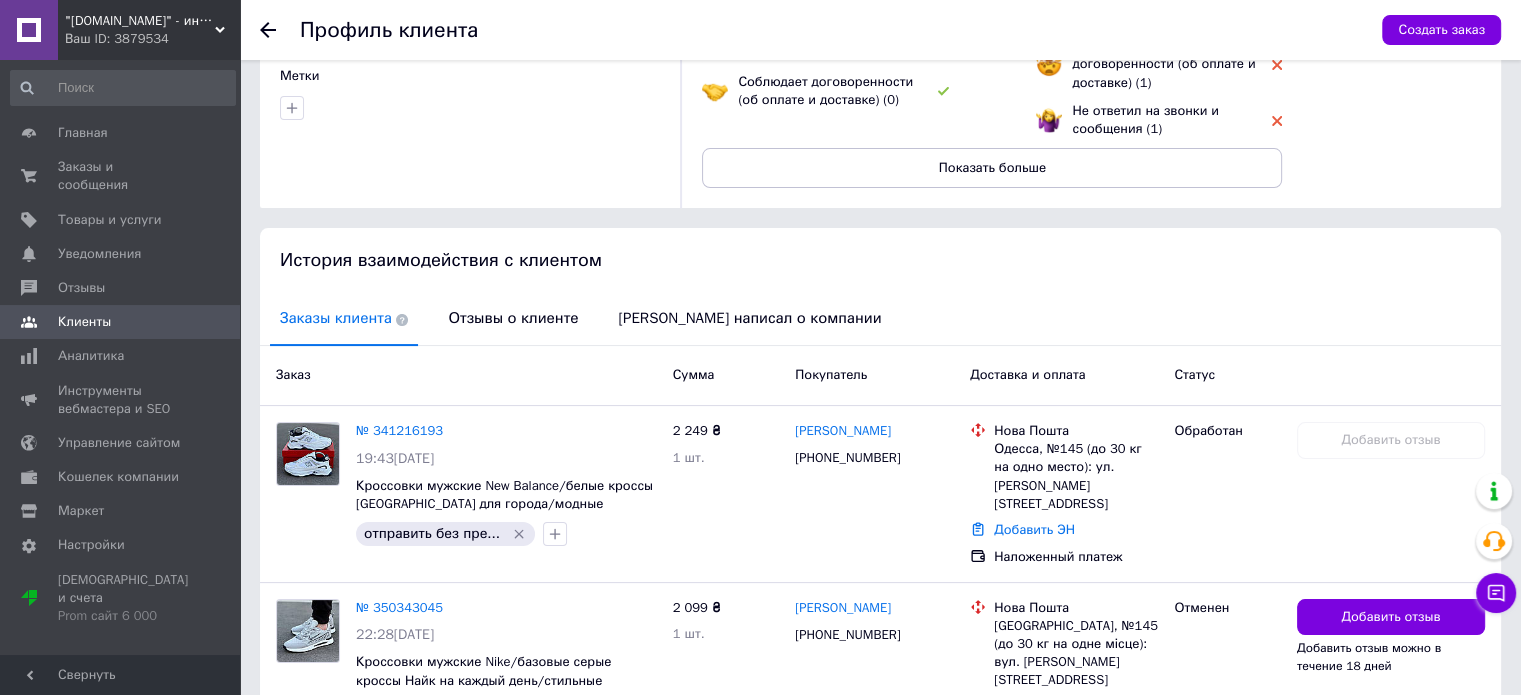 scroll, scrollTop: 0, scrollLeft: 0, axis: both 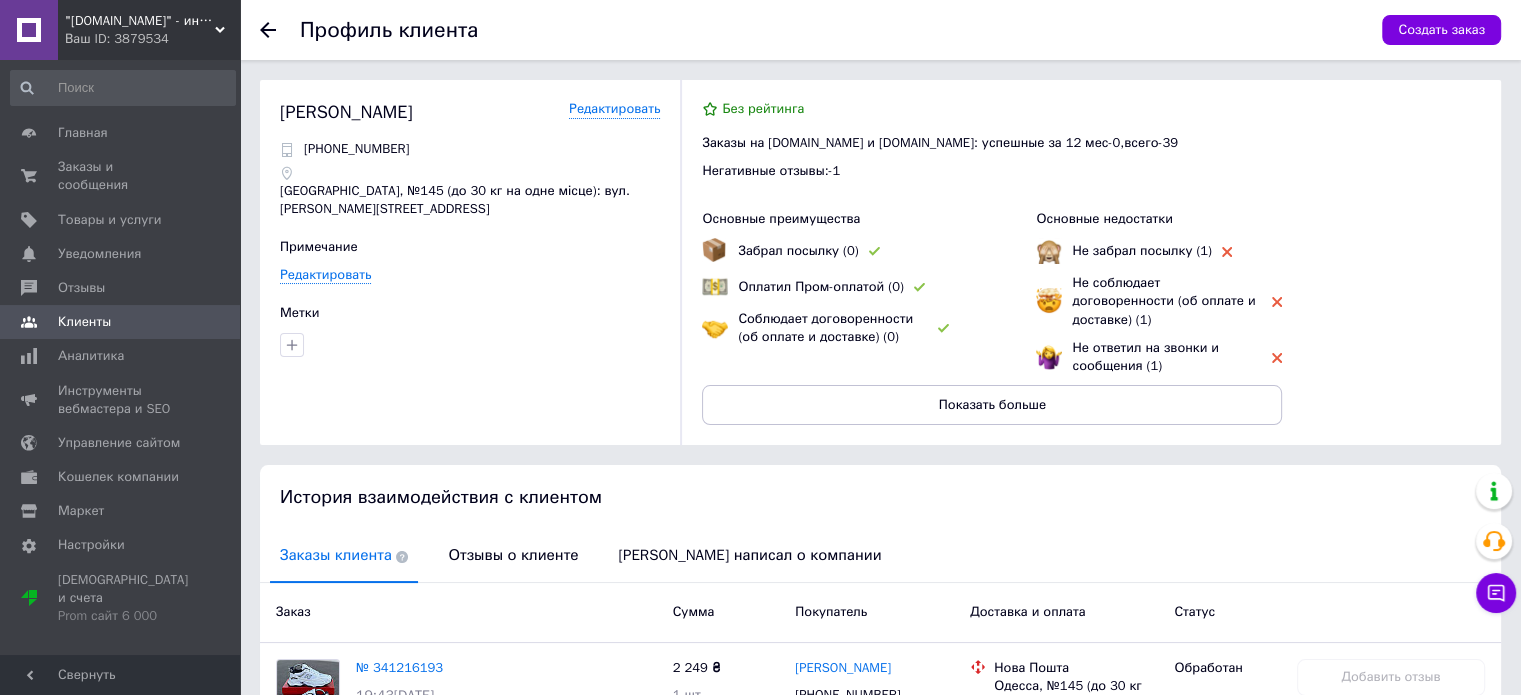 click 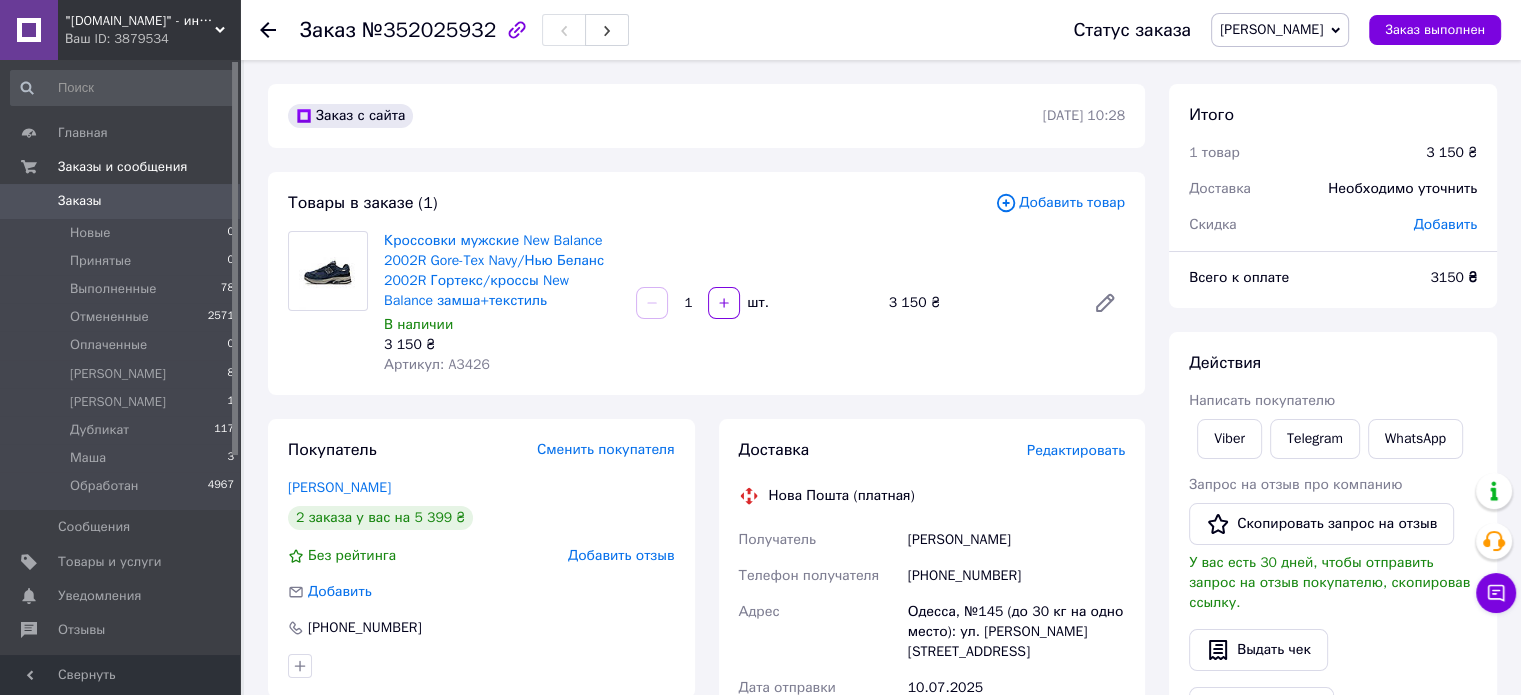 click on "[PHONE_NUMBER]" at bounding box center (1016, 576) 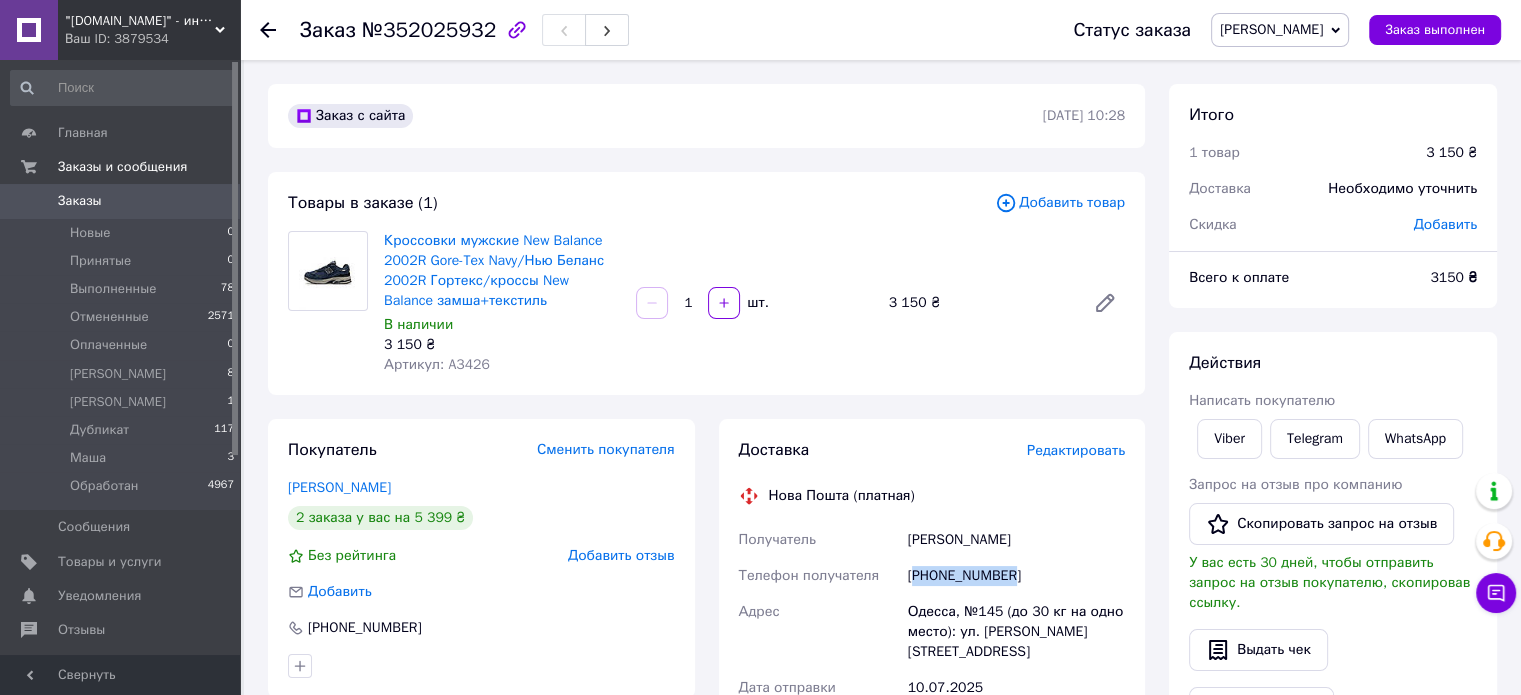 click on "+380669651613" at bounding box center (1016, 576) 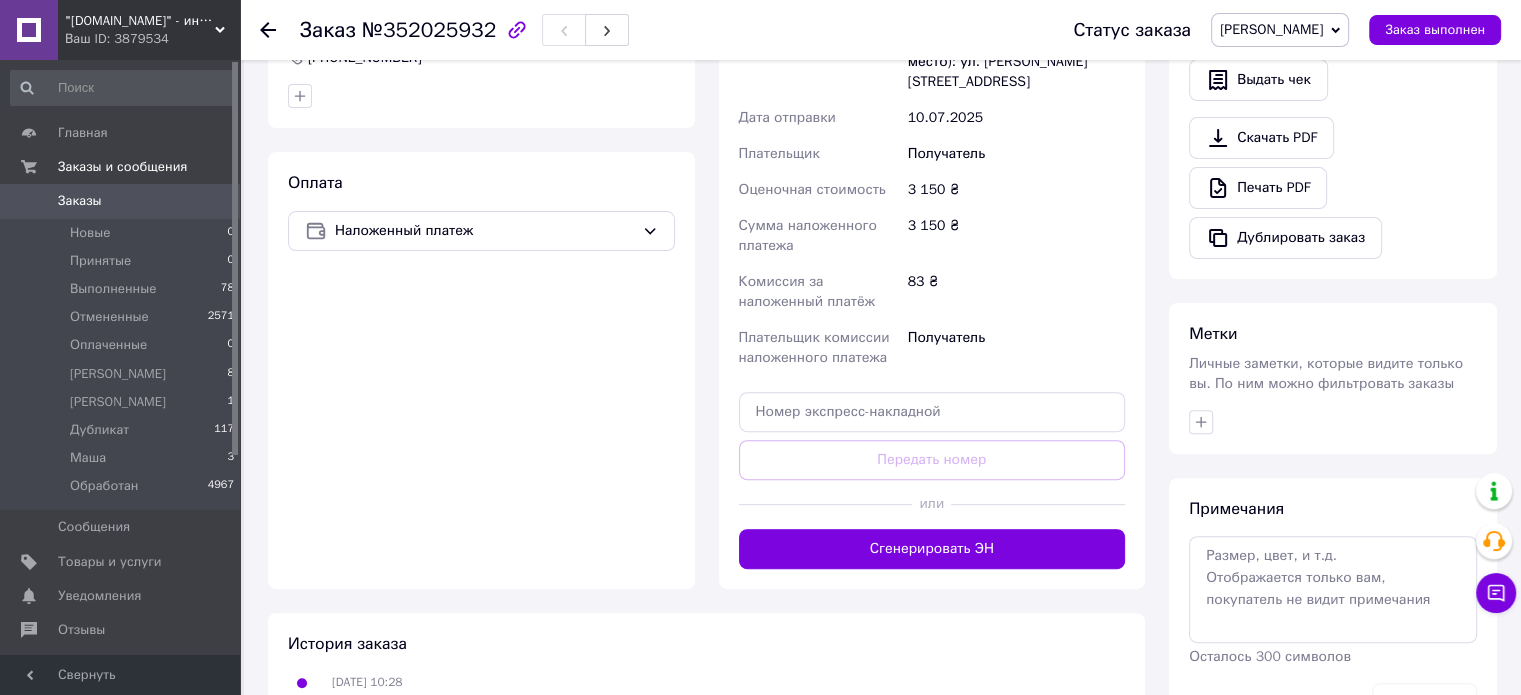 scroll, scrollTop: 600, scrollLeft: 0, axis: vertical 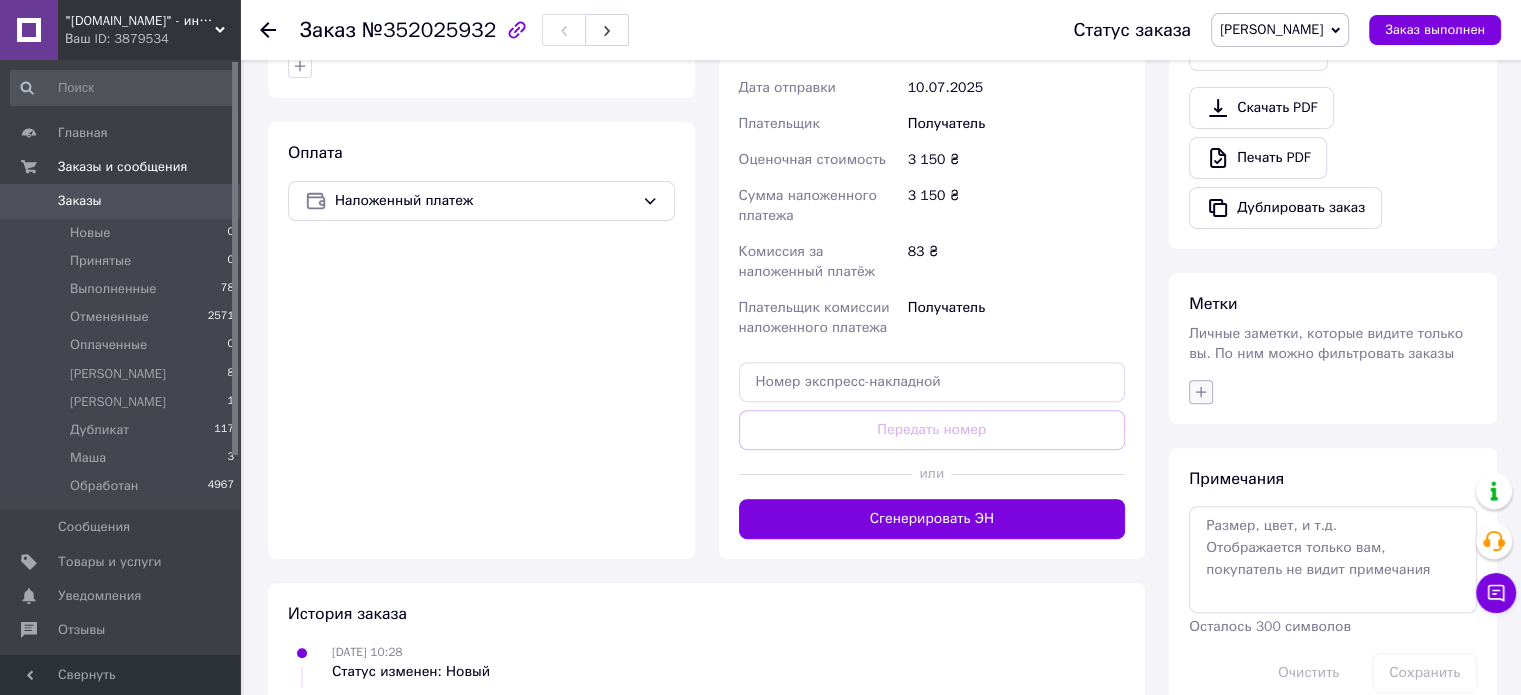 click 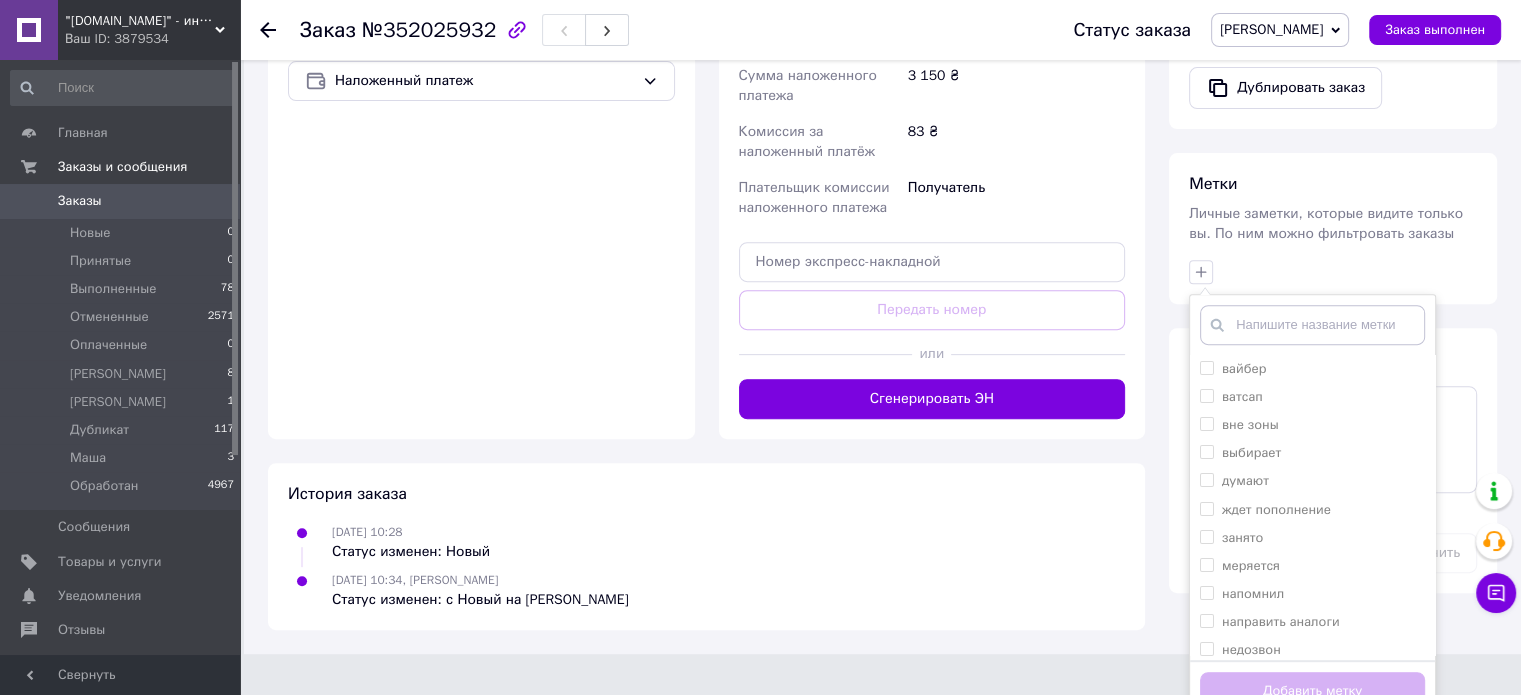 scroll, scrollTop: 722, scrollLeft: 0, axis: vertical 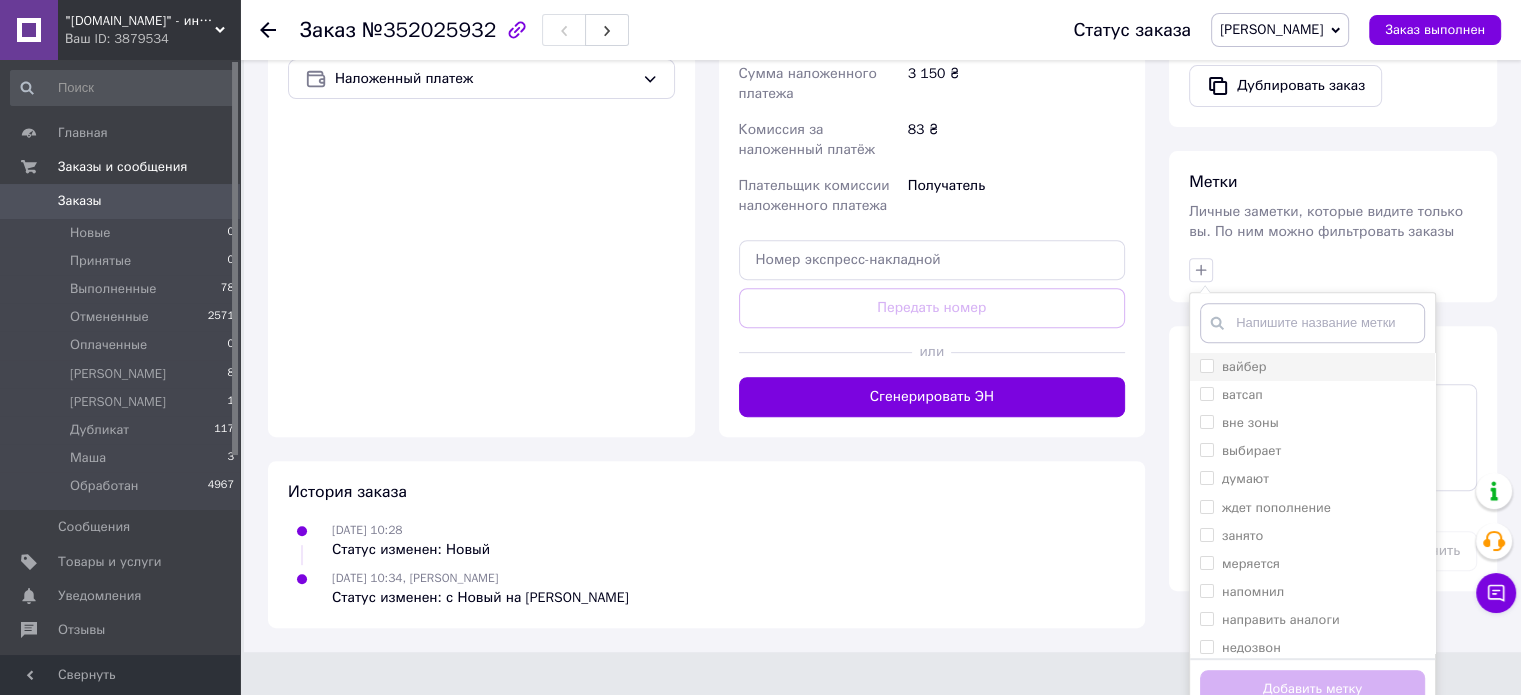 click on "вайбер" at bounding box center [1244, 366] 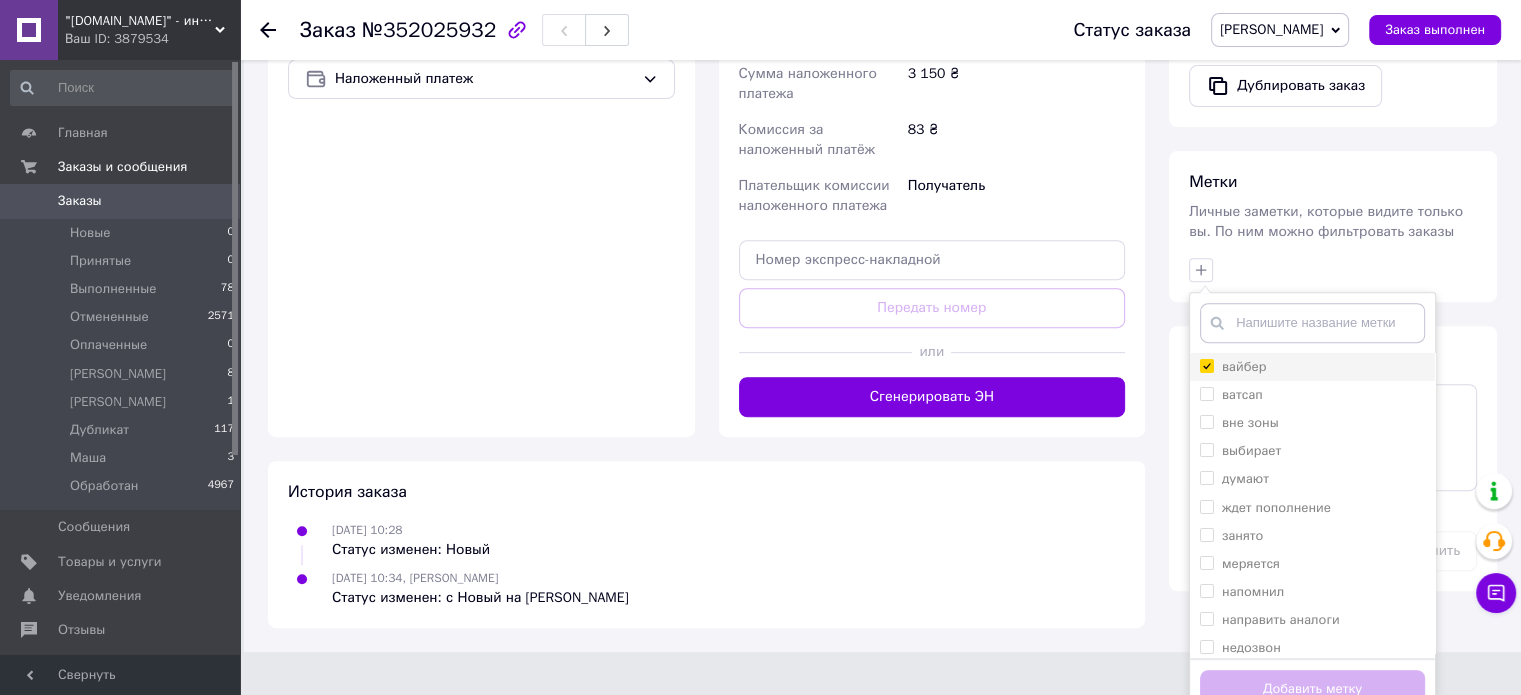 checkbox on "true" 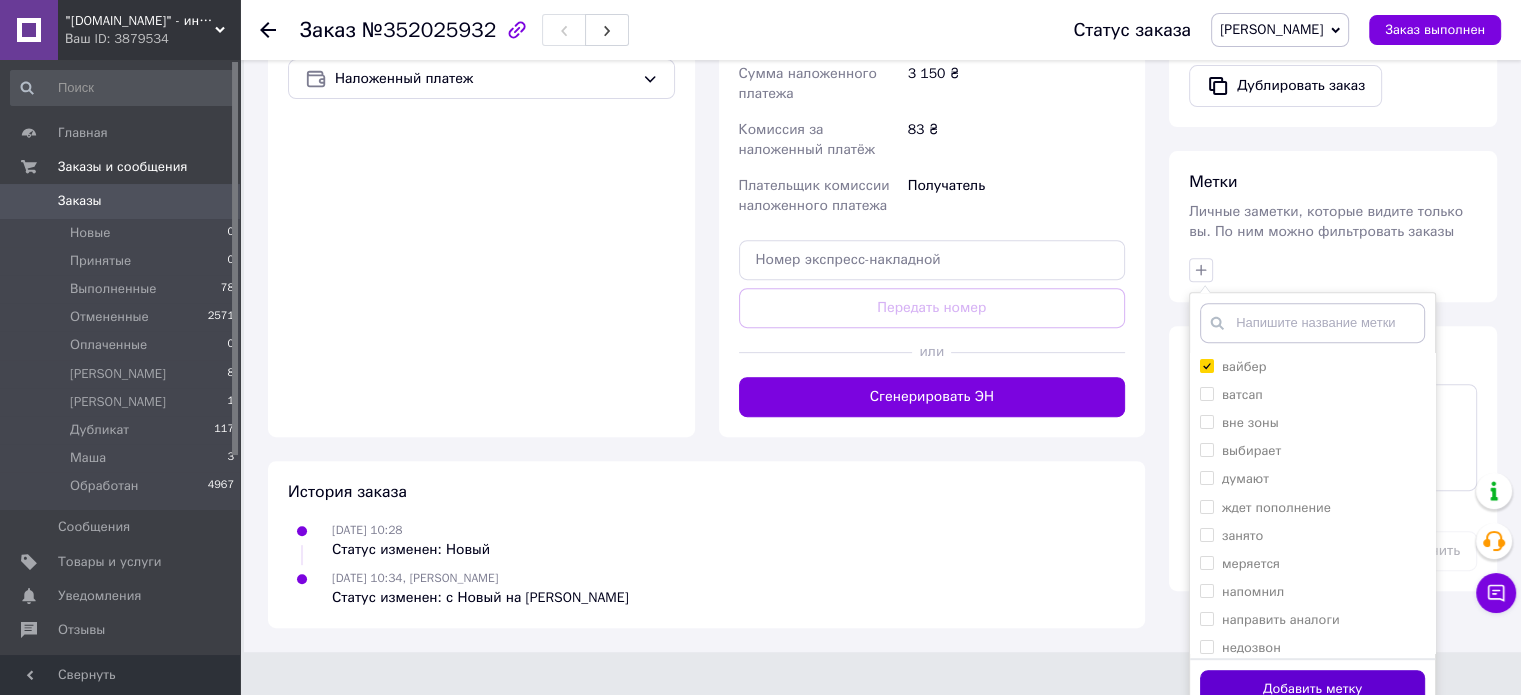 click on "Добавить метку" at bounding box center [1312, 689] 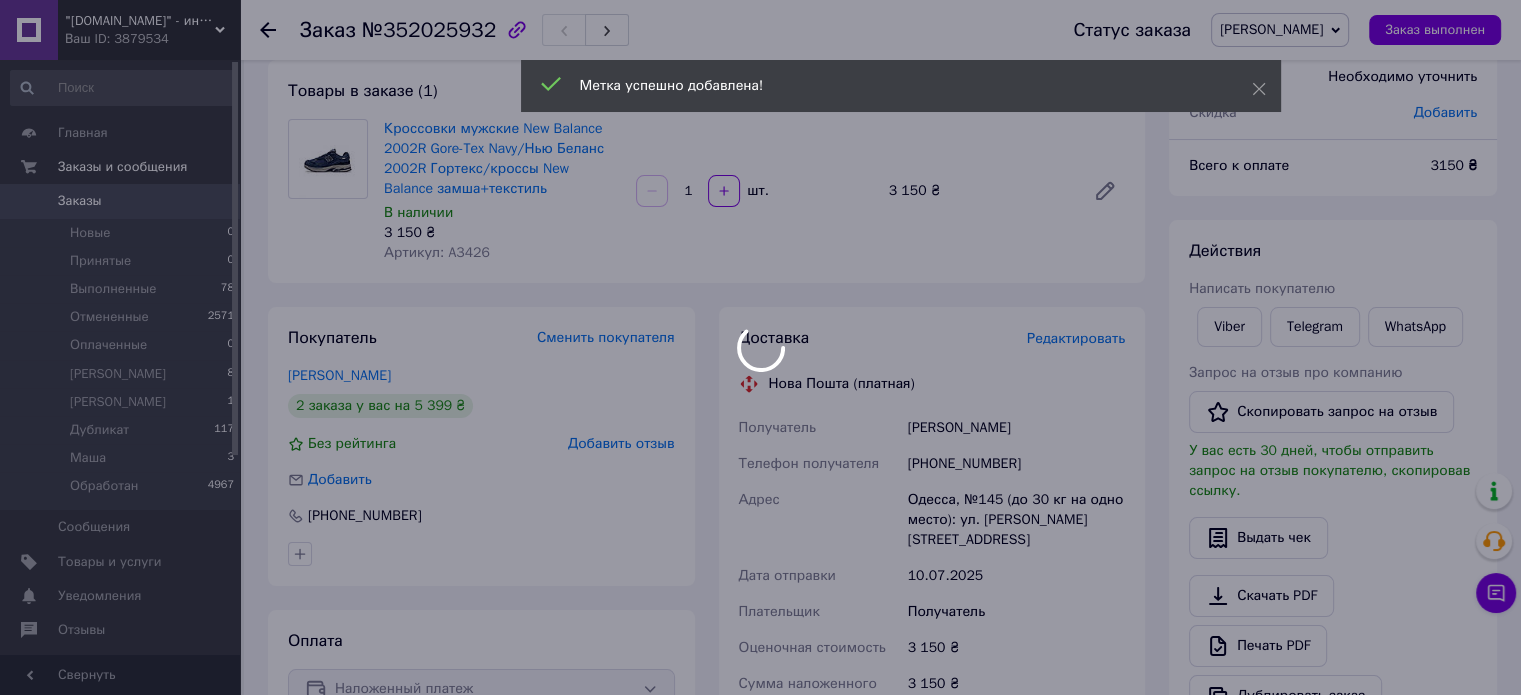 scroll, scrollTop: 0, scrollLeft: 0, axis: both 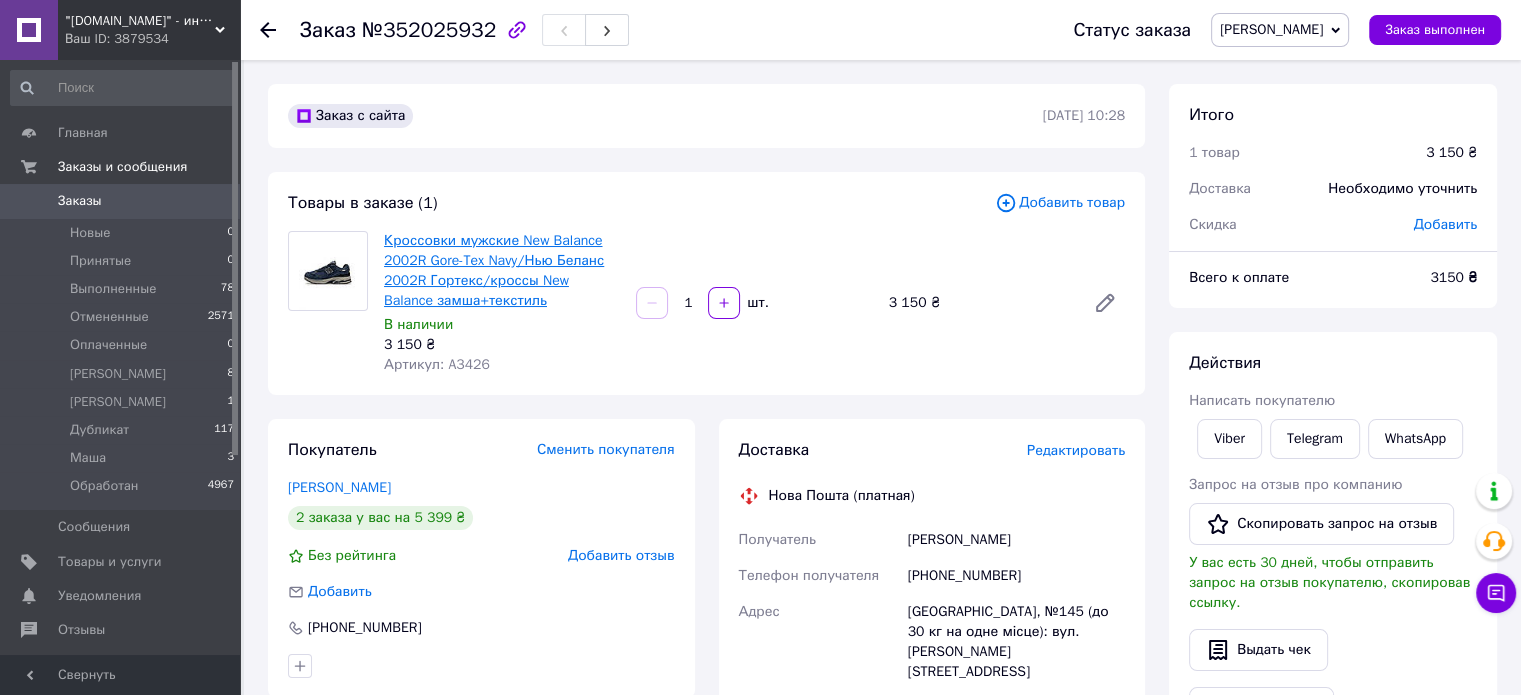 click on "Кроссовки мужские New Balance 2002R Gore-Tex Navy/Нью Беланс 2002R Гортекс/кроссы New Balance замша+текстиль" at bounding box center [494, 270] 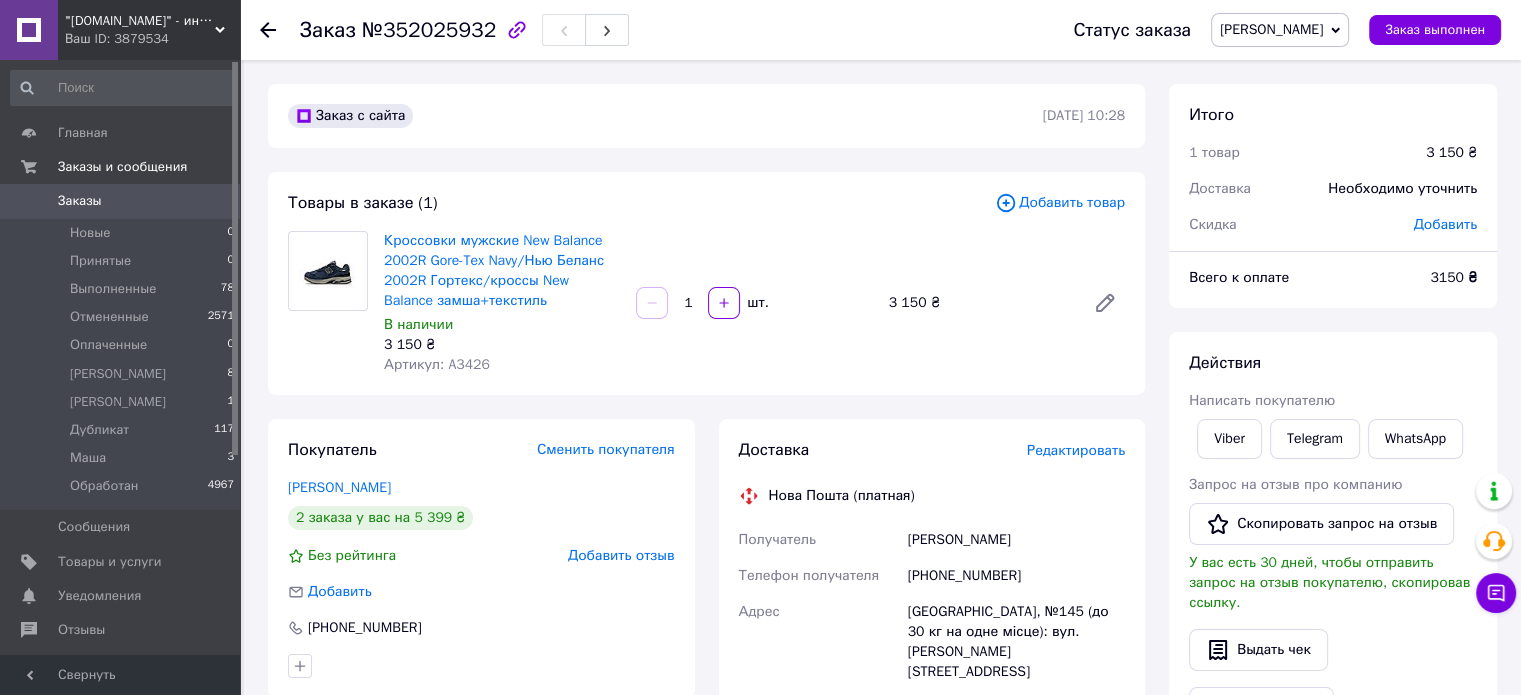 click on "+380669651613" at bounding box center (1016, 576) 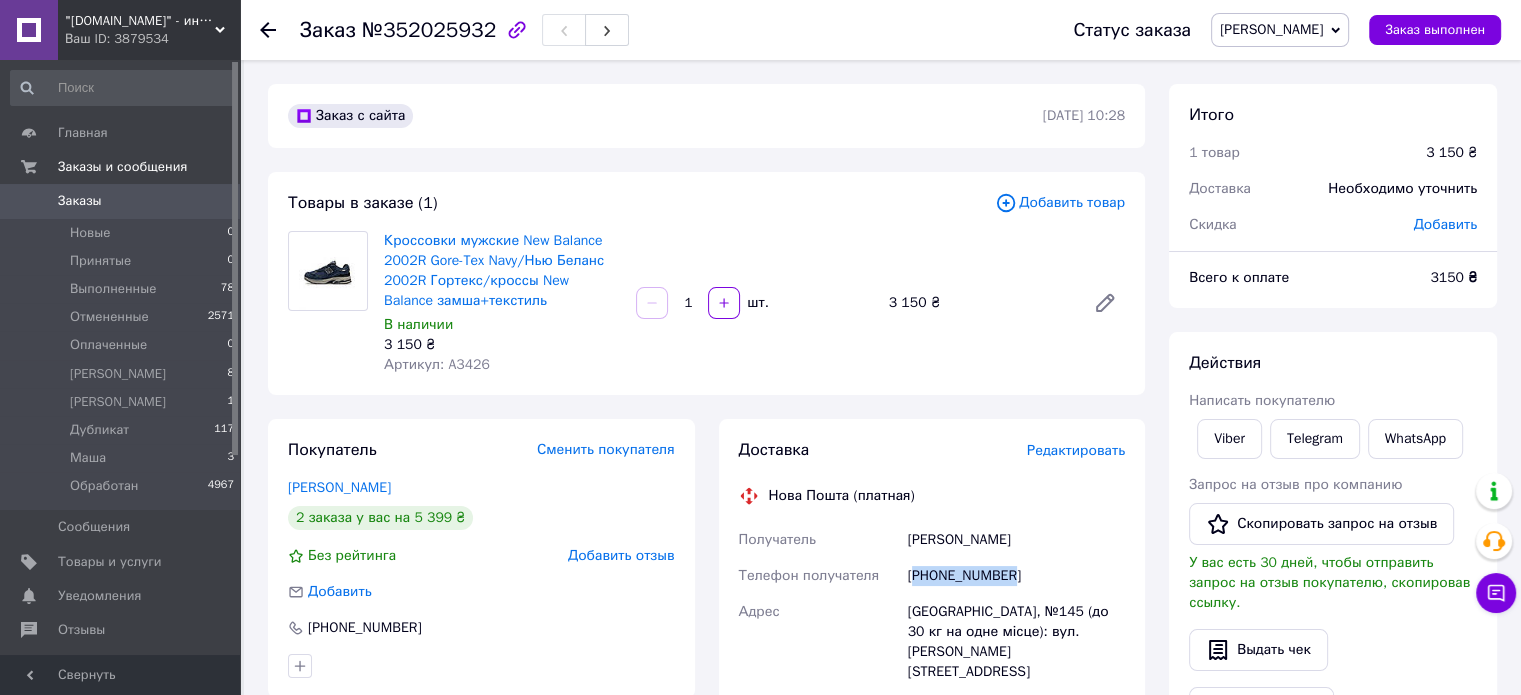 click on "+380669651613" at bounding box center [1016, 576] 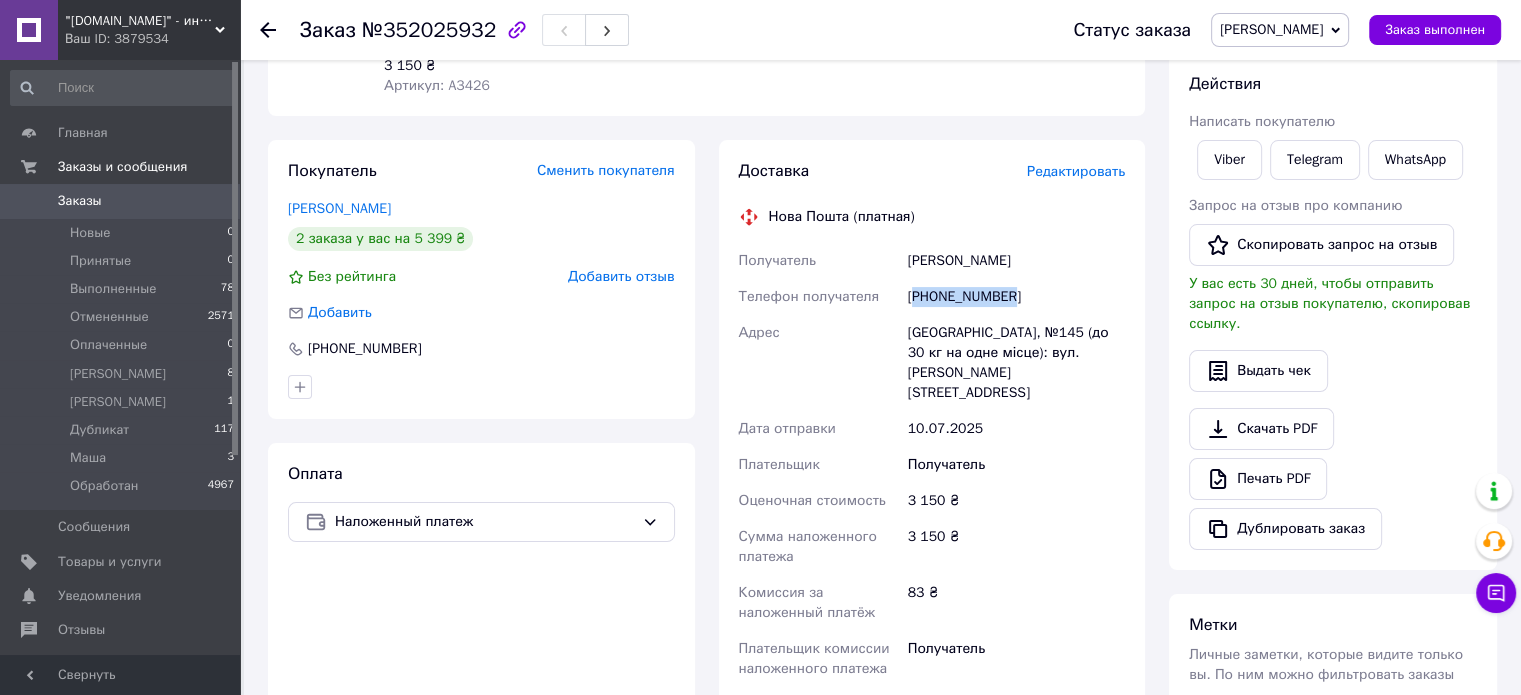 scroll, scrollTop: 126, scrollLeft: 0, axis: vertical 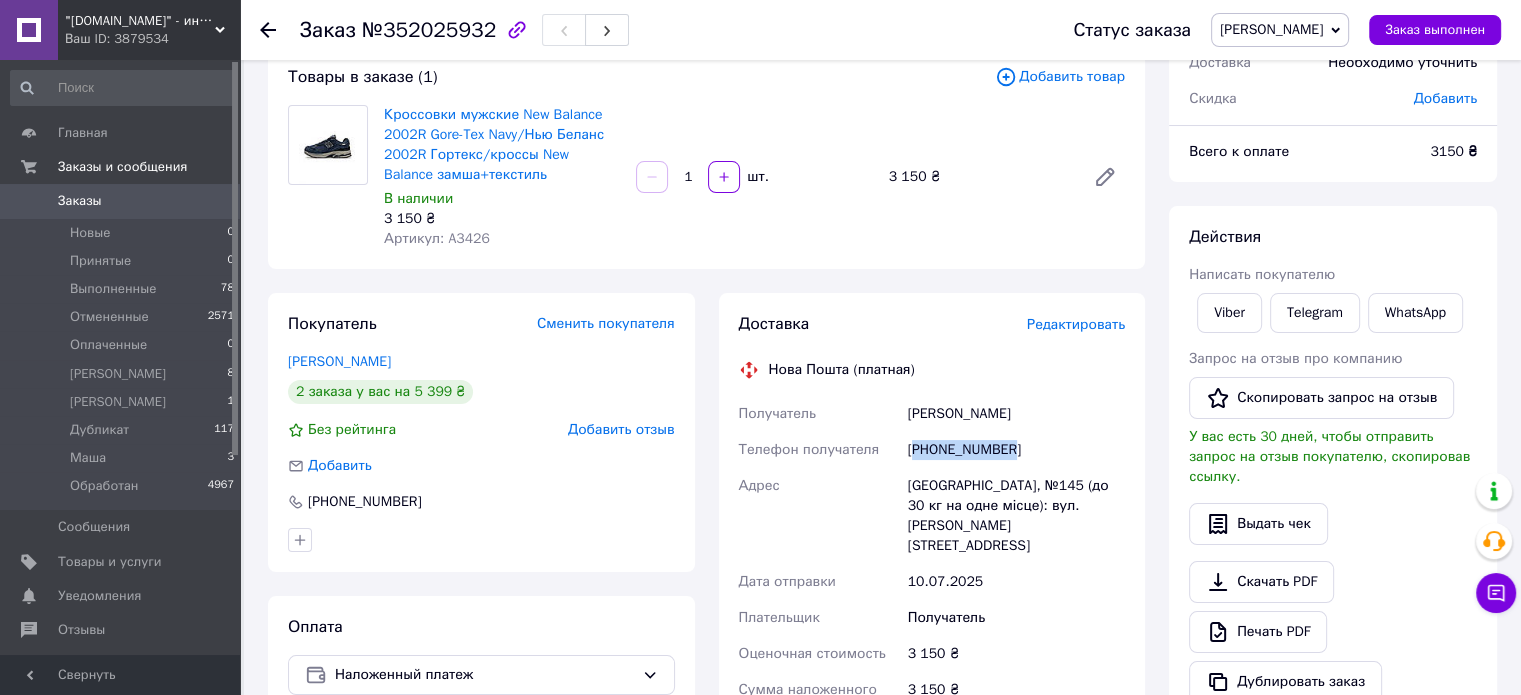 click on "Заказы" at bounding box center [121, 201] 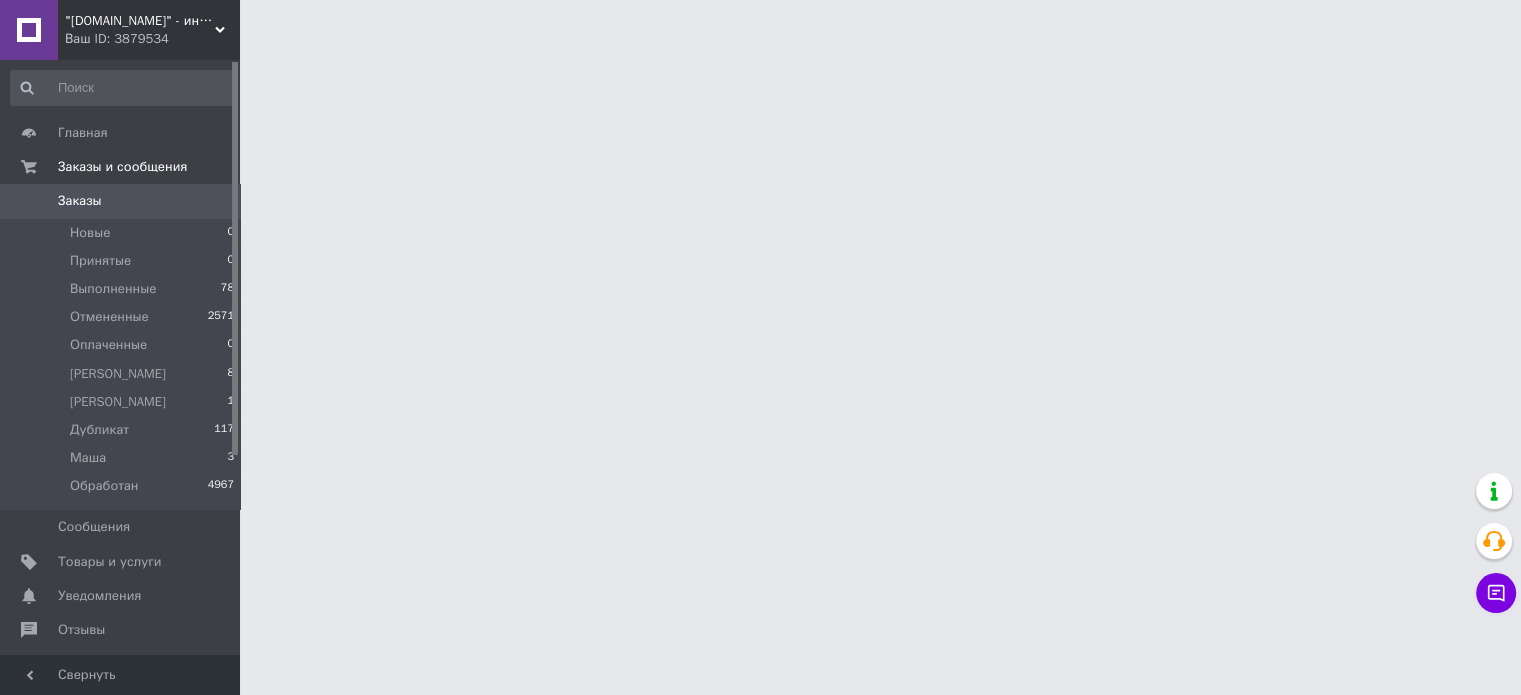 scroll, scrollTop: 0, scrollLeft: 0, axis: both 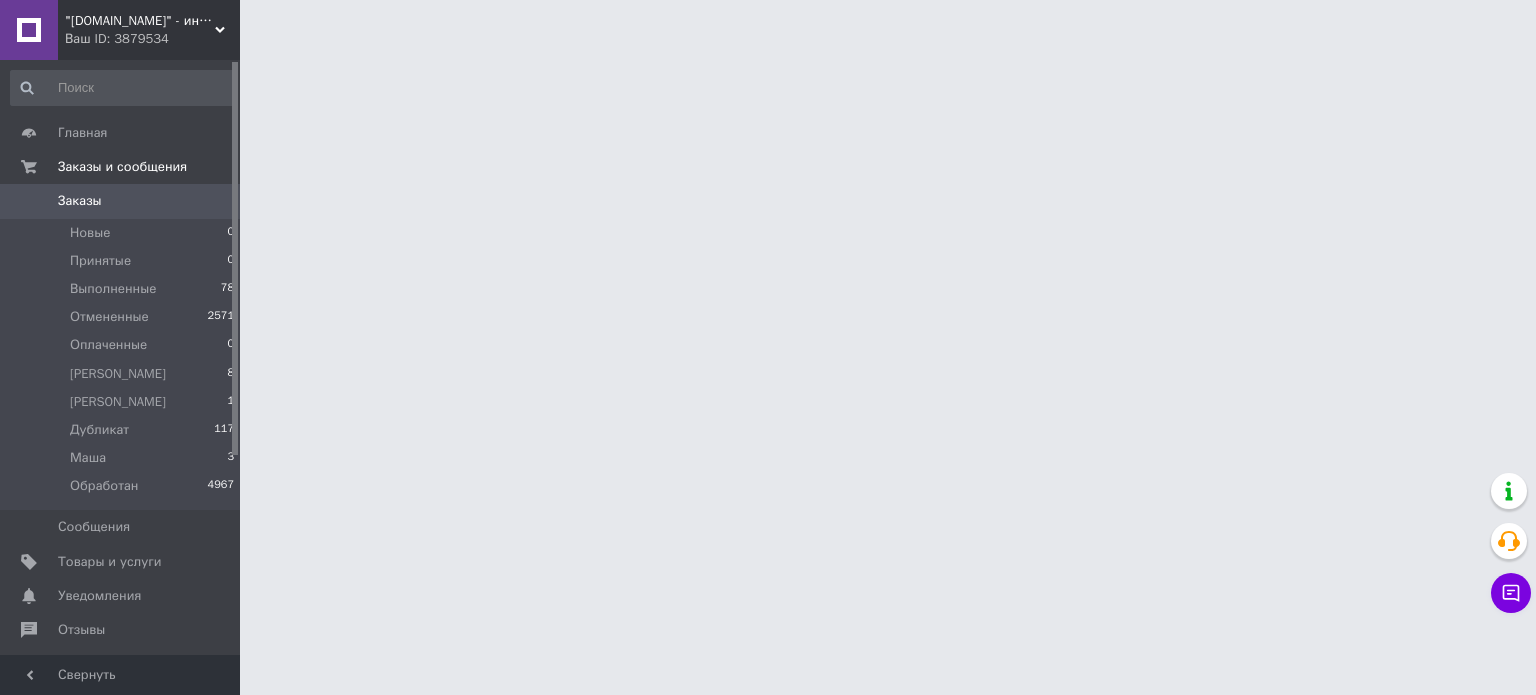 click on "Ваш ID: 3879534" at bounding box center (152, 39) 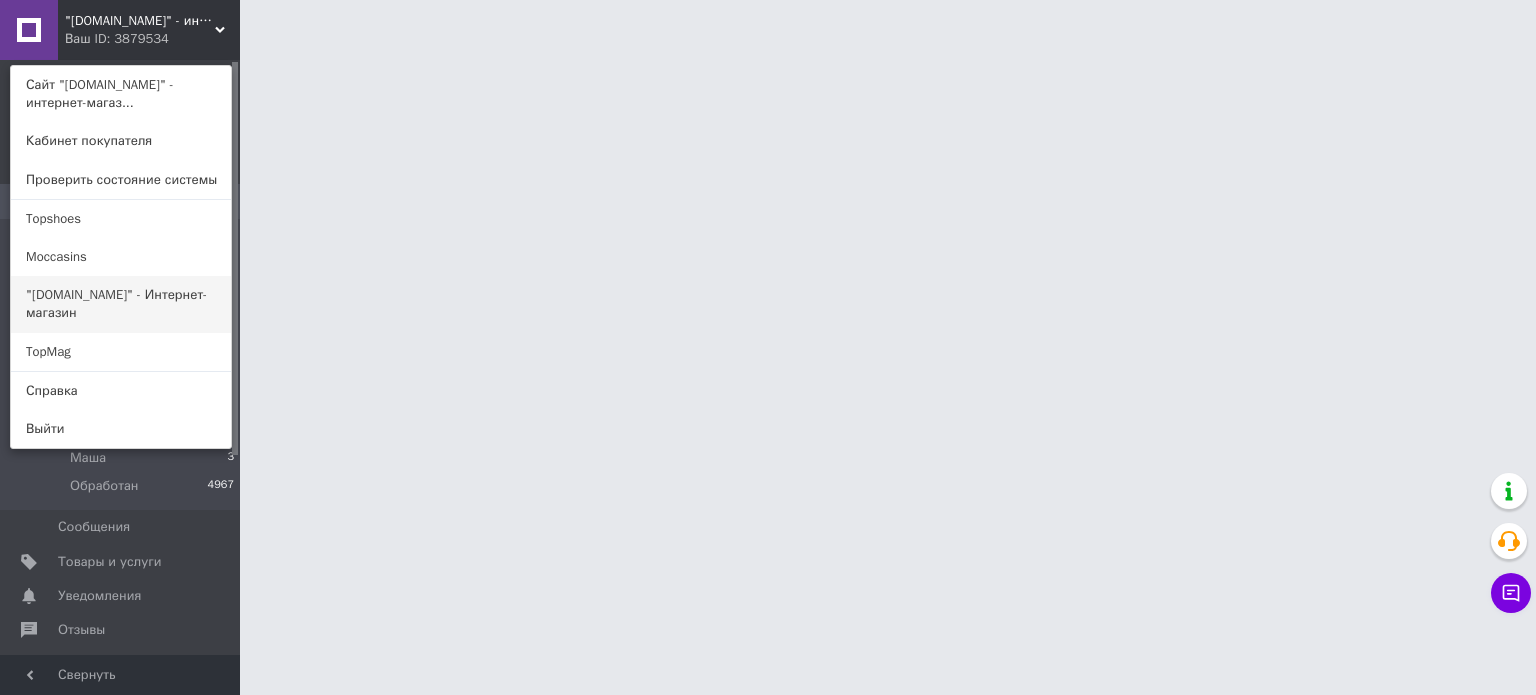click on ""[DOMAIN_NAME]" - Интернет-магазин" at bounding box center (121, 304) 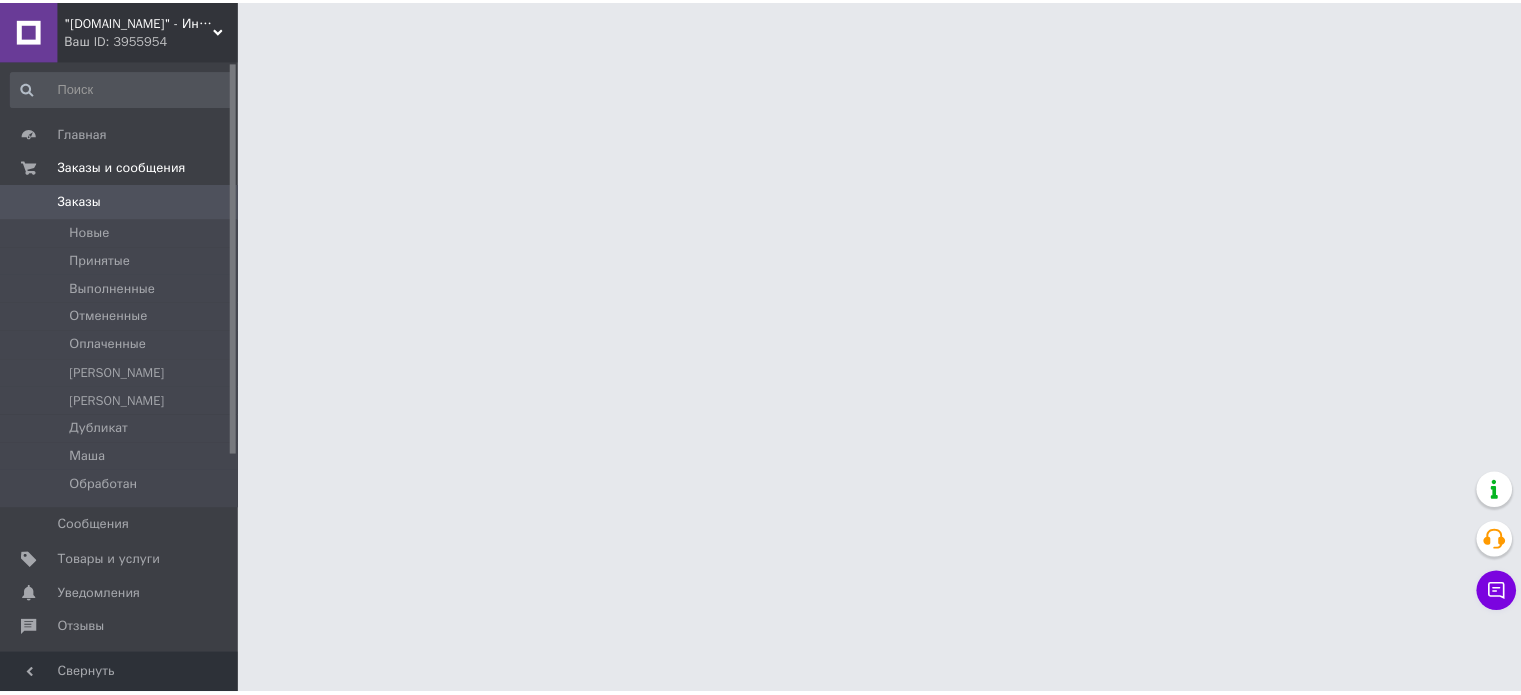 scroll, scrollTop: 0, scrollLeft: 0, axis: both 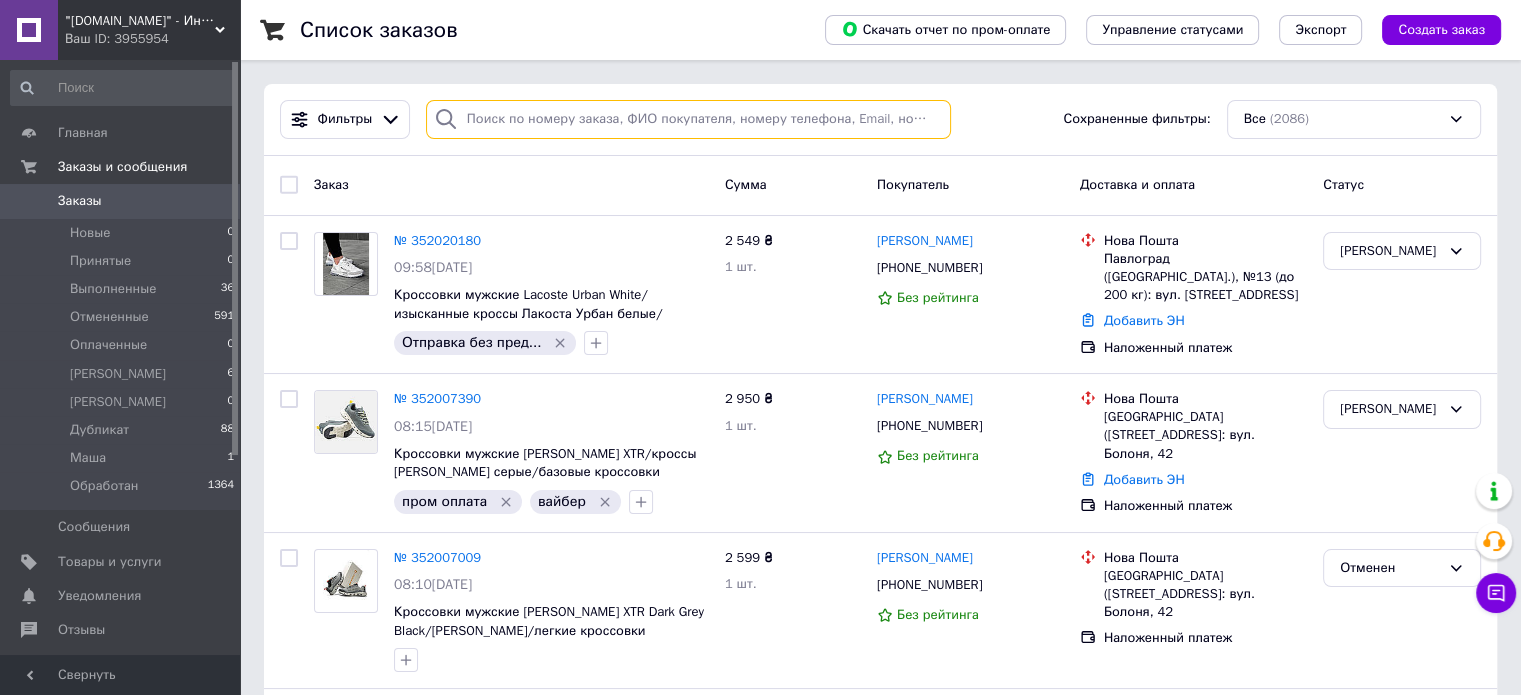 click at bounding box center (688, 119) 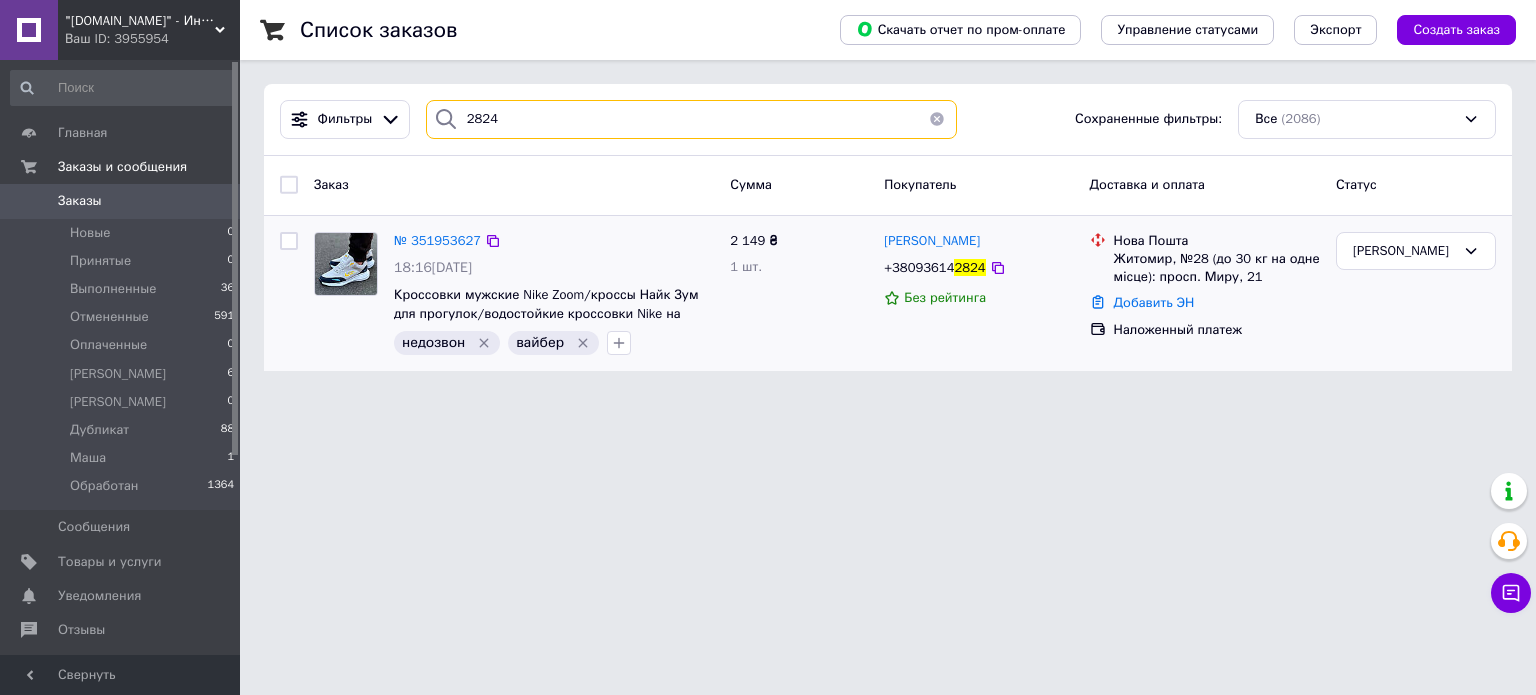 type on "2824" 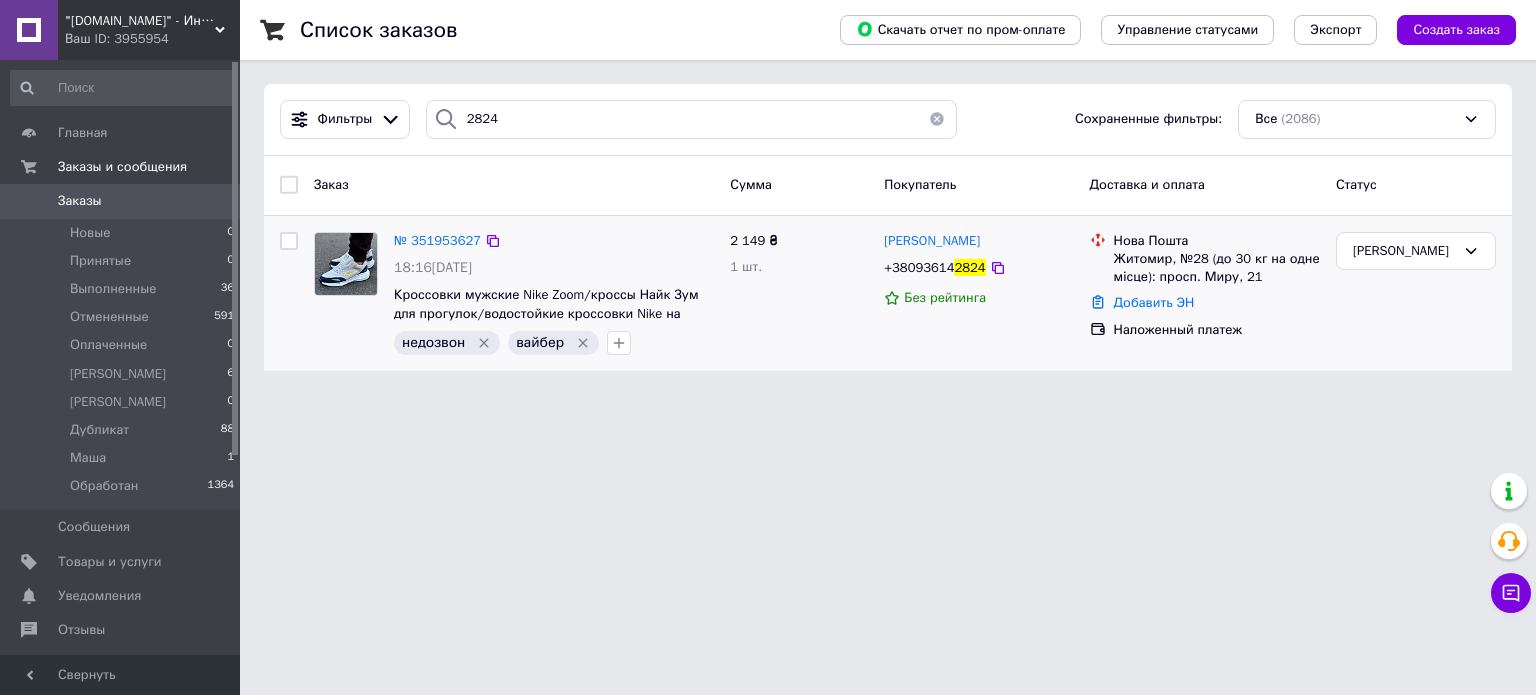 click 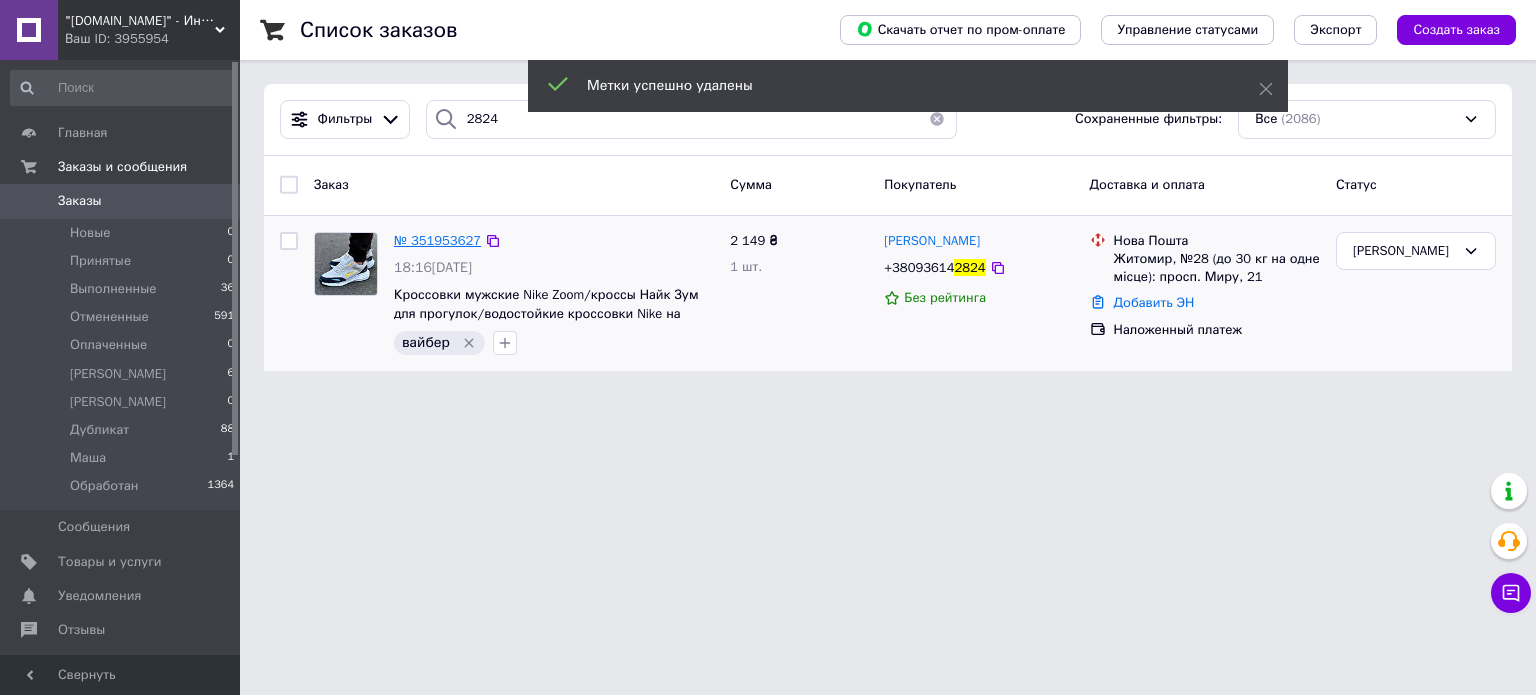 click on "№ 351953627" at bounding box center [437, 240] 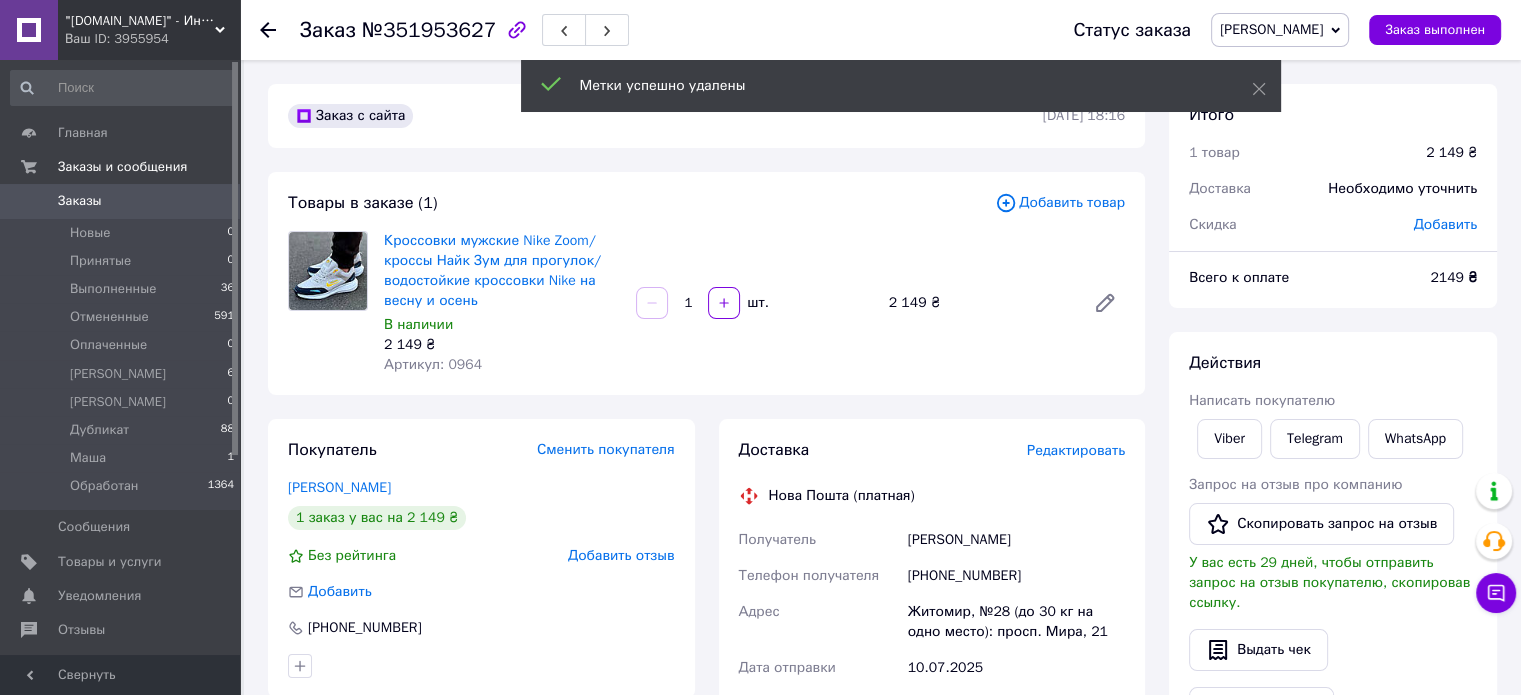 click on "Артикул: 0964" at bounding box center (433, 364) 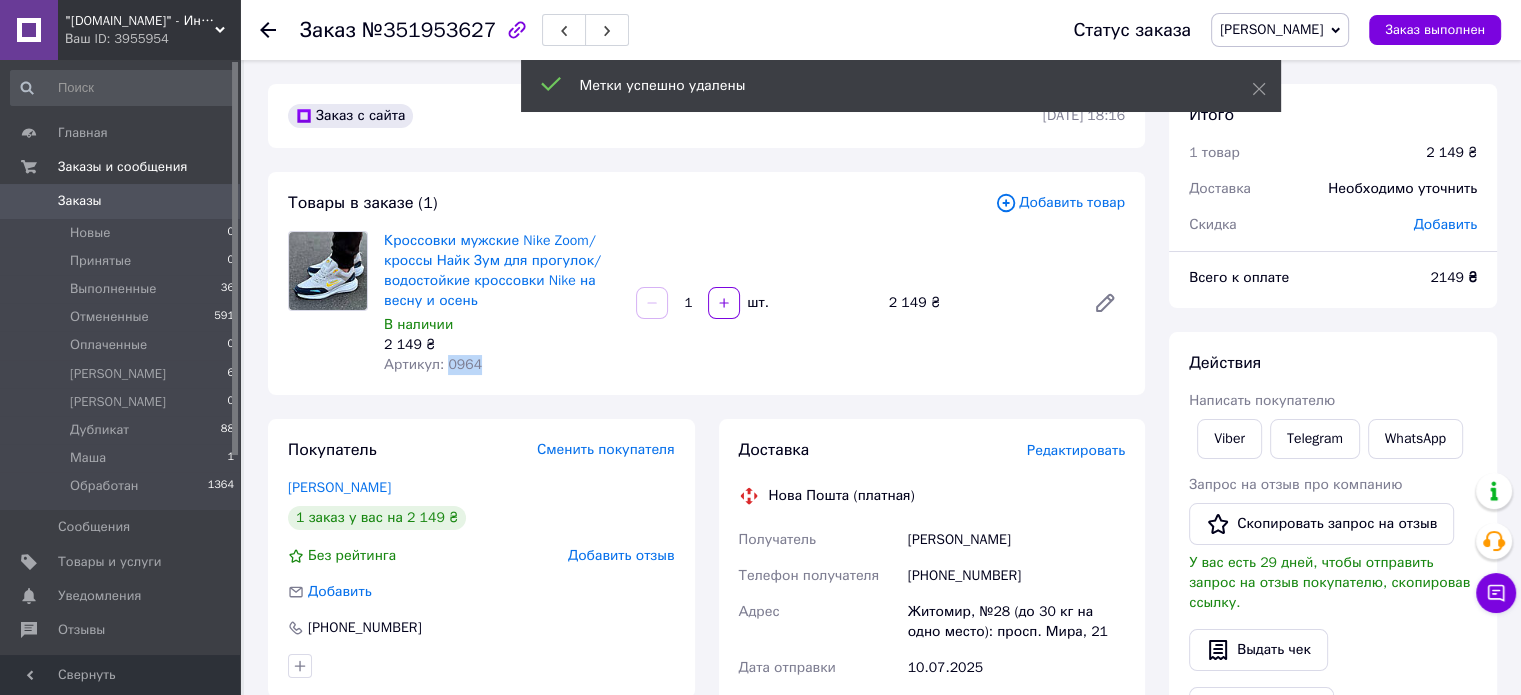 click on "Артикул: 0964" at bounding box center [433, 364] 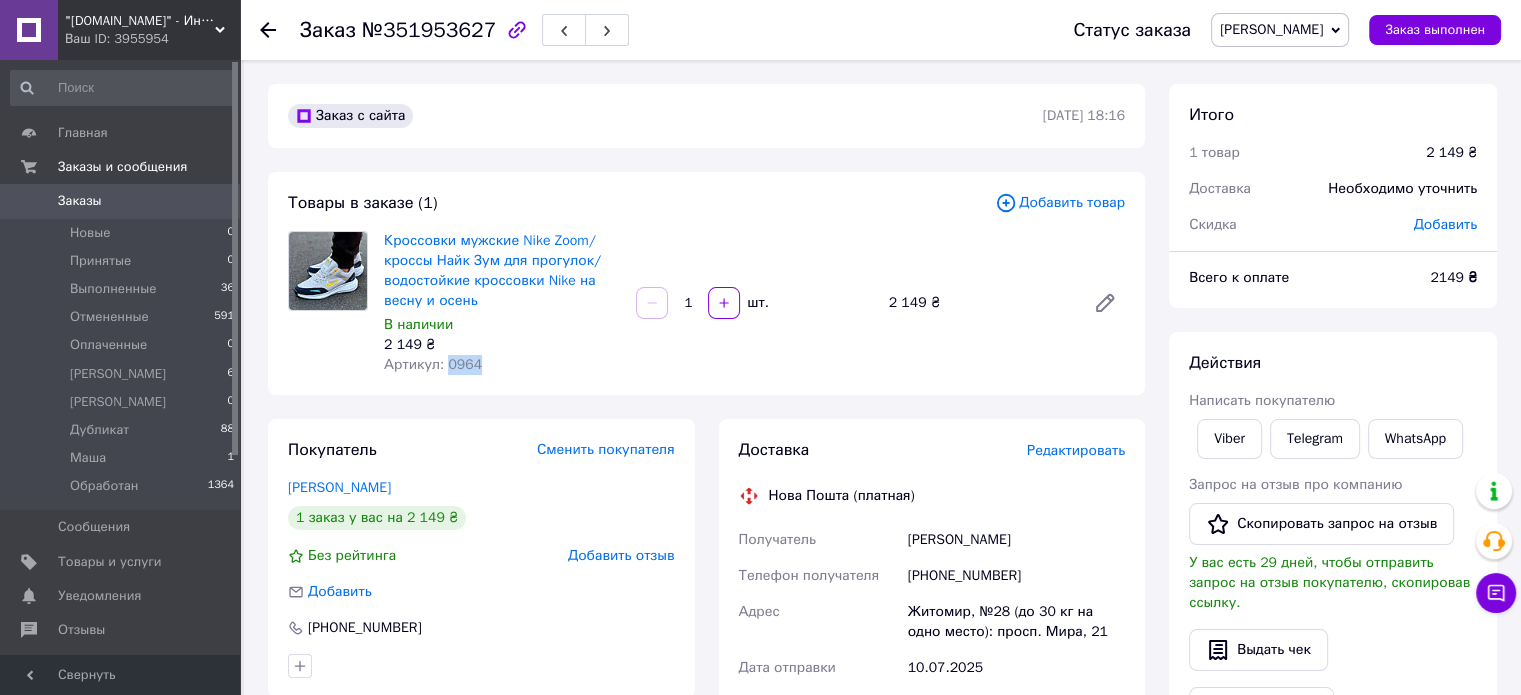 copy on "0964" 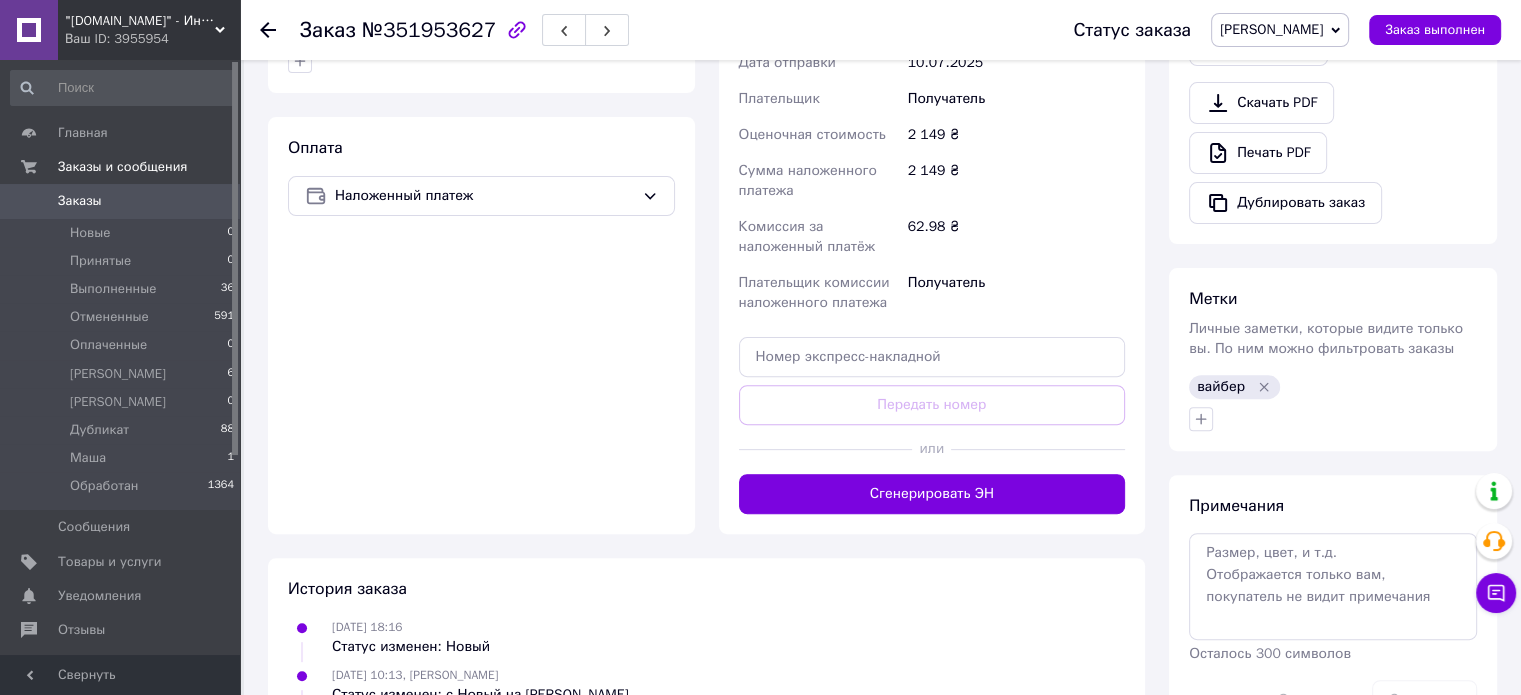 scroll, scrollTop: 755, scrollLeft: 0, axis: vertical 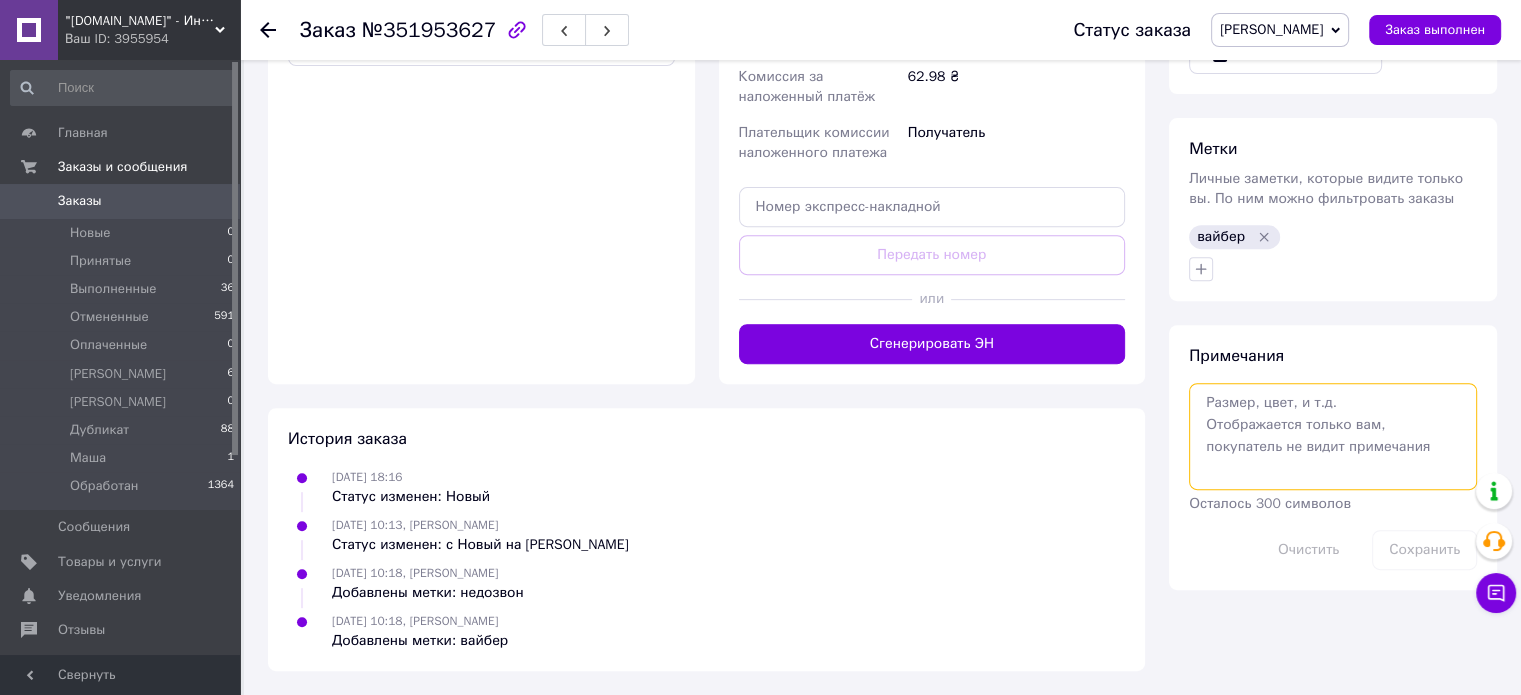click at bounding box center (1333, 436) 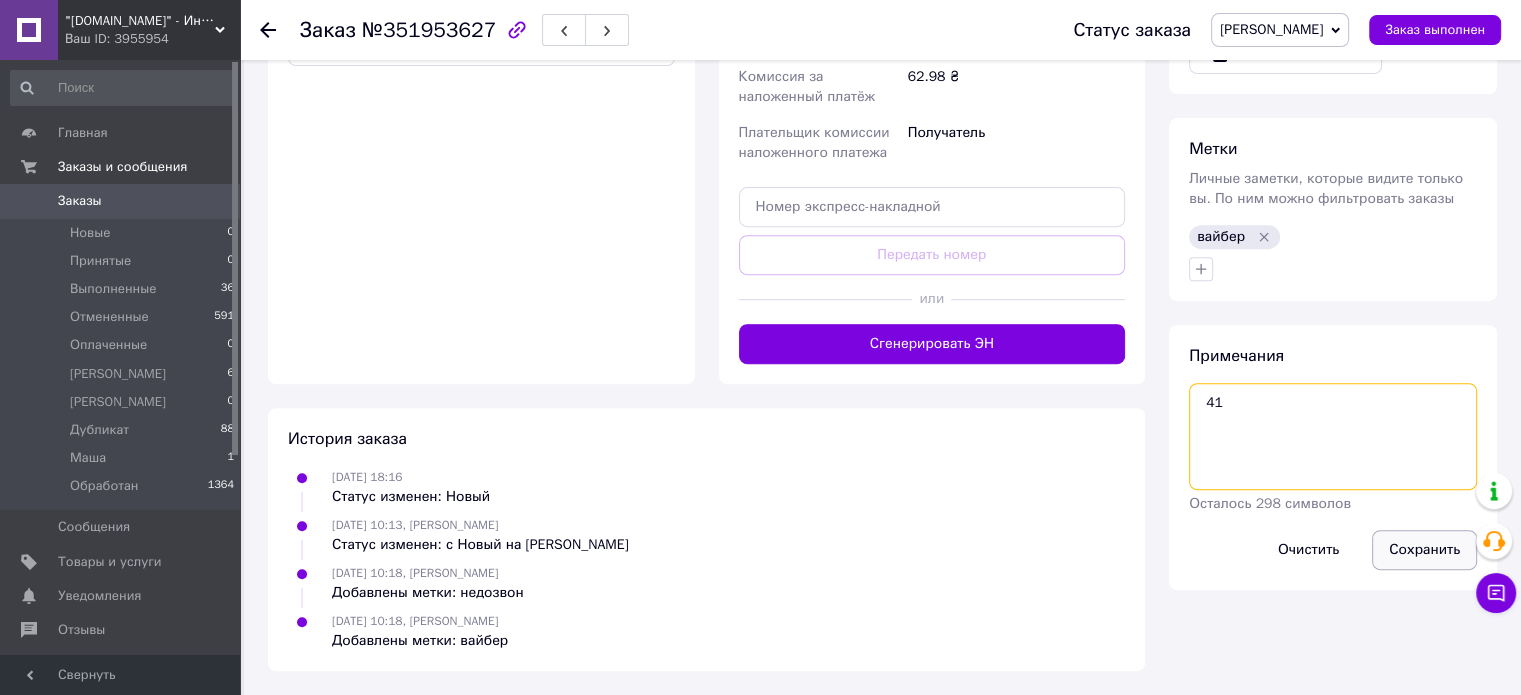 type on "41" 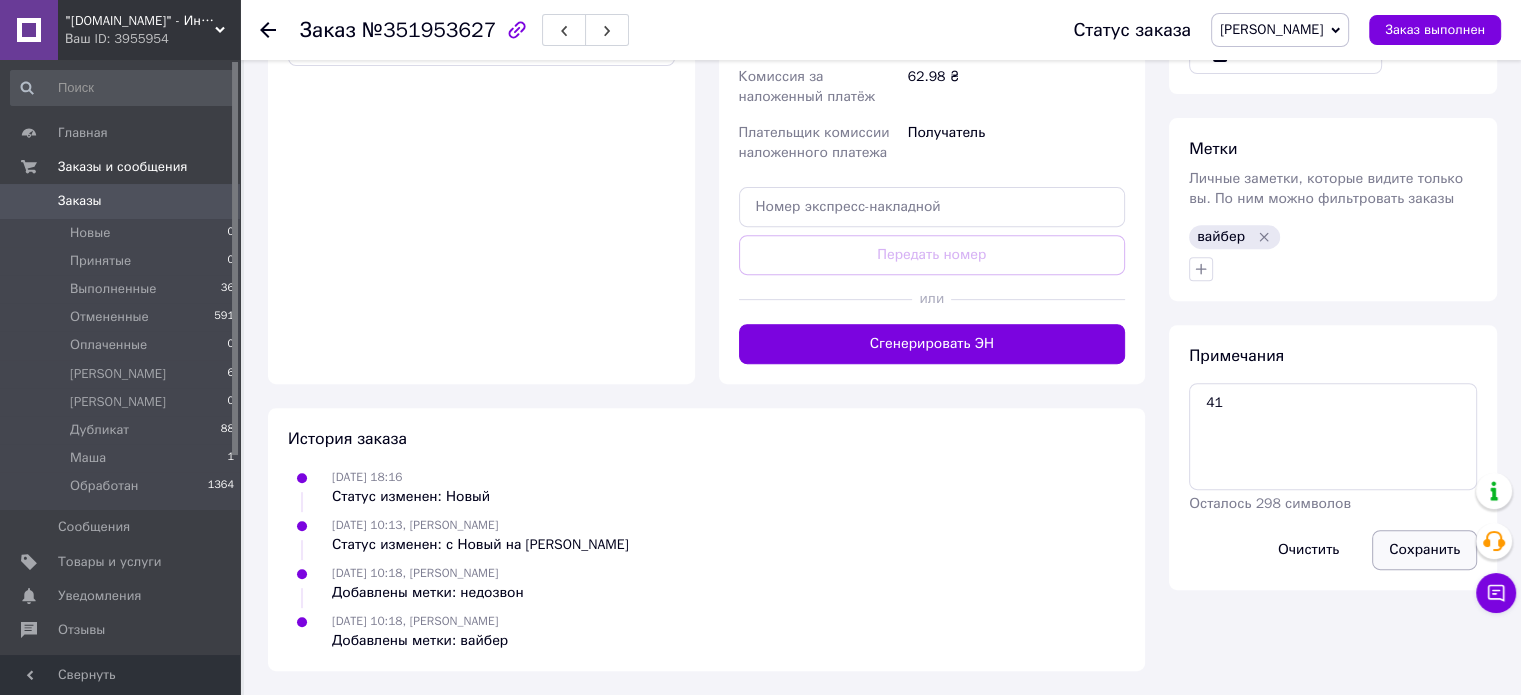 click on "Сохранить" at bounding box center (1424, 550) 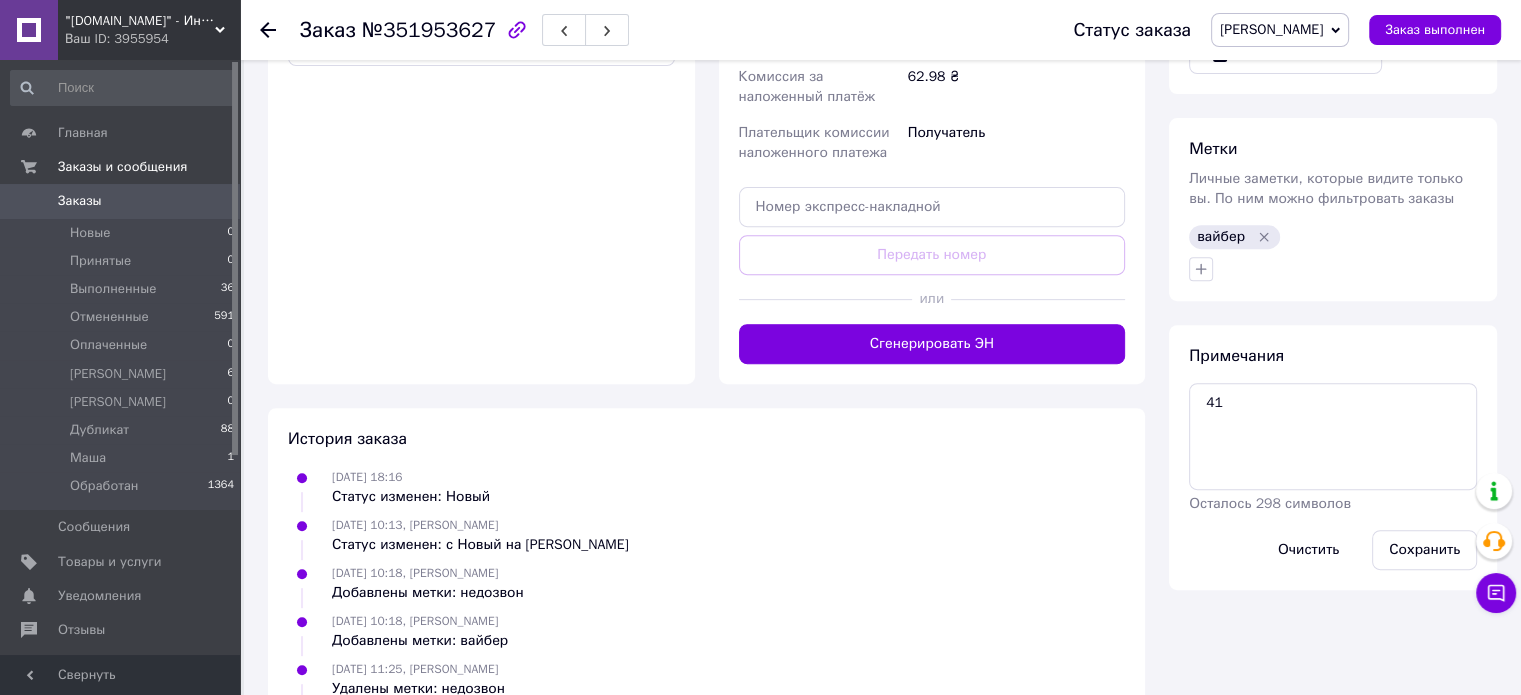 click on ""kriskross.com.ua" - Интернет-магазин Ваш ID: 3955954" at bounding box center (149, 30) 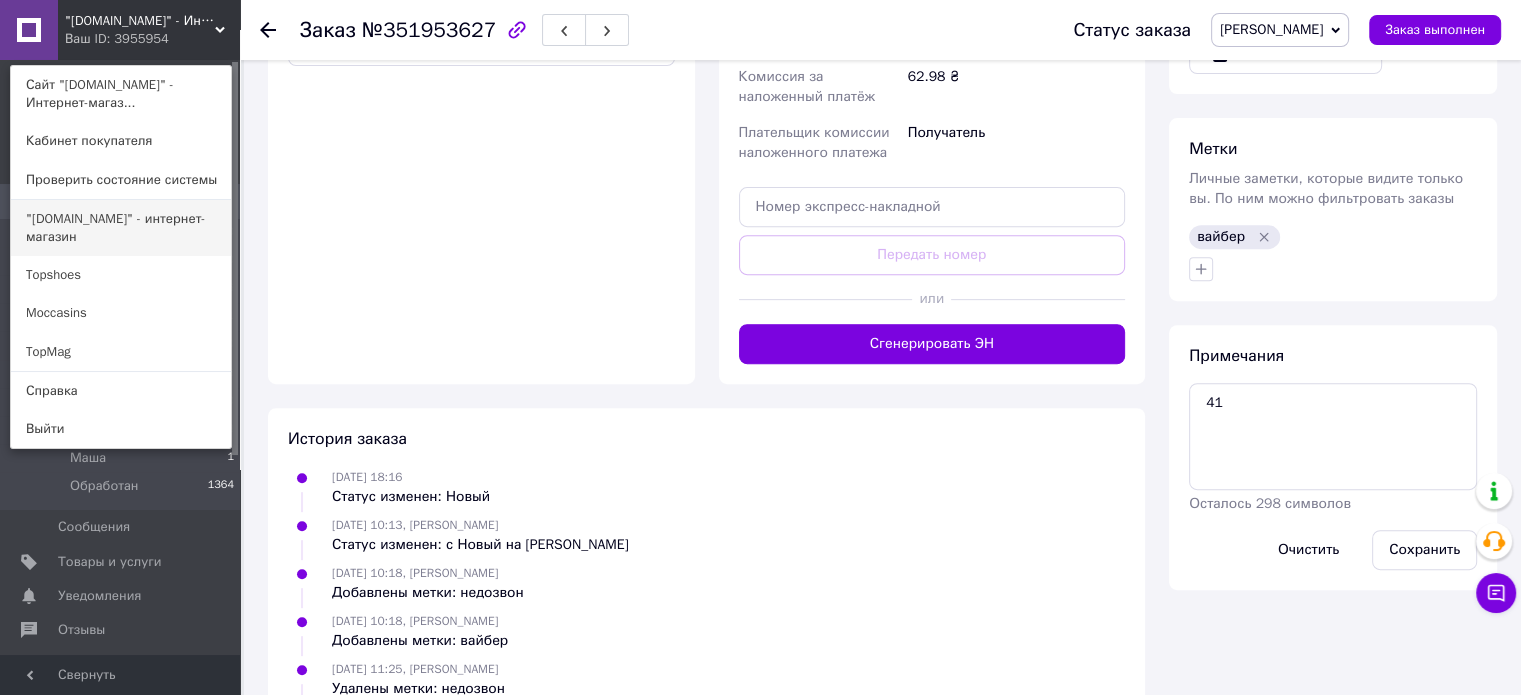 click on ""[DOMAIN_NAME]" - интернет-магазин" at bounding box center [121, 228] 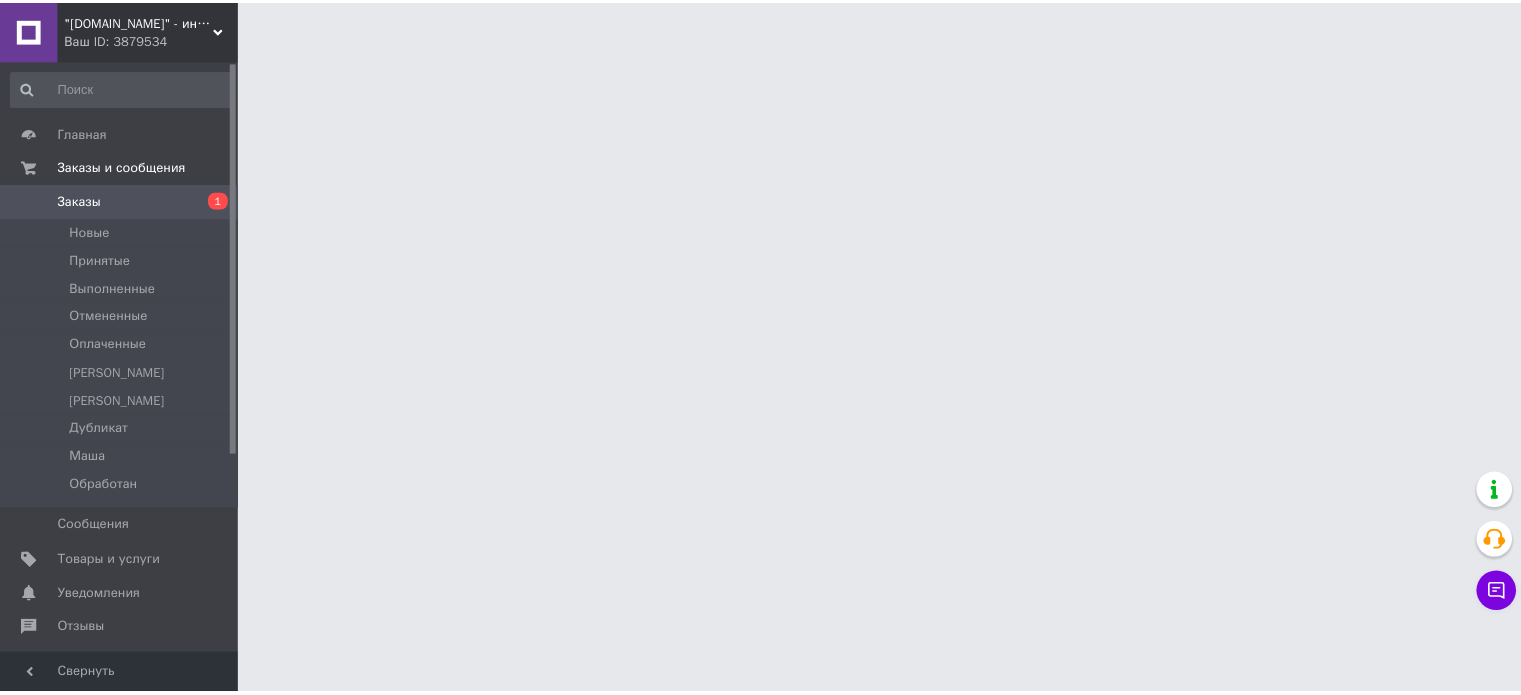scroll, scrollTop: 0, scrollLeft: 0, axis: both 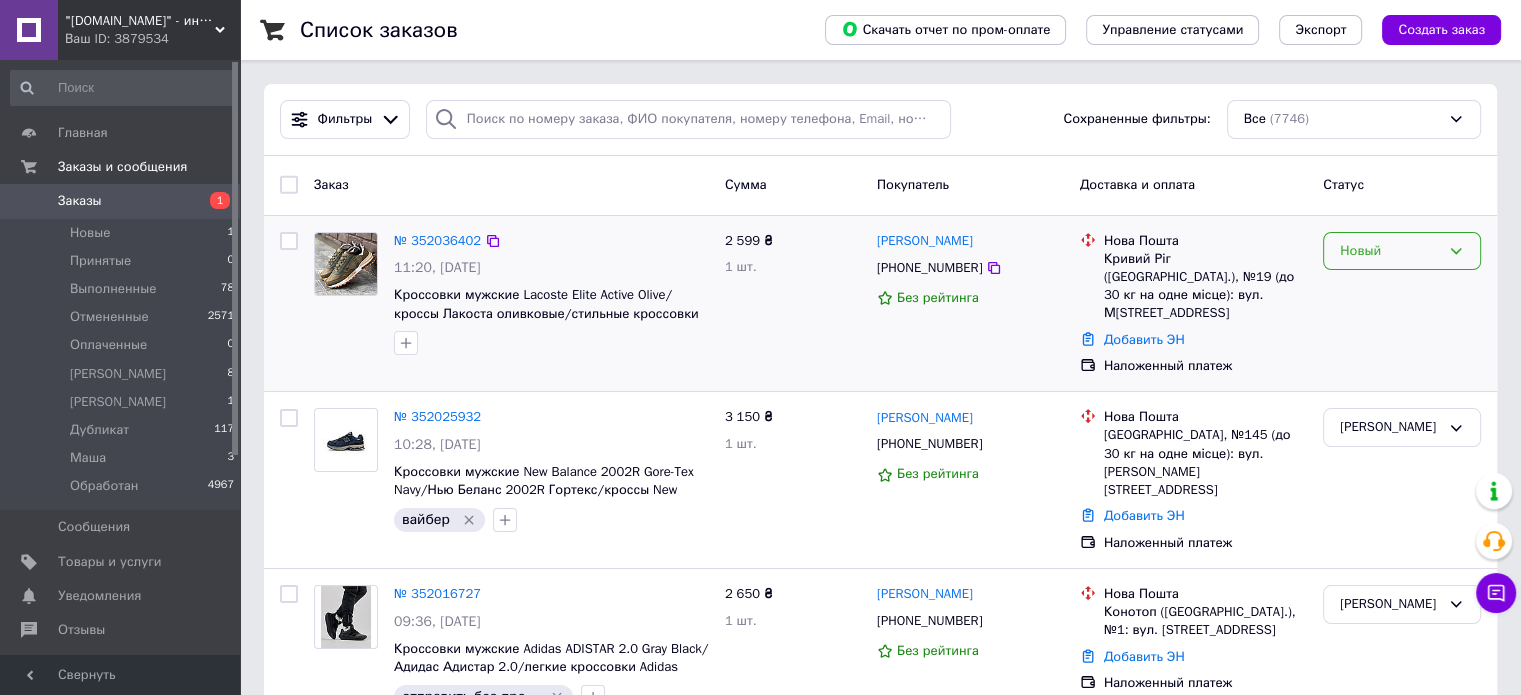 drag, startPoint x: 1388, startPoint y: 257, endPoint x: 1385, endPoint y: 267, distance: 10.440307 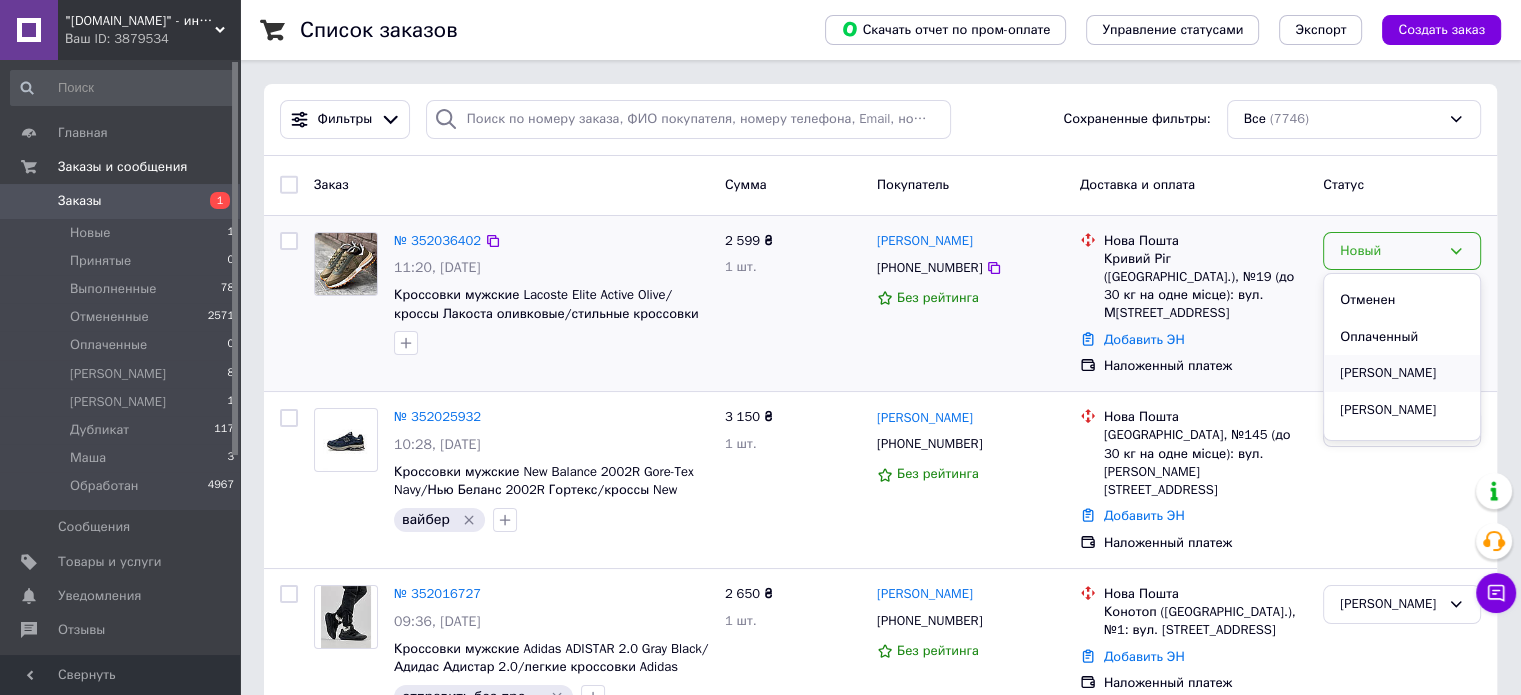 scroll, scrollTop: 100, scrollLeft: 0, axis: vertical 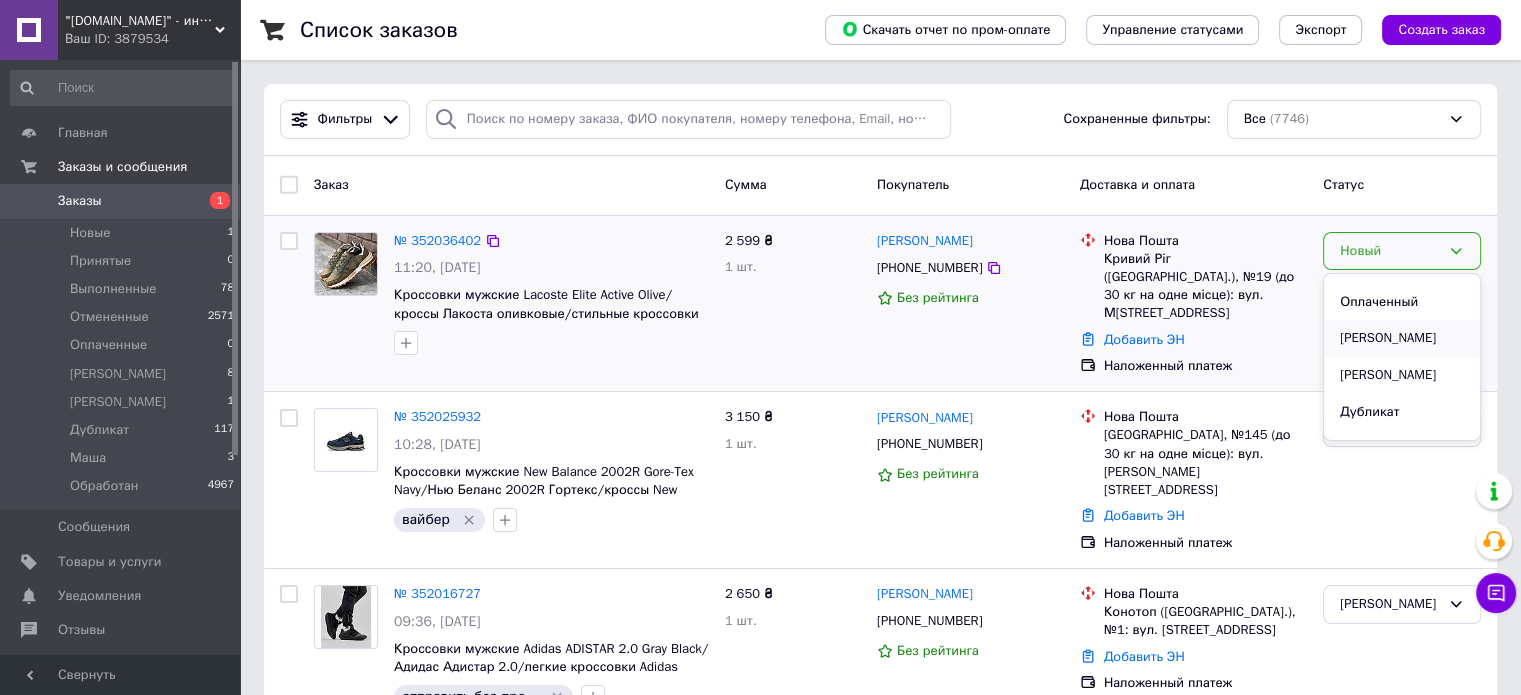 click on "[PERSON_NAME]" at bounding box center [1402, 338] 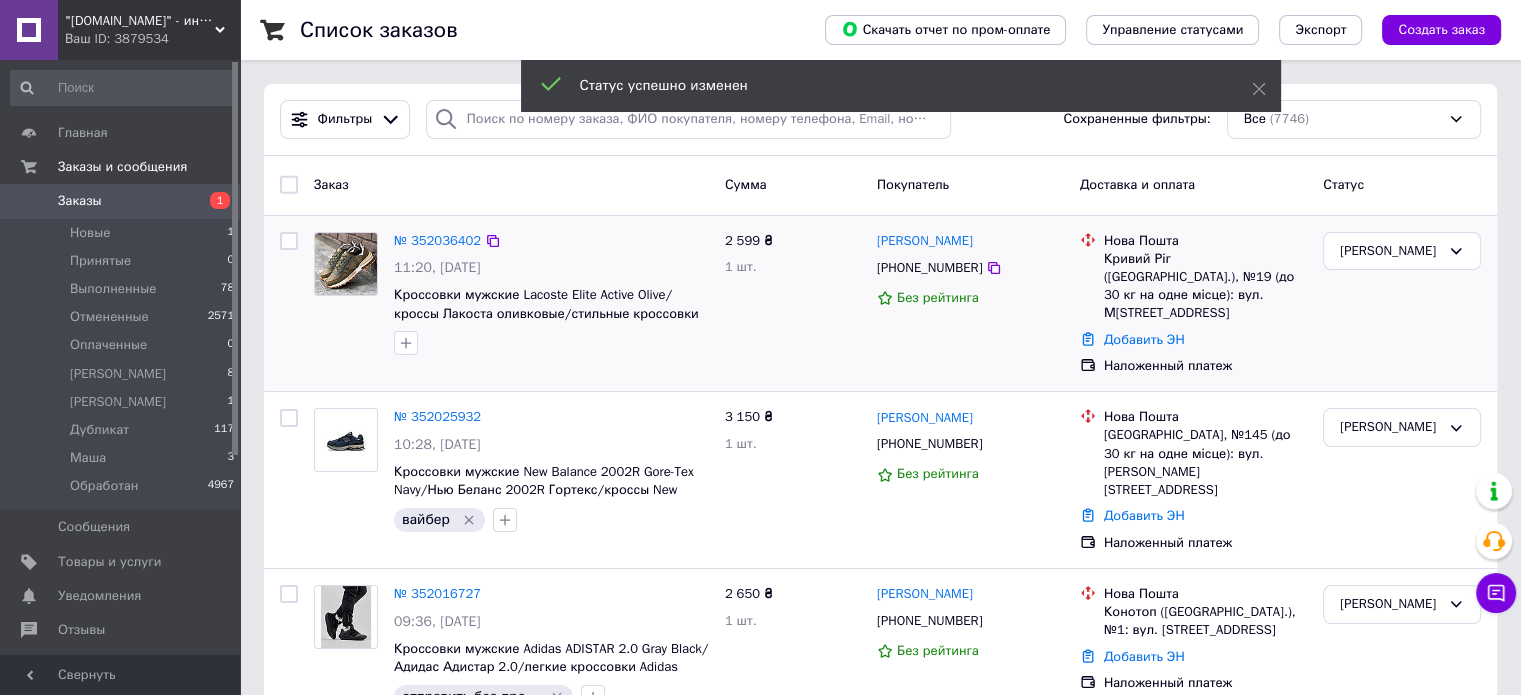 click on "№ 352036402" at bounding box center [437, 240] 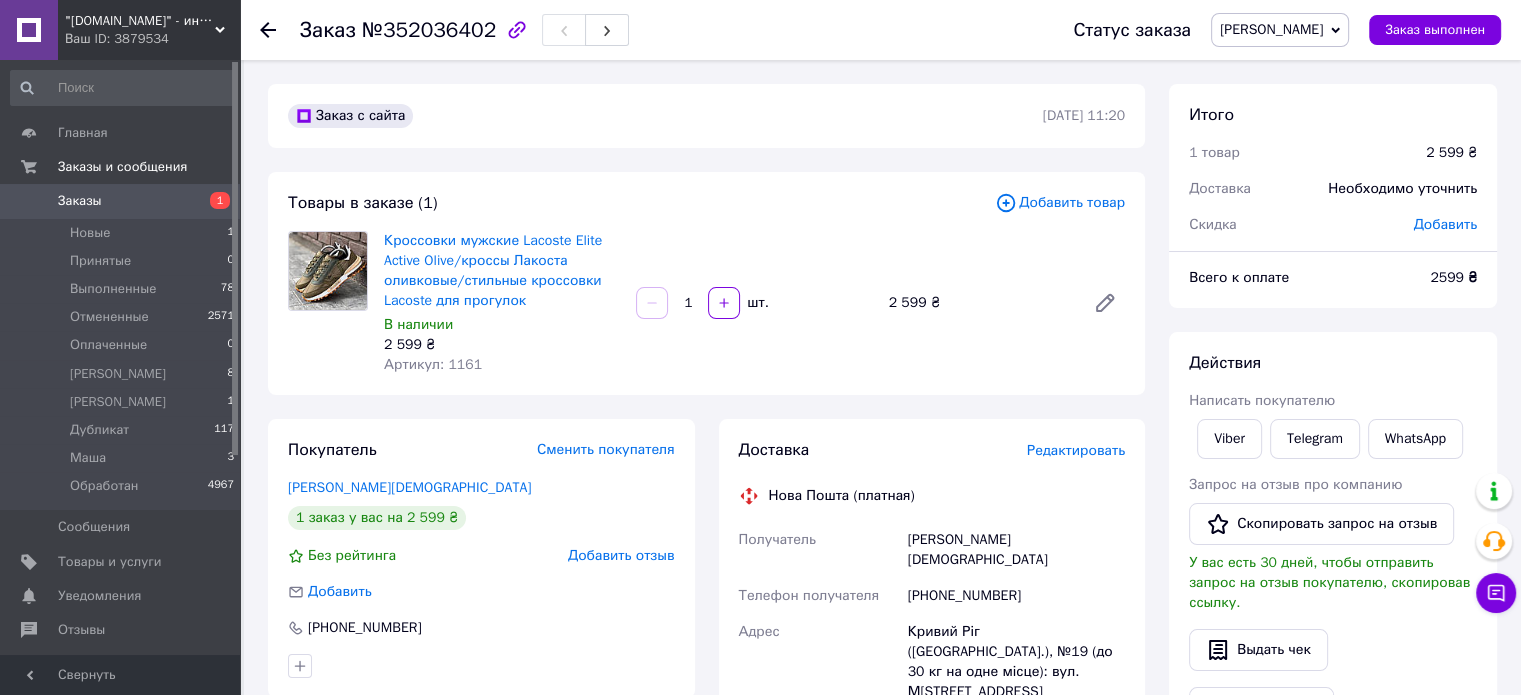 click on "Артикул: 1161" at bounding box center [433, 364] 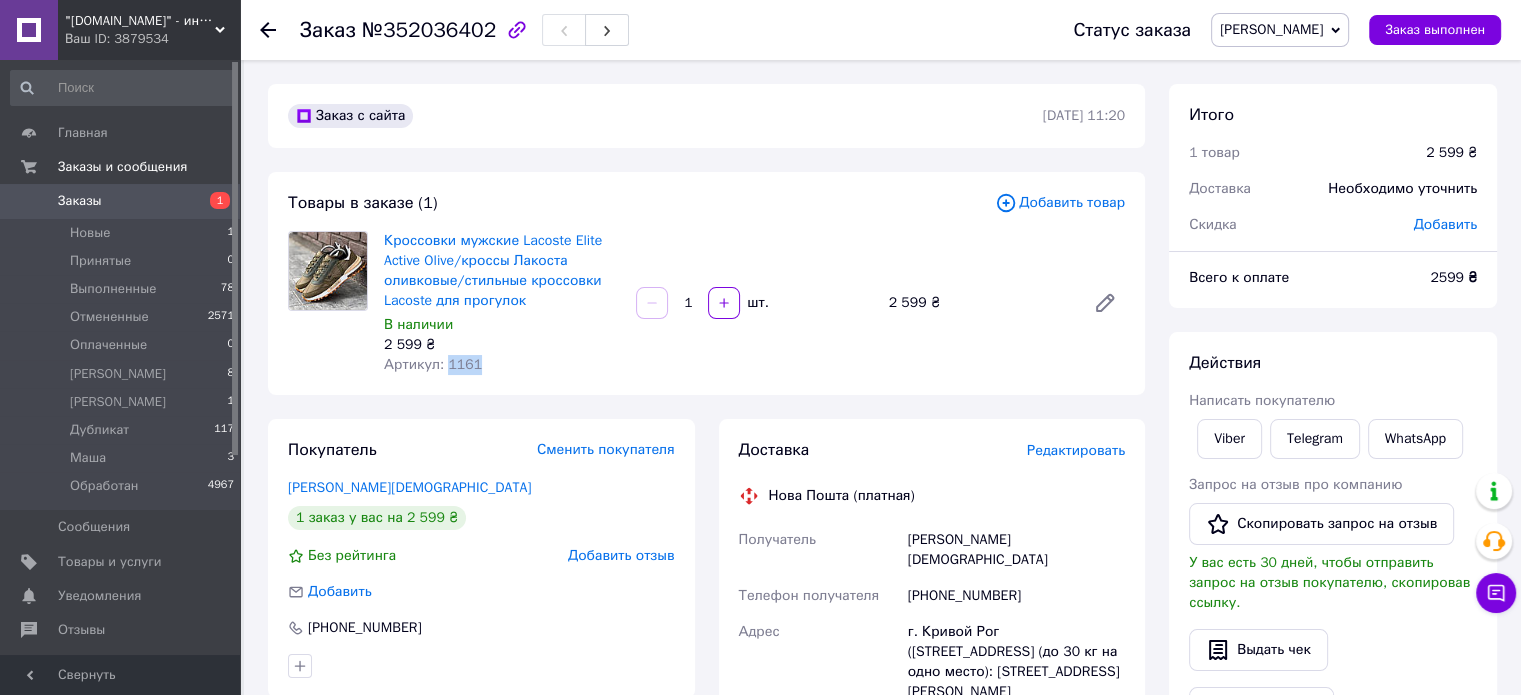 click on "Артикул: 1161" at bounding box center [433, 364] 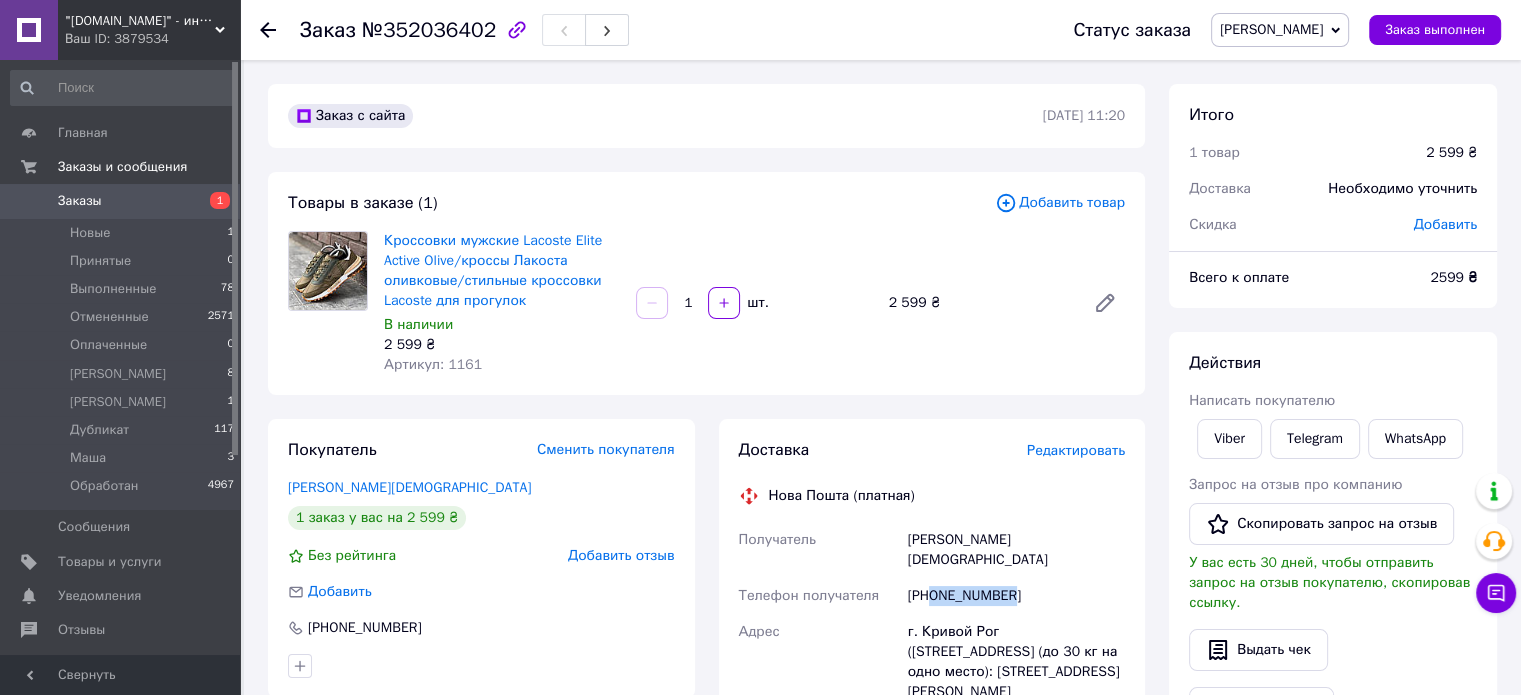 drag, startPoint x: 931, startPoint y: 583, endPoint x: 1028, endPoint y: 576, distance: 97.25225 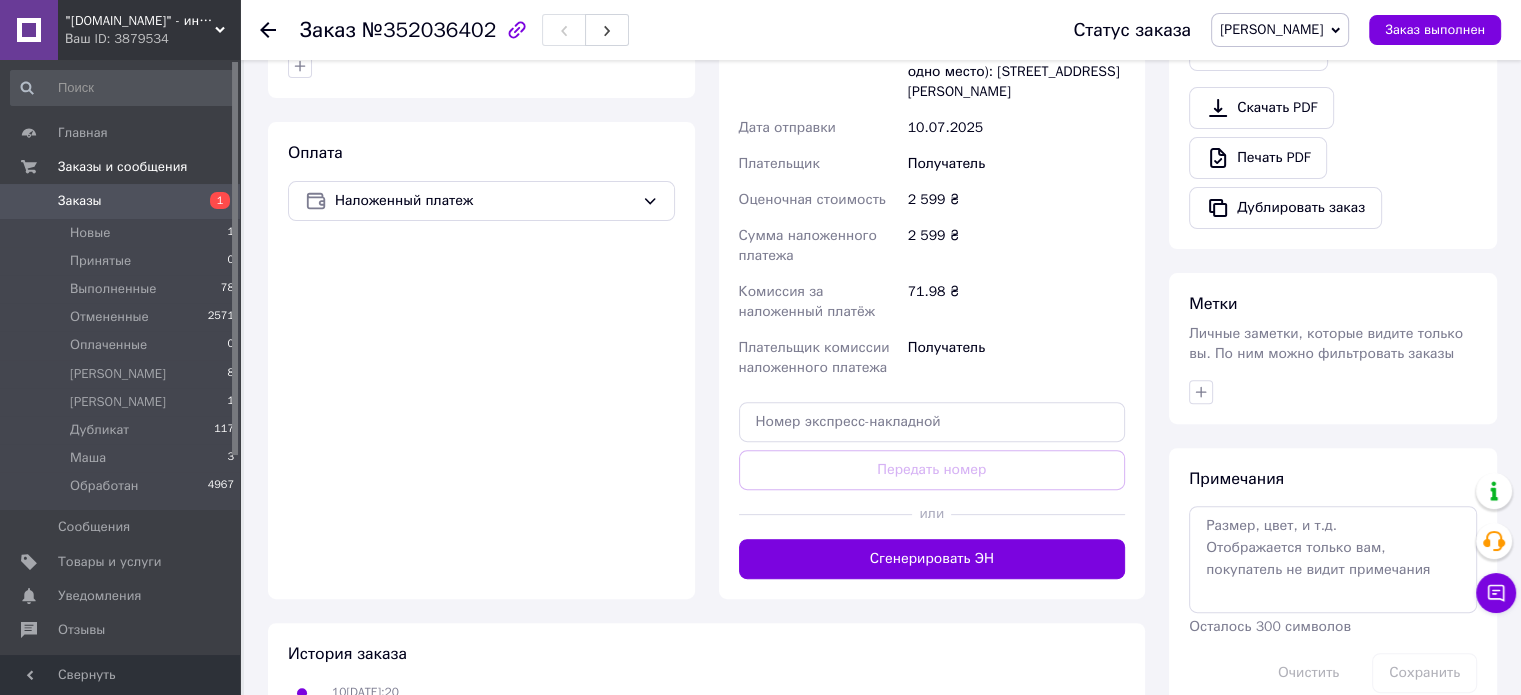 scroll, scrollTop: 678, scrollLeft: 0, axis: vertical 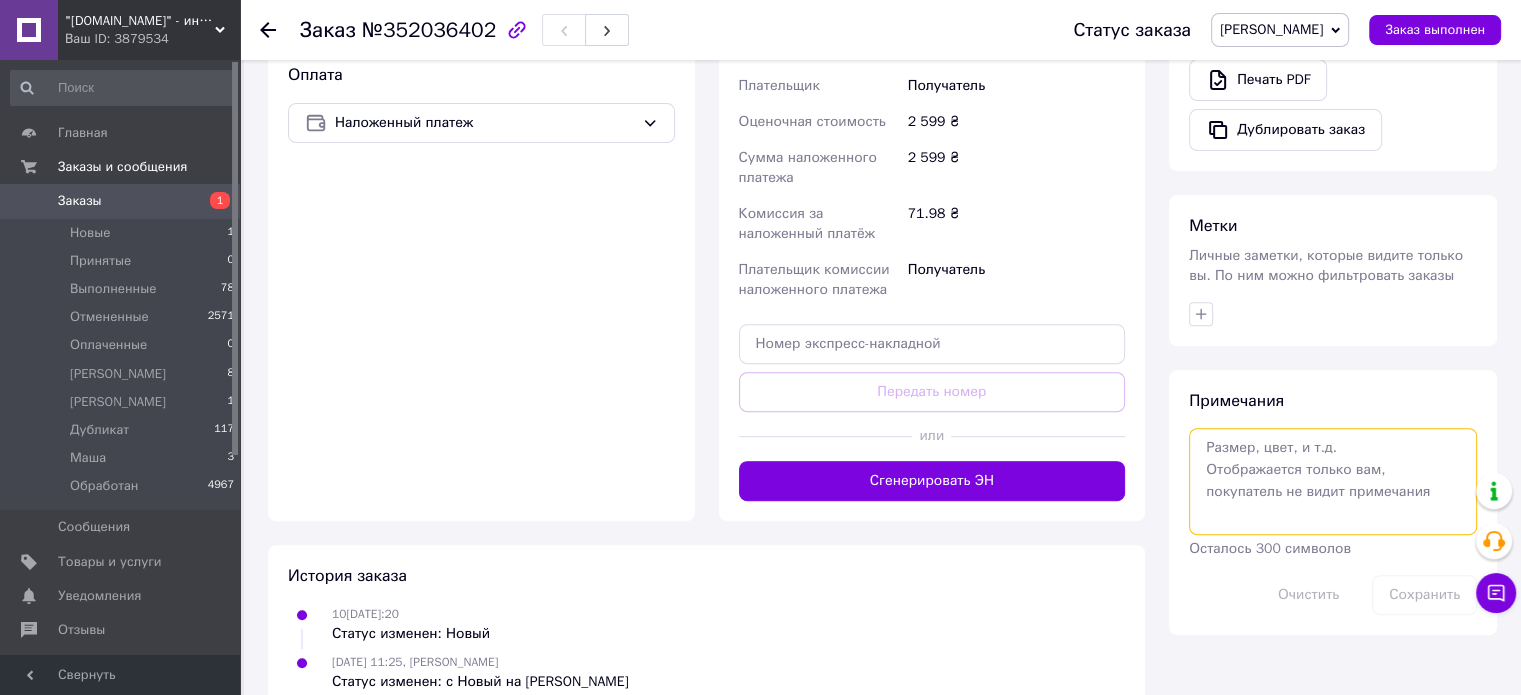 click at bounding box center (1333, 481) 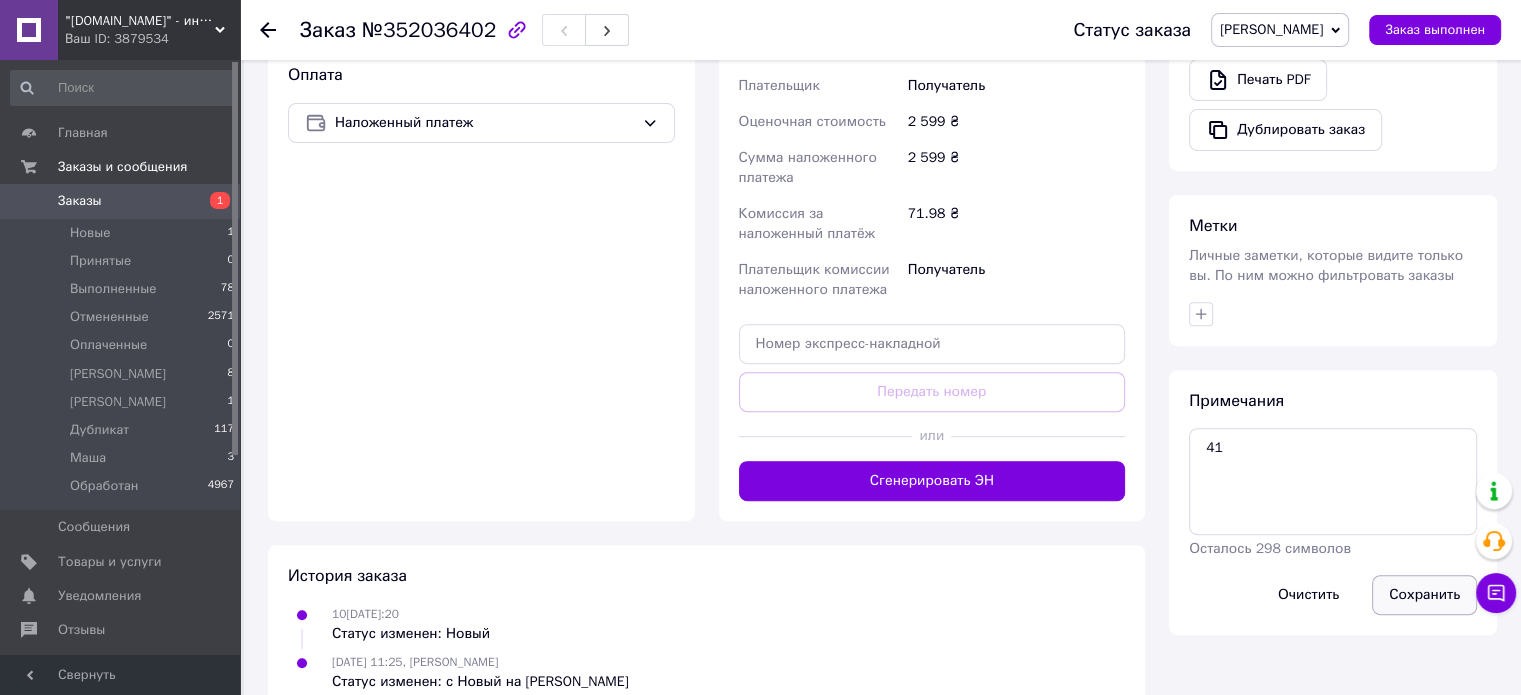 click on "Сохранить" at bounding box center [1424, 595] 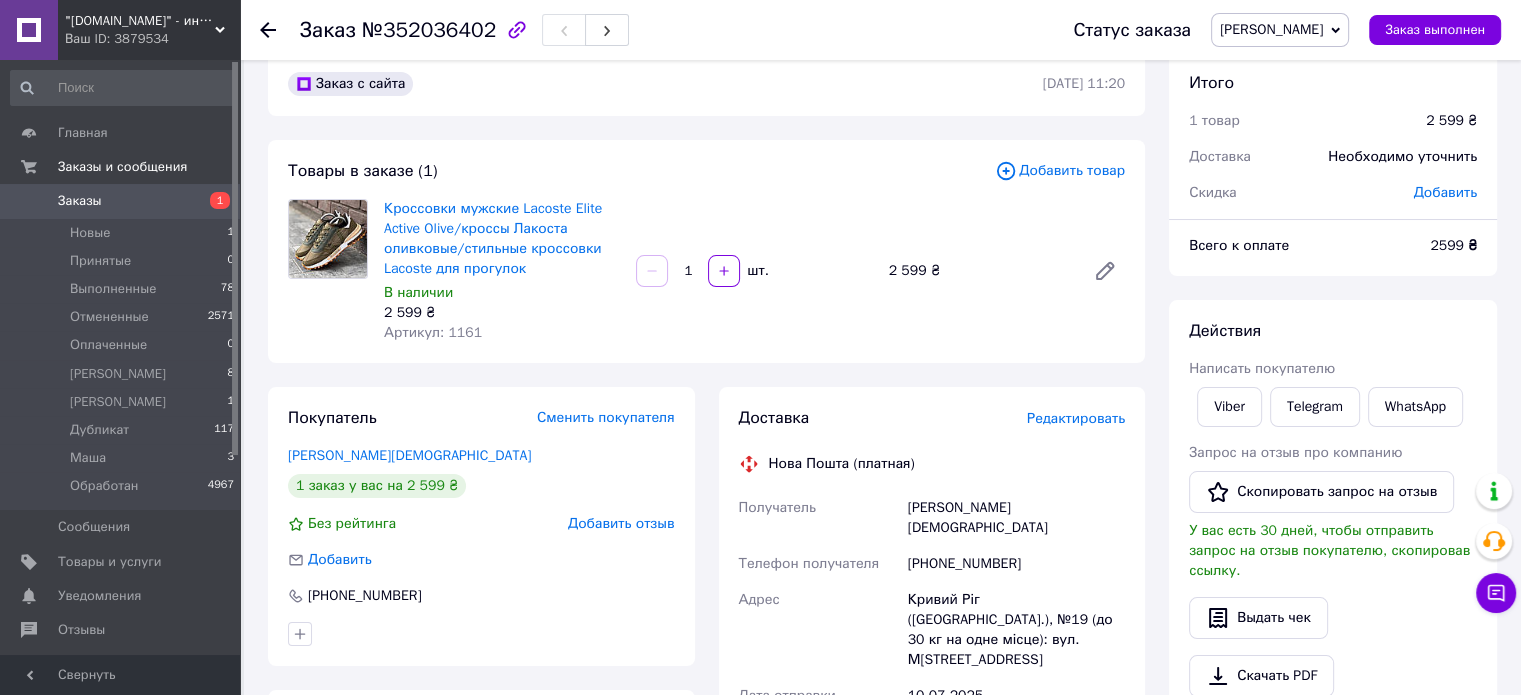 scroll, scrollTop: 0, scrollLeft: 0, axis: both 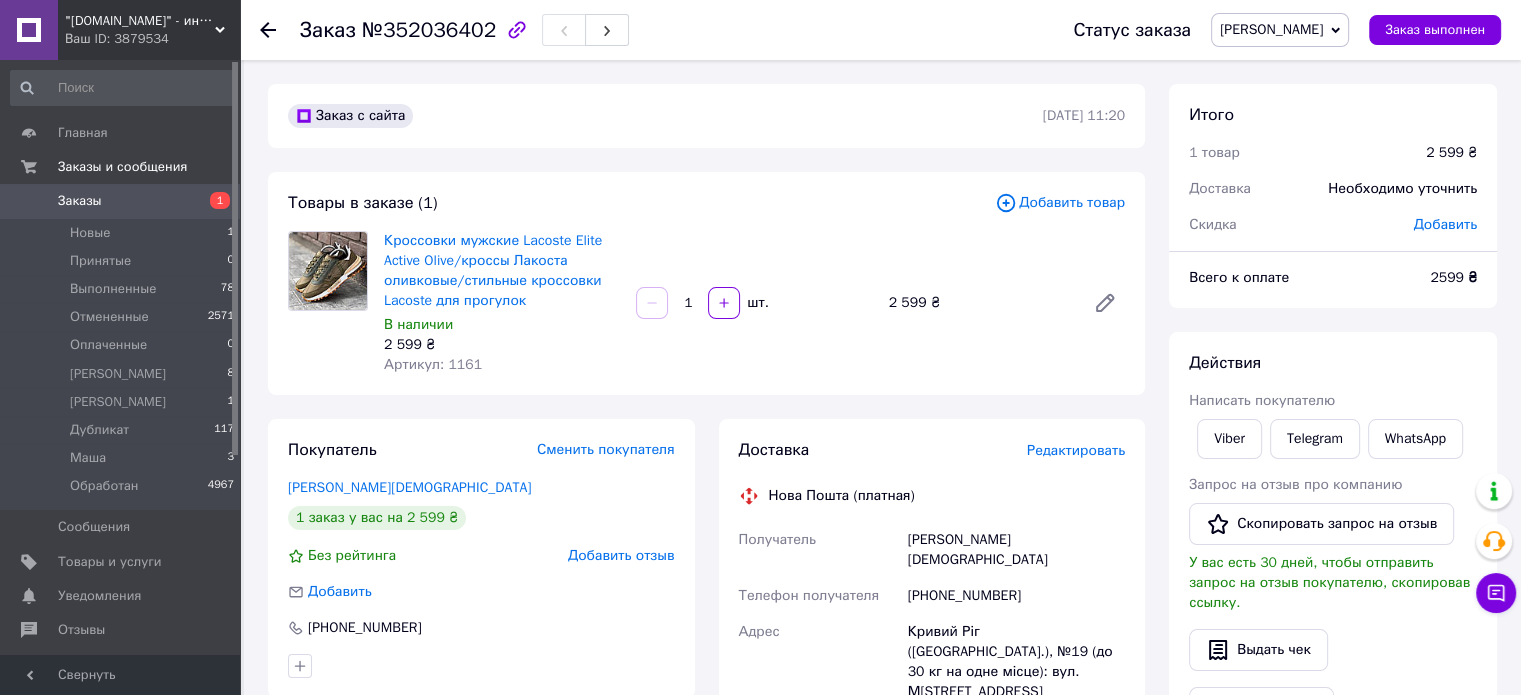 click on "+380985780407" at bounding box center (1016, 596) 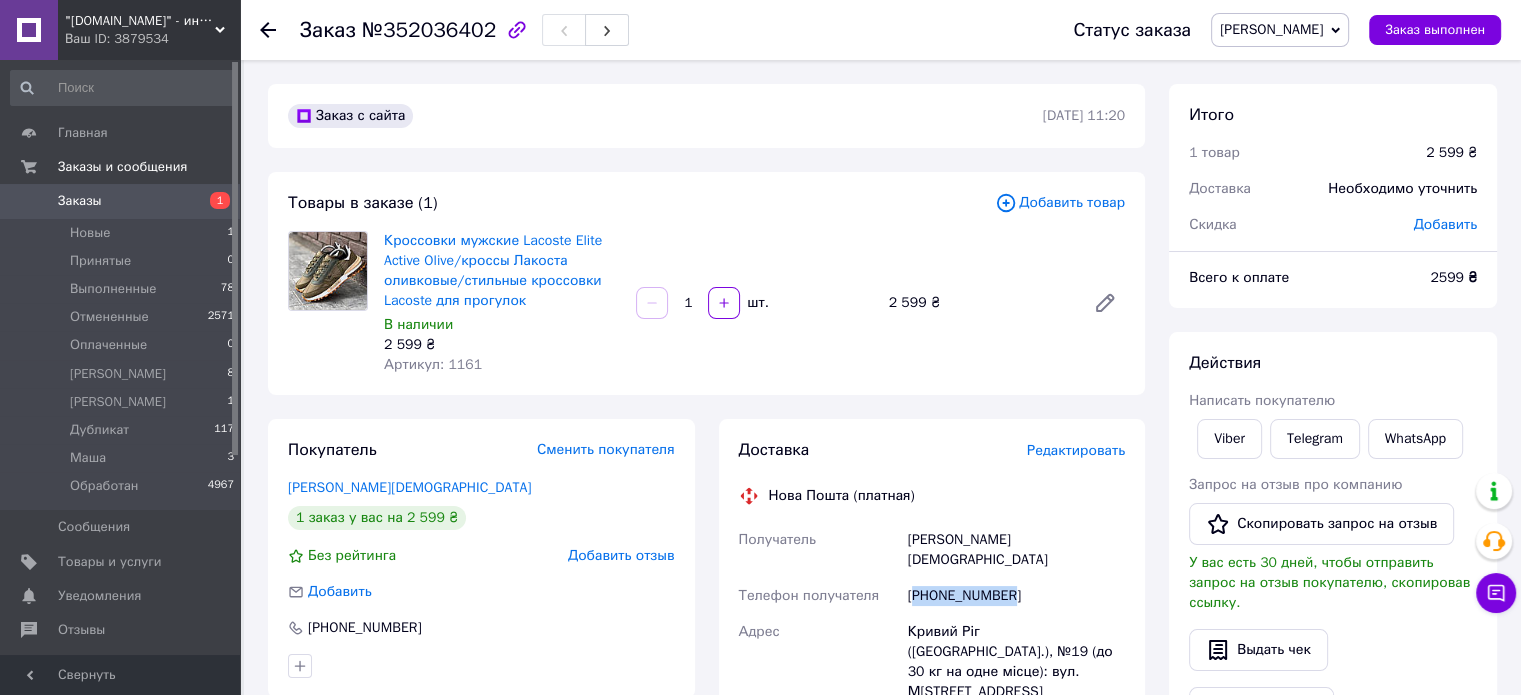 click on "+380985780407" at bounding box center (1016, 596) 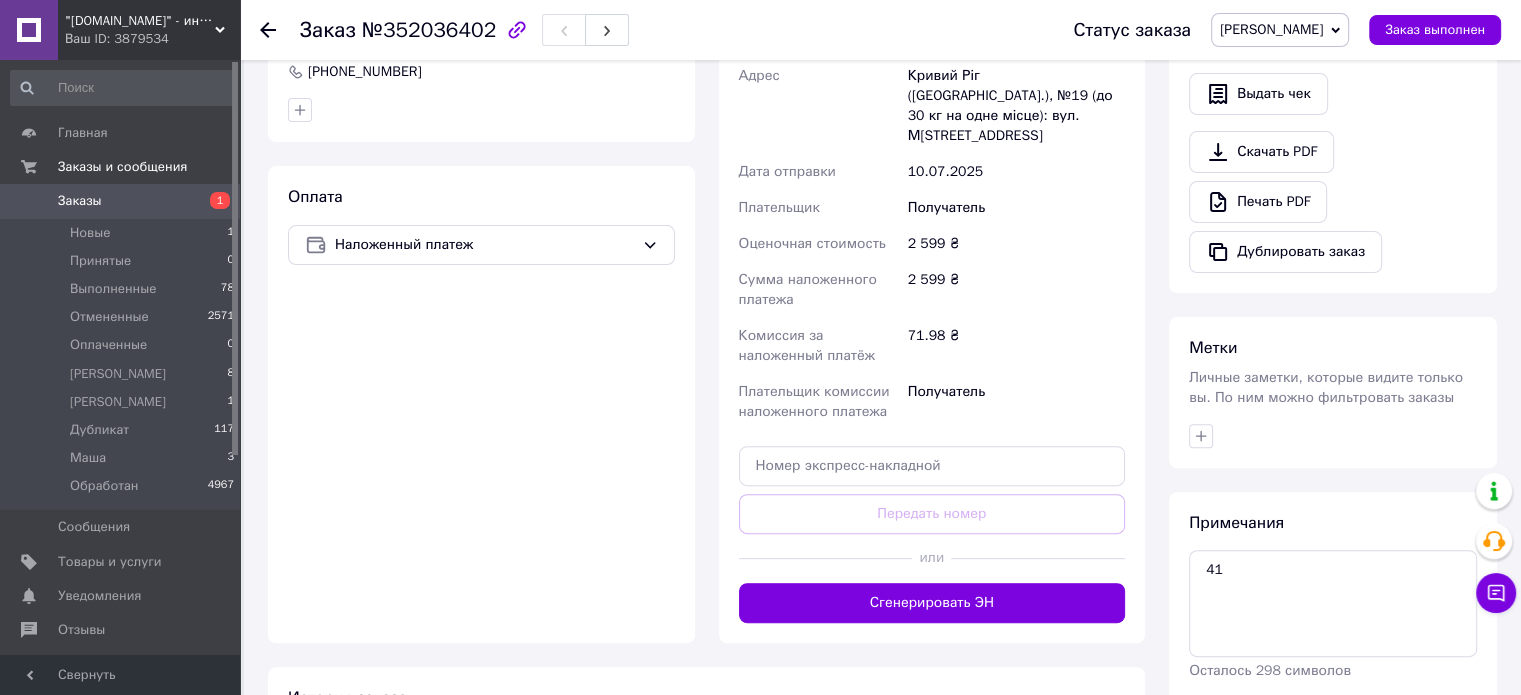 scroll, scrollTop: 600, scrollLeft: 0, axis: vertical 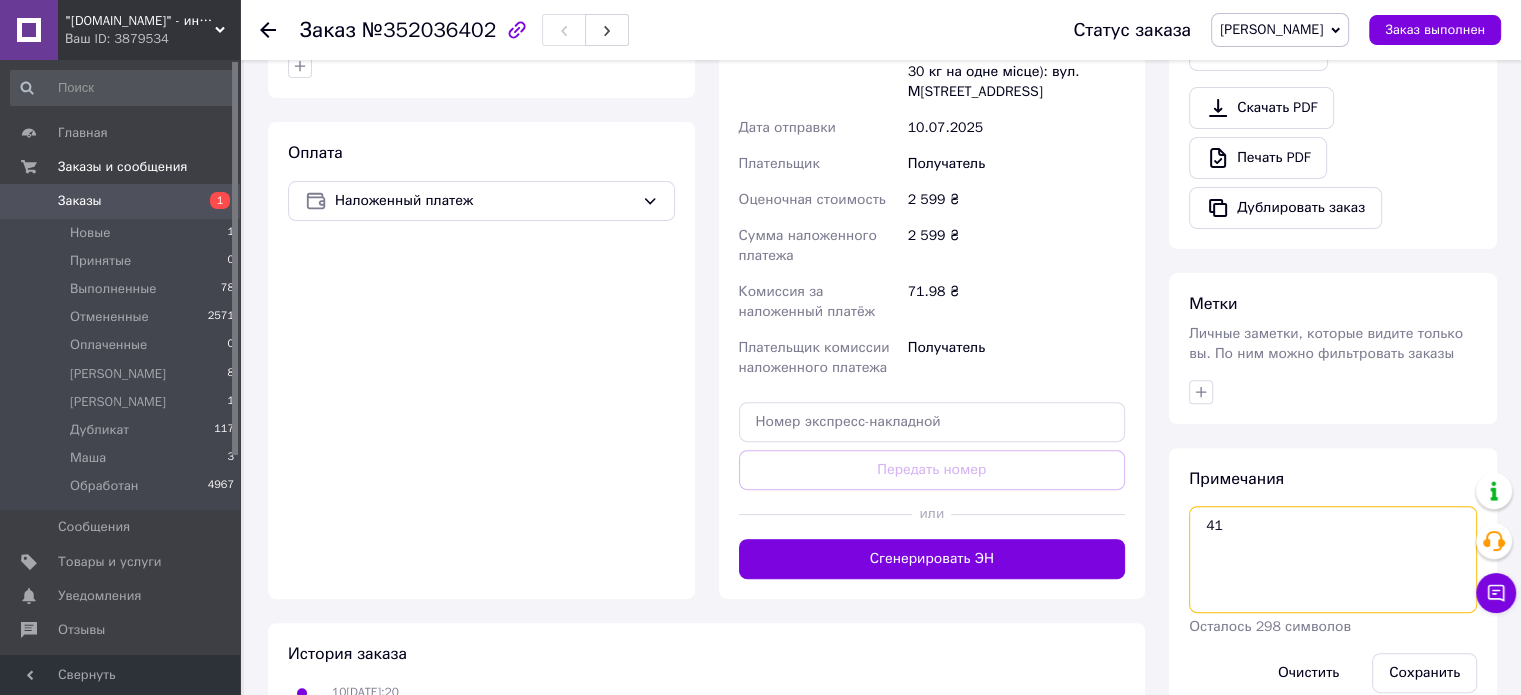 click on "41" at bounding box center (1333, 559) 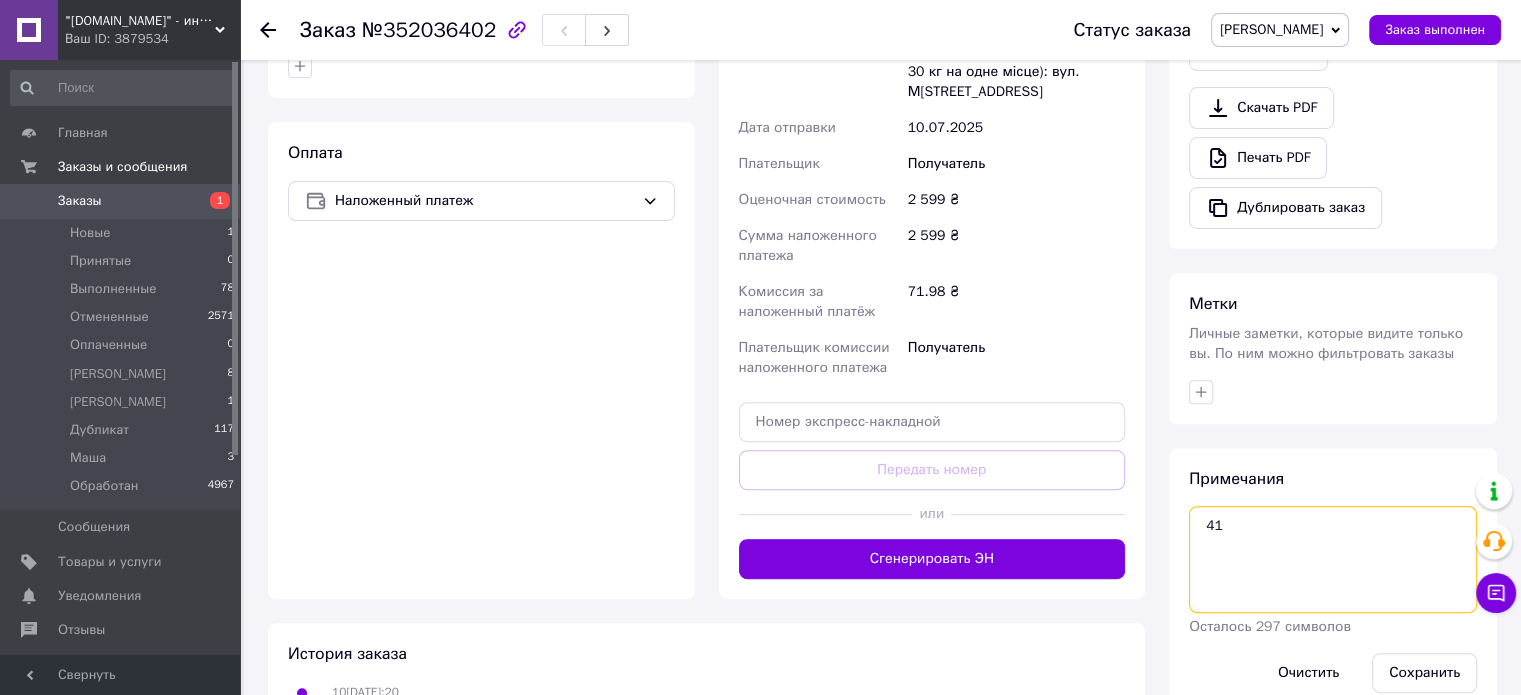 paste on "A3384" 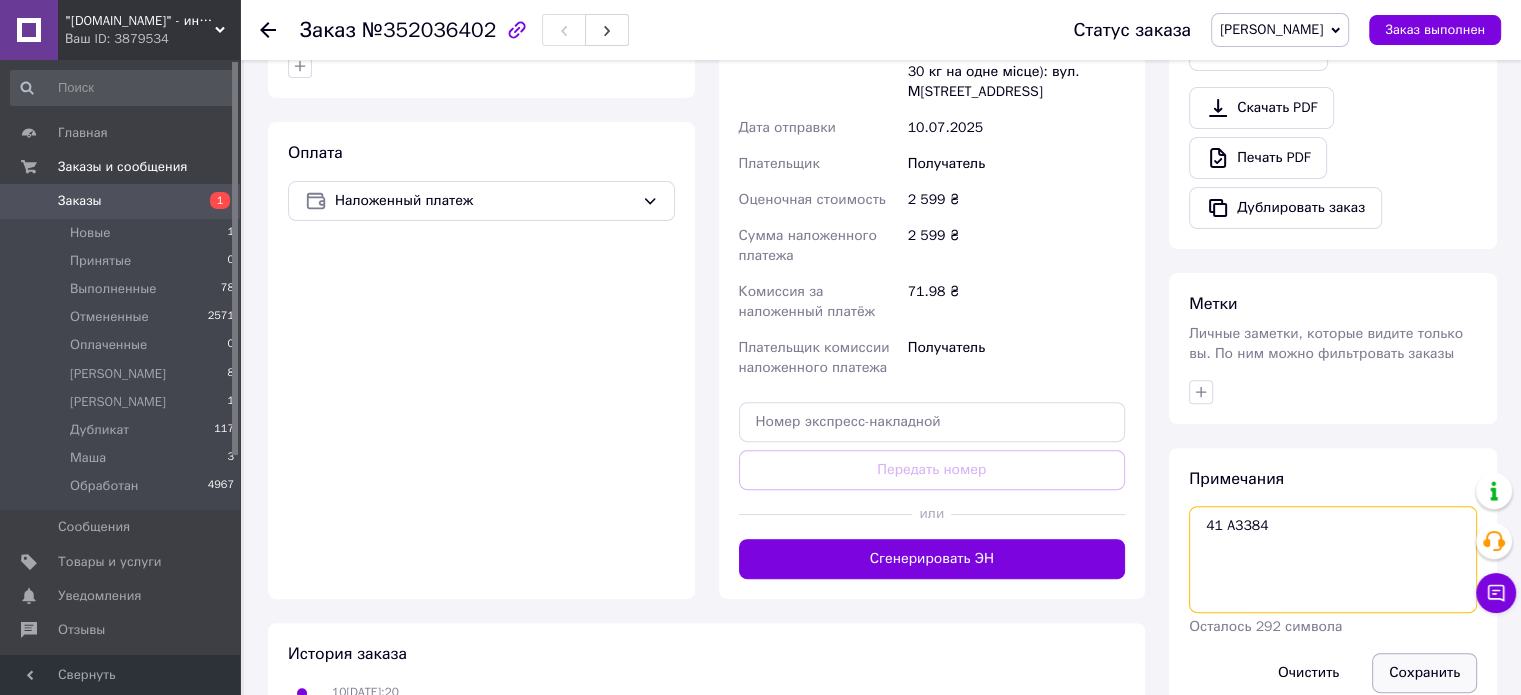 type on "41 A3384" 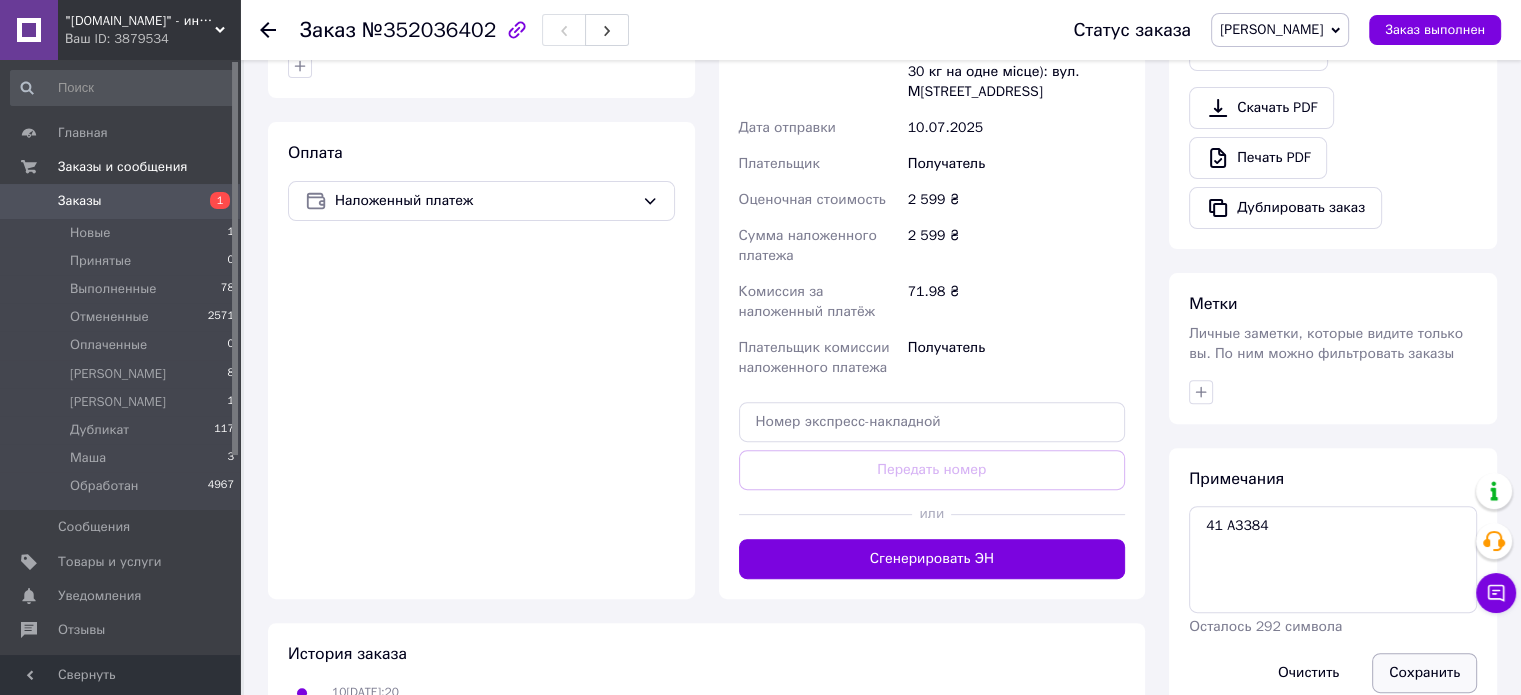 click on "Сохранить" at bounding box center (1424, 673) 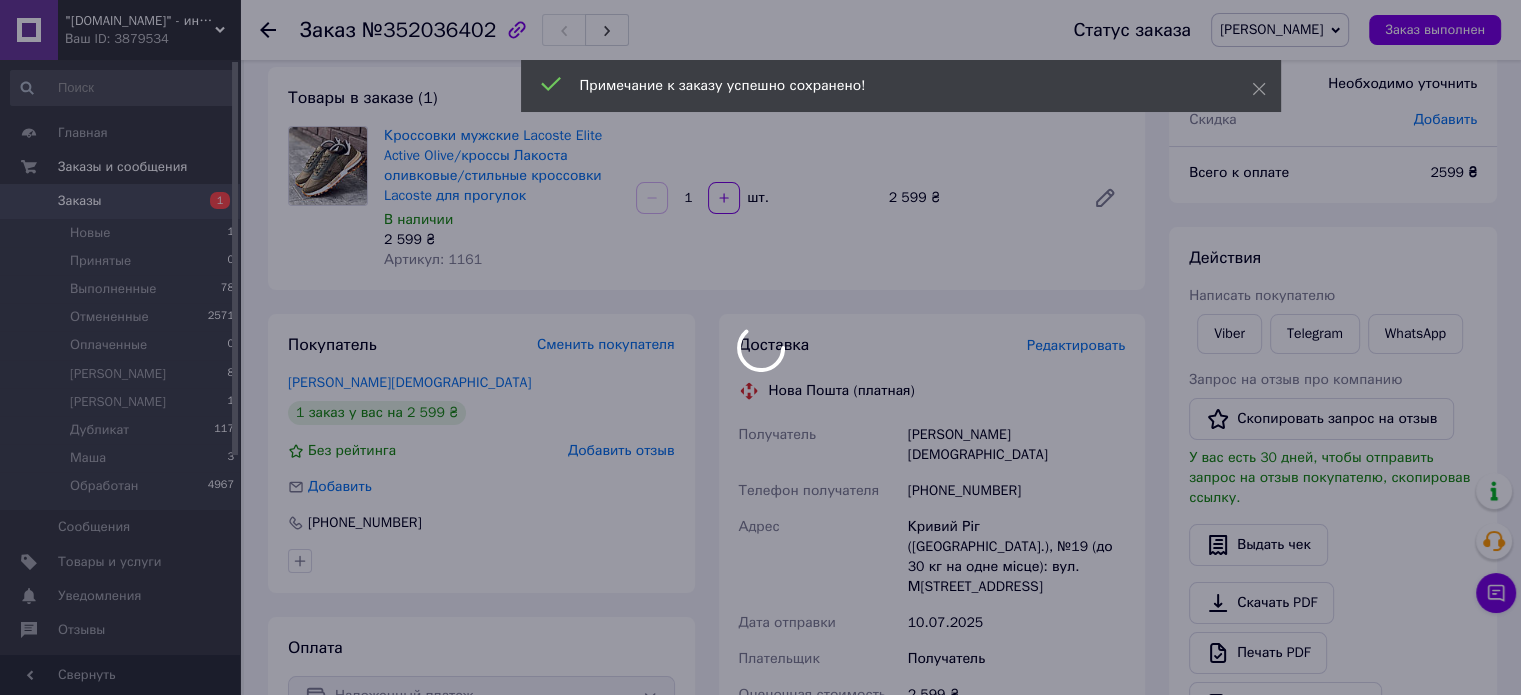 scroll, scrollTop: 0, scrollLeft: 0, axis: both 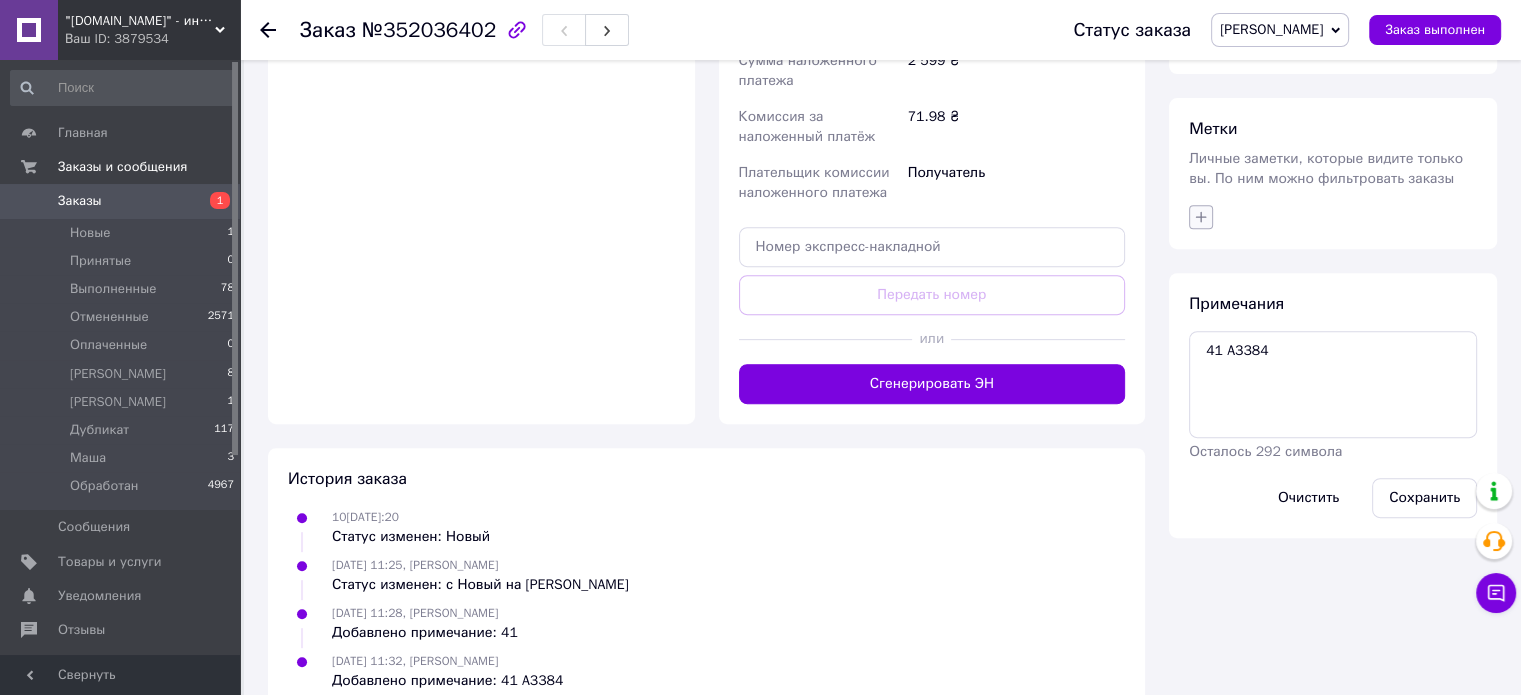 click 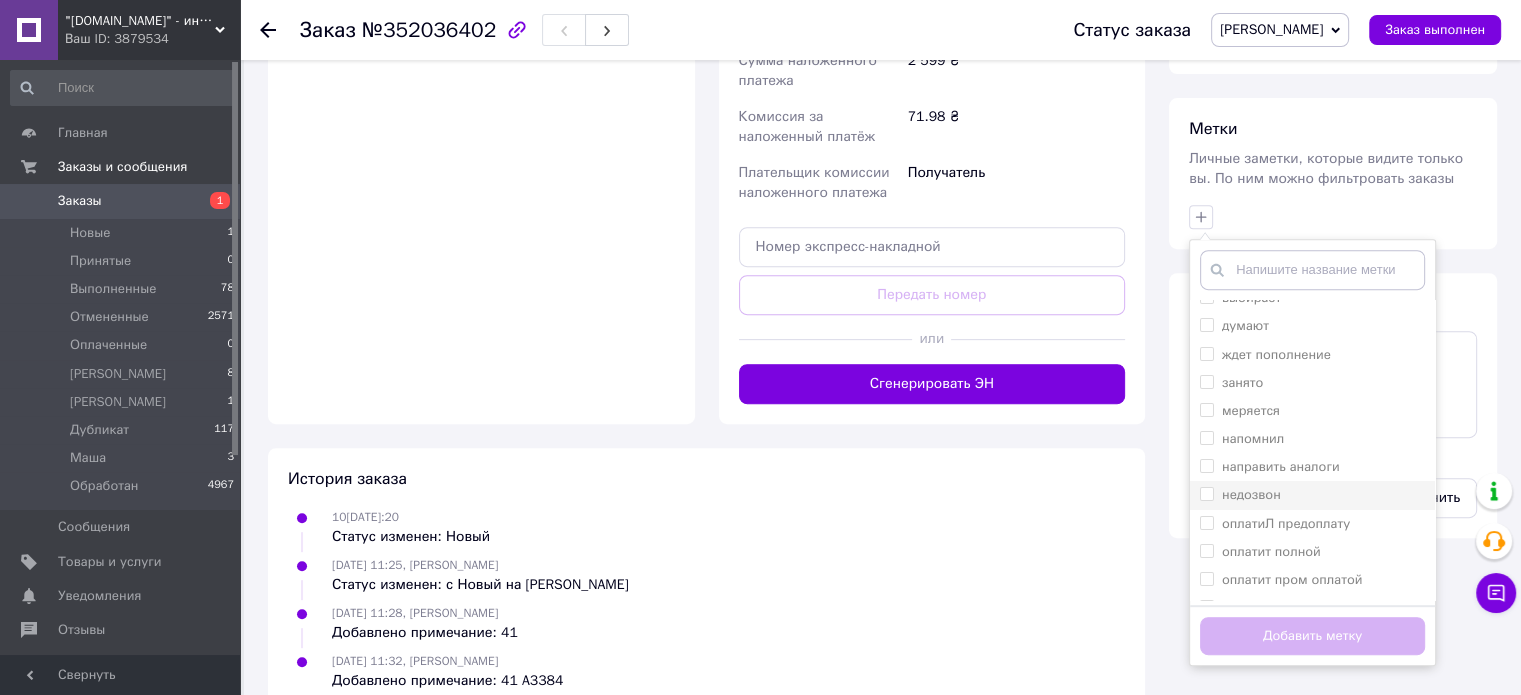 scroll, scrollTop: 400, scrollLeft: 0, axis: vertical 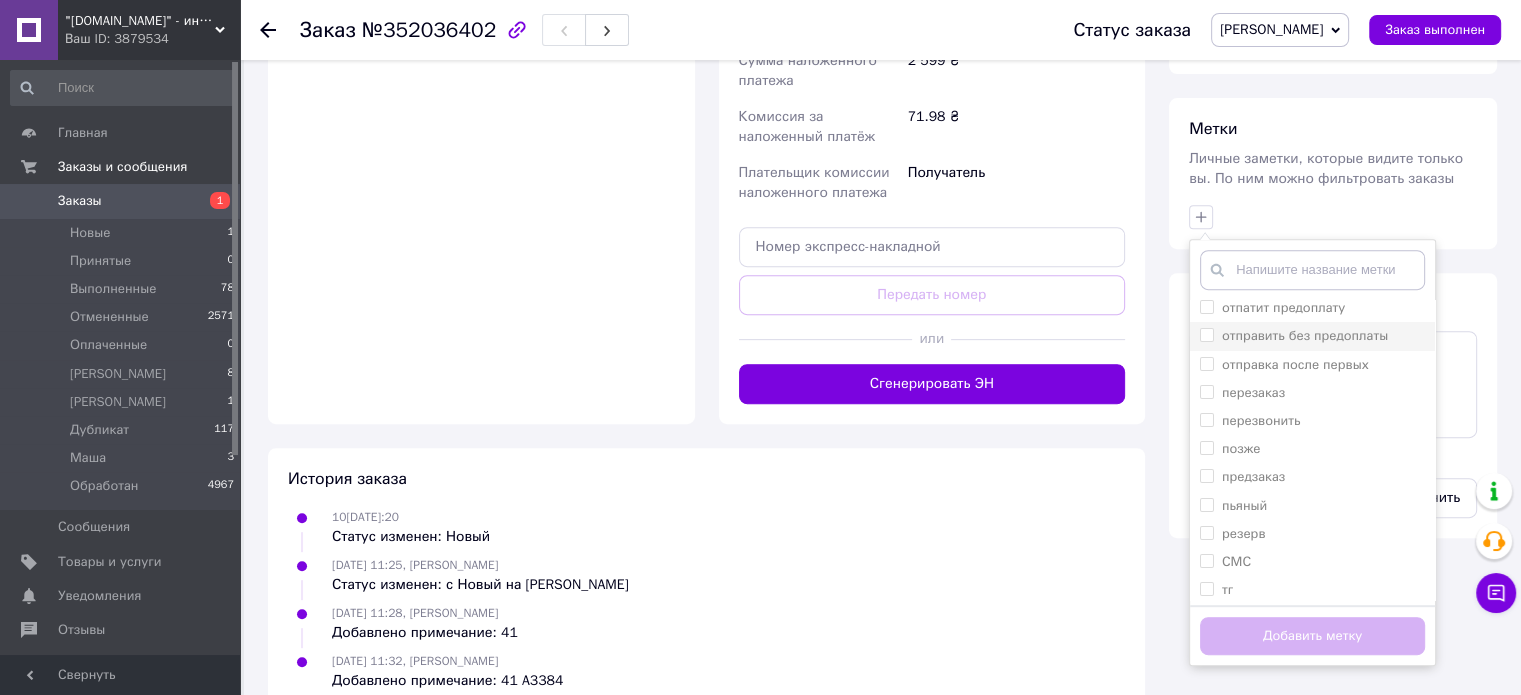 click on "отправить без предоплаты" at bounding box center (1305, 335) 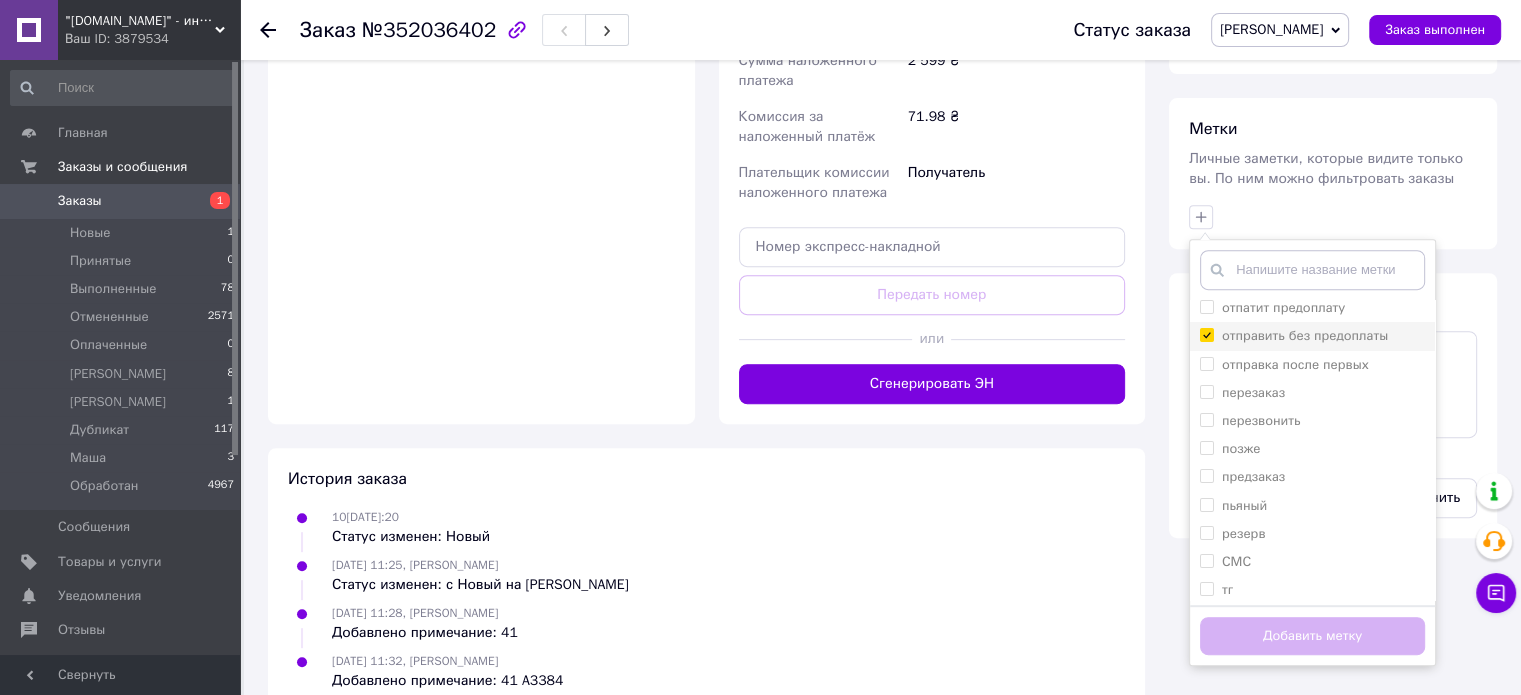 checkbox on "true" 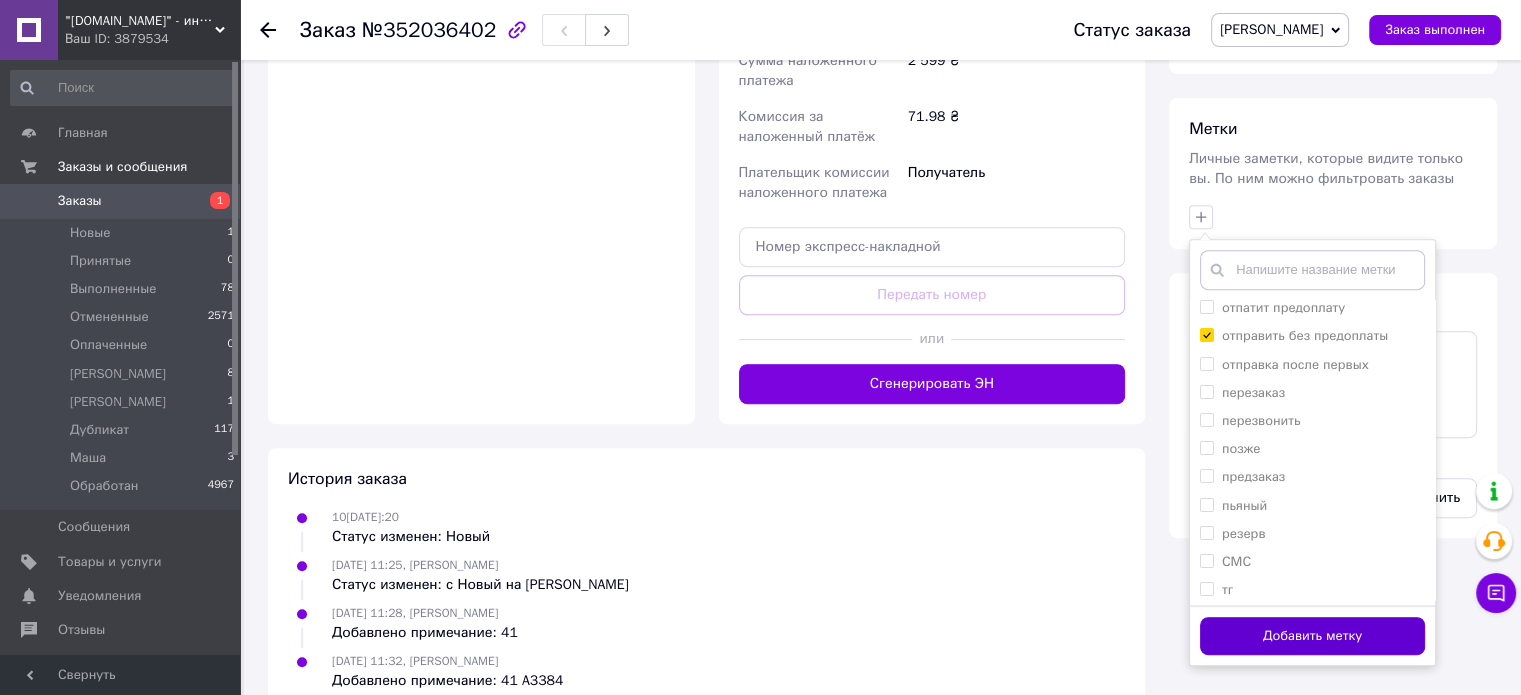 click on "Добавить метку" at bounding box center [1312, 636] 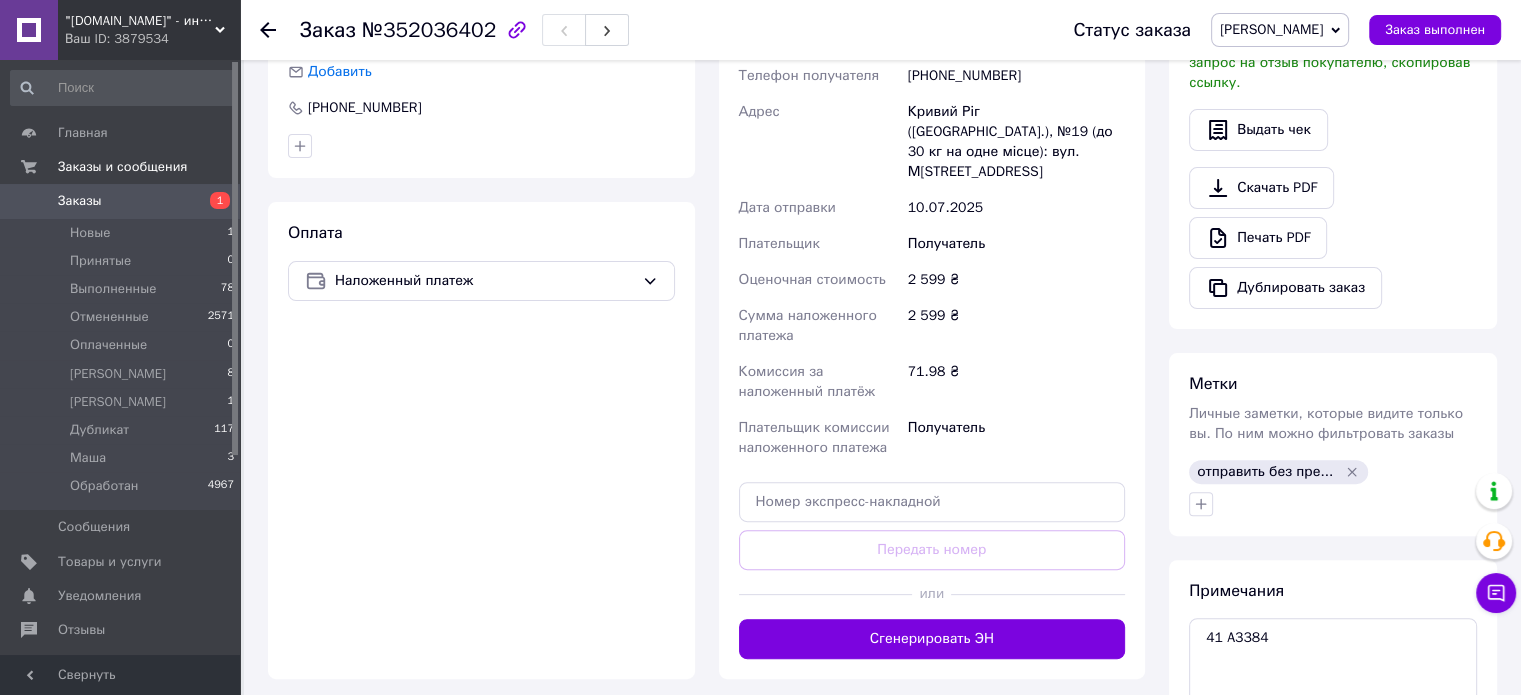 scroll, scrollTop: 723, scrollLeft: 0, axis: vertical 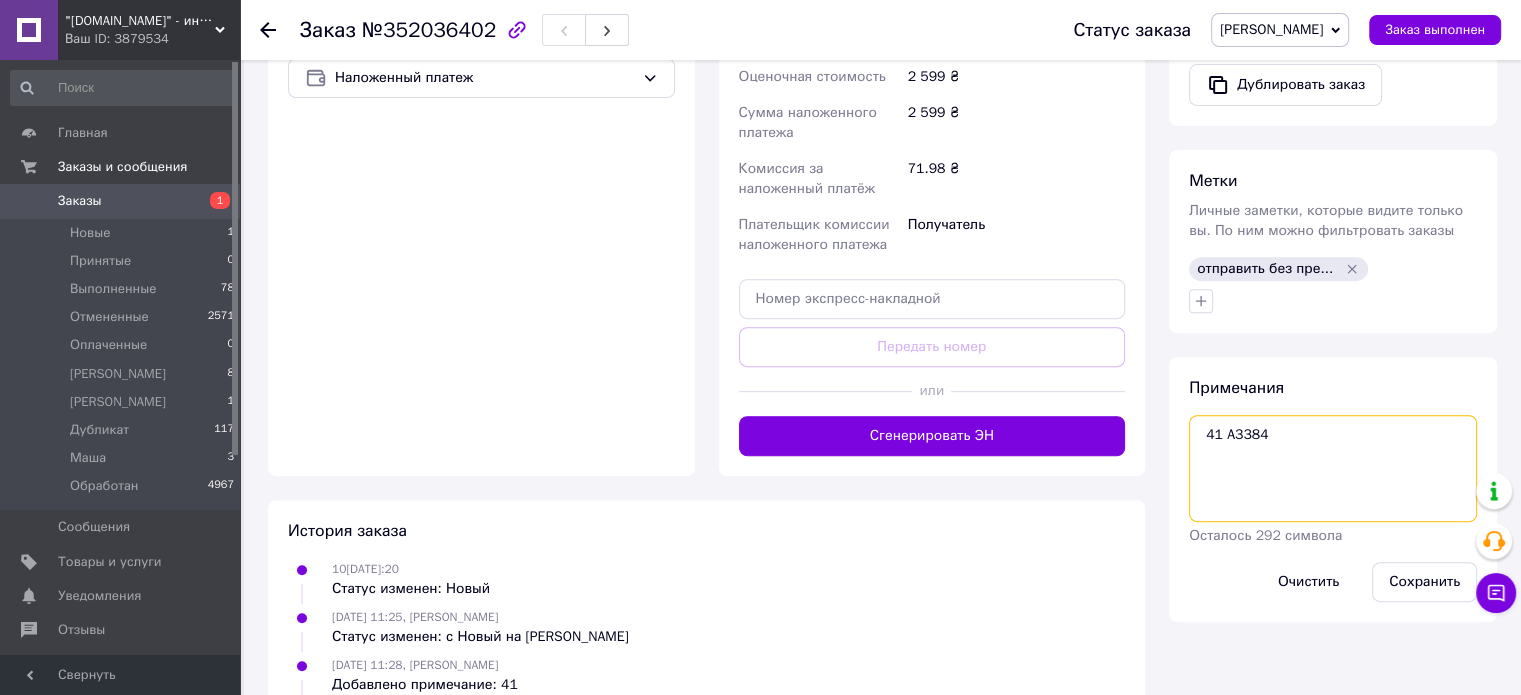 click on "41 A3384" at bounding box center [1333, 468] 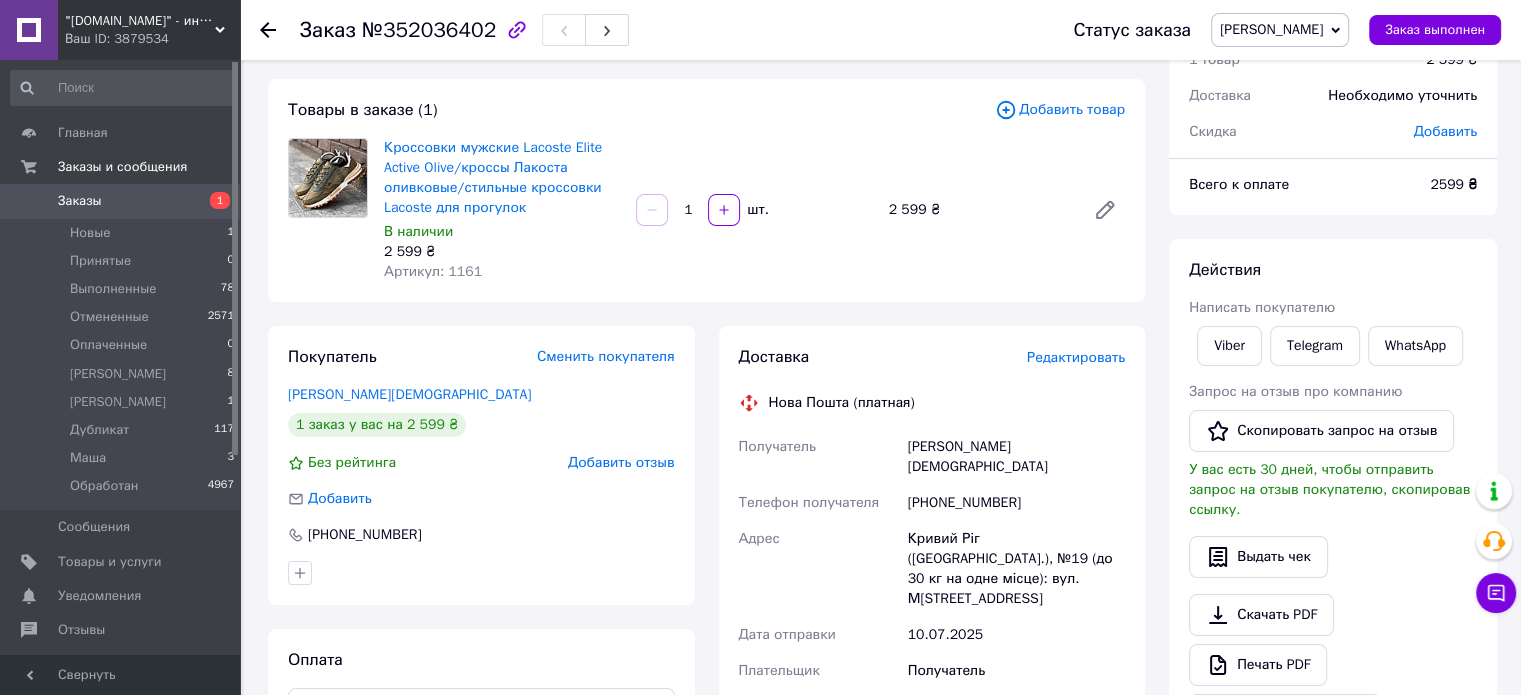 scroll, scrollTop: 0, scrollLeft: 0, axis: both 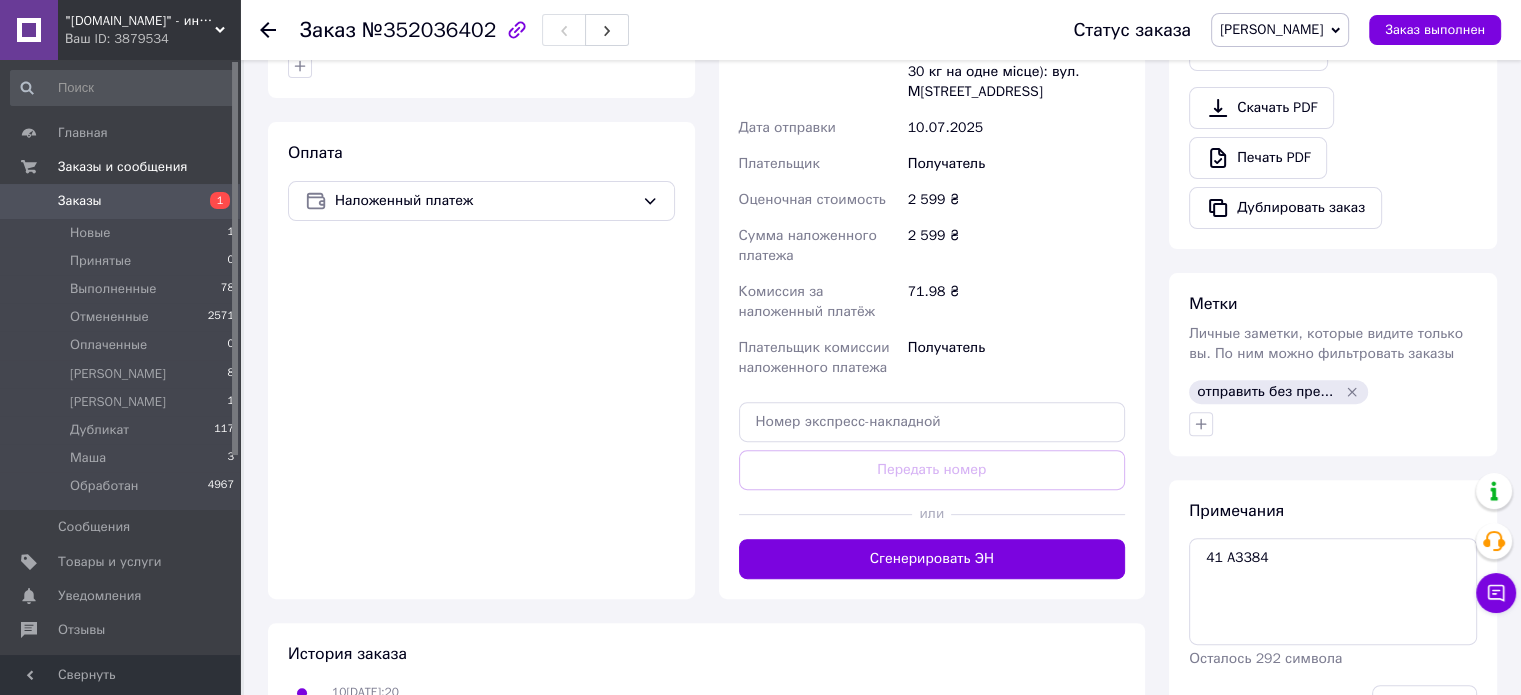 click on "Метки Личные заметки, которые видите только вы. По ним можно фильтровать заказы отправить без пре..." at bounding box center [1333, 364] 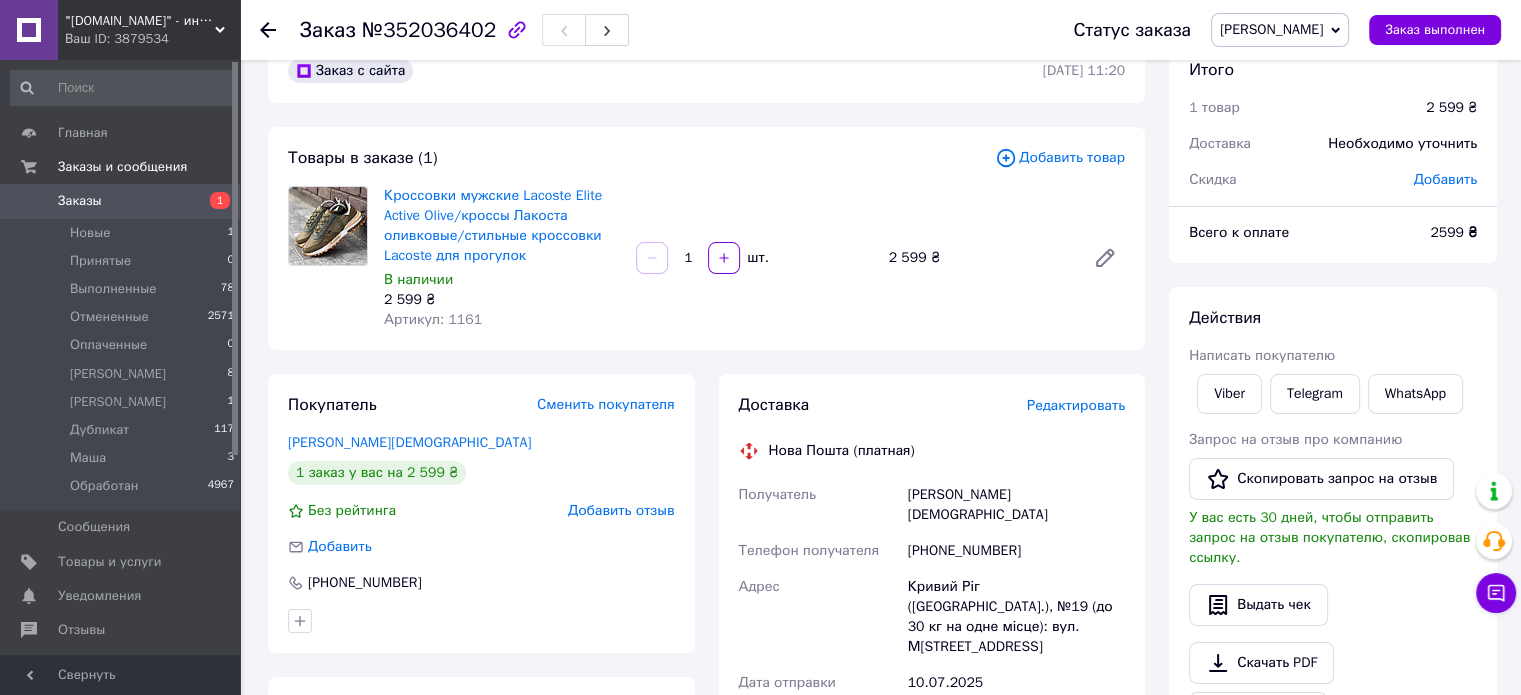 scroll, scrollTop: 0, scrollLeft: 0, axis: both 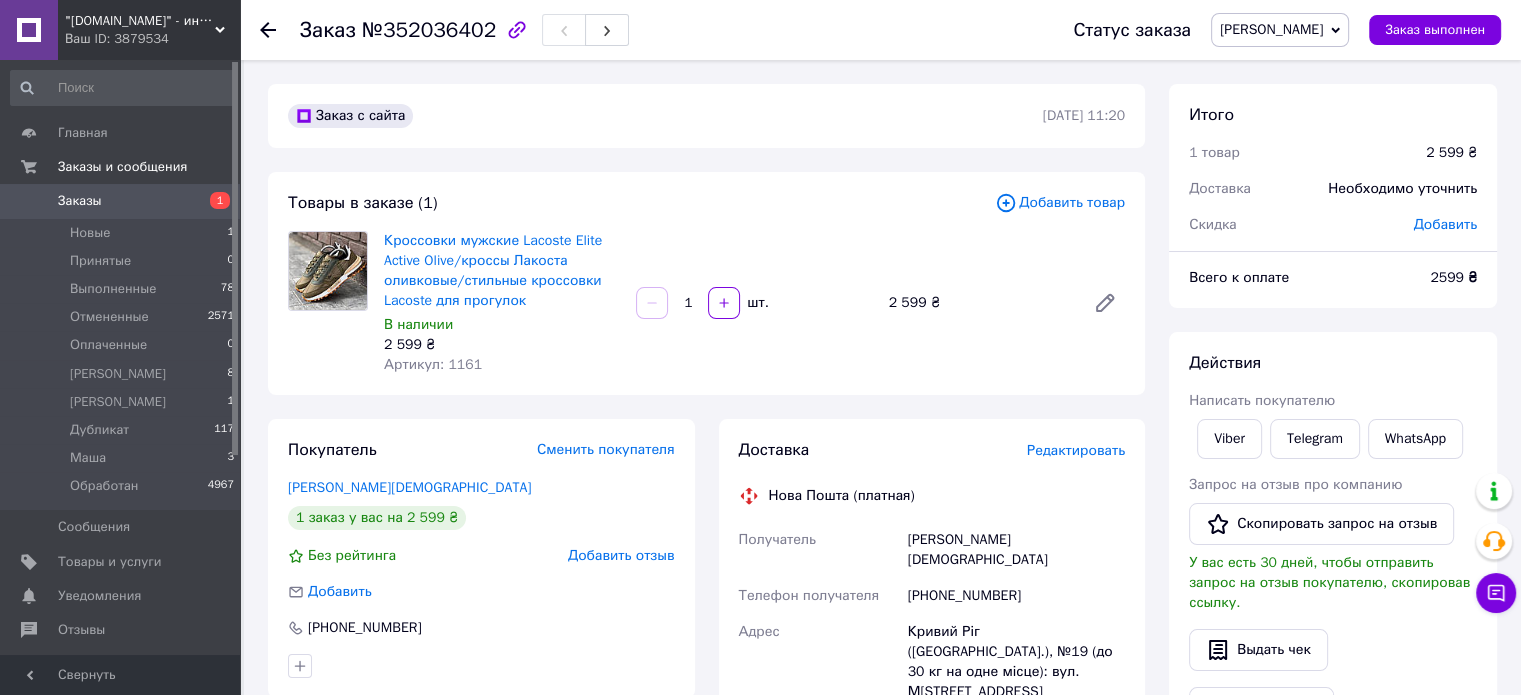 click on "Артикул: 1161" at bounding box center [433, 364] 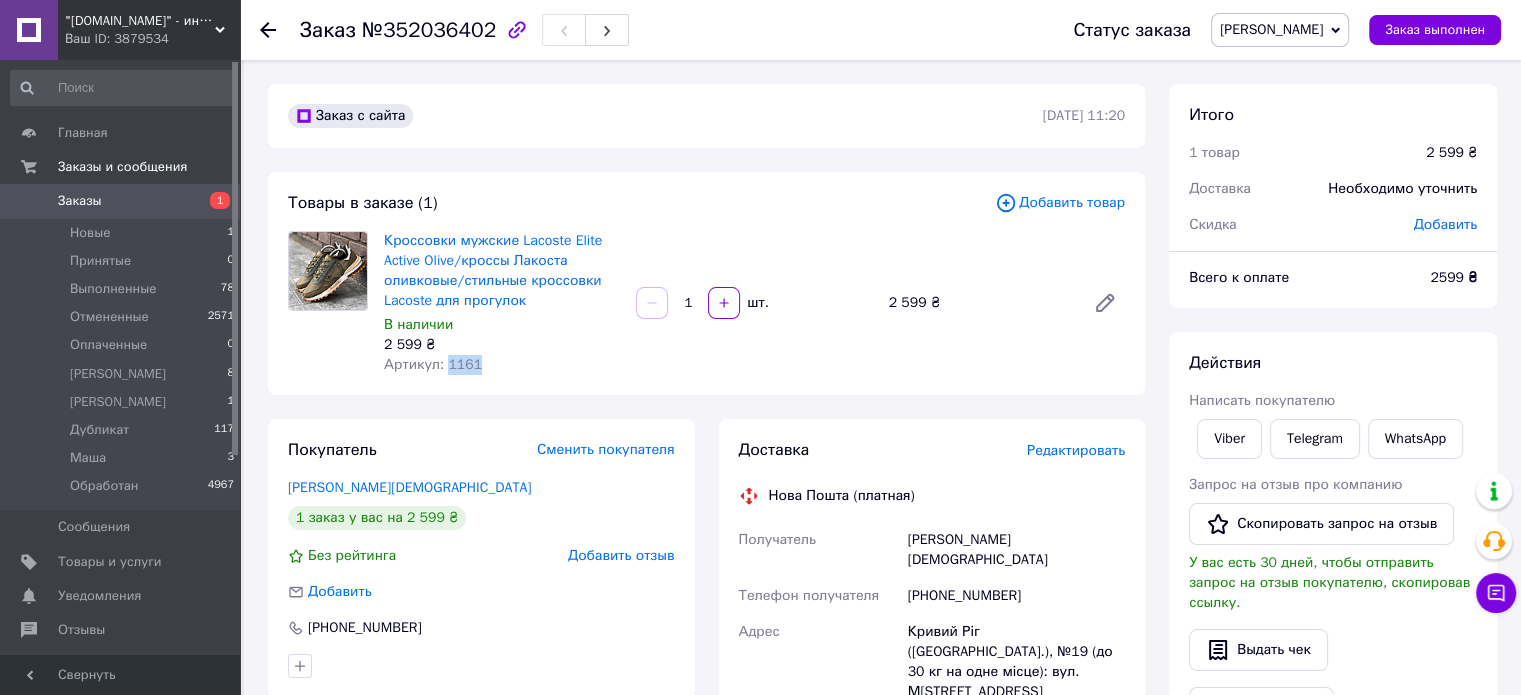 click on "Артикул: 1161" at bounding box center (433, 364) 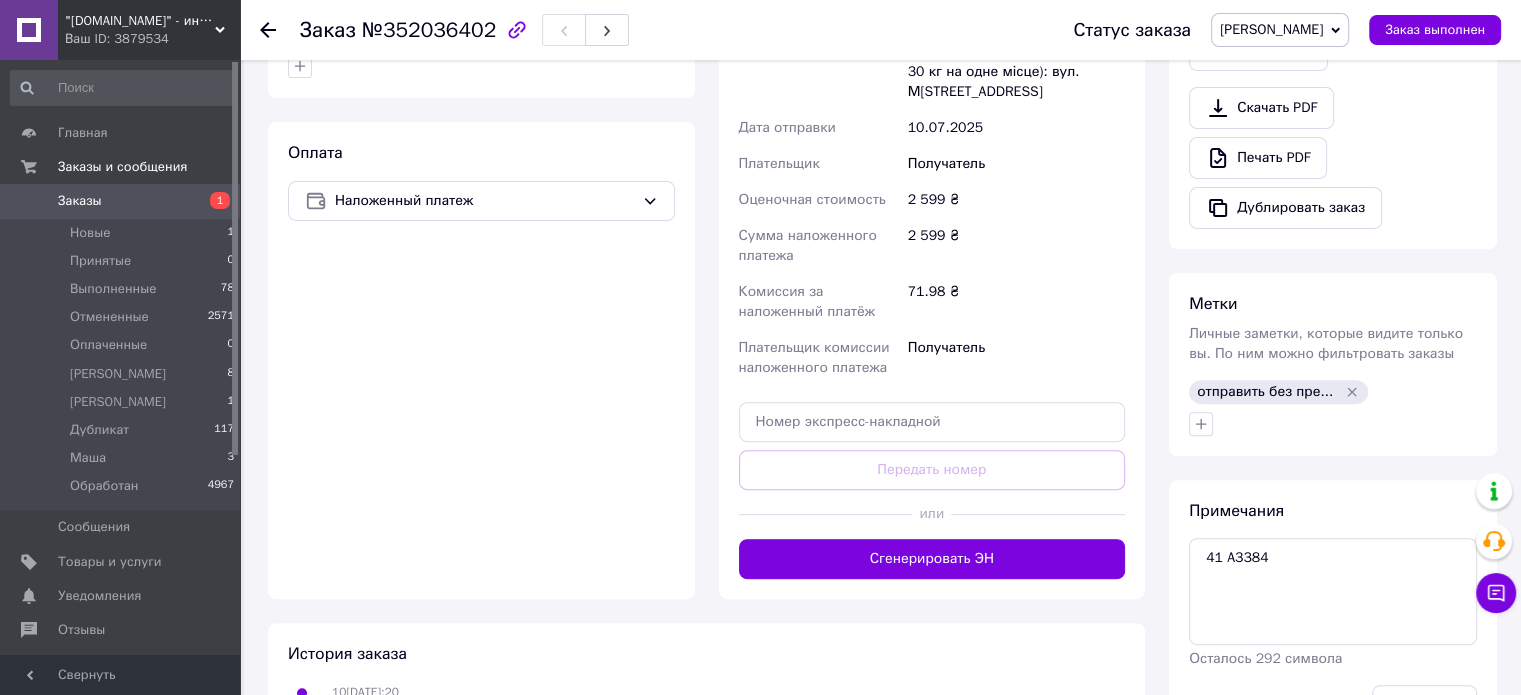 scroll, scrollTop: 823, scrollLeft: 0, axis: vertical 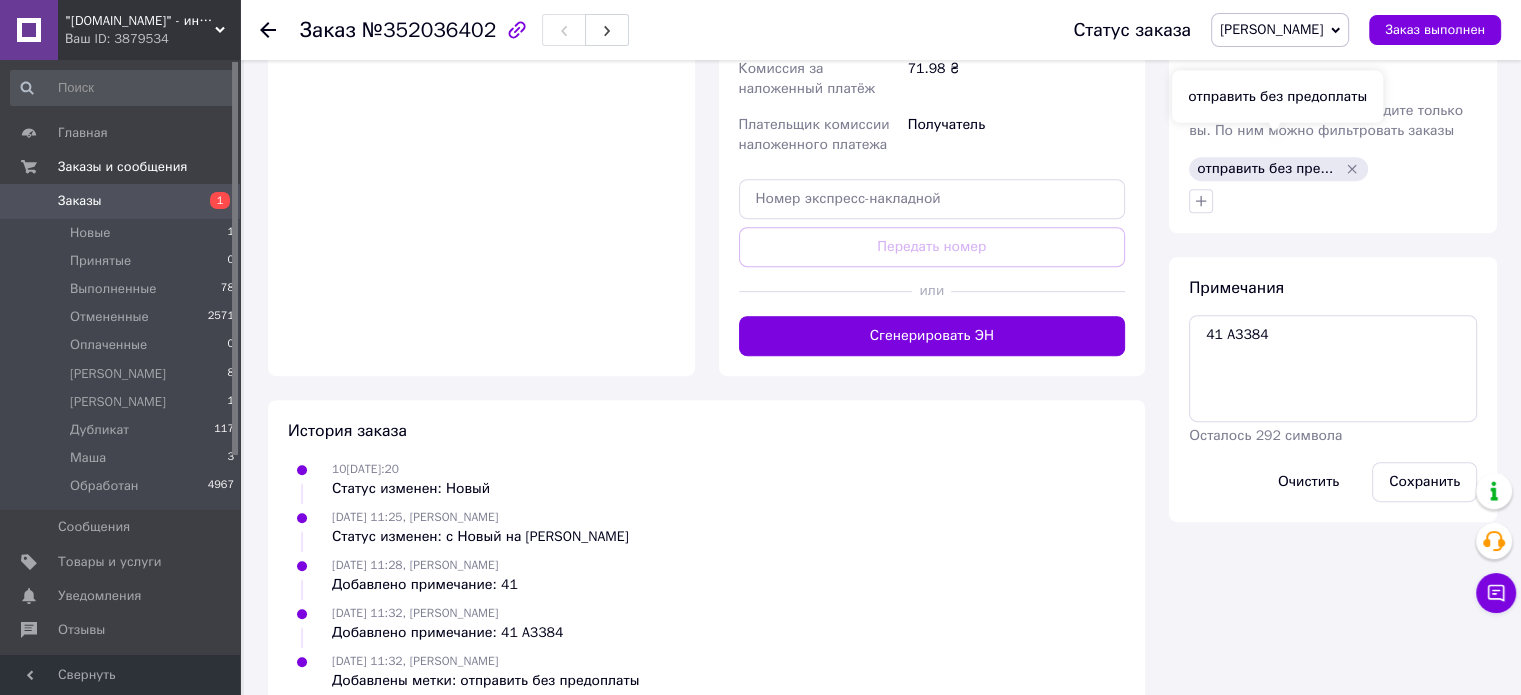 click 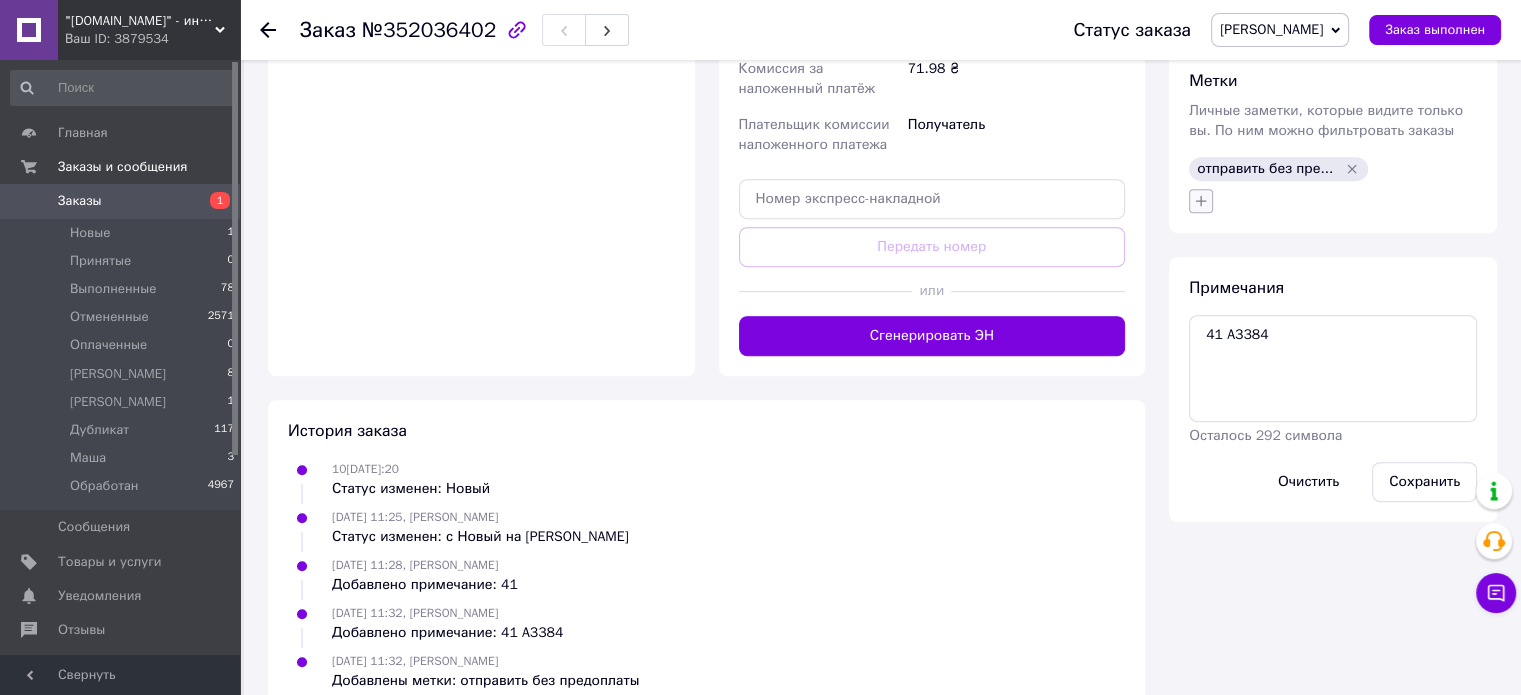 click 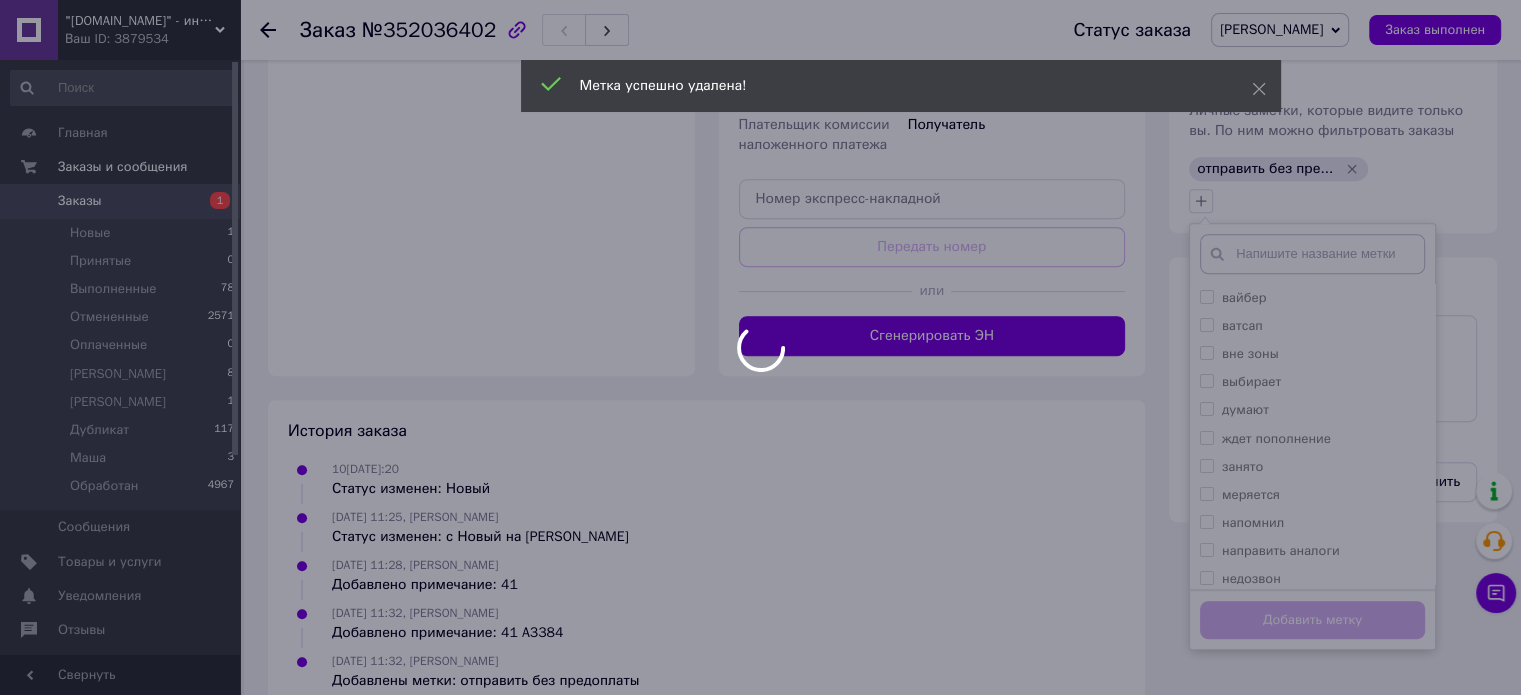 click at bounding box center (760, 347) 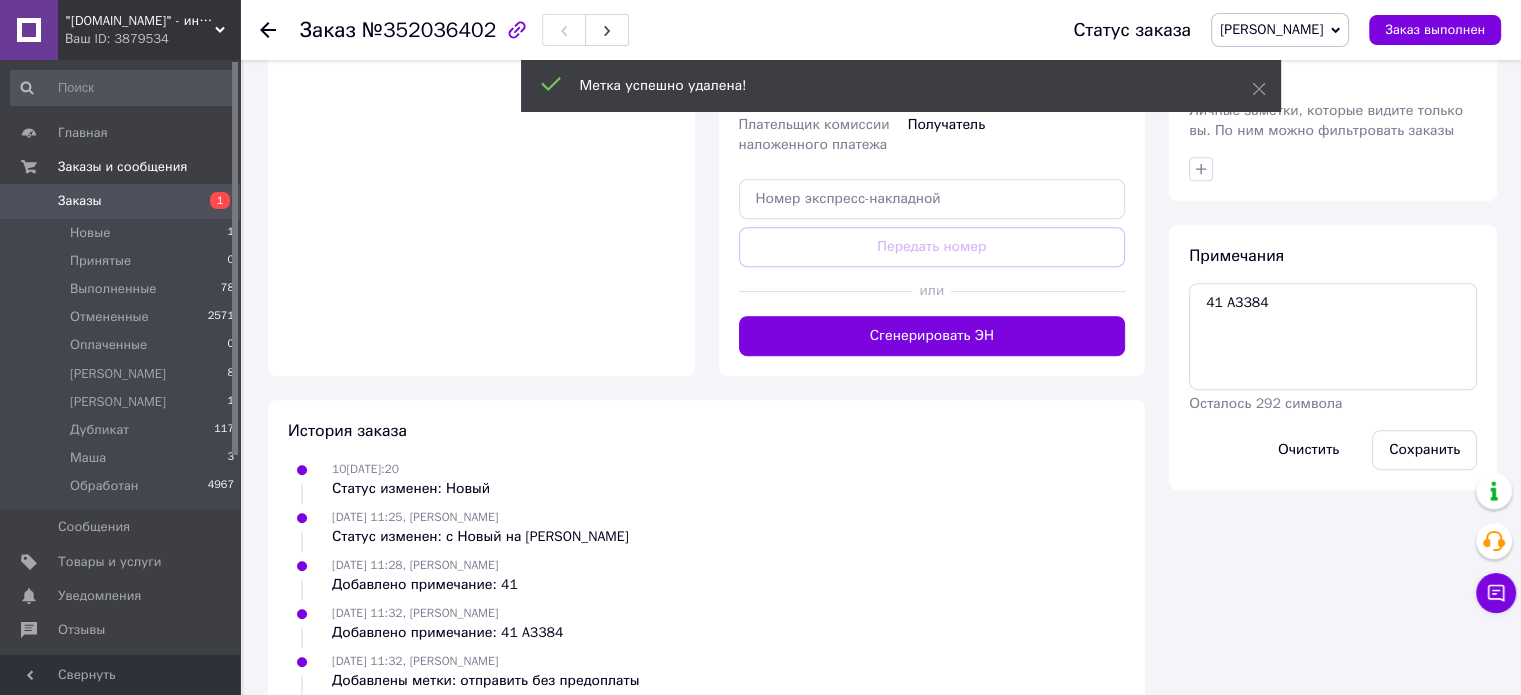 click on "Метки Личные заметки, которые видите только вы. По ним можно фильтровать заказы" at bounding box center (1333, 125) 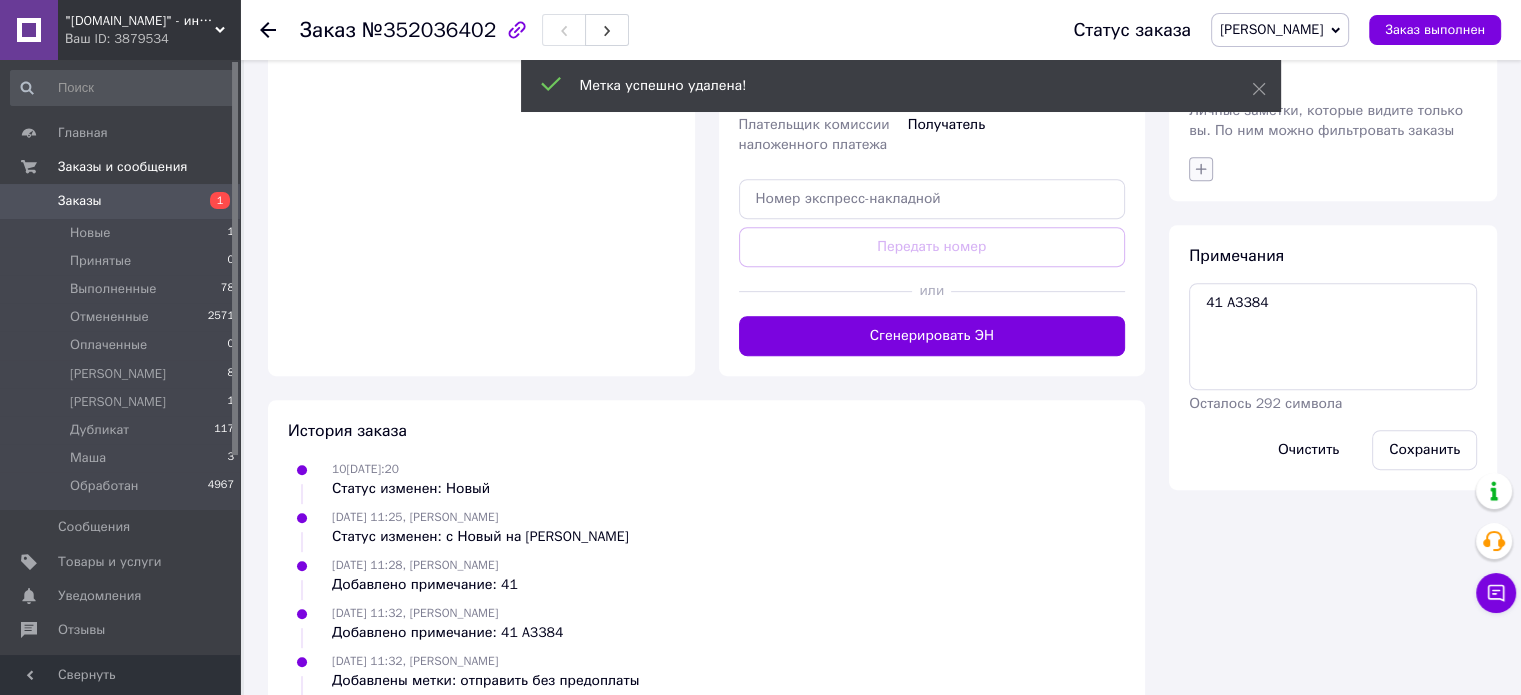click 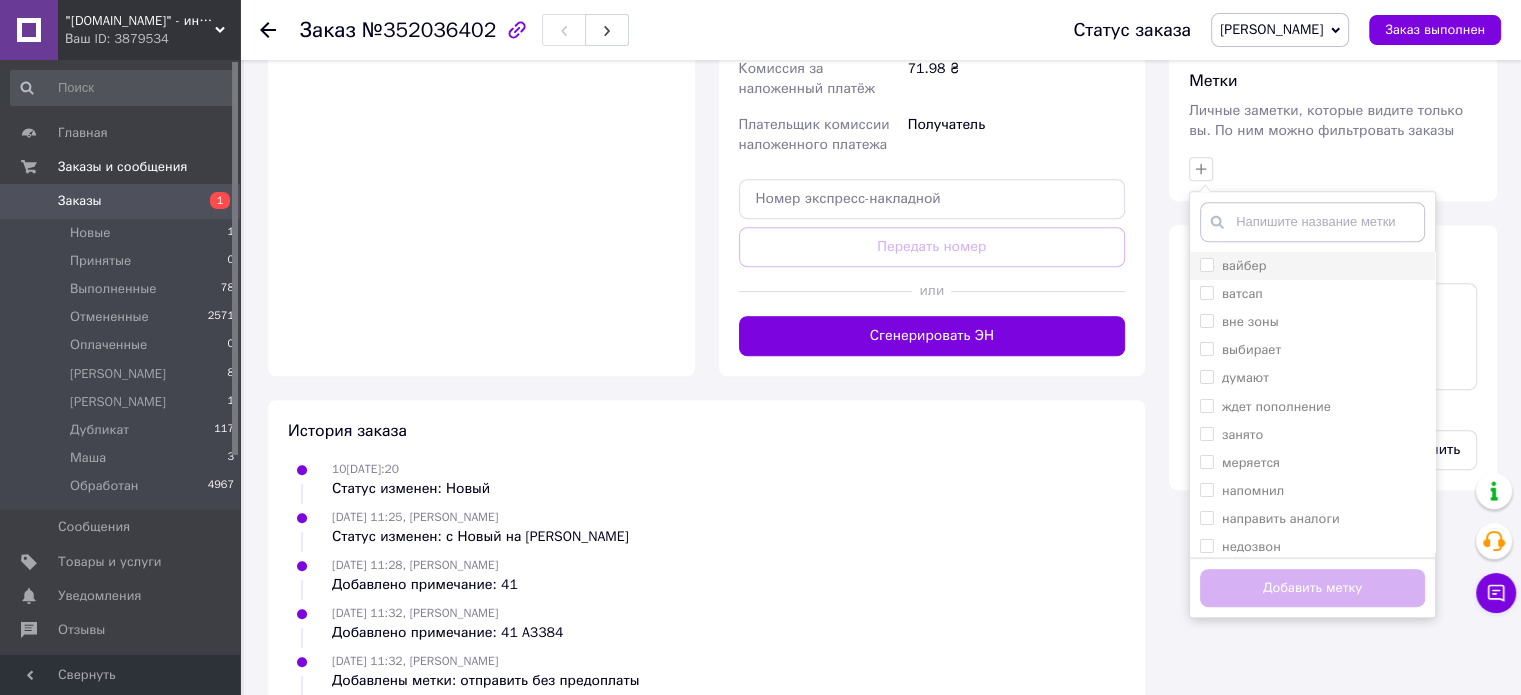 click on "вайбер" at bounding box center [1312, 266] 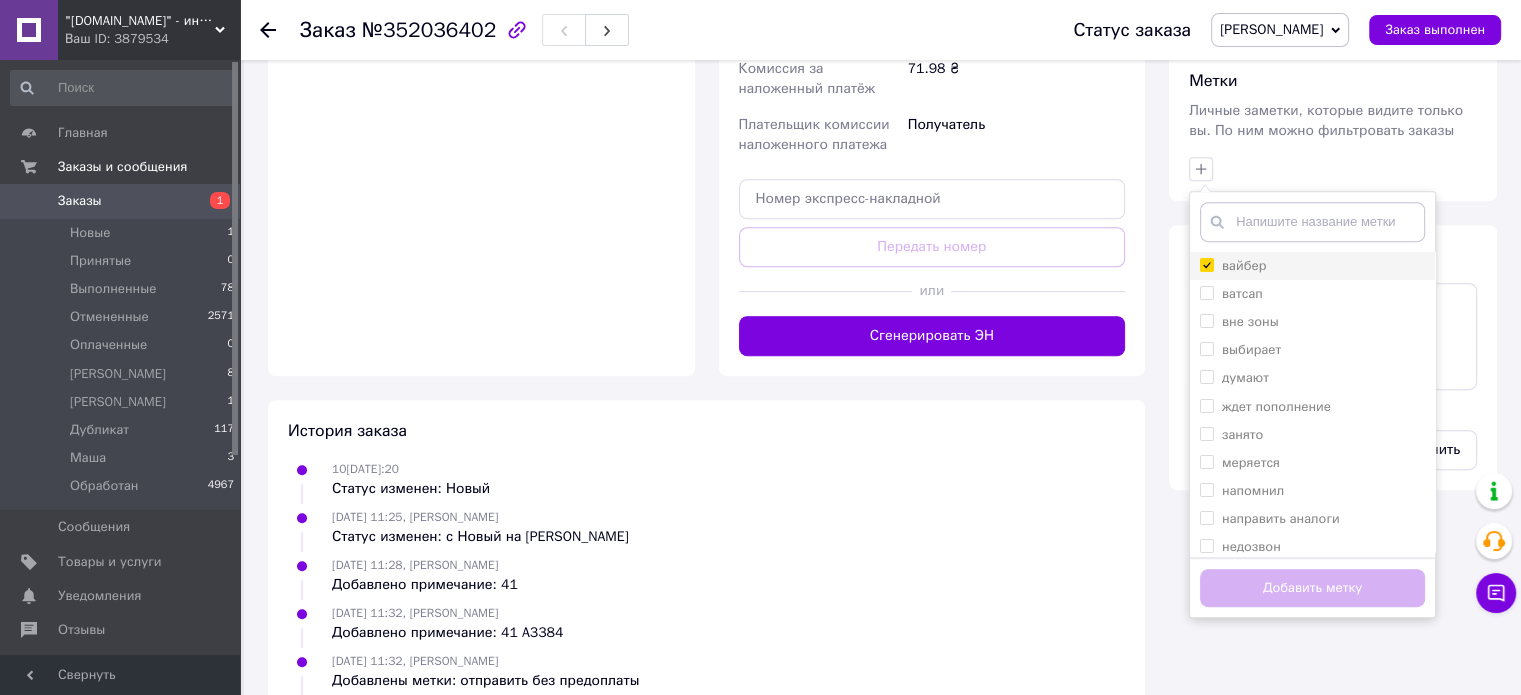 checkbox on "true" 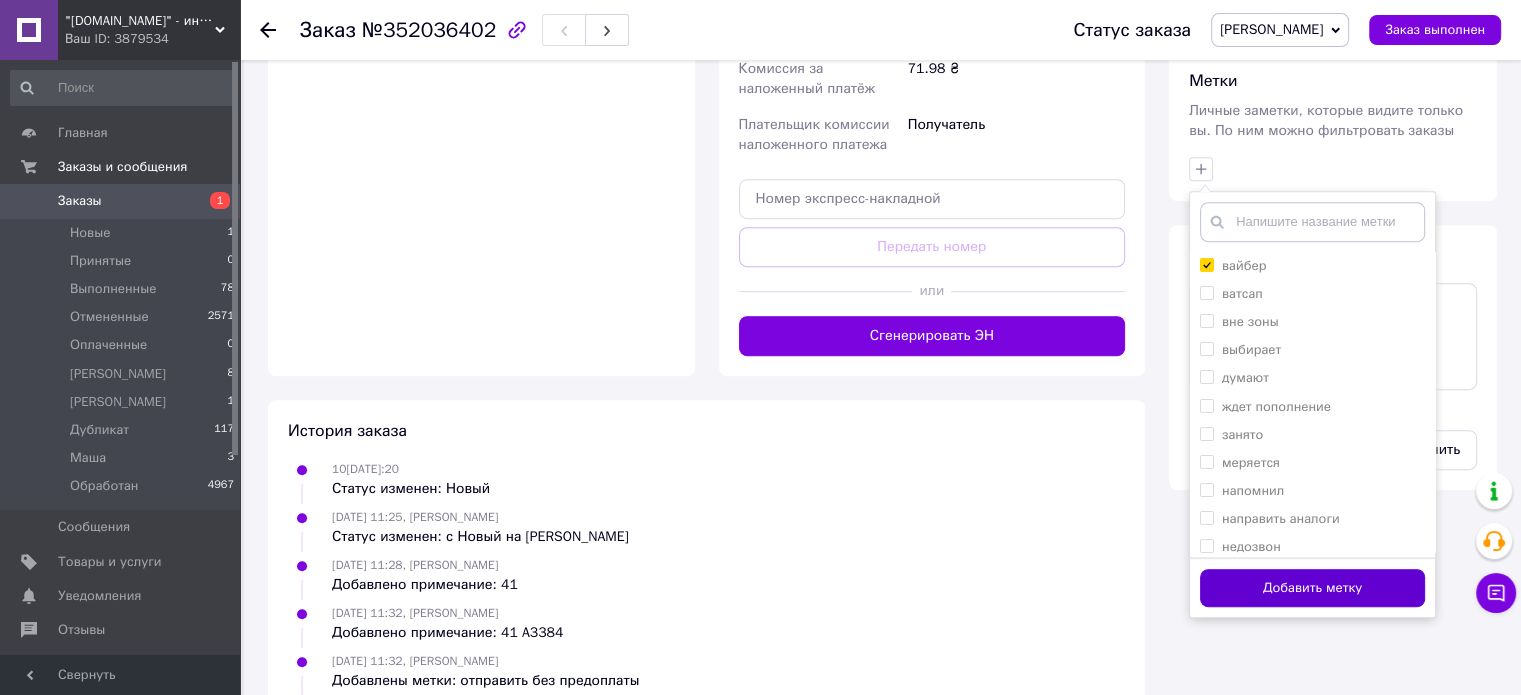 click on "Добавить метку" at bounding box center [1312, 588] 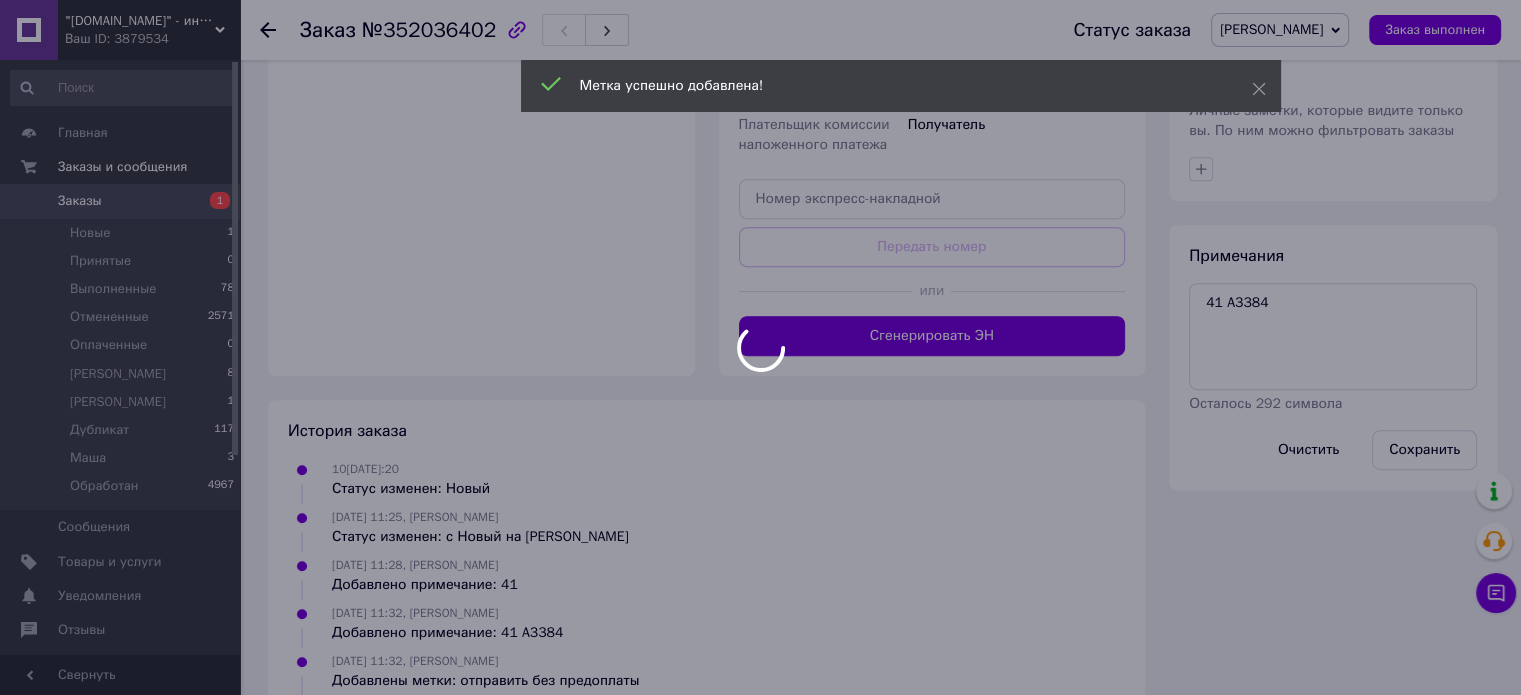 click at bounding box center (760, 347) 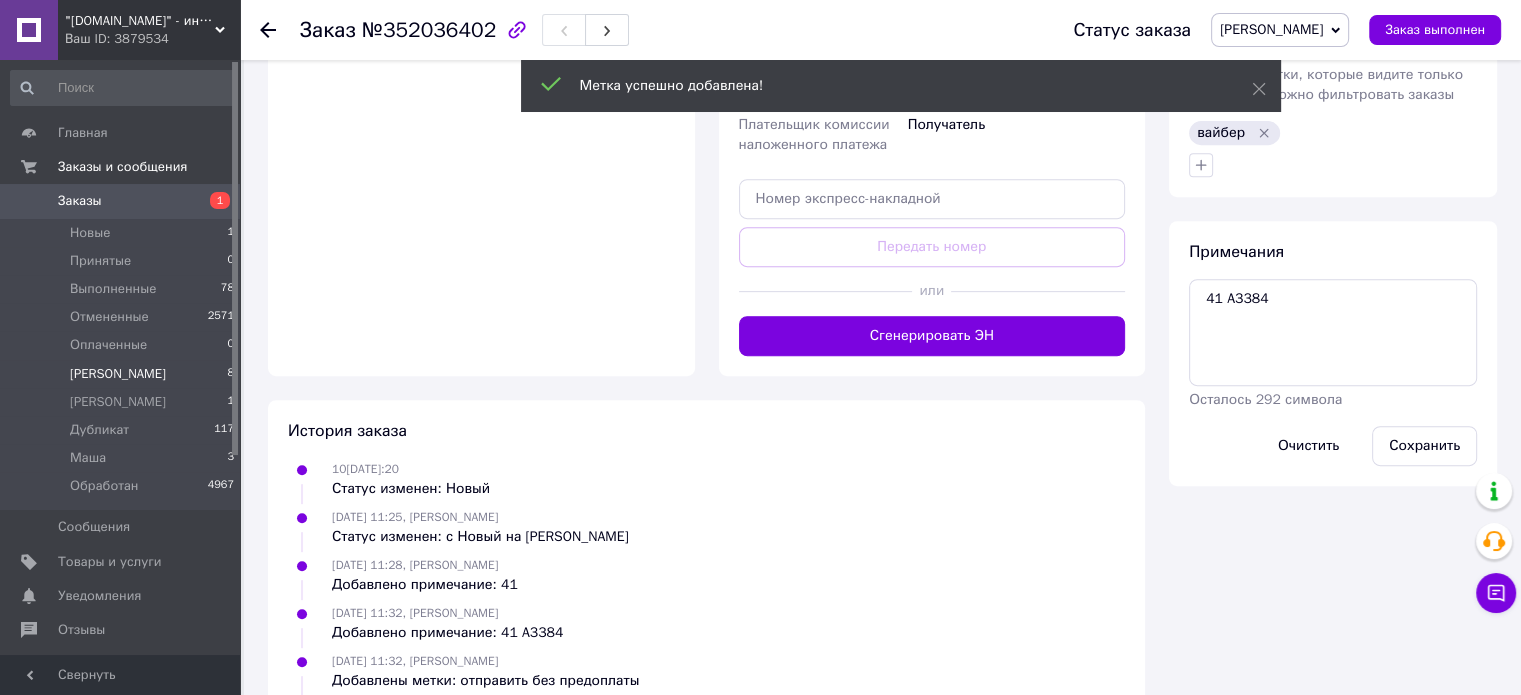click on "Алина 8" at bounding box center [123, 374] 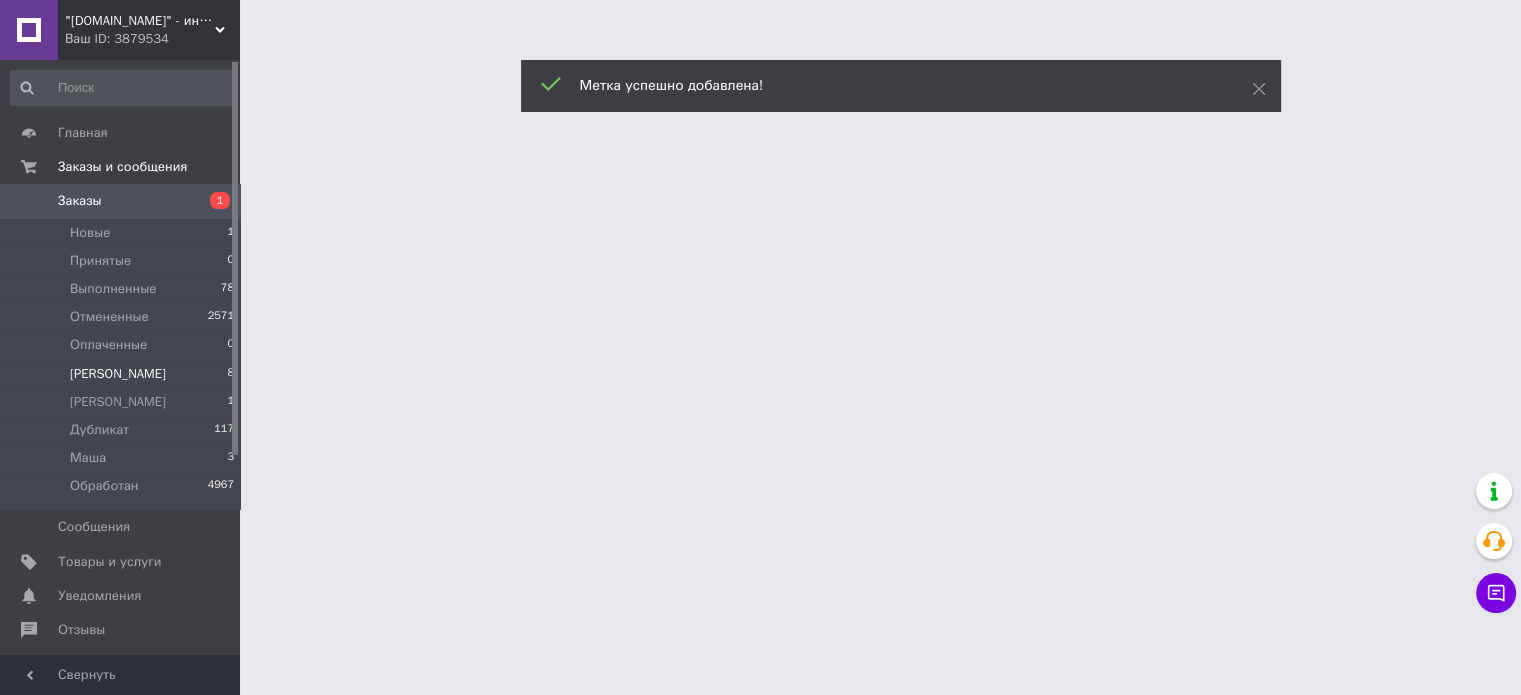 scroll, scrollTop: 0, scrollLeft: 0, axis: both 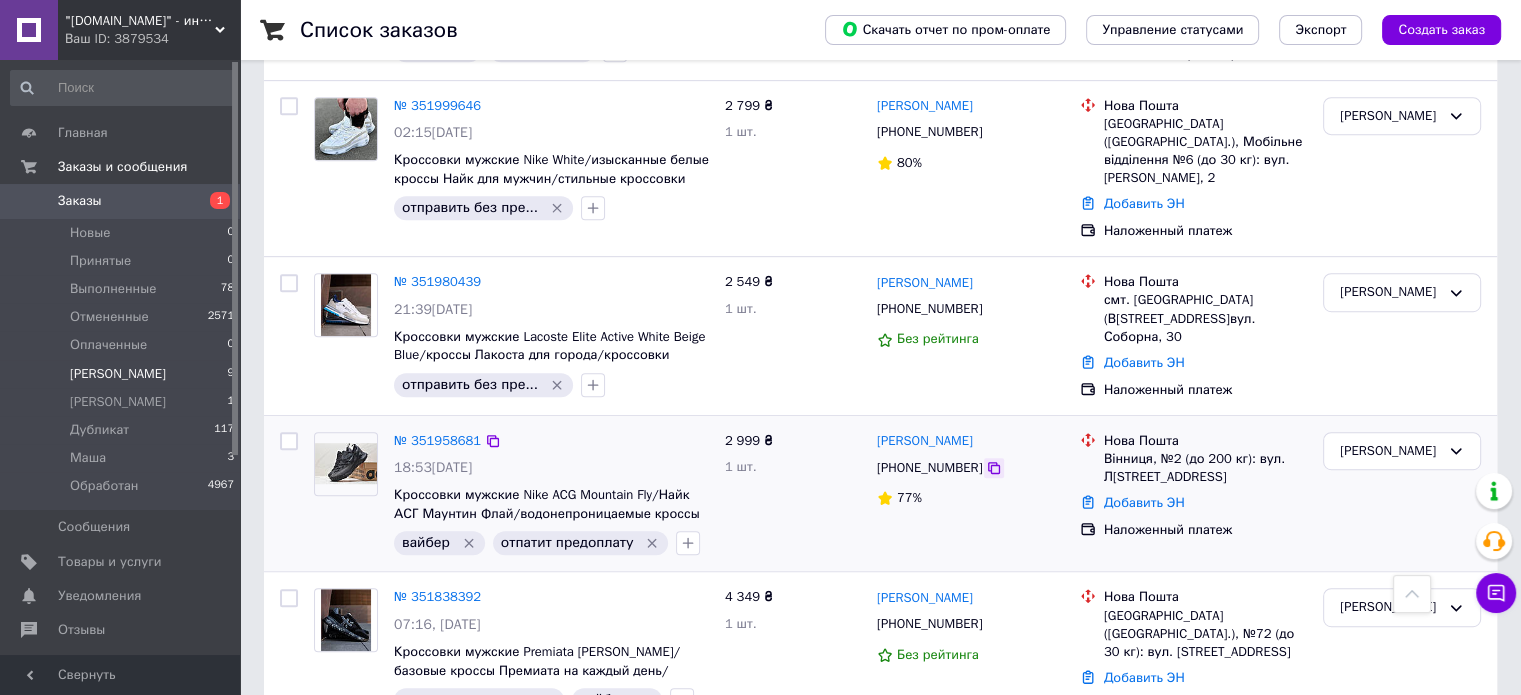 click 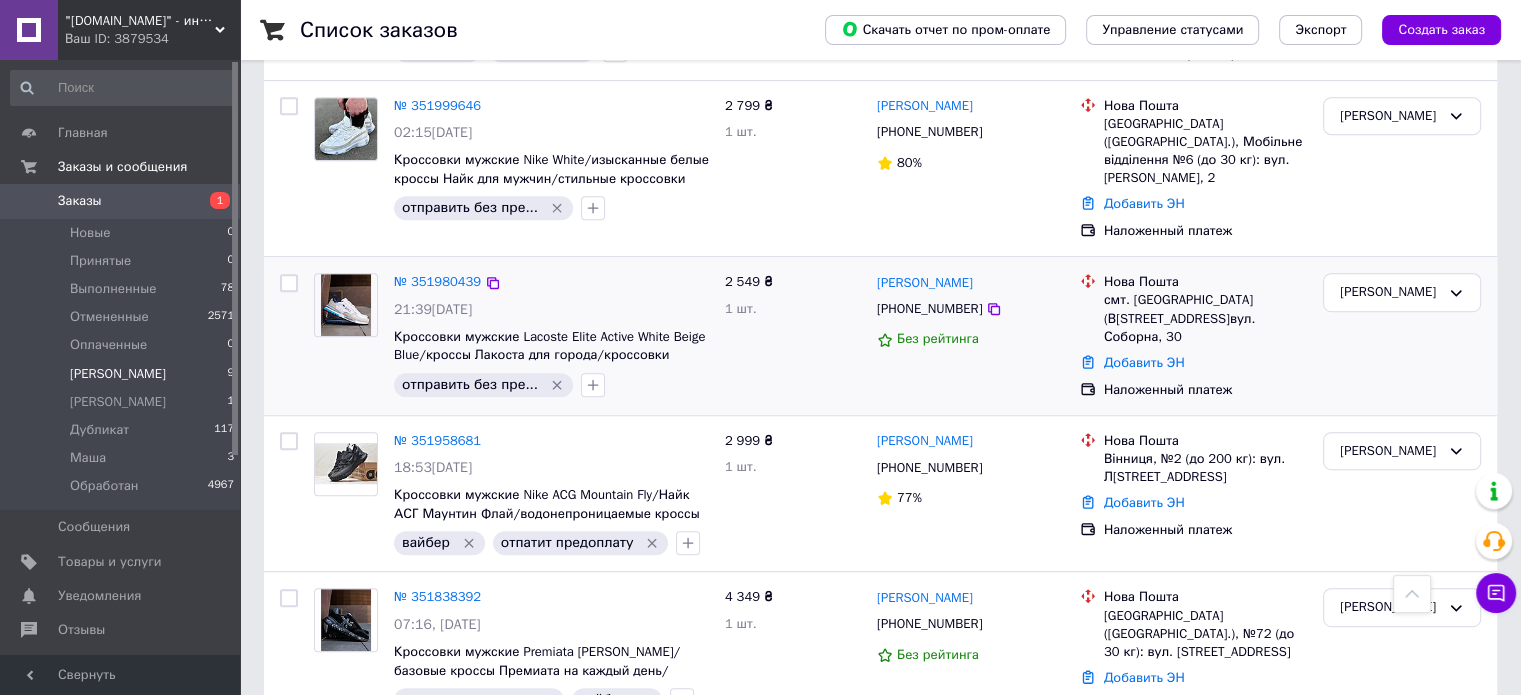 click on "21:39, 09.07.2025" at bounding box center (551, 310) 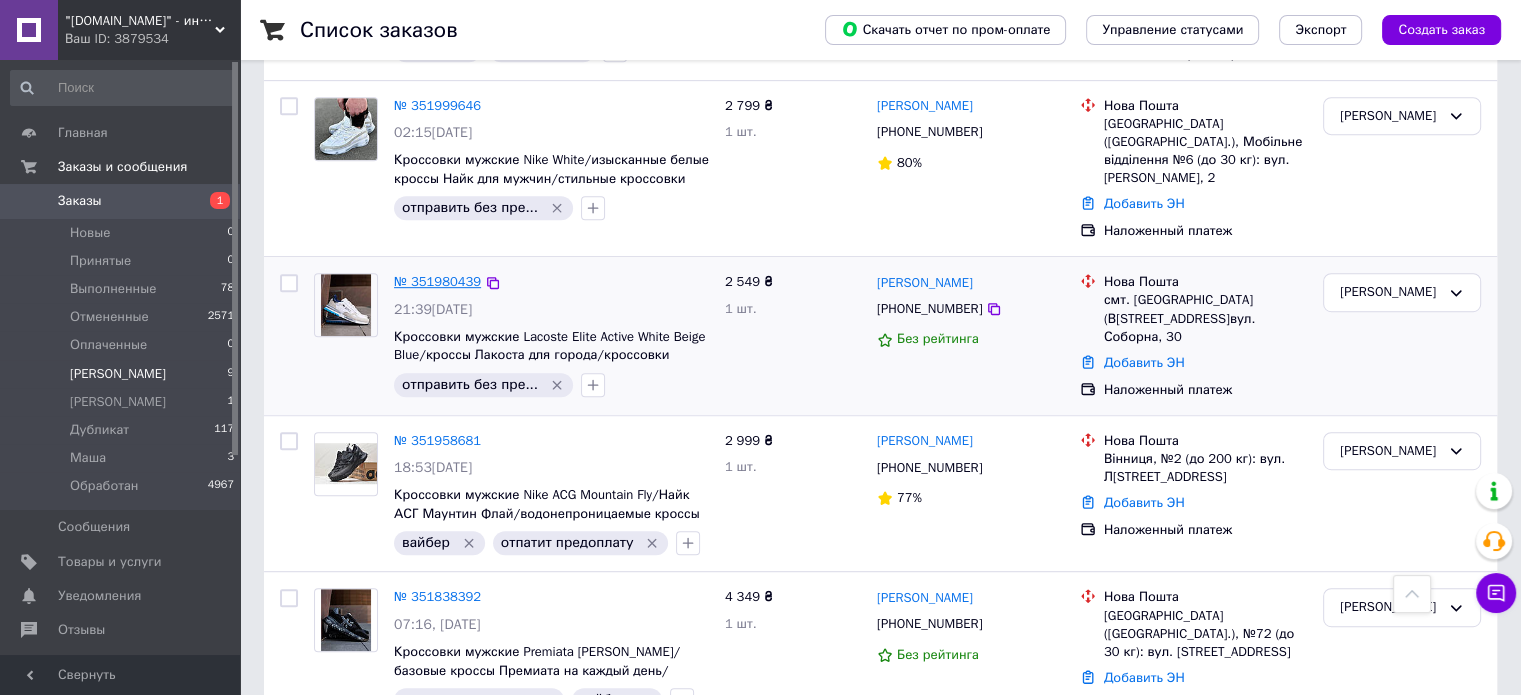 click on "№ 351980439" at bounding box center [437, 281] 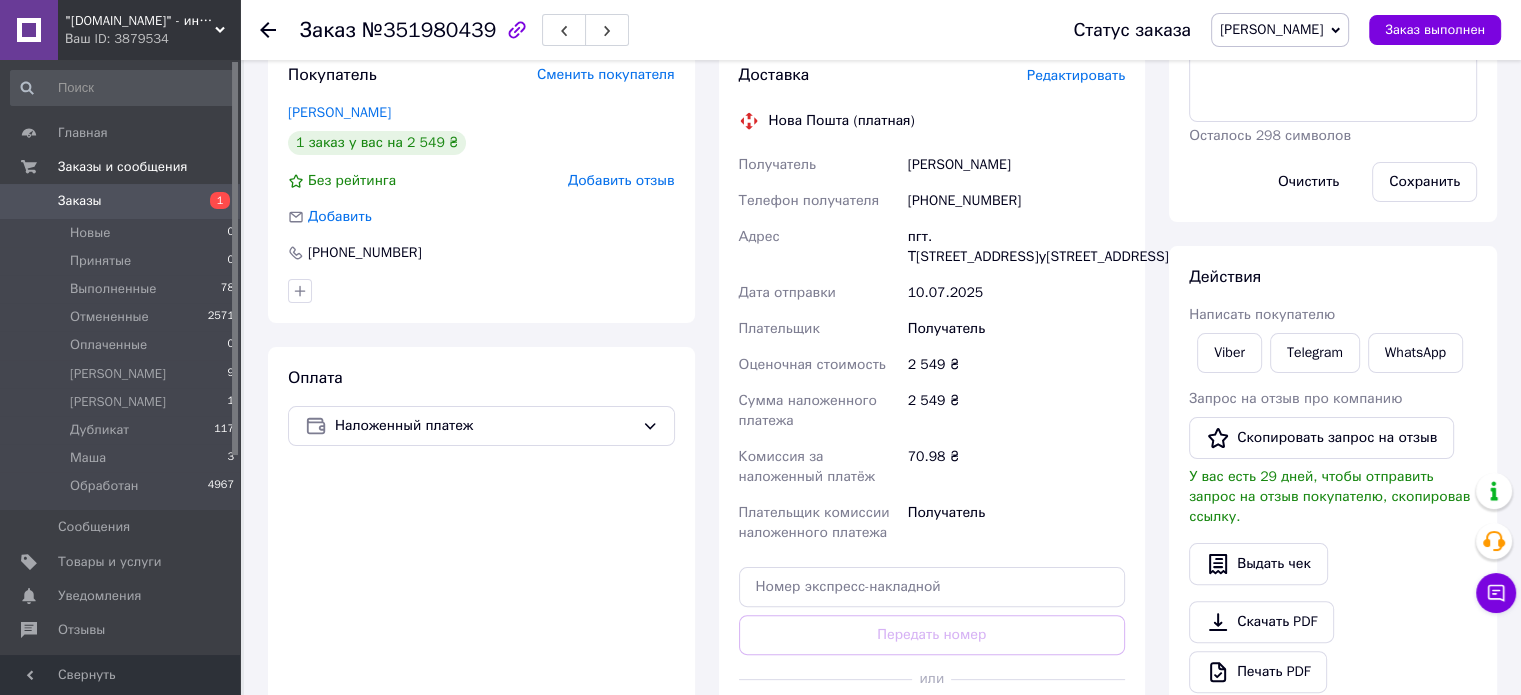 scroll, scrollTop: 0, scrollLeft: 0, axis: both 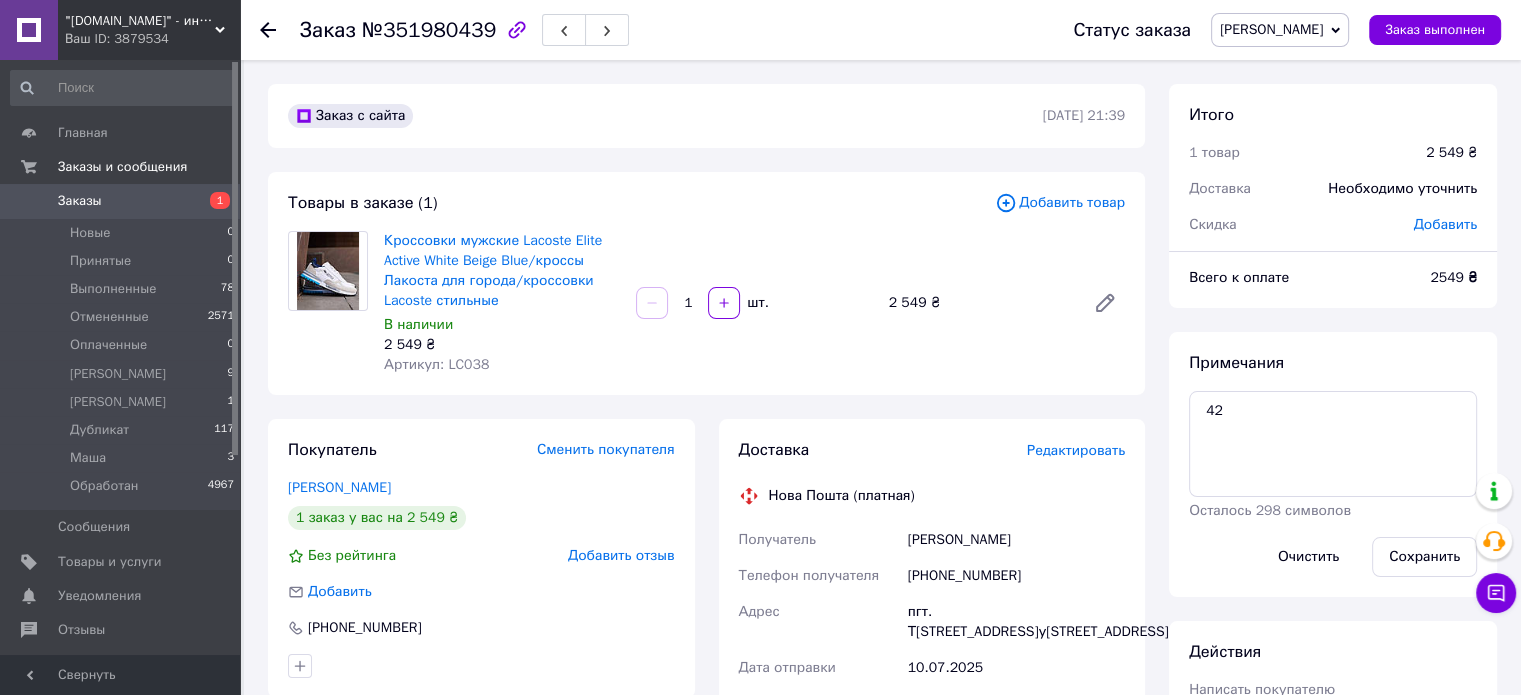 click on "Артикул: LC038" at bounding box center [436, 364] 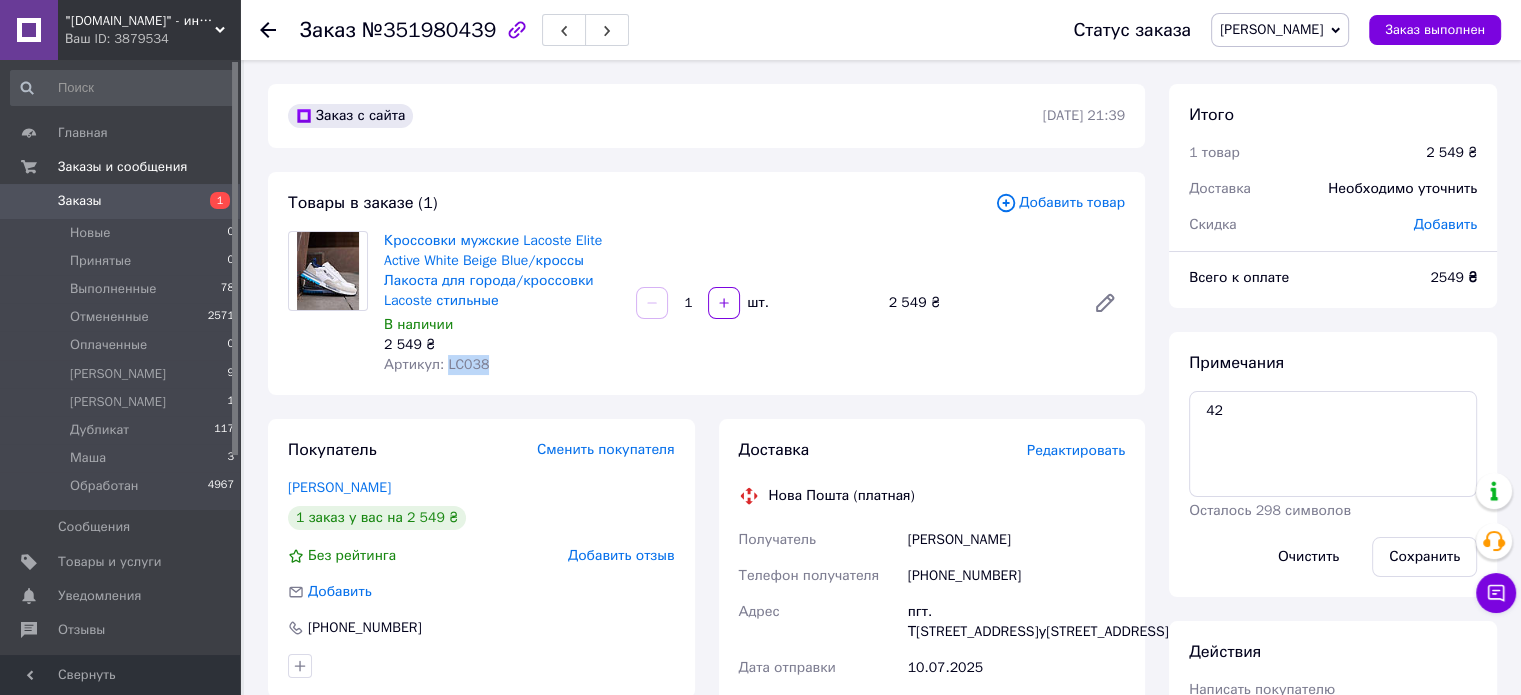 click on "Артикул: LC038" at bounding box center [436, 364] 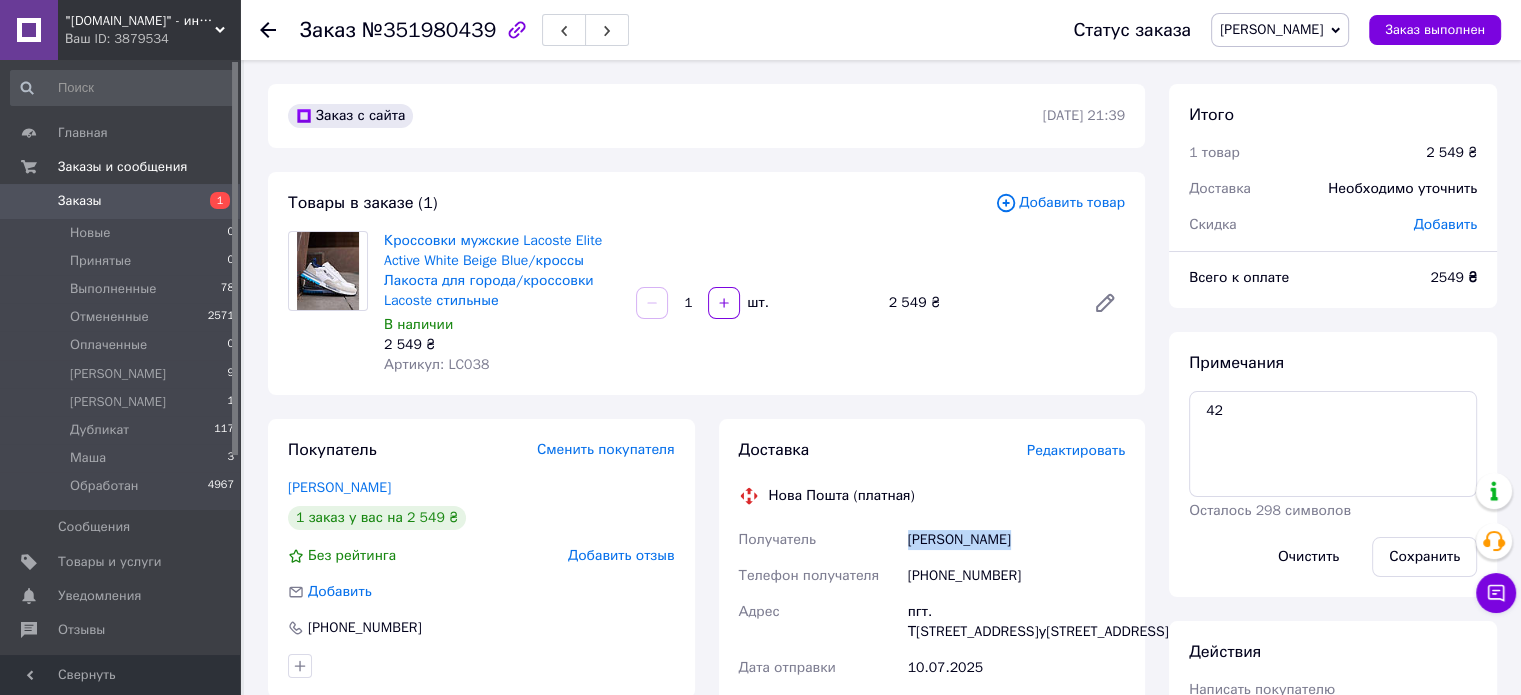 drag, startPoint x: 870, startPoint y: 543, endPoint x: 1097, endPoint y: 543, distance: 227 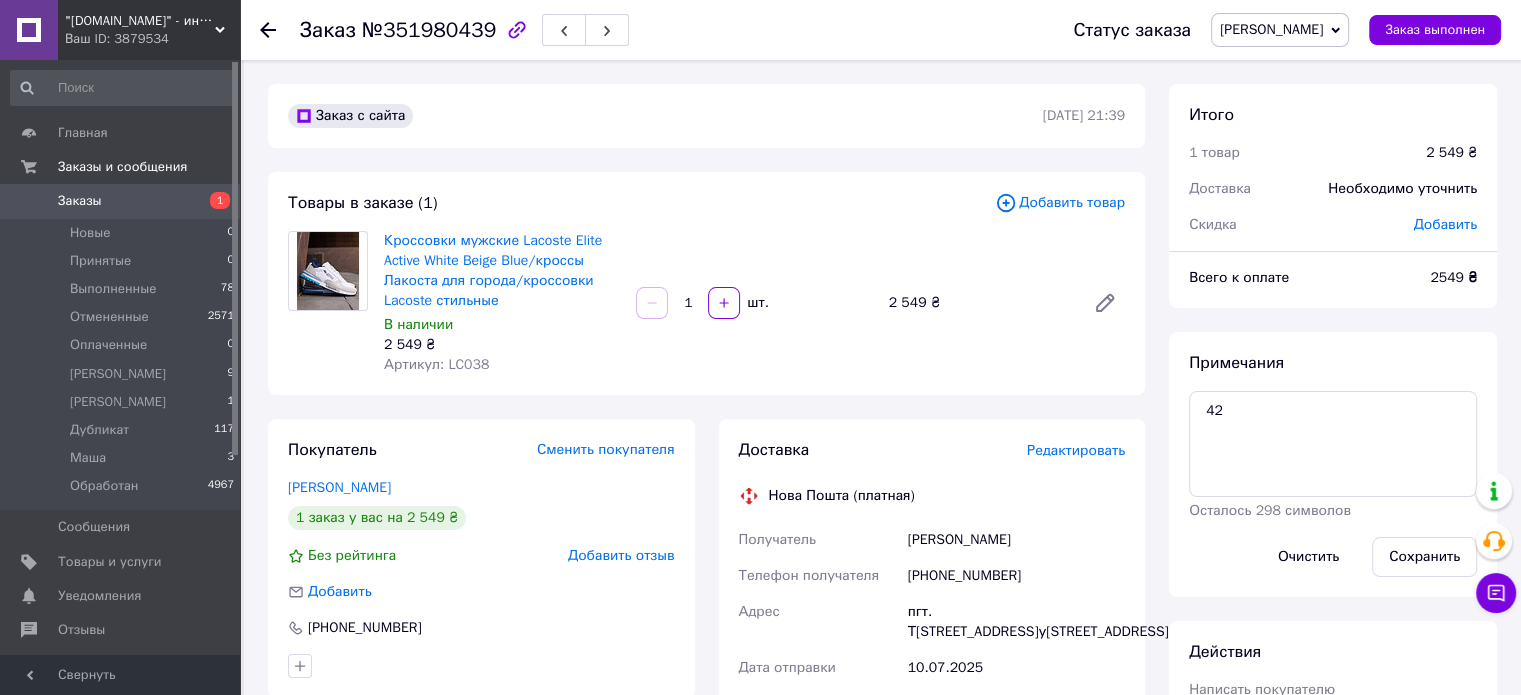 click on "+380980400044" at bounding box center (1016, 576) 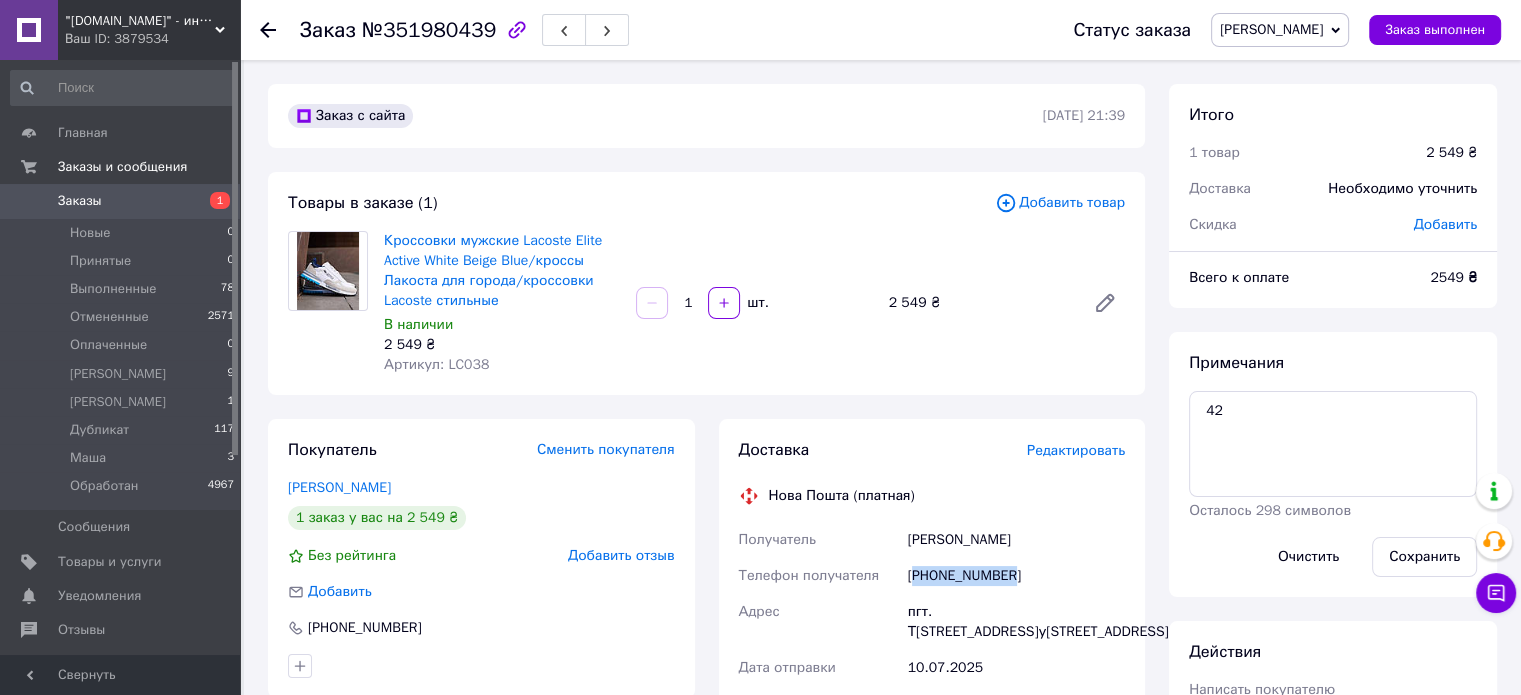 click on "+380980400044" at bounding box center (1016, 576) 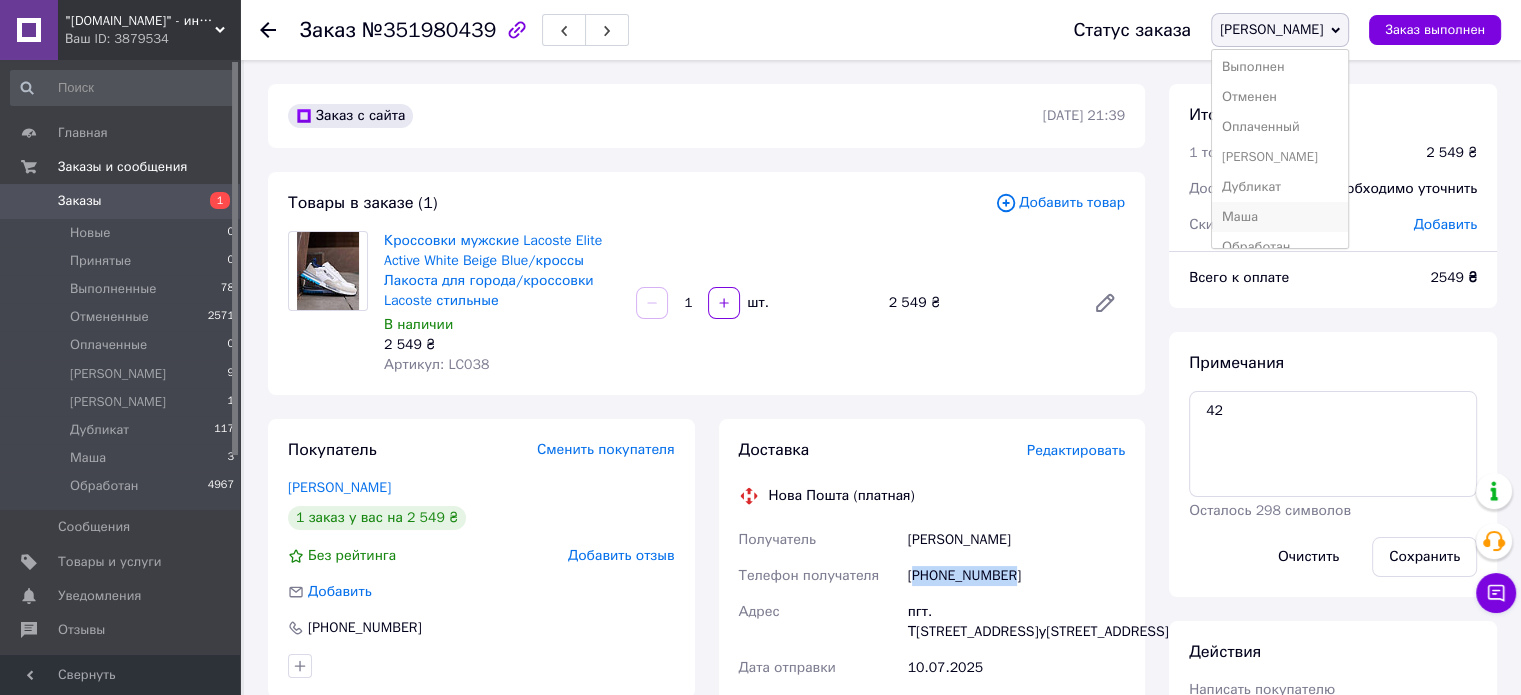 scroll, scrollTop: 52, scrollLeft: 0, axis: vertical 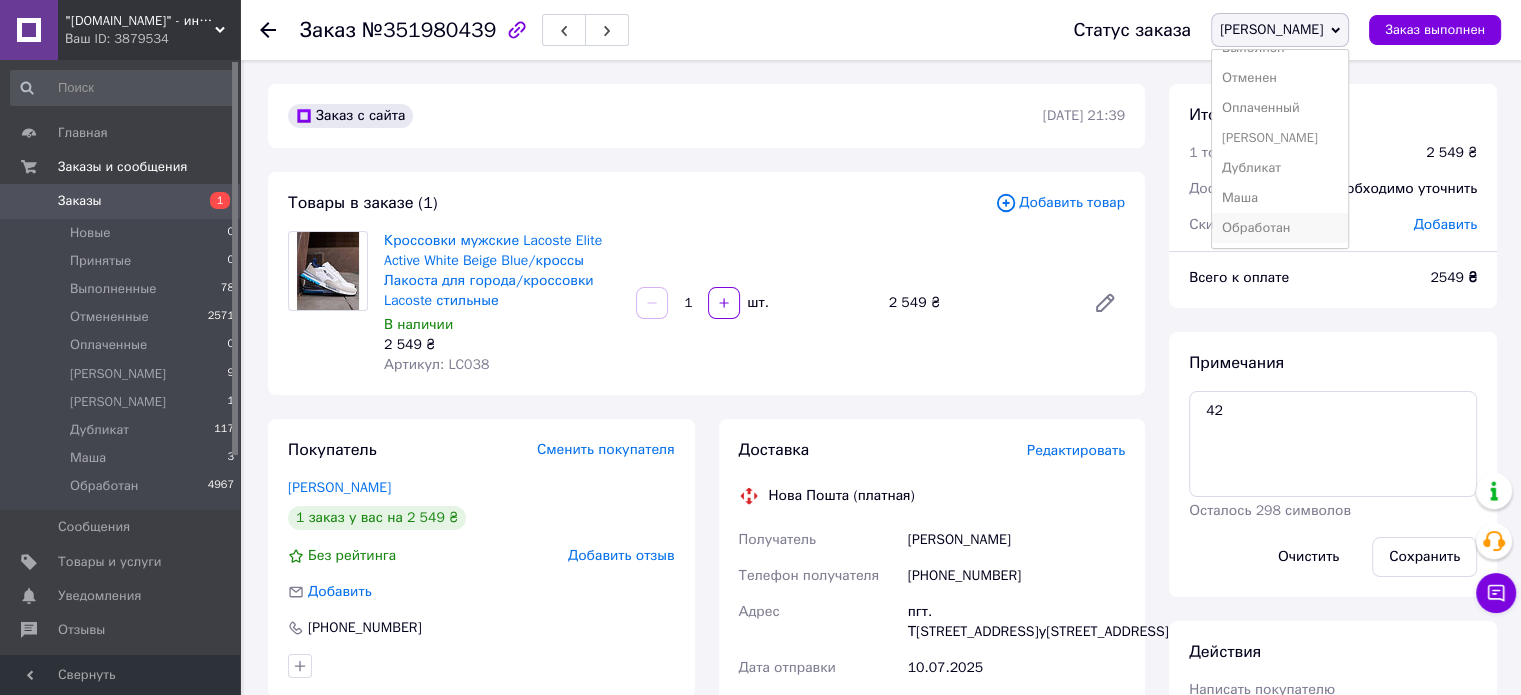 click on "Обработан" at bounding box center (1280, 228) 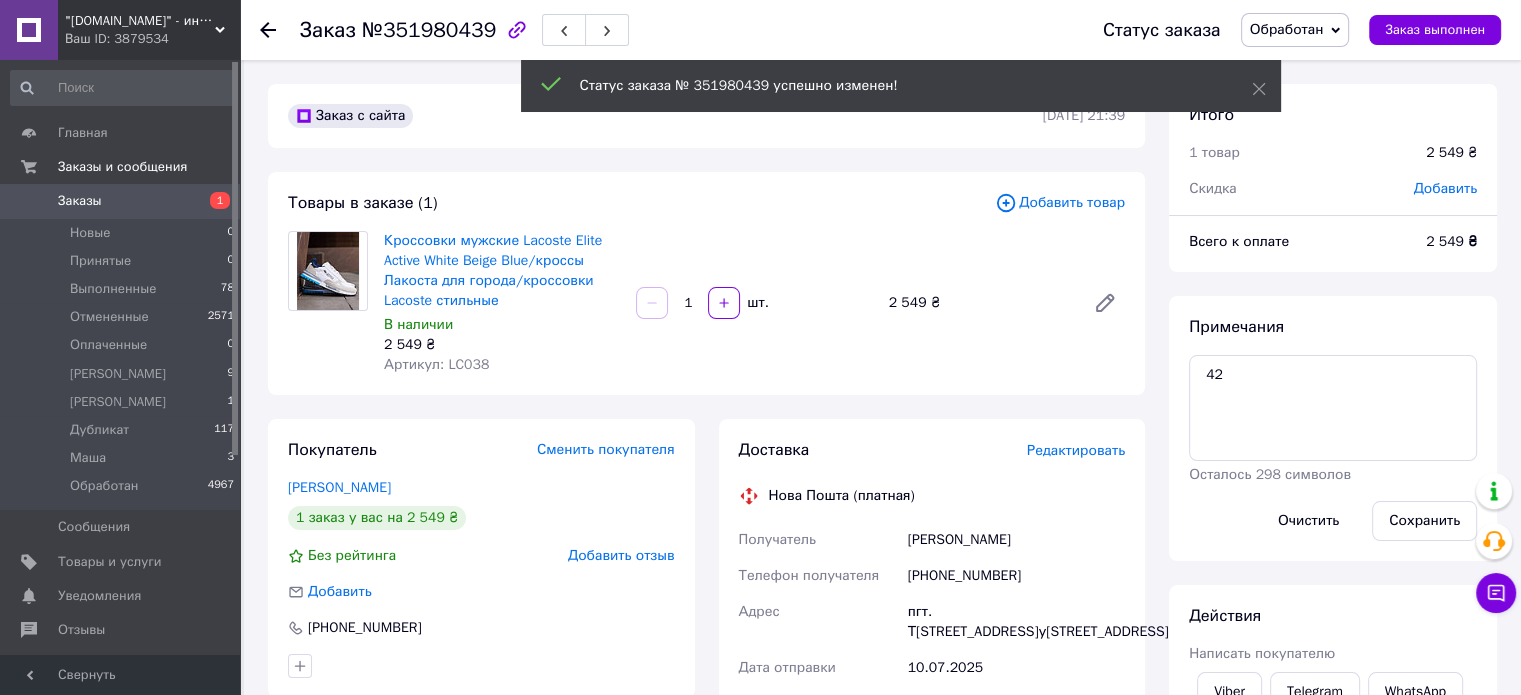 click at bounding box center (268, 30) 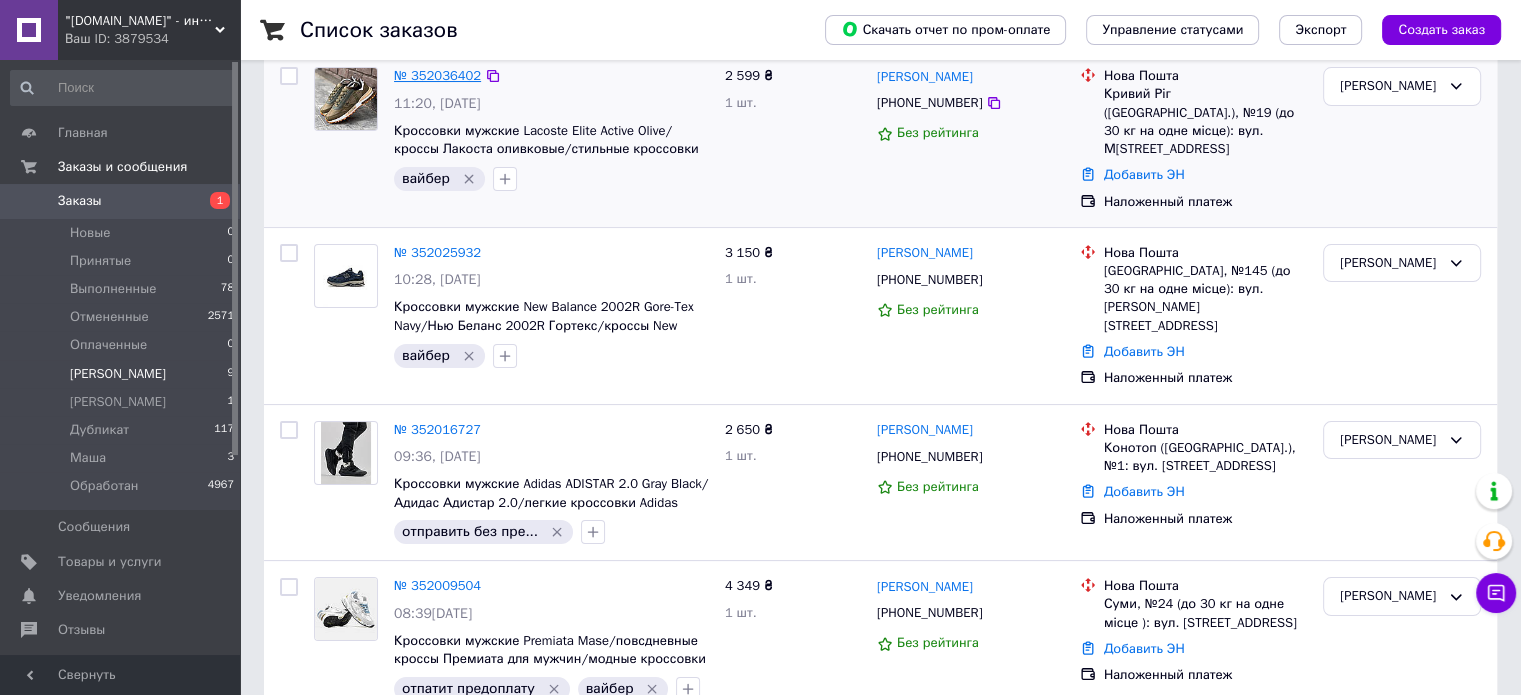 scroll, scrollTop: 300, scrollLeft: 0, axis: vertical 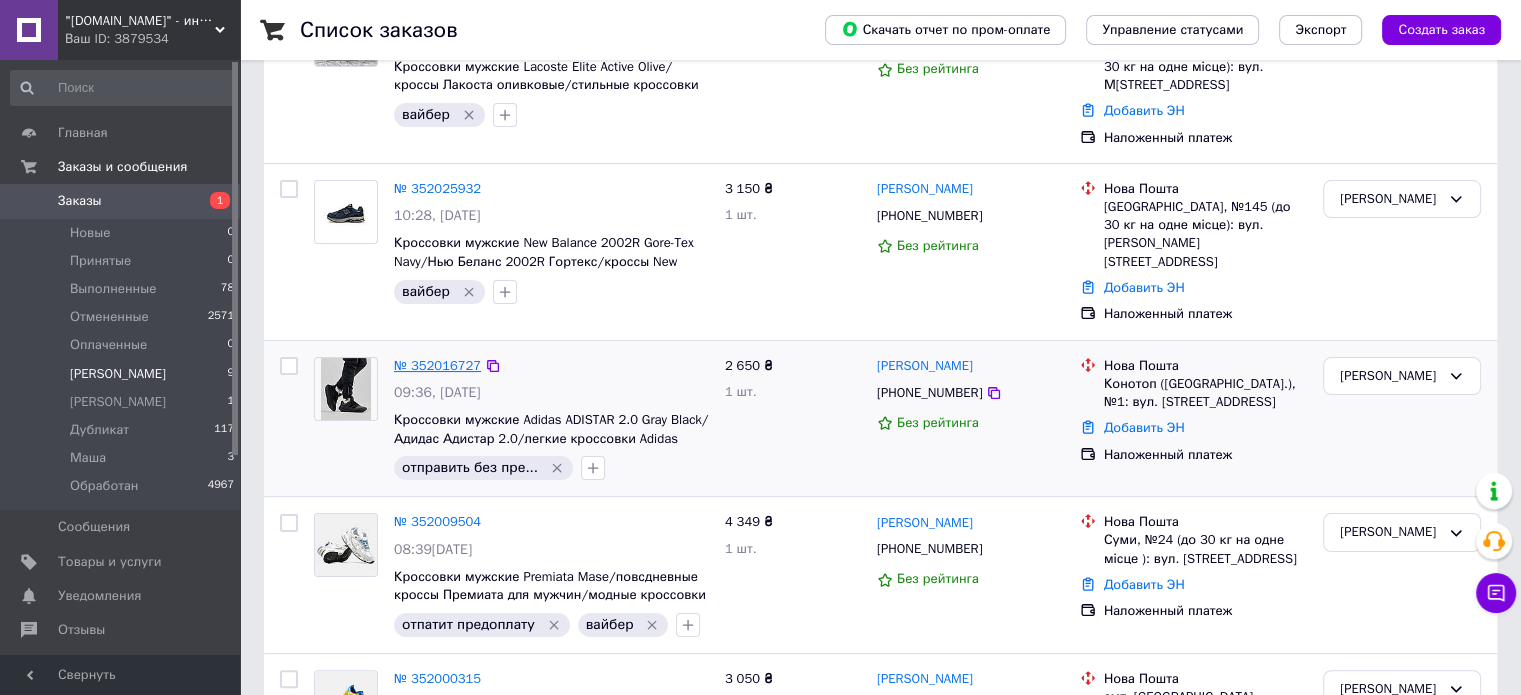 click on "№ 352016727" at bounding box center (437, 365) 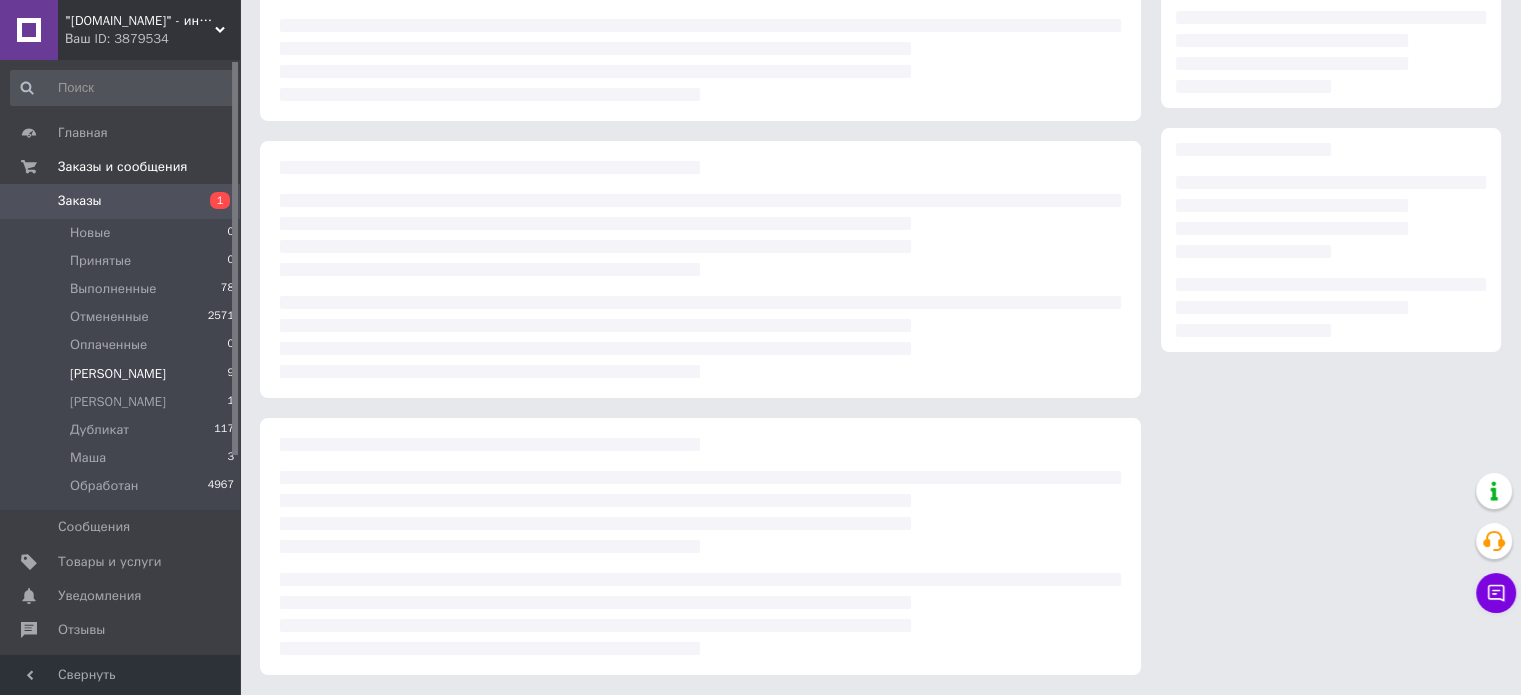 scroll, scrollTop: 0, scrollLeft: 0, axis: both 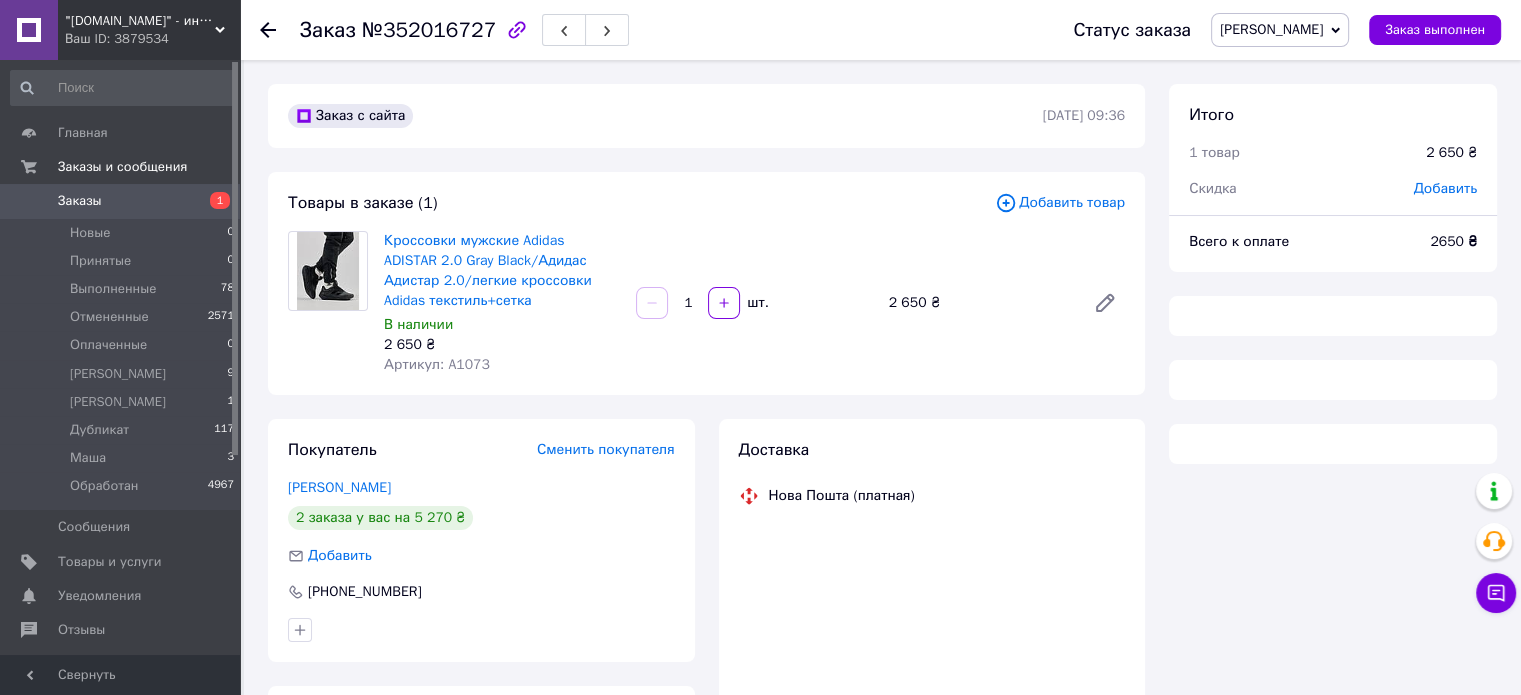 click on "Артикул: A1073" at bounding box center (437, 364) 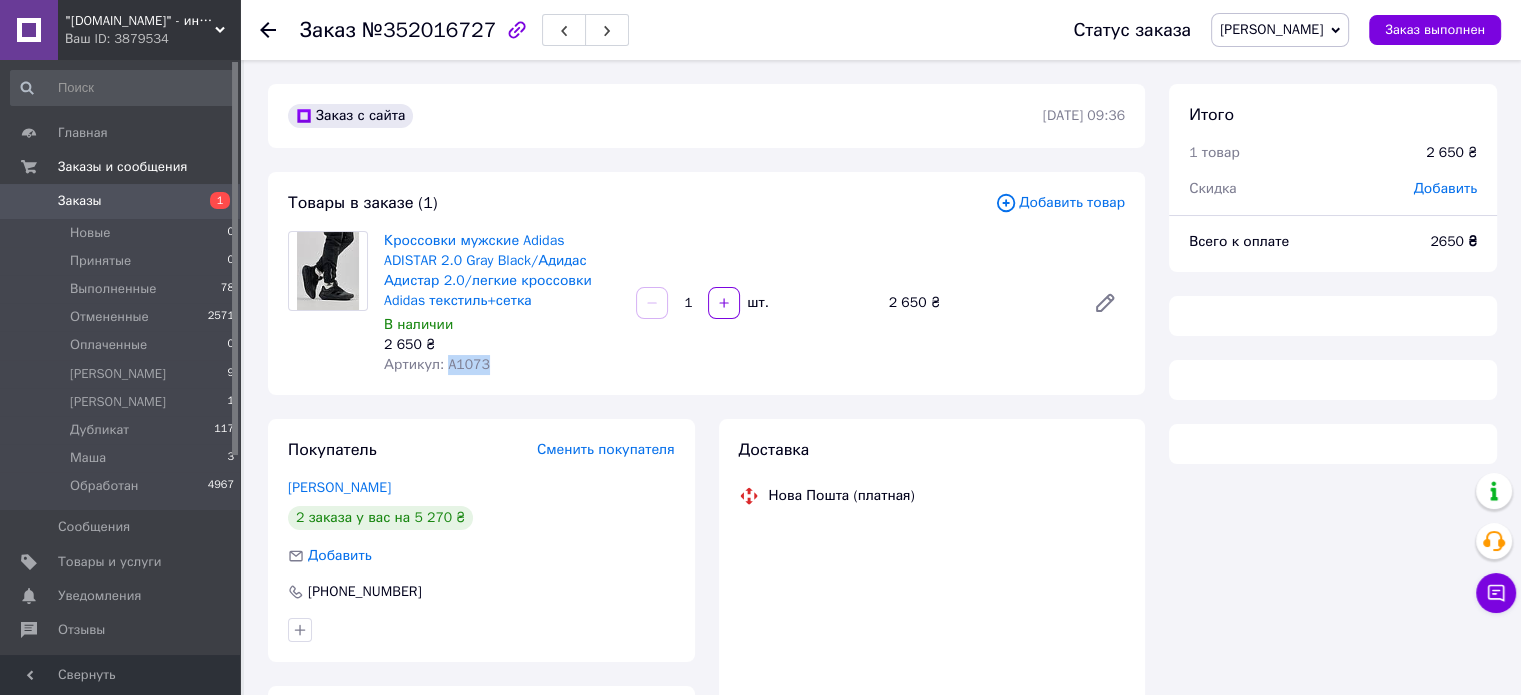 click on "Артикул: A1073" at bounding box center (437, 364) 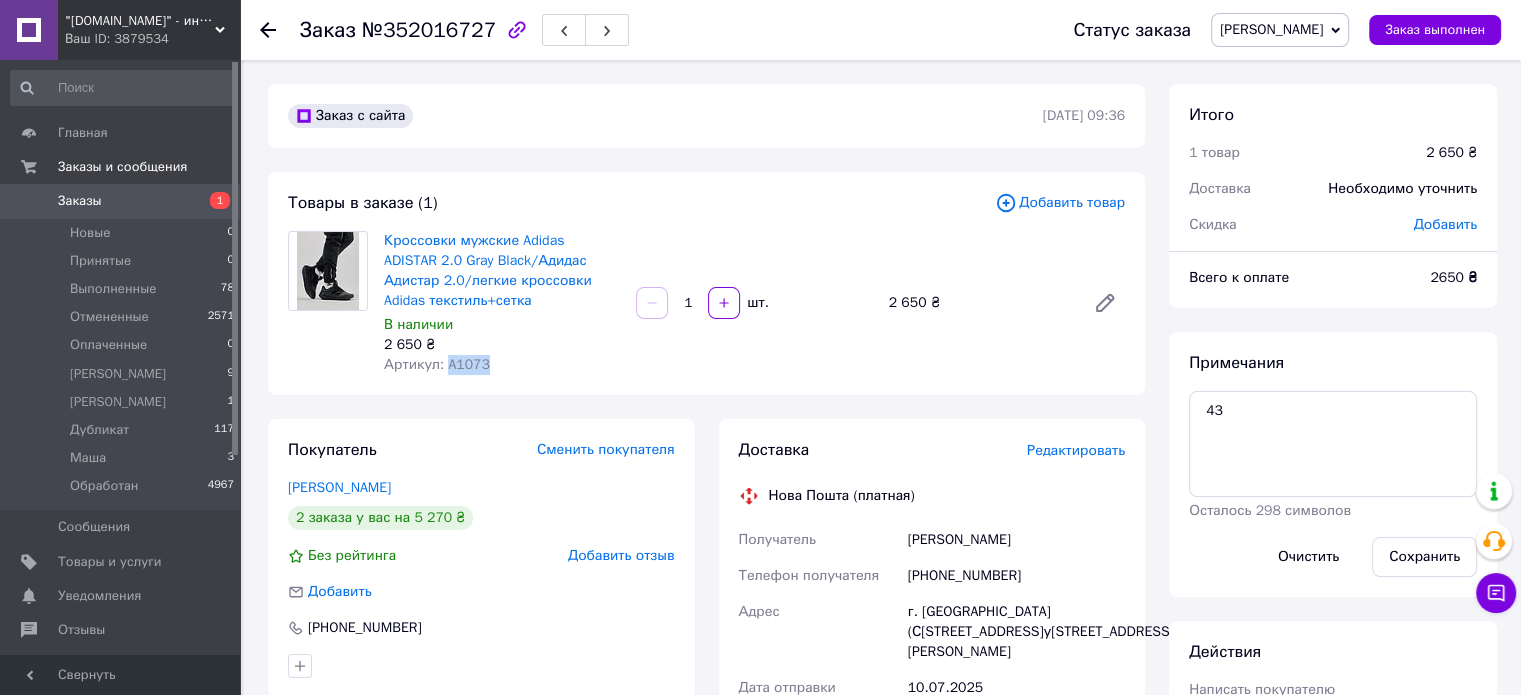 copy on "A1073" 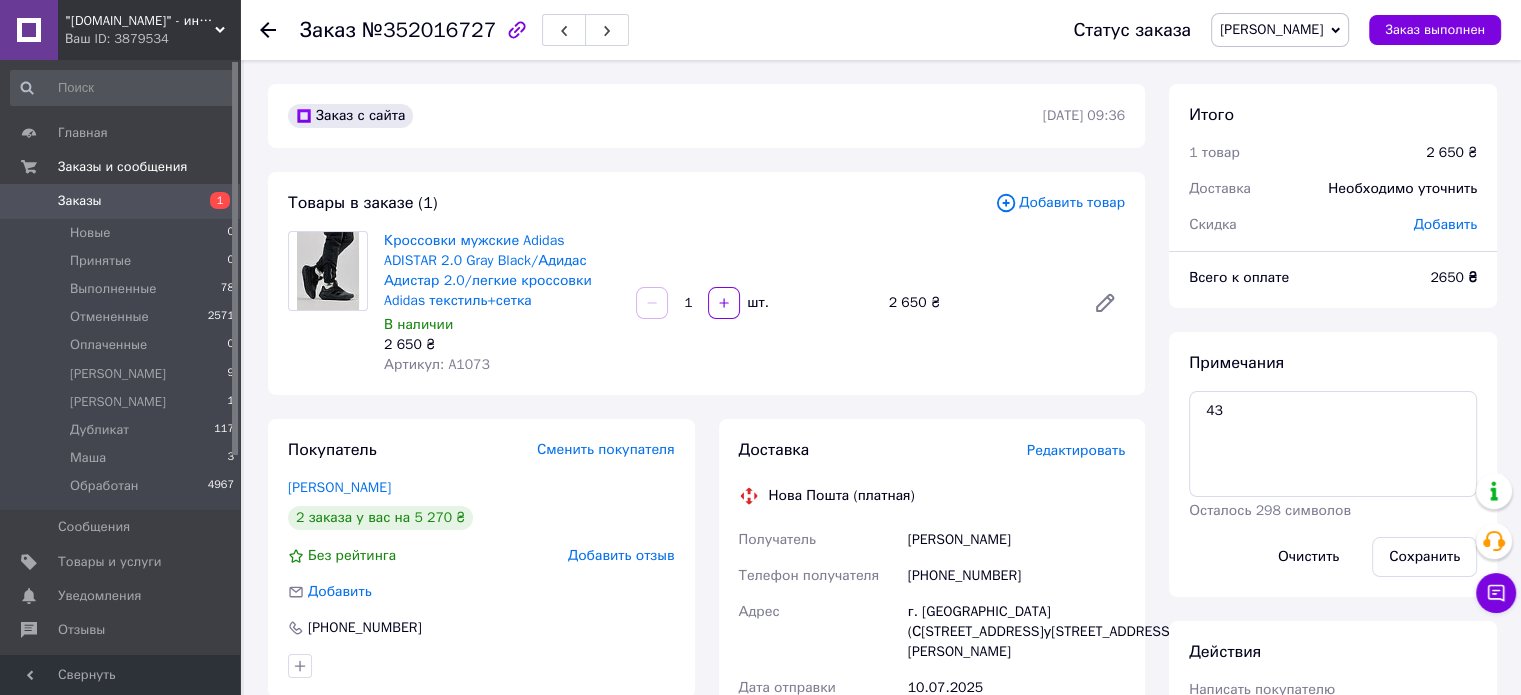 click on "+380972290033" at bounding box center (1016, 576) 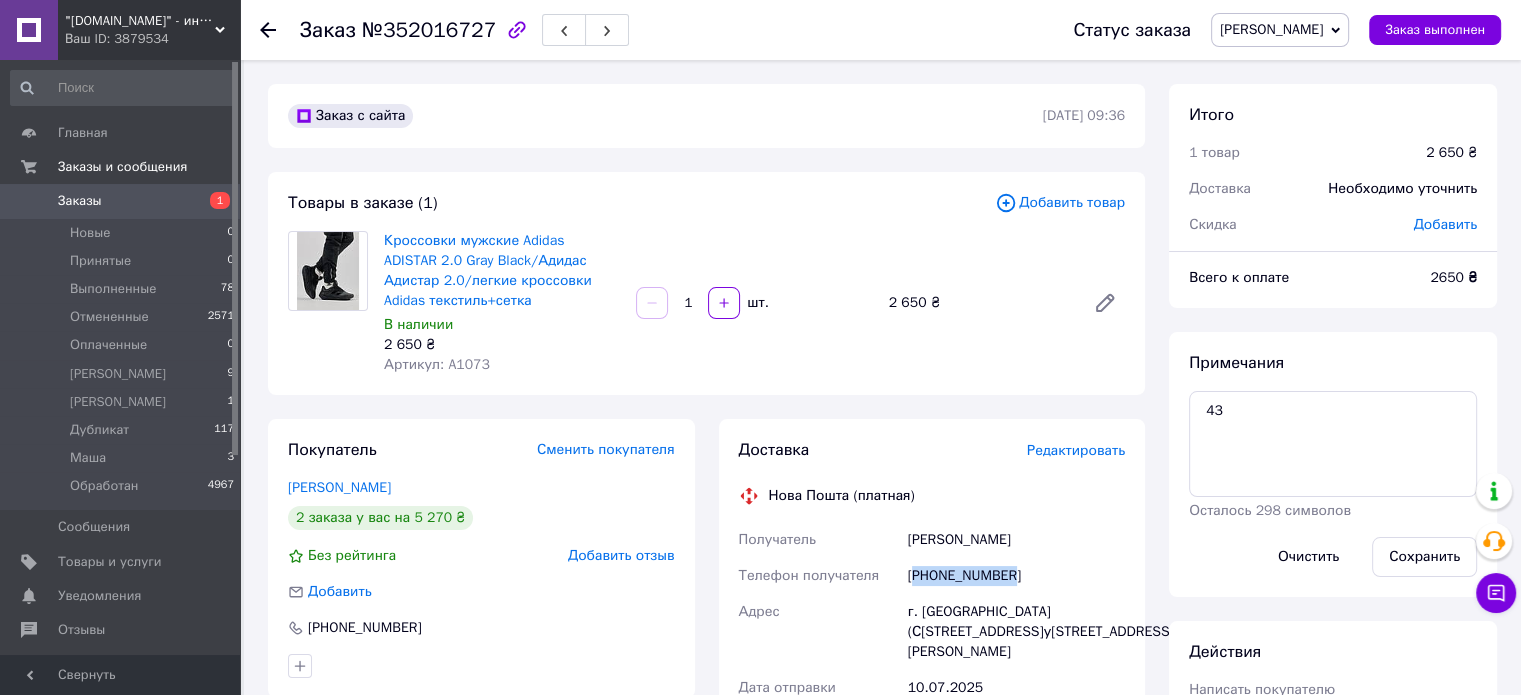 click on "+380972290033" at bounding box center (1016, 576) 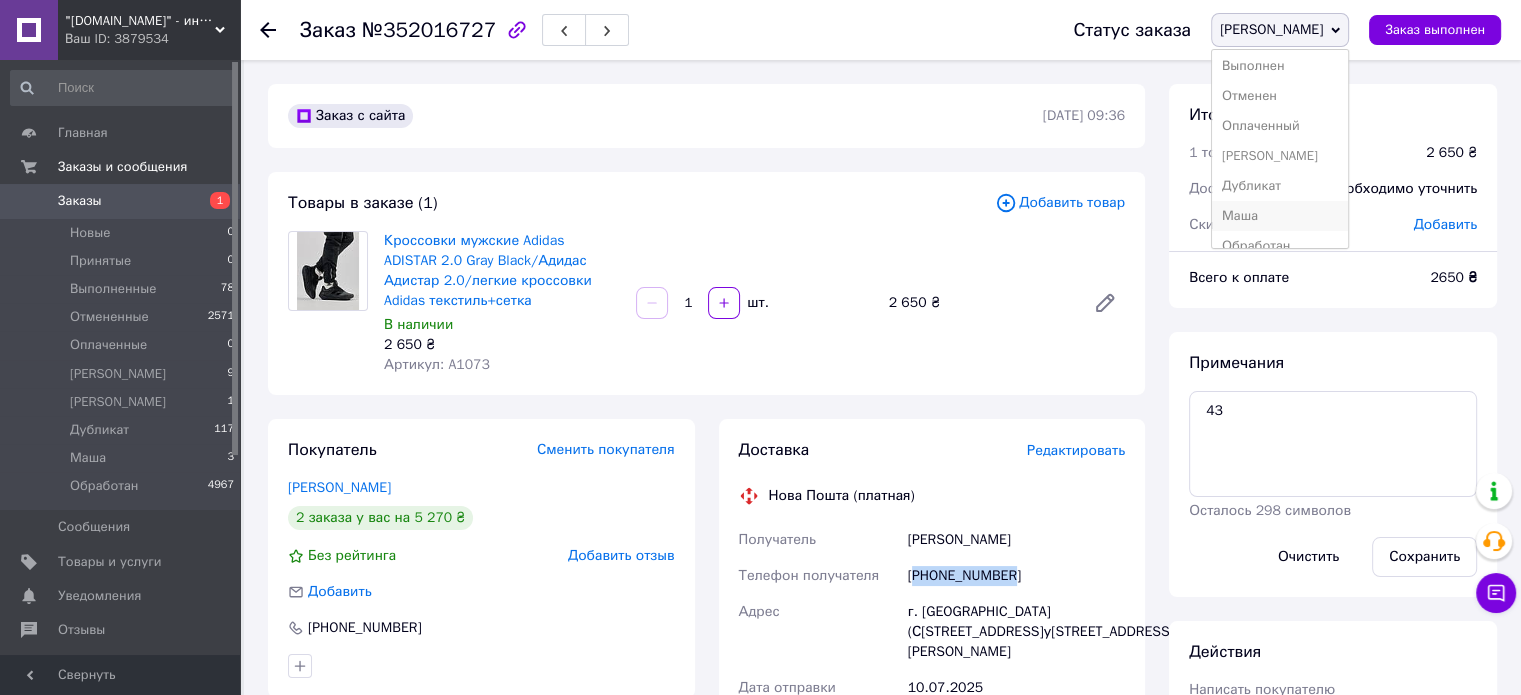 scroll, scrollTop: 52, scrollLeft: 0, axis: vertical 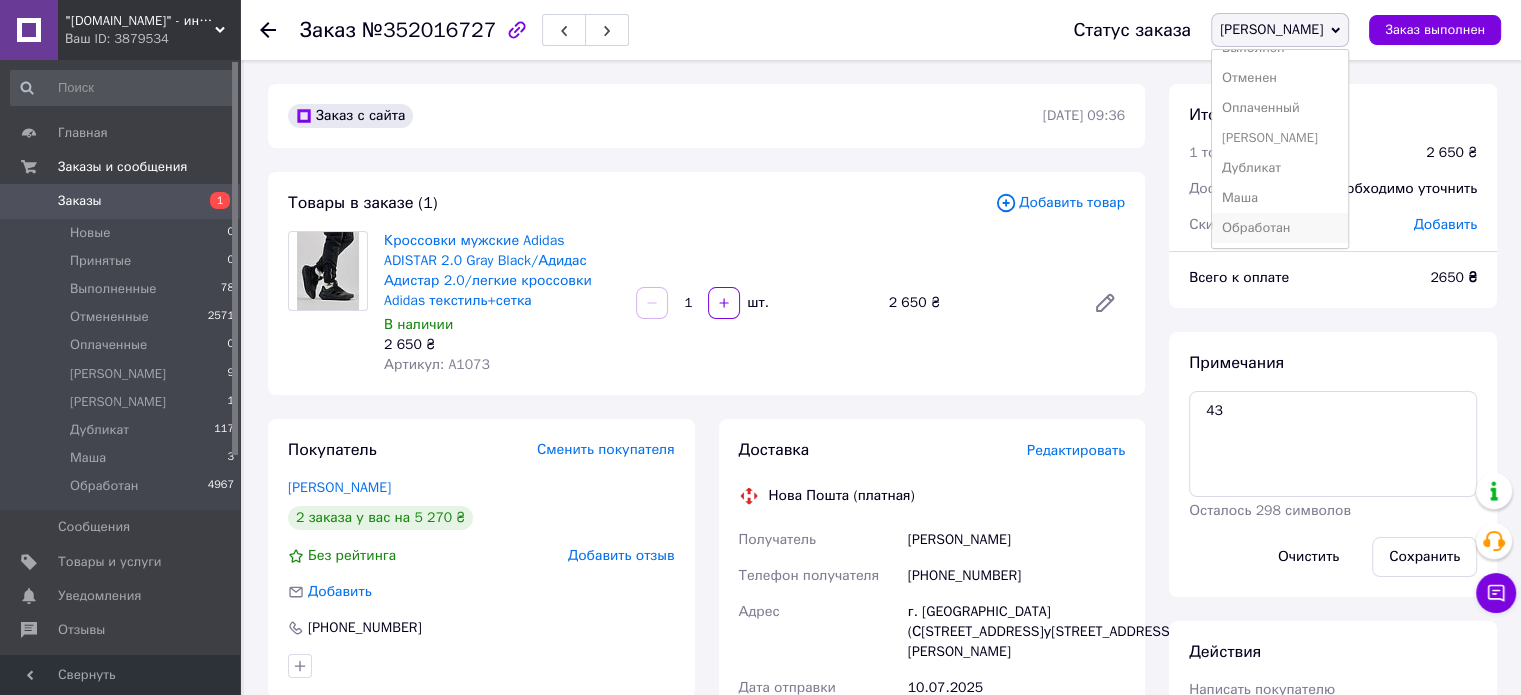 click on "Обработан" at bounding box center (1280, 228) 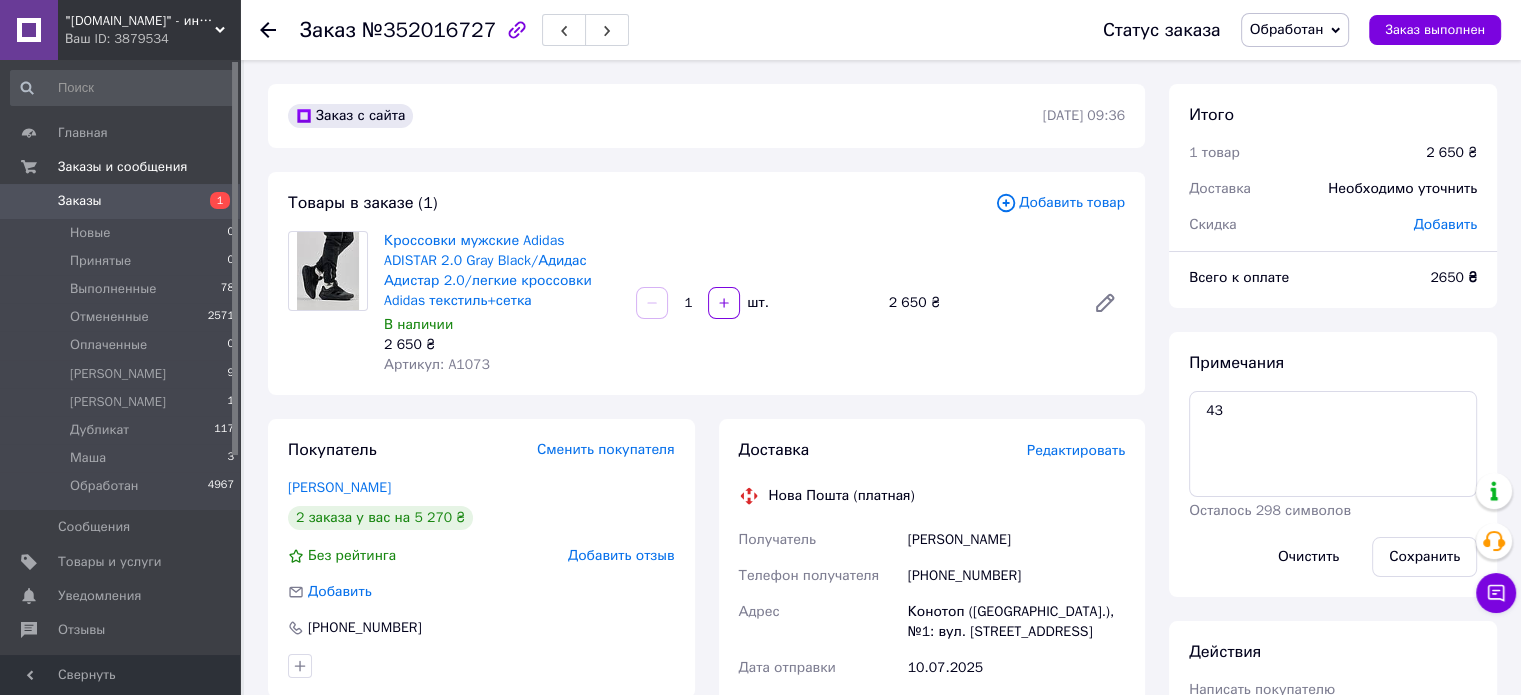 click 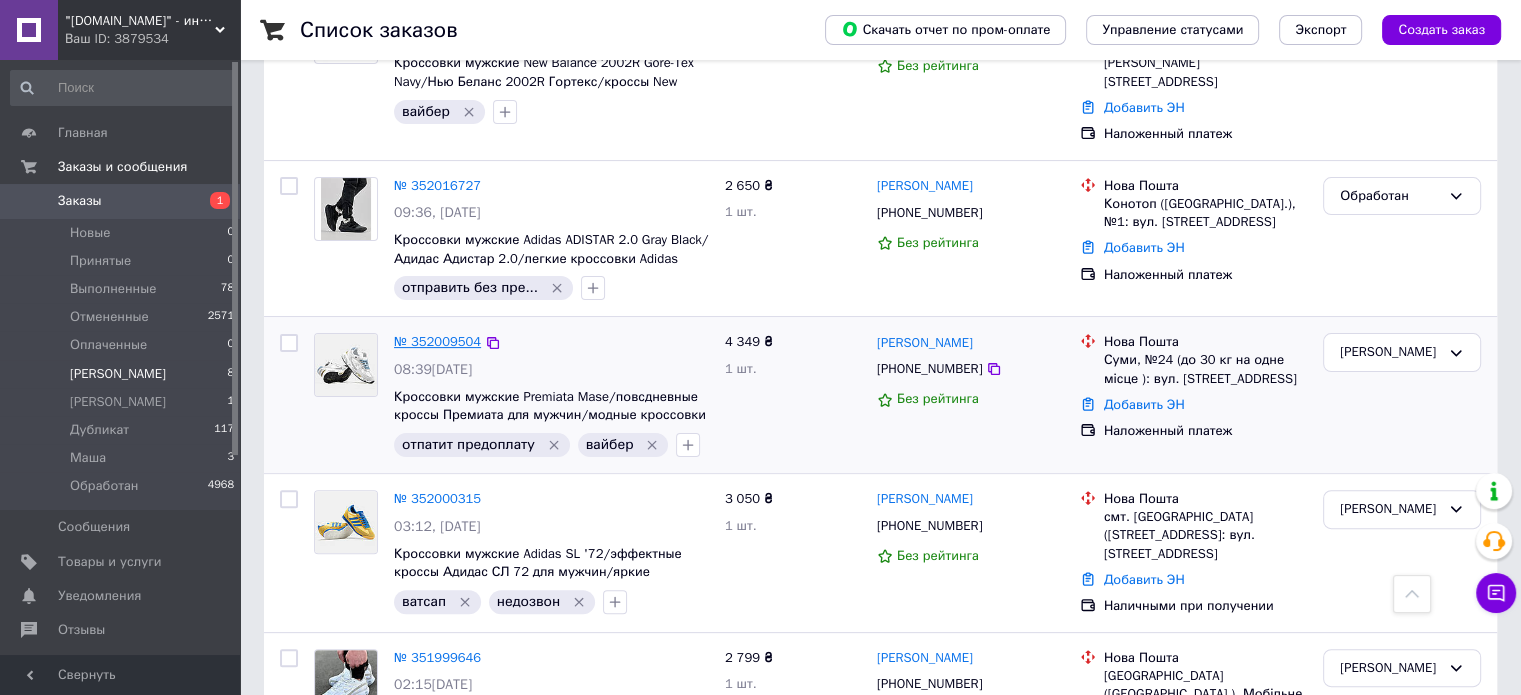 scroll, scrollTop: 600, scrollLeft: 0, axis: vertical 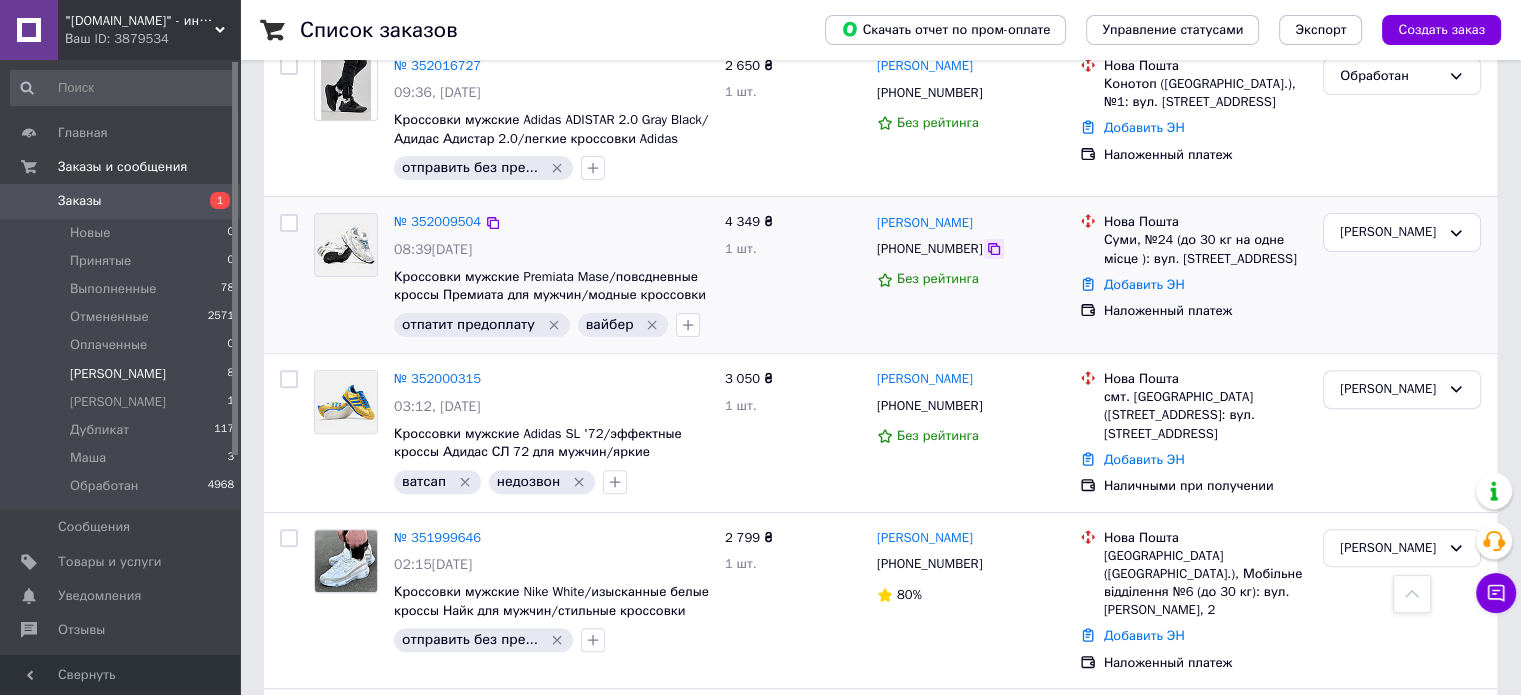 click 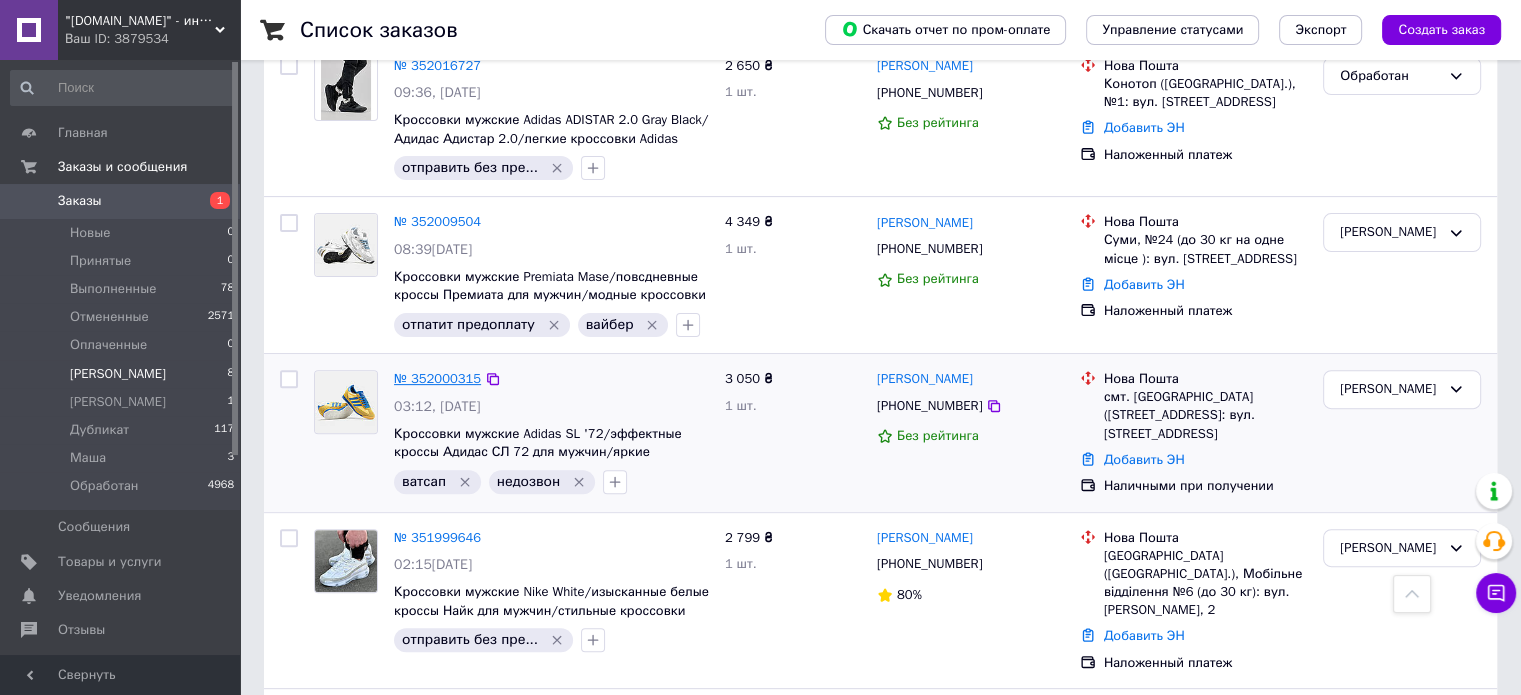 click on "№ 352000315" at bounding box center (437, 378) 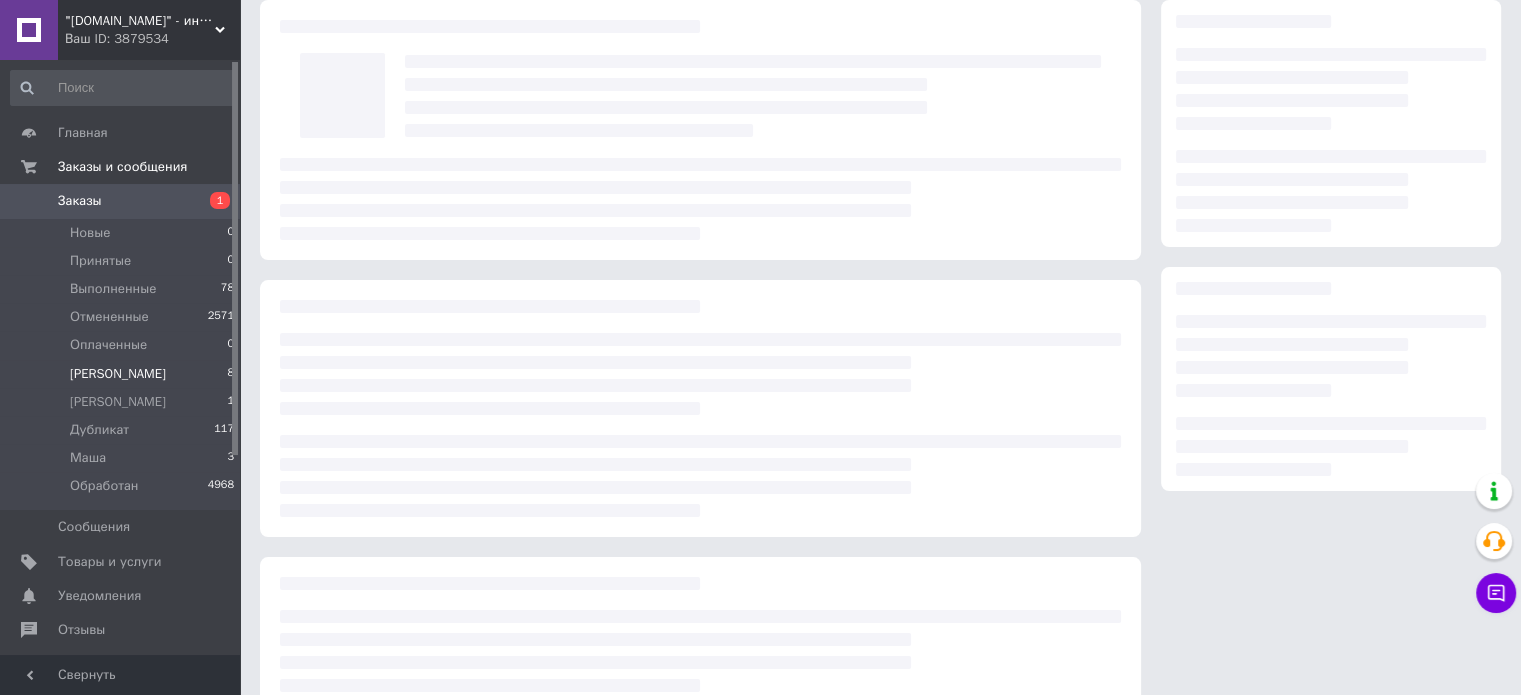 scroll, scrollTop: 0, scrollLeft: 0, axis: both 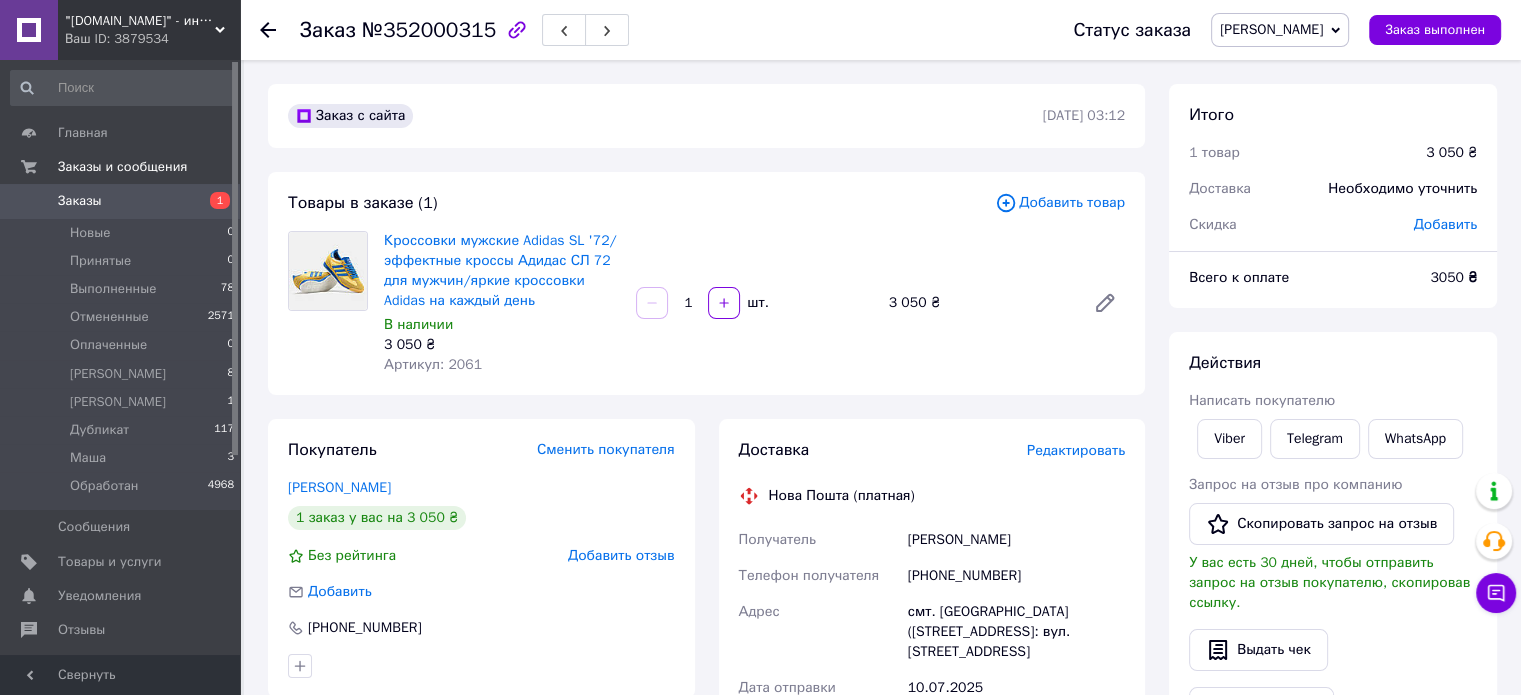 click on "Артикул: 2061" at bounding box center [433, 364] 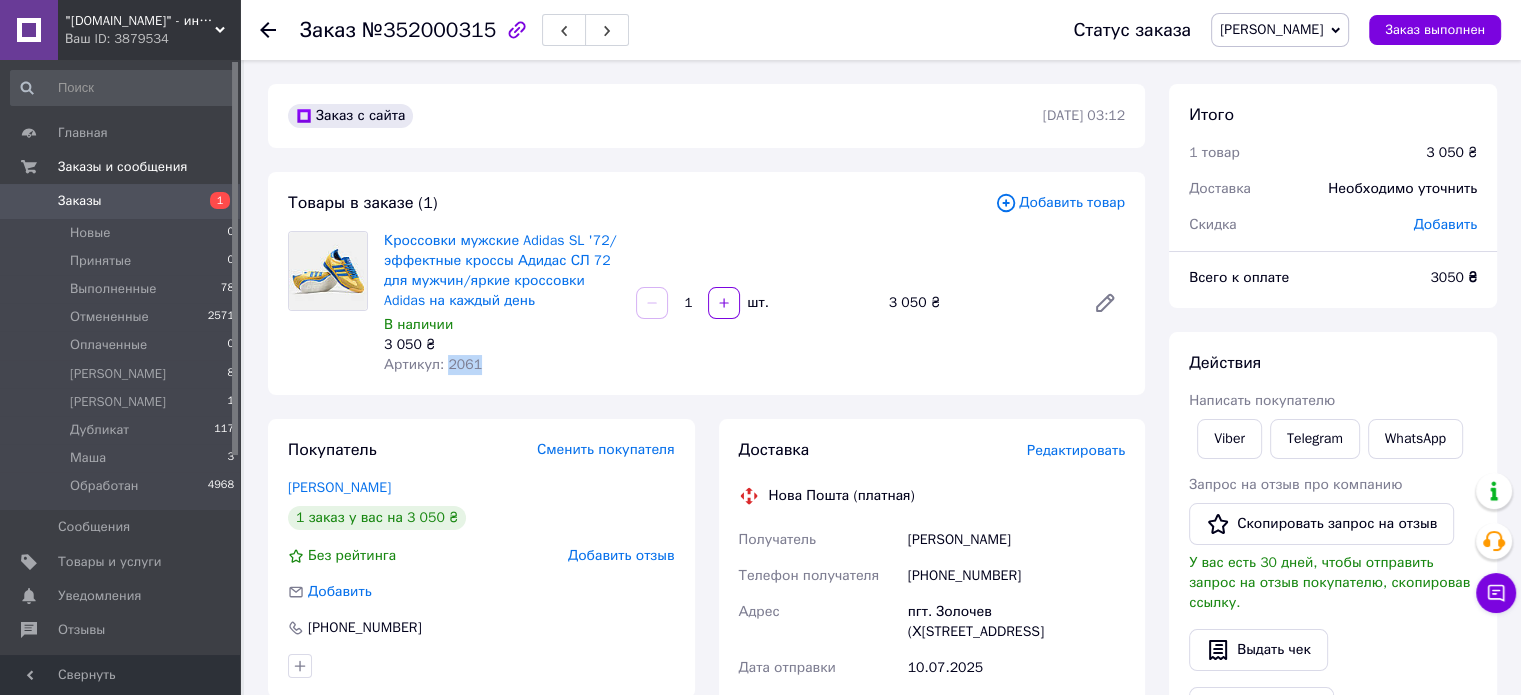 click on "Артикул: 2061" at bounding box center (433, 364) 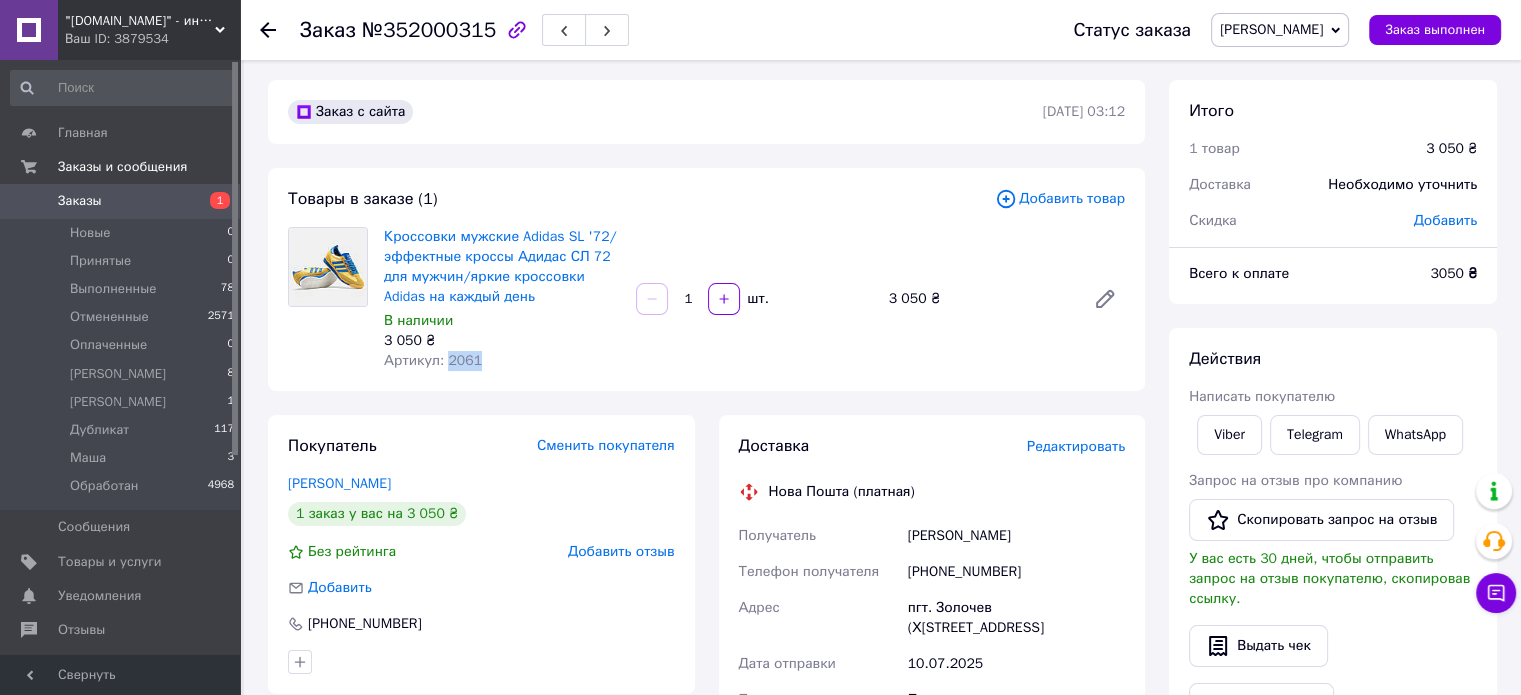 scroll, scrollTop: 0, scrollLeft: 0, axis: both 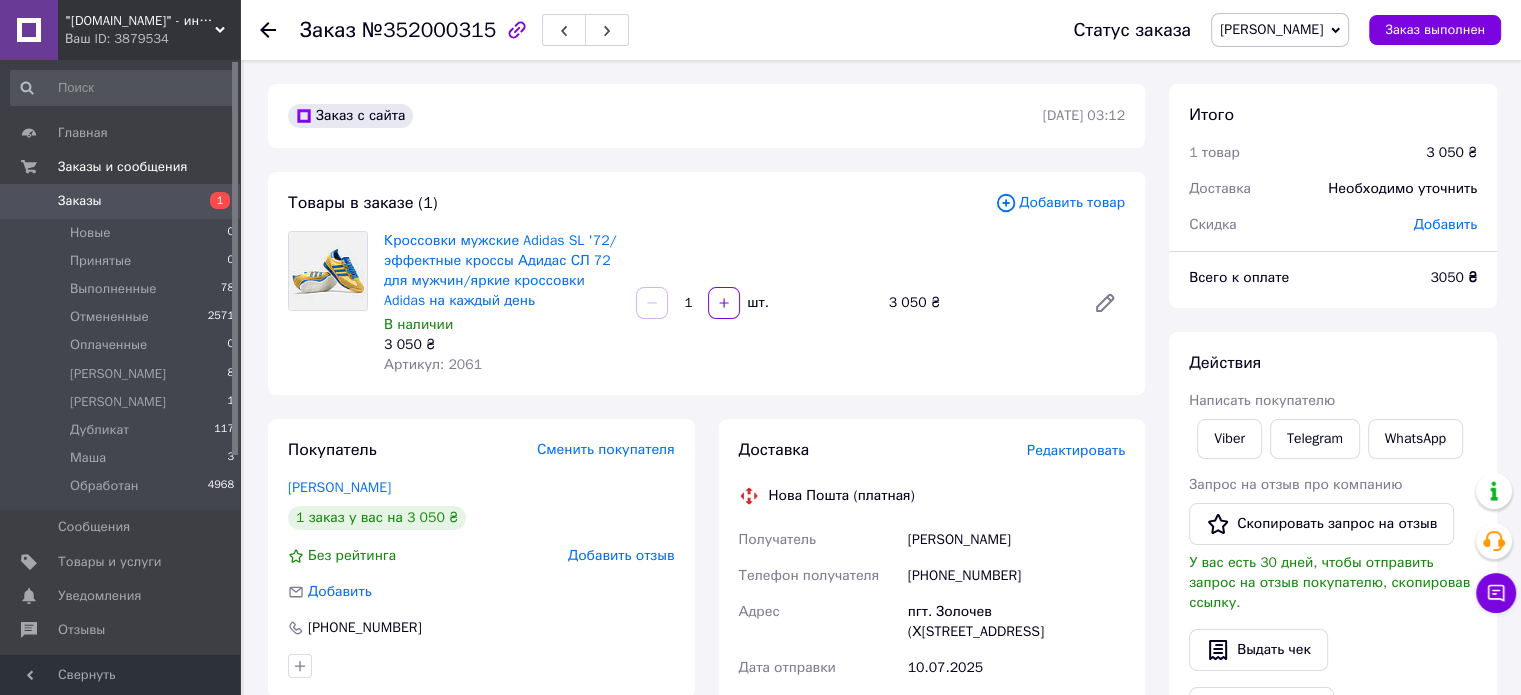 click 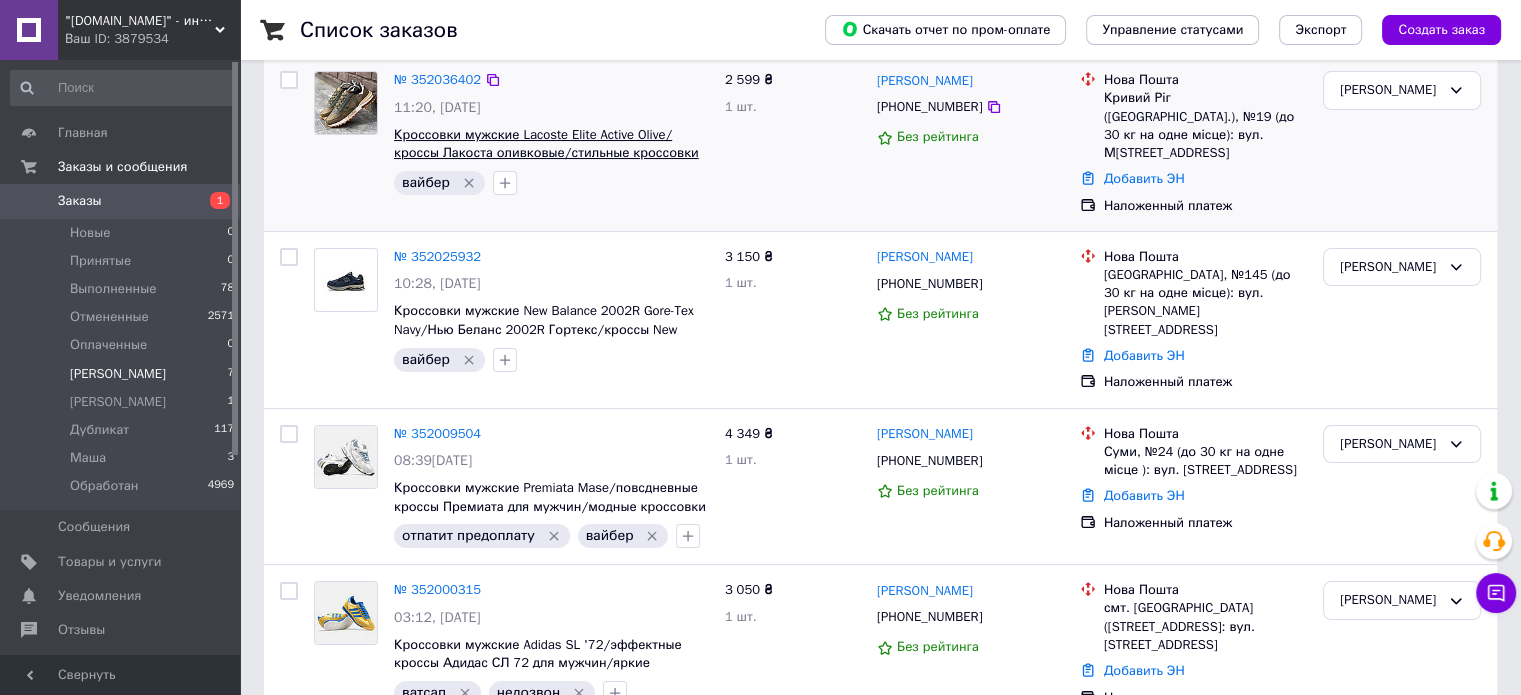scroll, scrollTop: 500, scrollLeft: 0, axis: vertical 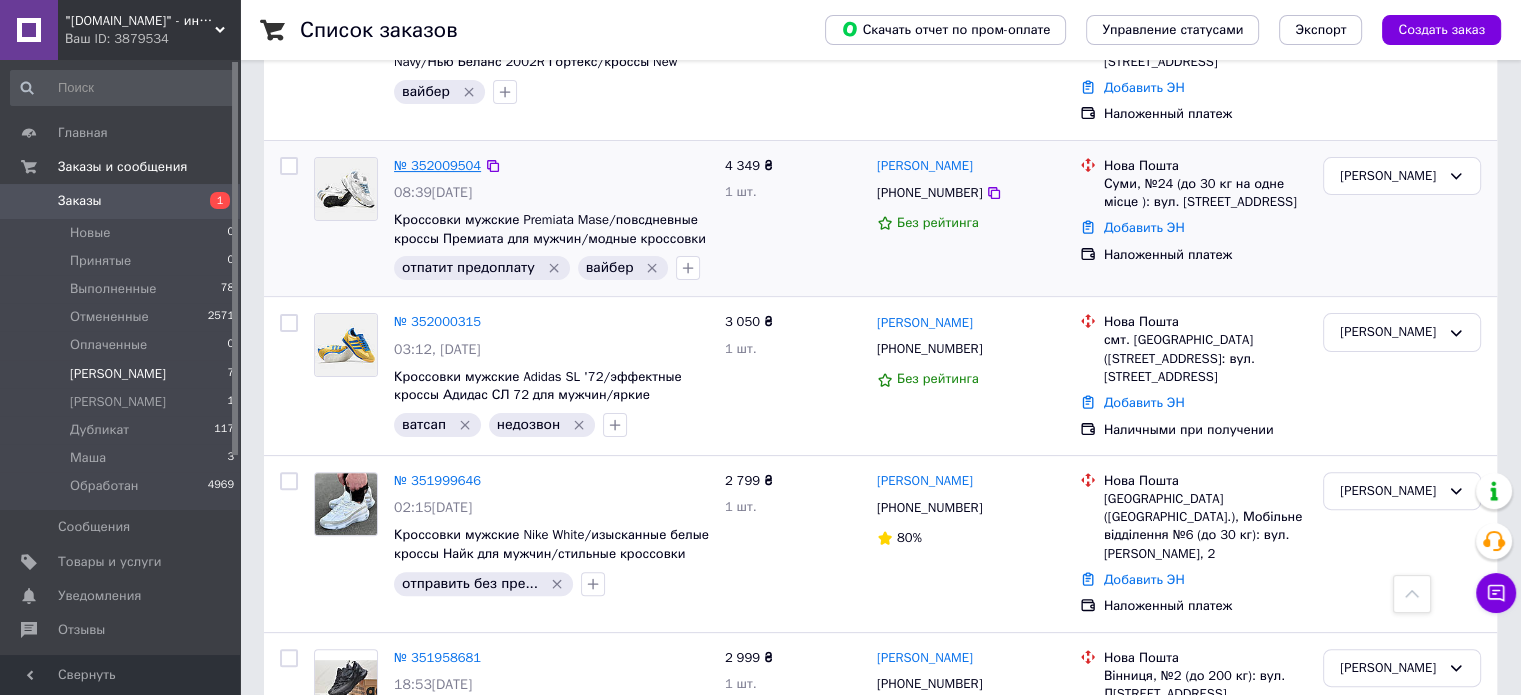 click on "№ 352009504" at bounding box center (437, 165) 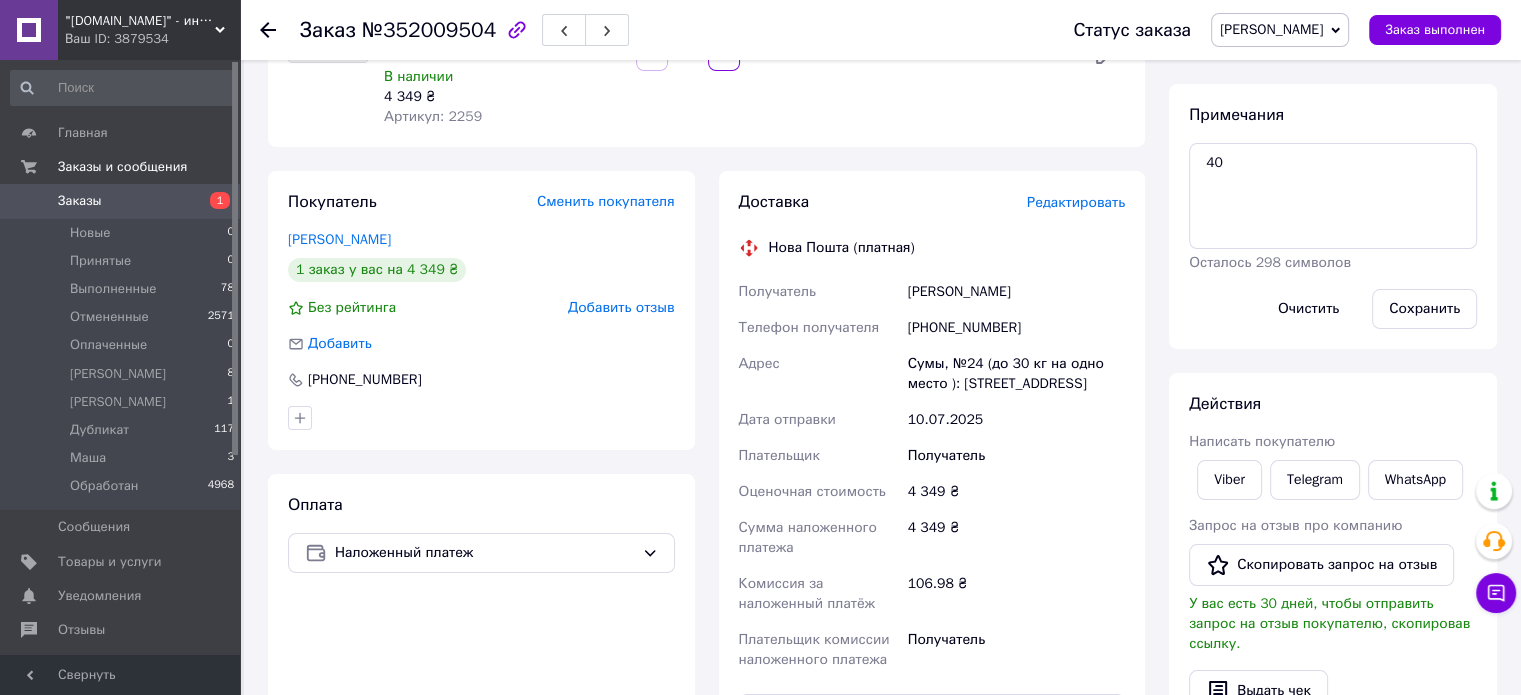 scroll, scrollTop: 100, scrollLeft: 0, axis: vertical 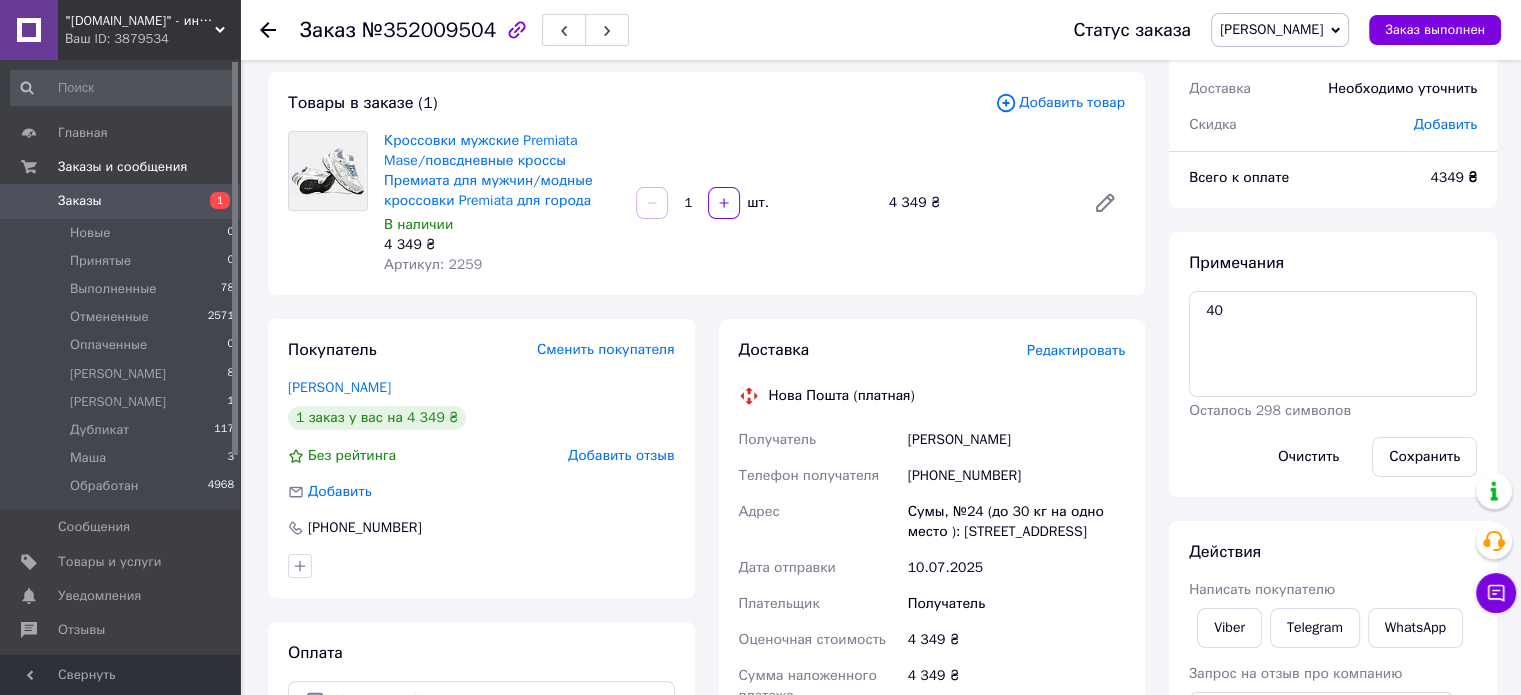 click on "+380636330895" at bounding box center (1016, 476) 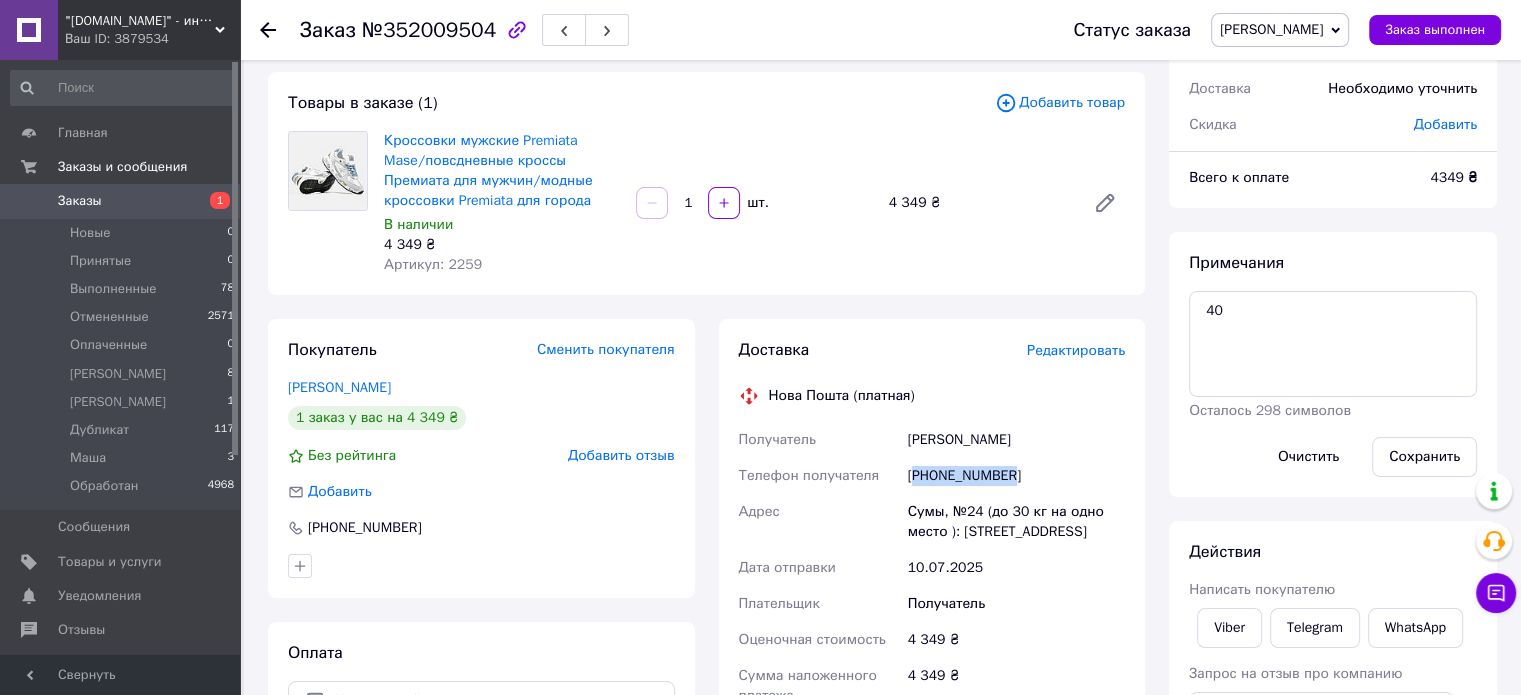 click on "+380636330895" at bounding box center [1016, 476] 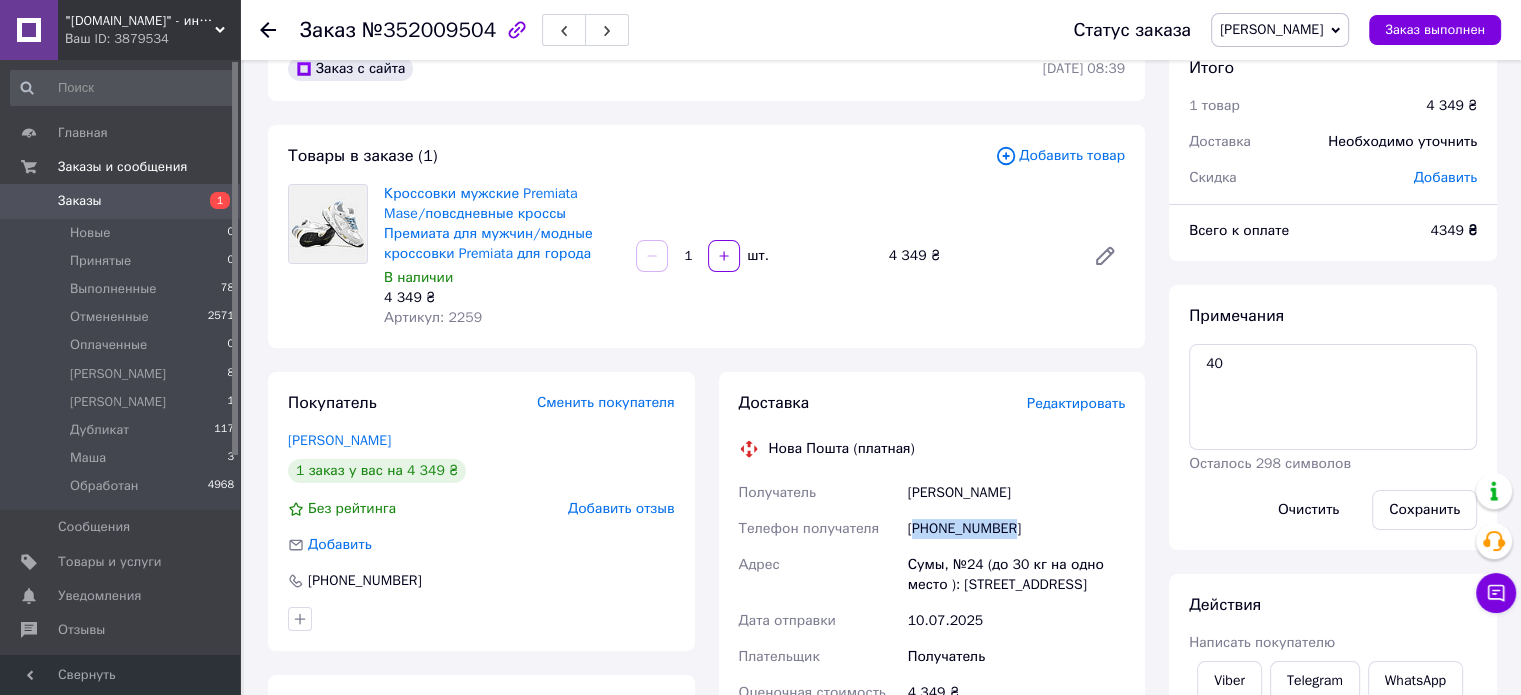 scroll, scrollTop: 0, scrollLeft: 0, axis: both 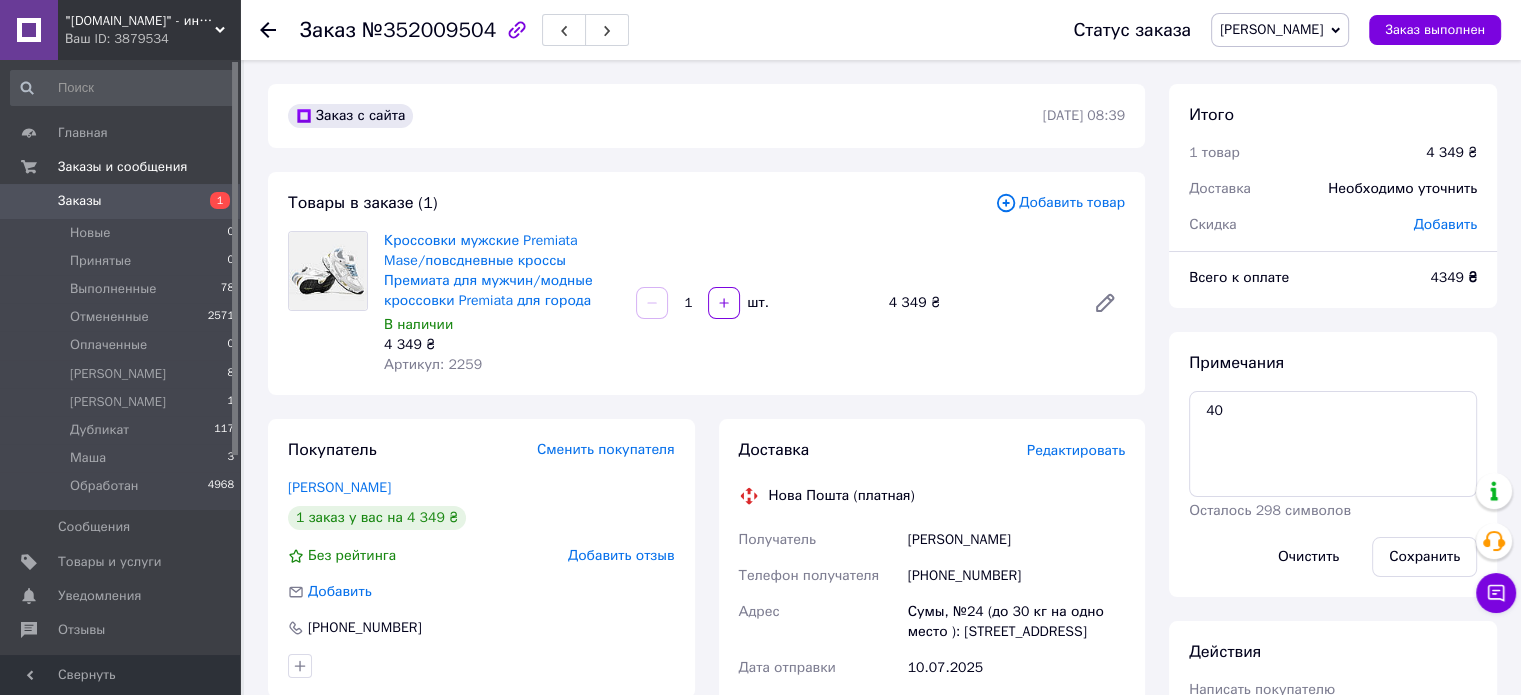 click on "Артикул: 2259" at bounding box center (433, 364) 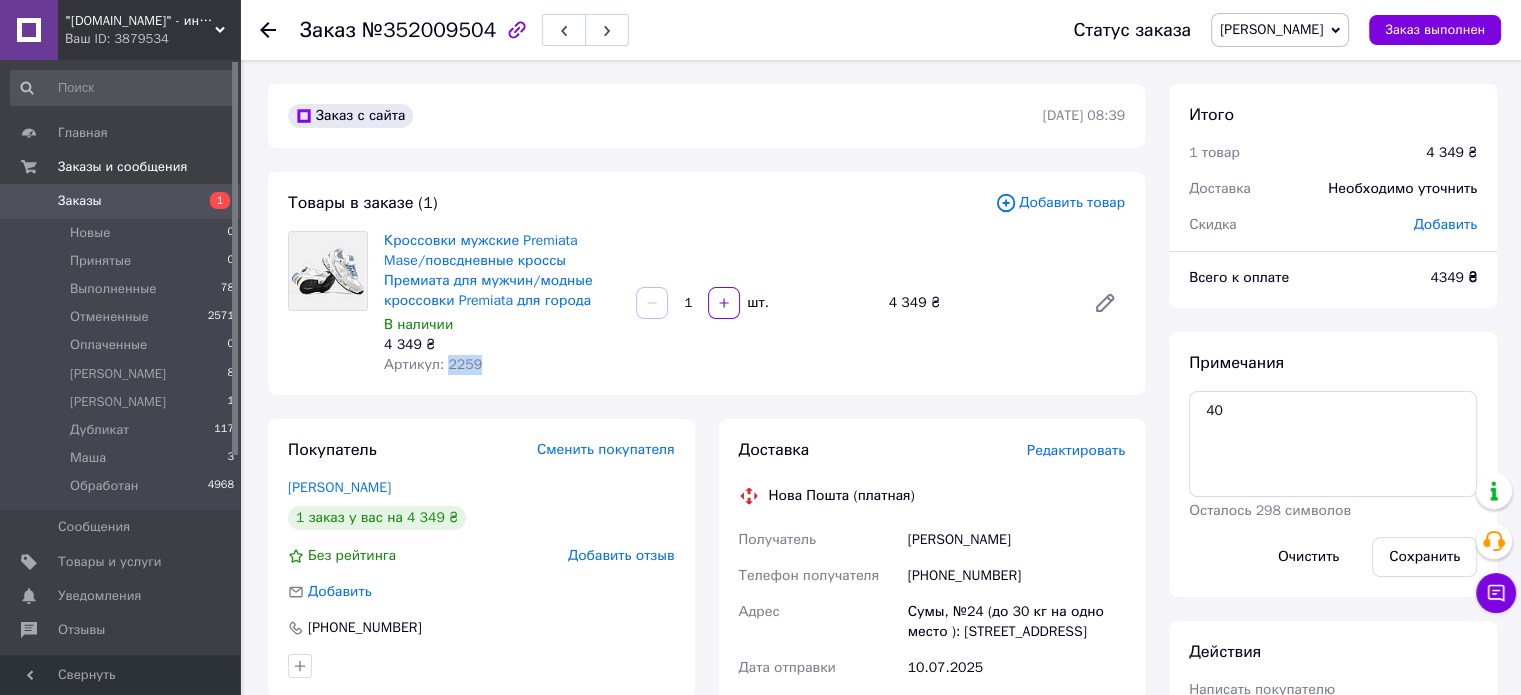 click on "Артикул: 2259" at bounding box center [433, 364] 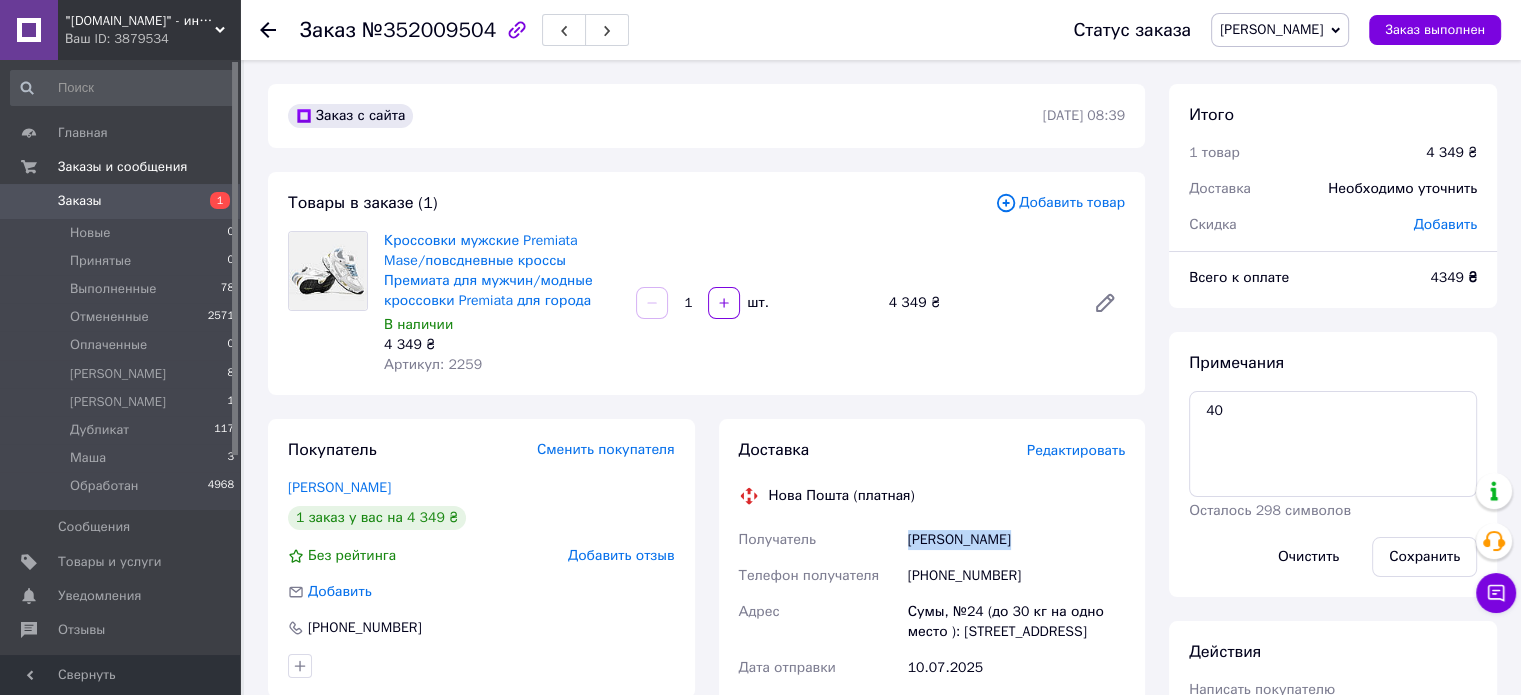 drag, startPoint x: 886, startPoint y: 540, endPoint x: 1029, endPoint y: 535, distance: 143.08739 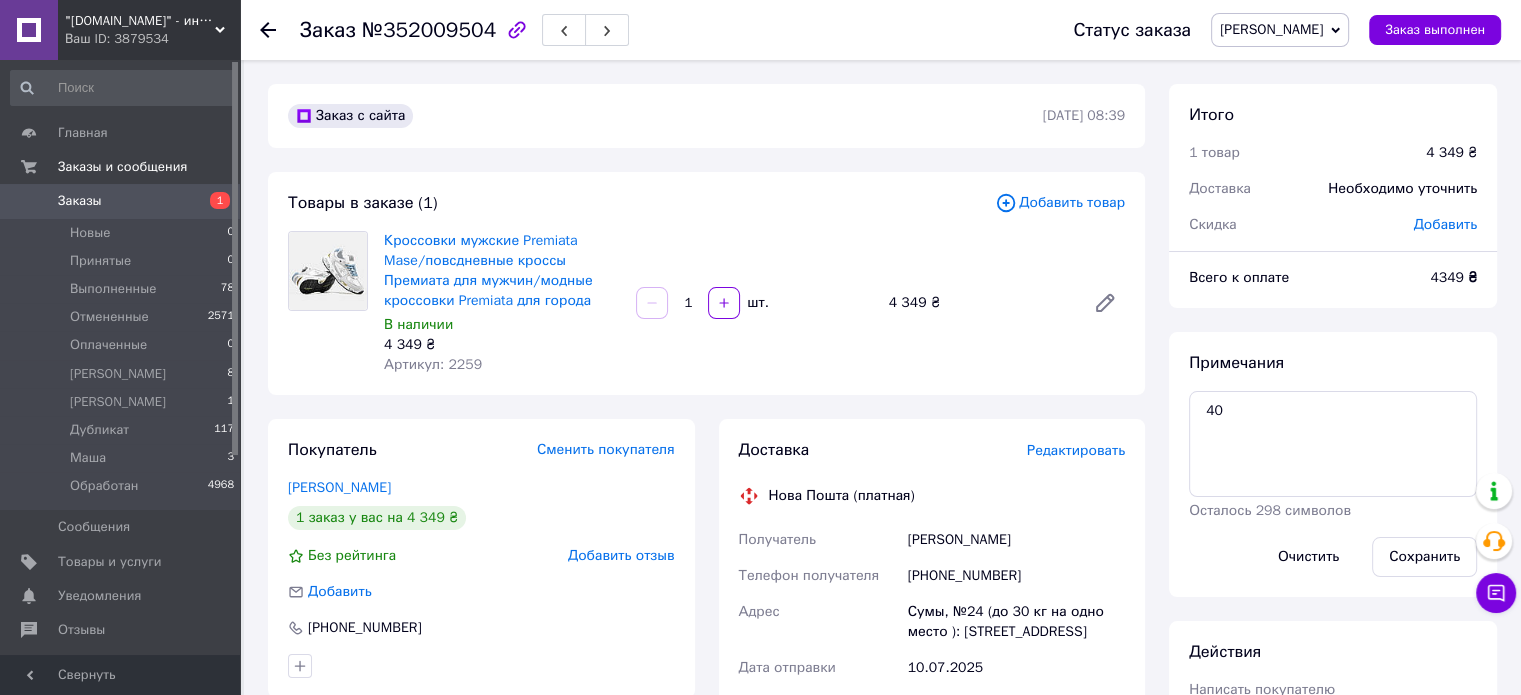 click on "+380636330895" at bounding box center (1016, 576) 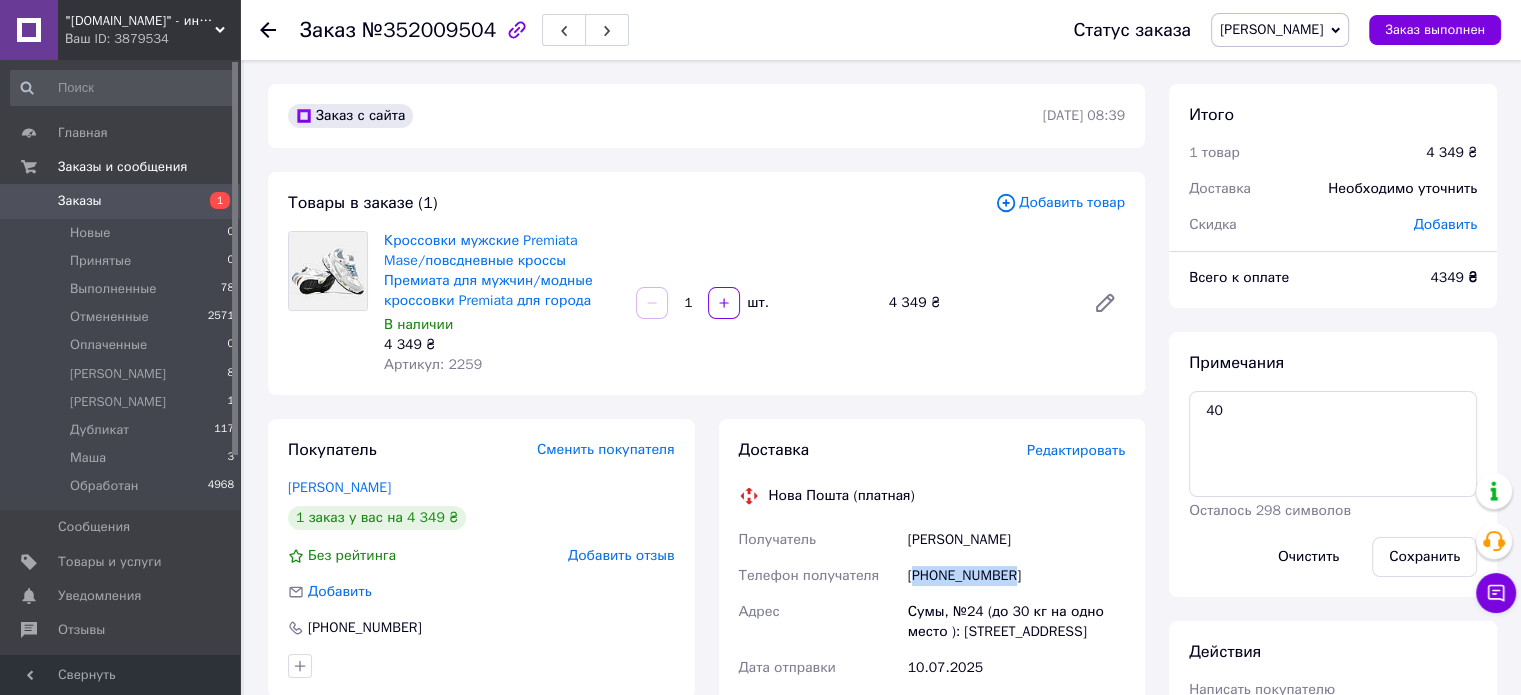 click on "+380636330895" at bounding box center [1016, 576] 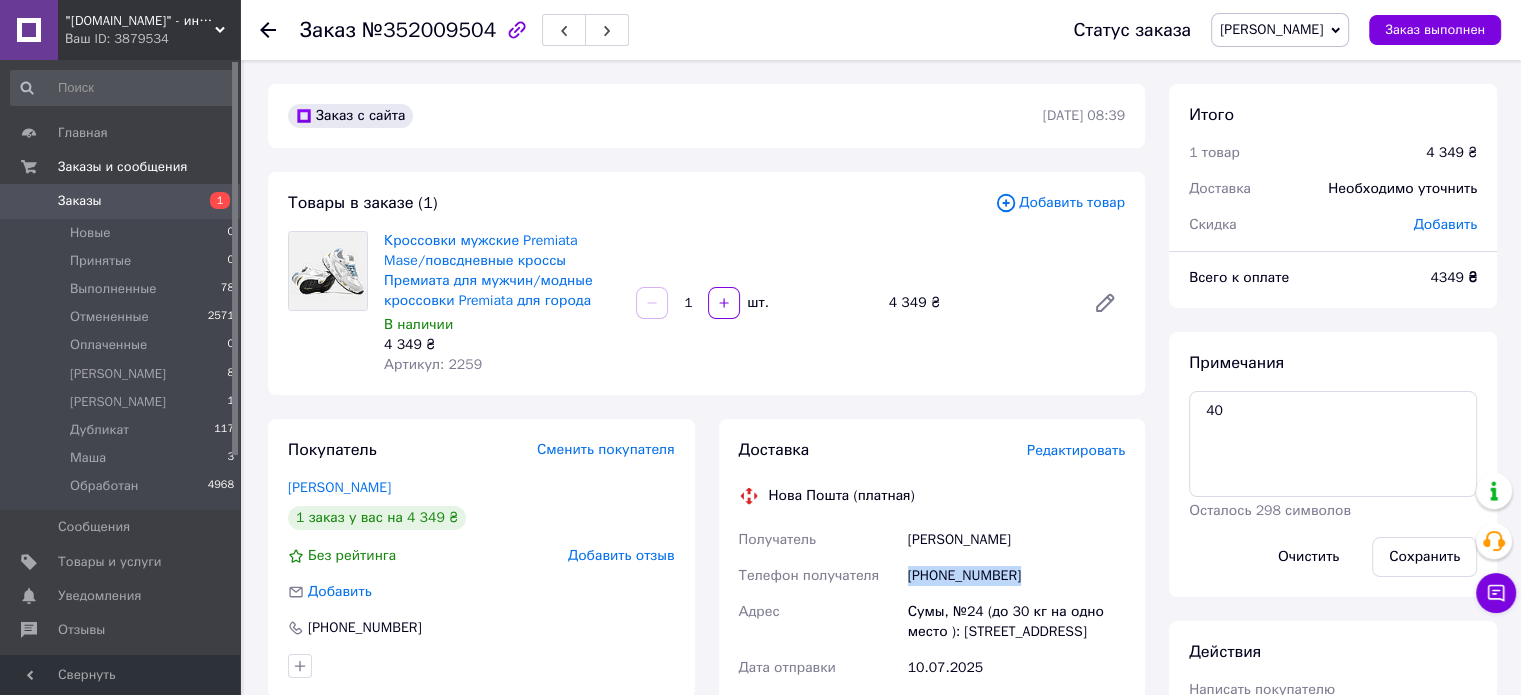 click on "+380636330895" at bounding box center [1016, 576] 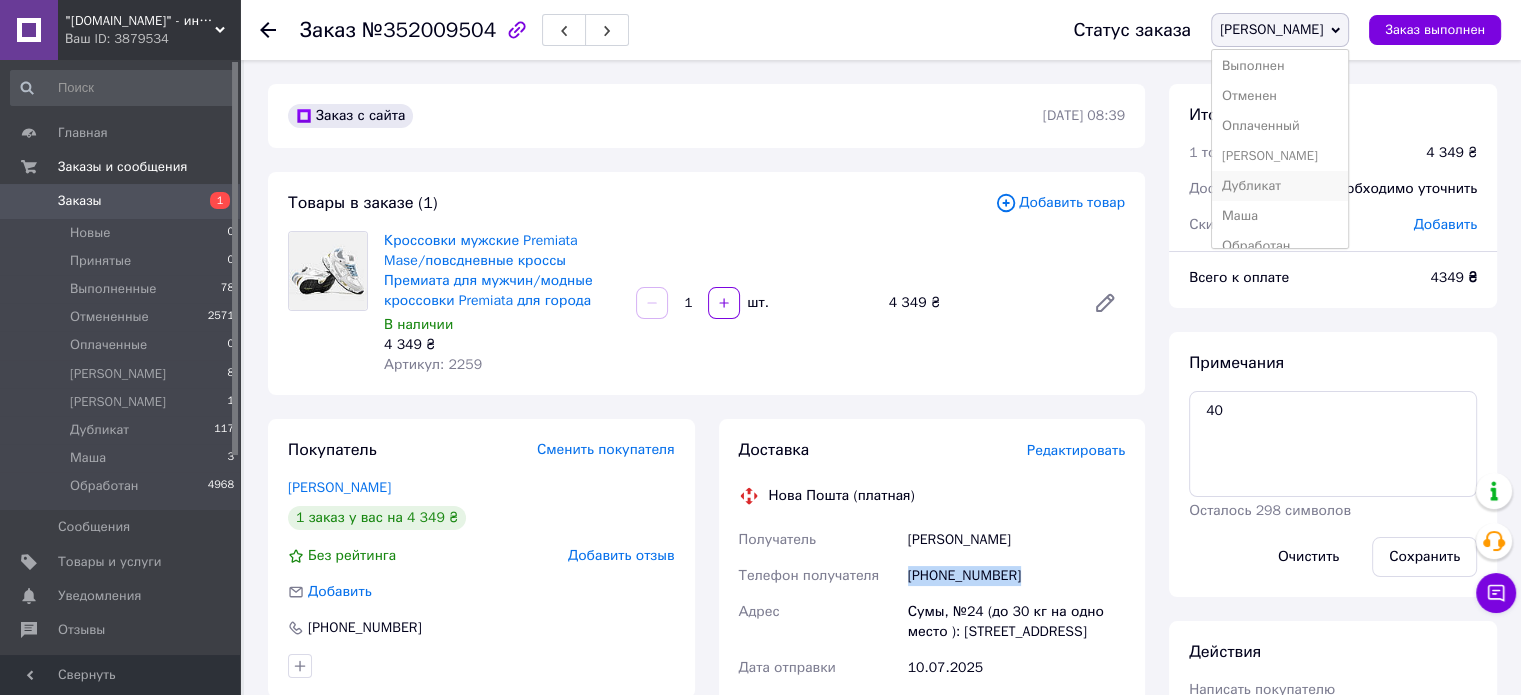scroll, scrollTop: 52, scrollLeft: 0, axis: vertical 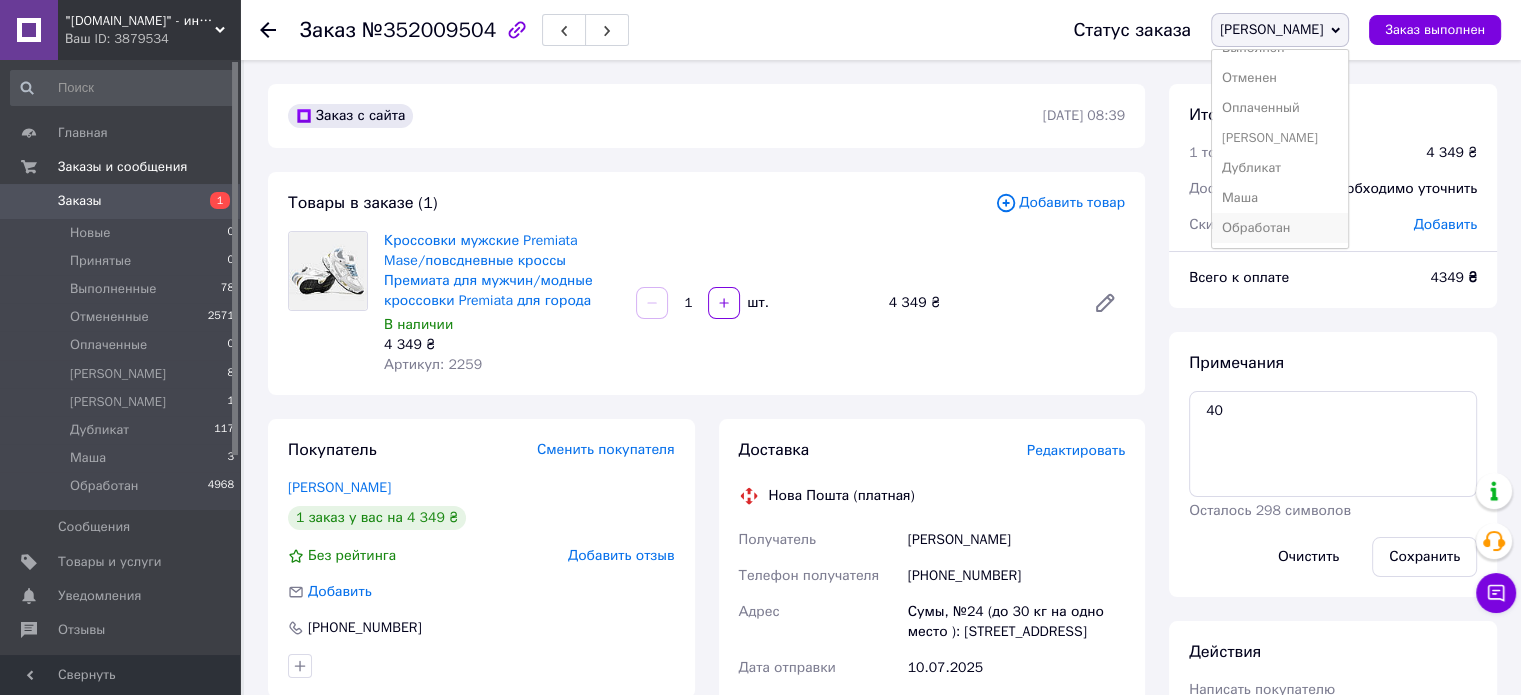 click on "Обработан" at bounding box center (1280, 228) 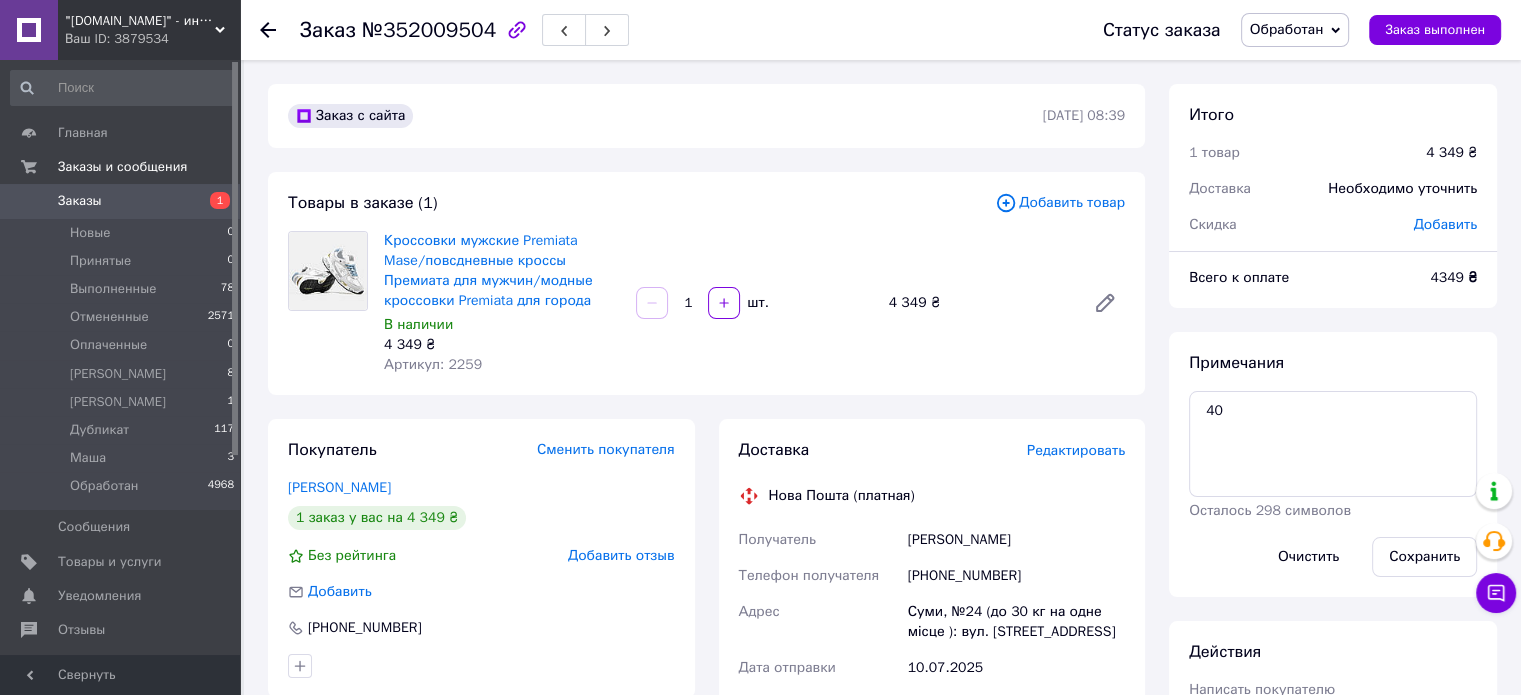 click on "Артикул: 2259" at bounding box center (433, 364) 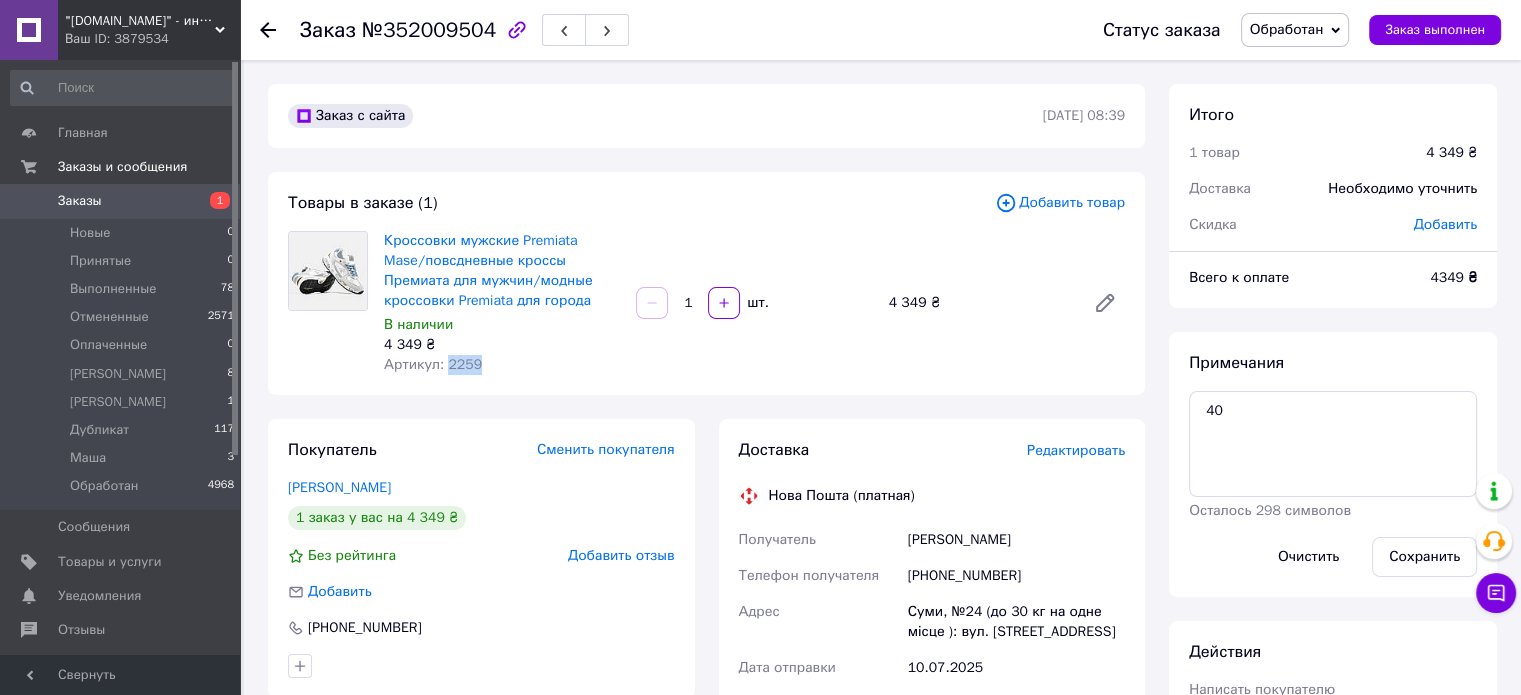 click on "Артикул: 2259" at bounding box center [433, 364] 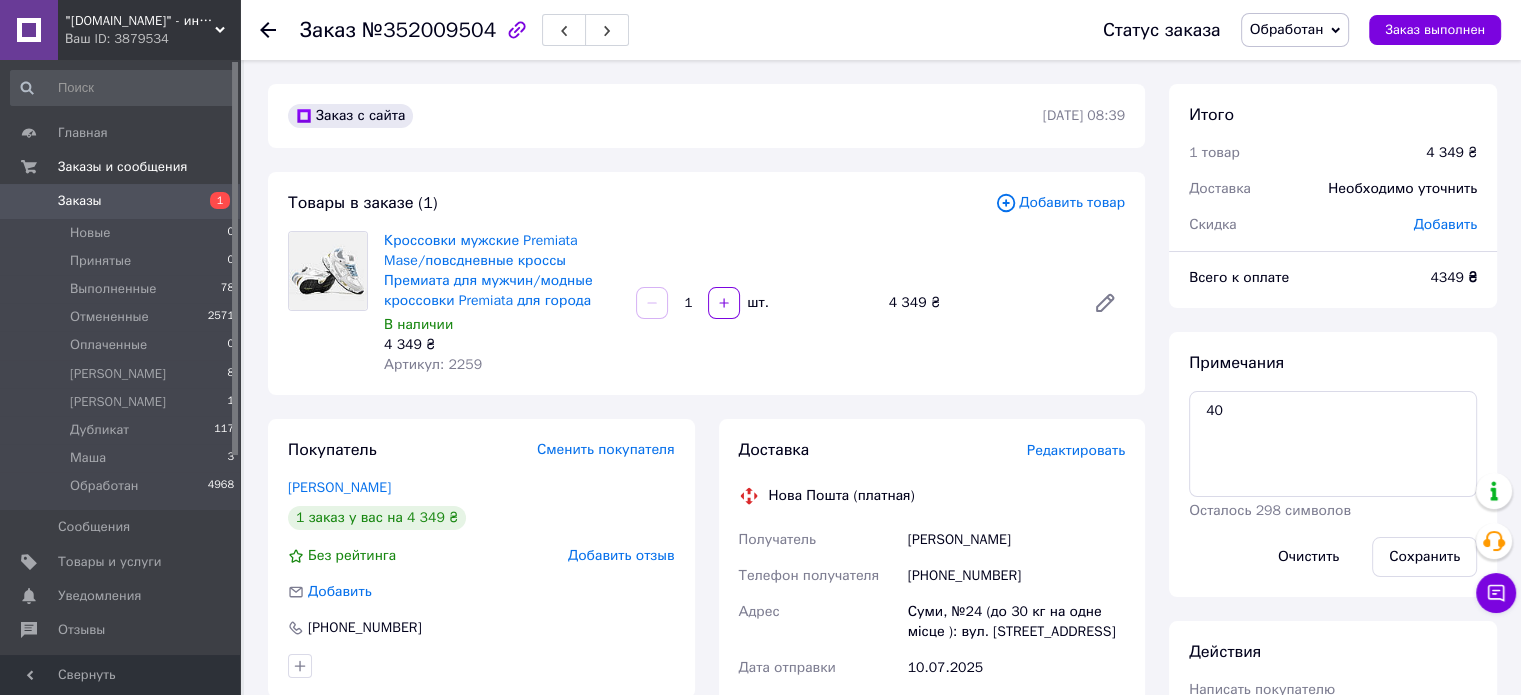 click 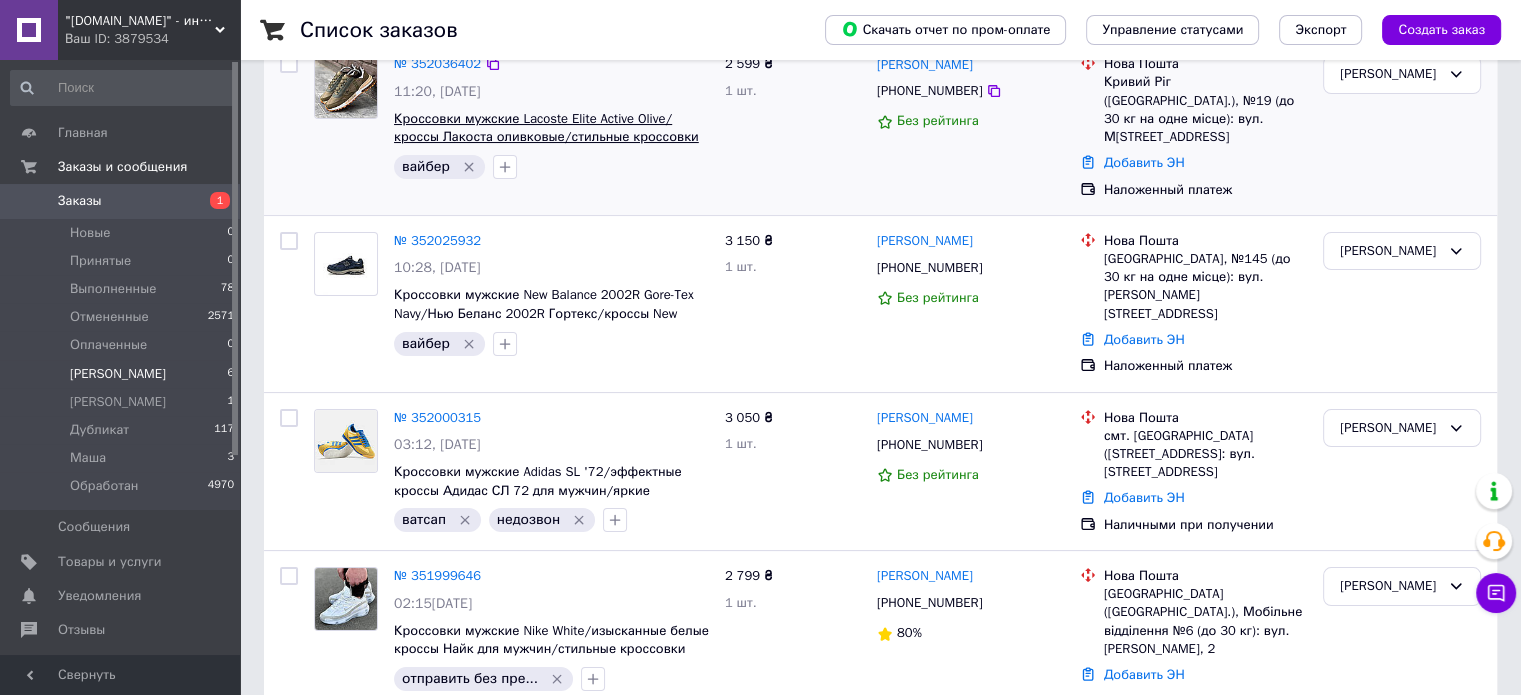 scroll, scrollTop: 200, scrollLeft: 0, axis: vertical 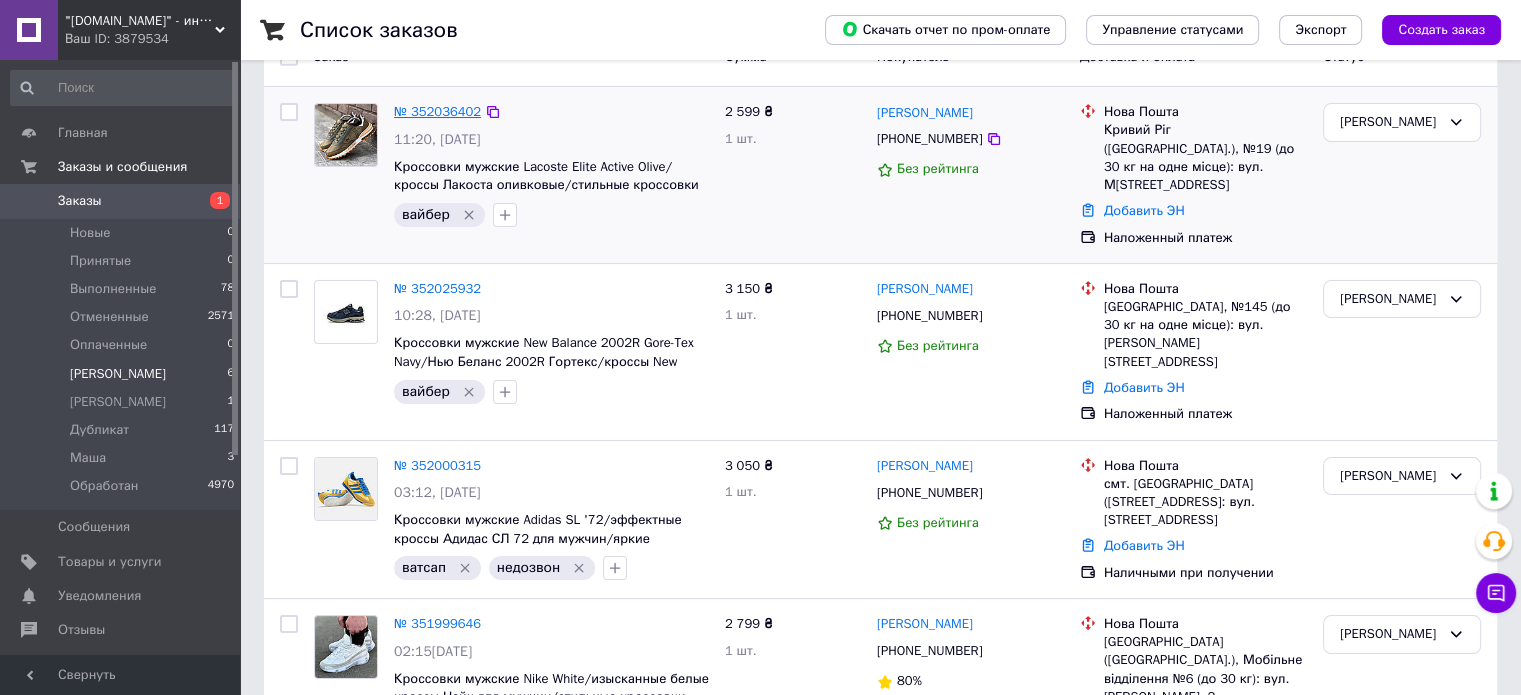 click on "№ 352036402" at bounding box center [437, 111] 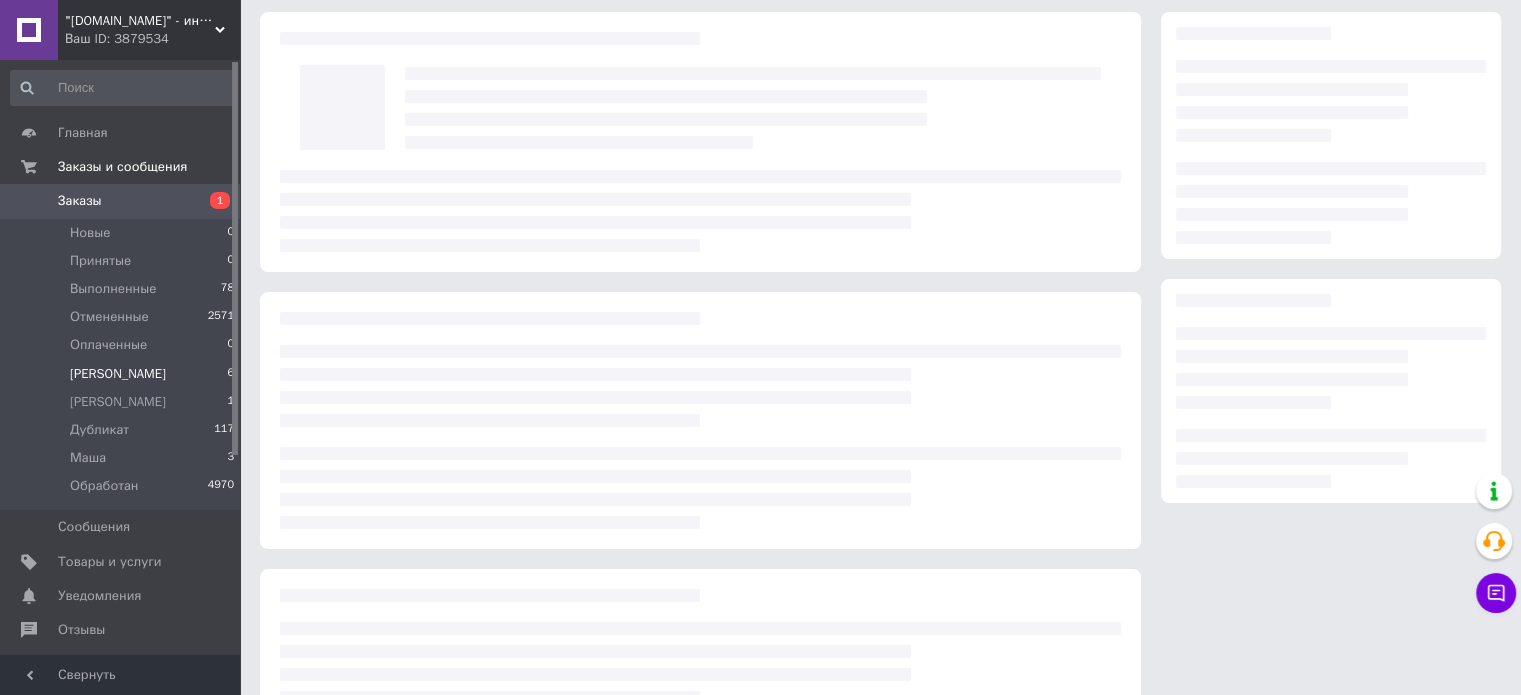scroll, scrollTop: 0, scrollLeft: 0, axis: both 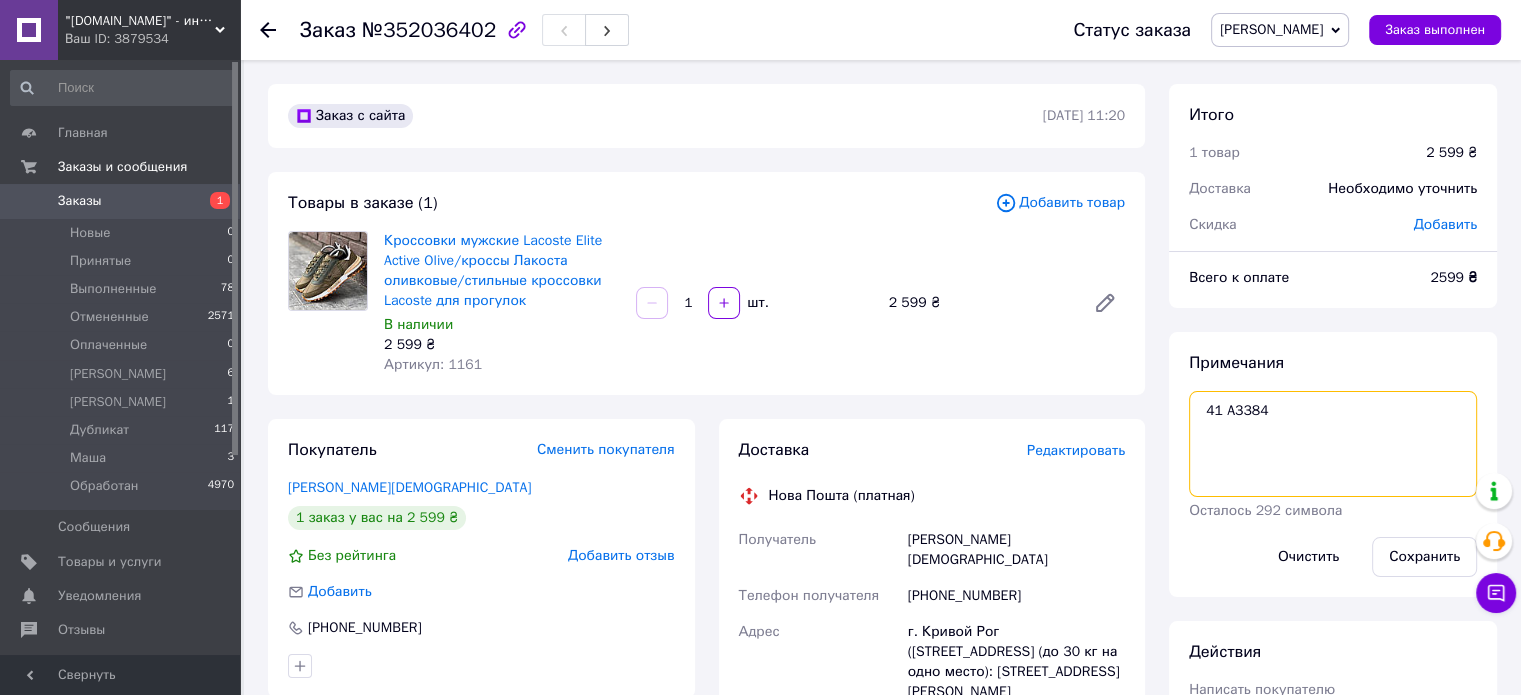 click on "41 A3384" at bounding box center [1333, 444] 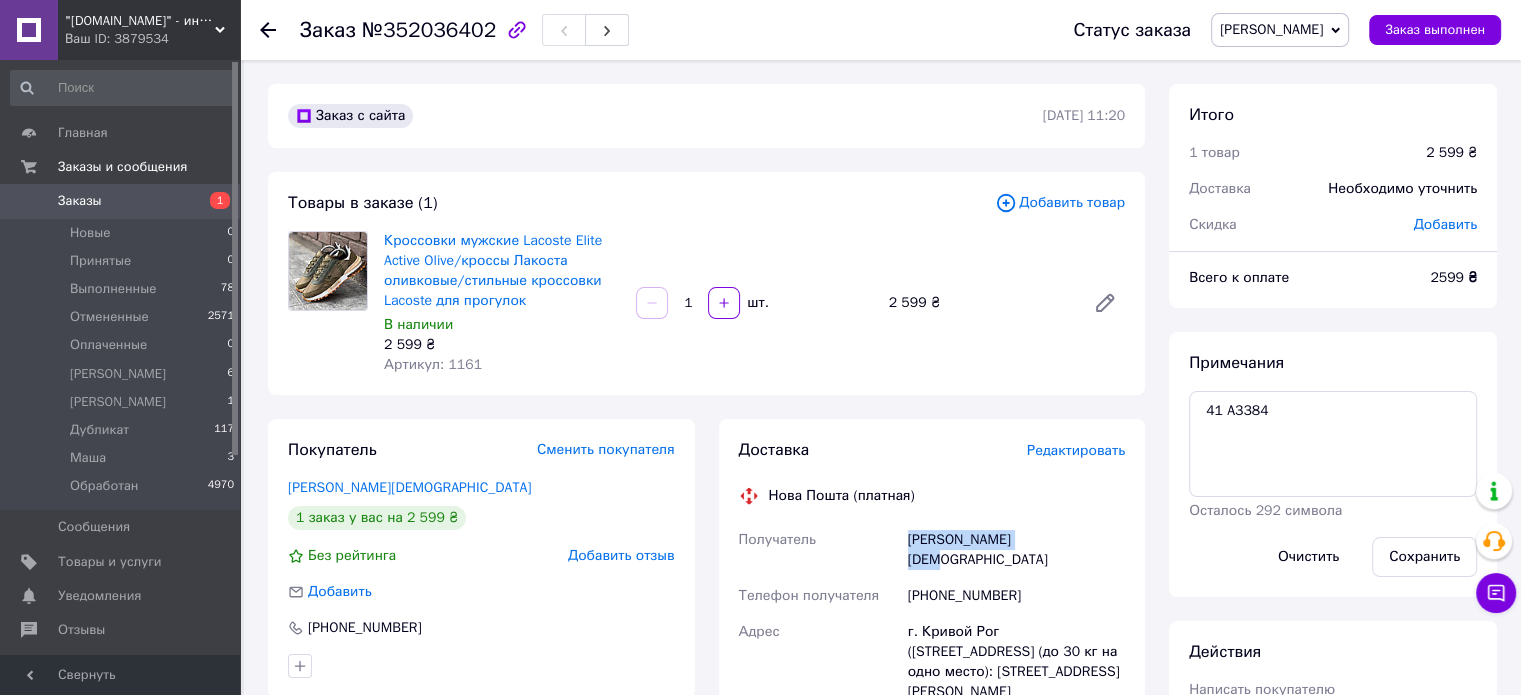 drag, startPoint x: 864, startPoint y: 541, endPoint x: 1096, endPoint y: 543, distance: 232.00862 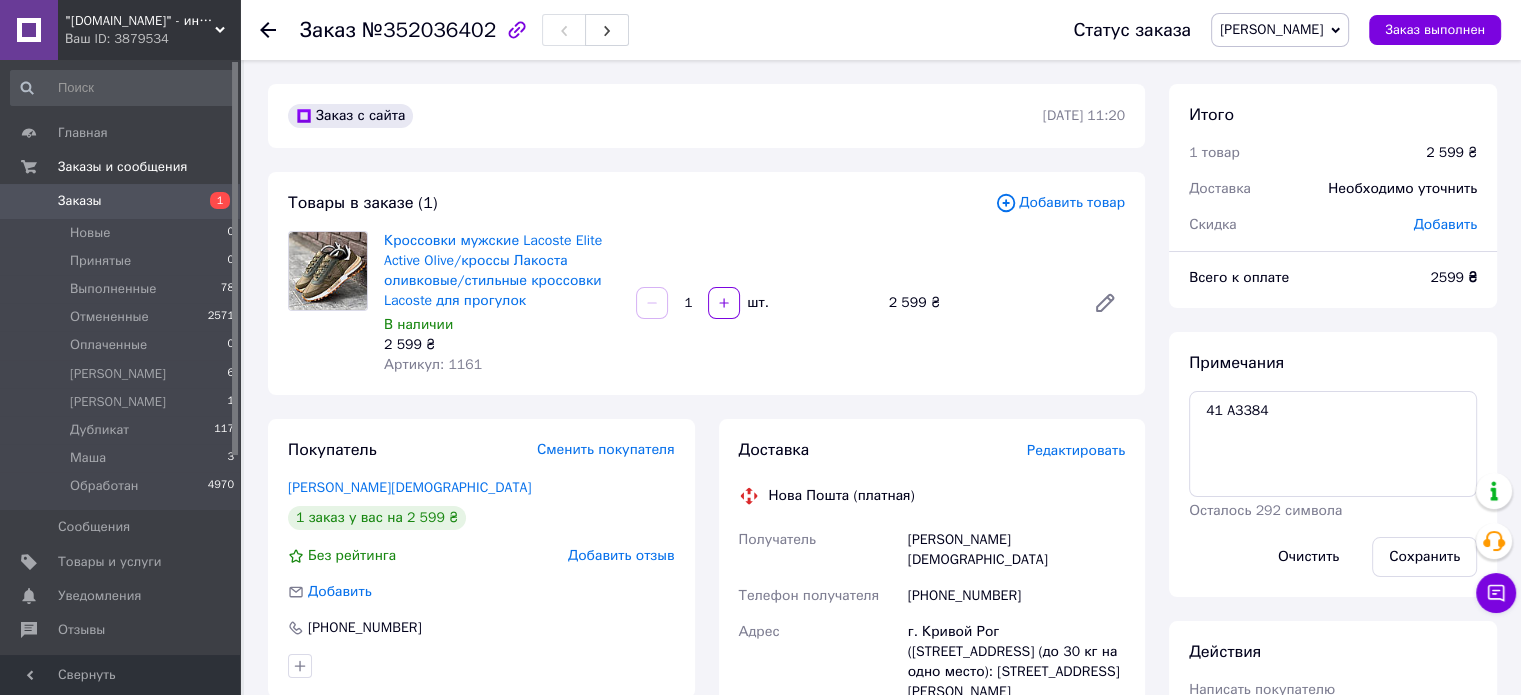 click on "+380985780407" at bounding box center [1016, 596] 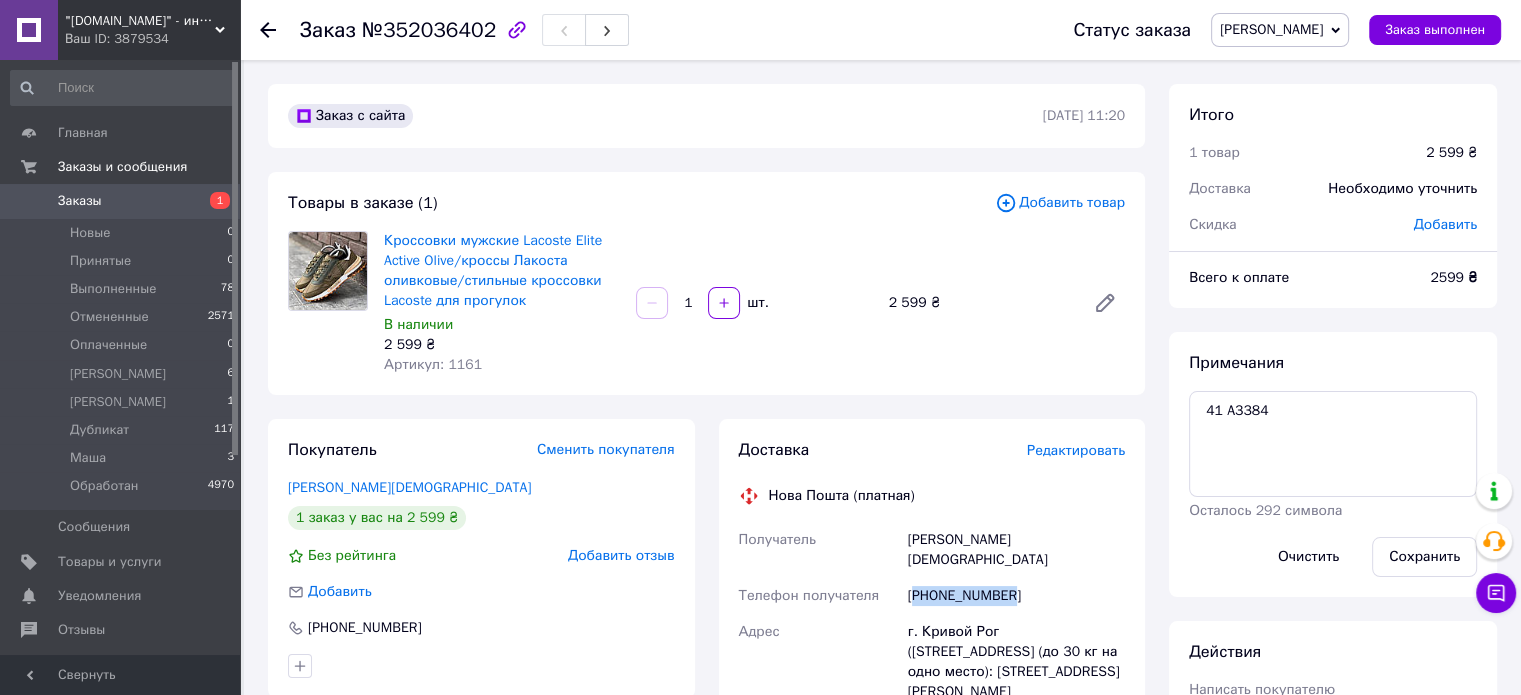 click on "+380985780407" at bounding box center [1016, 596] 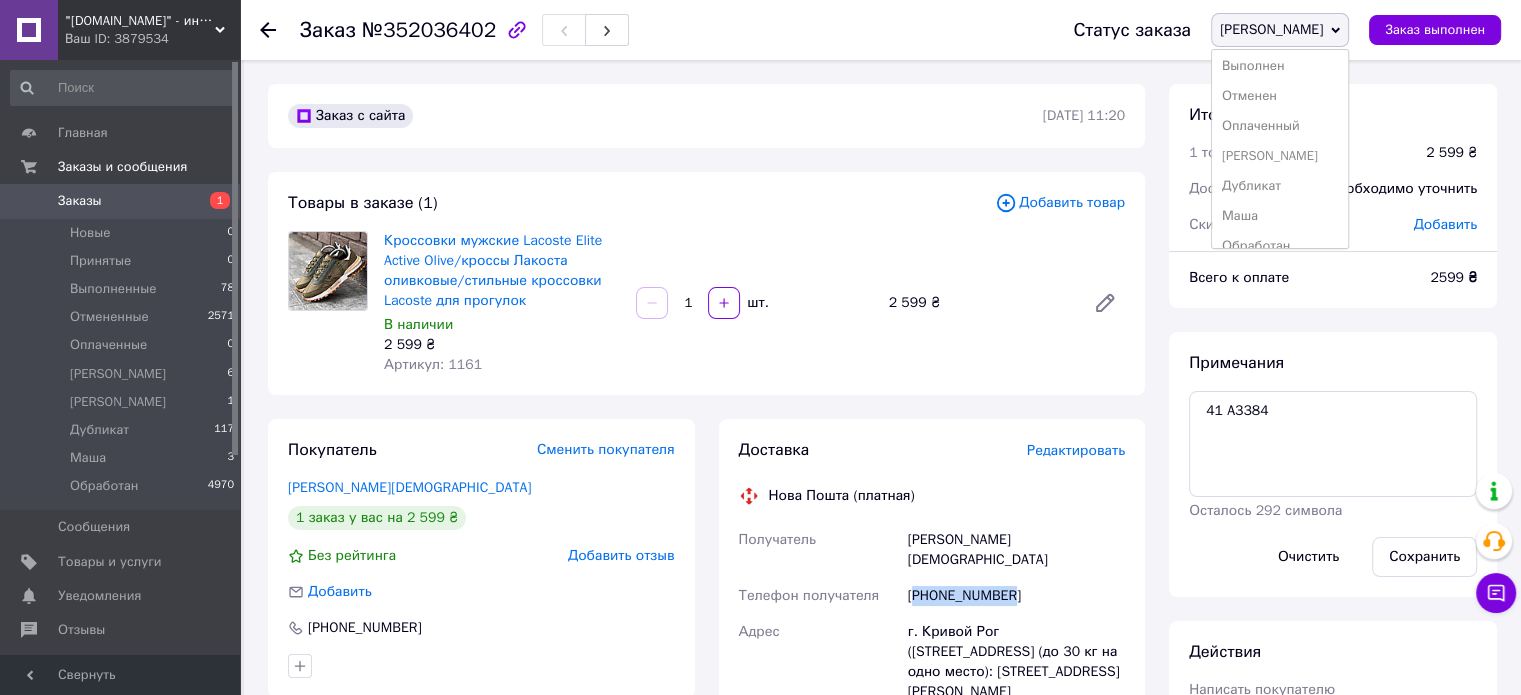scroll, scrollTop: 52, scrollLeft: 0, axis: vertical 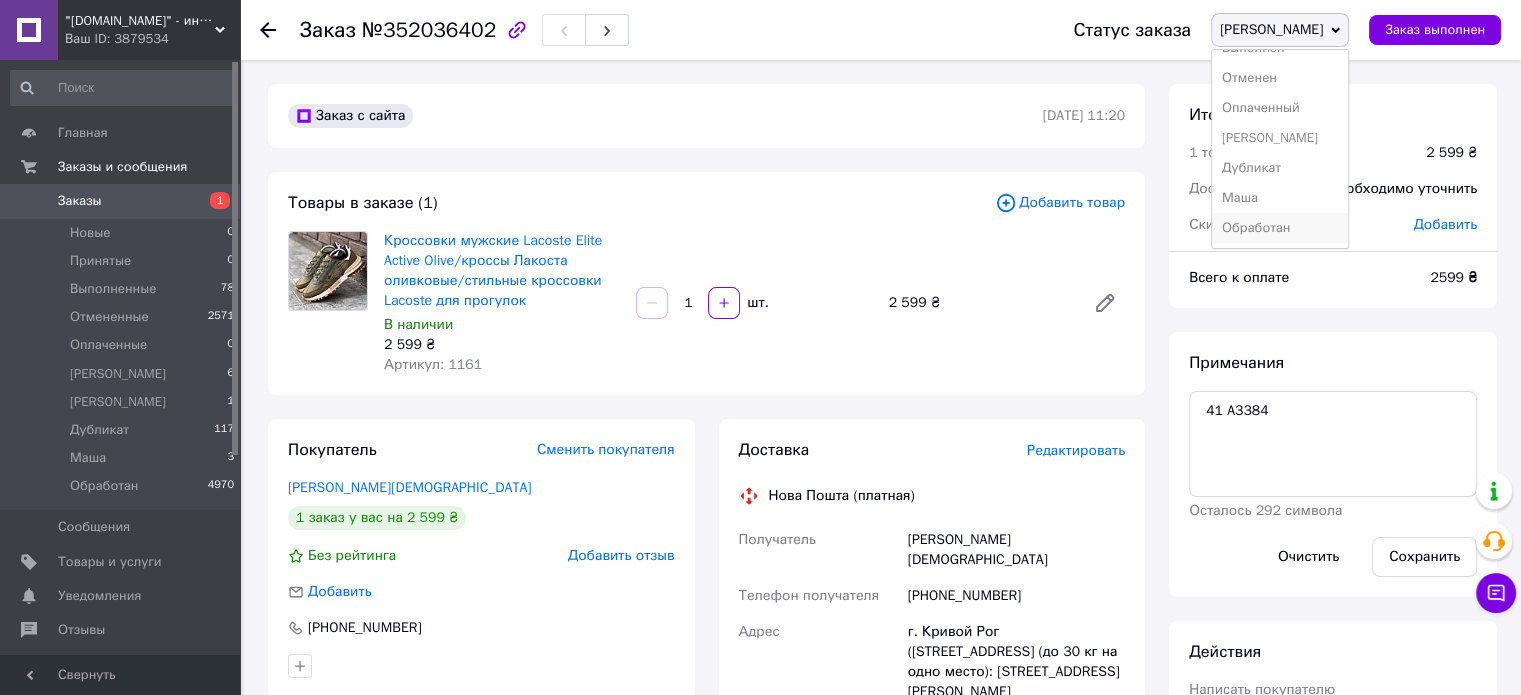 click on "Обработан" at bounding box center (1280, 228) 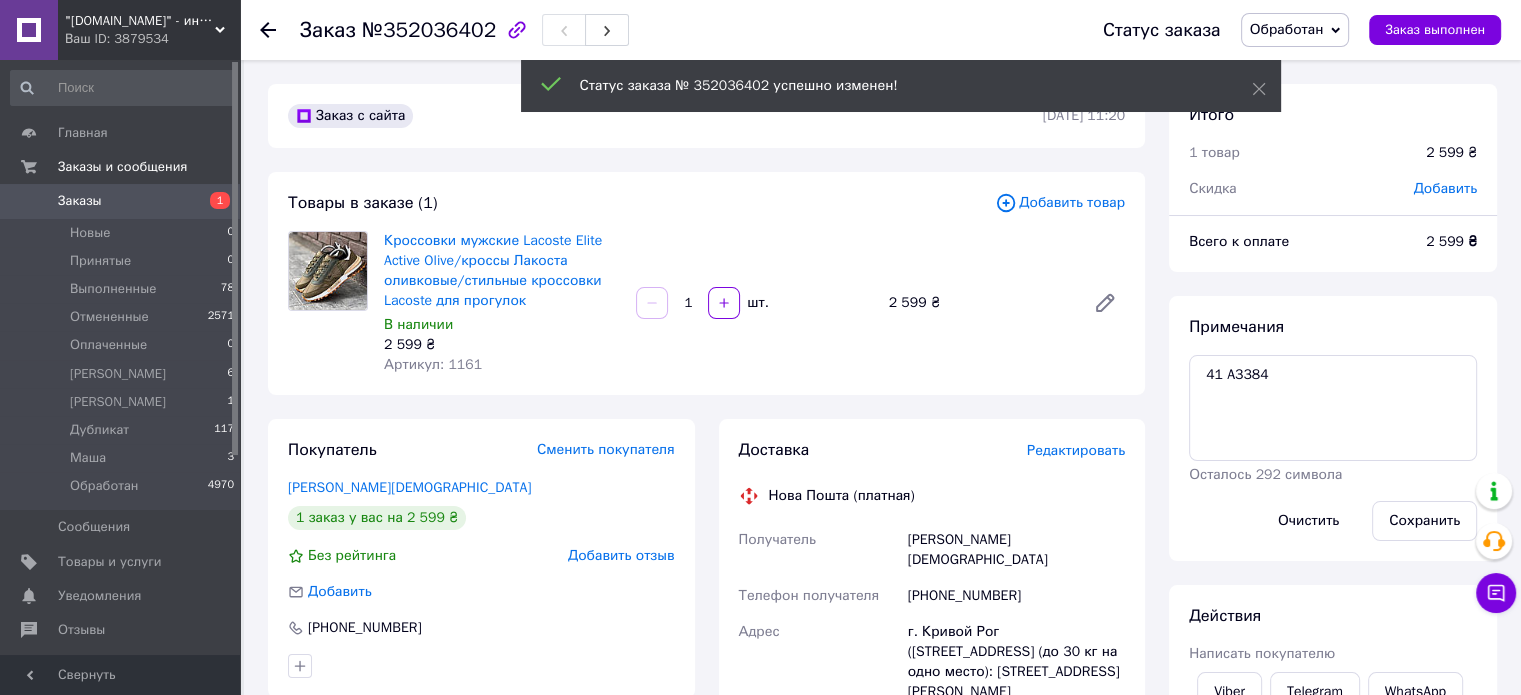 click 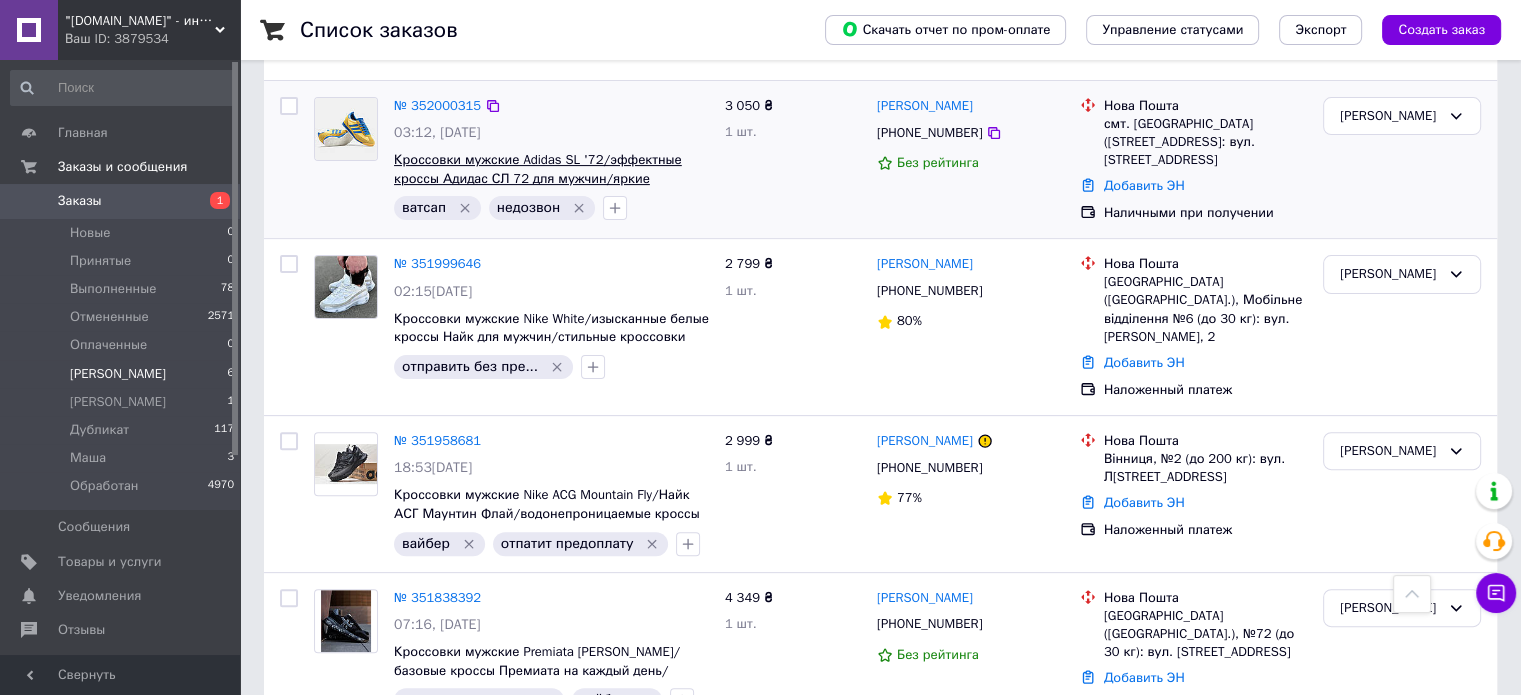 scroll, scrollTop: 560, scrollLeft: 0, axis: vertical 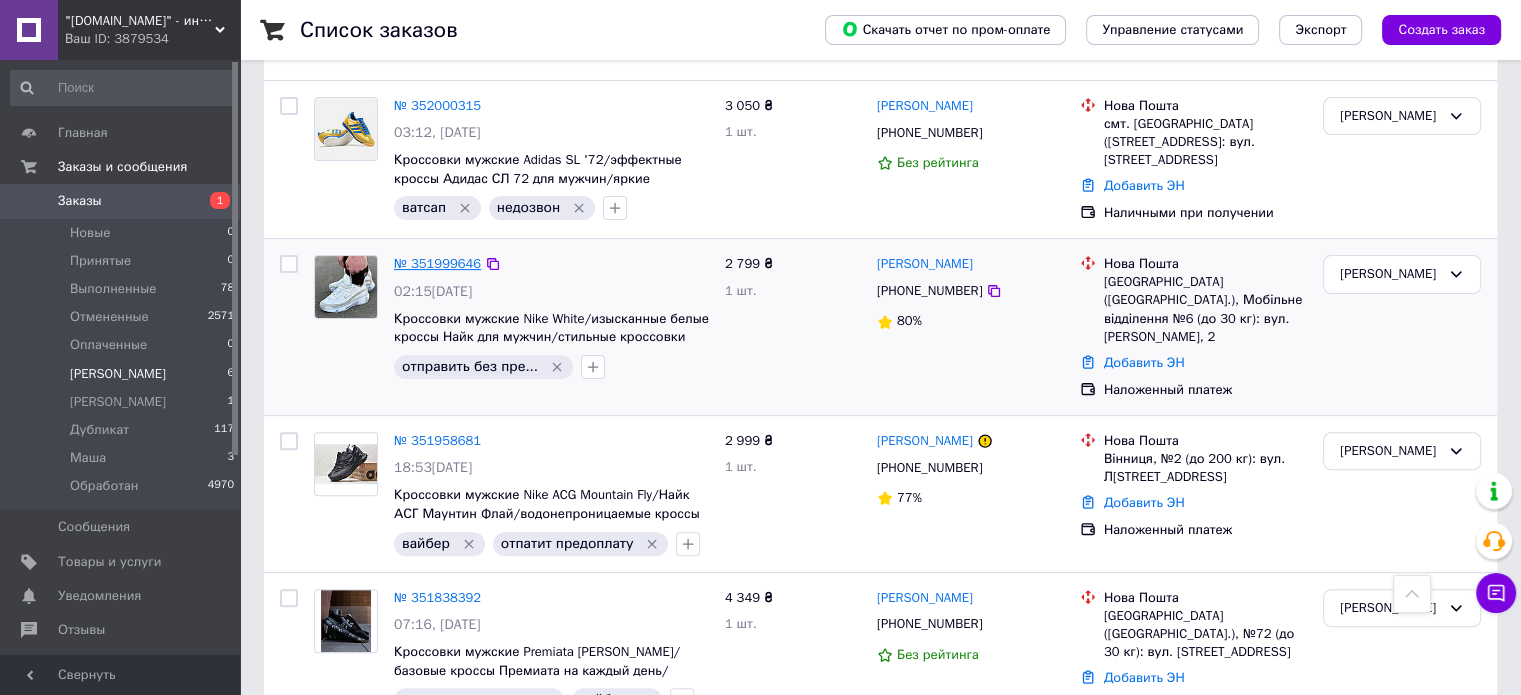 click on "№ 351999646" at bounding box center [437, 263] 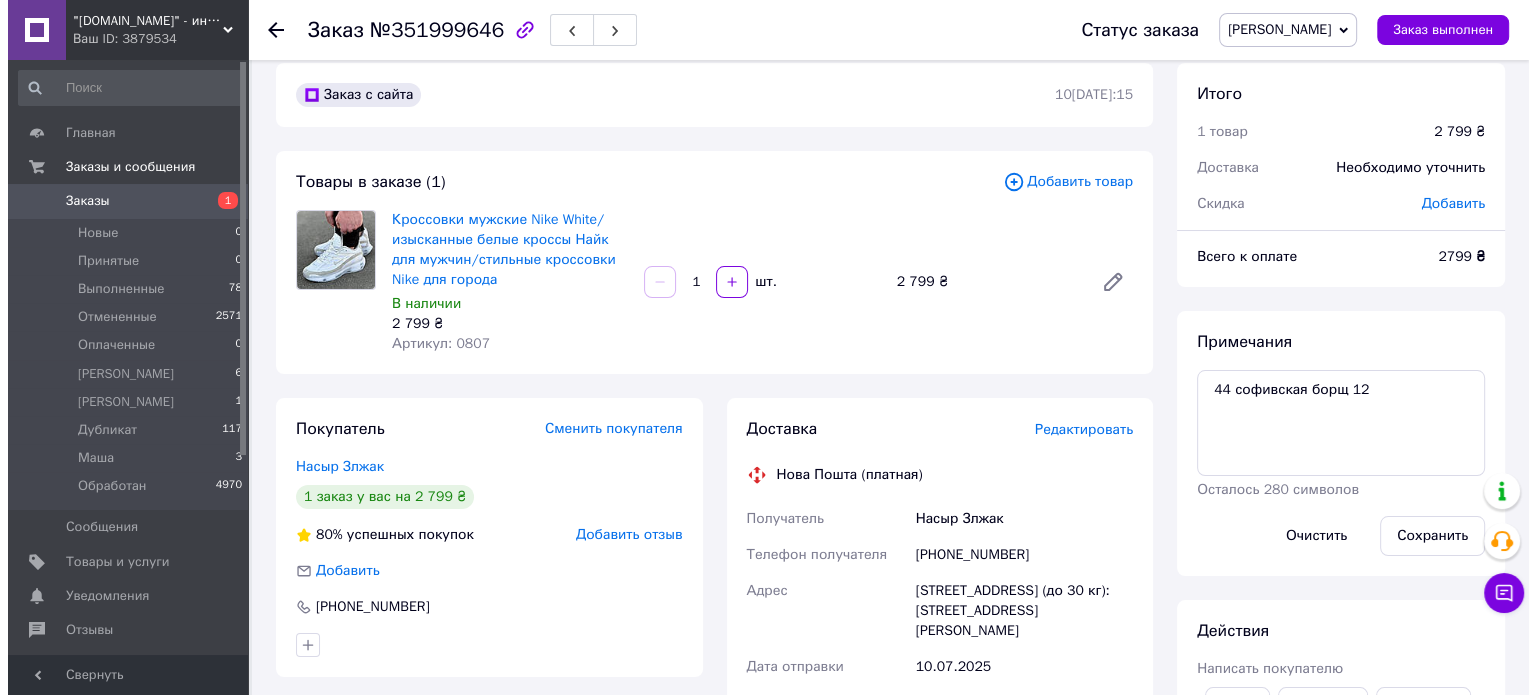 scroll, scrollTop: 0, scrollLeft: 0, axis: both 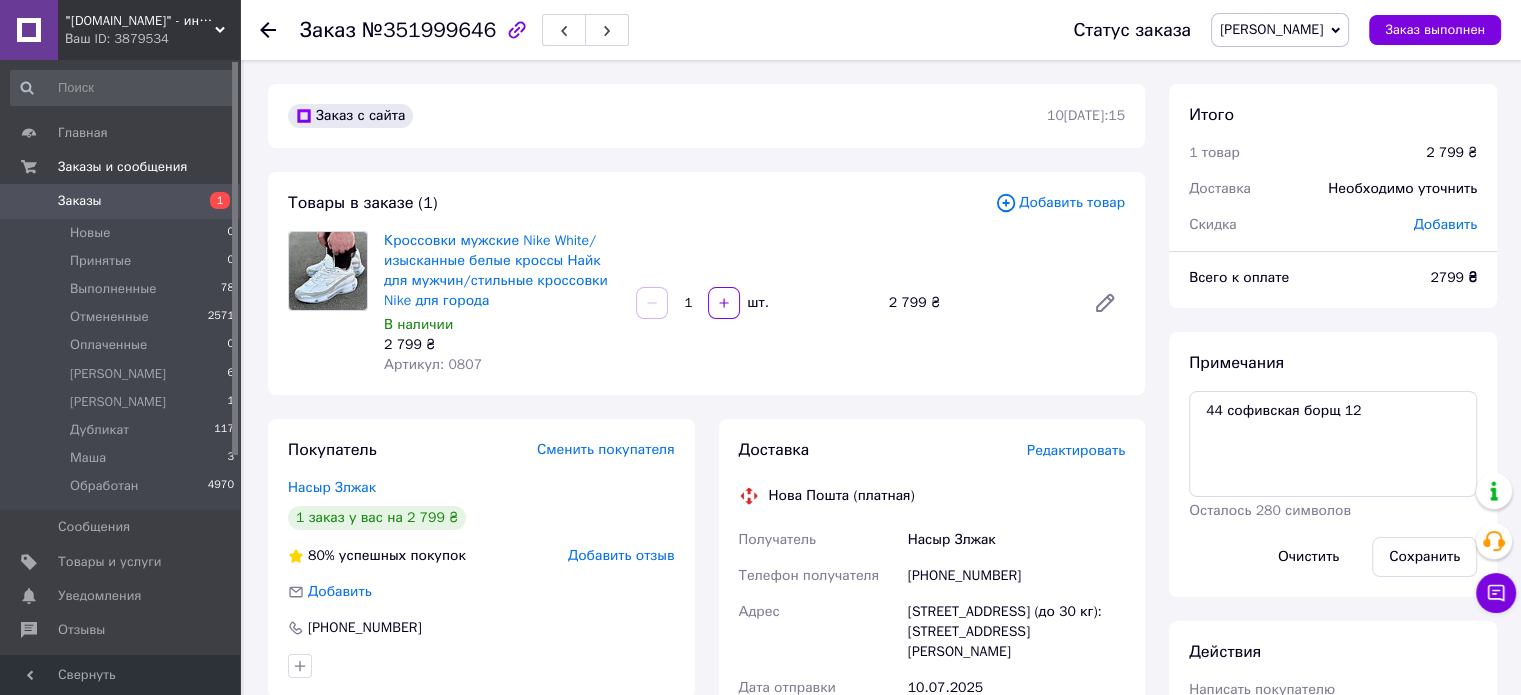 click on "Артикул: 0807" at bounding box center [433, 364] 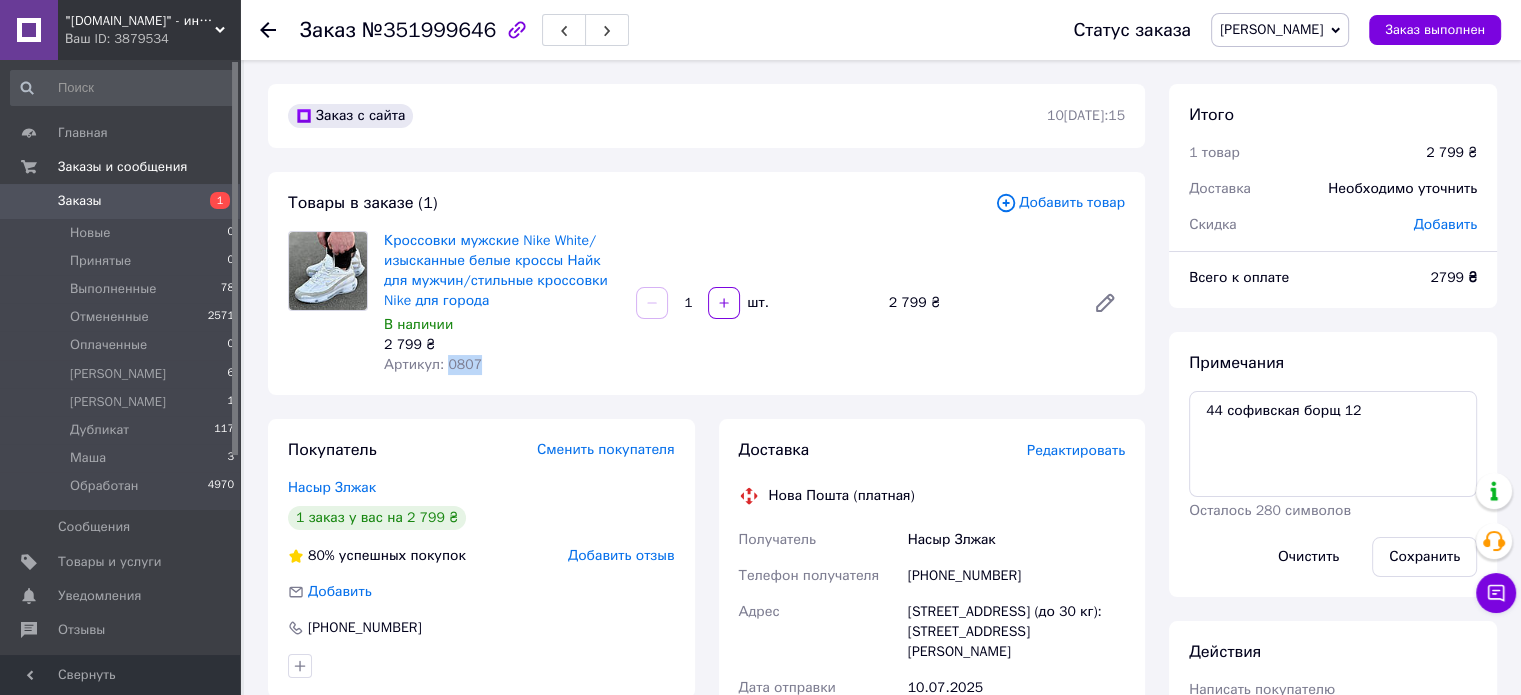 click on "Артикул: 0807" at bounding box center [433, 364] 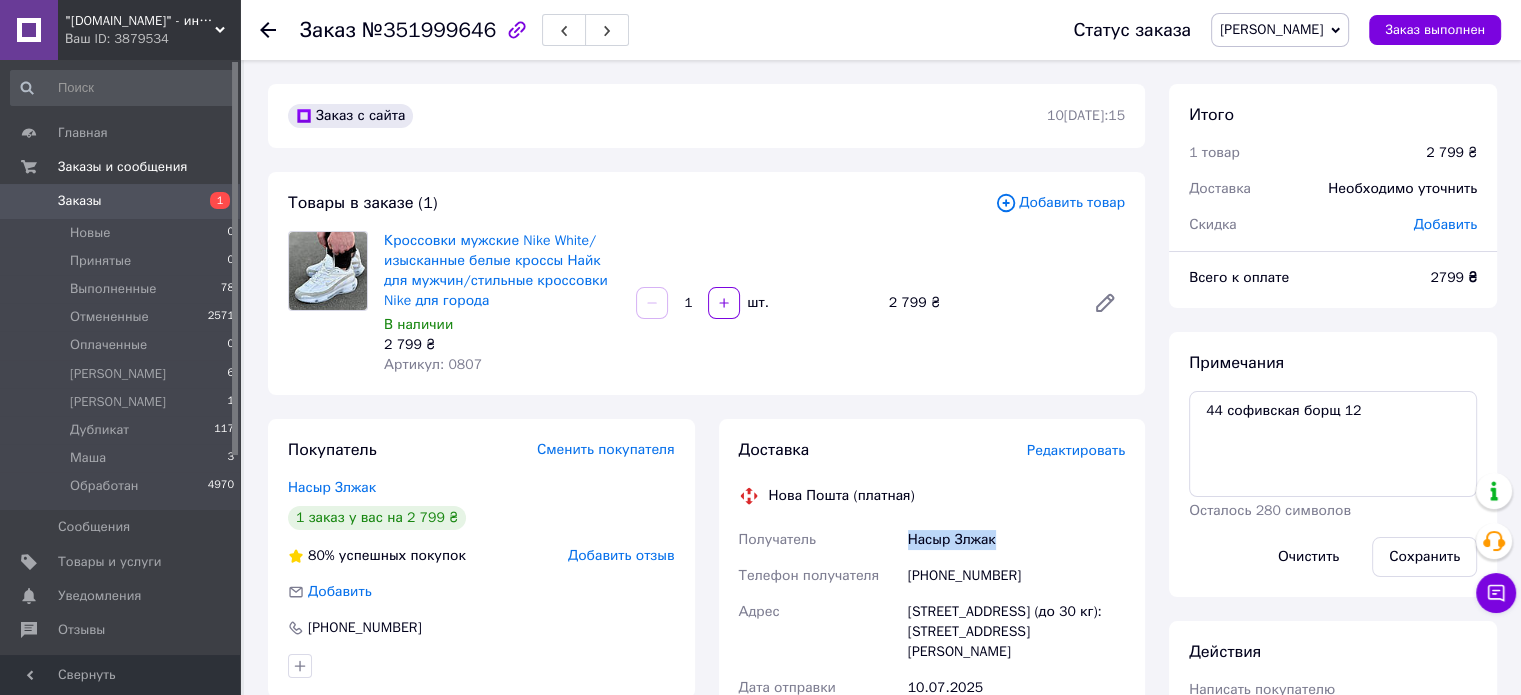 drag, startPoint x: 906, startPoint y: 541, endPoint x: 1076, endPoint y: 527, distance: 170.5755 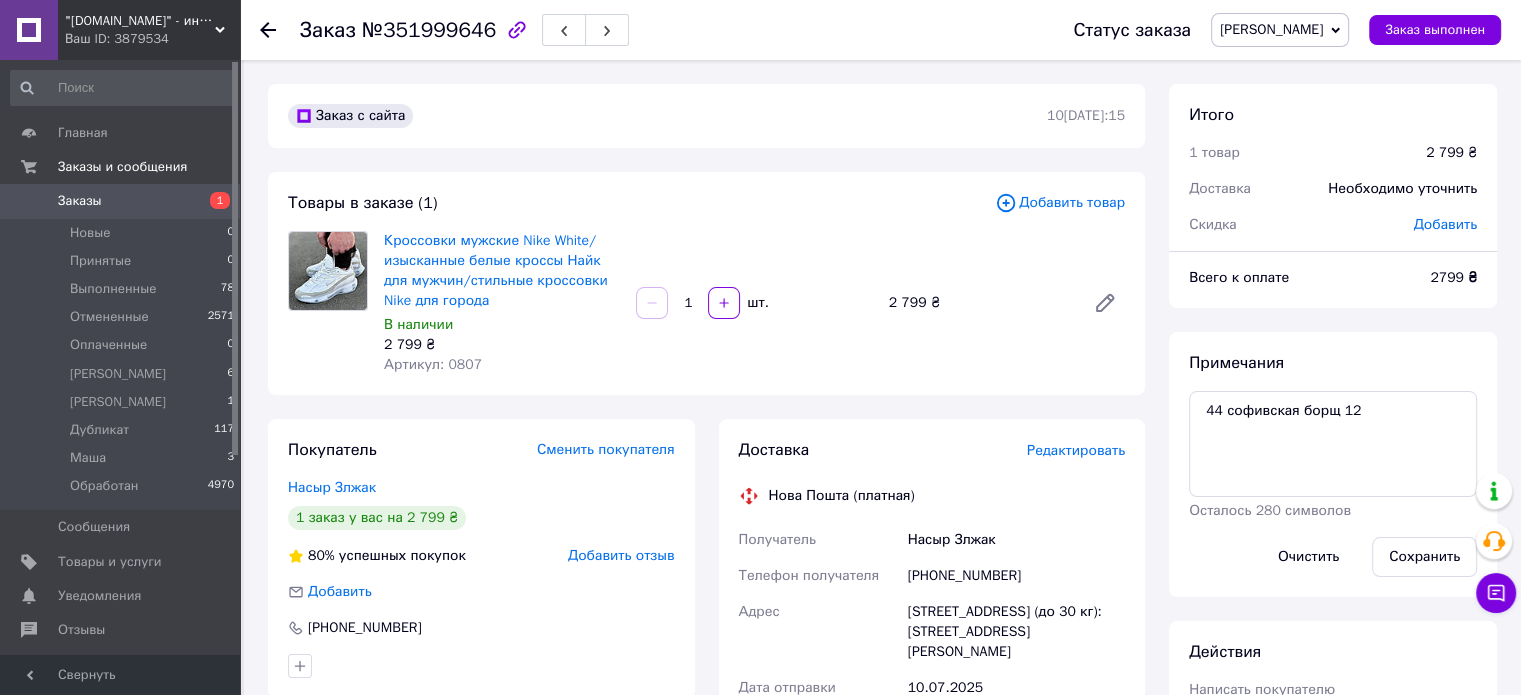 click on "[PHONE_NUMBER]" at bounding box center [1016, 576] 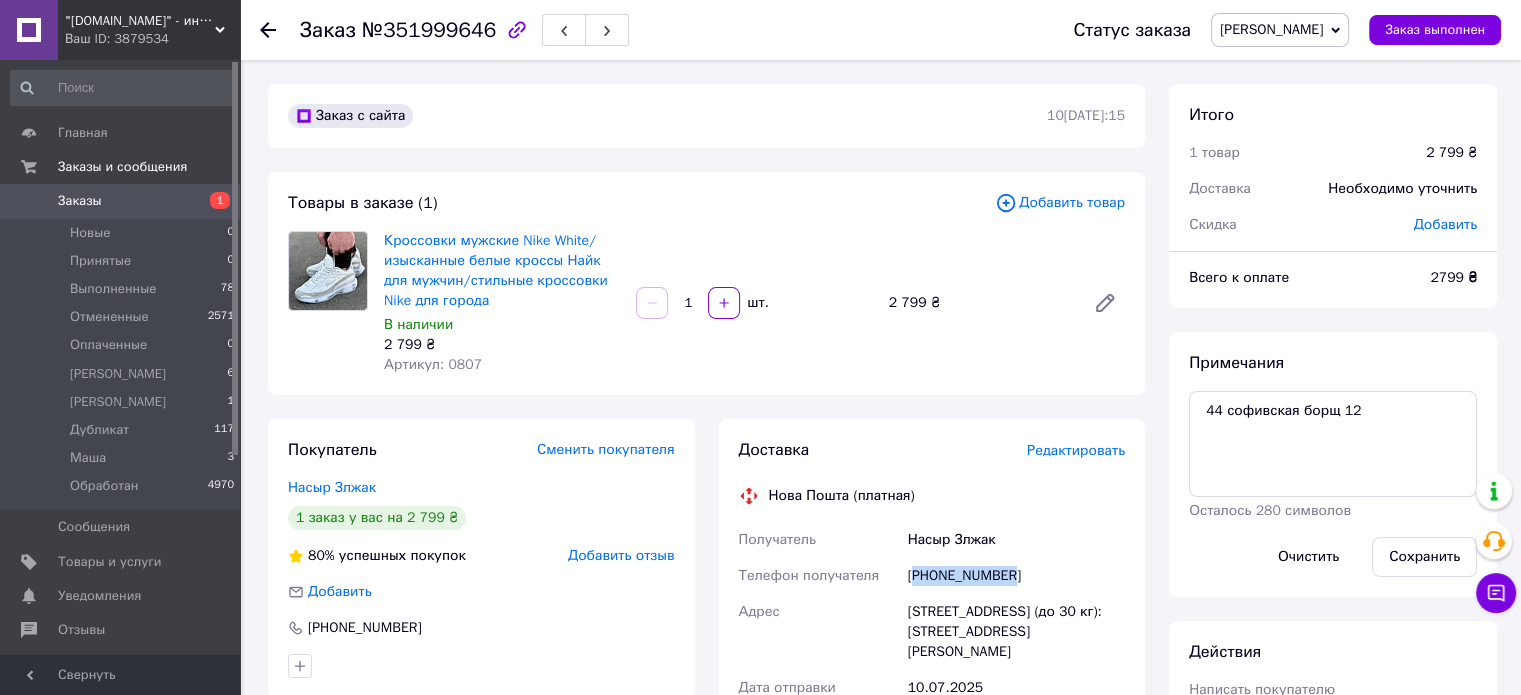 click on "[PHONE_NUMBER]" at bounding box center [1016, 576] 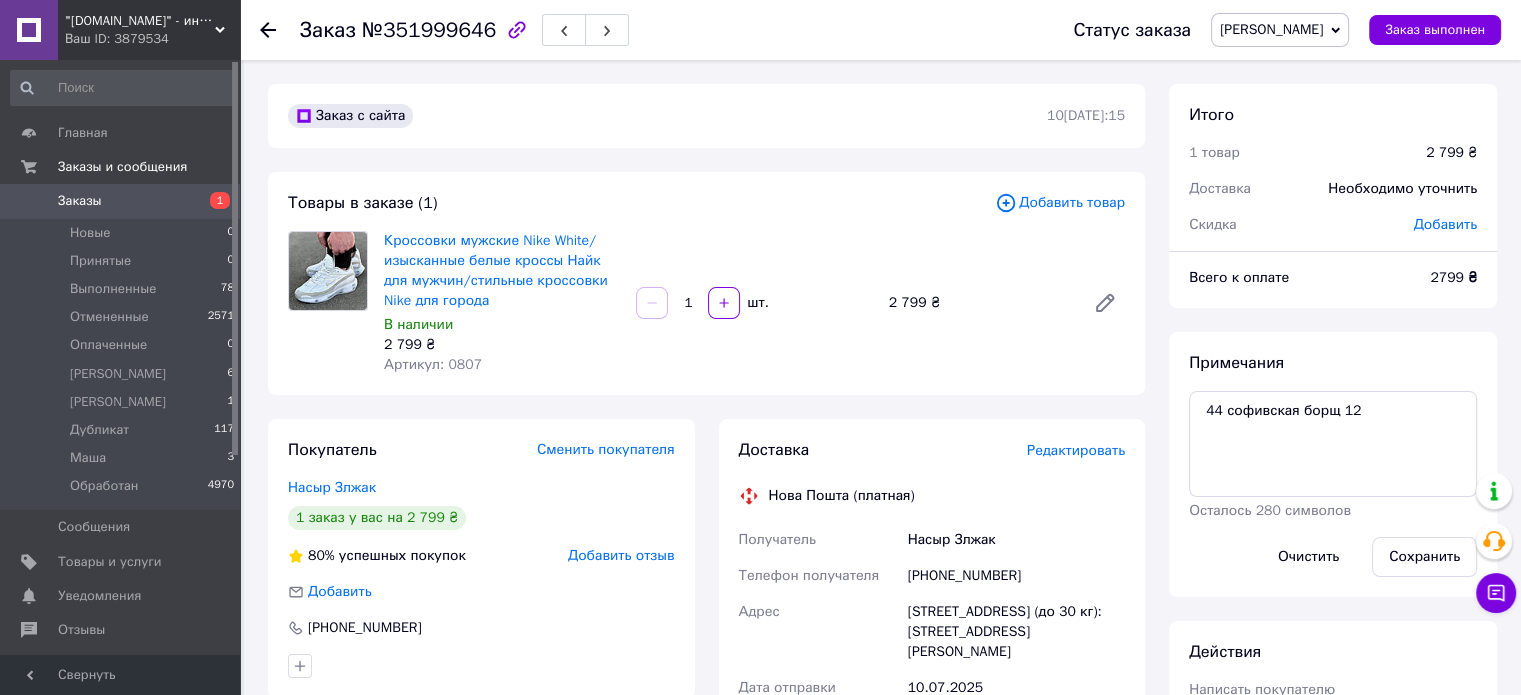 click on "Редактировать" at bounding box center [1076, 450] 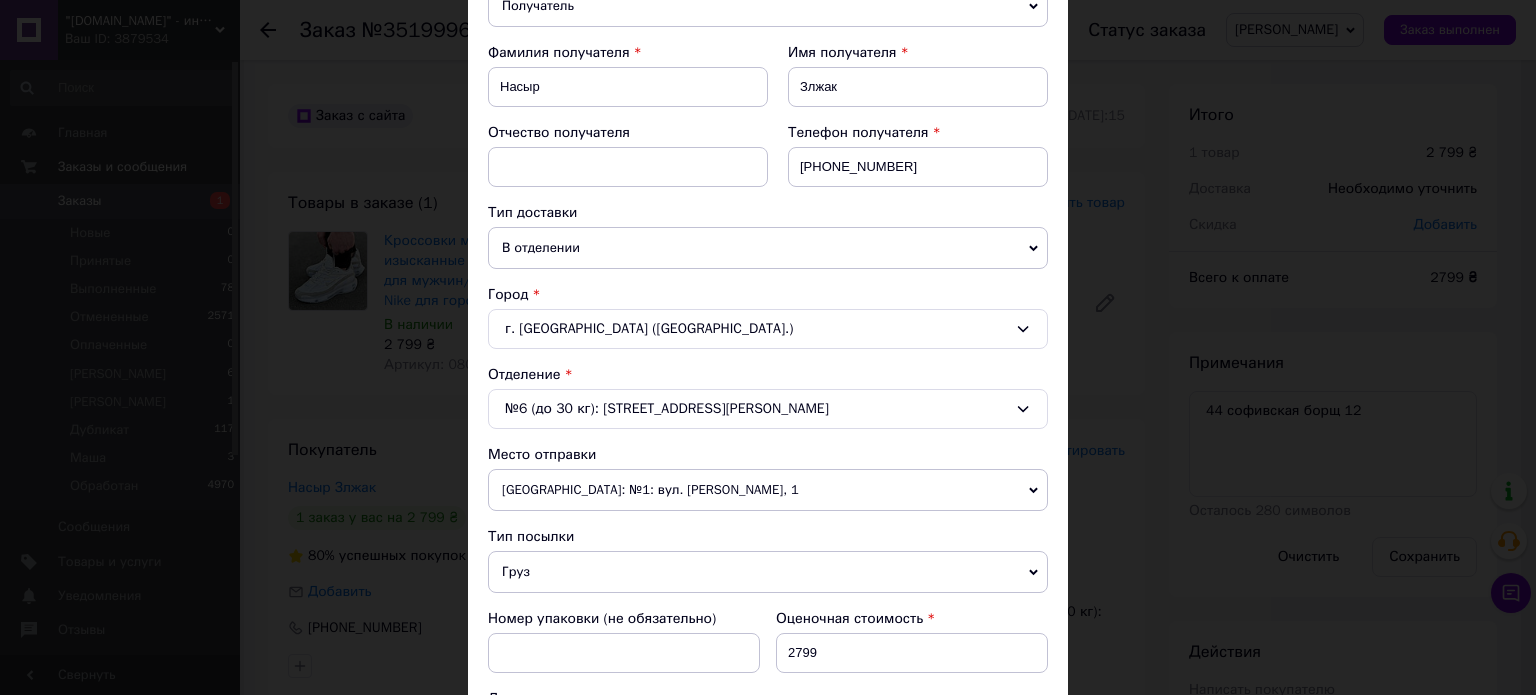 scroll, scrollTop: 300, scrollLeft: 0, axis: vertical 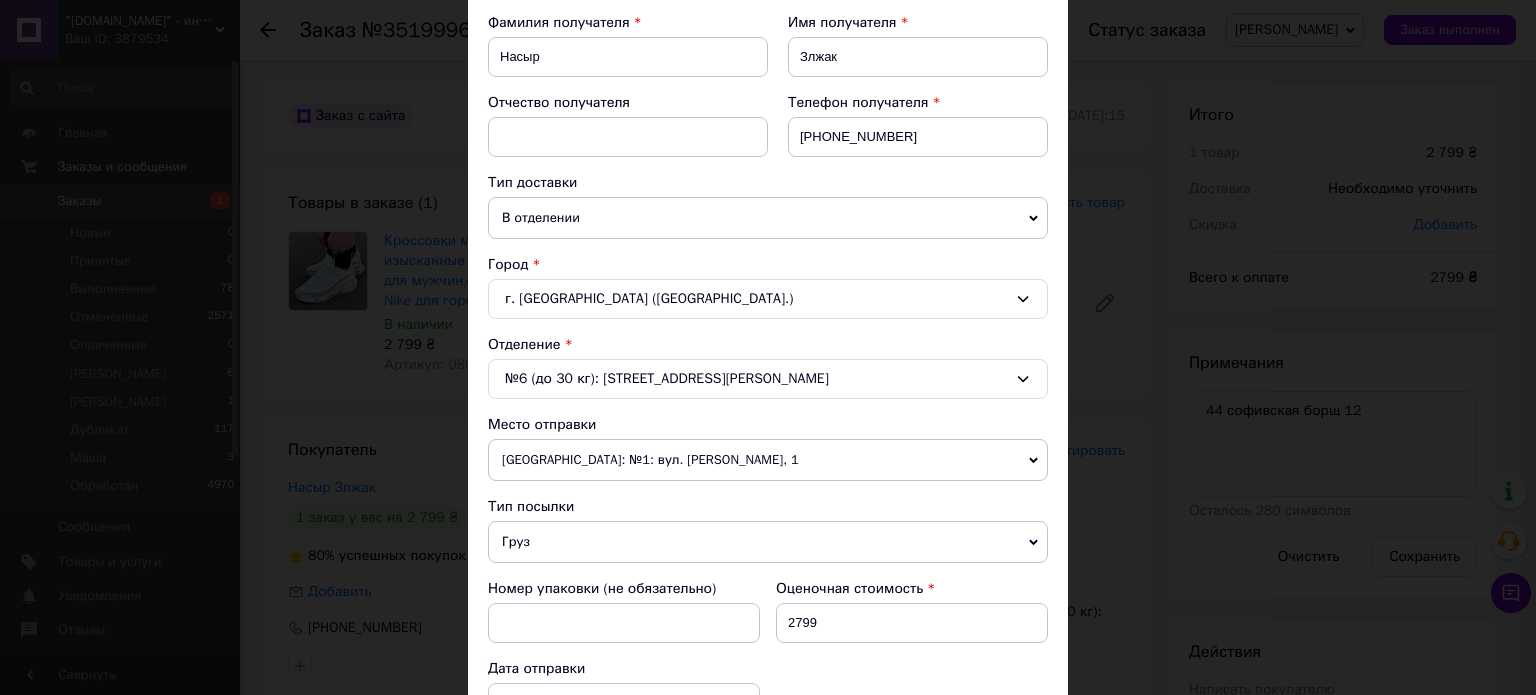 click on "г. Киев (Киевская обл.)" at bounding box center (768, 299) 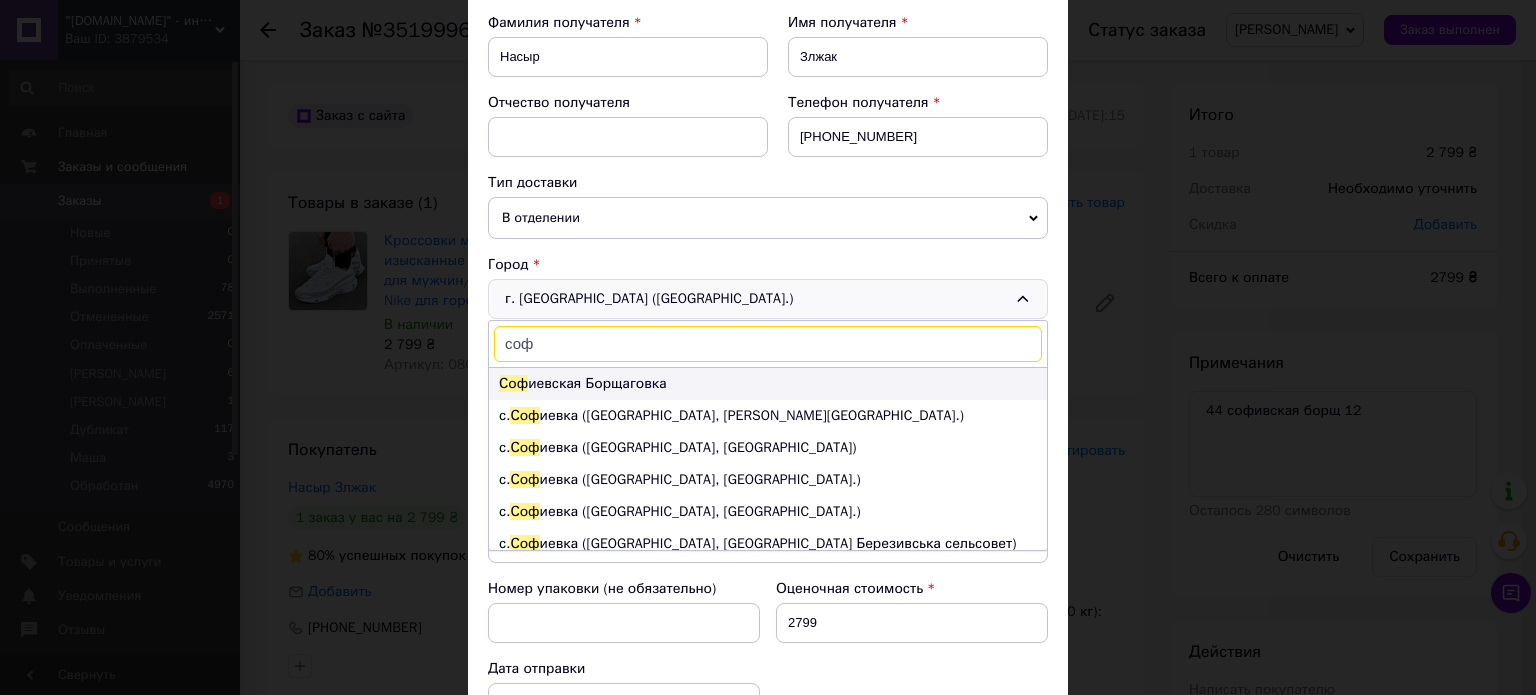 type on "соф" 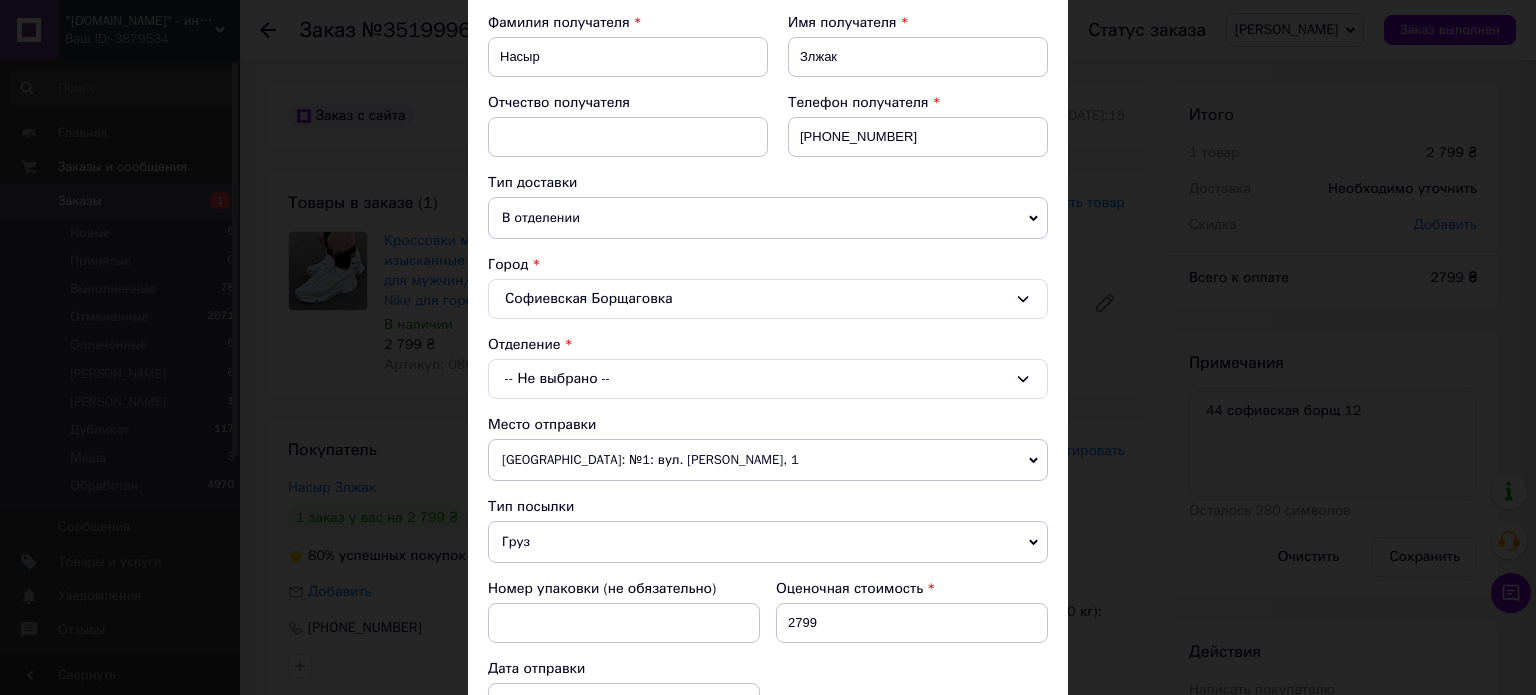 click on "-- Не выбрано --" at bounding box center [768, 379] 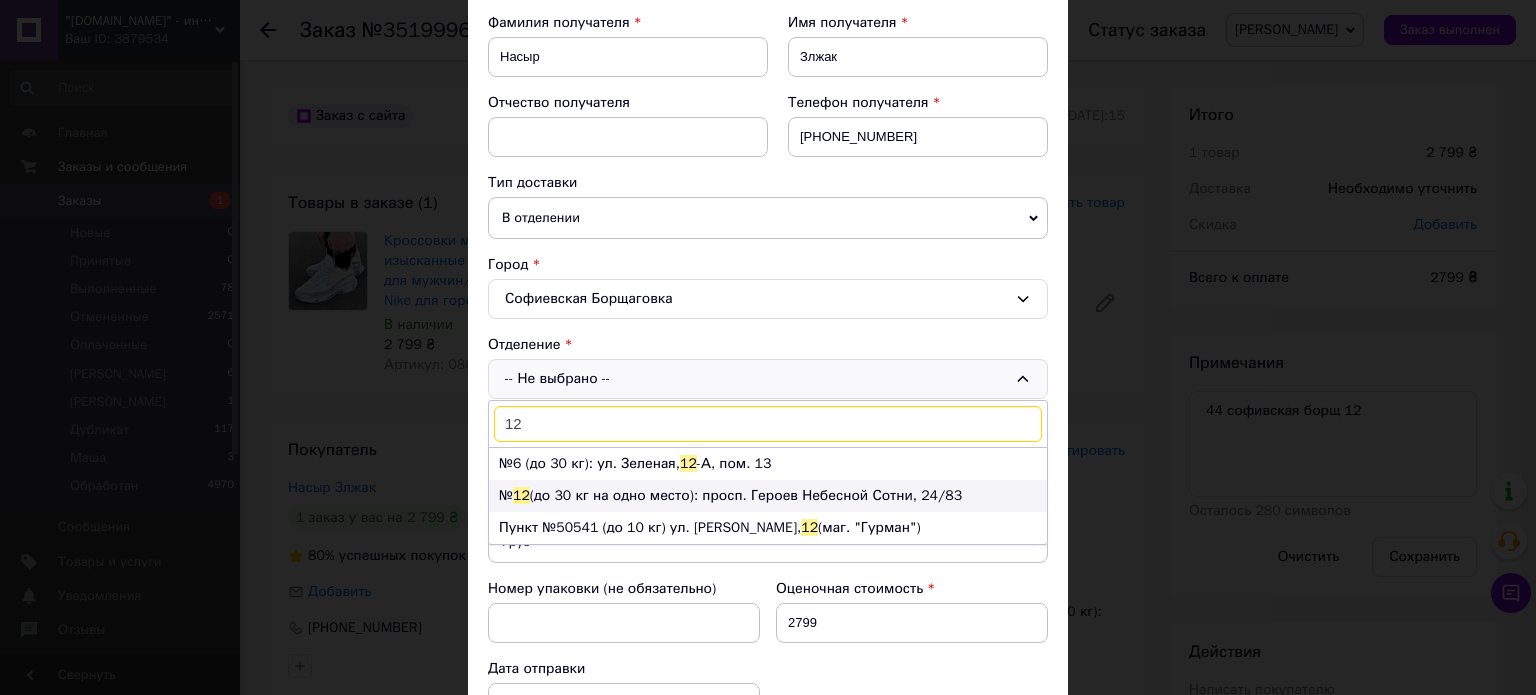type on "12" 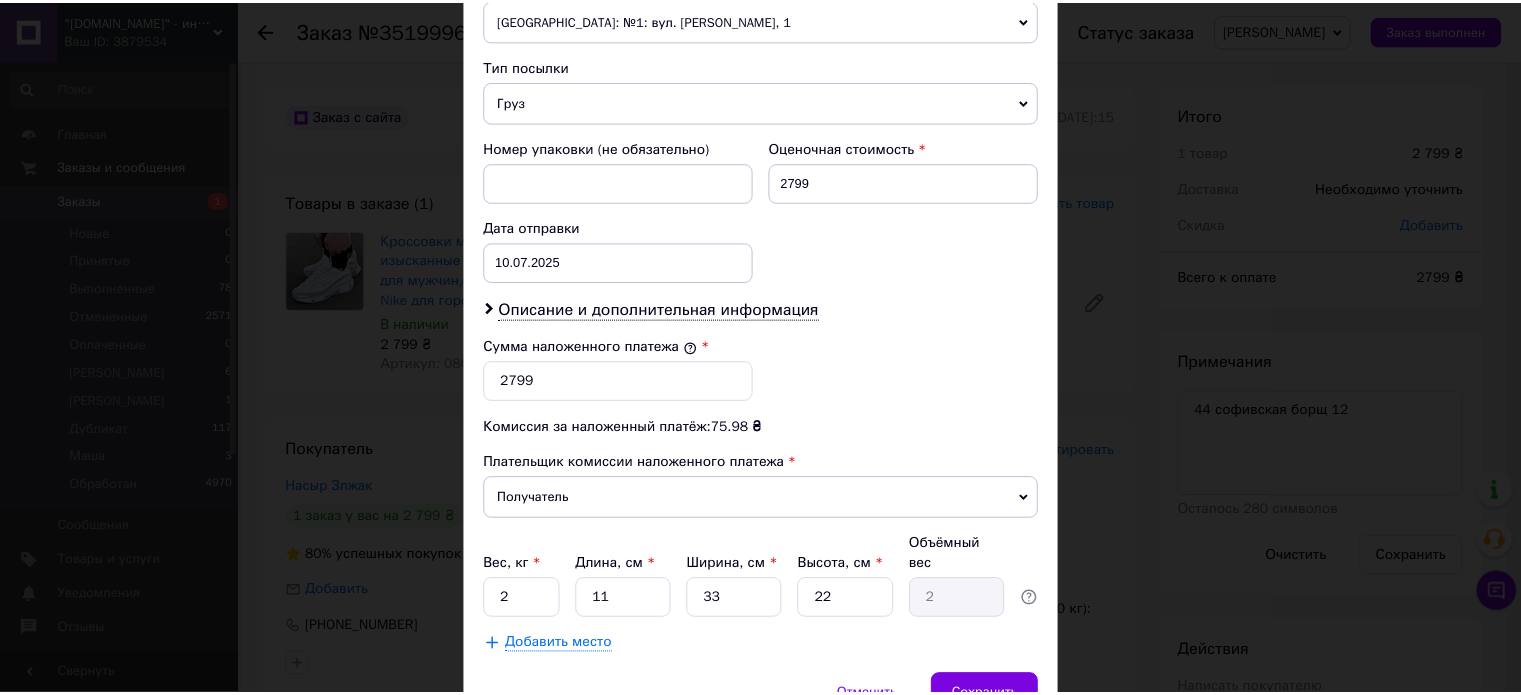 scroll, scrollTop: 800, scrollLeft: 0, axis: vertical 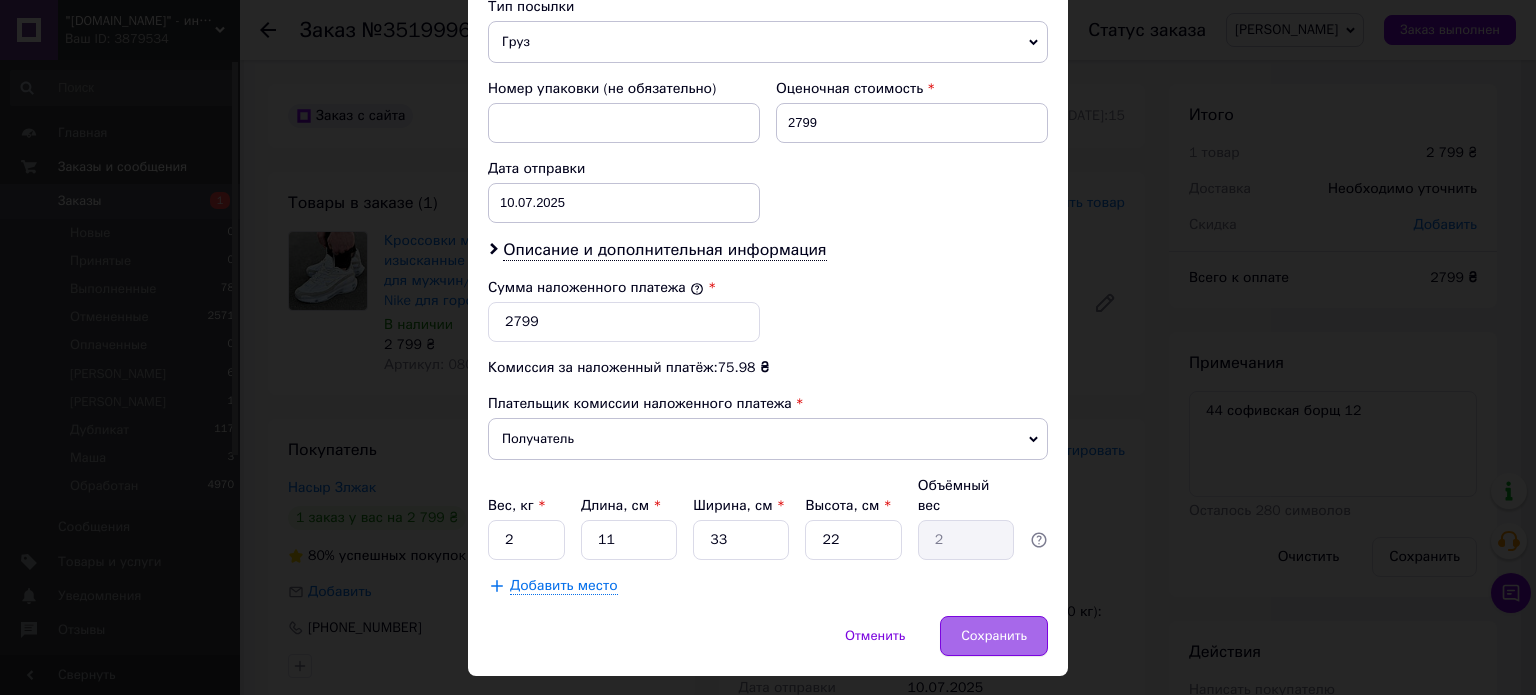 click on "Сохранить" at bounding box center [994, 636] 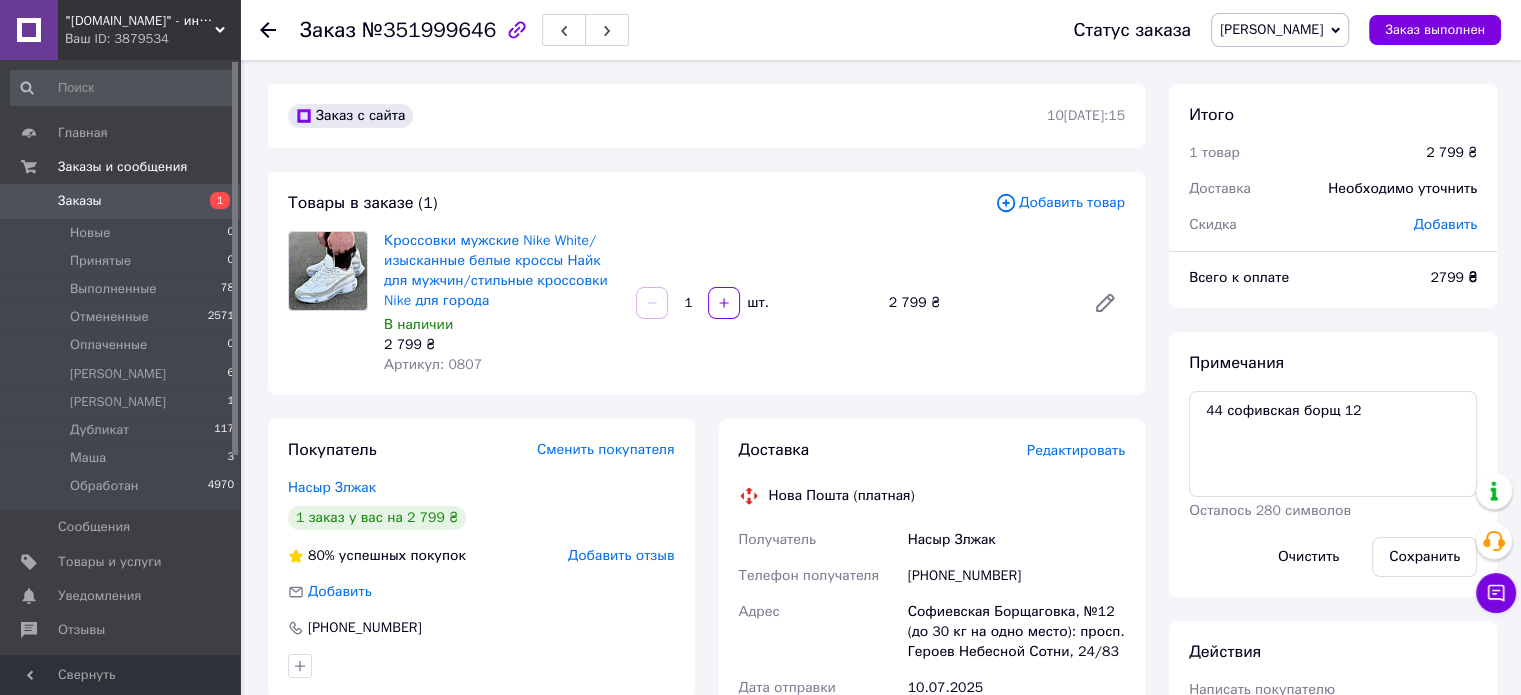 click on "[PERSON_NAME]" at bounding box center [1280, 30] 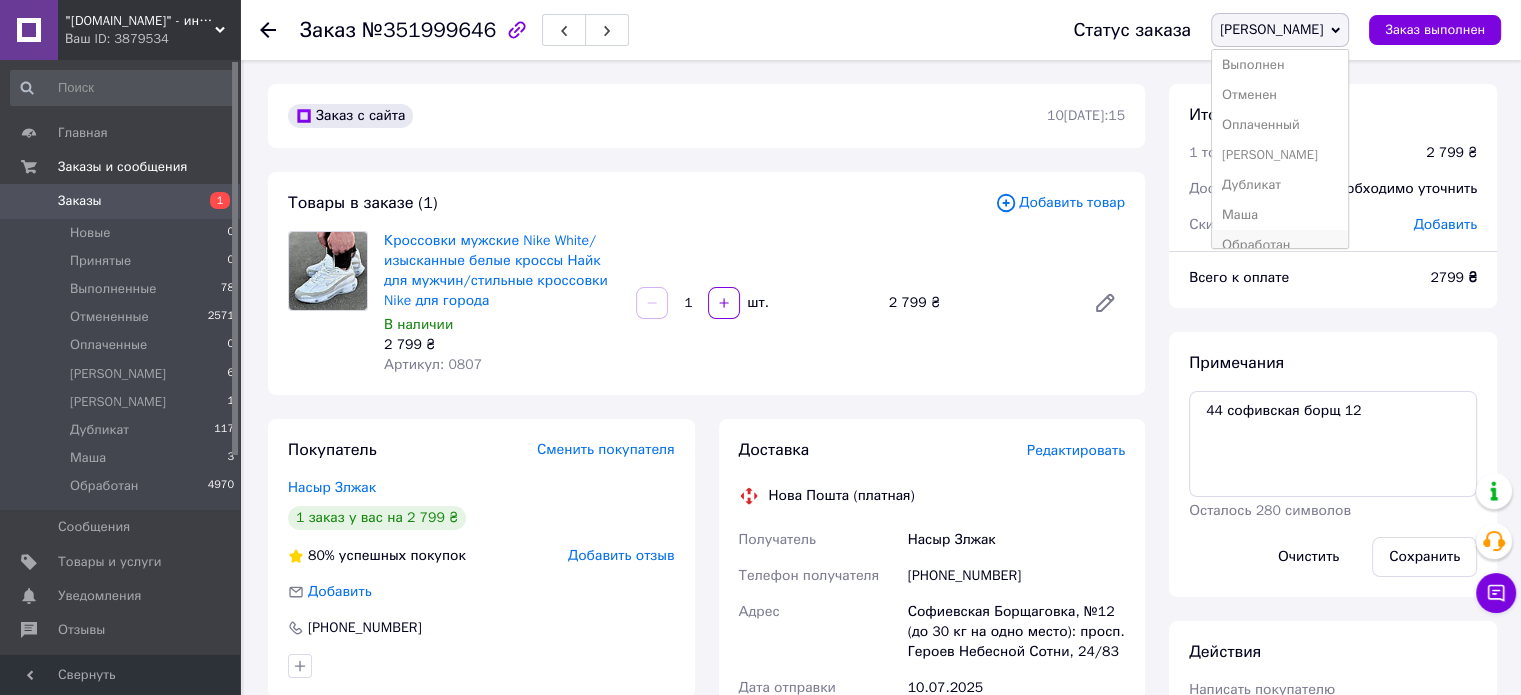 scroll, scrollTop: 52, scrollLeft: 0, axis: vertical 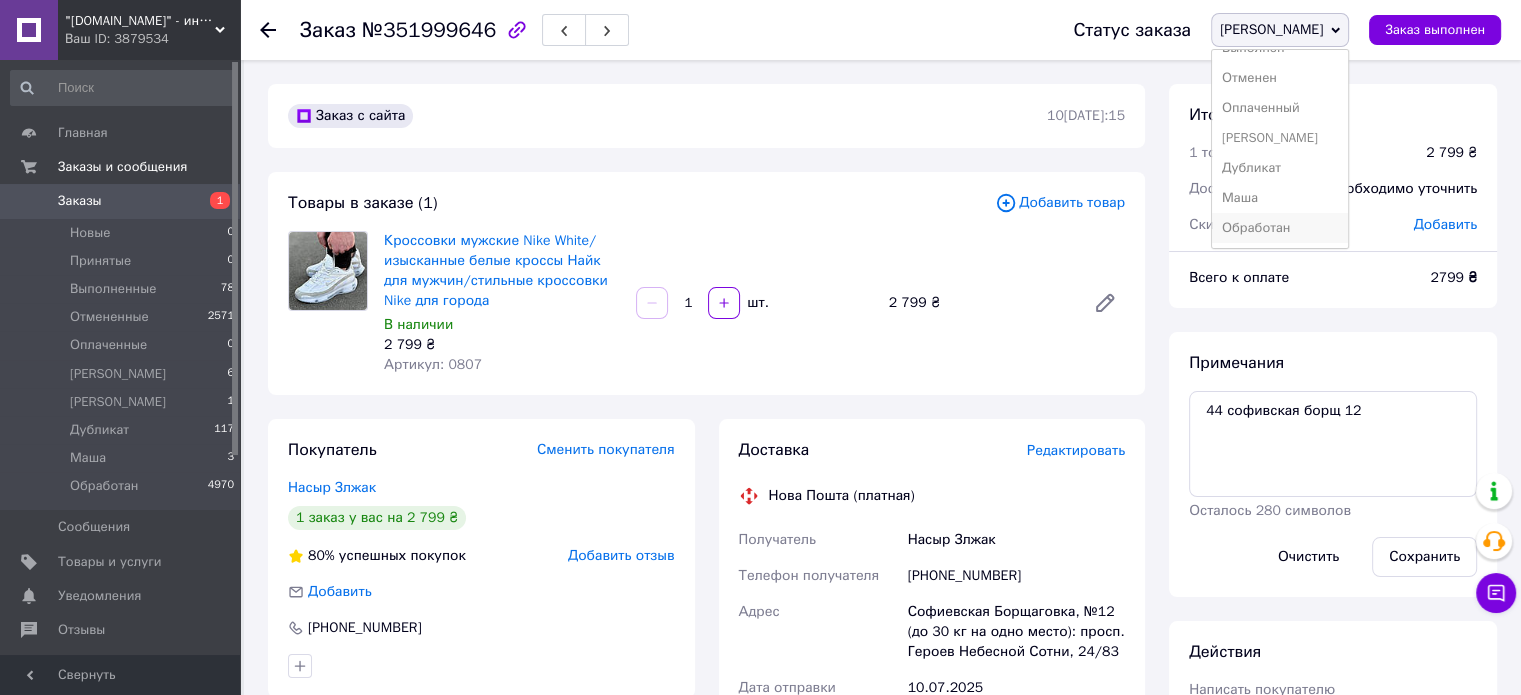 click on "Обработан" at bounding box center (1280, 228) 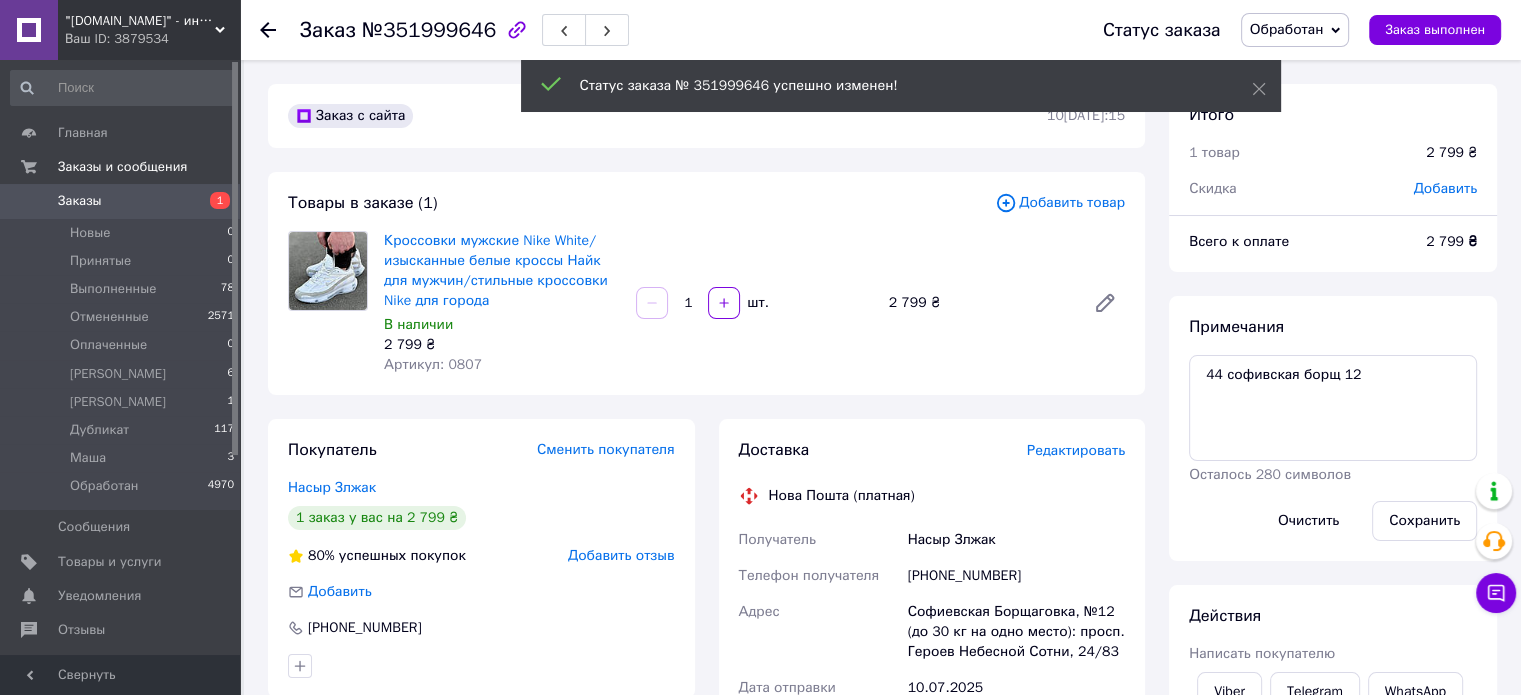 click 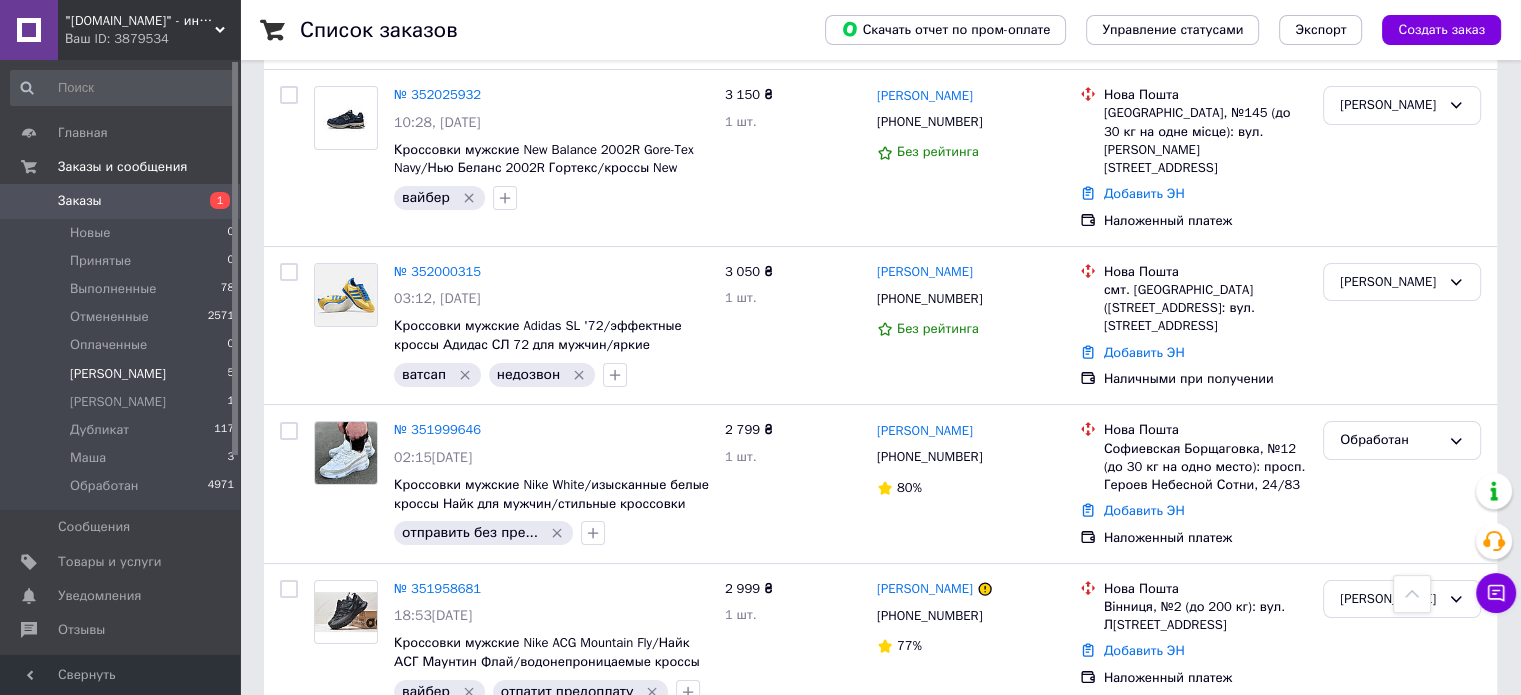 scroll, scrollTop: 2, scrollLeft: 0, axis: vertical 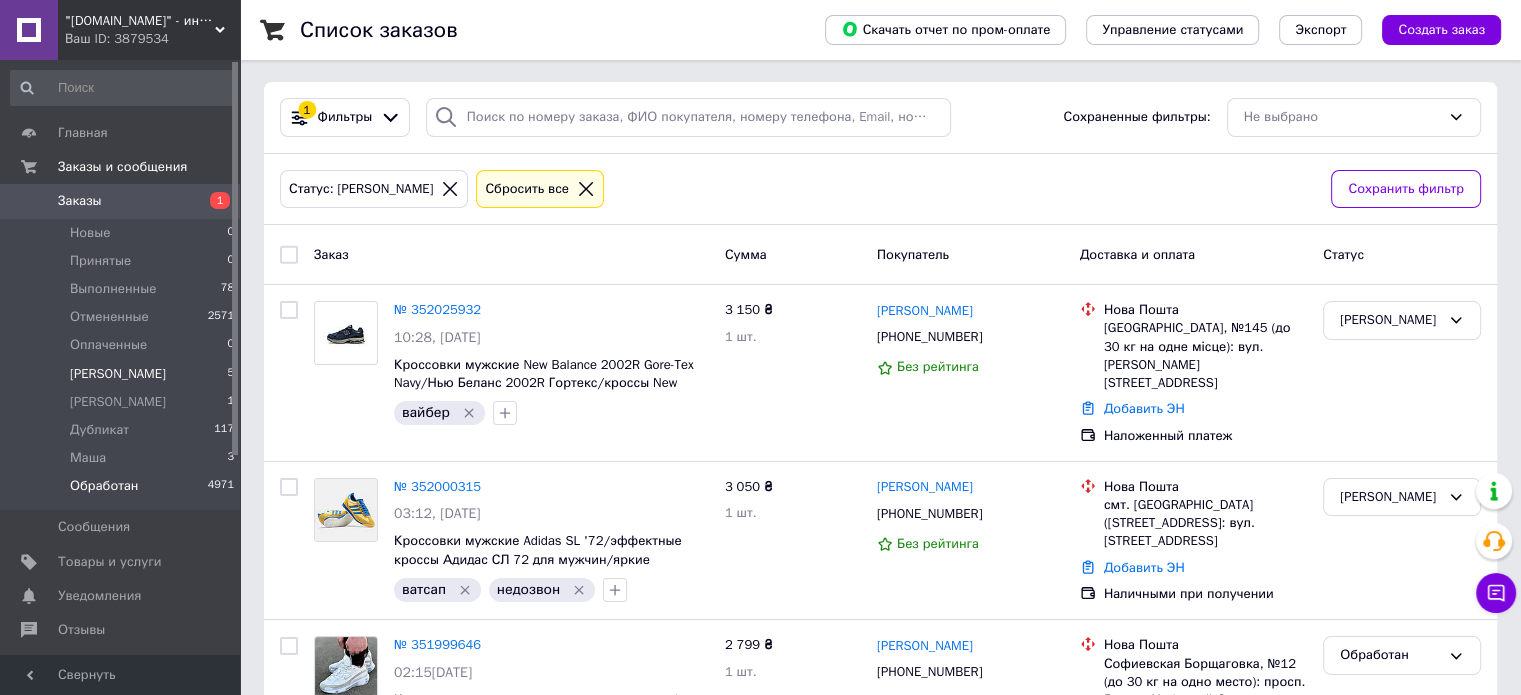 click on "Обработан" at bounding box center (104, 486) 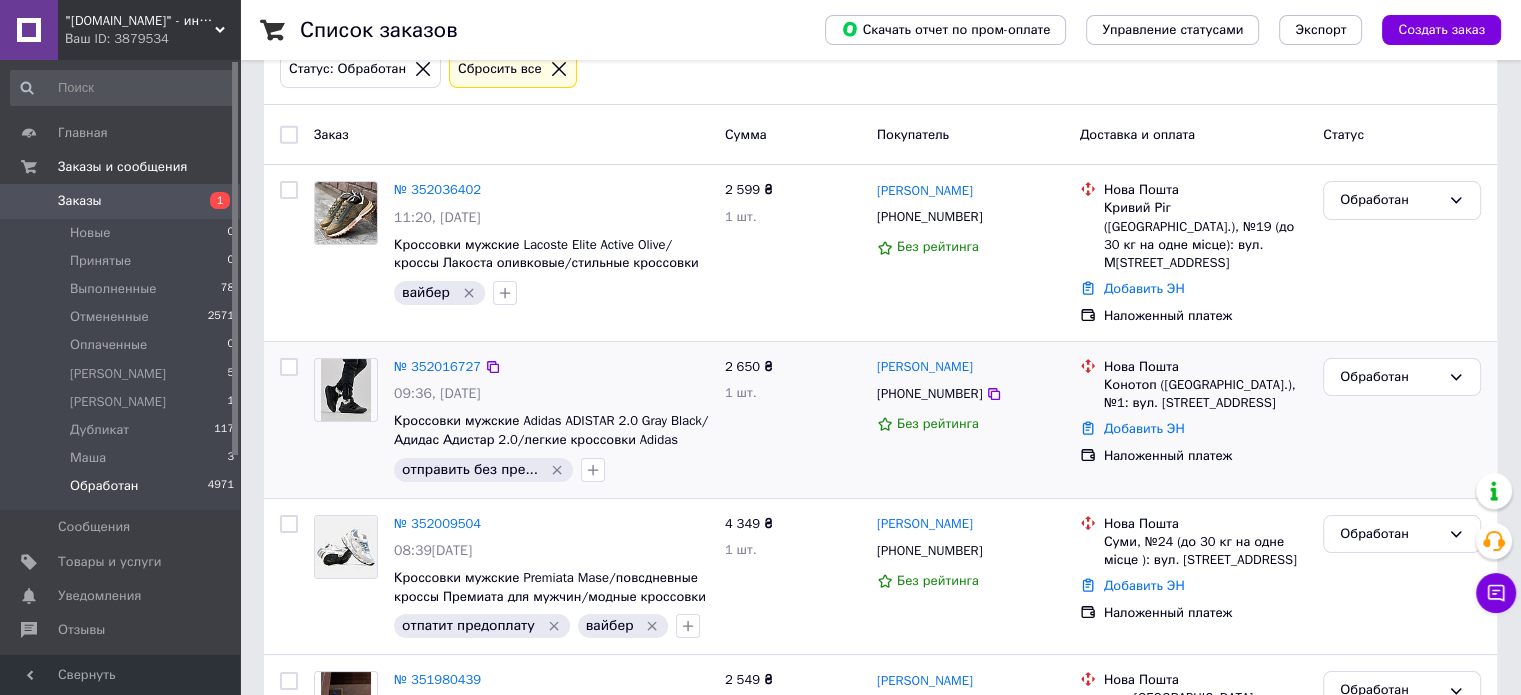 scroll, scrollTop: 200, scrollLeft: 0, axis: vertical 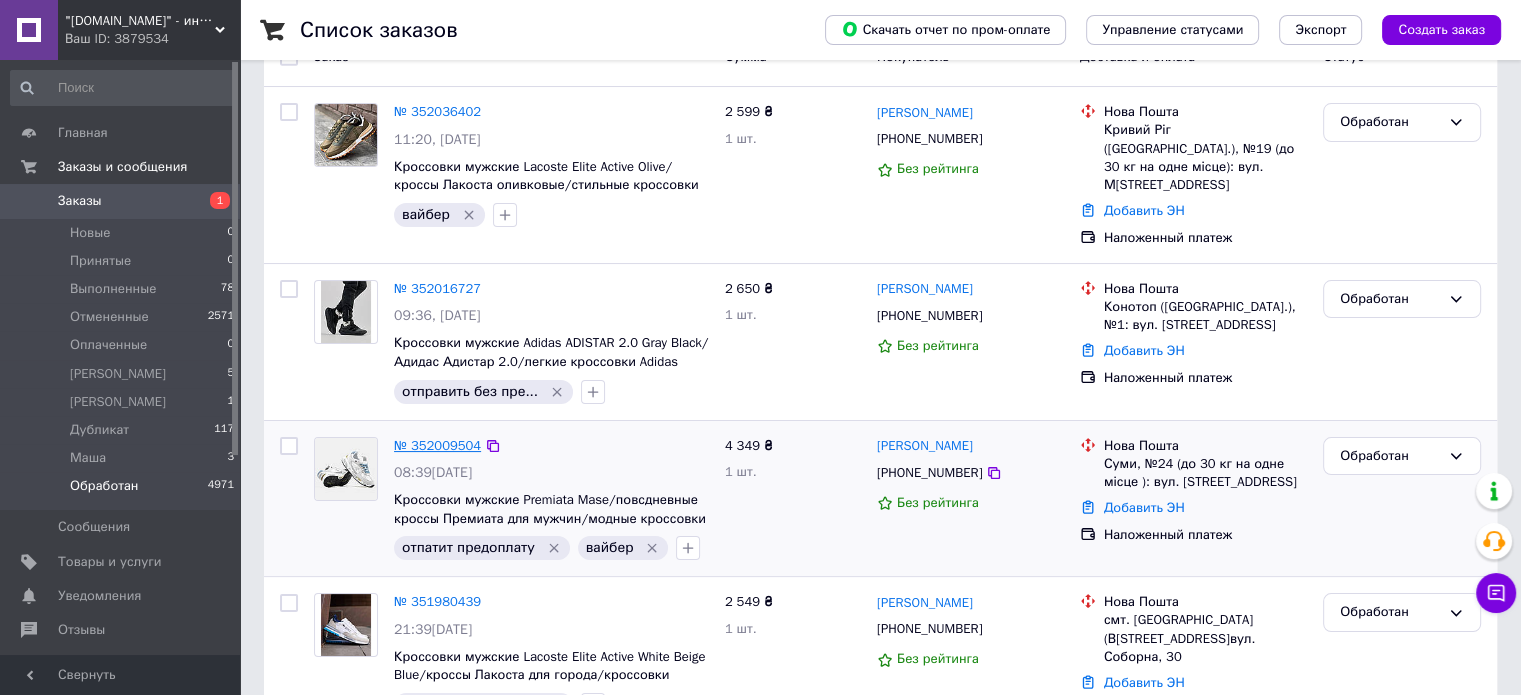click on "№ 352009504" at bounding box center [437, 445] 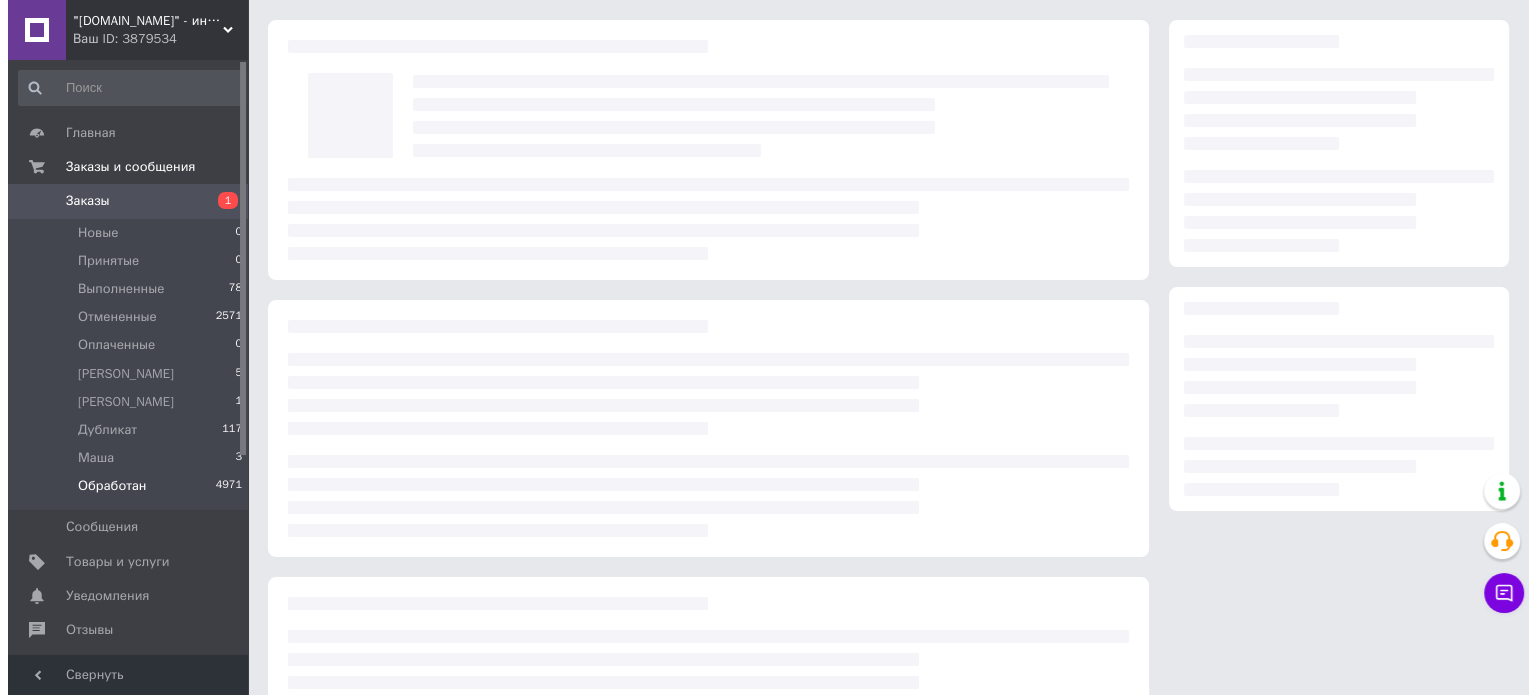 scroll, scrollTop: 0, scrollLeft: 0, axis: both 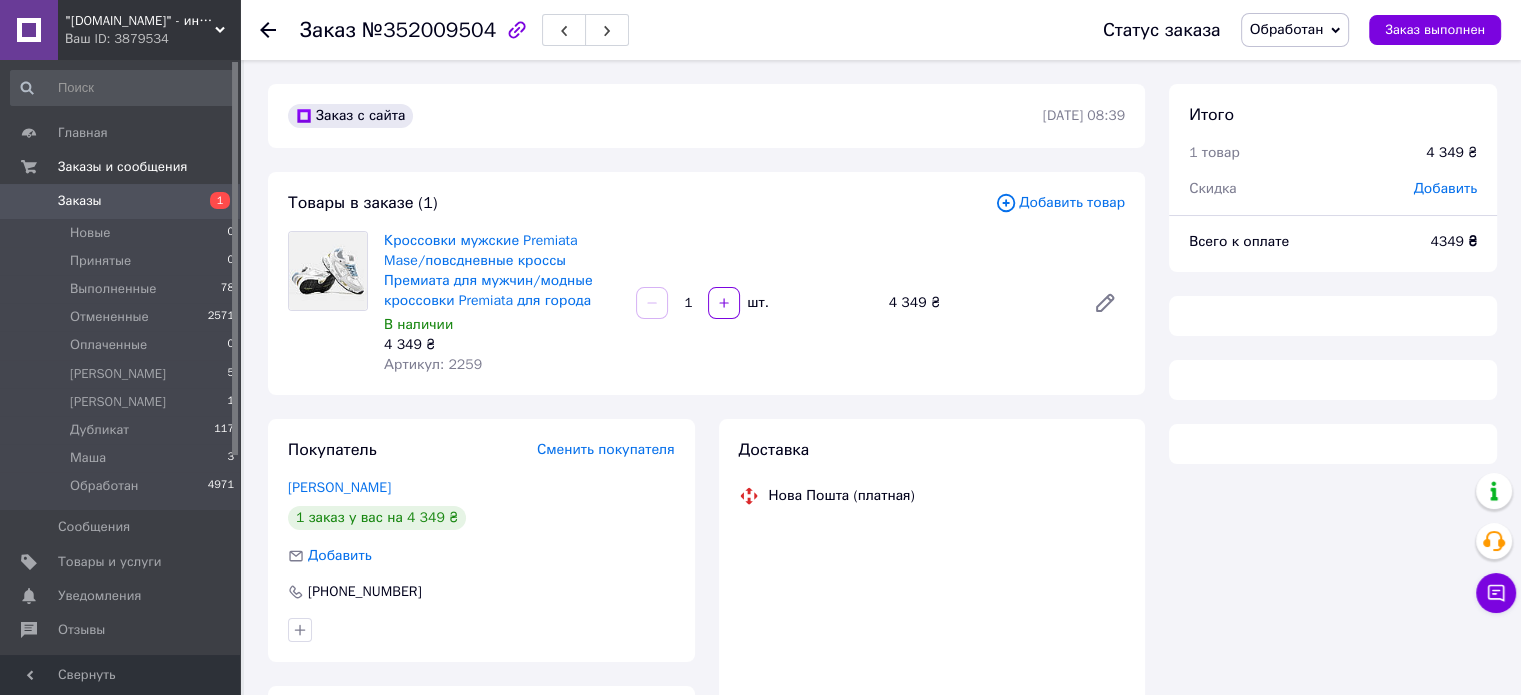 click on "Артикул: 2259" at bounding box center (433, 364) 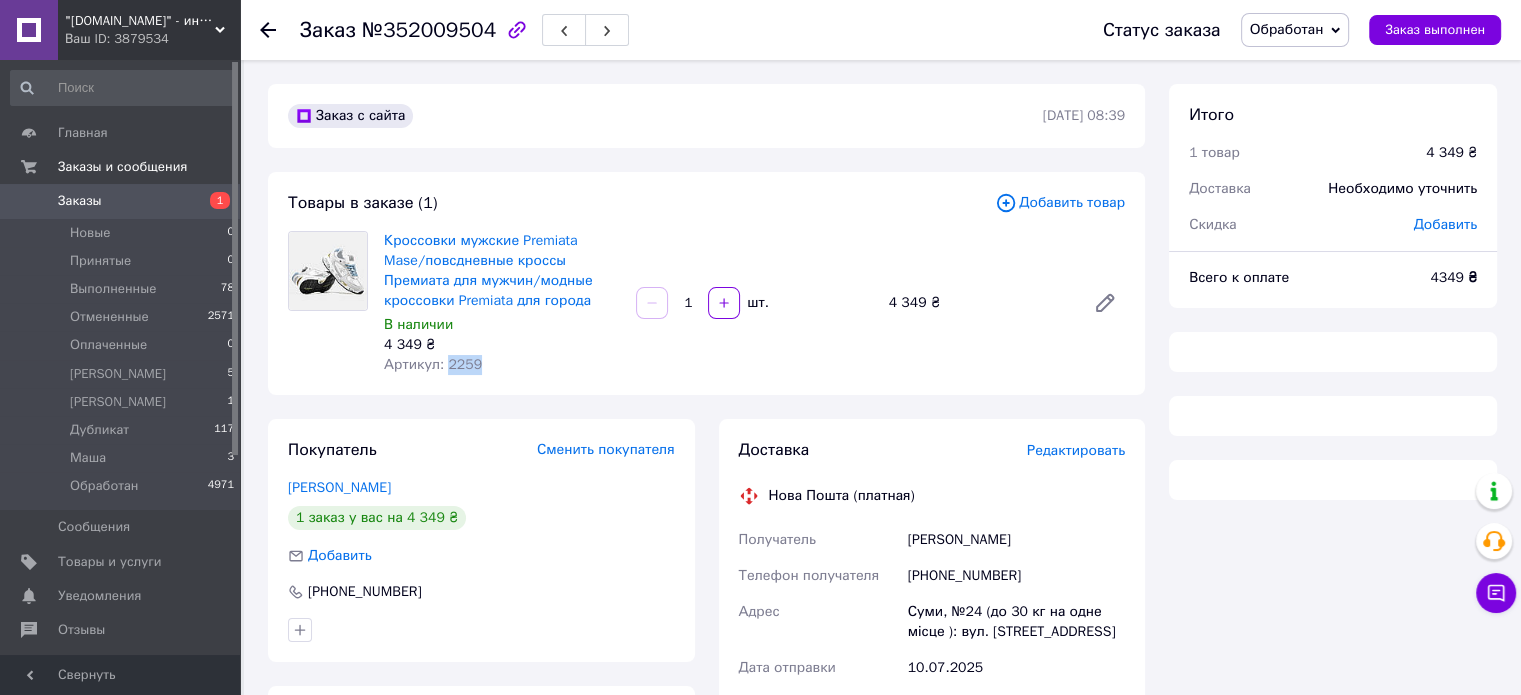 click on "Артикул: 2259" at bounding box center (433, 364) 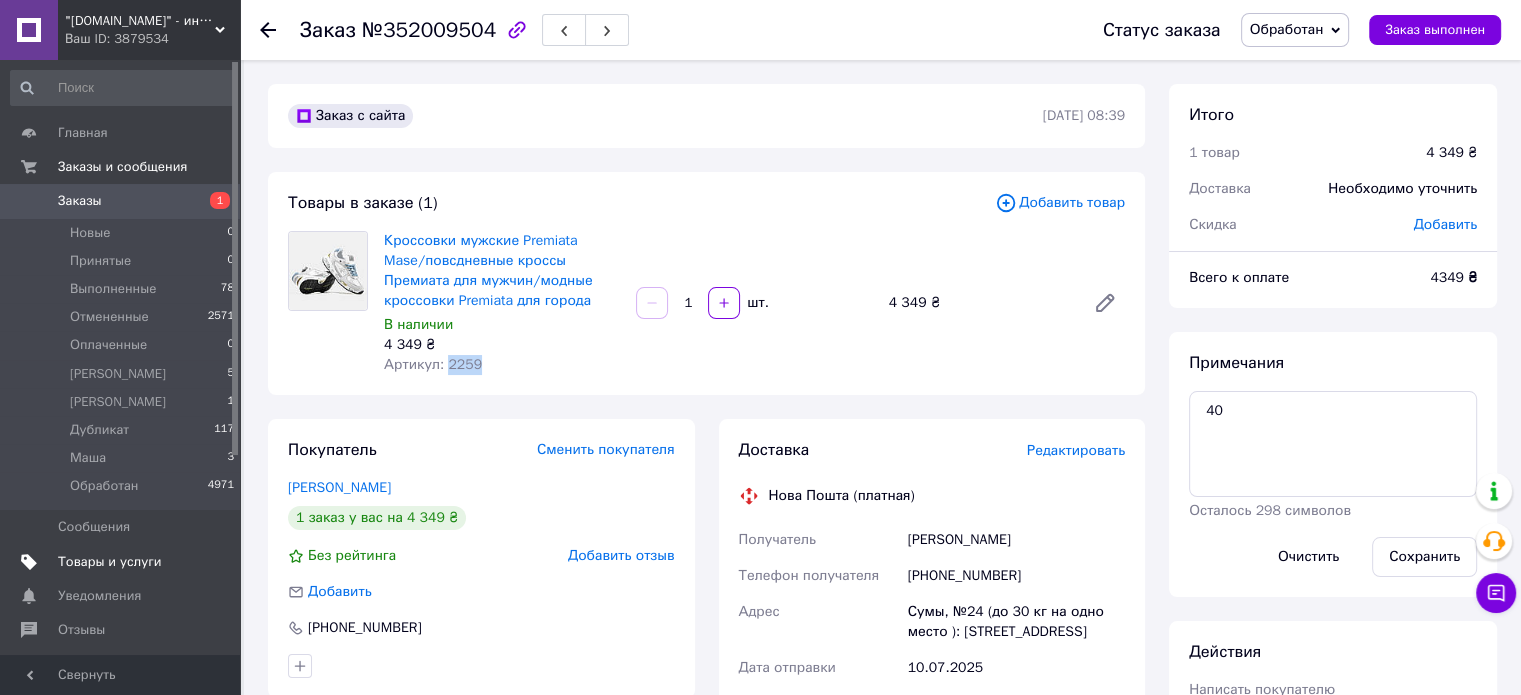 click on "Товары и услуги" at bounding box center (110, 562) 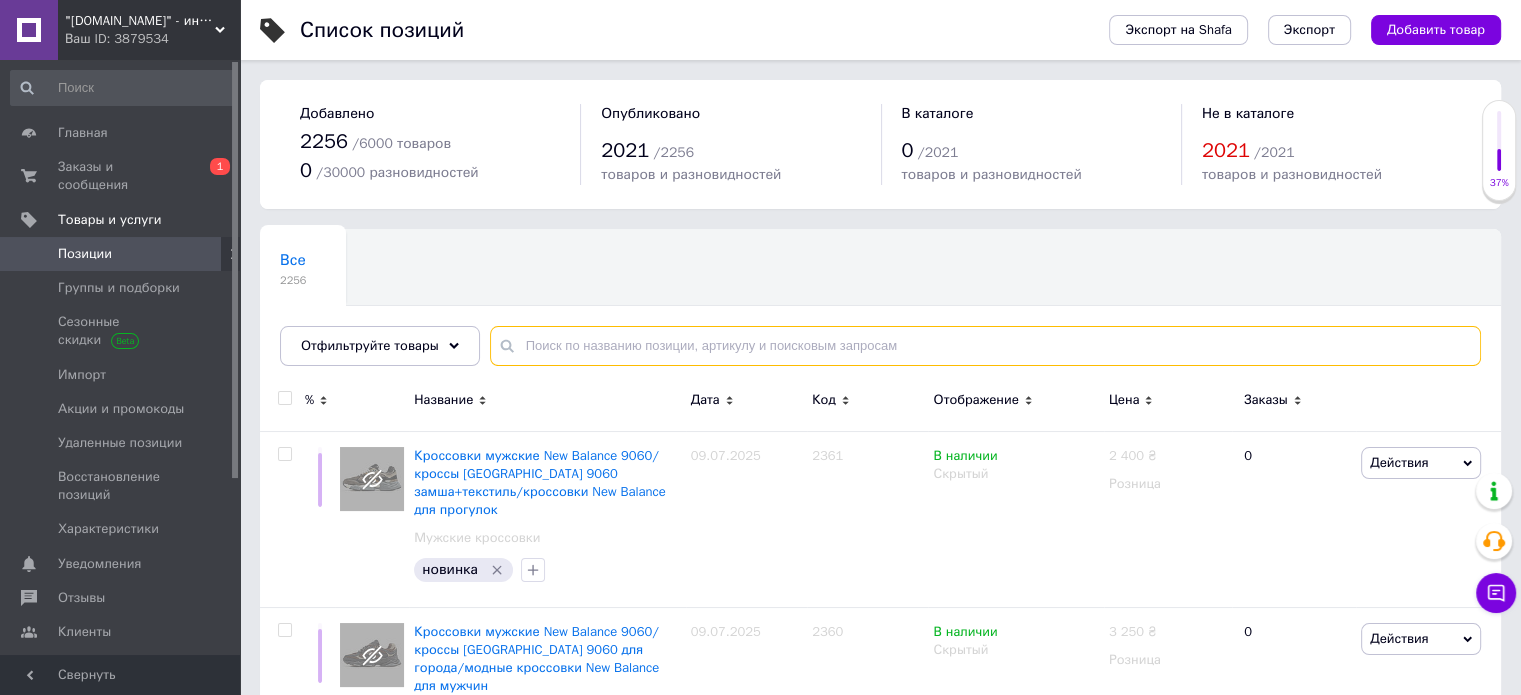 paste on "2259" 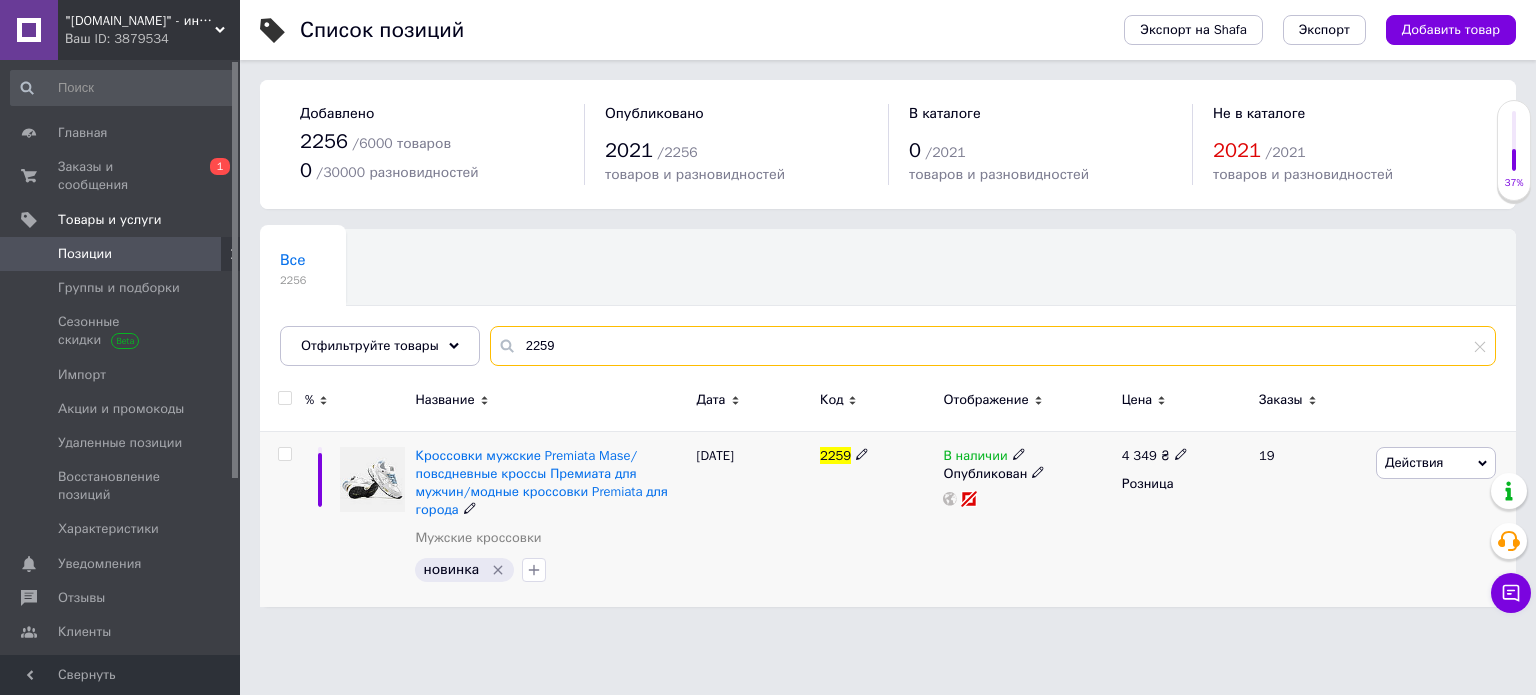 type on "2259" 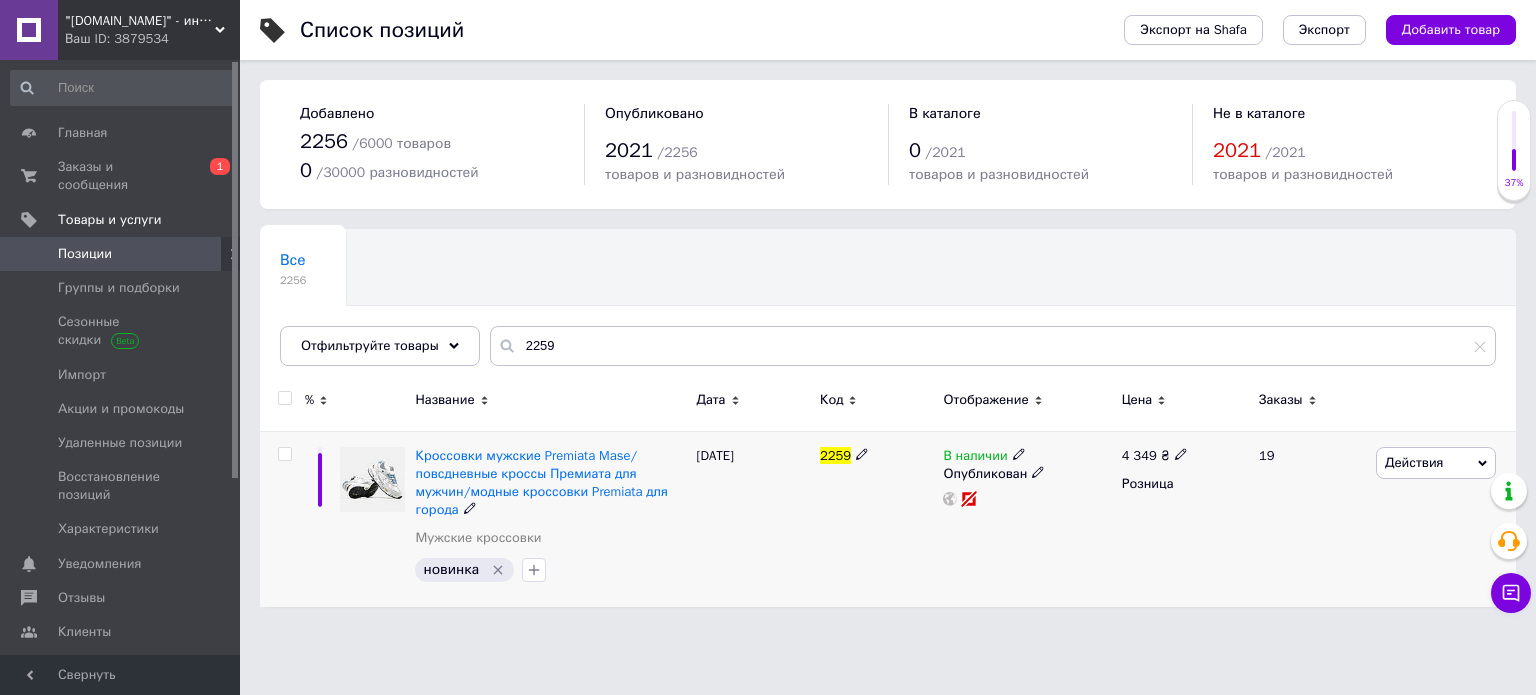 click 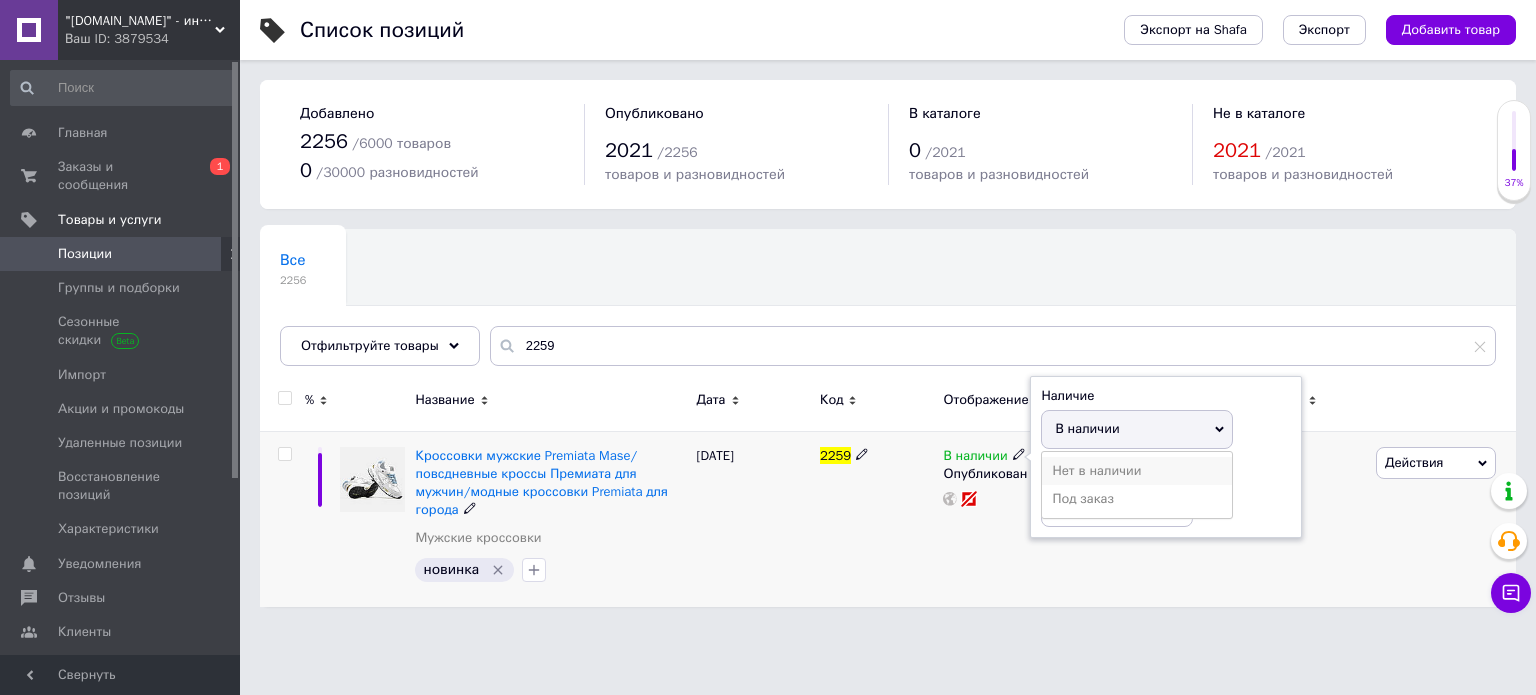 click on "Нет в наличии" at bounding box center [1137, 471] 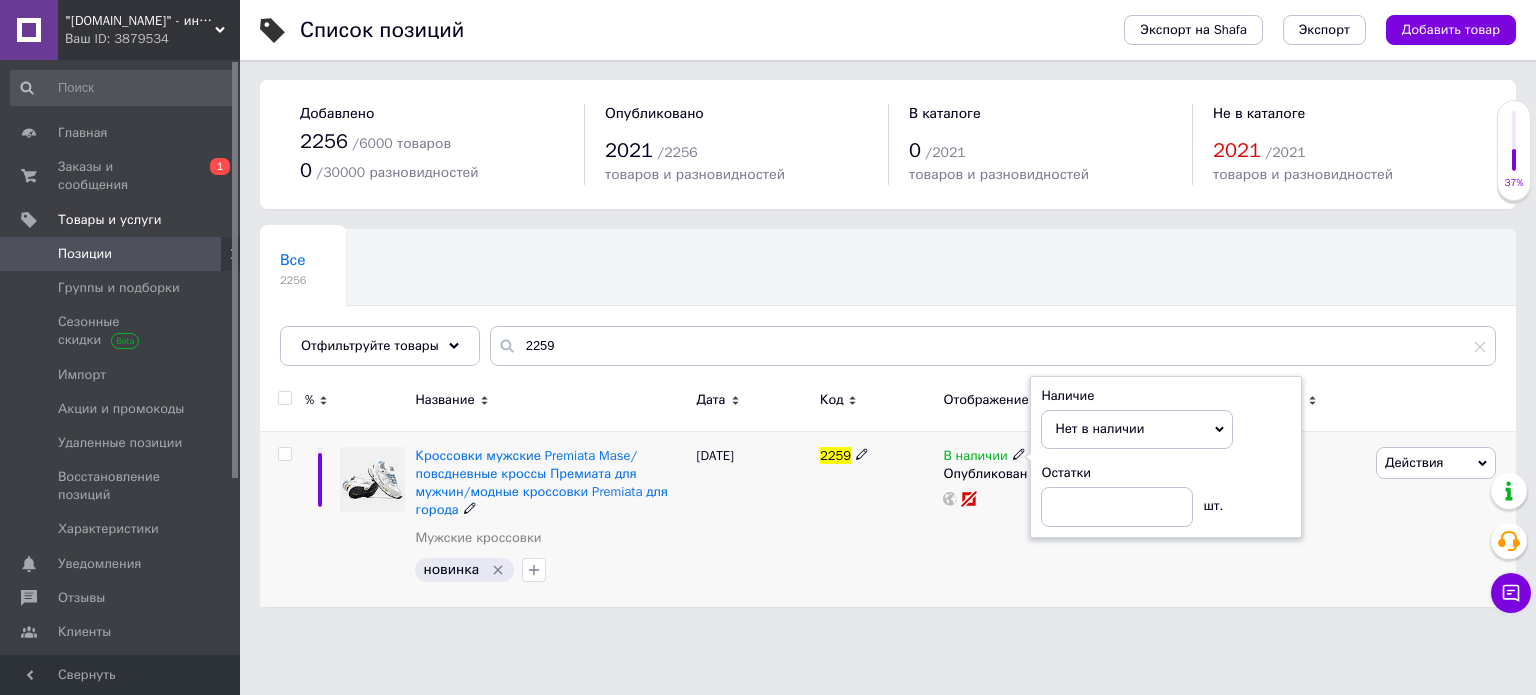 click on "2259" at bounding box center (876, 518) 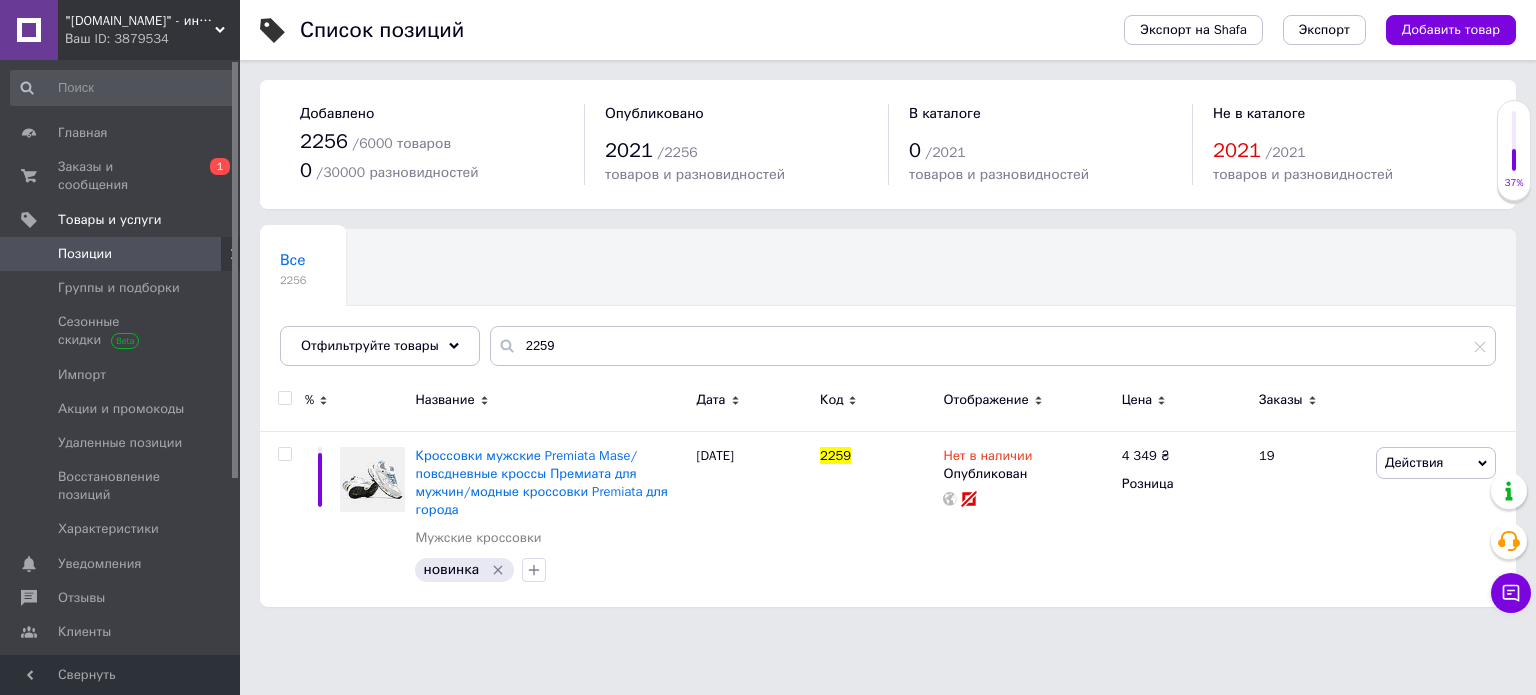 click on ""intershoes.in.ua" - интернет-магазин Ваш ID: 3879534" at bounding box center (149, 30) 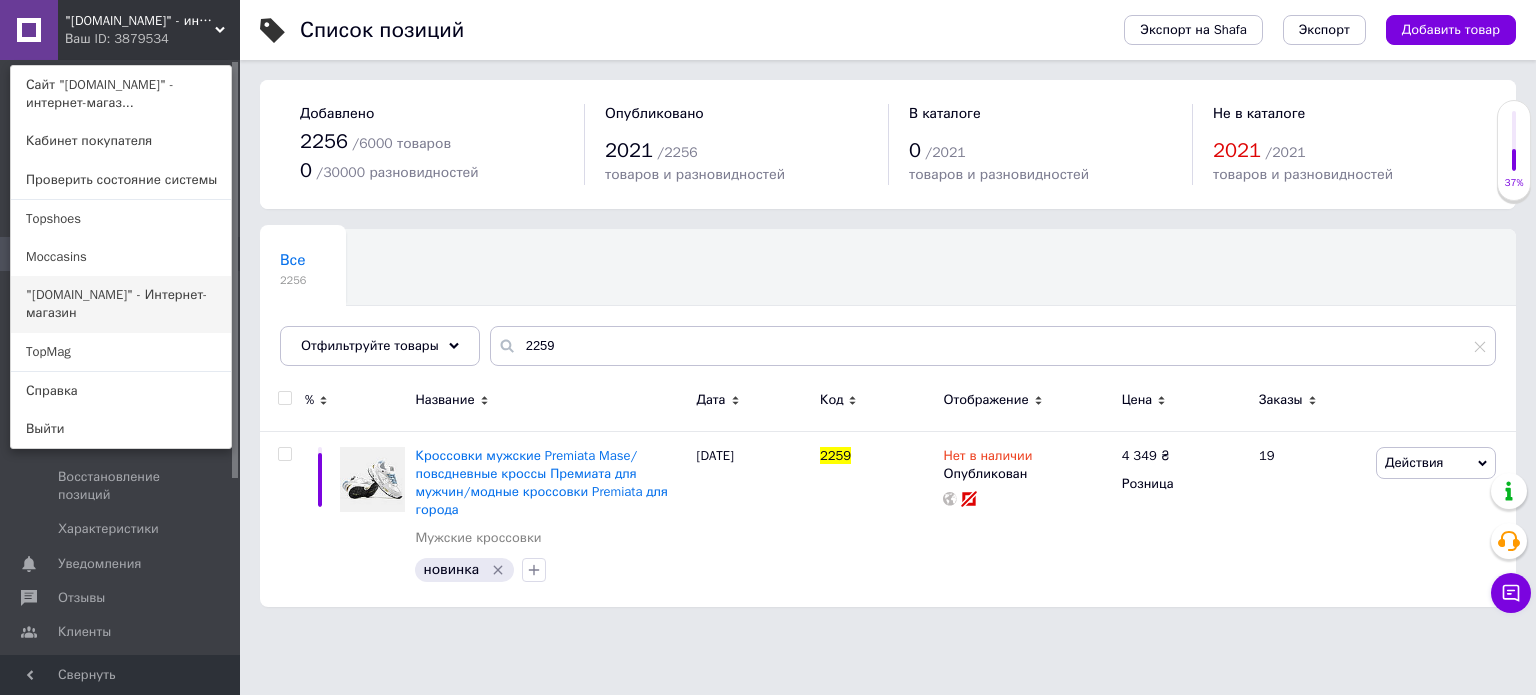 click on ""[DOMAIN_NAME]" - Интернет-магазин" at bounding box center (121, 304) 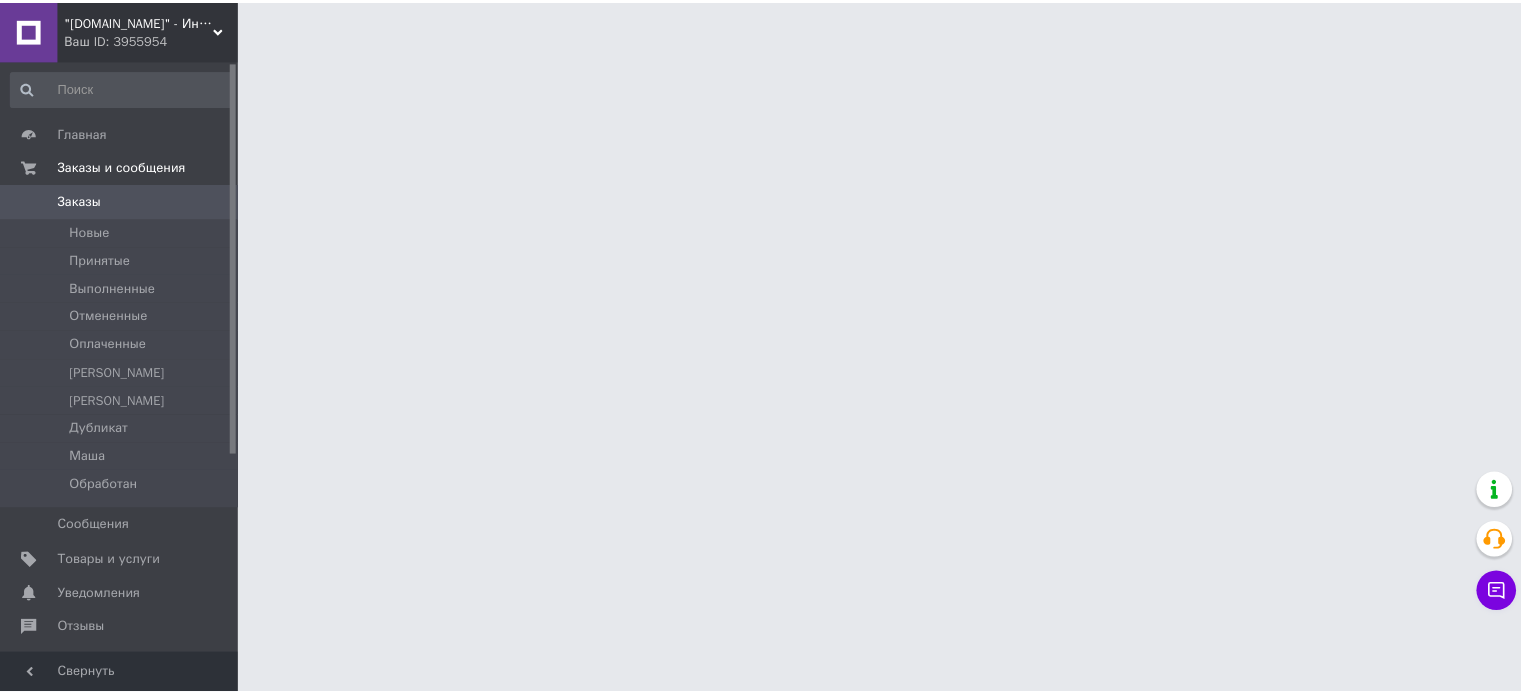 scroll, scrollTop: 0, scrollLeft: 0, axis: both 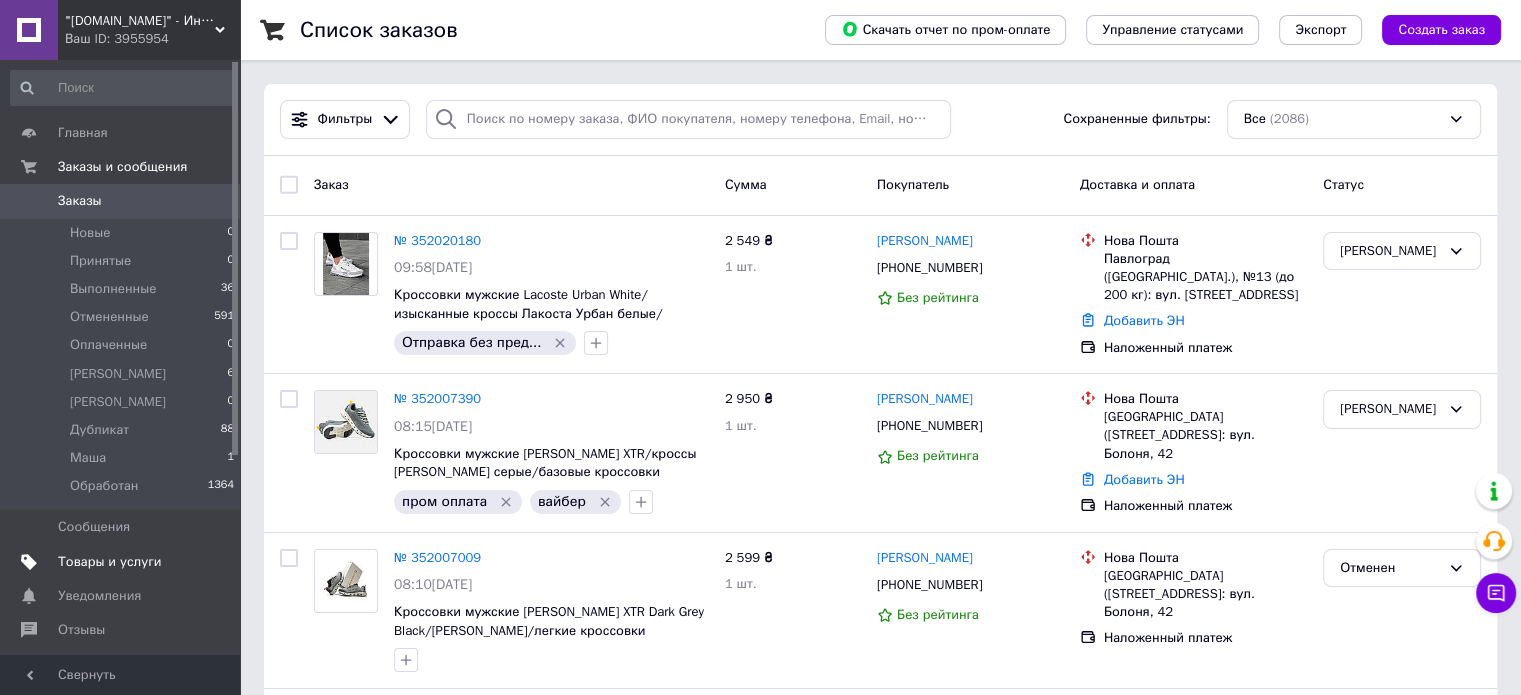 click on "Товары и услуги" at bounding box center [110, 562] 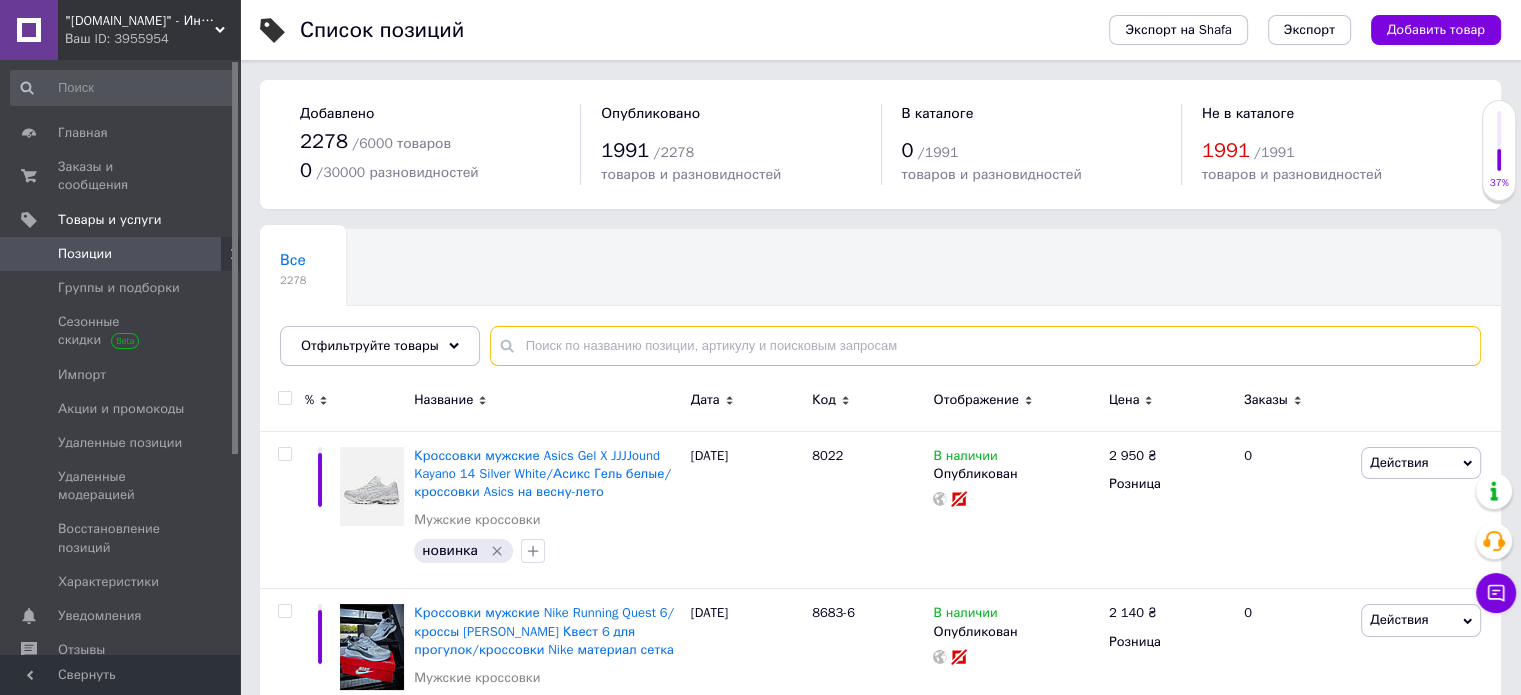paste on "2259" 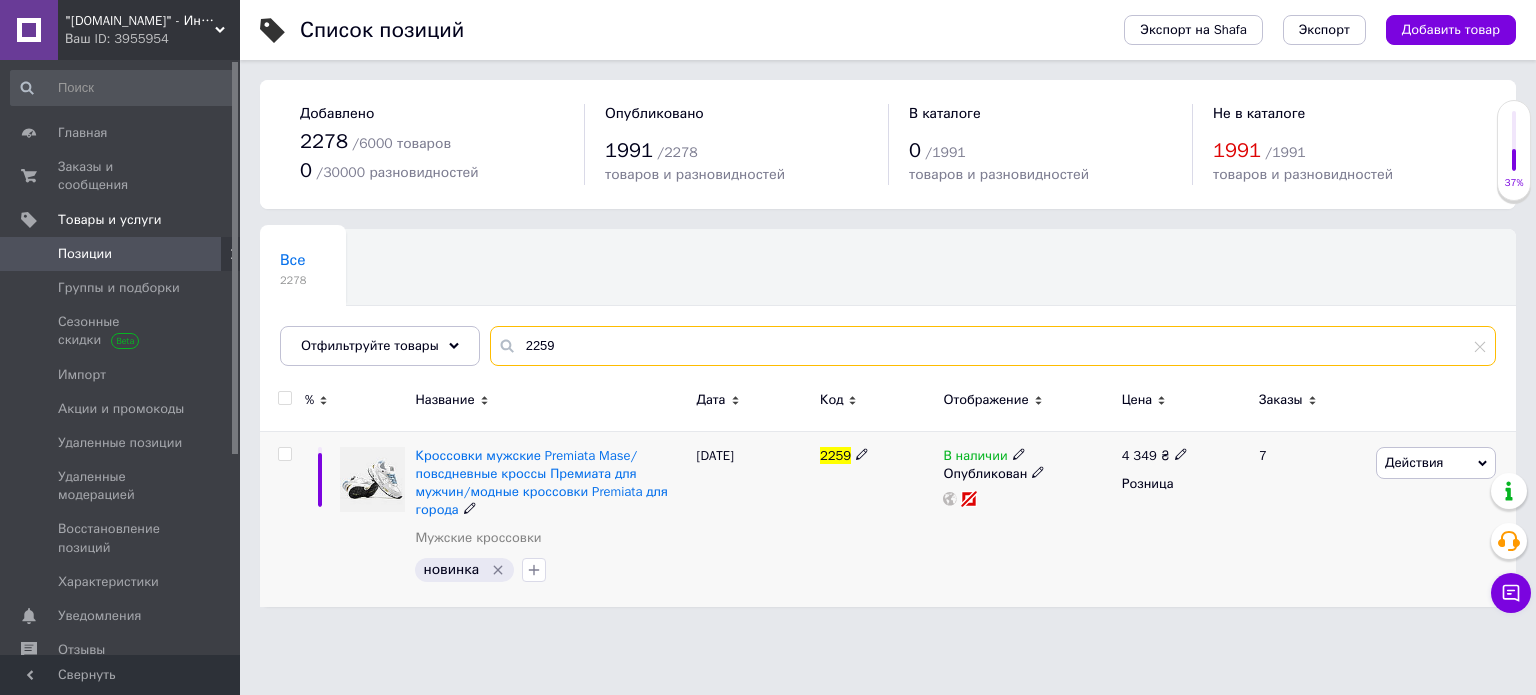 type on "2259" 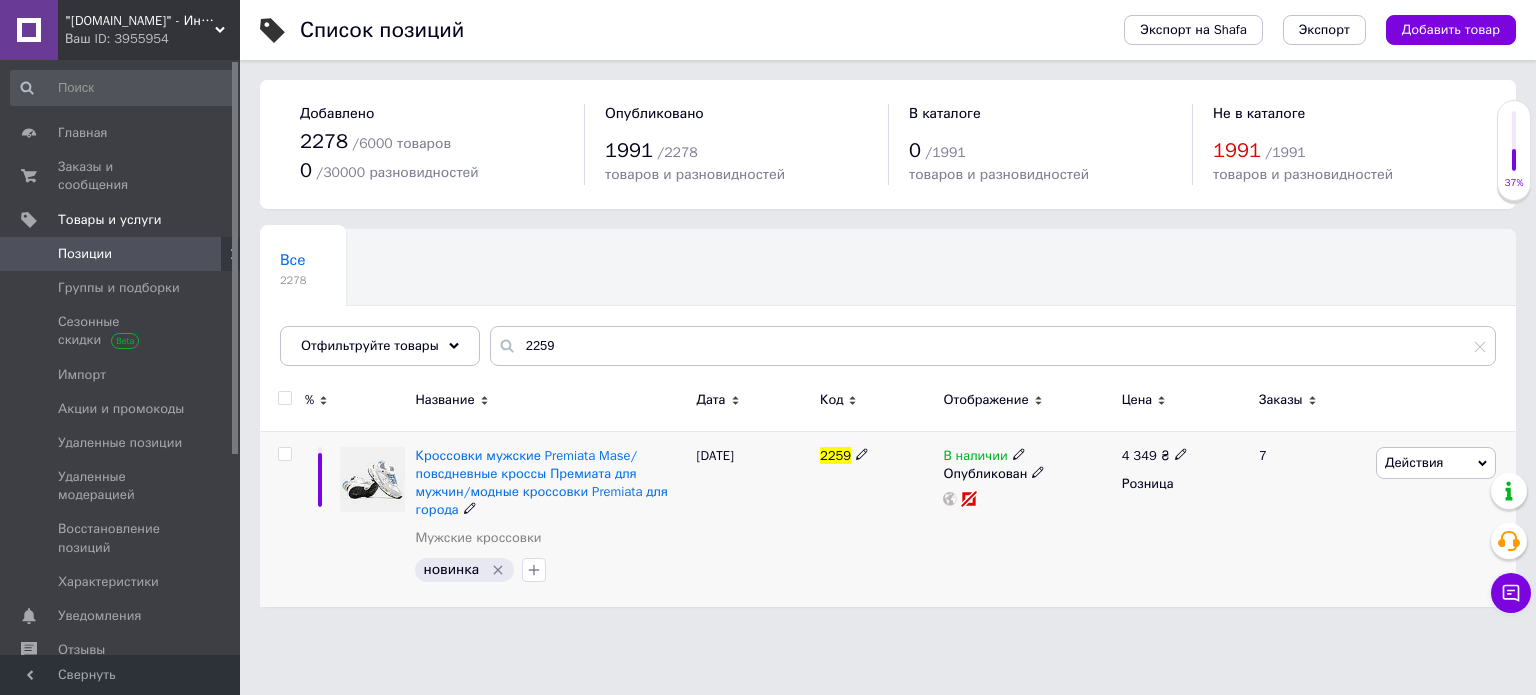 click on "В наличии" at bounding box center [984, 456] 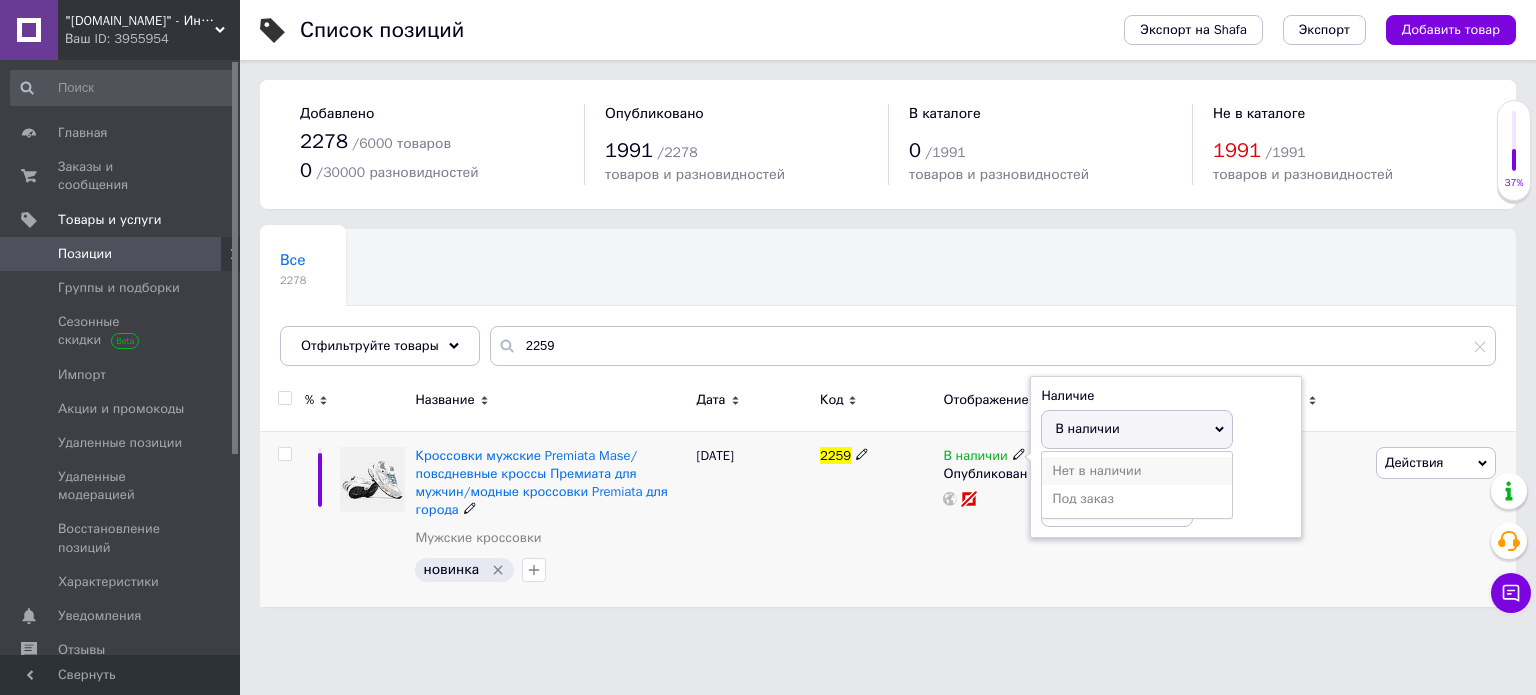 click on "Нет в наличии" at bounding box center [1137, 471] 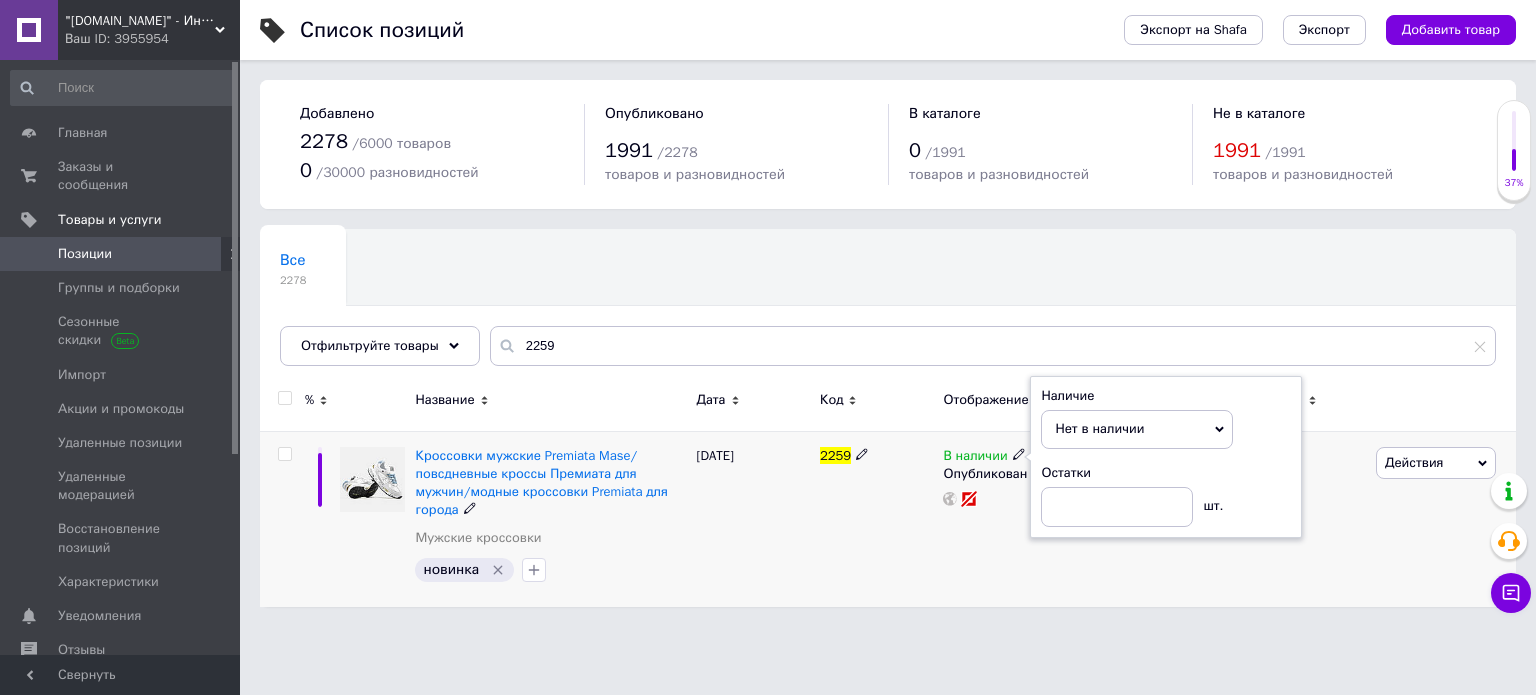 click on "2259" at bounding box center (876, 518) 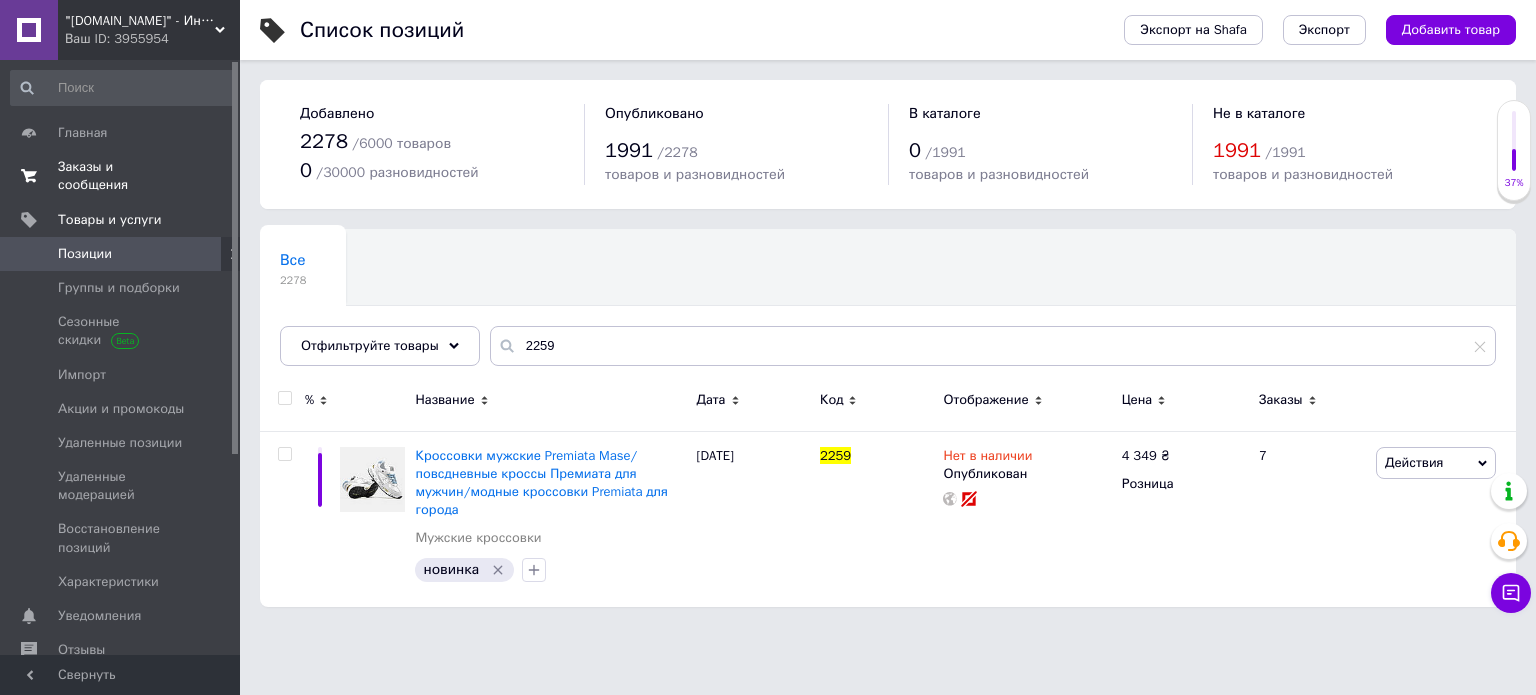 click on "Заказы и сообщения" at bounding box center [121, 176] 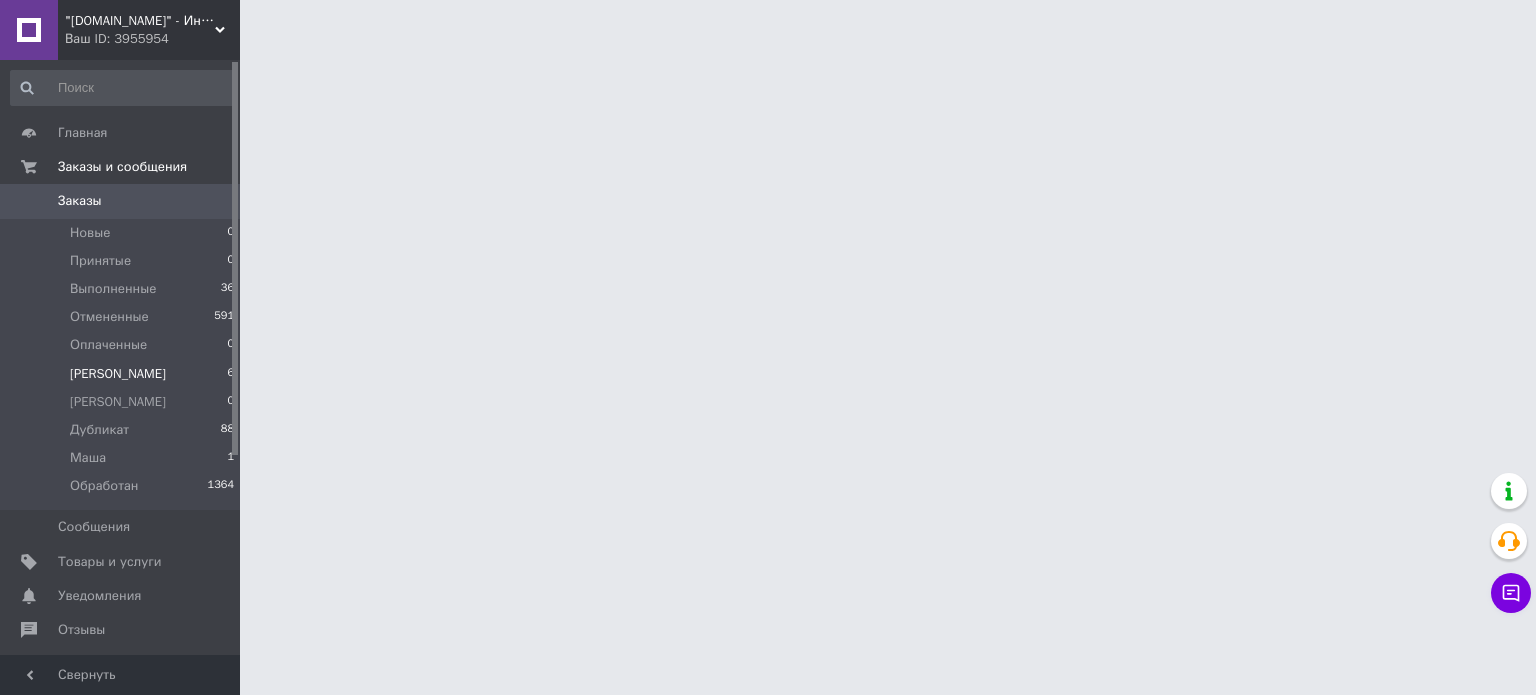 click on "Алина 6" at bounding box center (123, 374) 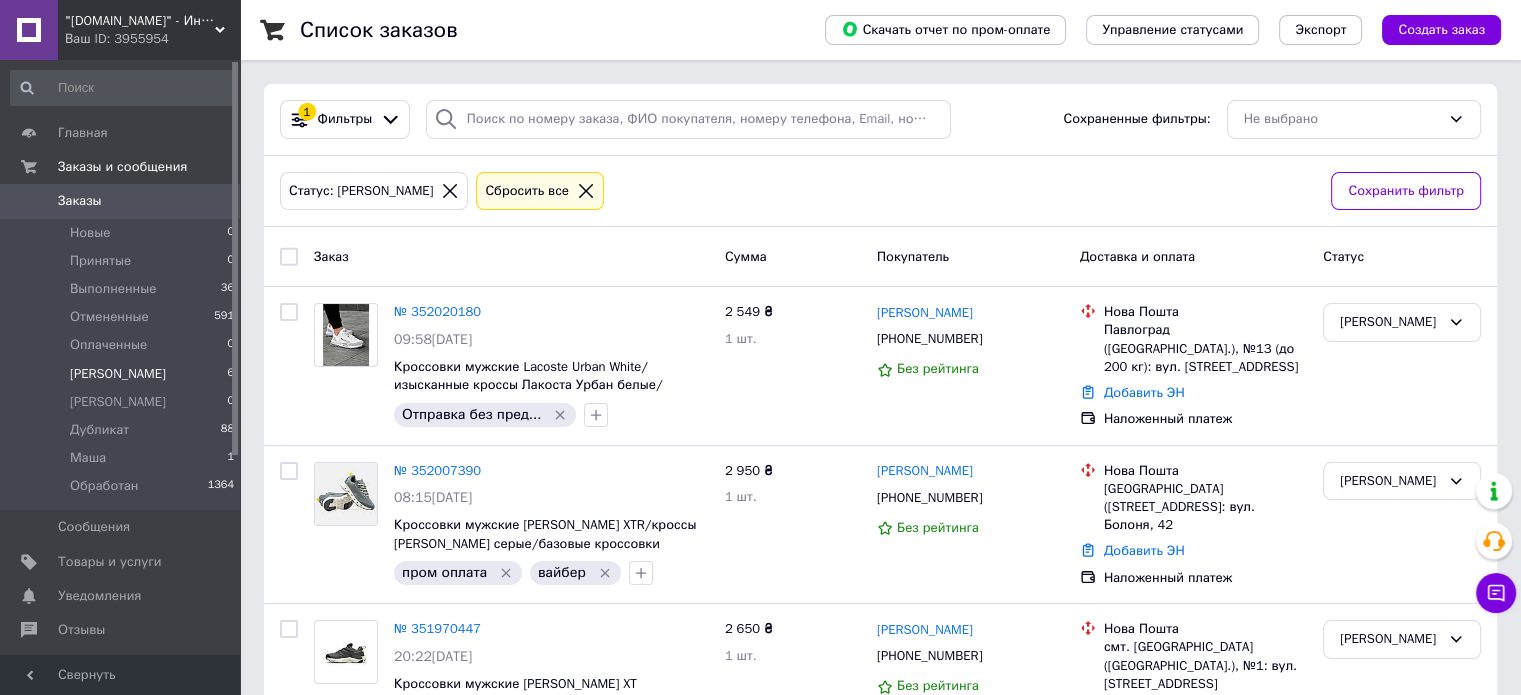click on "№ 352020180" at bounding box center [437, 311] 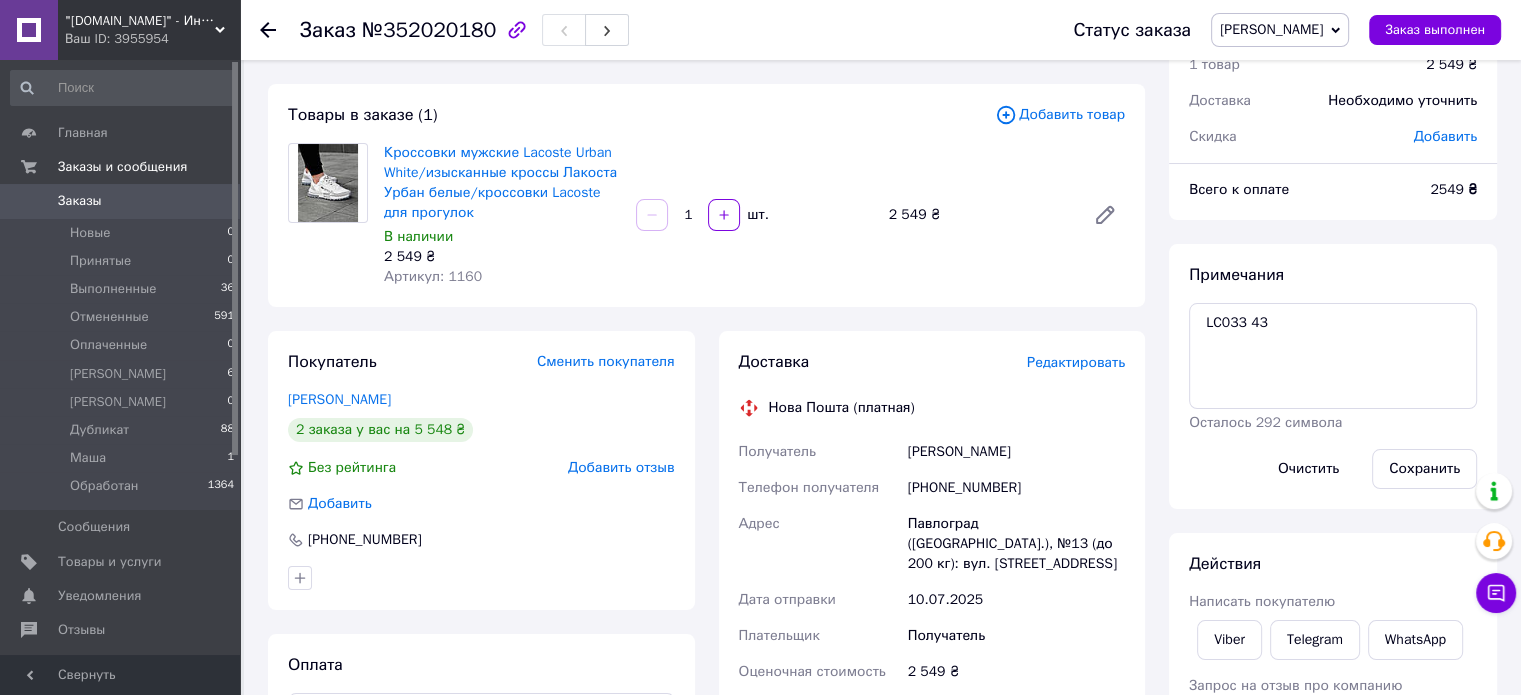 scroll, scrollTop: 100, scrollLeft: 0, axis: vertical 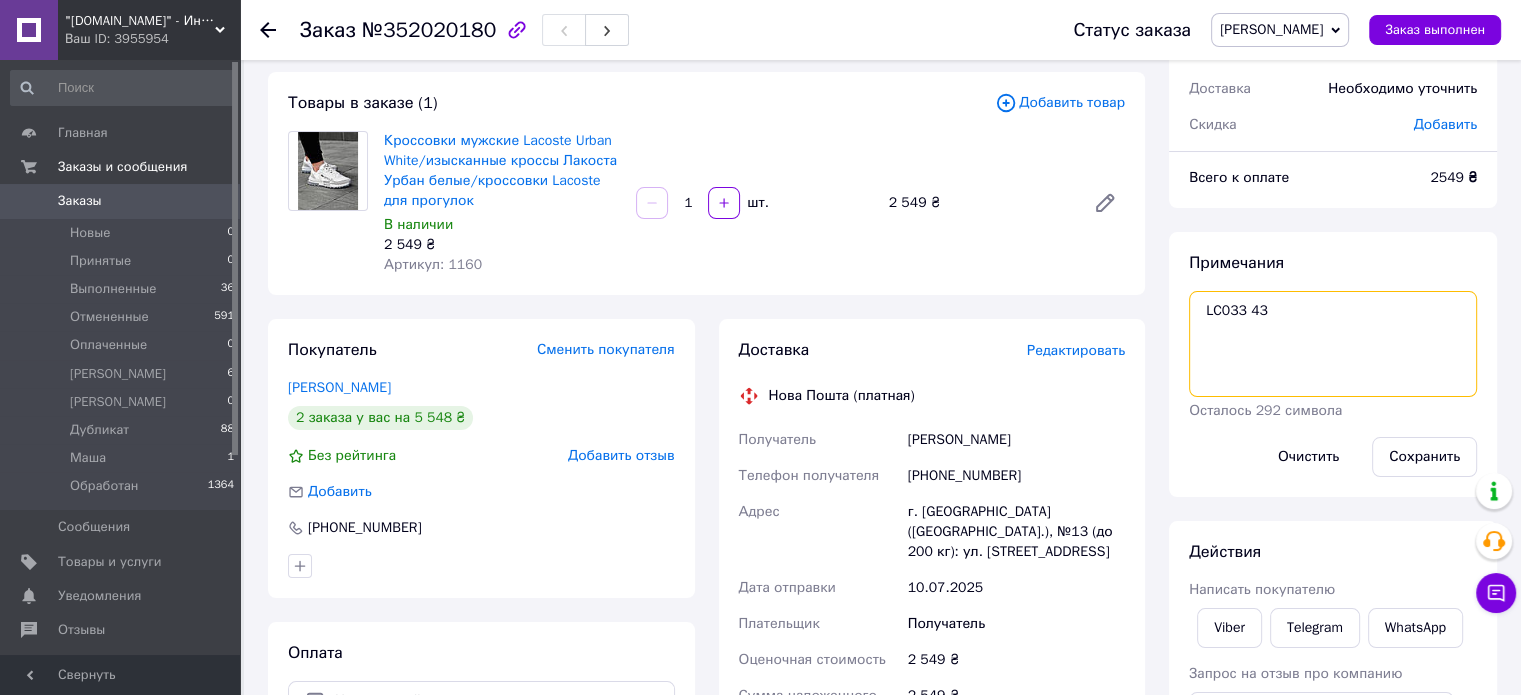 click on "LC033 43" at bounding box center (1333, 344) 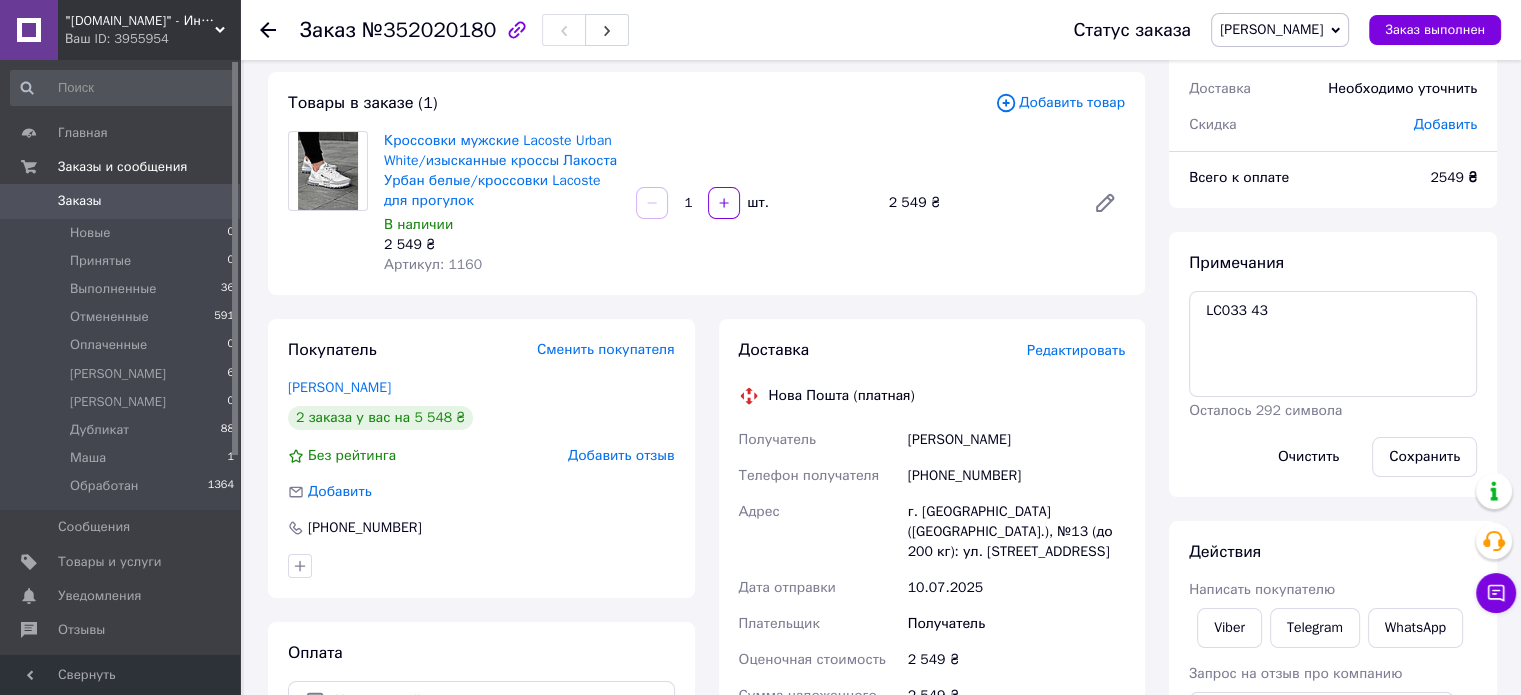 drag, startPoint x: 872, startPoint y: 443, endPoint x: 1072, endPoint y: 432, distance: 200.30228 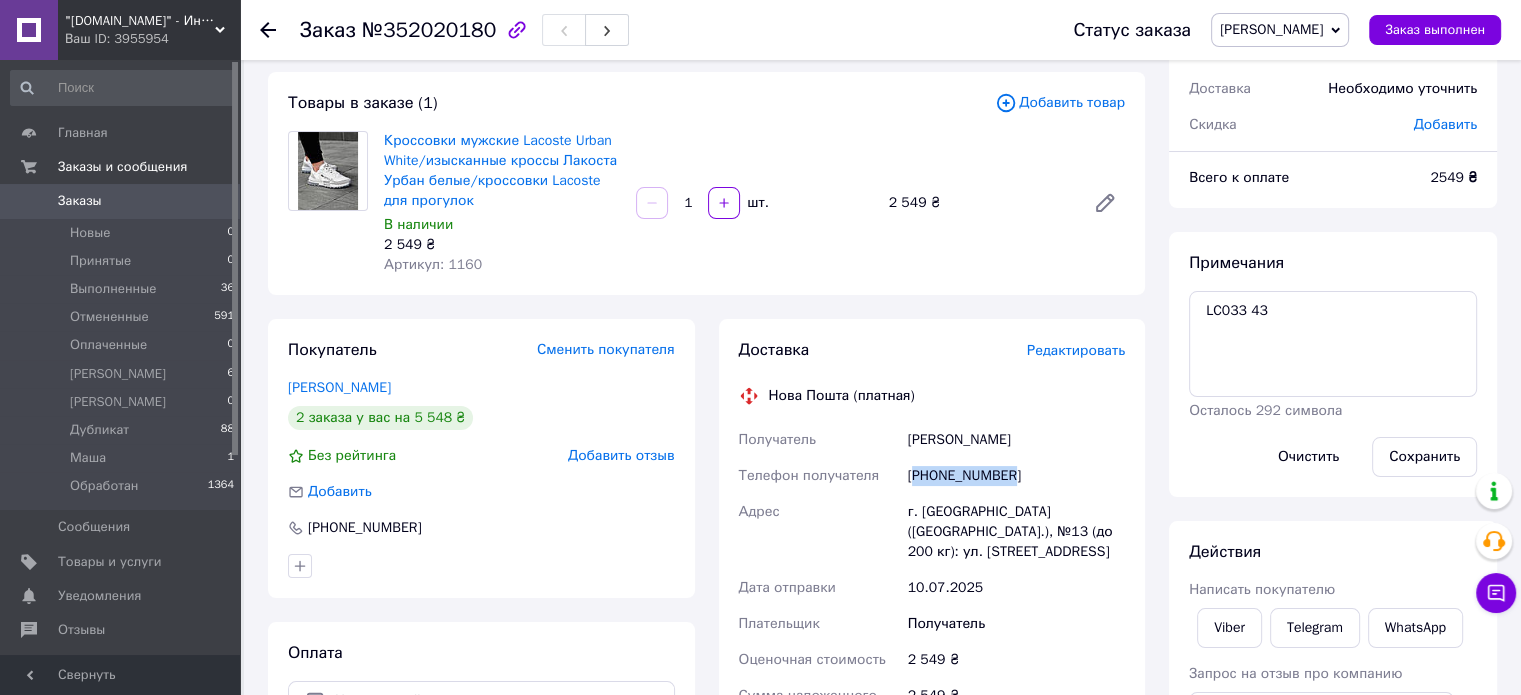 click on "[PHONE_NUMBER]" at bounding box center (1016, 476) 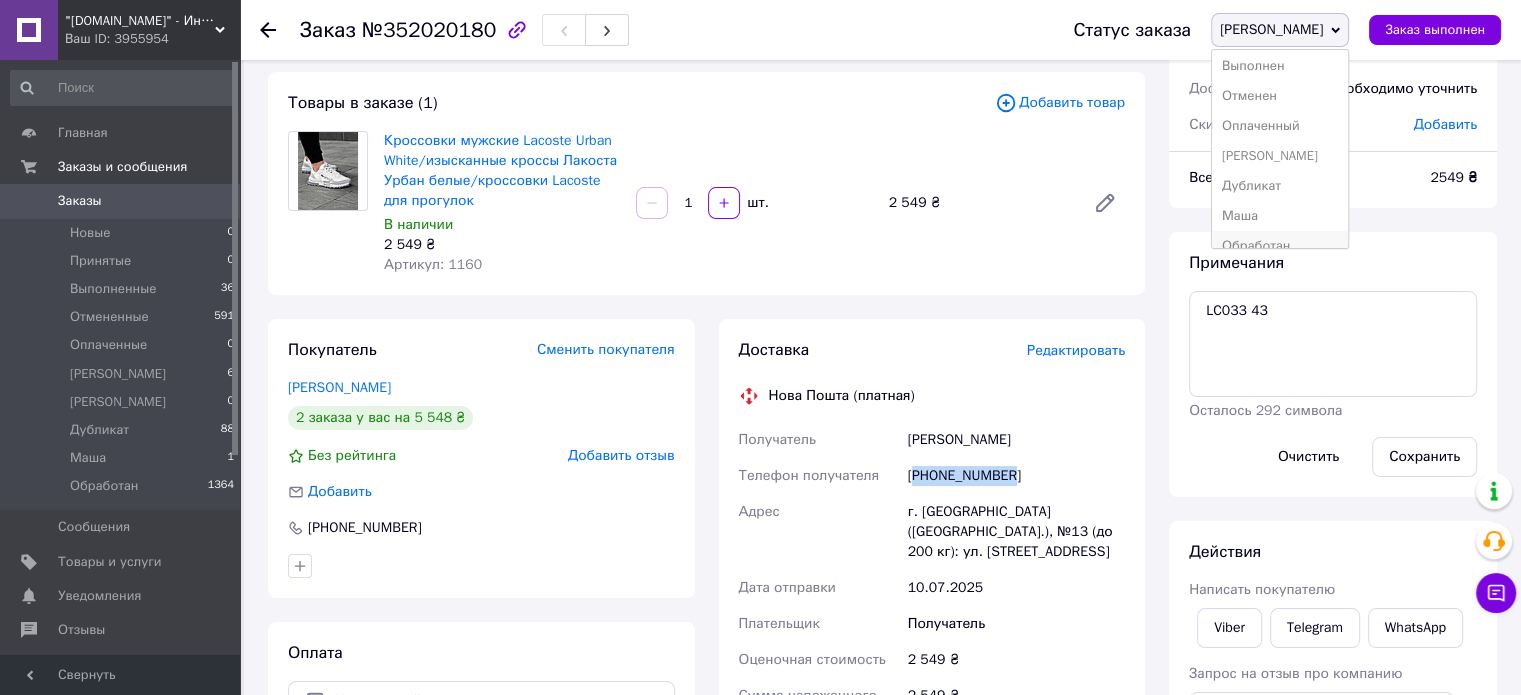 scroll, scrollTop: 52, scrollLeft: 0, axis: vertical 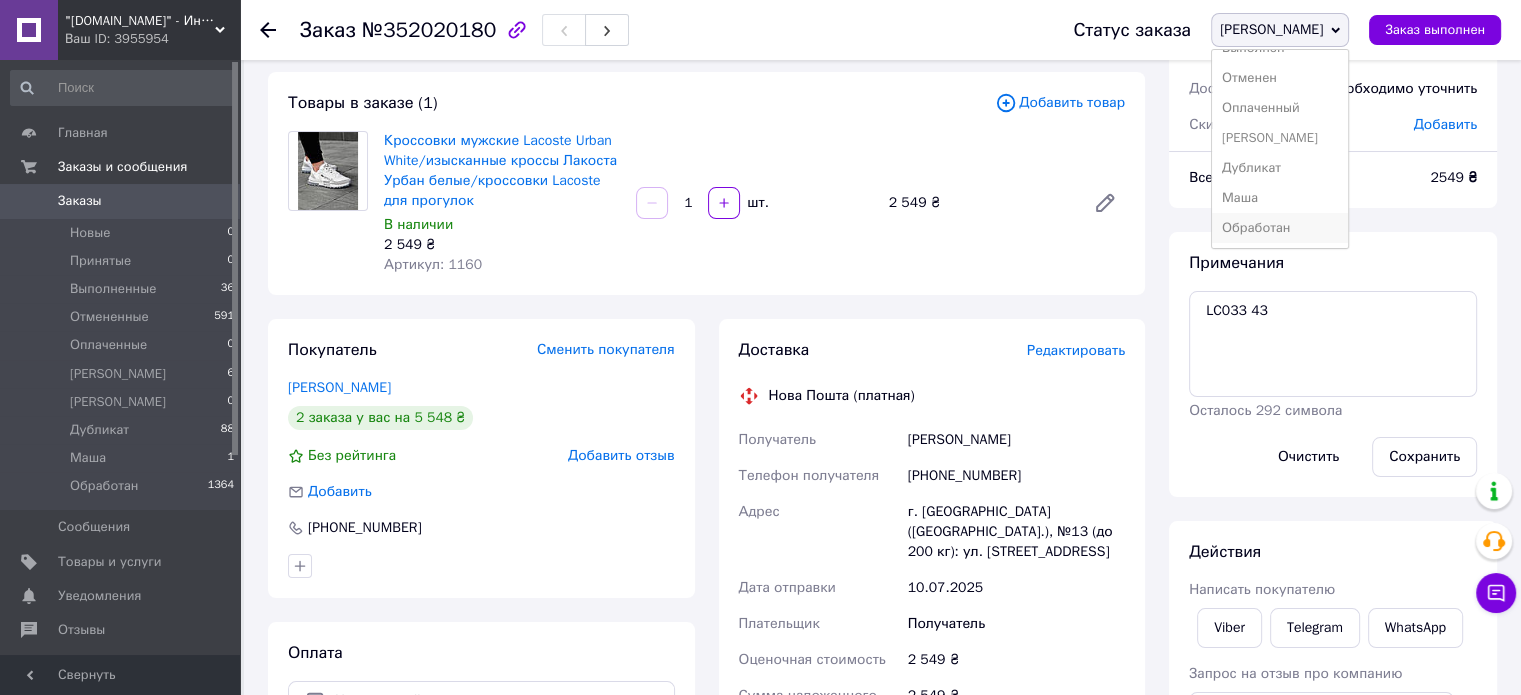click on "Обработан" at bounding box center [1280, 228] 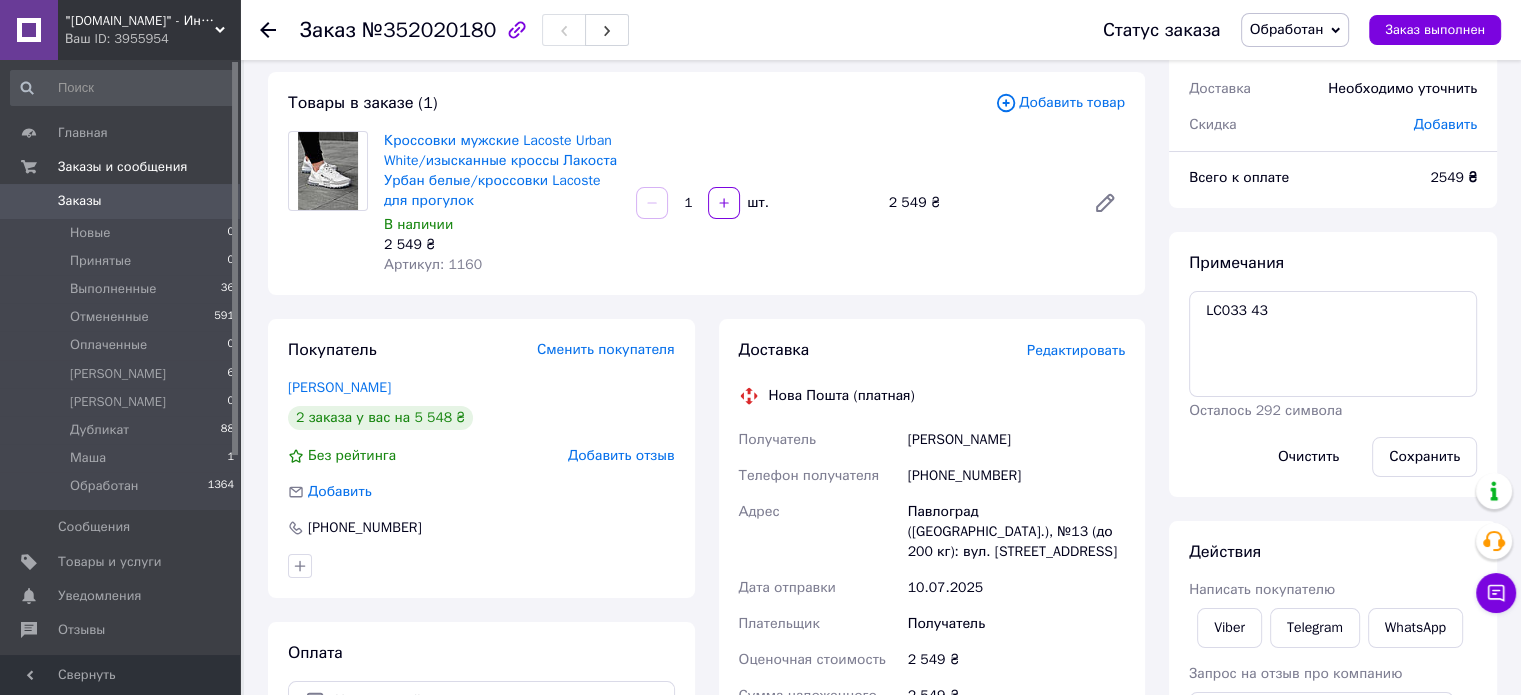 click 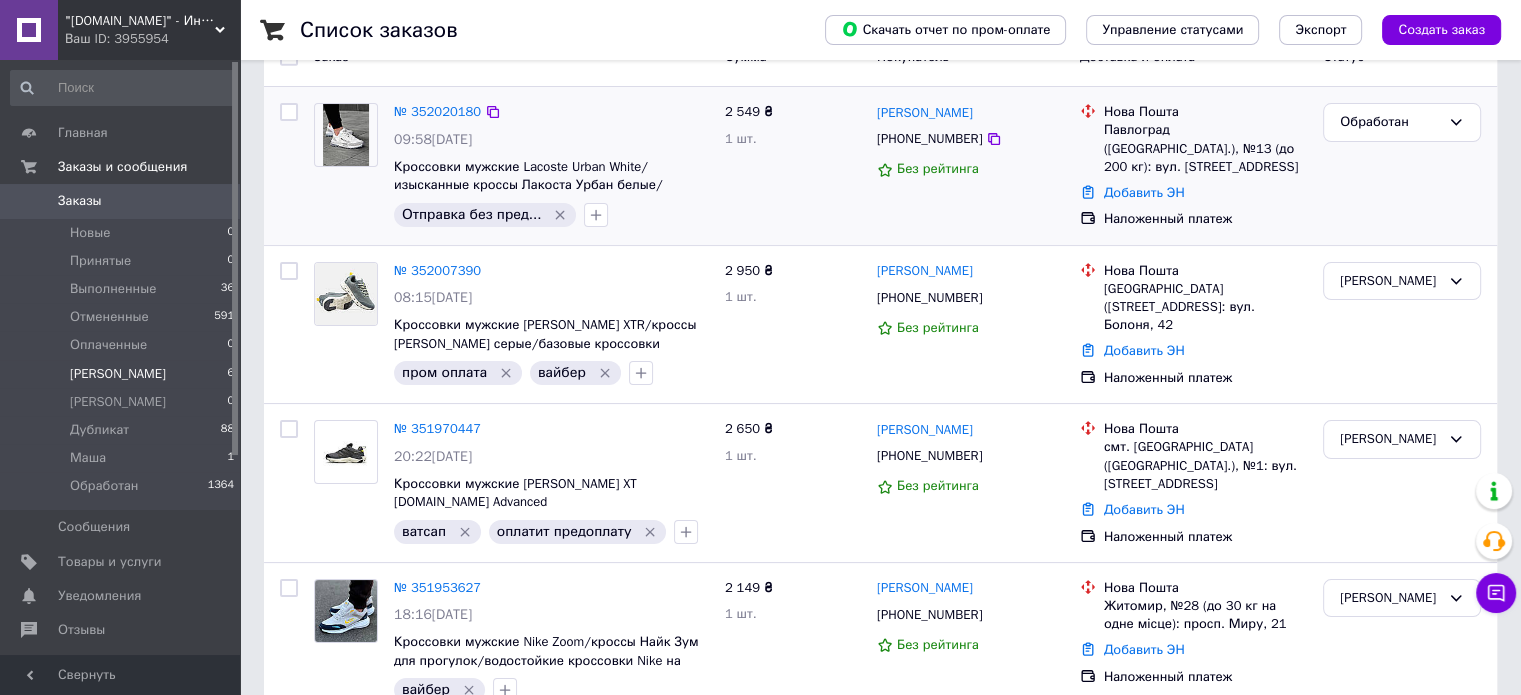 scroll, scrollTop: 300, scrollLeft: 0, axis: vertical 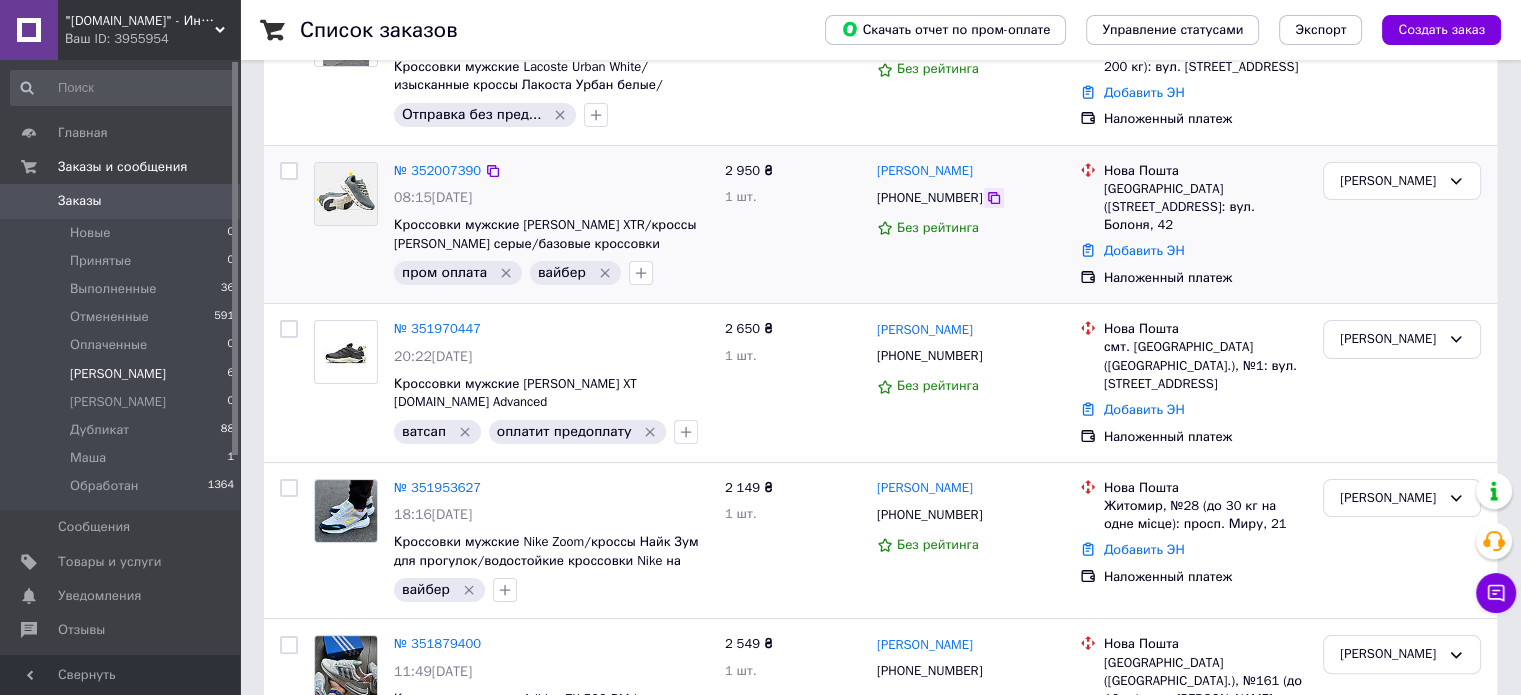 click 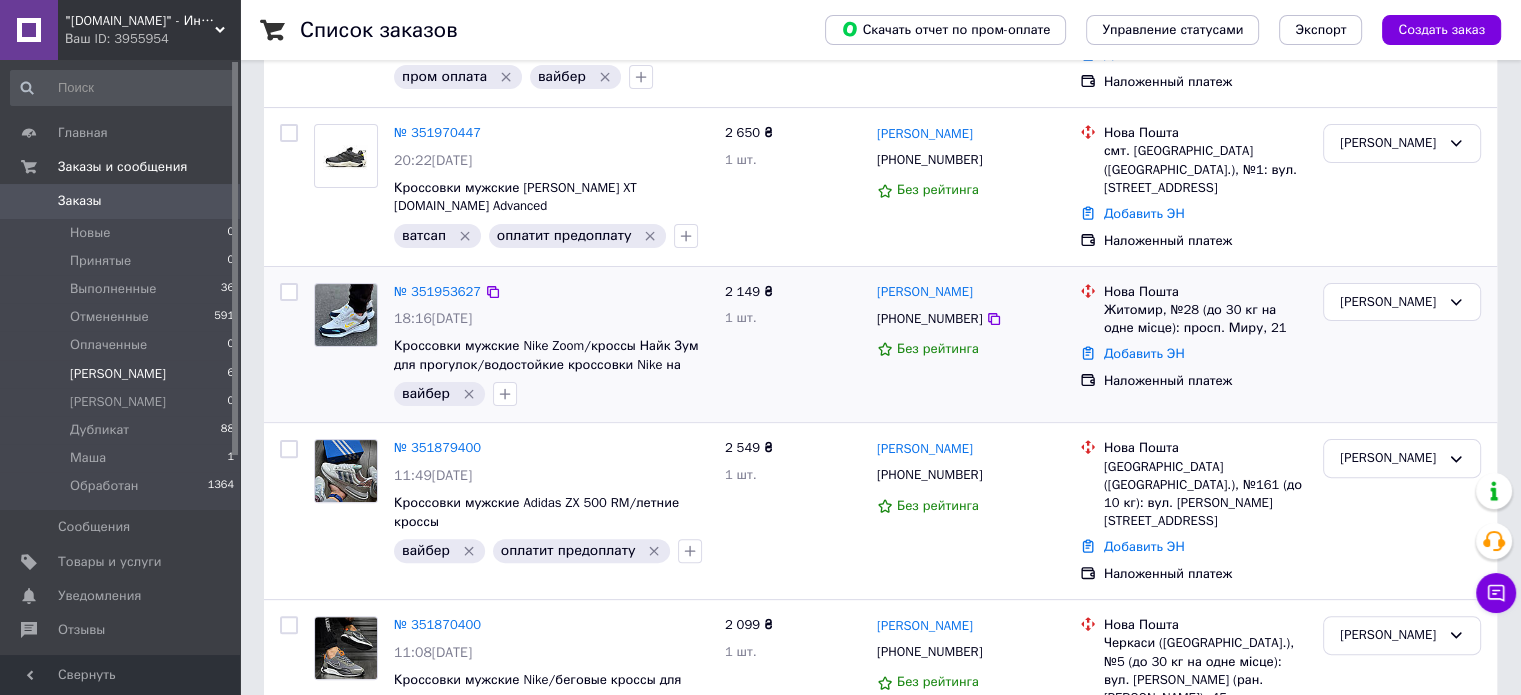 scroll, scrollTop: 500, scrollLeft: 0, axis: vertical 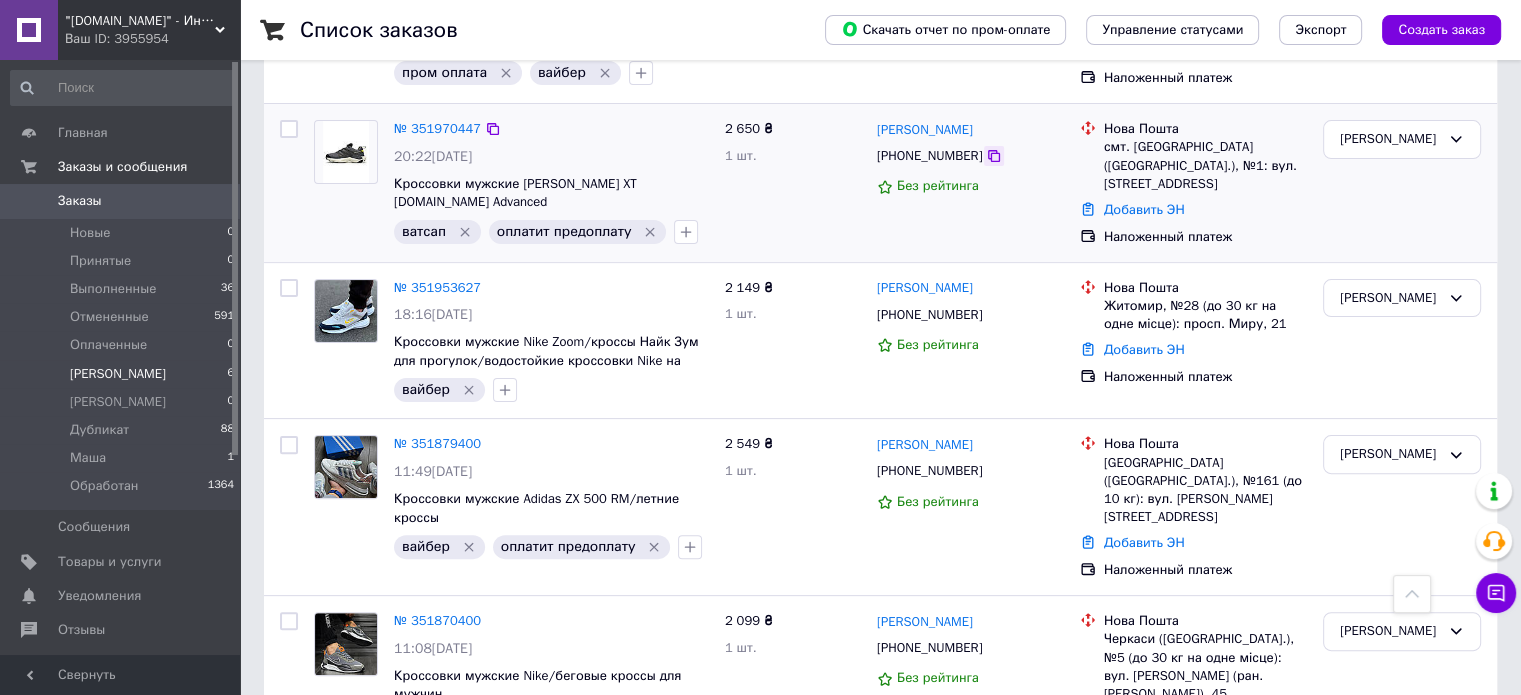 click 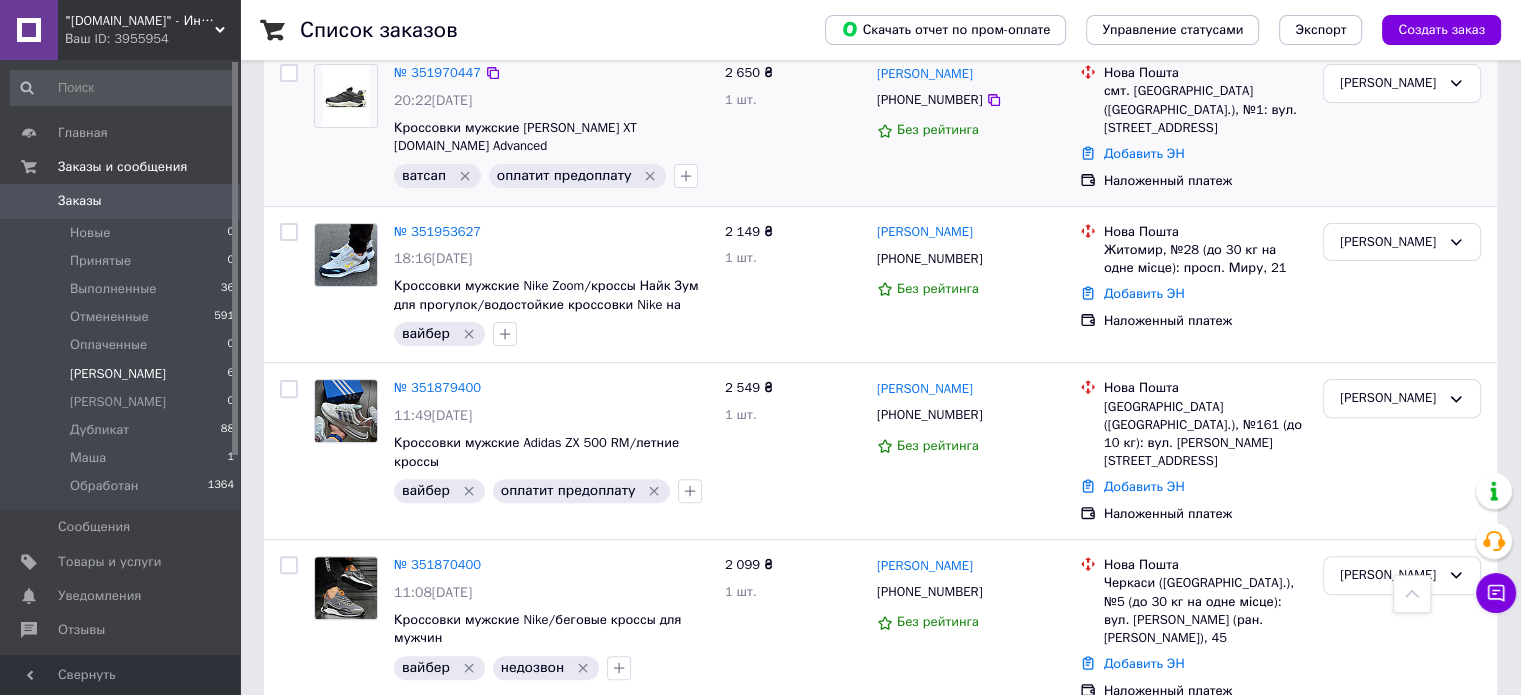 scroll, scrollTop: 580, scrollLeft: 0, axis: vertical 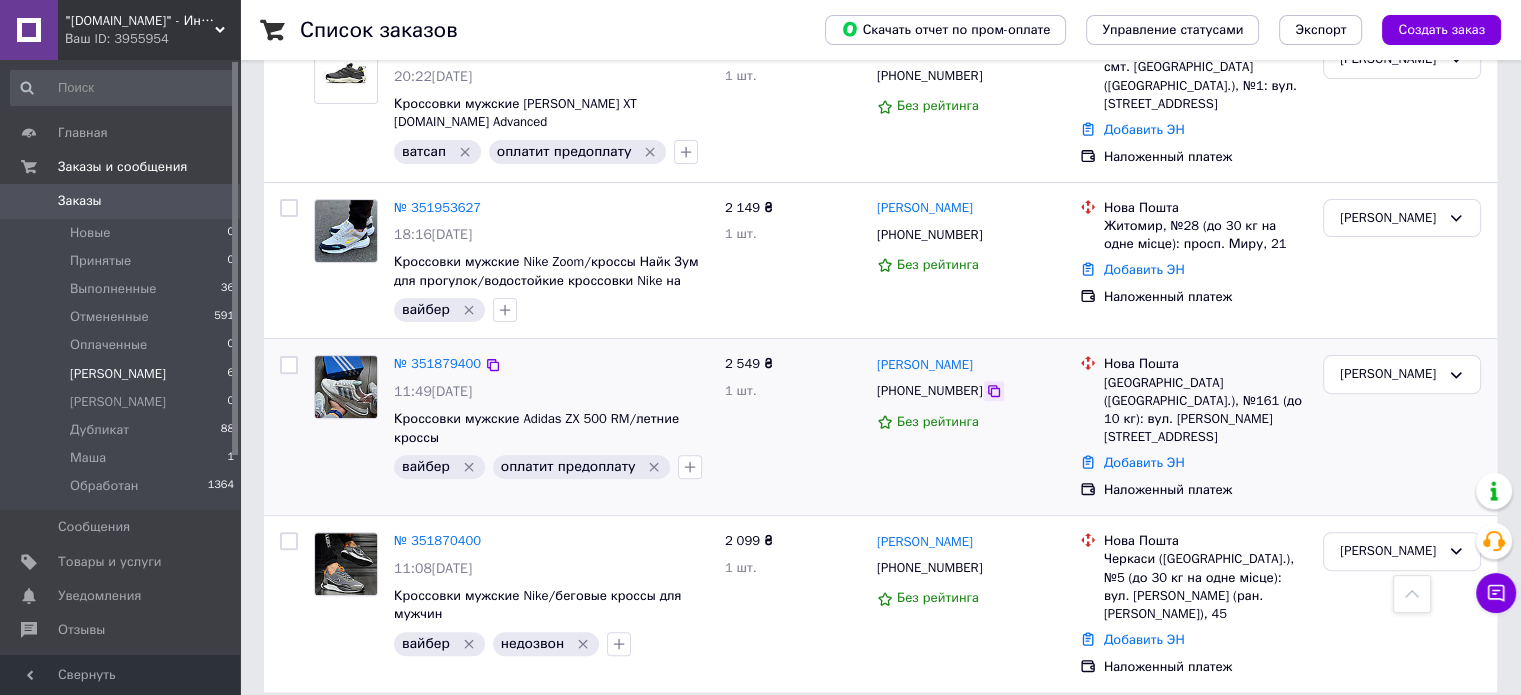 click 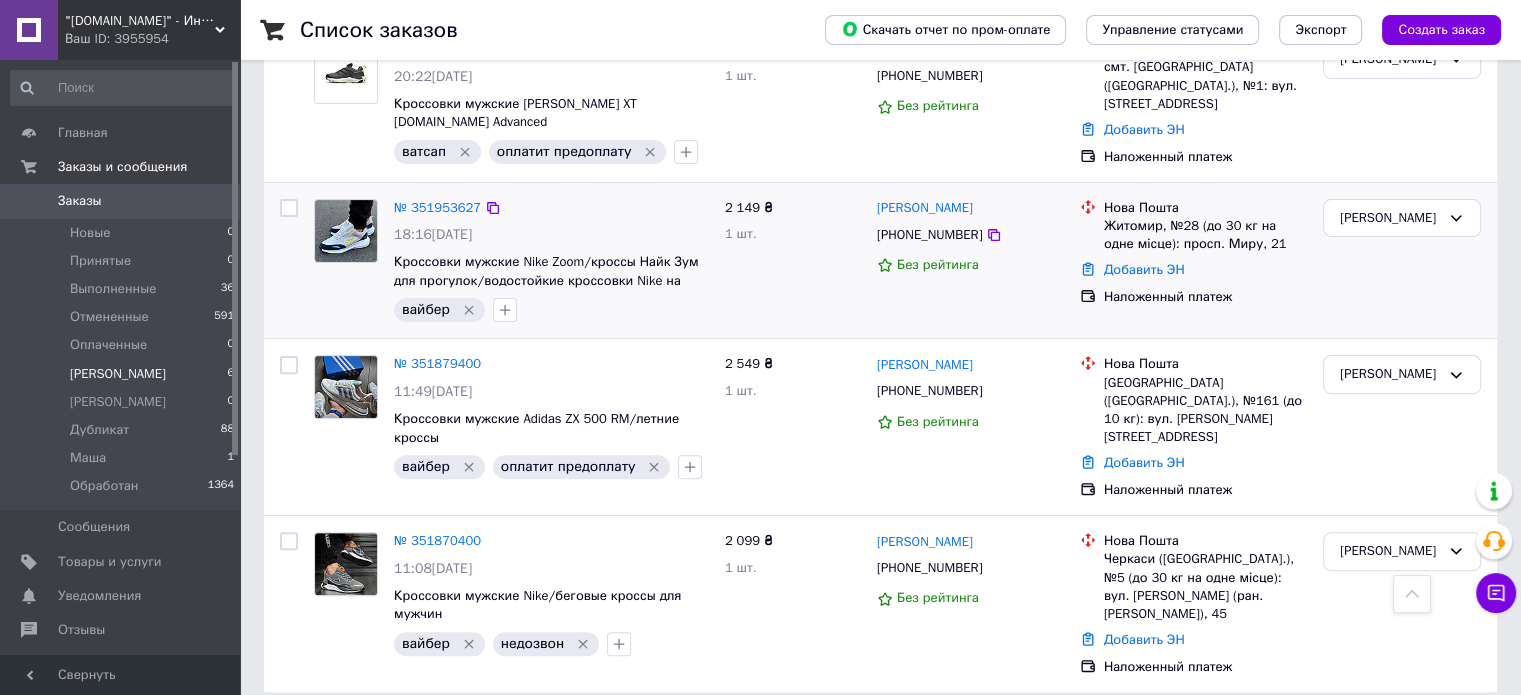 scroll, scrollTop: 480, scrollLeft: 0, axis: vertical 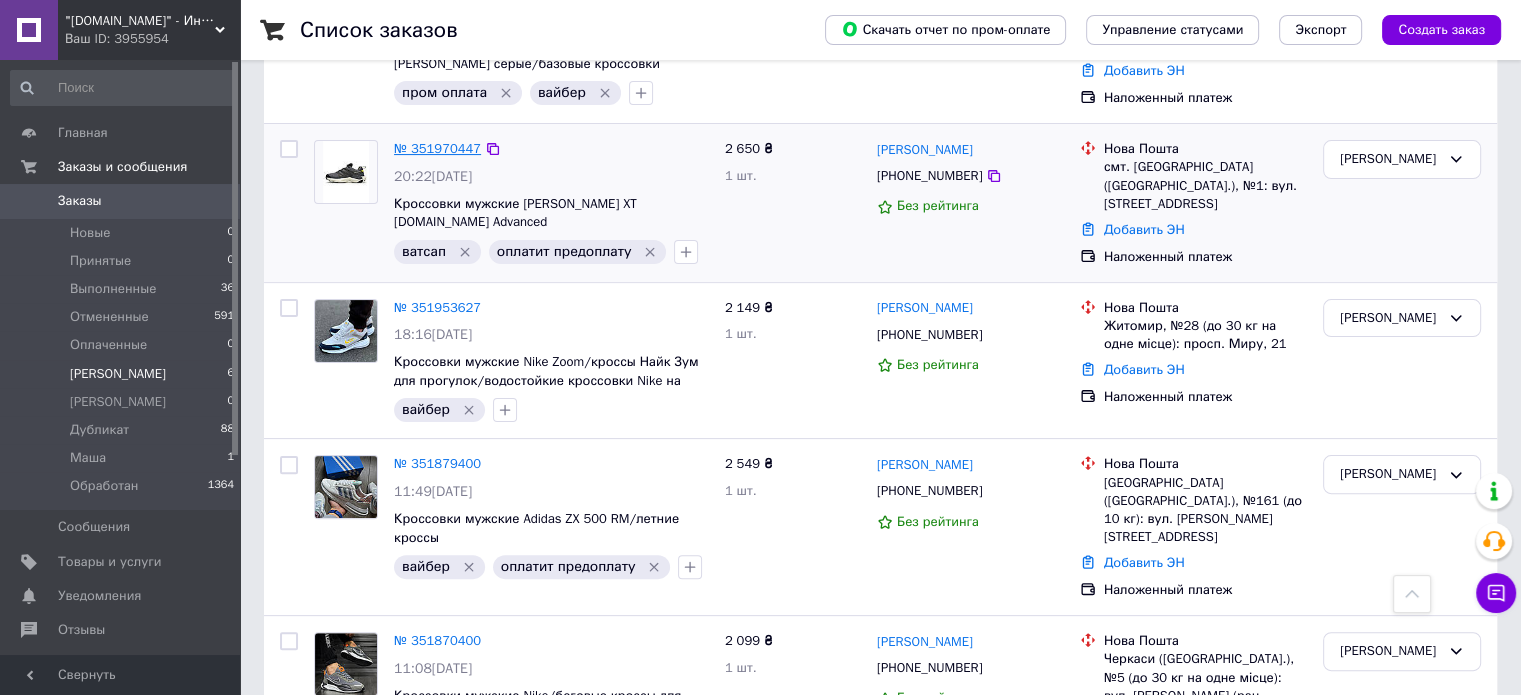 click on "№ 351970447" at bounding box center (437, 148) 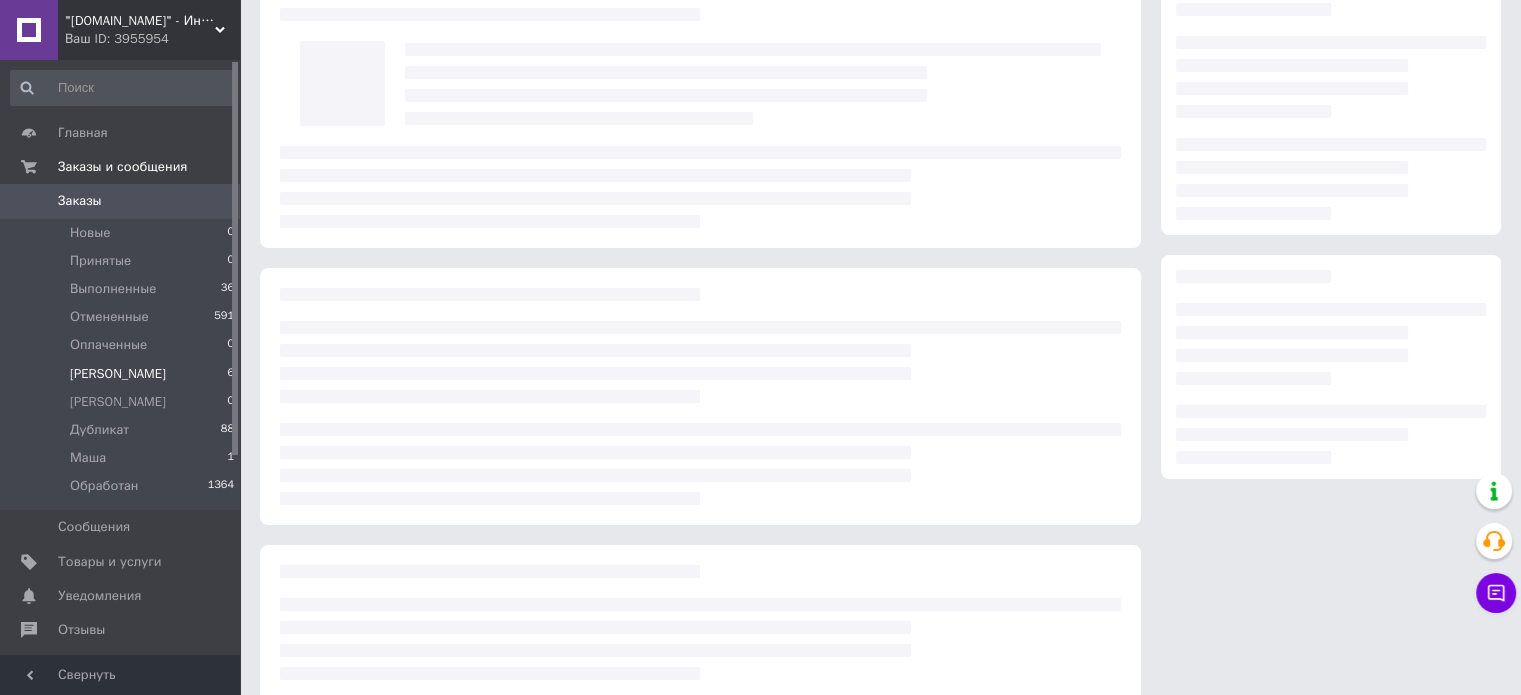 scroll, scrollTop: 0, scrollLeft: 0, axis: both 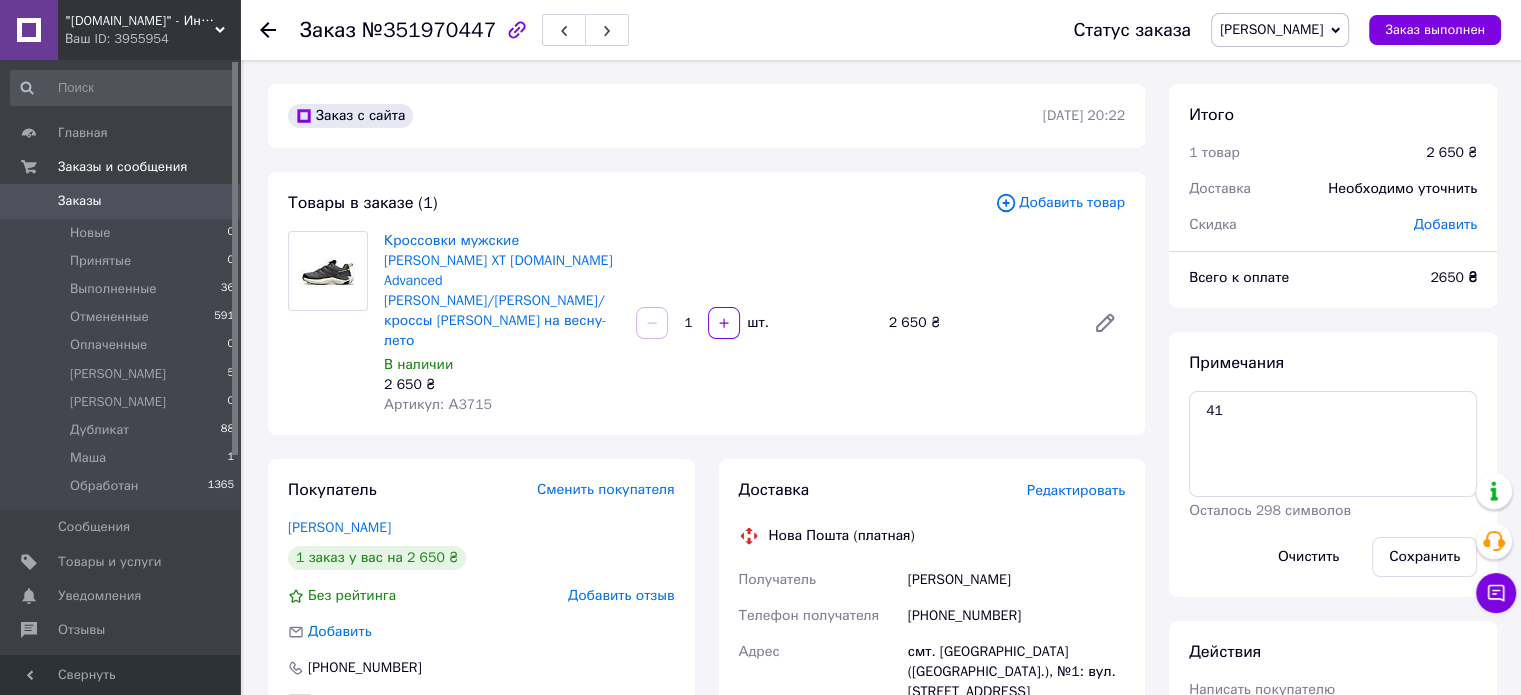 click on "Артикул: А3715" at bounding box center (438, 404) 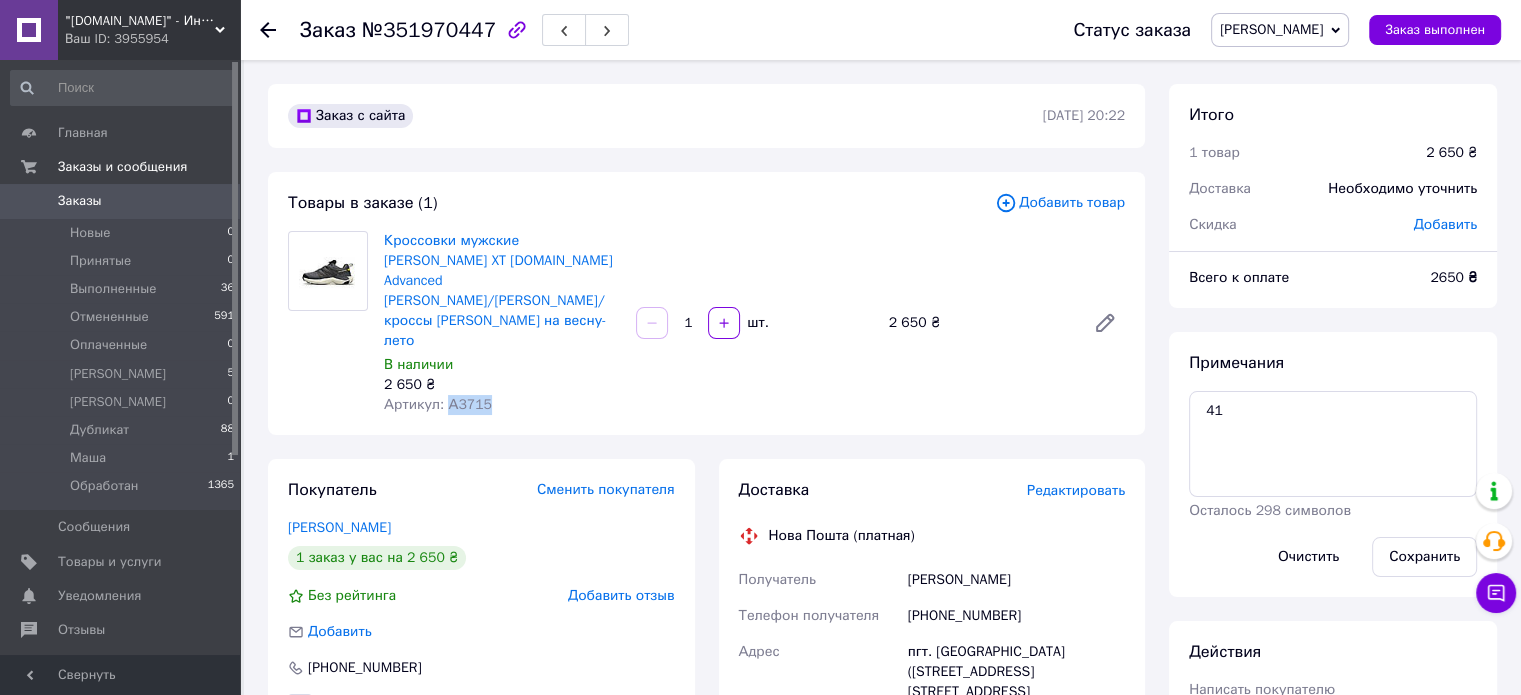 click on "Артикул: А3715" at bounding box center (438, 404) 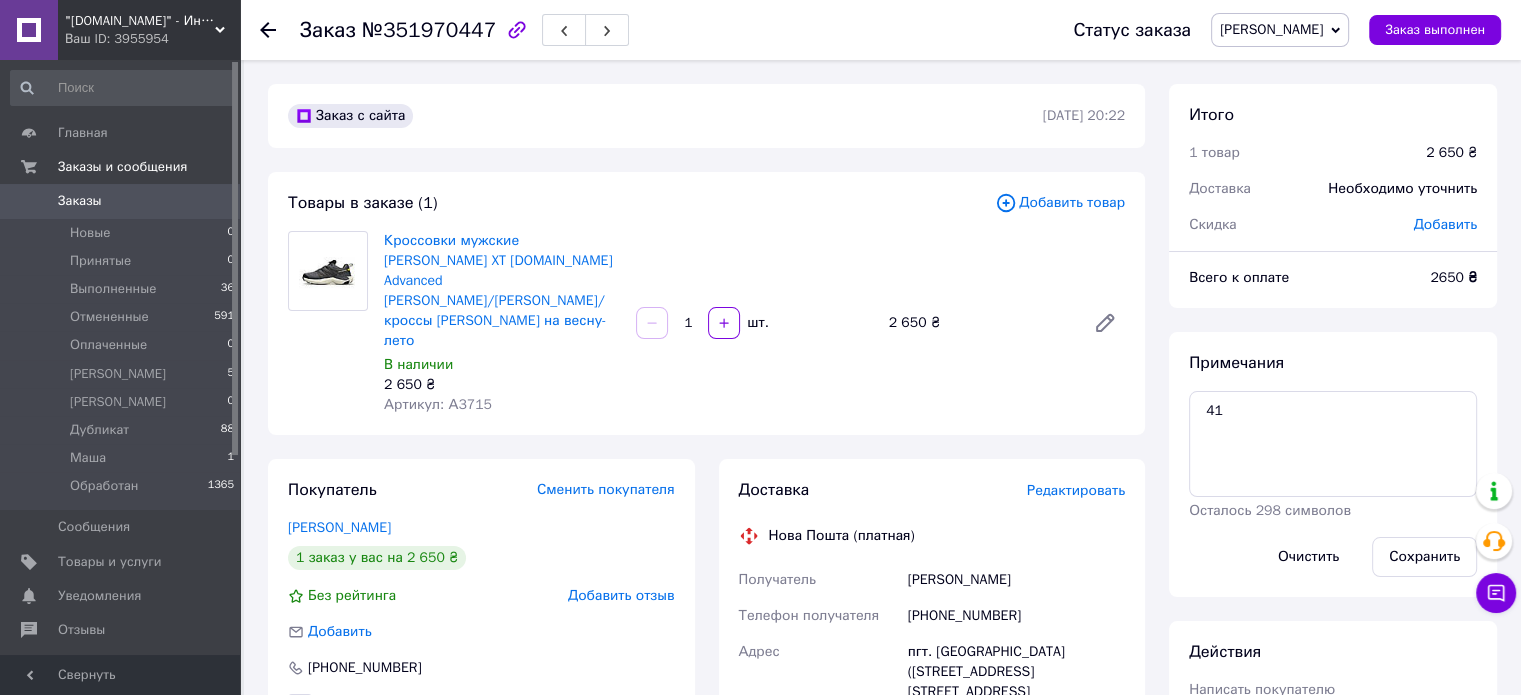click on "[PHONE_NUMBER]" at bounding box center [1016, 616] 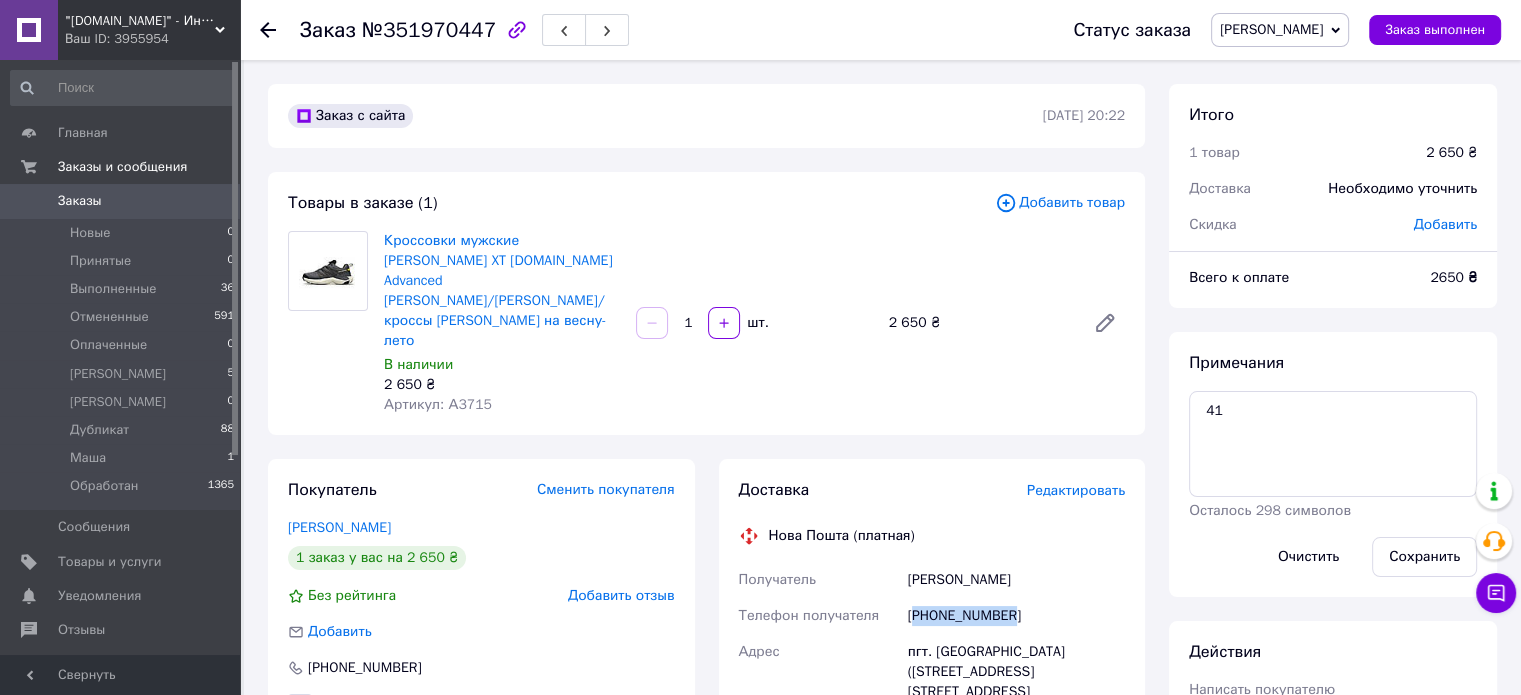 click on "[PHONE_NUMBER]" at bounding box center (1016, 616) 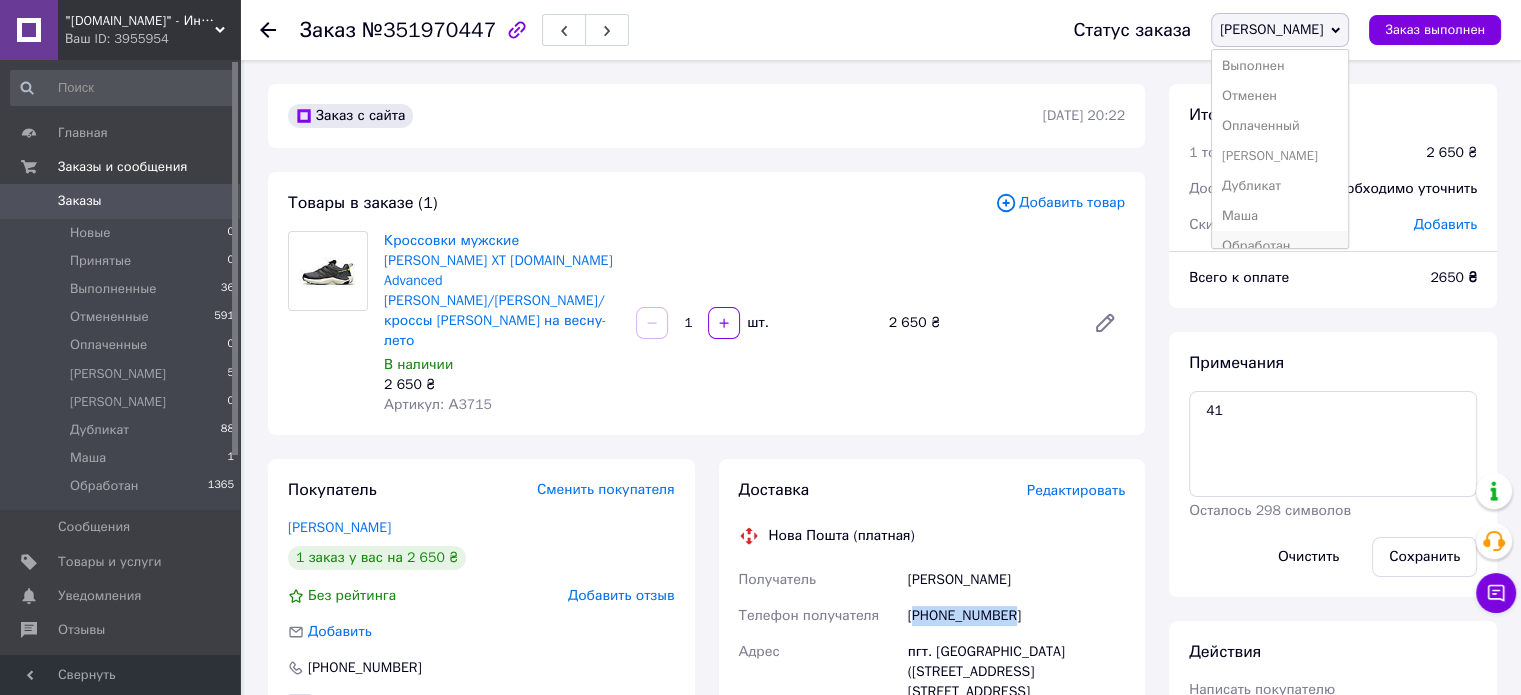 scroll, scrollTop: 52, scrollLeft: 0, axis: vertical 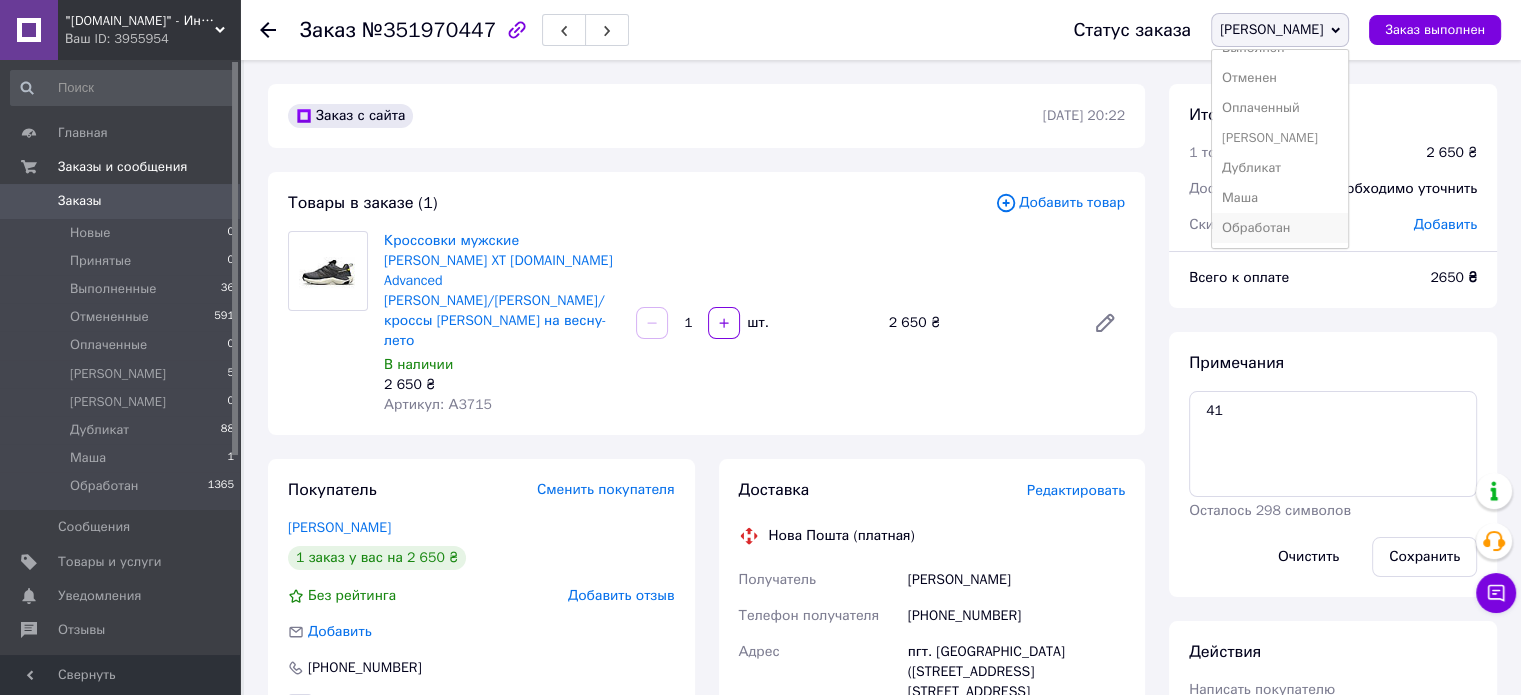 click on "Обработан" at bounding box center (1280, 228) 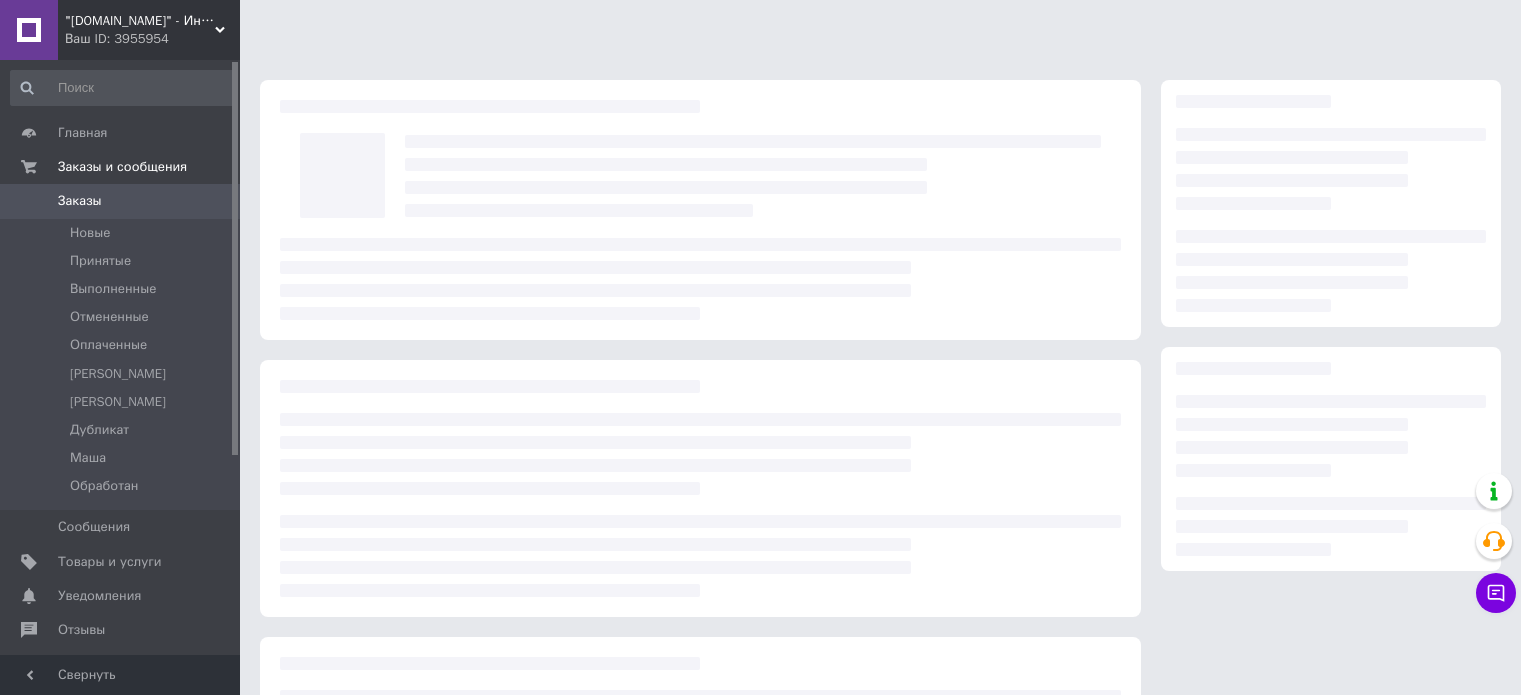 scroll, scrollTop: 0, scrollLeft: 0, axis: both 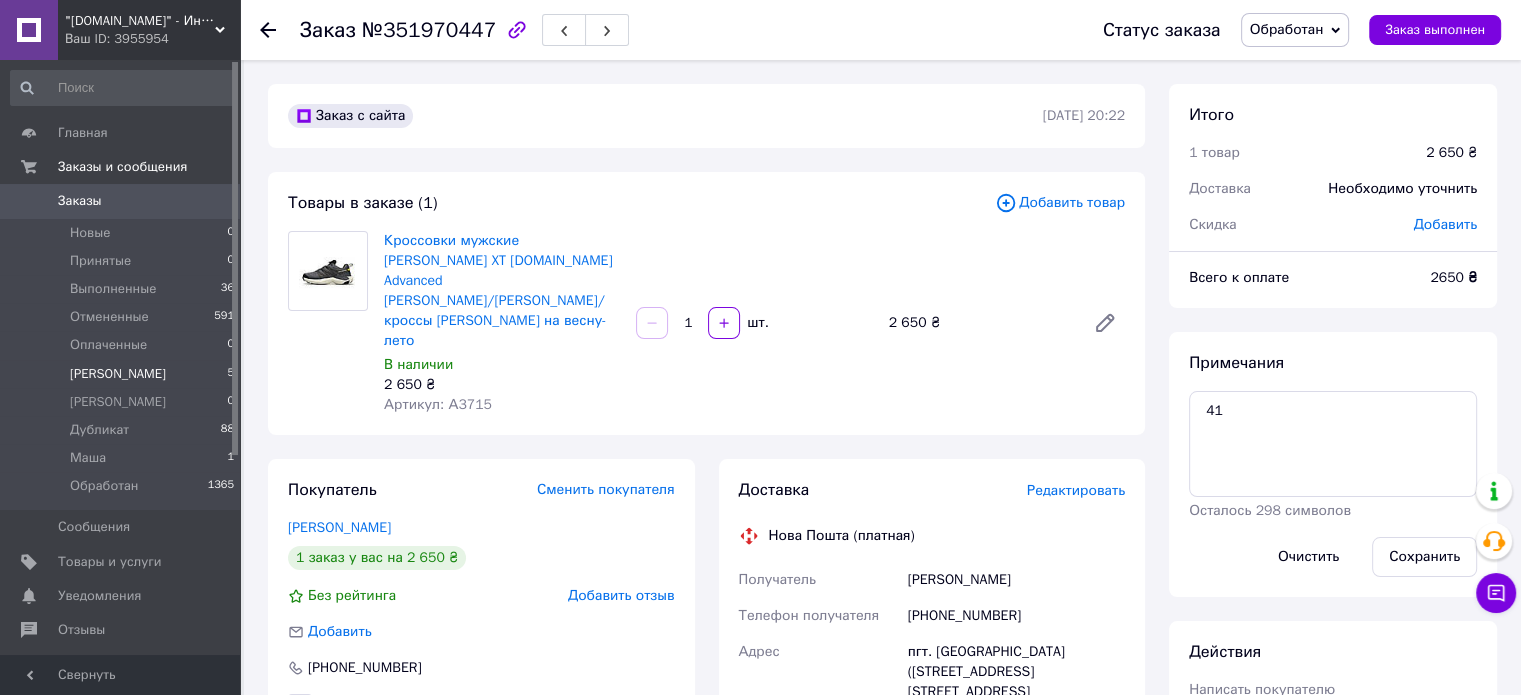 click on "[PERSON_NAME]" at bounding box center [118, 374] 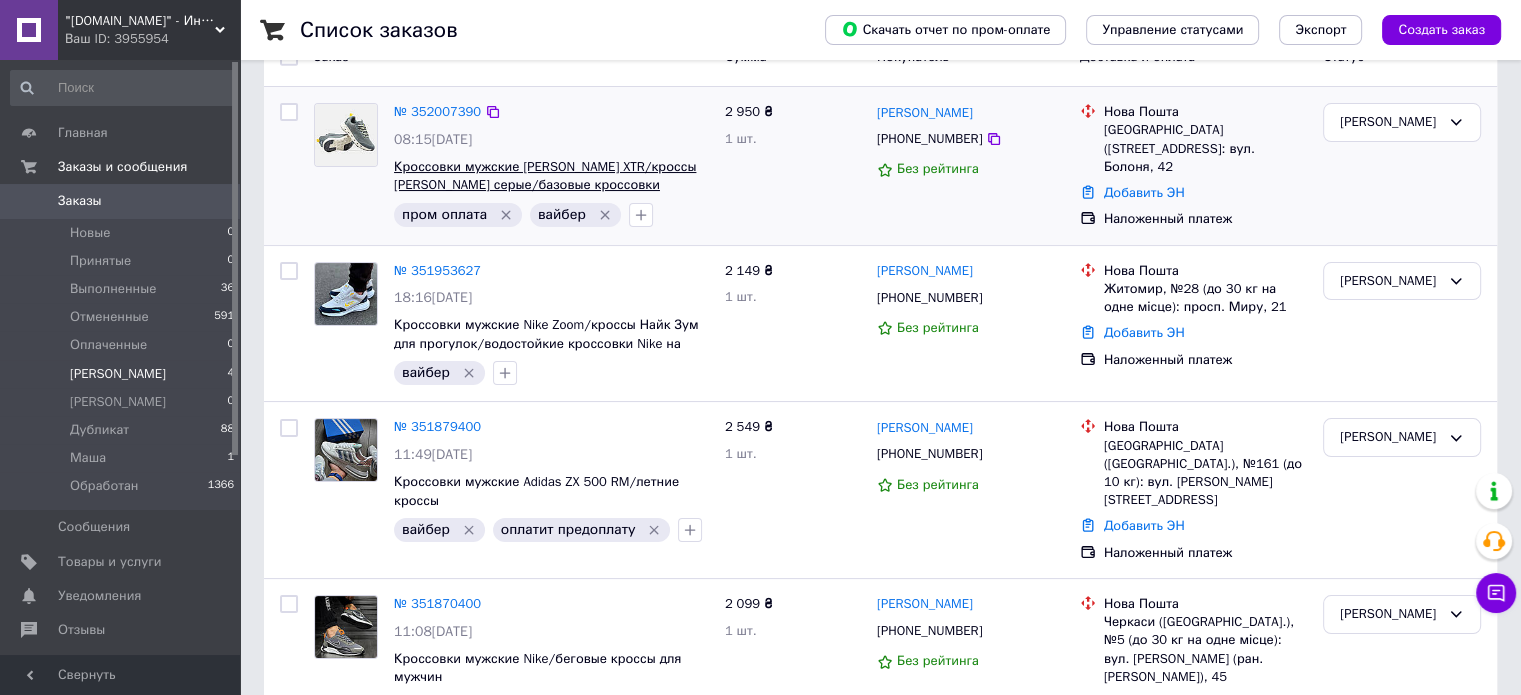 scroll, scrollTop: 264, scrollLeft: 0, axis: vertical 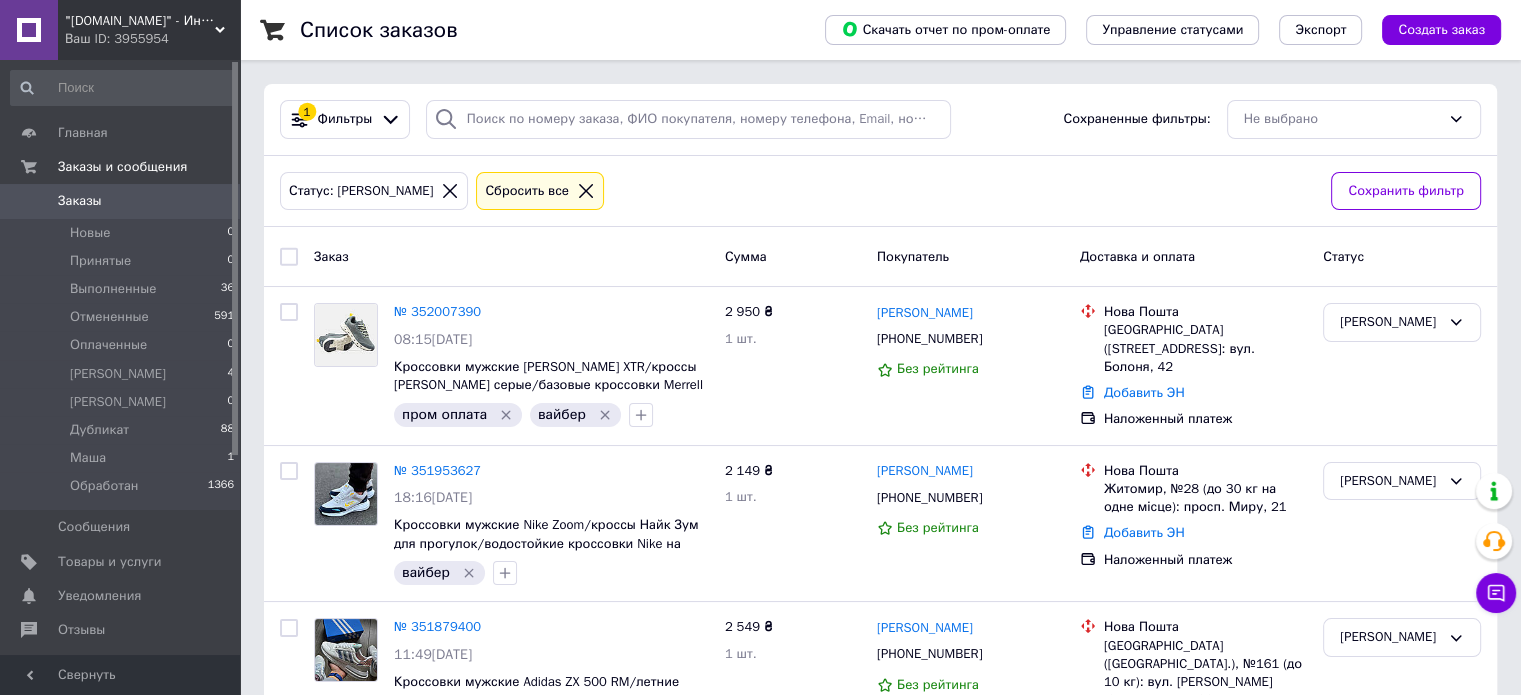 click on "Ваш ID: 3955954" at bounding box center (152, 39) 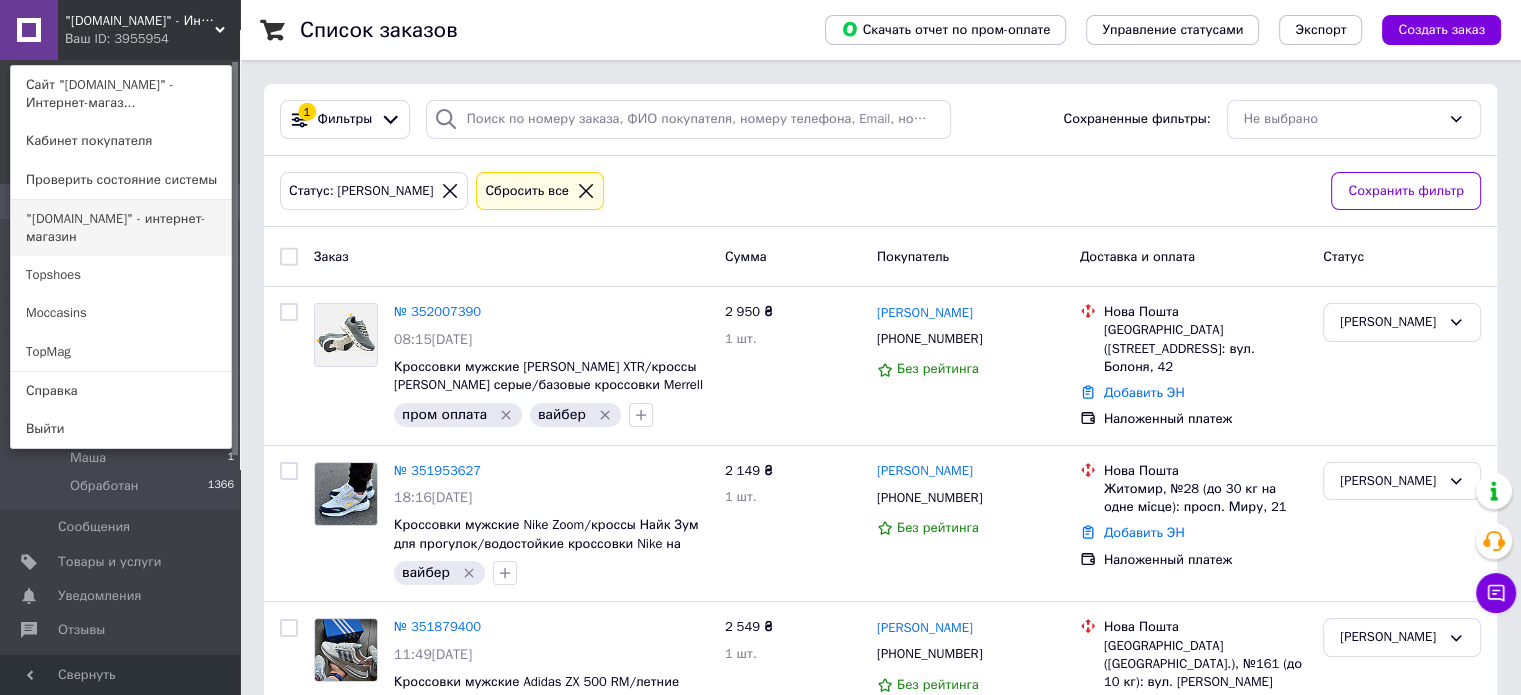 click on ""[DOMAIN_NAME]" - интернет-магазин" at bounding box center (121, 228) 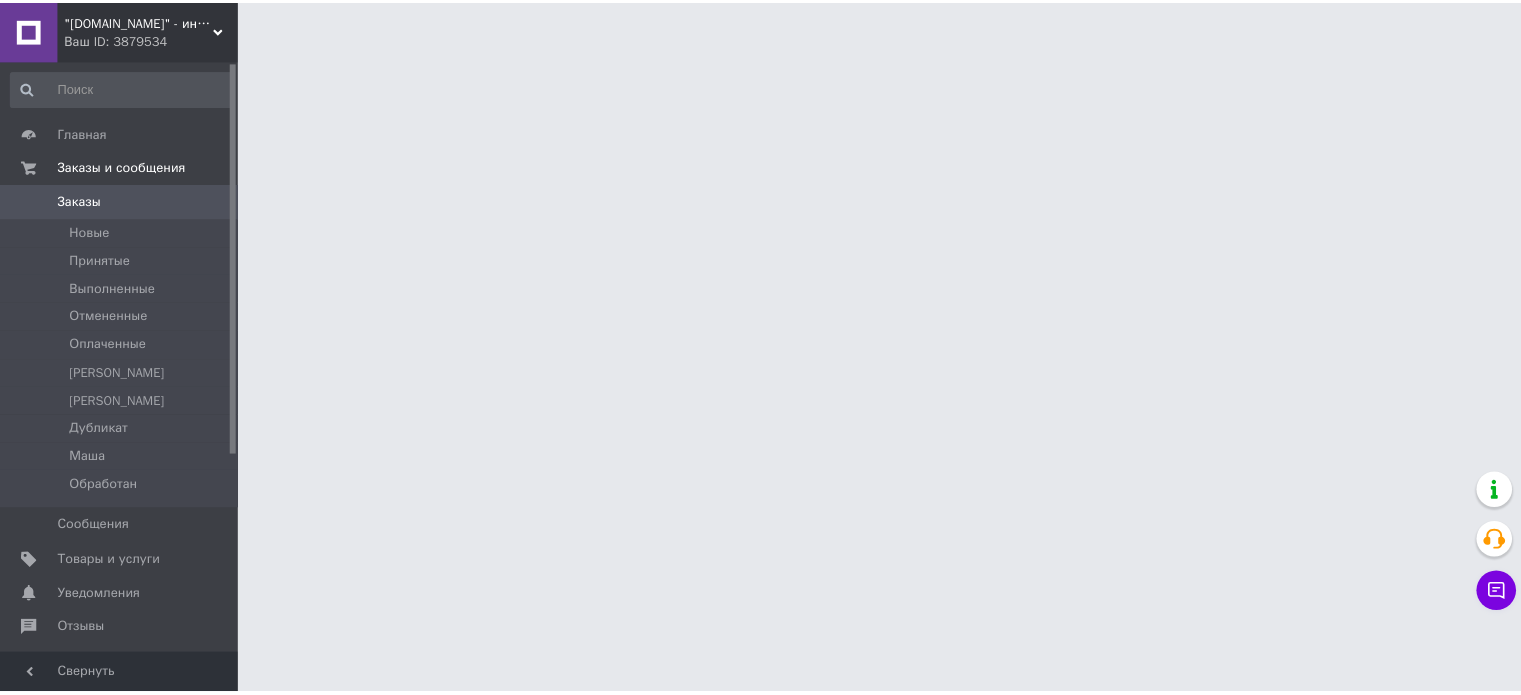 scroll, scrollTop: 0, scrollLeft: 0, axis: both 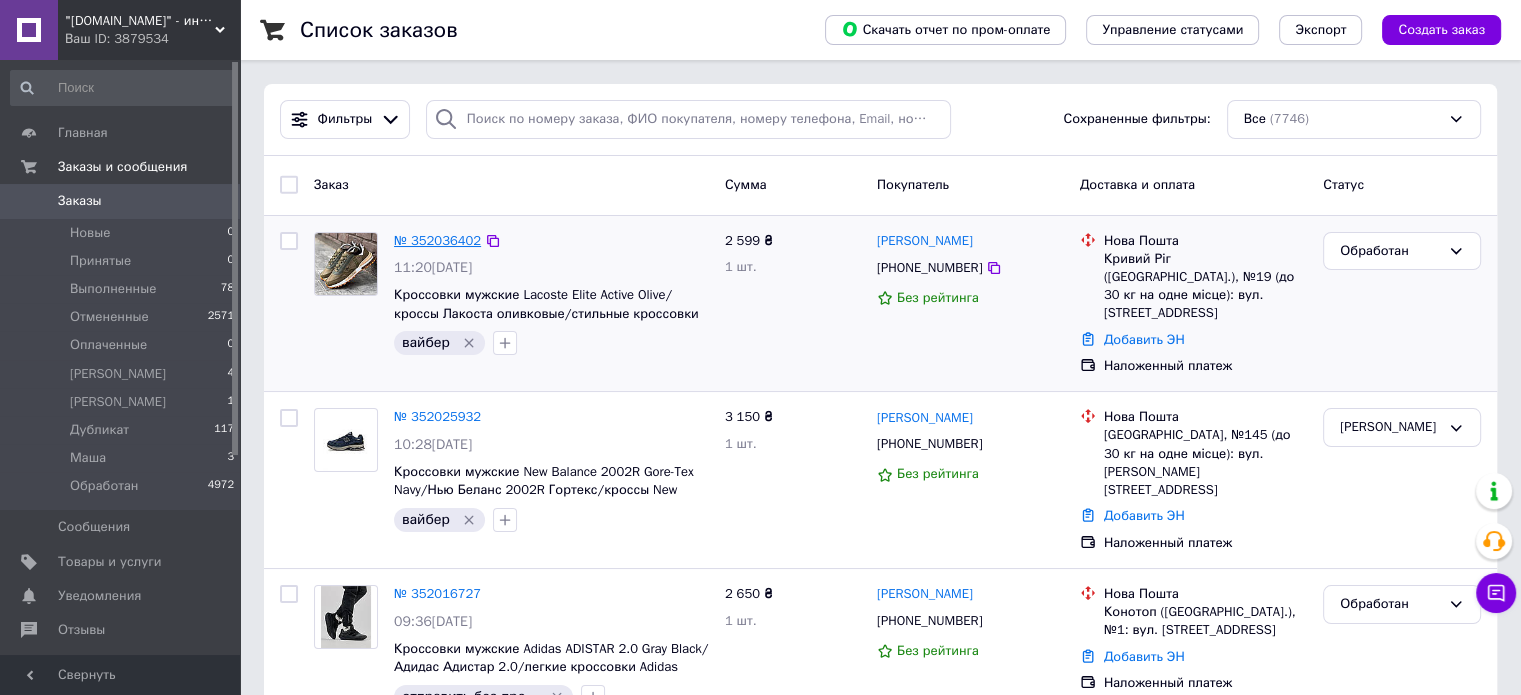 click on "№ 352036402" at bounding box center (437, 240) 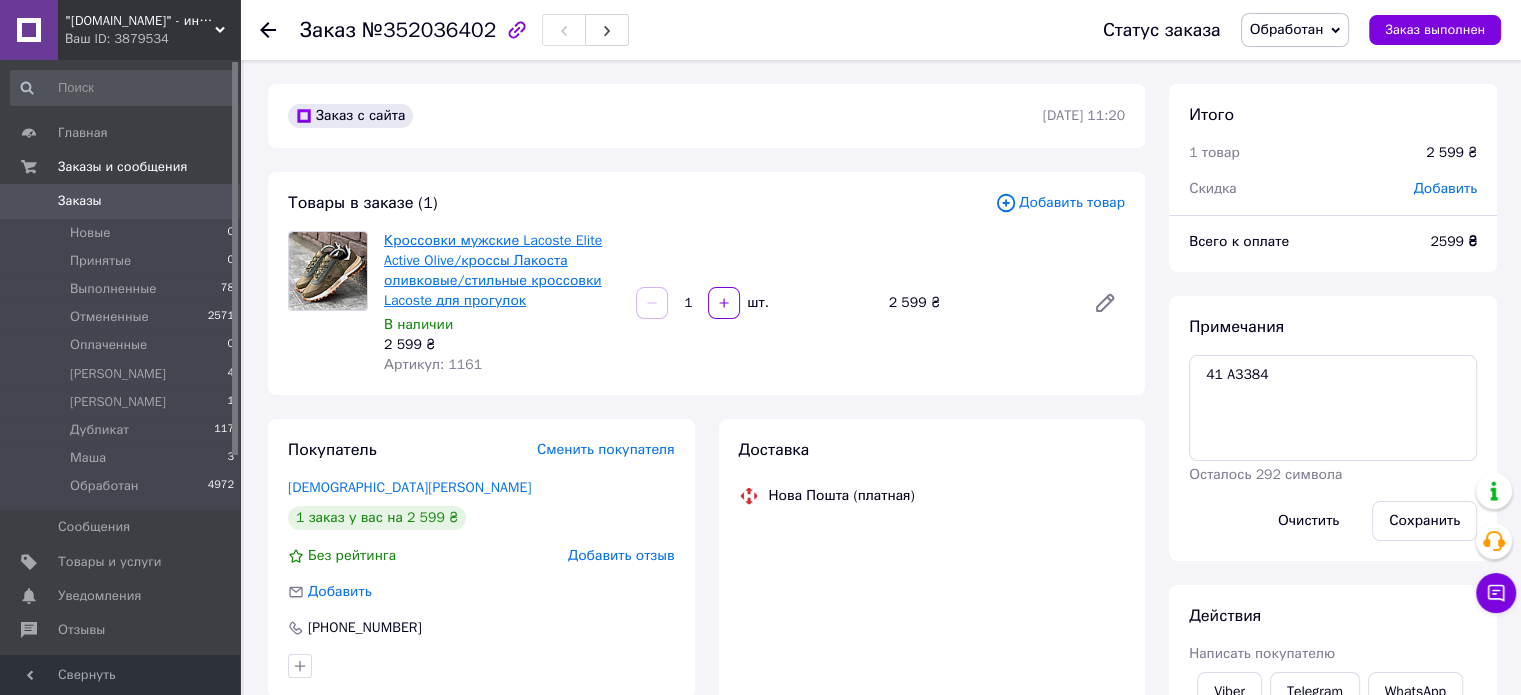 click on "Кроссовки мужские Lacoste Elite Active Olive/кроссы Лакоста оливковые/стильные кроссовки Lacoste для прогулок" at bounding box center [493, 270] 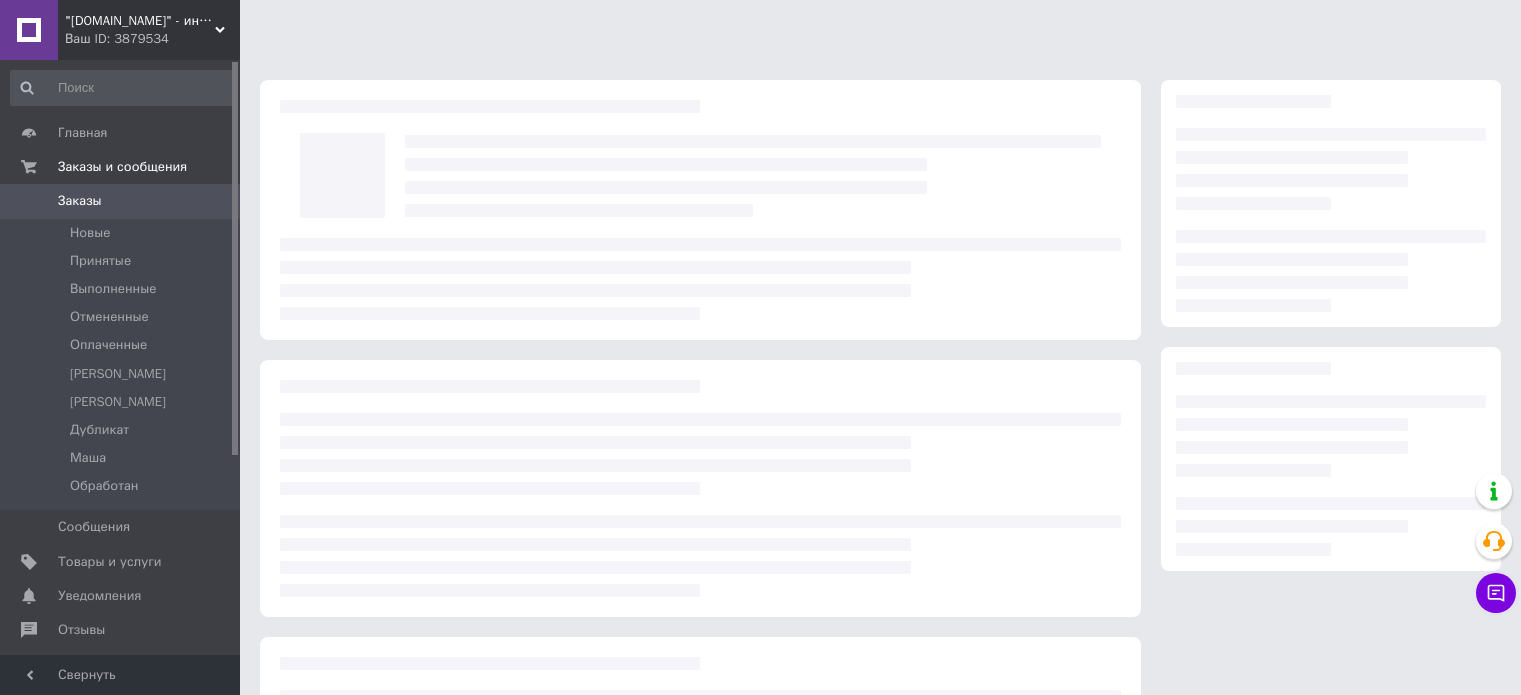 scroll, scrollTop: 0, scrollLeft: 0, axis: both 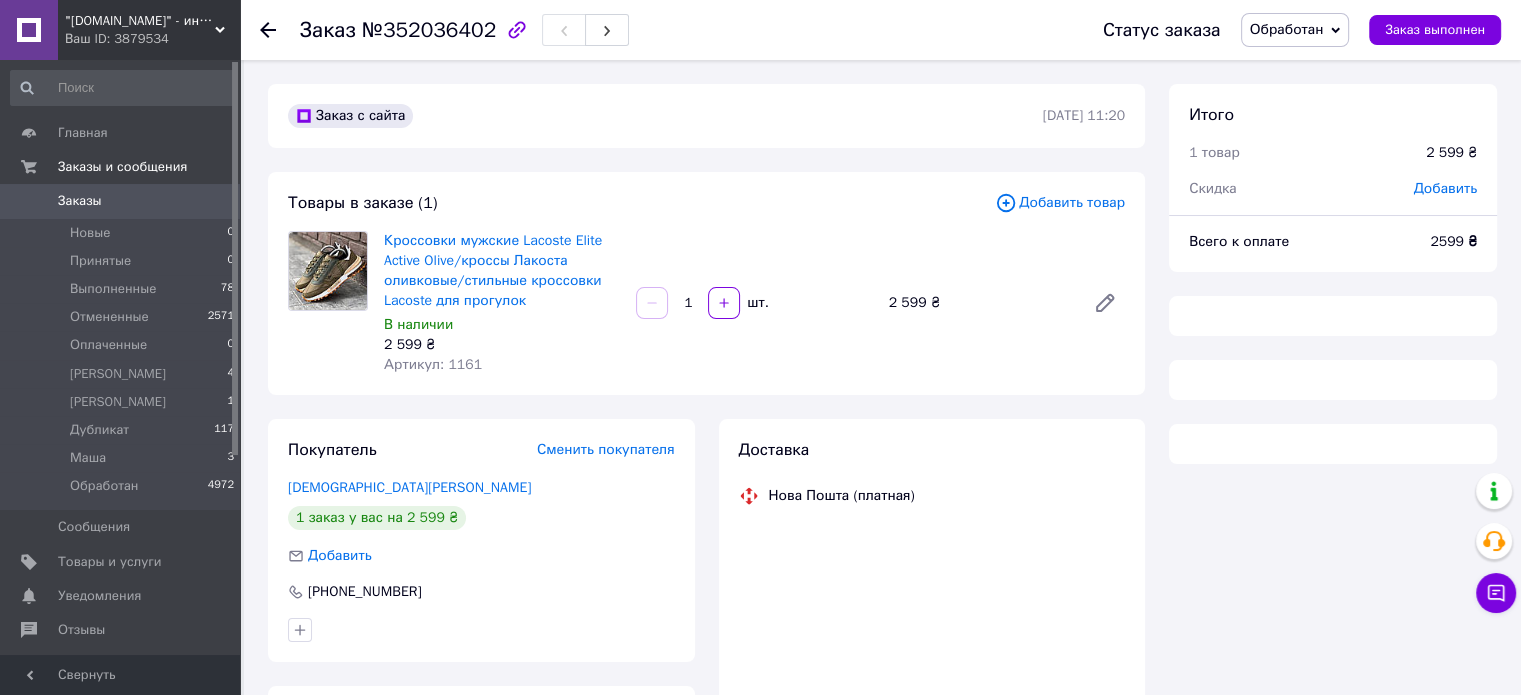 drag, startPoint x: 0, startPoint y: 0, endPoint x: 159, endPoint y: 19, distance: 160.1312 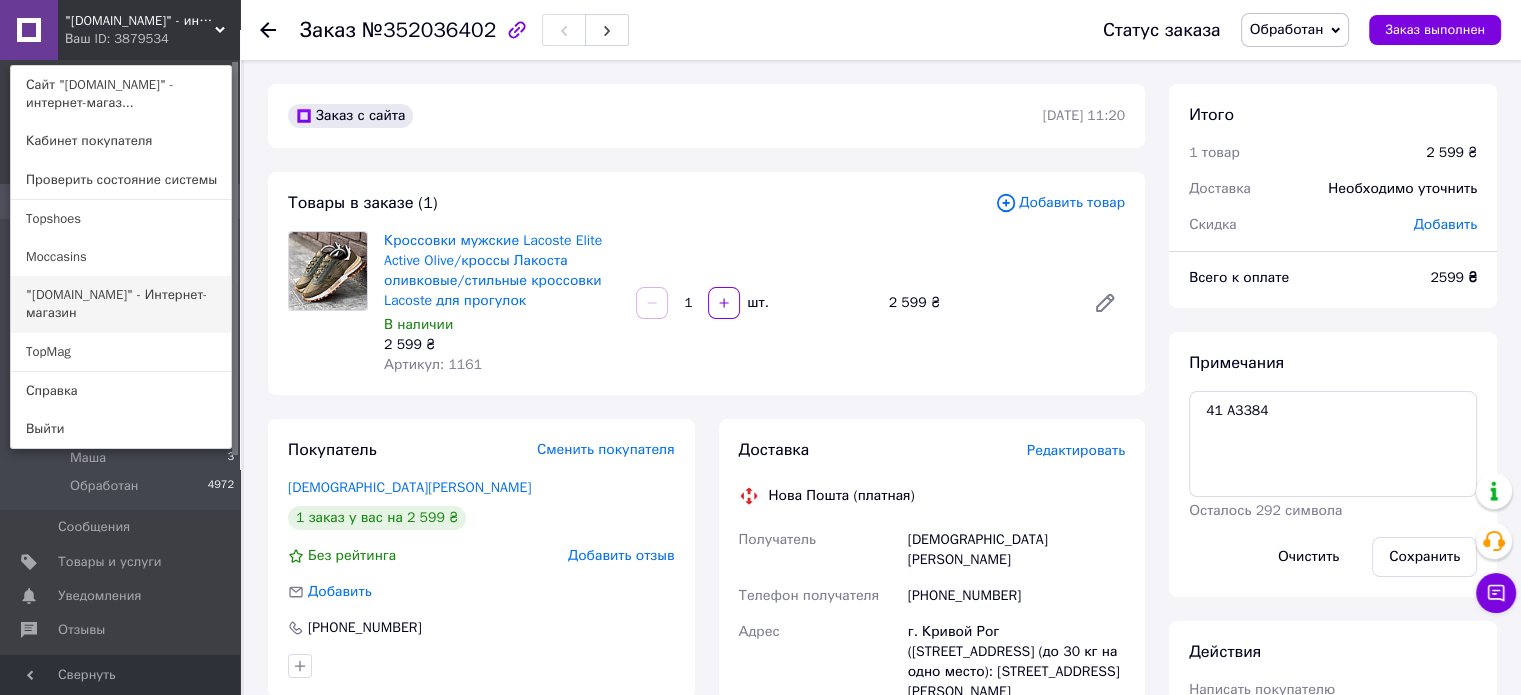 click on ""[DOMAIN_NAME]" - Интернет-магазин" at bounding box center [121, 304] 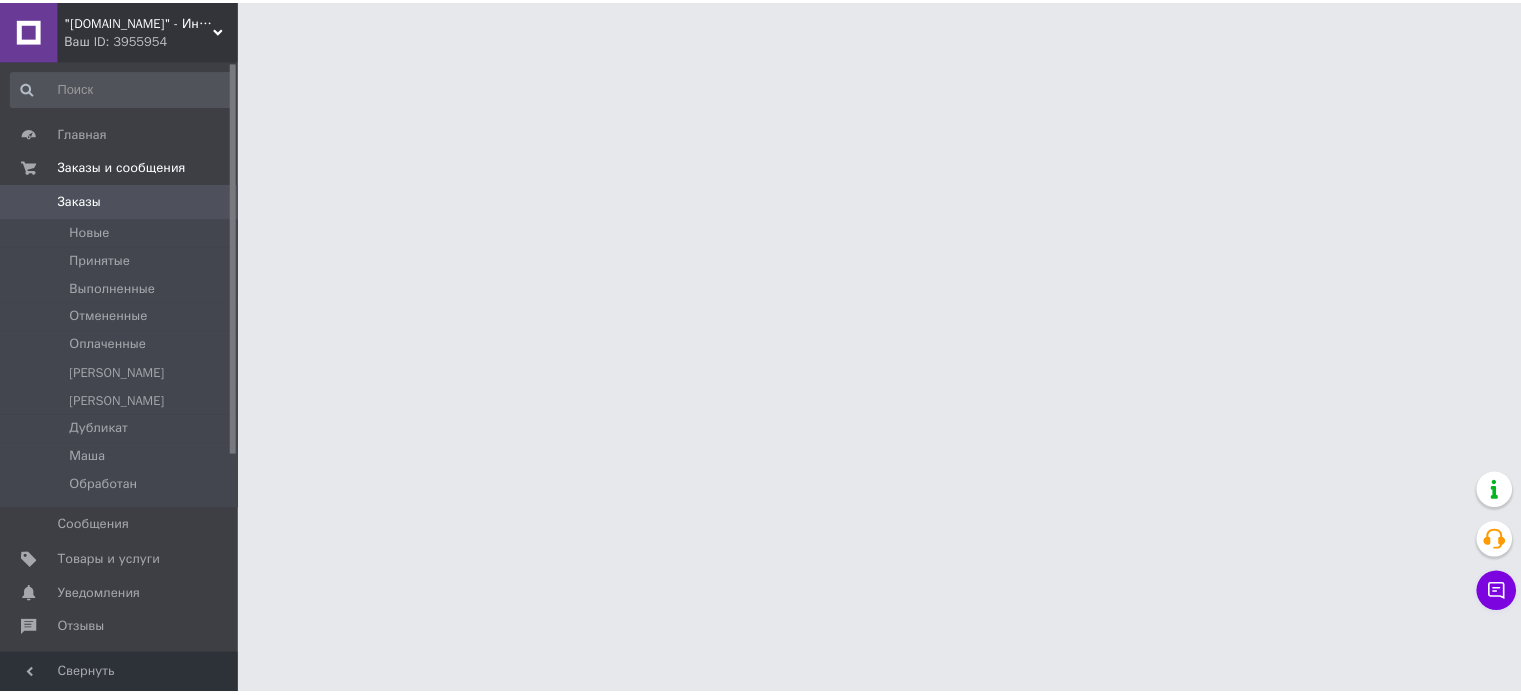 scroll, scrollTop: 0, scrollLeft: 0, axis: both 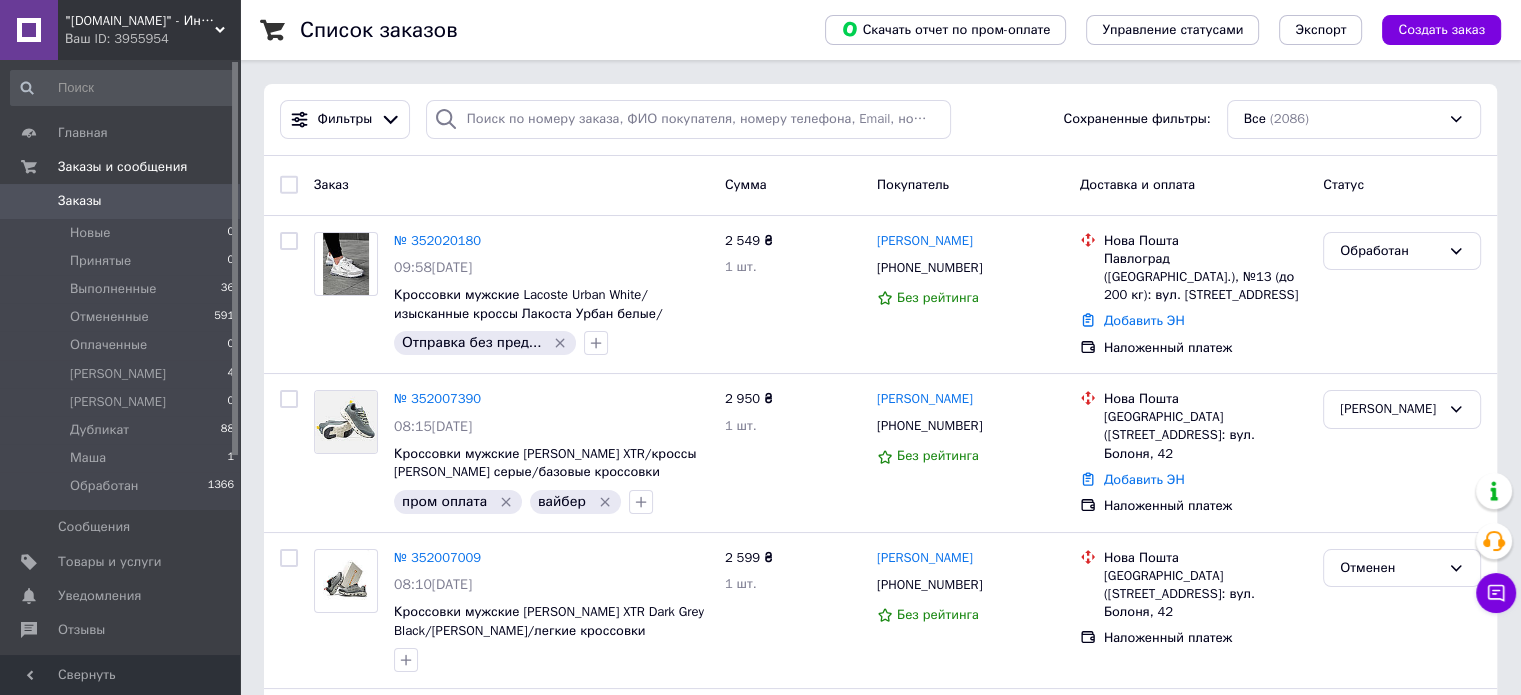 click on ""[DOMAIN_NAME]" - Интернет-магазин" at bounding box center (140, 21) 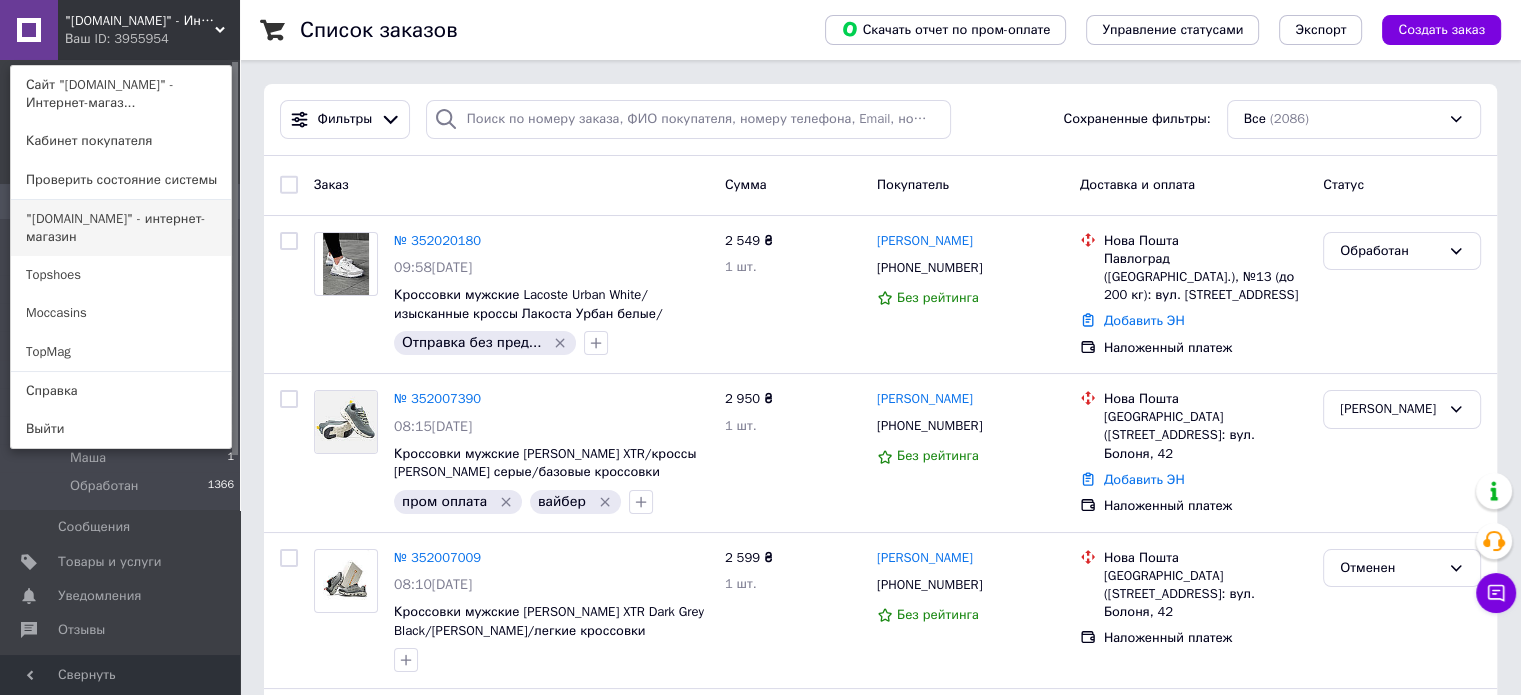 click on ""[DOMAIN_NAME]" - интернет-магазин" at bounding box center [121, 228] 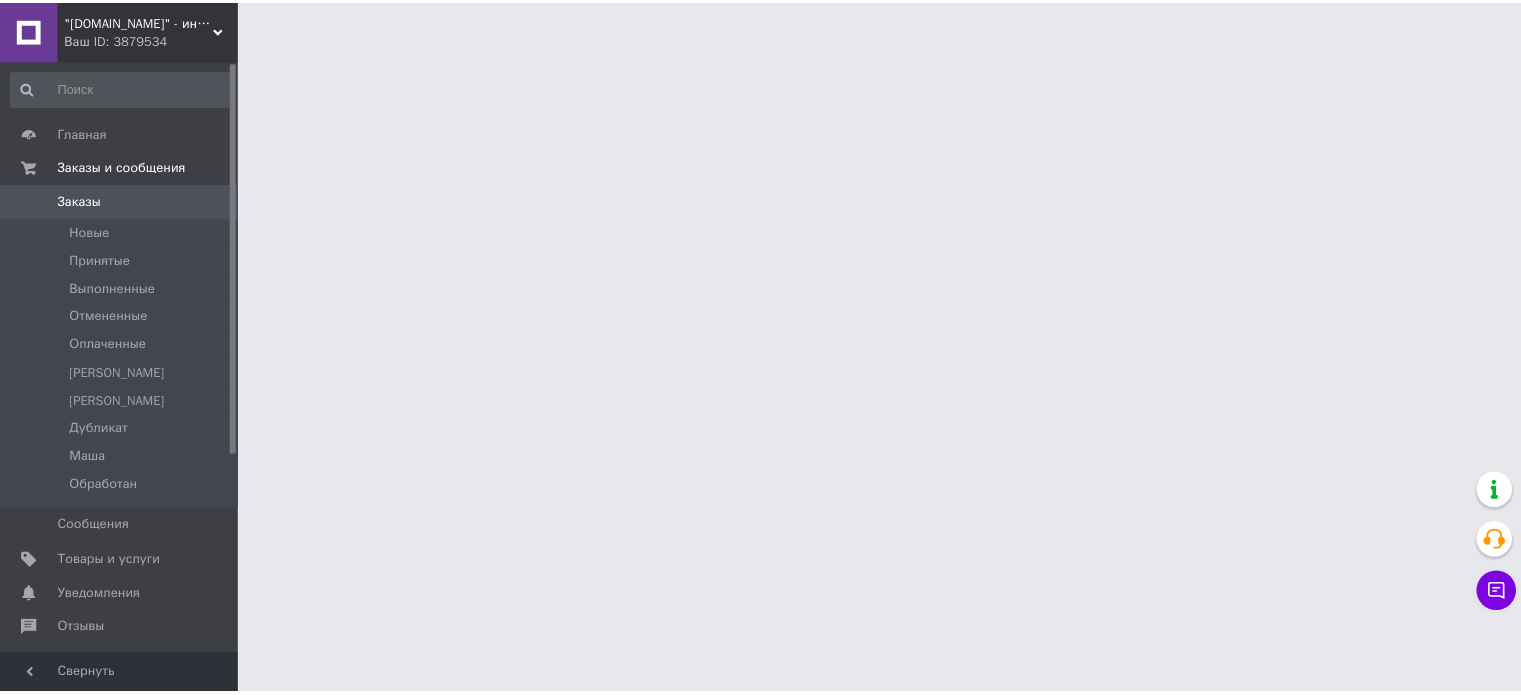 scroll, scrollTop: 0, scrollLeft: 0, axis: both 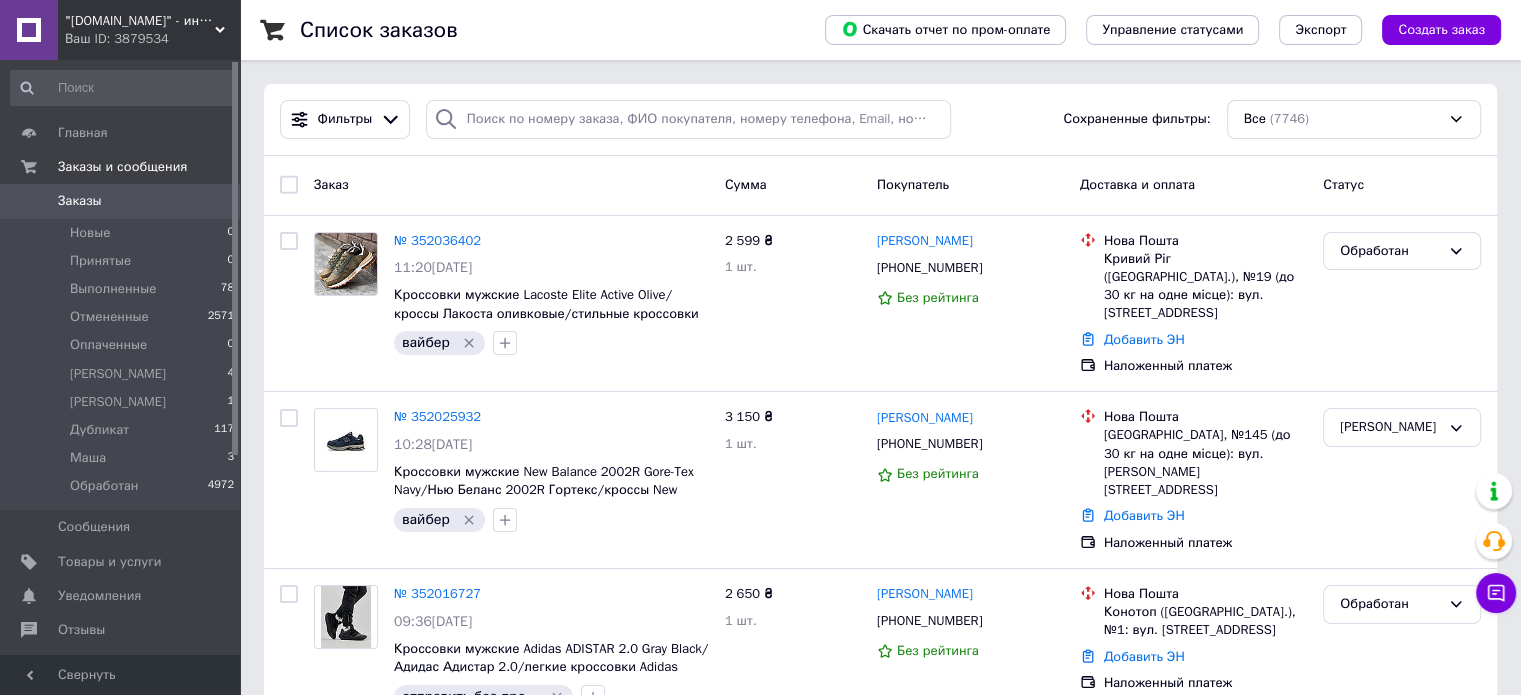click on ""[DOMAIN_NAME]" - интернет-магазин" at bounding box center [140, 21] 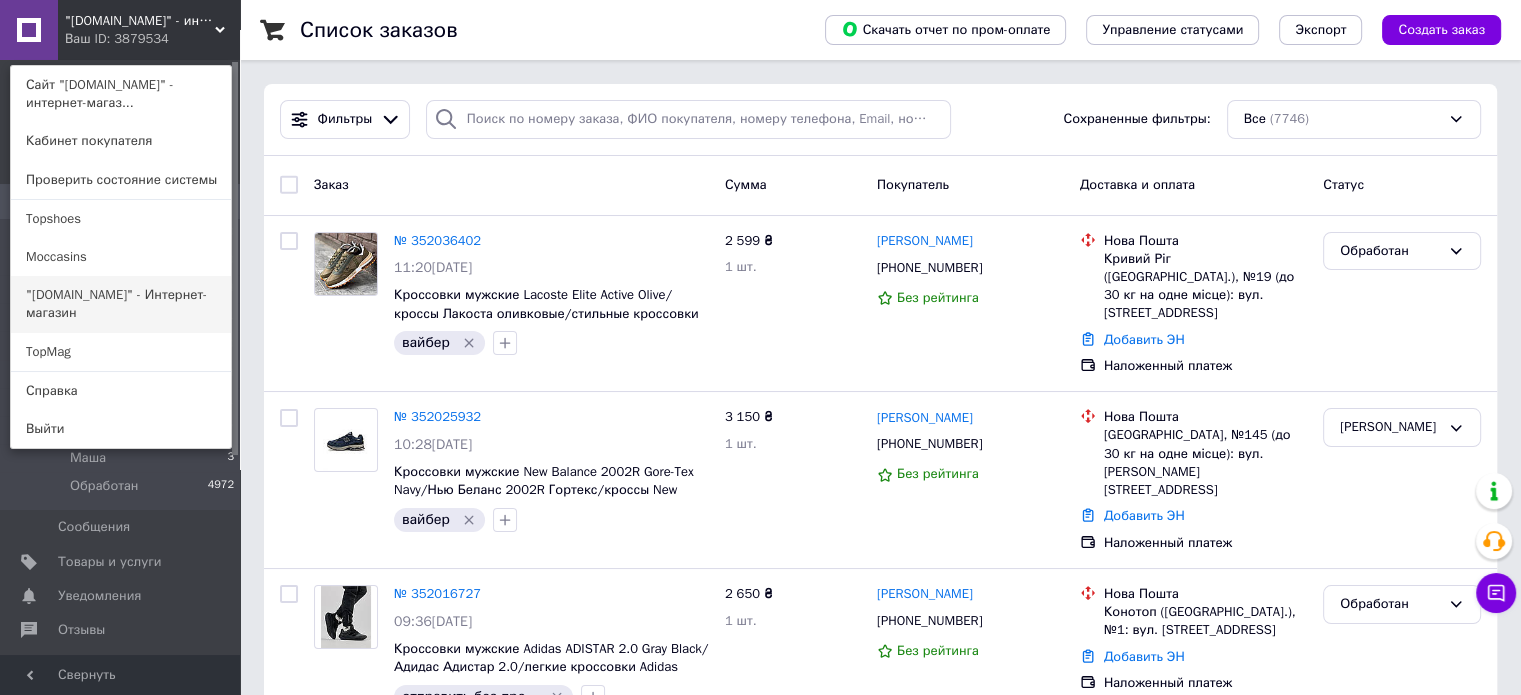 click on ""[DOMAIN_NAME]" - Интернет-магазин" at bounding box center (121, 304) 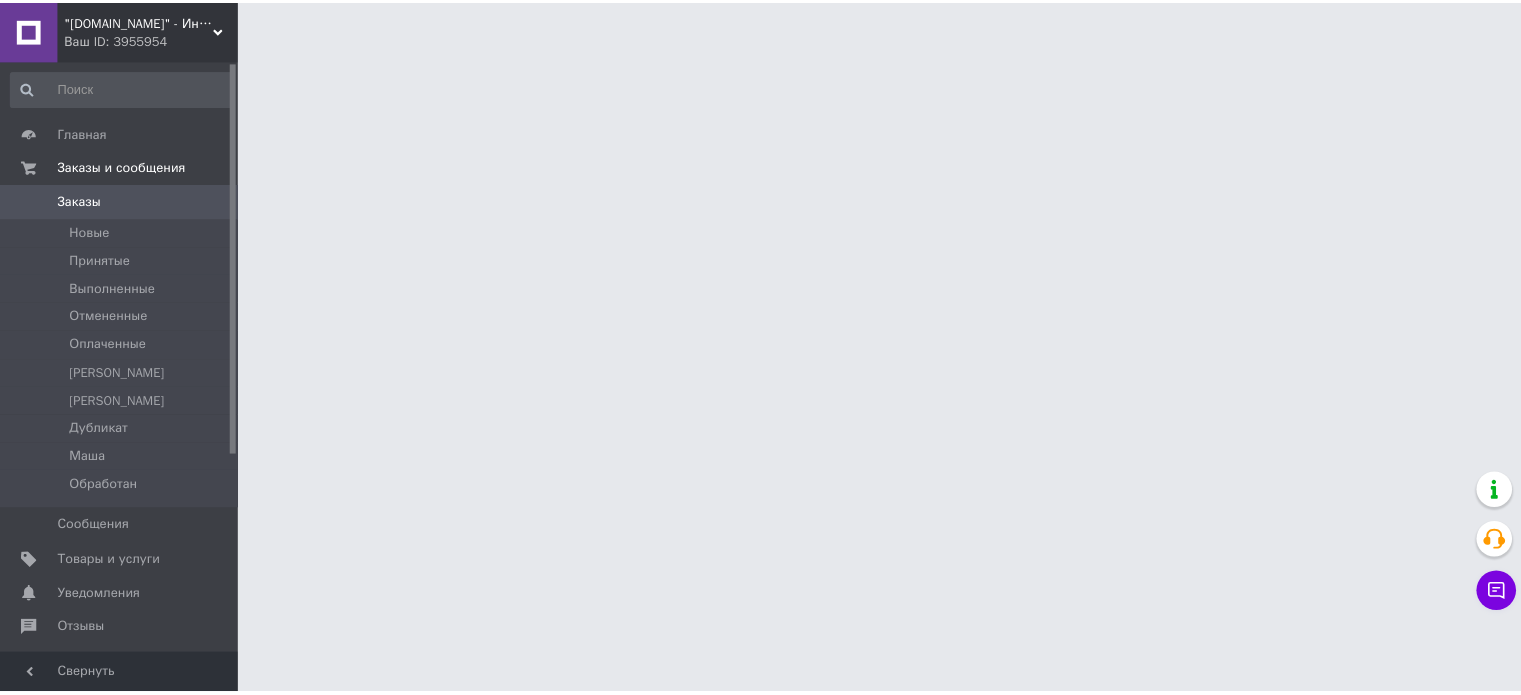 scroll, scrollTop: 0, scrollLeft: 0, axis: both 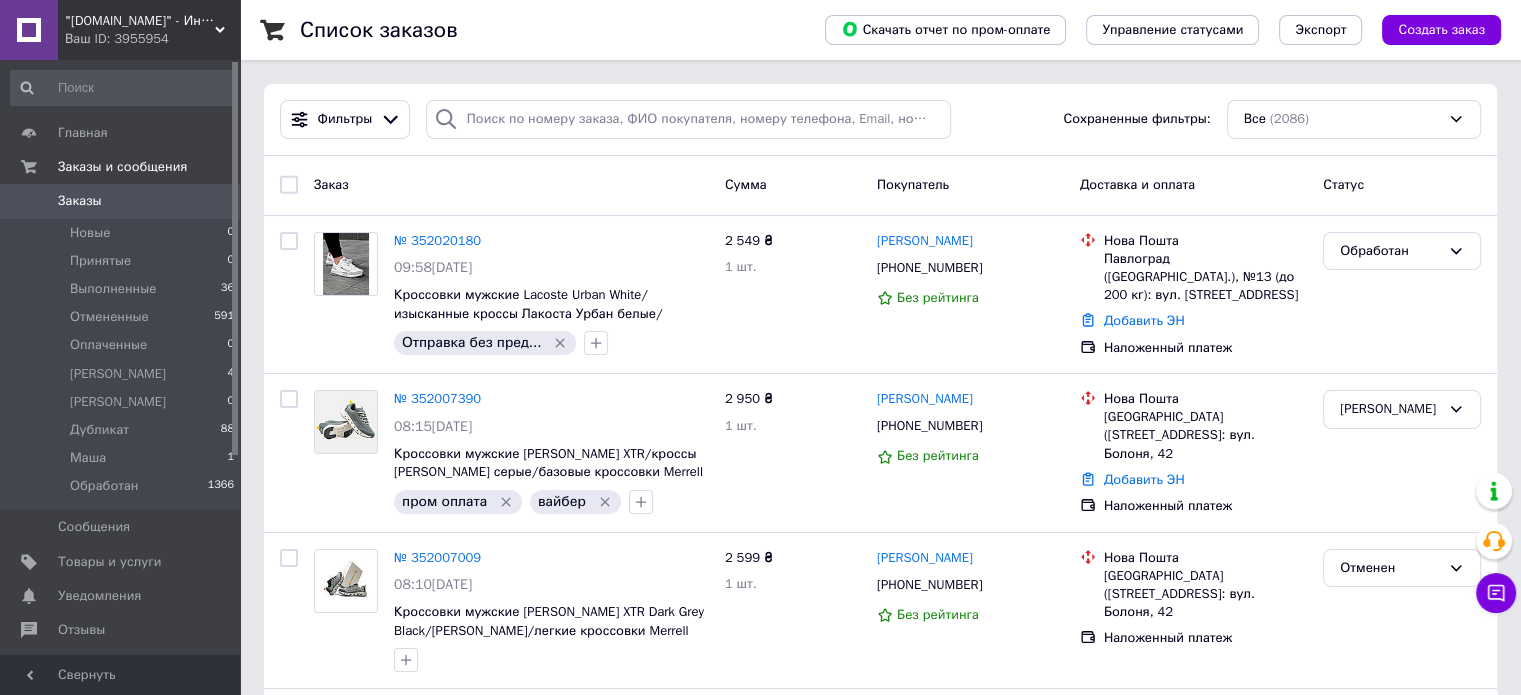 click on ""kriskross.com.ua" - Интернет-магазин Ваш ID: 3955954" at bounding box center (149, 30) 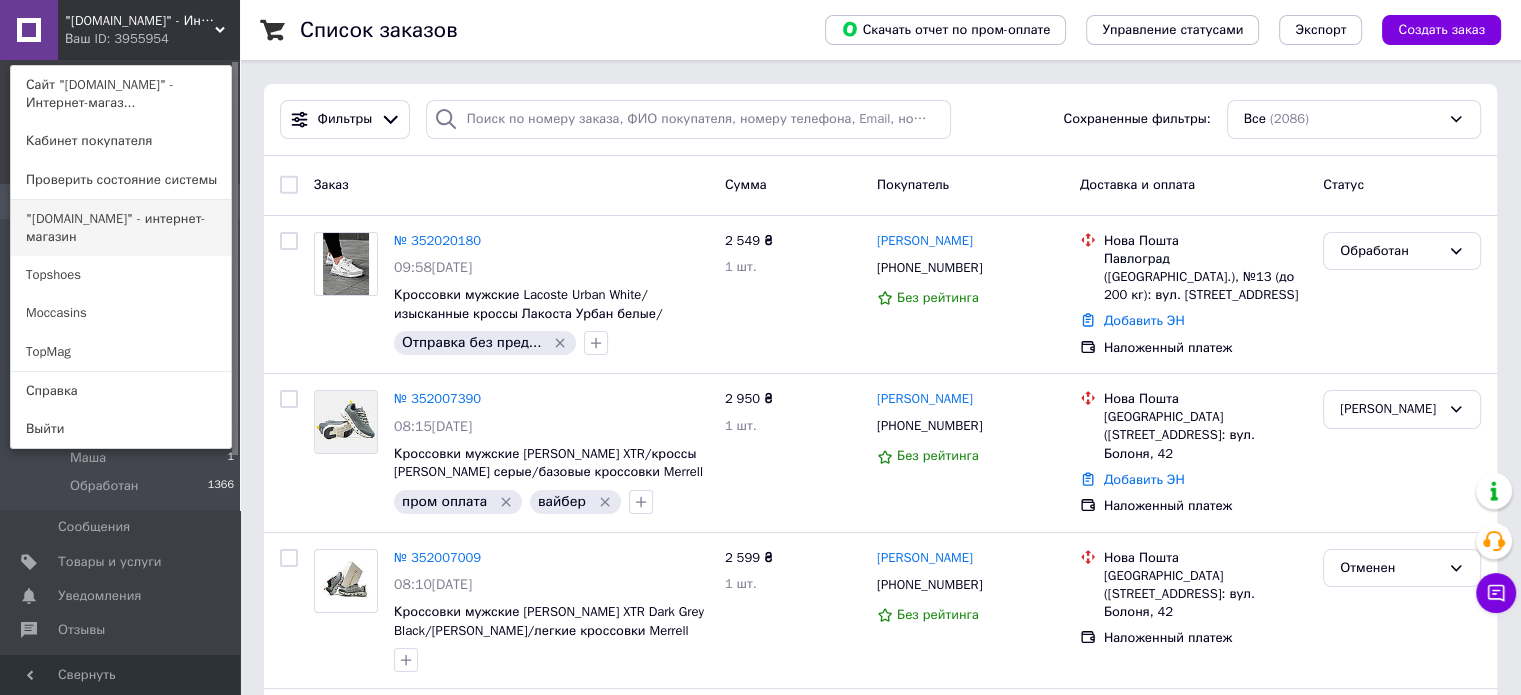 click on ""[DOMAIN_NAME]" - интернет-магазин" at bounding box center [121, 228] 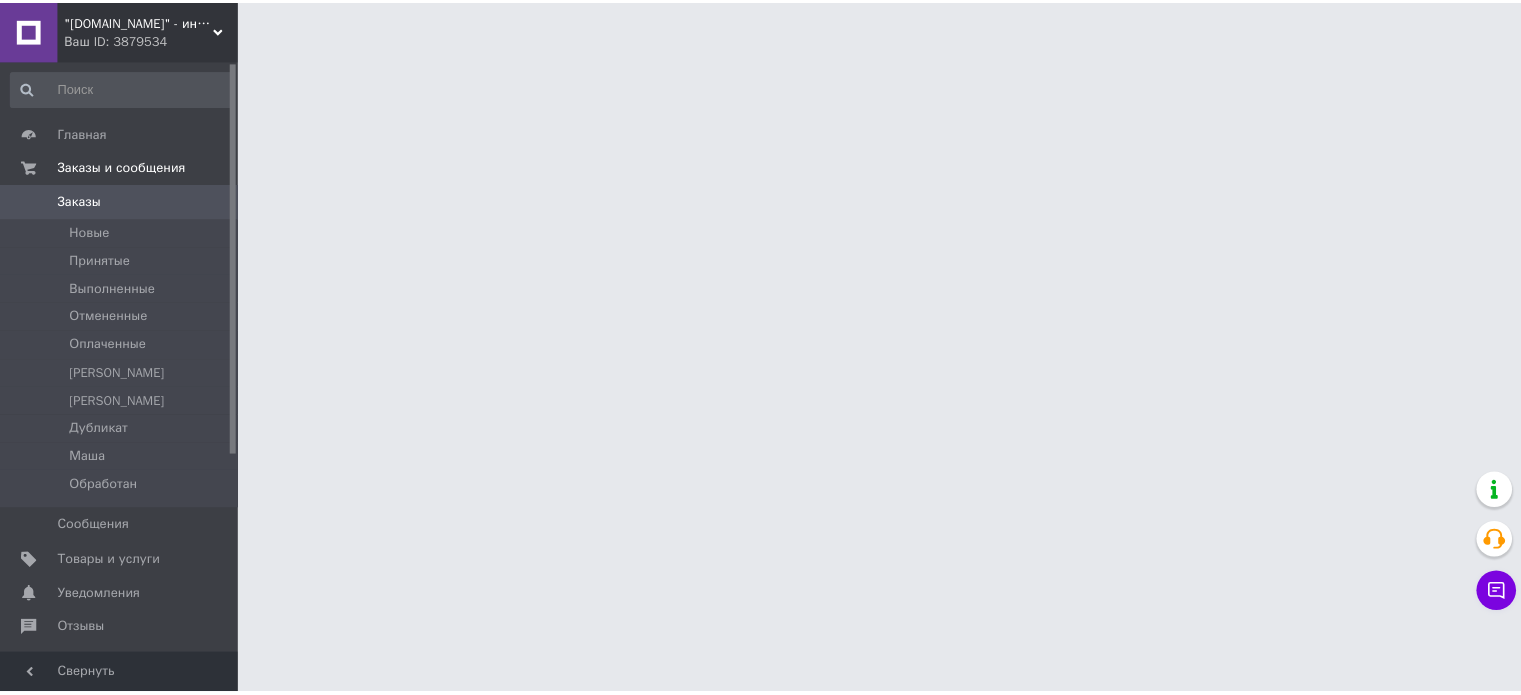 scroll, scrollTop: 0, scrollLeft: 0, axis: both 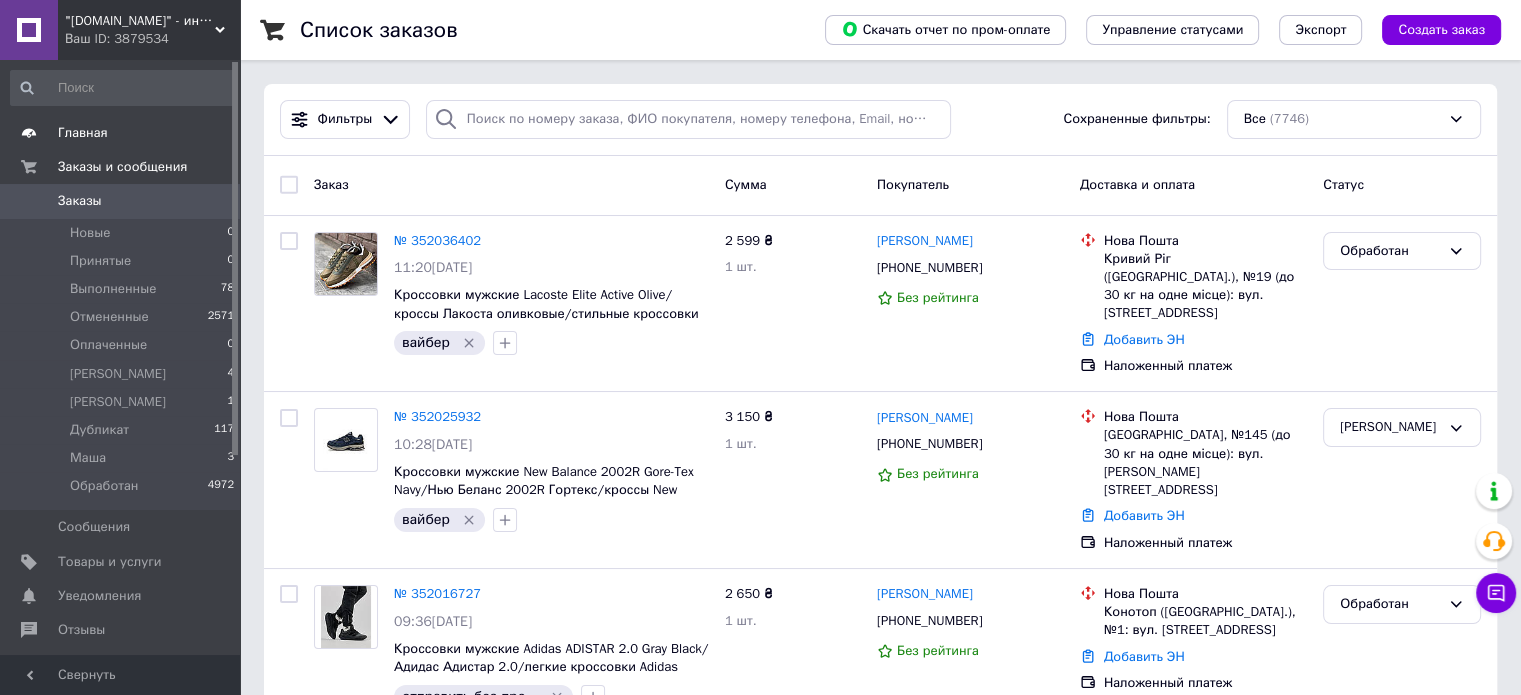 click on "Главная" at bounding box center [123, 133] 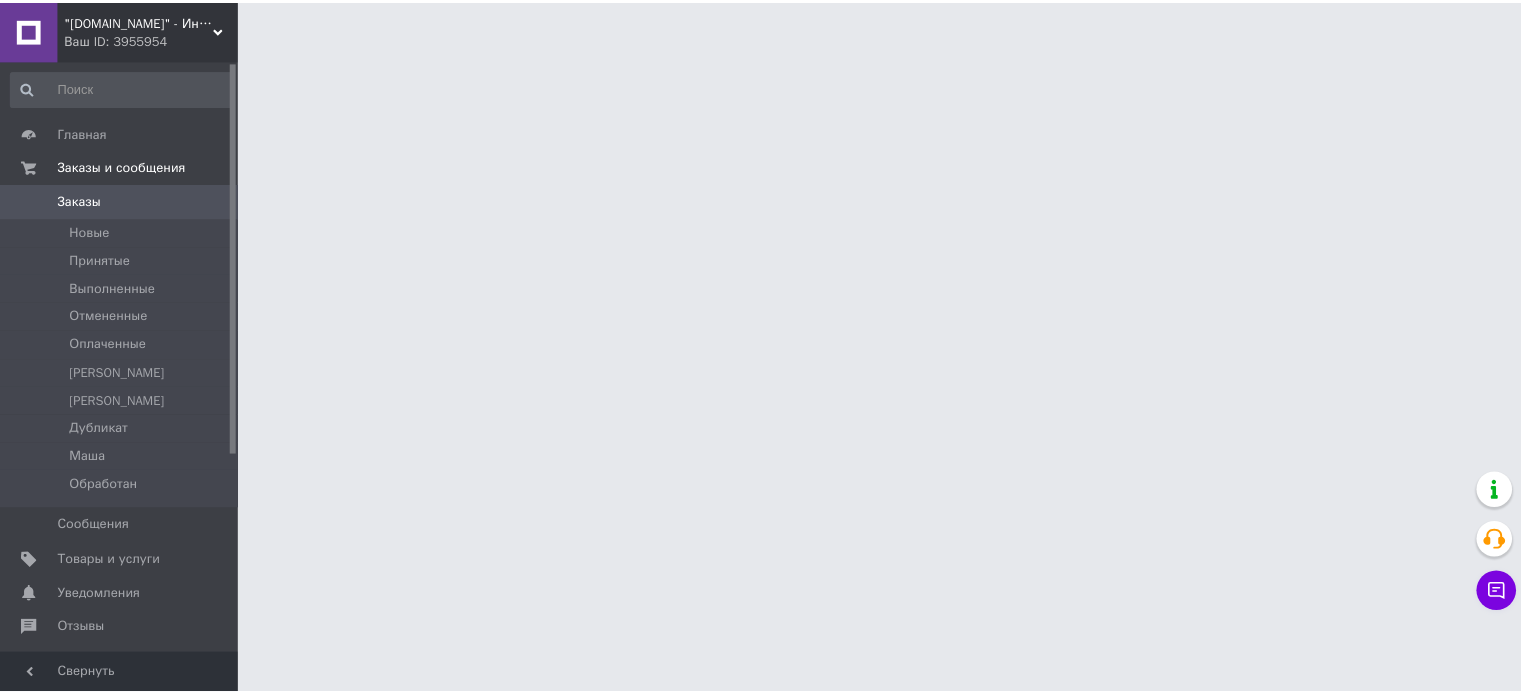 scroll, scrollTop: 0, scrollLeft: 0, axis: both 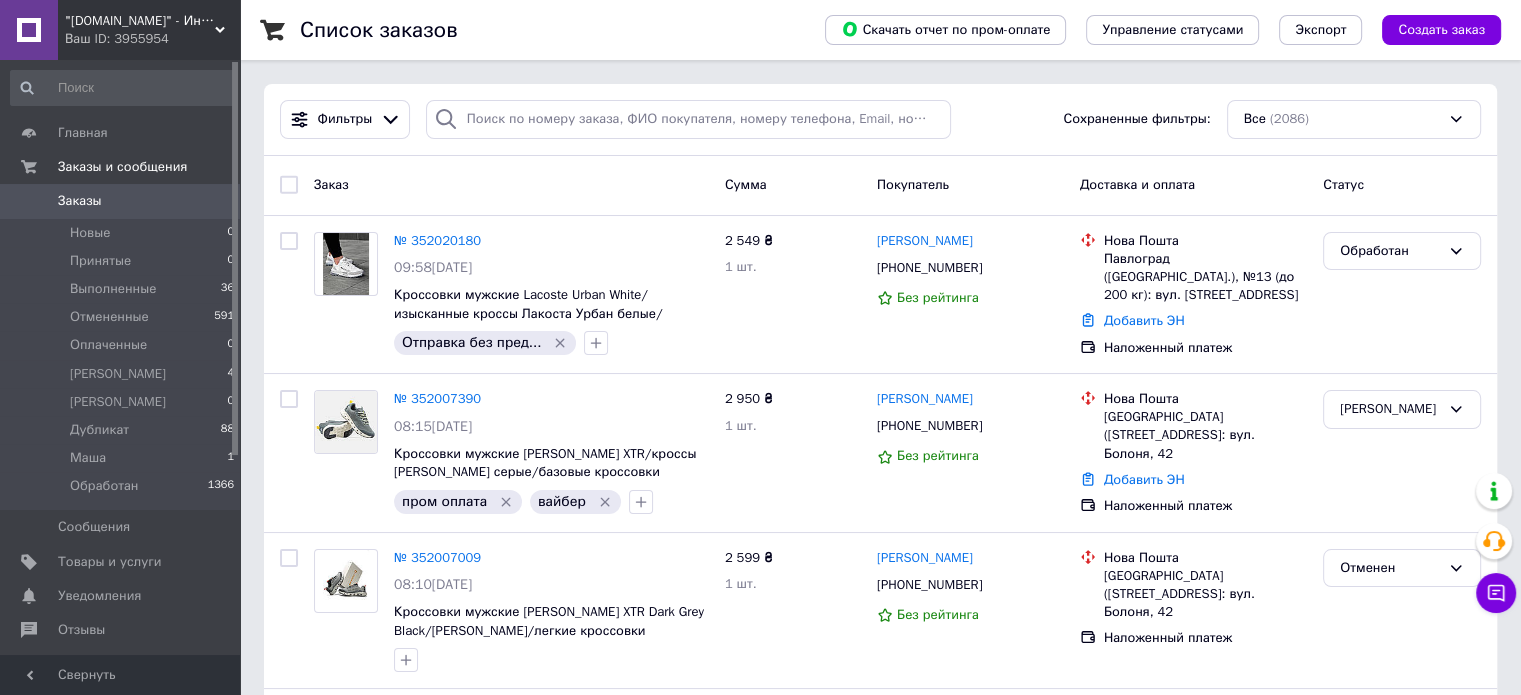 drag, startPoint x: 0, startPoint y: 0, endPoint x: 141, endPoint y: 27, distance: 143.56183 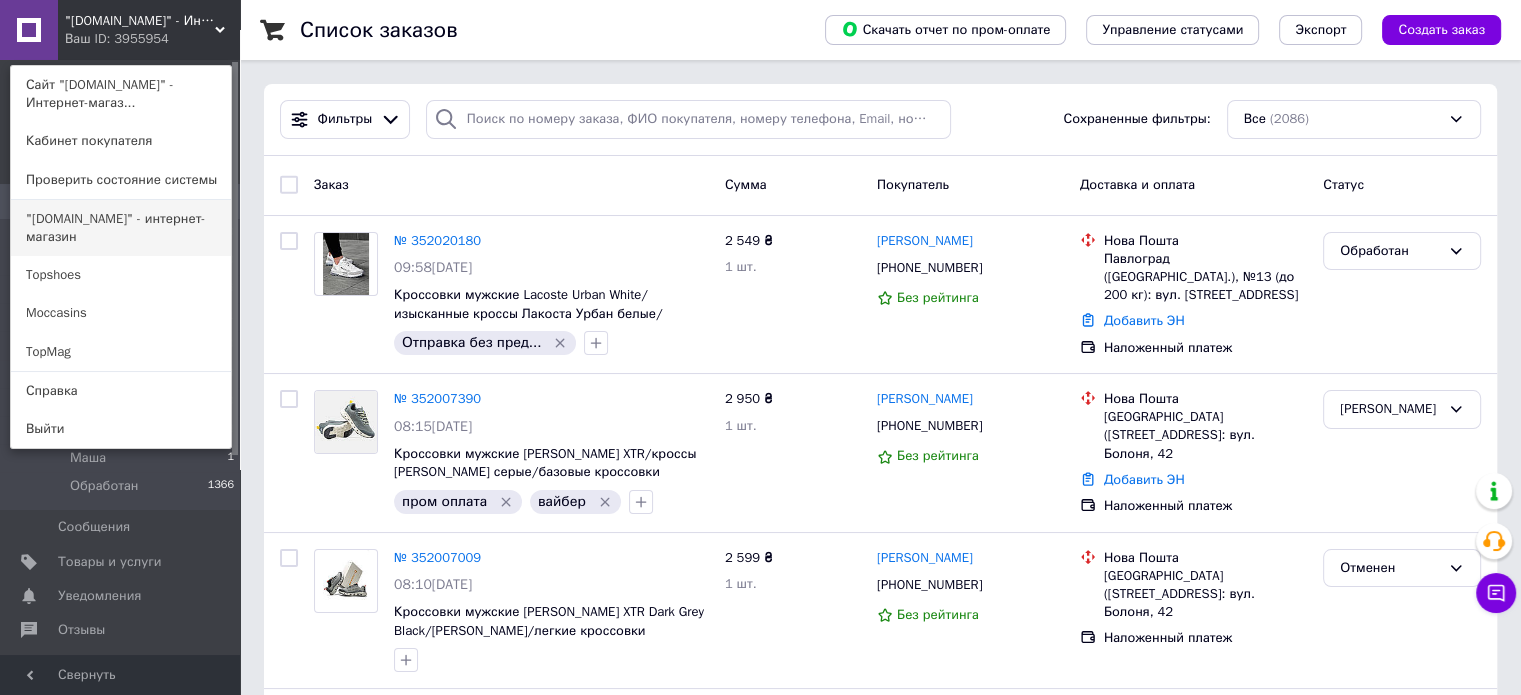 click on ""[DOMAIN_NAME]" - интернет-магазин" at bounding box center [121, 228] 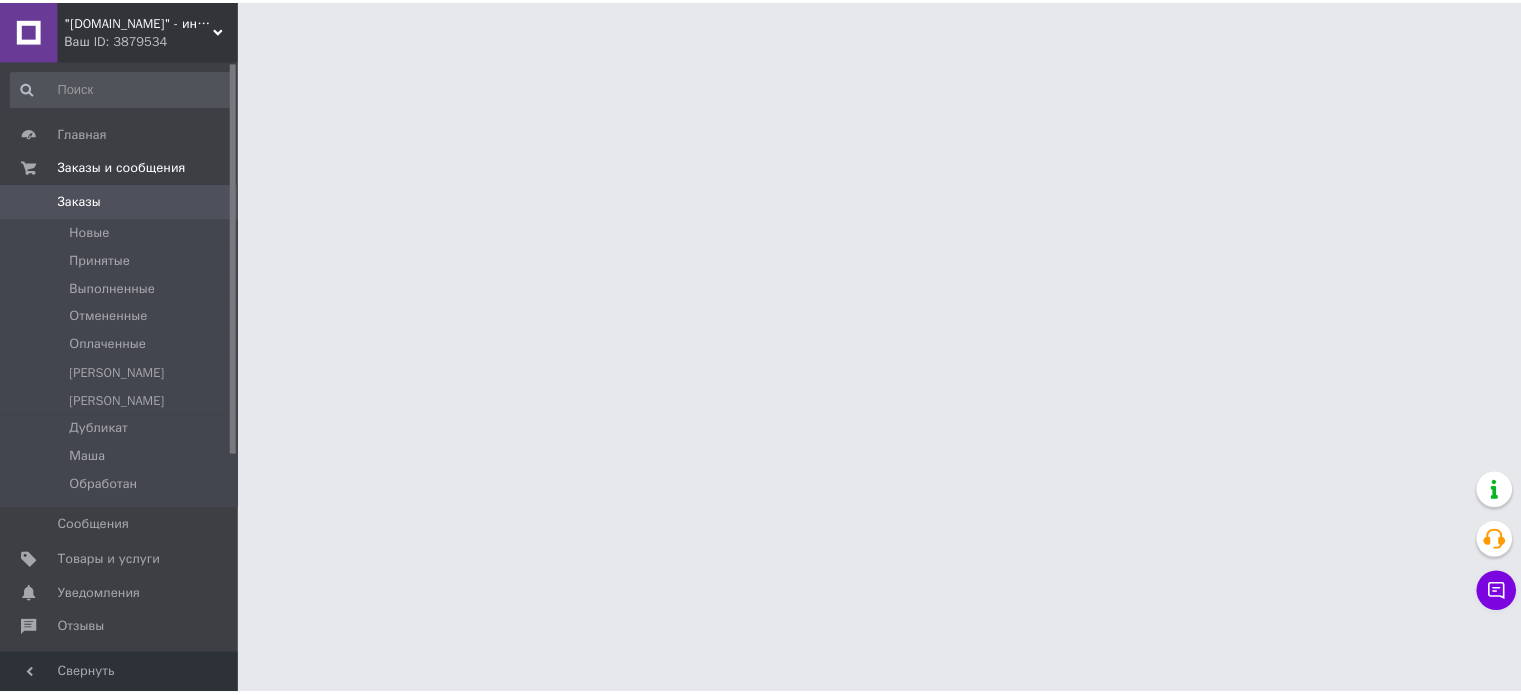 scroll, scrollTop: 0, scrollLeft: 0, axis: both 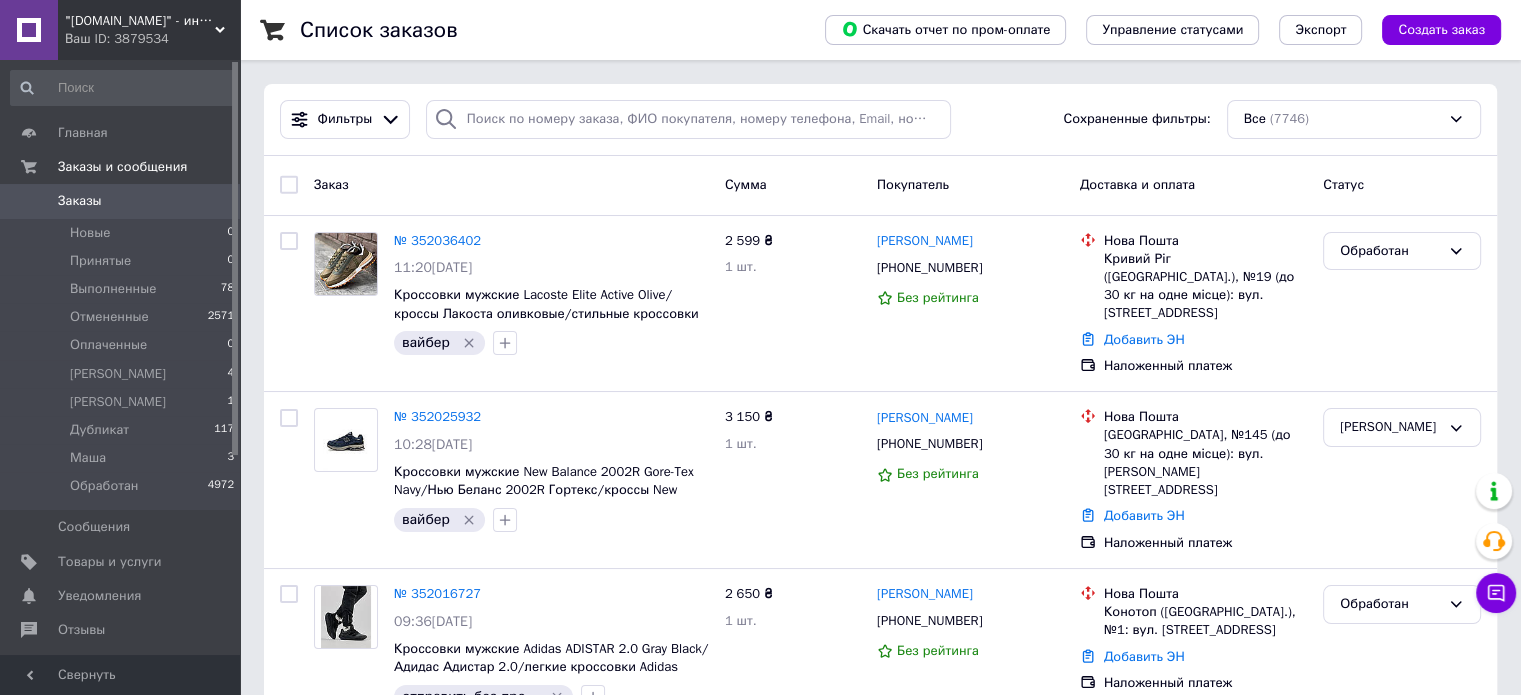 click on "Ваш ID: 3879534" at bounding box center (152, 39) 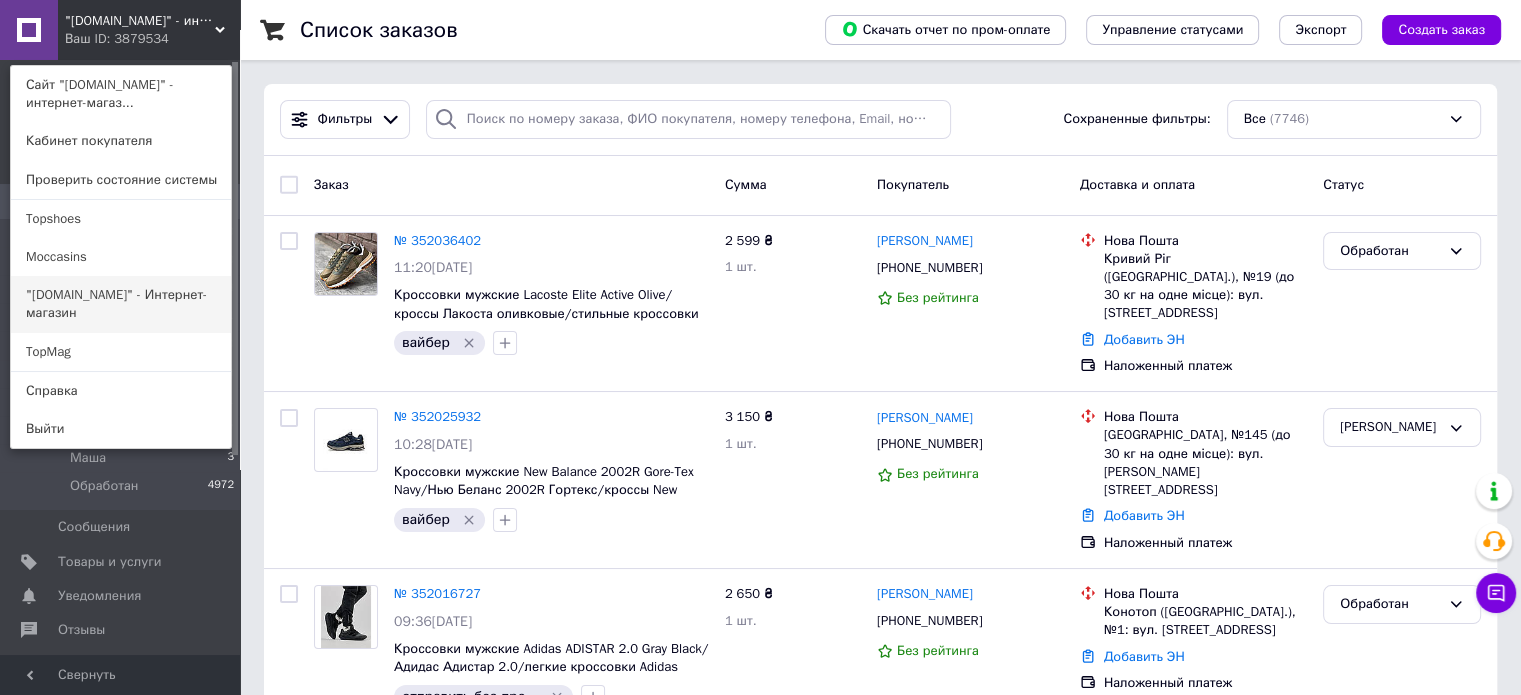 click on ""[DOMAIN_NAME]" - Интернет-магазин" at bounding box center (121, 304) 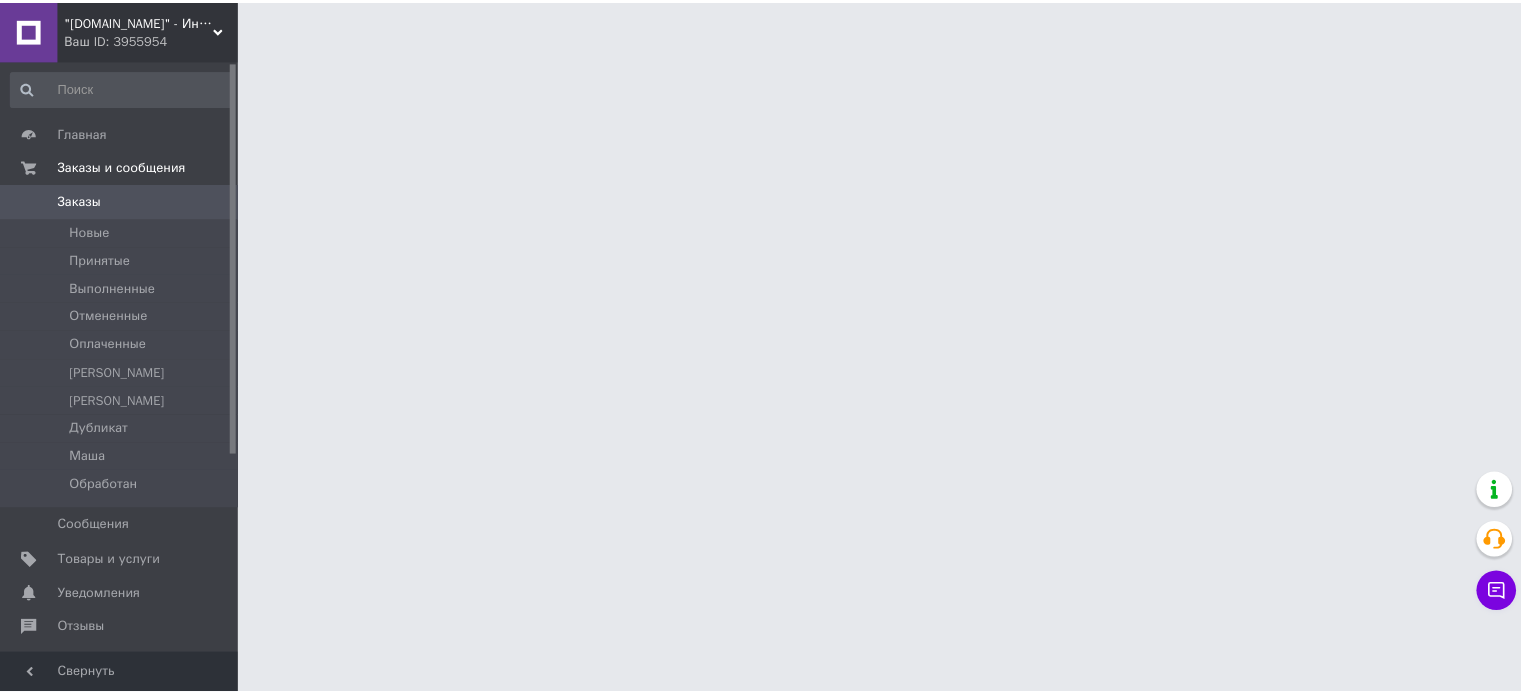 scroll, scrollTop: 0, scrollLeft: 0, axis: both 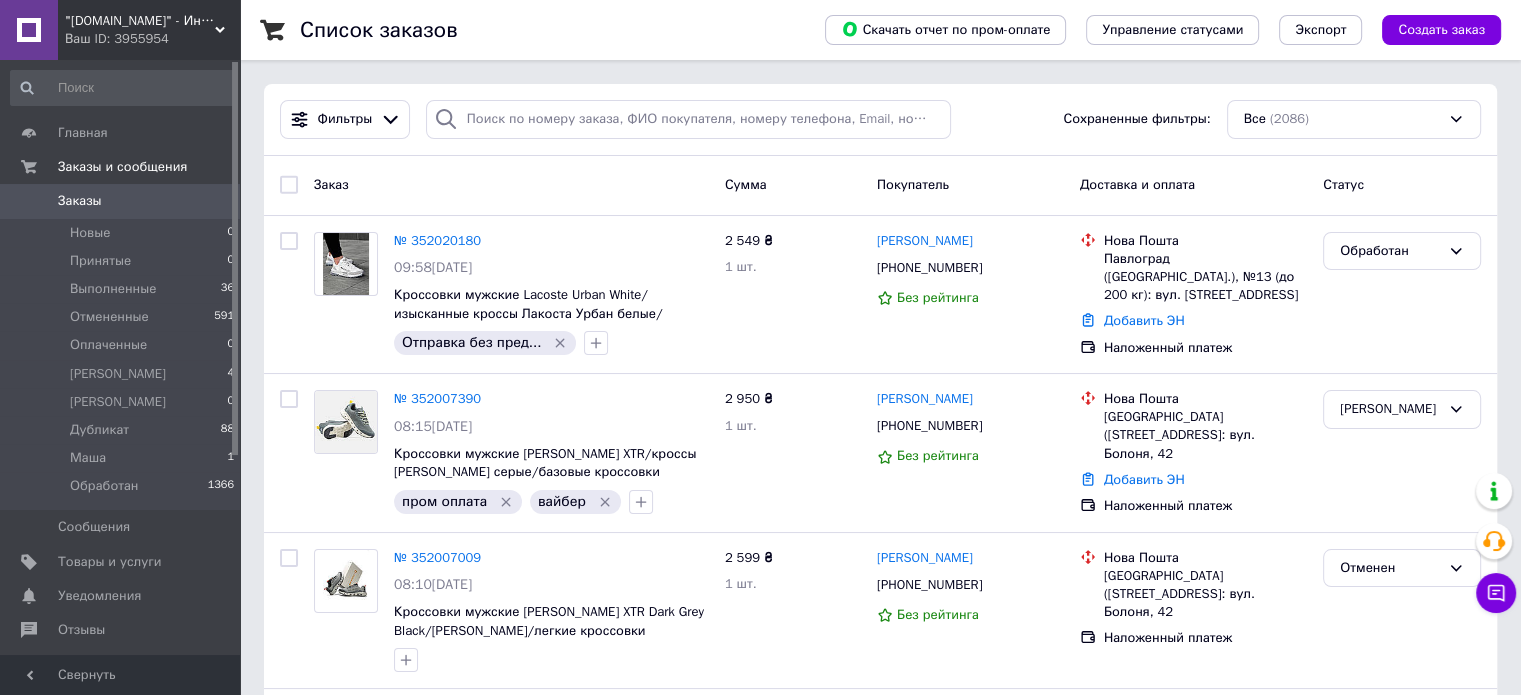 click on ""[DOMAIN_NAME]" - Интернет-магазин" at bounding box center (140, 21) 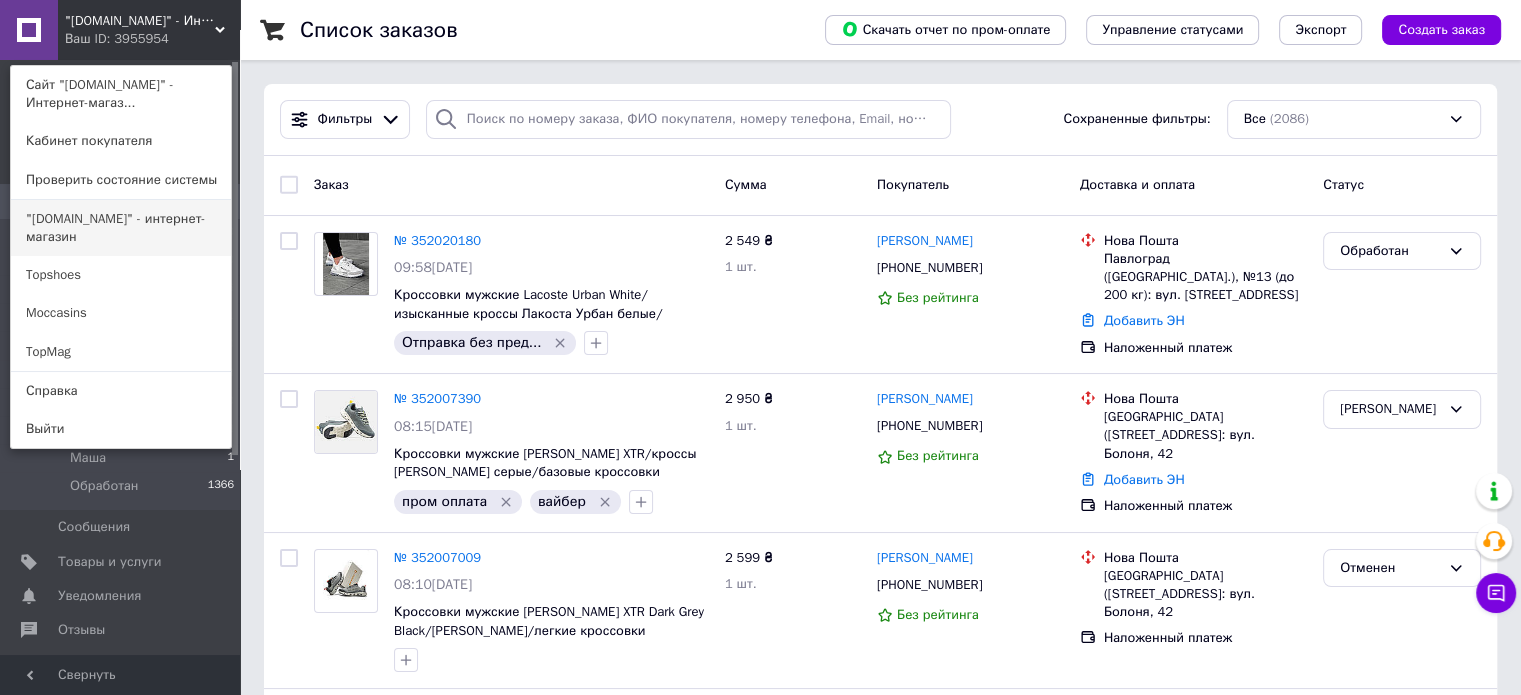 click on ""[DOMAIN_NAME]" - интернет-магазин" at bounding box center (121, 228) 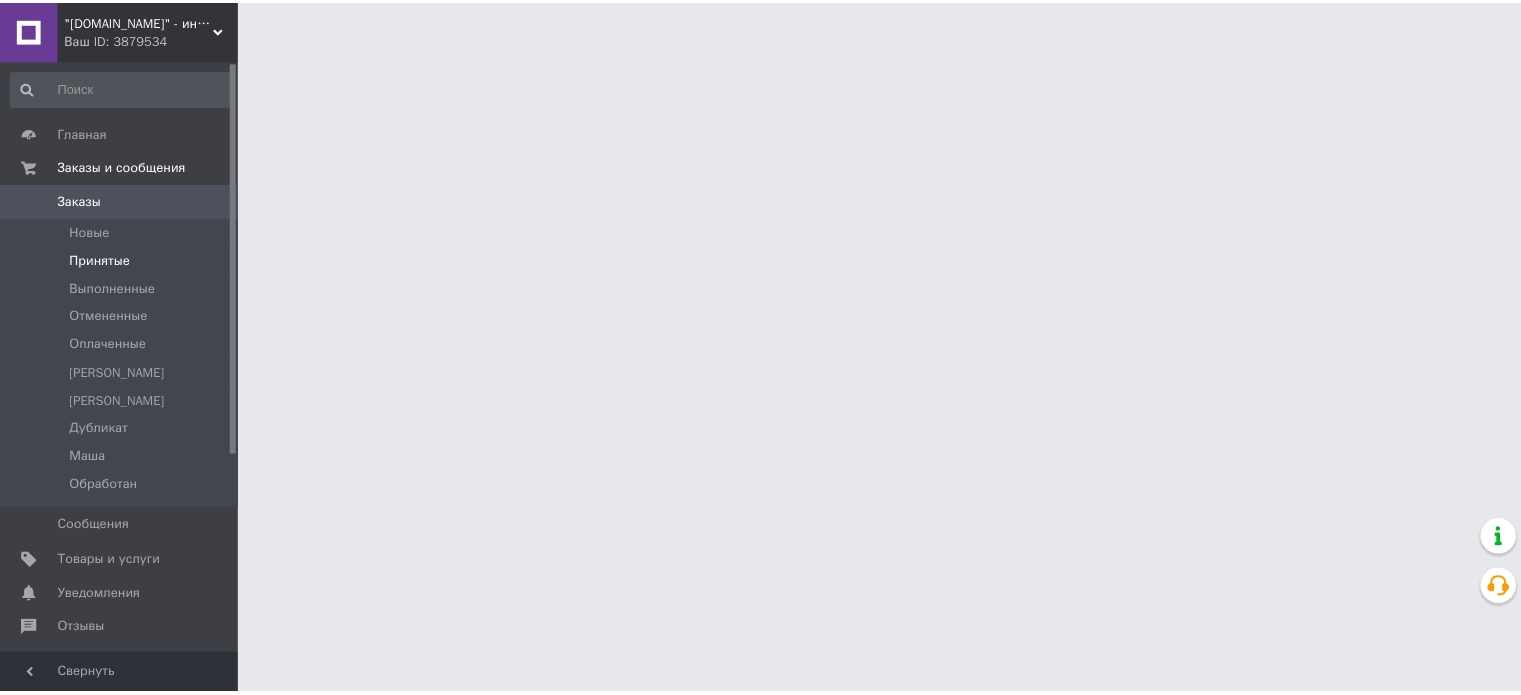 scroll, scrollTop: 0, scrollLeft: 0, axis: both 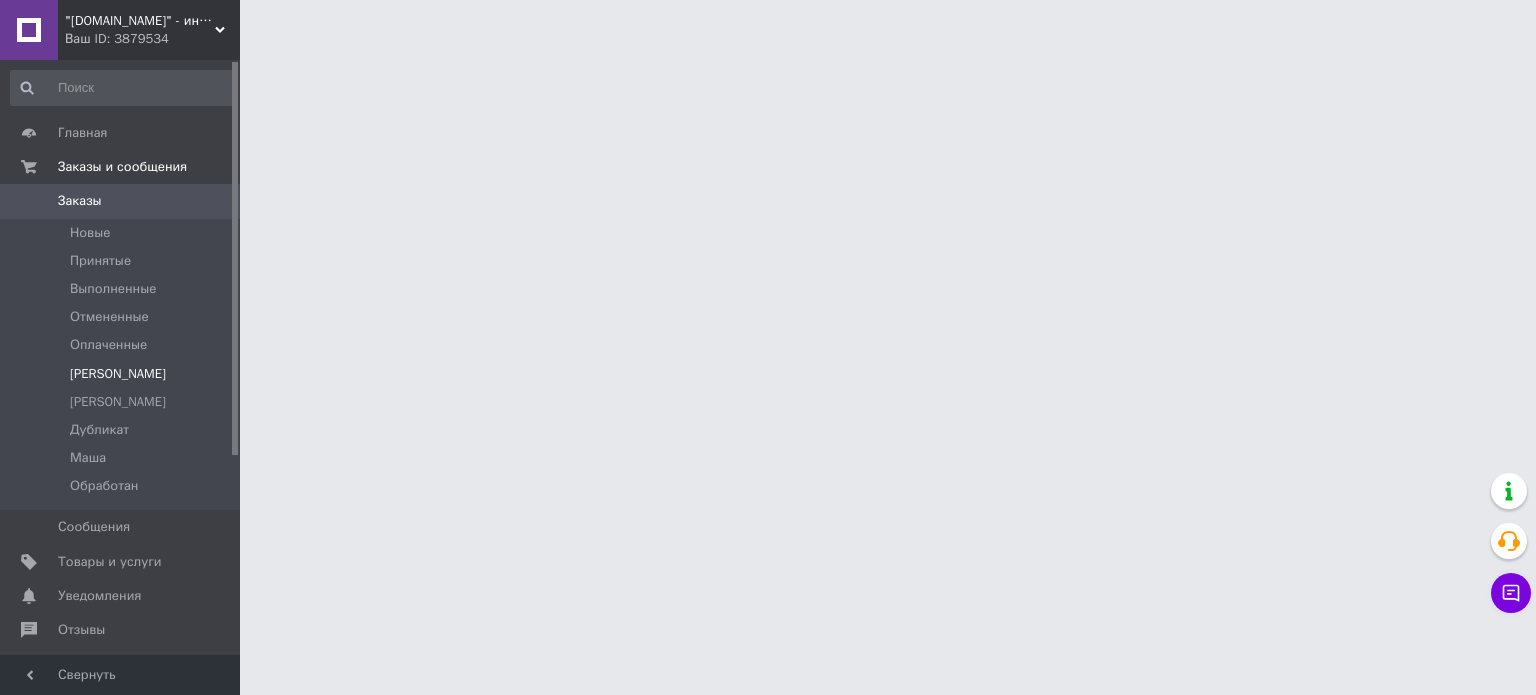 click on "[PERSON_NAME]" at bounding box center [118, 374] 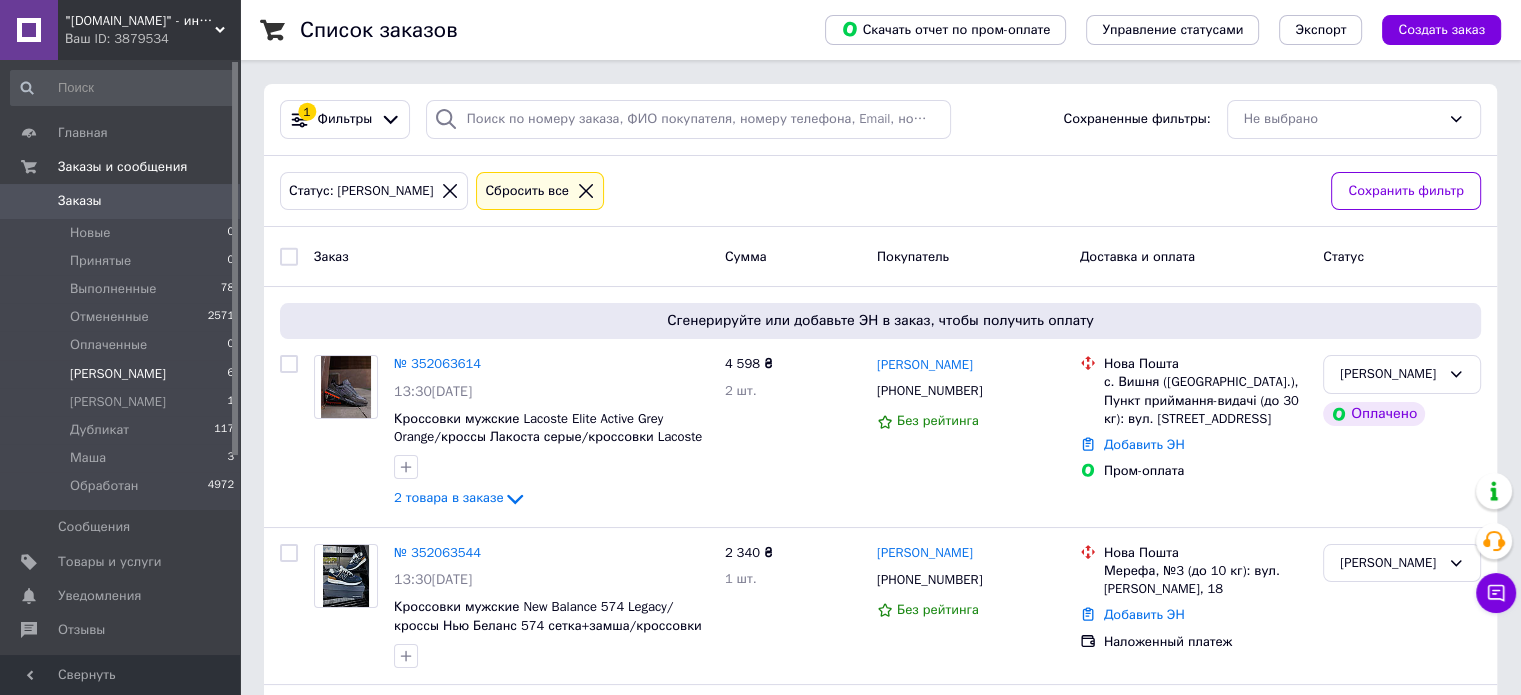 click on "Алина 6" at bounding box center (123, 374) 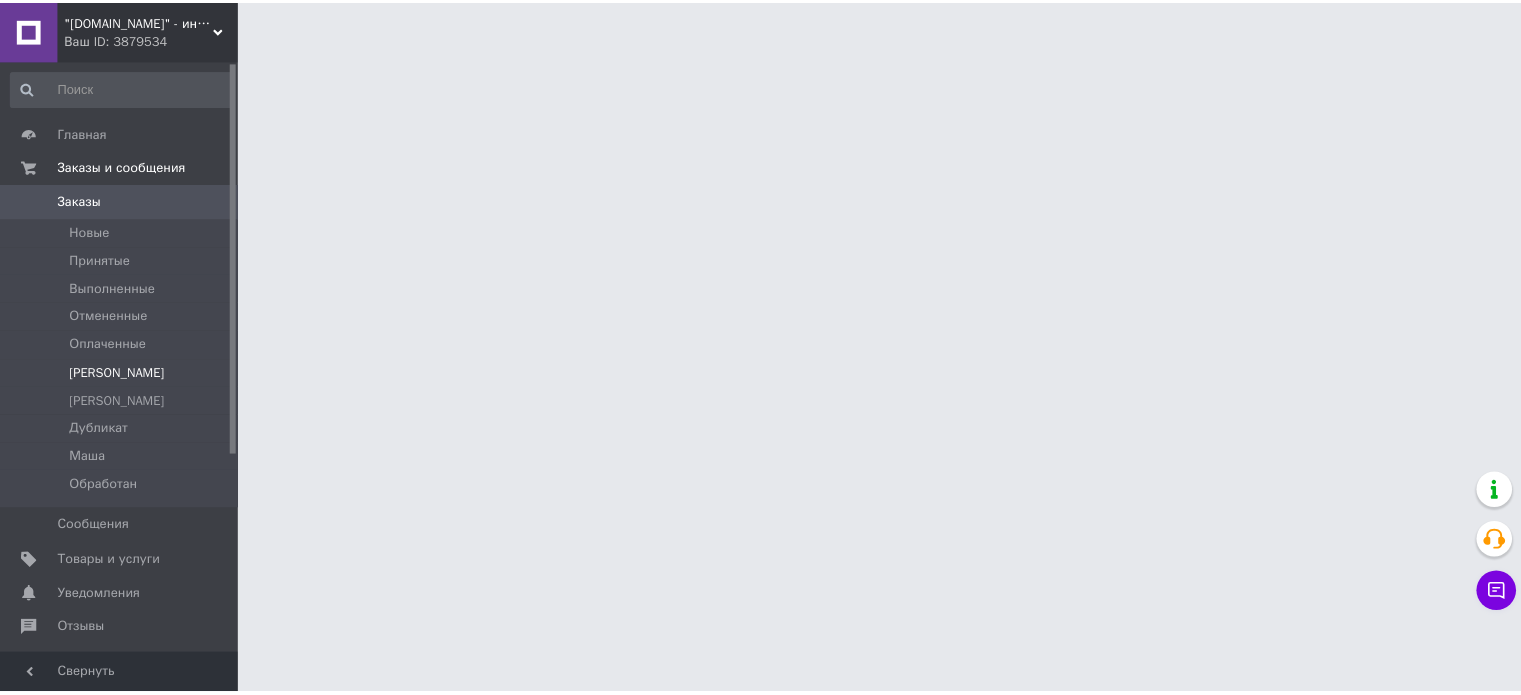 scroll, scrollTop: 0, scrollLeft: 0, axis: both 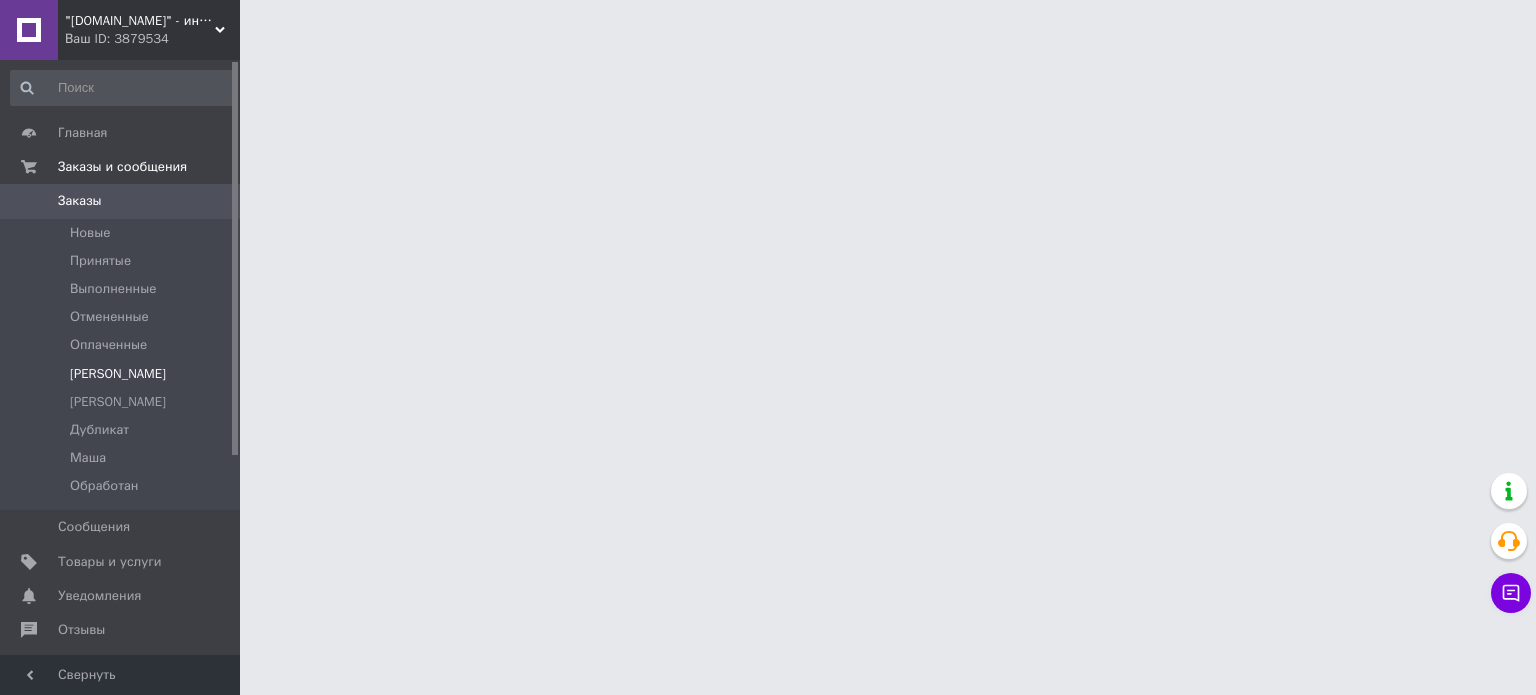 click on "[PERSON_NAME]" at bounding box center (123, 374) 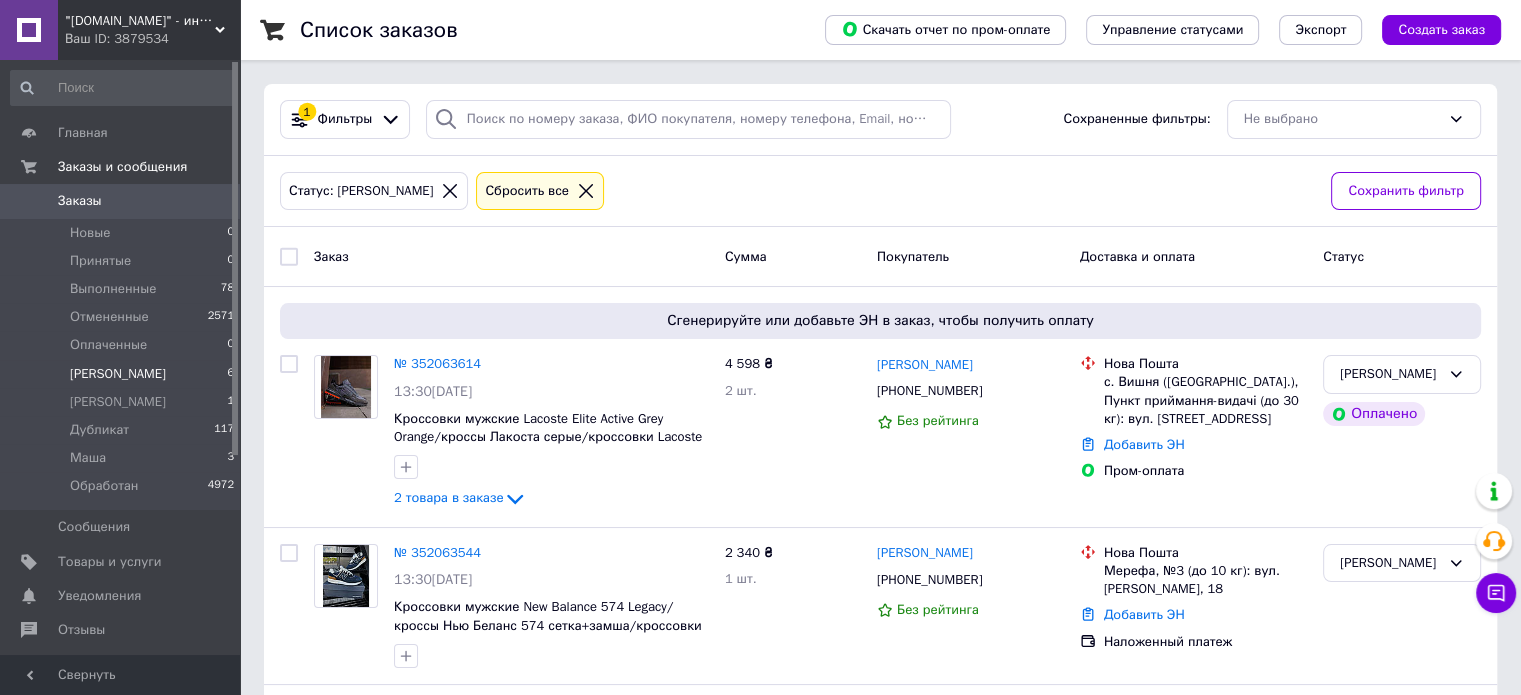click on "Алина 6" at bounding box center (123, 374) 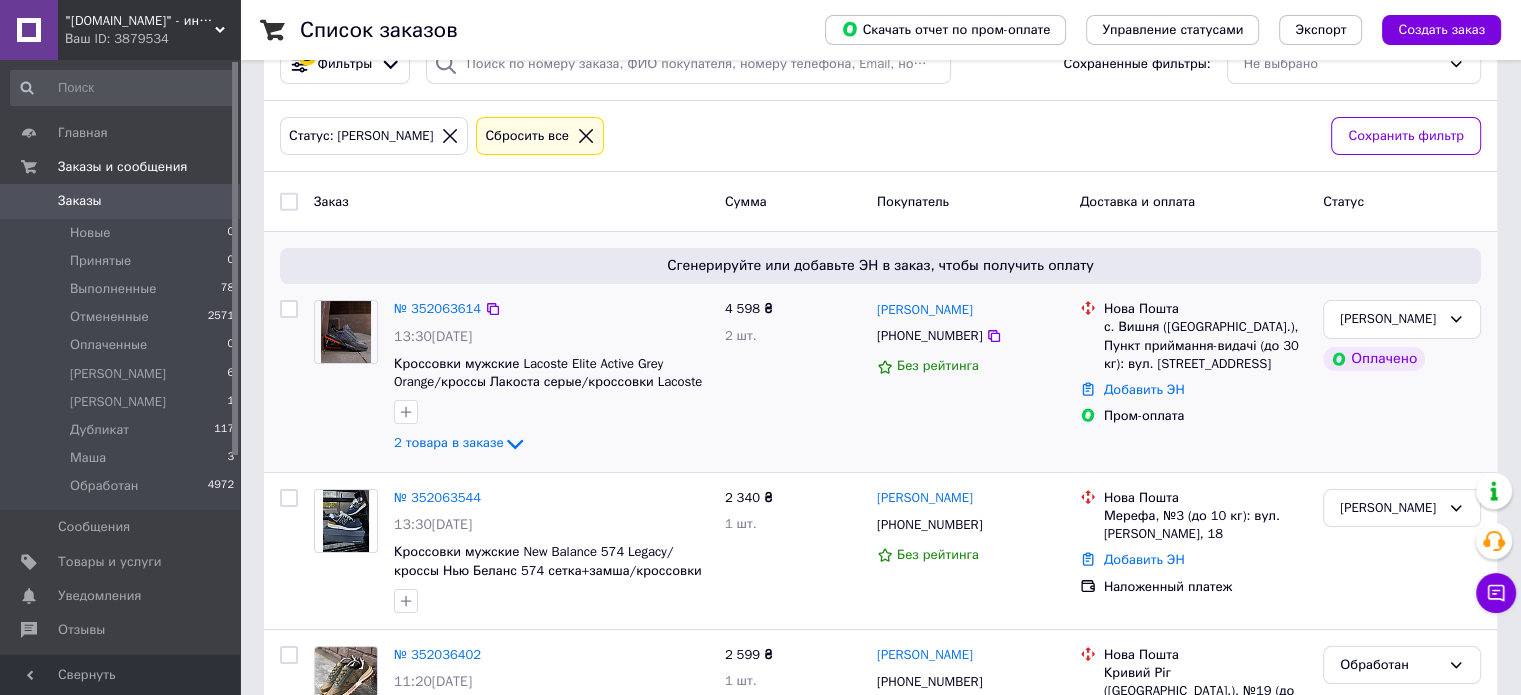 scroll, scrollTop: 100, scrollLeft: 0, axis: vertical 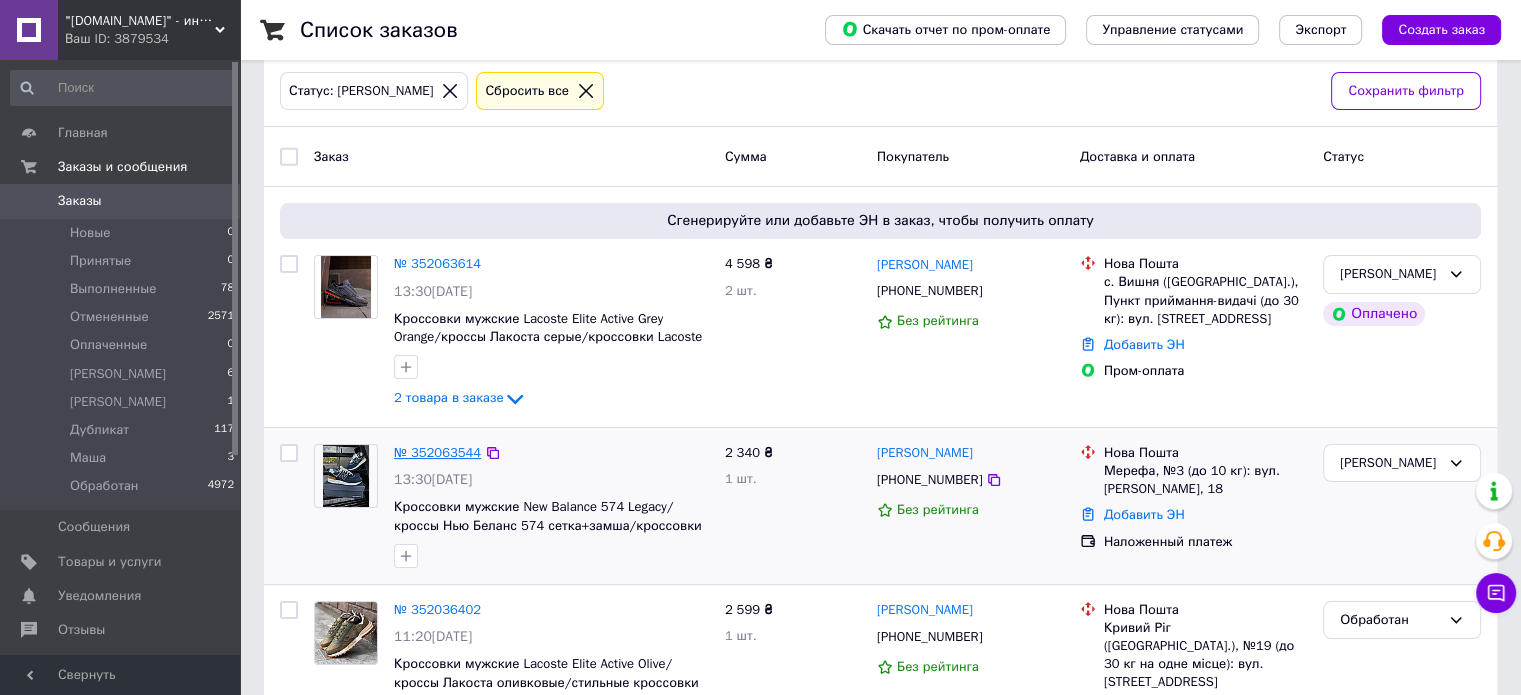 click on "№ 352063544" at bounding box center (437, 452) 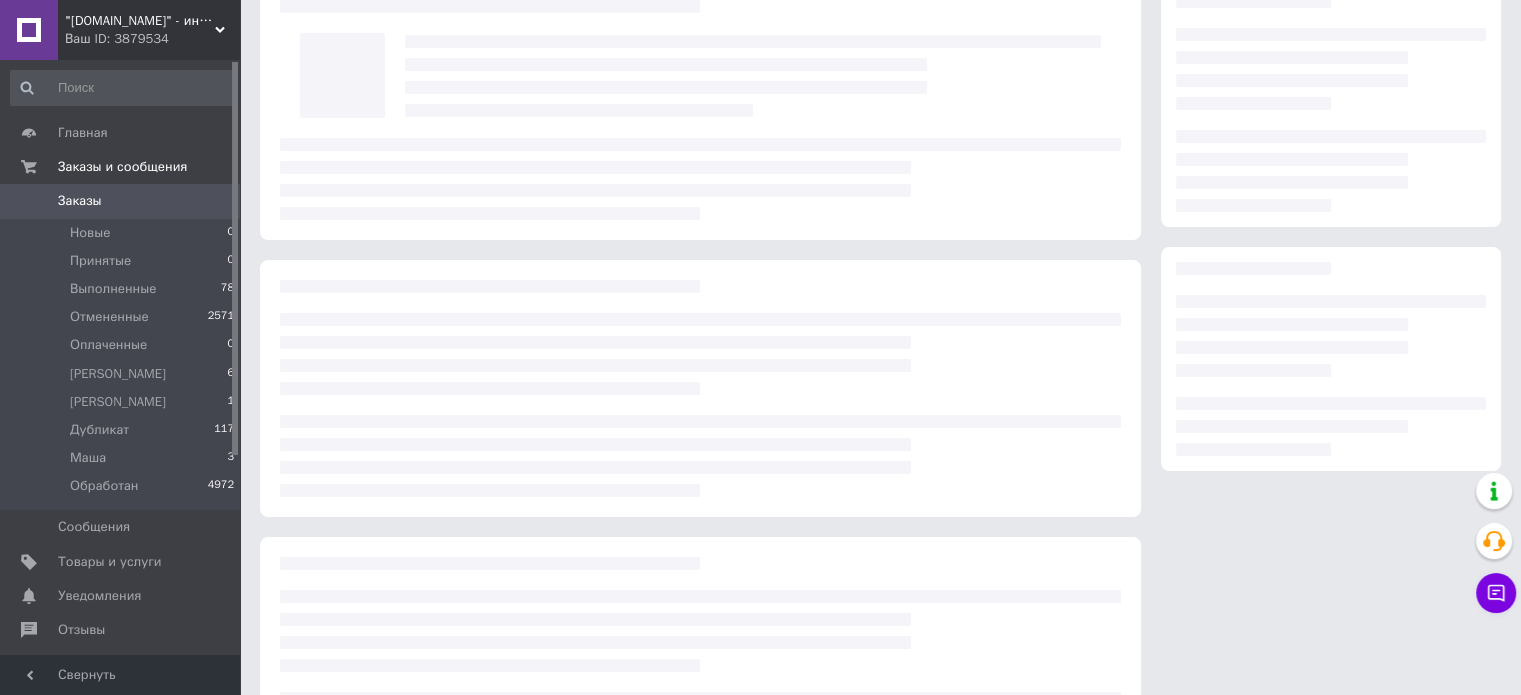 scroll, scrollTop: 0, scrollLeft: 0, axis: both 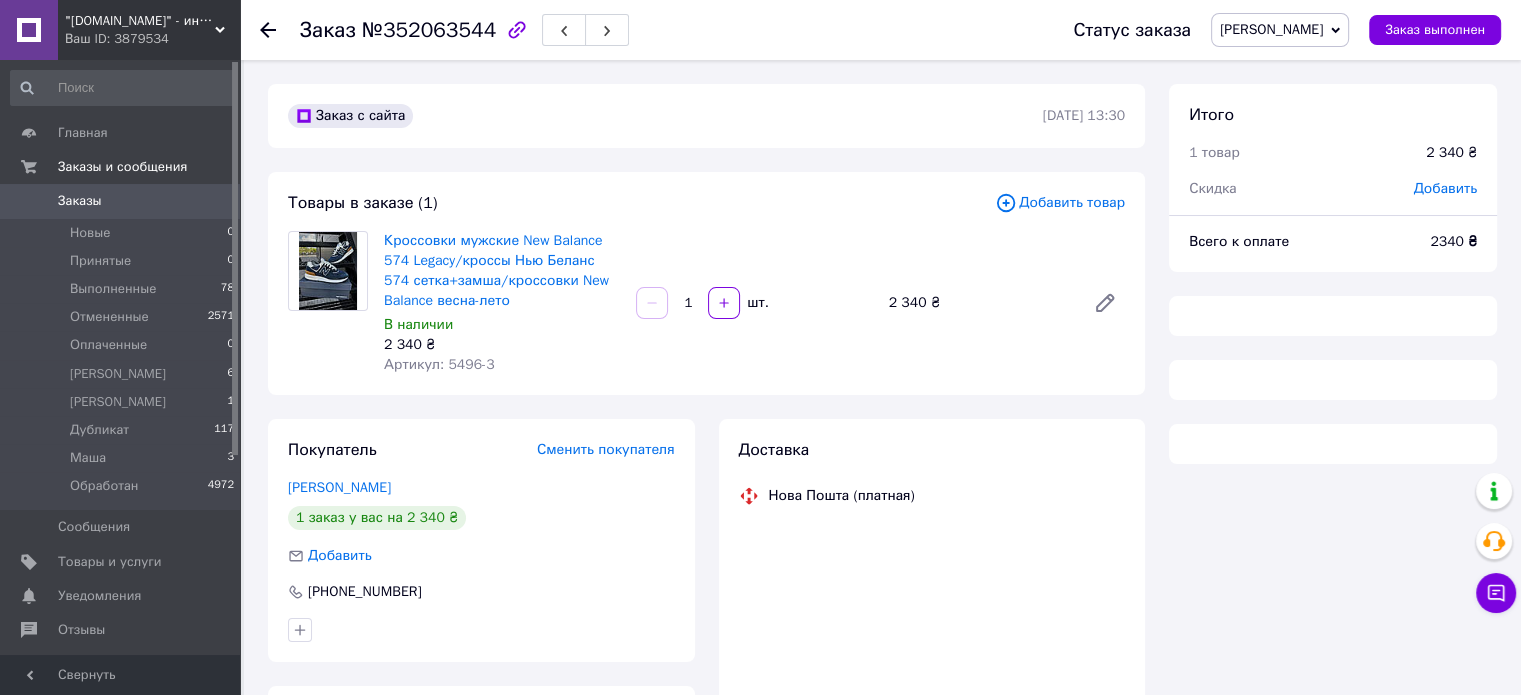 click on "Артикул: 5496-3" at bounding box center (439, 364) 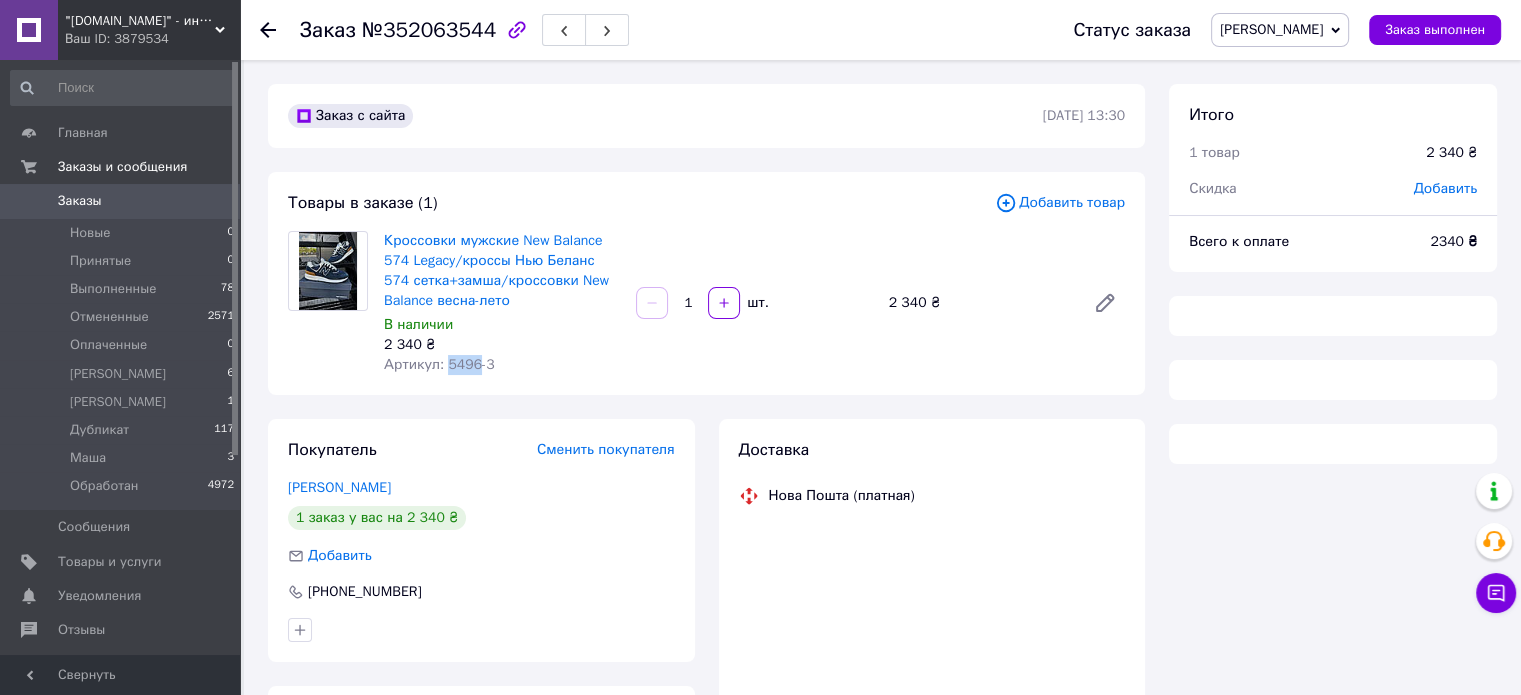 click on "Артикул: 5496-3" at bounding box center (439, 364) 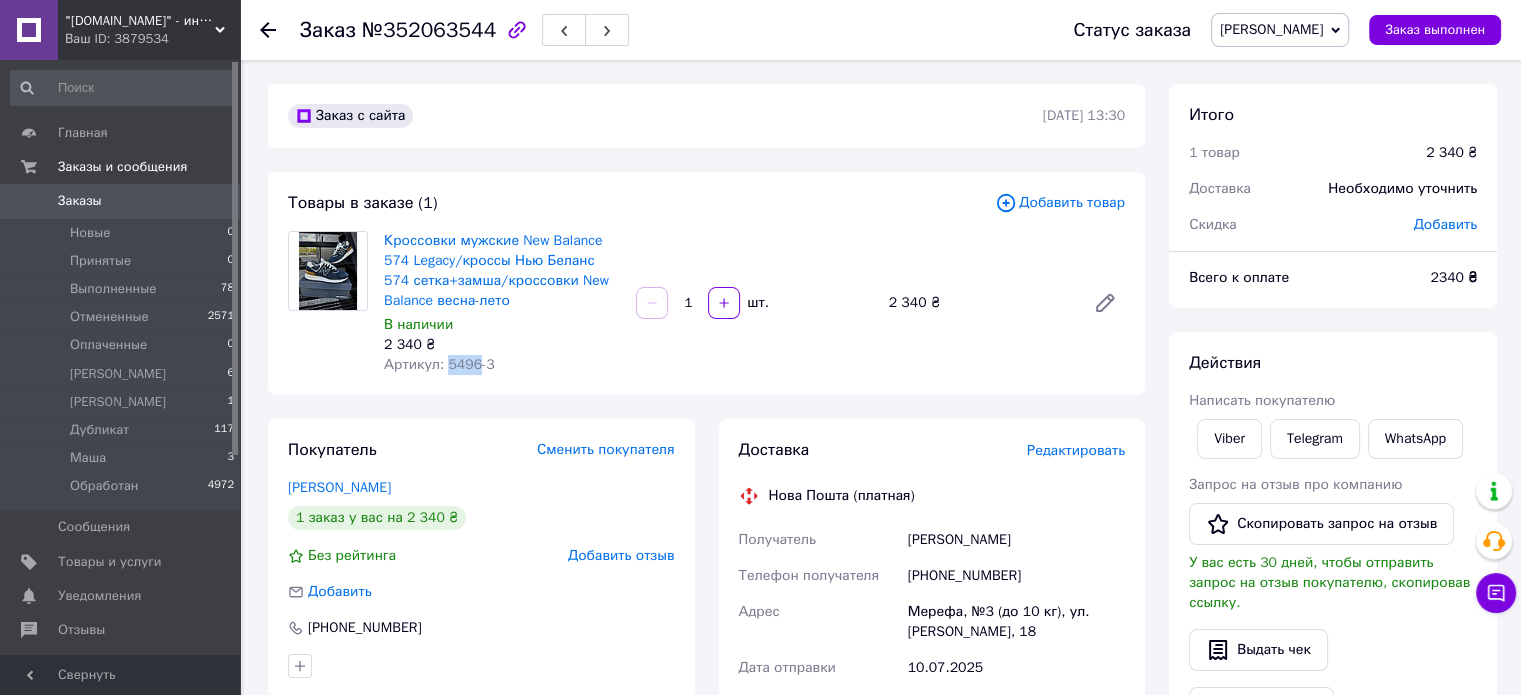 click on "Заказ с сайта 10.07.2025 | 13:30 Товары в заказе (1) Добавить товар Кроссовки мужские New Balance 574 Legacy/кроссы Нью Беланс 574 сетка+замша/кроссовки New Balance весна-лето В наличии 2 340 ₴ Артикул: 5496-3 1   шт. 2 340 ₴ Покупатель Сменить покупателя Шевченко Дмитро 1 заказ у вас на 2 340 ₴ Без рейтинга   Добавить отзыв Добавить +380675347700 Оплата Наложенный платеж Доставка Редактировать Нова Пошта (платная) Получатель Шевченко Дмитро Телефон получателя +380675347700 Адрес Мерефа, №3 (до 10 кг), ул. Савченко, 18 Дата отправки 10.07.2025 Плательщик Получатель Оценочная стоимость 2 340 ₴ 2 340 ₴ 66.80 ₴ или 2340" at bounding box center (706, 707) 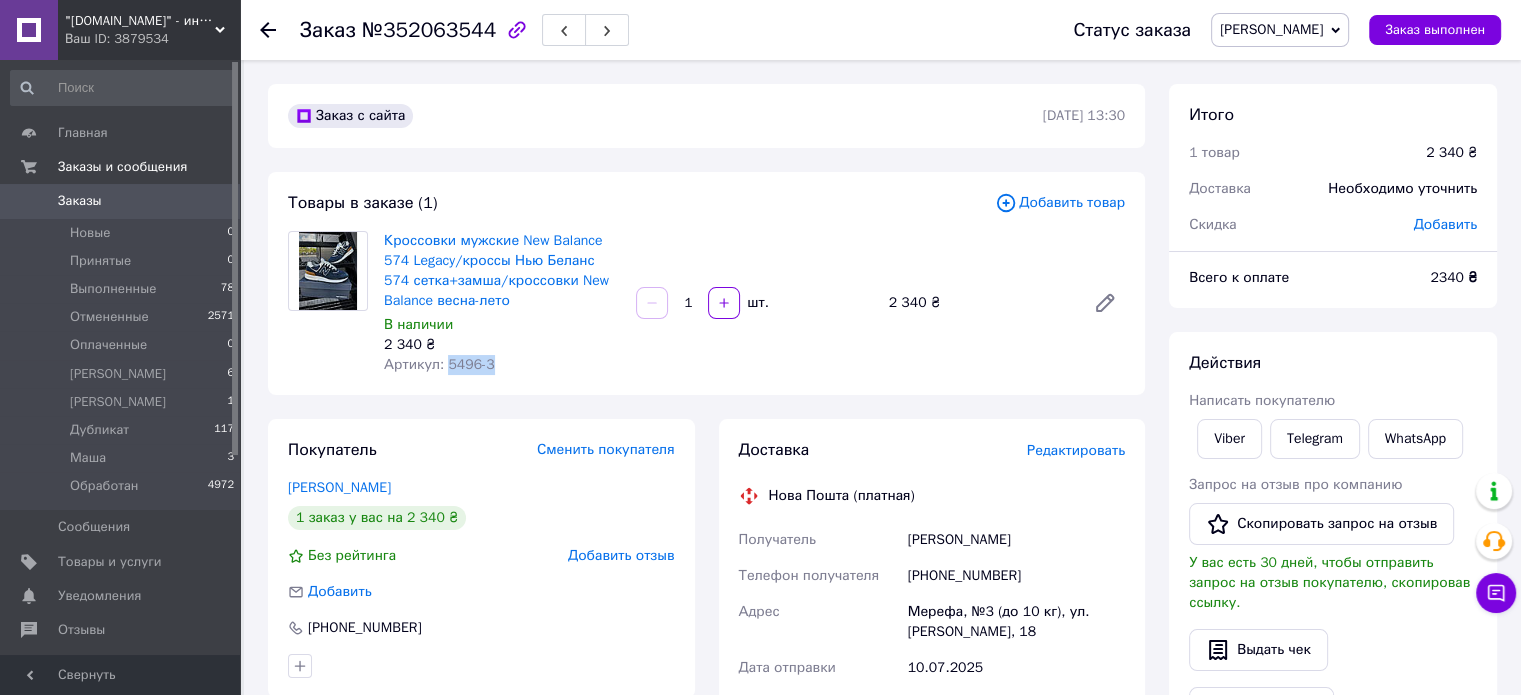 drag, startPoint x: 445, startPoint y: 370, endPoint x: 489, endPoint y: 373, distance: 44.102154 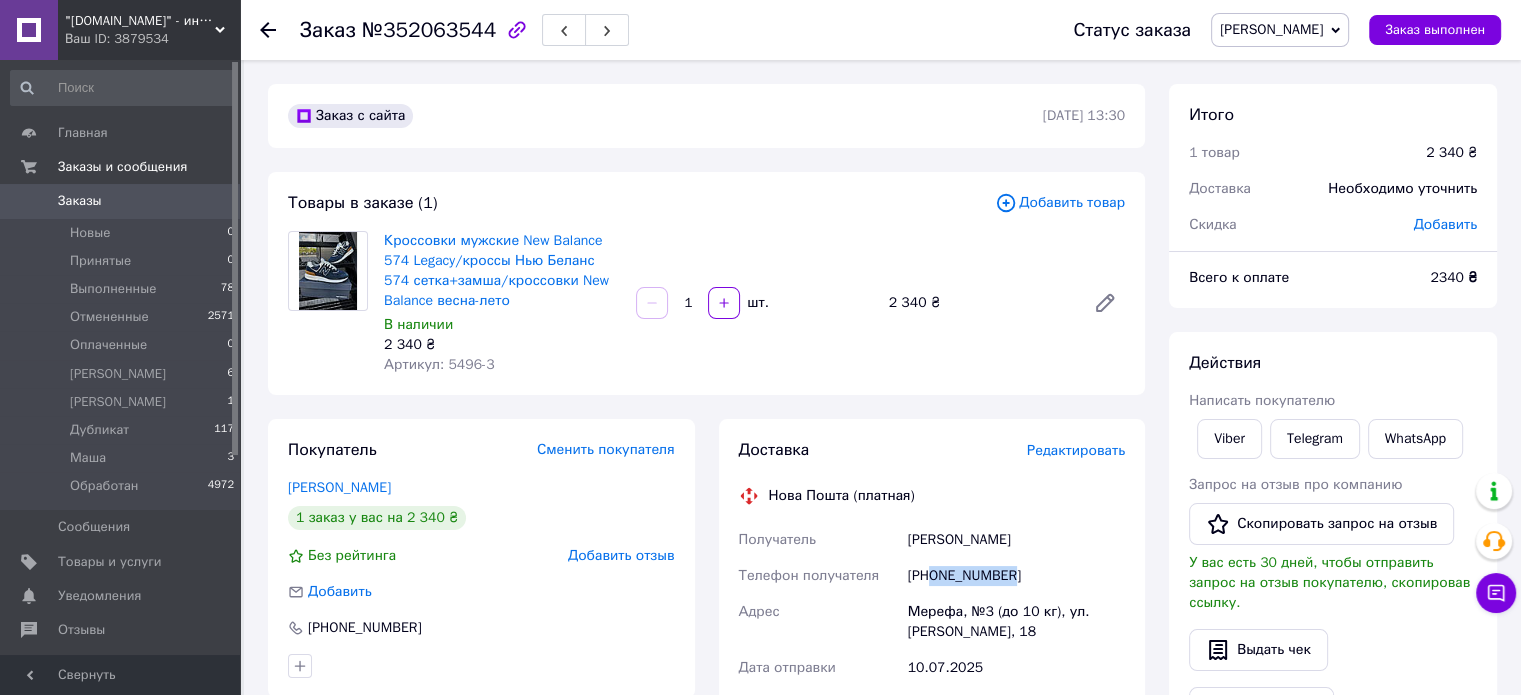 drag, startPoint x: 933, startPoint y: 571, endPoint x: 1064, endPoint y: 565, distance: 131.13733 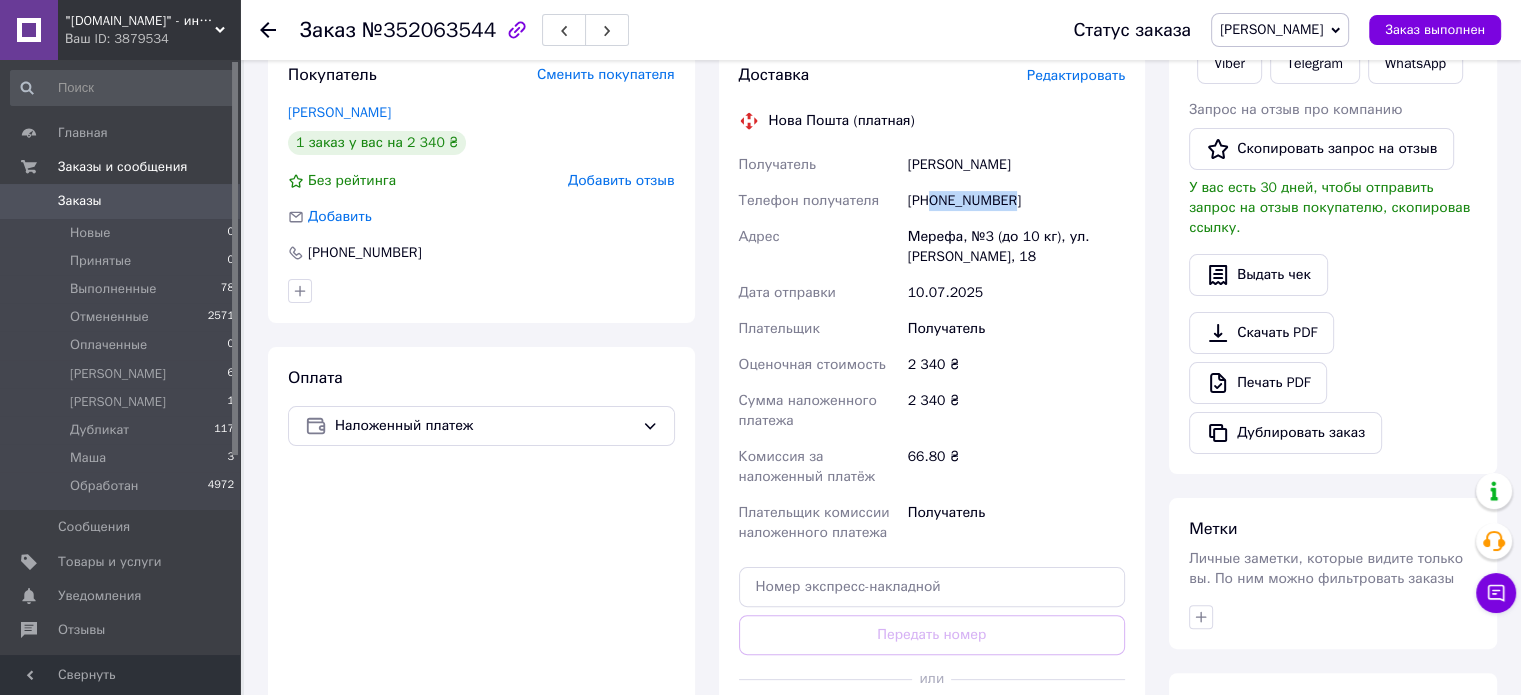 scroll, scrollTop: 600, scrollLeft: 0, axis: vertical 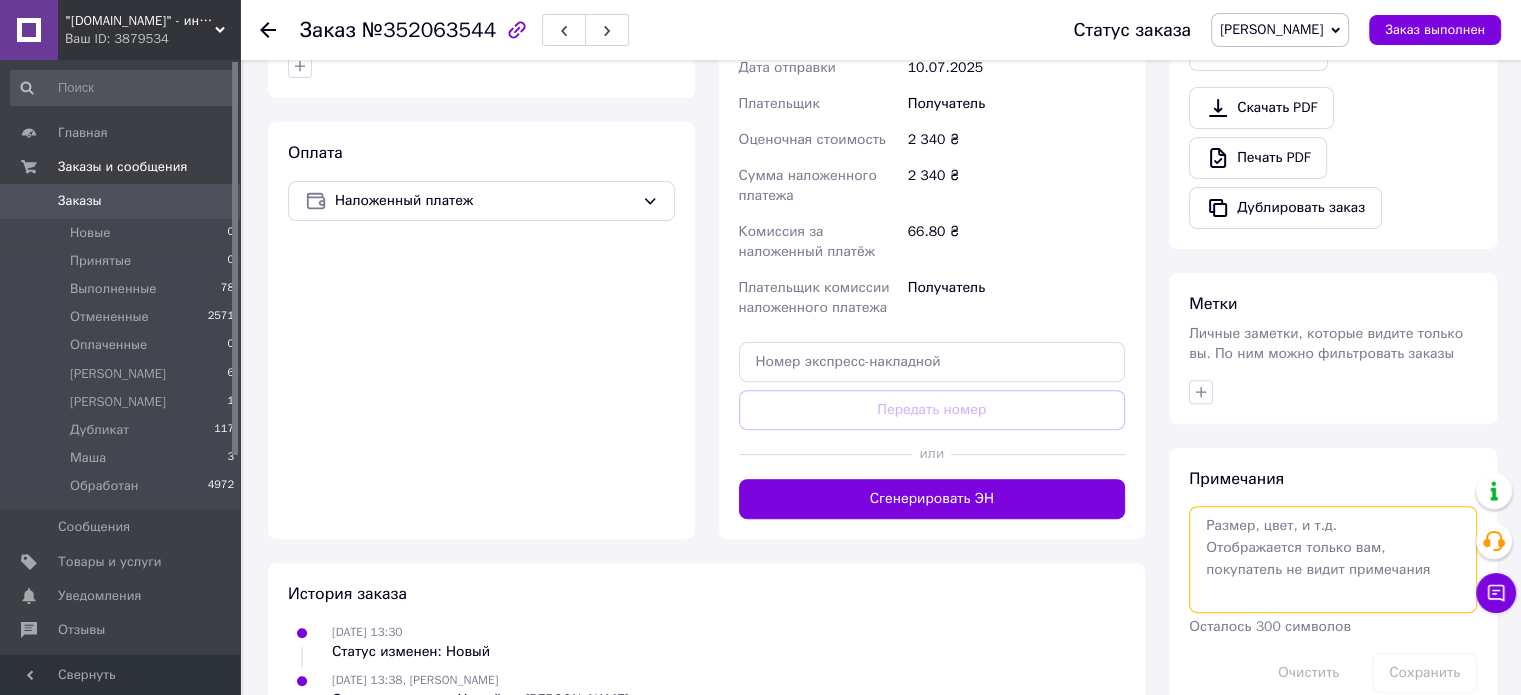 click at bounding box center (1333, 559) 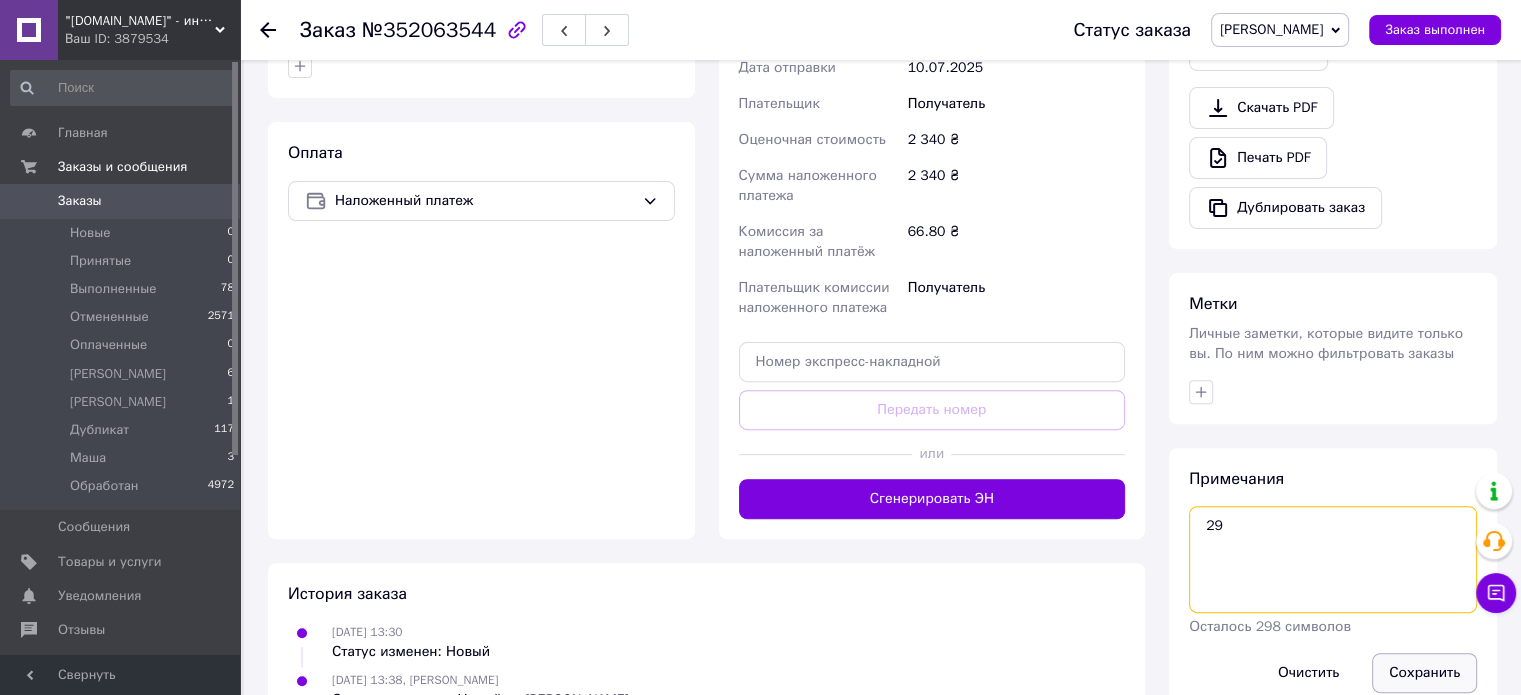 type on "29" 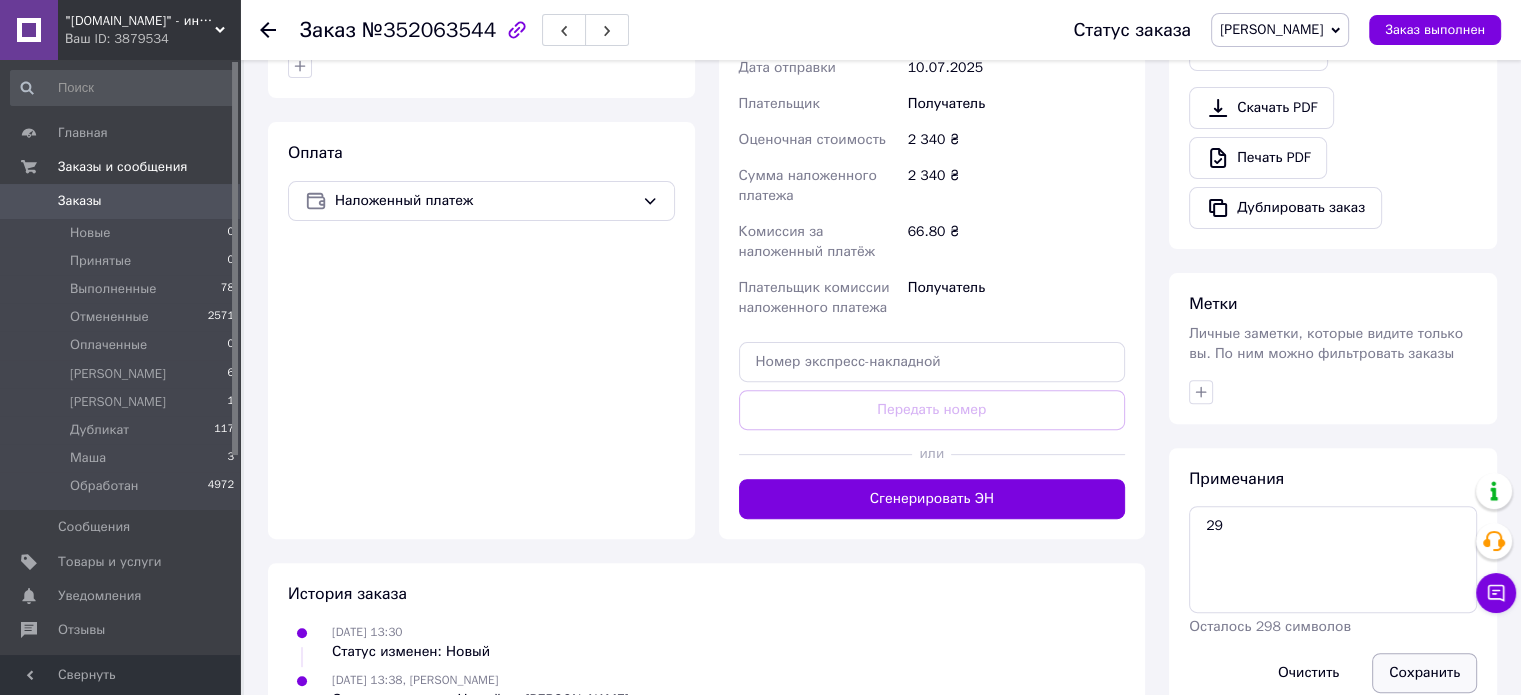 click on "Сохранить" at bounding box center (1424, 673) 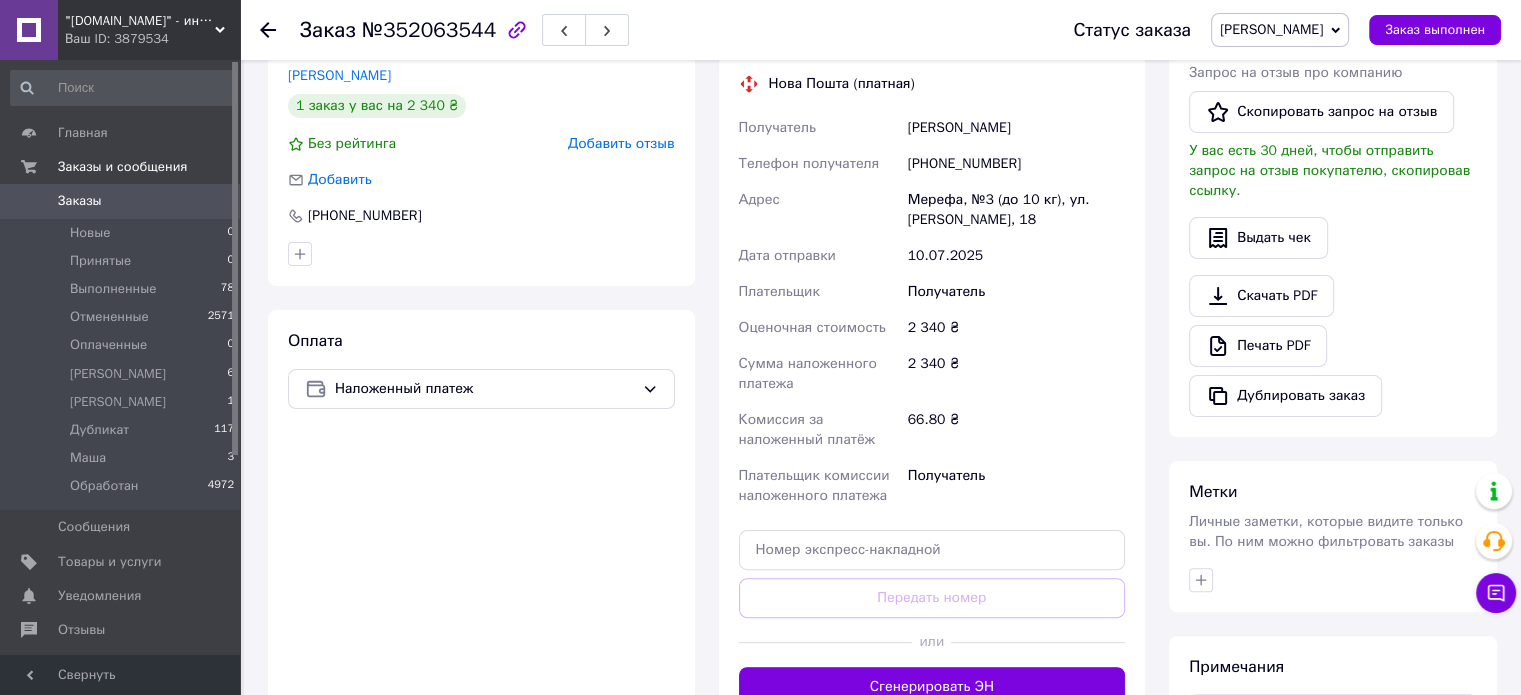 scroll, scrollTop: 200, scrollLeft: 0, axis: vertical 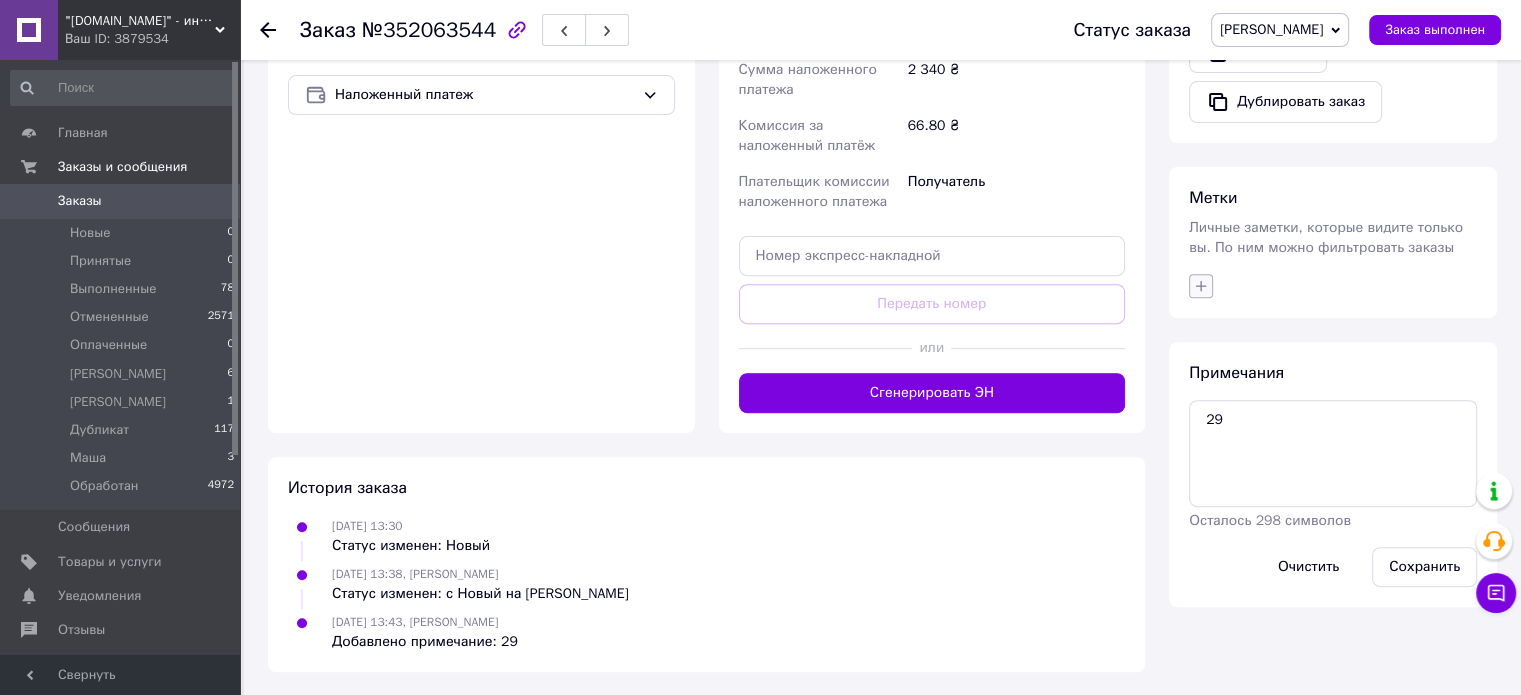 click 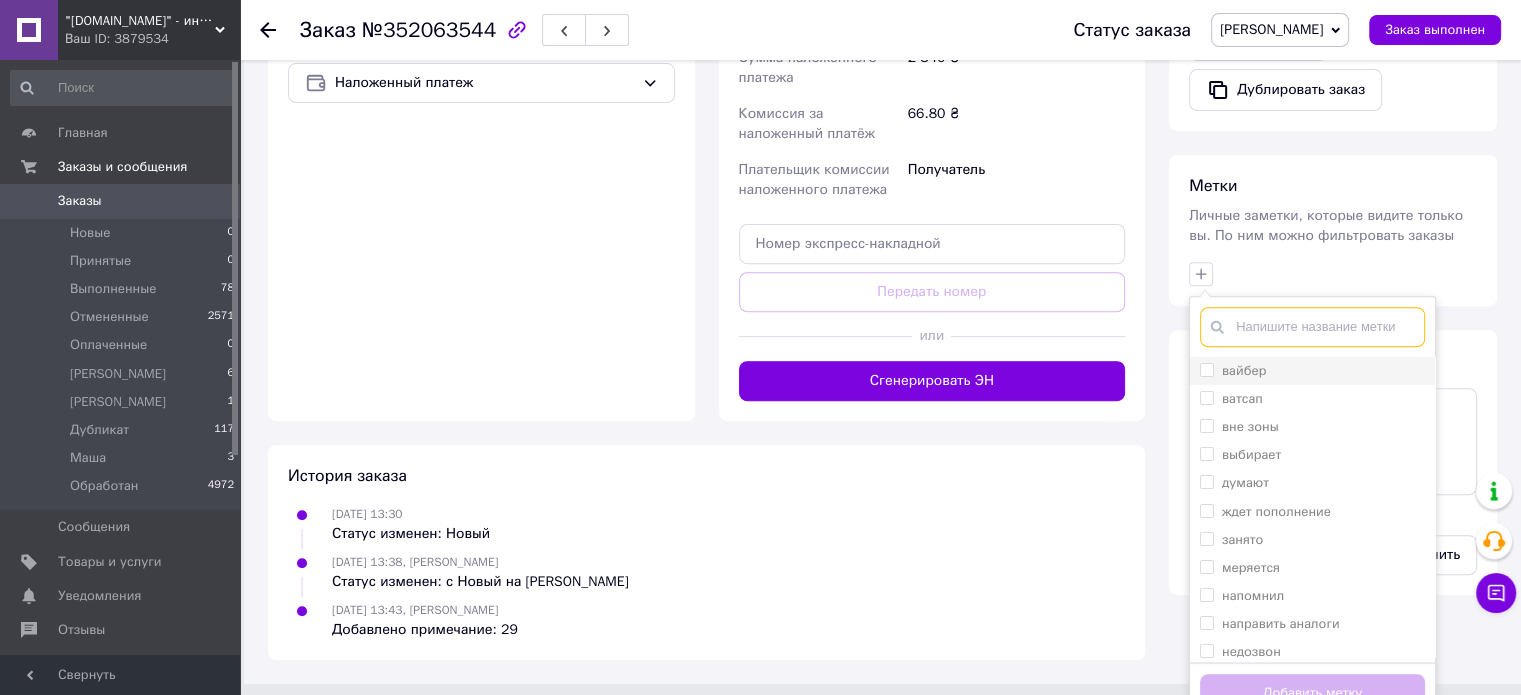 scroll, scrollTop: 722, scrollLeft: 0, axis: vertical 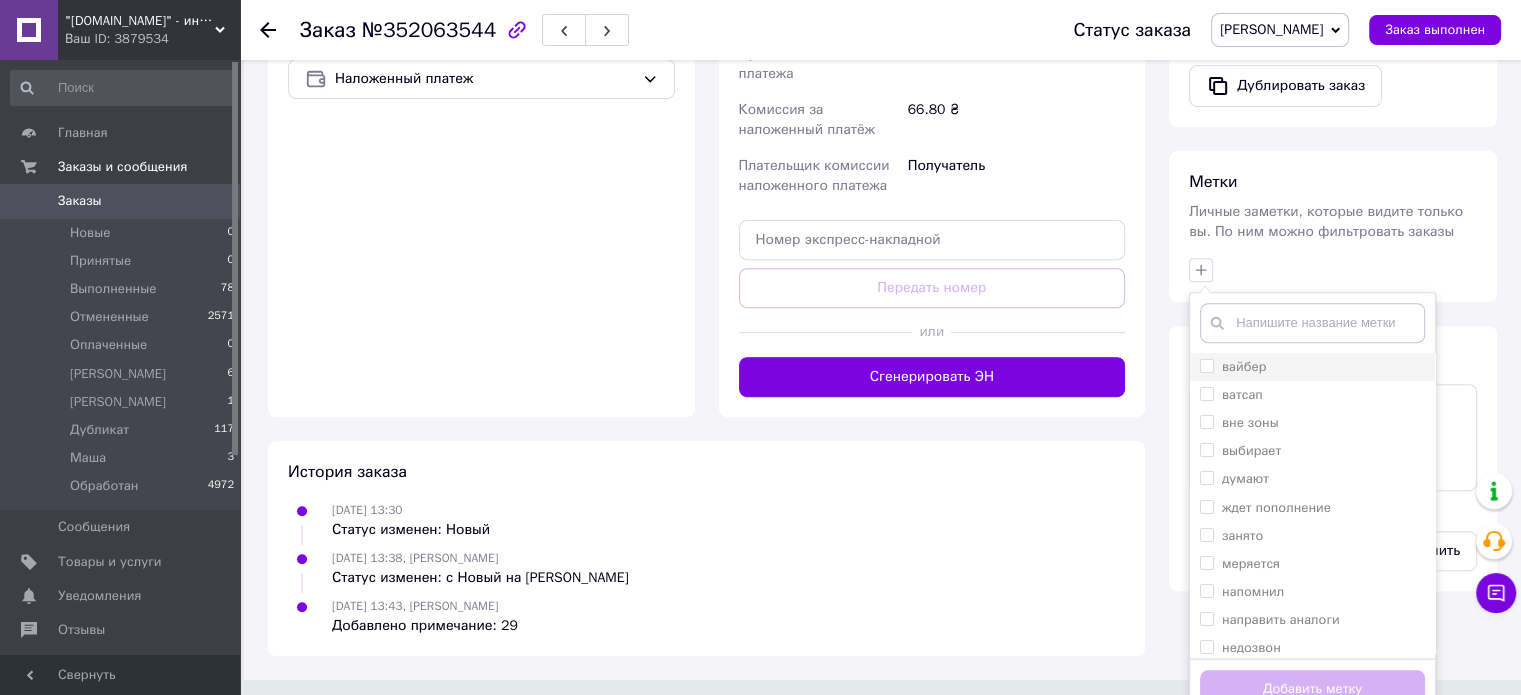 click on "вайбер" at bounding box center (1312, 367) 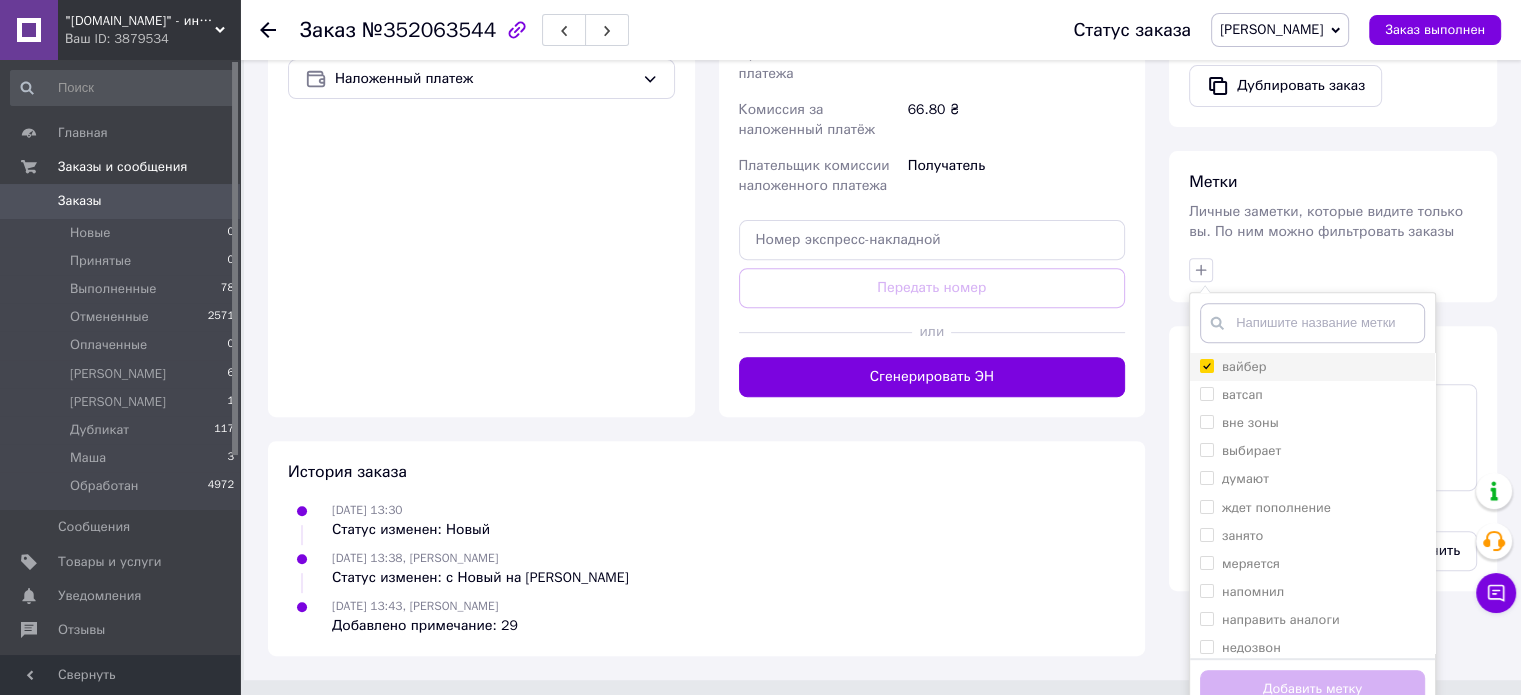 checkbox on "true" 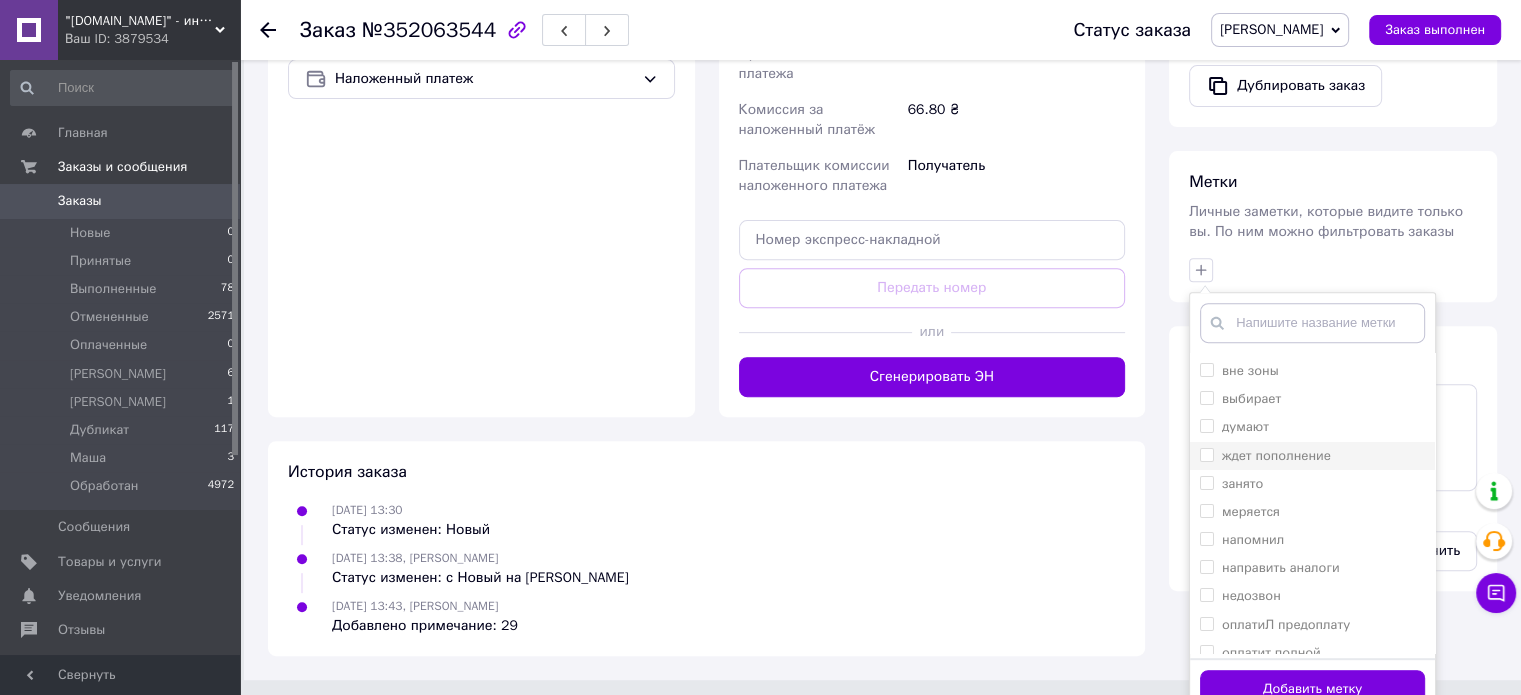 scroll, scrollTop: 100, scrollLeft: 0, axis: vertical 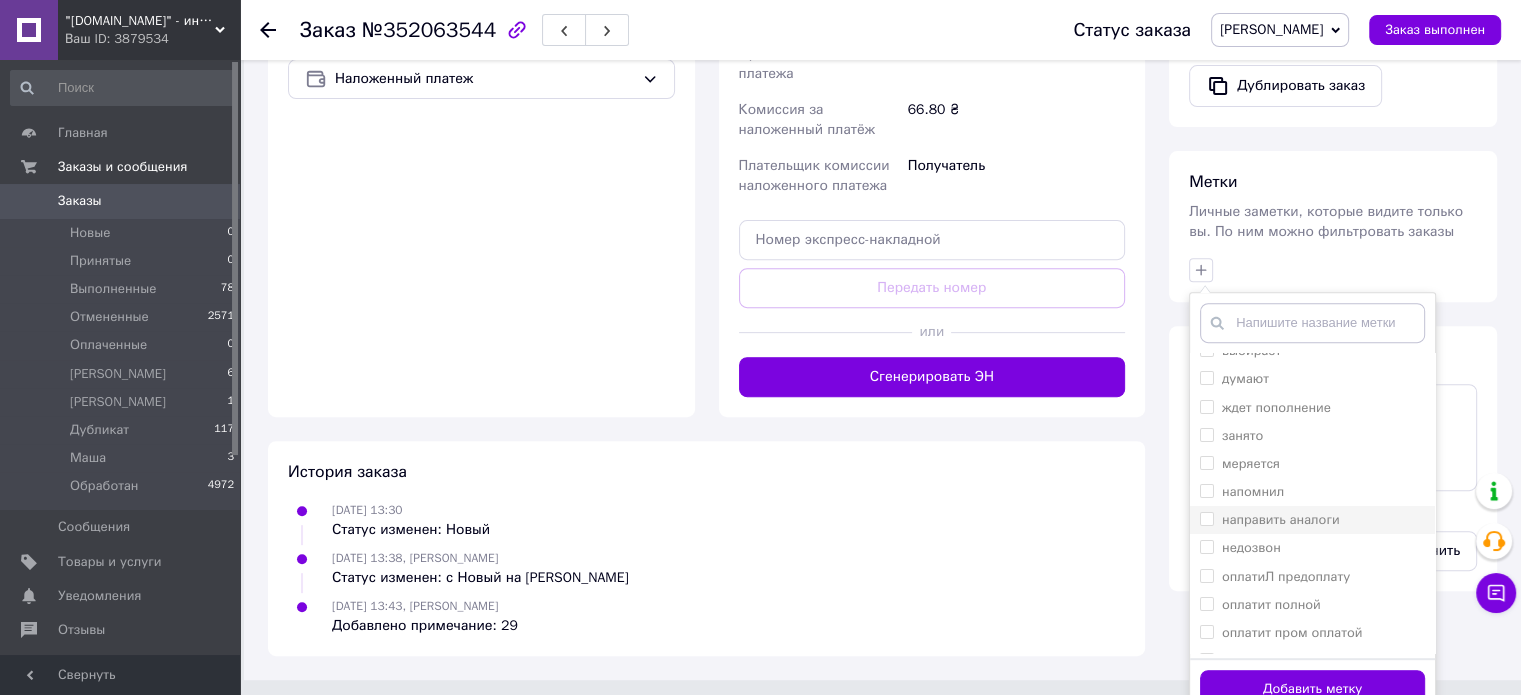 click on "направить аналоги" at bounding box center [1281, 519] 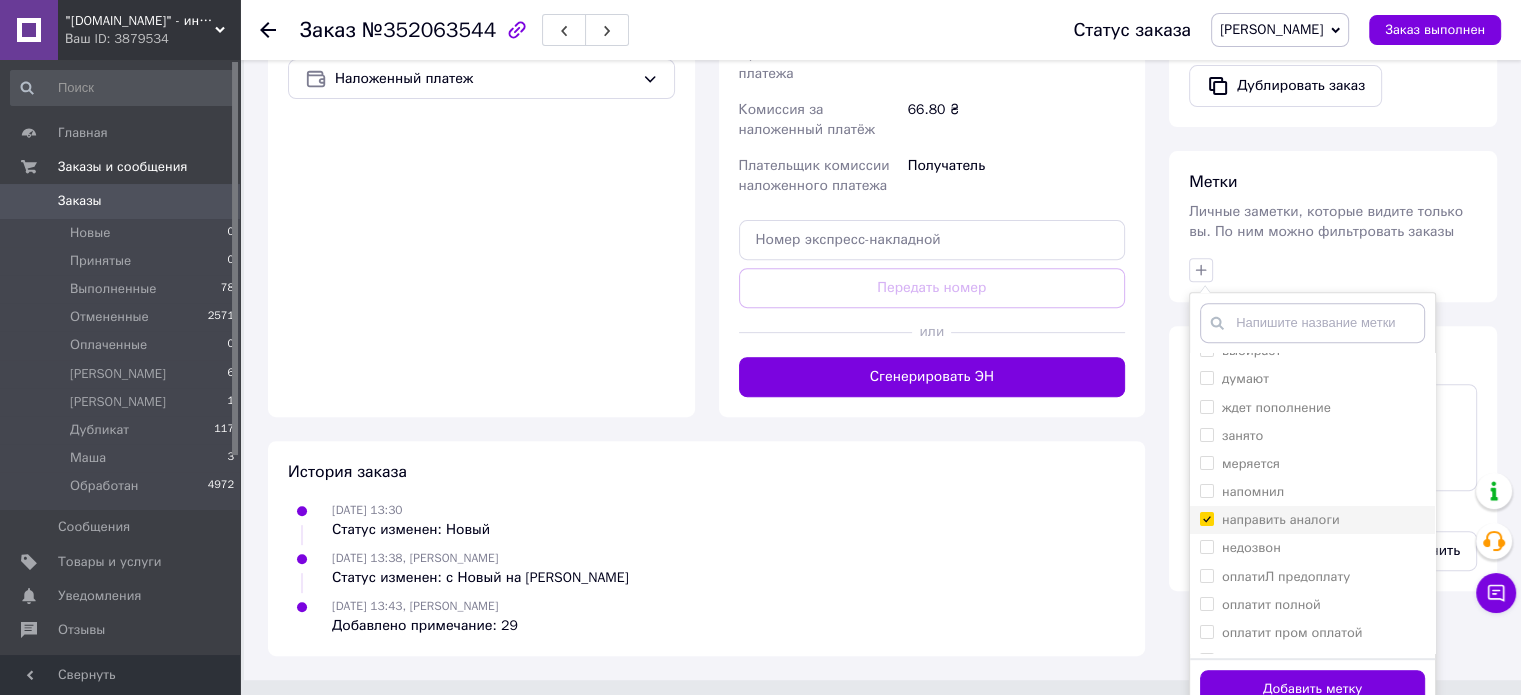 checkbox on "true" 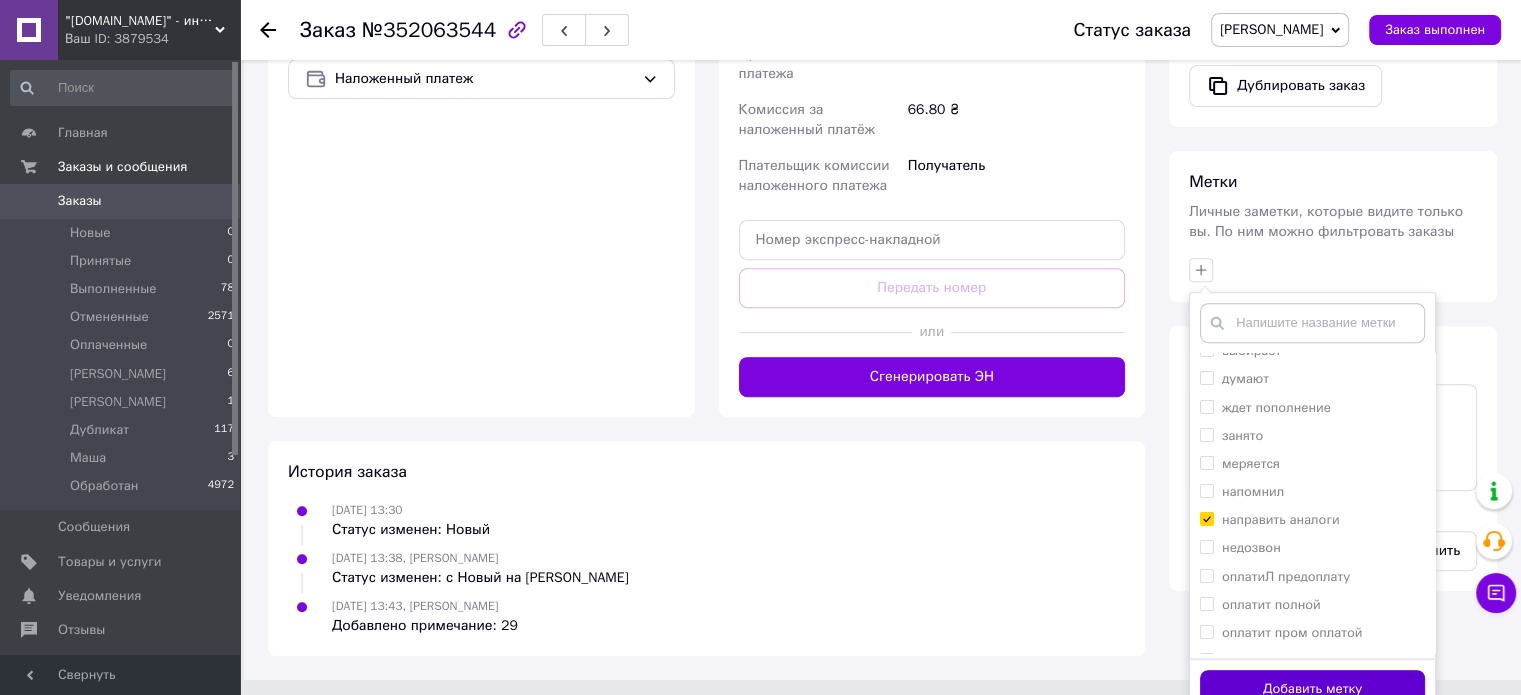 click on "Добавить метку" at bounding box center (1312, 689) 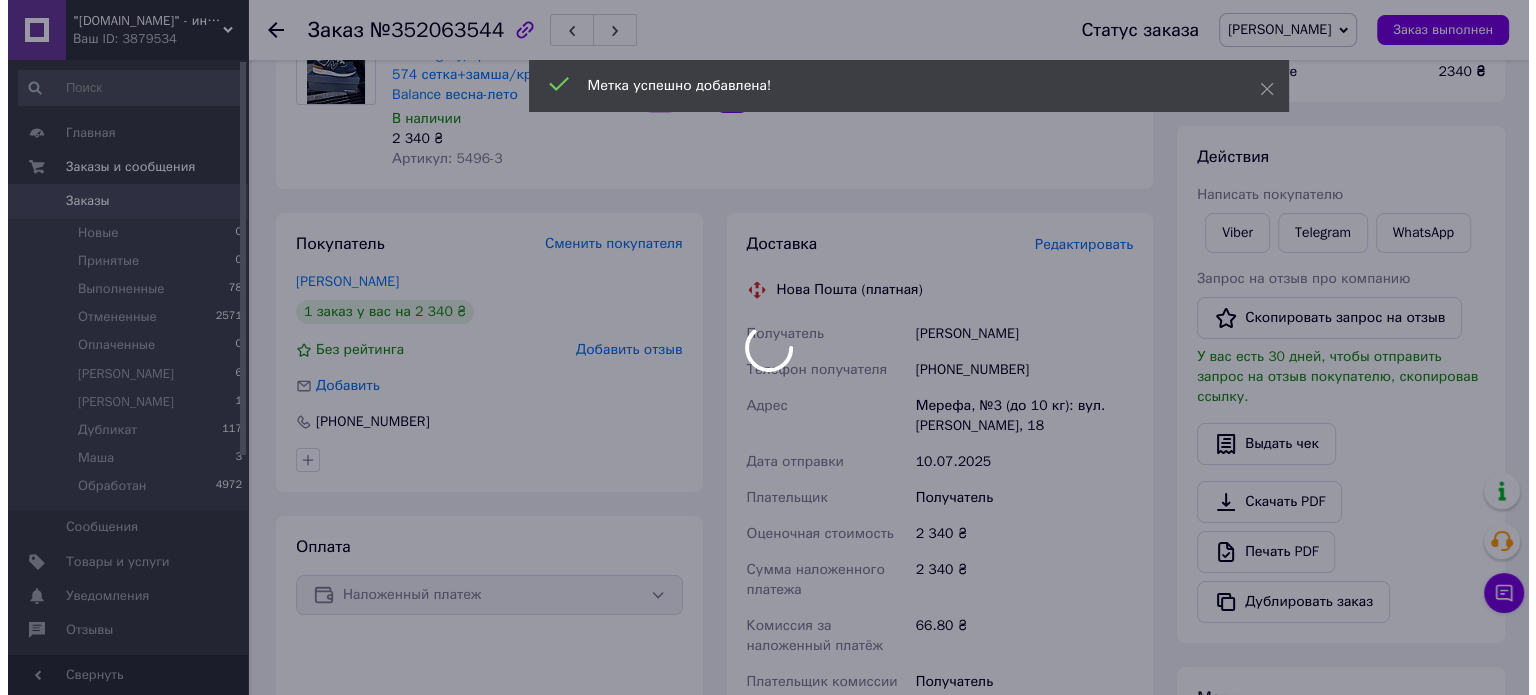 scroll, scrollTop: 0, scrollLeft: 0, axis: both 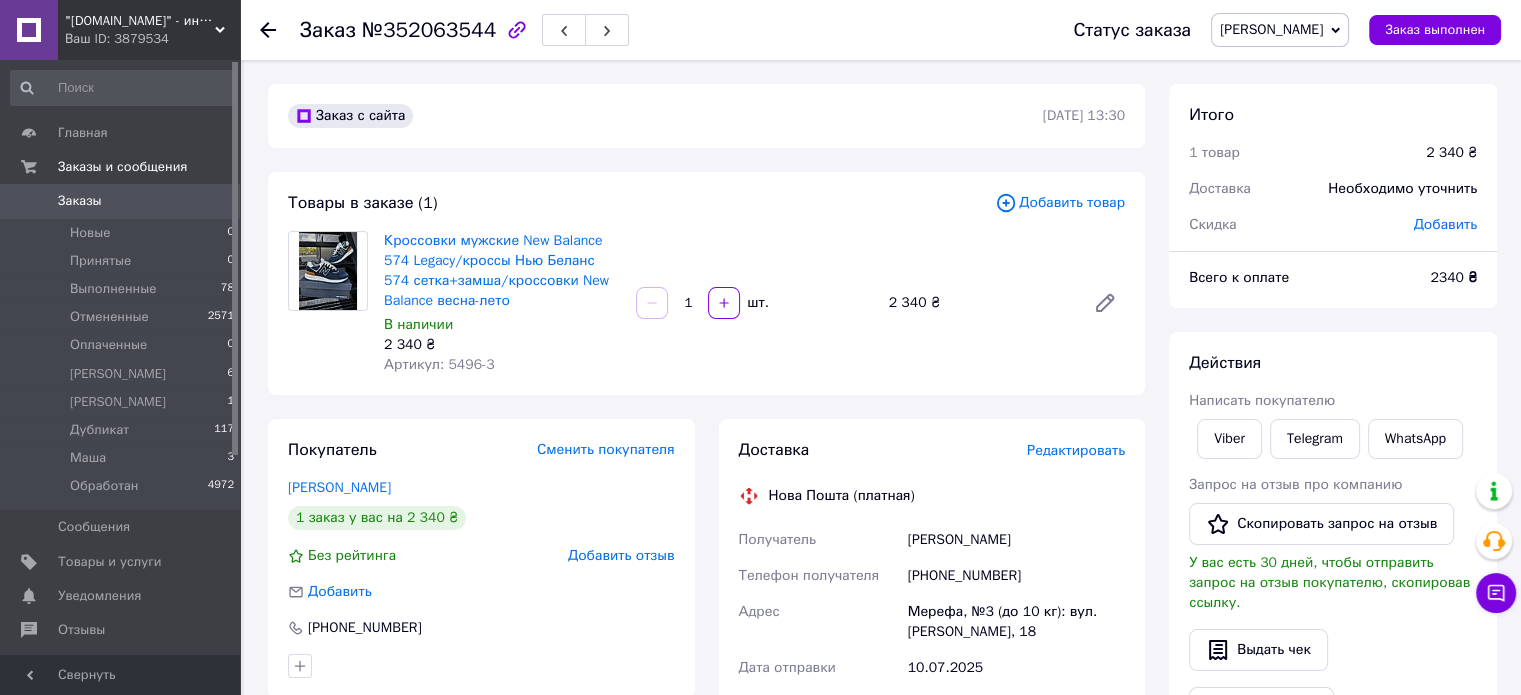 click 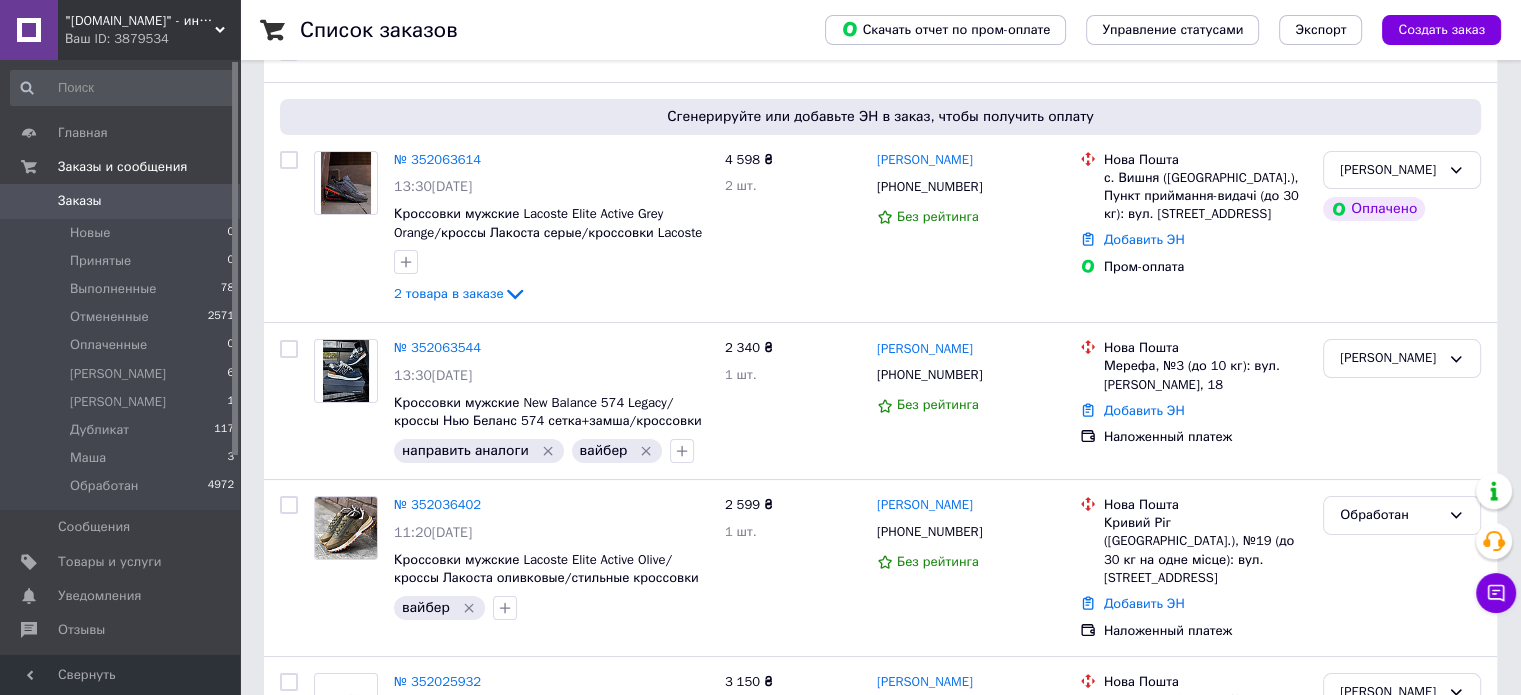 scroll, scrollTop: 100, scrollLeft: 0, axis: vertical 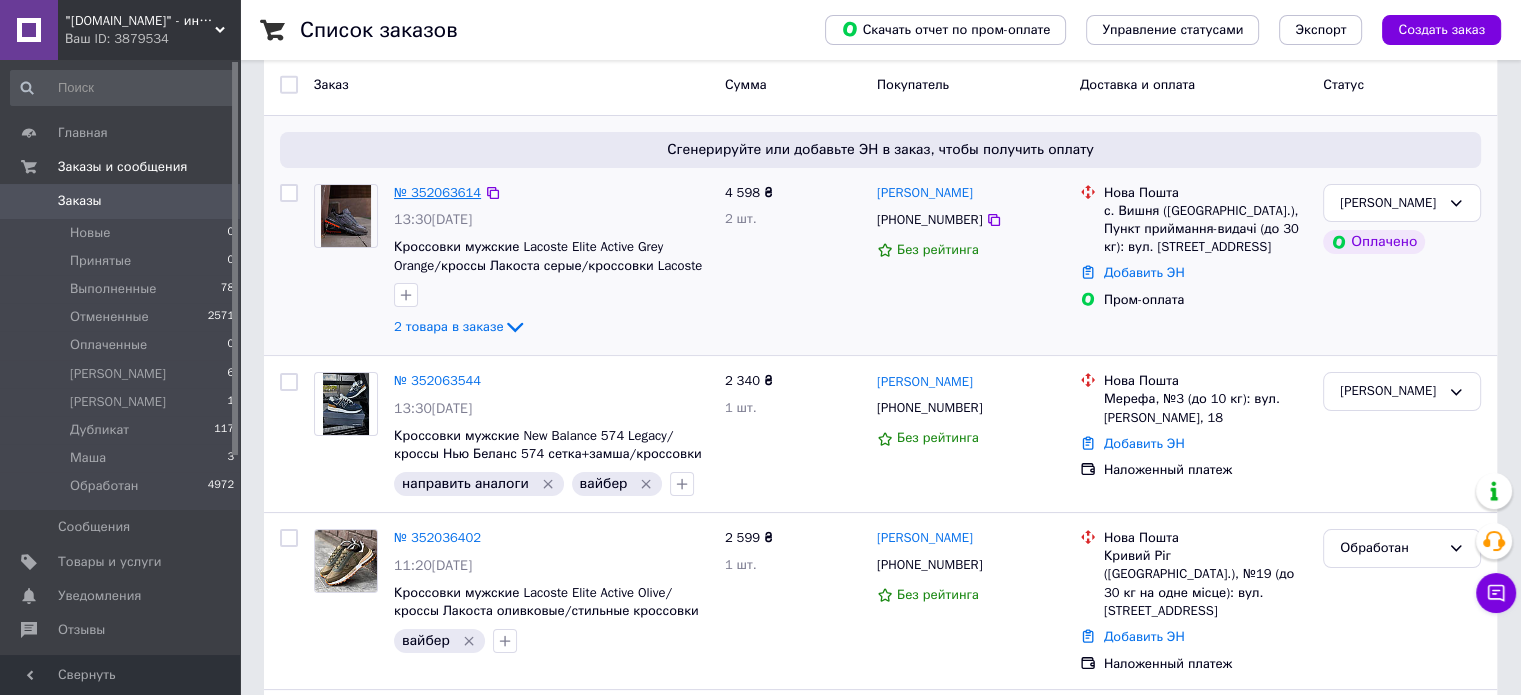 click on "№ 352063614" at bounding box center [437, 192] 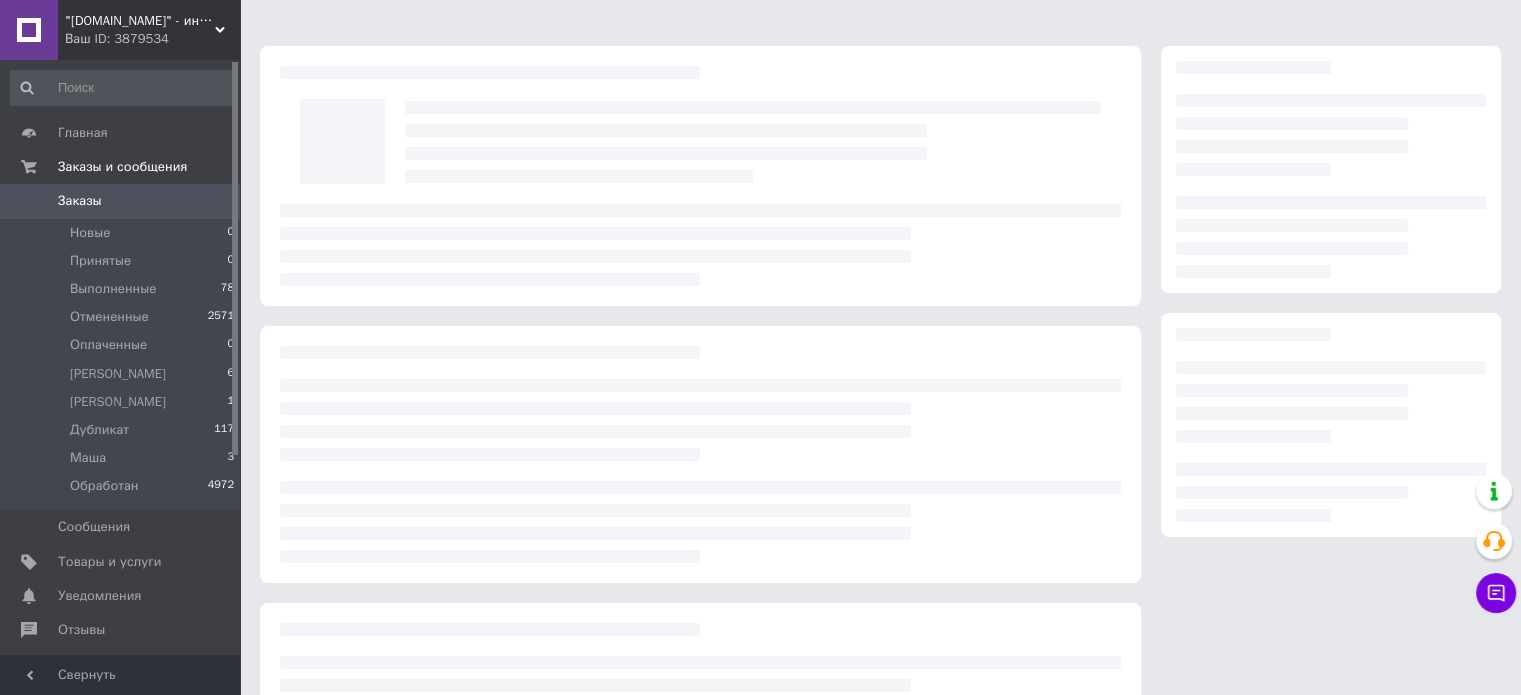 scroll, scrollTop: 0, scrollLeft: 0, axis: both 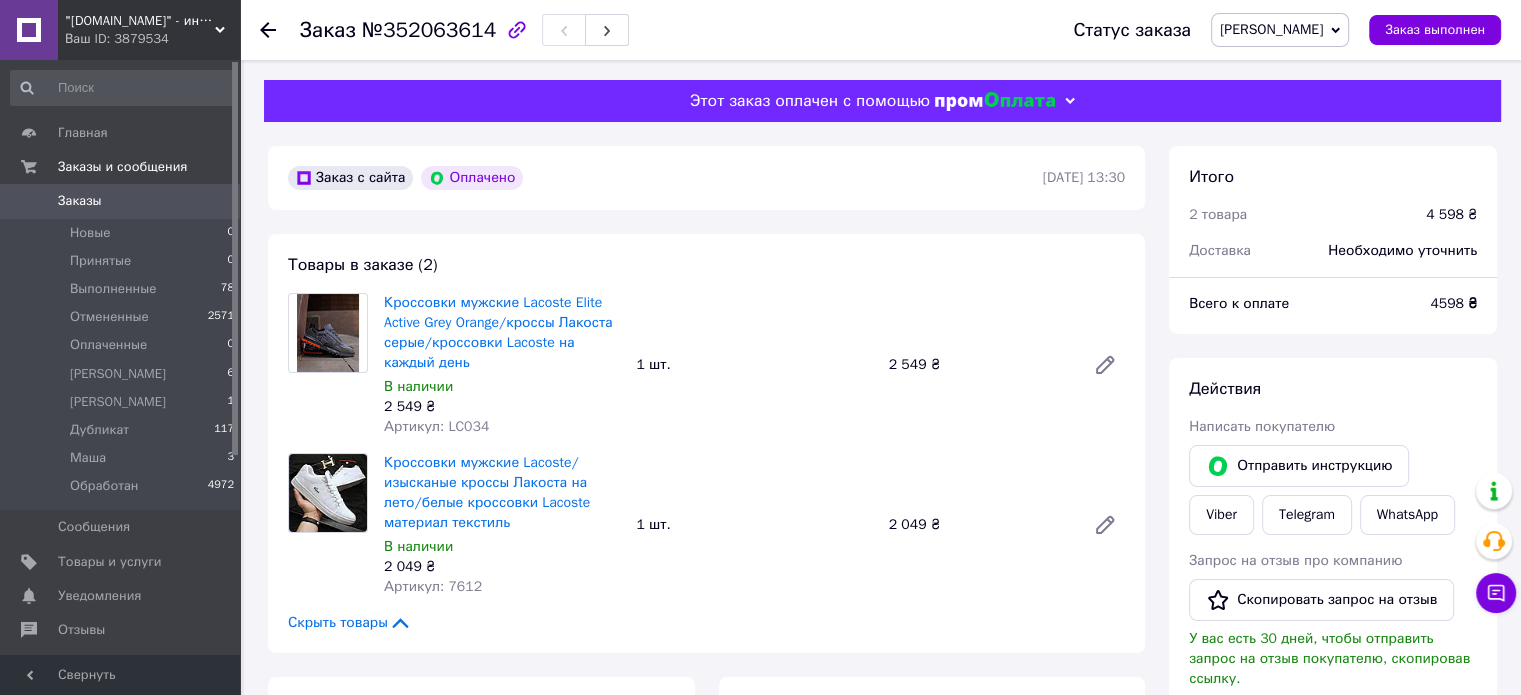click on "Артикул: LC034" at bounding box center (436, 426) 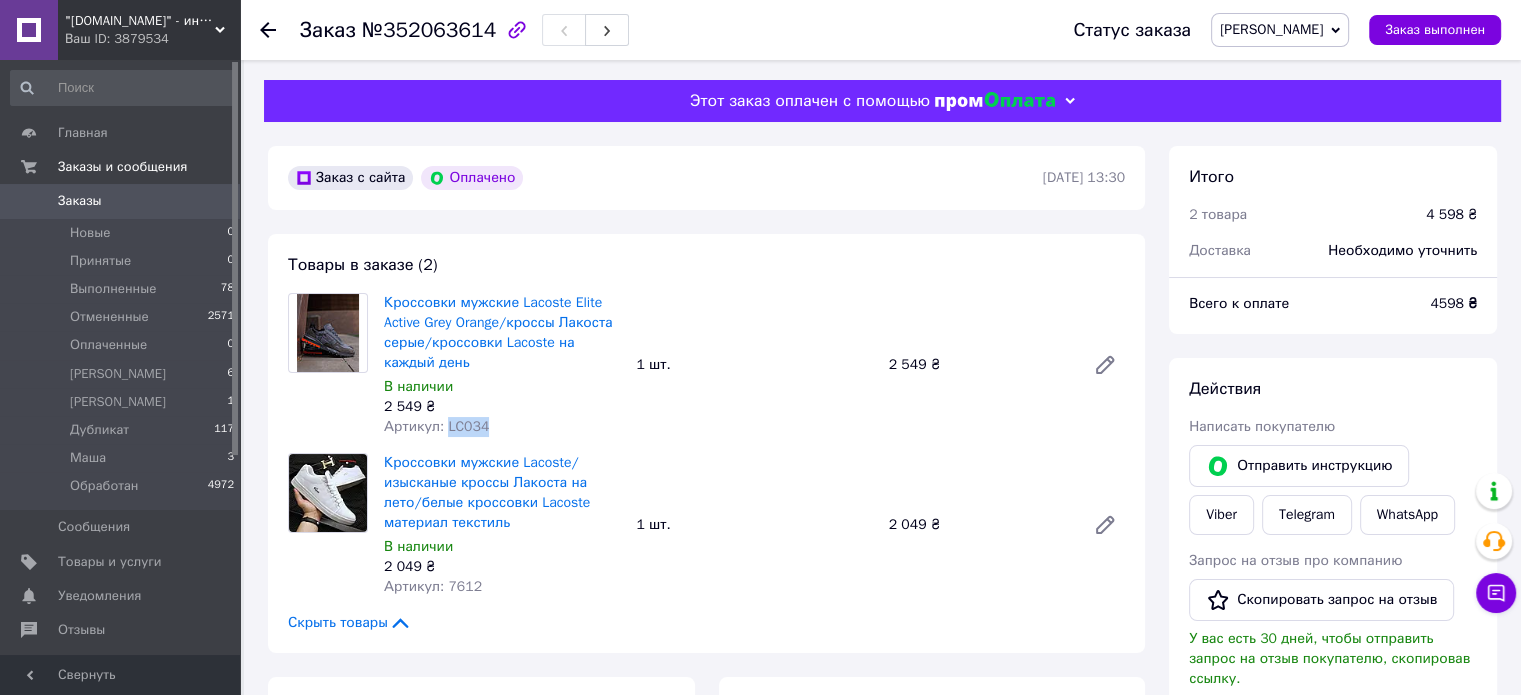 click on "Артикул: LC034" at bounding box center [436, 426] 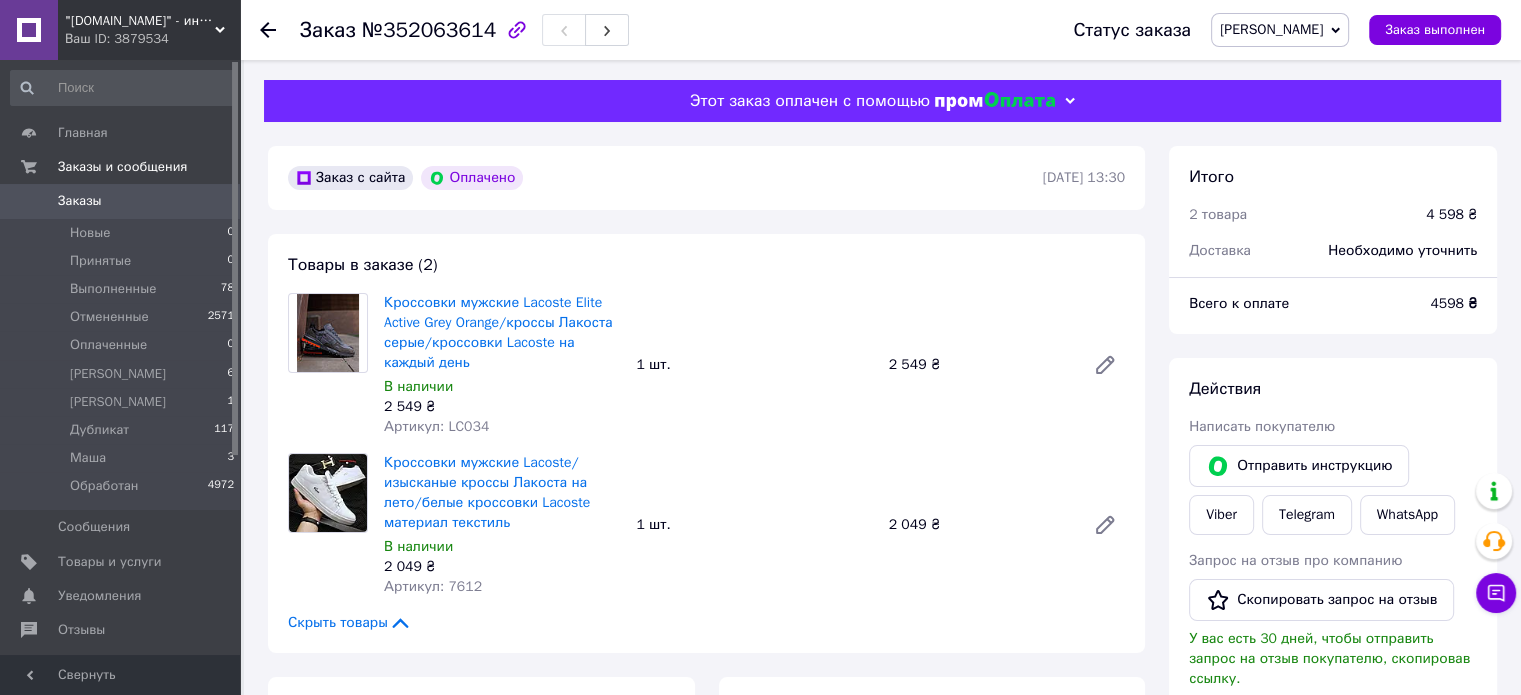 click on "Артикул: 7612" at bounding box center [433, 586] 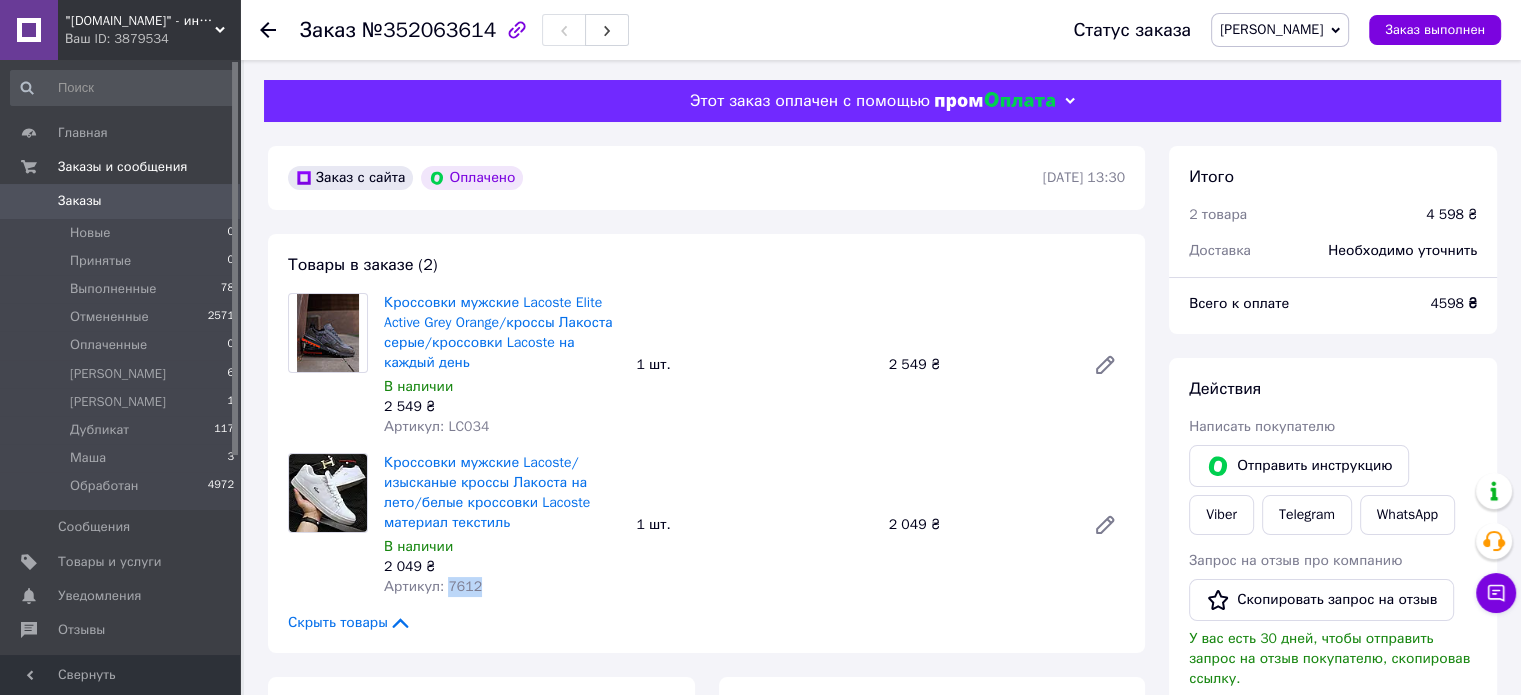 click on "Артикул: 7612" at bounding box center [433, 586] 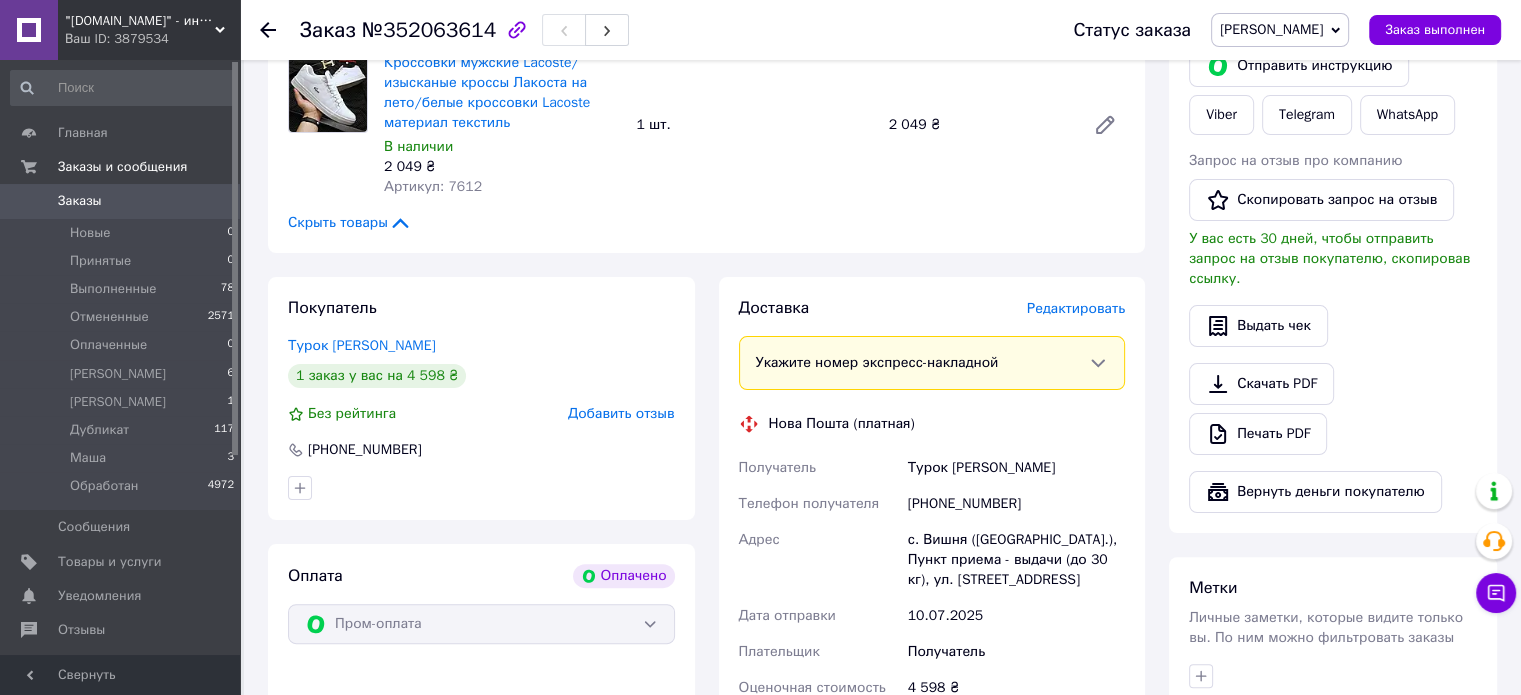 click on "+380981271891" at bounding box center (1016, 504) 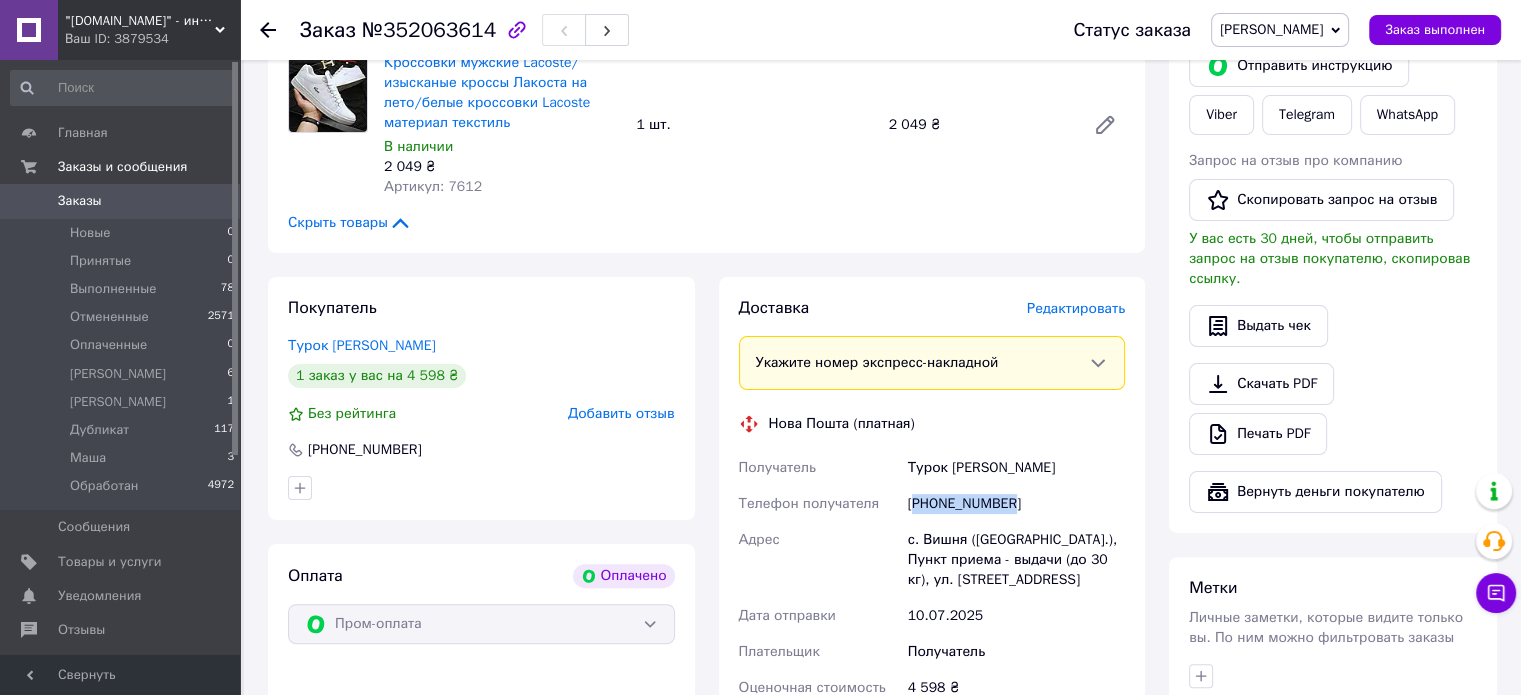 click on "+380981271891" at bounding box center (1016, 504) 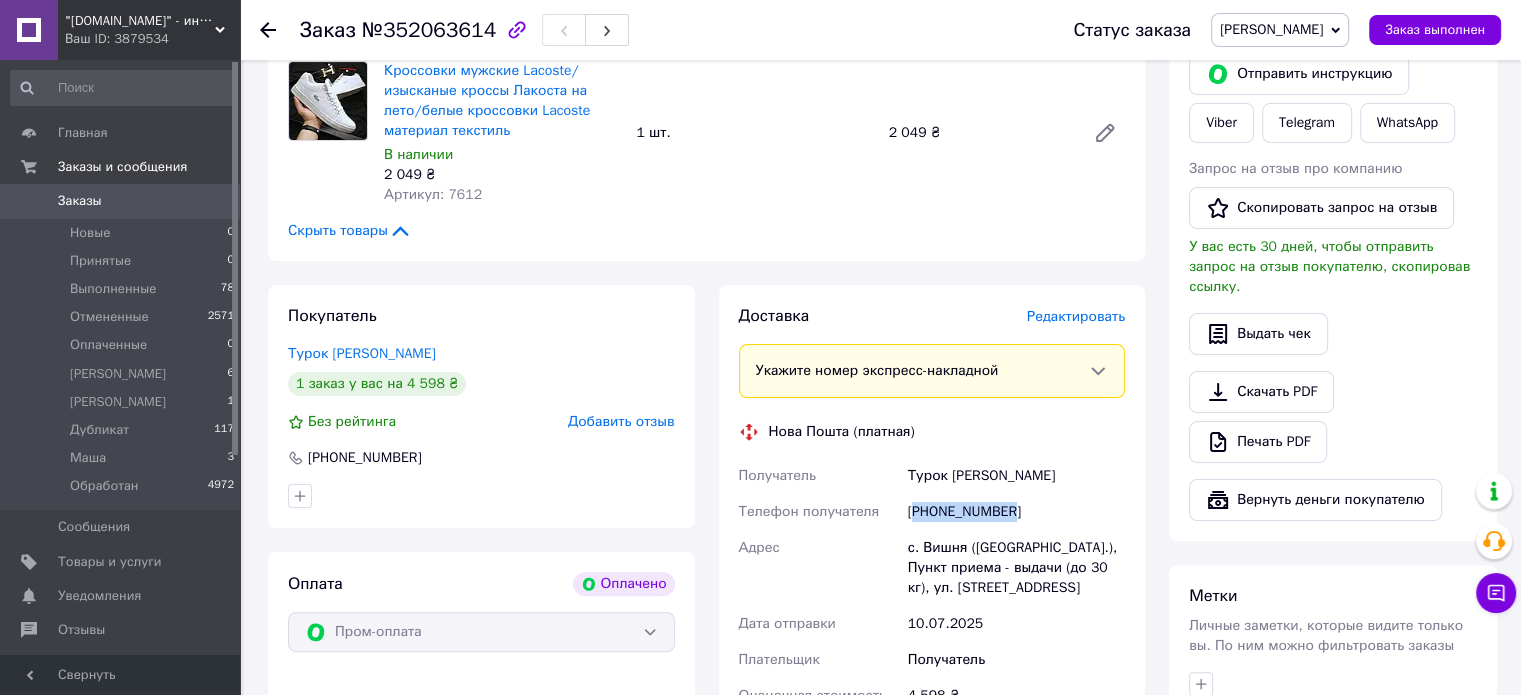 scroll, scrollTop: 600, scrollLeft: 0, axis: vertical 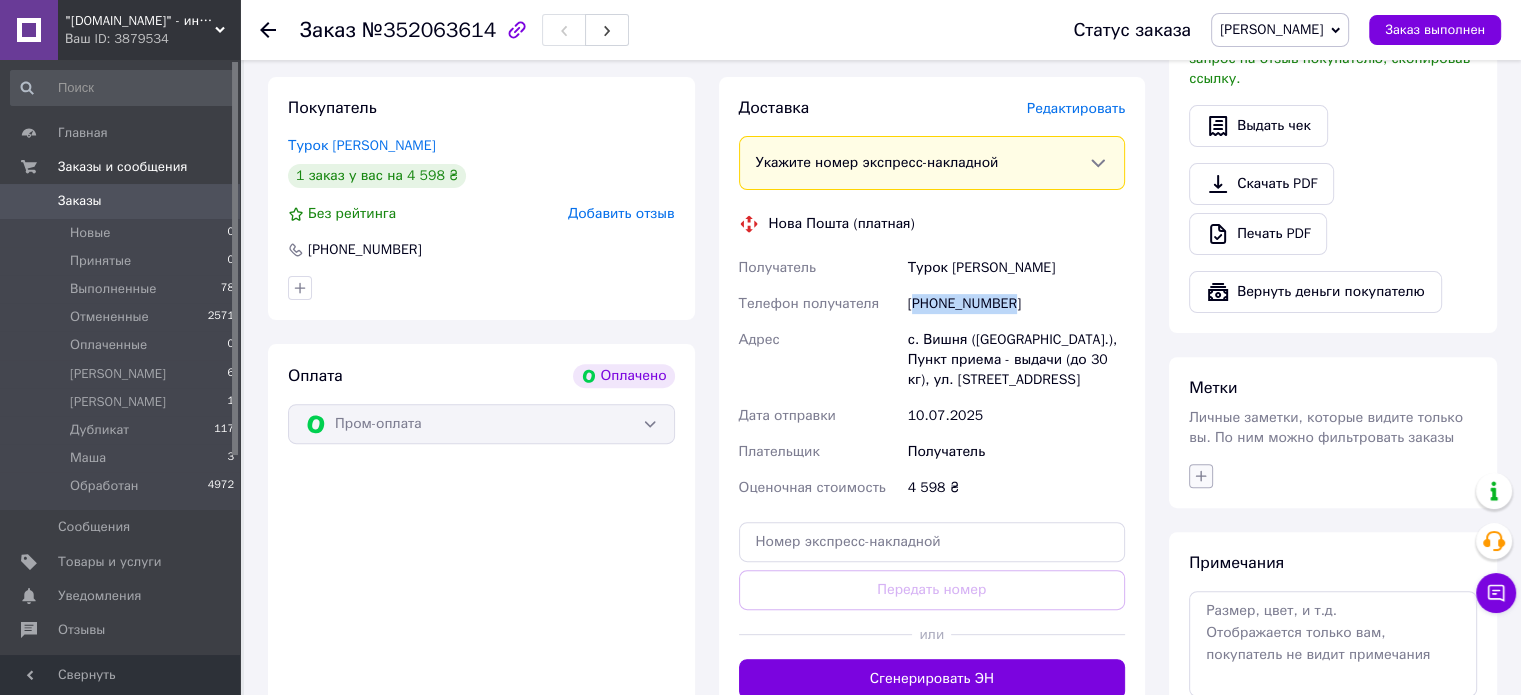 click 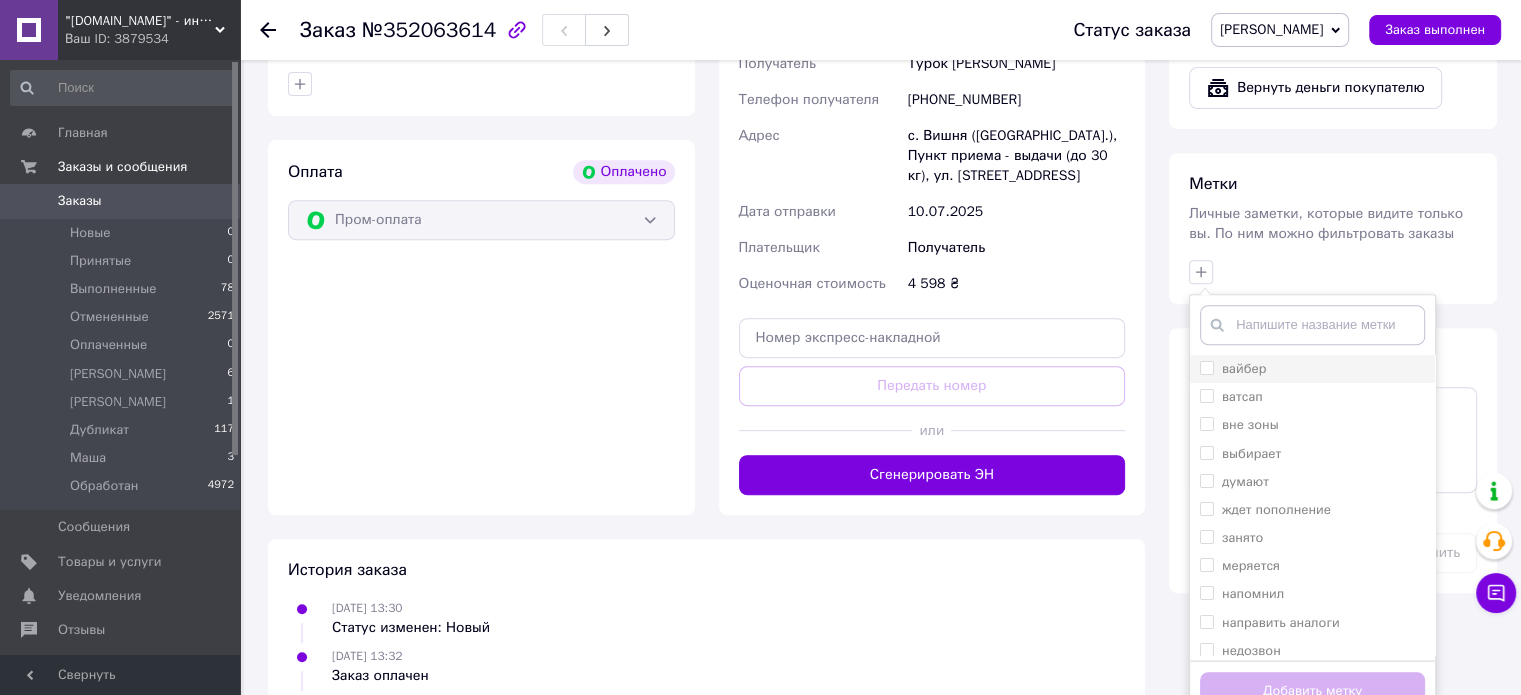 scroll, scrollTop: 936, scrollLeft: 0, axis: vertical 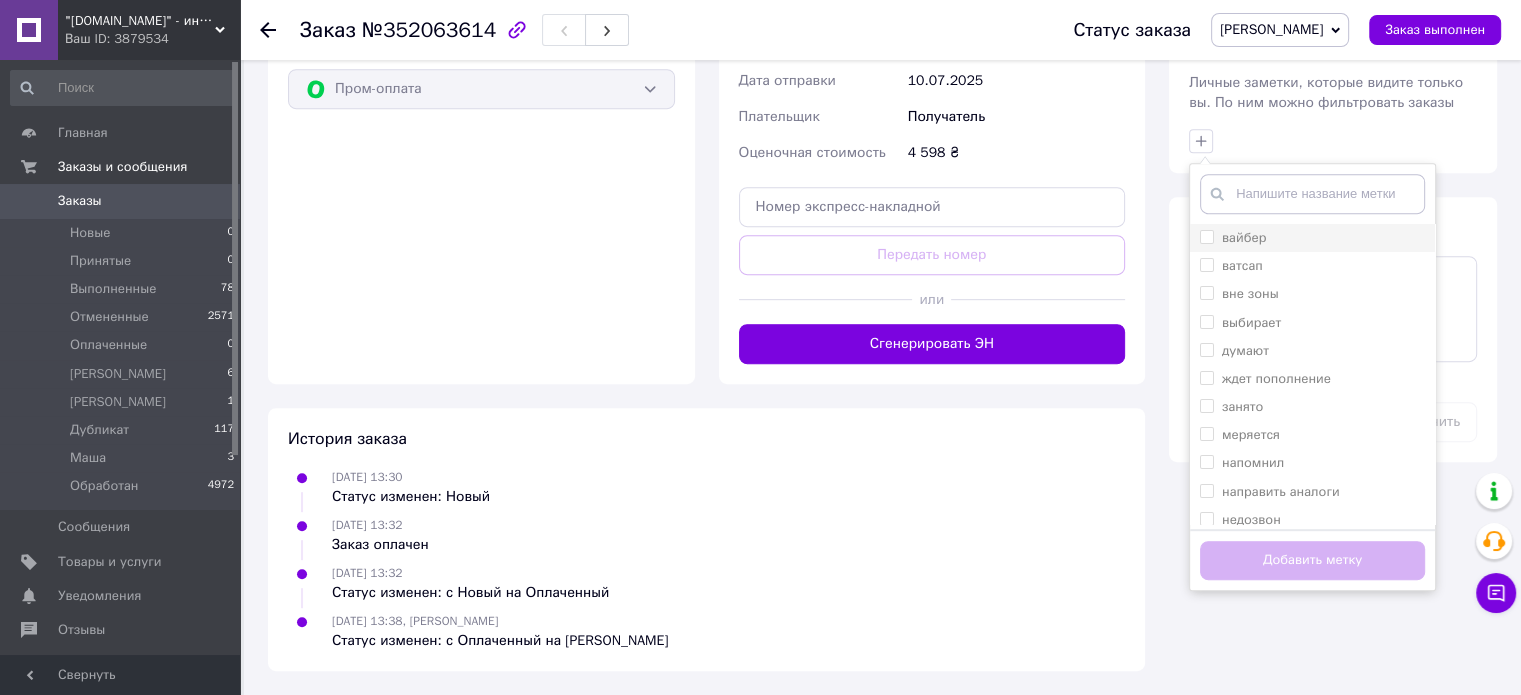 click on "вайбер" at bounding box center (1312, 238) 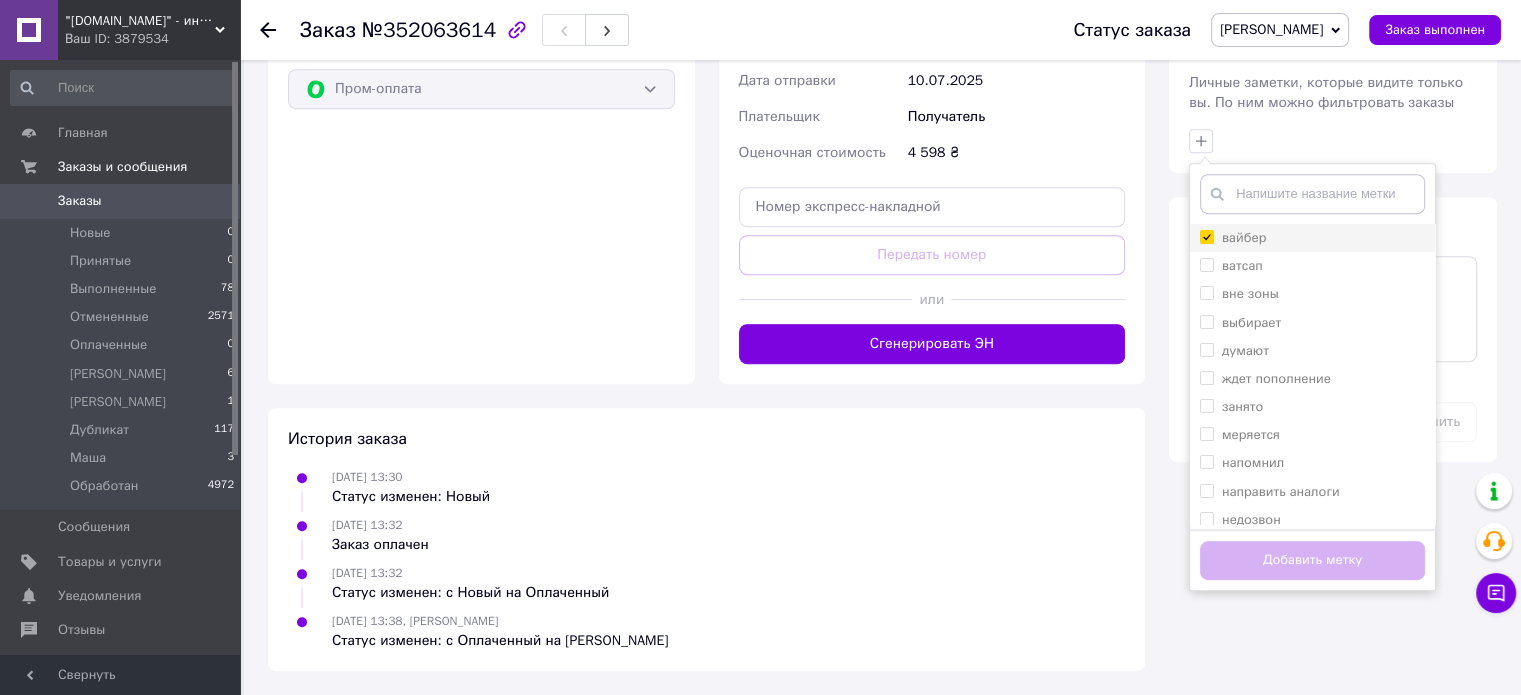 checkbox on "true" 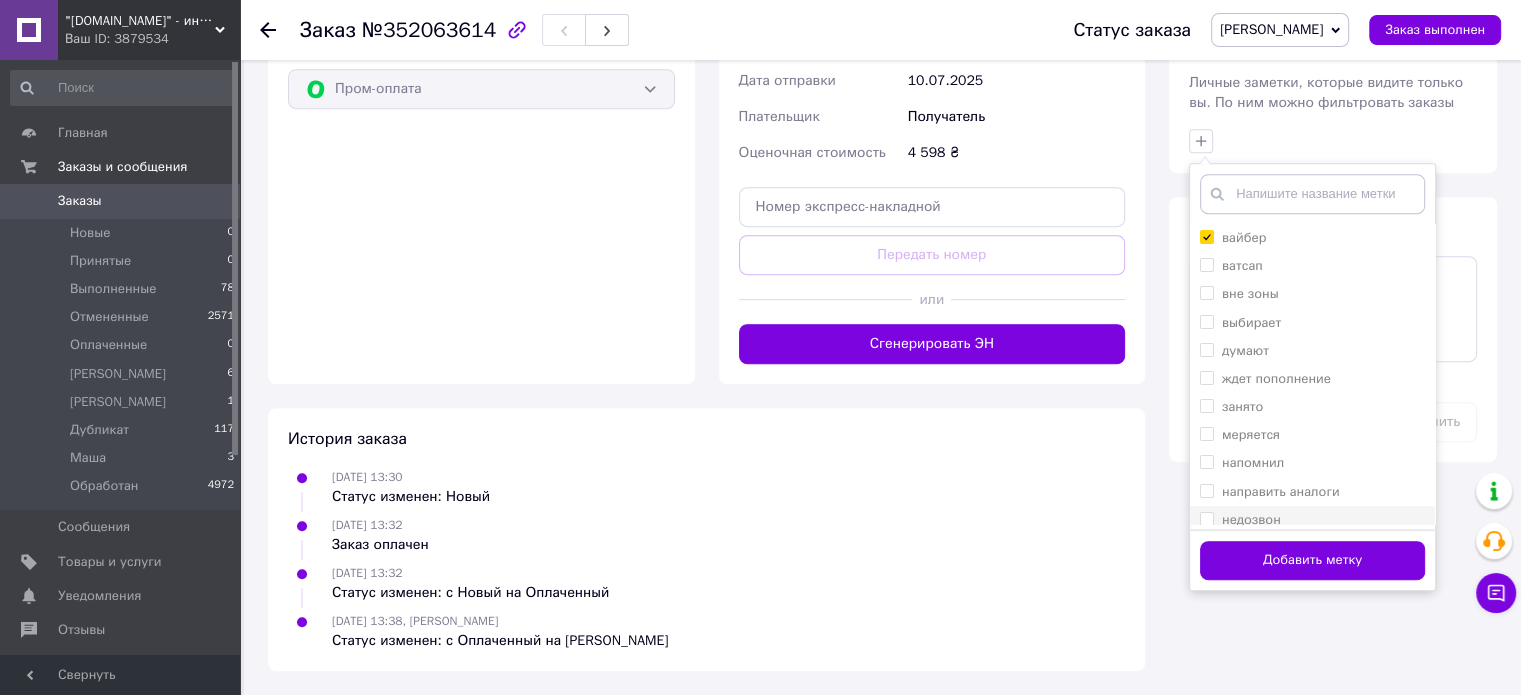 click on "недозвон" at bounding box center [1312, 520] 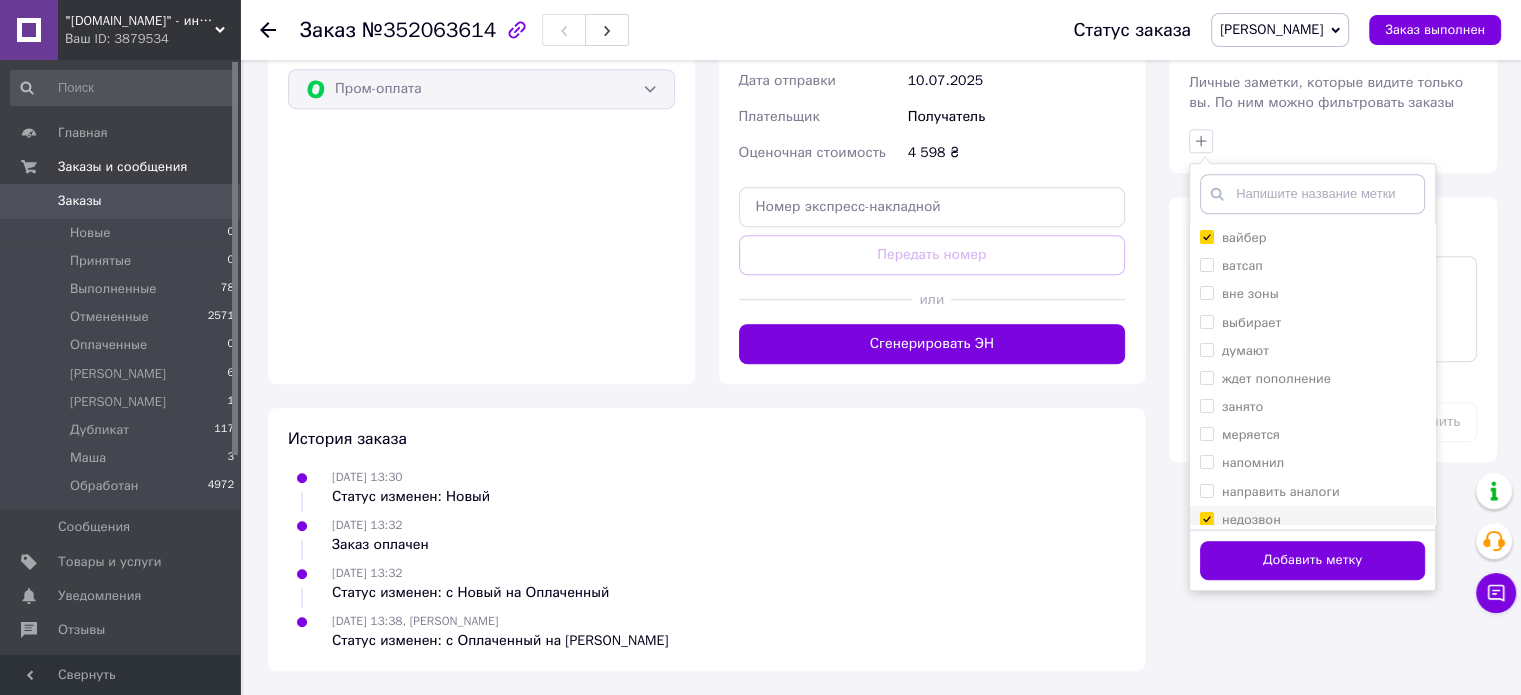 checkbox on "true" 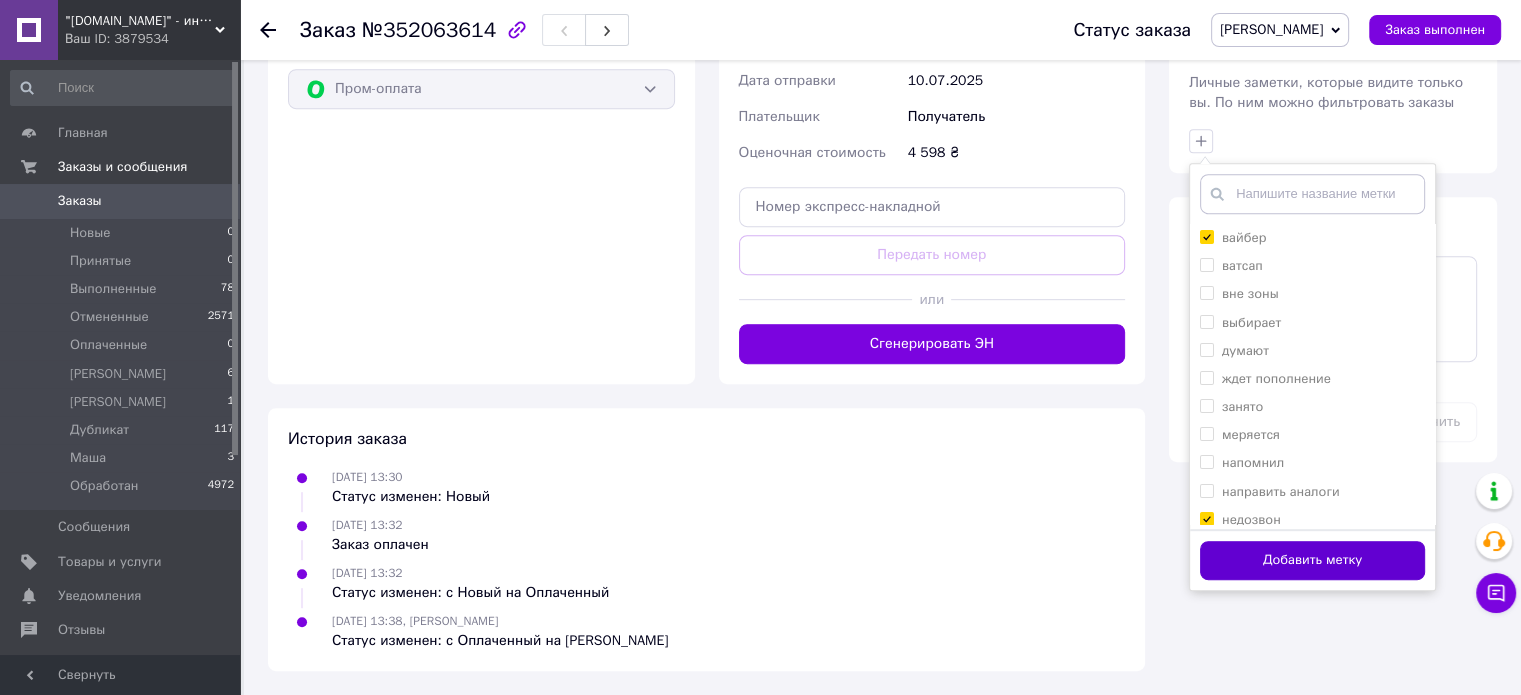 click on "Добавить метку" at bounding box center [1312, 560] 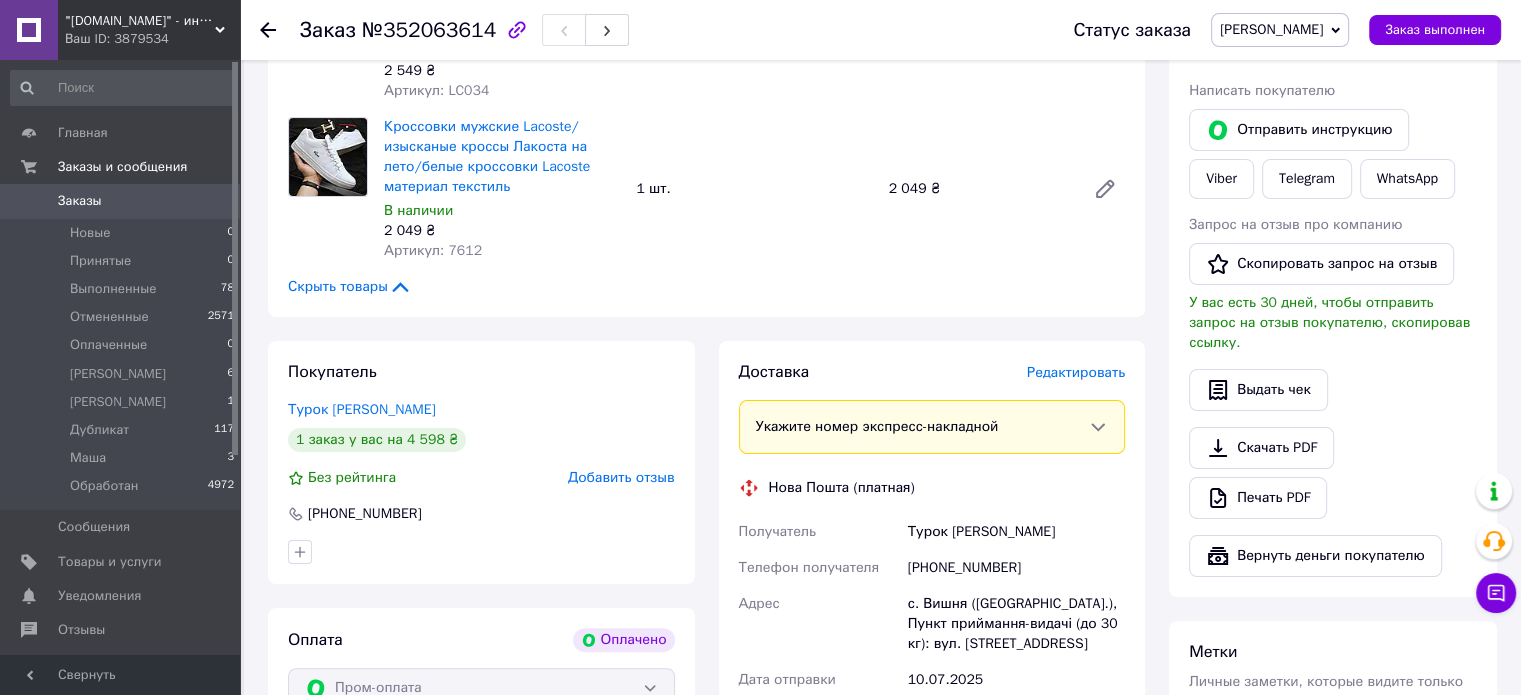 scroll, scrollTop: 0, scrollLeft: 0, axis: both 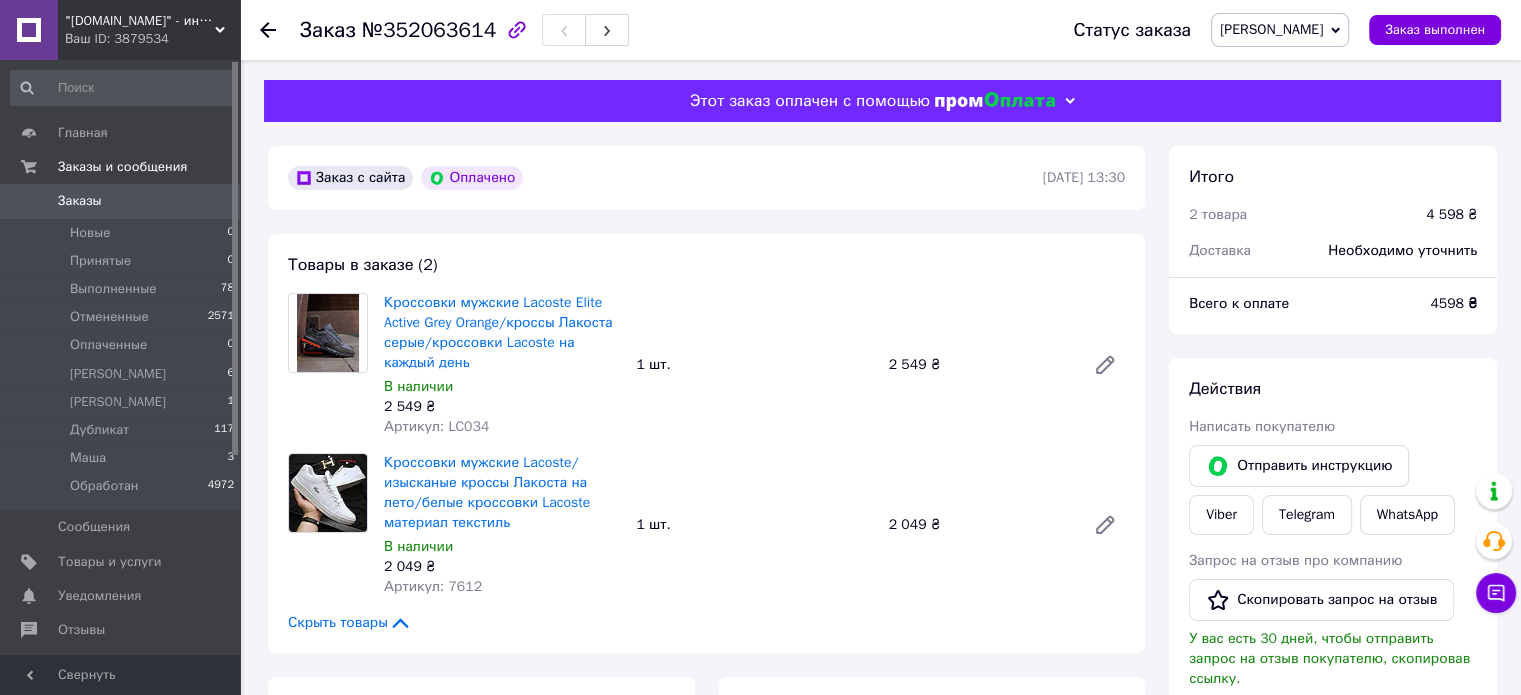 click at bounding box center (280, 30) 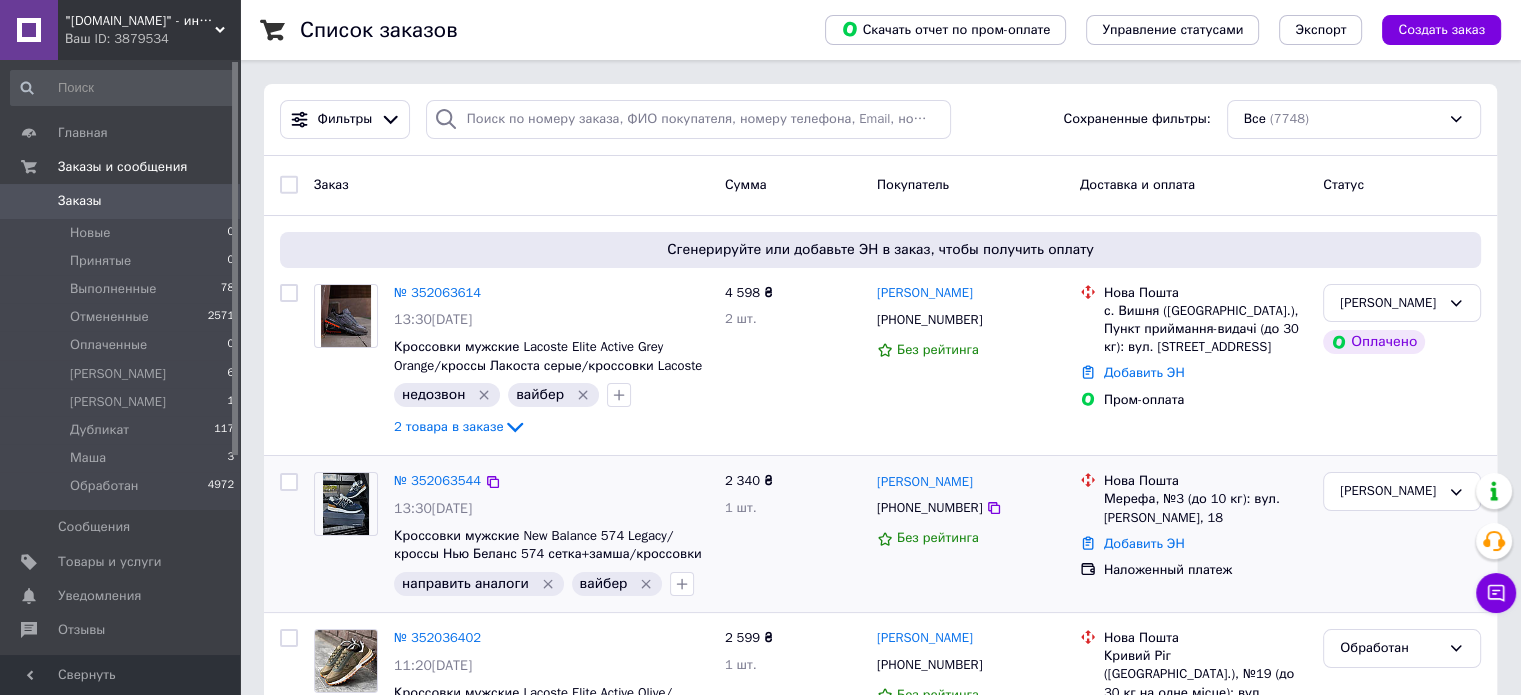 click on "+380675347700" at bounding box center (929, 508) 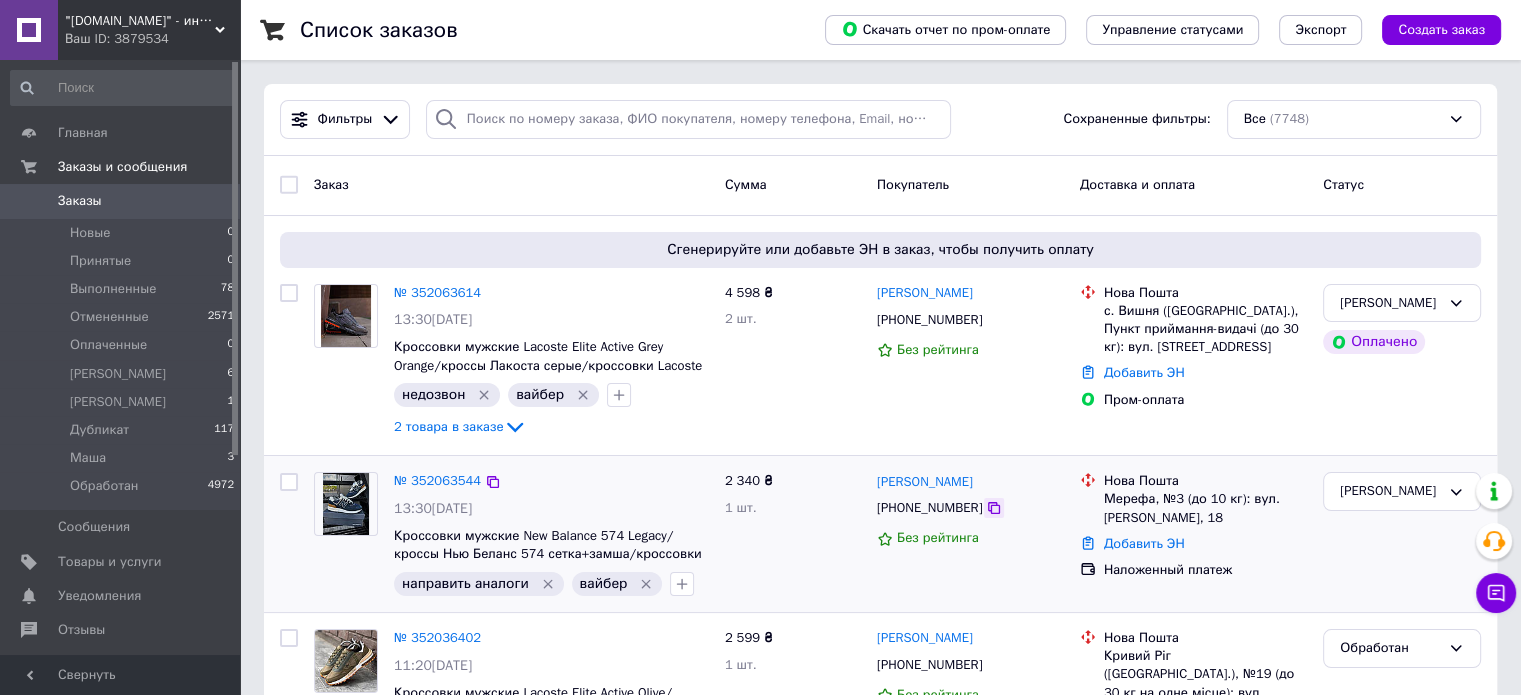 click at bounding box center (994, 508) 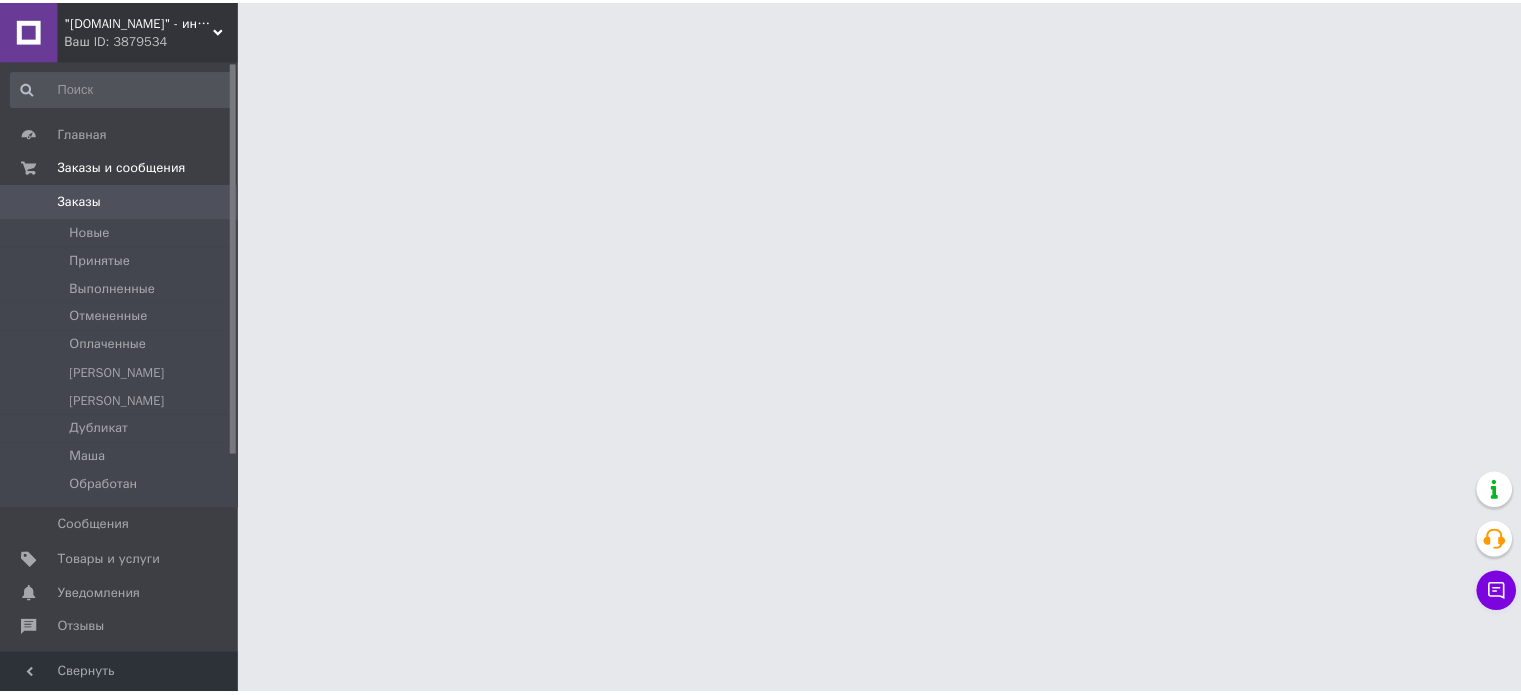 scroll, scrollTop: 0, scrollLeft: 0, axis: both 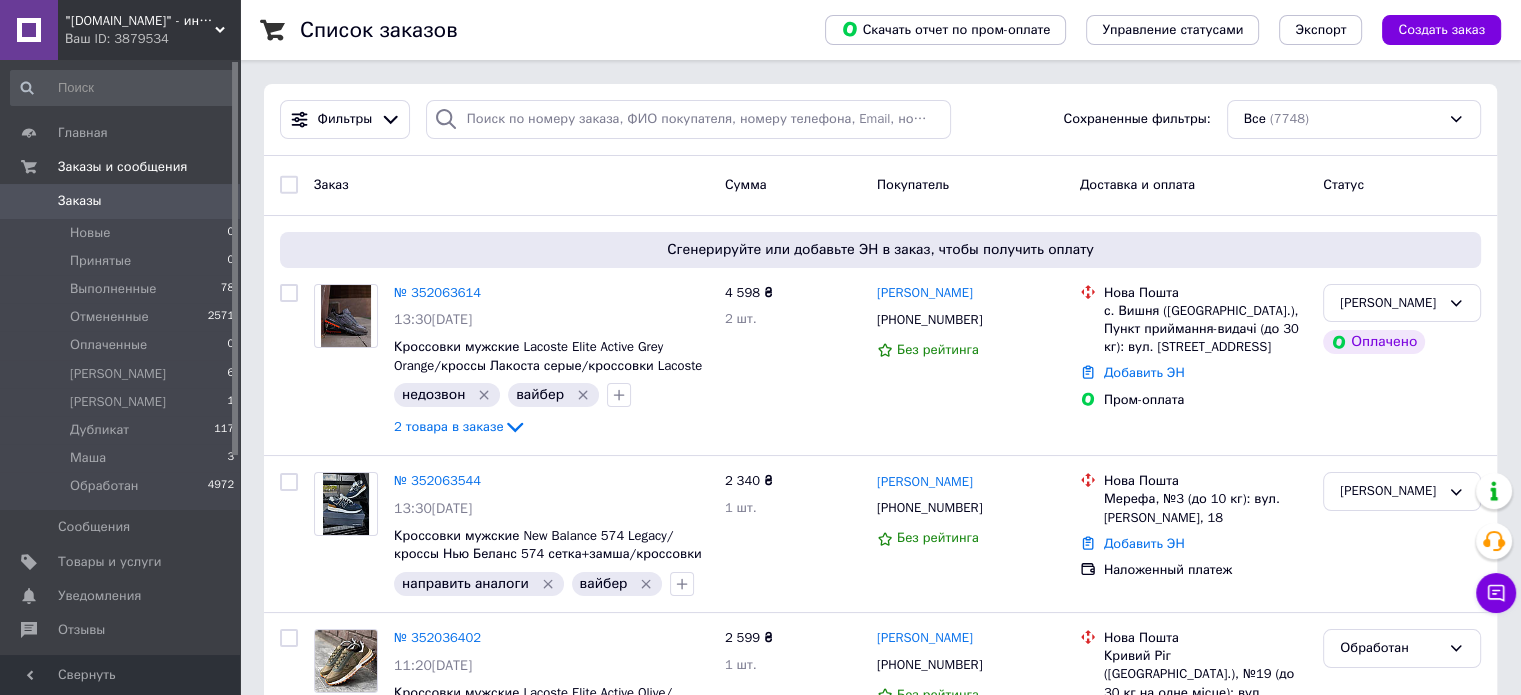 click on "Ваш ID: 3879534" at bounding box center (152, 39) 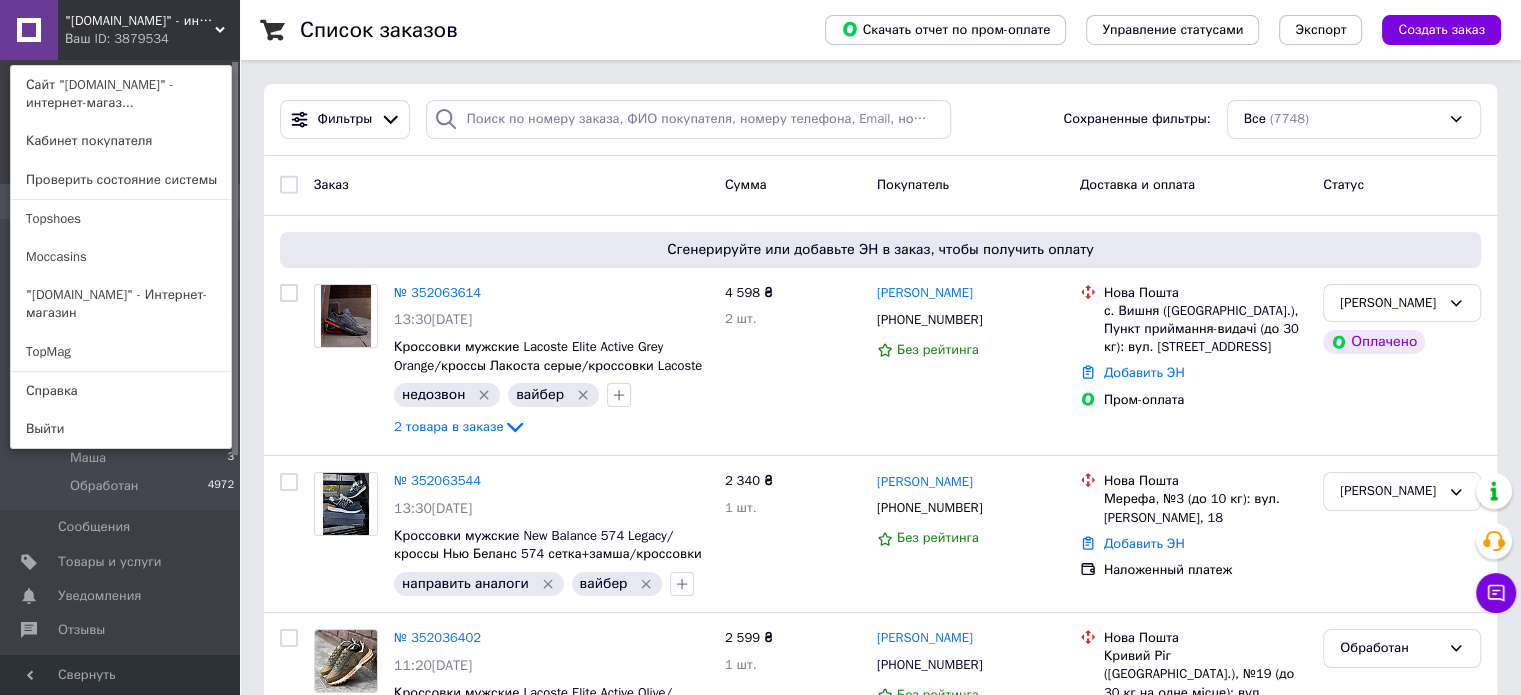 click at bounding box center [289, 185] 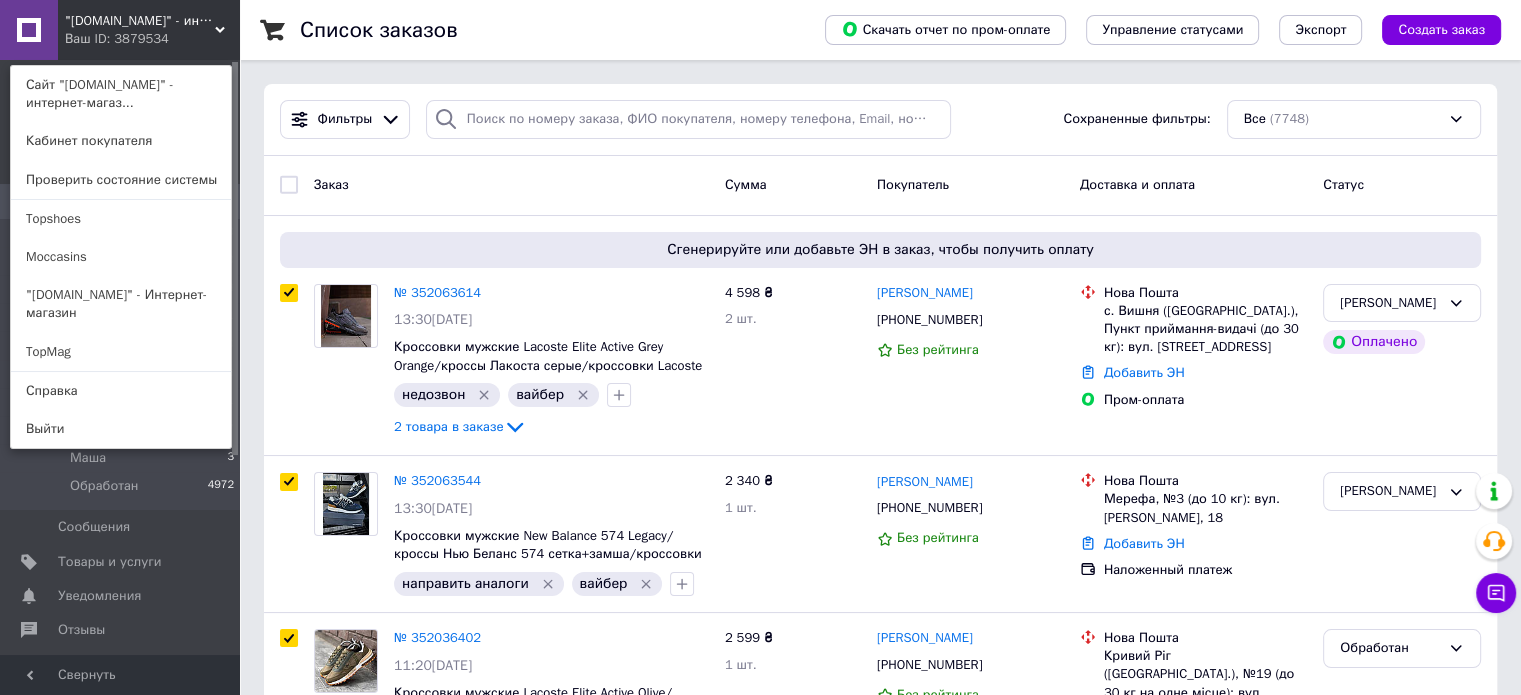 checkbox on "true" 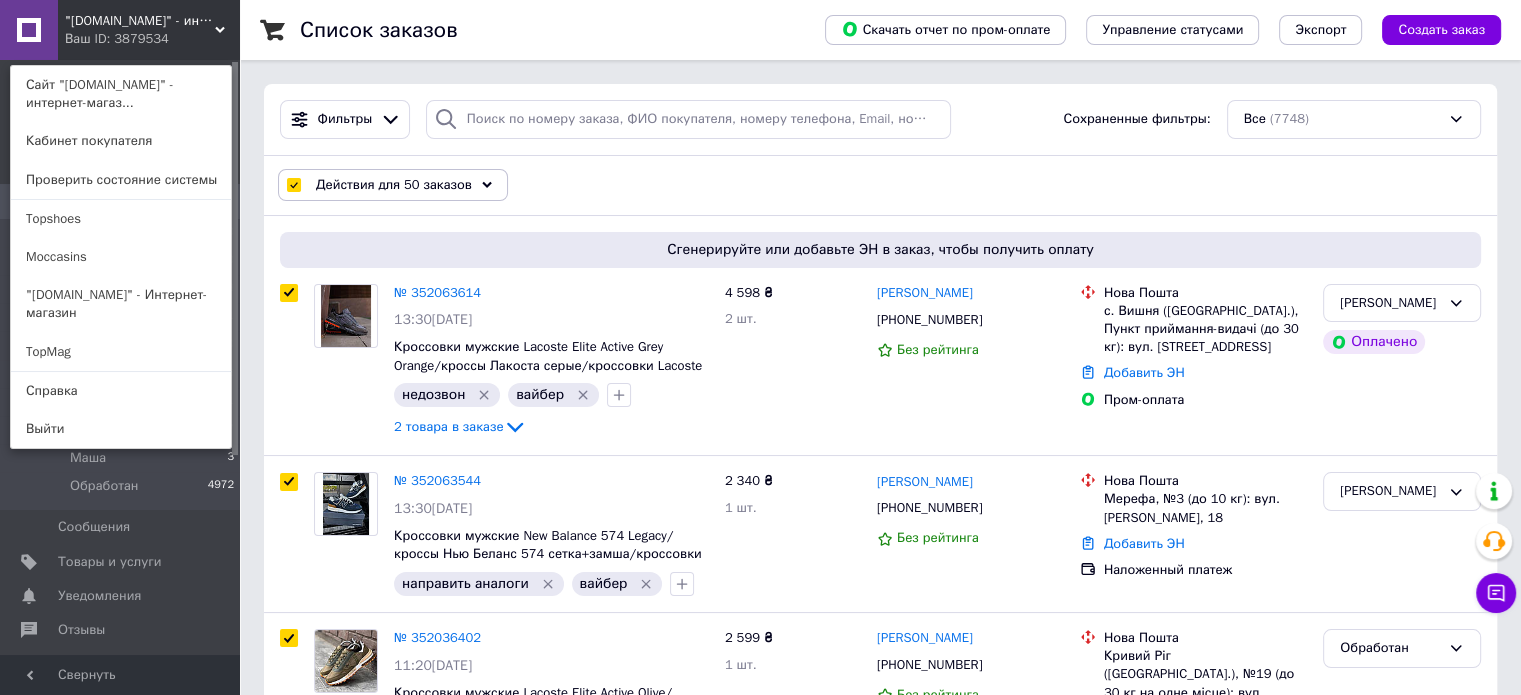 click on "Действия для 50 заказов" at bounding box center (393, 185) 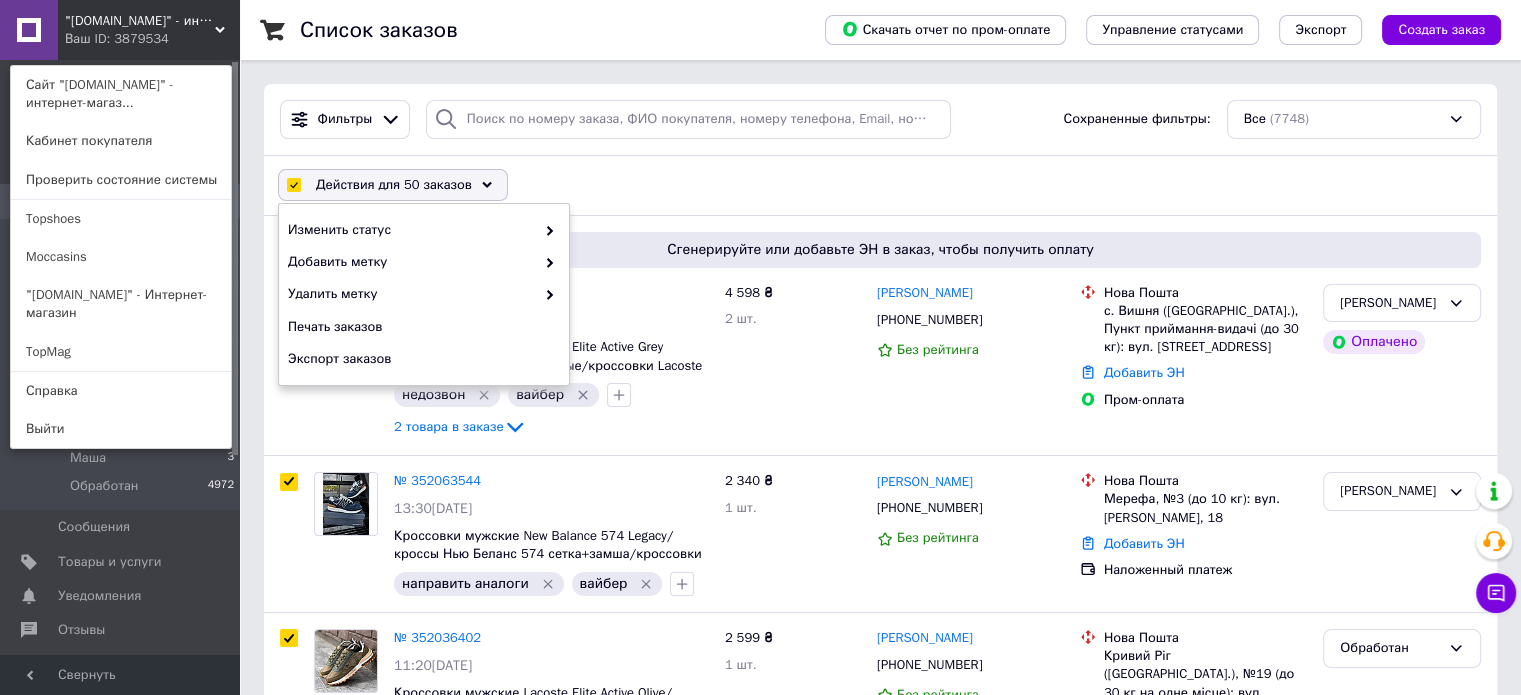 click on "Фильтры Сохраненные фильтры: Все (7748)" at bounding box center (880, 120) 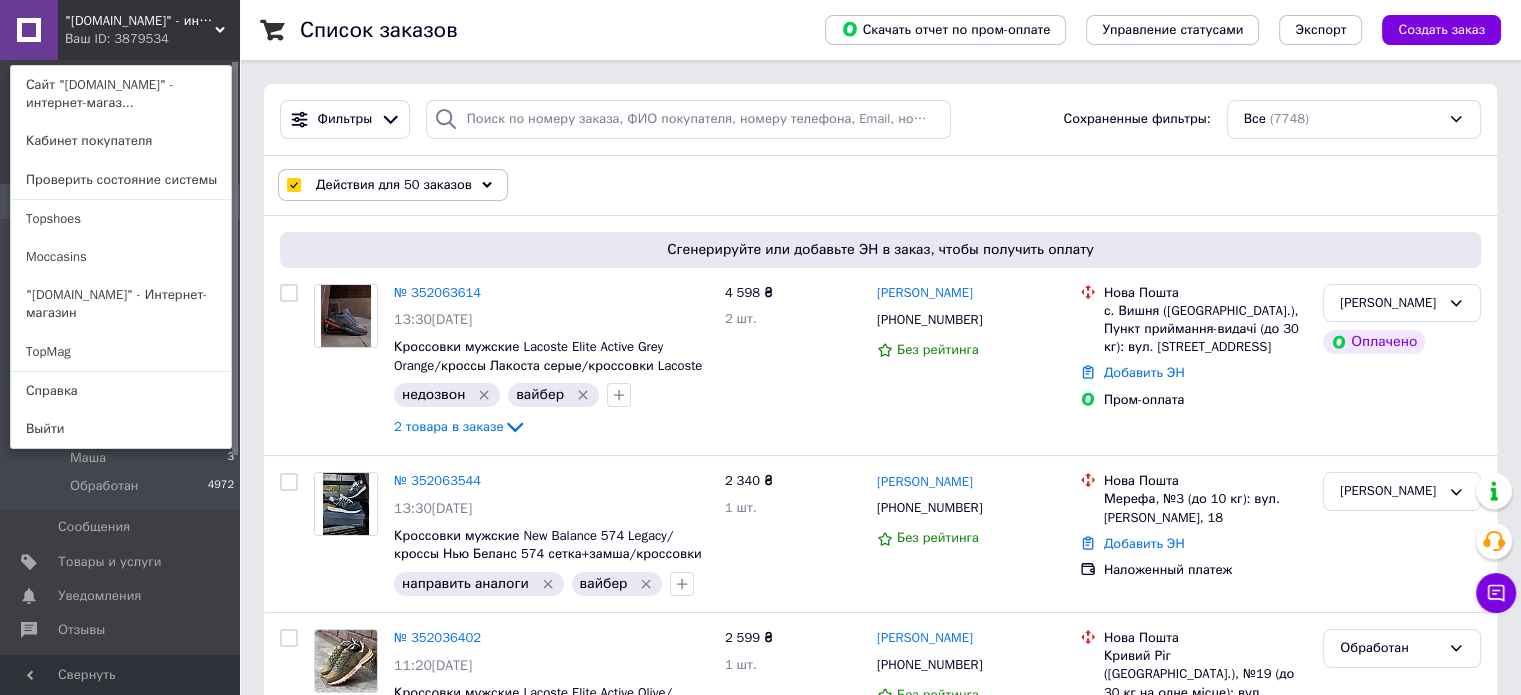 checkbox on "false" 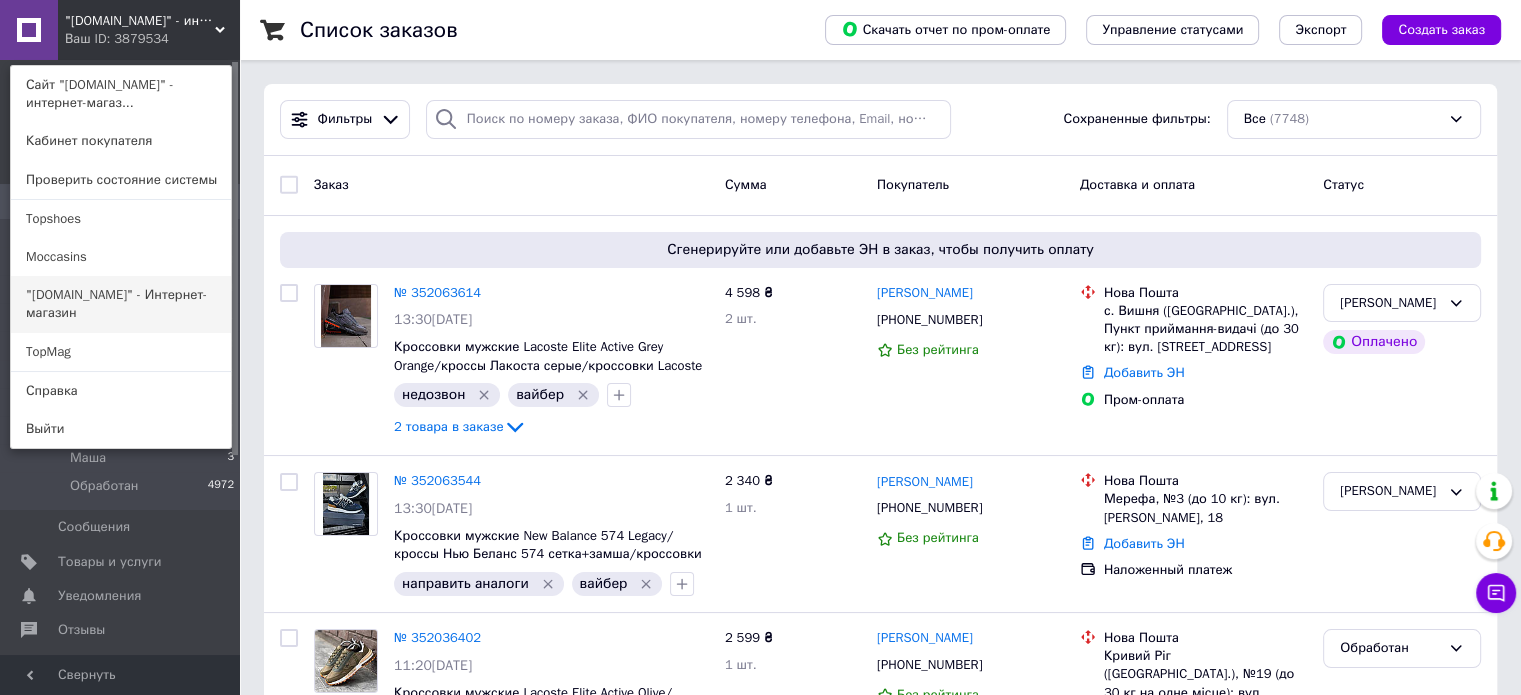 click on ""[DOMAIN_NAME]" - Интернет-магазин" at bounding box center [121, 304] 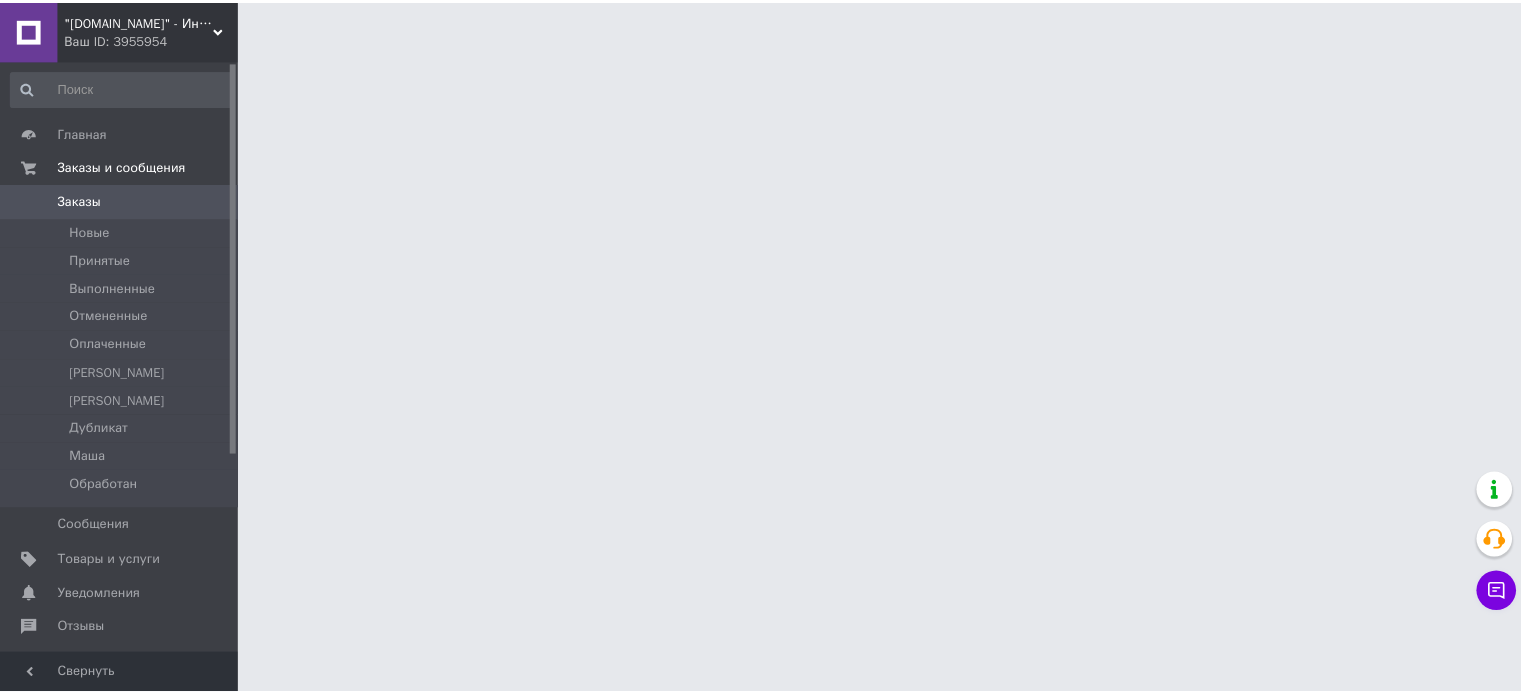 scroll, scrollTop: 0, scrollLeft: 0, axis: both 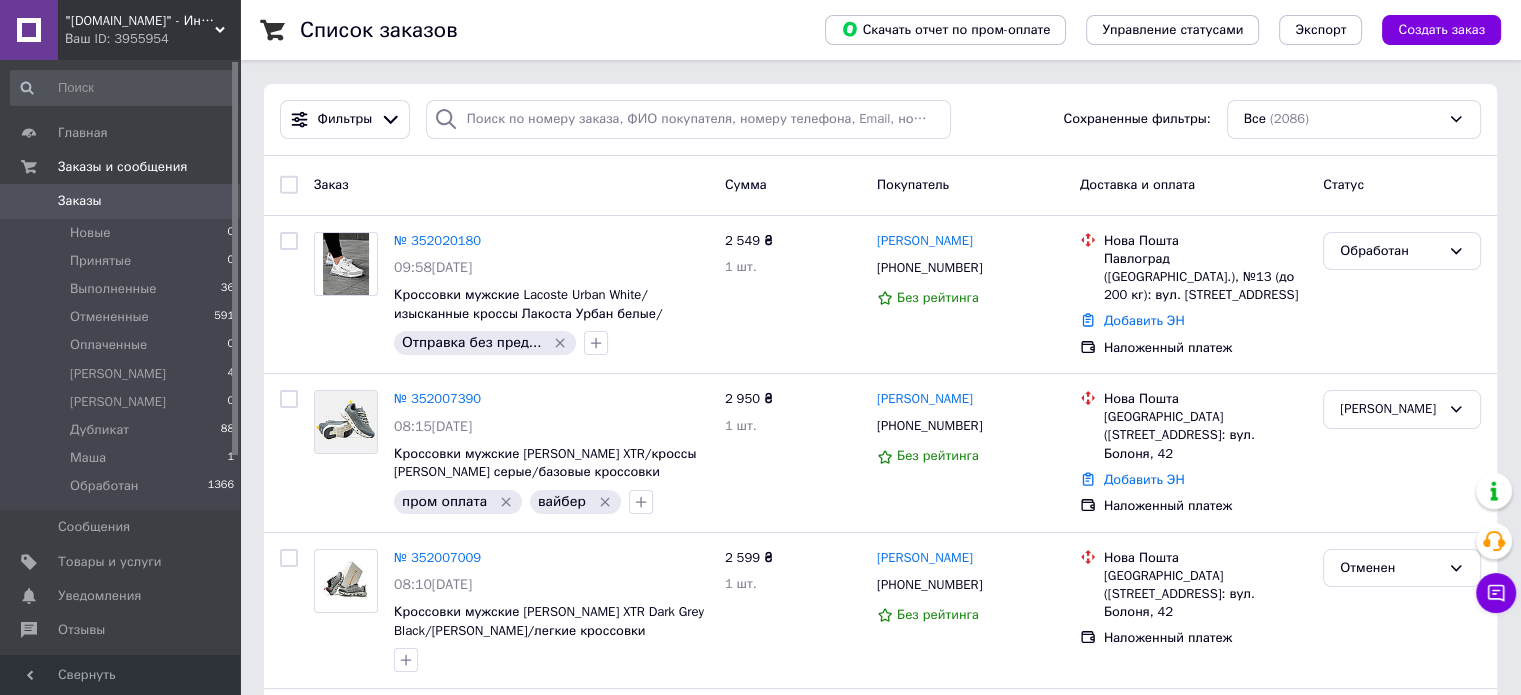 click on ""[DOMAIN_NAME]" - Интернет-магазин" at bounding box center (140, 21) 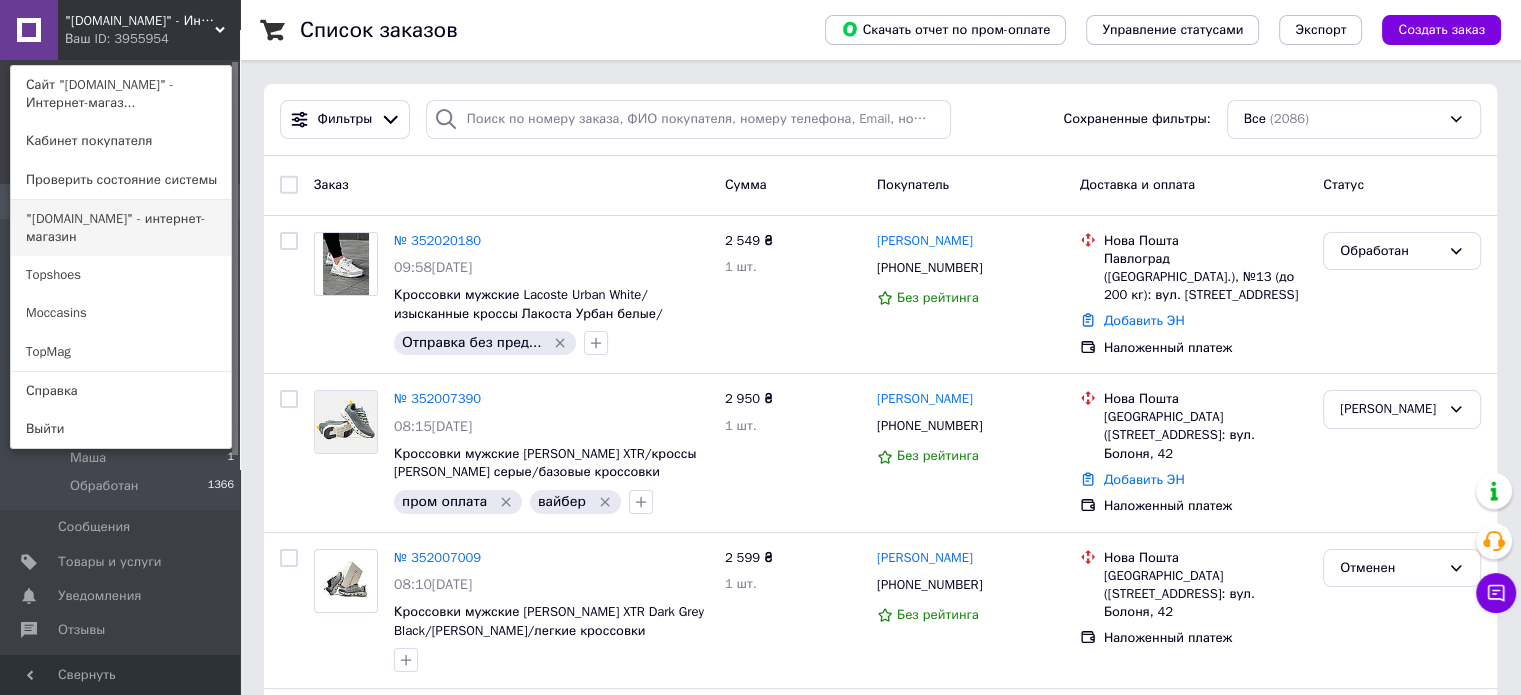 click on ""[DOMAIN_NAME]" - интернет-магазин" at bounding box center [121, 228] 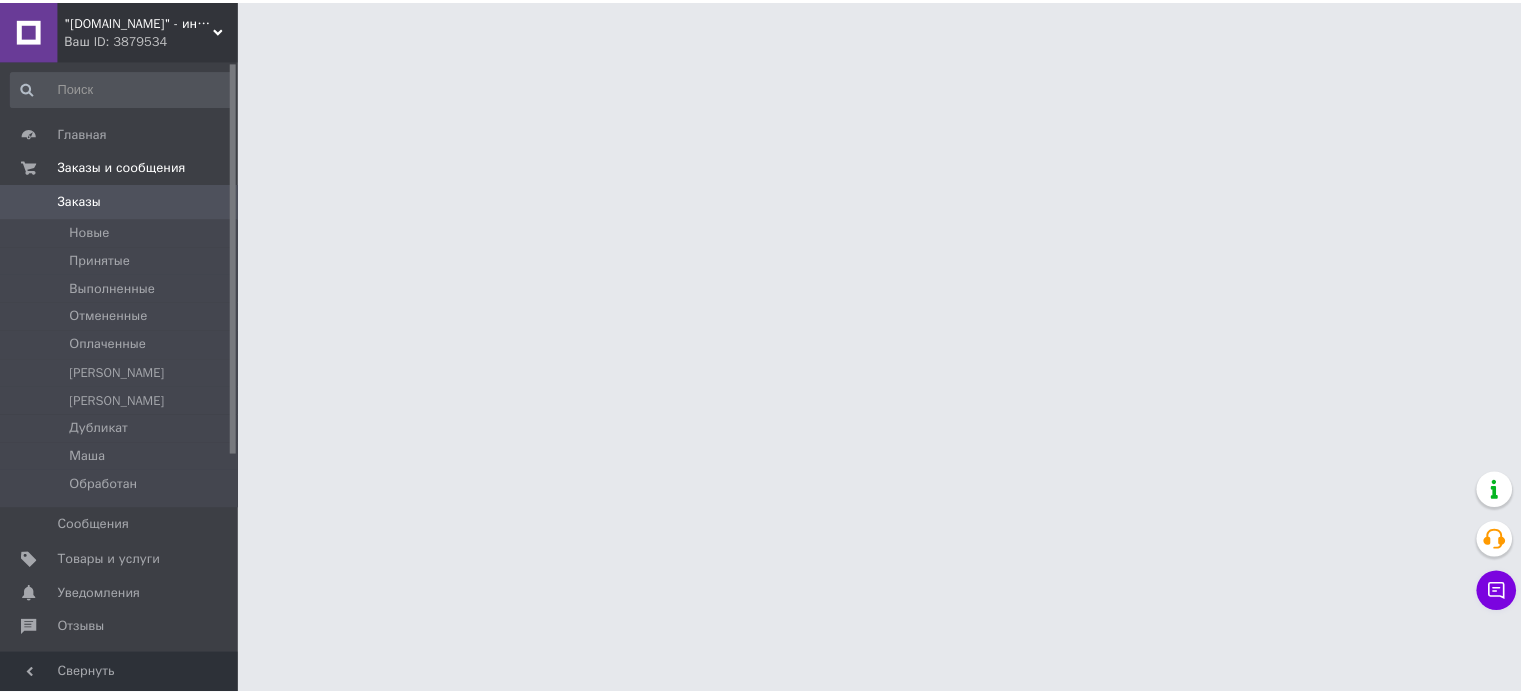 scroll, scrollTop: 0, scrollLeft: 0, axis: both 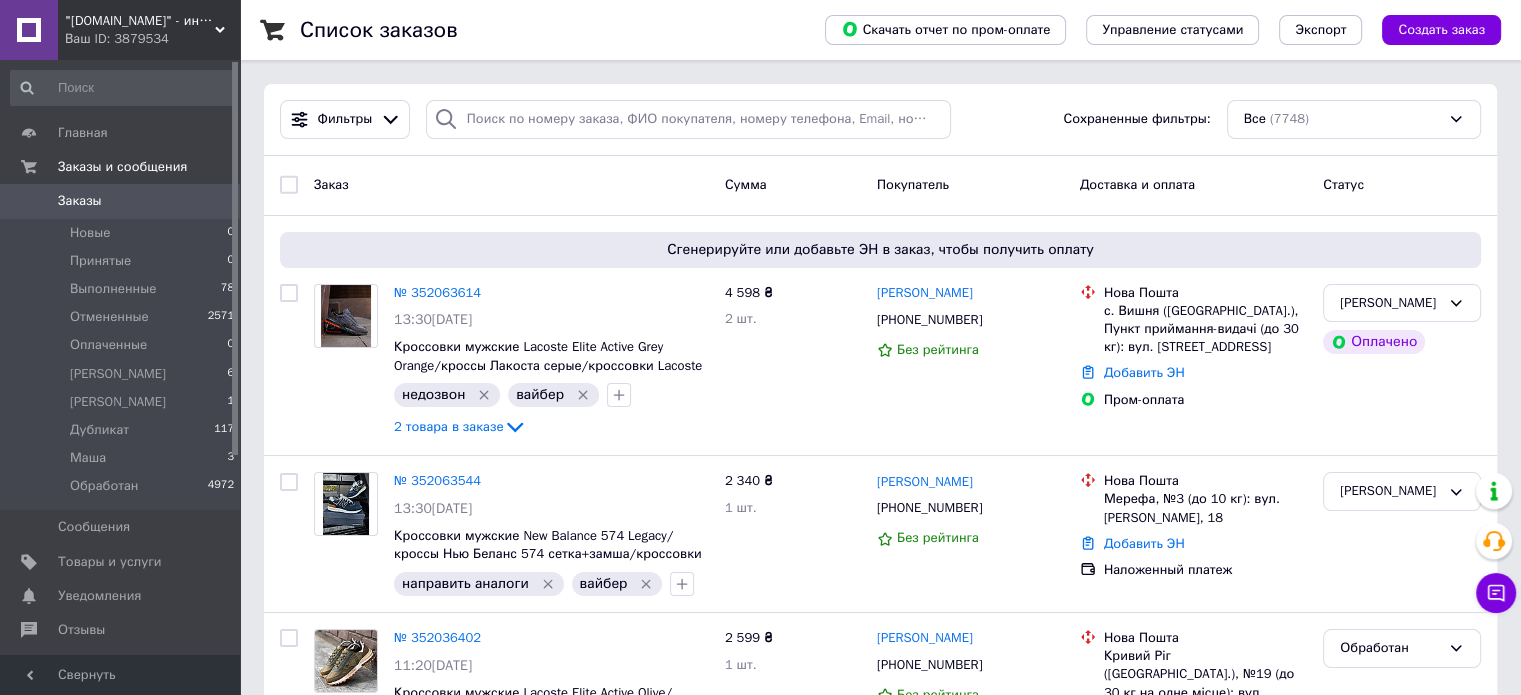 click on ""[DOMAIN_NAME]" - интернет-магазин" at bounding box center [140, 21] 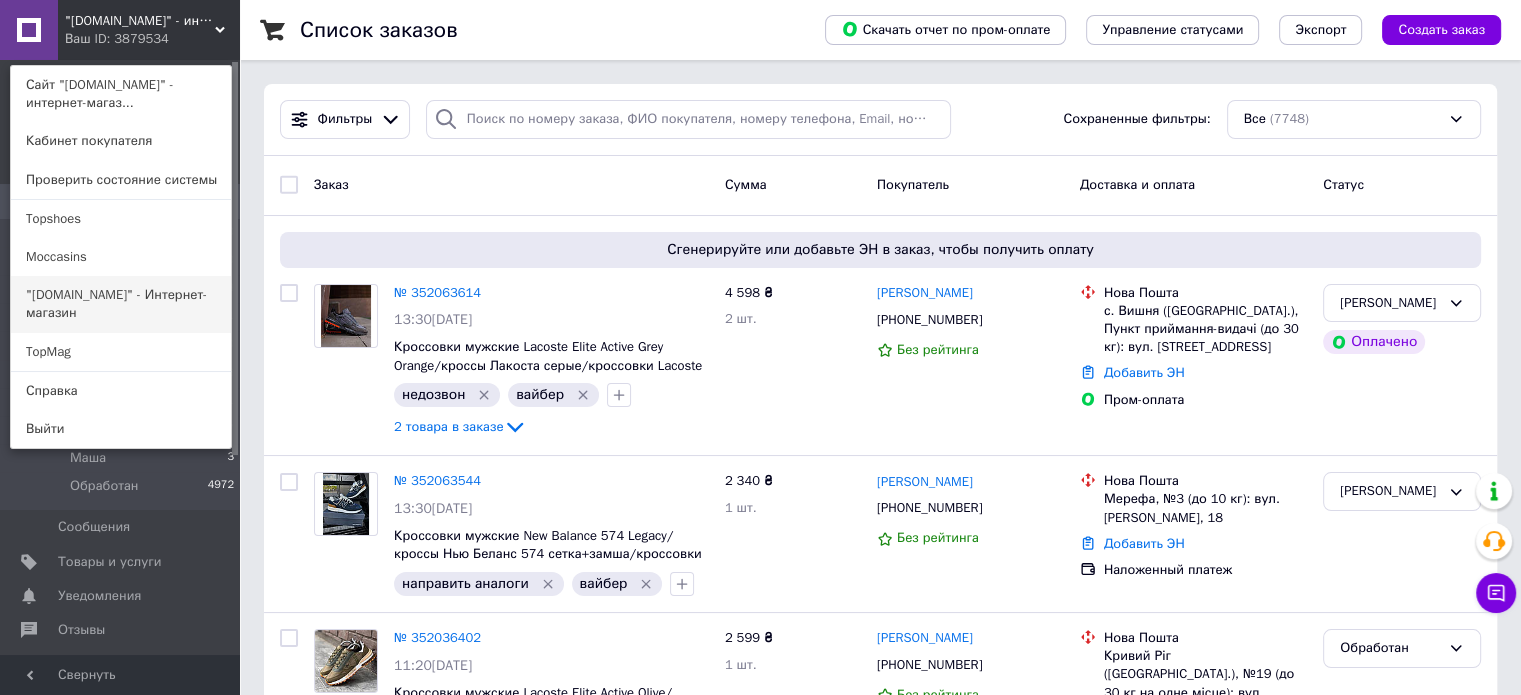 click on ""[DOMAIN_NAME]" - Интернет-магазин" at bounding box center [121, 304] 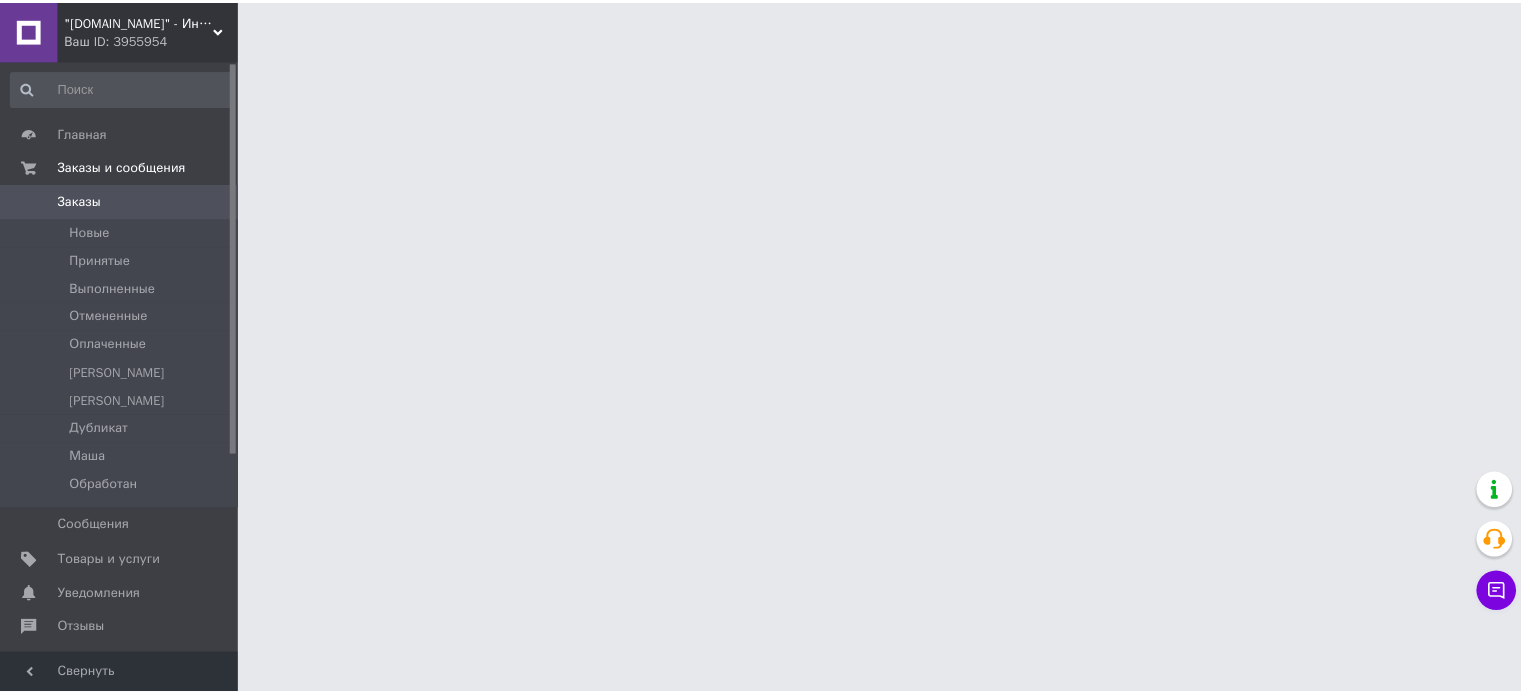 scroll, scrollTop: 0, scrollLeft: 0, axis: both 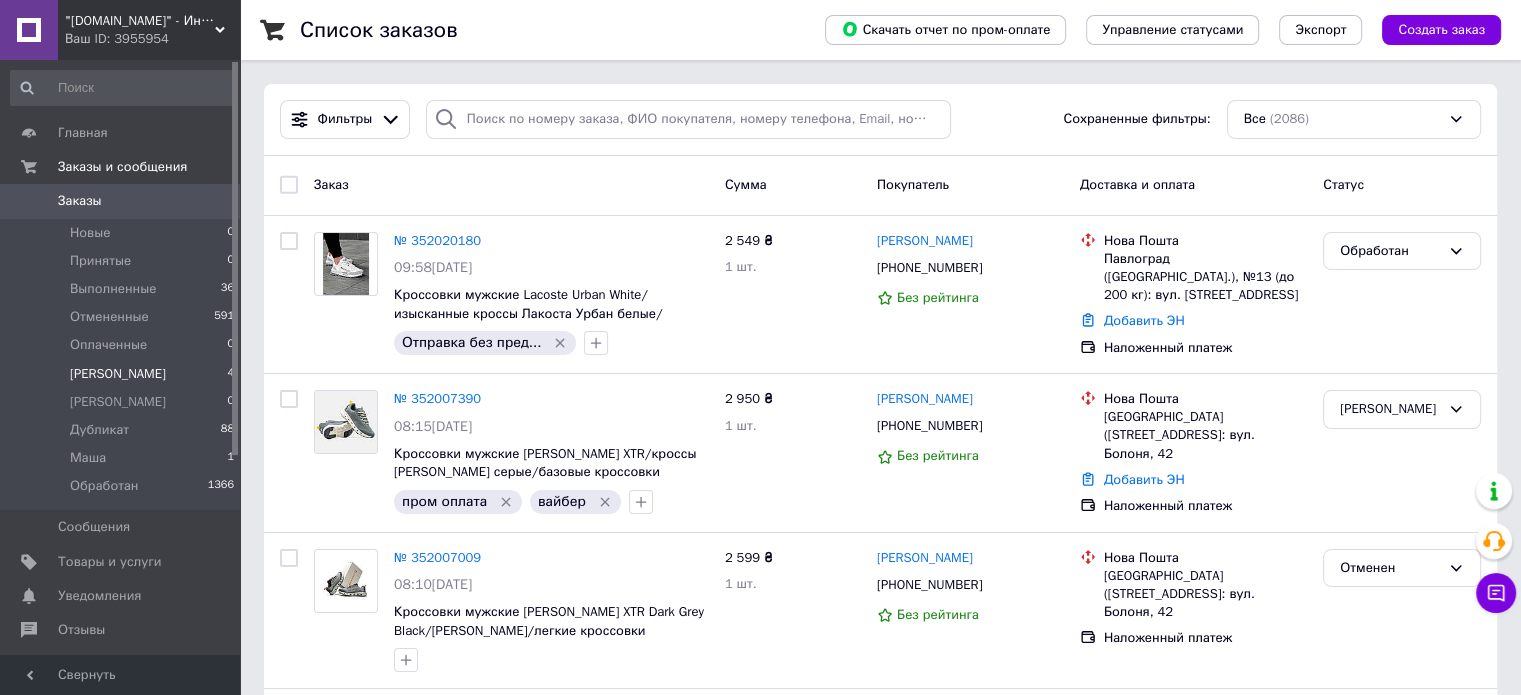click on "Алина 4" at bounding box center (123, 374) 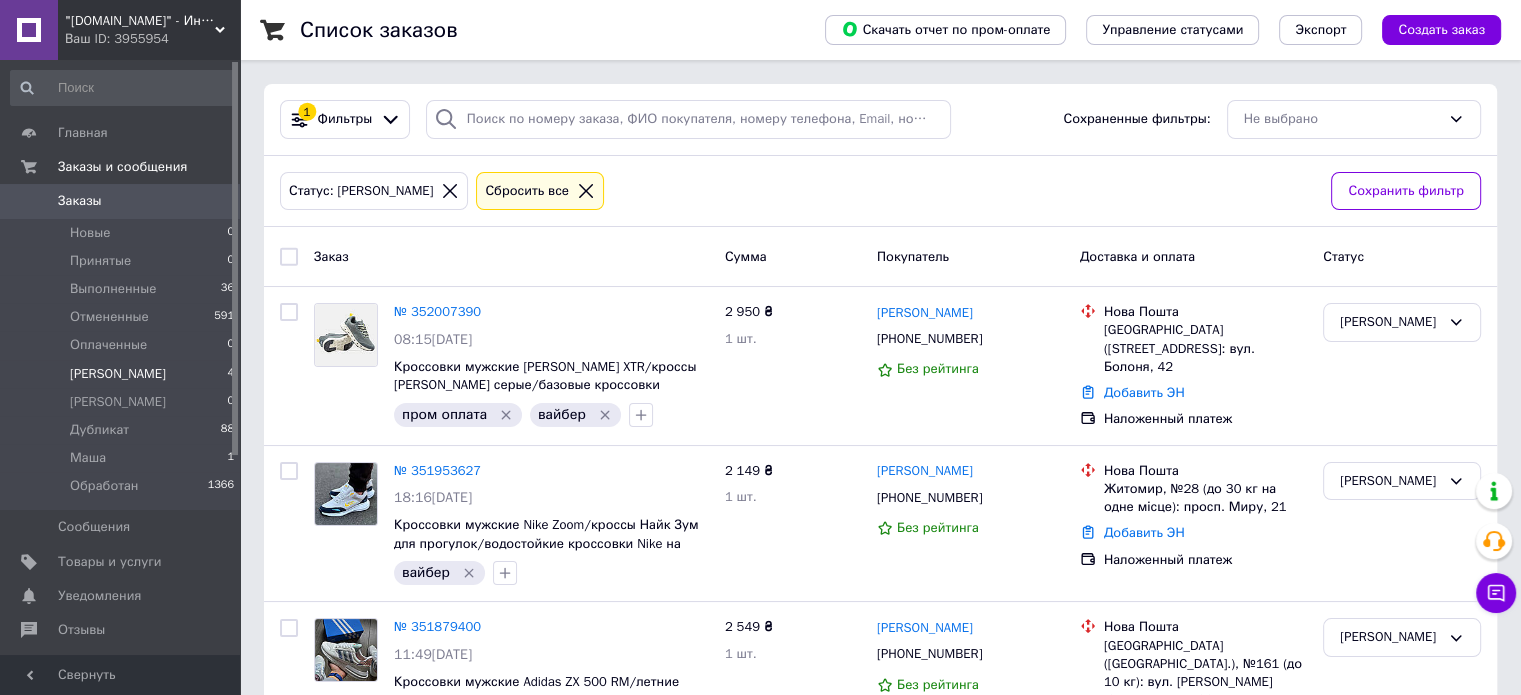 click on ""[DOMAIN_NAME]" - Интернет-магазин" at bounding box center [140, 21] 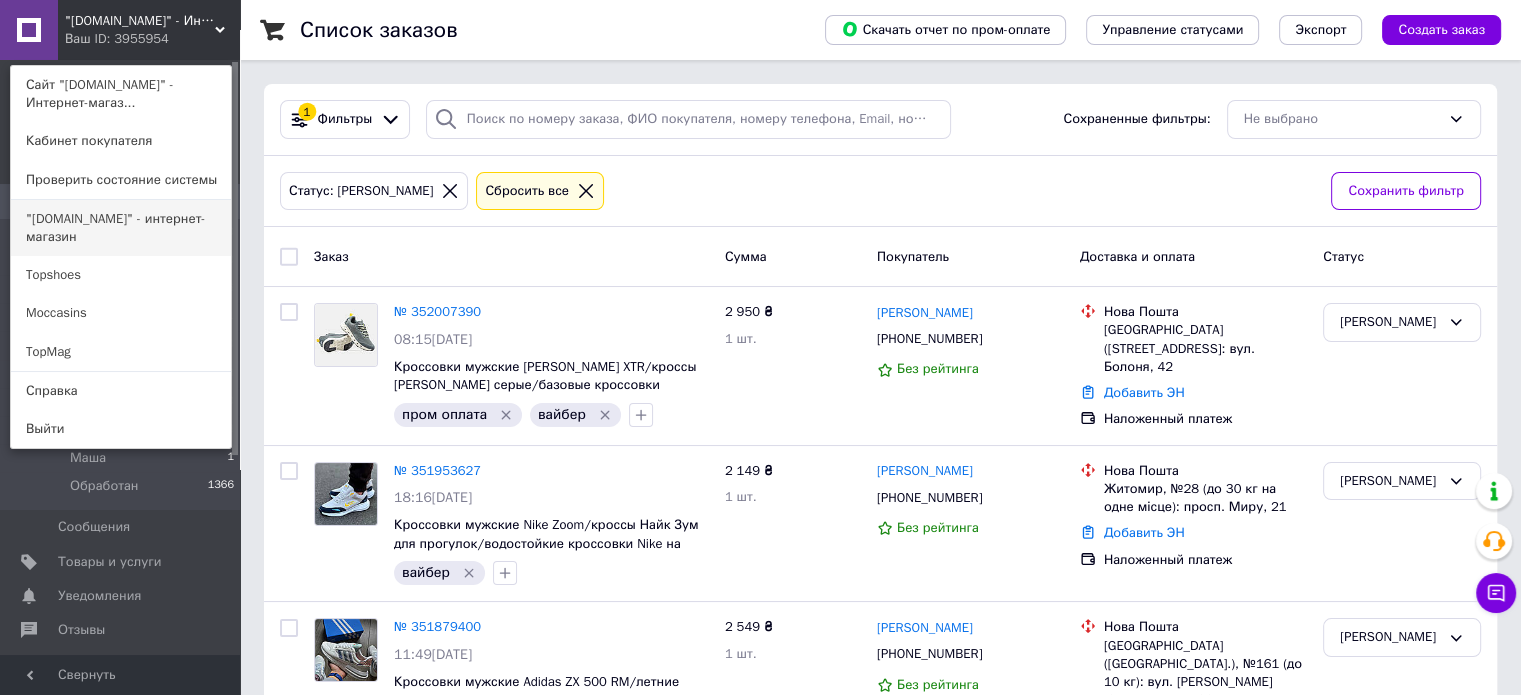 click on ""[DOMAIN_NAME]" - интернет-магазин" at bounding box center [121, 228] 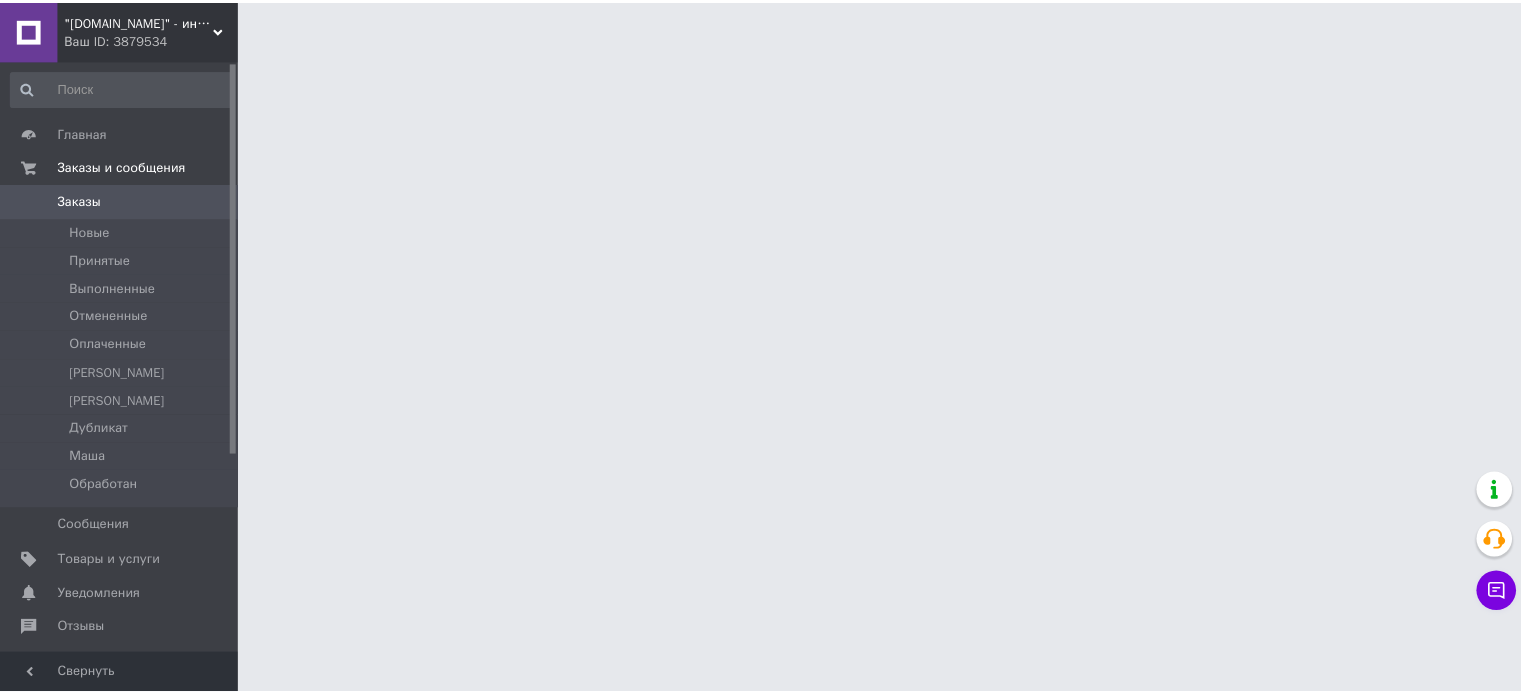 scroll, scrollTop: 0, scrollLeft: 0, axis: both 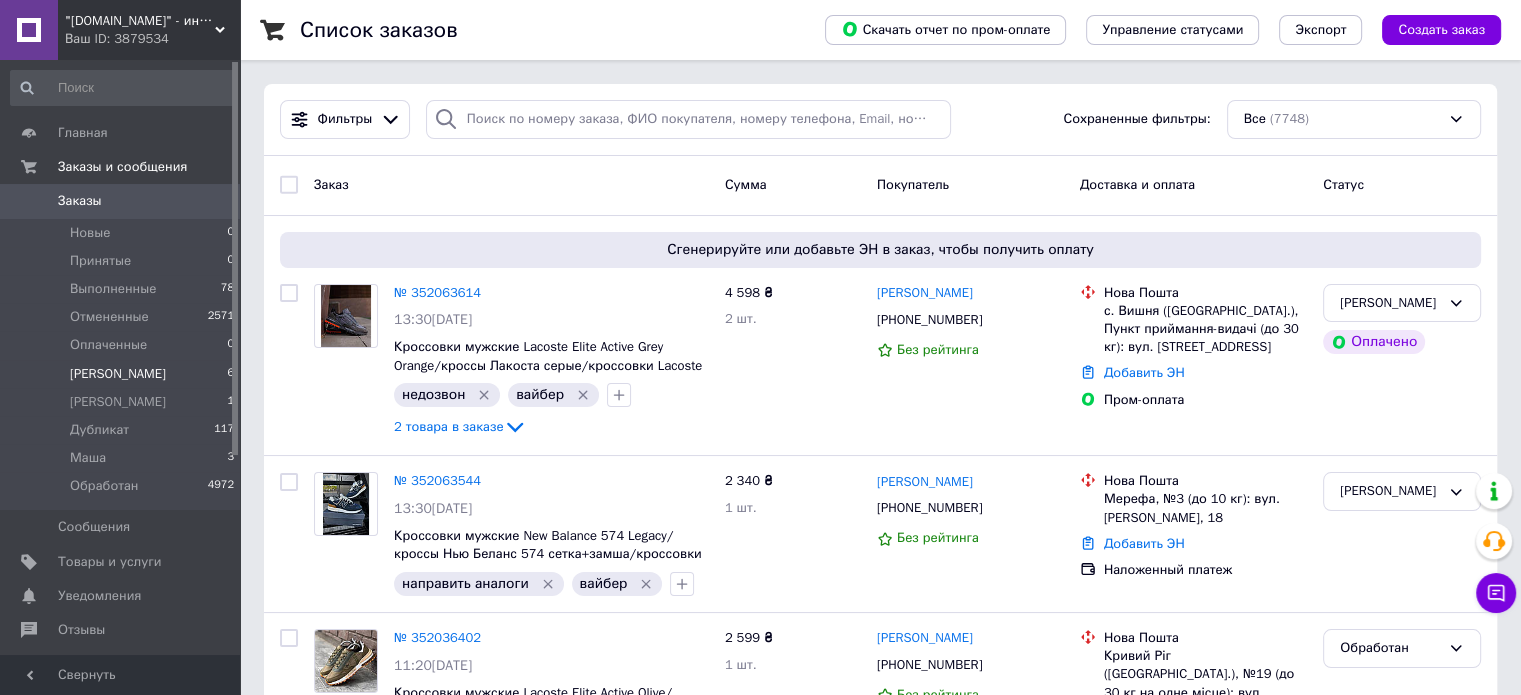 click on "[PERSON_NAME]" at bounding box center [118, 374] 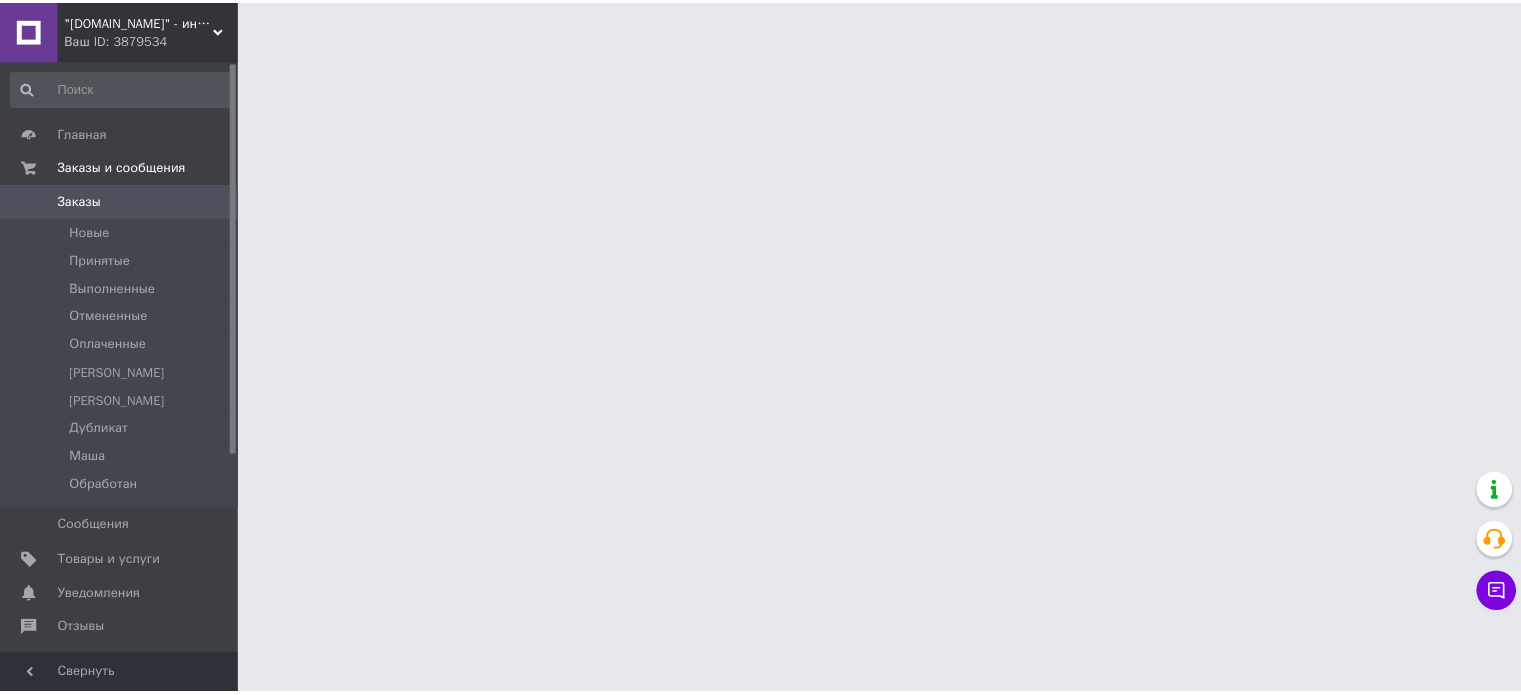 scroll, scrollTop: 0, scrollLeft: 0, axis: both 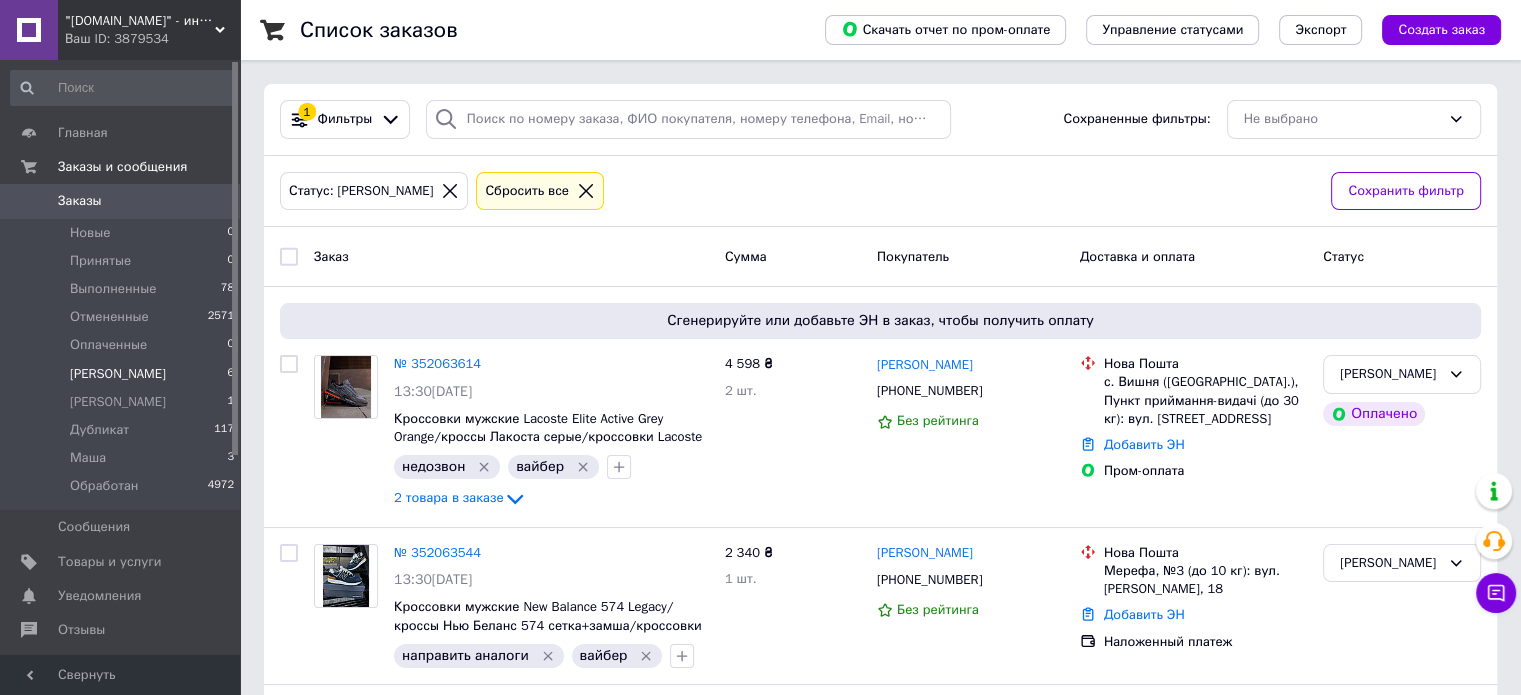 click on ""[DOMAIN_NAME]" - интернет-магазин Ваш ID: 3879534" at bounding box center [149, 30] 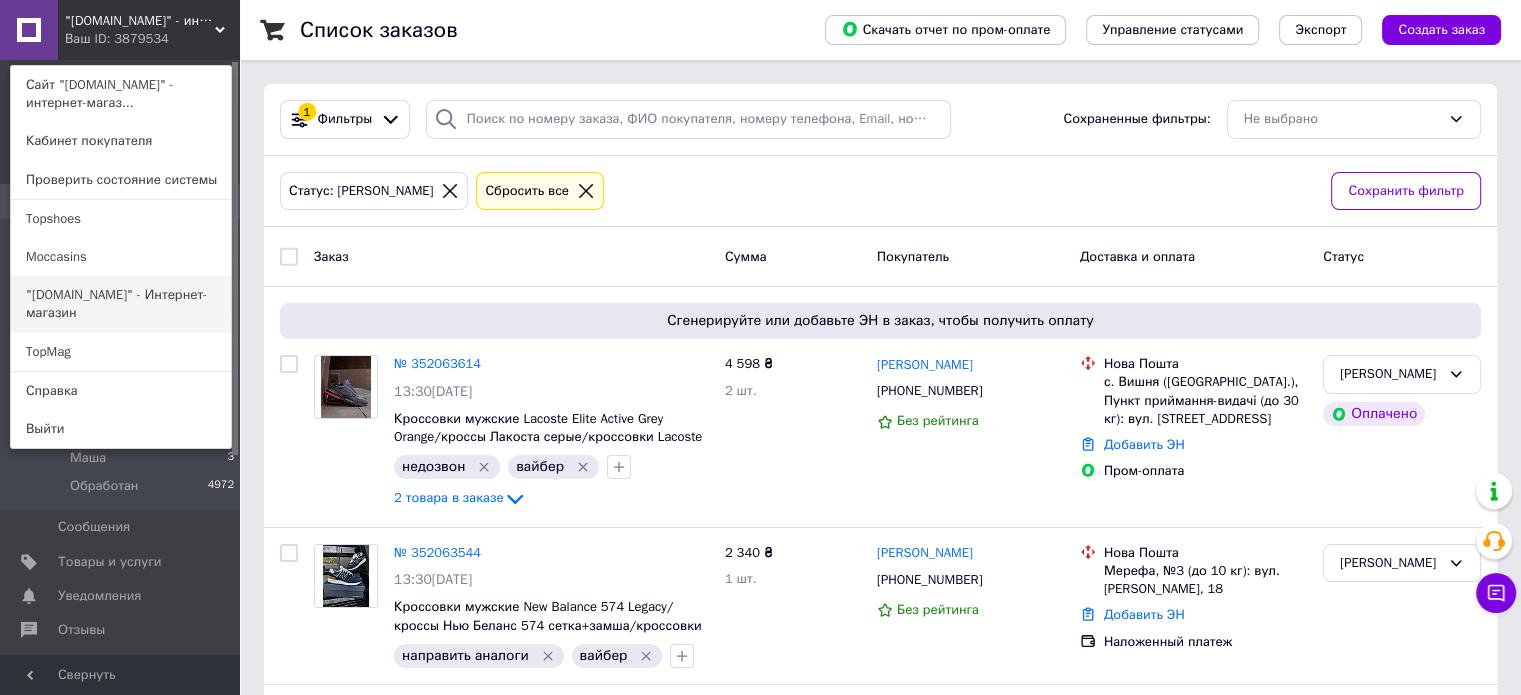 click on ""[DOMAIN_NAME]" - Интернет-магазин" at bounding box center [121, 304] 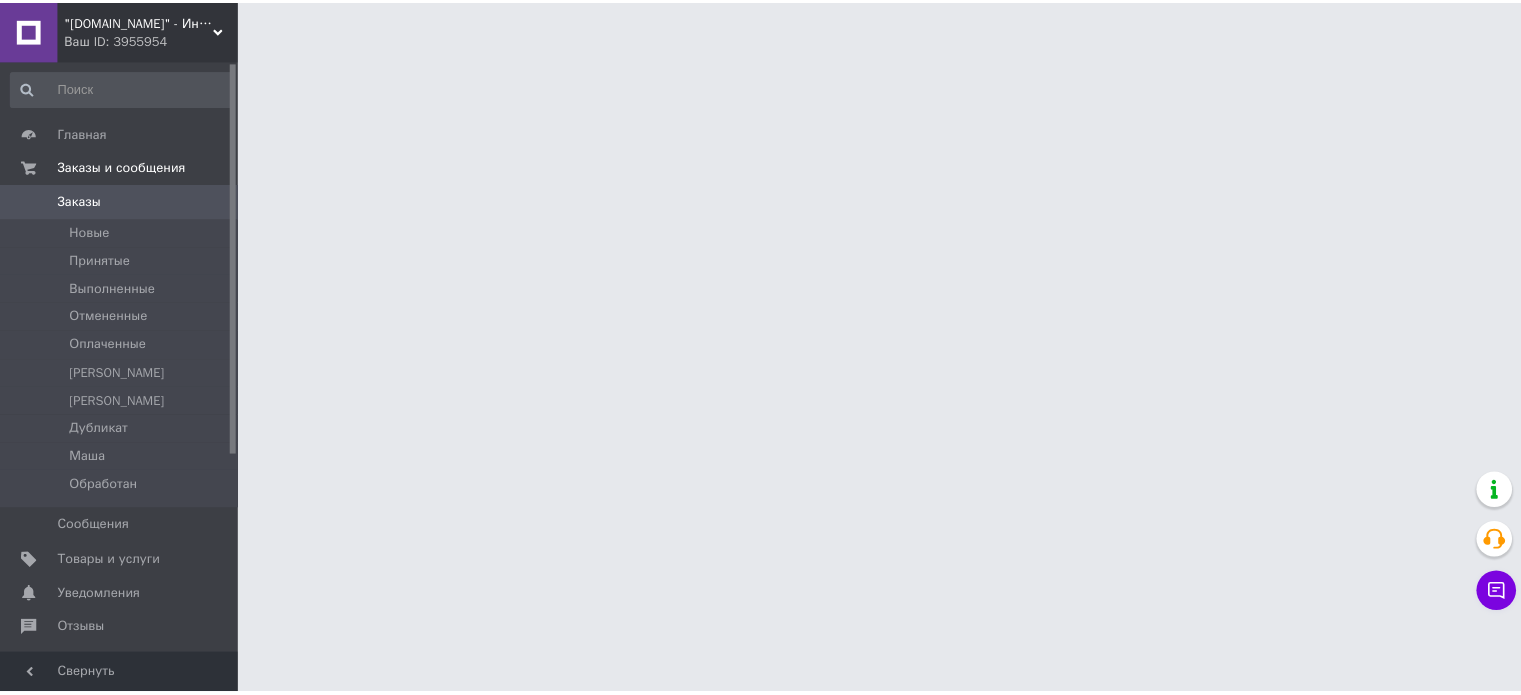 scroll, scrollTop: 0, scrollLeft: 0, axis: both 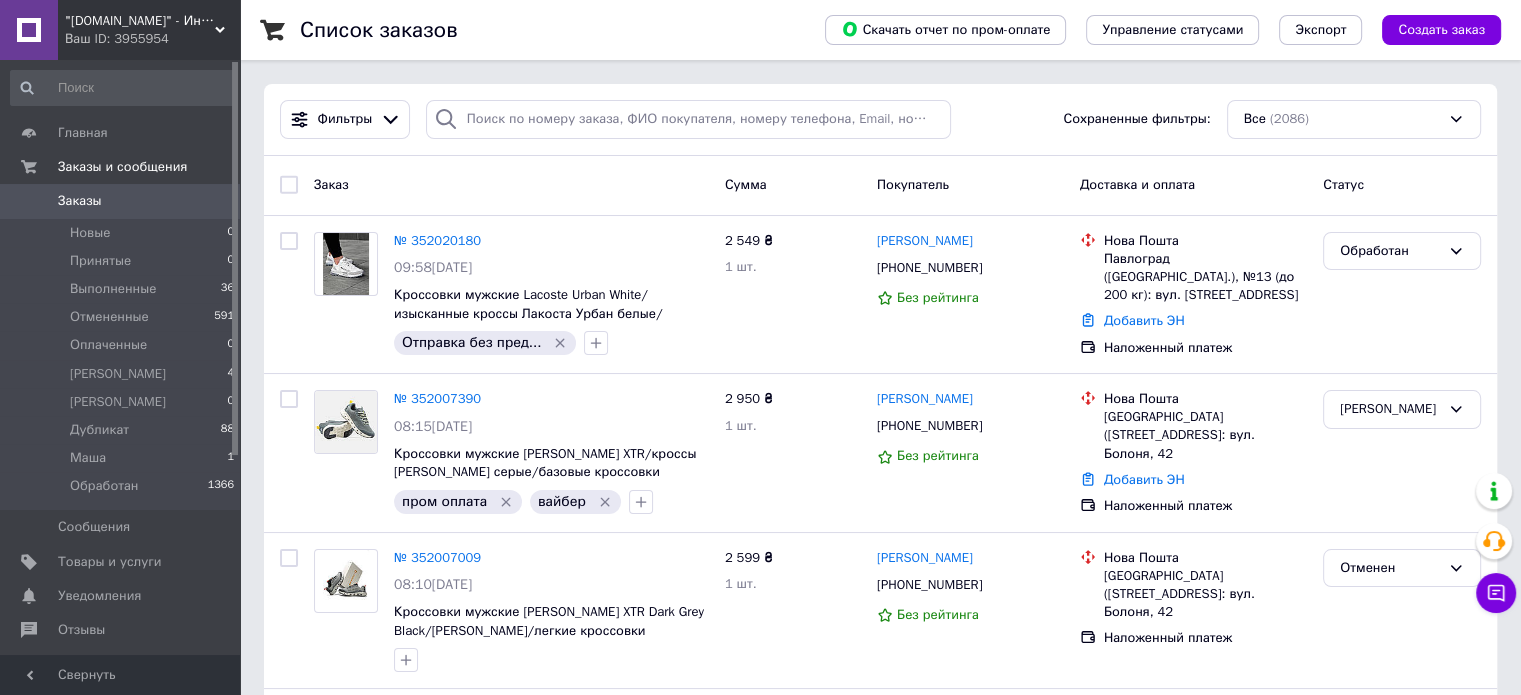 click on ""[DOMAIN_NAME]" - Интернет-магазин" at bounding box center [140, 21] 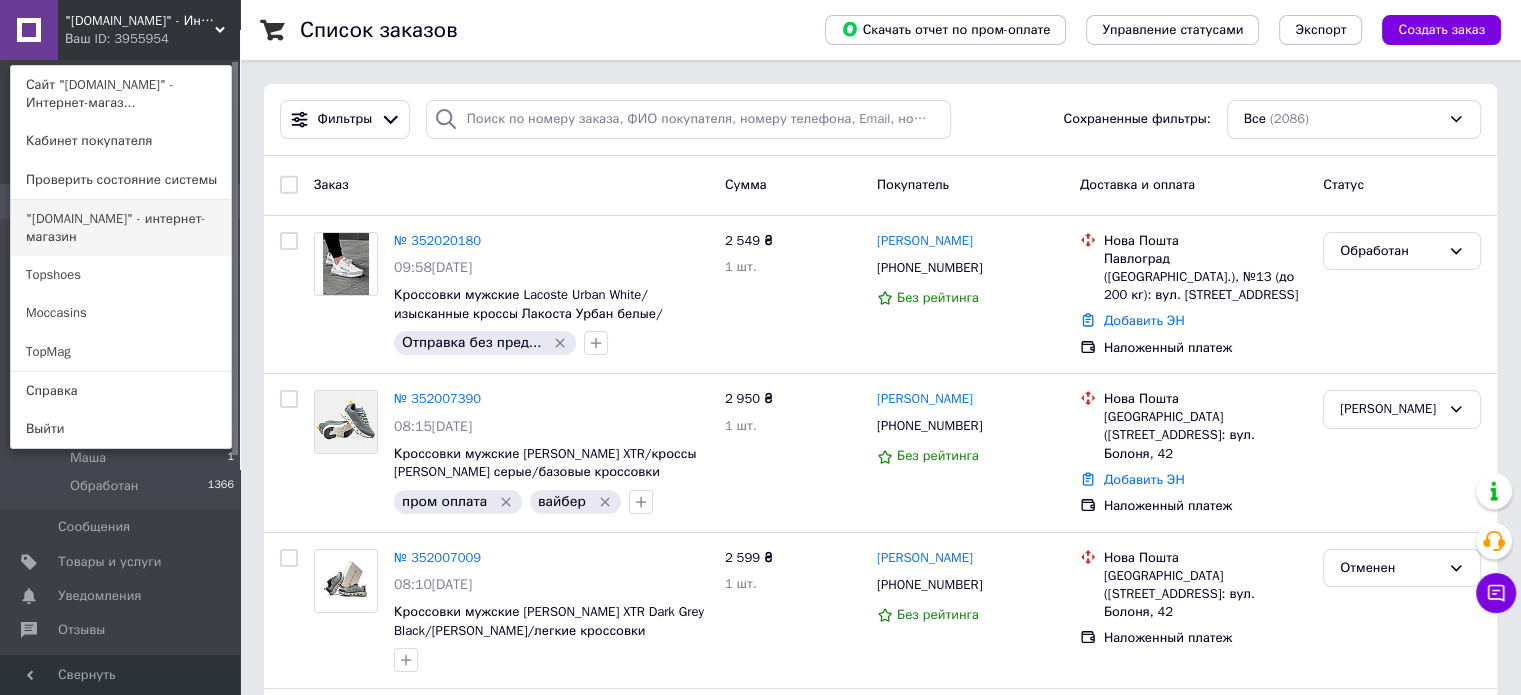 click on ""[DOMAIN_NAME]" - интернет-магазин" at bounding box center [121, 228] 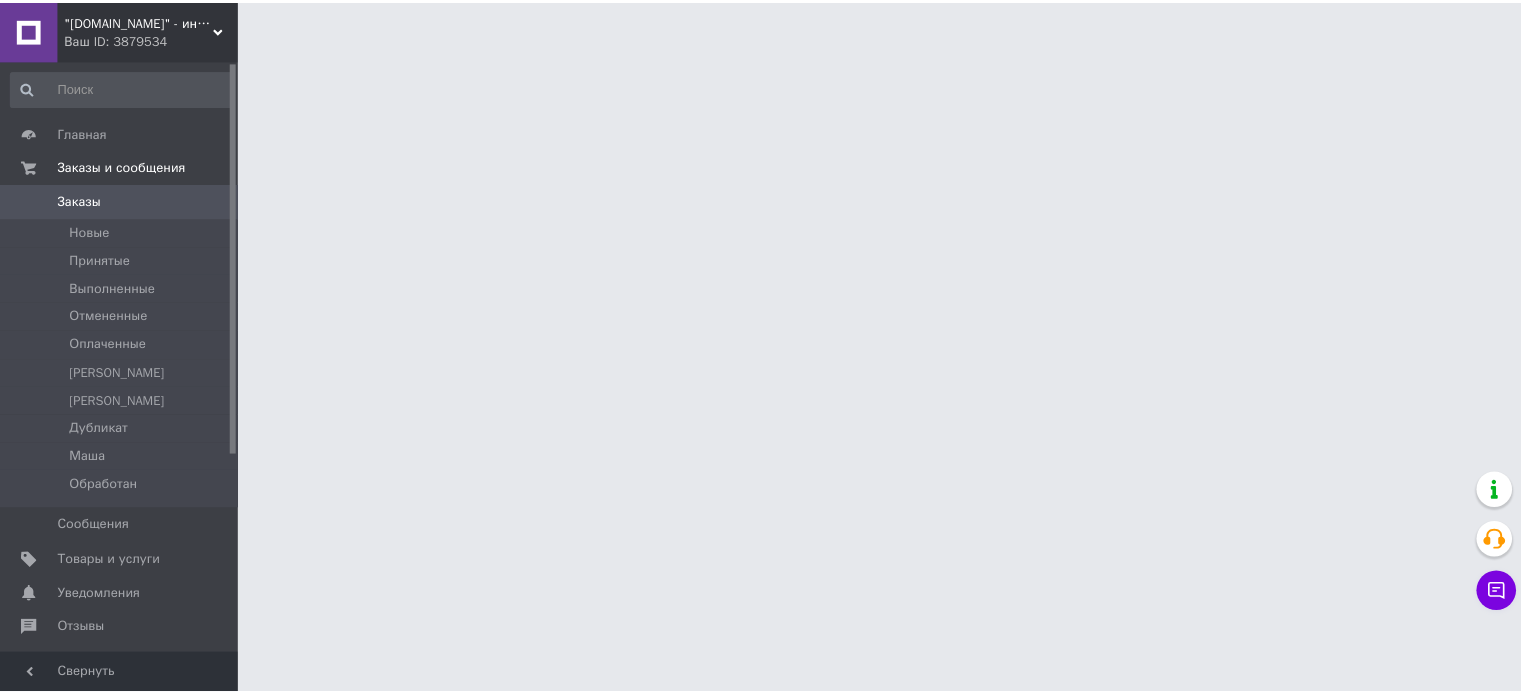 scroll, scrollTop: 0, scrollLeft: 0, axis: both 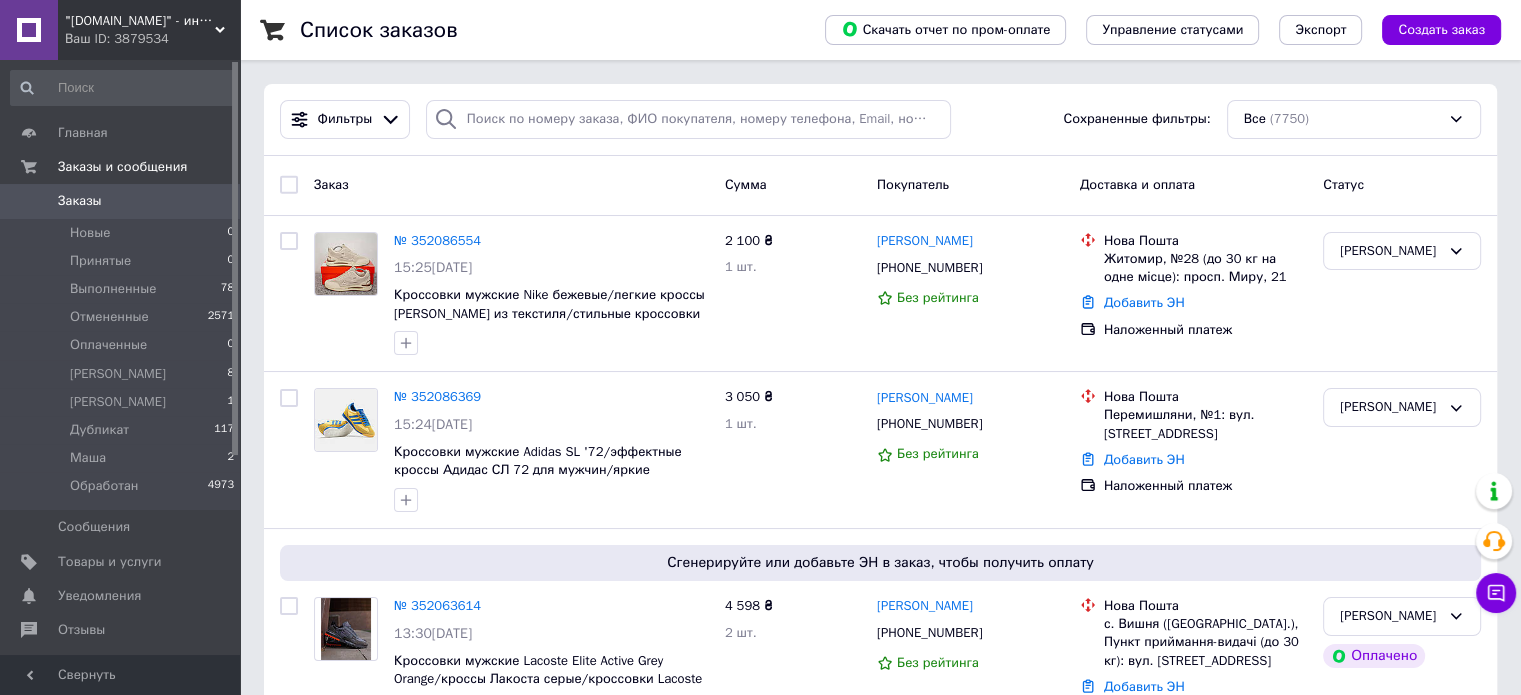 click on "Ваш ID: 3879534" at bounding box center (152, 39) 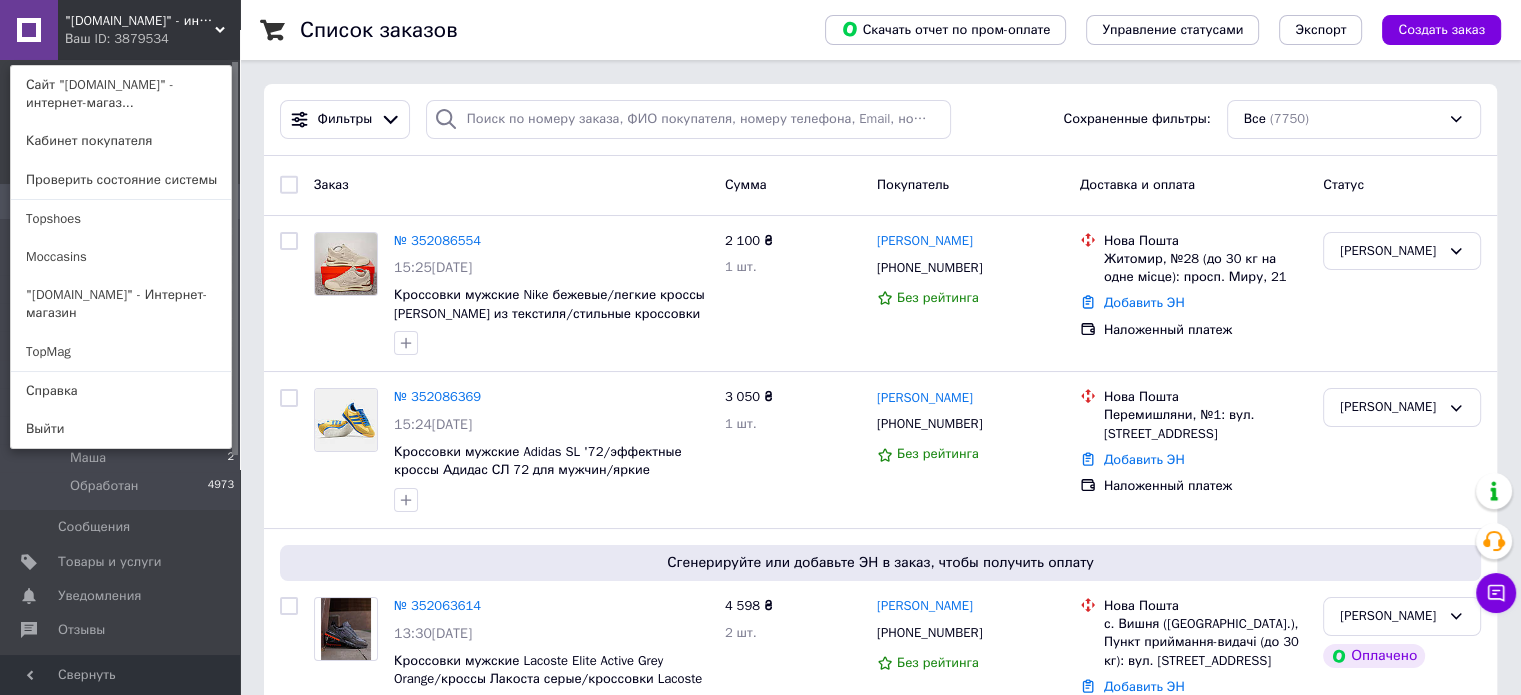 click on "Ваш ID: 3879534" at bounding box center (107, 39) 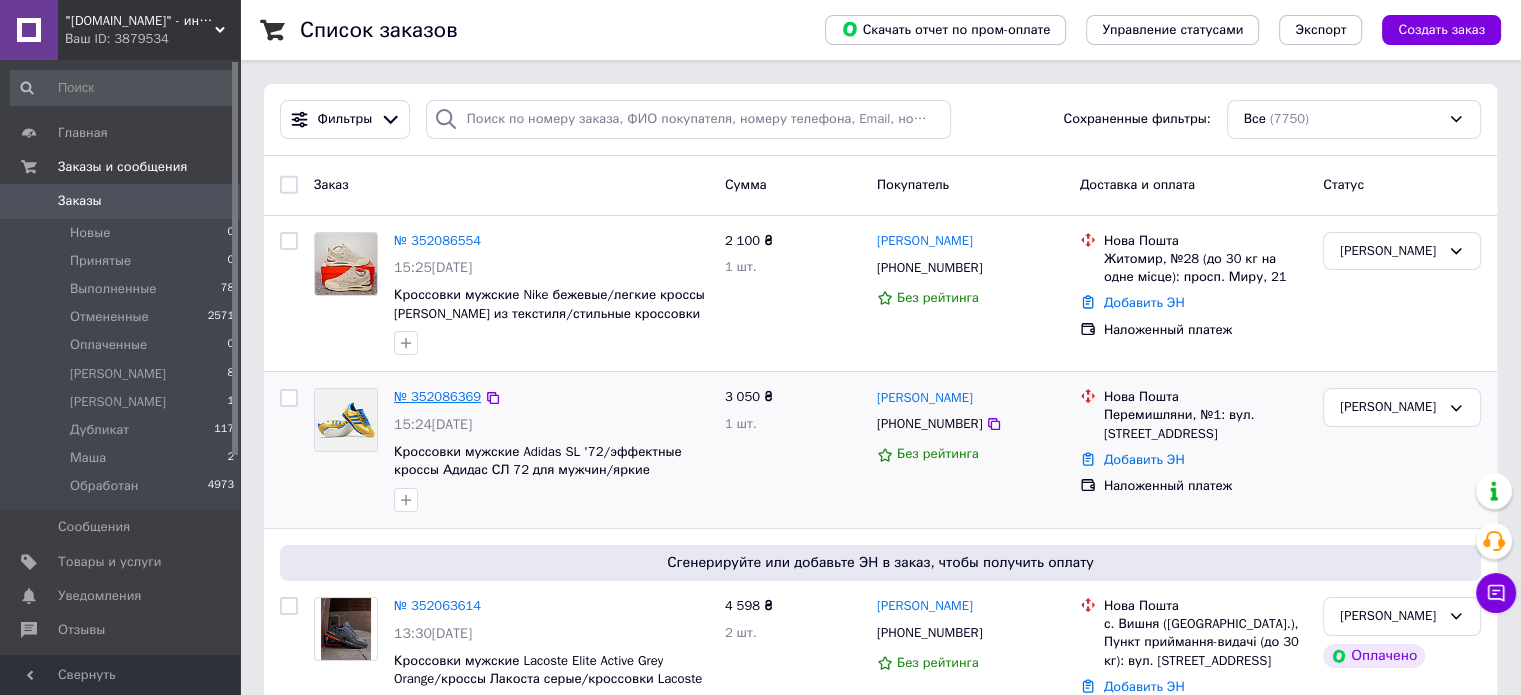 click on "№ 352086369" at bounding box center [437, 396] 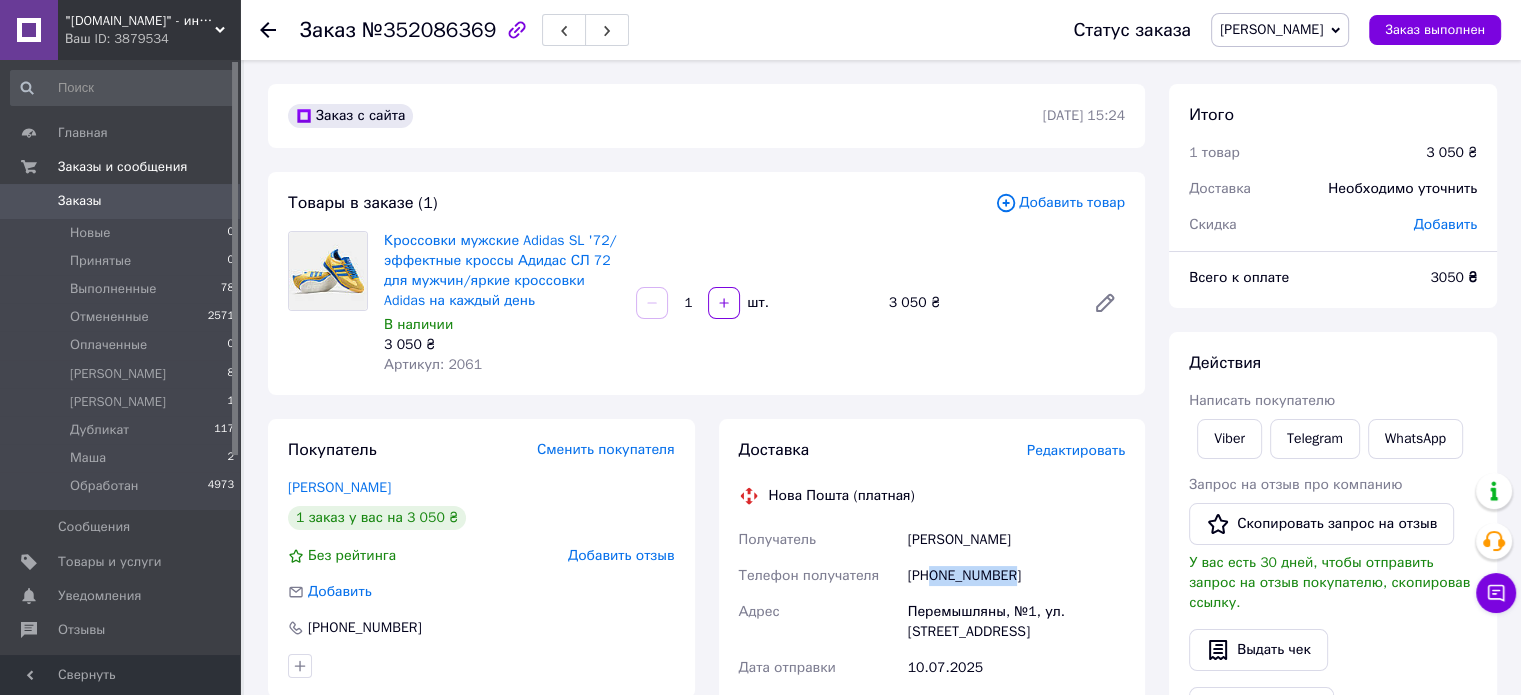 drag, startPoint x: 931, startPoint y: 574, endPoint x: 1077, endPoint y: 573, distance: 146.00342 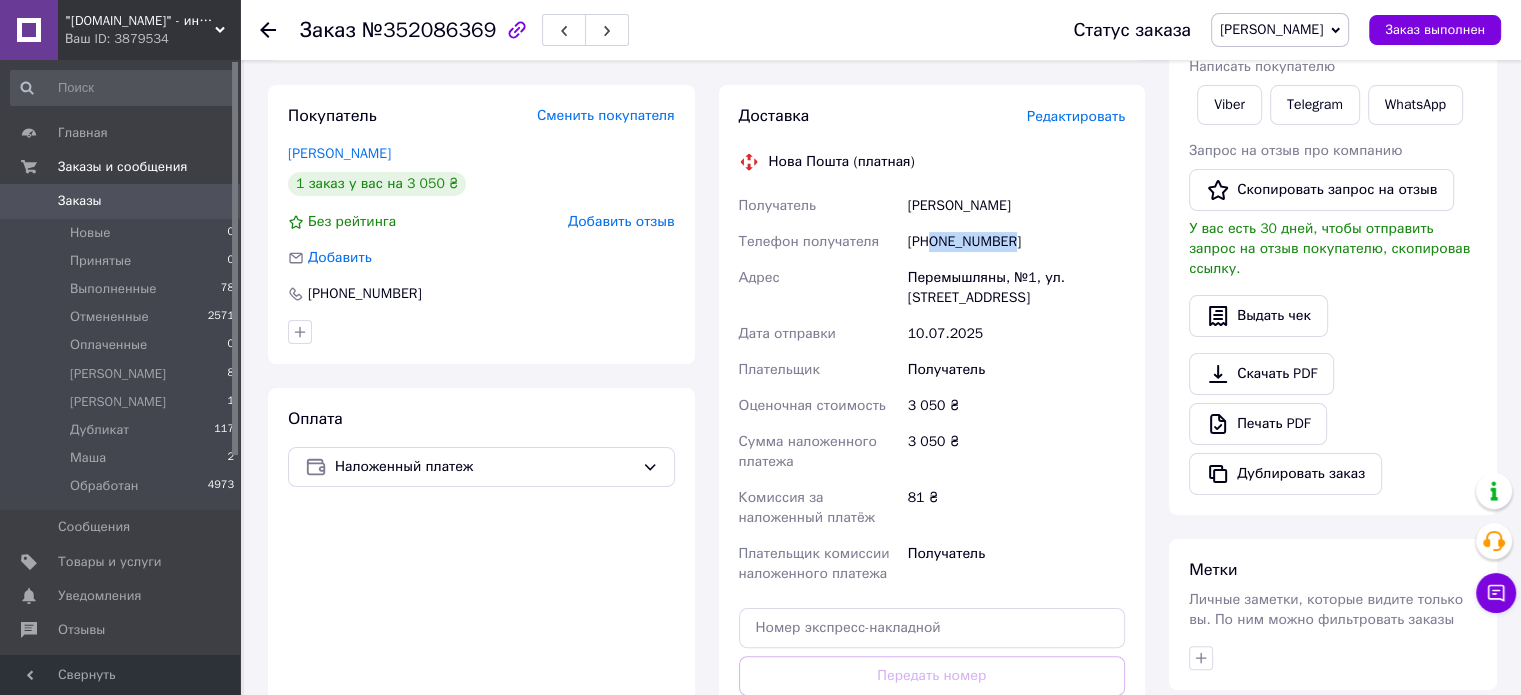 scroll, scrollTop: 340, scrollLeft: 0, axis: vertical 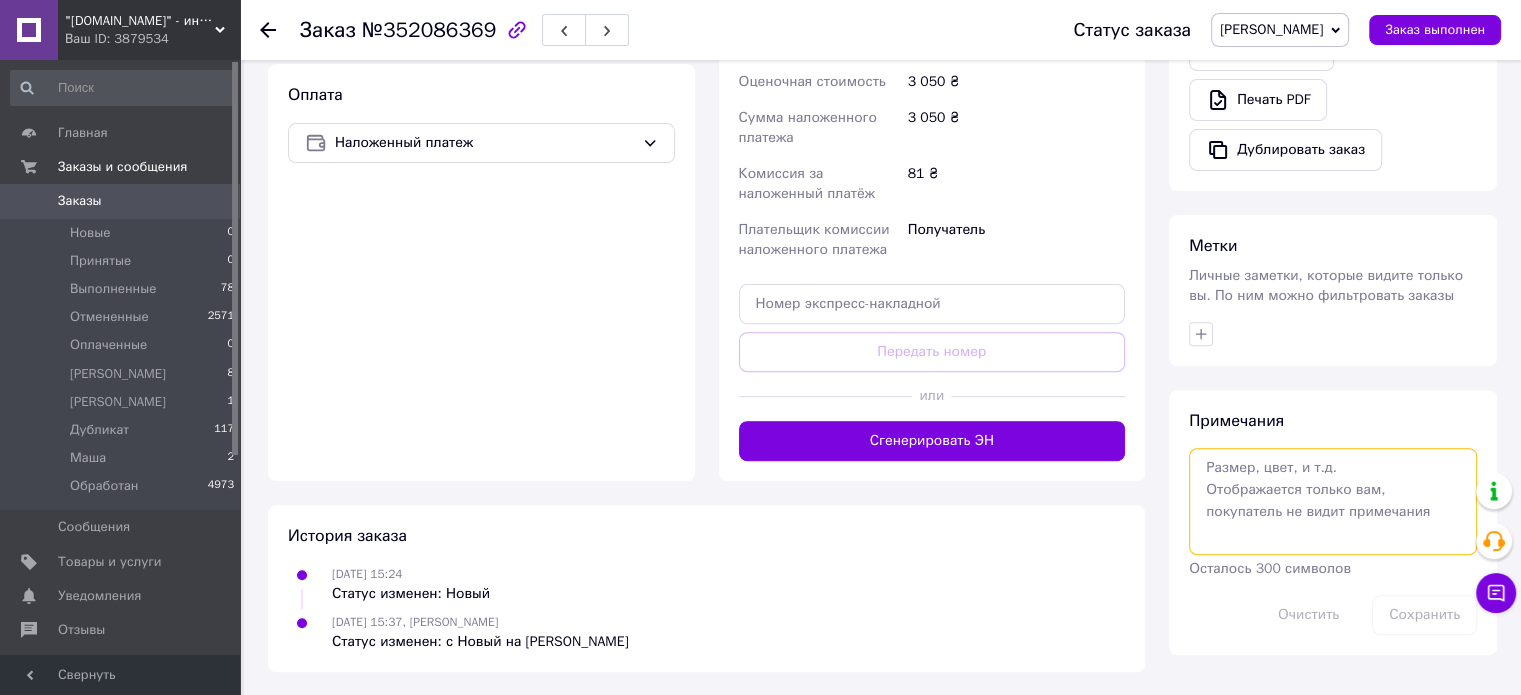 click at bounding box center [1333, 501] 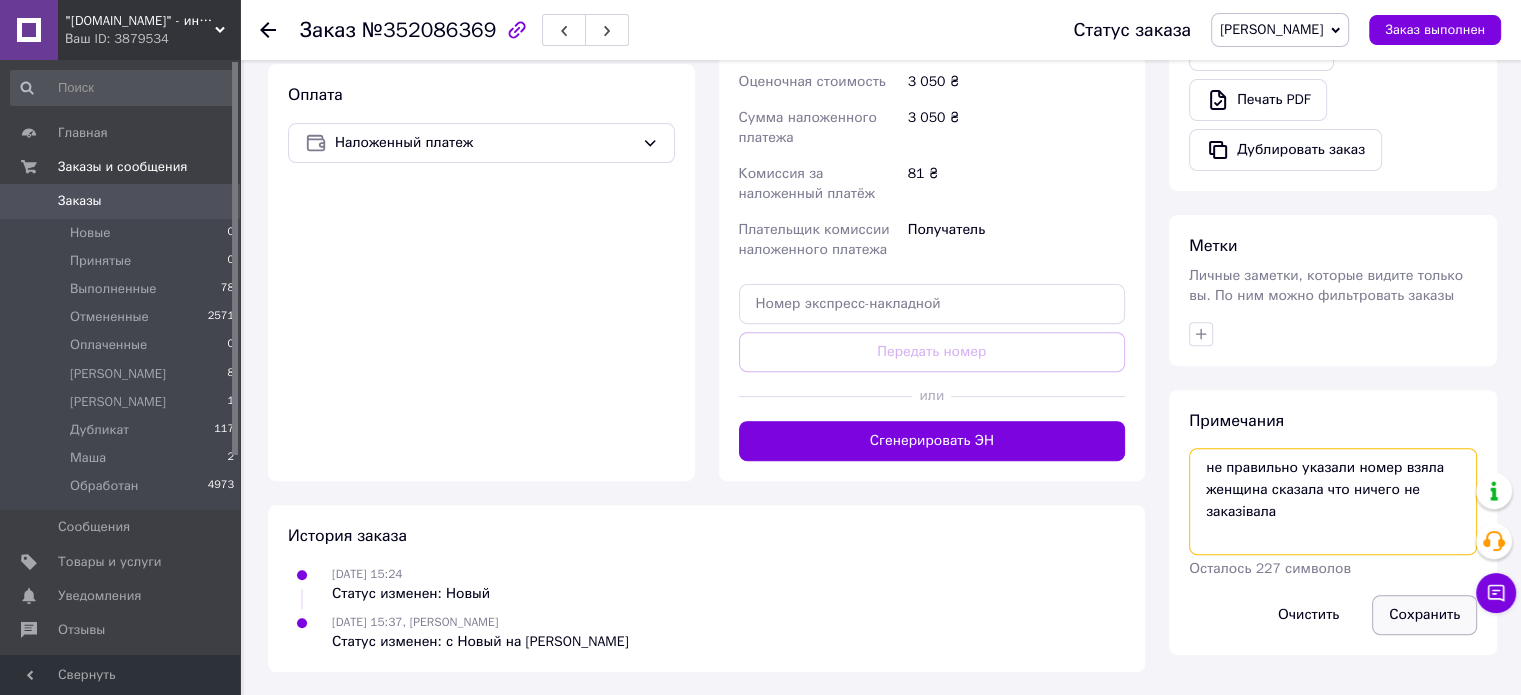 type on "не правильно указали номер взяла женщина сказала что ничего не заказівала" 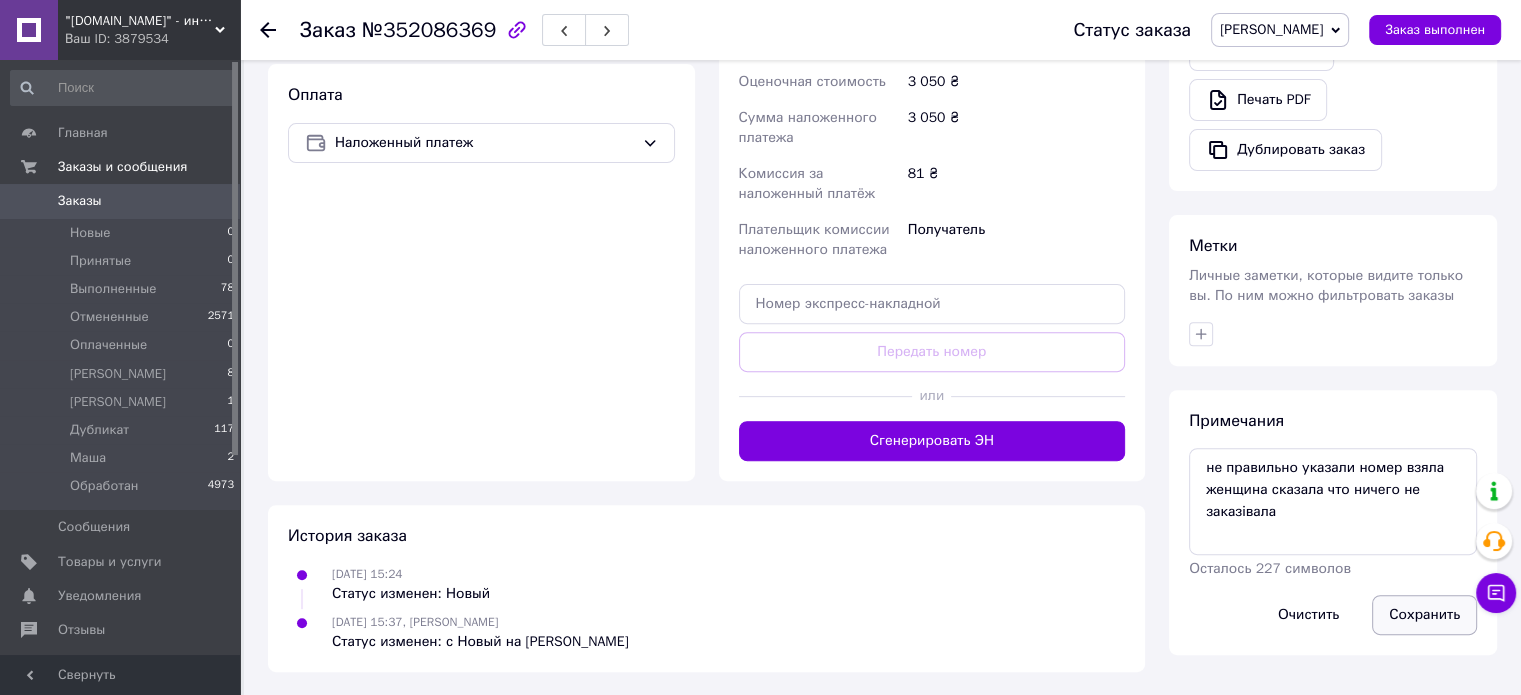 click on "Сохранить" at bounding box center (1424, 615) 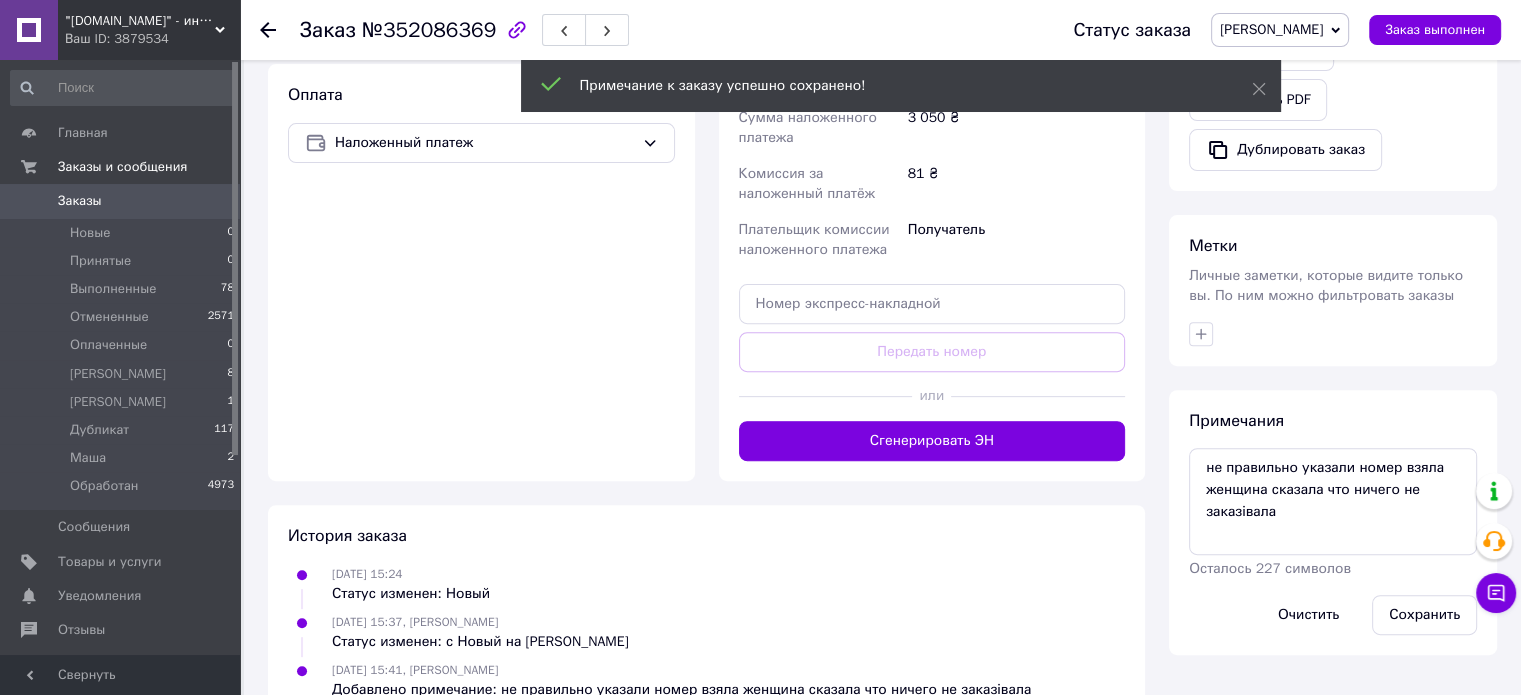 click on "[PERSON_NAME]" at bounding box center [1271, 29] 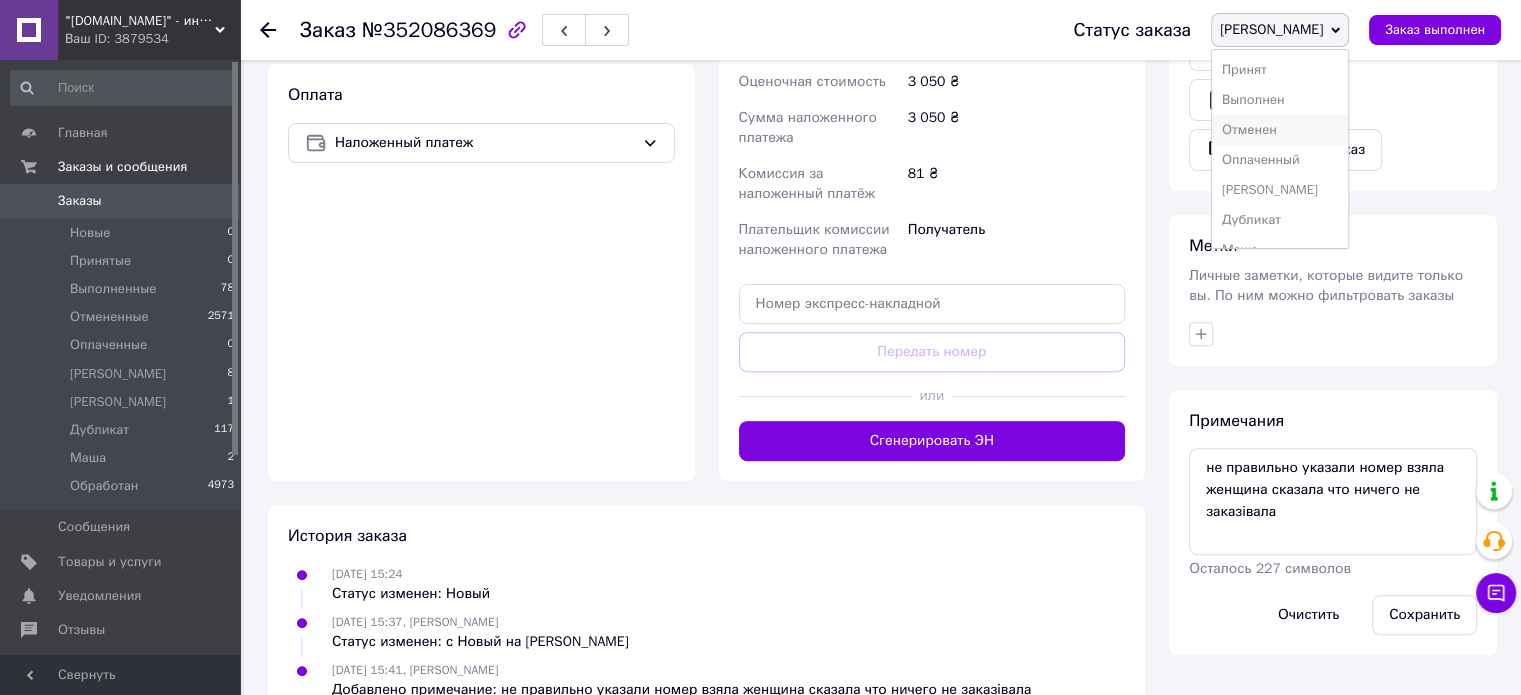 click on "Отменен" at bounding box center [1280, 130] 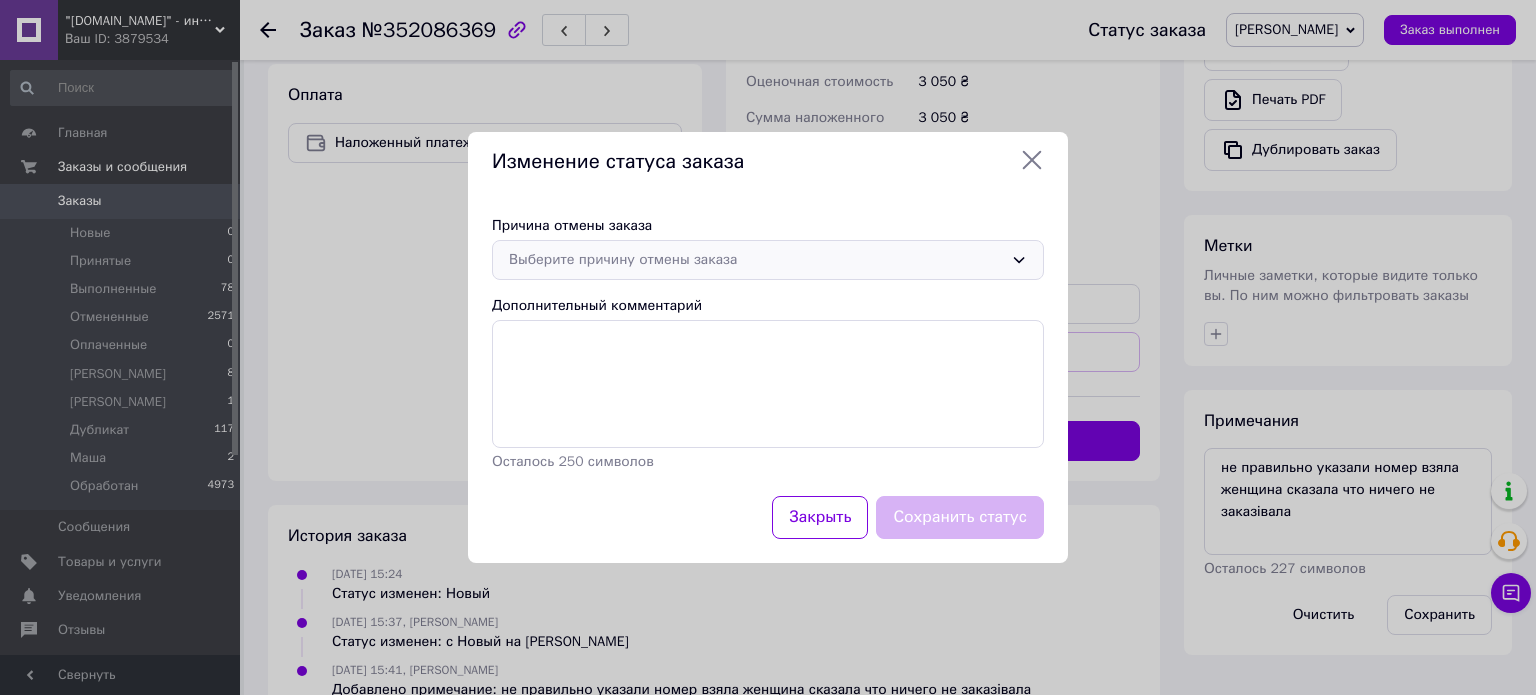 click on "Выберите причину отмены заказа" at bounding box center [756, 260] 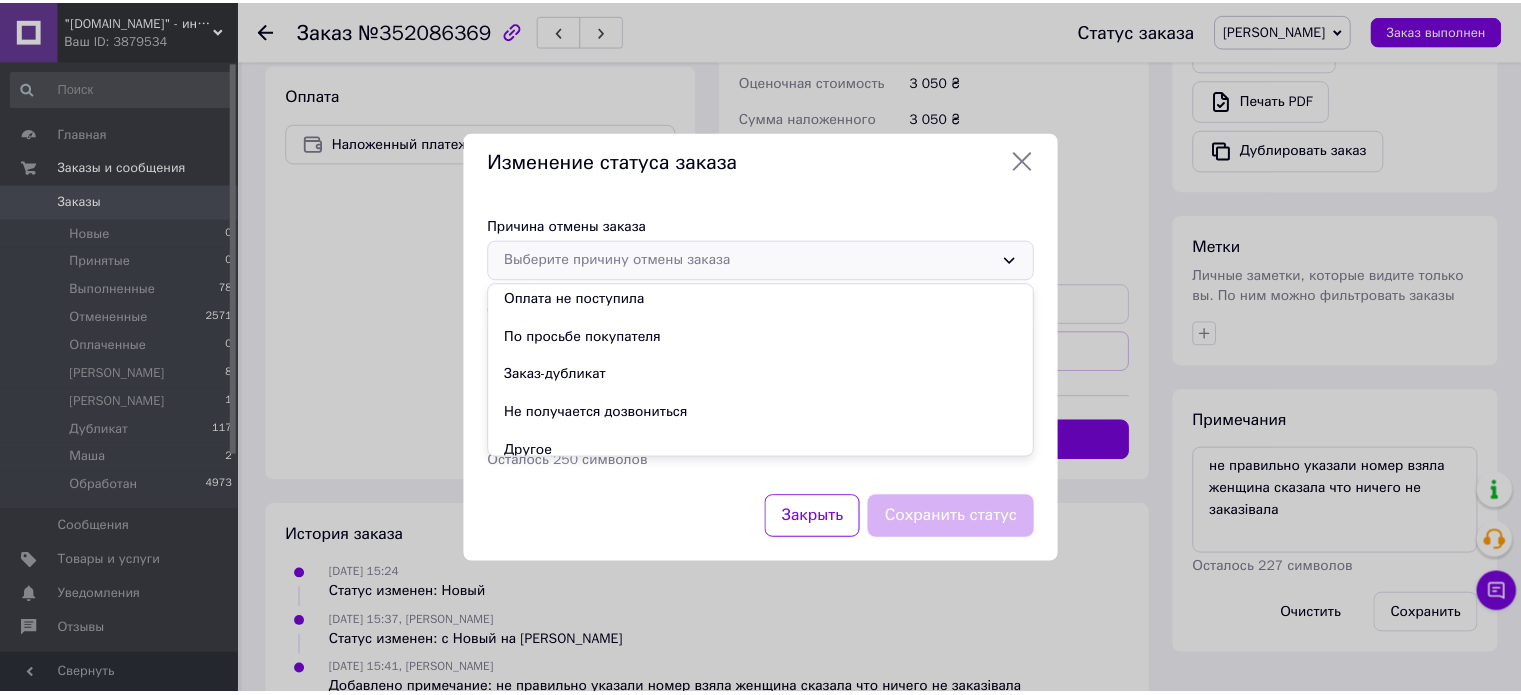 scroll, scrollTop: 89, scrollLeft: 0, axis: vertical 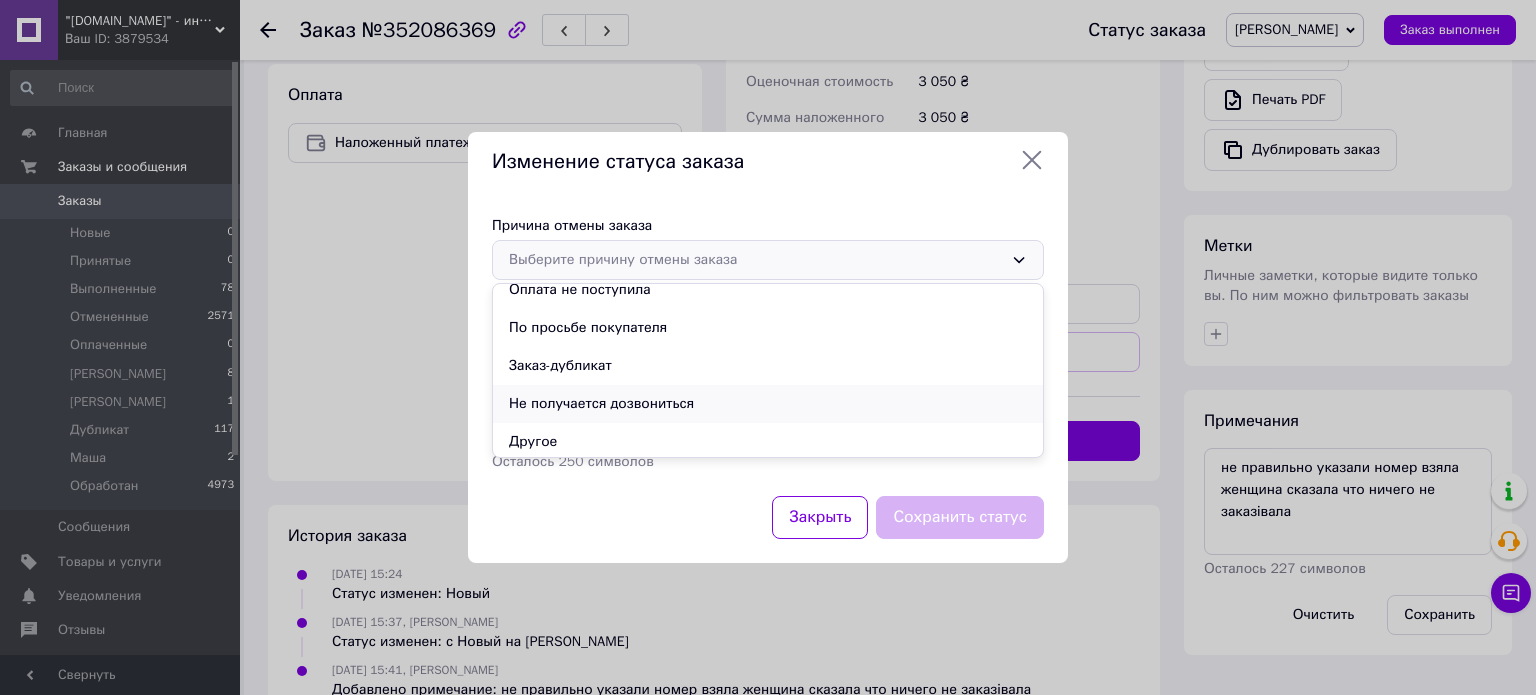 click on "Не получается дозвониться" at bounding box center [768, 404] 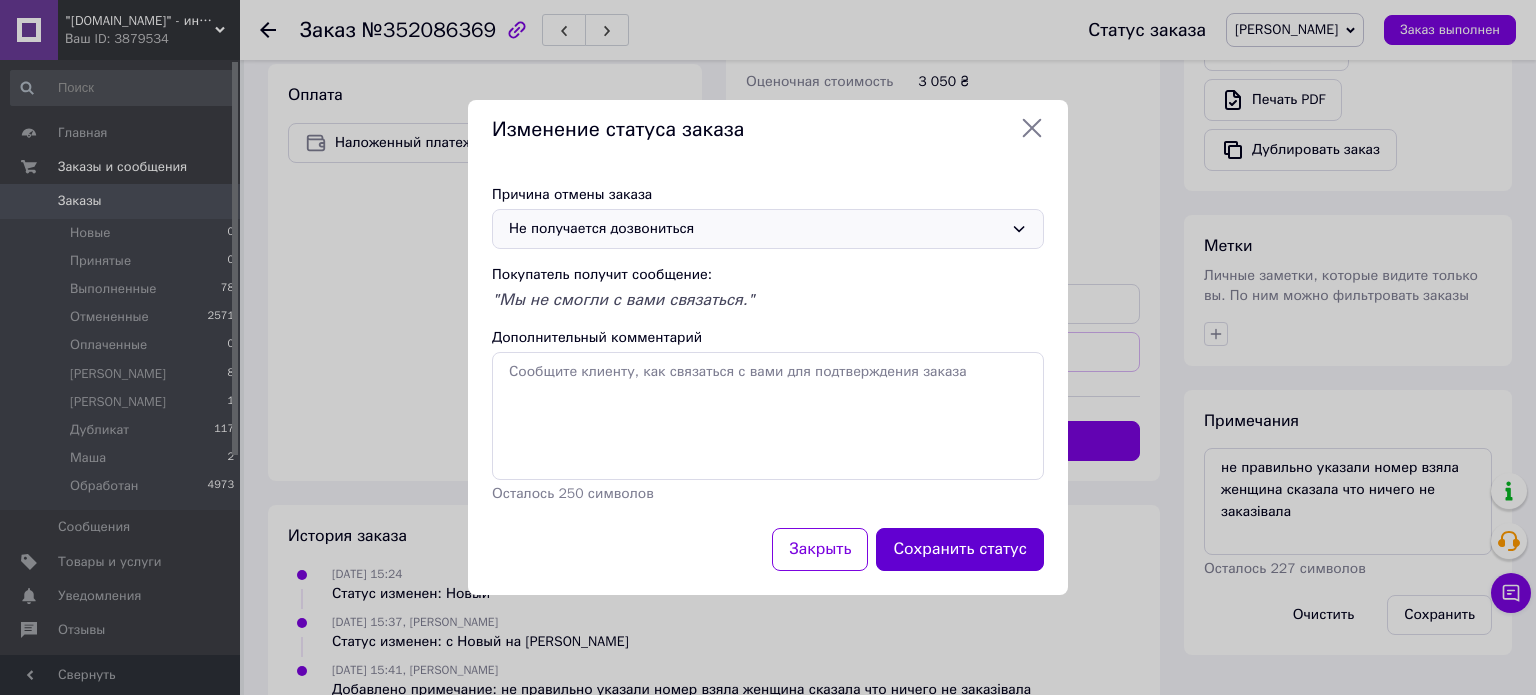 click on "Сохранить статус" at bounding box center [960, 549] 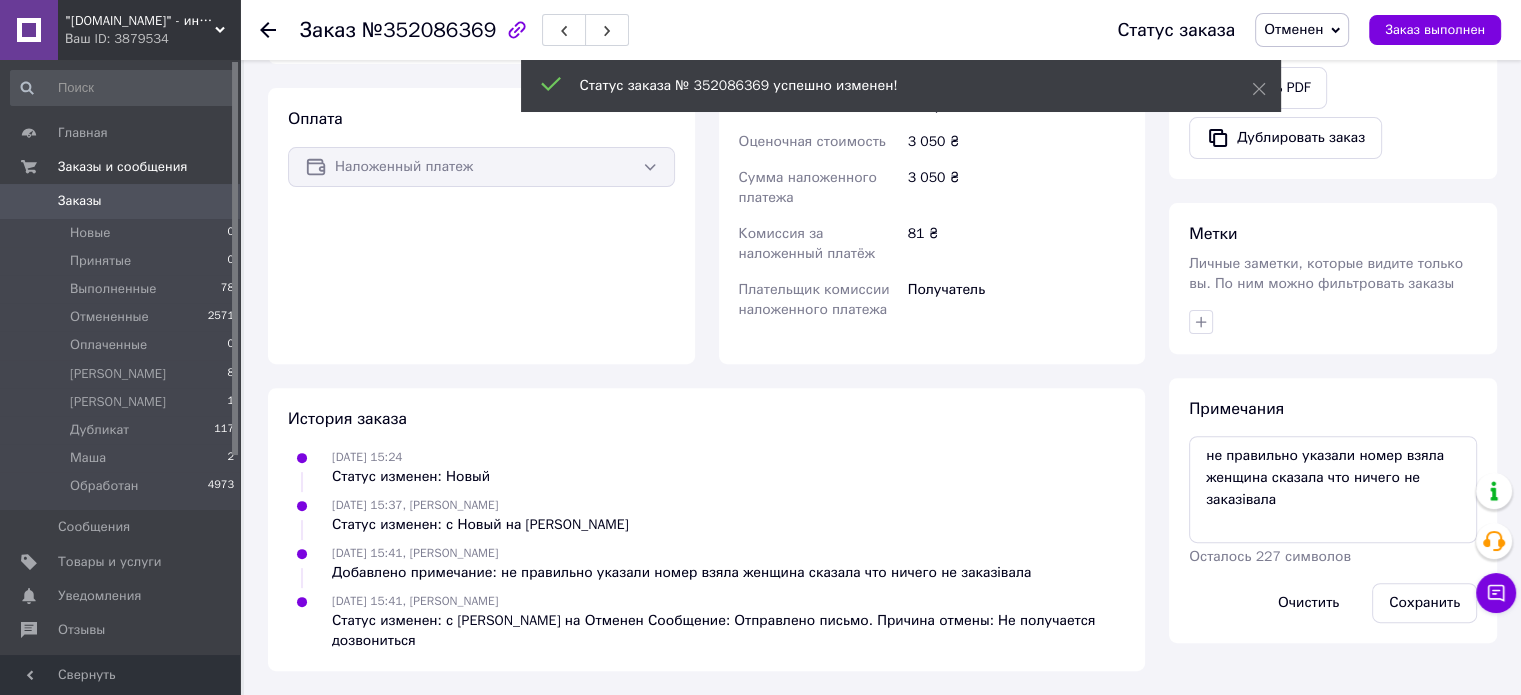 scroll, scrollTop: 579, scrollLeft: 0, axis: vertical 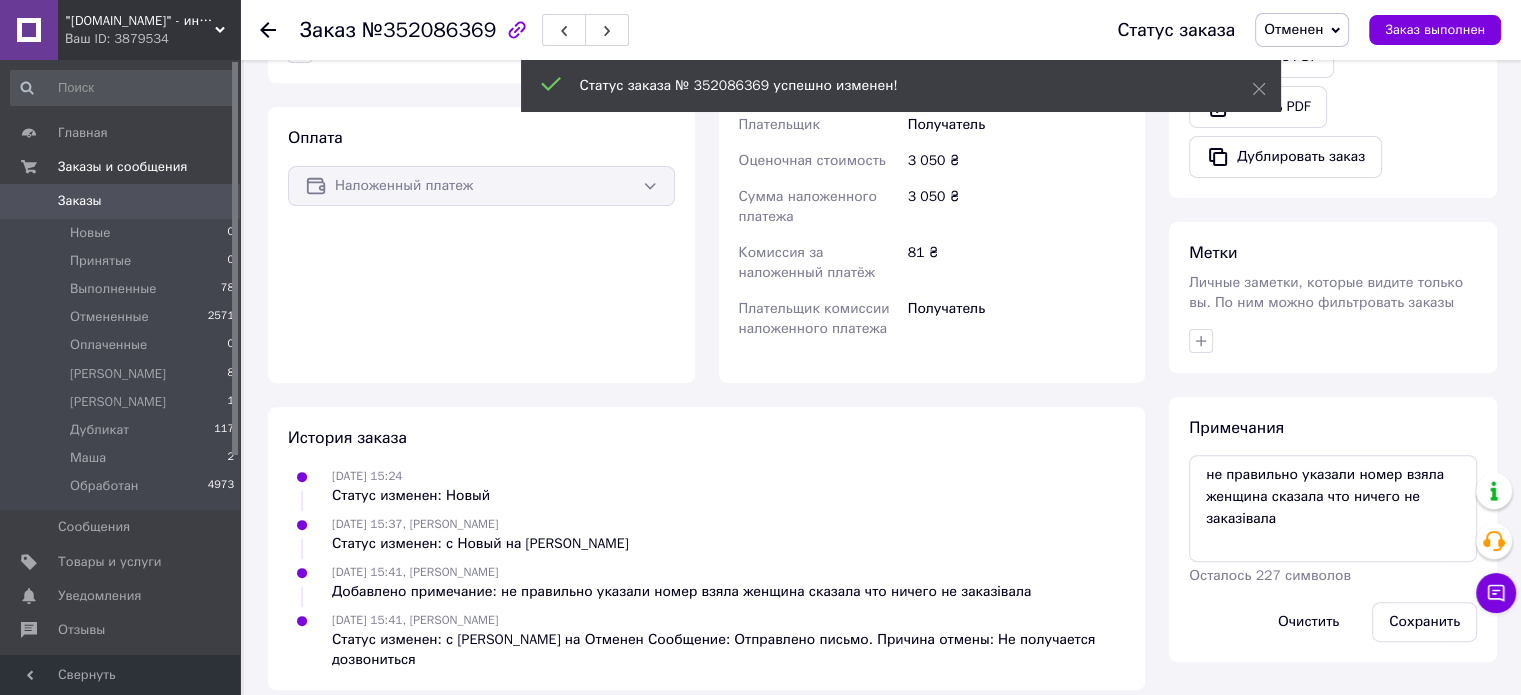click 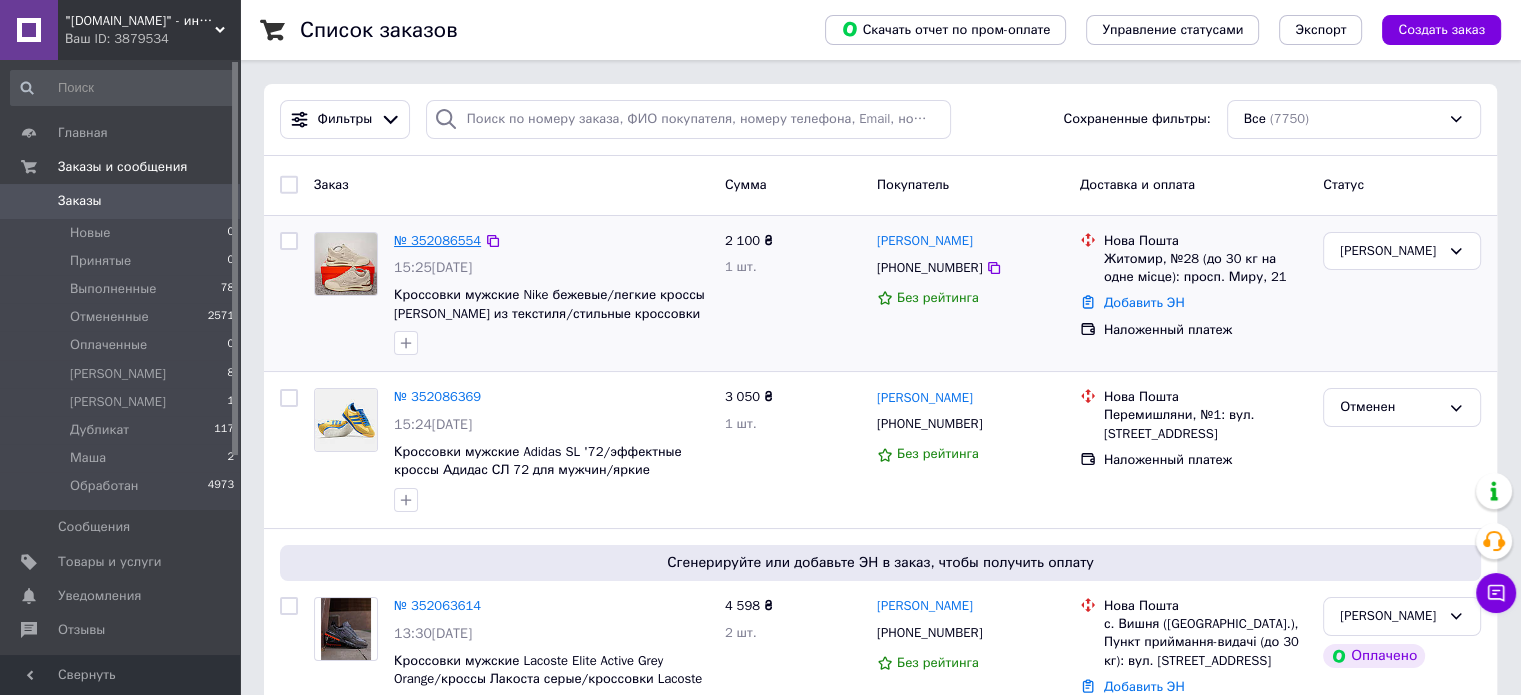 click on "№ 352086554" at bounding box center [437, 240] 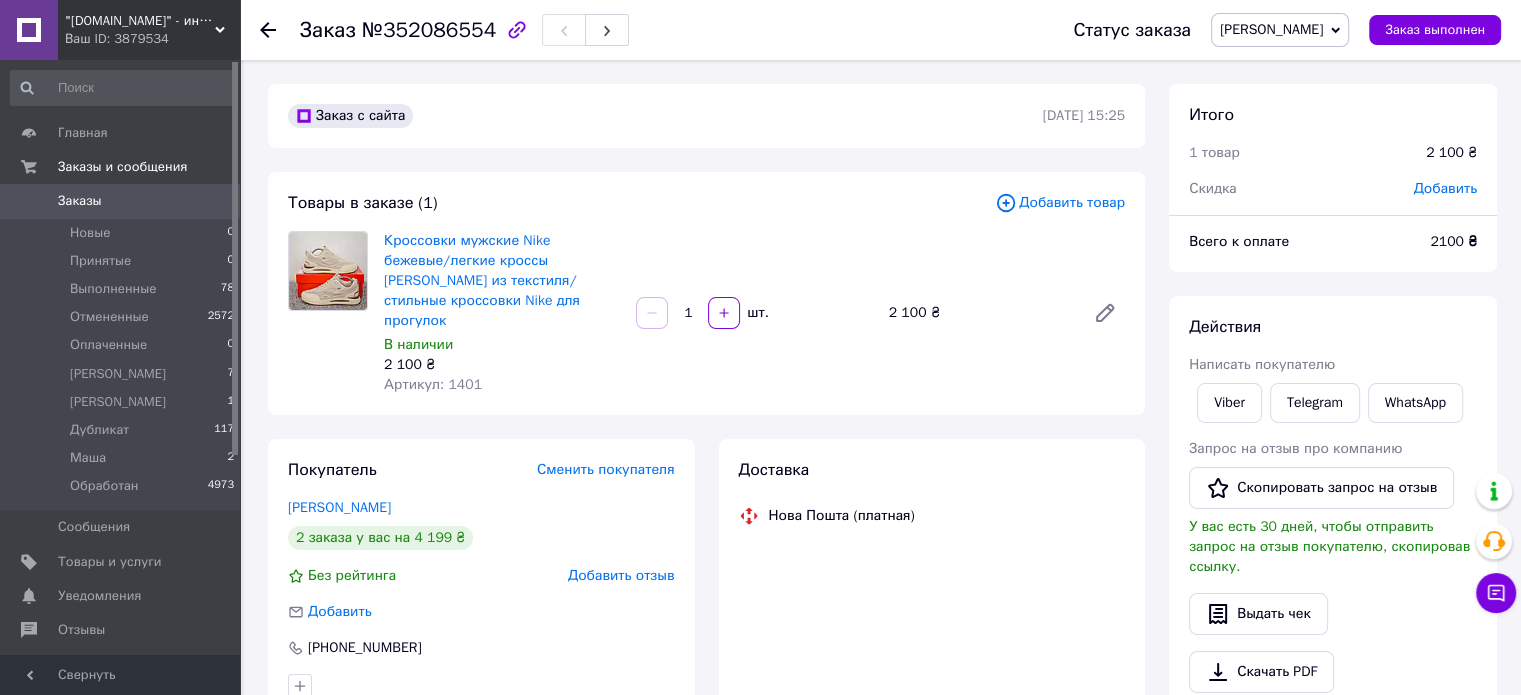 click on "Артикул: 1401" at bounding box center [433, 384] 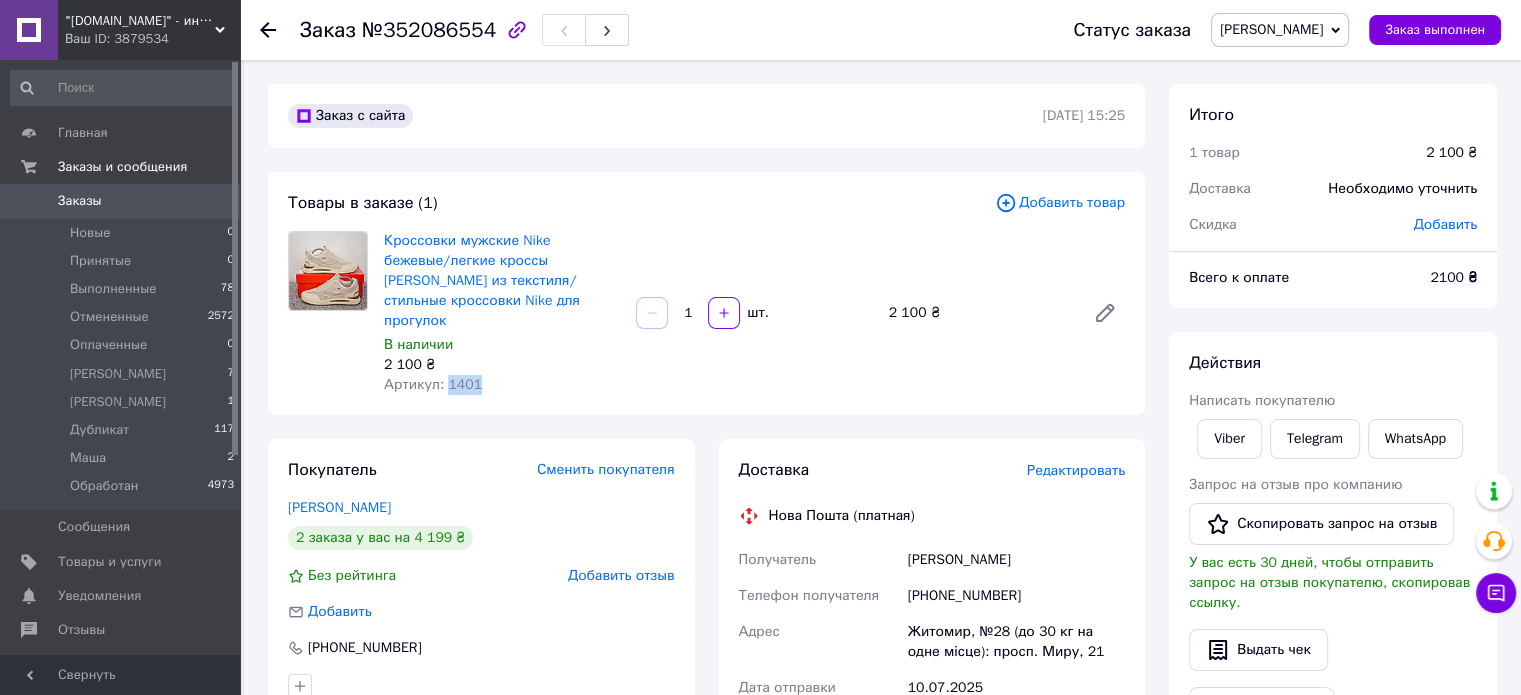 click on "Артикул: 1401" at bounding box center (433, 384) 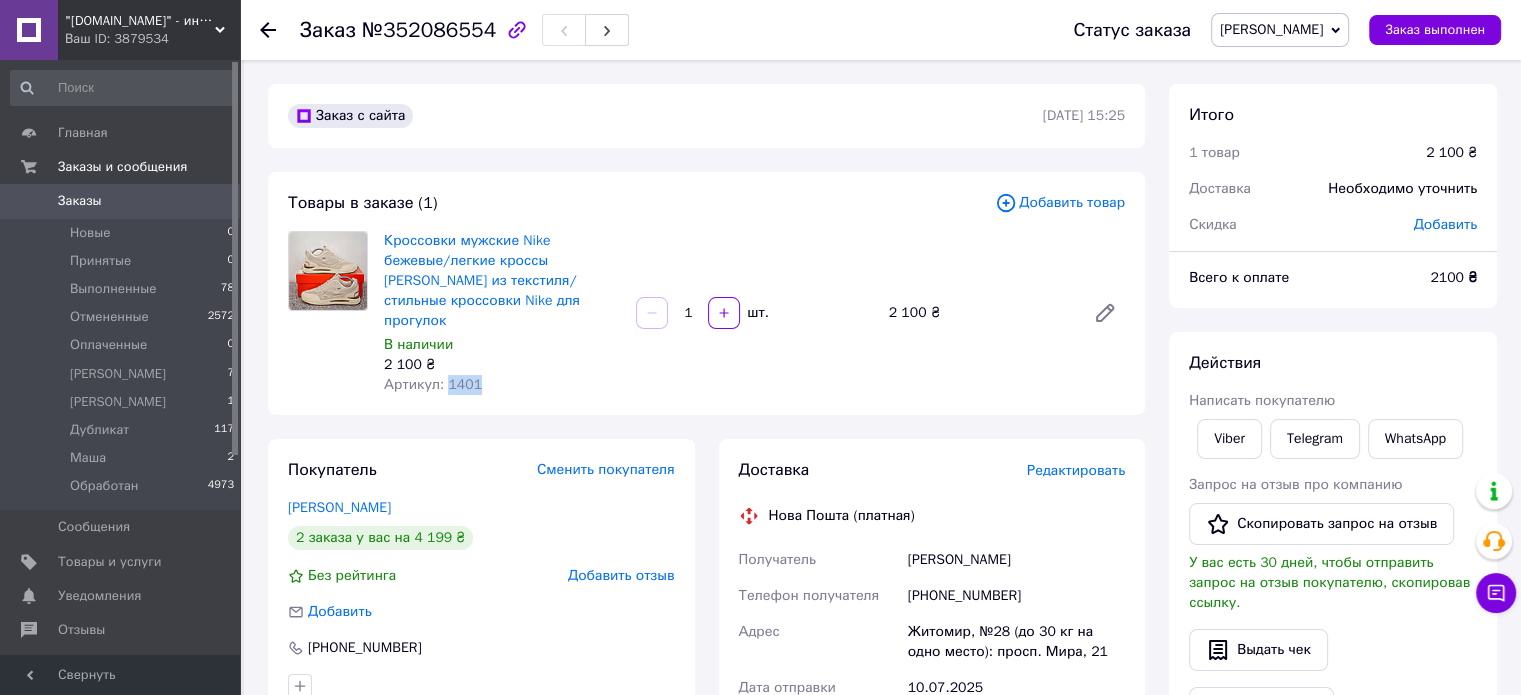 copy on "1401" 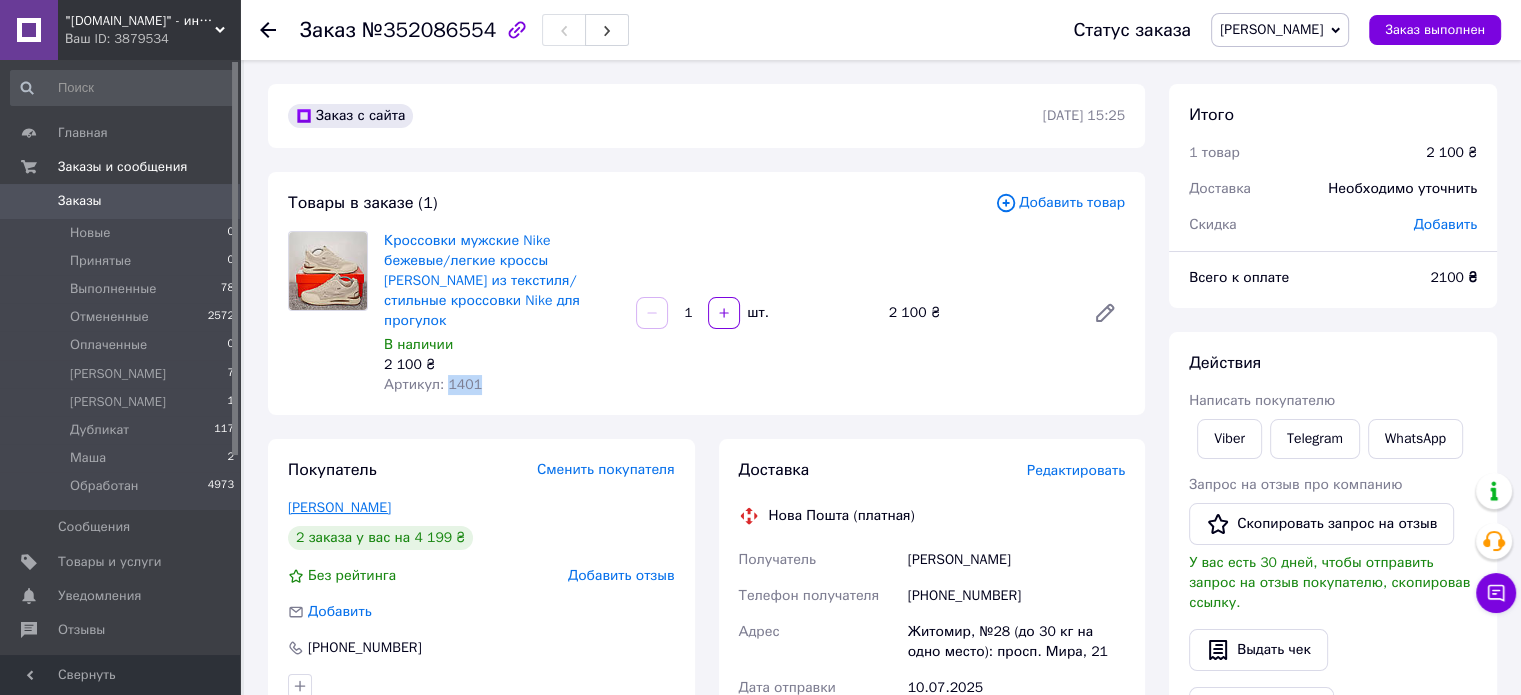 click on "Камінський Микита" at bounding box center (339, 507) 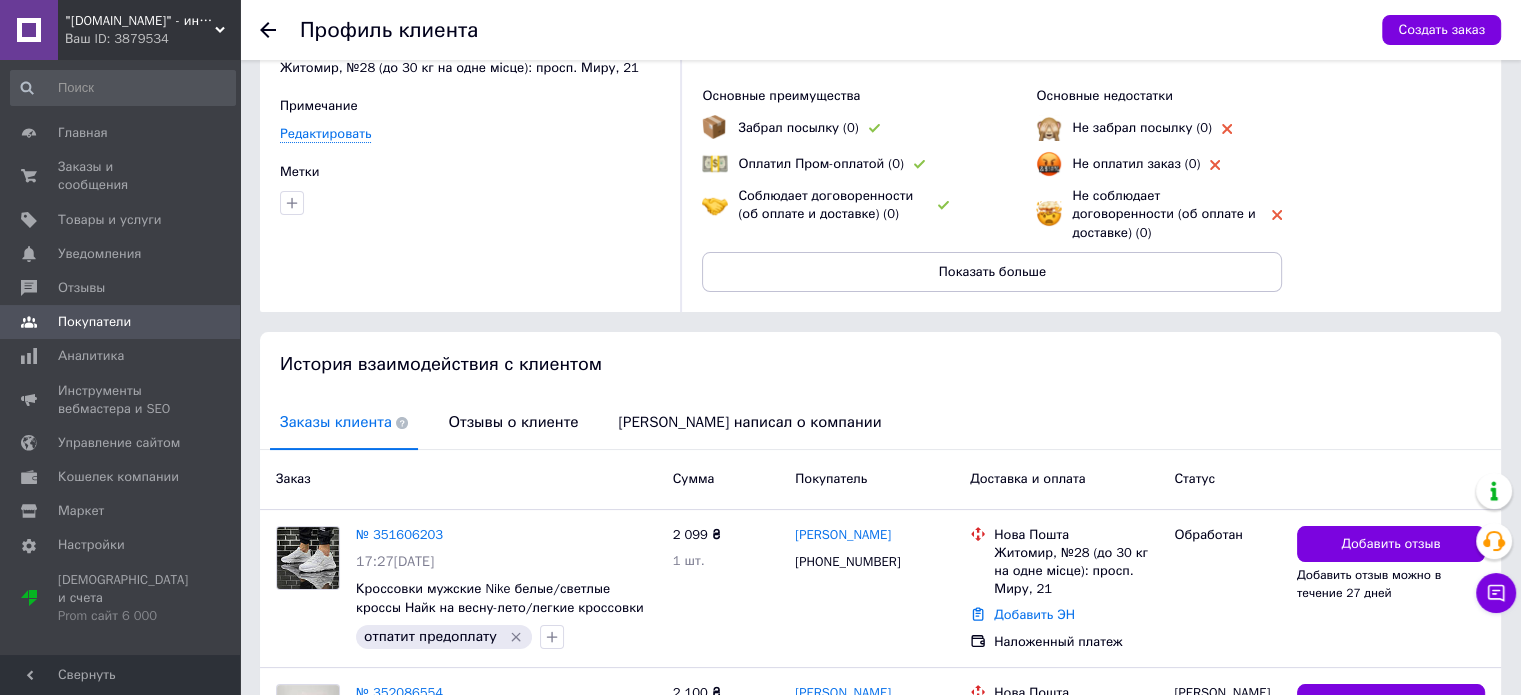 scroll, scrollTop: 0, scrollLeft: 0, axis: both 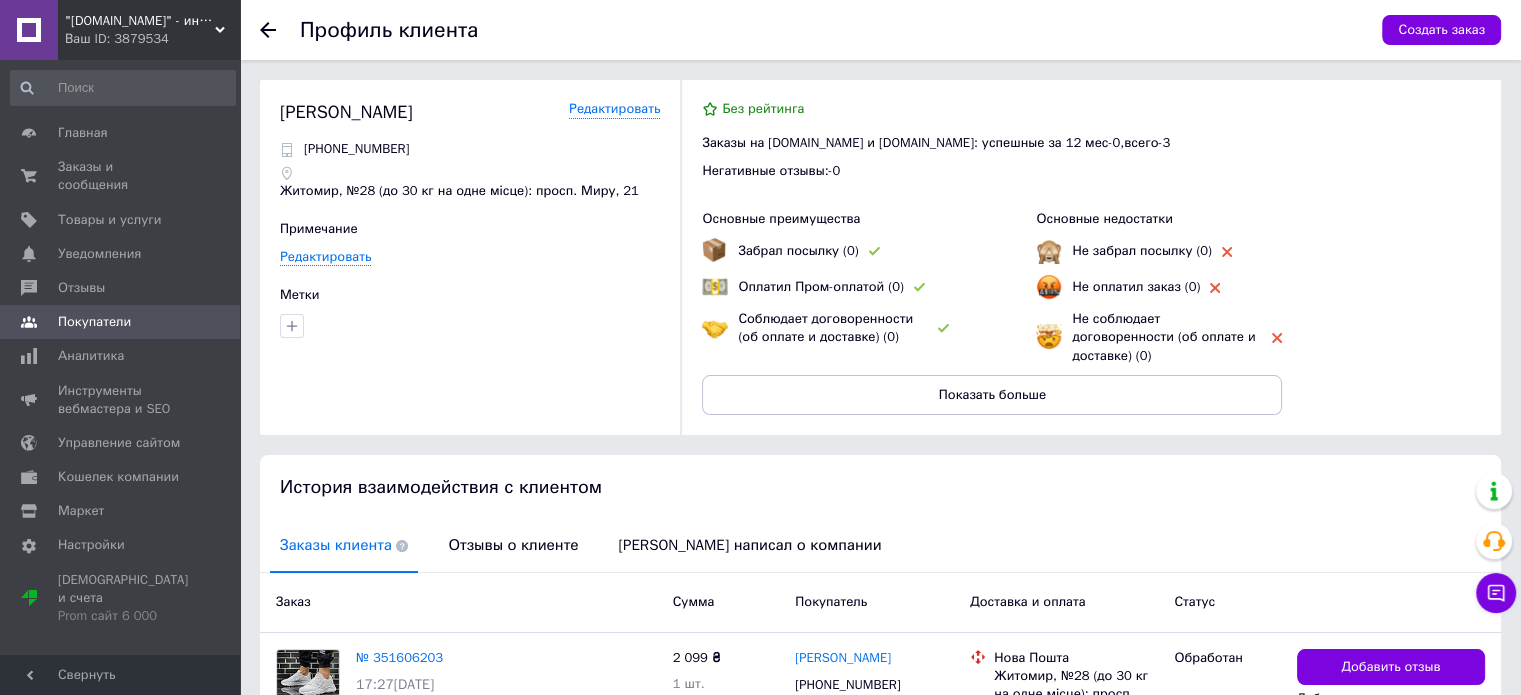 click 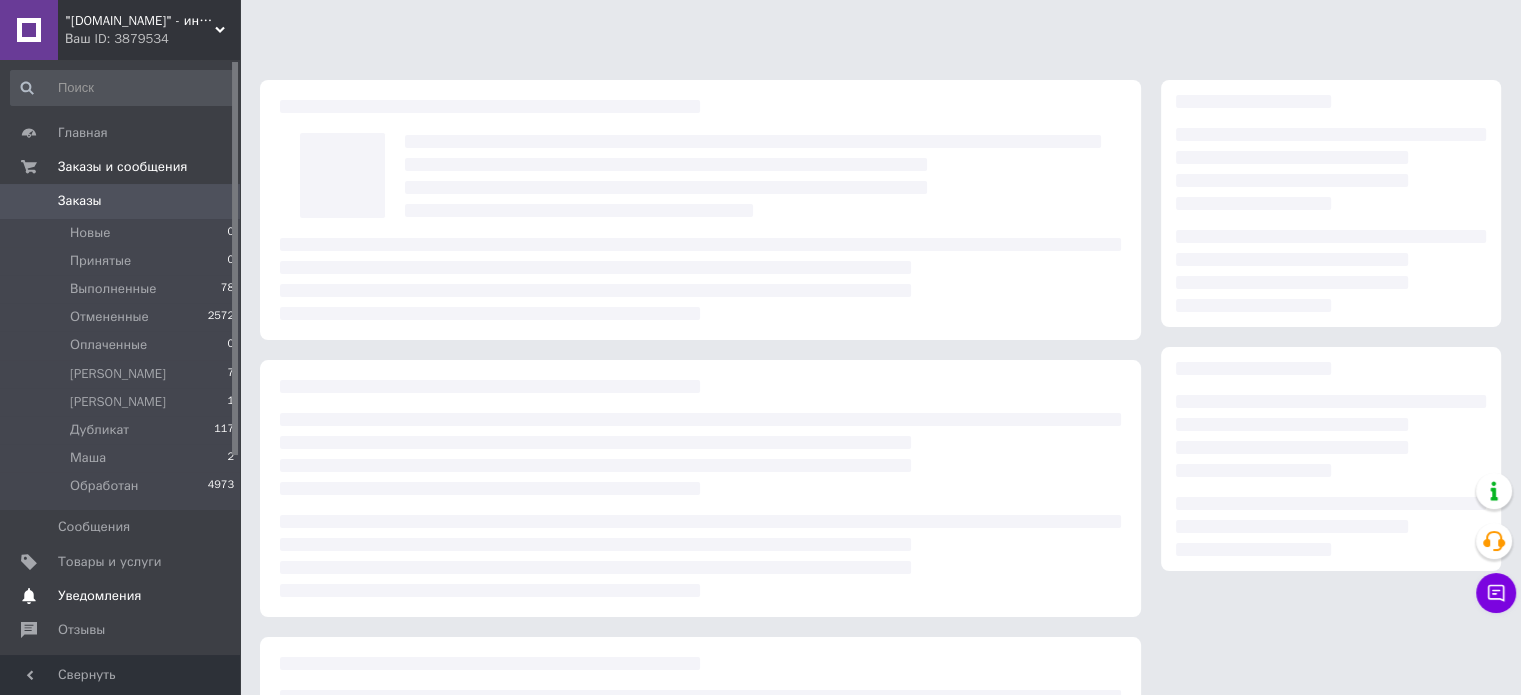 click on "Товары и услуги" at bounding box center [110, 562] 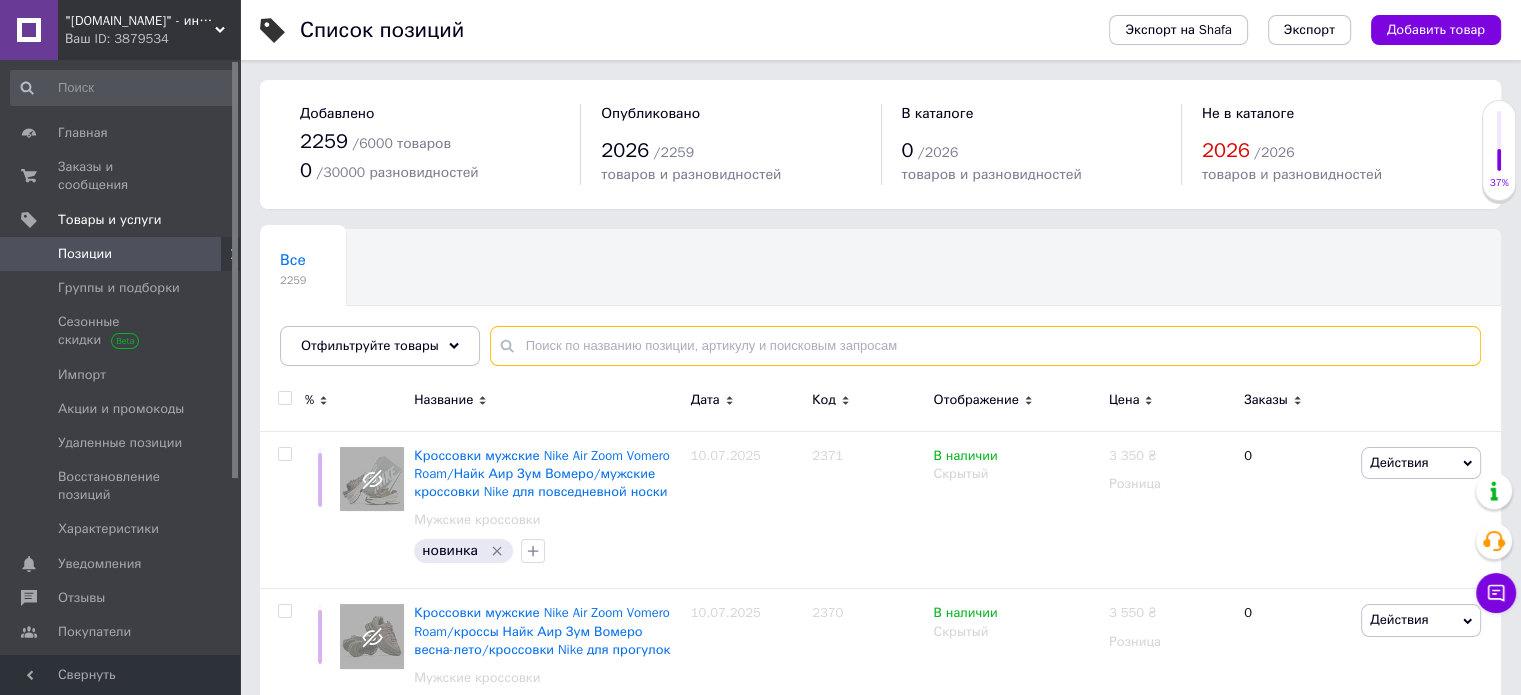 paste on "1401" 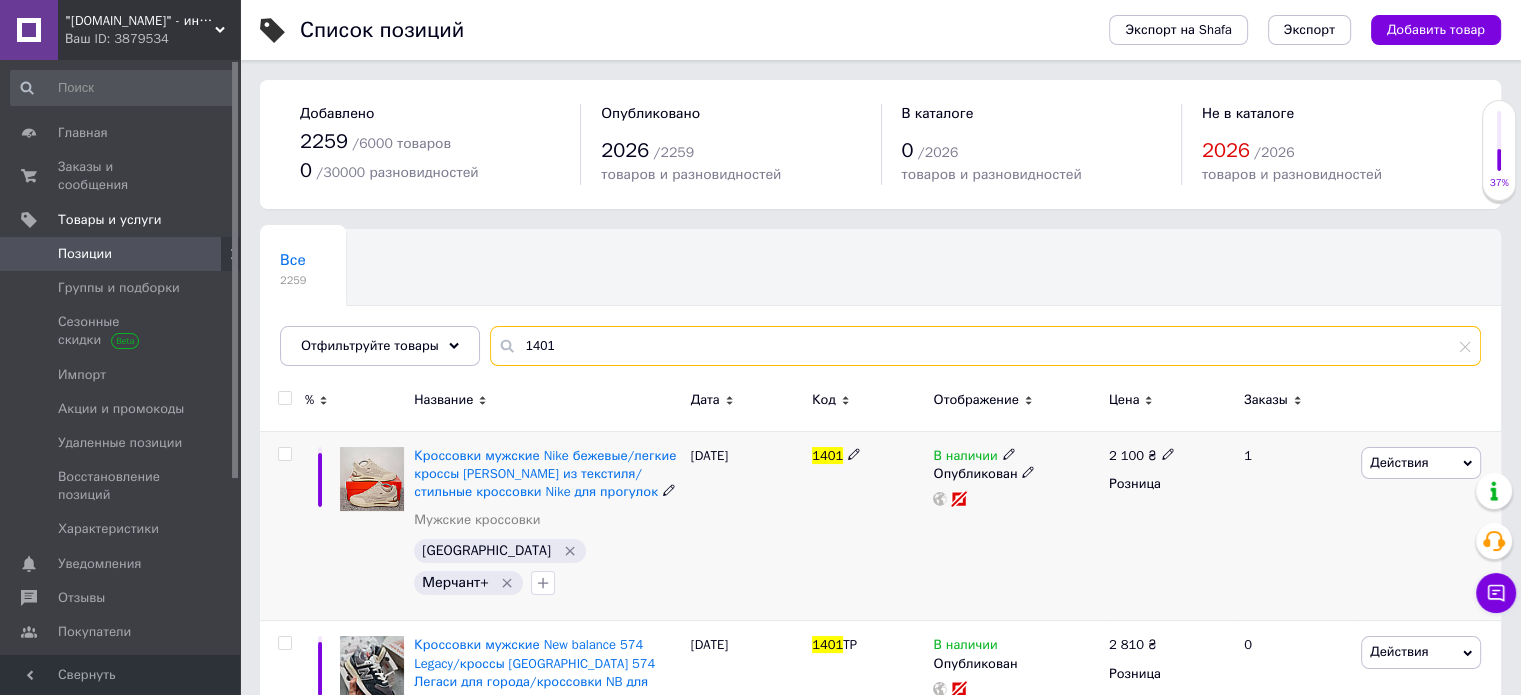 scroll, scrollTop: 69, scrollLeft: 0, axis: vertical 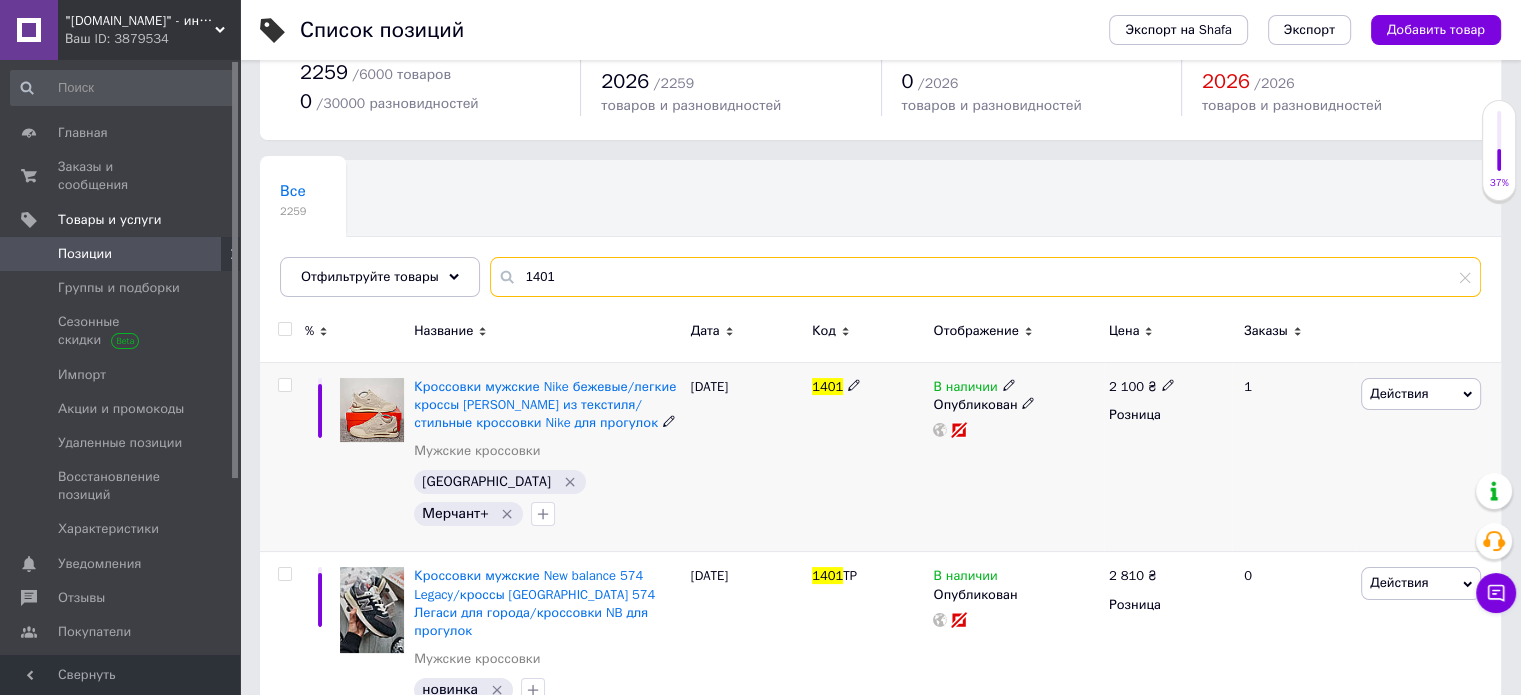 type on "1401" 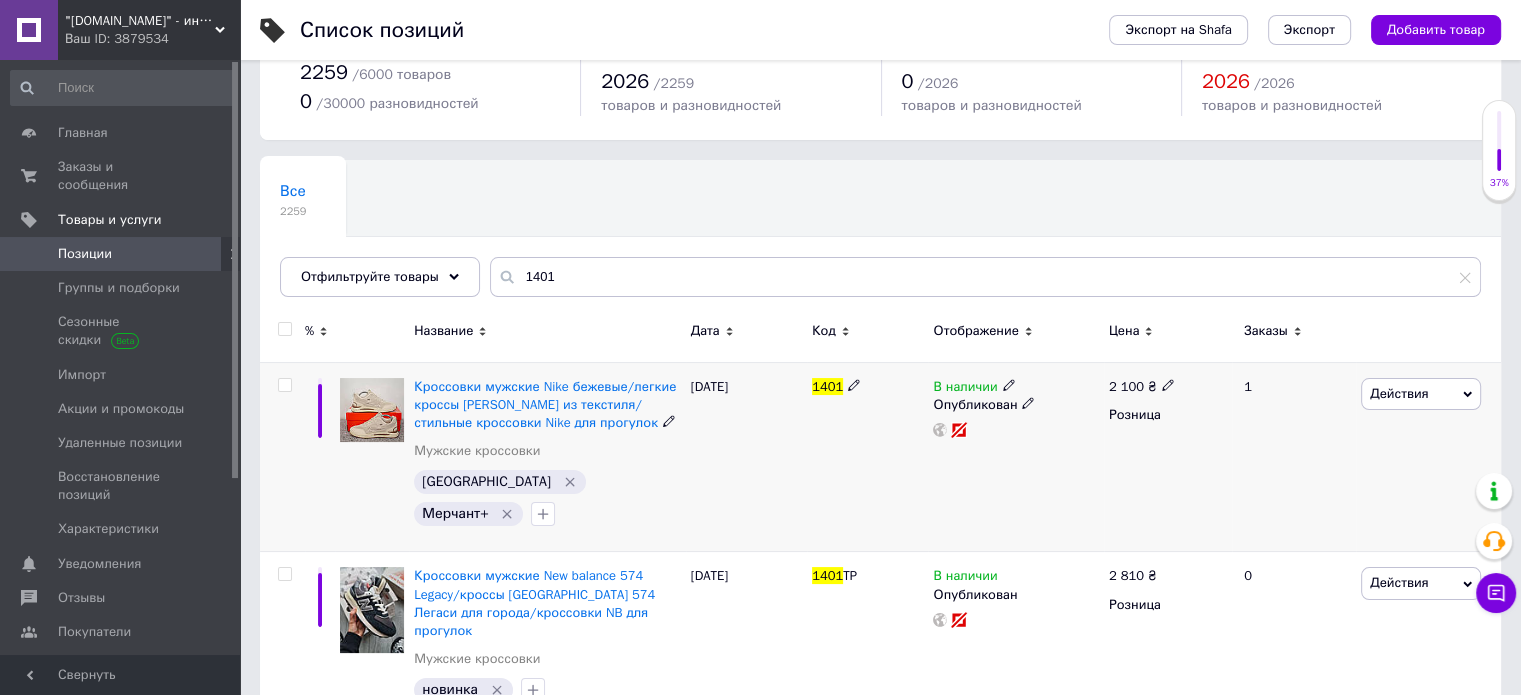 click 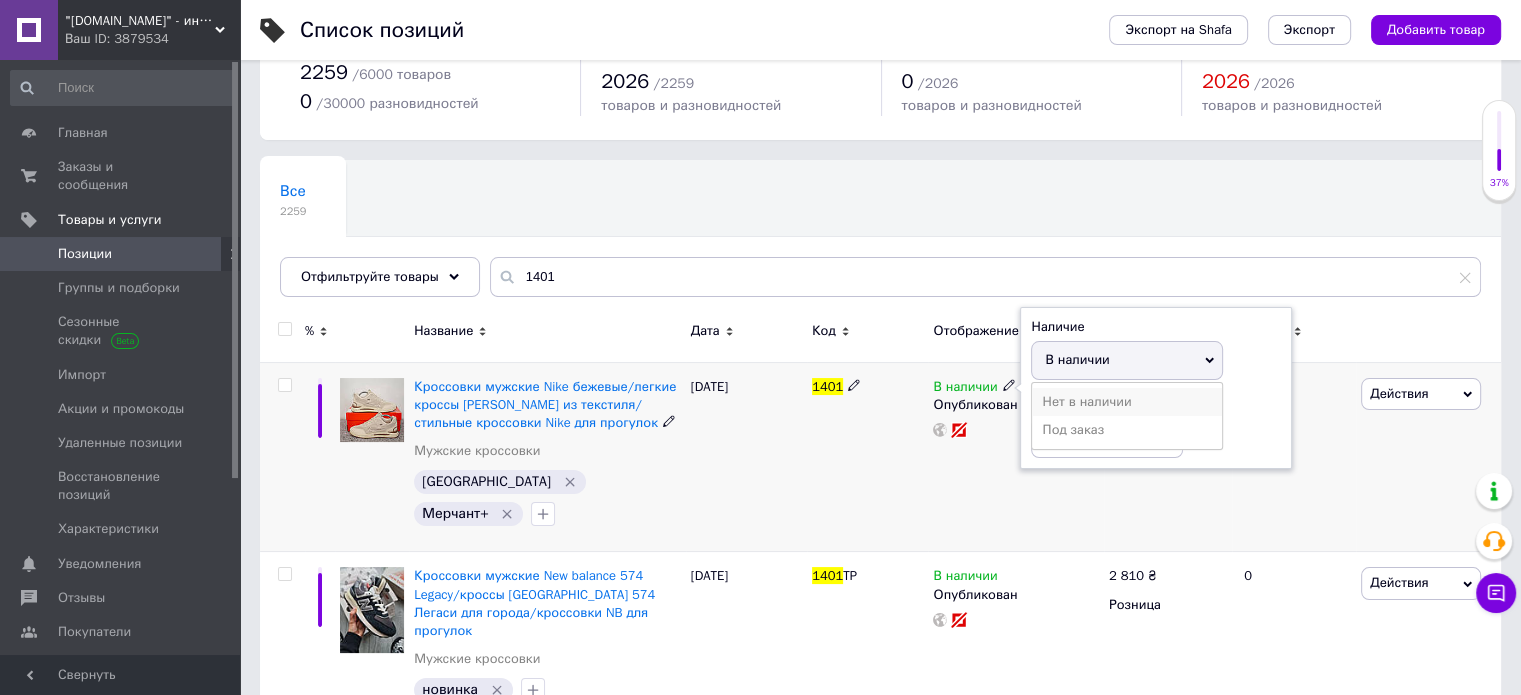 click on "Нет в наличии" at bounding box center (1127, 402) 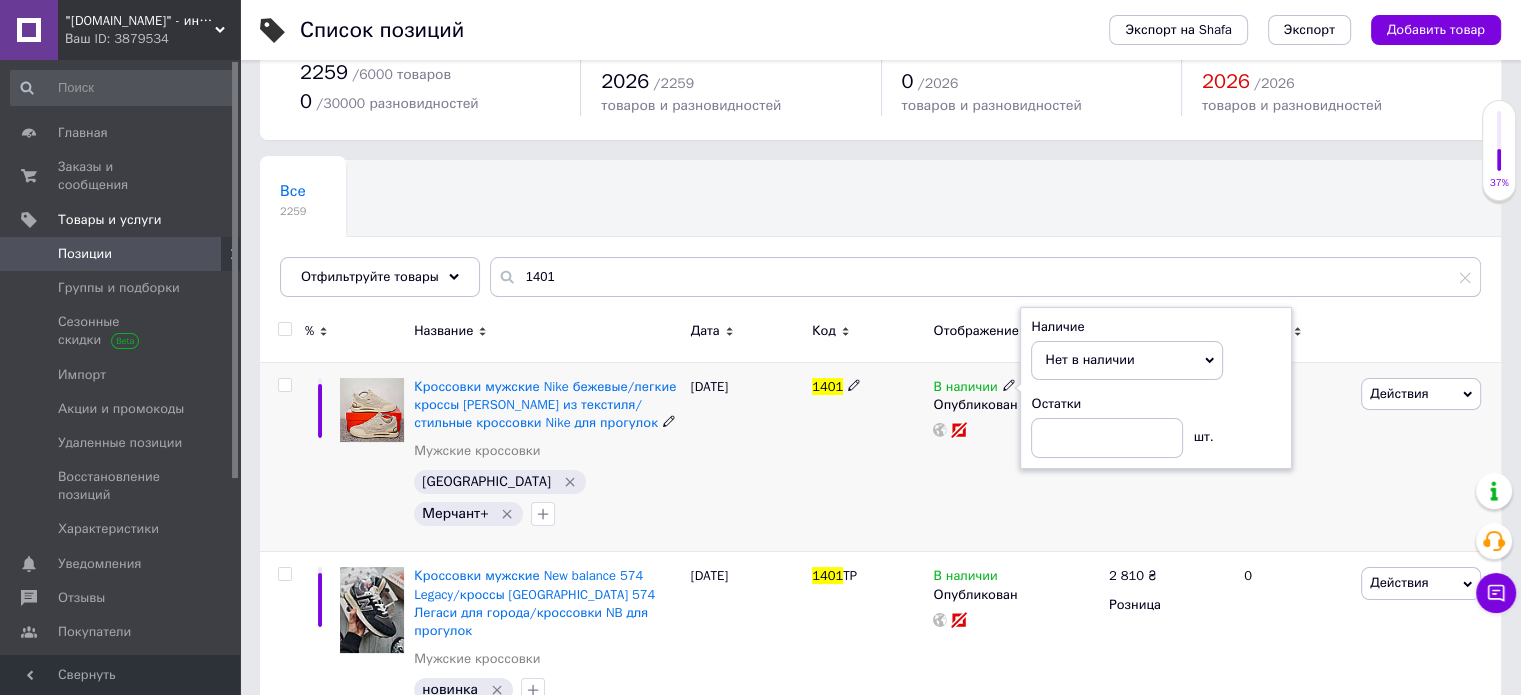 click on "1401" at bounding box center [867, 457] 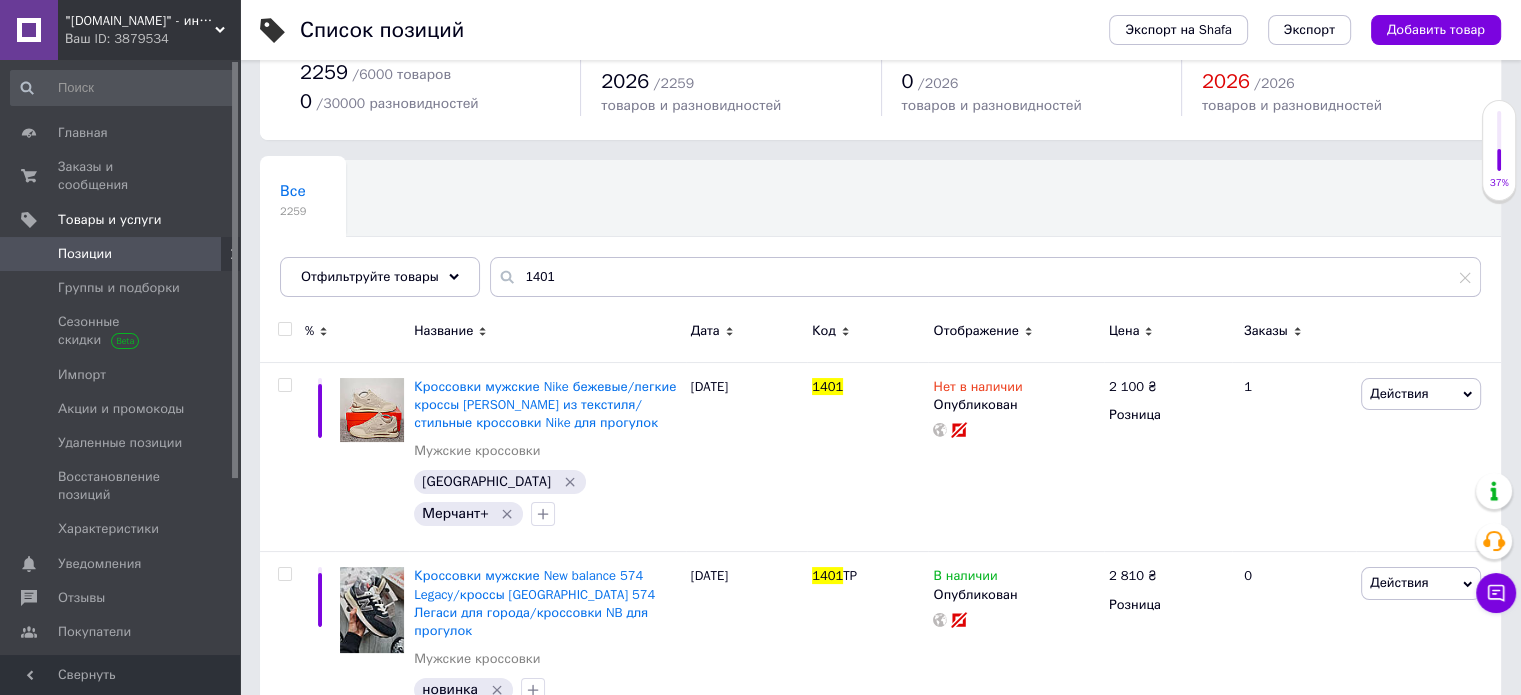 click on ""[DOMAIN_NAME]" - интернет-магазин" at bounding box center (140, 21) 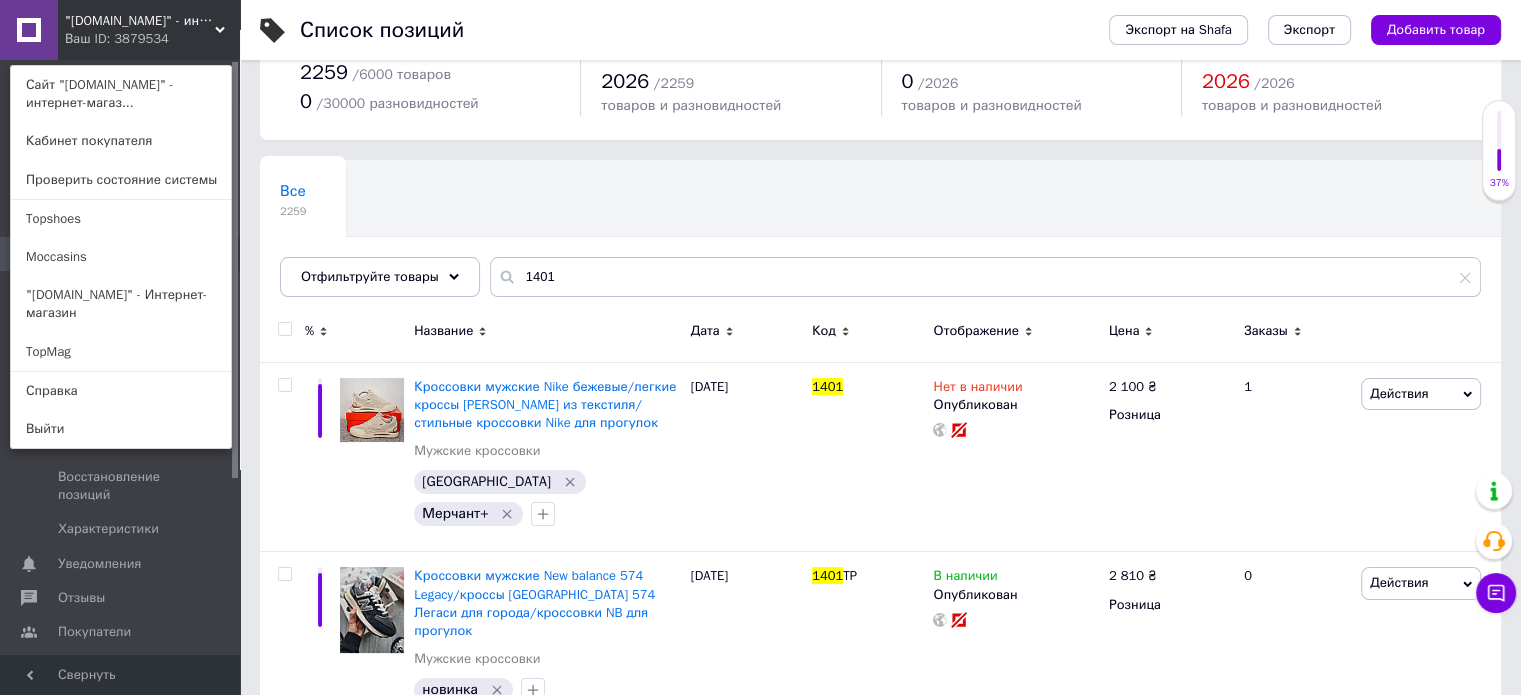 click on ""[DOMAIN_NAME]" - Интернет-магазин" at bounding box center (121, 304) 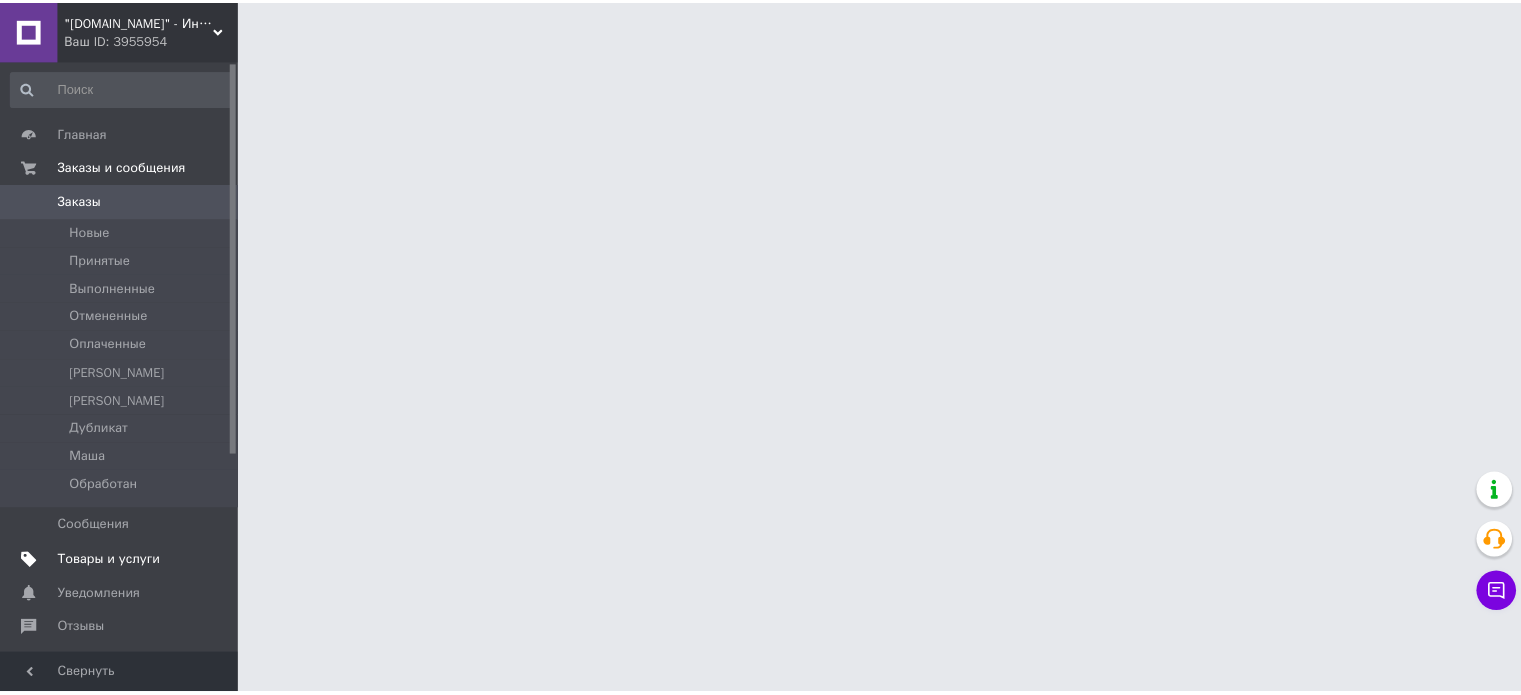 scroll, scrollTop: 0, scrollLeft: 0, axis: both 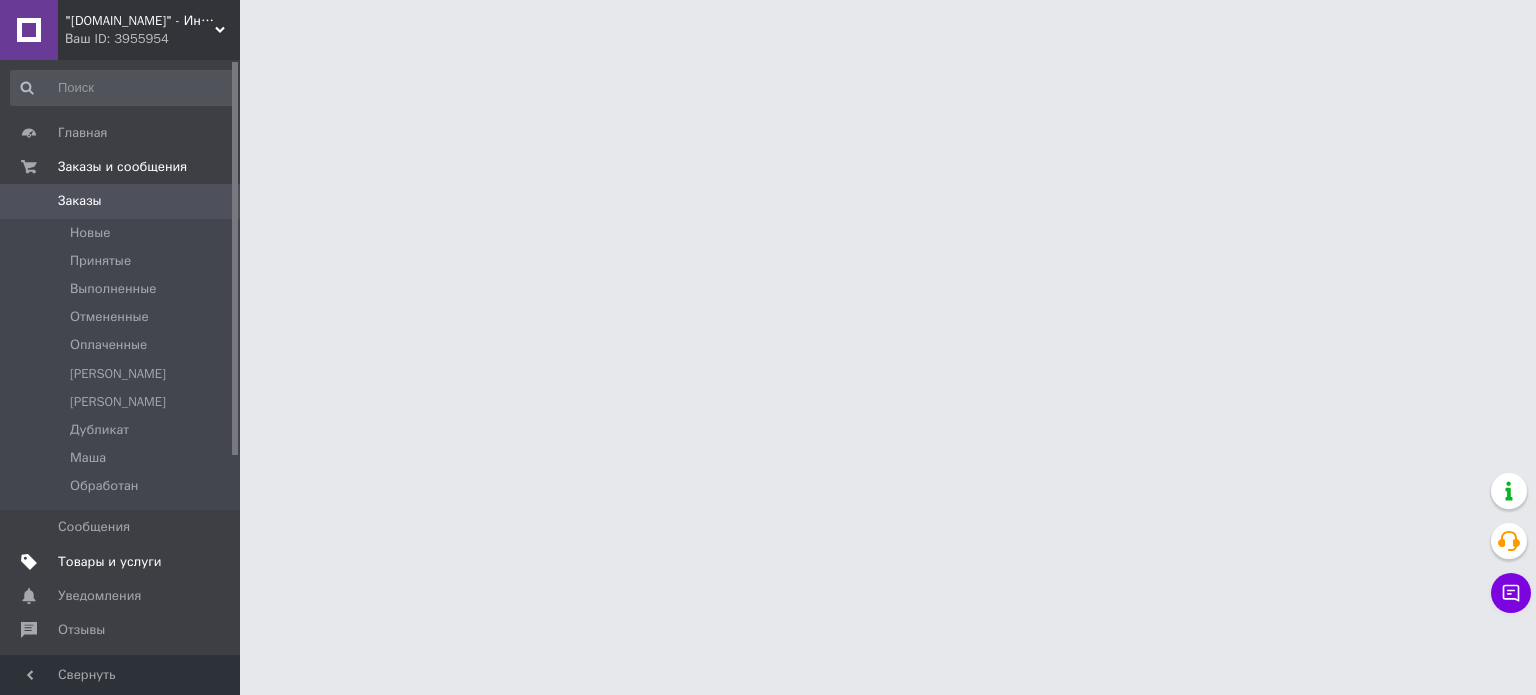 click on "Товары и услуги" at bounding box center [110, 562] 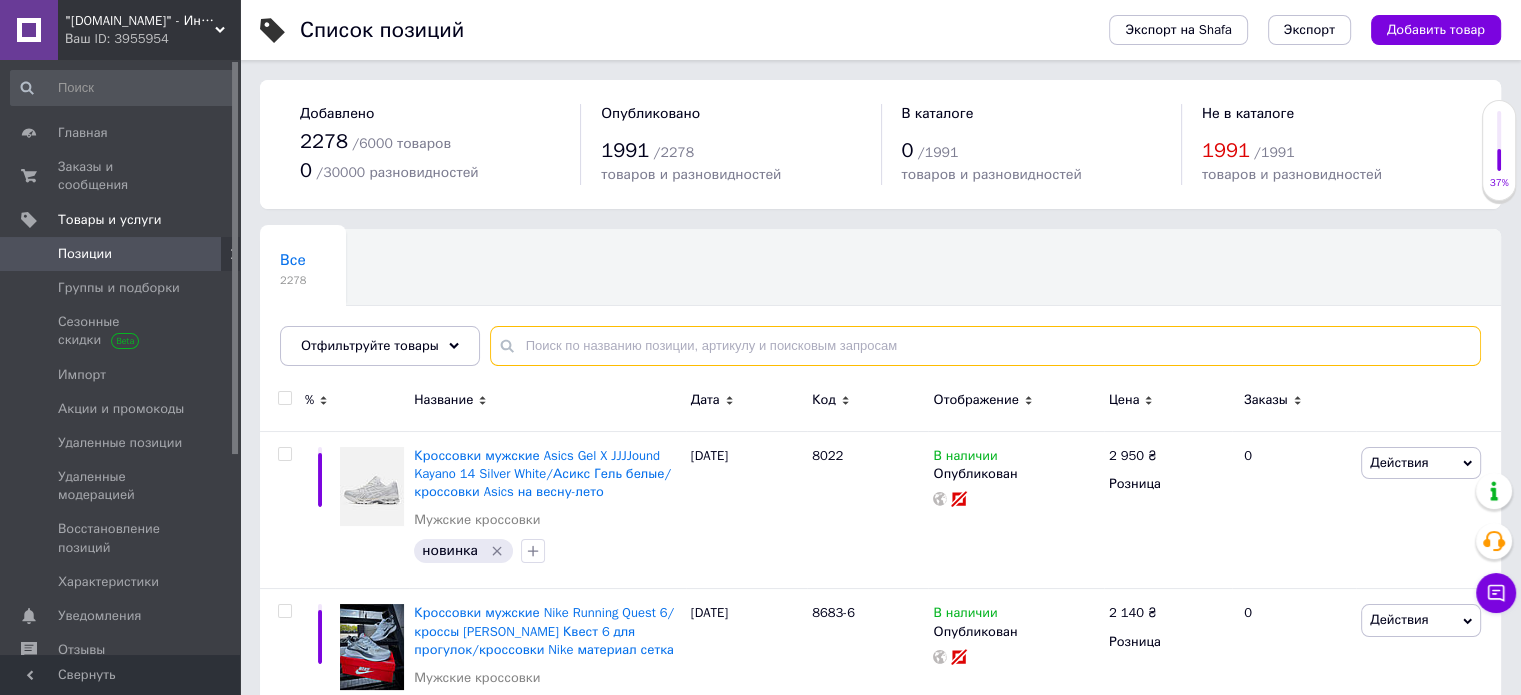 paste on "1401" 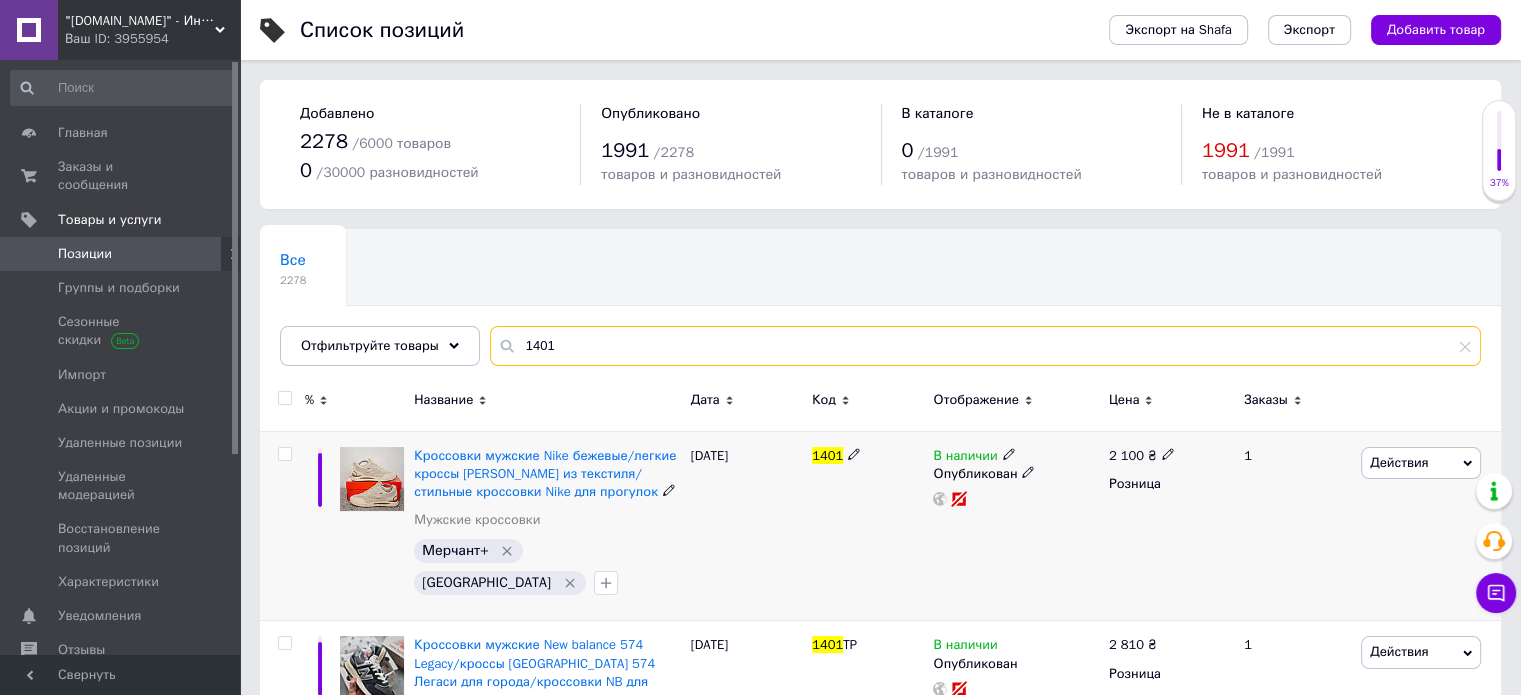 type on "1401" 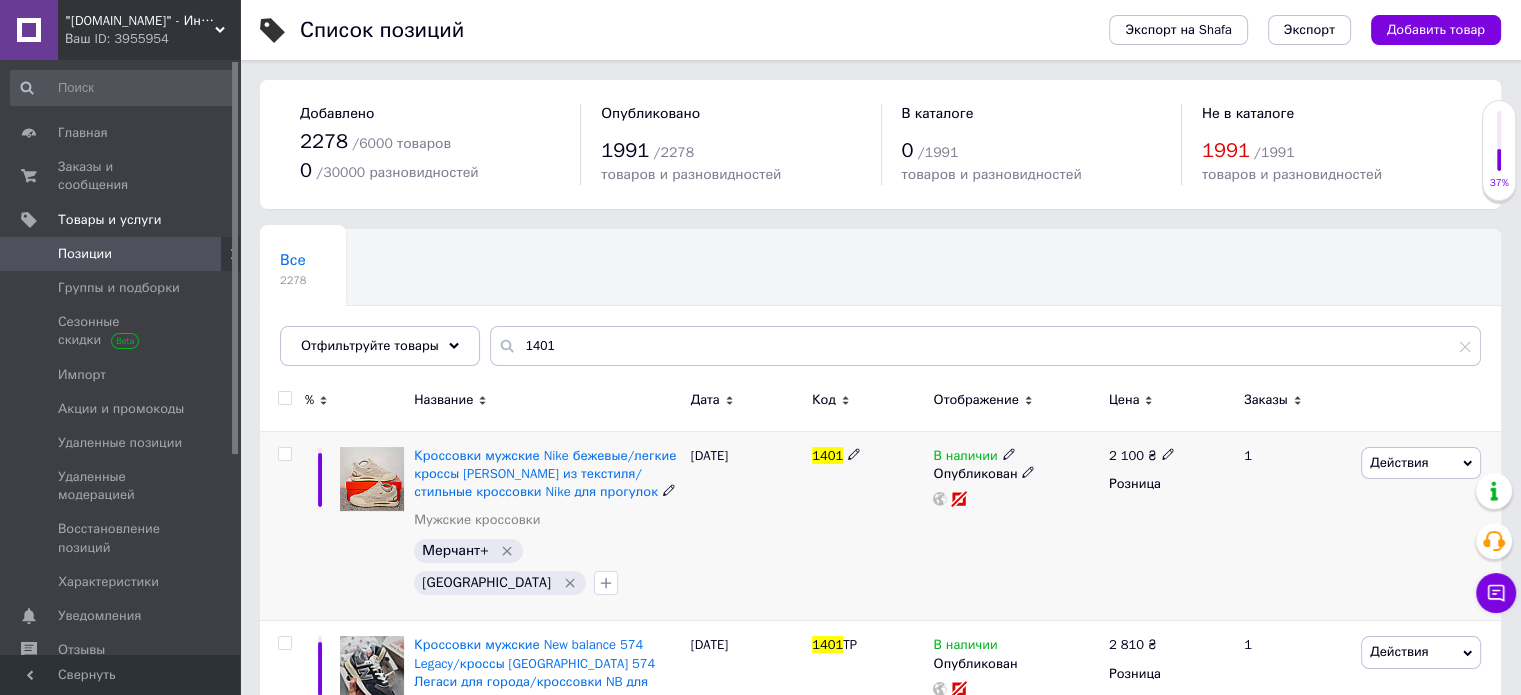 click 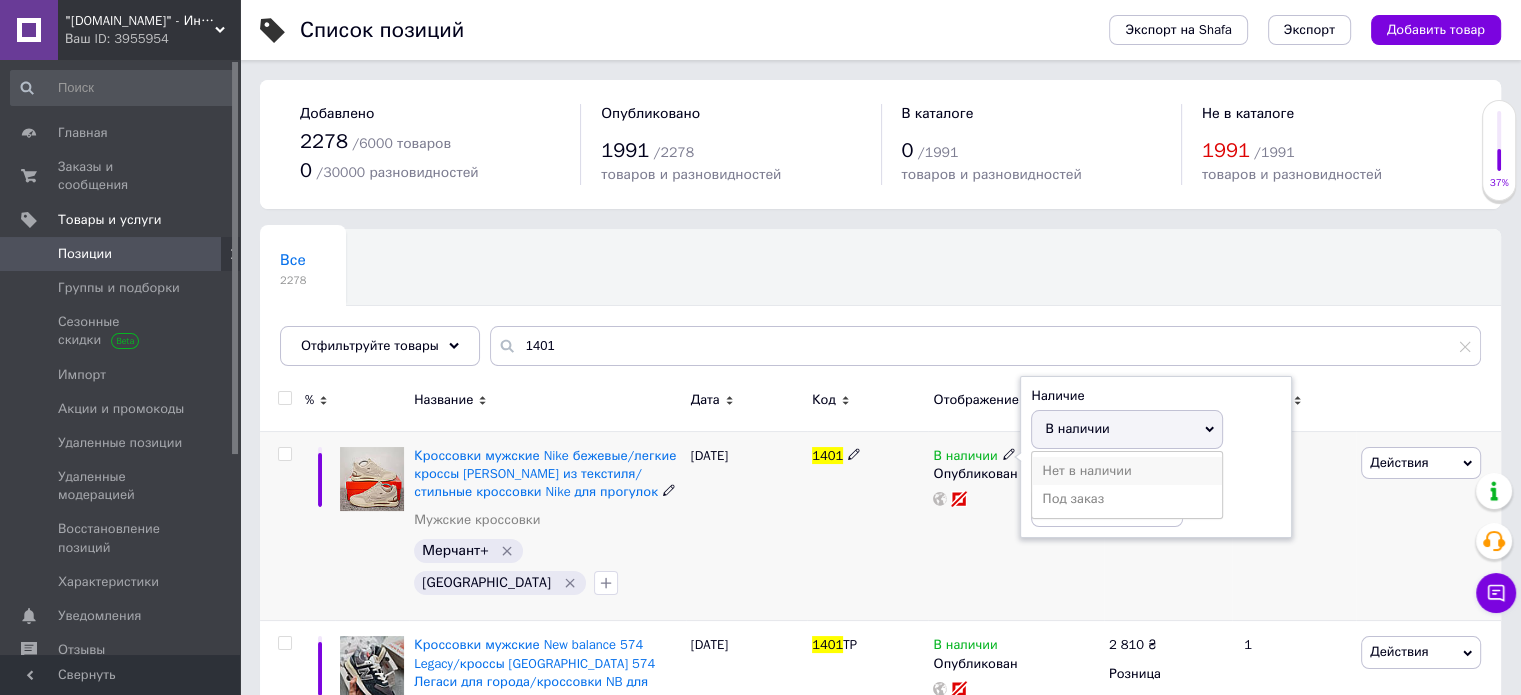 click on "Нет в наличии" at bounding box center (1127, 471) 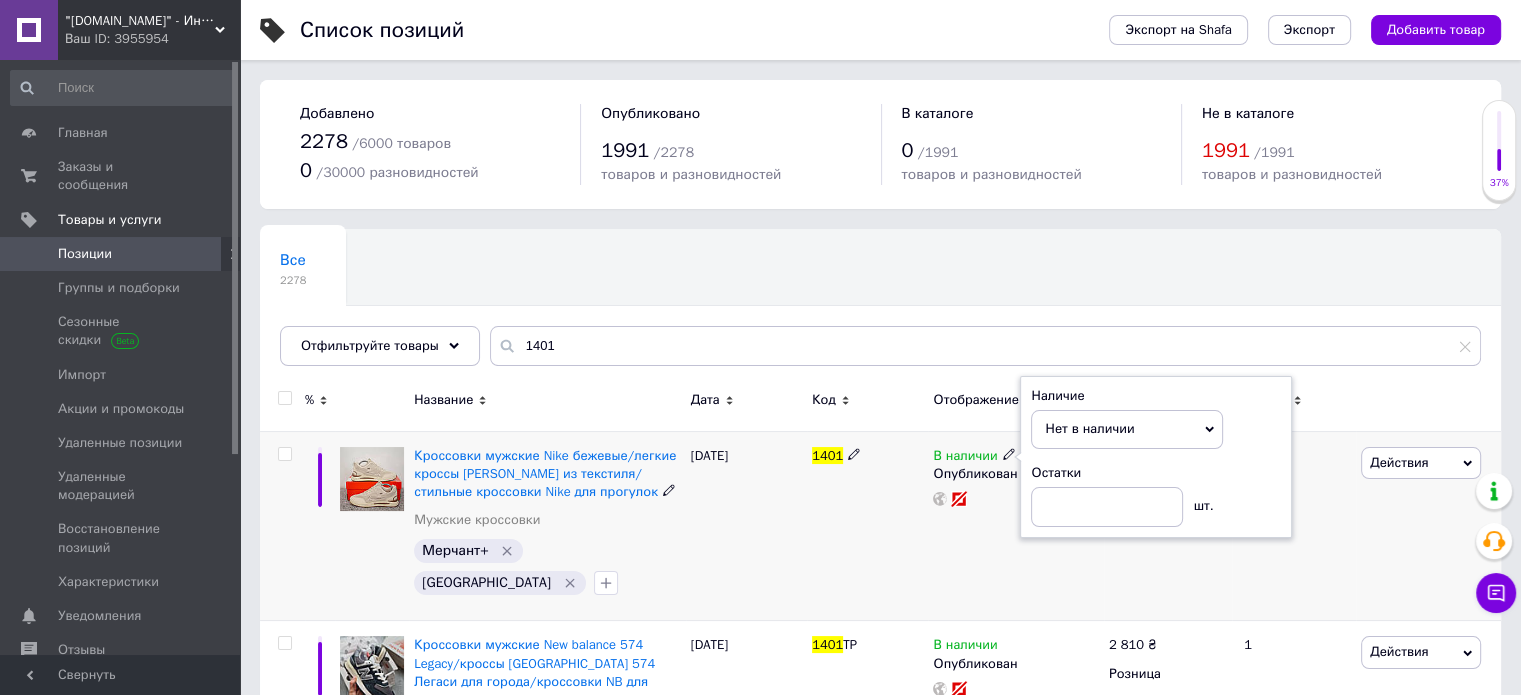 click on "1401" at bounding box center (867, 526) 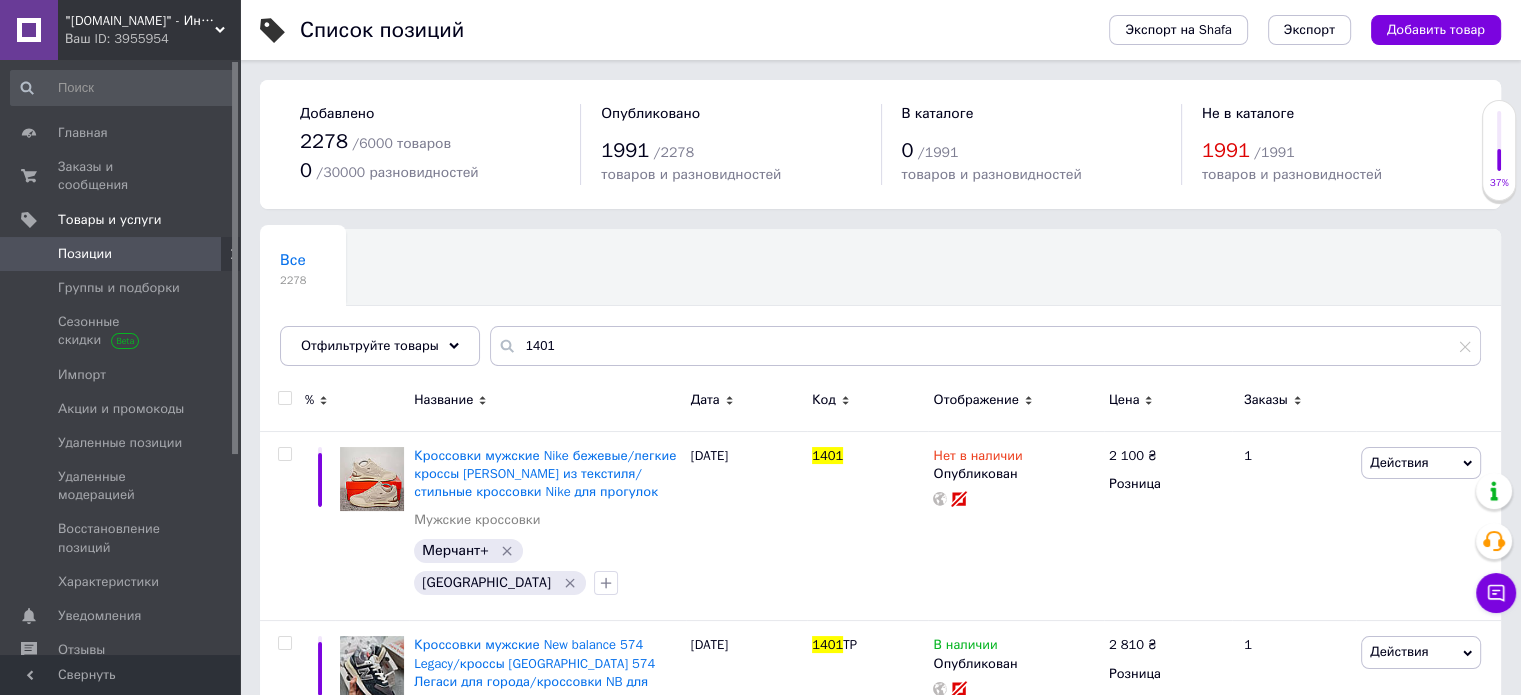 click on ""[DOMAIN_NAME]" - Интернет-магазин" at bounding box center (140, 21) 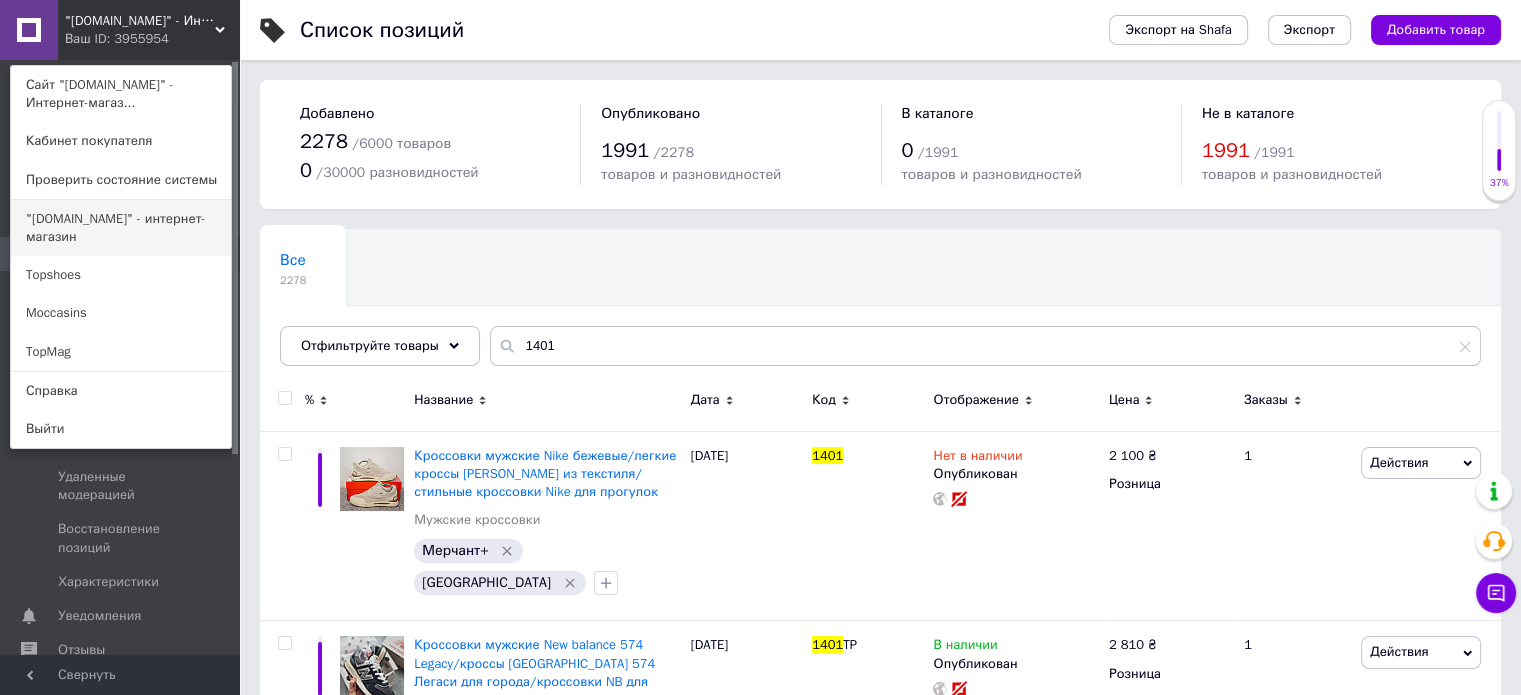 click on ""[DOMAIN_NAME]" - интернет-магазин" at bounding box center (121, 228) 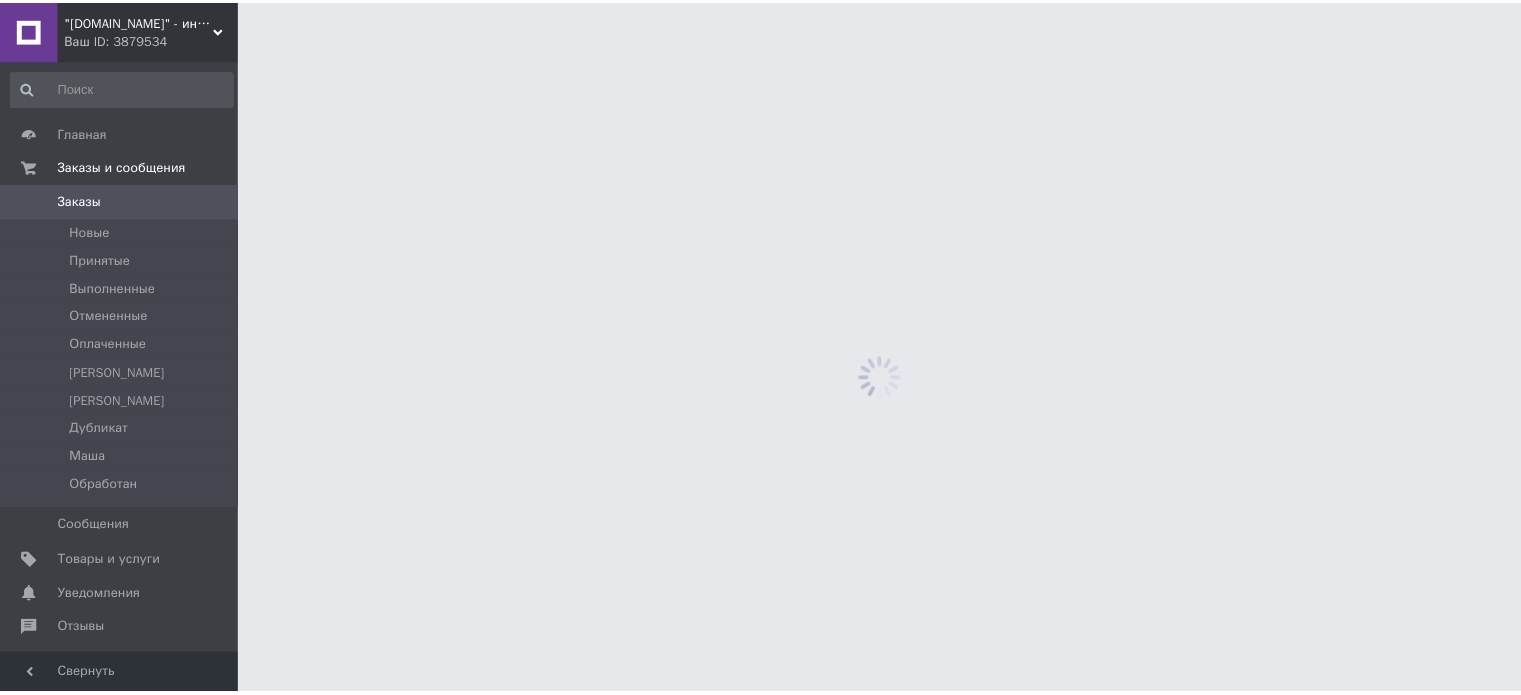scroll, scrollTop: 0, scrollLeft: 0, axis: both 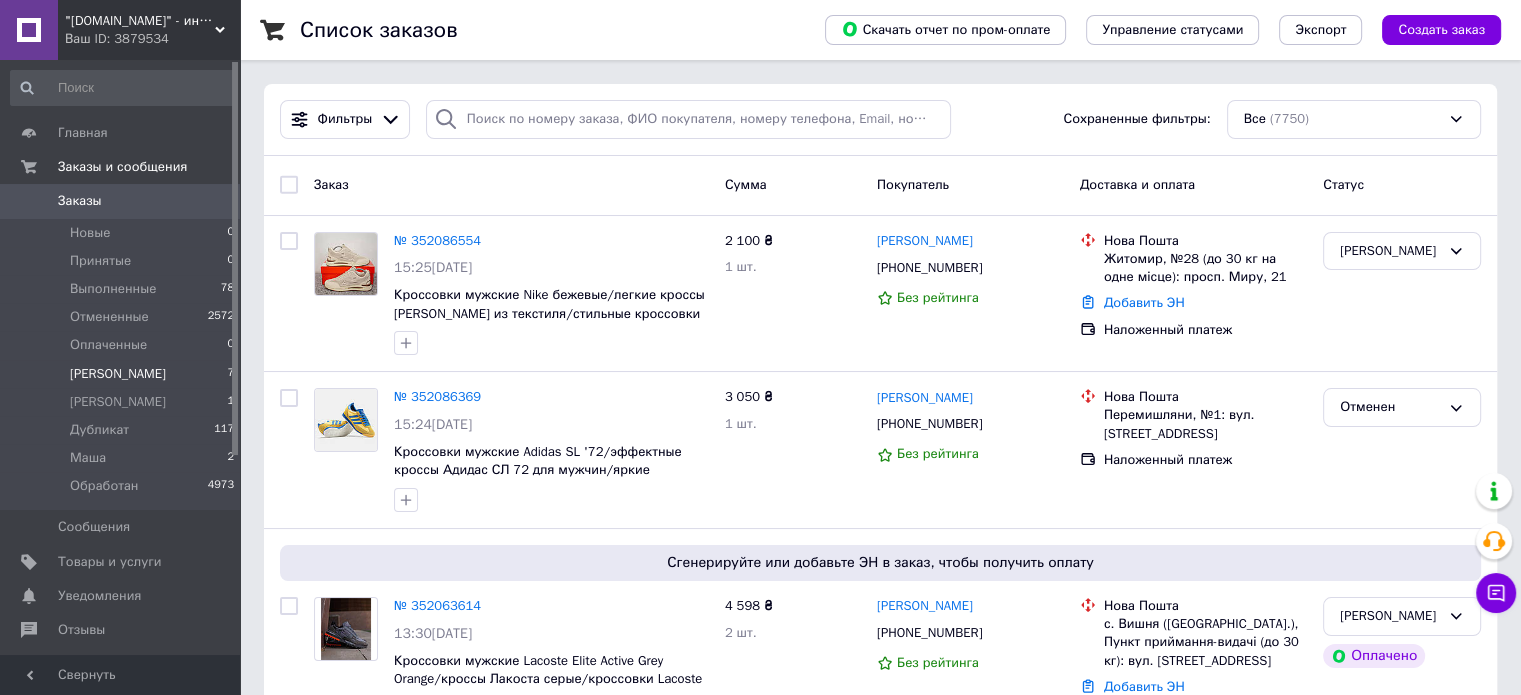 click on "[PERSON_NAME] 7" at bounding box center [123, 374] 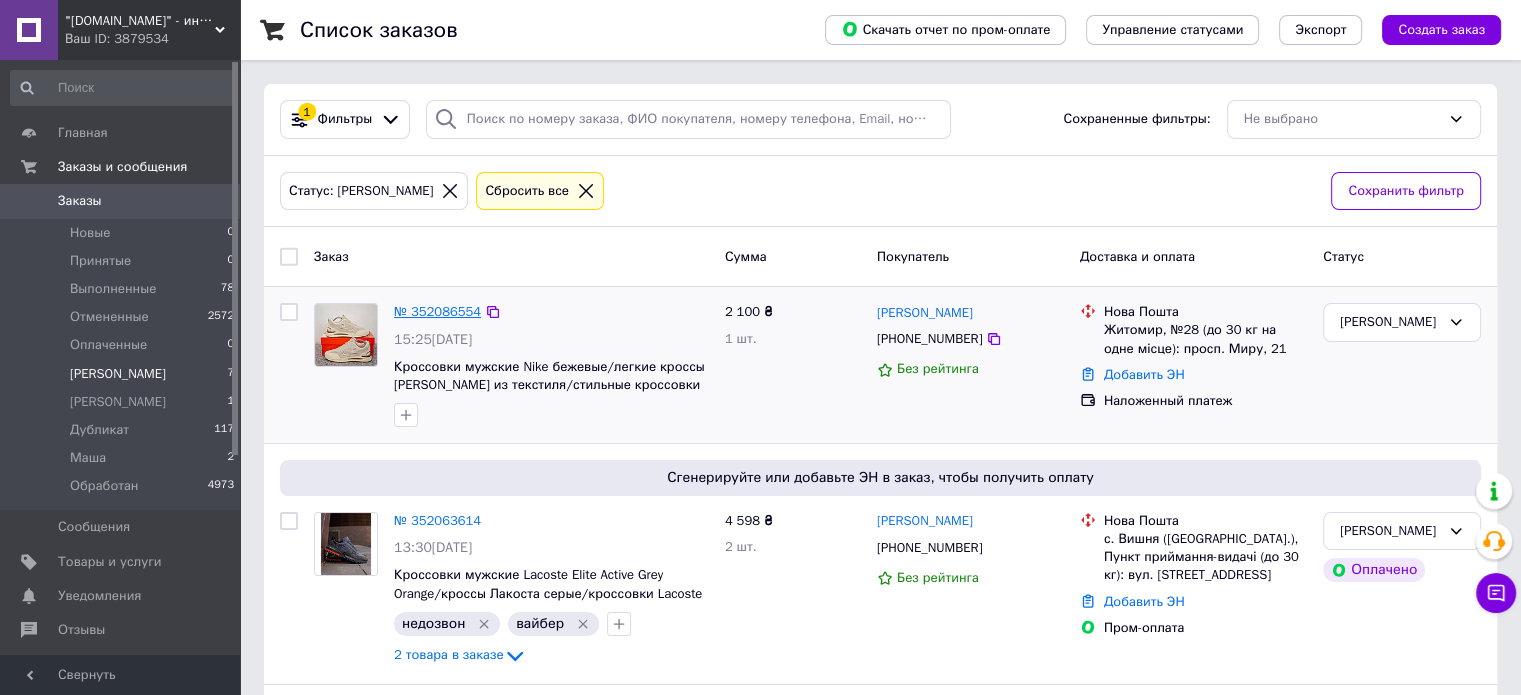 click on "№ 352086554" at bounding box center (437, 311) 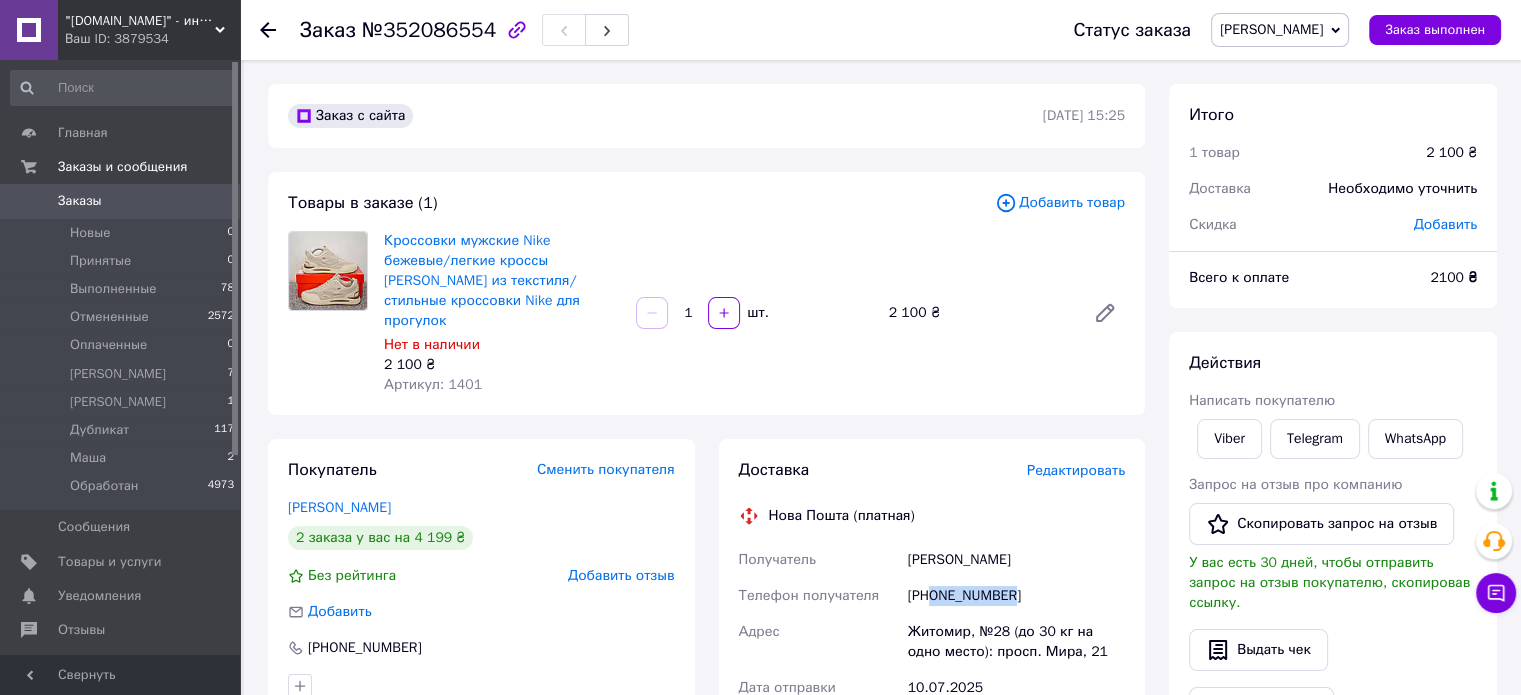 drag, startPoint x: 935, startPoint y: 571, endPoint x: 1069, endPoint y: 563, distance: 134.23859 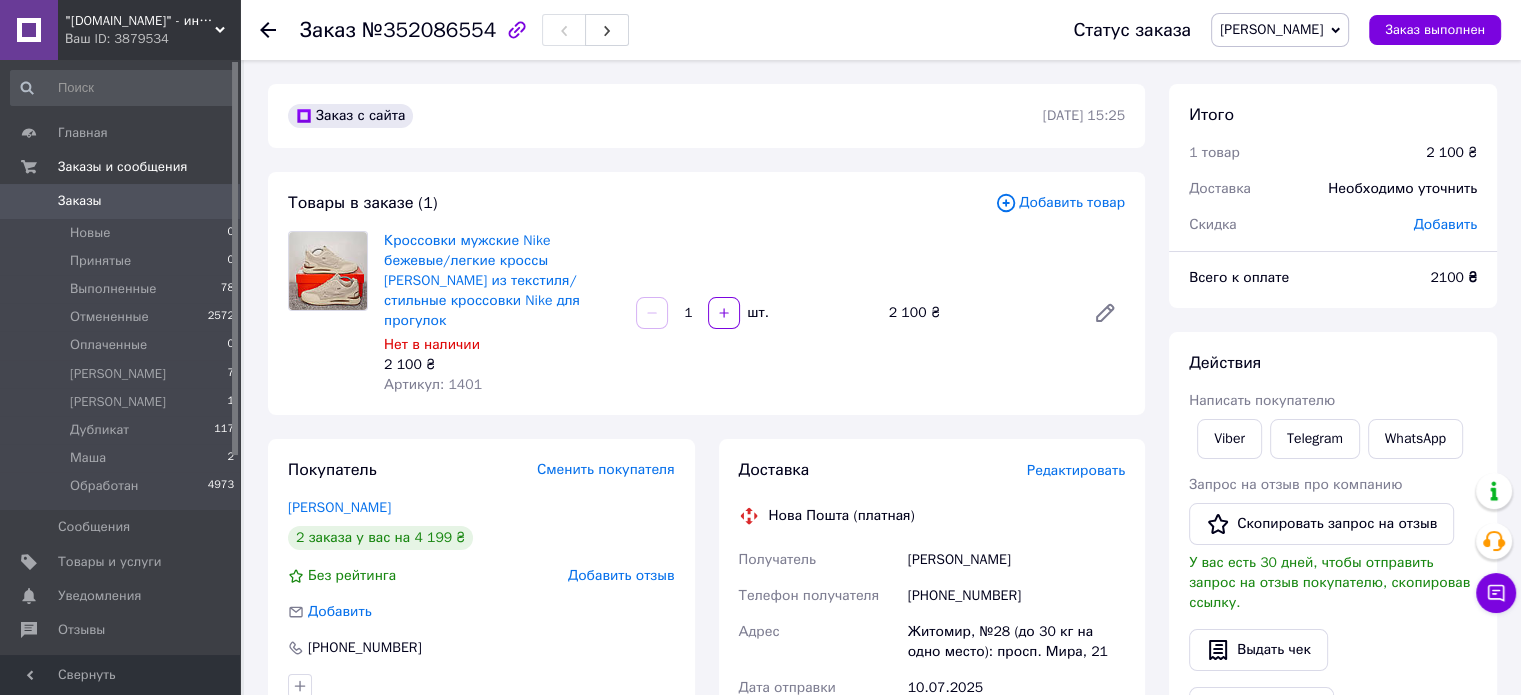 drag, startPoint x: 216, startPoint y: 67, endPoint x: 248, endPoint y: 78, distance: 33.83785 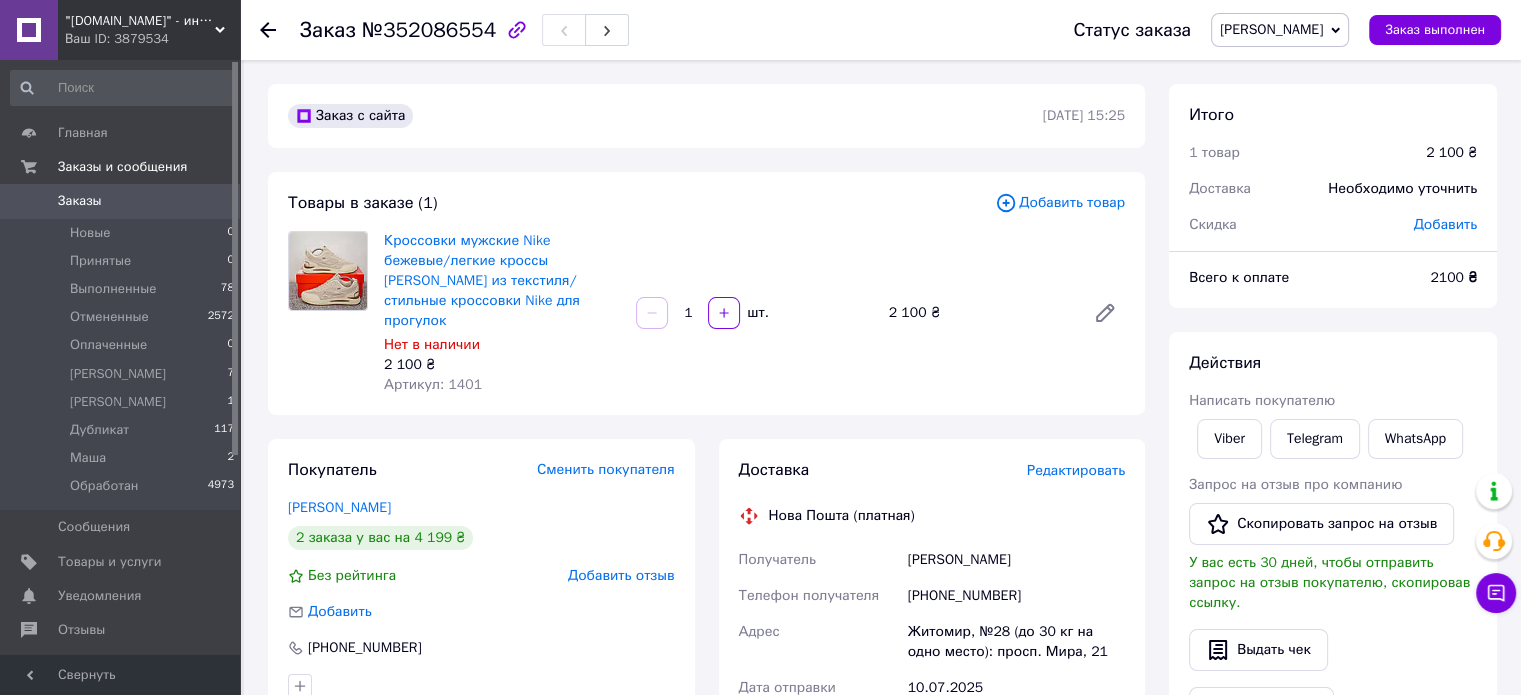 click on "Товары в заказе (1) Добавить товар Кроссовки мужские Nike бежевые/легкие кроссы [PERSON_NAME] из текстиля/стильные кроссовки Nike для прогулок Нет в наличии 2 100 ₴ Артикул: 1401 1   шт. 2 100 ₴" at bounding box center (706, 293) 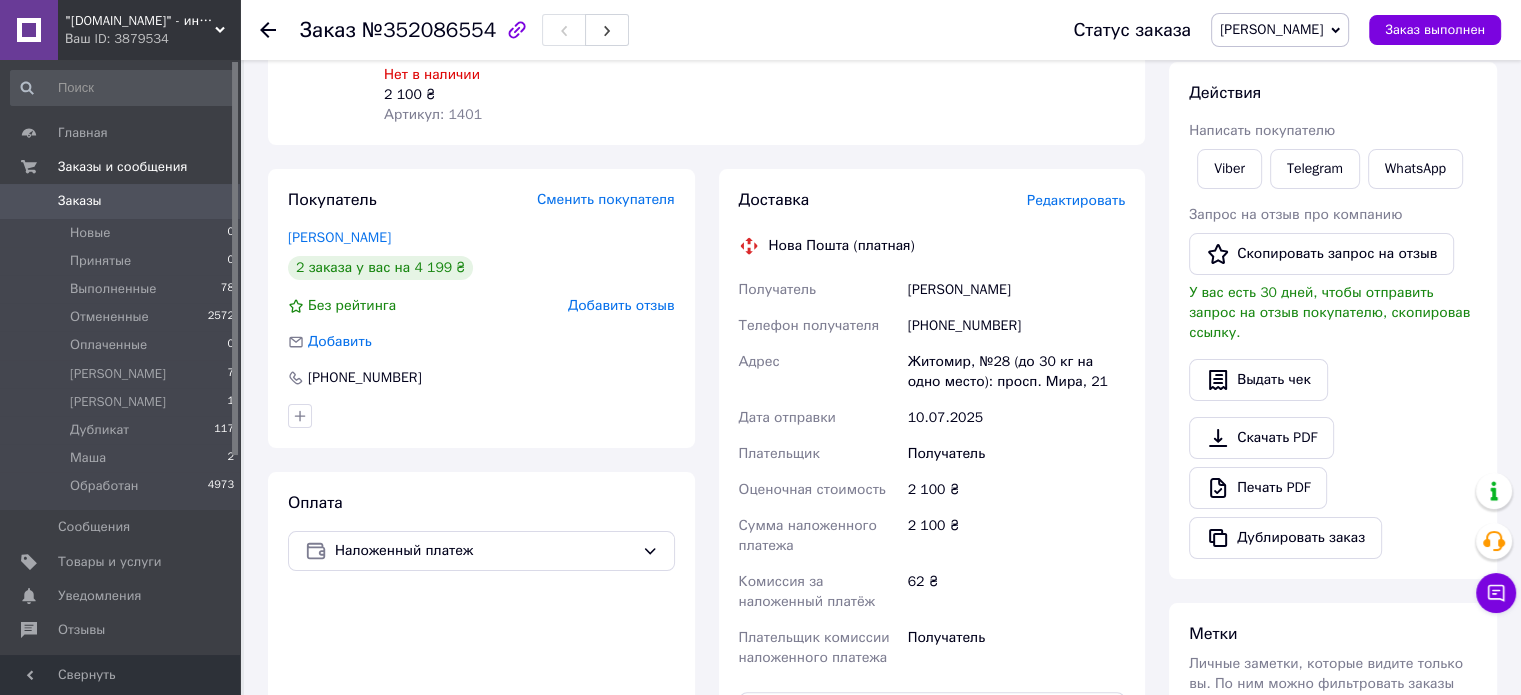 scroll, scrollTop: 600, scrollLeft: 0, axis: vertical 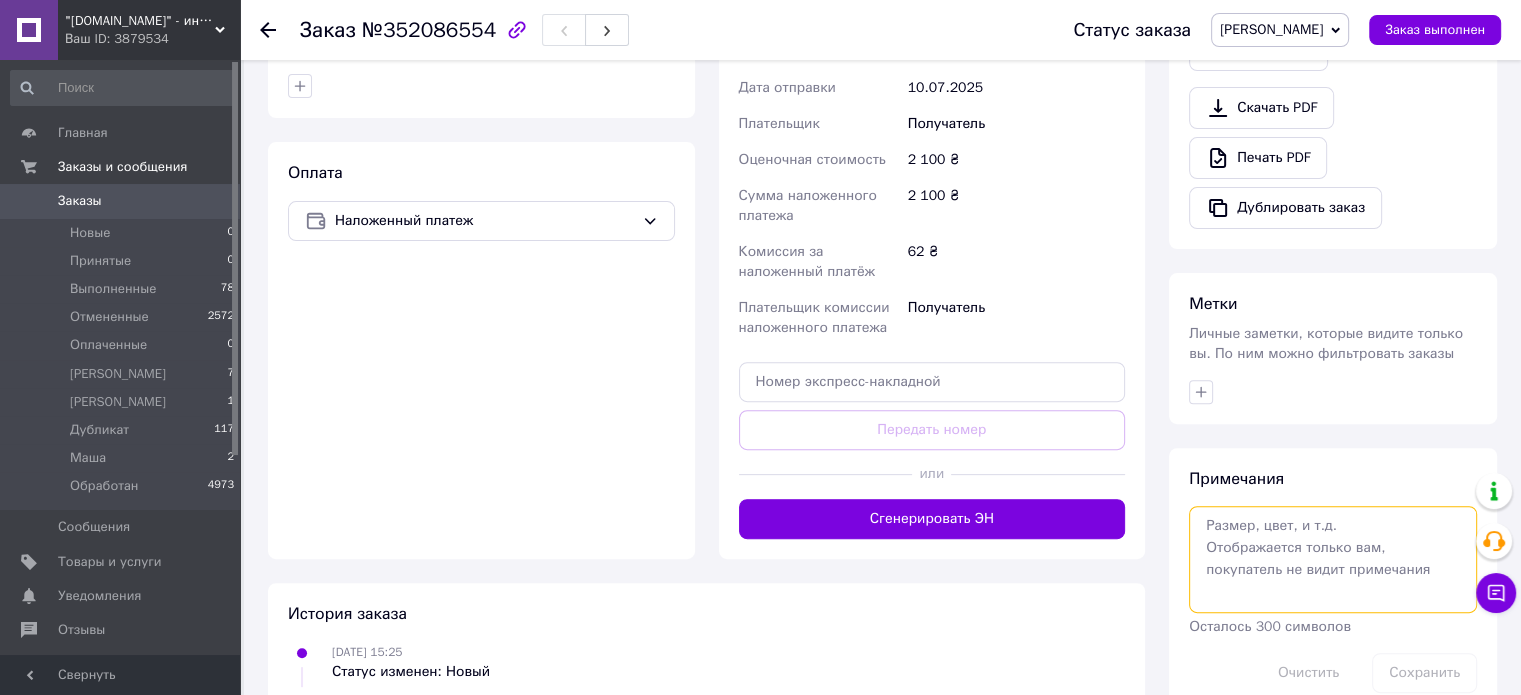 click at bounding box center [1333, 559] 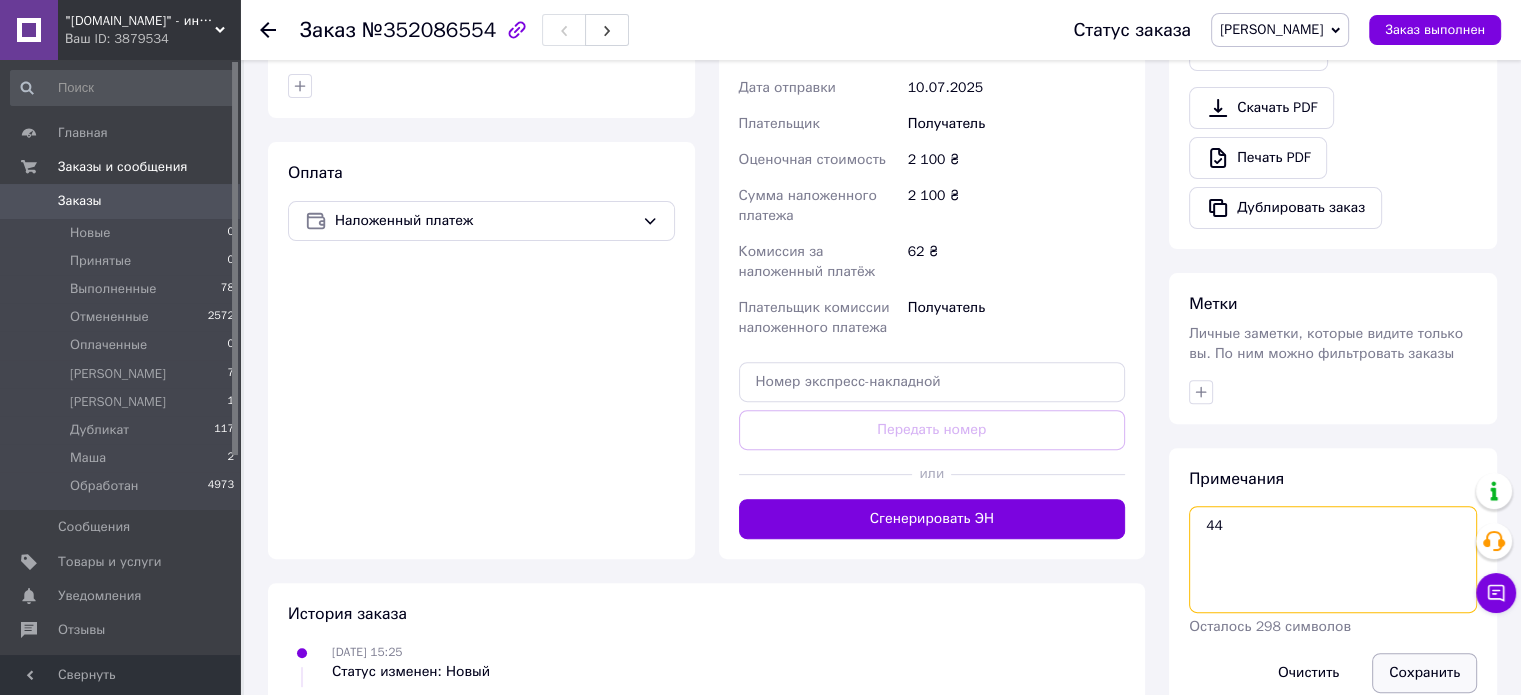 type on "44" 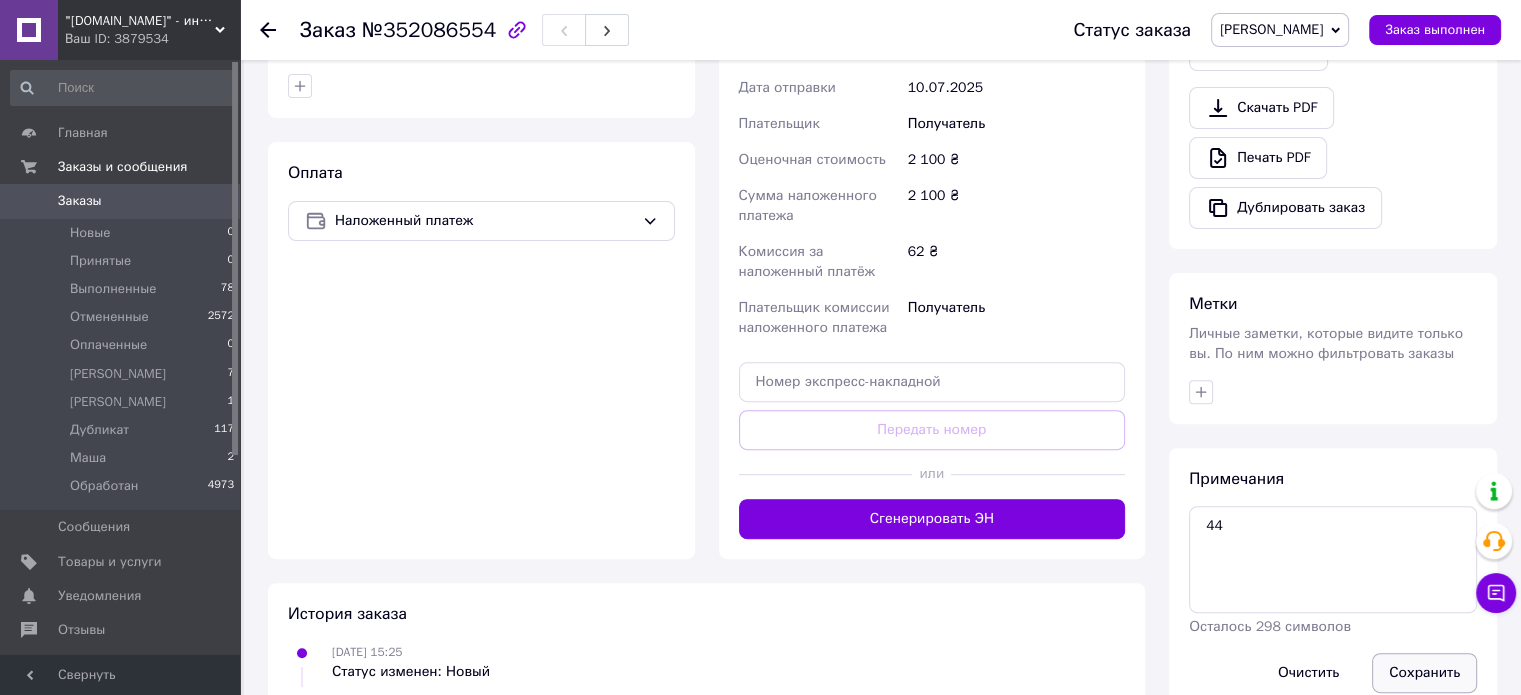 click on "Сохранить" at bounding box center (1424, 673) 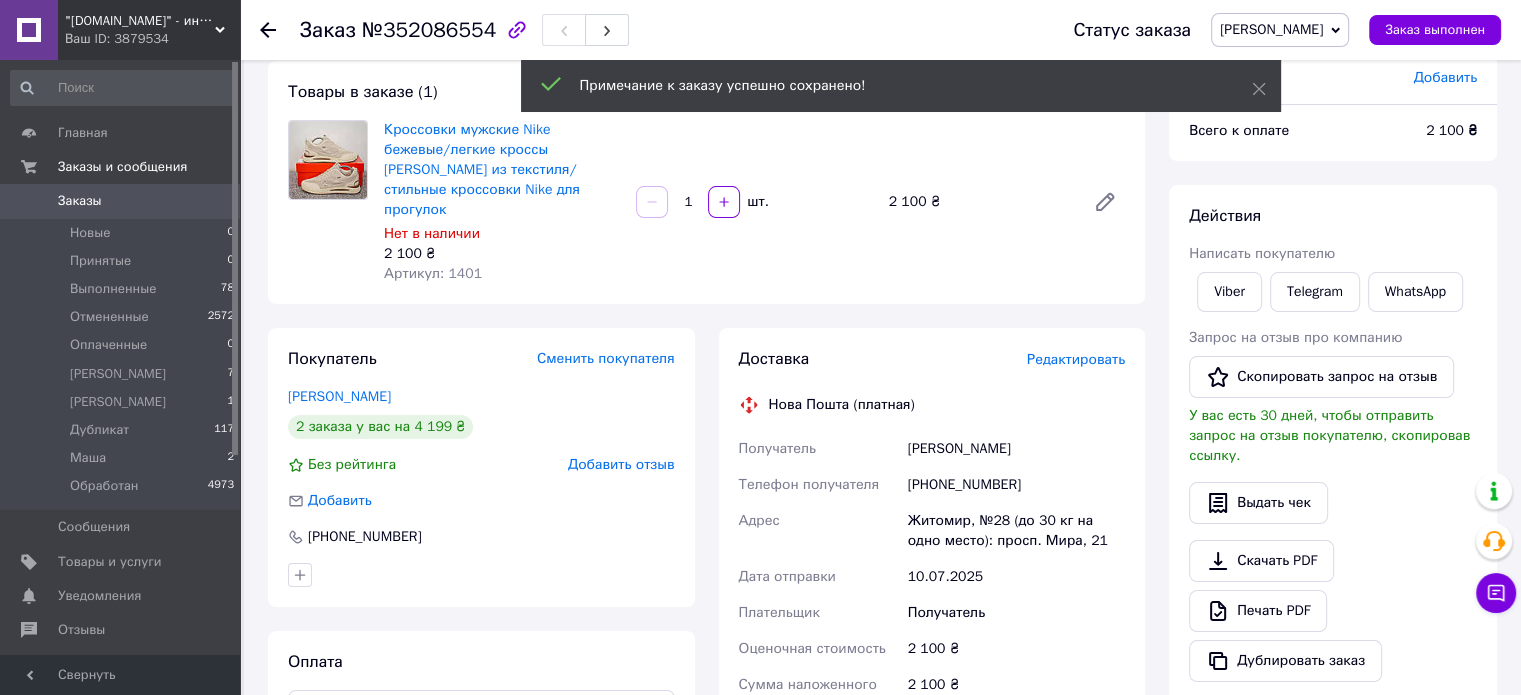 scroll, scrollTop: 100, scrollLeft: 0, axis: vertical 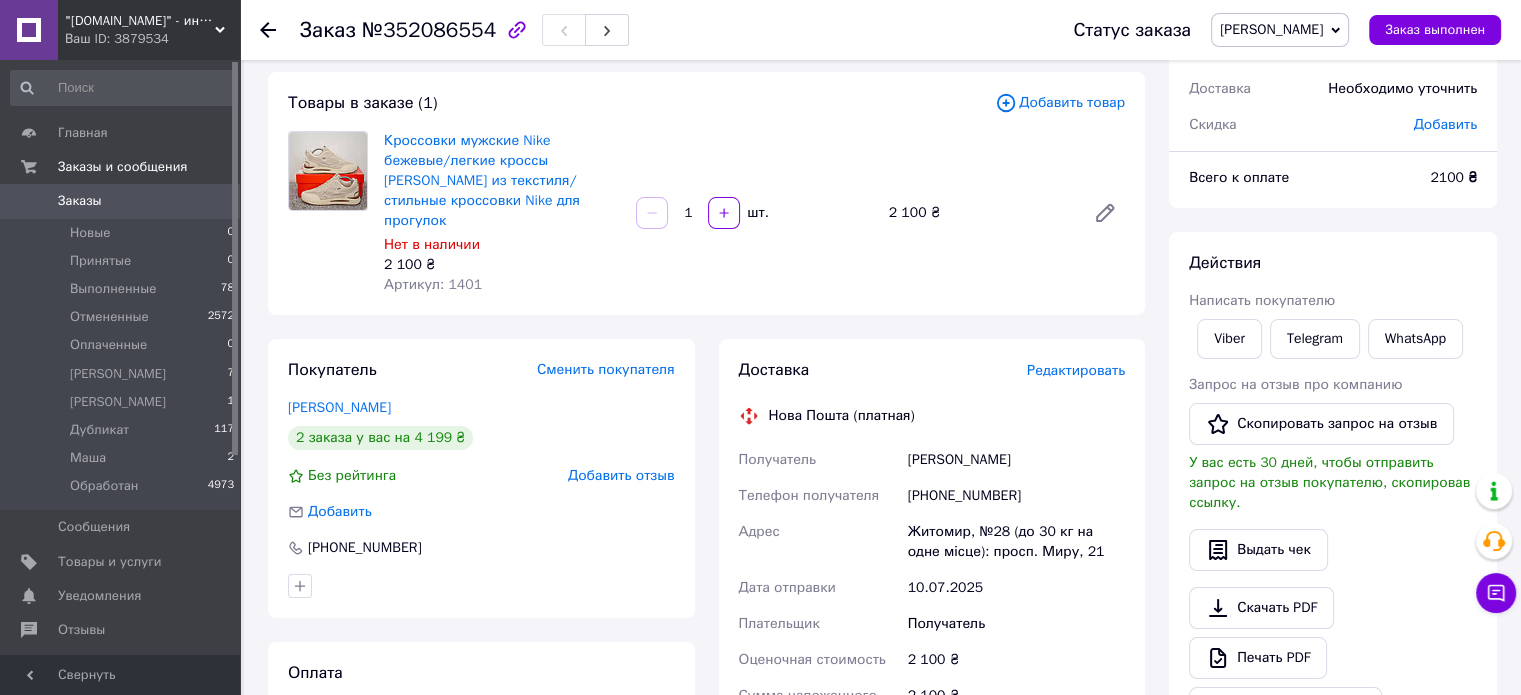 click on "[PHONE_NUMBER]" at bounding box center [1016, 496] 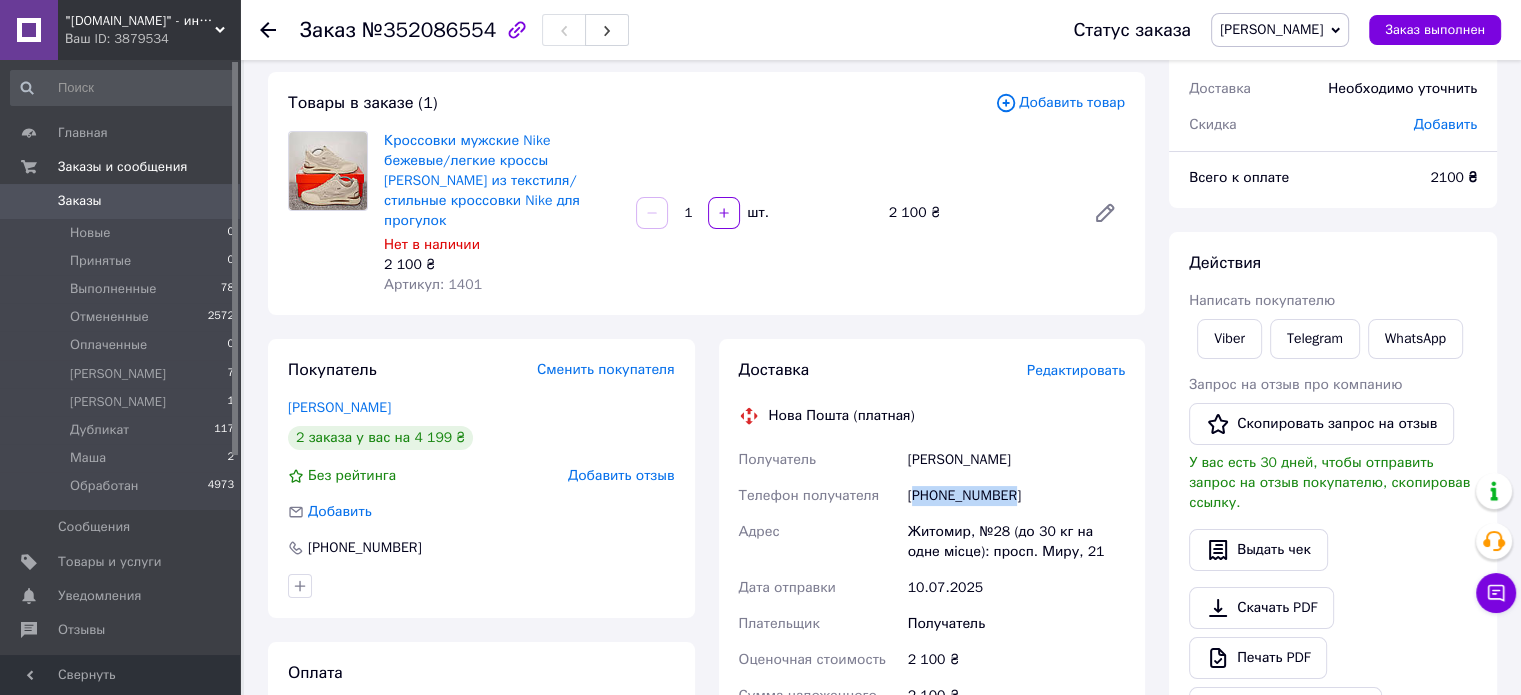 click on "[PHONE_NUMBER]" at bounding box center (1016, 496) 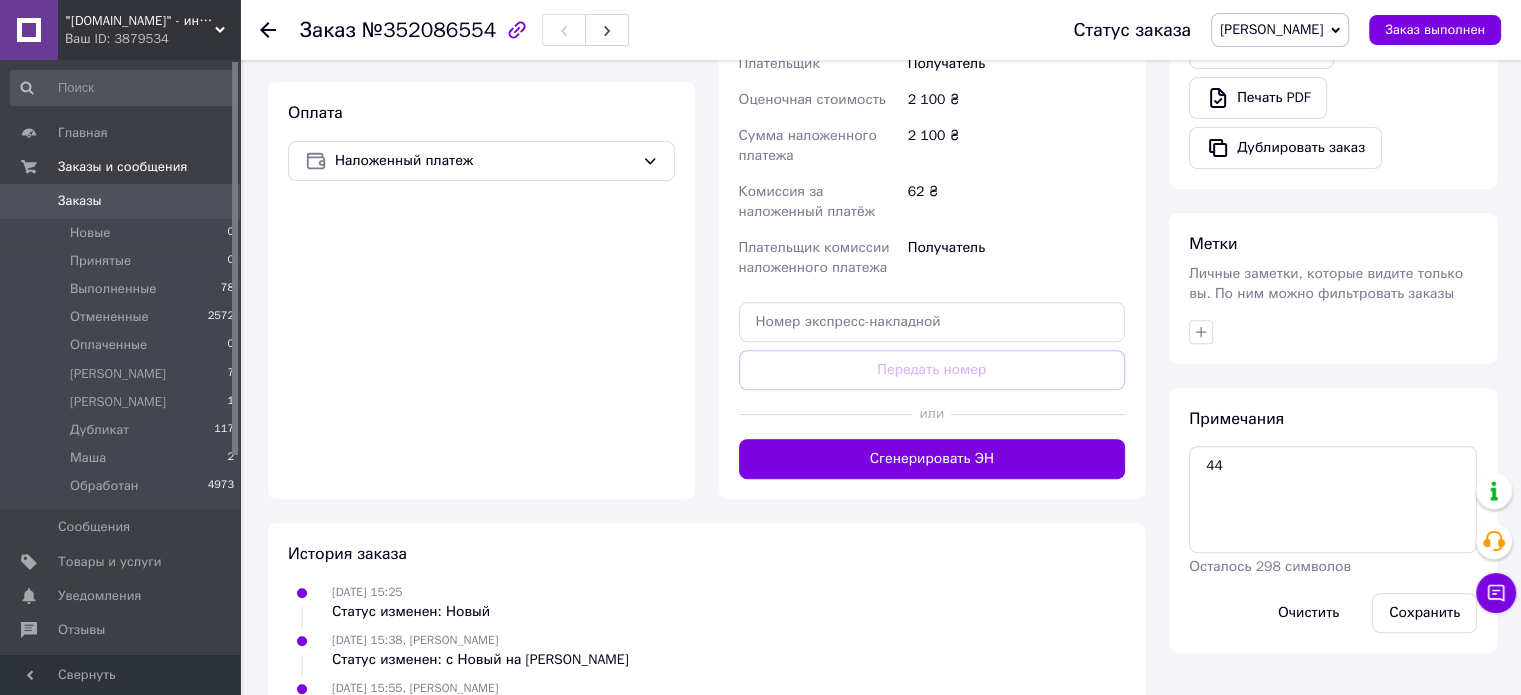 scroll, scrollTop: 706, scrollLeft: 0, axis: vertical 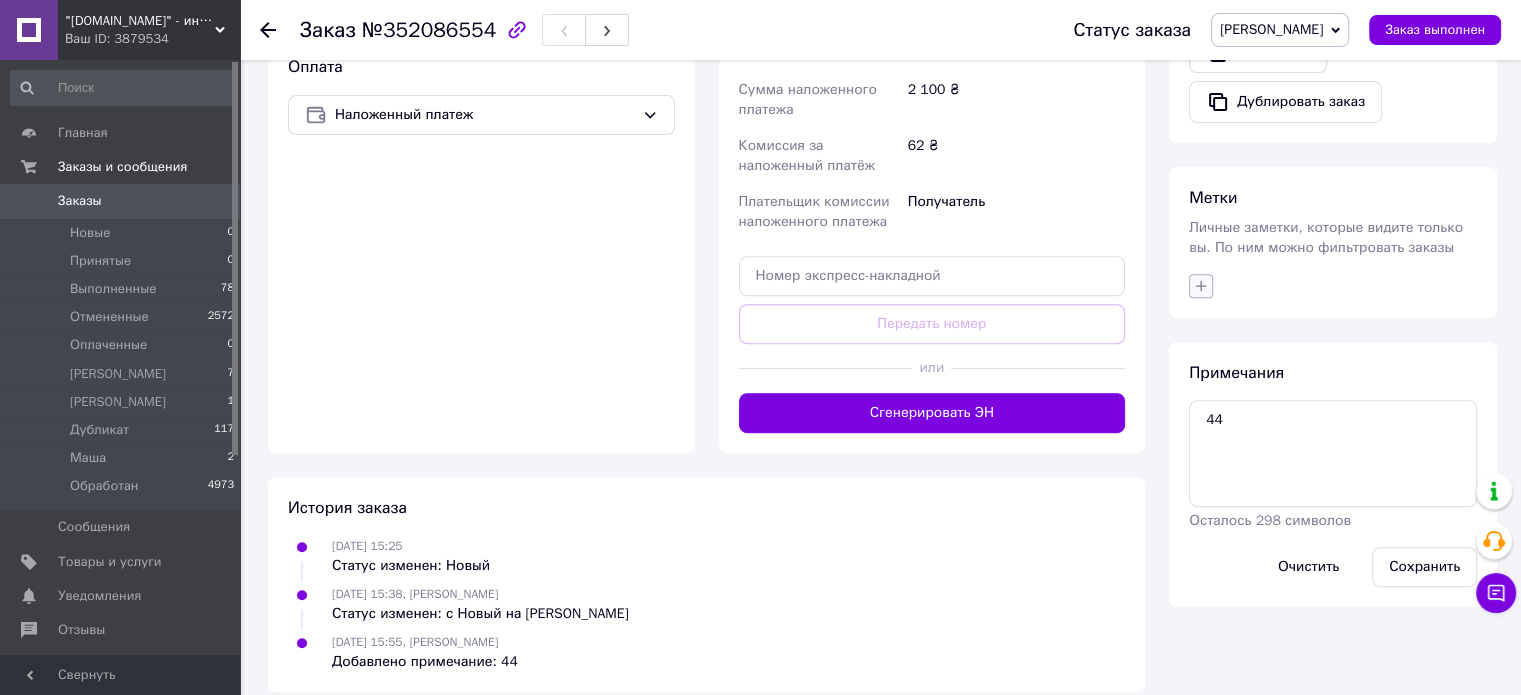 click 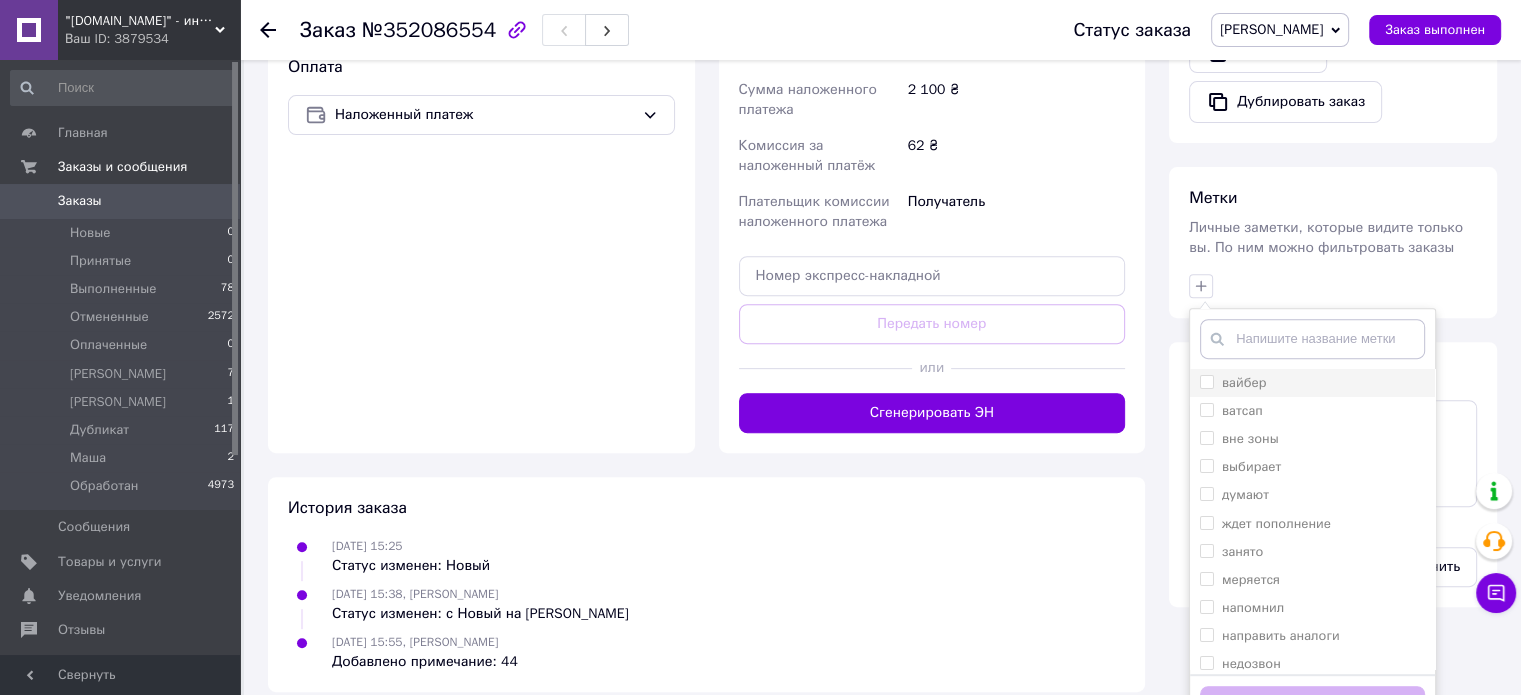 click on "вайбер" at bounding box center (1312, 383) 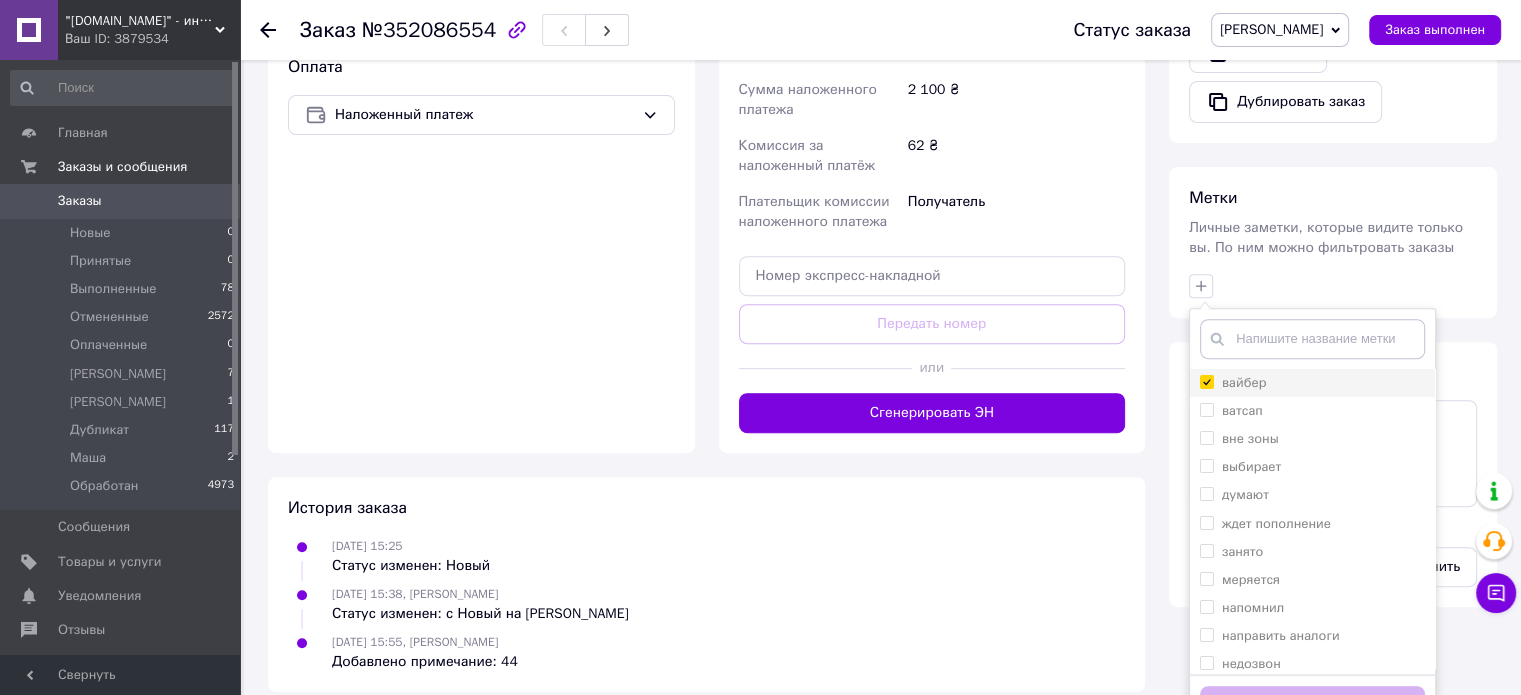 checkbox on "true" 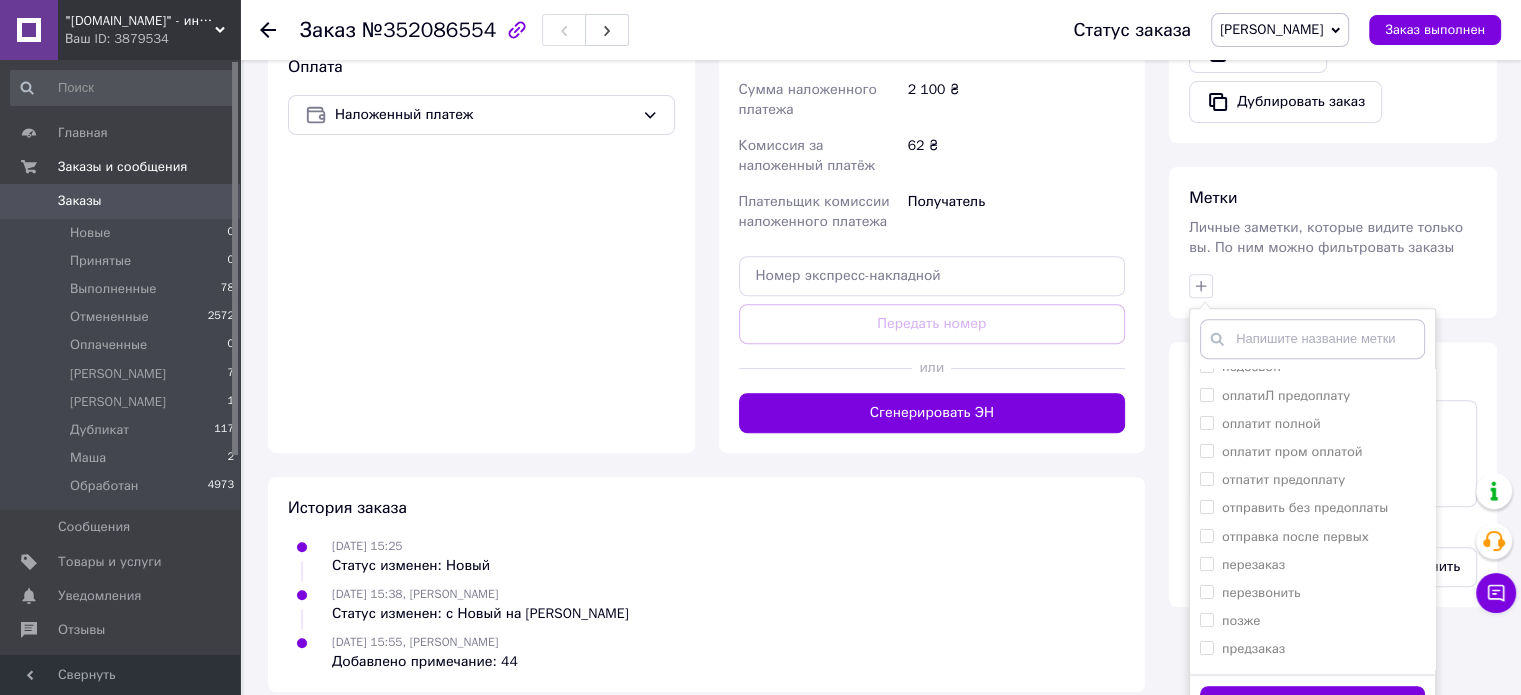 scroll, scrollTop: 300, scrollLeft: 0, axis: vertical 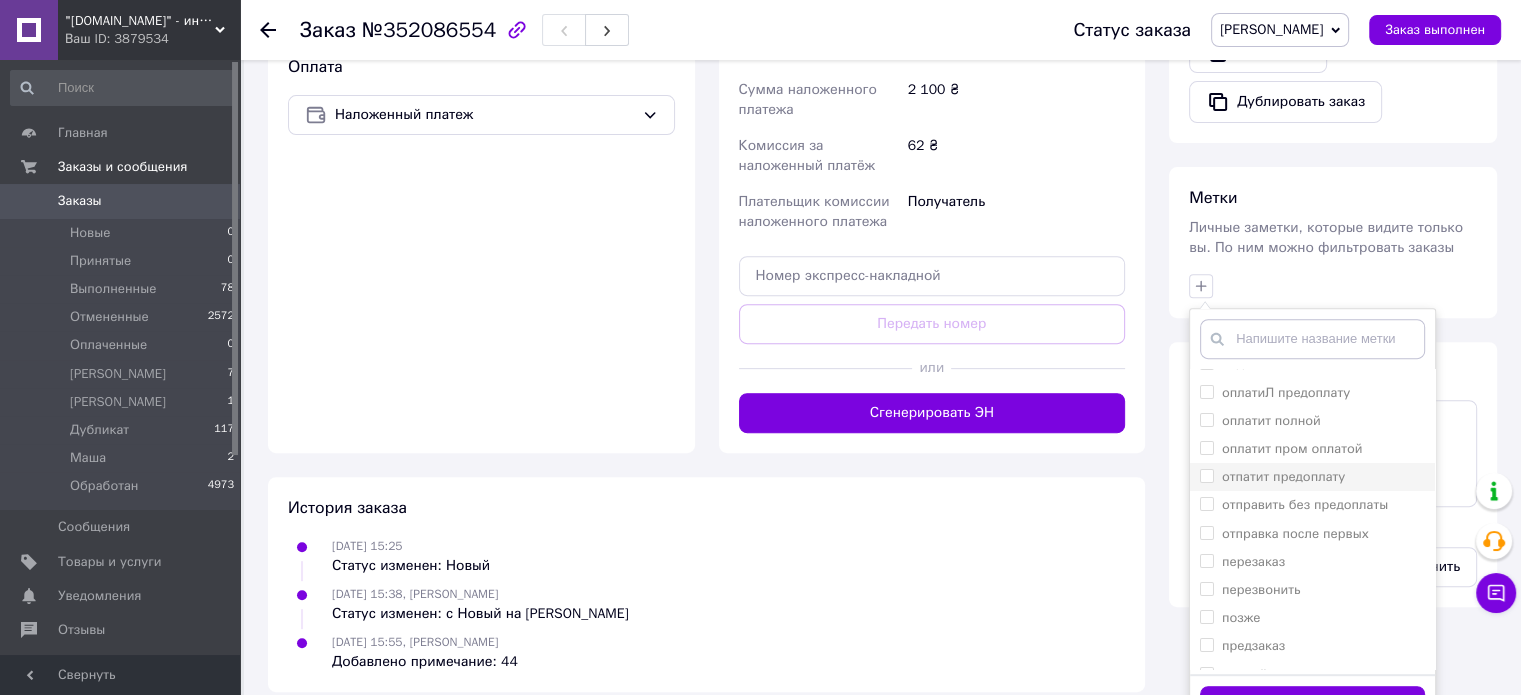 click on "отпатит предоплату" at bounding box center (1312, 477) 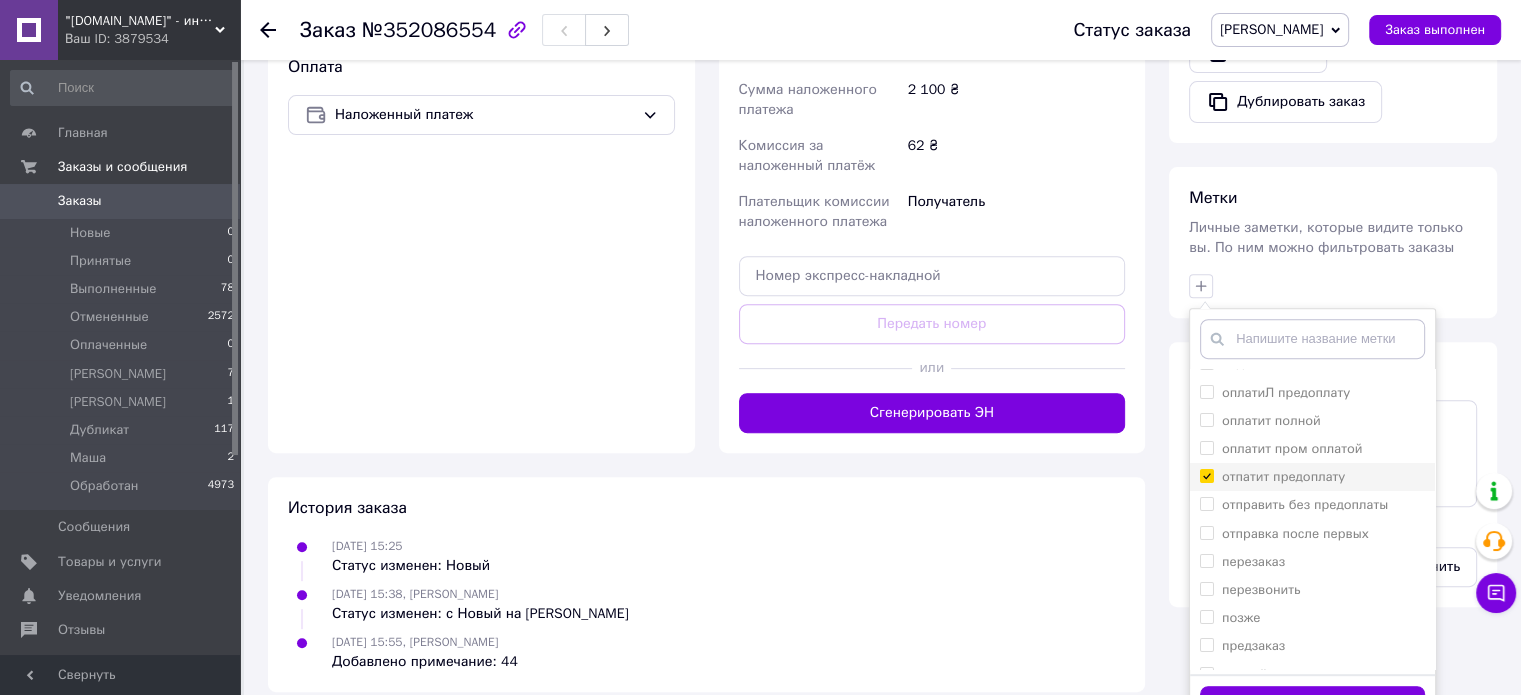 checkbox on "true" 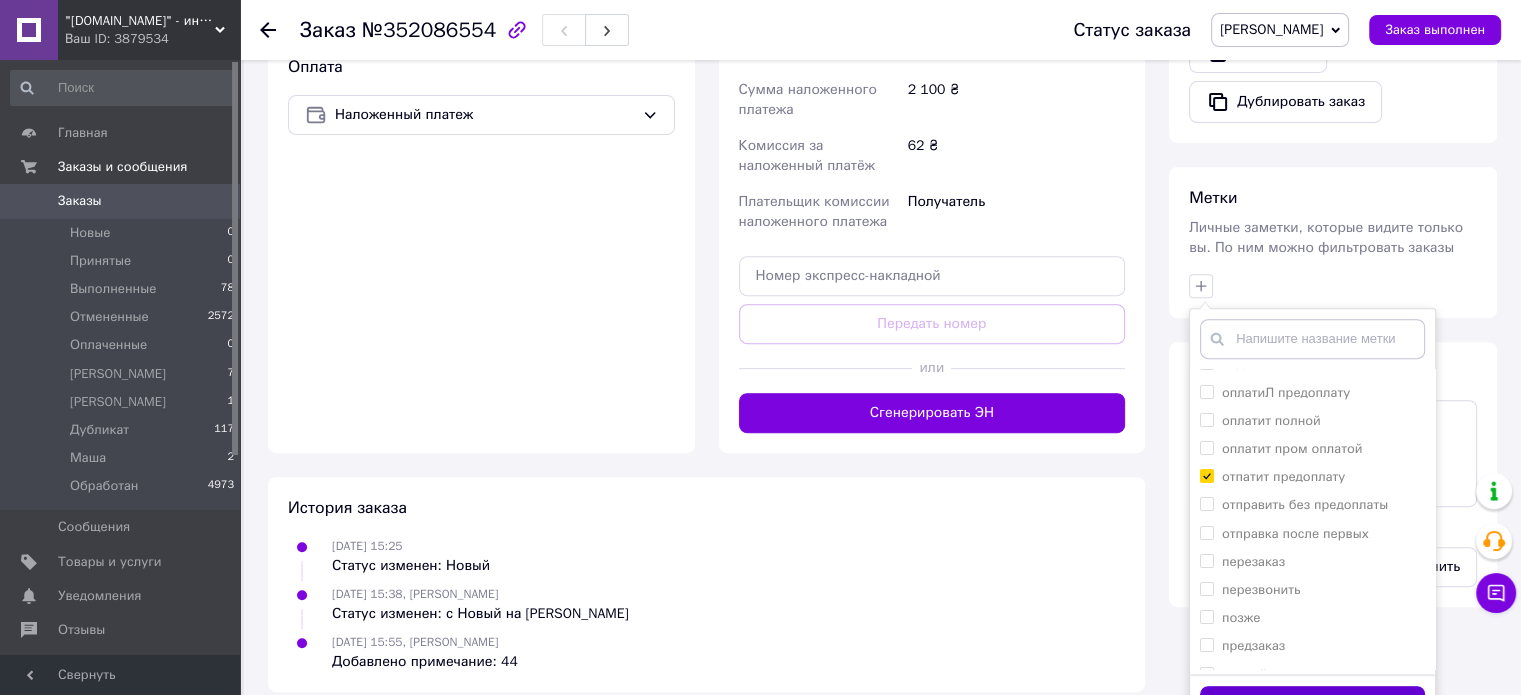 click on "Добавить метку" at bounding box center (1312, 705) 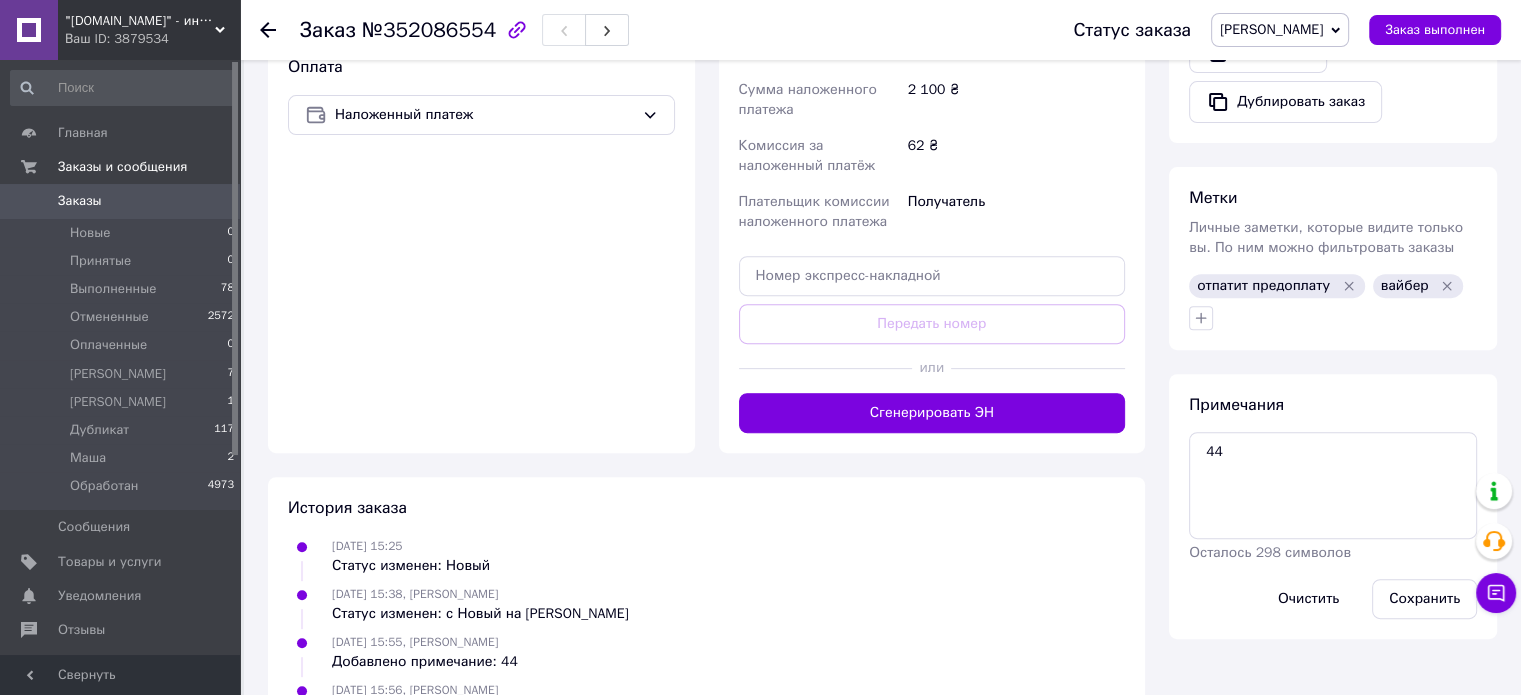 click on "Оплата Наложенный платеж" at bounding box center (481, 244) 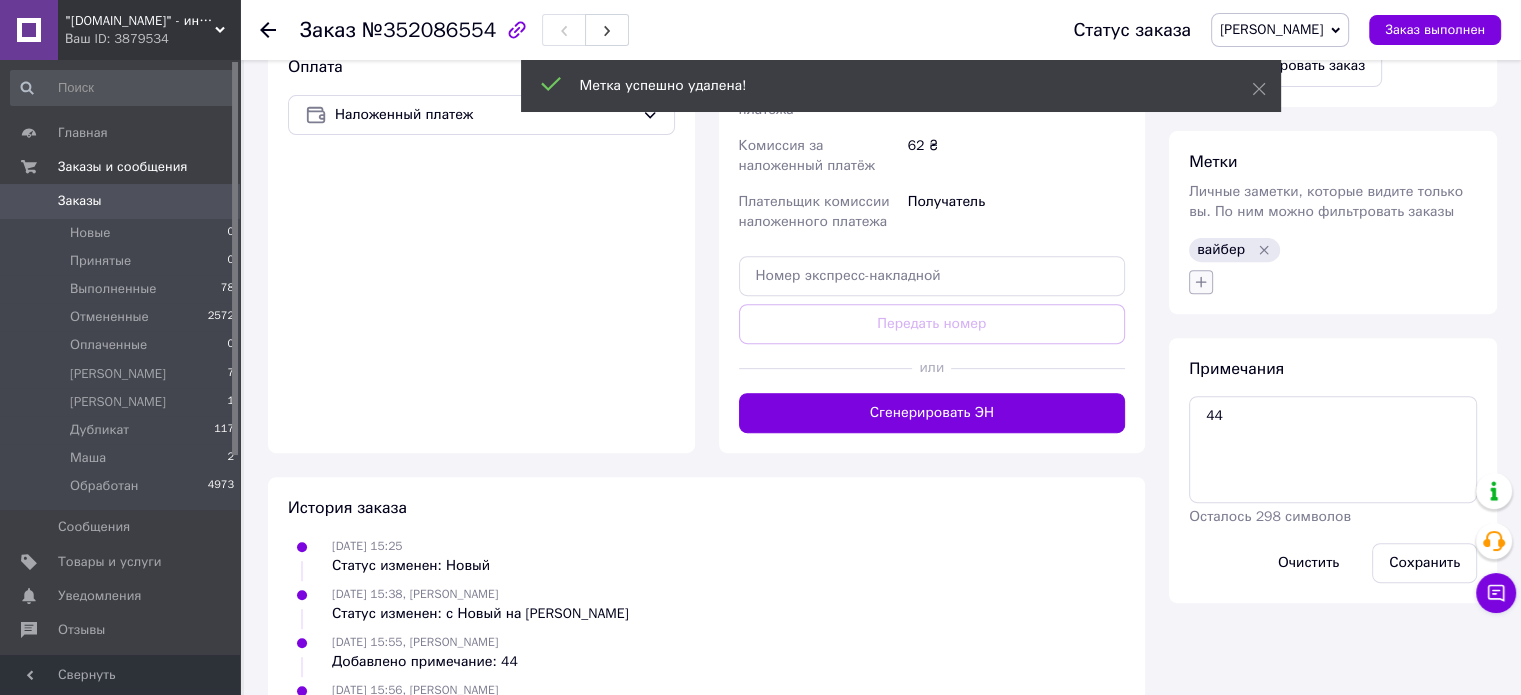 click 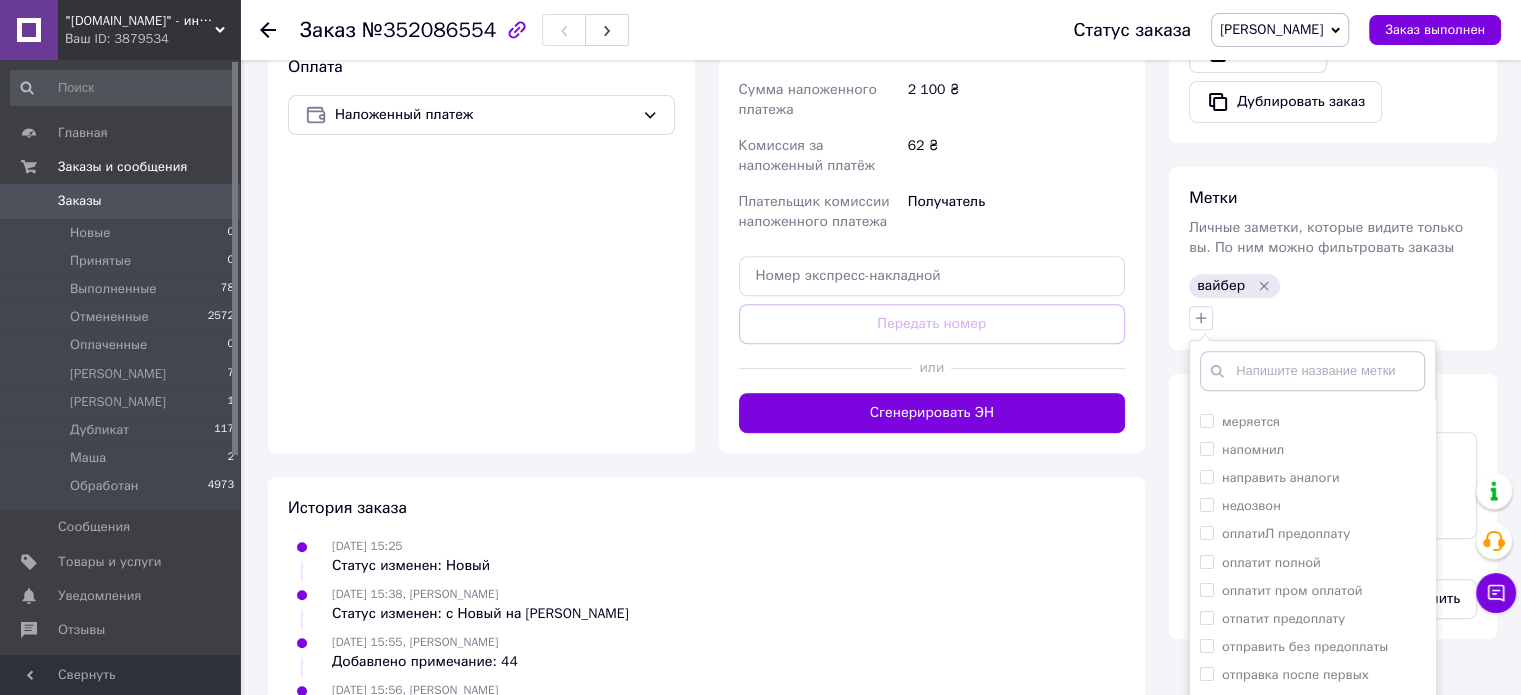 scroll, scrollTop: 169, scrollLeft: 0, axis: vertical 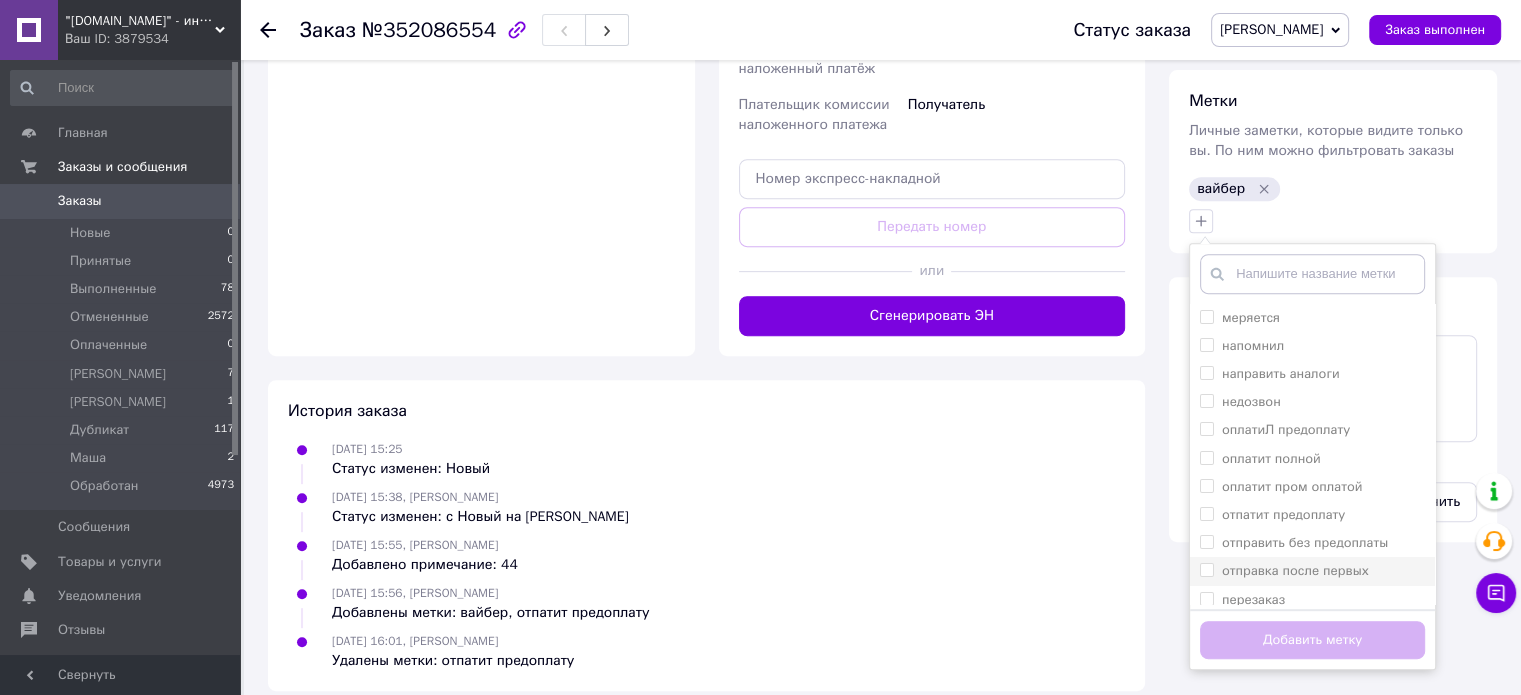 click on "отправка после первых" at bounding box center [1295, 570] 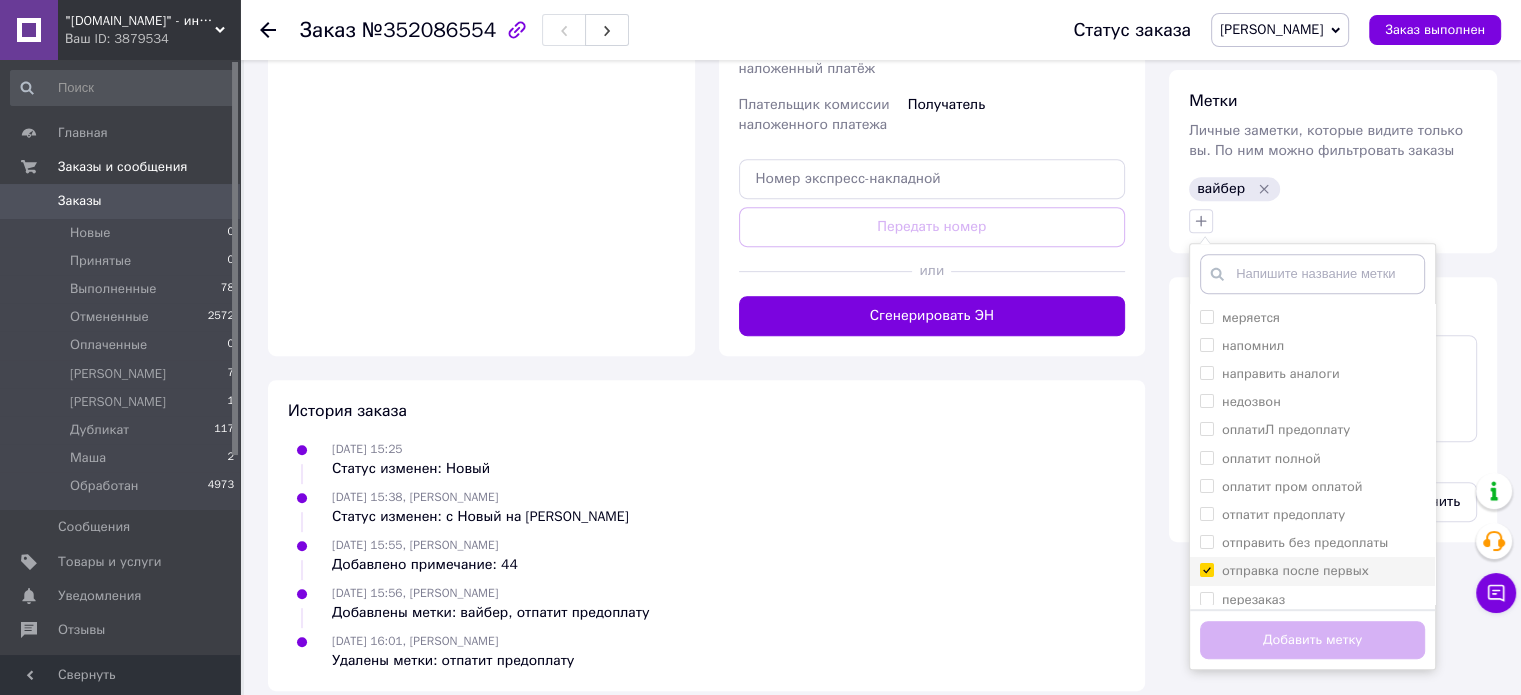 checkbox on "true" 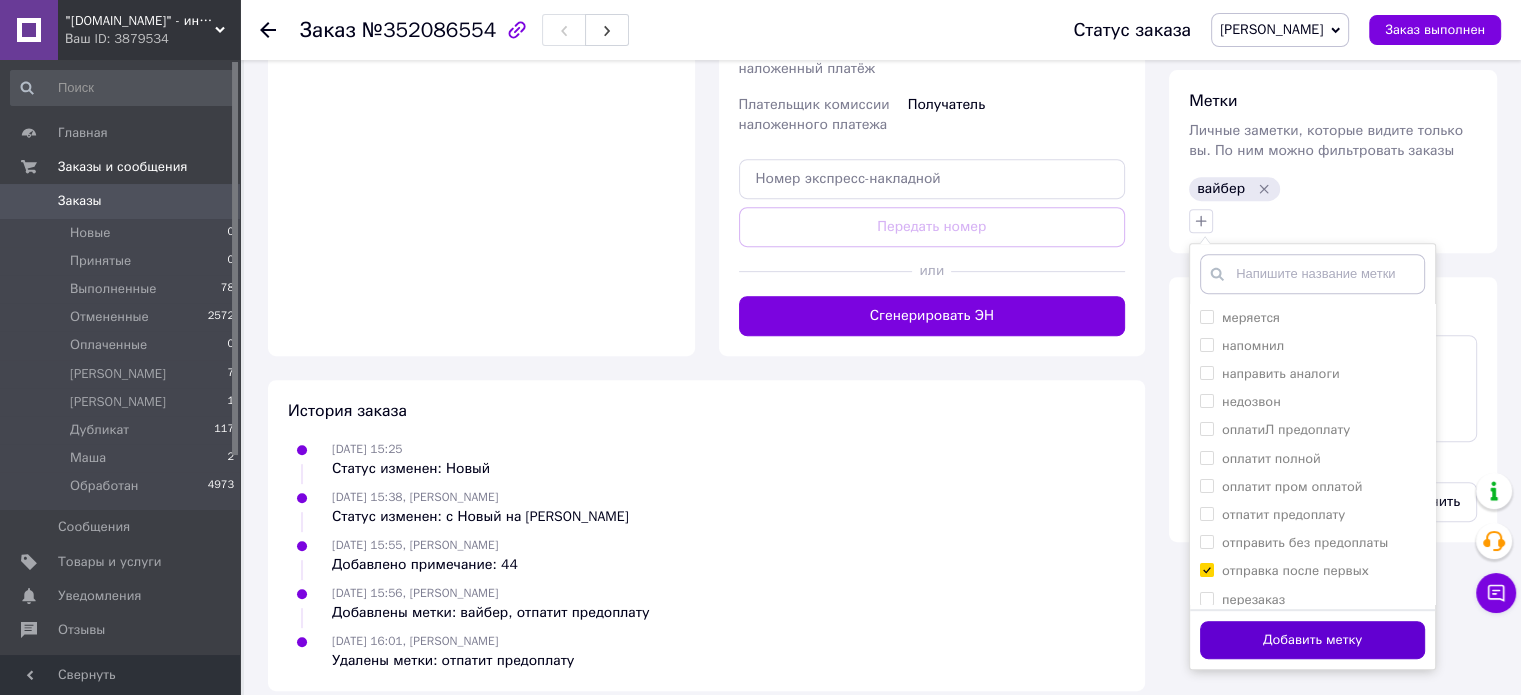 click on "Добавить метку" at bounding box center (1312, 640) 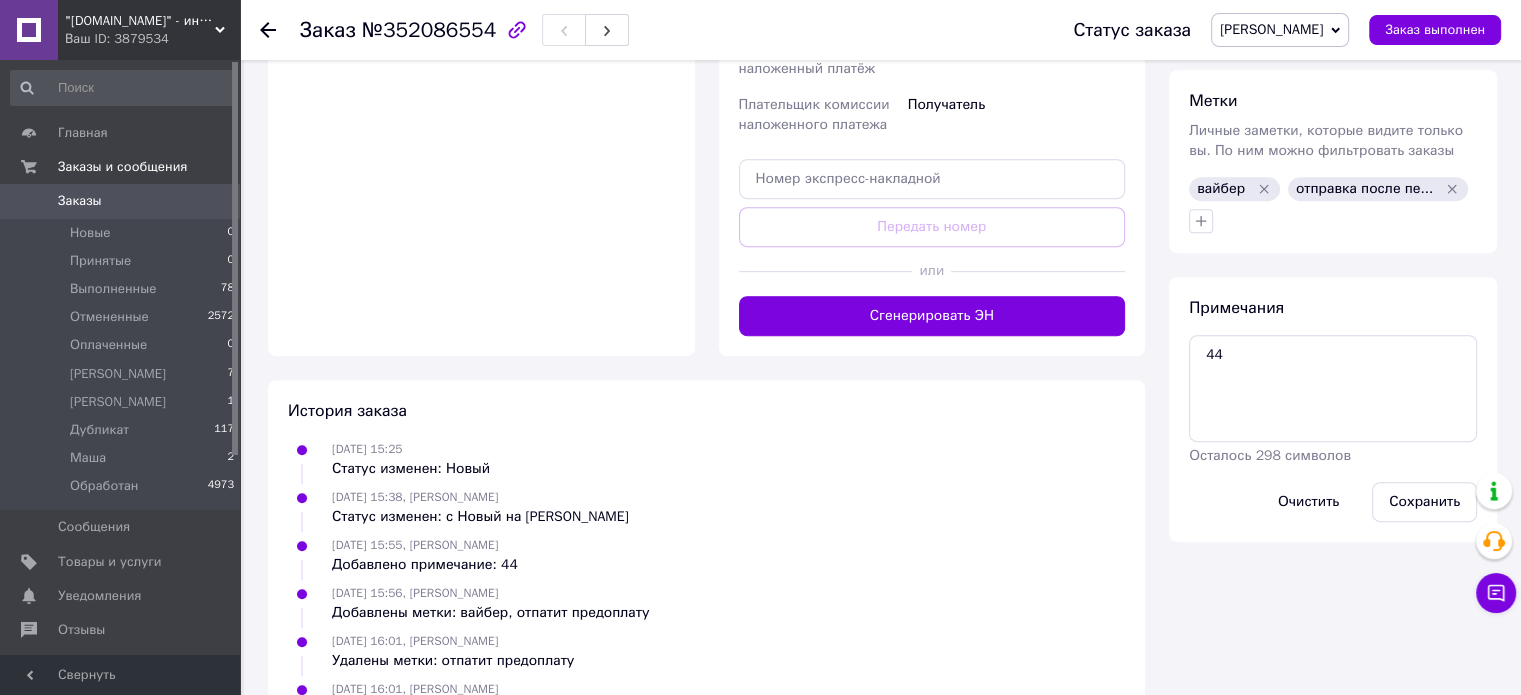 click on "История заказа 10.07.2025 15:25 Статус изменен: Новый 10.07.2025 15:38, Владимир Зелинский Статус изменен: с Новый на Алина 10.07.2025 15:55, Владимир Зелинский Добавлено примечание: 44 10.07.2025 15:56, Владимир Зелинский Добавлены метки: вайбер, отпатит предоплату 10.07.2025 16:01, Владимир Зелинский Удалены метки: отпатит предоплату 10.07.2025 16:01, Владимир Зелинский Добавлены метки: отправка после первых" at bounding box center (706, 559) 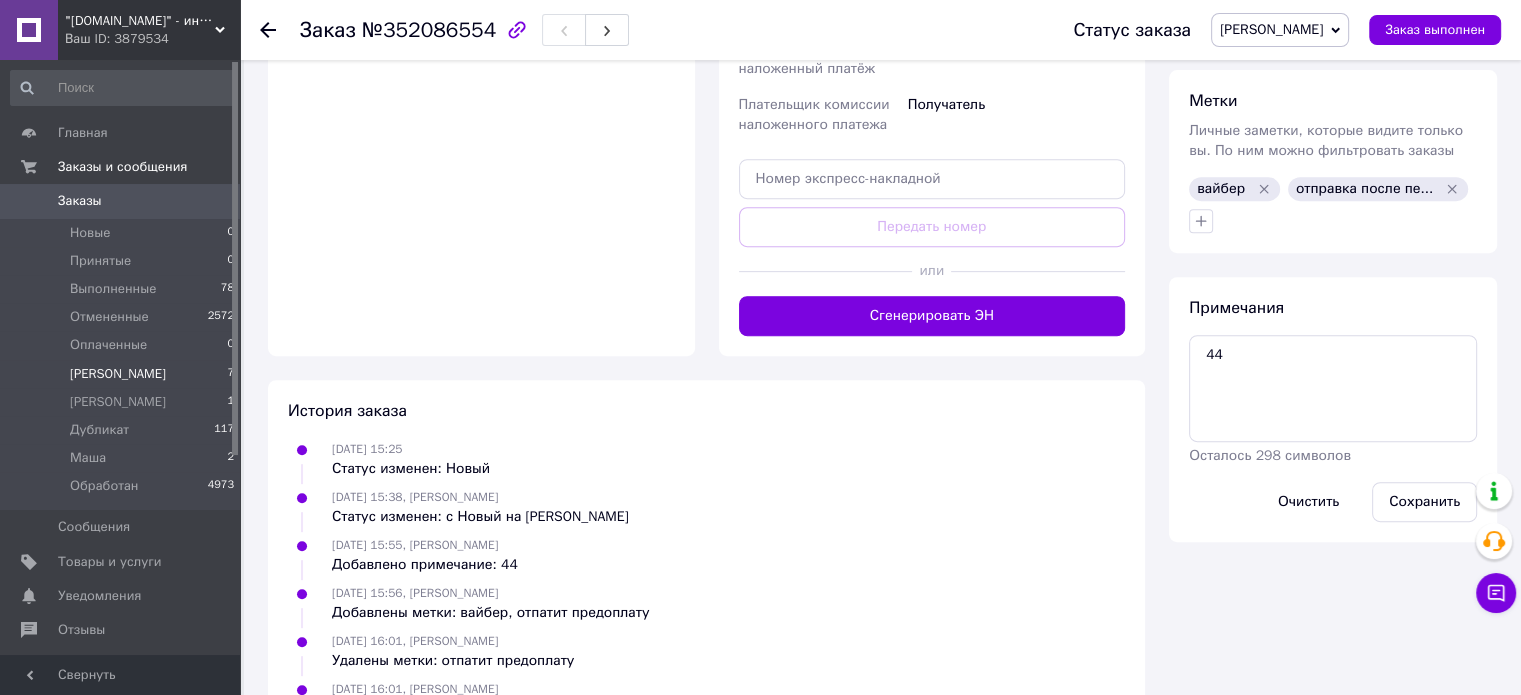 click on "Алина 7" at bounding box center (123, 374) 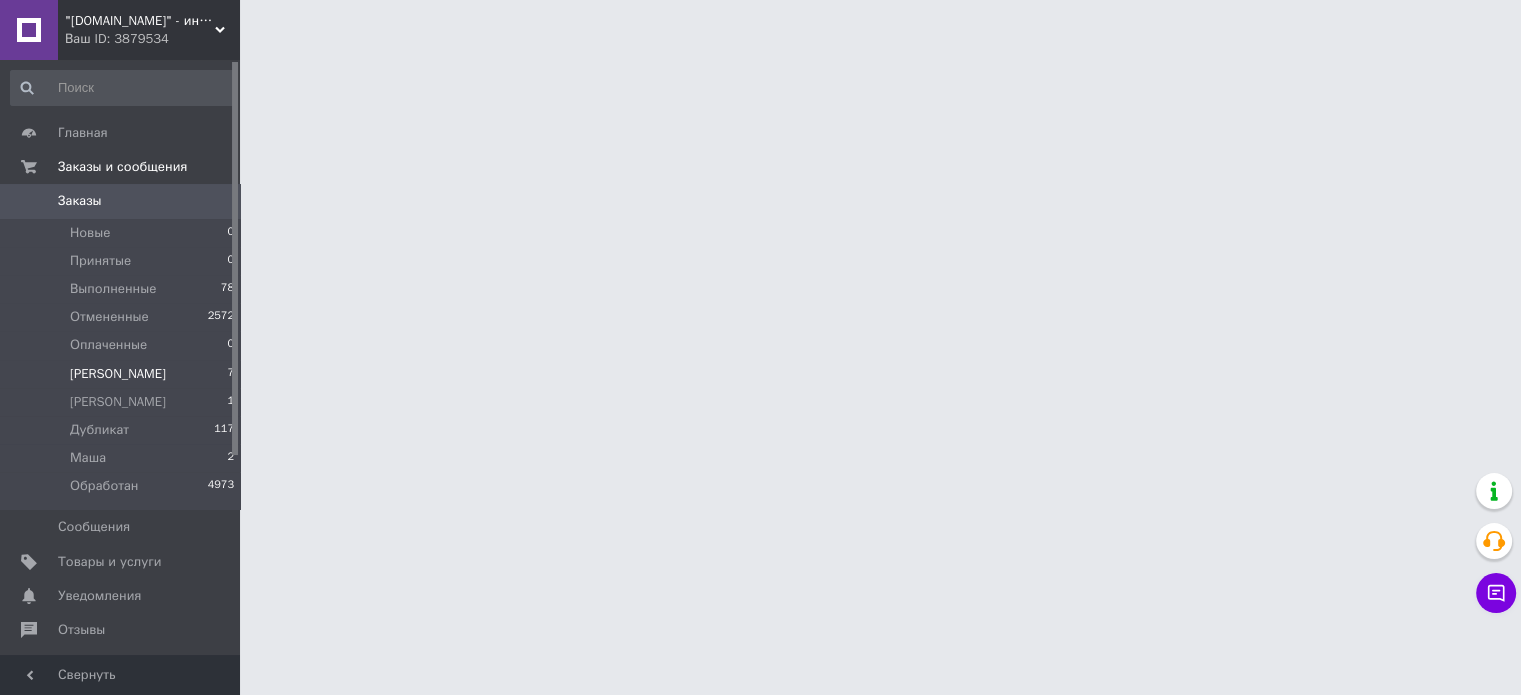 scroll, scrollTop: 0, scrollLeft: 0, axis: both 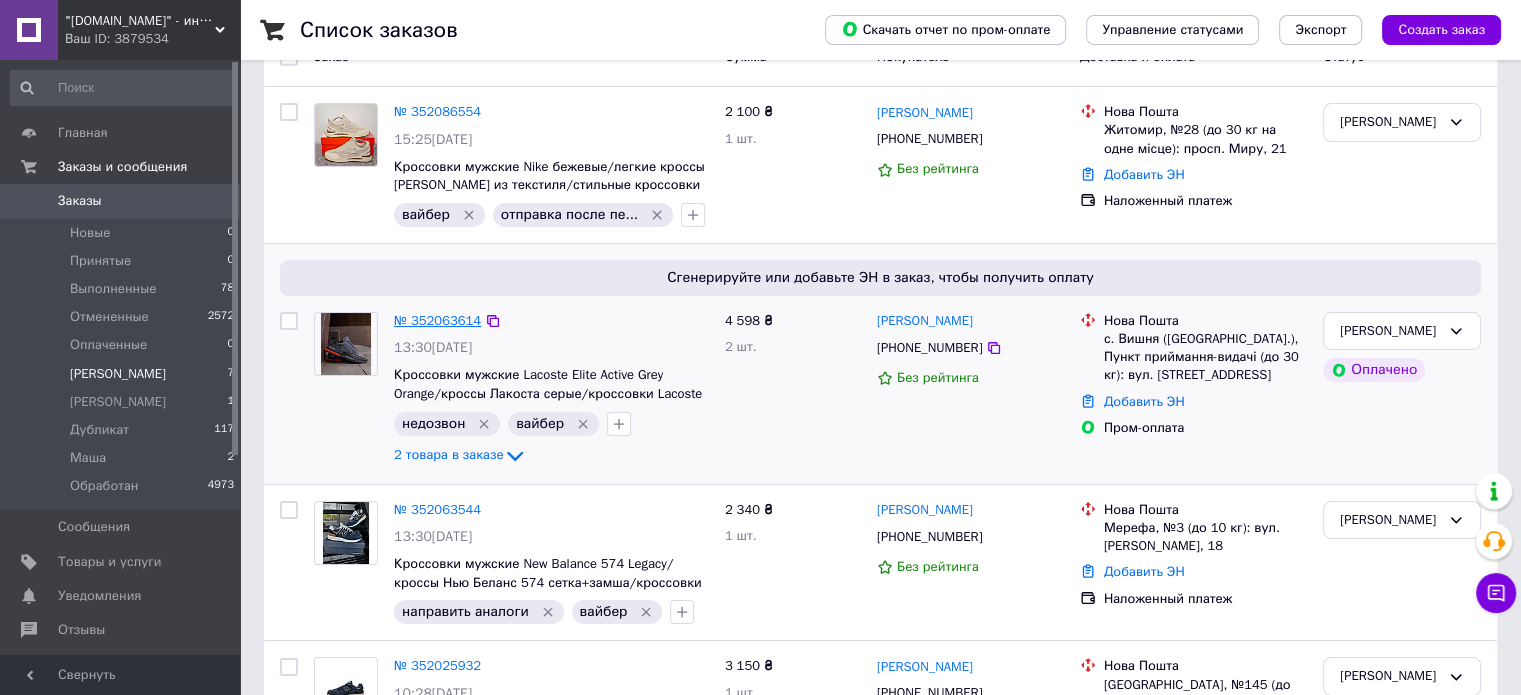 click on "№ 352063614" at bounding box center (437, 320) 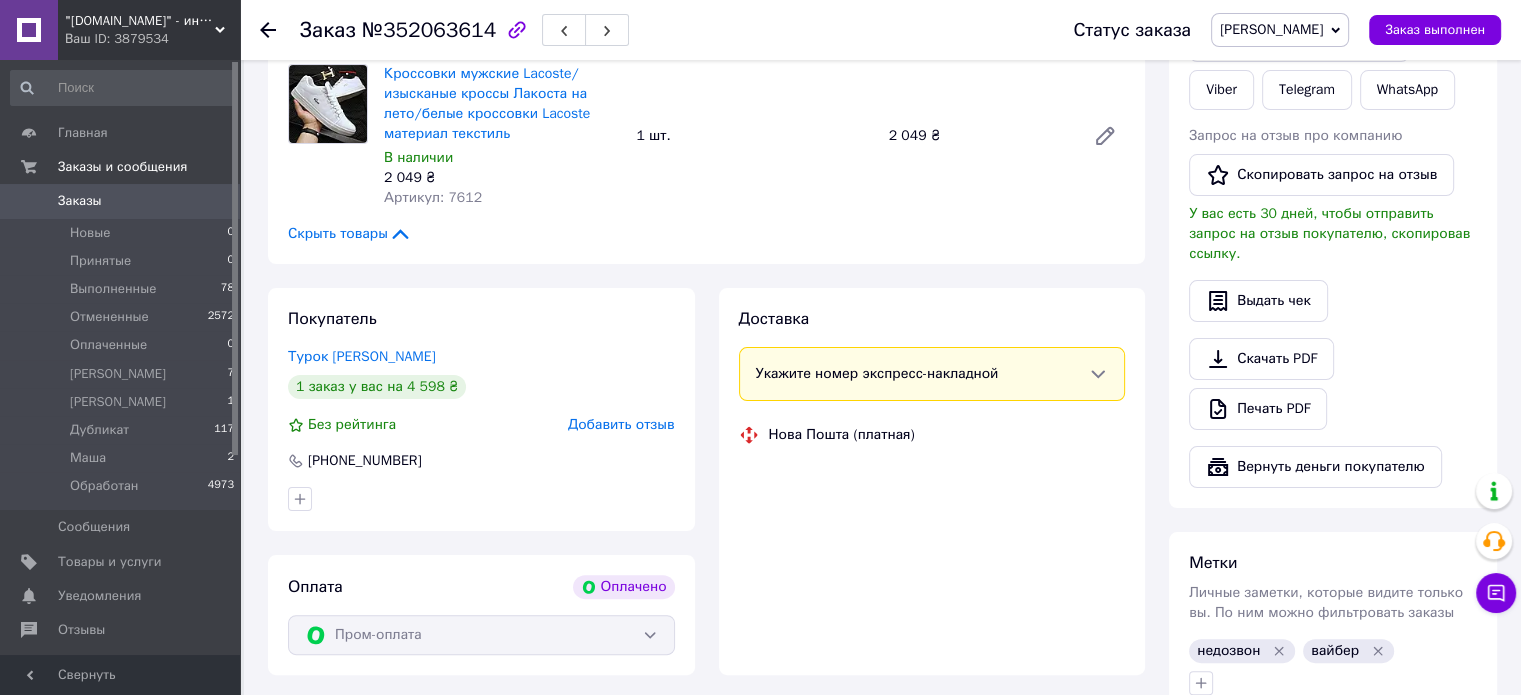 scroll, scrollTop: 400, scrollLeft: 0, axis: vertical 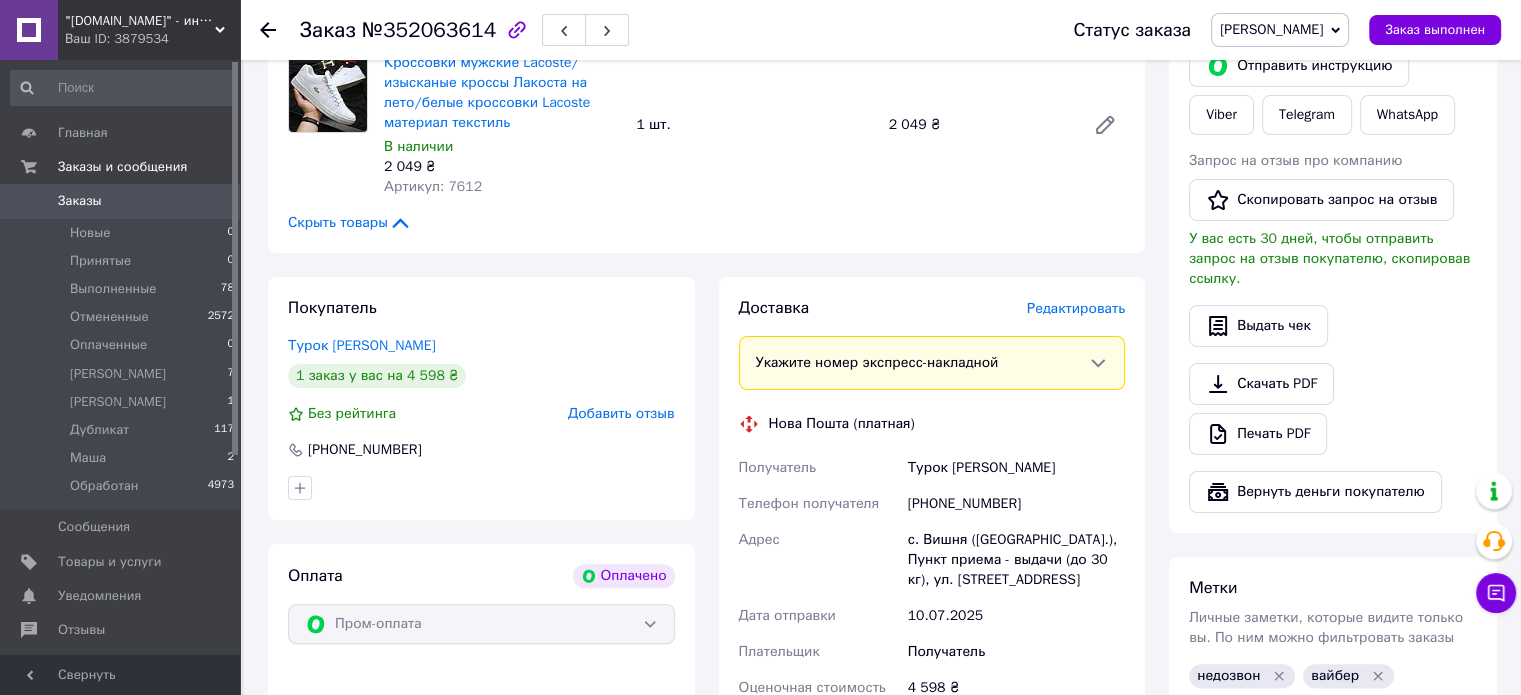 click on "+380981271891" at bounding box center (1016, 504) 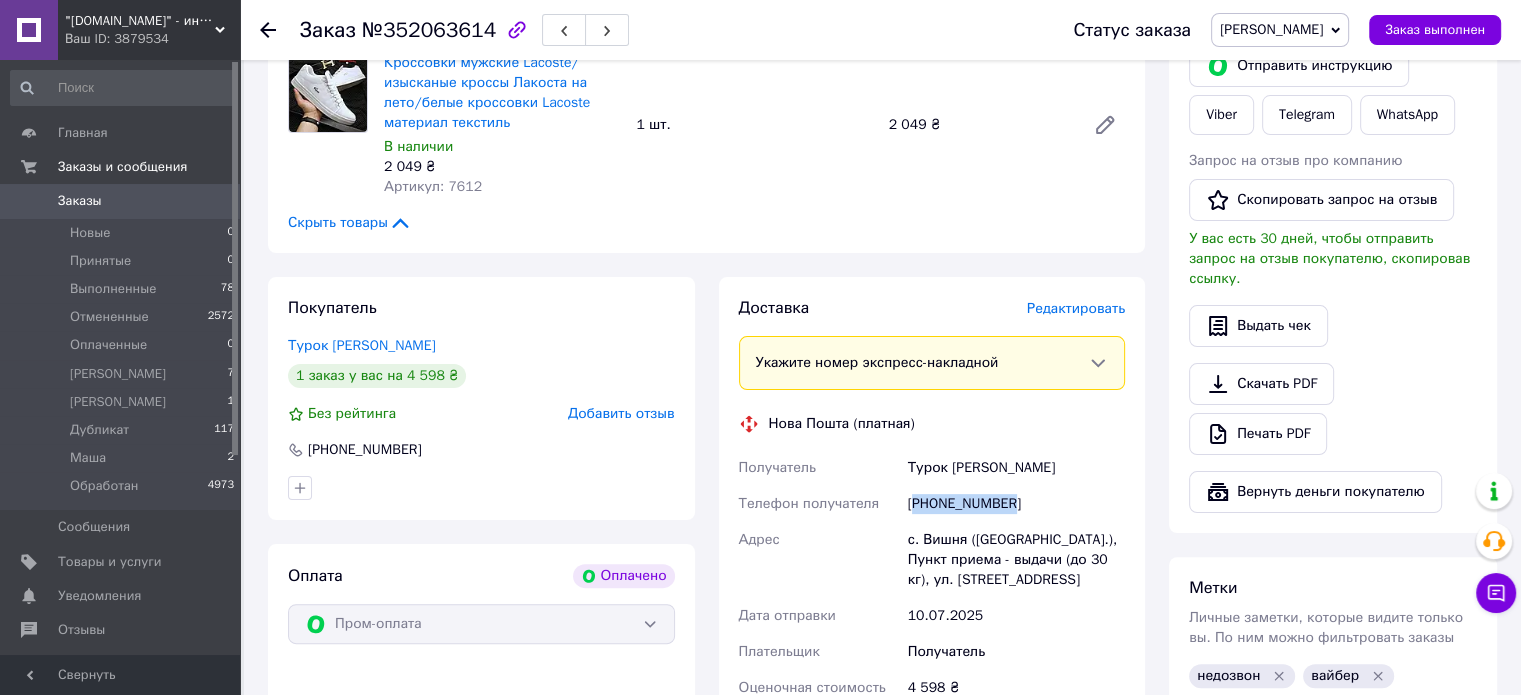 click on "+380981271891" at bounding box center (1016, 504) 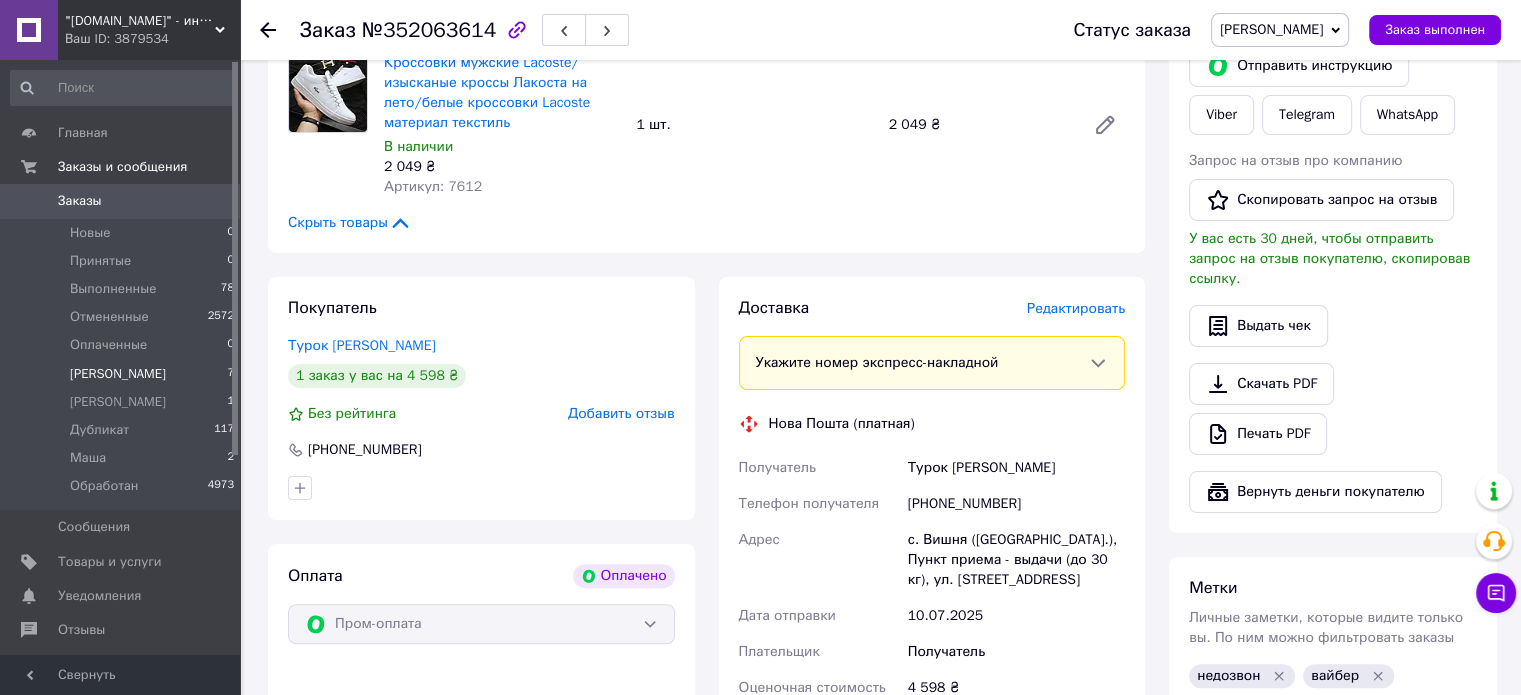 click on "Алина 7" at bounding box center [123, 374] 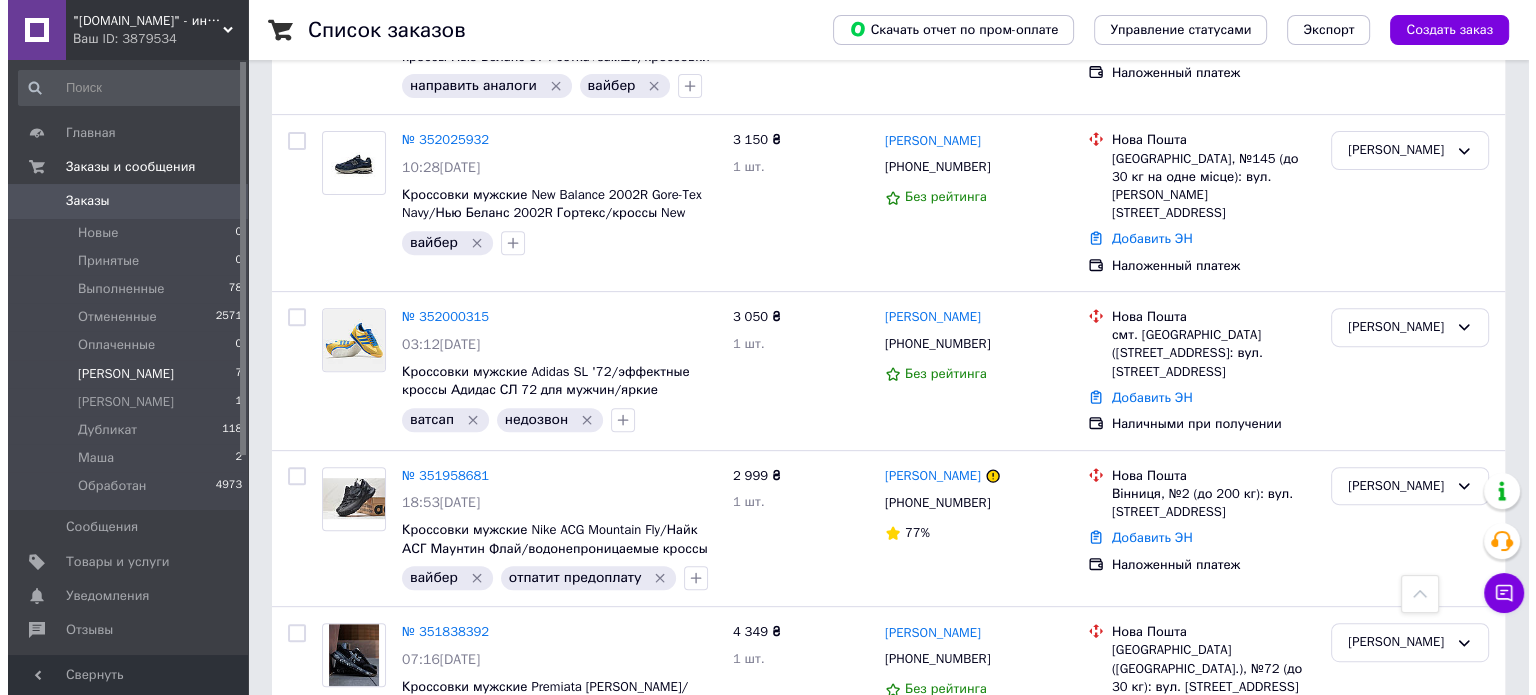 scroll, scrollTop: 797, scrollLeft: 0, axis: vertical 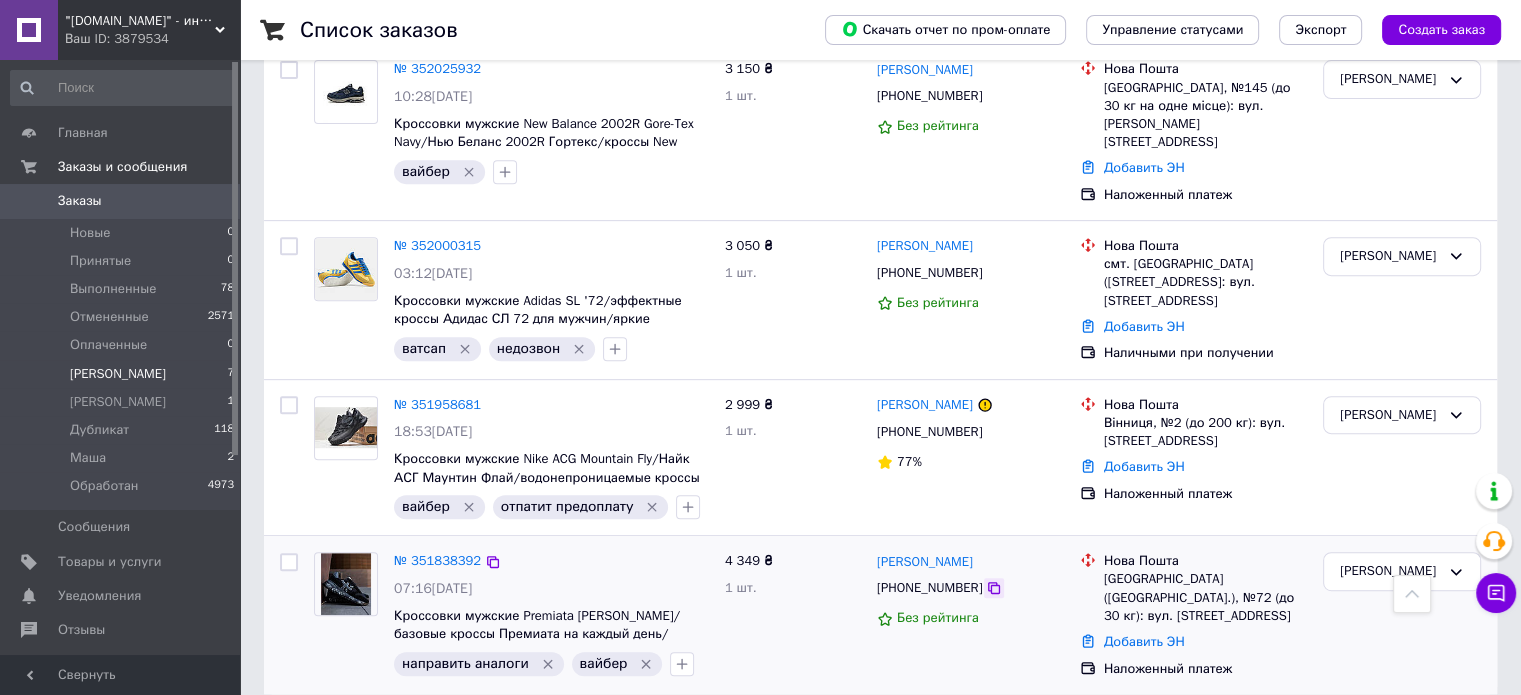 click 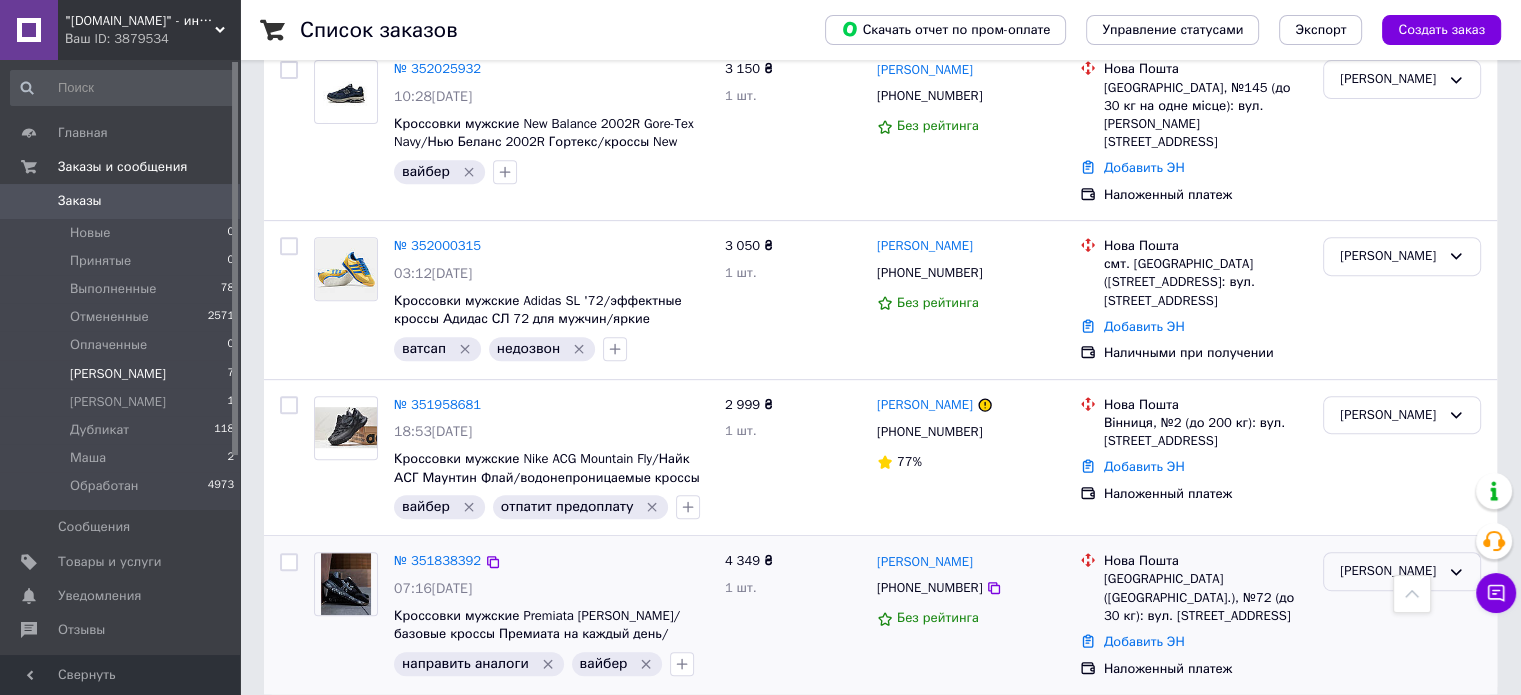 click on "[PERSON_NAME]" at bounding box center [1390, 571] 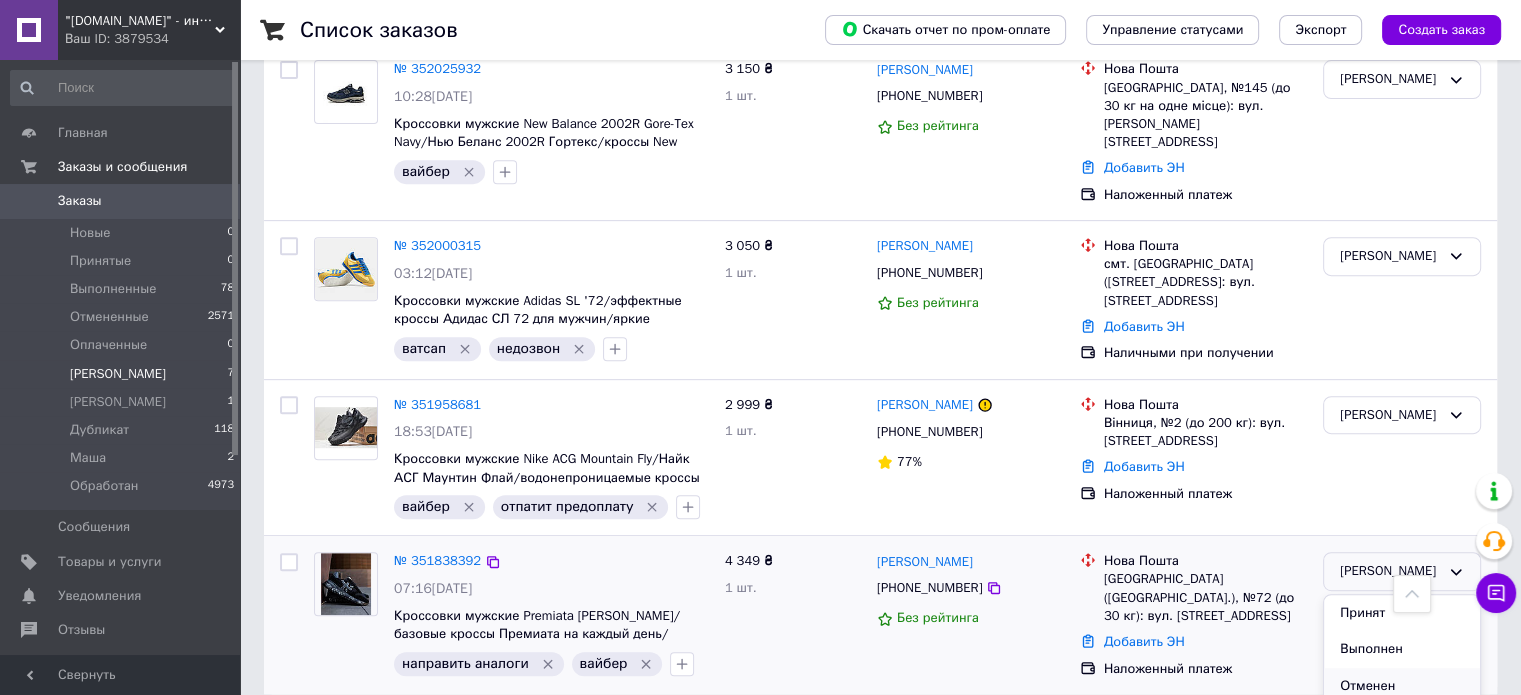 click on "Отменен" at bounding box center (1402, 686) 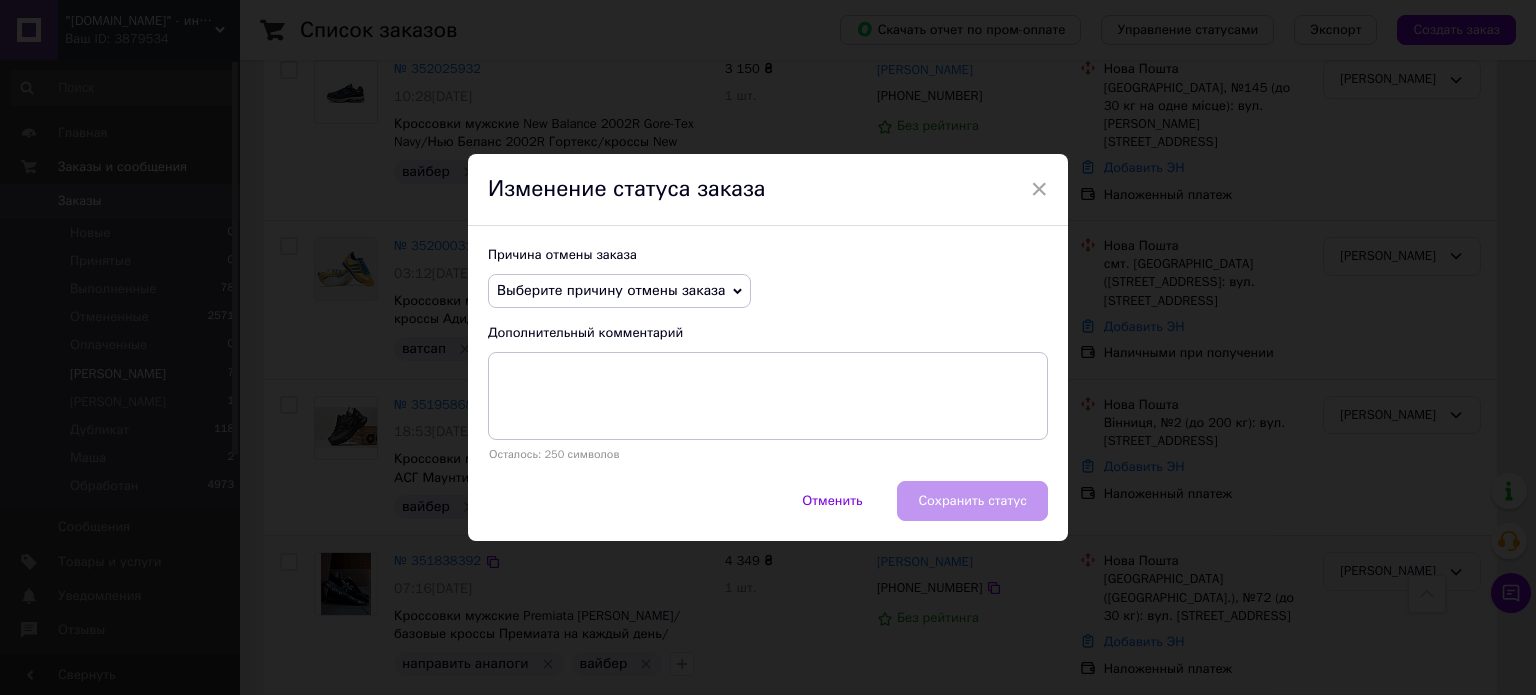 click on "Выберите причину отмены заказа" at bounding box center (611, 290) 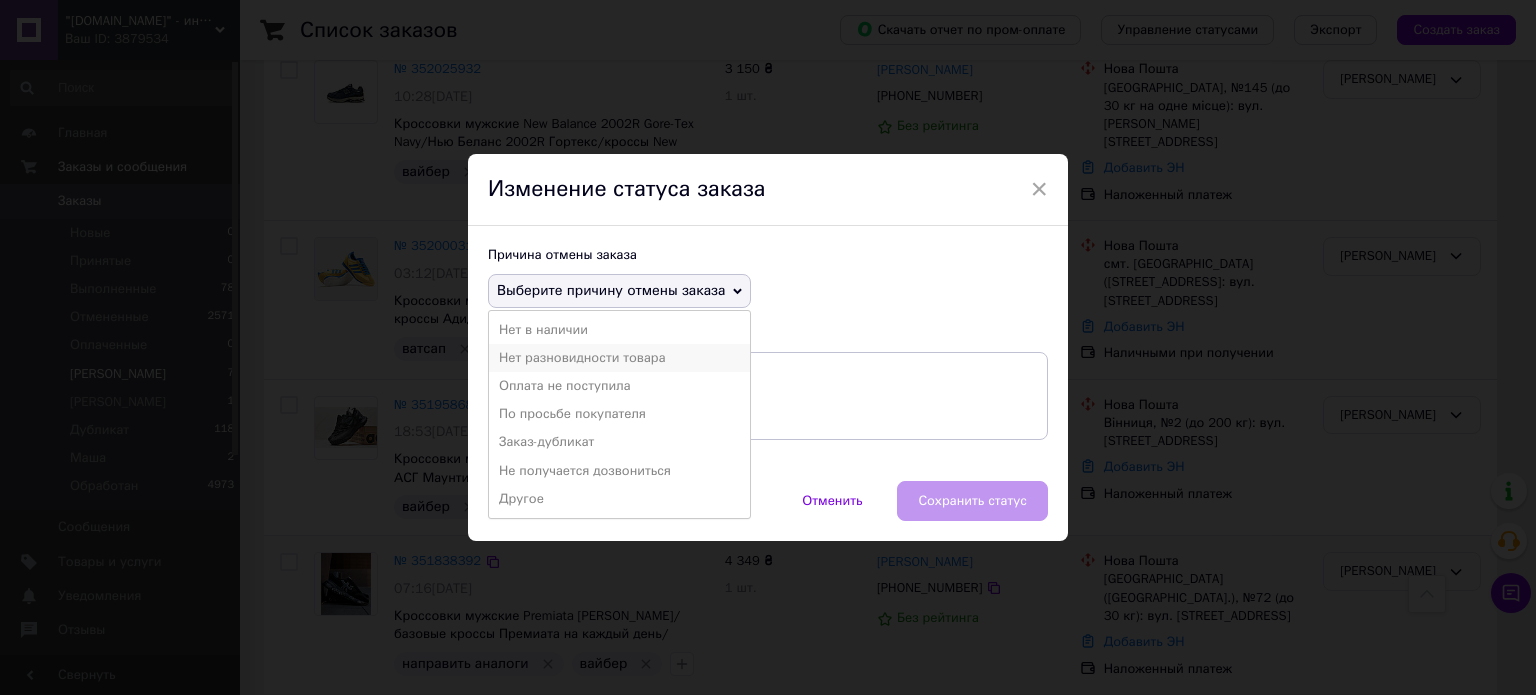 click on "Нет разновидности товара" at bounding box center (619, 358) 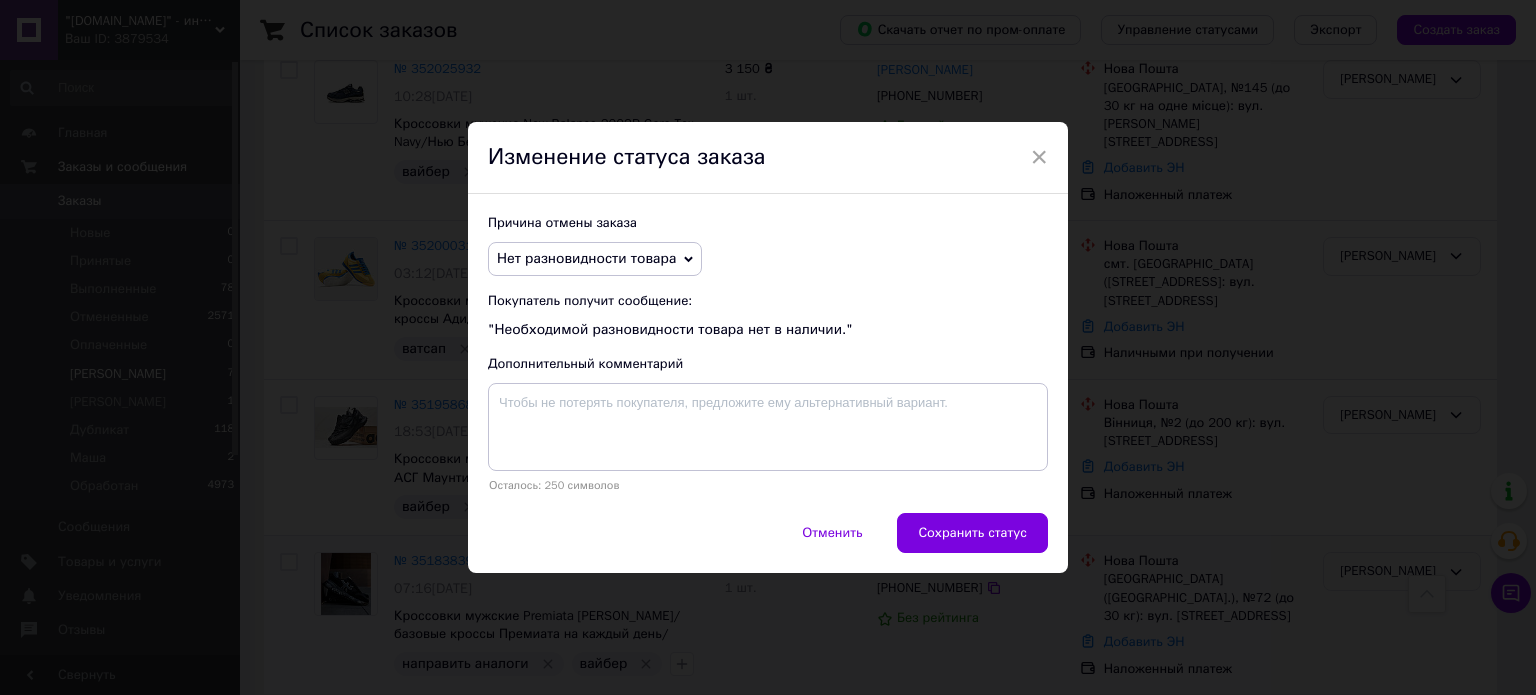 click on "Сохранить статус" at bounding box center (972, 533) 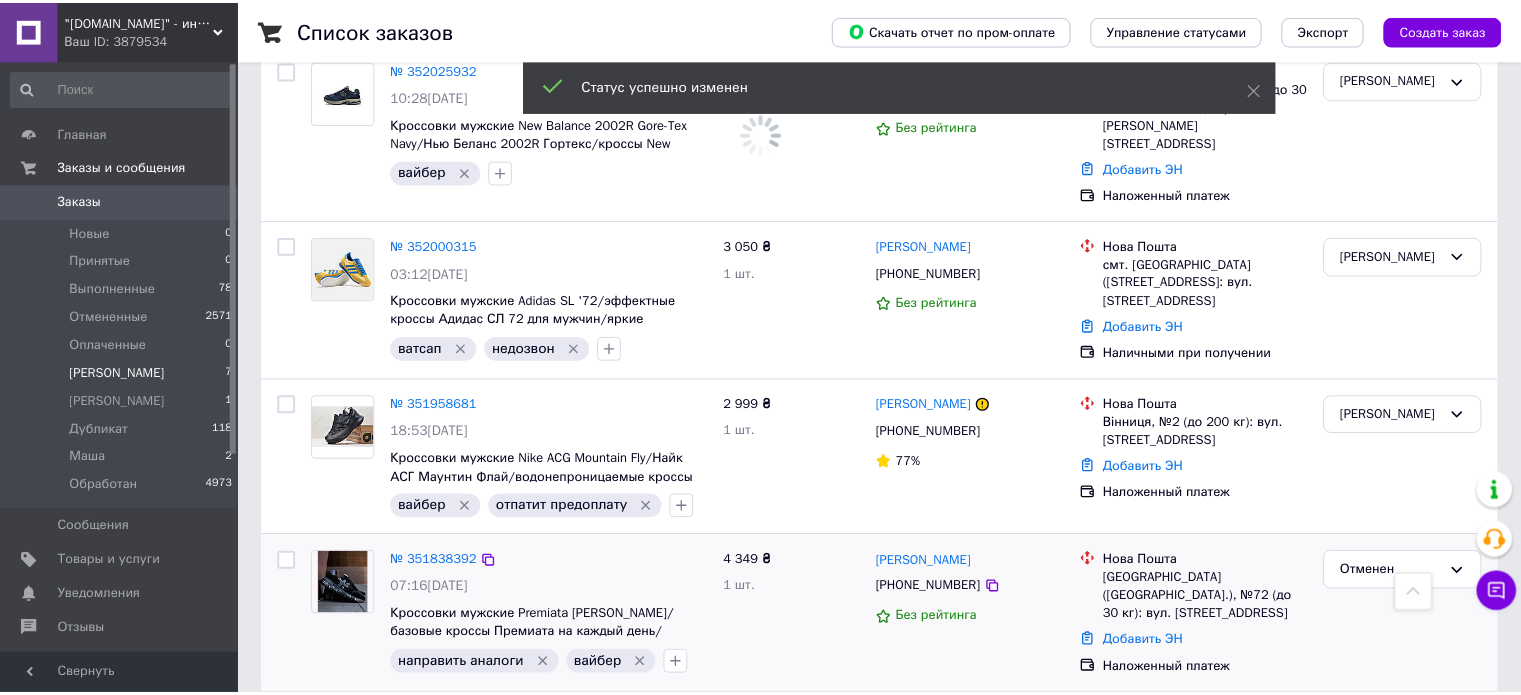 scroll, scrollTop: 795, scrollLeft: 0, axis: vertical 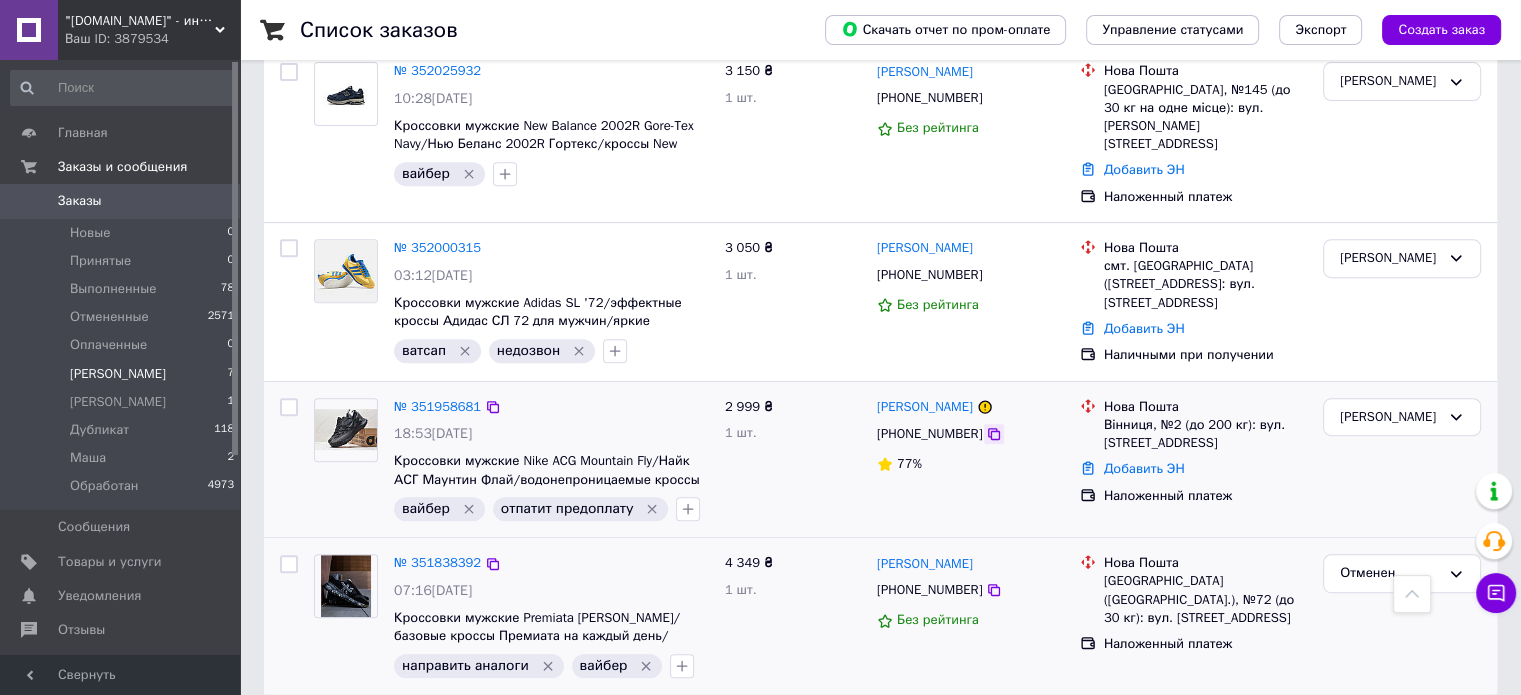 click 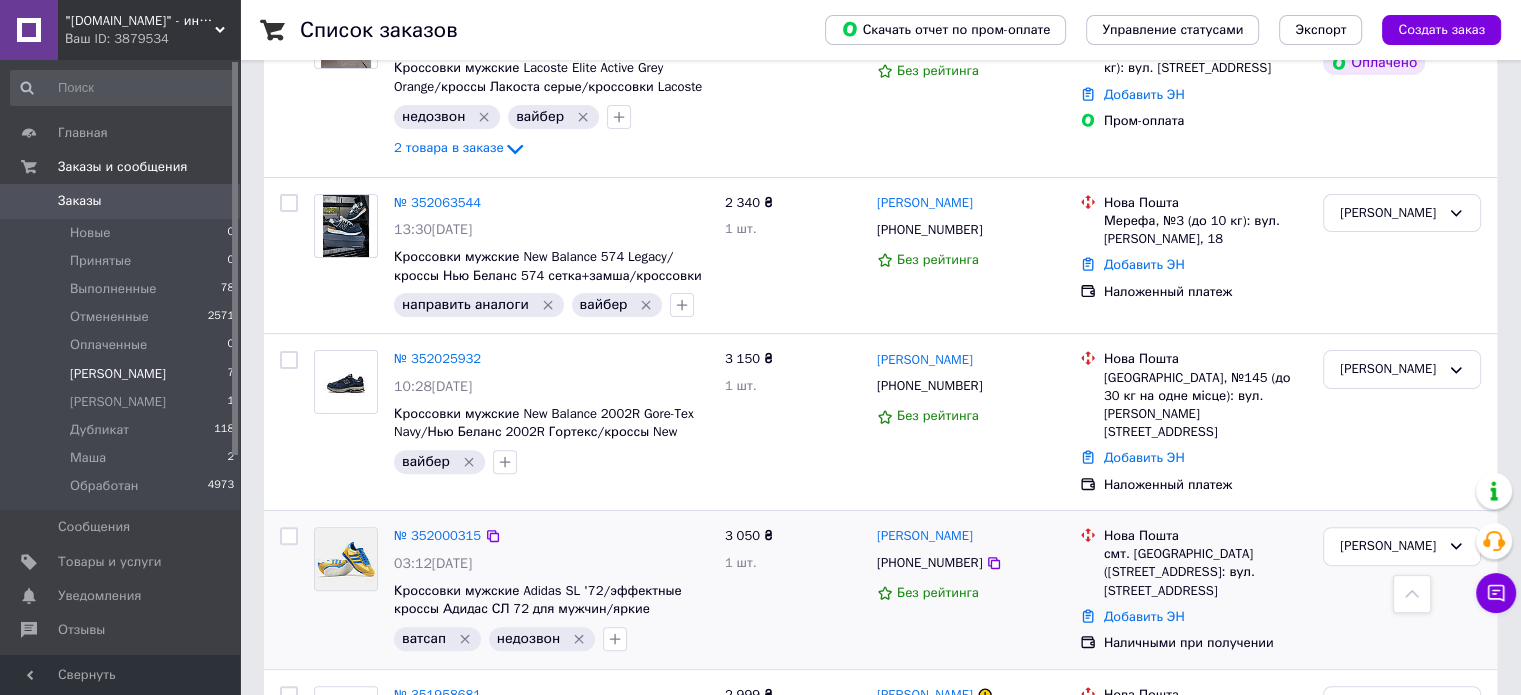 scroll, scrollTop: 495, scrollLeft: 0, axis: vertical 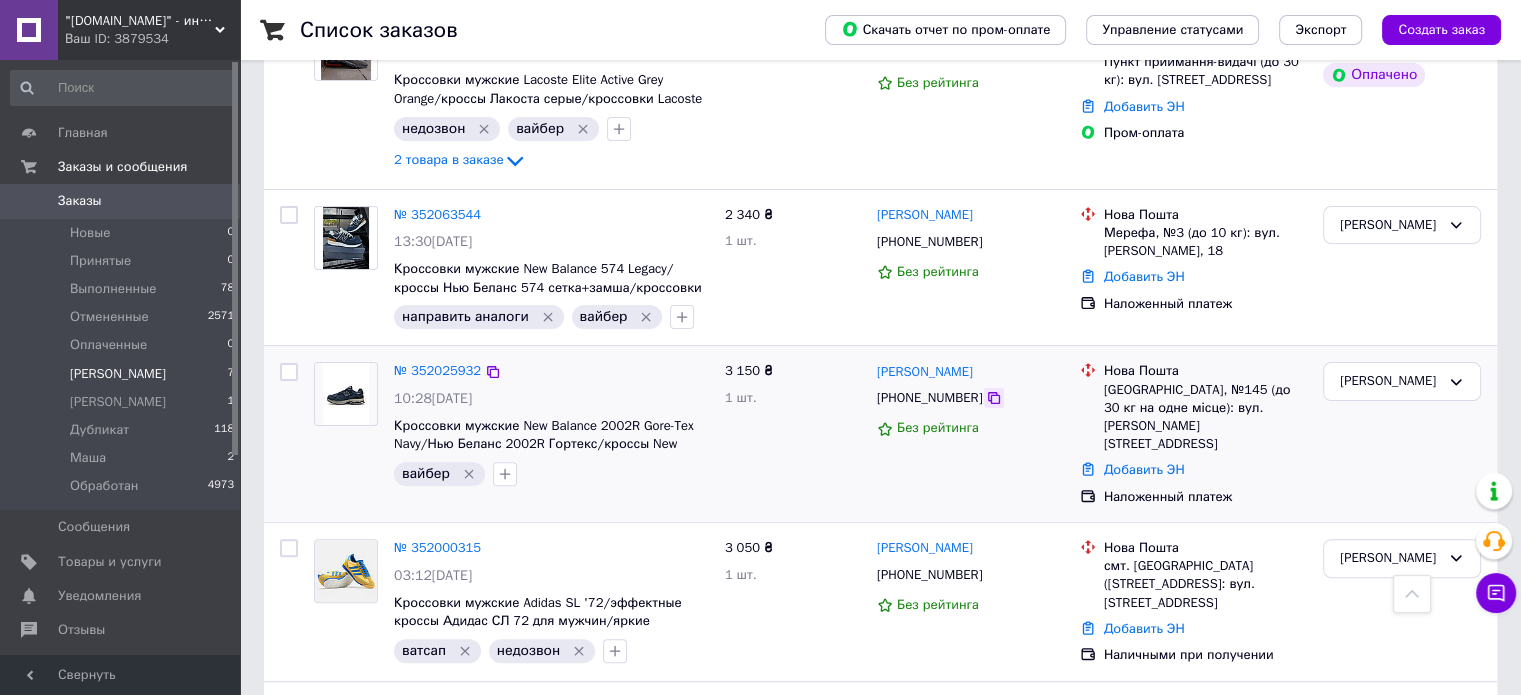 click 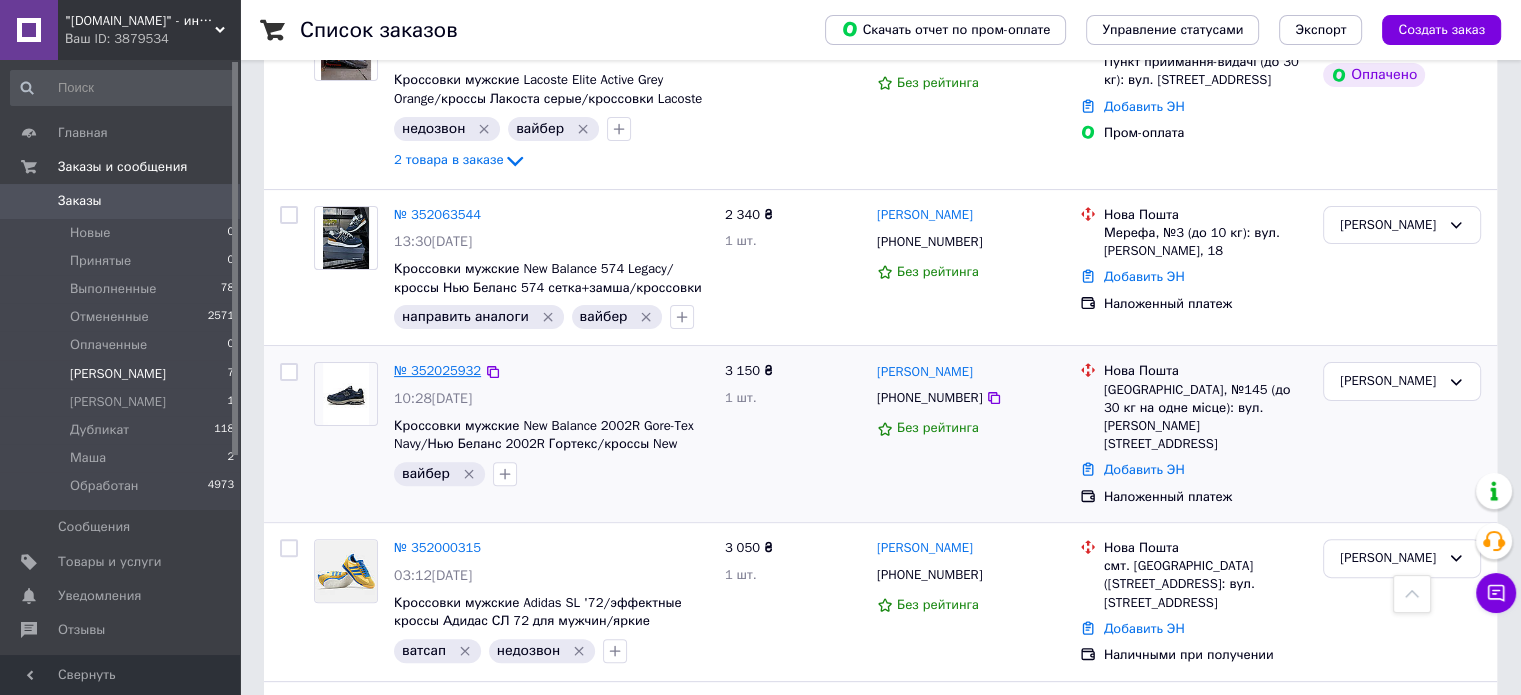 click on "№ 352025932" at bounding box center (437, 370) 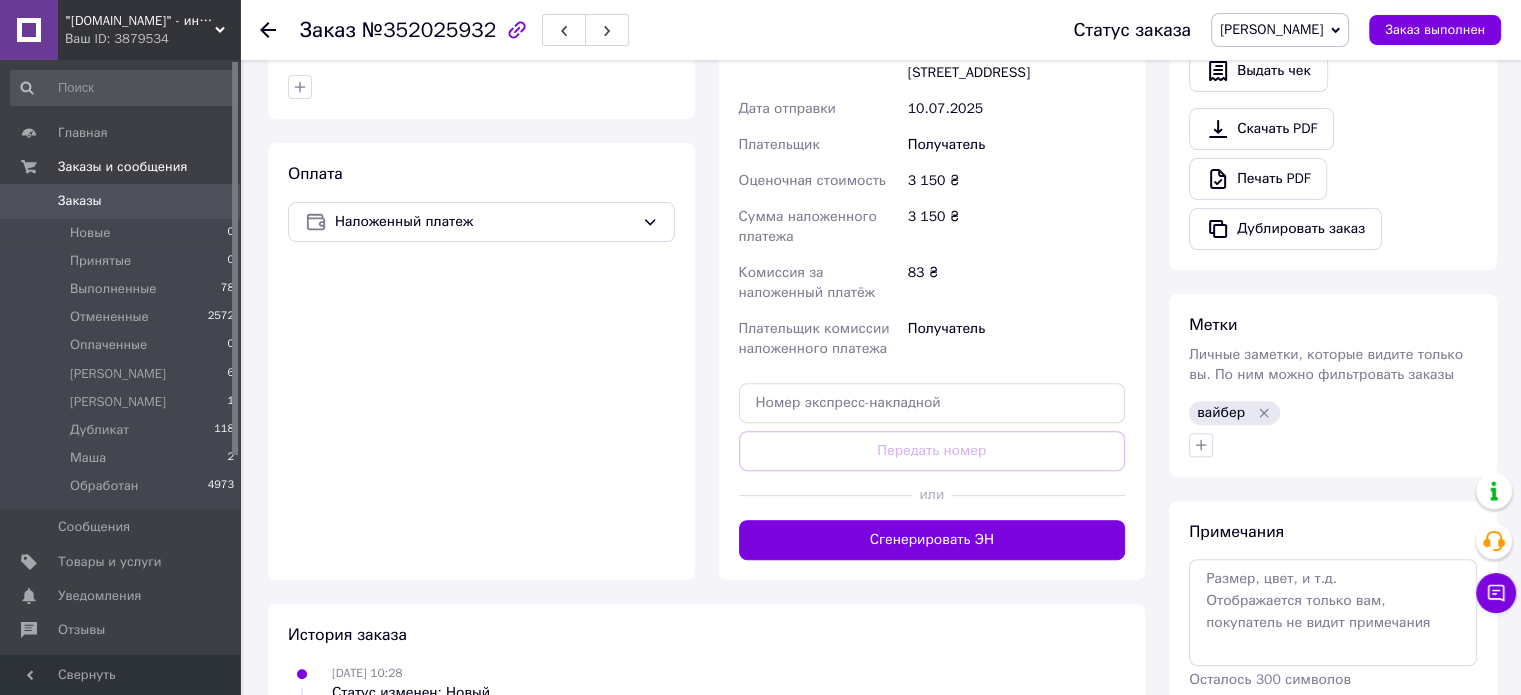 scroll, scrollTop: 726, scrollLeft: 0, axis: vertical 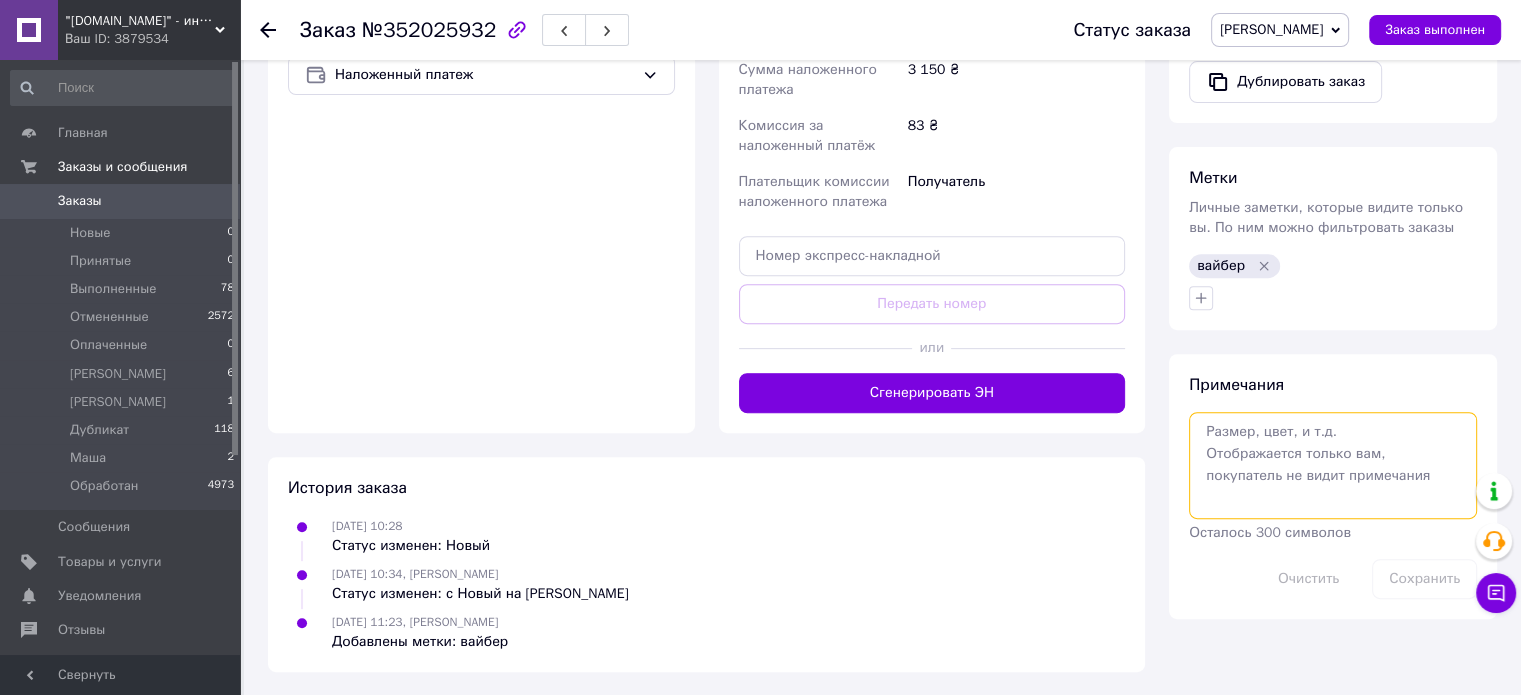 click at bounding box center (1333, 465) 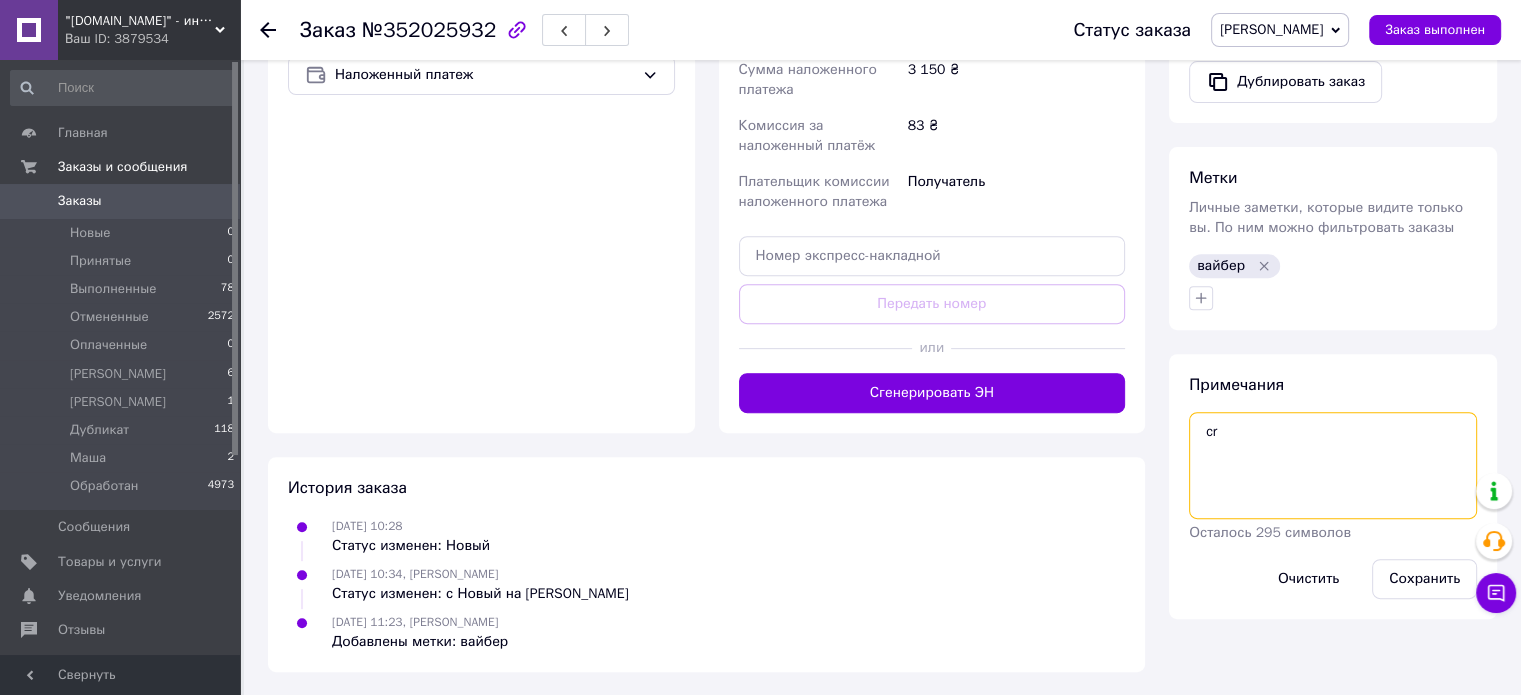 type on "c" 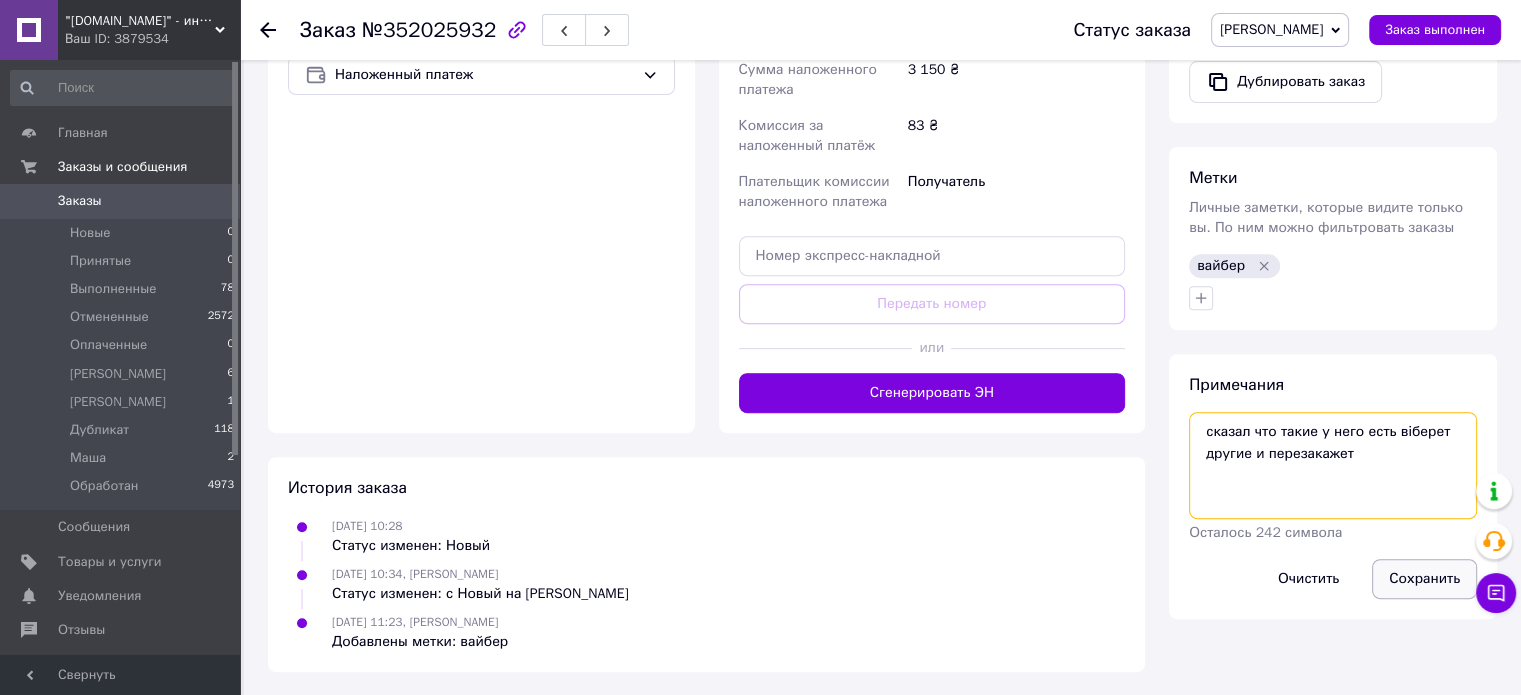 type on "сказал что такие у него есть віберет другие и перезакажет" 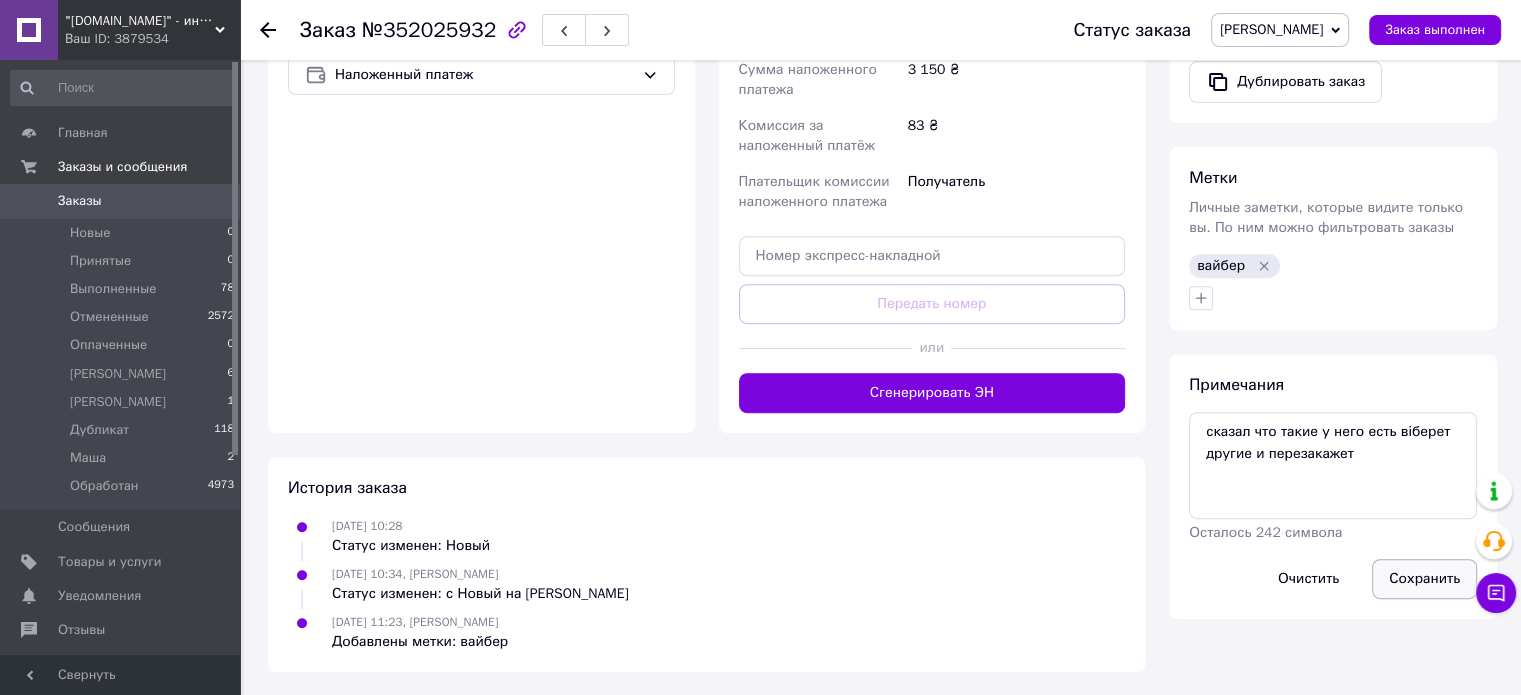 click on "Сохранить" at bounding box center (1424, 579) 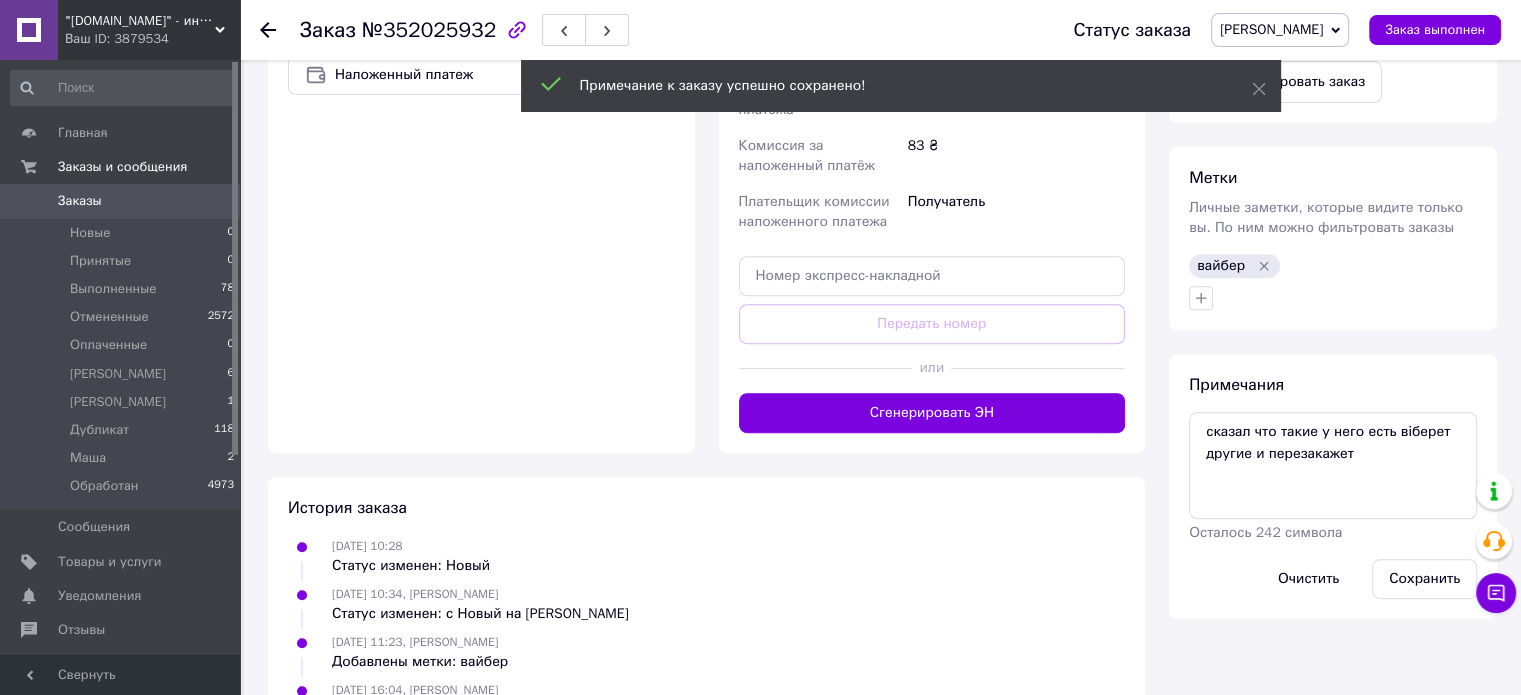 click on "[PERSON_NAME]" at bounding box center (1280, 30) 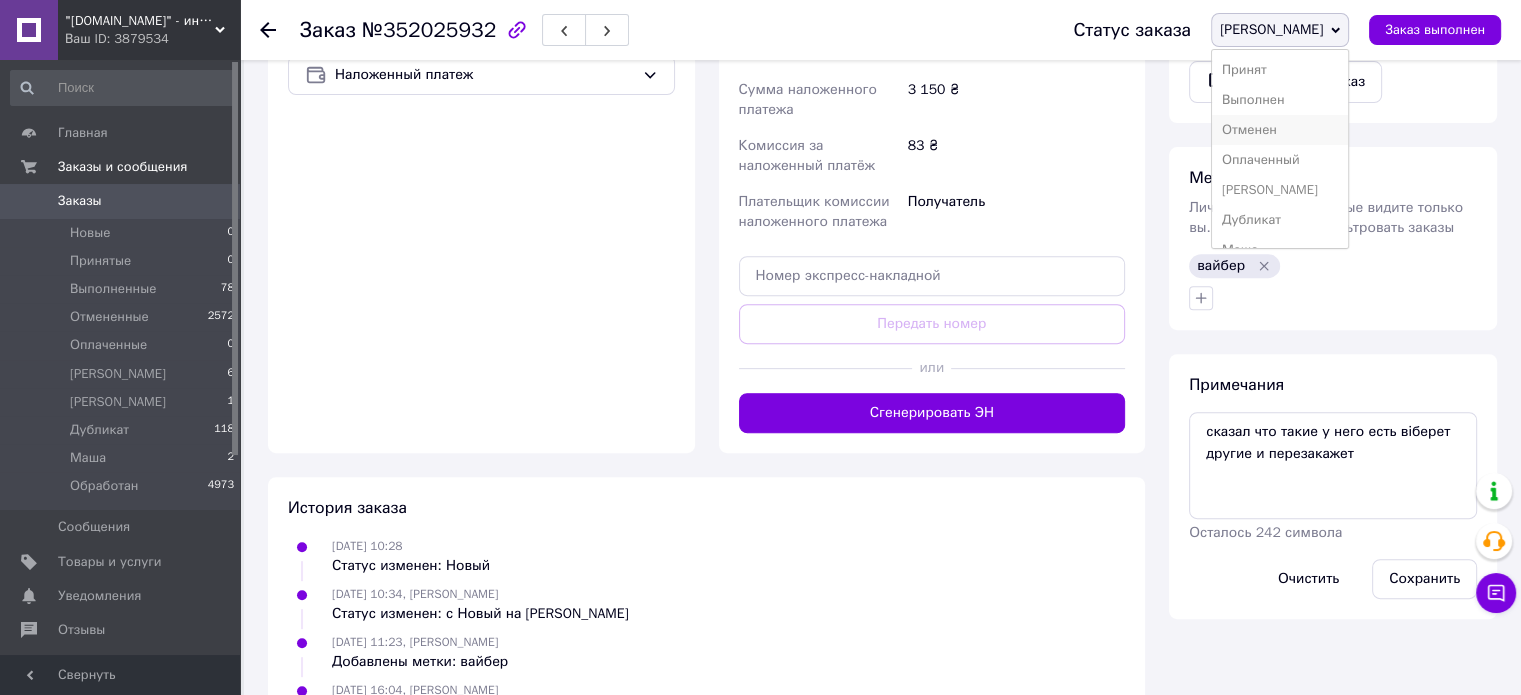 click on "Отменен" at bounding box center [1280, 130] 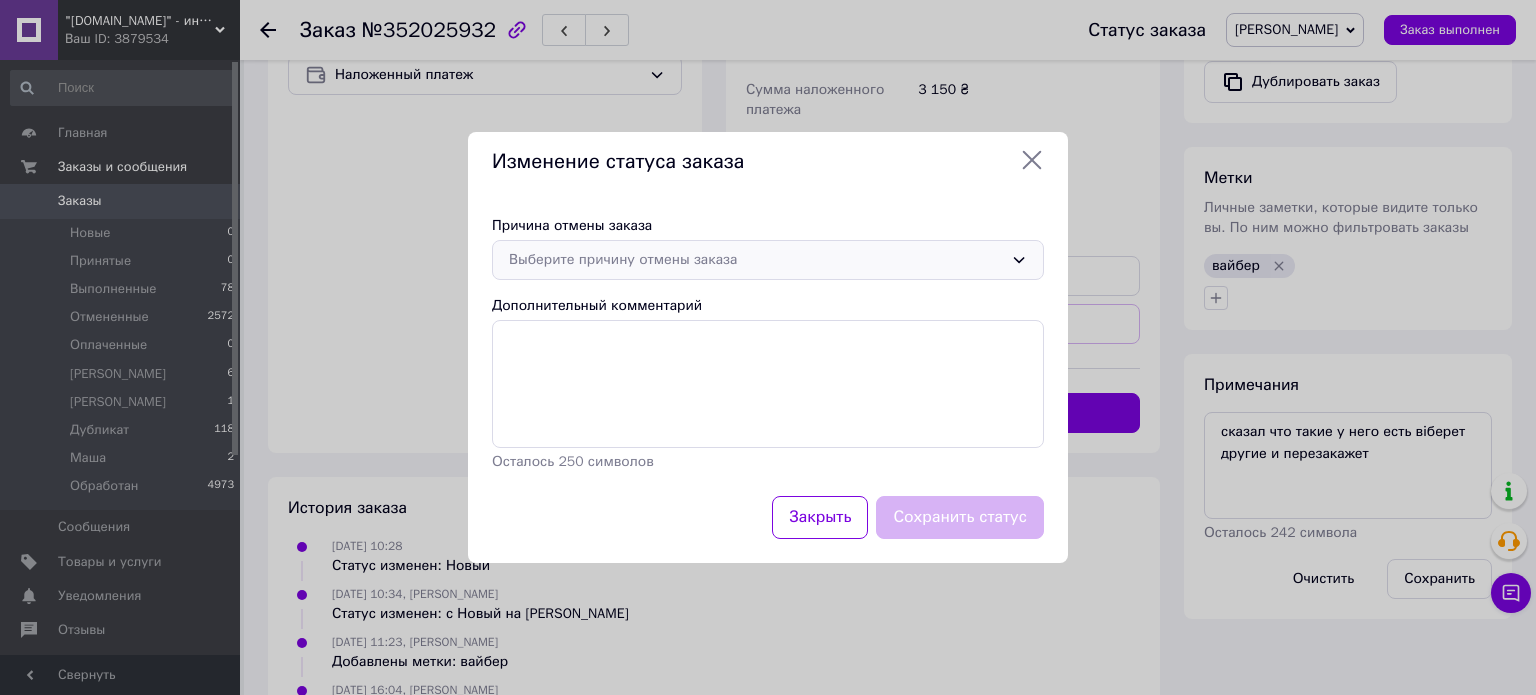 click on "Выберите причину отмены заказа" at bounding box center [756, 260] 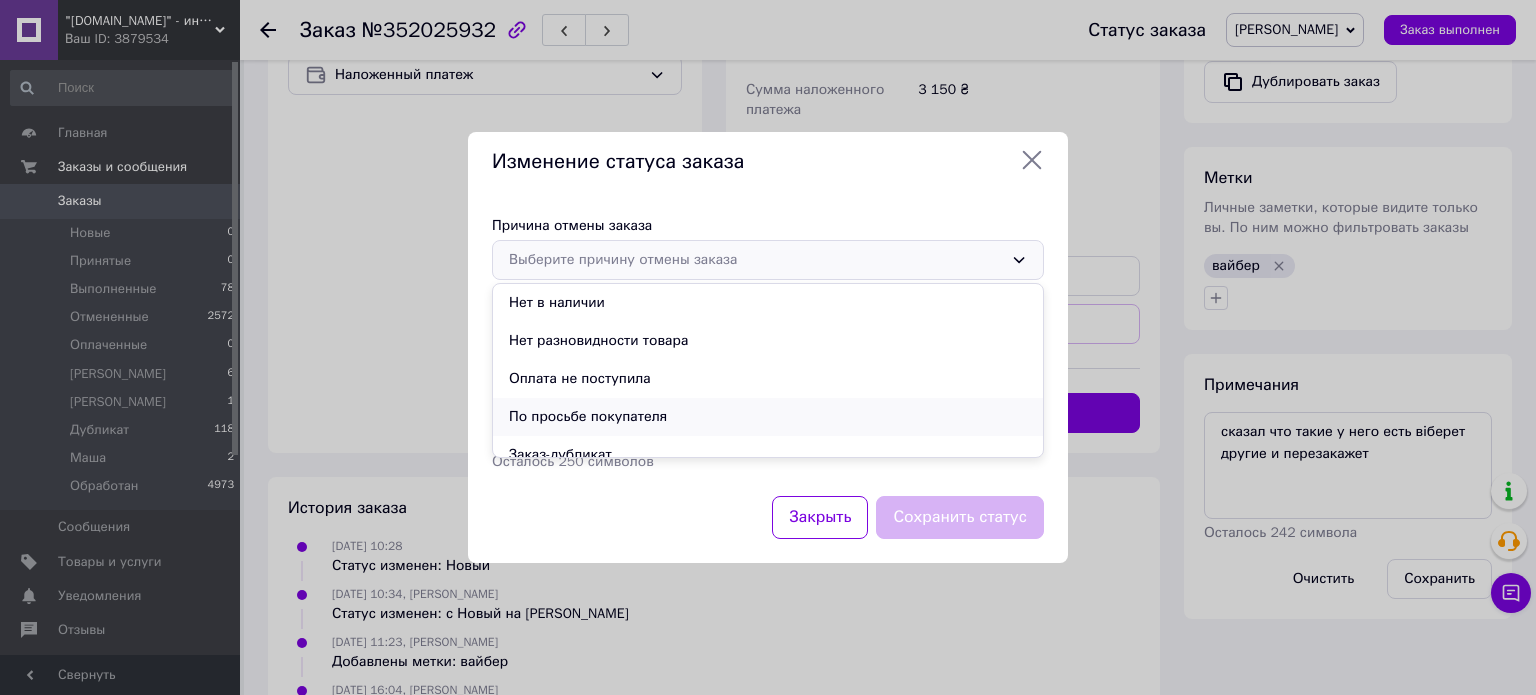 click on "По просьбе покупателя" at bounding box center (768, 417) 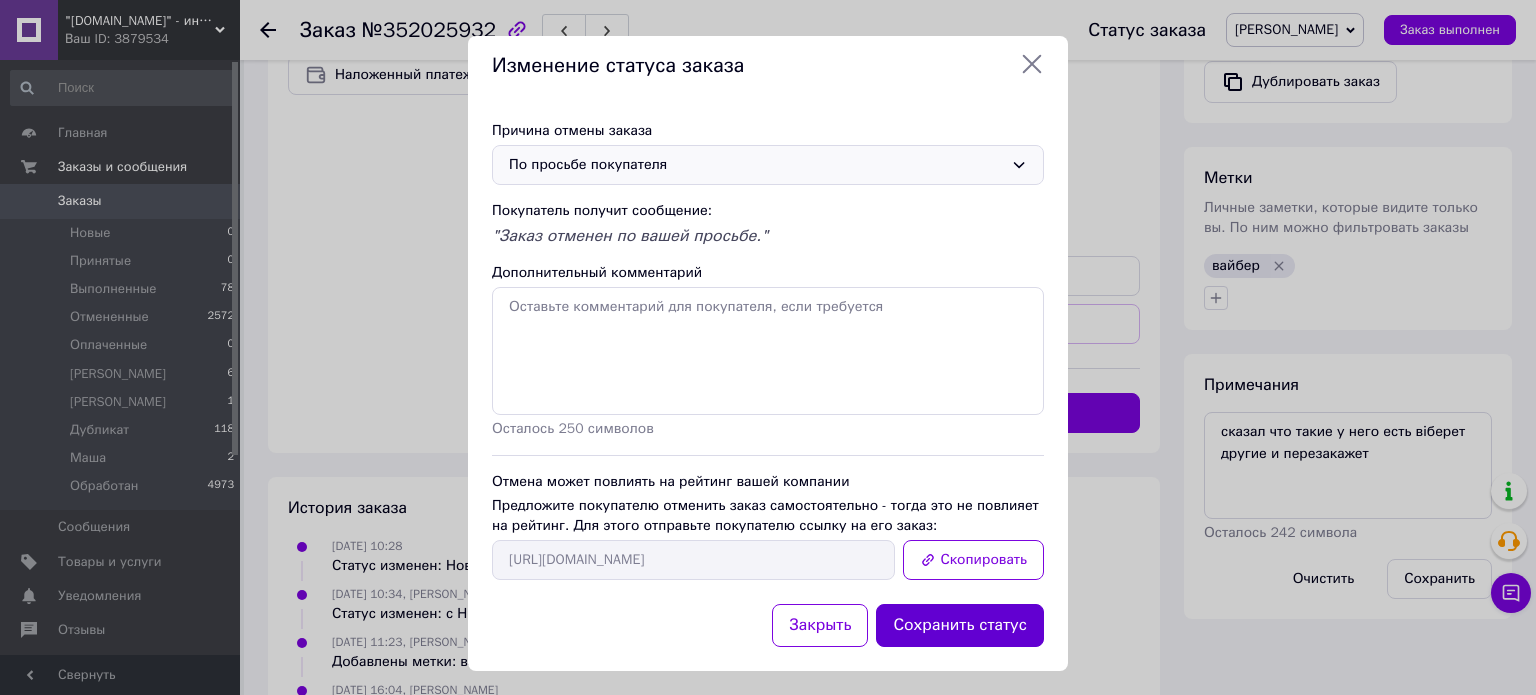 click on "Сохранить статус" at bounding box center [960, 625] 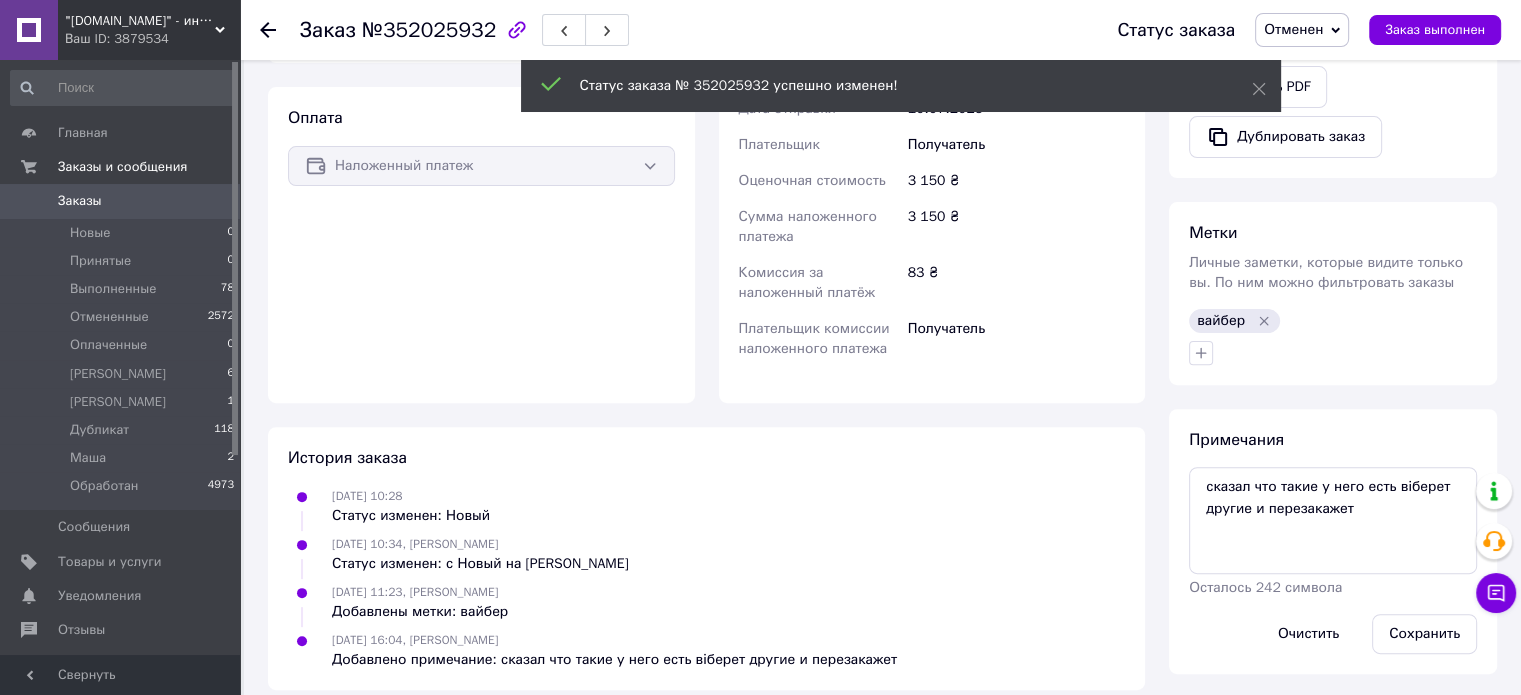 scroll, scrollTop: 690, scrollLeft: 0, axis: vertical 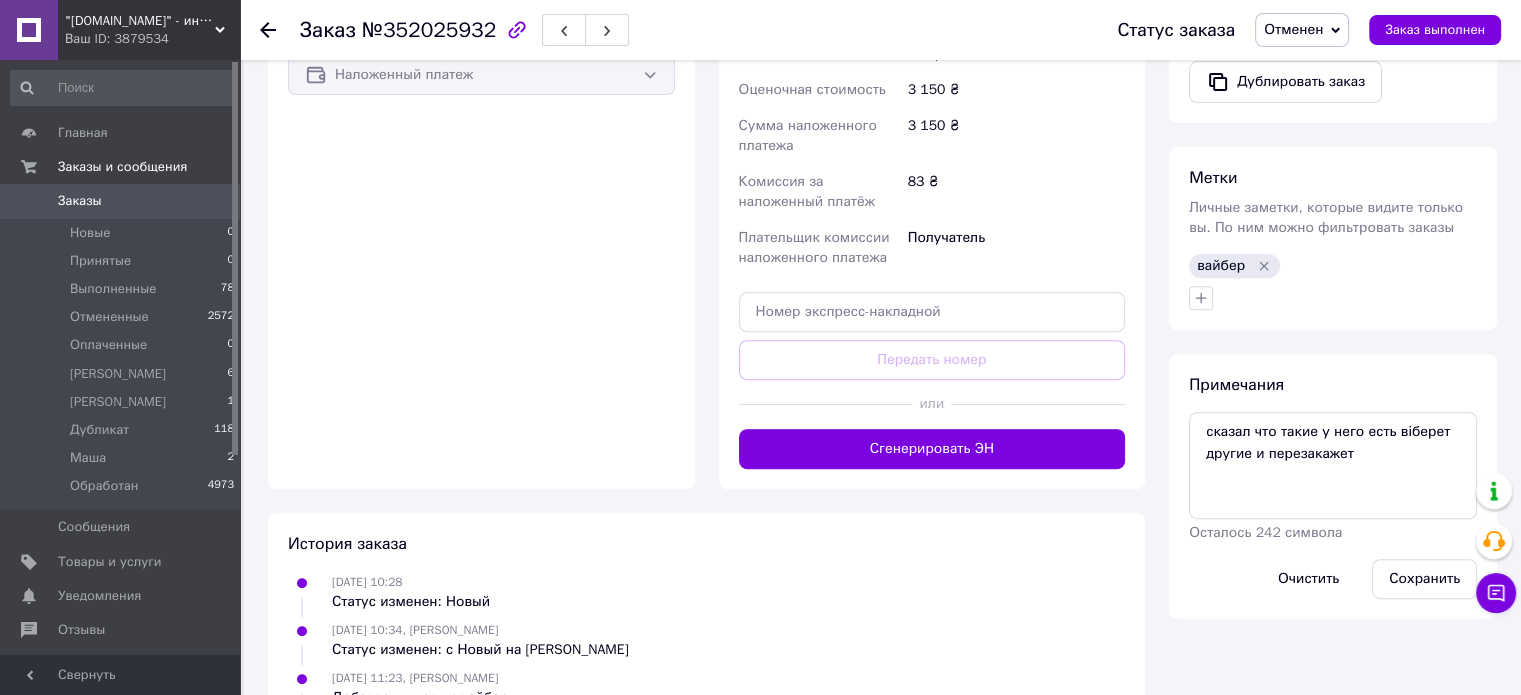 click on ""[DOMAIN_NAME]" - интернет-магазин" at bounding box center [140, 21] 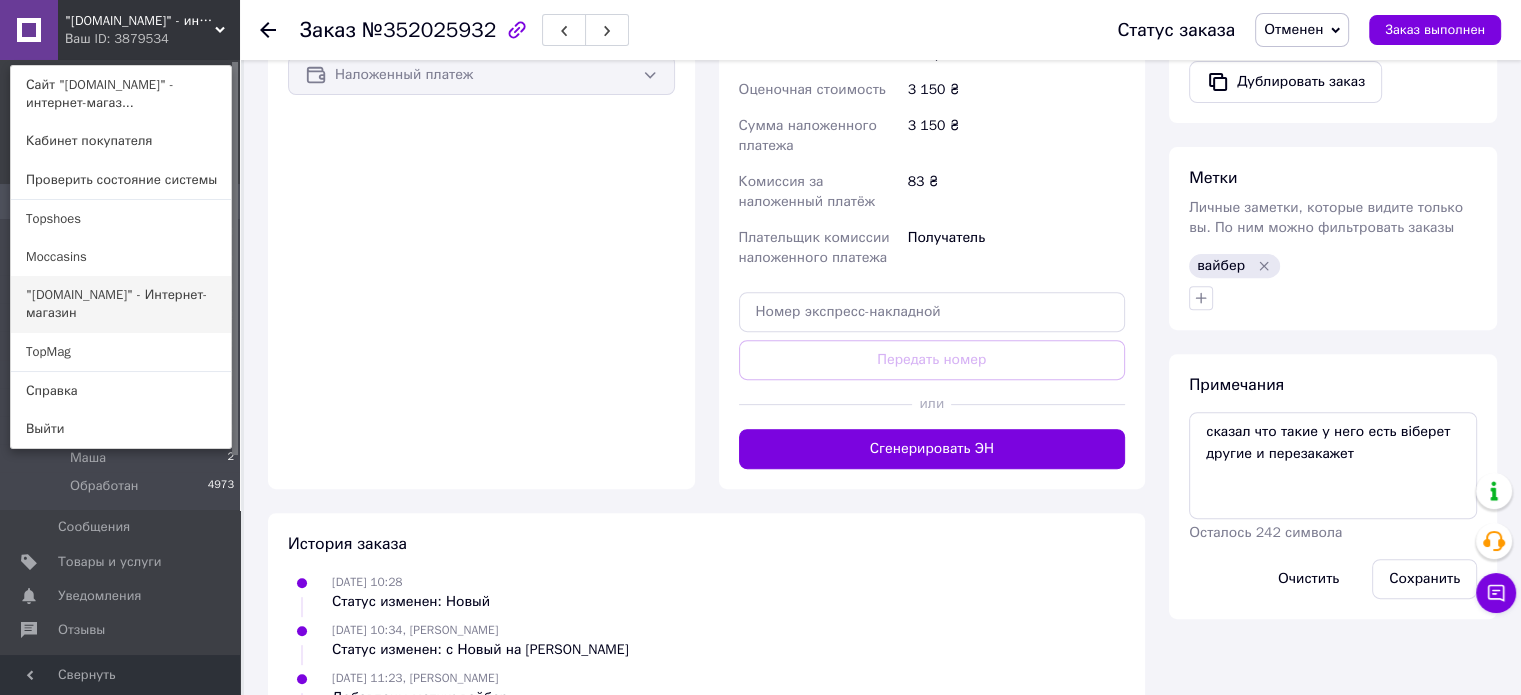 click on ""[DOMAIN_NAME]" - Интернет-магазин" at bounding box center [121, 304] 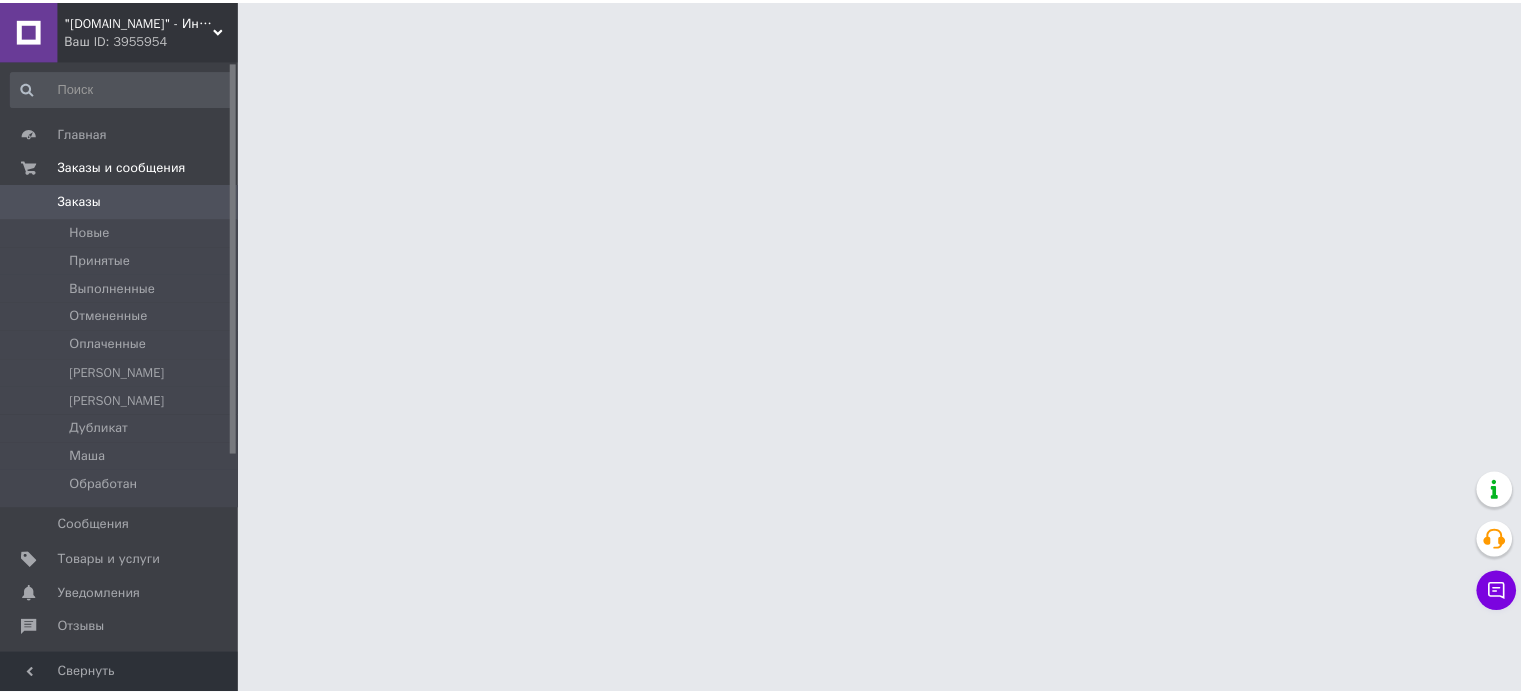 scroll, scrollTop: 0, scrollLeft: 0, axis: both 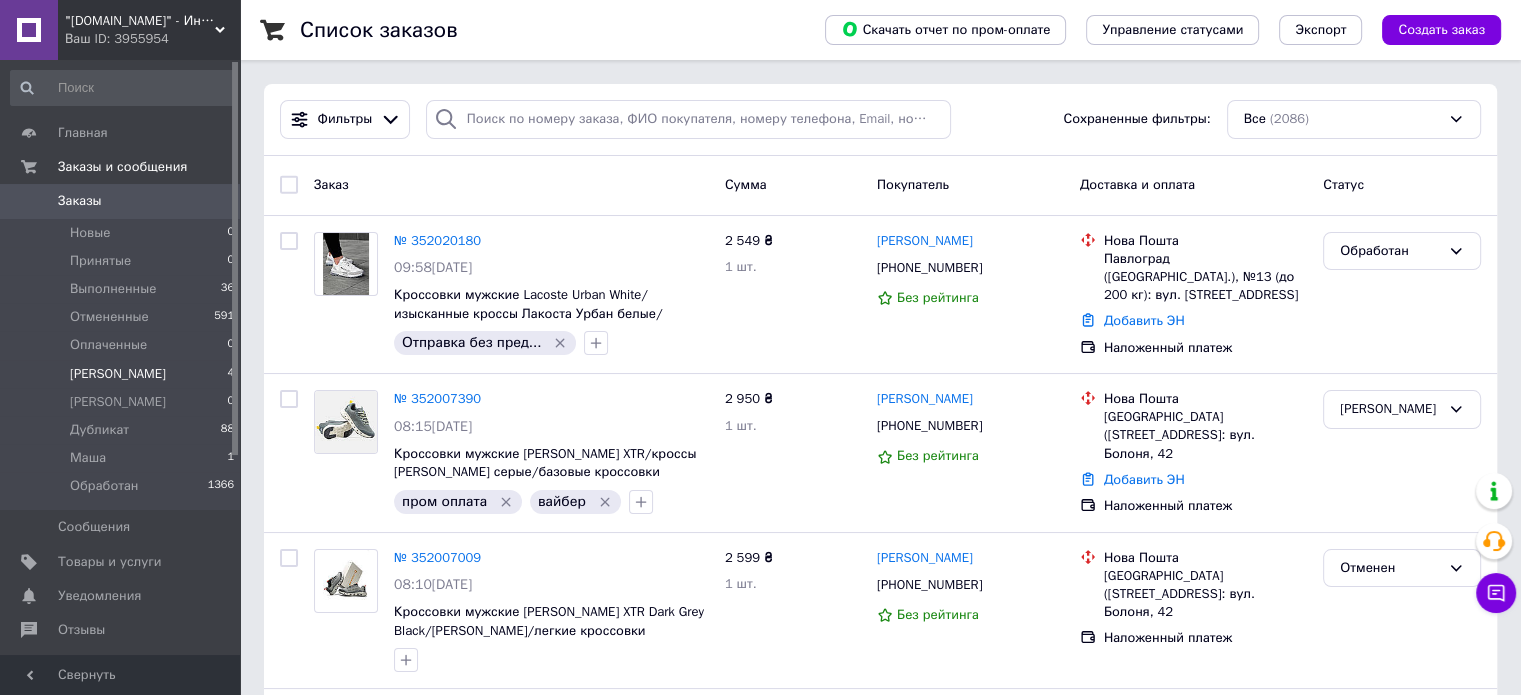 click on "Алина 4" at bounding box center (123, 374) 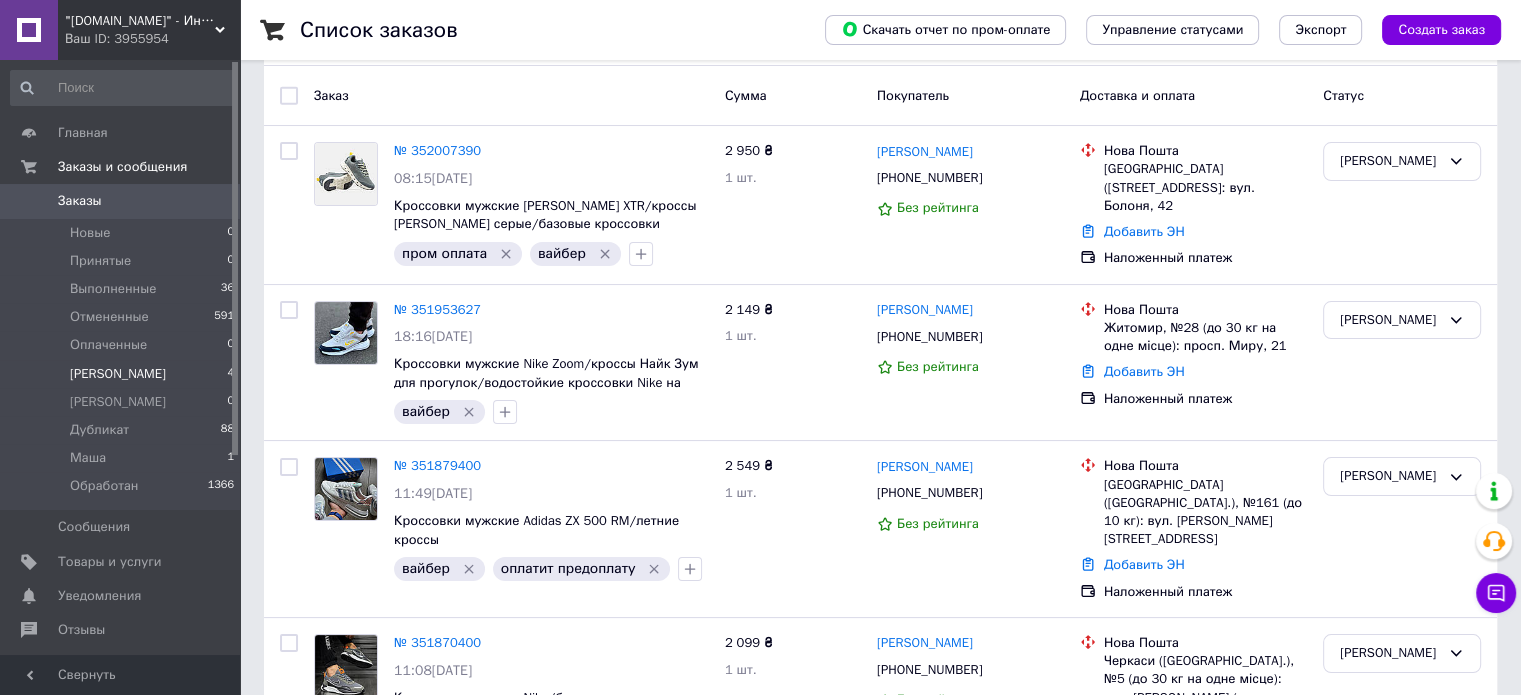 scroll, scrollTop: 264, scrollLeft: 0, axis: vertical 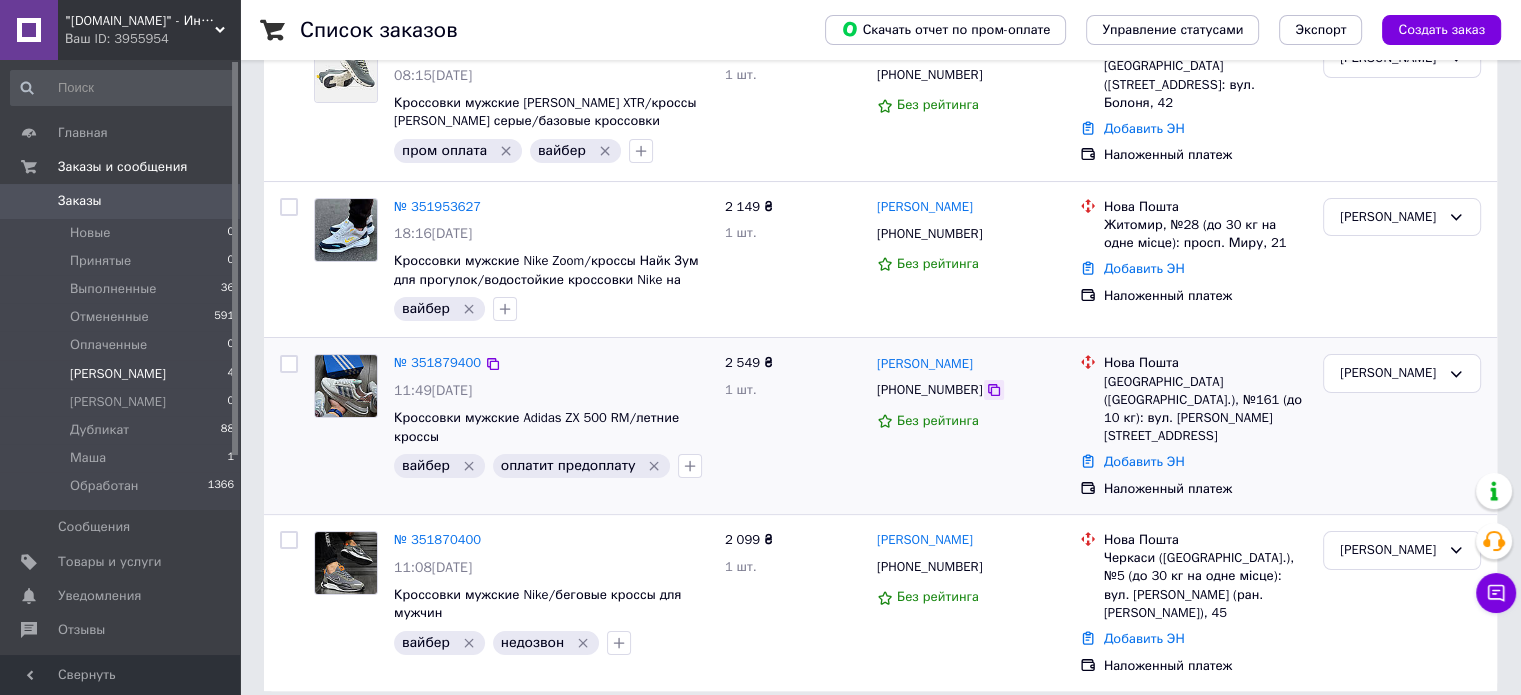 click 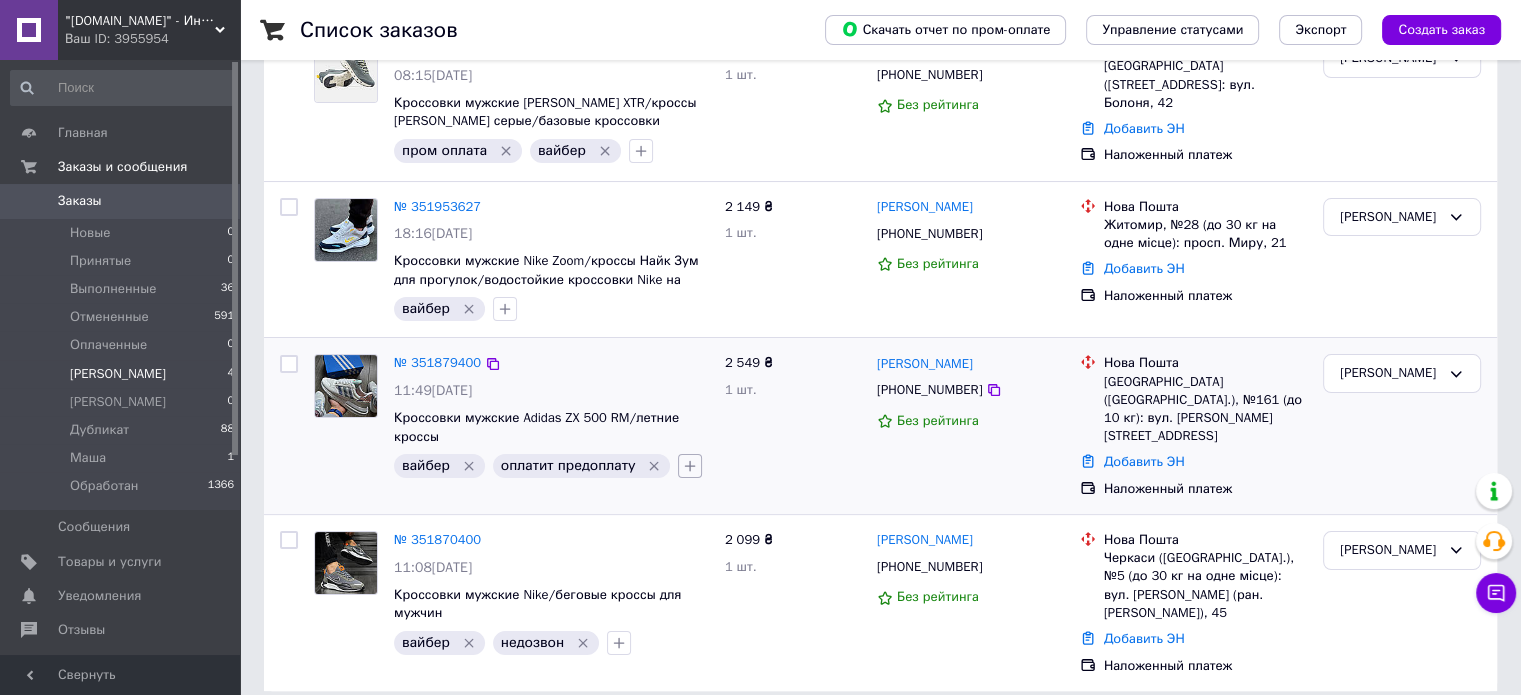 click 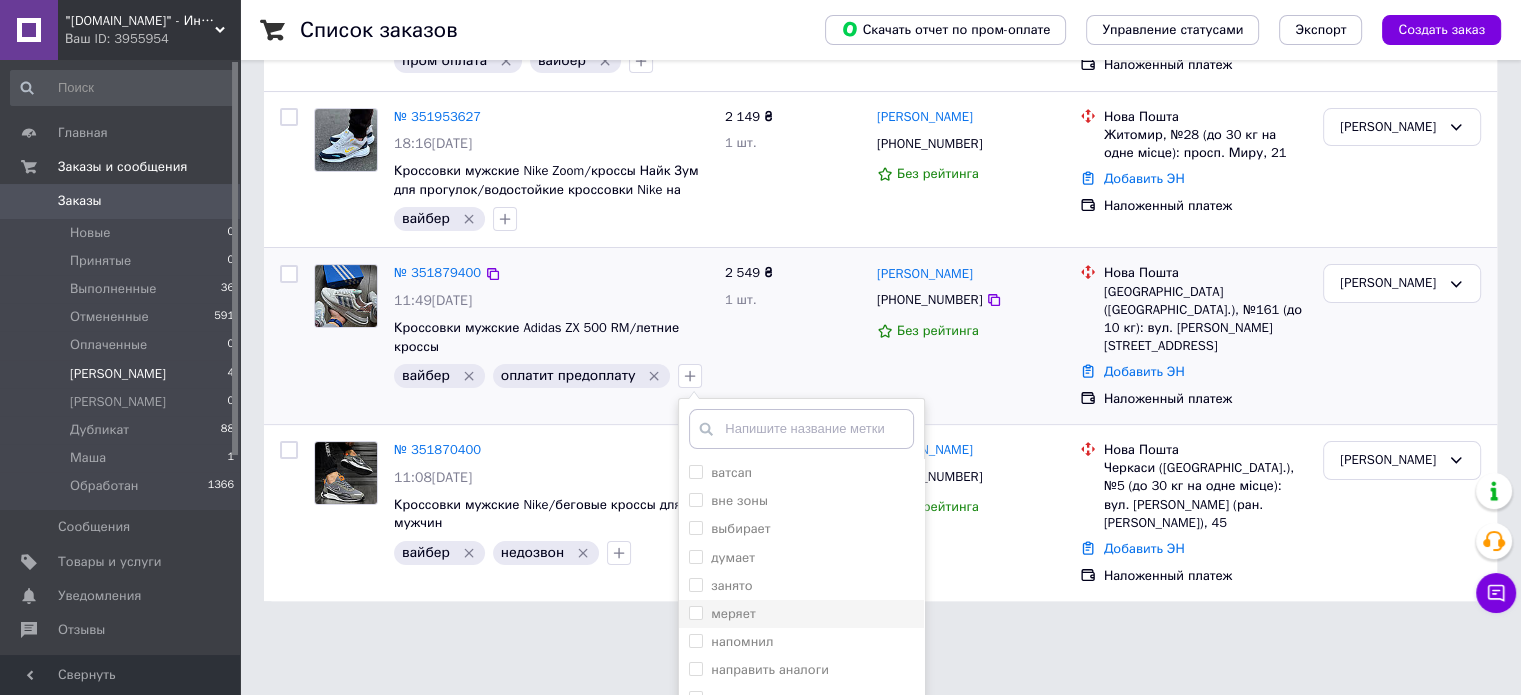 scroll, scrollTop: 481, scrollLeft: 0, axis: vertical 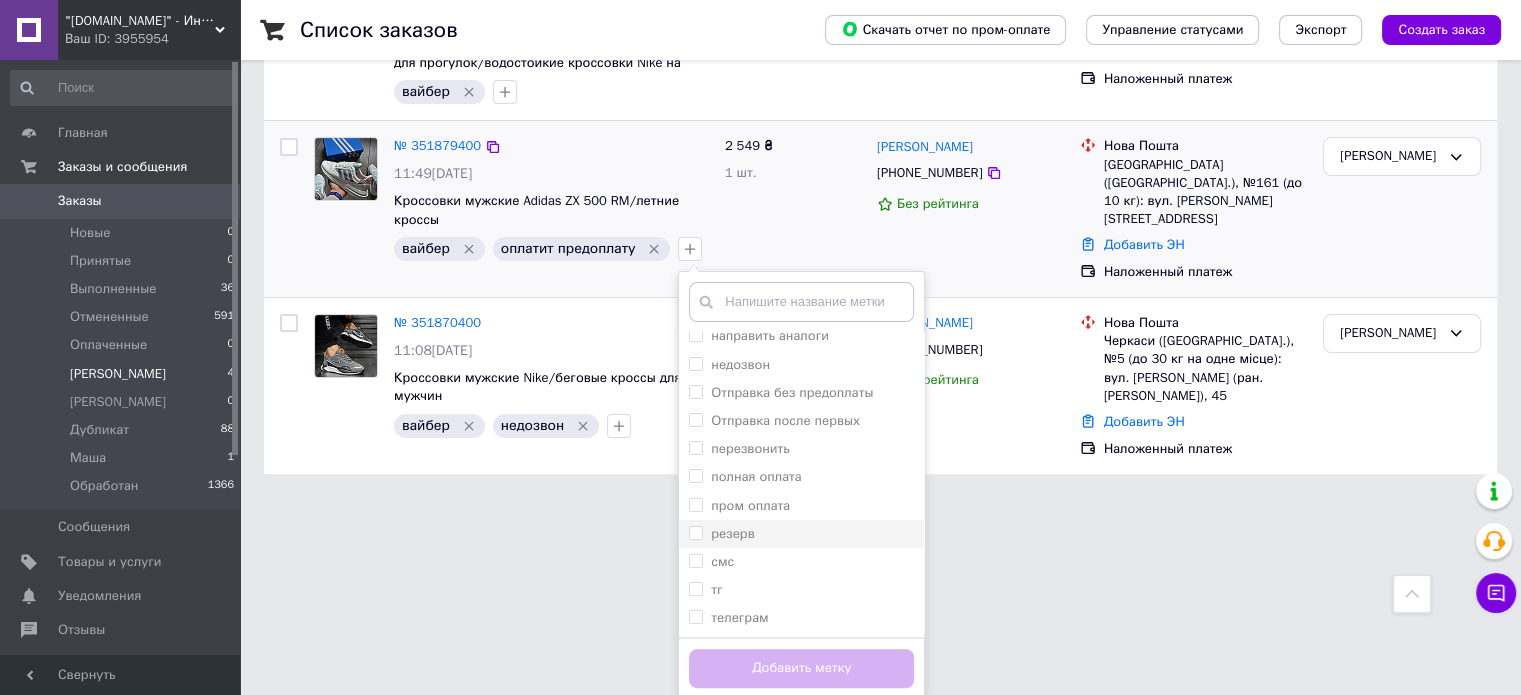 click on "резерв" at bounding box center [801, 534] 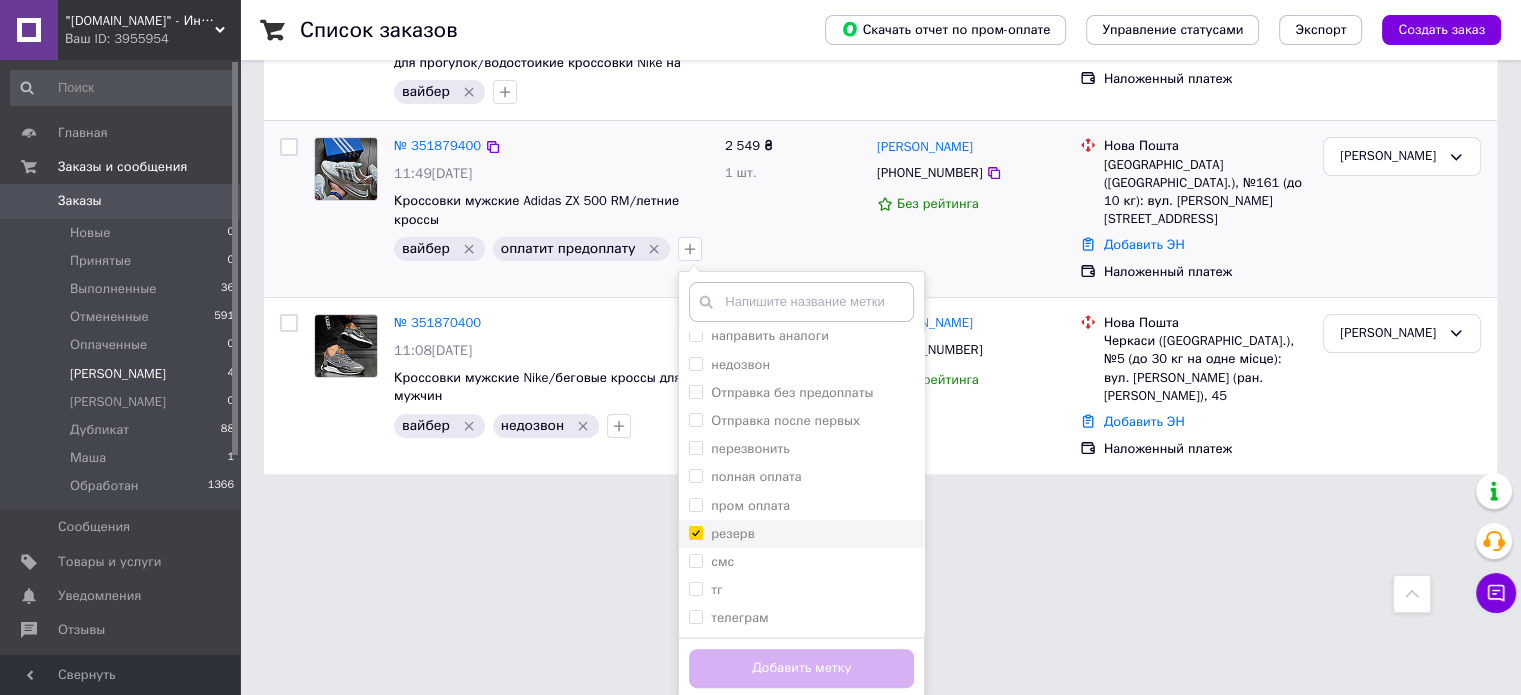 checkbox on "true" 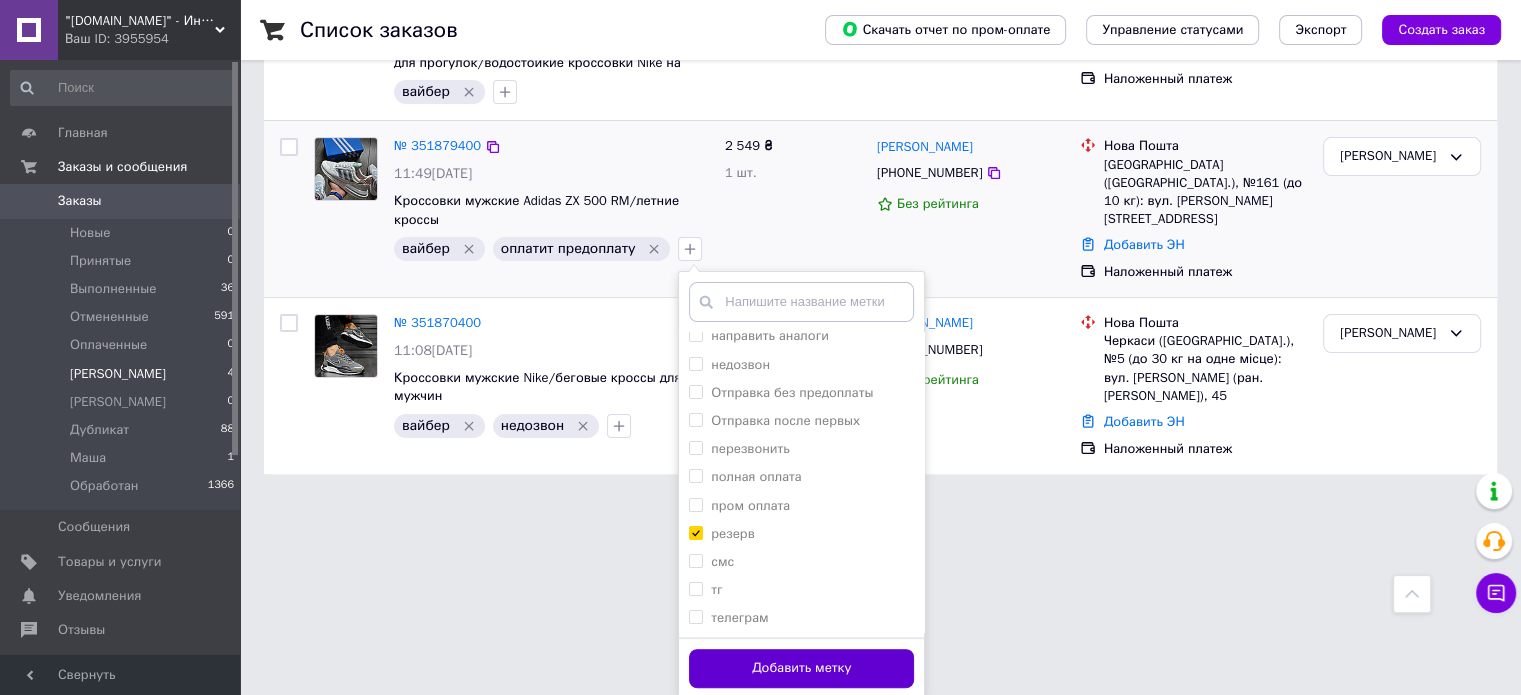 click on "Добавить метку" at bounding box center [801, 668] 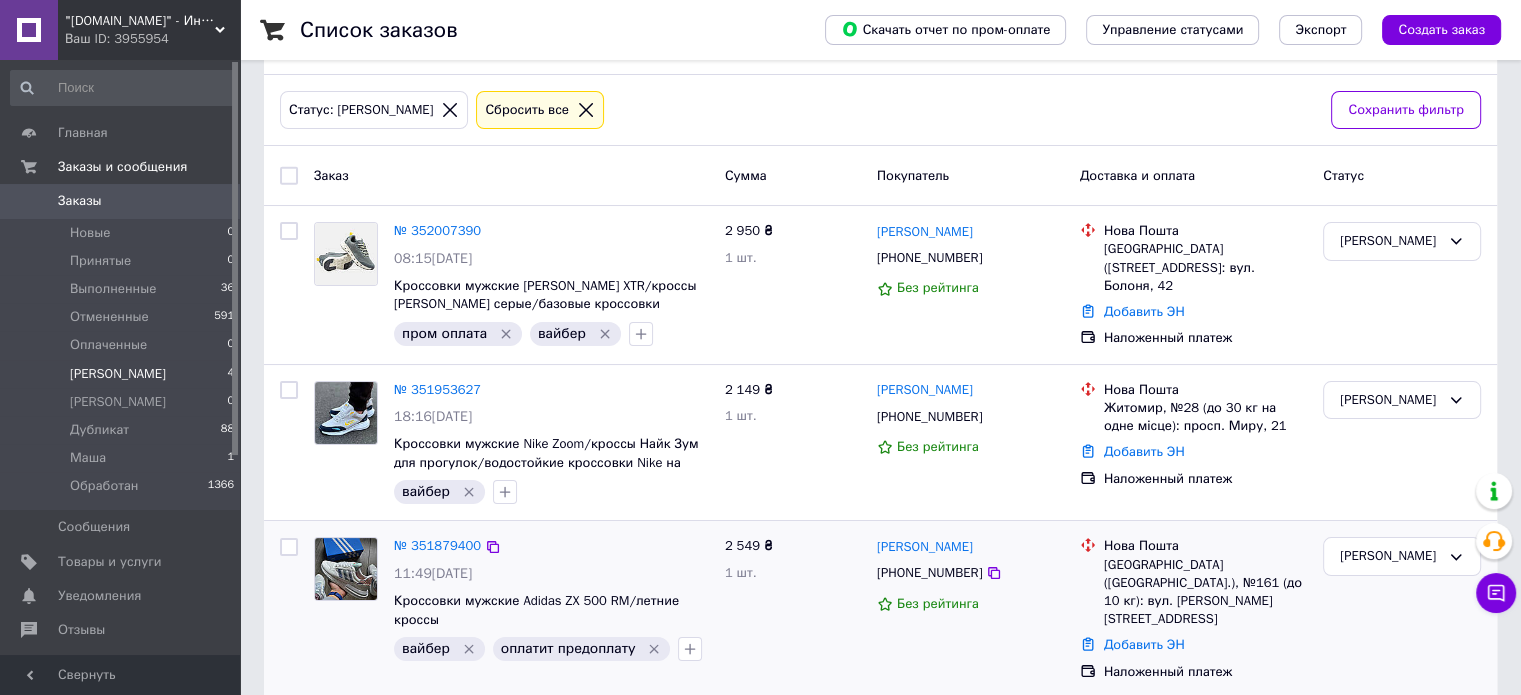 scroll, scrollTop: 64, scrollLeft: 0, axis: vertical 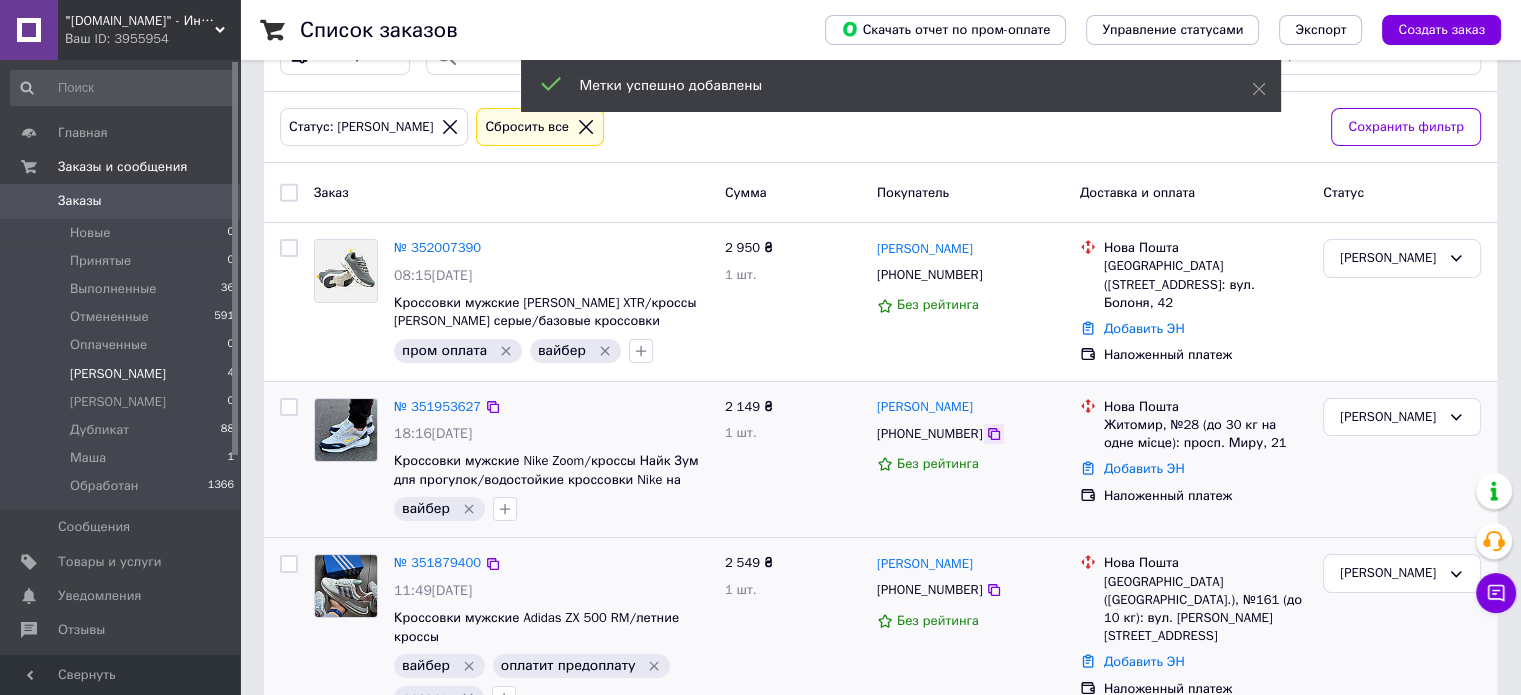 click 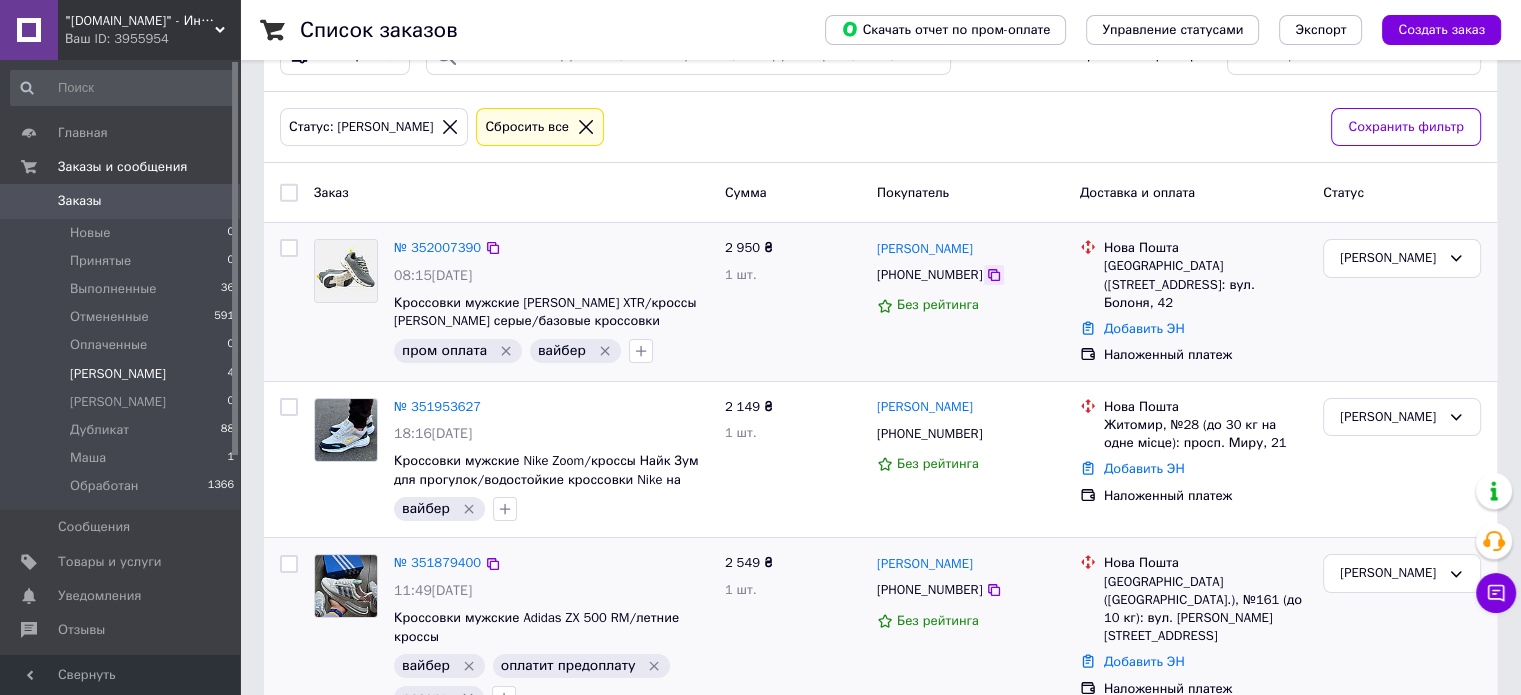 click 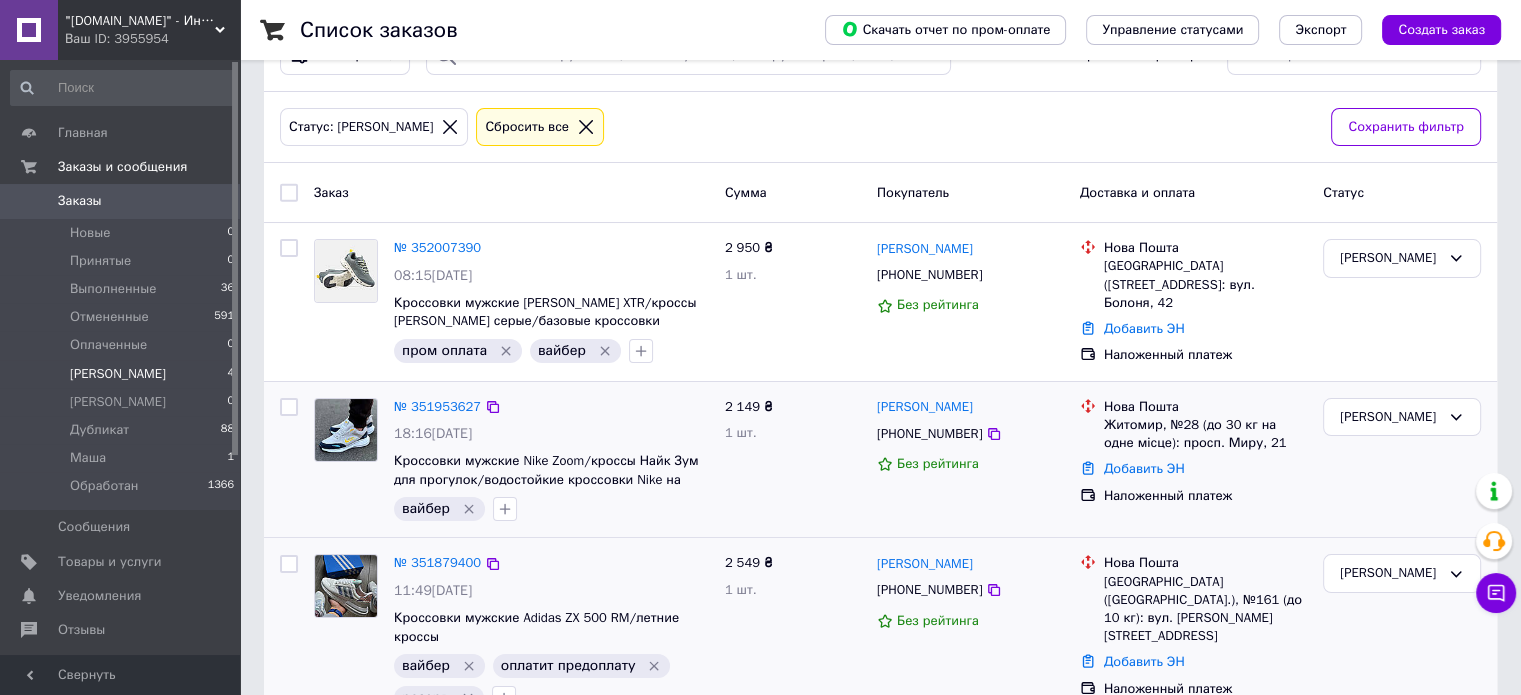 click on "№ 352007390 08:15, 10.07.2025 Кроссовки мужские Merrell Drainmaker XTR/кроссы Мерел Драинмакер серые/базовые кроссовки Merrell для мужчин пром оплата   вайбер" at bounding box center (551, 301) 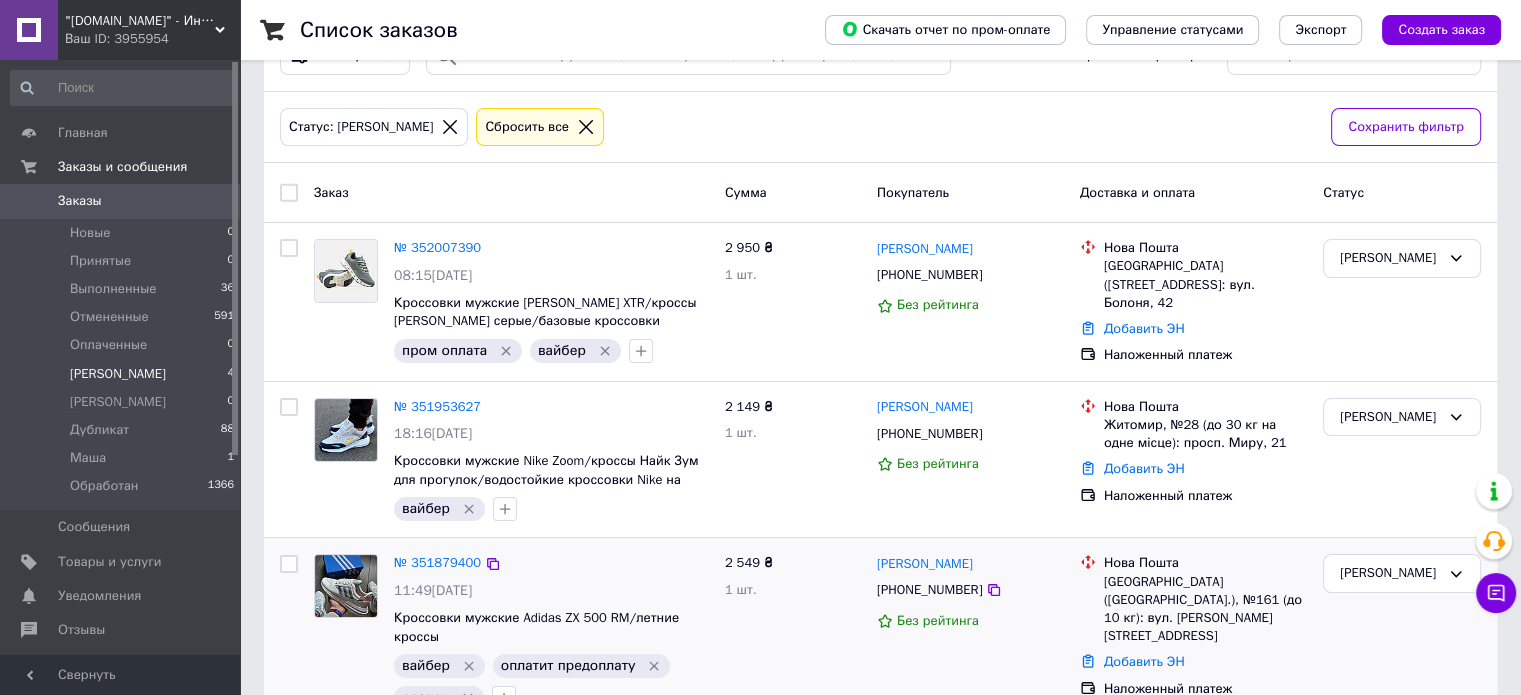 click on "Алина 4" at bounding box center (123, 374) 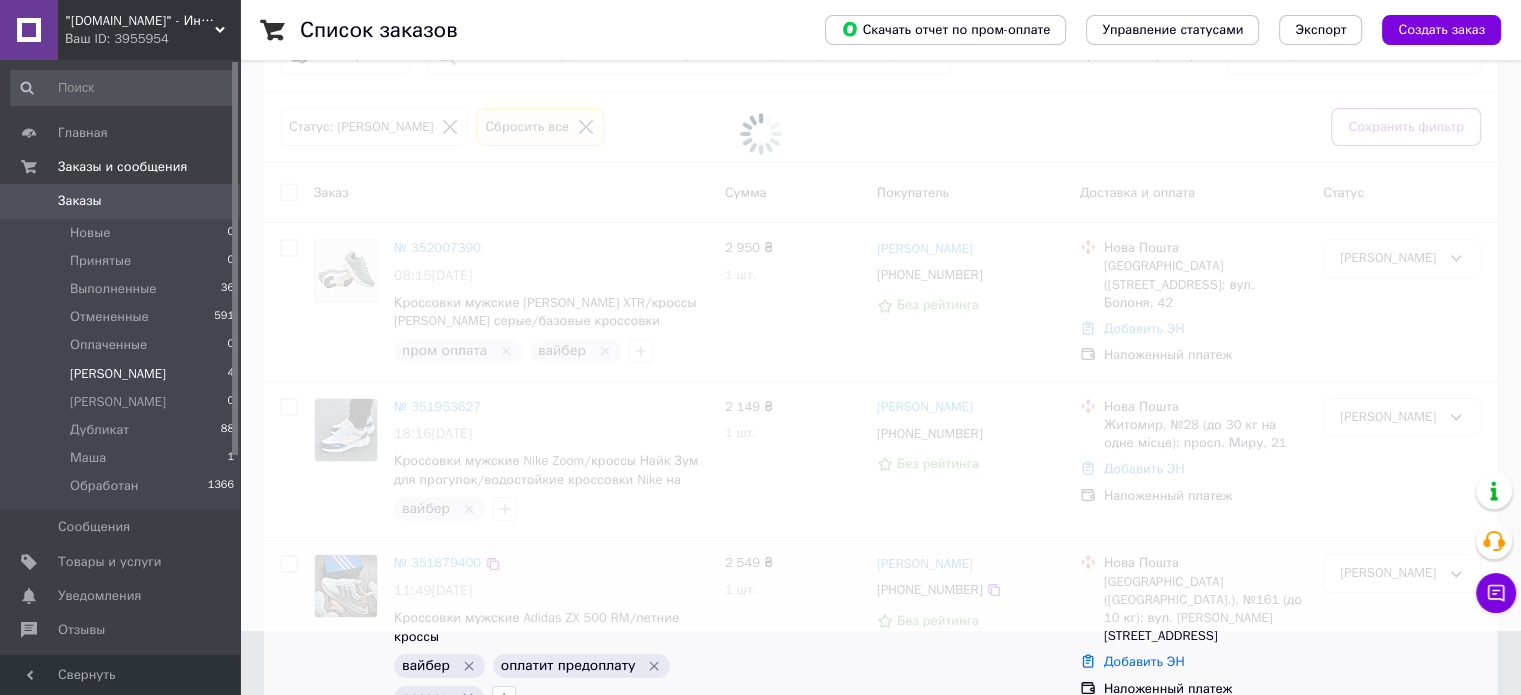 scroll, scrollTop: 0, scrollLeft: 0, axis: both 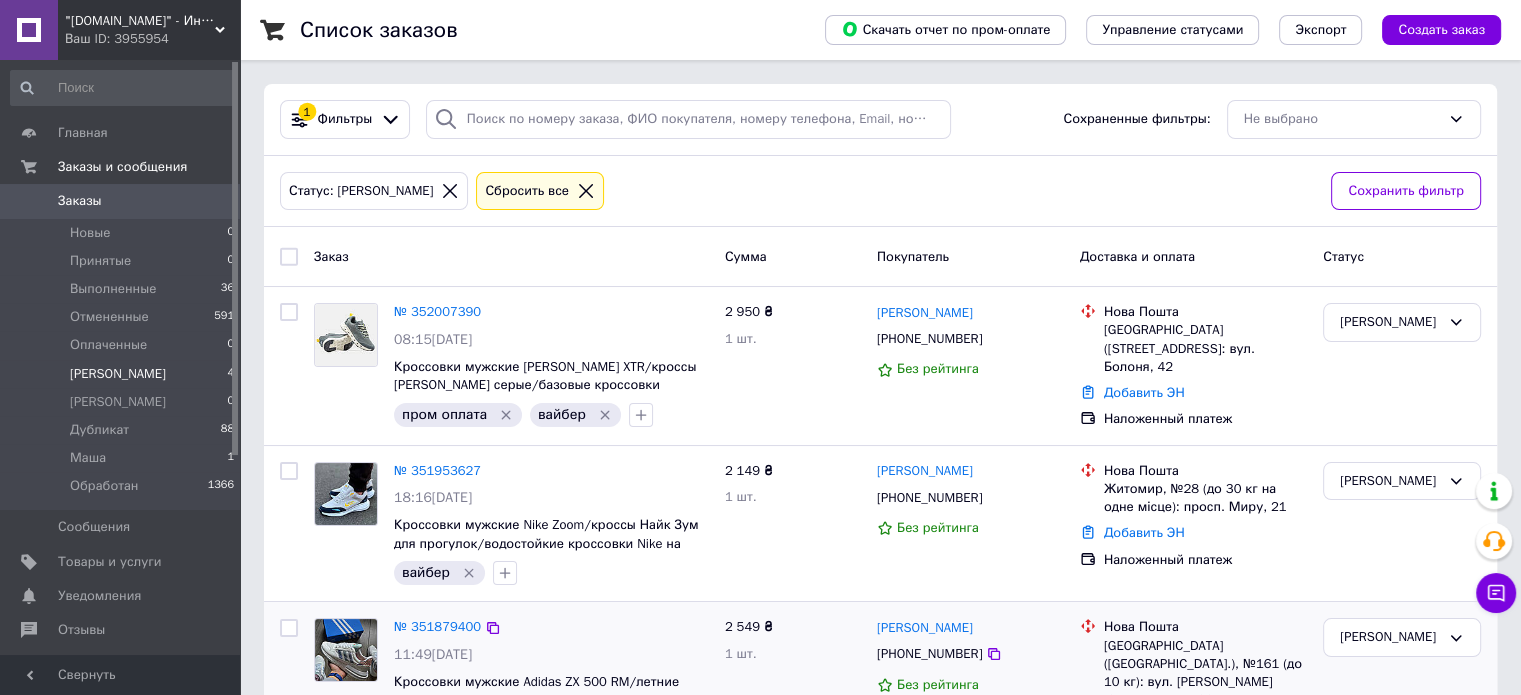 click on "[PERSON_NAME]" at bounding box center (118, 374) 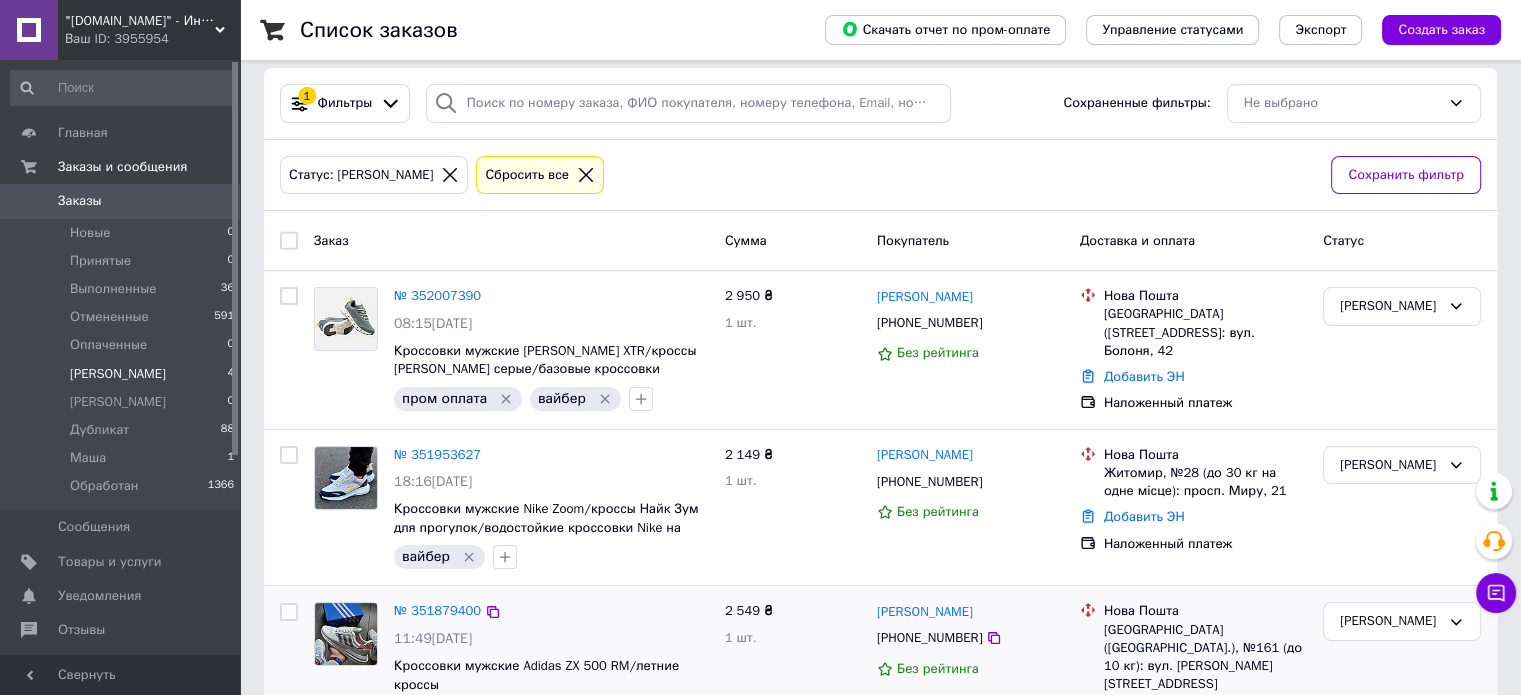 scroll, scrollTop: 0, scrollLeft: 0, axis: both 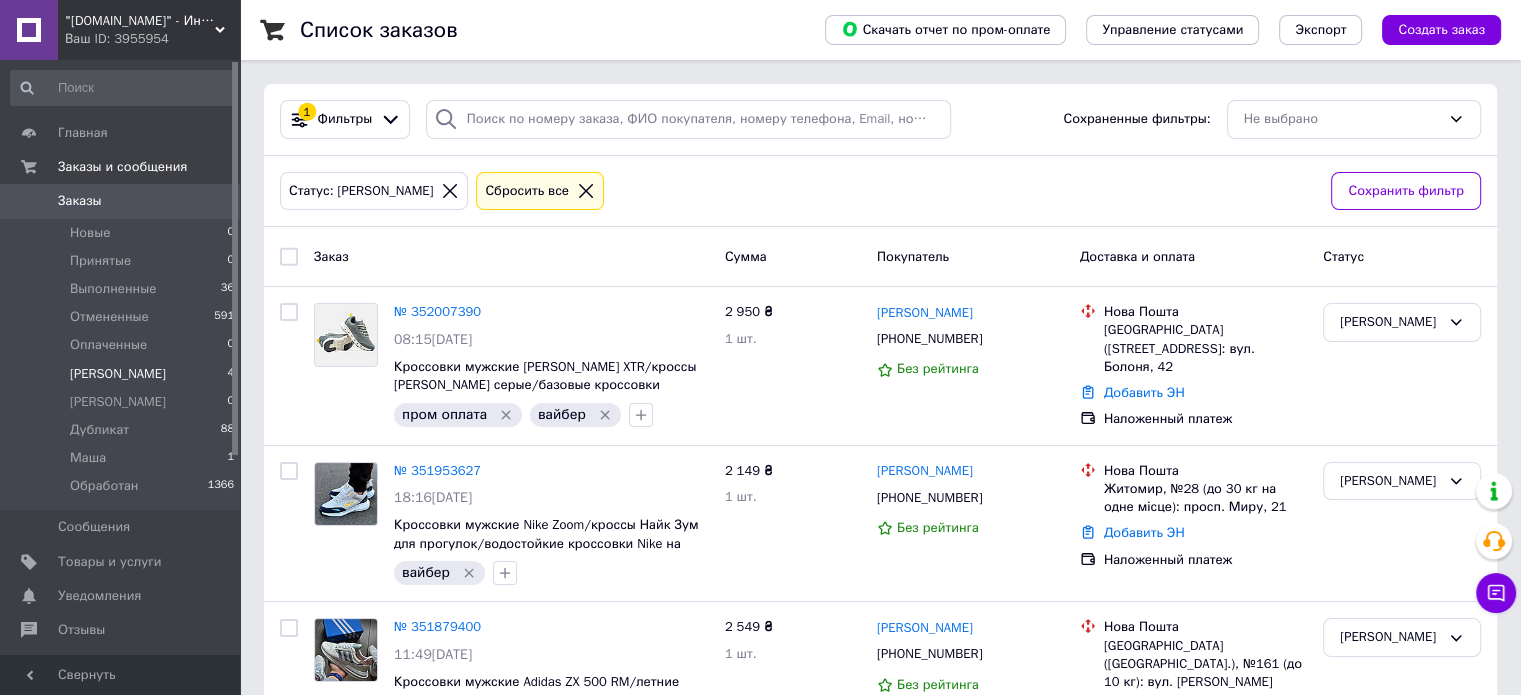 click on "Ваш ID: 3955954" at bounding box center (152, 39) 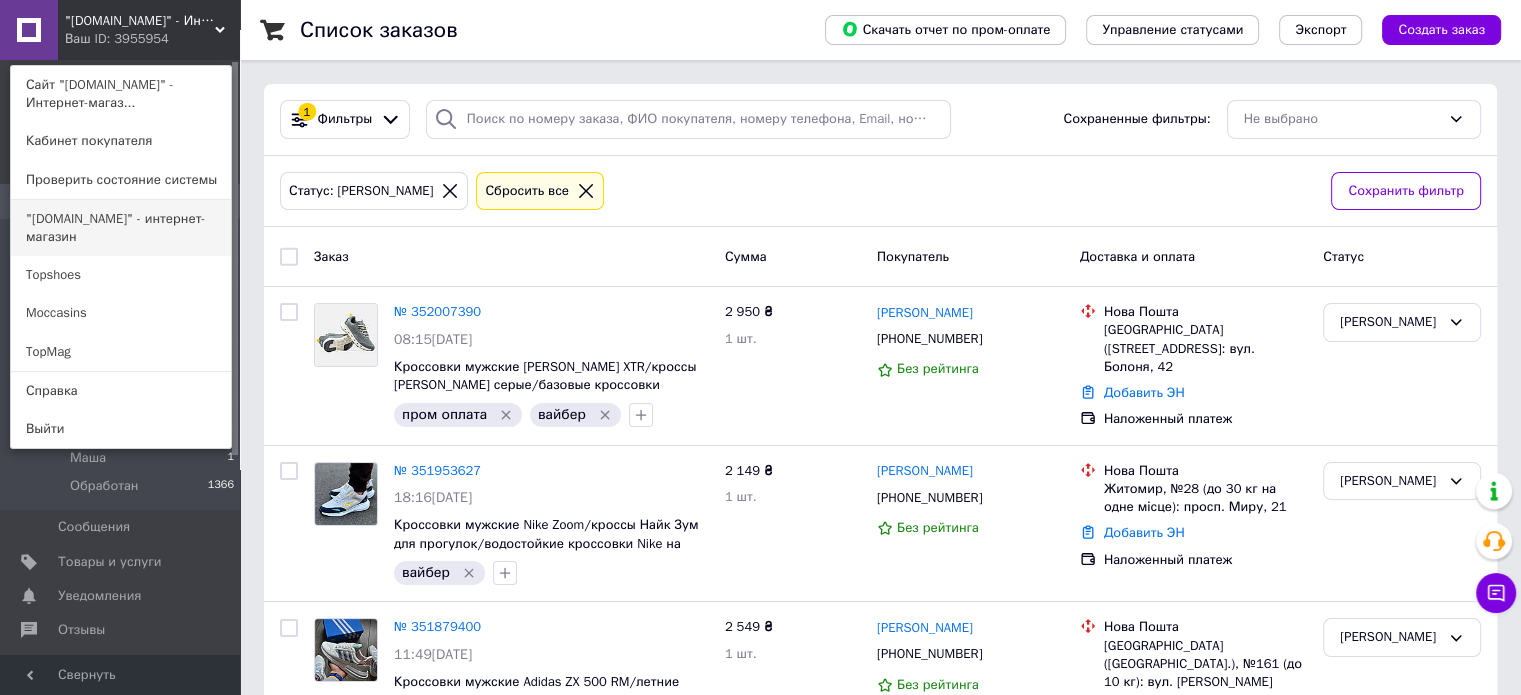 click on ""[DOMAIN_NAME]" - интернет-магазин" at bounding box center [121, 228] 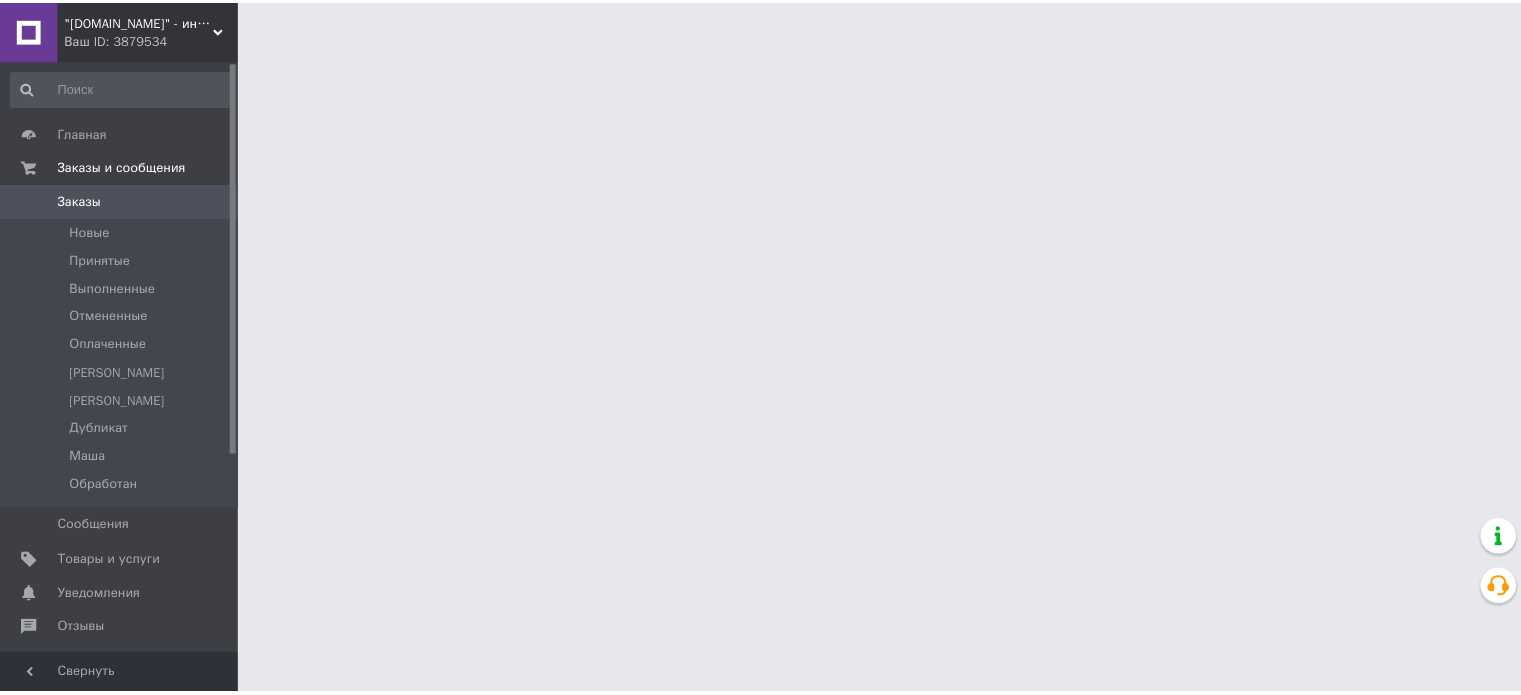 scroll, scrollTop: 0, scrollLeft: 0, axis: both 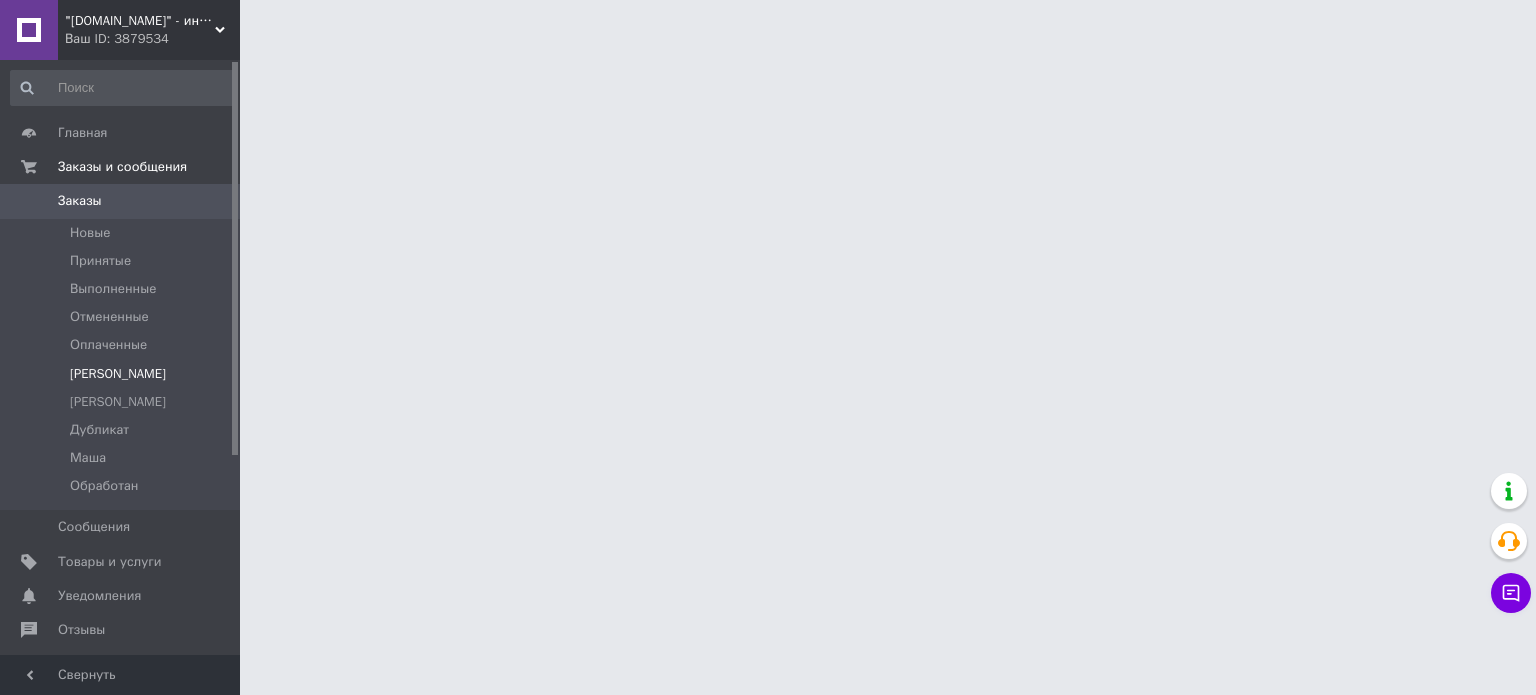 click on "[PERSON_NAME]" at bounding box center (123, 374) 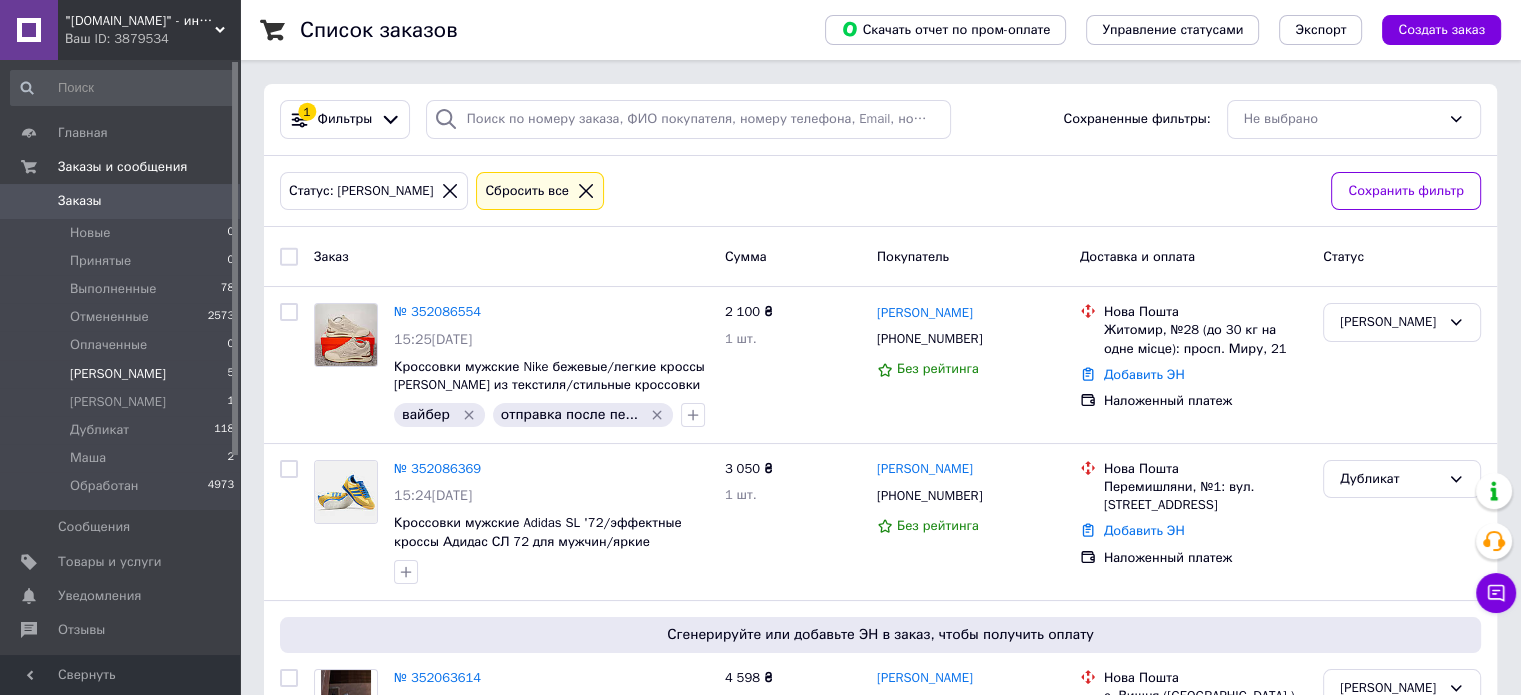 drag, startPoint x: 92, startPoint y: 367, endPoint x: 144, endPoint y: 368, distance: 52.009613 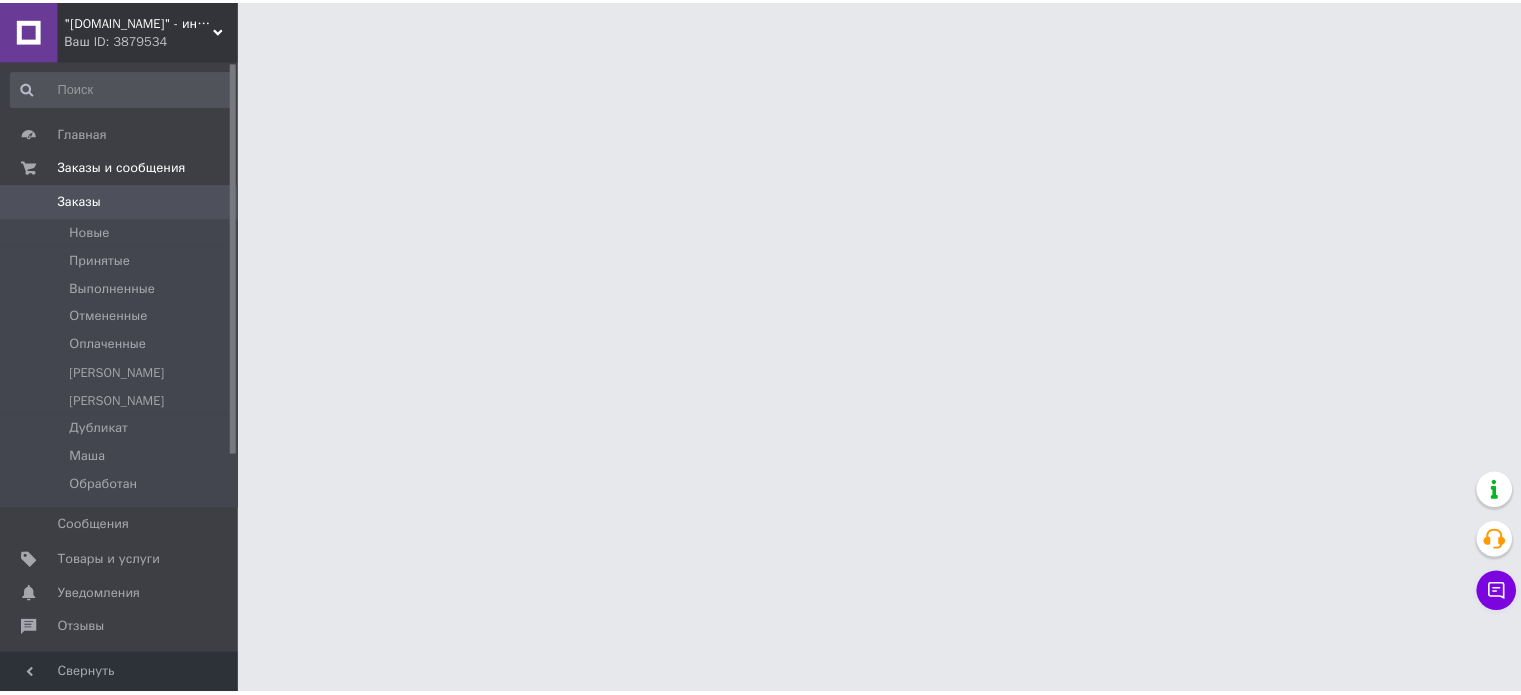 scroll, scrollTop: 0, scrollLeft: 0, axis: both 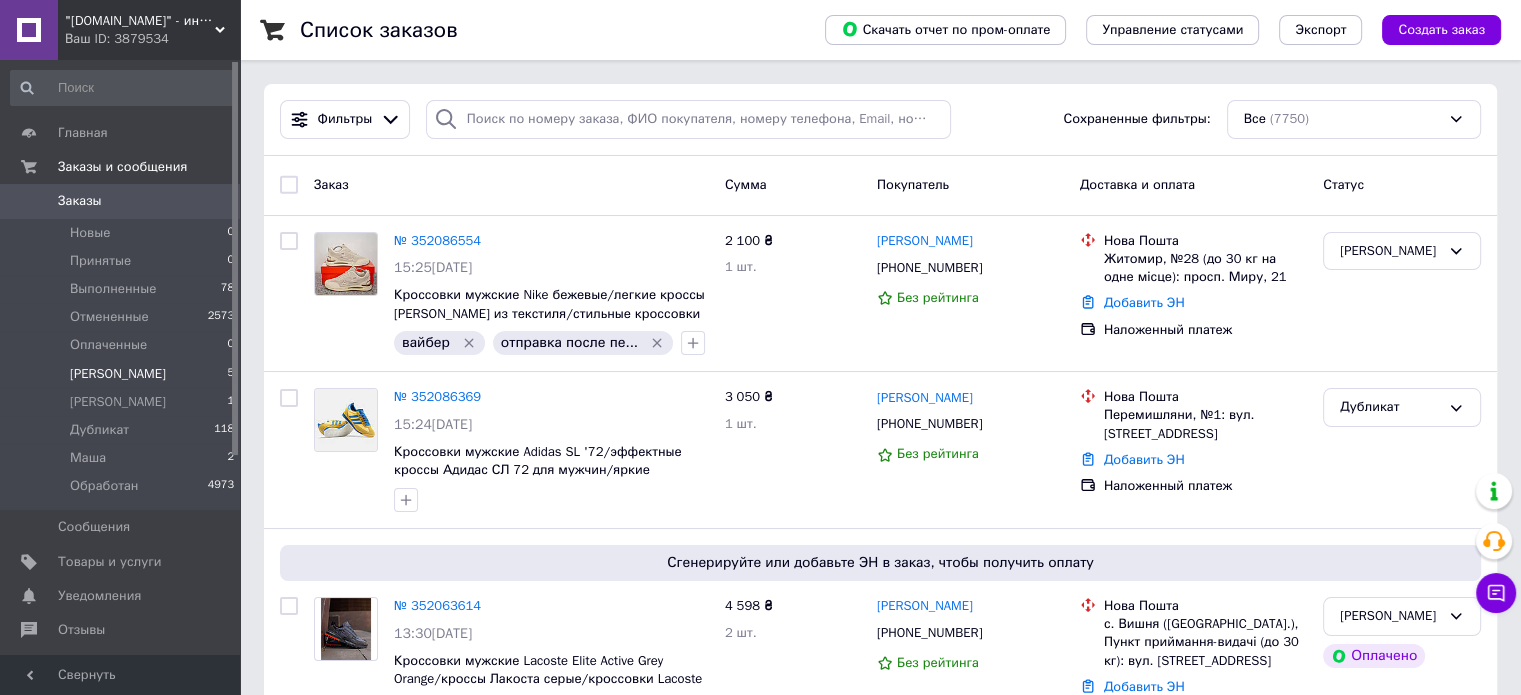 click on "[PERSON_NAME]" at bounding box center (118, 374) 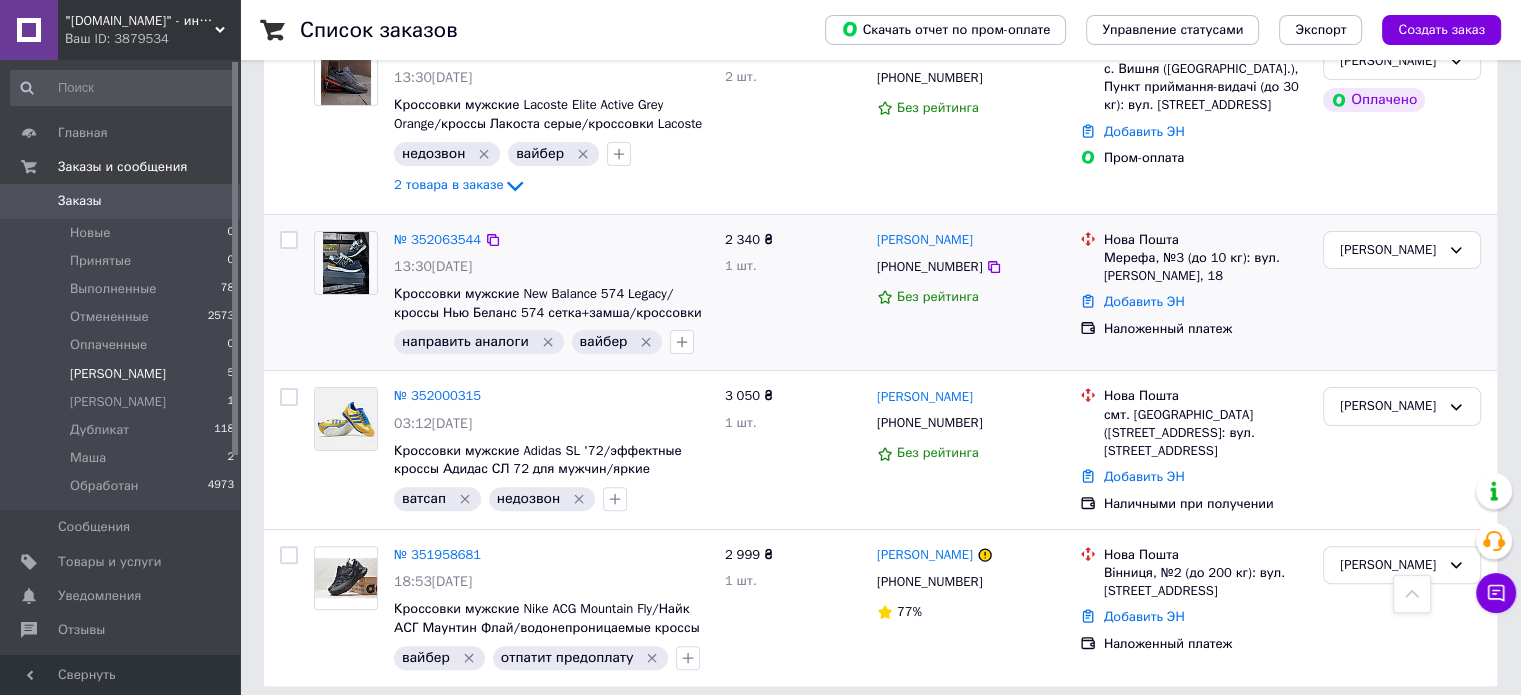 scroll, scrollTop: 480, scrollLeft: 0, axis: vertical 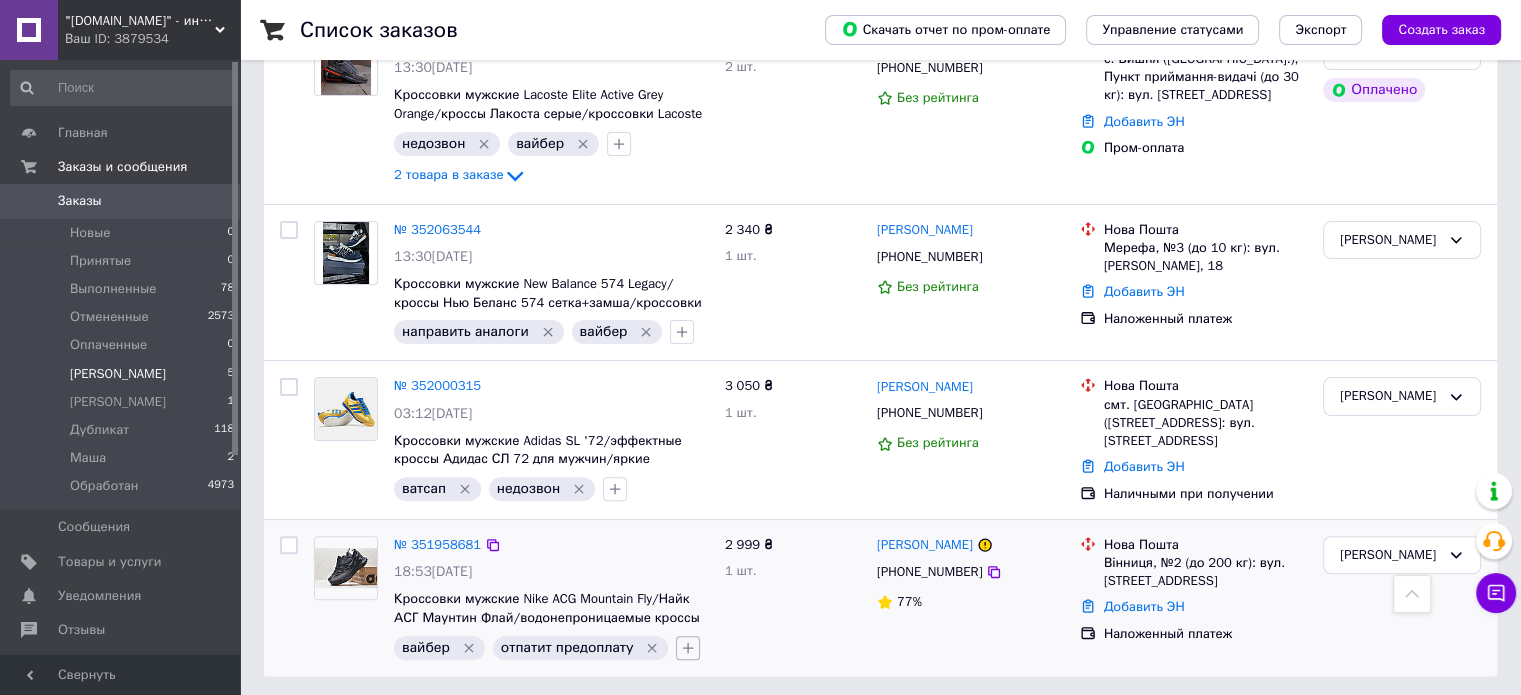 click 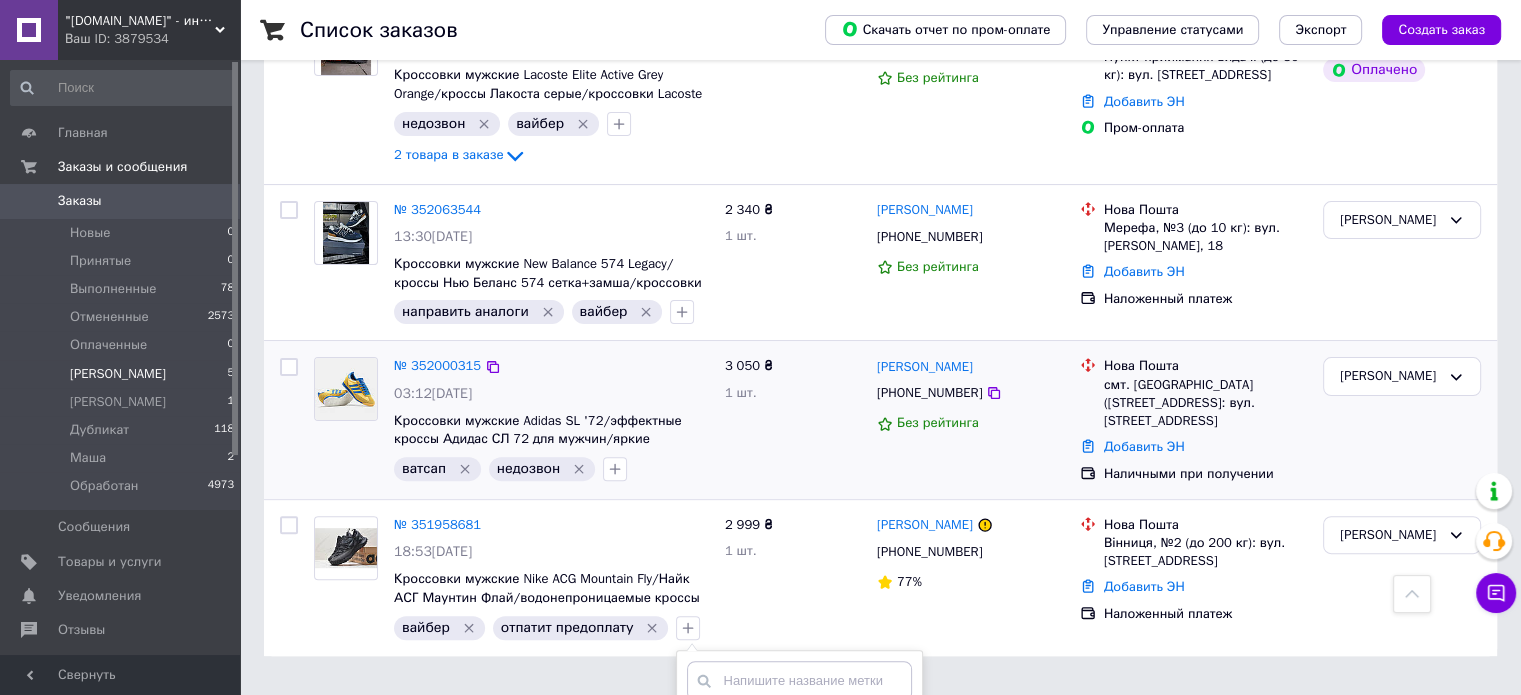 scroll, scrollTop: 876, scrollLeft: 0, axis: vertical 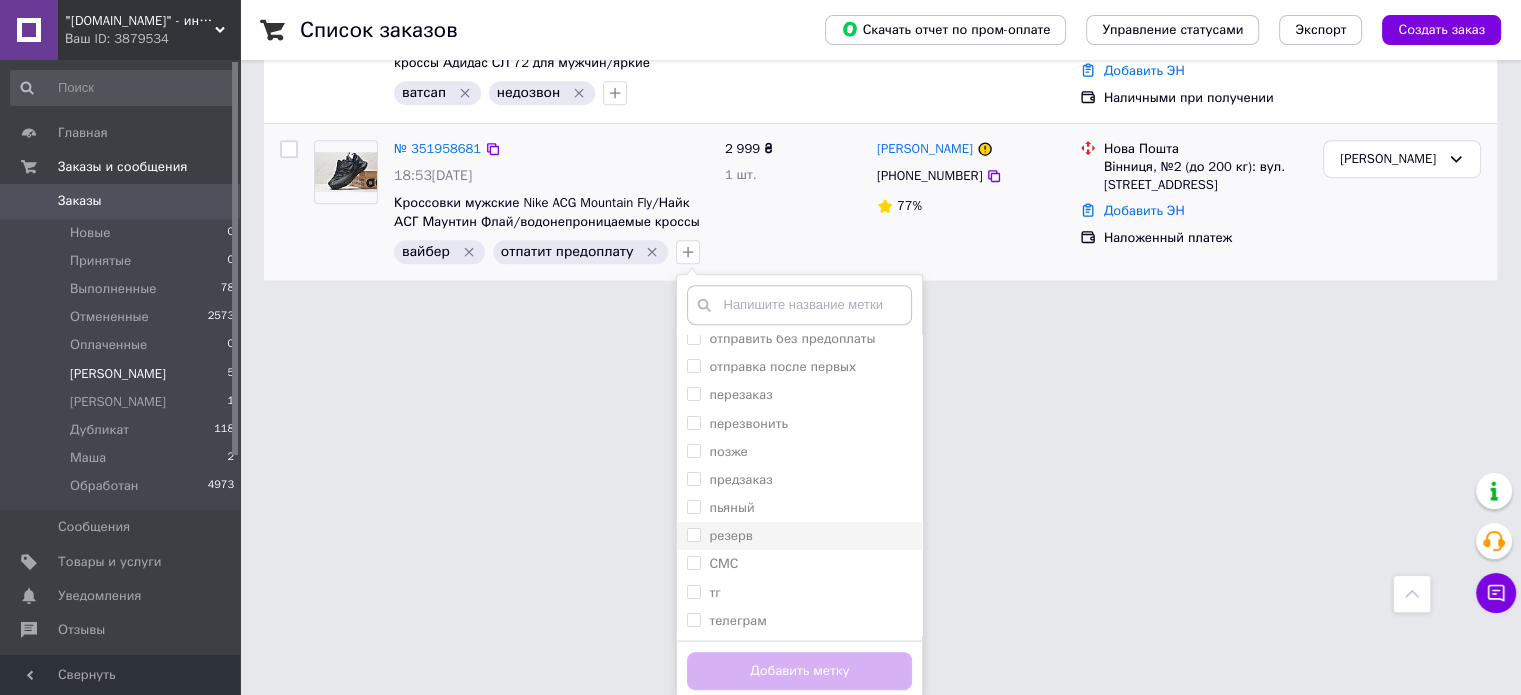 click on "резерв" at bounding box center [799, 536] 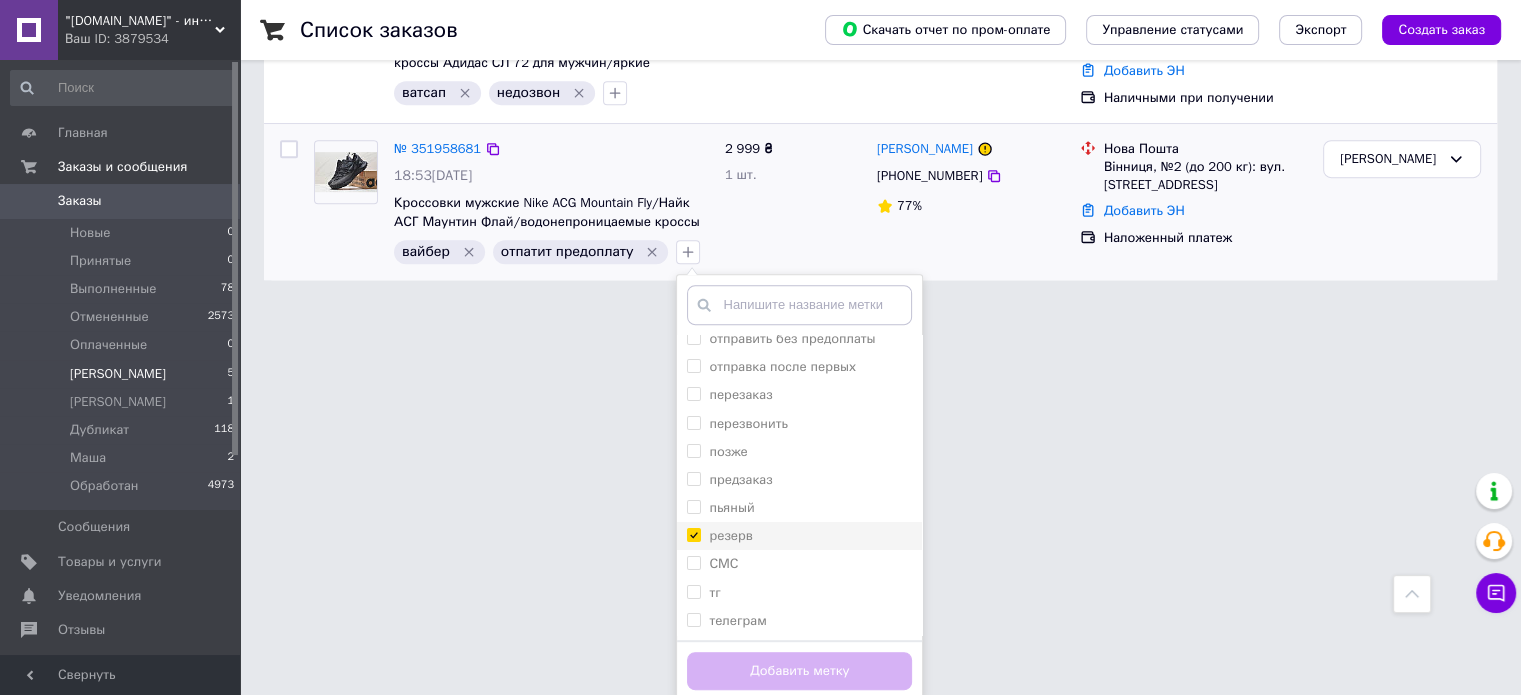 checkbox on "true" 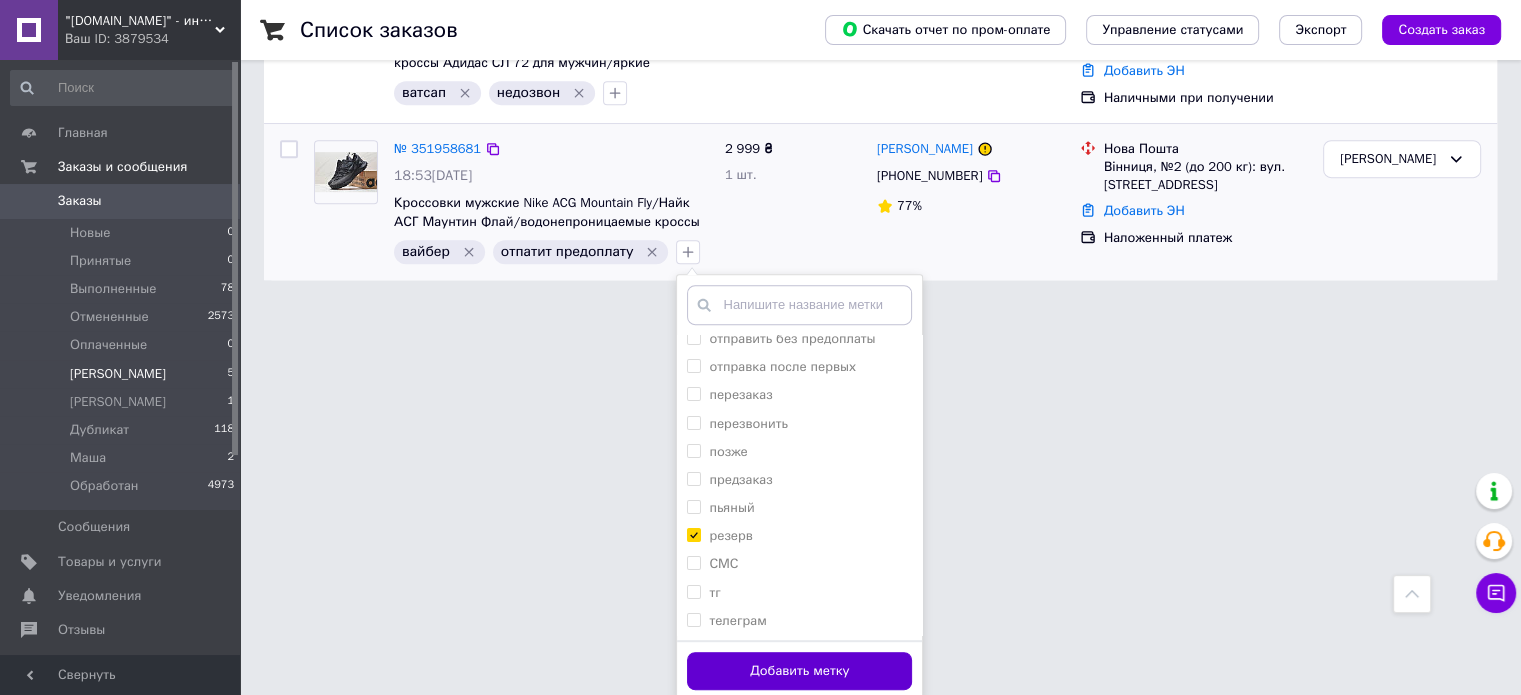 click on "Добавить метку" at bounding box center (799, 671) 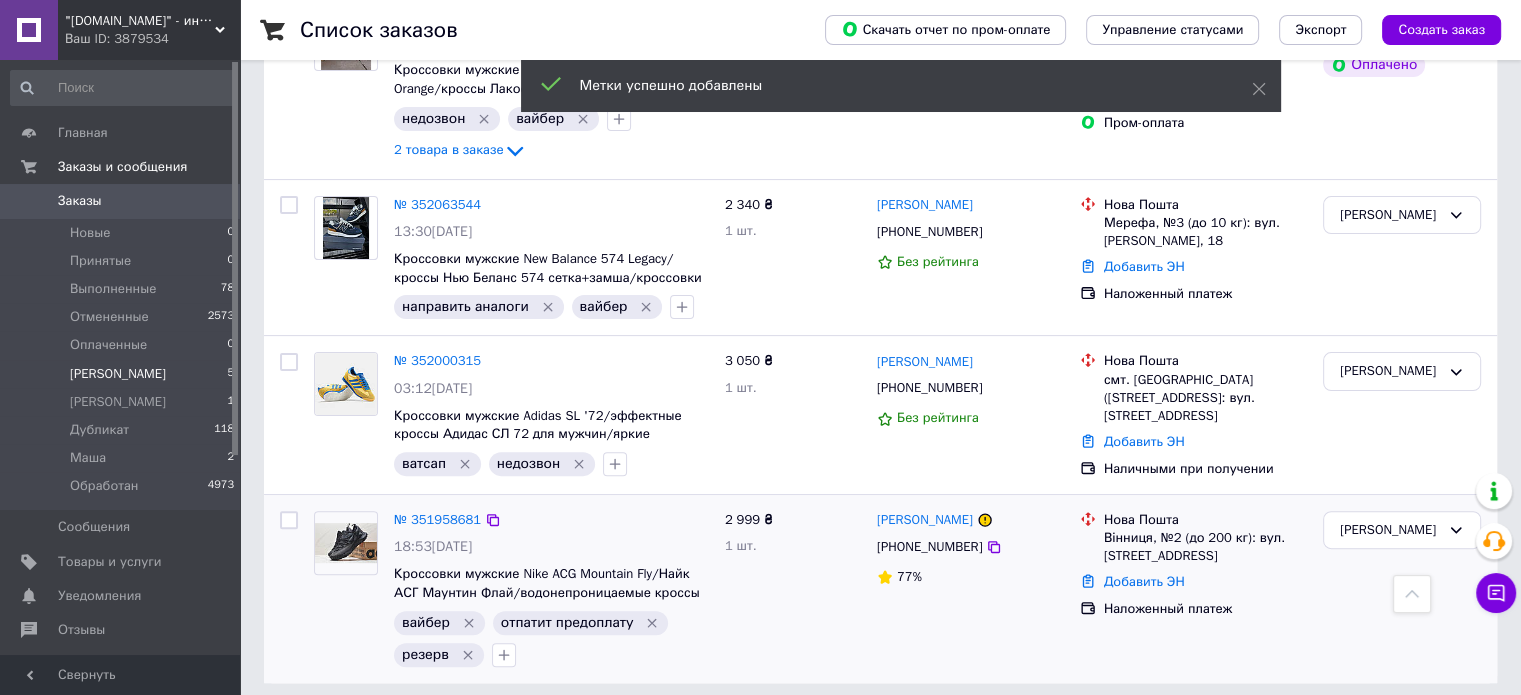 scroll, scrollTop: 512, scrollLeft: 0, axis: vertical 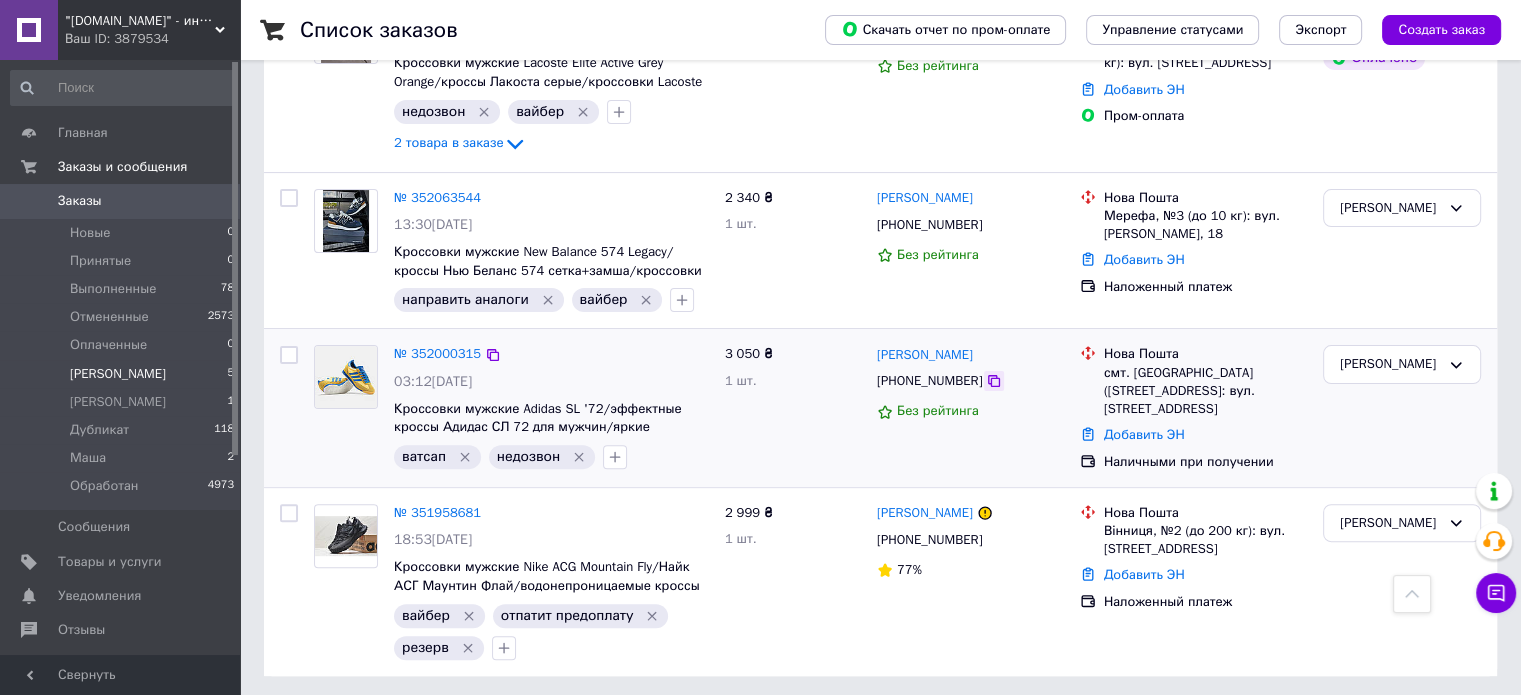 click 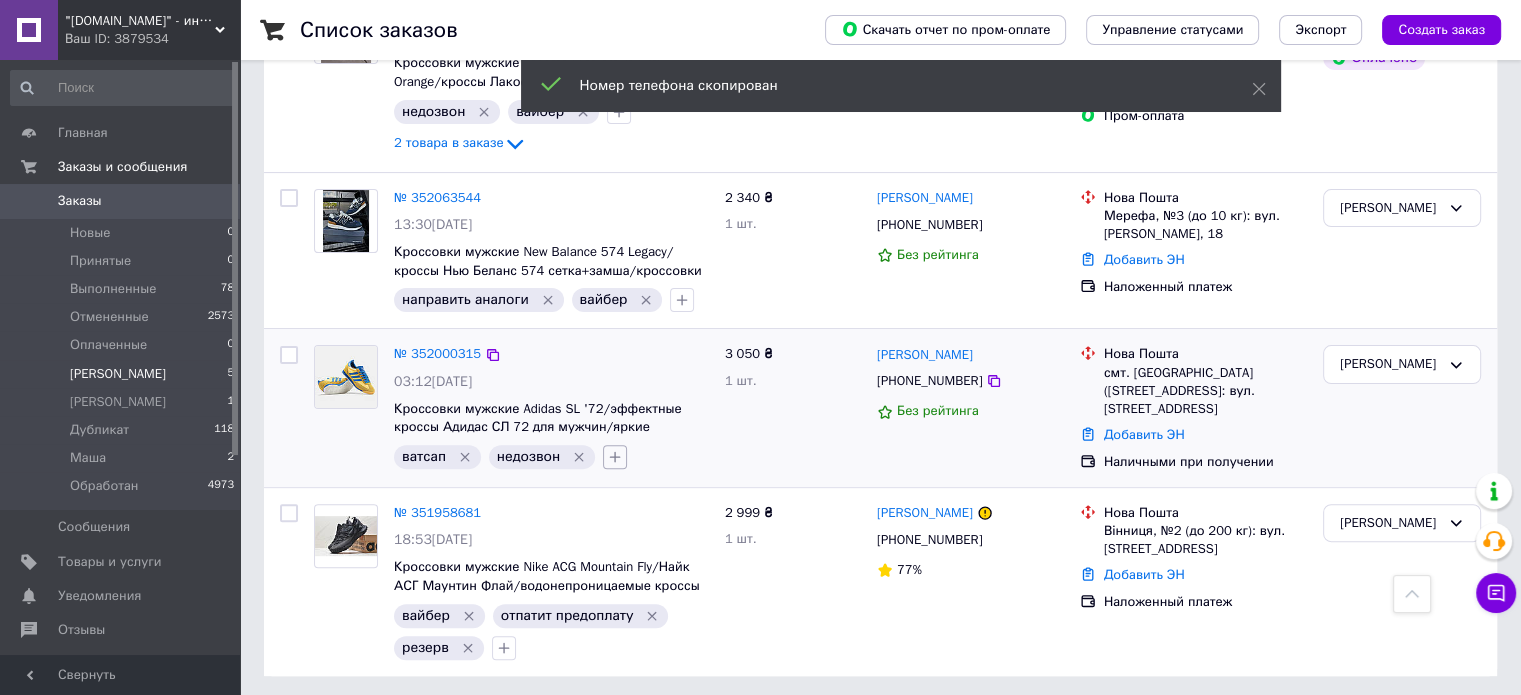 scroll, scrollTop: 412, scrollLeft: 0, axis: vertical 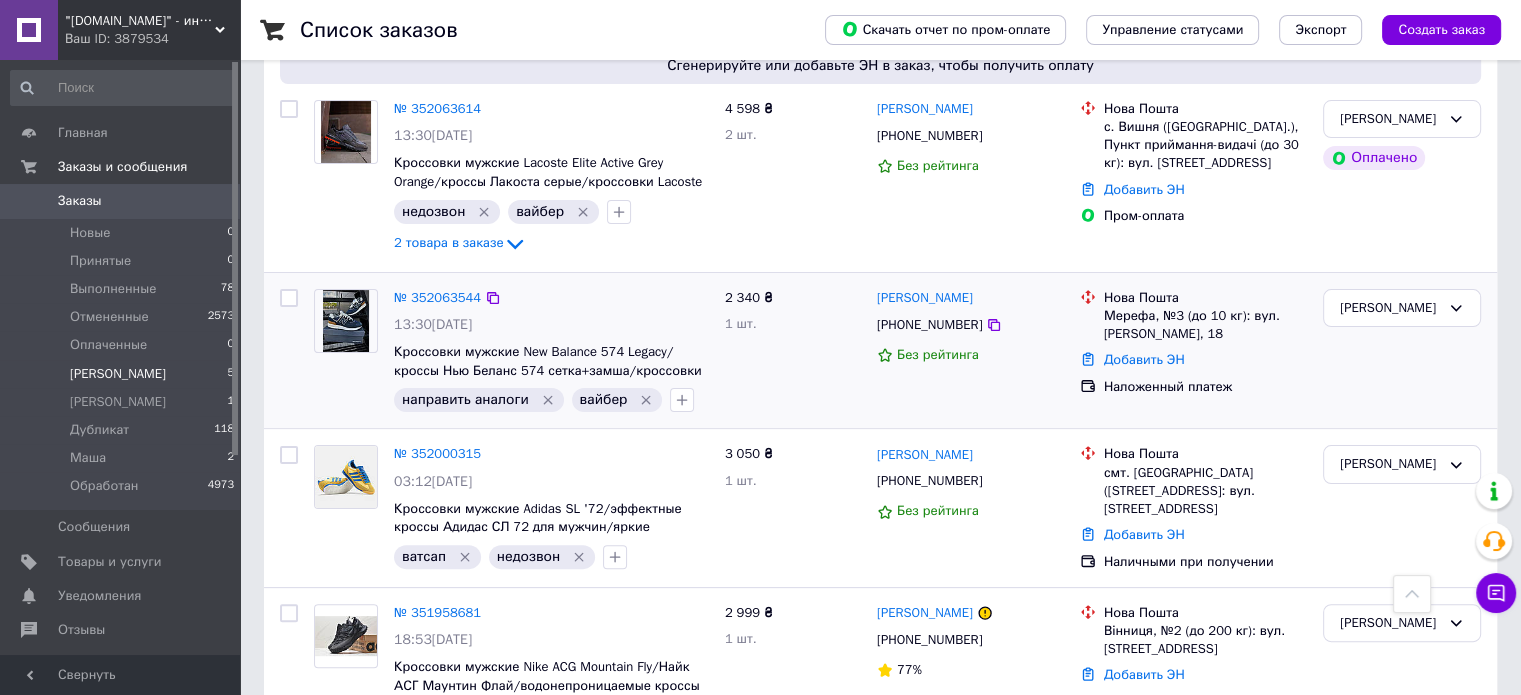 click on "+380675347700" at bounding box center [970, 325] 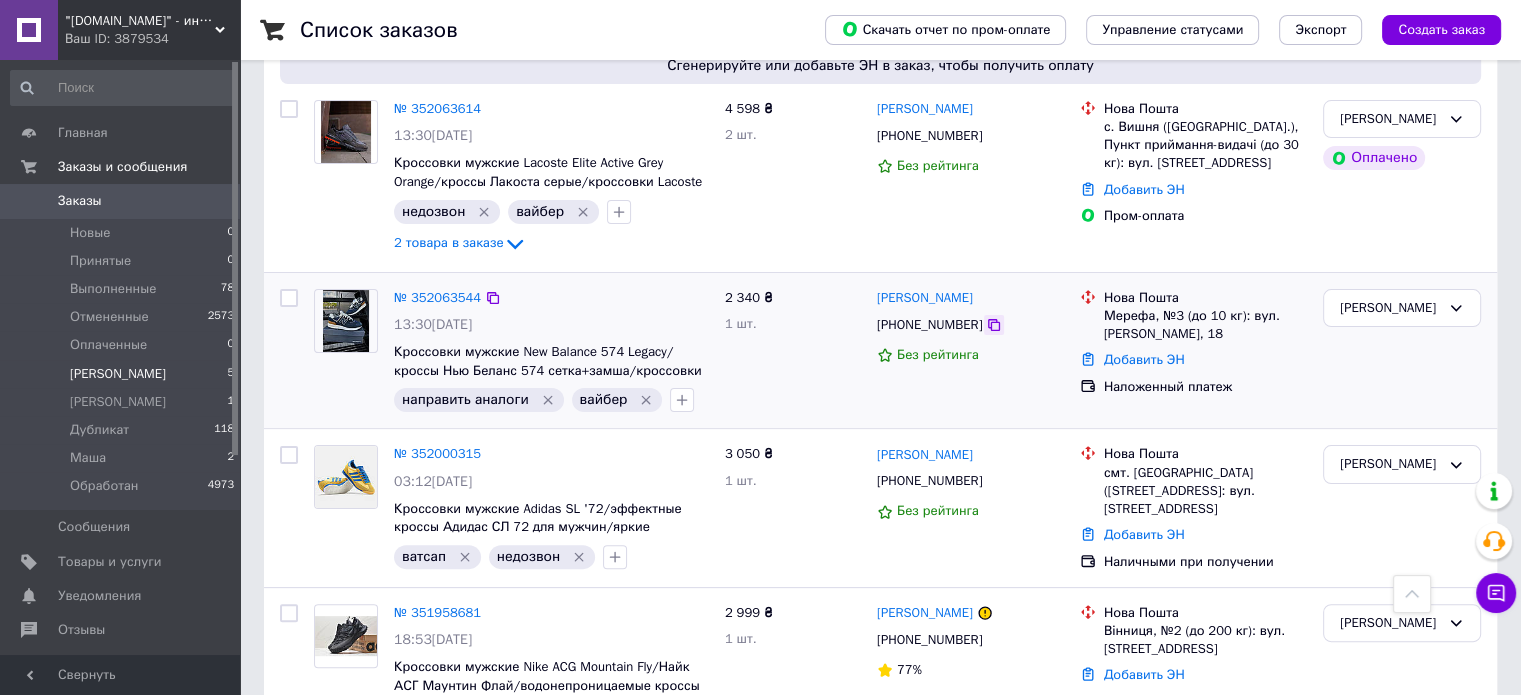 click 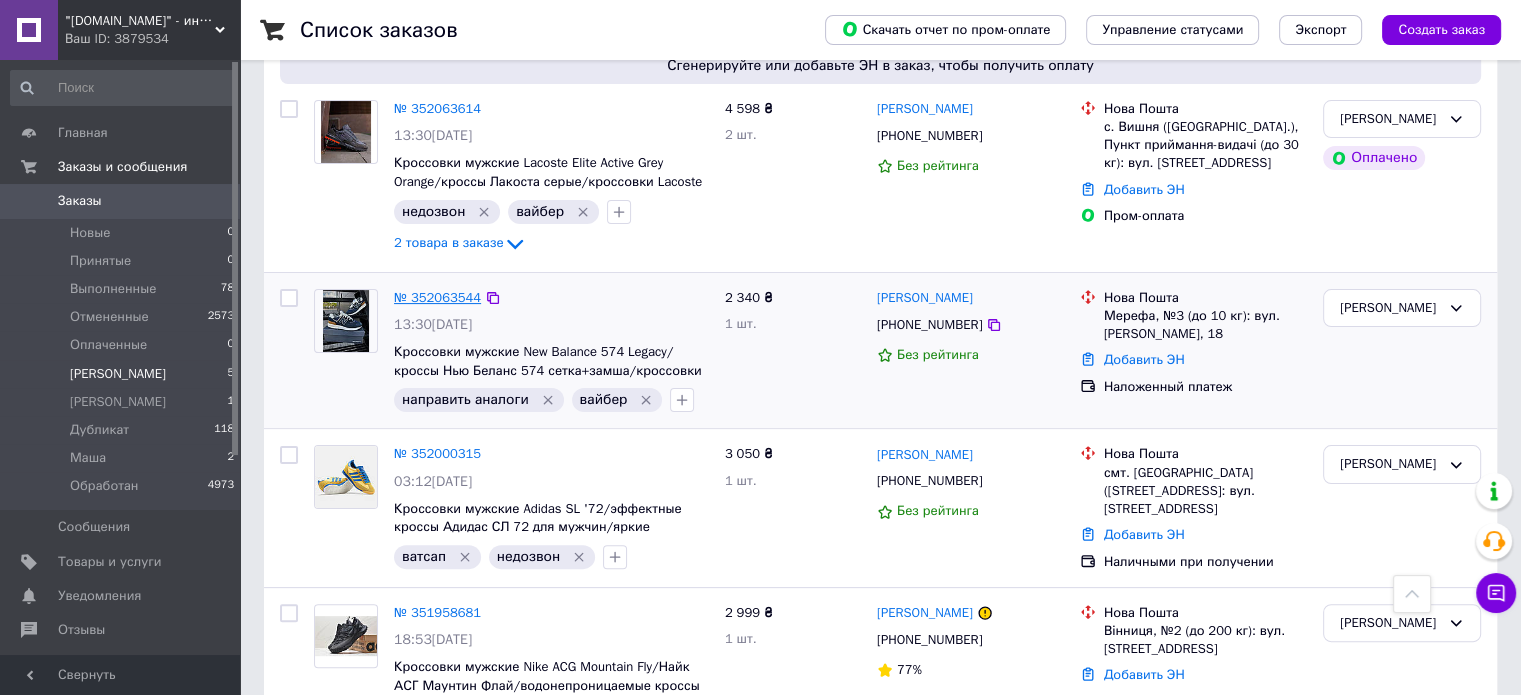 click on "№ 352063544" at bounding box center (437, 297) 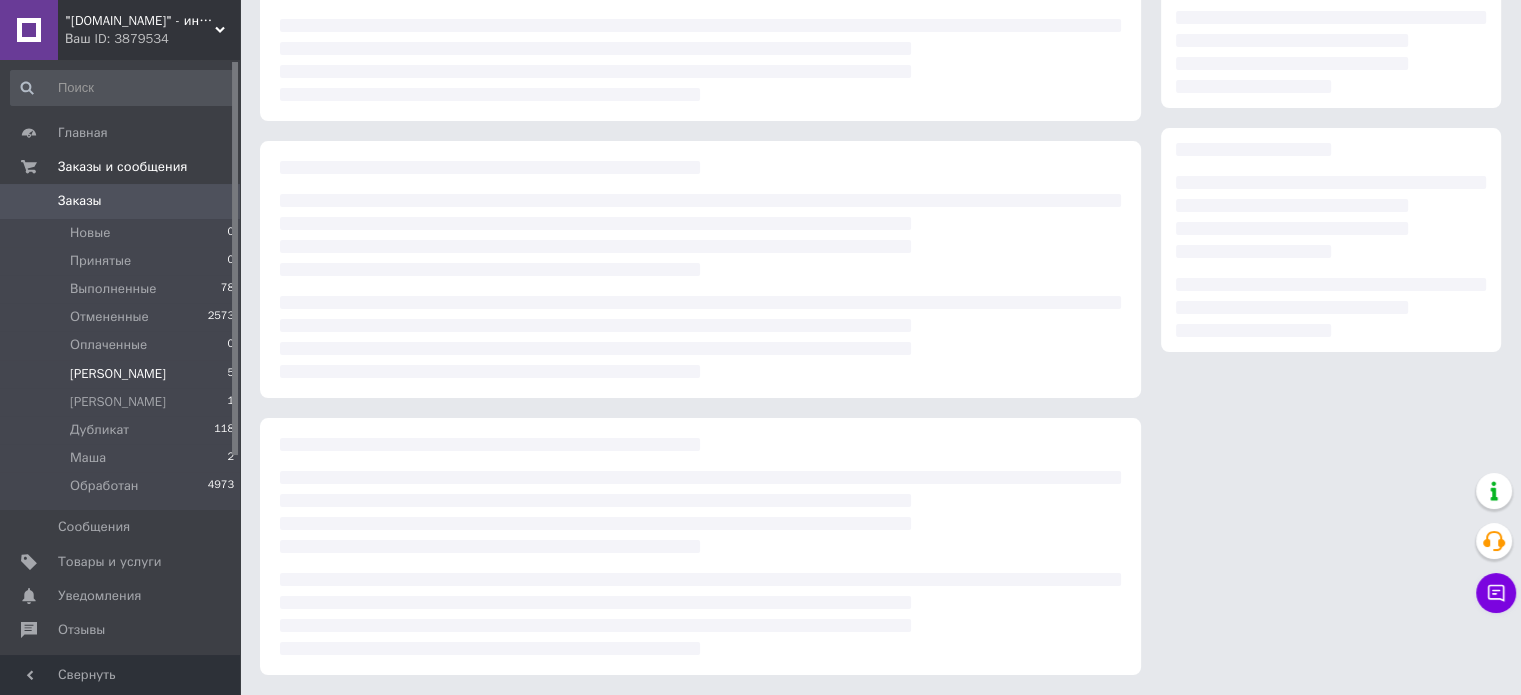 scroll, scrollTop: 0, scrollLeft: 0, axis: both 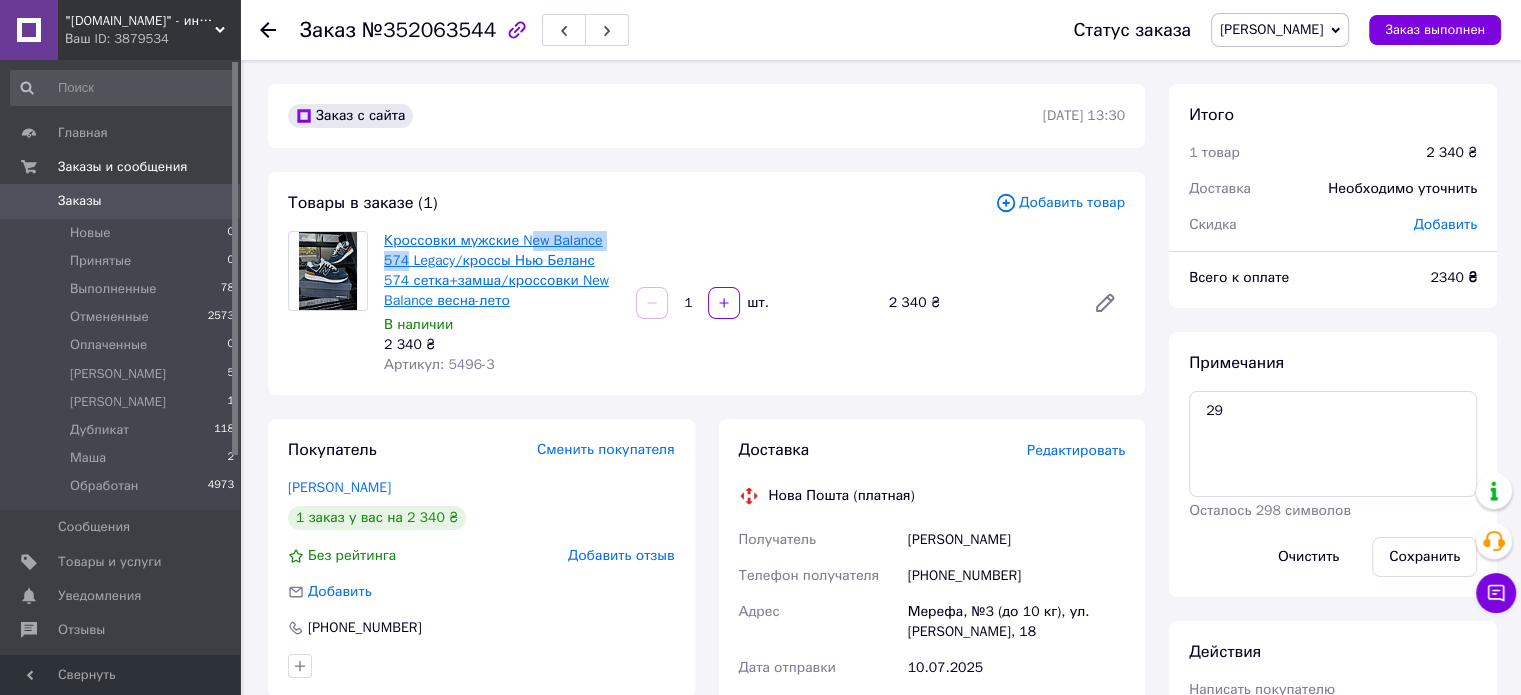 drag, startPoint x: 522, startPoint y: 221, endPoint x: 404, endPoint y: 257, distance: 123.36936 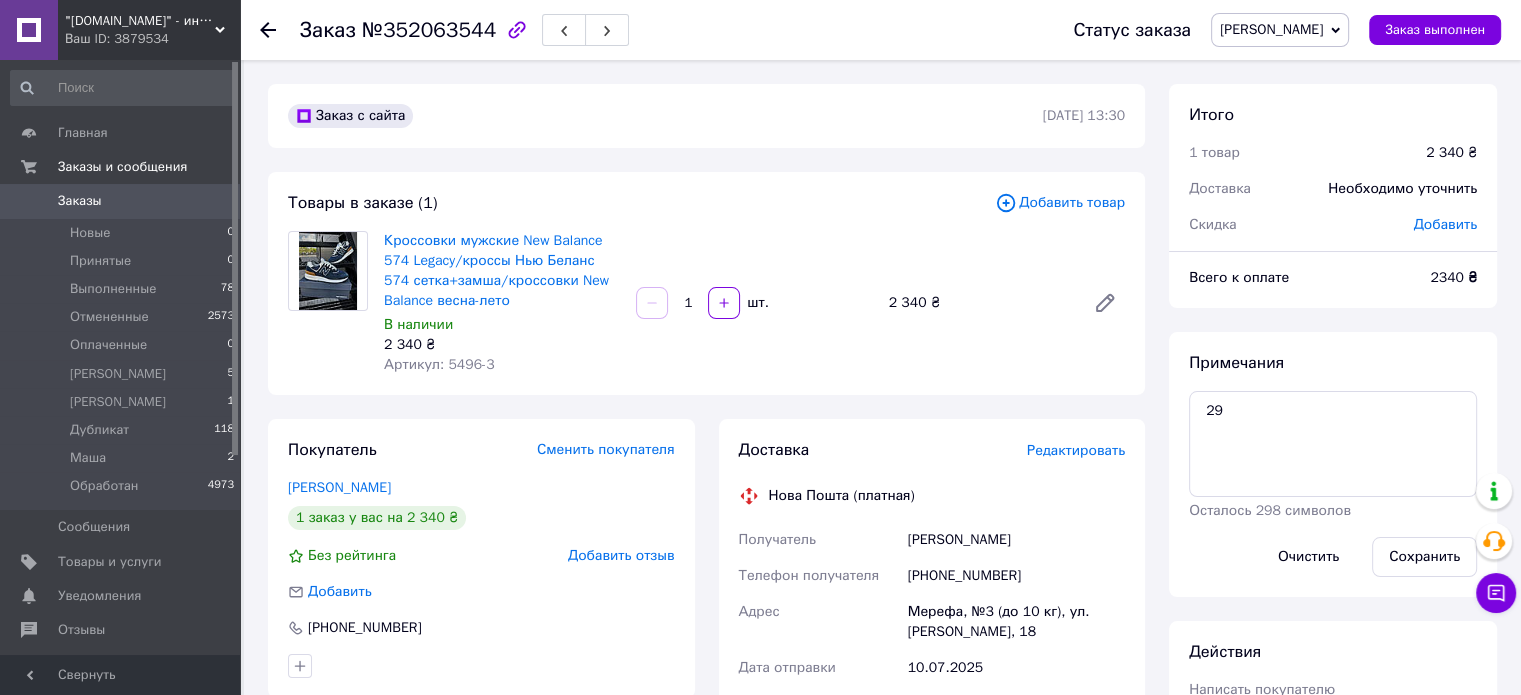 drag, startPoint x: 404, startPoint y: 257, endPoint x: 542, endPoint y: 175, distance: 160.52414 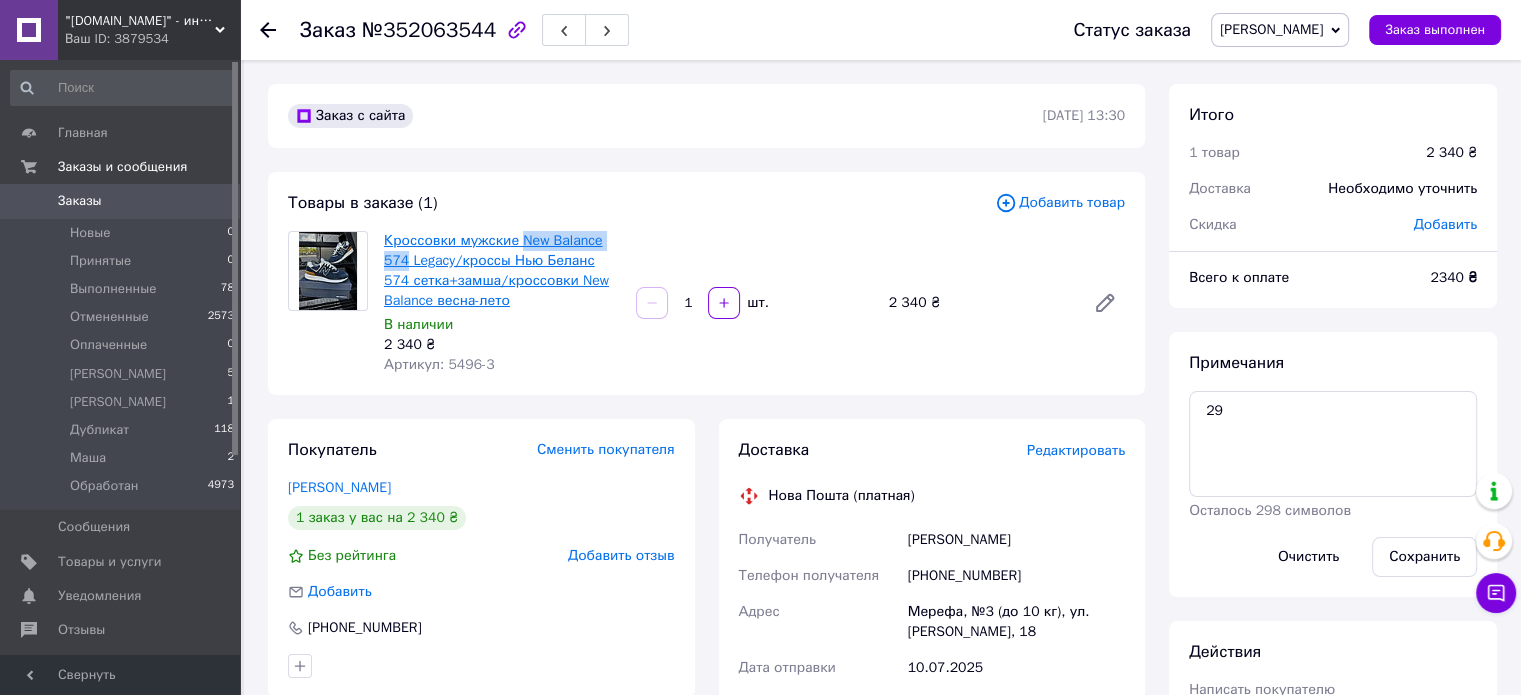 drag, startPoint x: 516, startPoint y: 221, endPoint x: 403, endPoint y: 267, distance: 122.0041 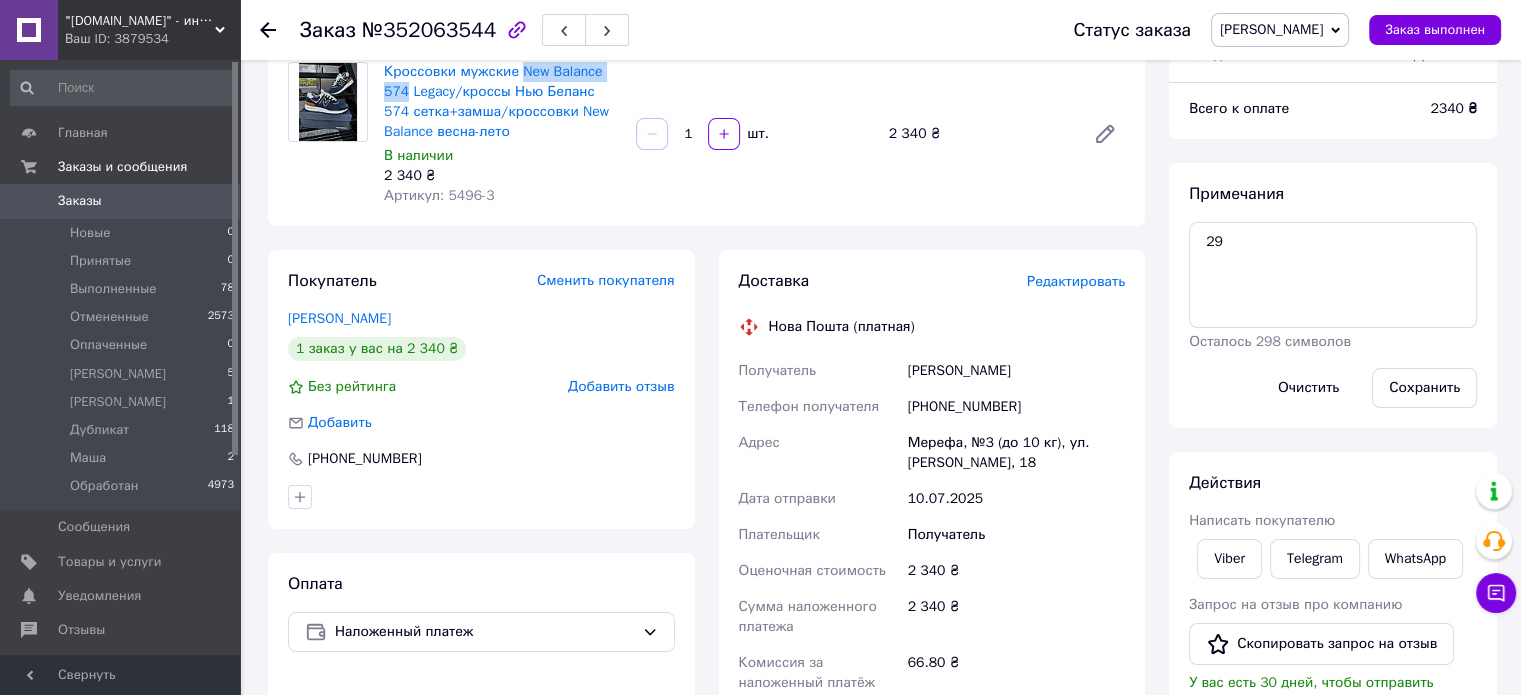 scroll, scrollTop: 100, scrollLeft: 0, axis: vertical 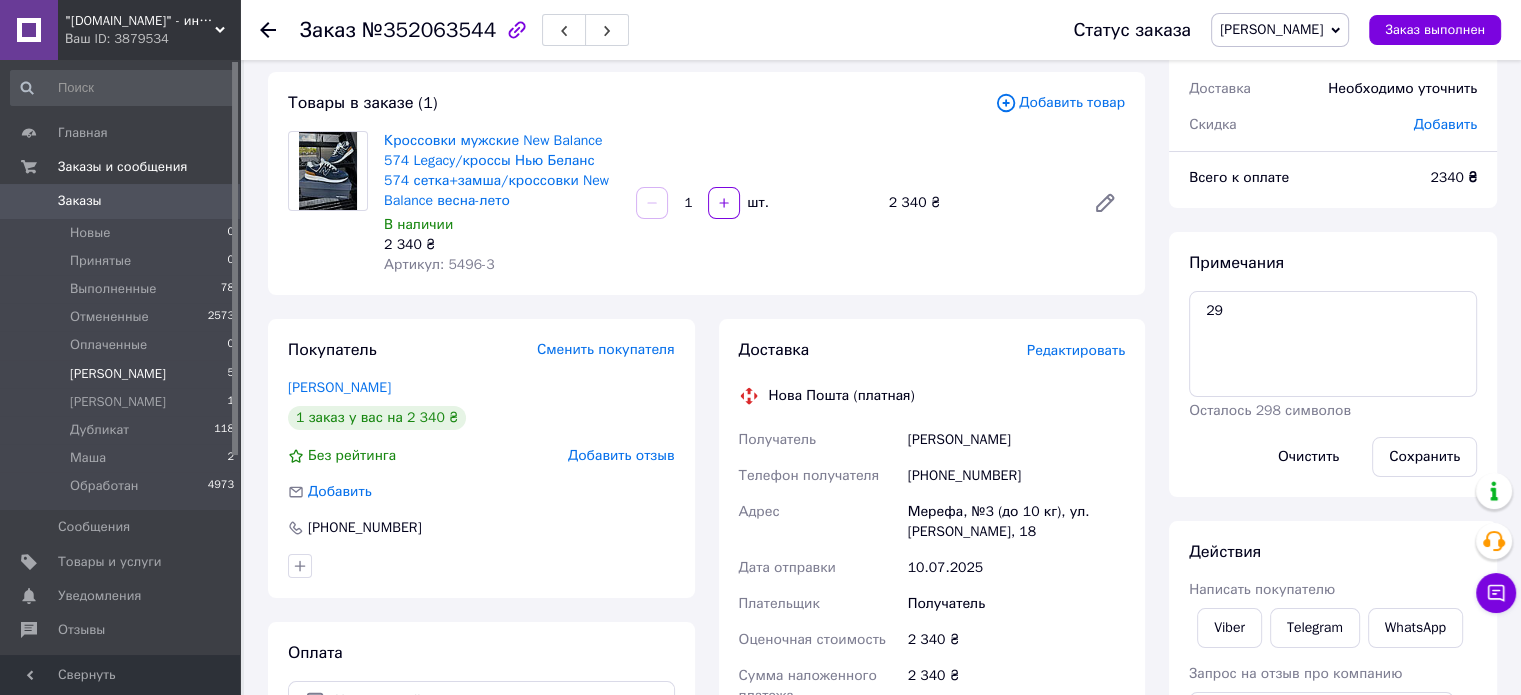 click on "[PERSON_NAME]" at bounding box center [118, 374] 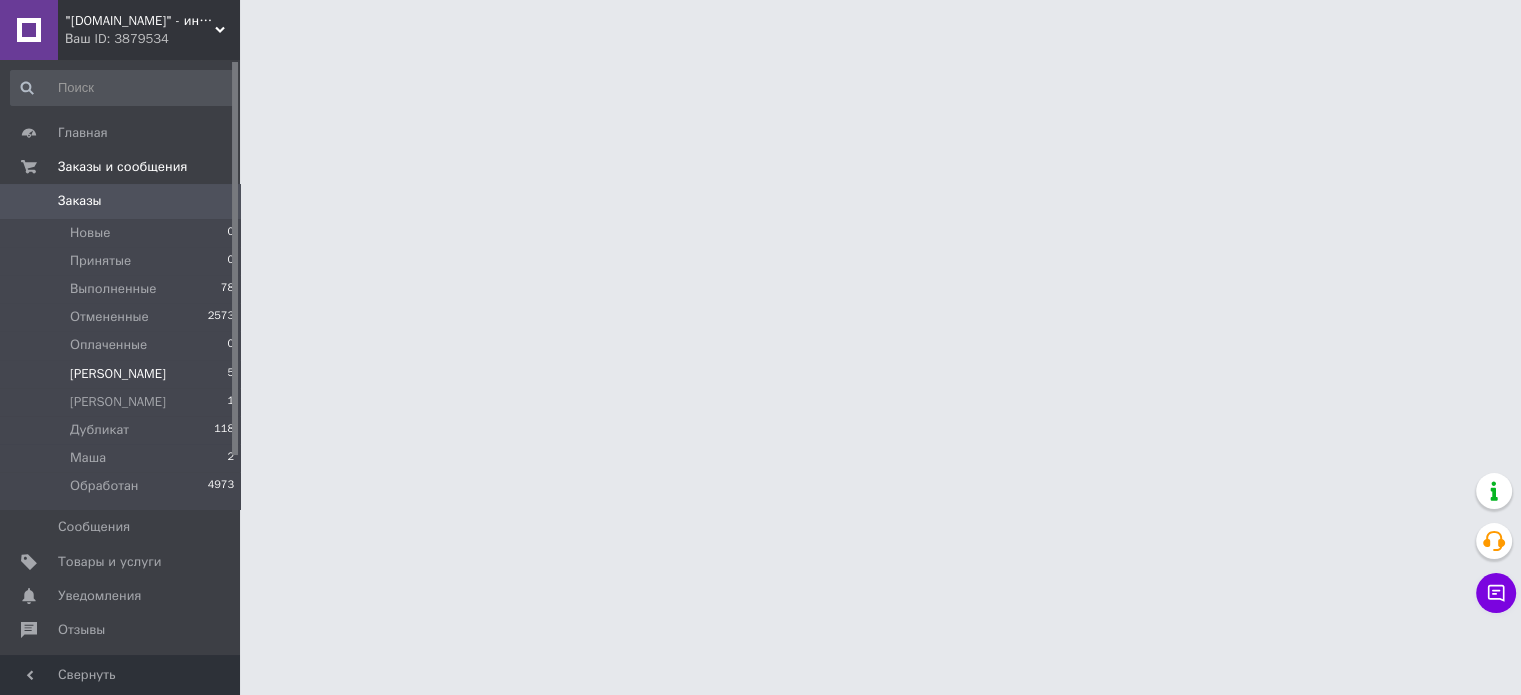 scroll, scrollTop: 0, scrollLeft: 0, axis: both 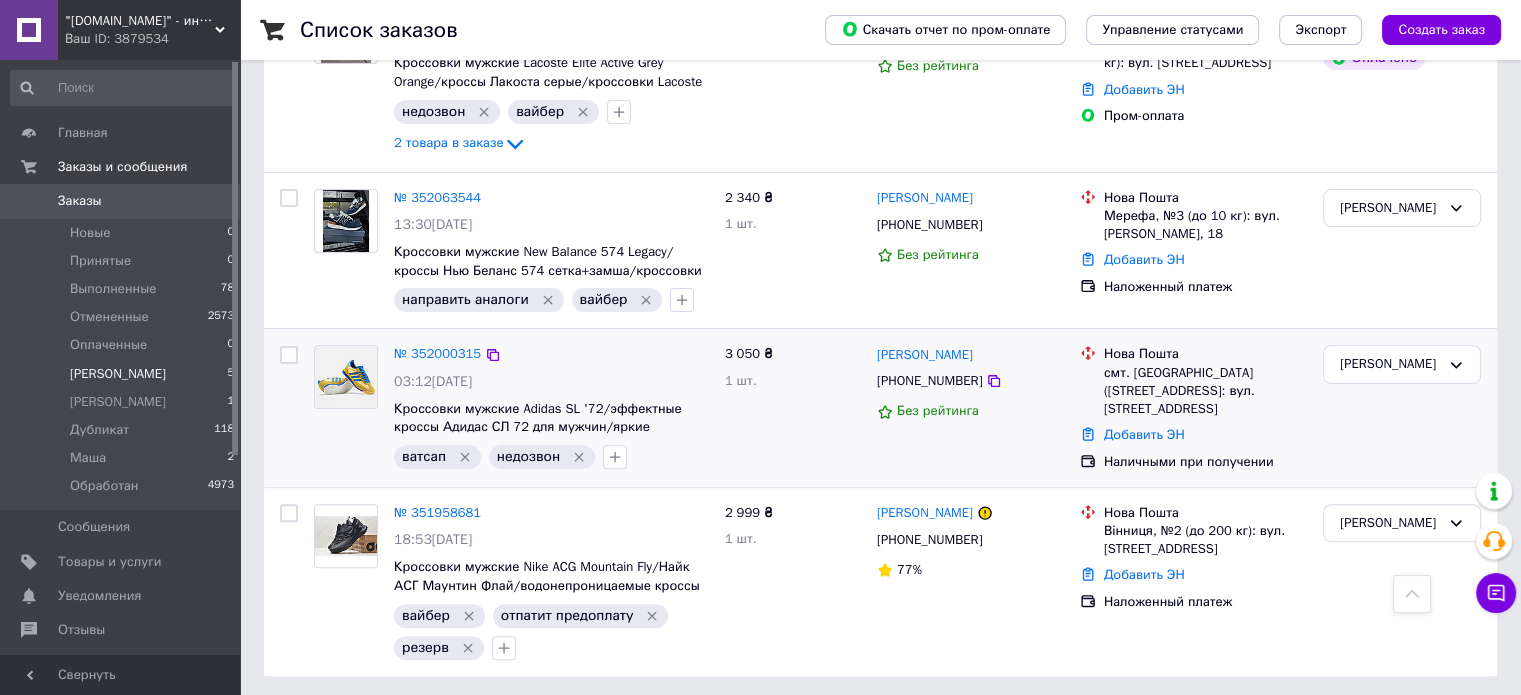 click 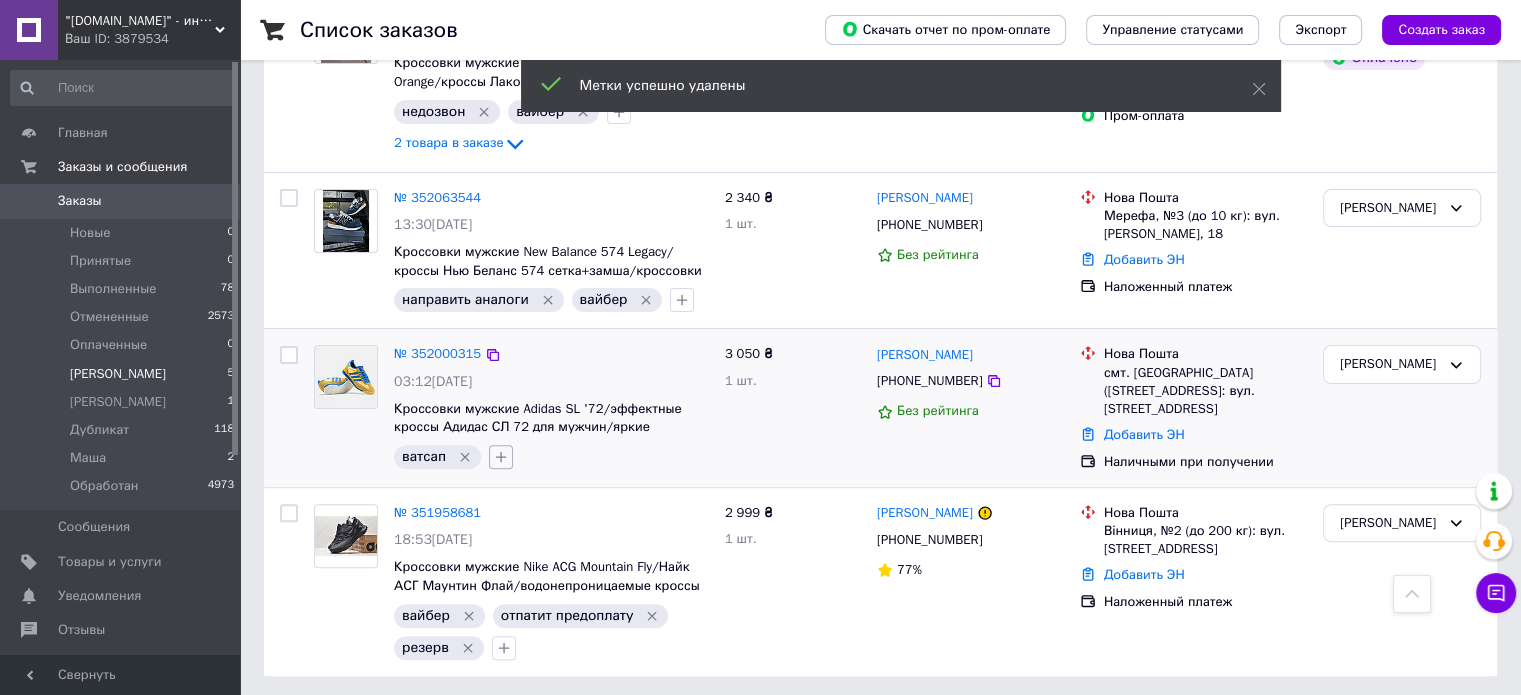 click 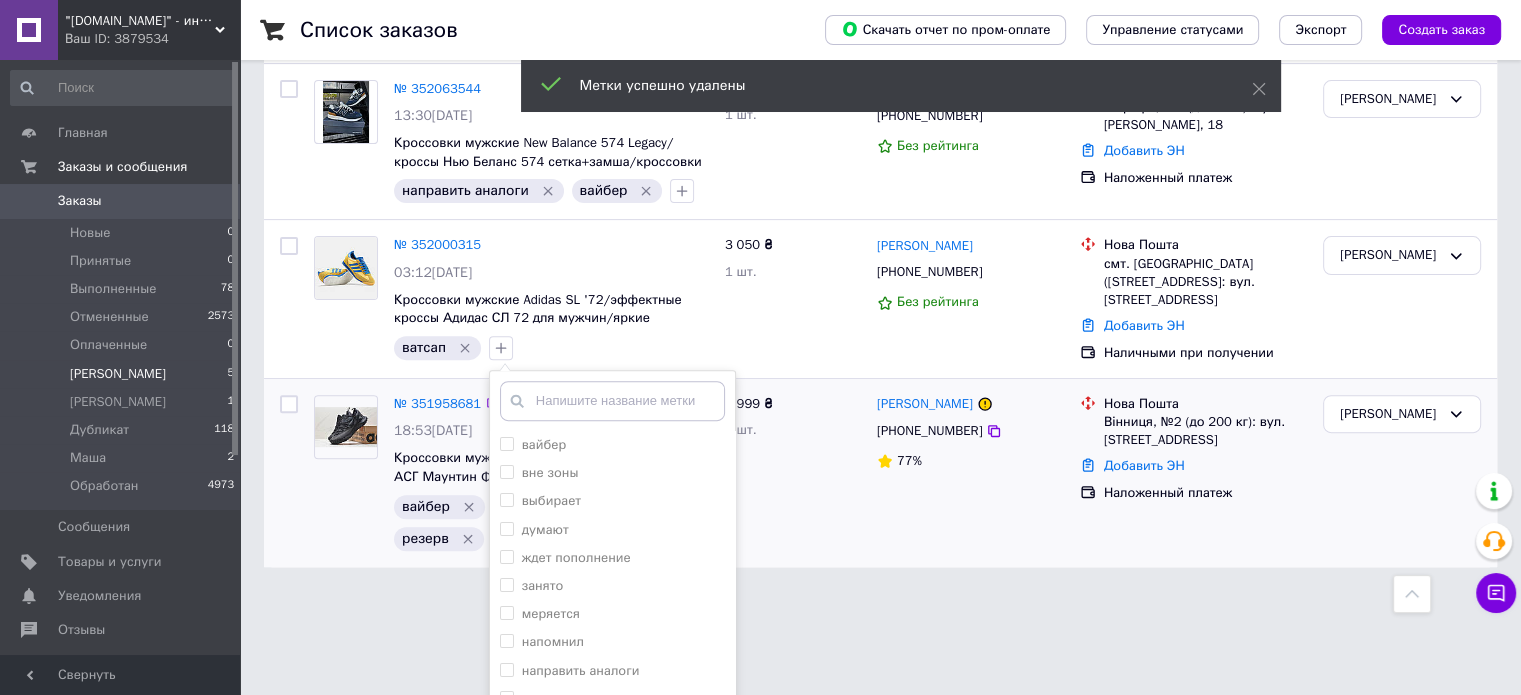 scroll, scrollTop: 720, scrollLeft: 0, axis: vertical 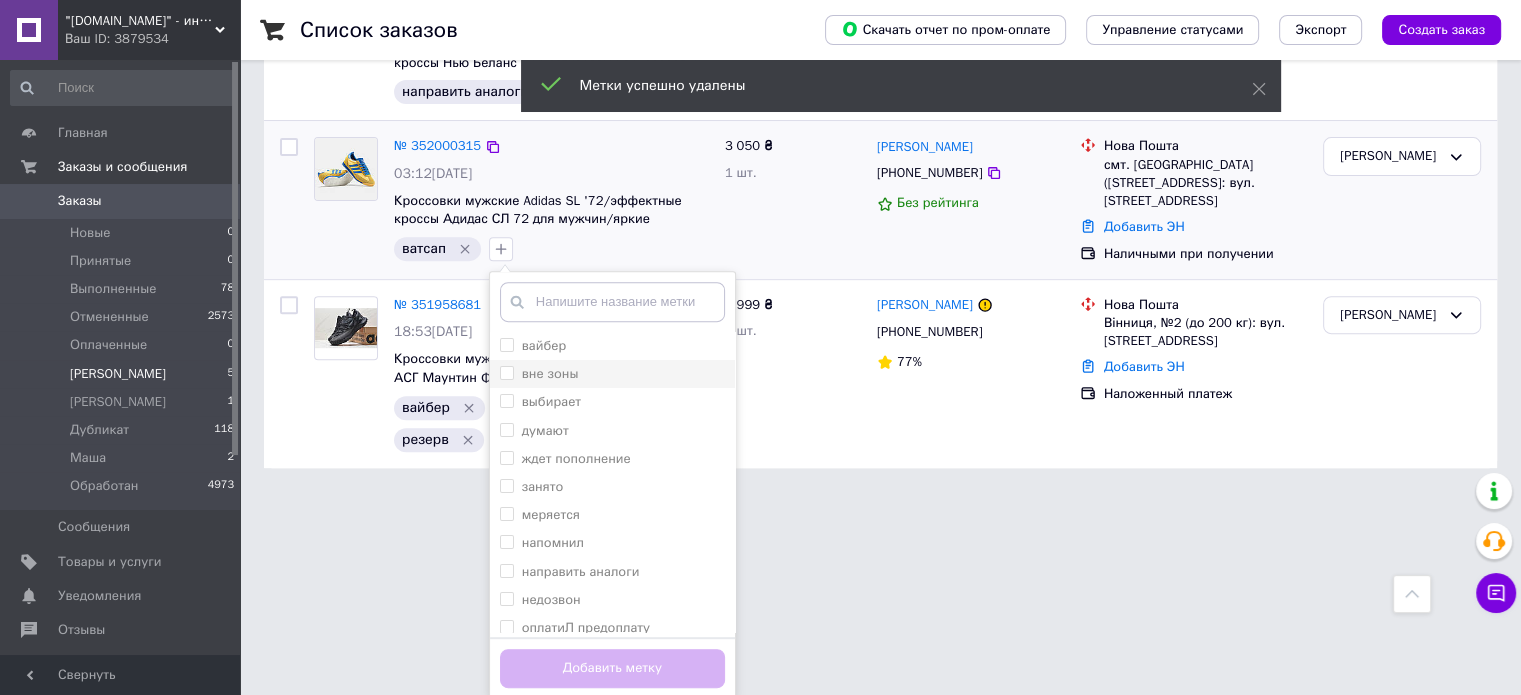 click on "вне зоны" at bounding box center (612, 374) 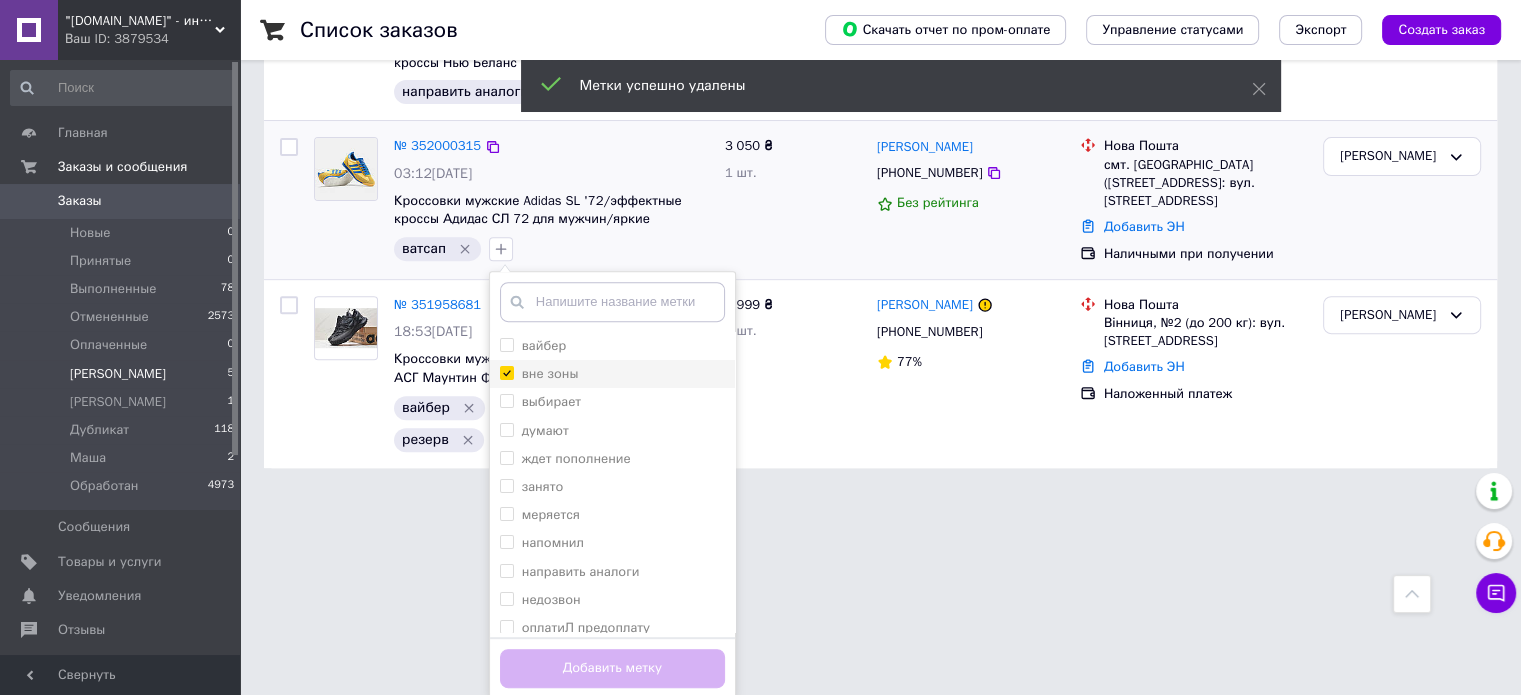 checkbox on "true" 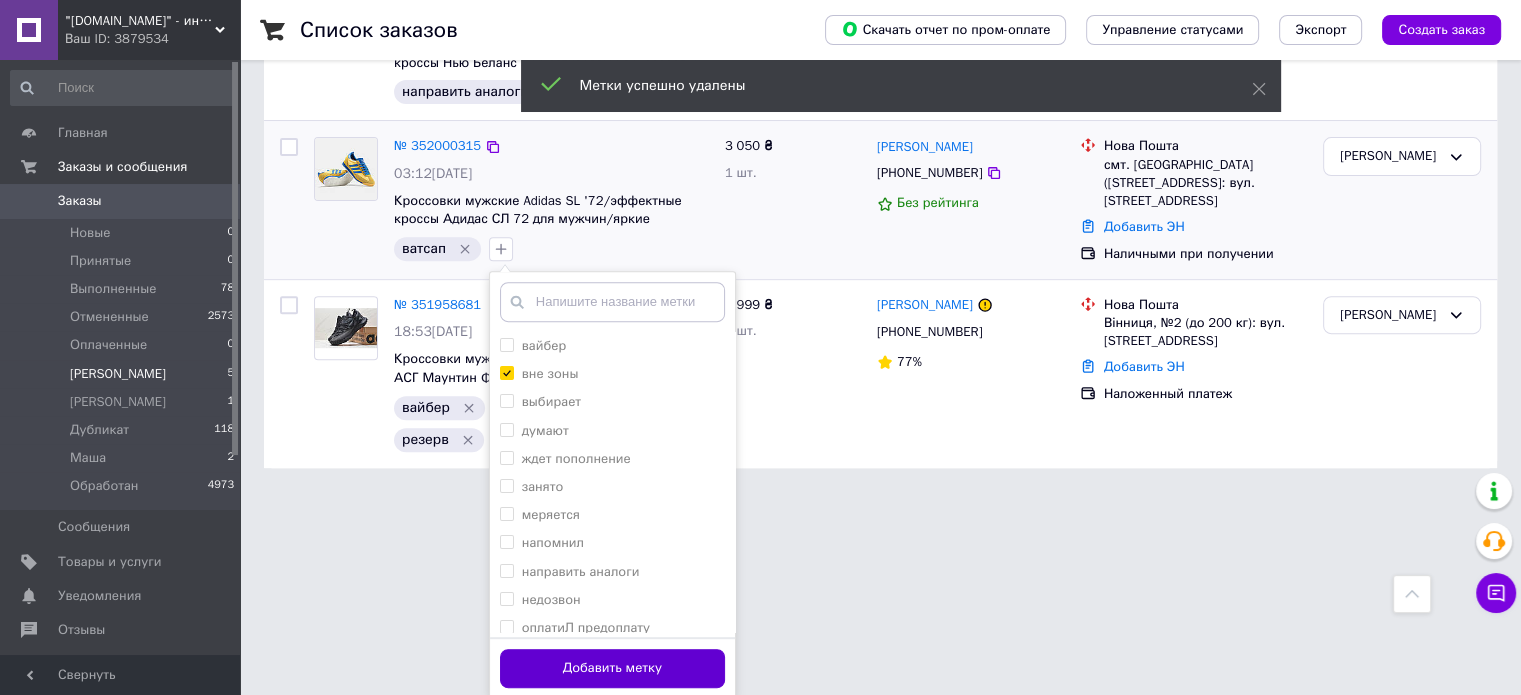 click on "Добавить метку" at bounding box center (612, 668) 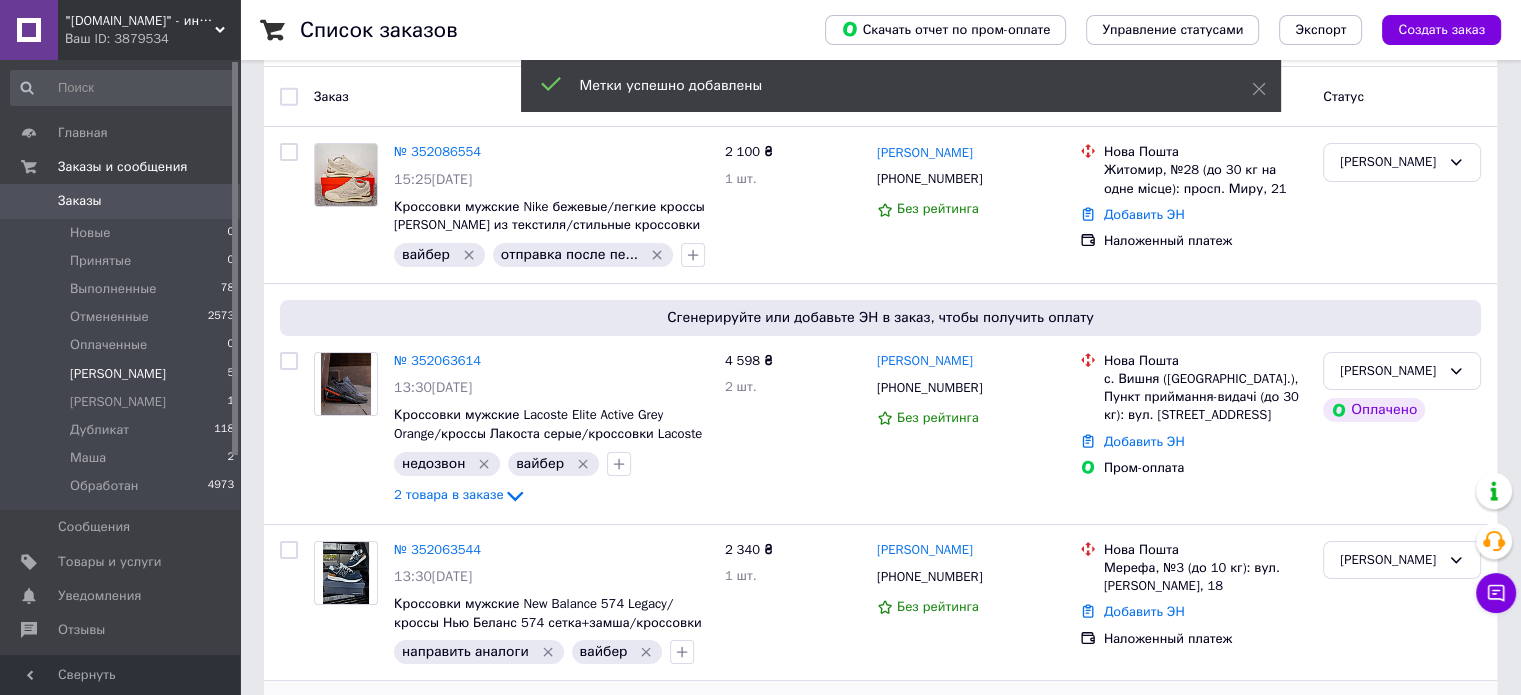 scroll, scrollTop: 112, scrollLeft: 0, axis: vertical 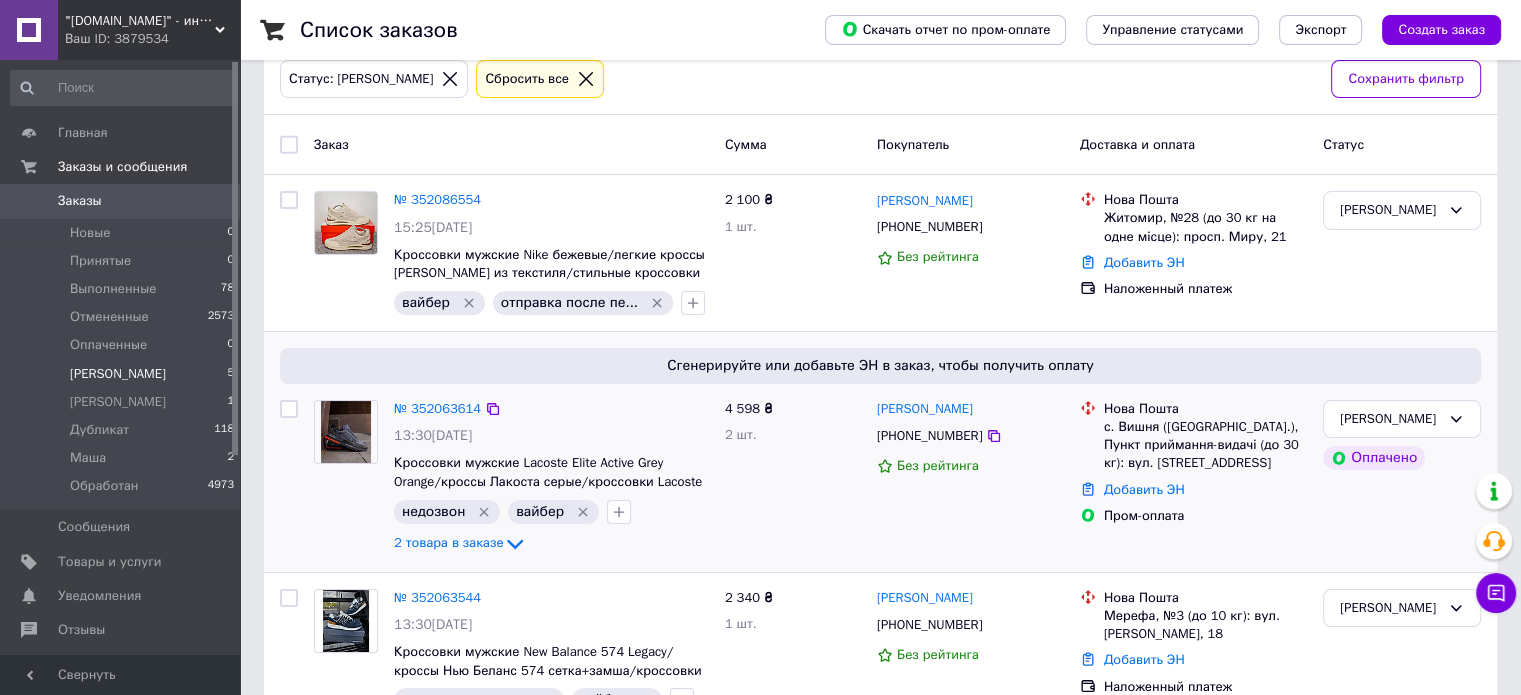click 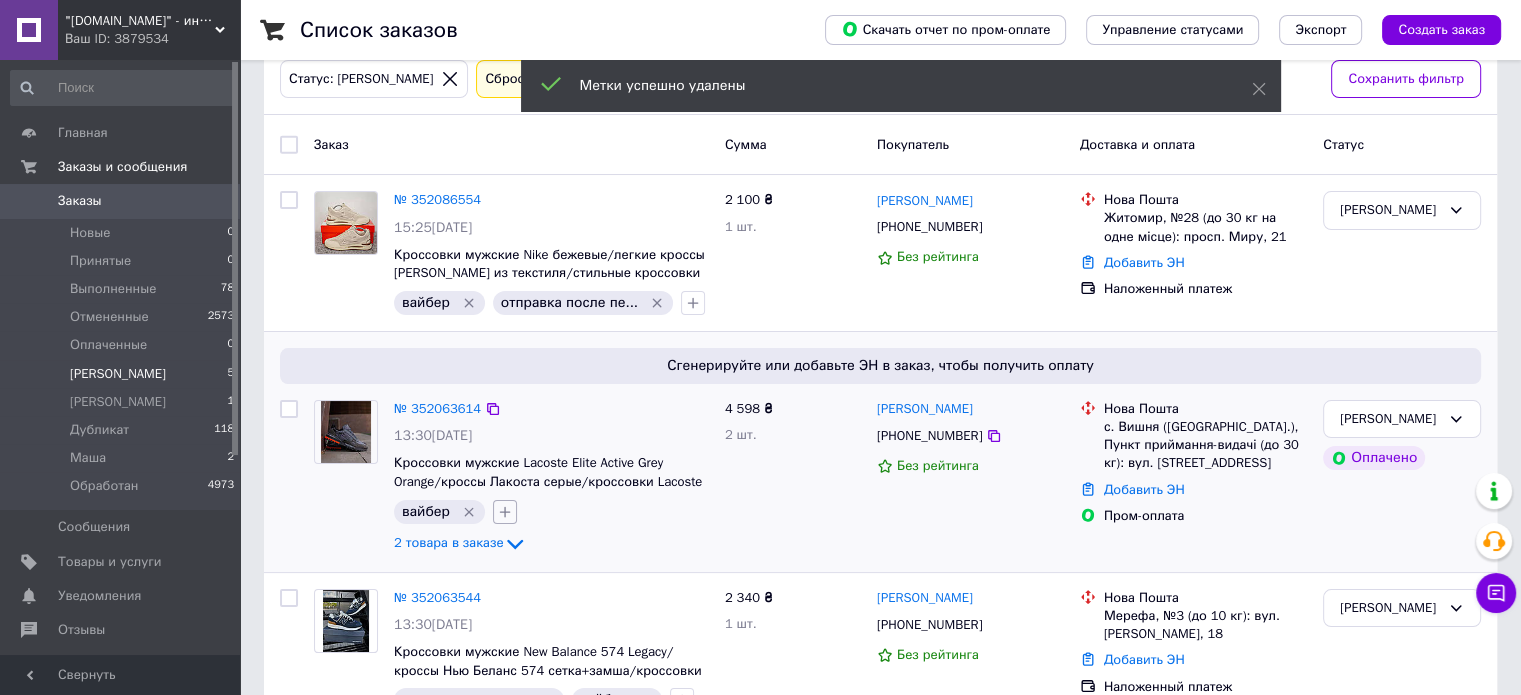 click 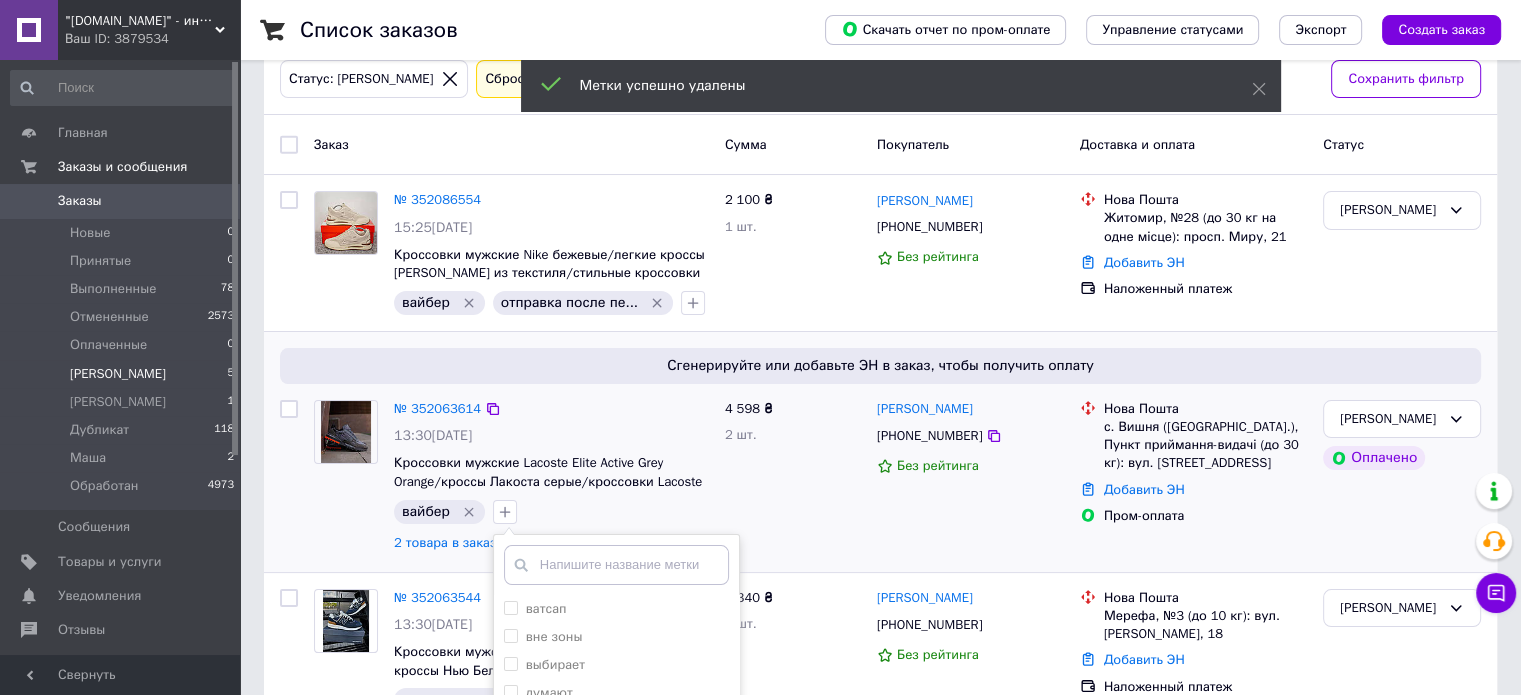 scroll, scrollTop: 412, scrollLeft: 0, axis: vertical 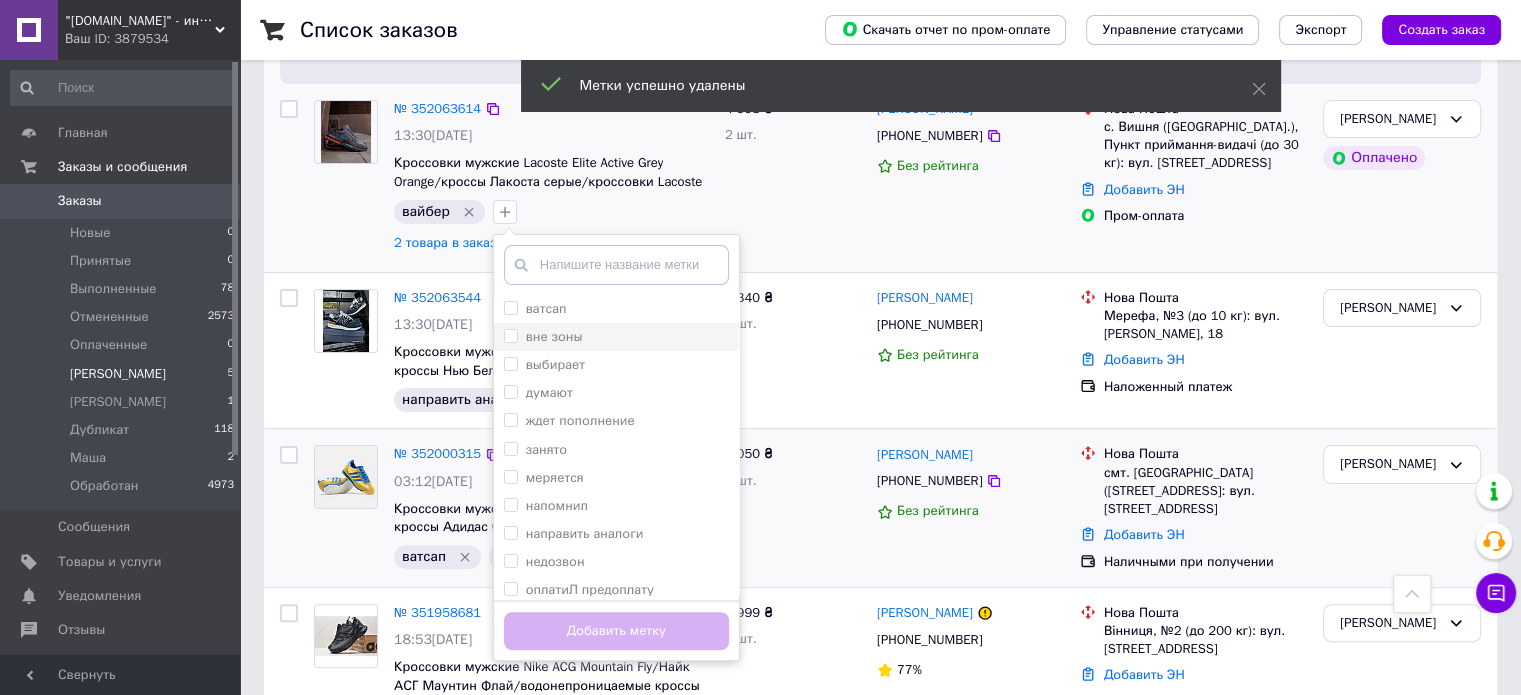 click on "вне зоны" at bounding box center (616, 337) 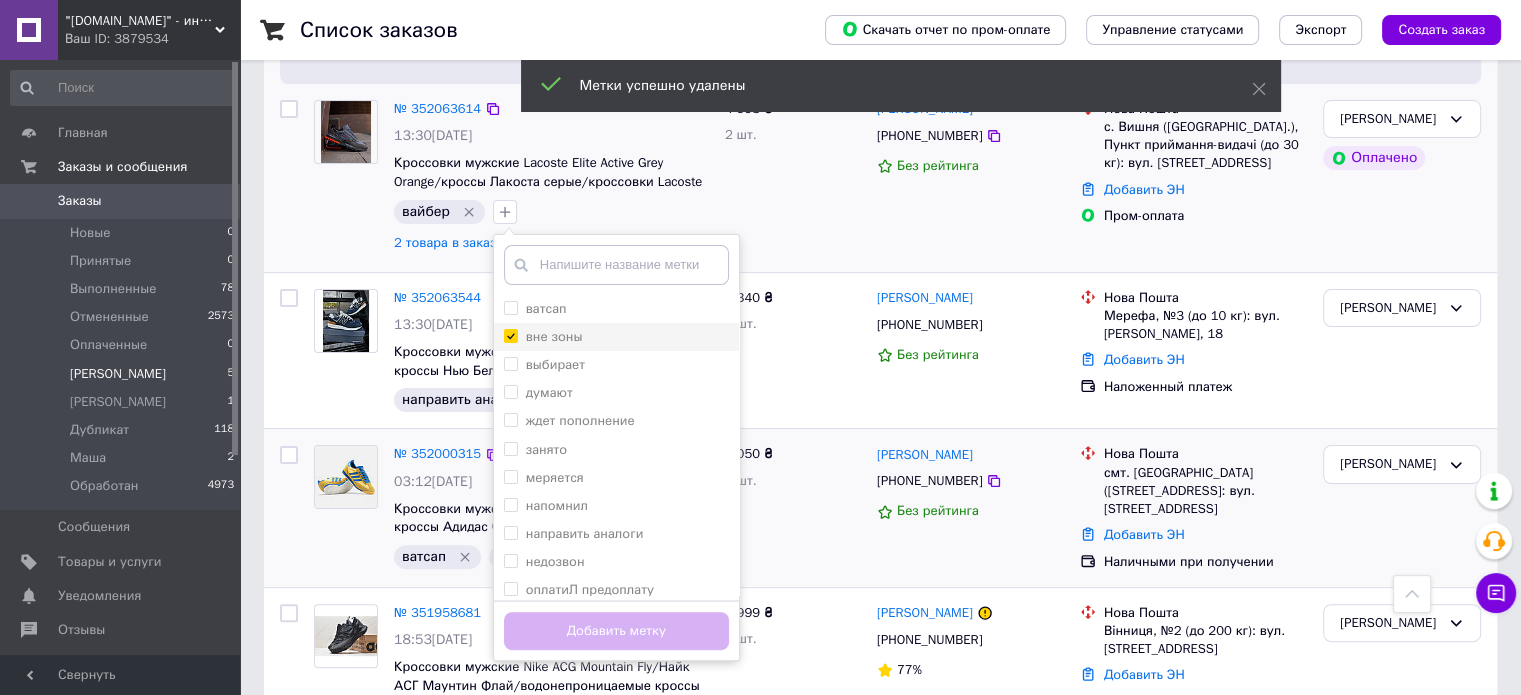 checkbox on "true" 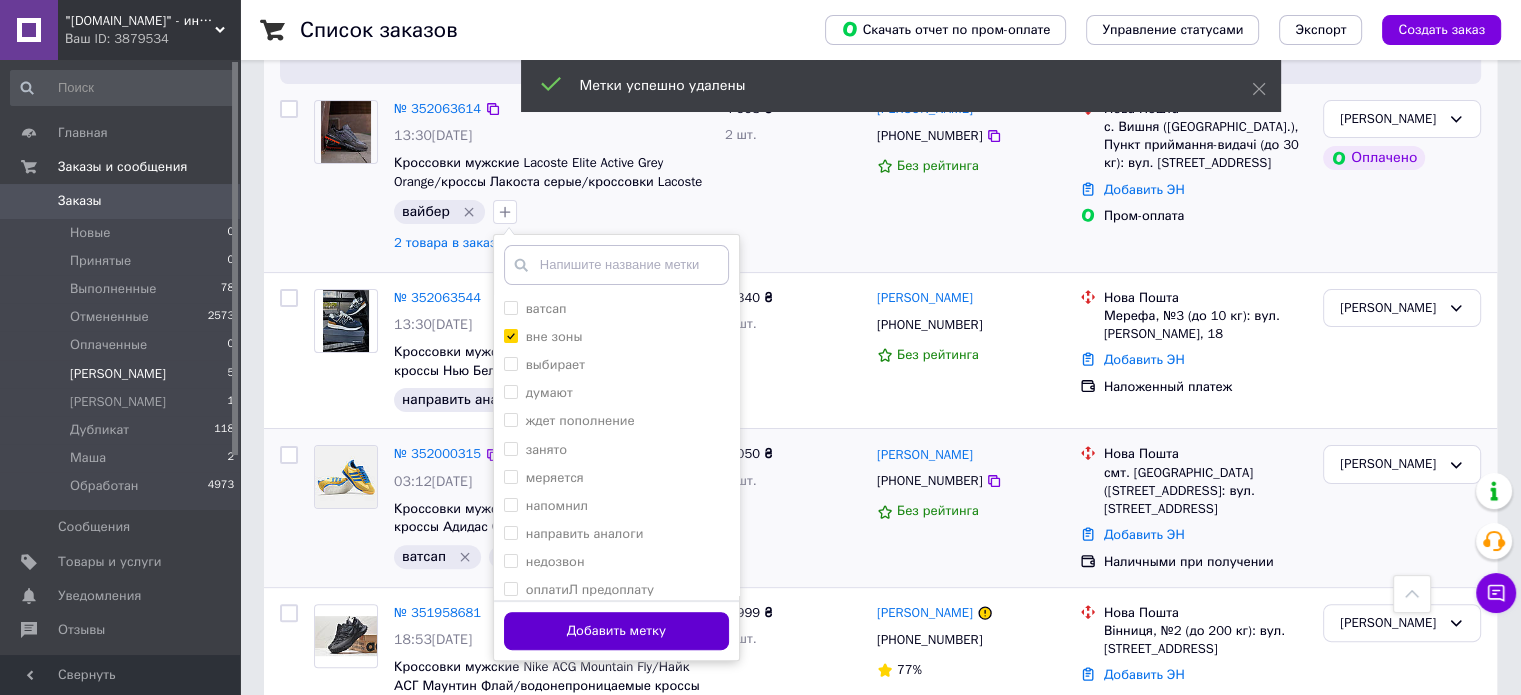 click on "Добавить метку" at bounding box center [616, 631] 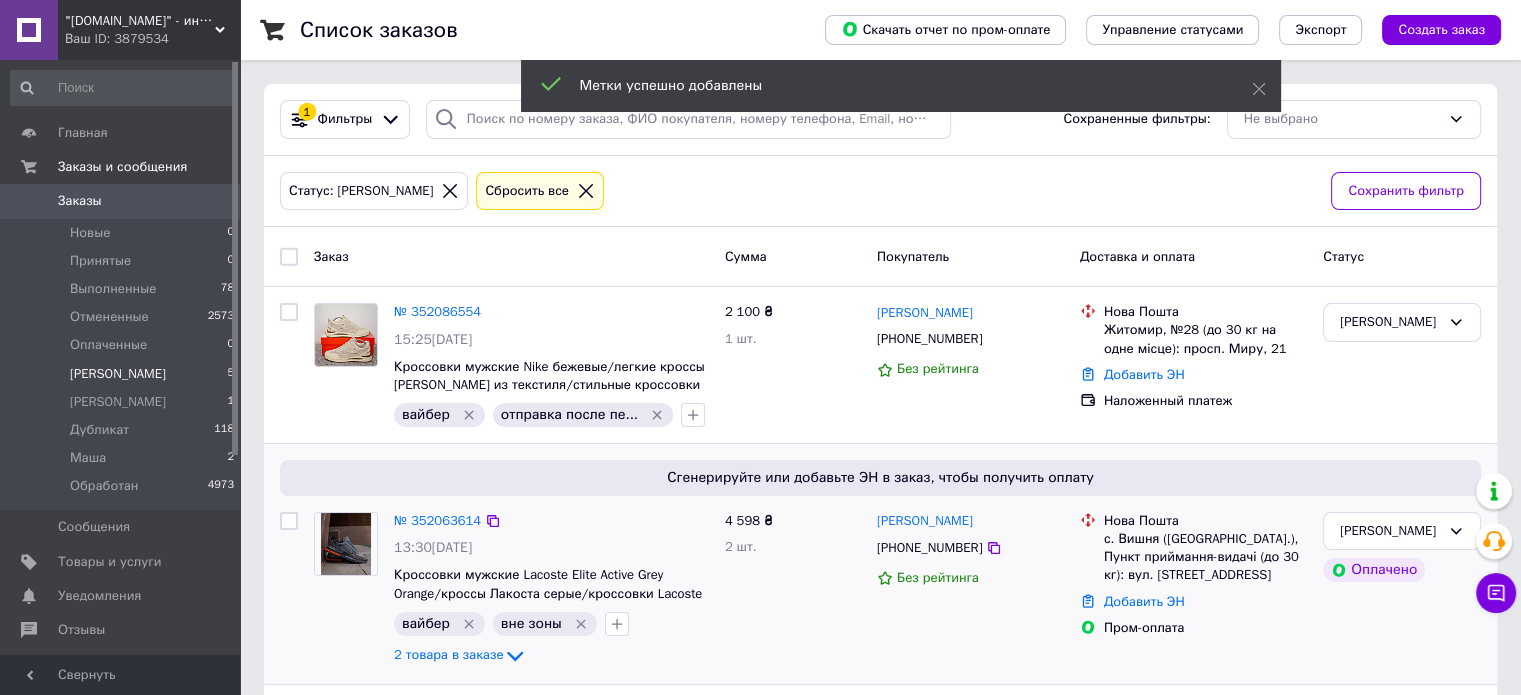 scroll, scrollTop: 0, scrollLeft: 0, axis: both 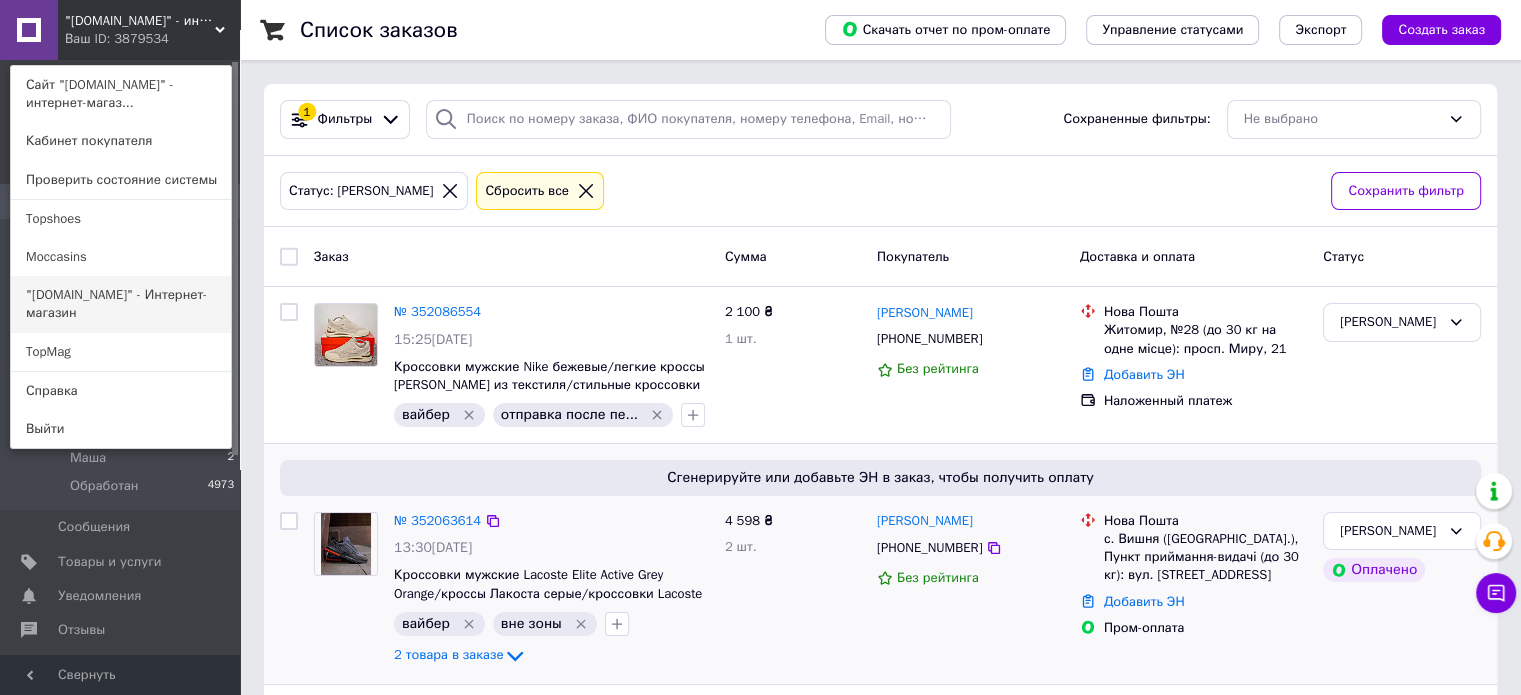 click on ""[DOMAIN_NAME]" - Интернет-магазин" at bounding box center [121, 304] 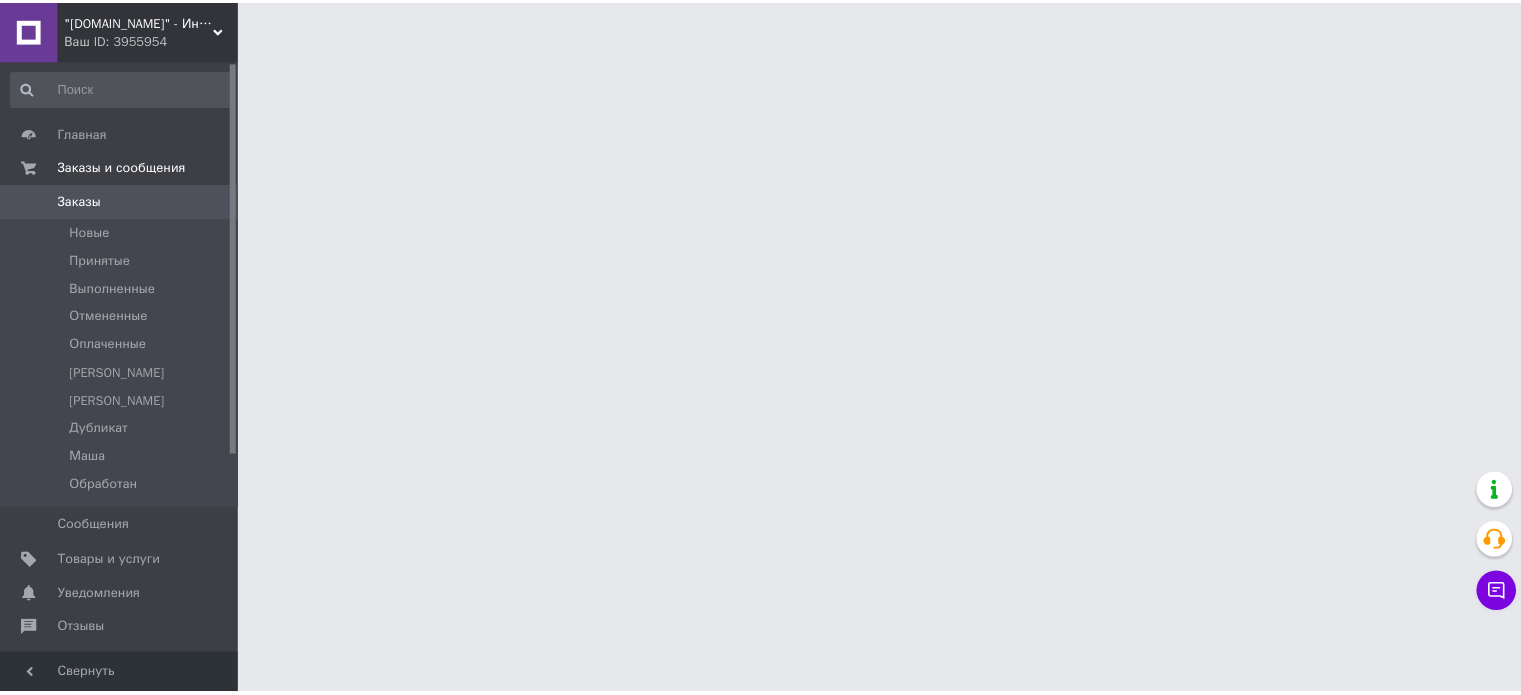 scroll, scrollTop: 0, scrollLeft: 0, axis: both 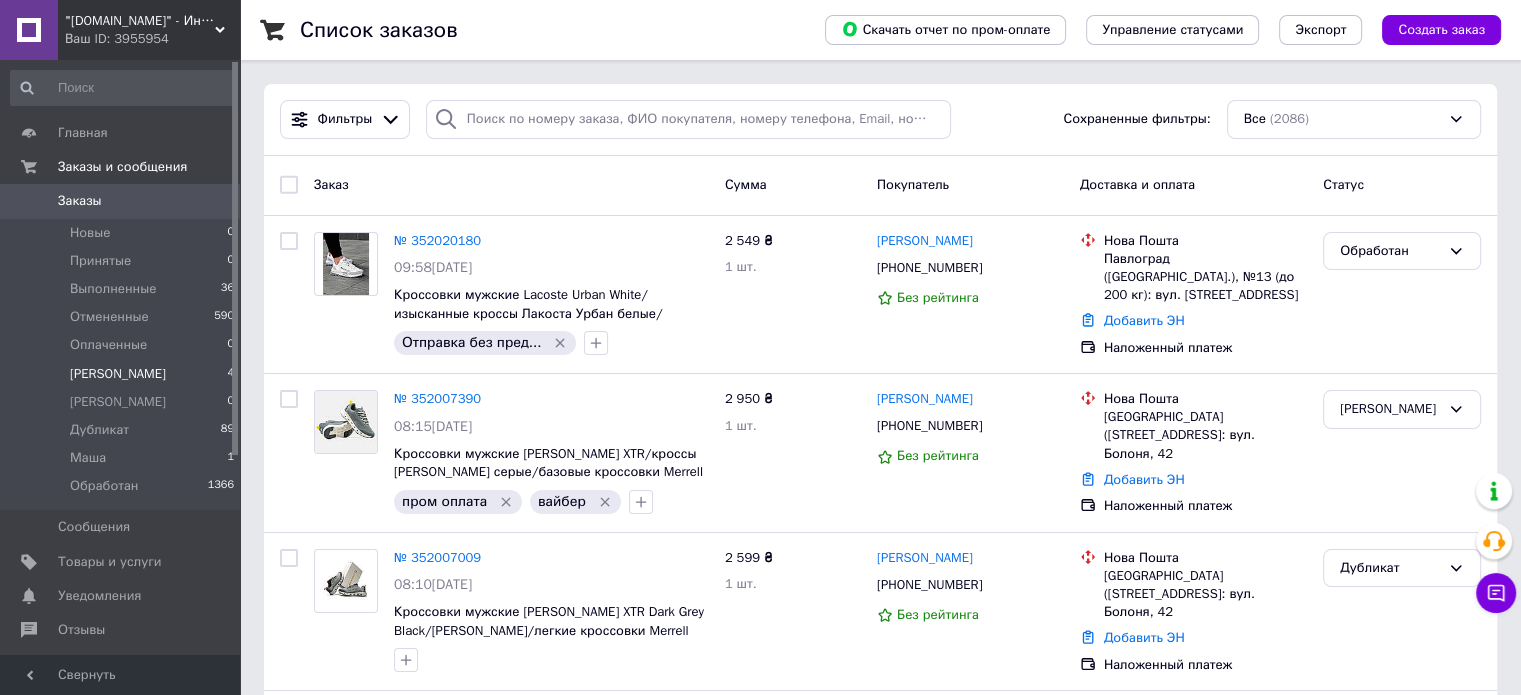 click on "[PERSON_NAME] 4" at bounding box center [123, 374] 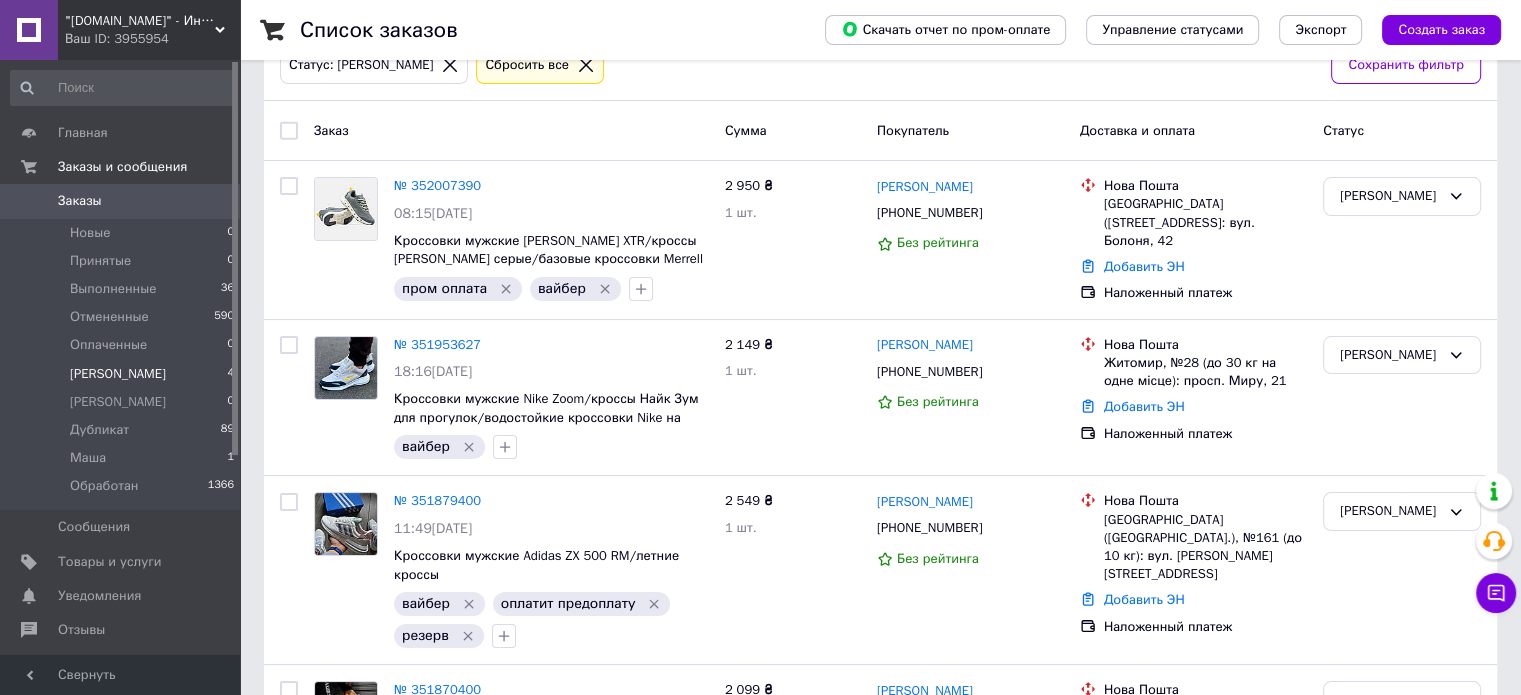 scroll, scrollTop: 293, scrollLeft: 0, axis: vertical 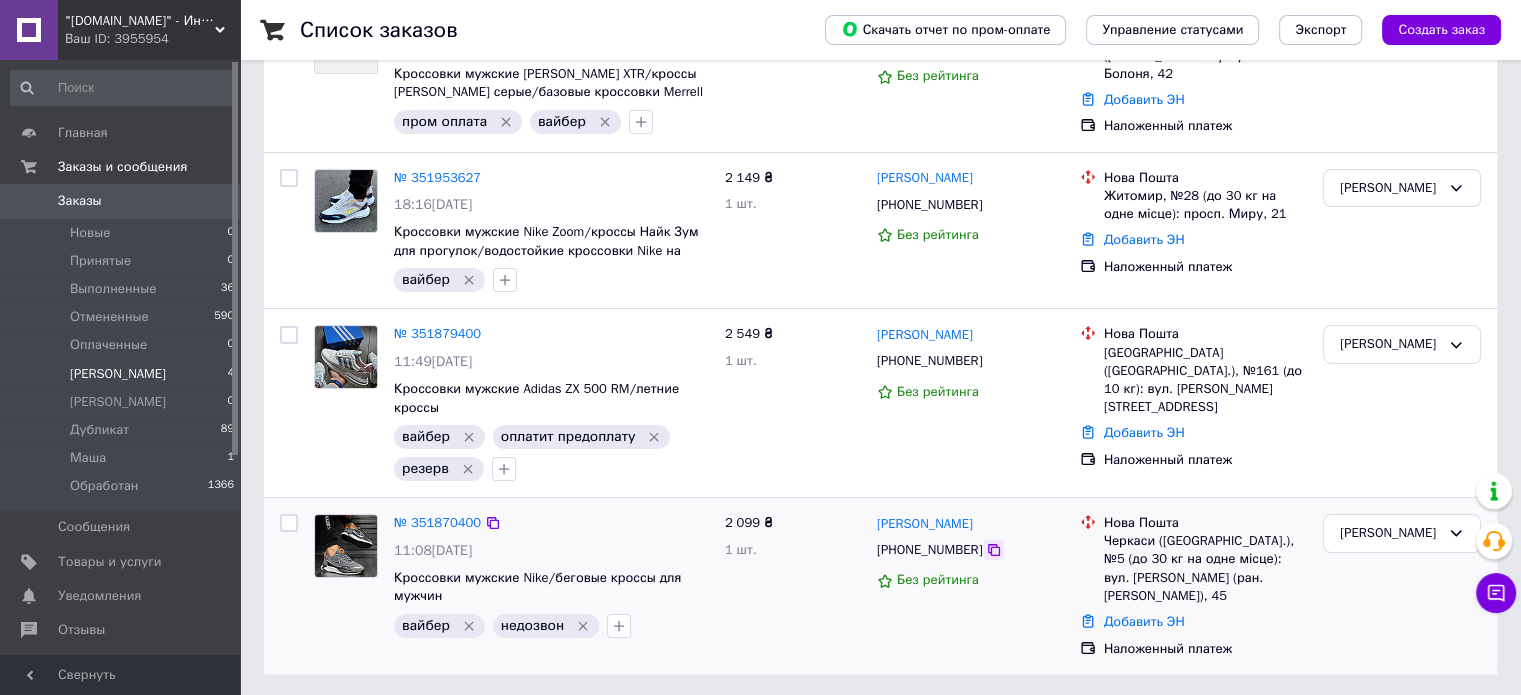 click 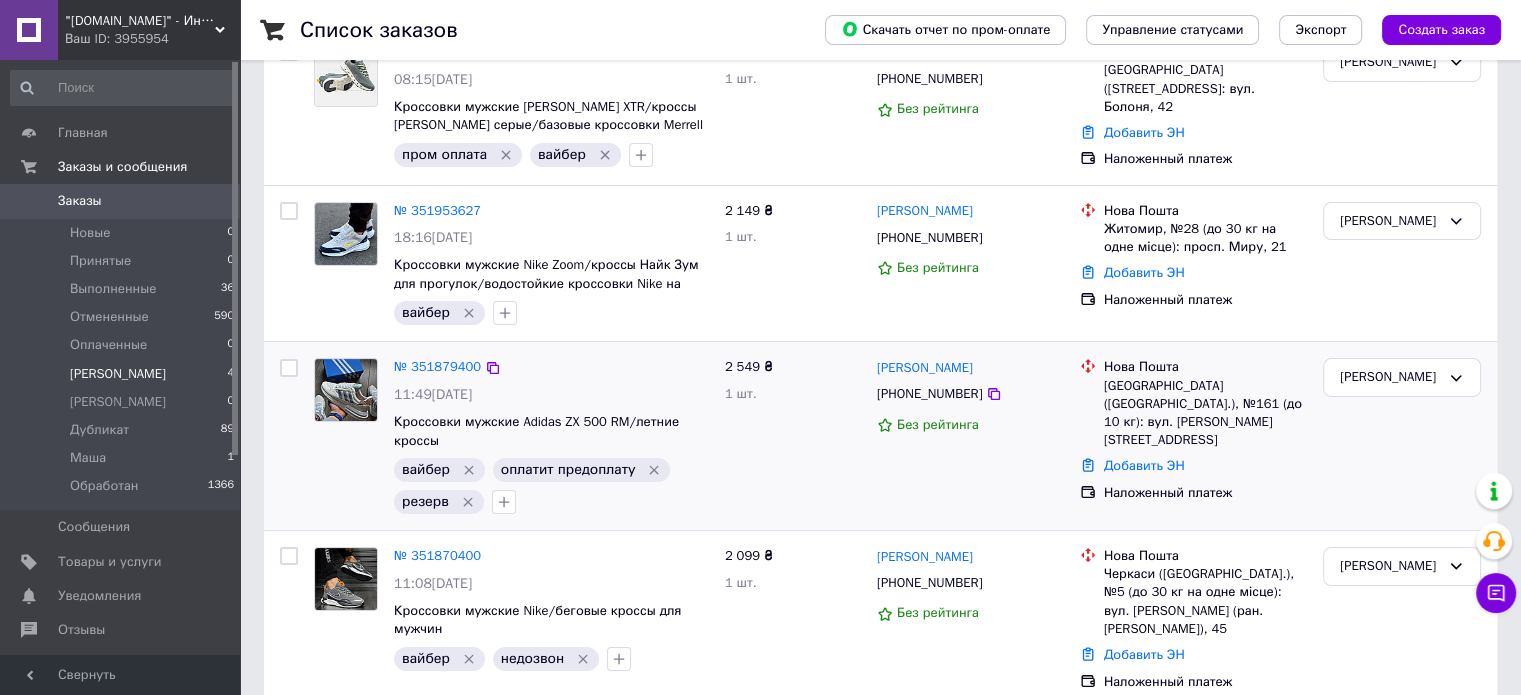 scroll, scrollTop: 293, scrollLeft: 0, axis: vertical 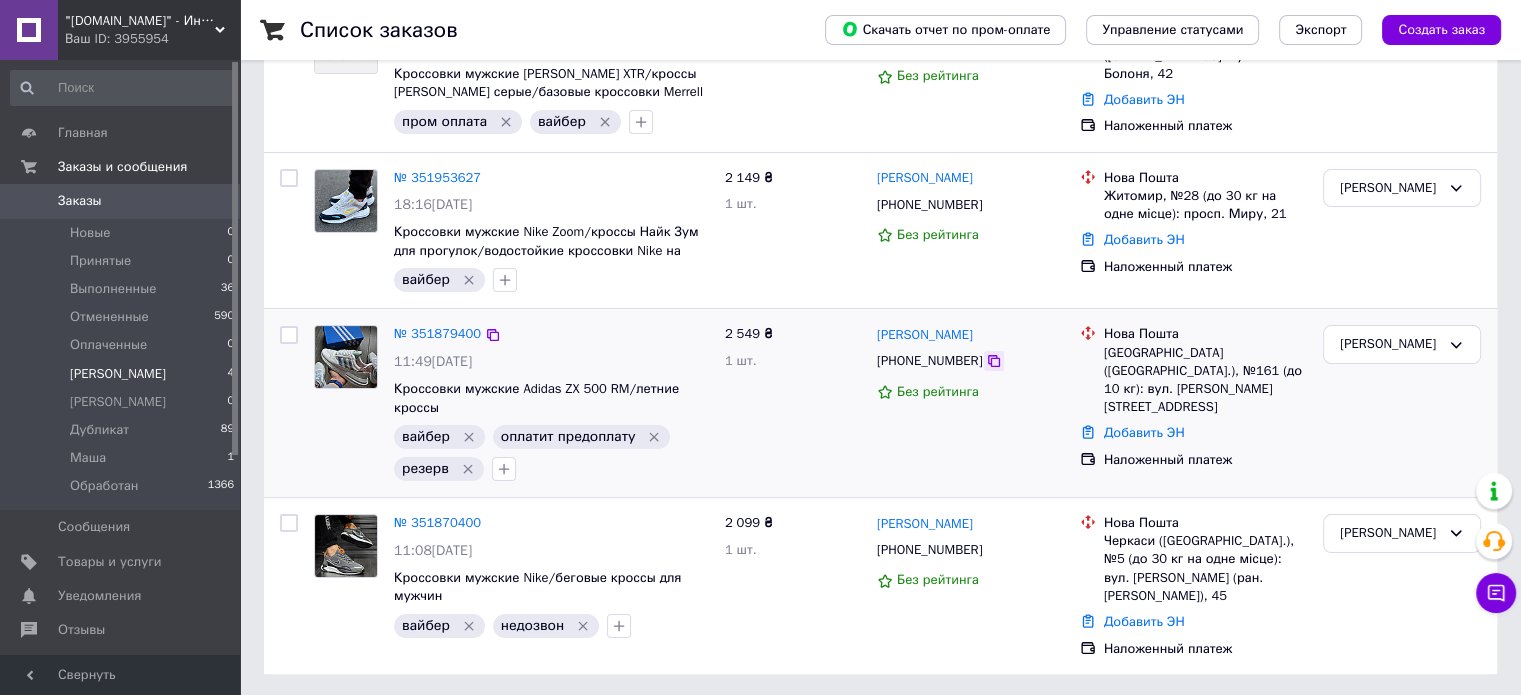 click 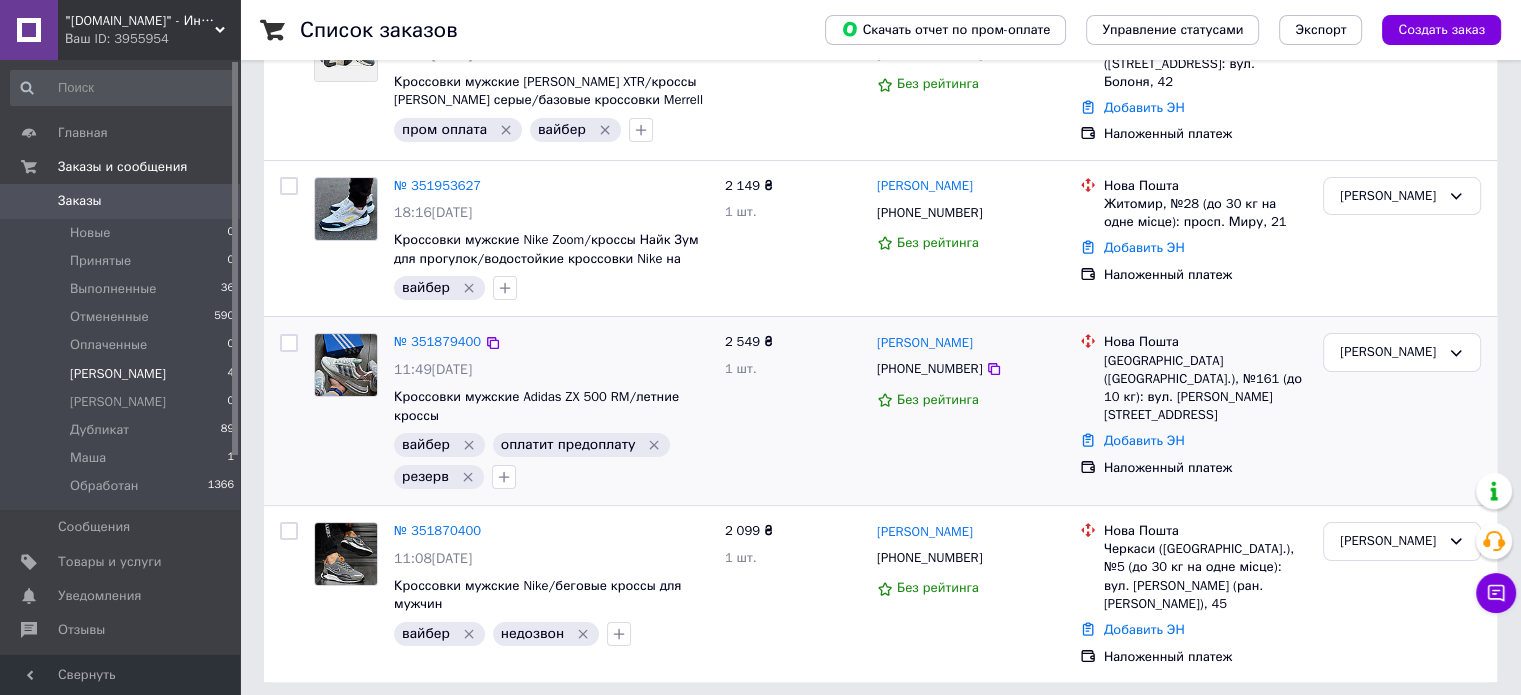 scroll, scrollTop: 293, scrollLeft: 0, axis: vertical 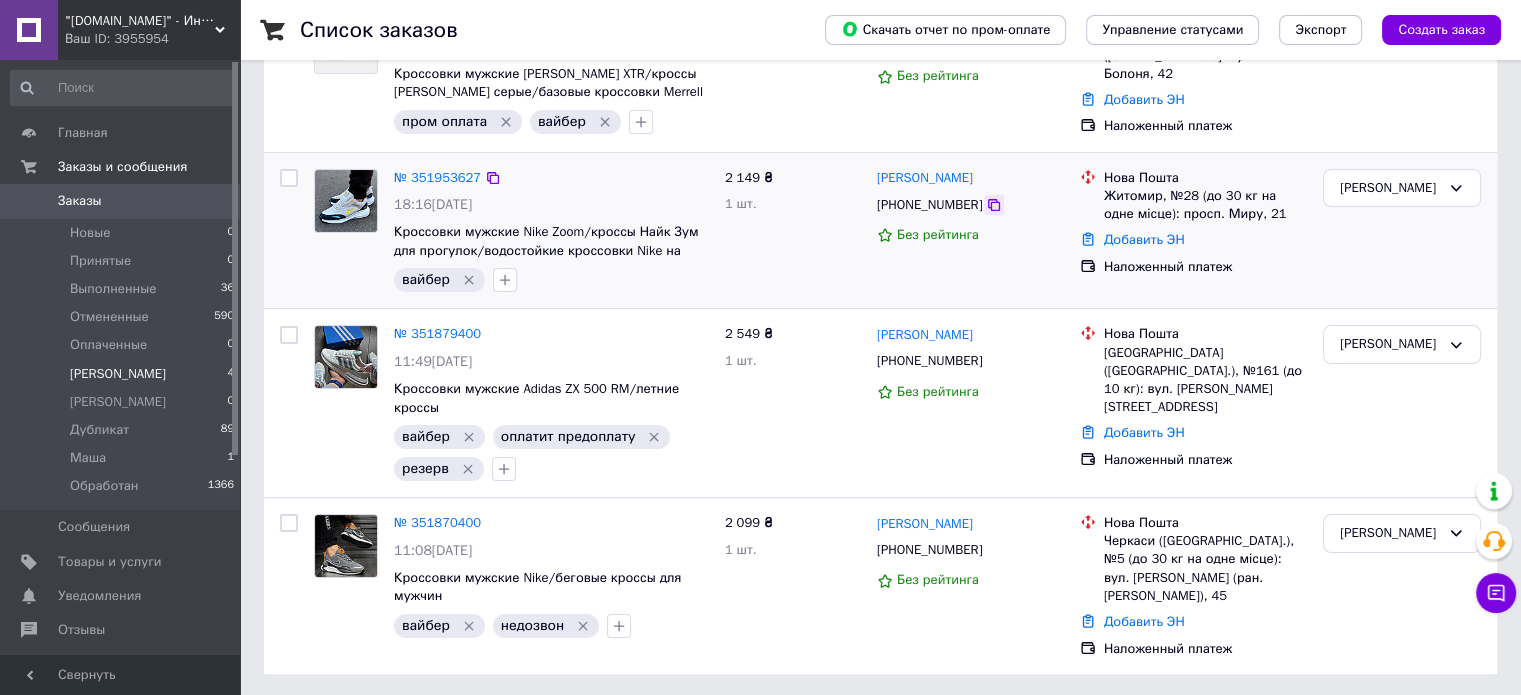 click 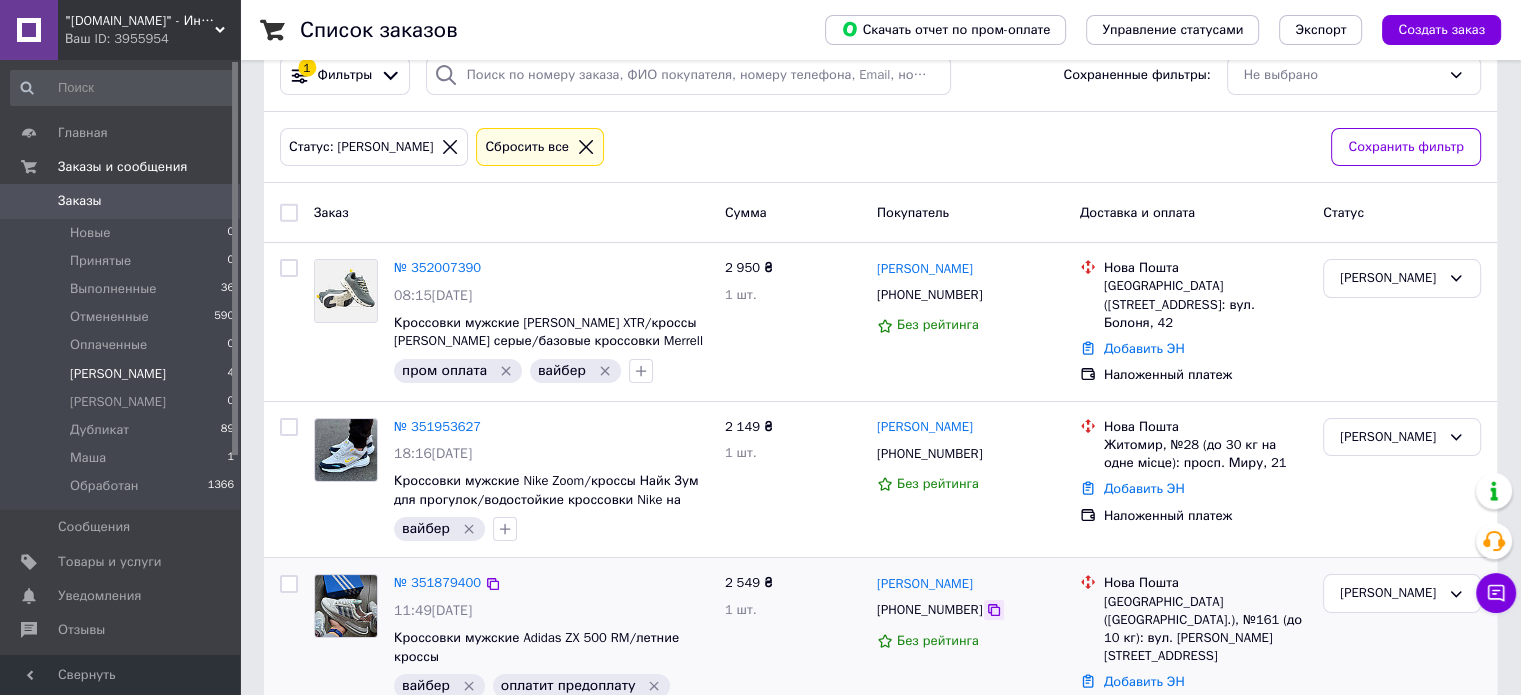 scroll, scrollTop: 0, scrollLeft: 0, axis: both 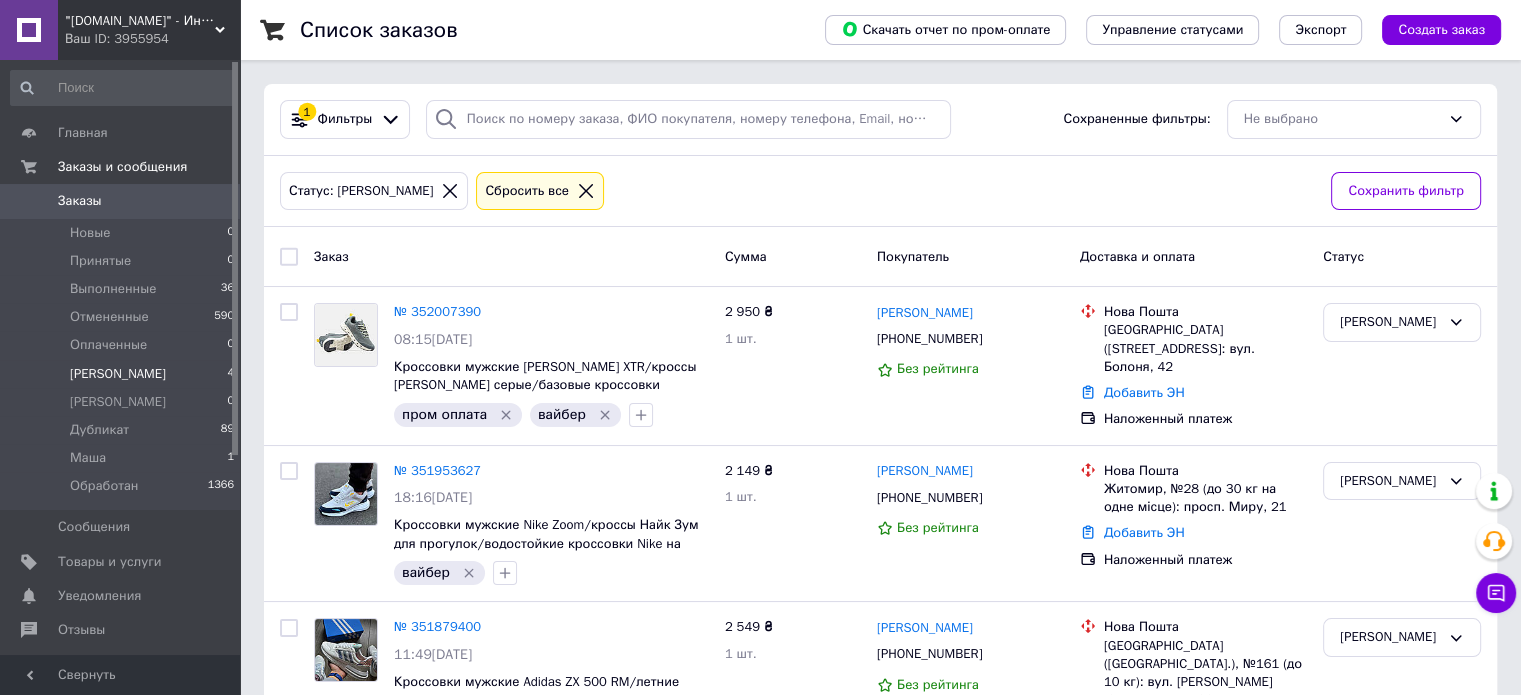 click on ""[DOMAIN_NAME]" - Интернет-магазин" at bounding box center (140, 21) 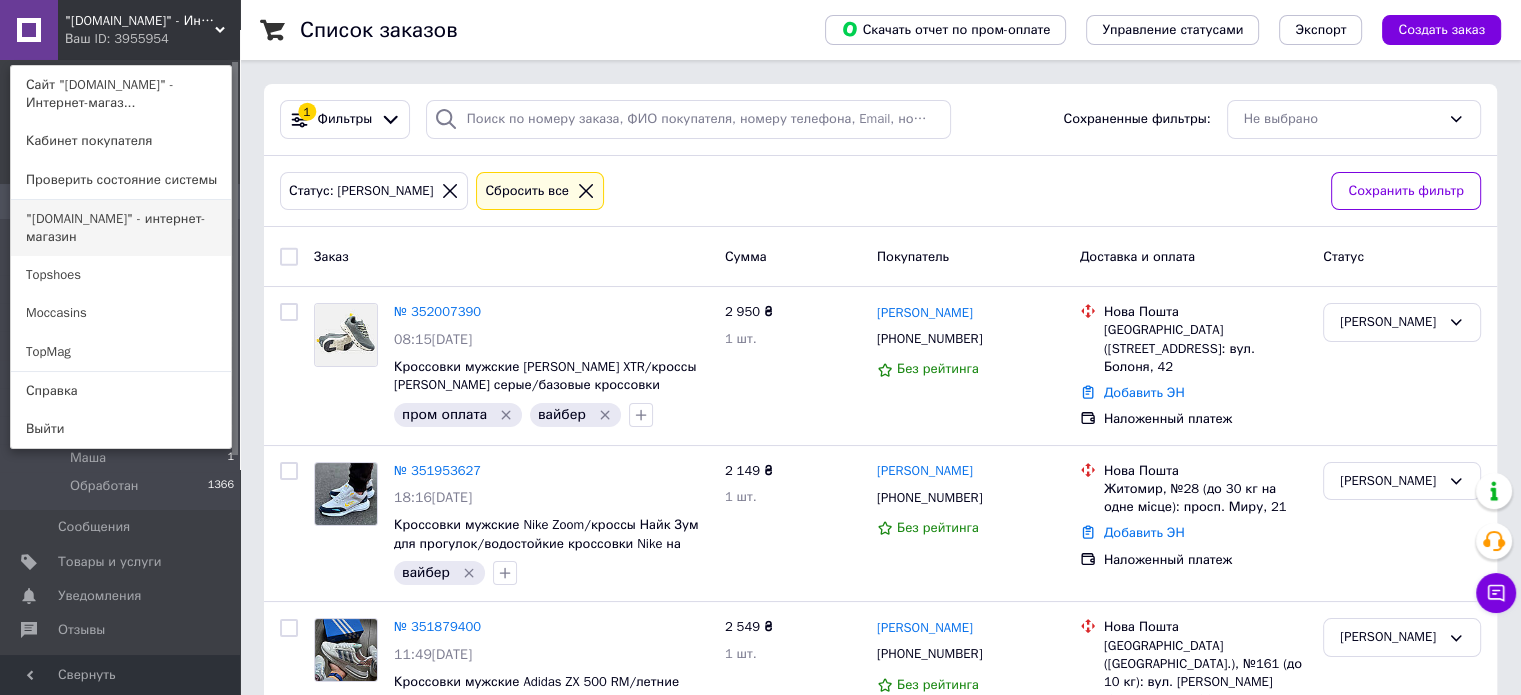 click on ""[DOMAIN_NAME]" - интернет-магазин" at bounding box center [121, 228] 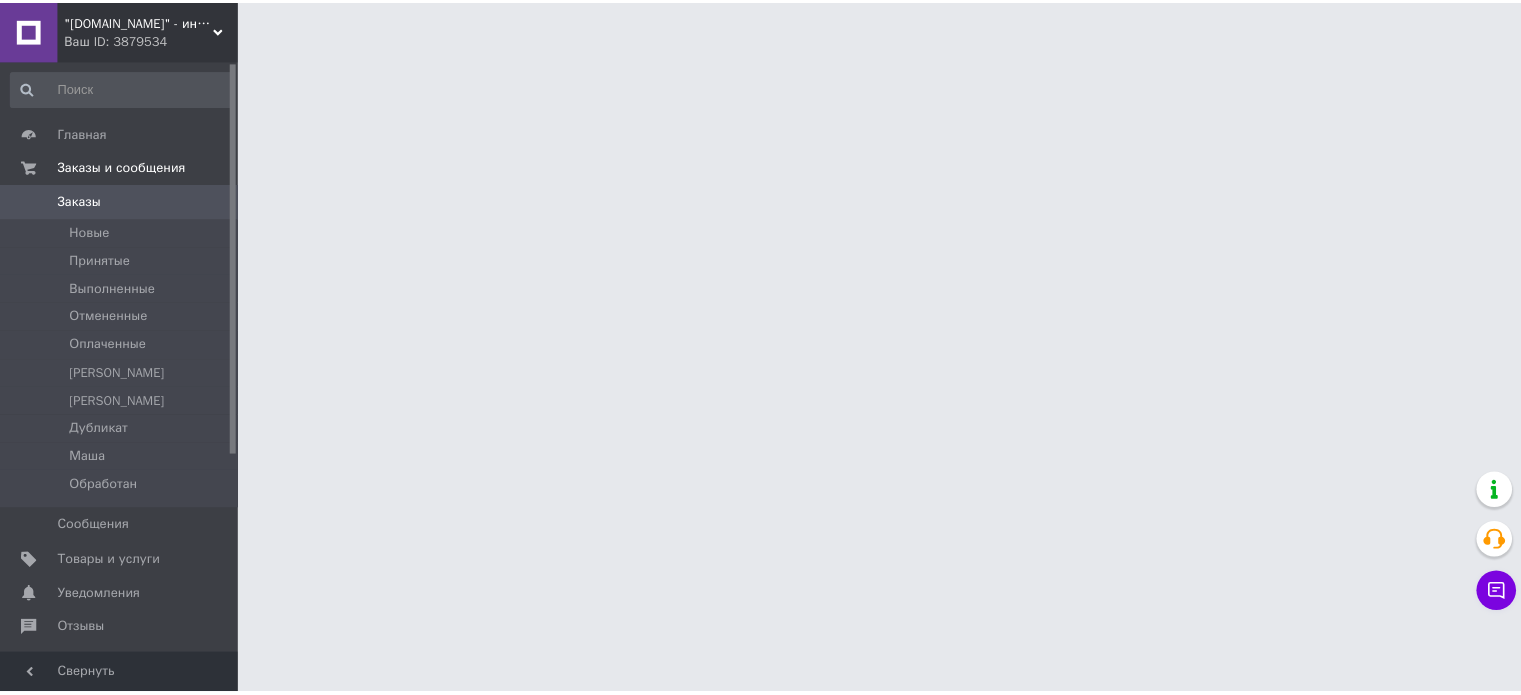 scroll, scrollTop: 0, scrollLeft: 0, axis: both 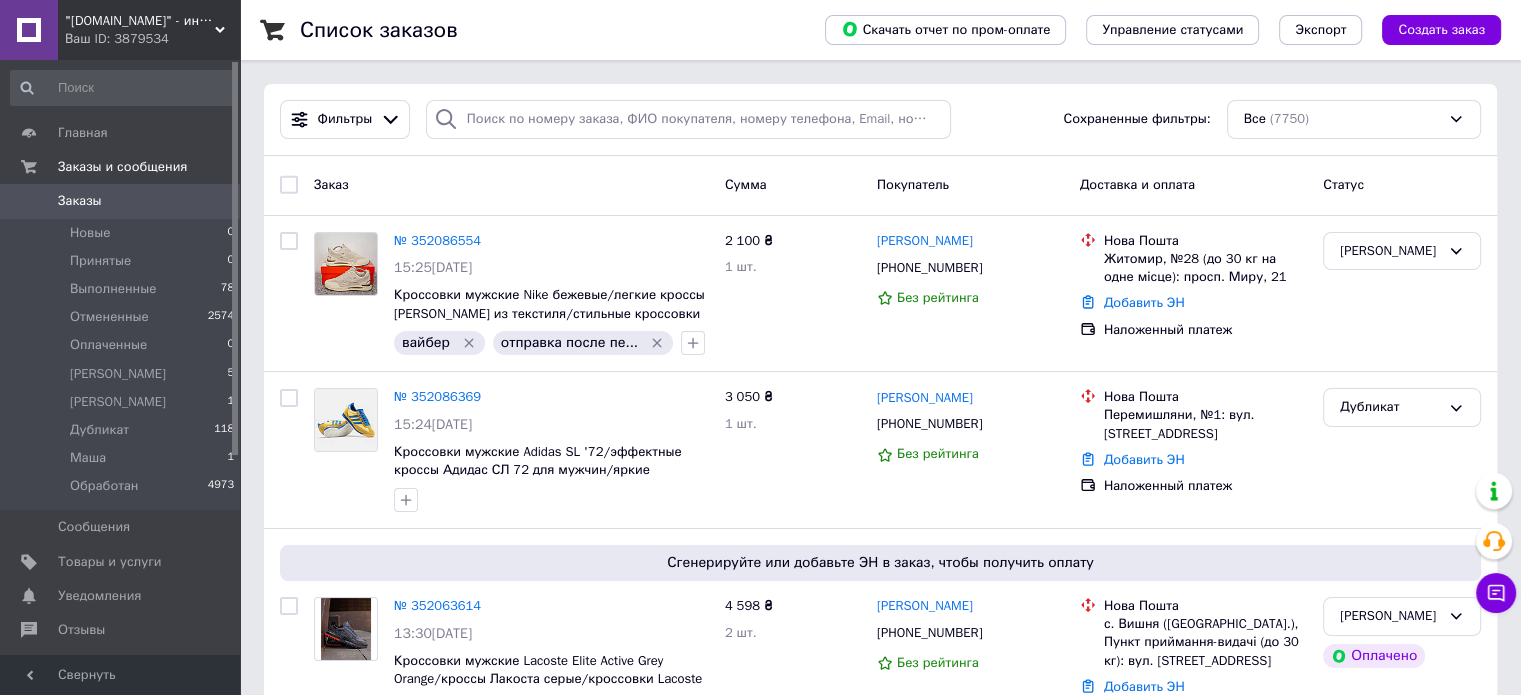 click on ""[DOMAIN_NAME]" - интернет-магазин" at bounding box center (140, 21) 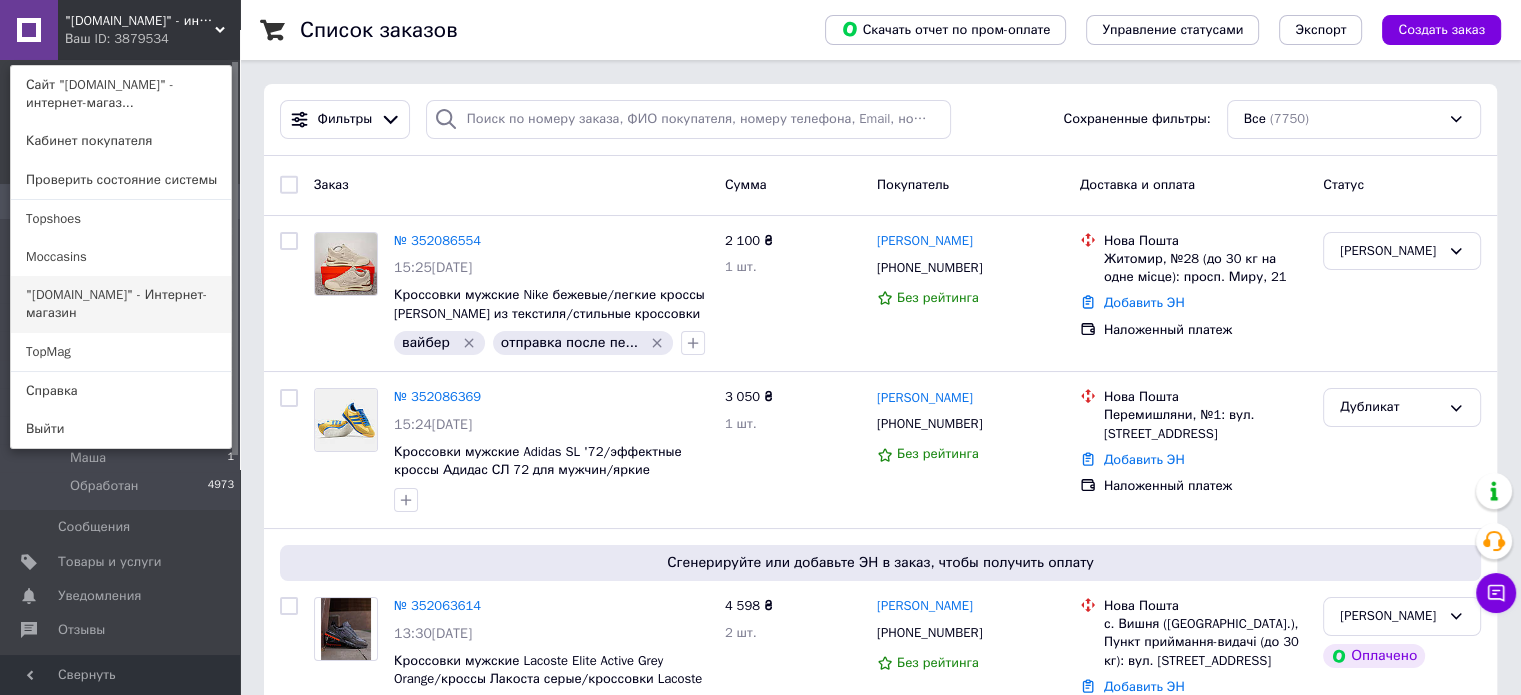 click on ""[DOMAIN_NAME]" - Интернет-магазин" at bounding box center [121, 304] 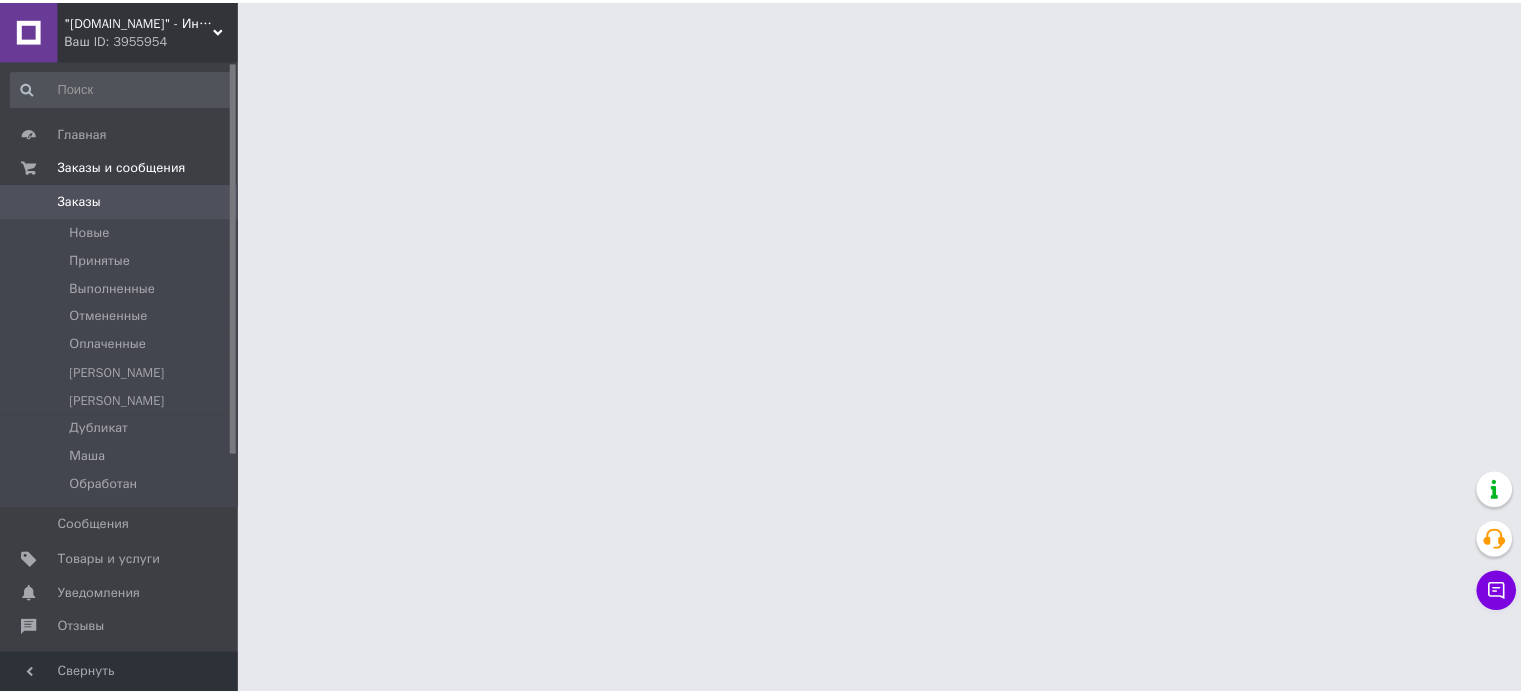 scroll, scrollTop: 0, scrollLeft: 0, axis: both 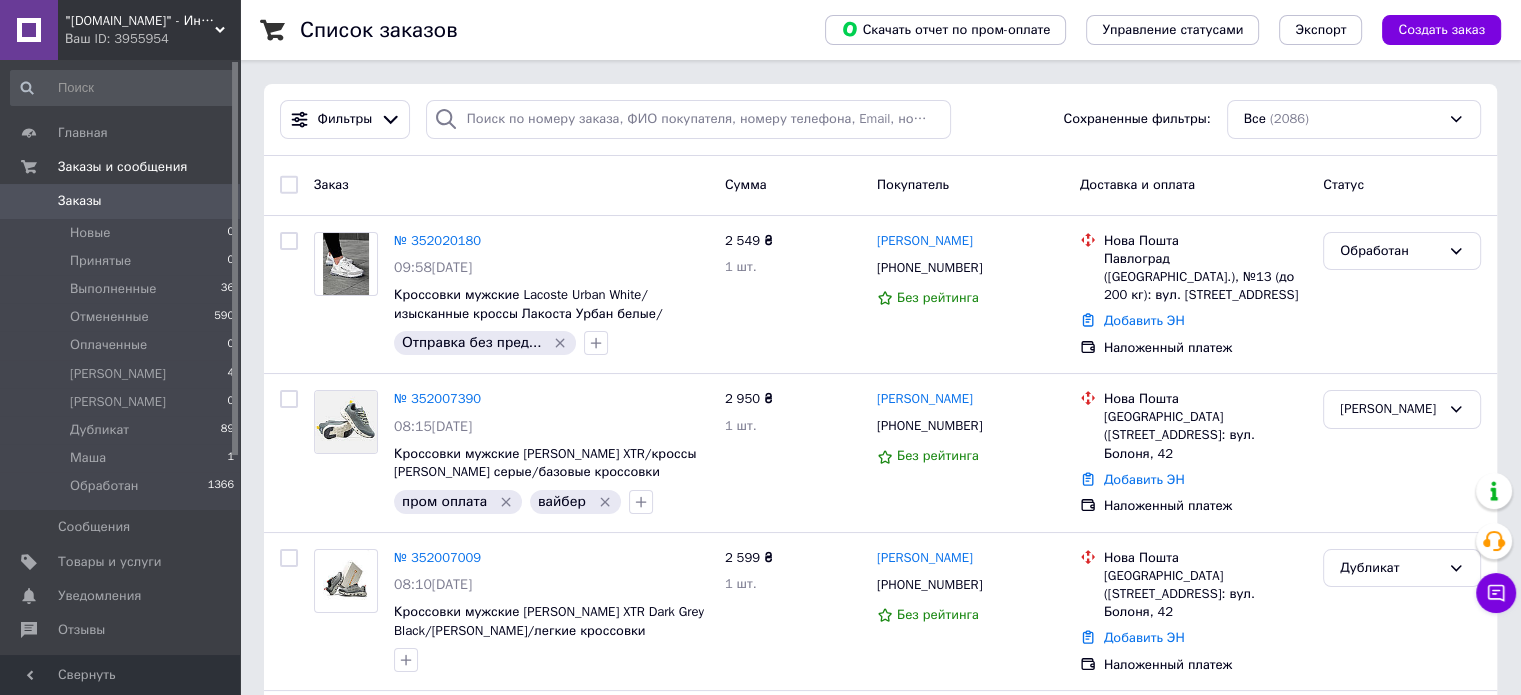click on ""[DOMAIN_NAME]" - Интернет-магазин" at bounding box center (140, 21) 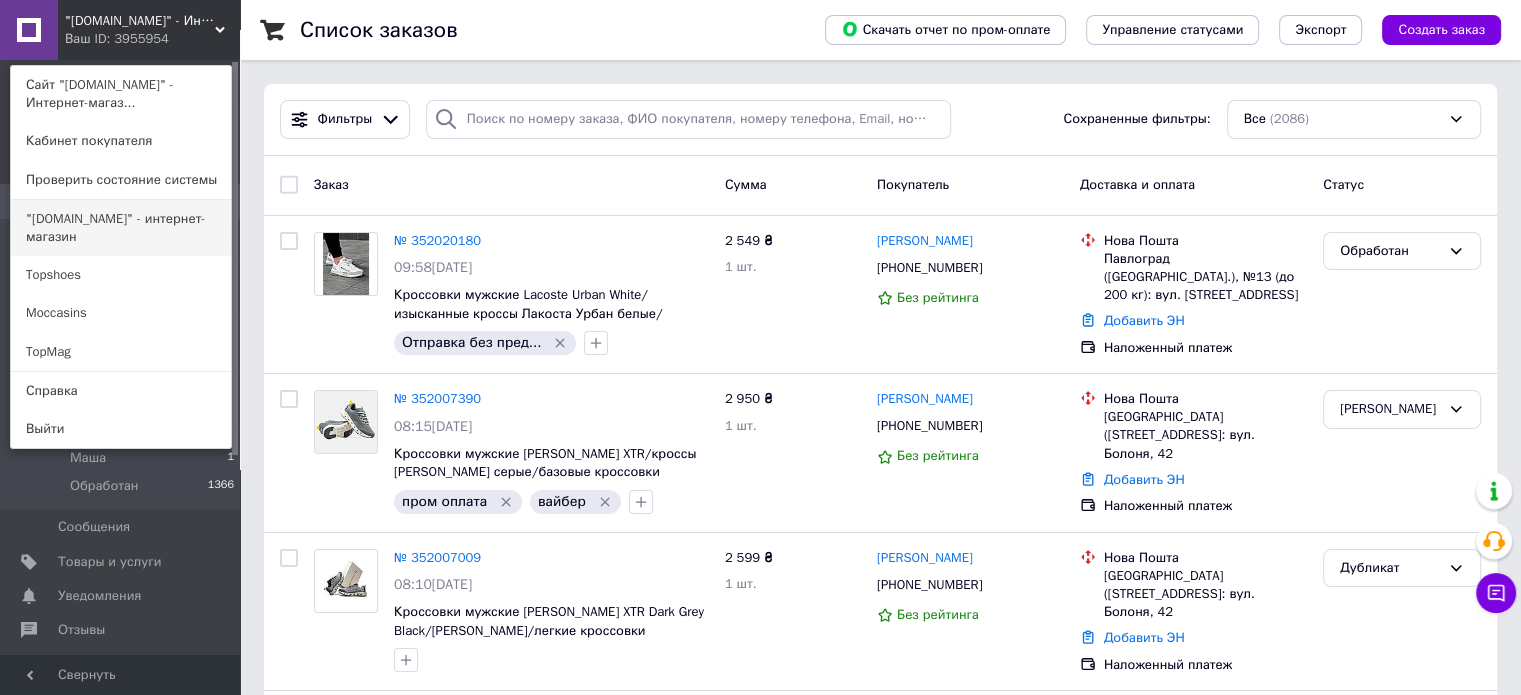 click on ""[DOMAIN_NAME]" - интернет-магазин" at bounding box center [121, 228] 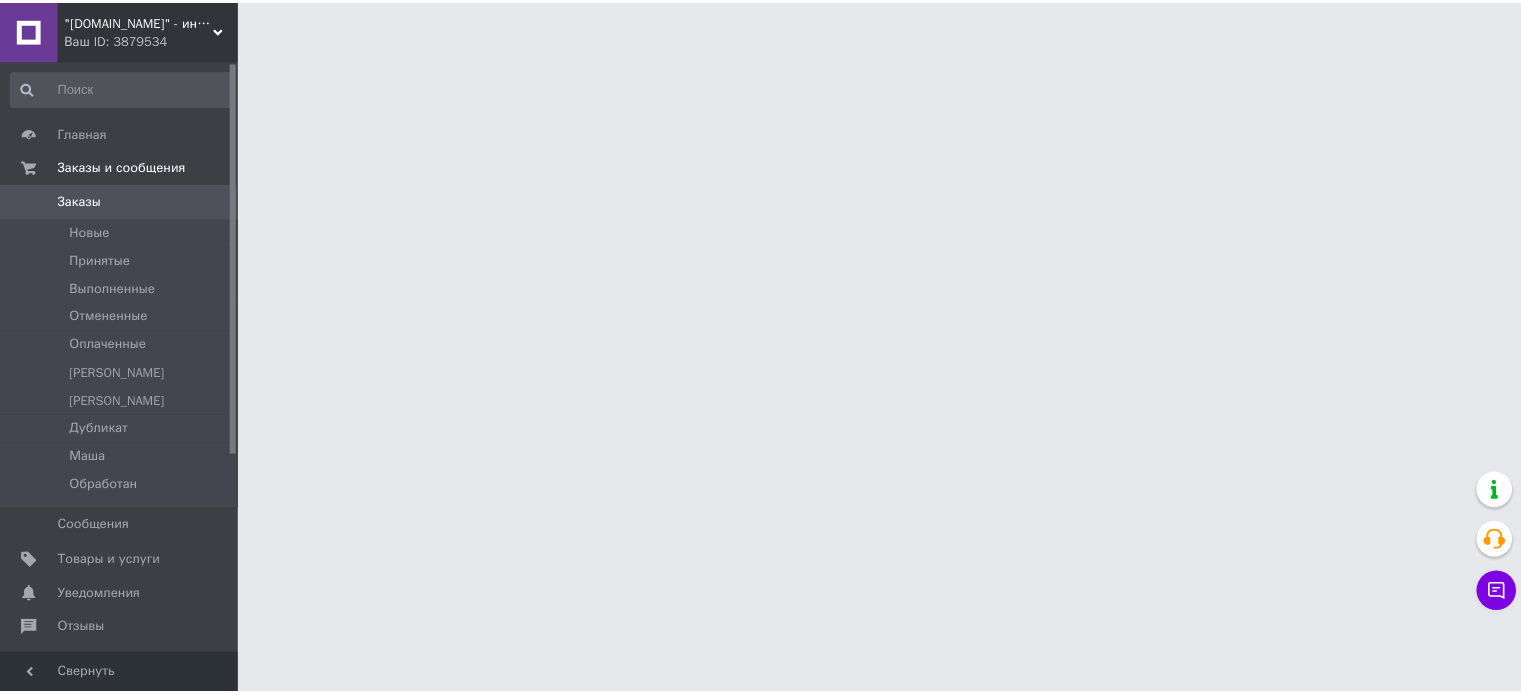 scroll, scrollTop: 0, scrollLeft: 0, axis: both 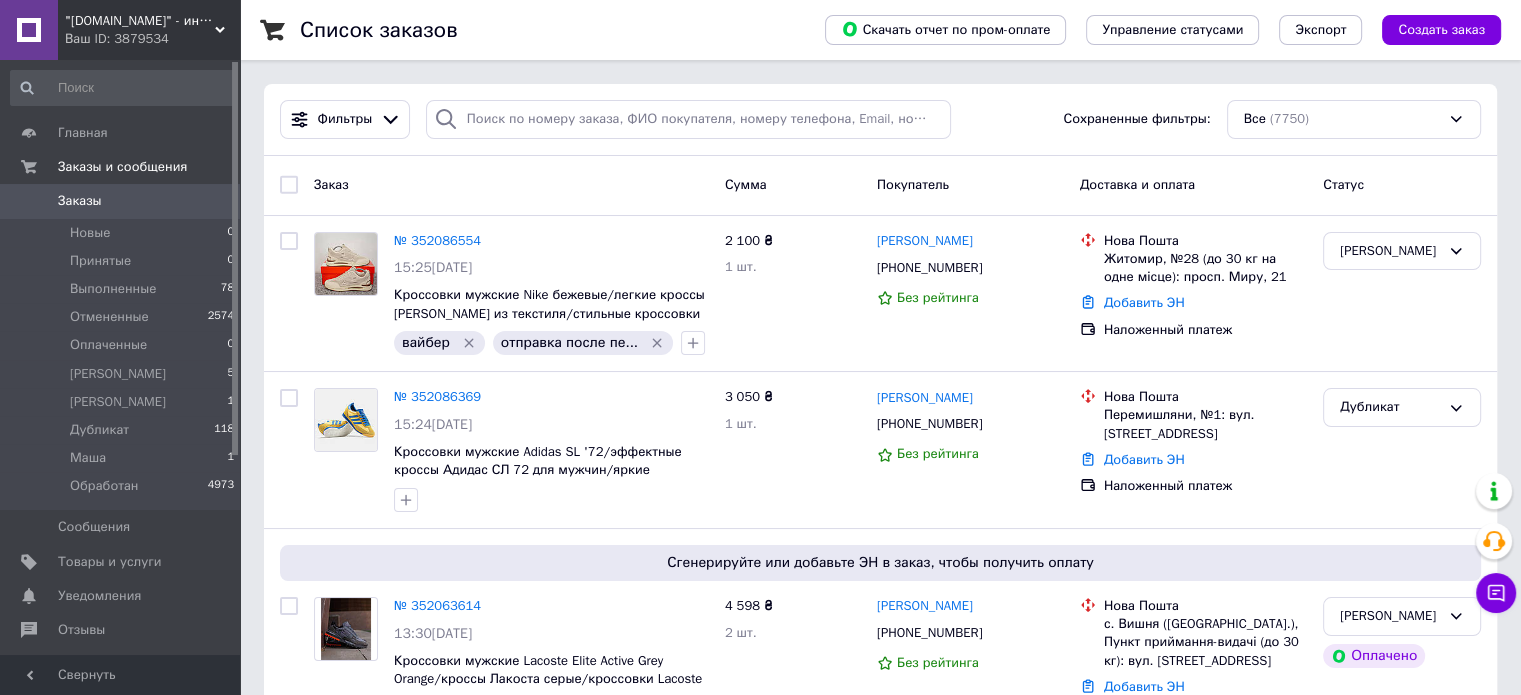 click on ""[DOMAIN_NAME]" - интернет-магазин" at bounding box center [140, 21] 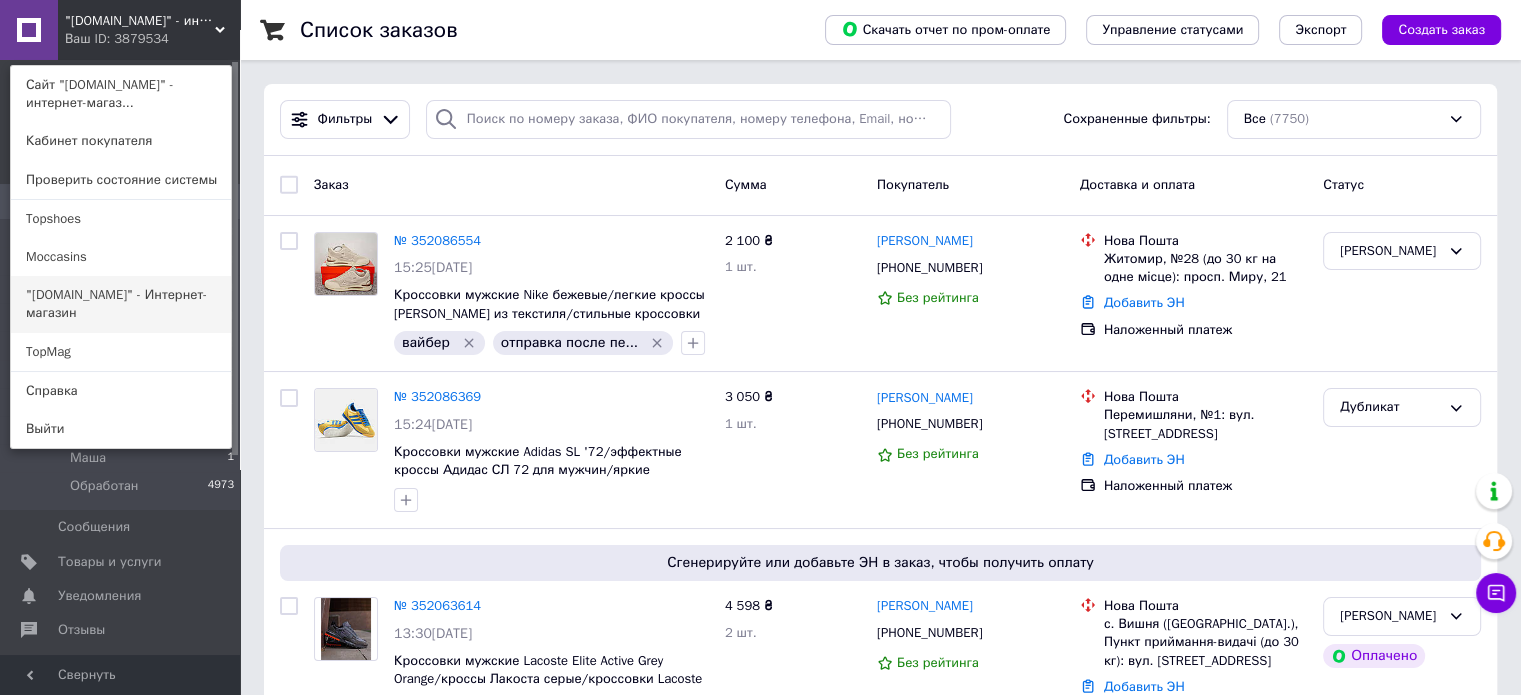 click on ""[DOMAIN_NAME]" - Интернет-магазин" at bounding box center [121, 304] 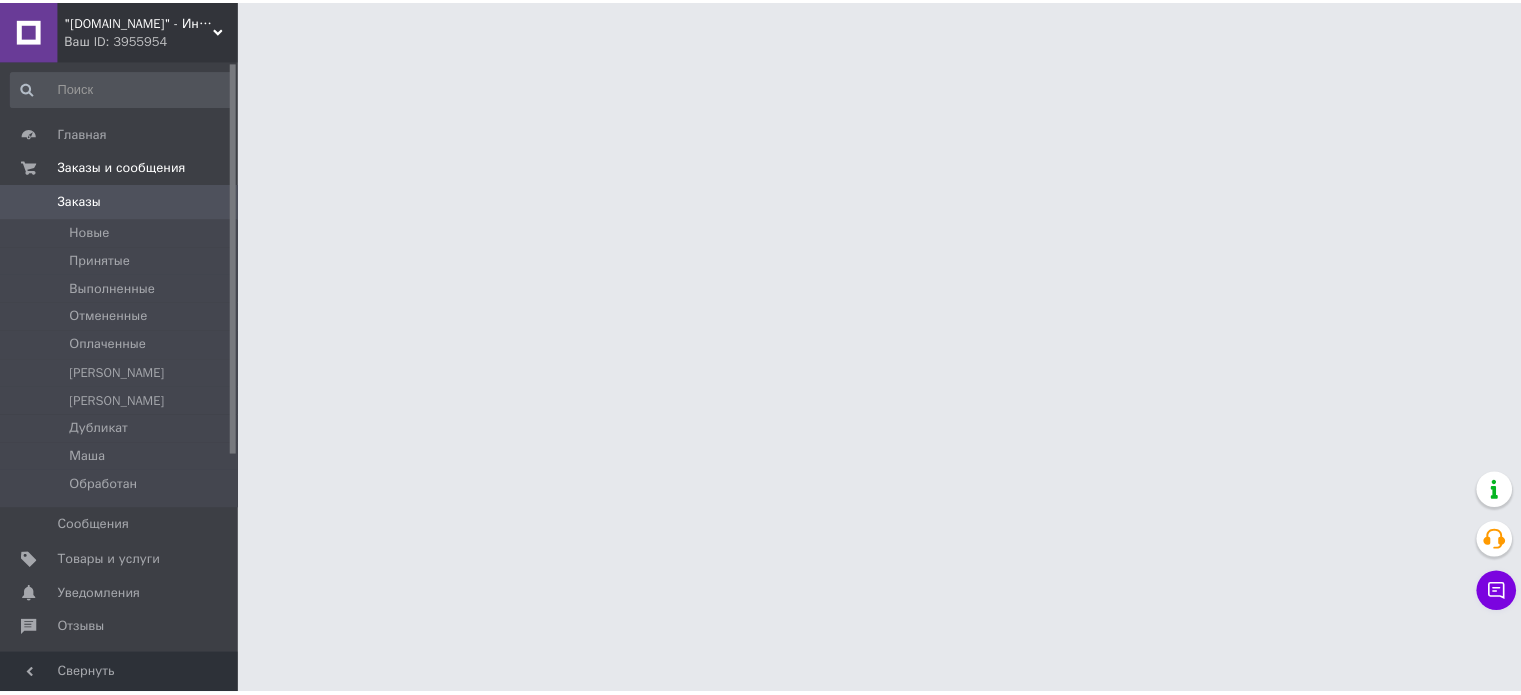 scroll, scrollTop: 0, scrollLeft: 0, axis: both 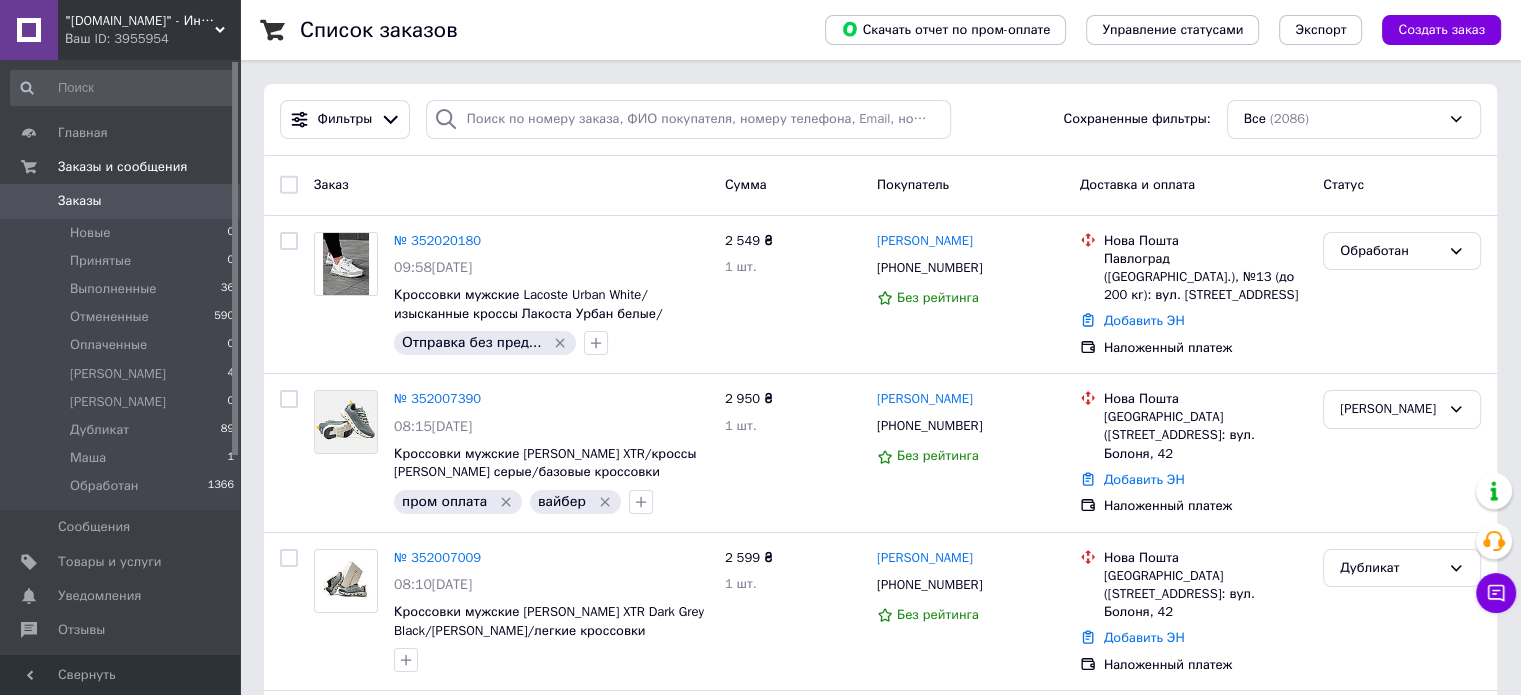 click on ""[DOMAIN_NAME]" - Интернет-магазин" at bounding box center [140, 21] 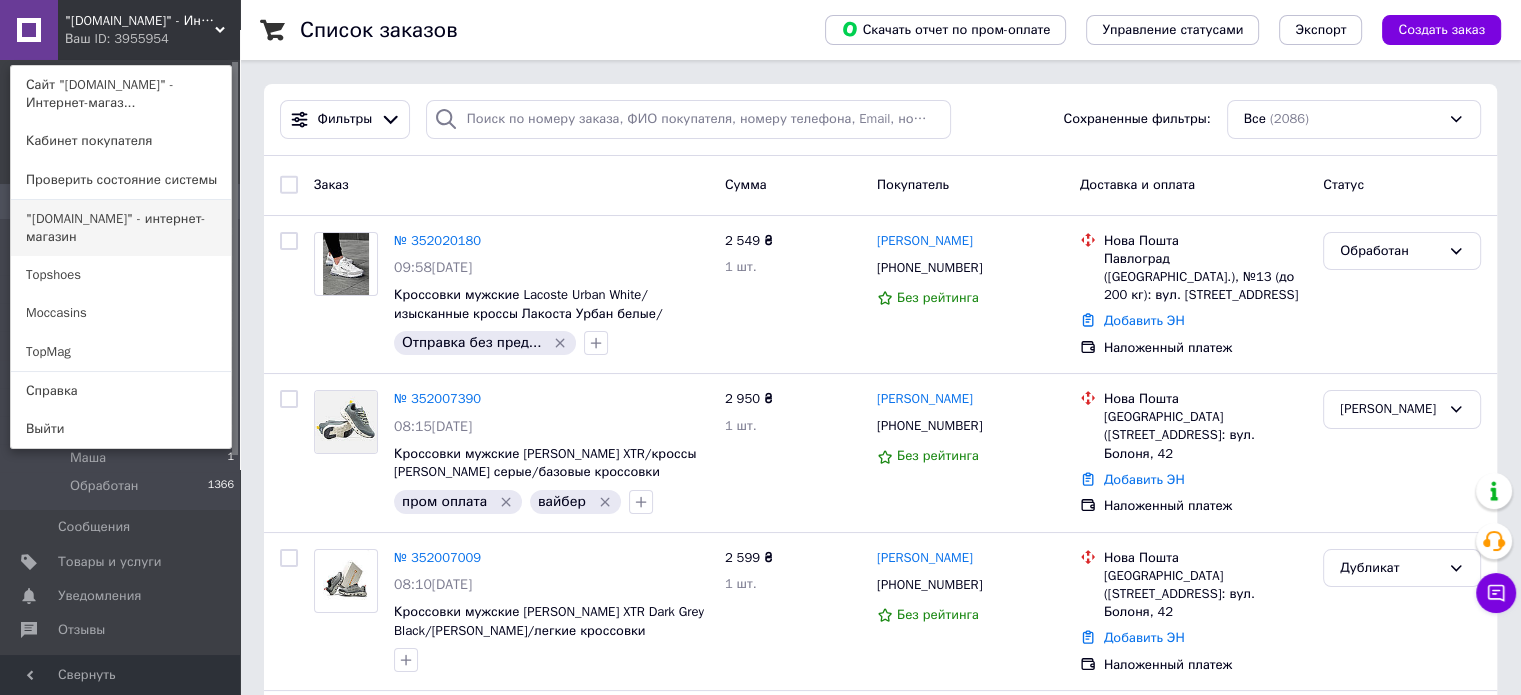 click on ""[DOMAIN_NAME]" - интернет-магазин" at bounding box center [121, 228] 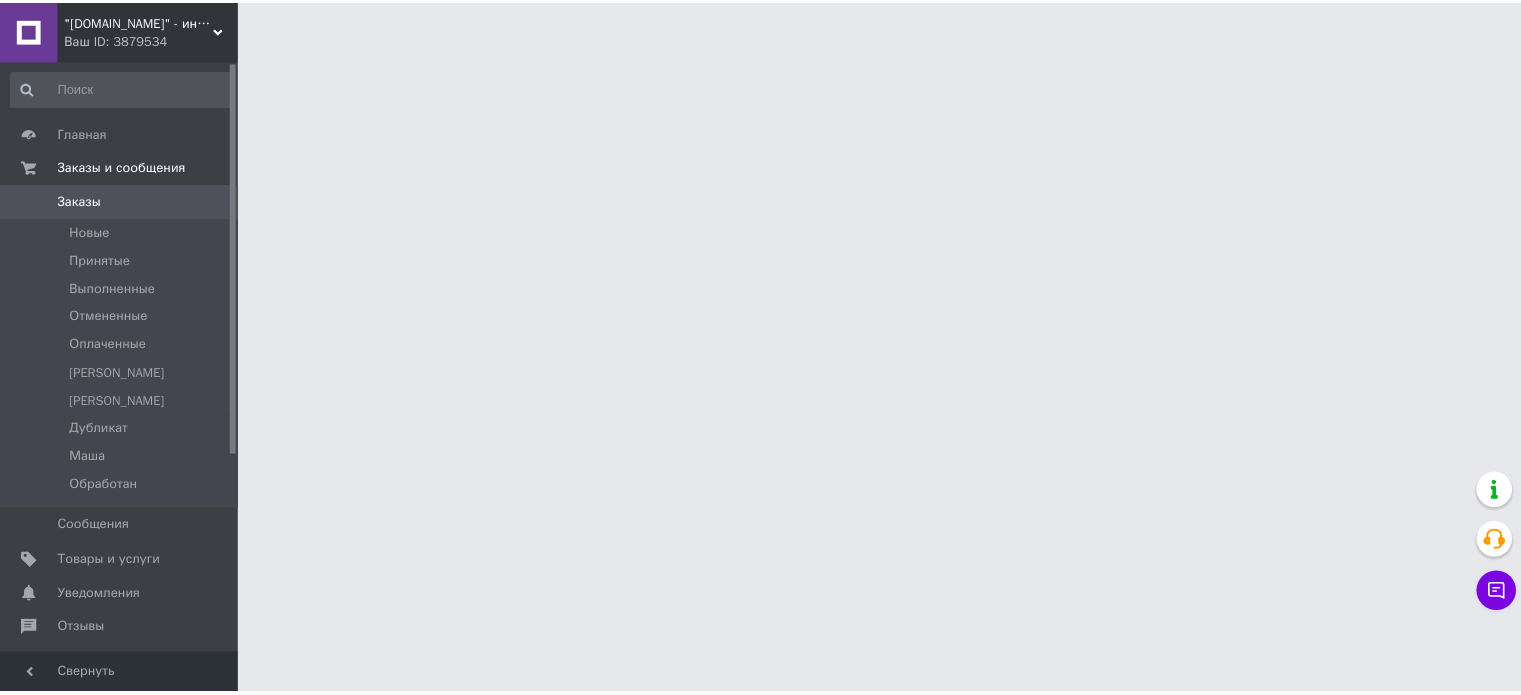 scroll, scrollTop: 0, scrollLeft: 0, axis: both 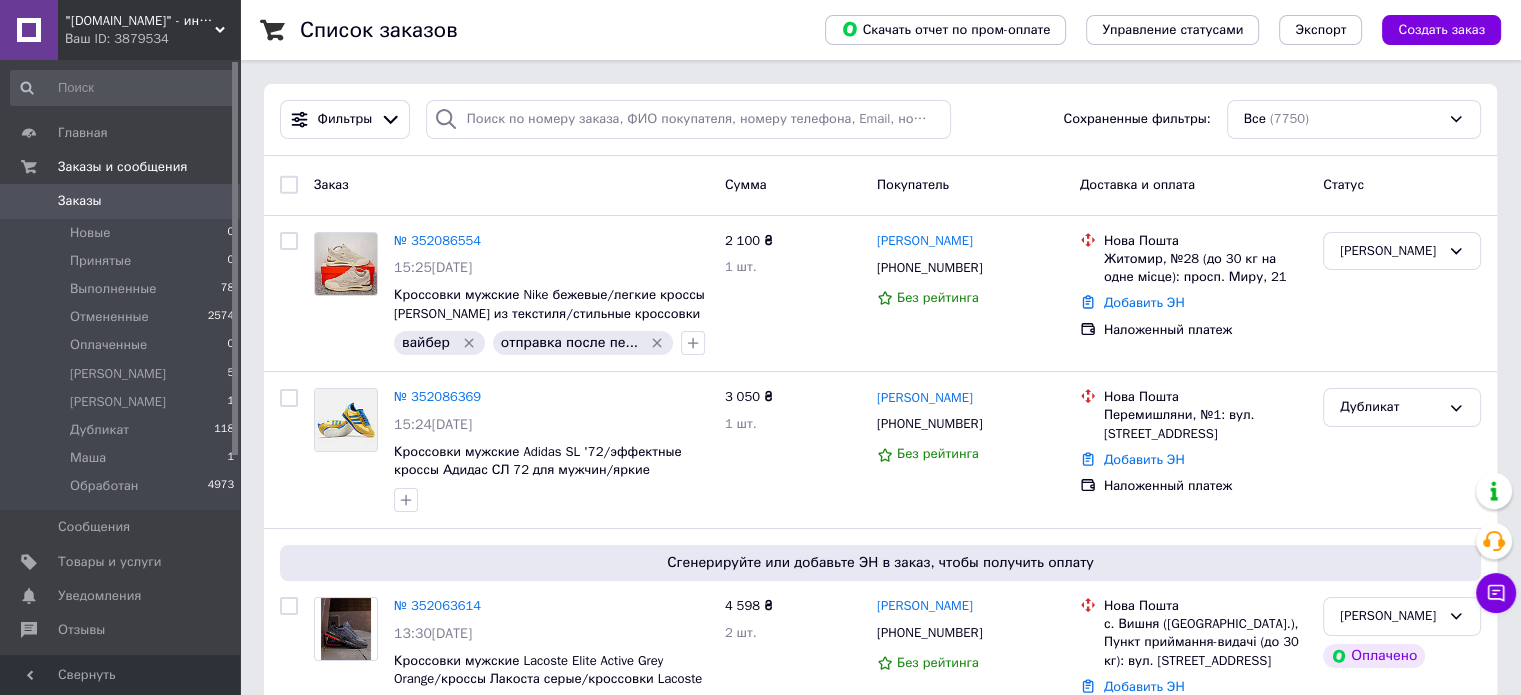 drag, startPoint x: 0, startPoint y: 0, endPoint x: 143, endPoint y: 18, distance: 144.12842 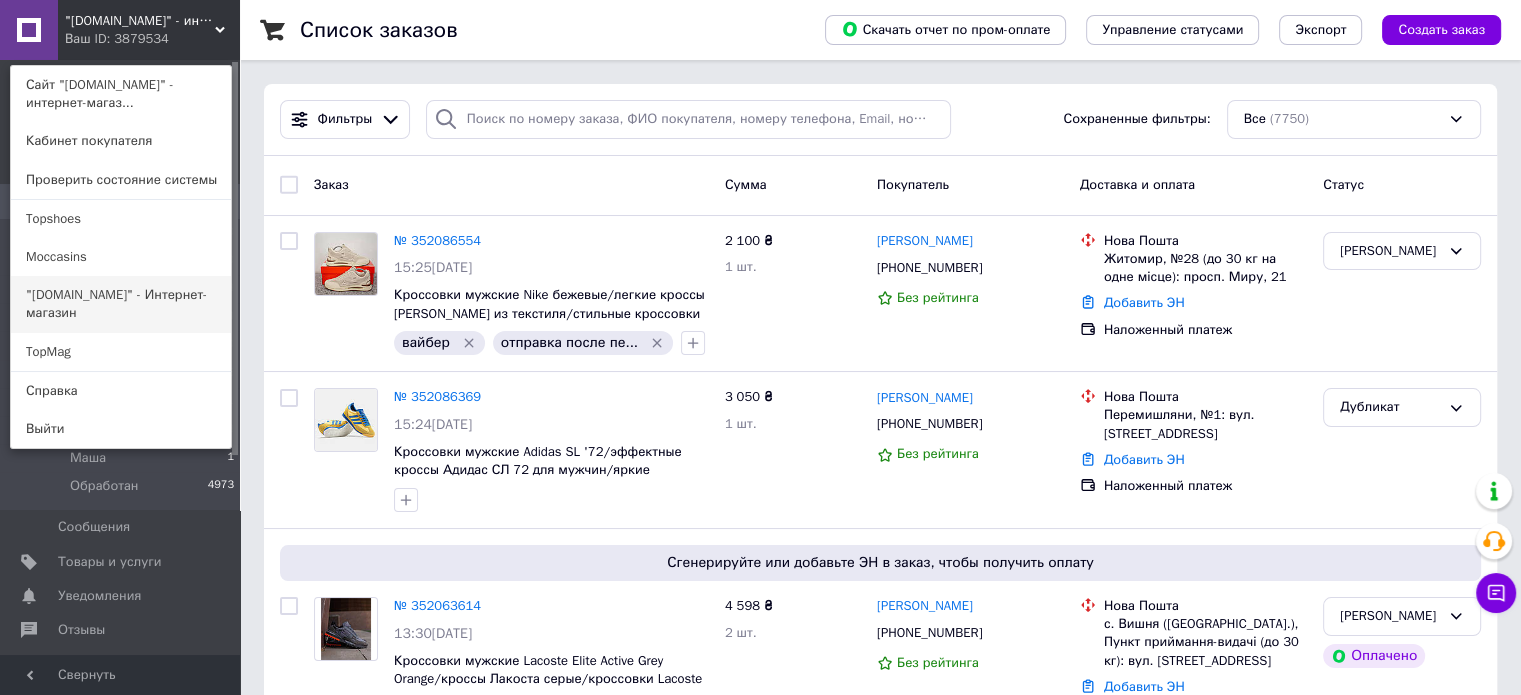 click on ""[DOMAIN_NAME]" - Интернет-магазин" at bounding box center (121, 304) 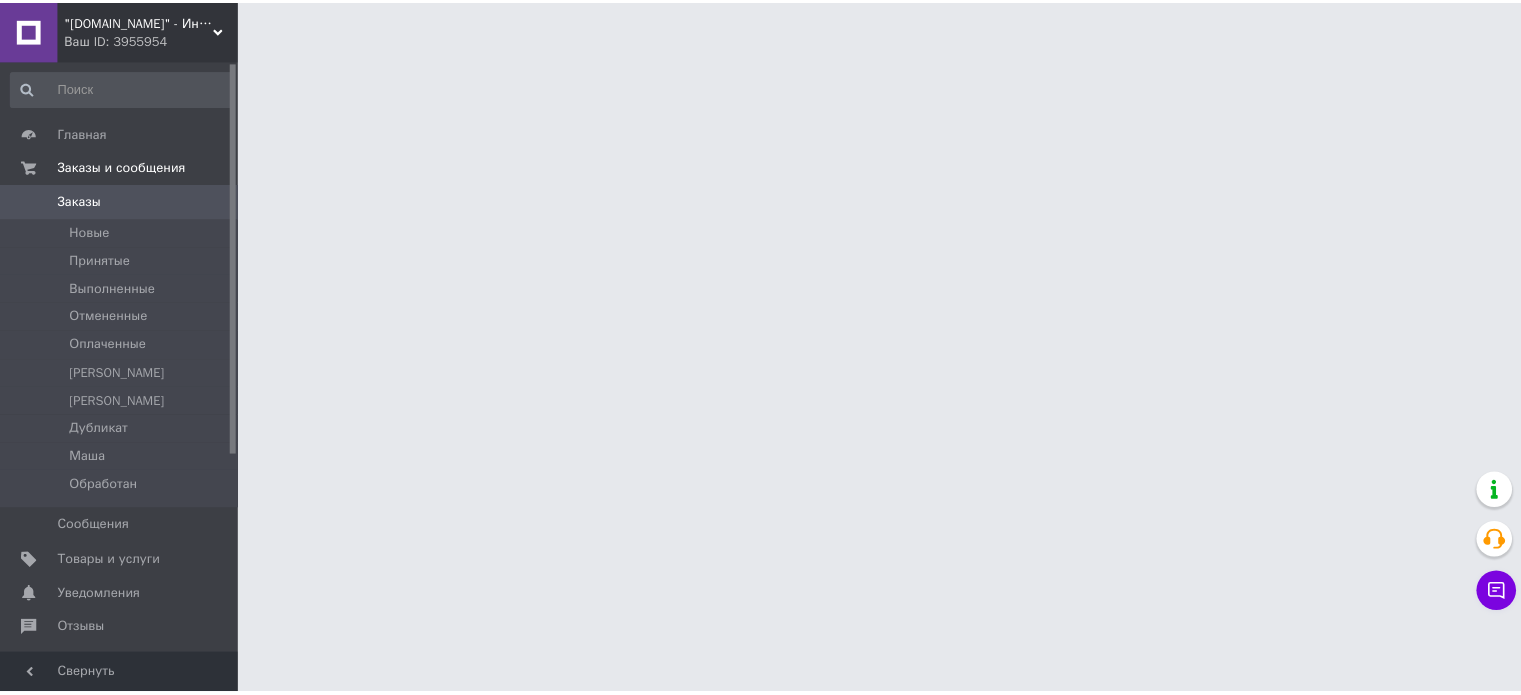 scroll, scrollTop: 0, scrollLeft: 0, axis: both 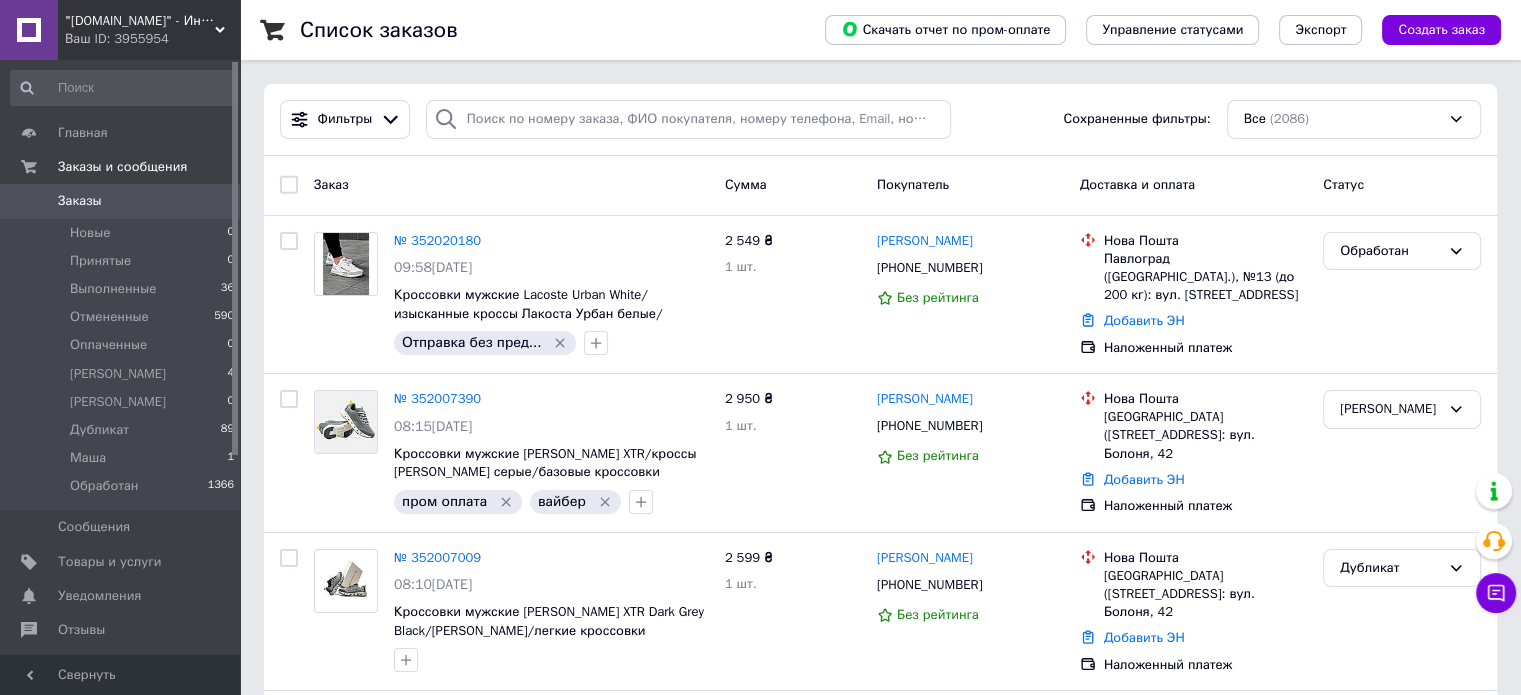click on ""kriskross.com.ua" - Интернет-магазин Ваш ID: 3955954" at bounding box center (149, 30) 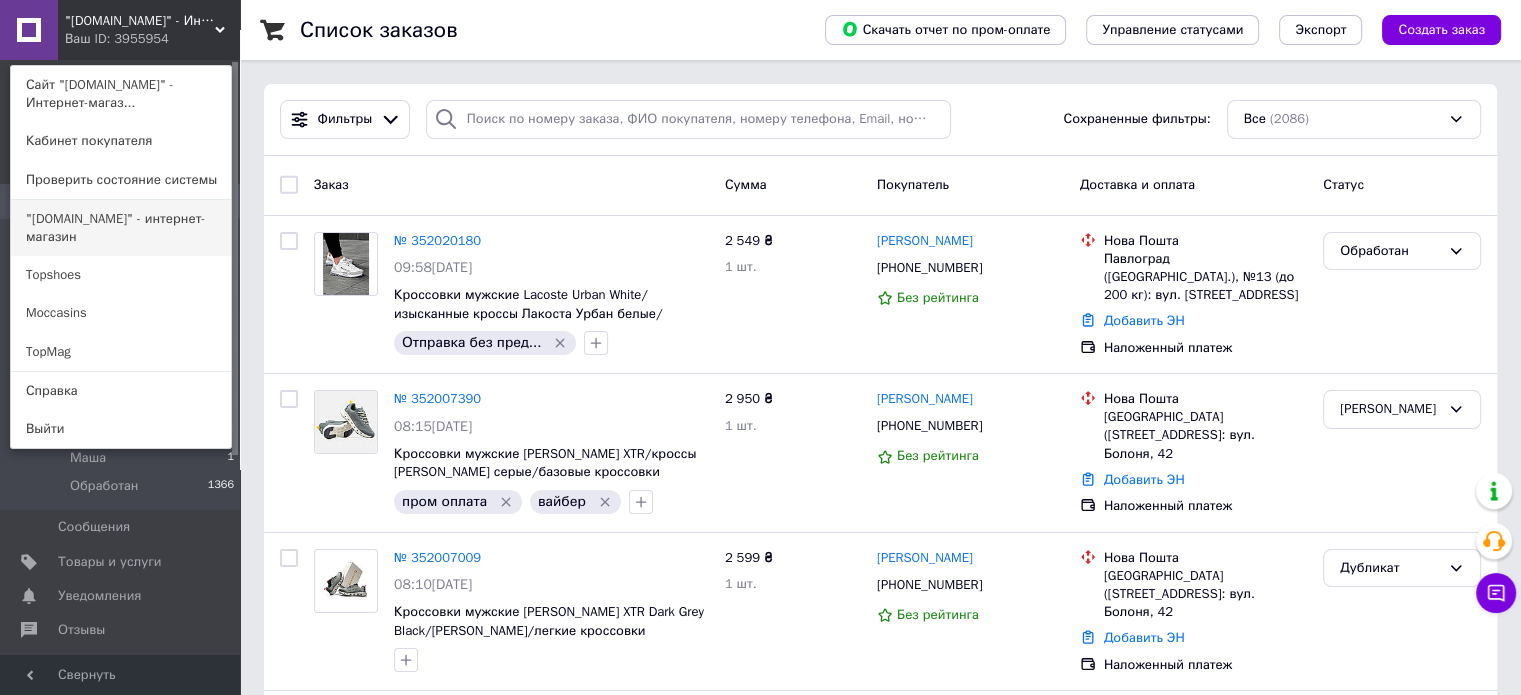 click on ""[DOMAIN_NAME]" - интернет-магазин" at bounding box center [121, 228] 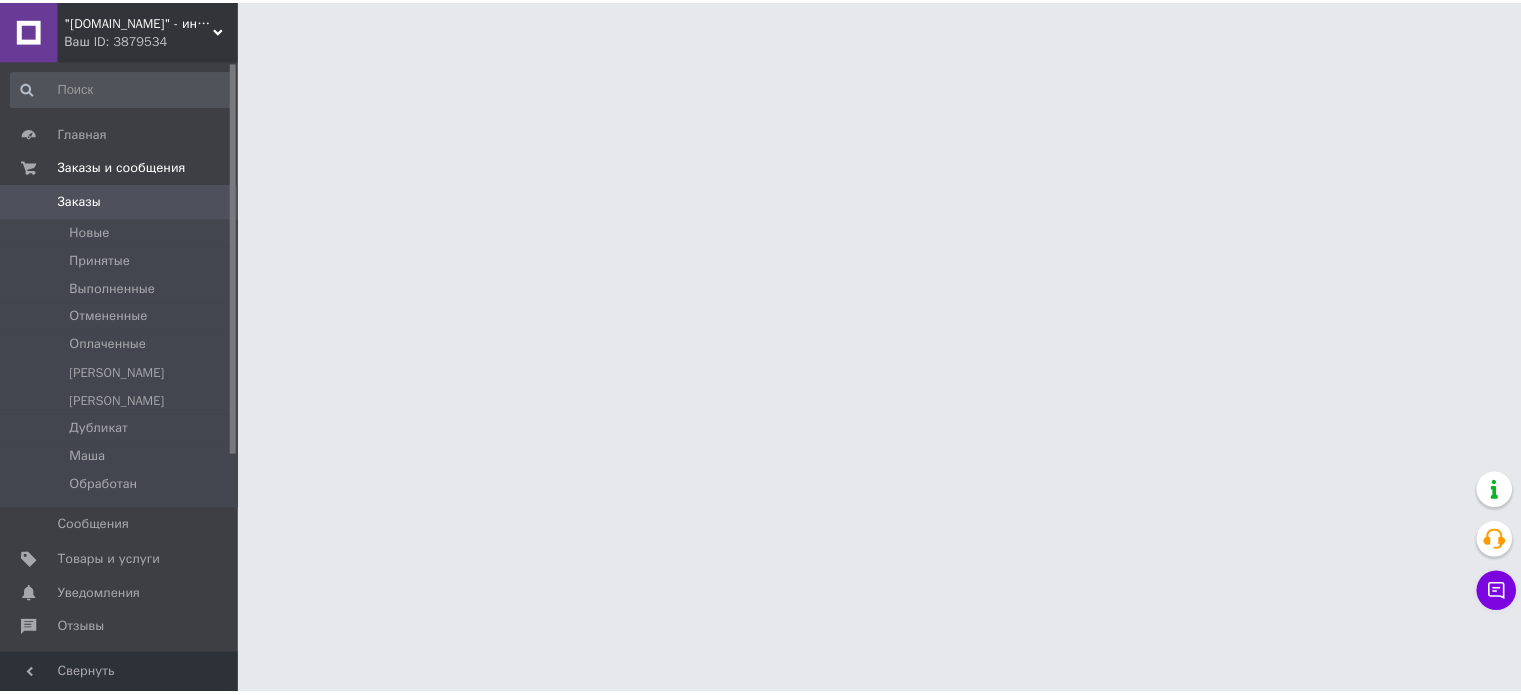 scroll, scrollTop: 0, scrollLeft: 0, axis: both 